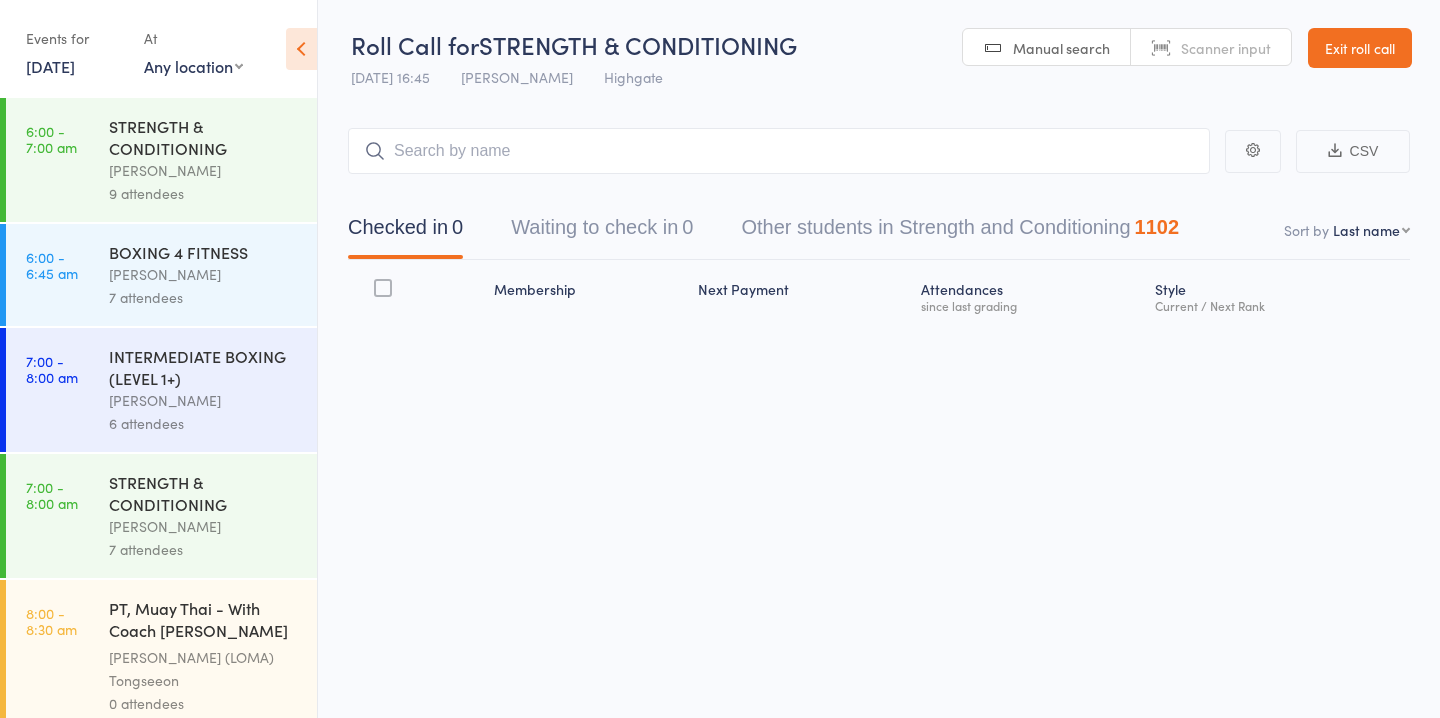 scroll, scrollTop: 0, scrollLeft: 0, axis: both 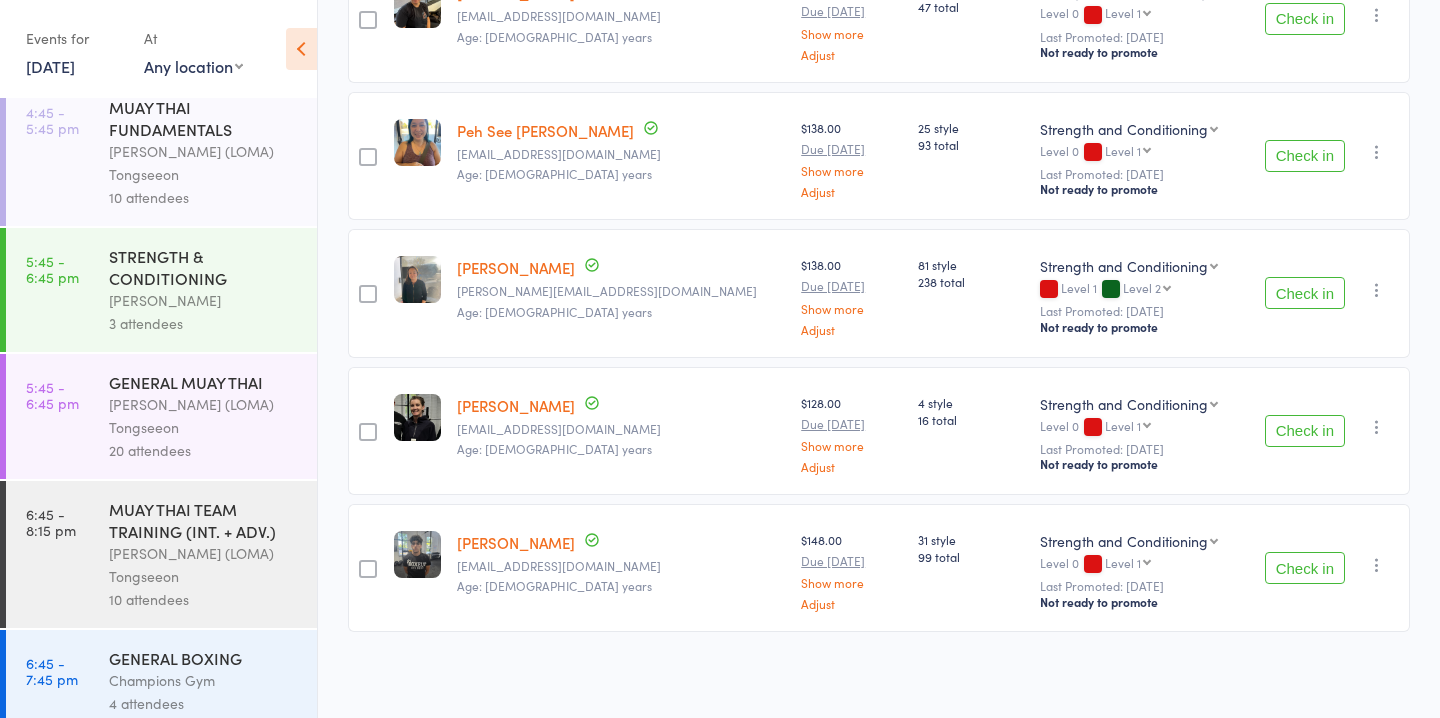 click on "MUAY THAI TEAM TRAINING (INT. + ADV.)" at bounding box center [204, 520] 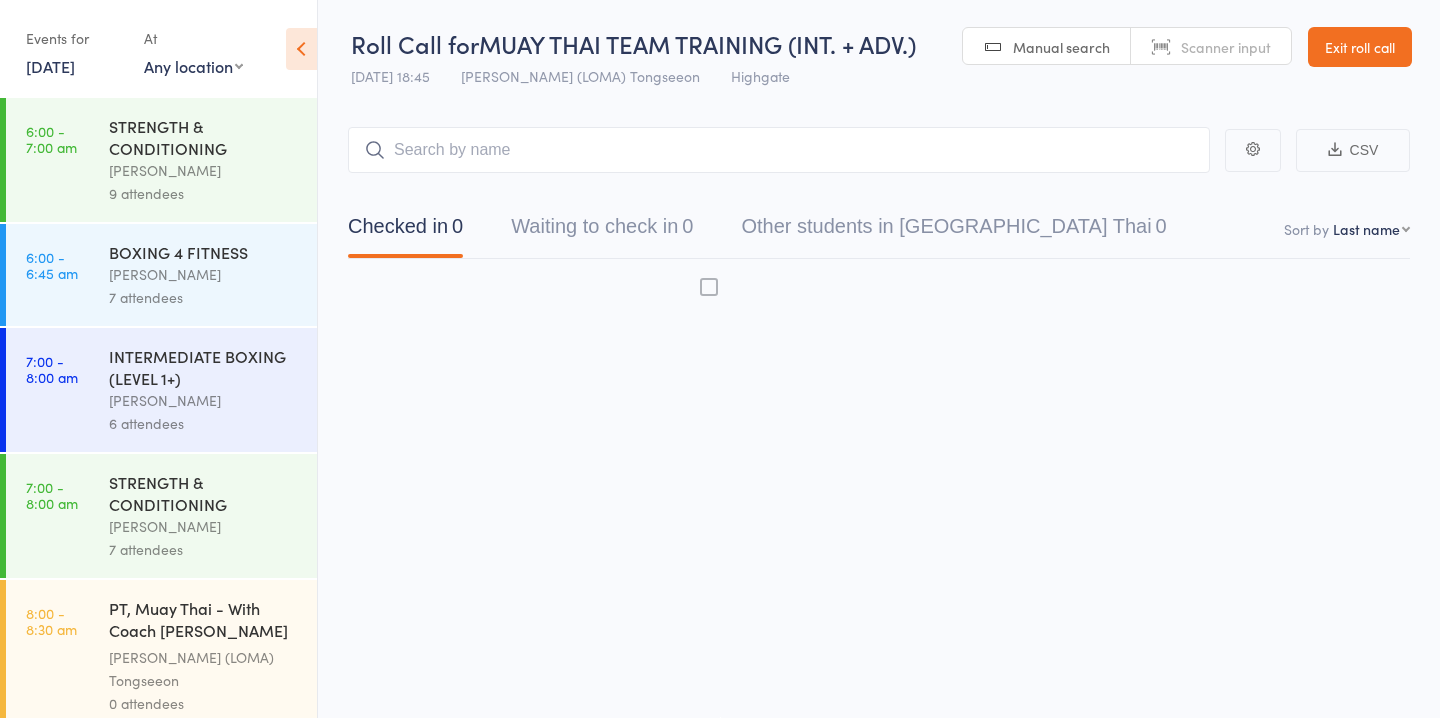 scroll, scrollTop: 1, scrollLeft: 0, axis: vertical 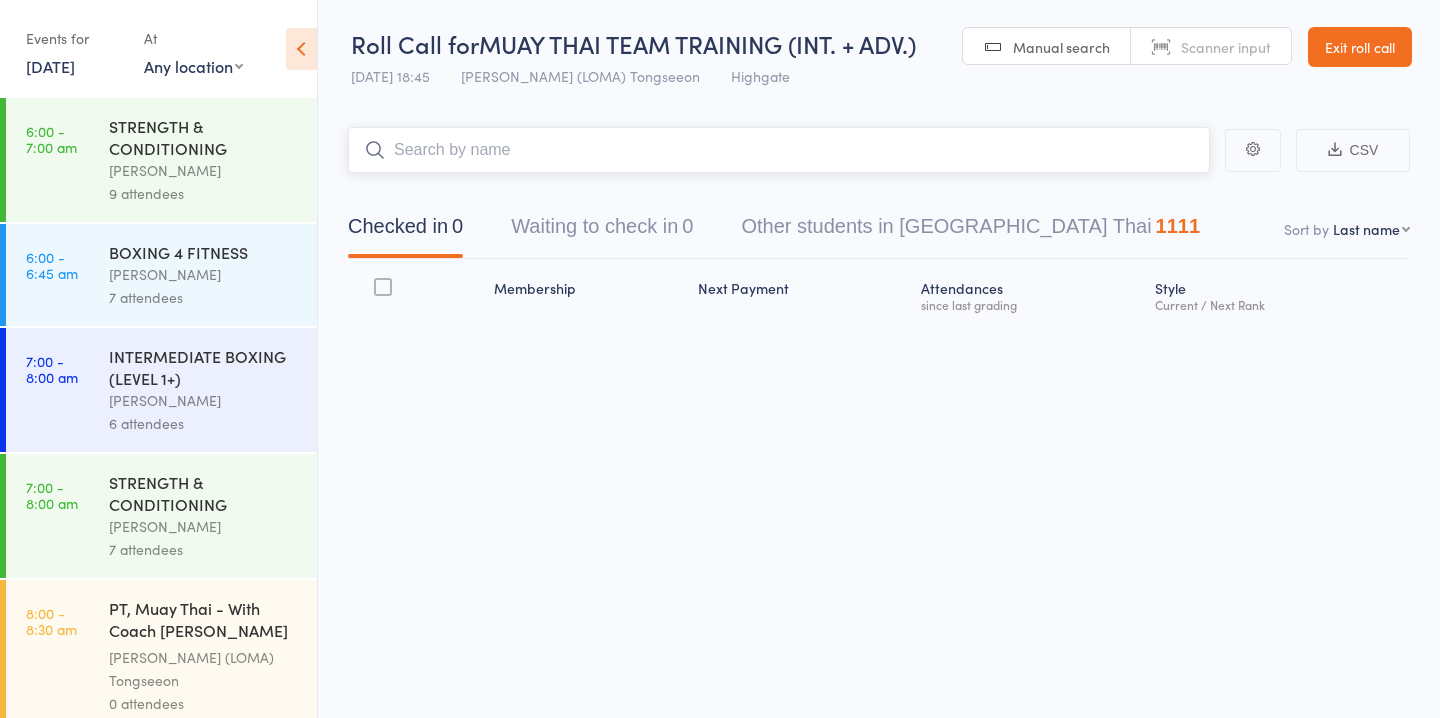click on "Waiting to check in  0" at bounding box center [602, 231] 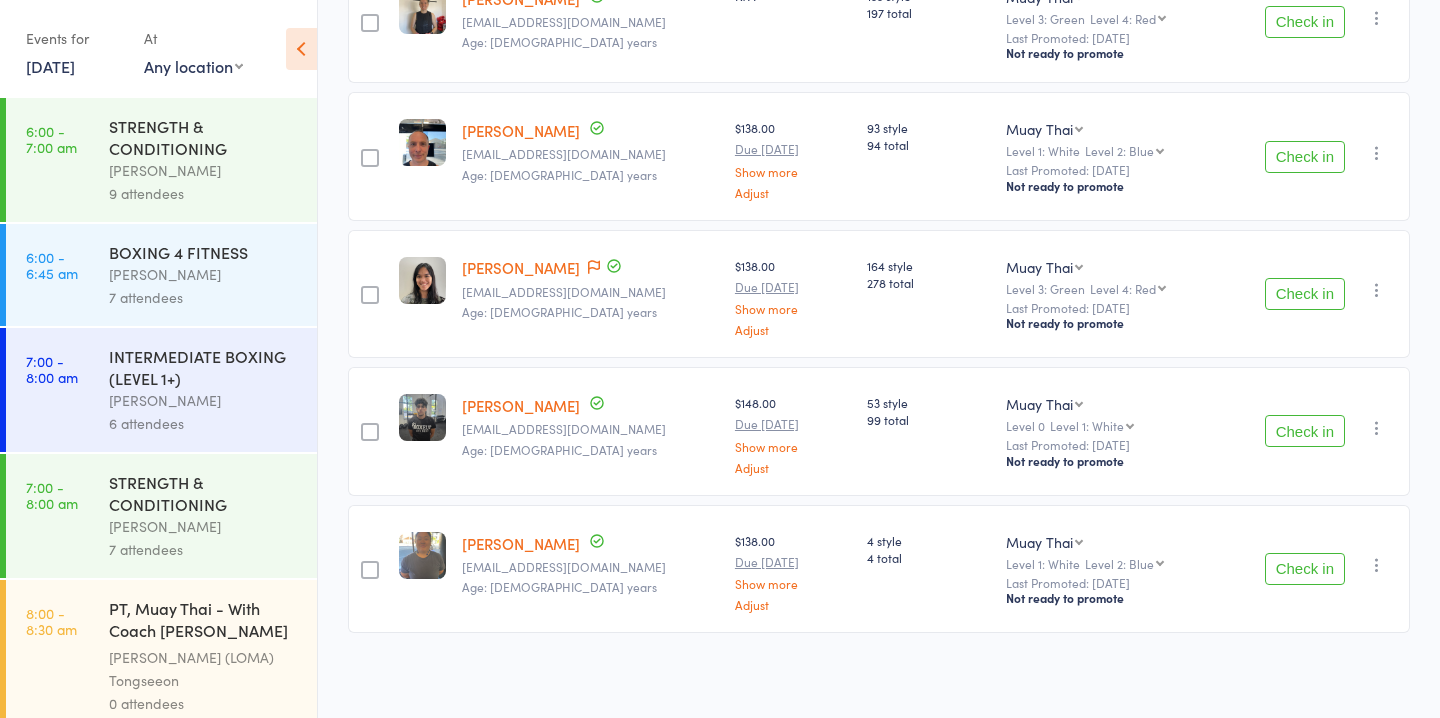 scroll, scrollTop: 0, scrollLeft: 0, axis: both 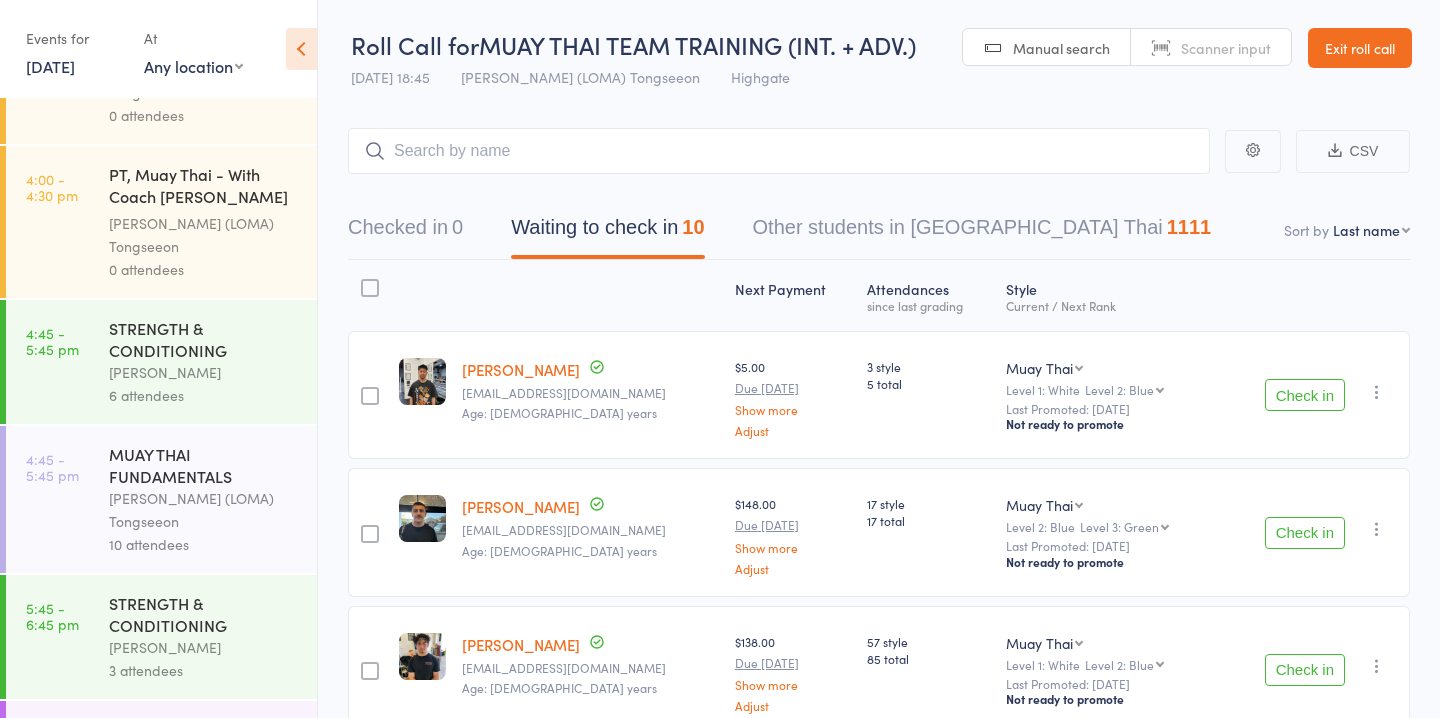 click on "[PERSON_NAME]" at bounding box center (204, 372) 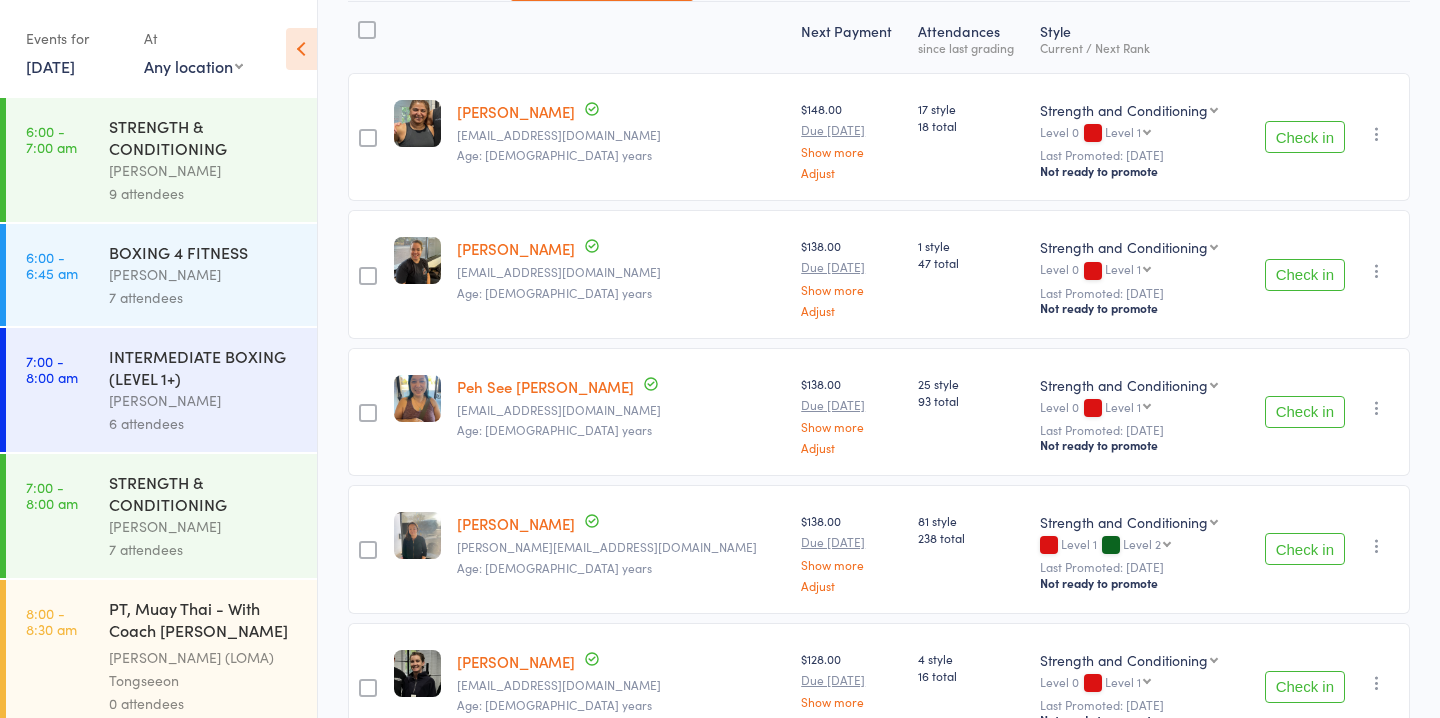 scroll, scrollTop: 514, scrollLeft: 0, axis: vertical 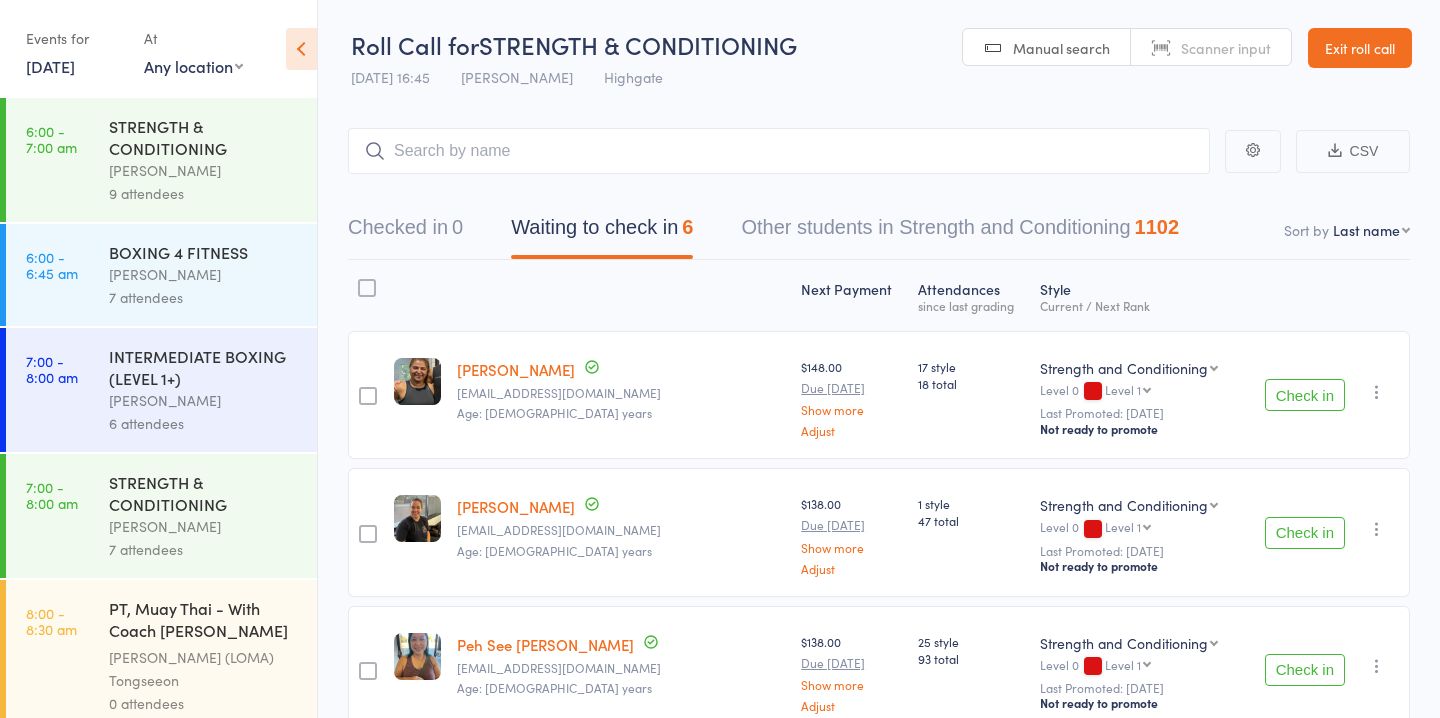 click on "Check in" at bounding box center [1305, 533] 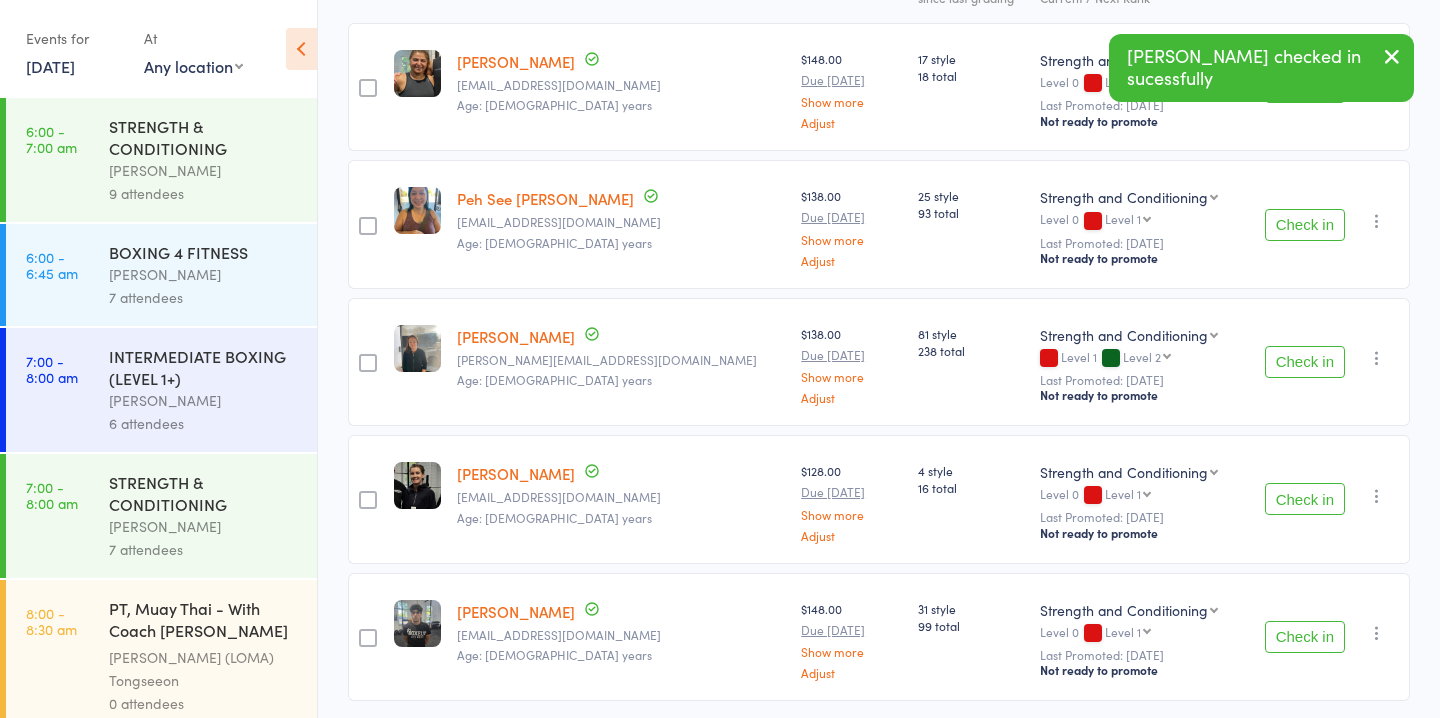 scroll, scrollTop: 377, scrollLeft: 0, axis: vertical 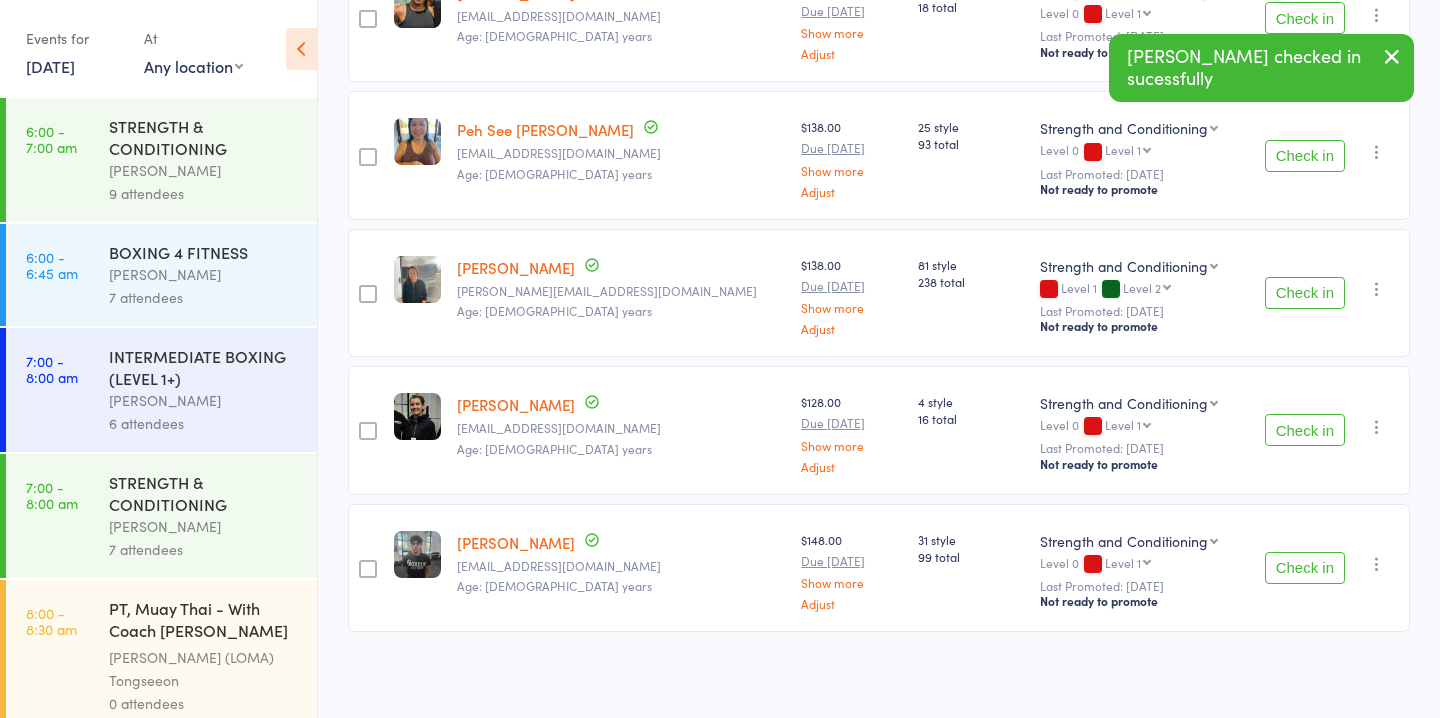 click on "Check in" at bounding box center (1305, 568) 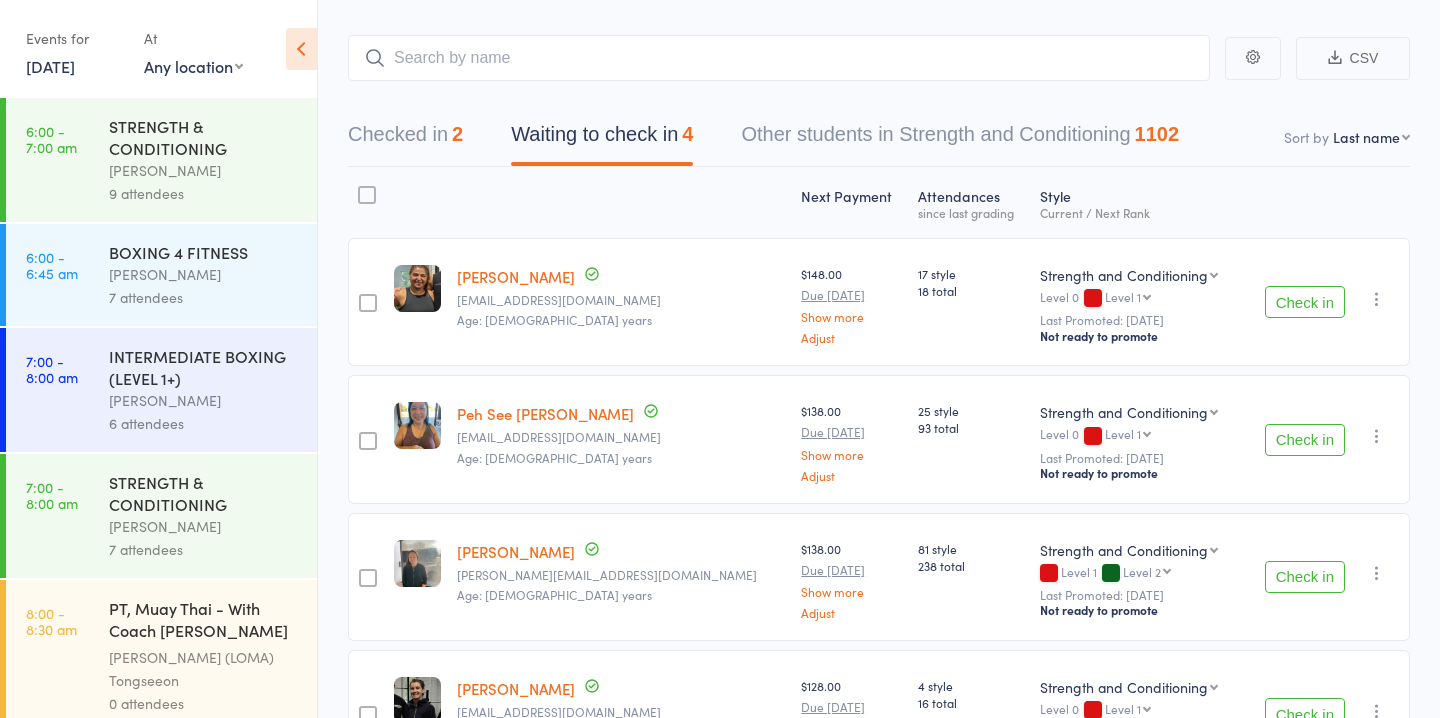scroll, scrollTop: 119, scrollLeft: 0, axis: vertical 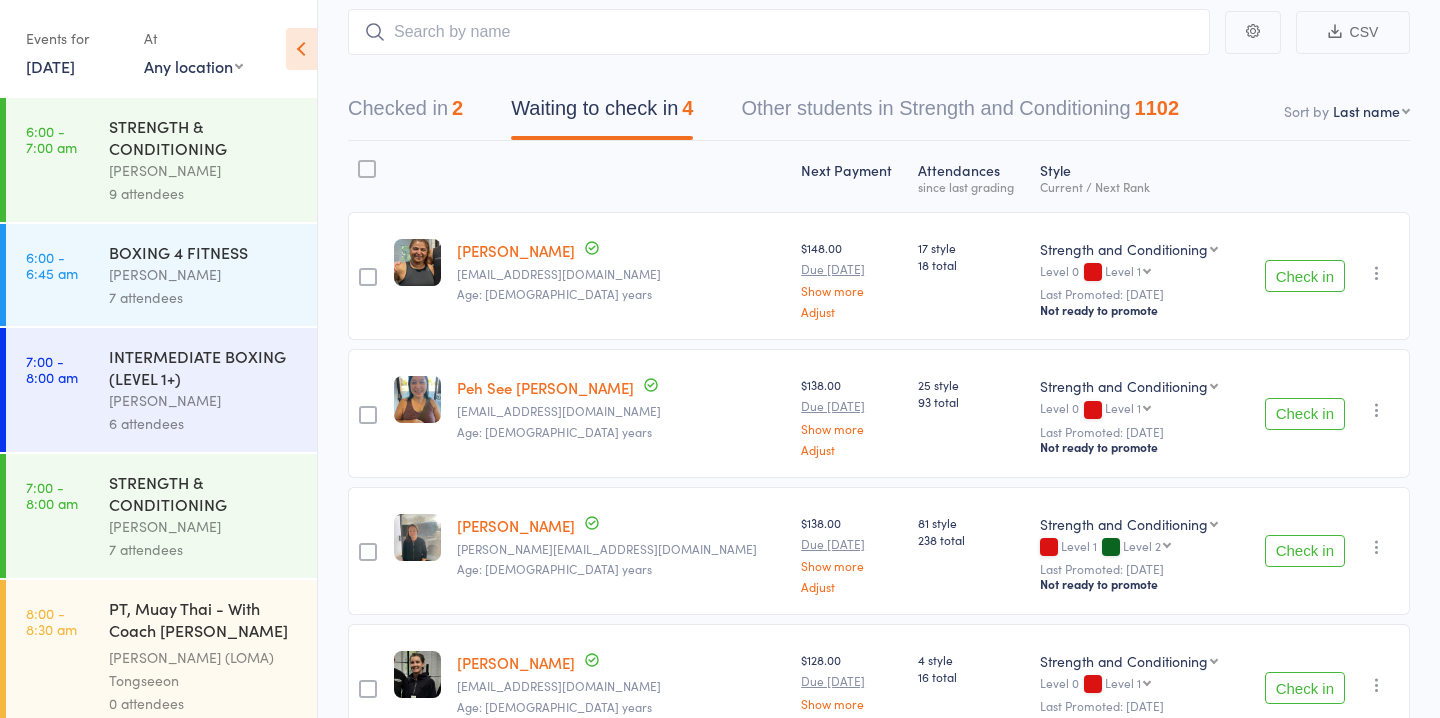 click on "Check in" 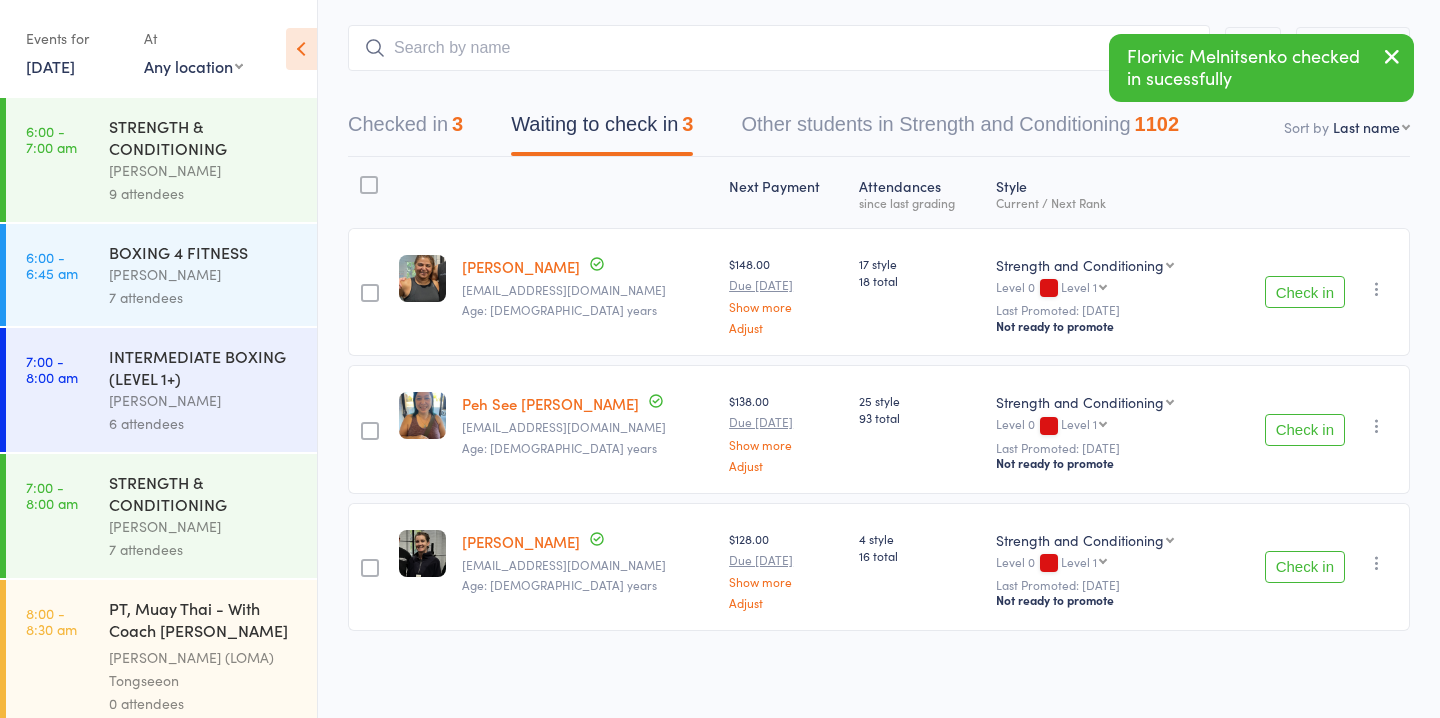 click on "Check in" 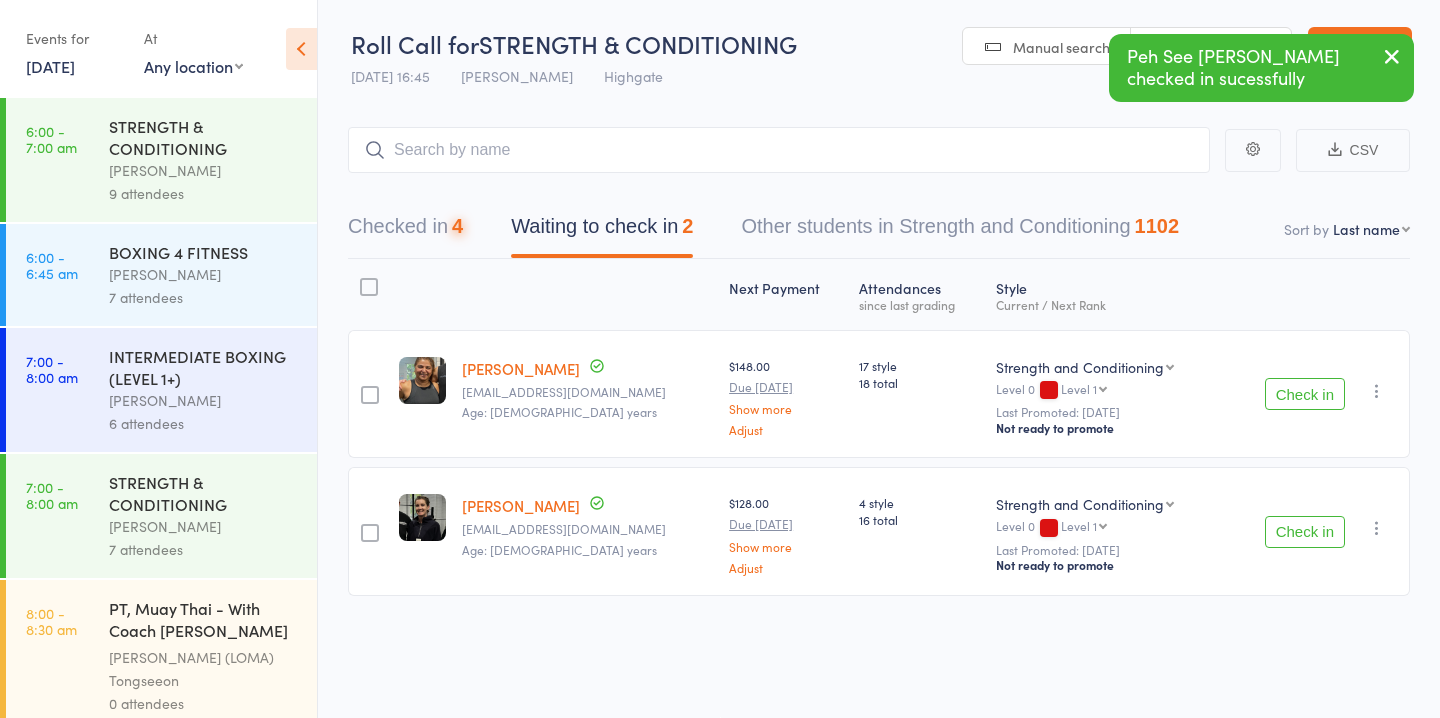 scroll, scrollTop: 1, scrollLeft: 0, axis: vertical 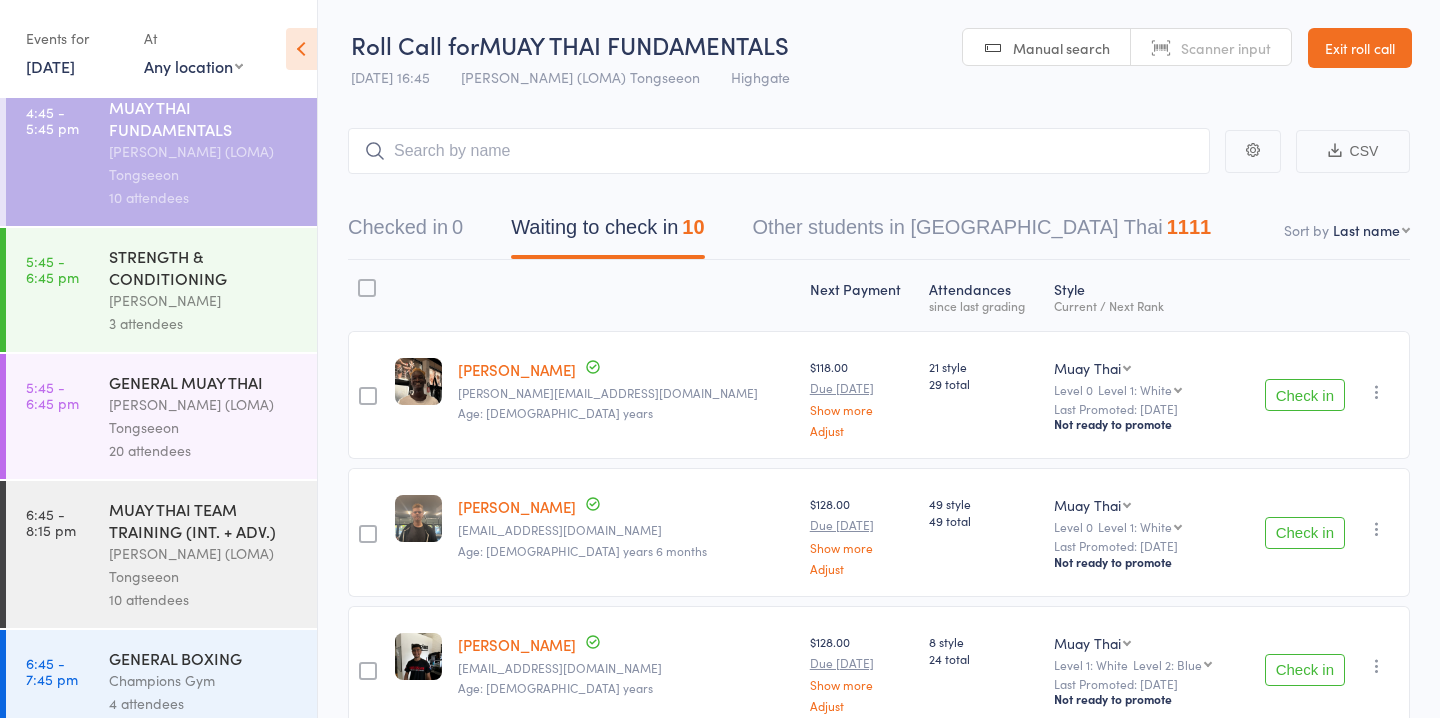 click on "[PERSON_NAME] (LOMA) Tongseeon" at bounding box center [204, 416] 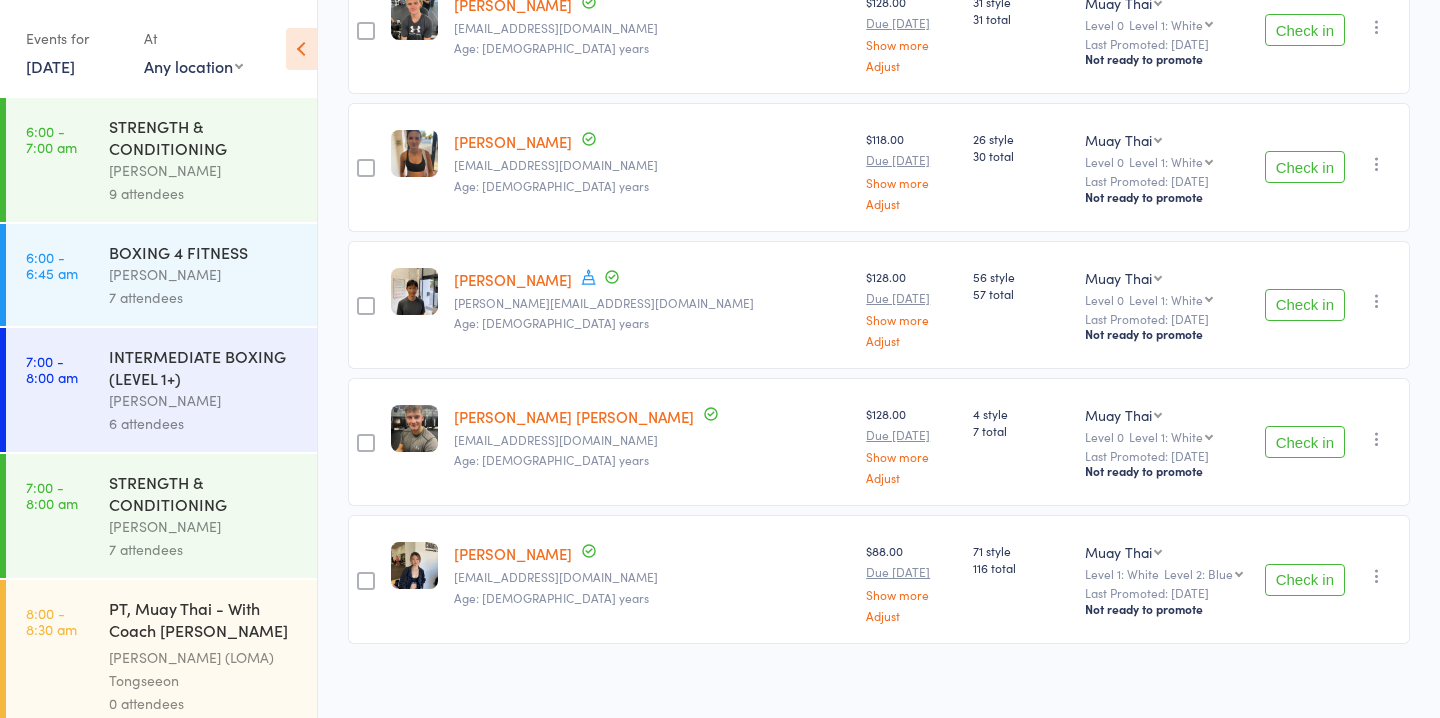 scroll, scrollTop: 2429, scrollLeft: 0, axis: vertical 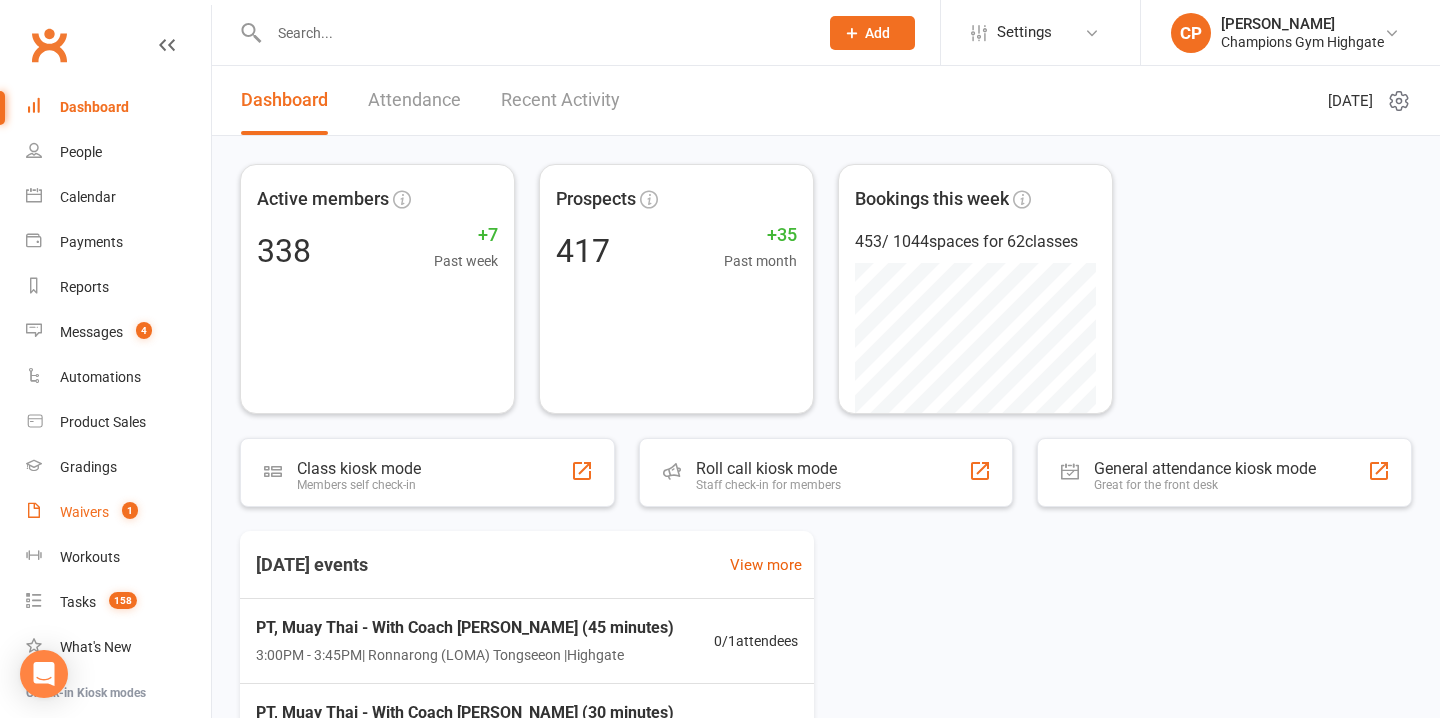 click on "Waivers" at bounding box center [84, 512] 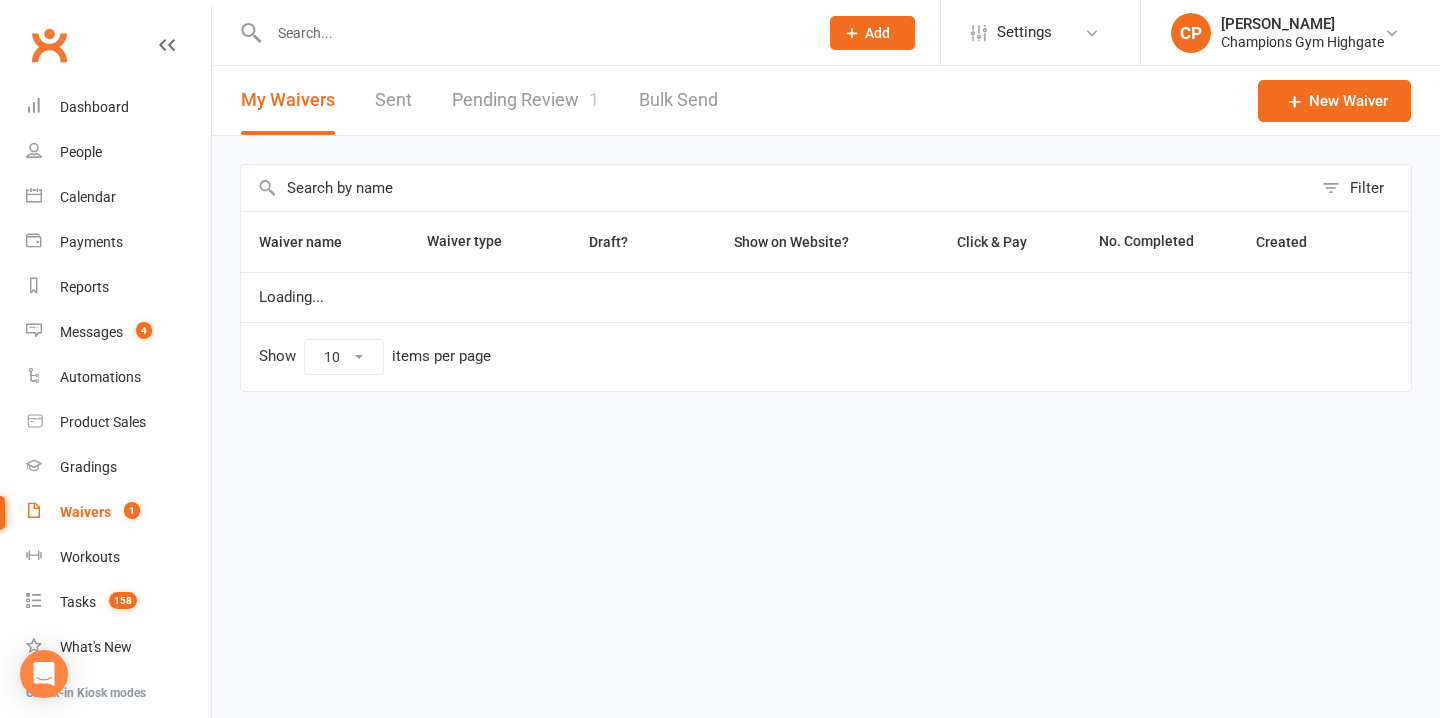 click on "Pending Review 1" at bounding box center [525, 100] 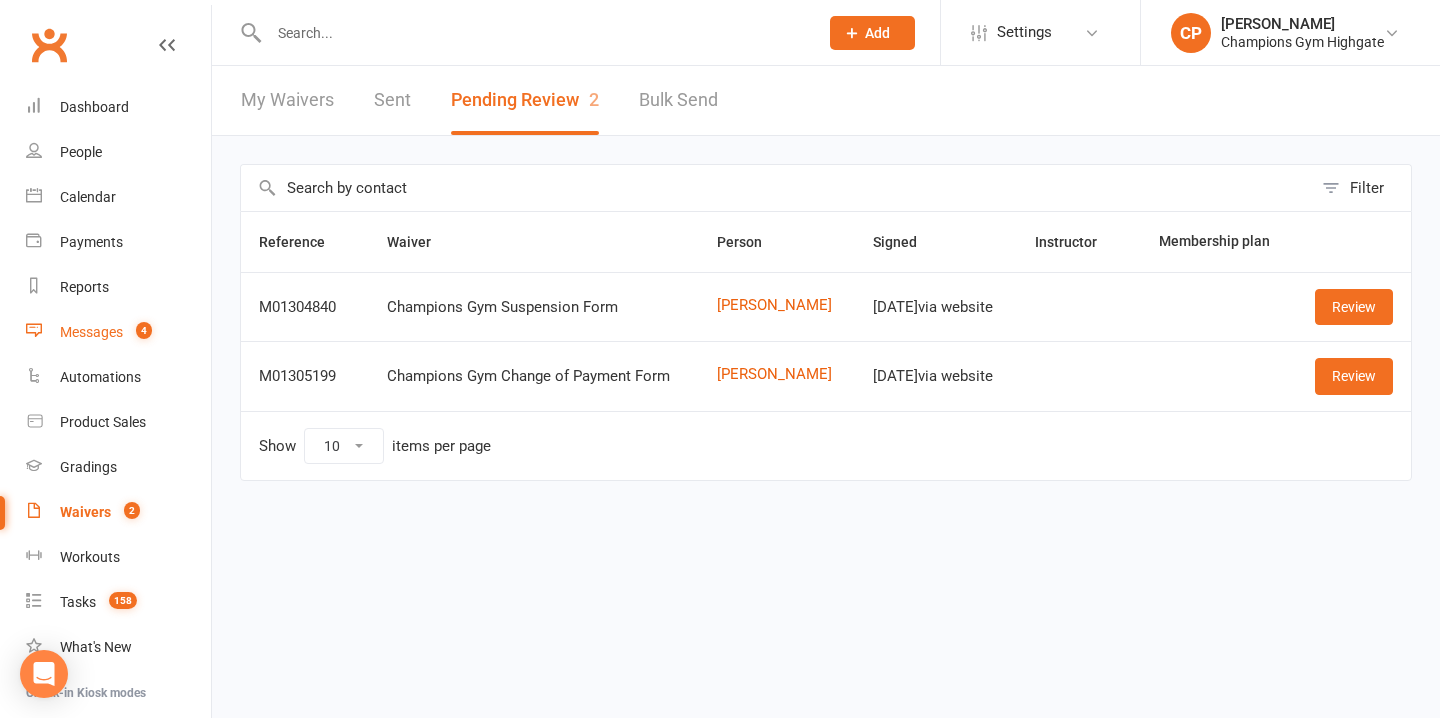 click on "Messages" at bounding box center [91, 332] 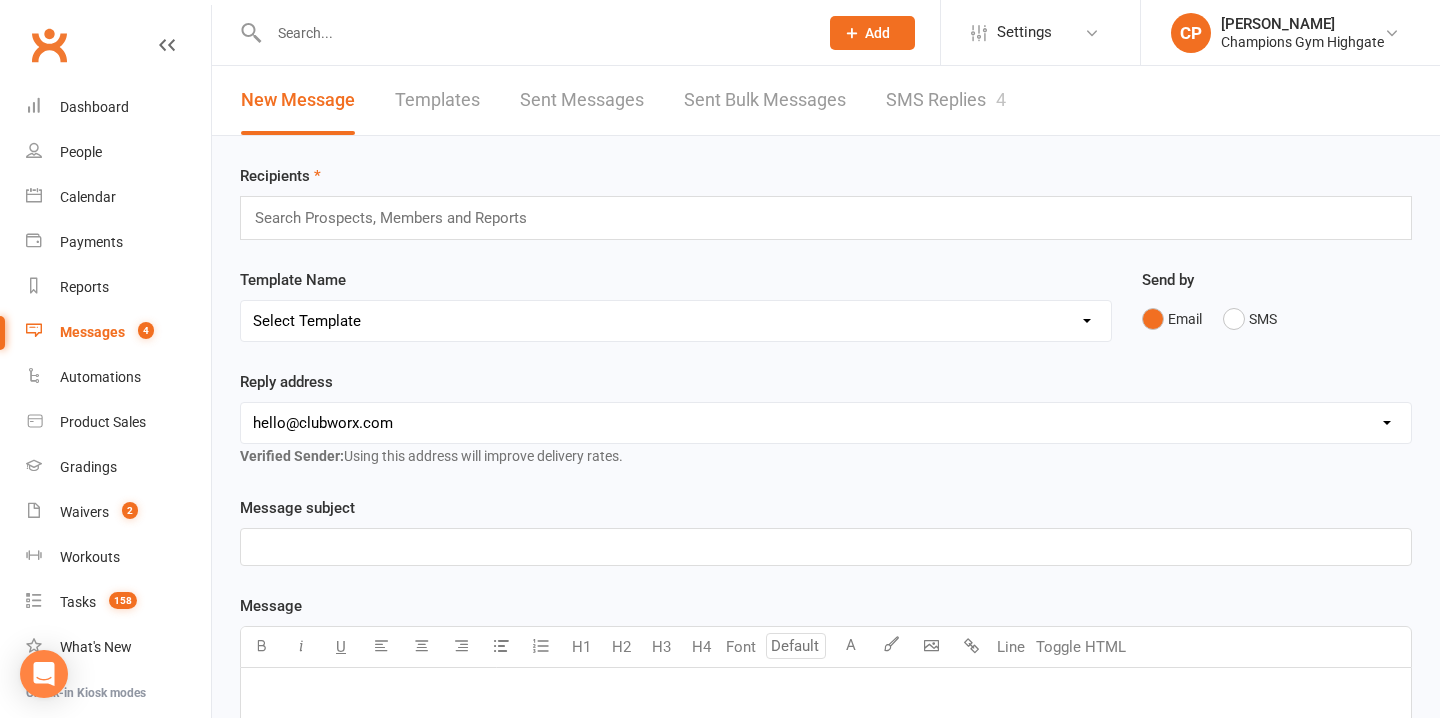 click on "SMS Replies  4" at bounding box center [946, 100] 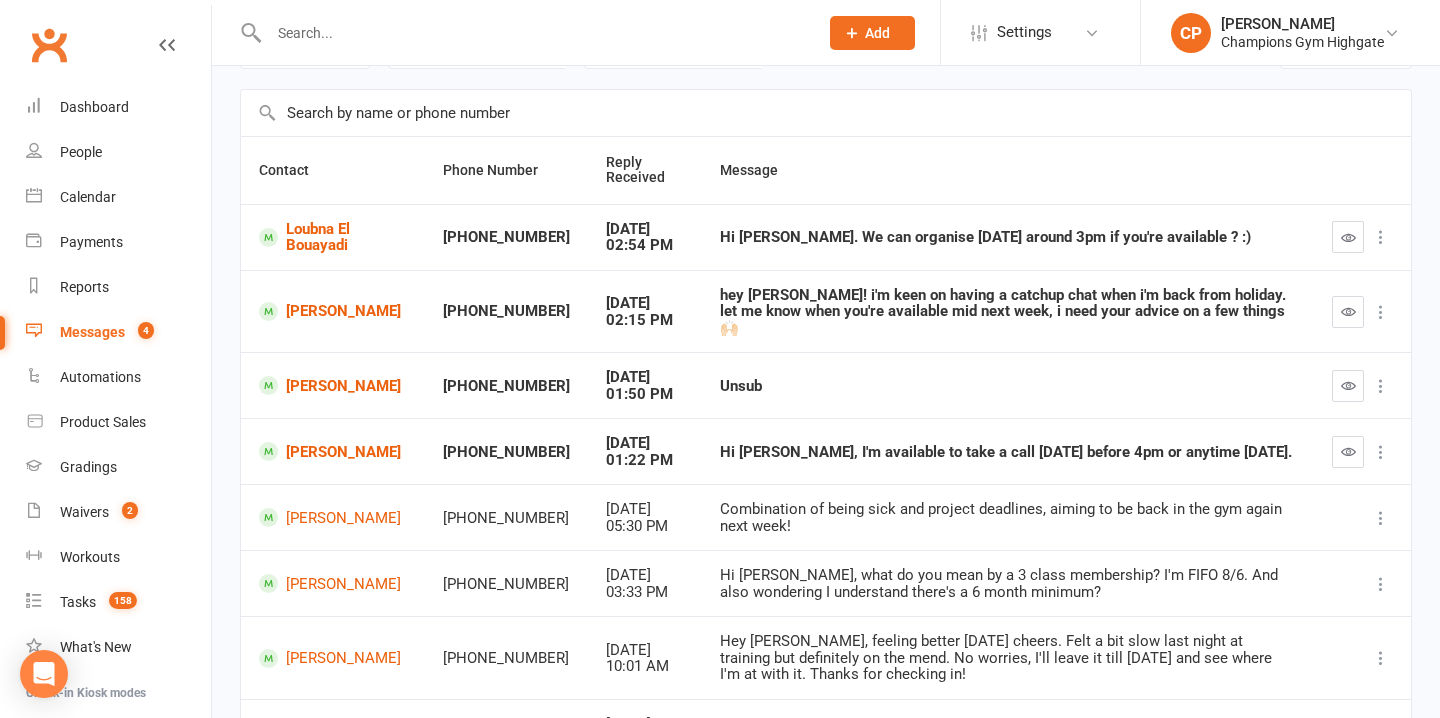 scroll, scrollTop: 0, scrollLeft: 0, axis: both 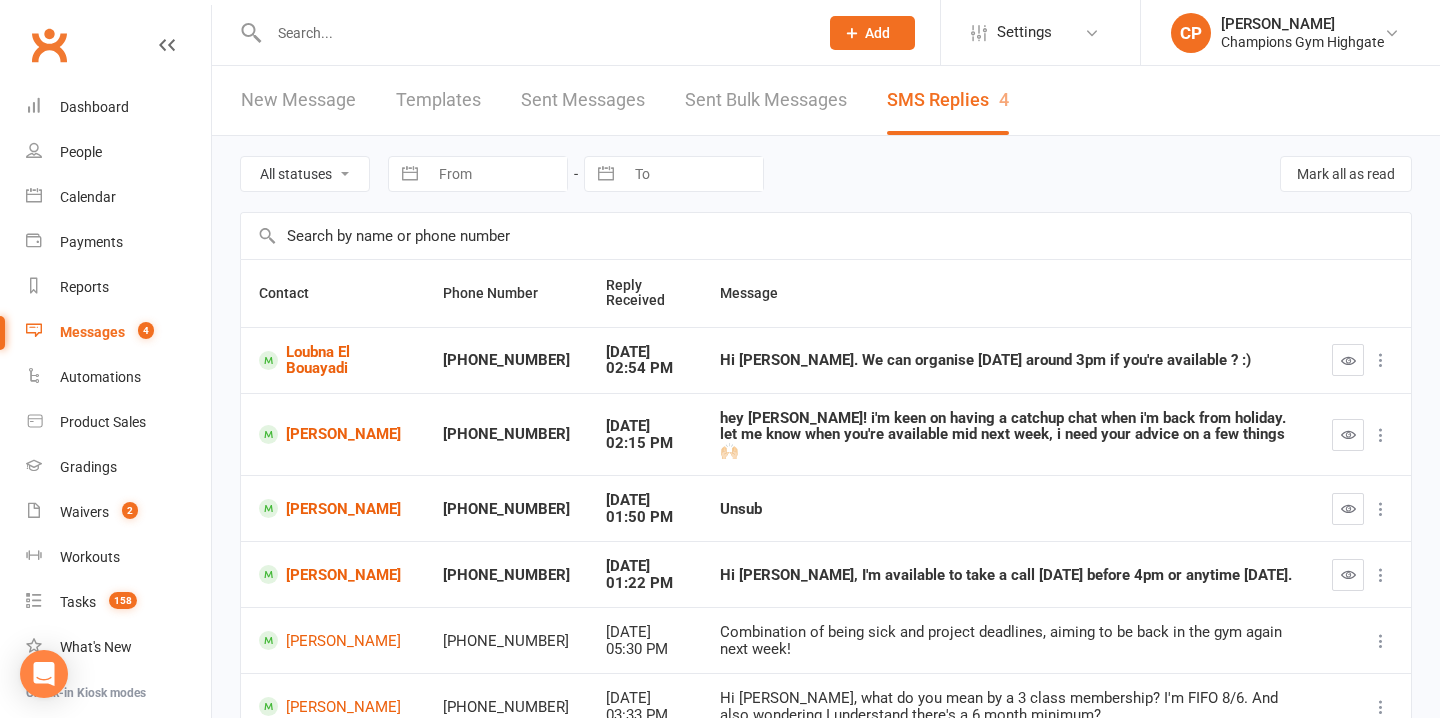 click at bounding box center [533, 33] 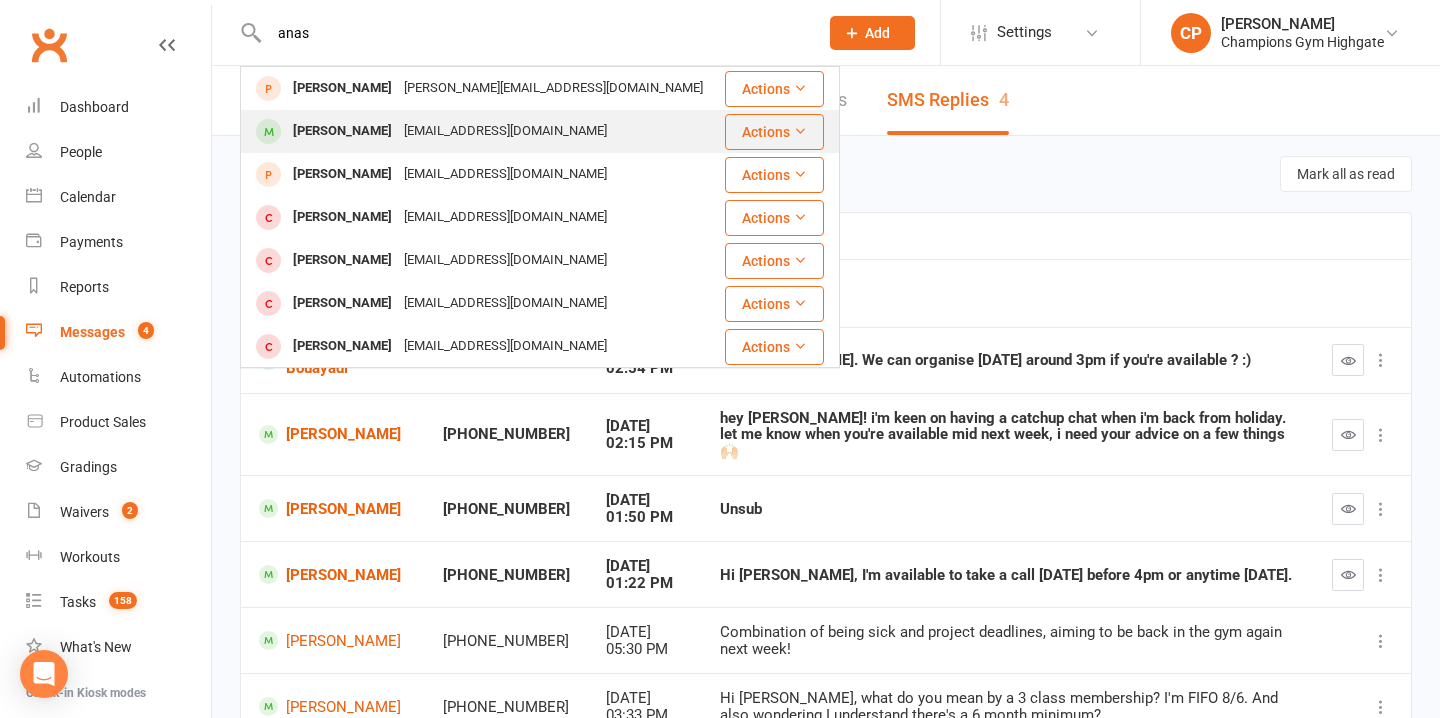 type on "anas" 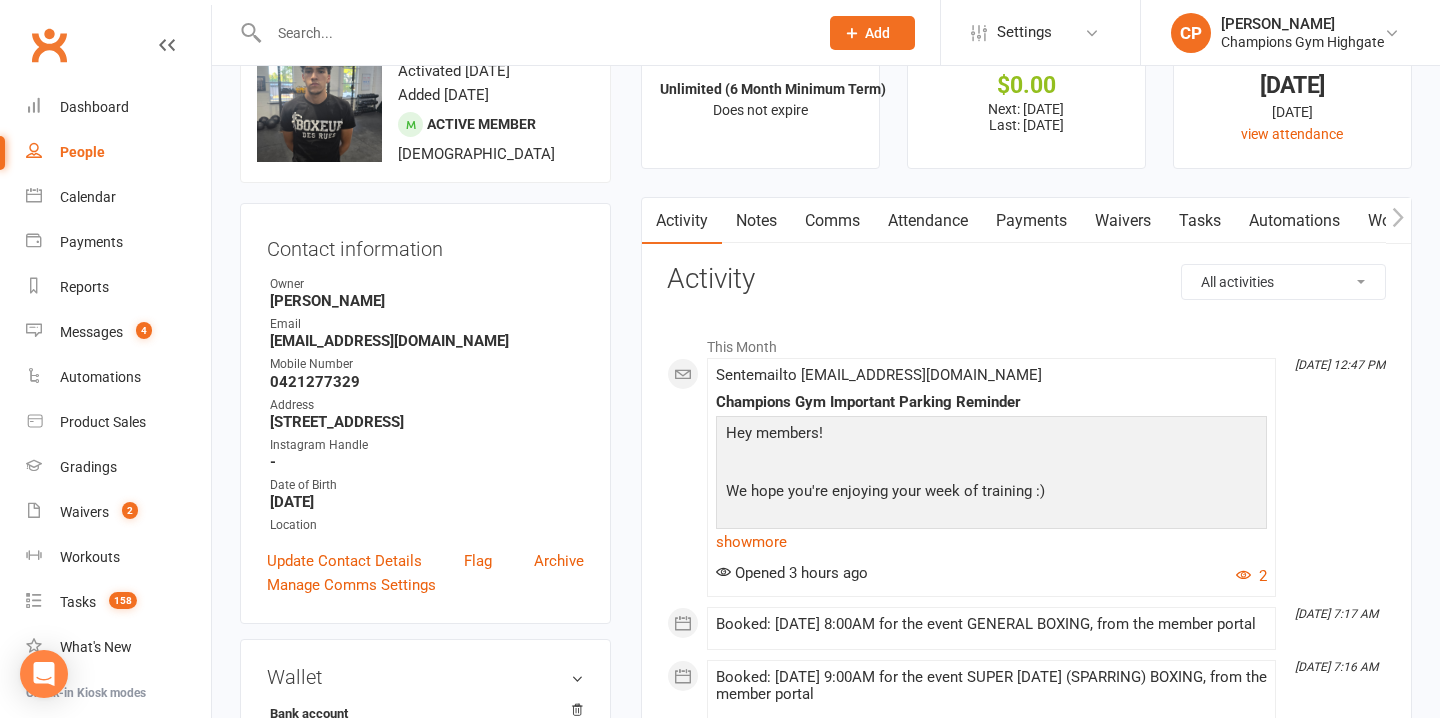 scroll, scrollTop: 75, scrollLeft: 0, axis: vertical 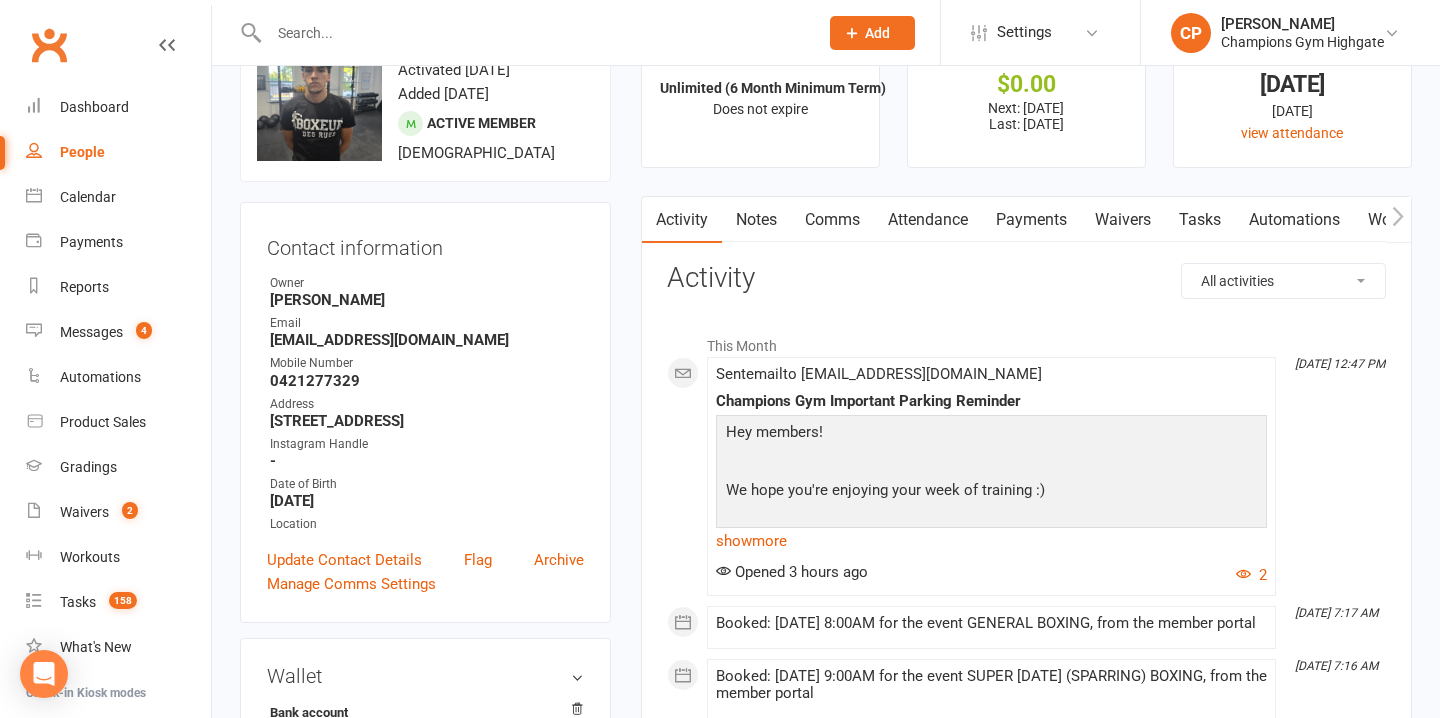 click on "Payments" at bounding box center (1031, 220) 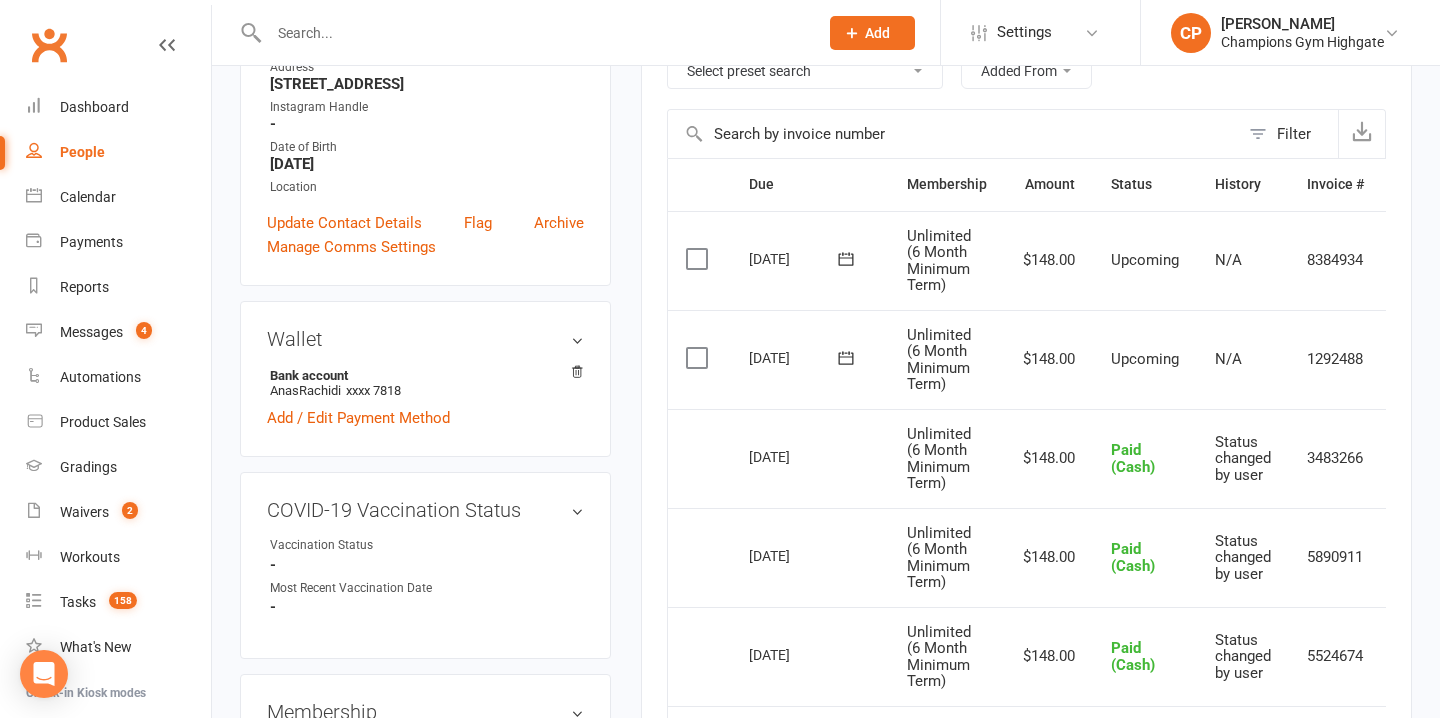 scroll, scrollTop: 433, scrollLeft: 0, axis: vertical 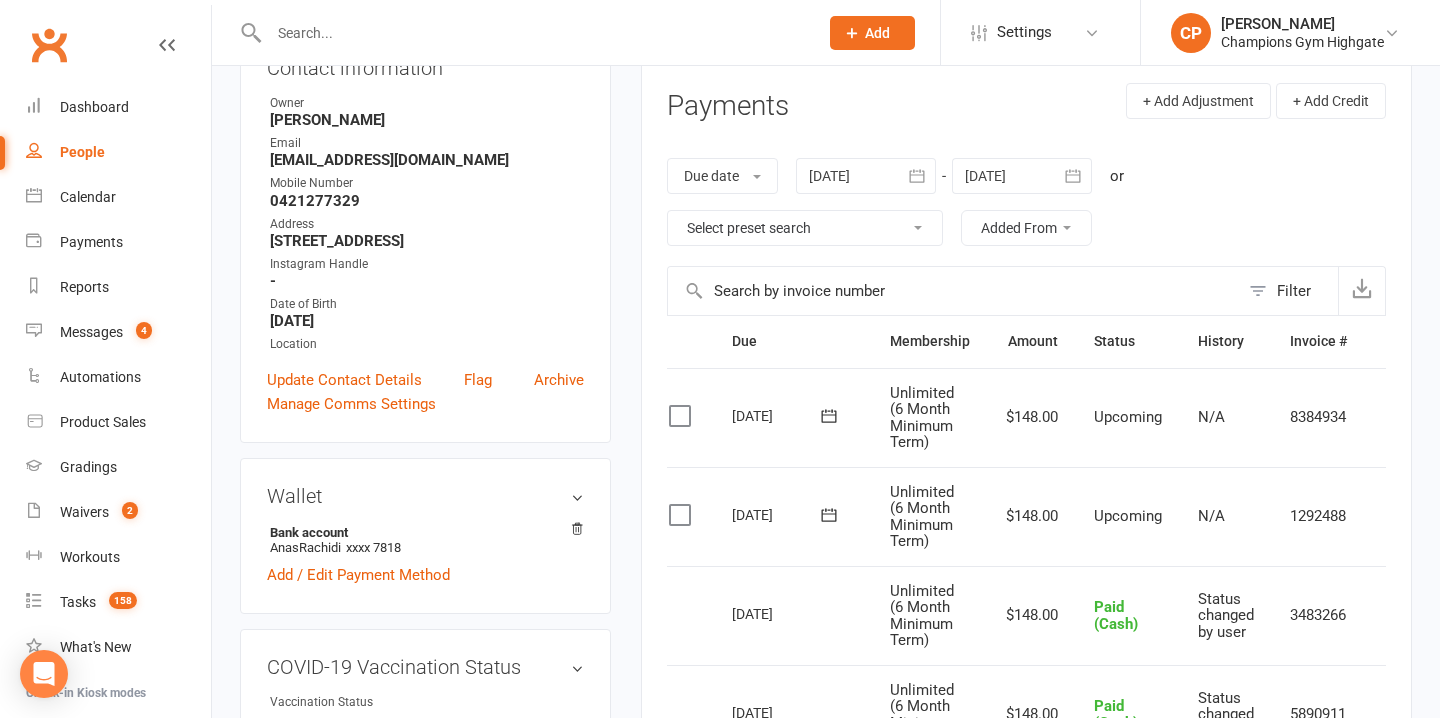 click at bounding box center [866, 176] 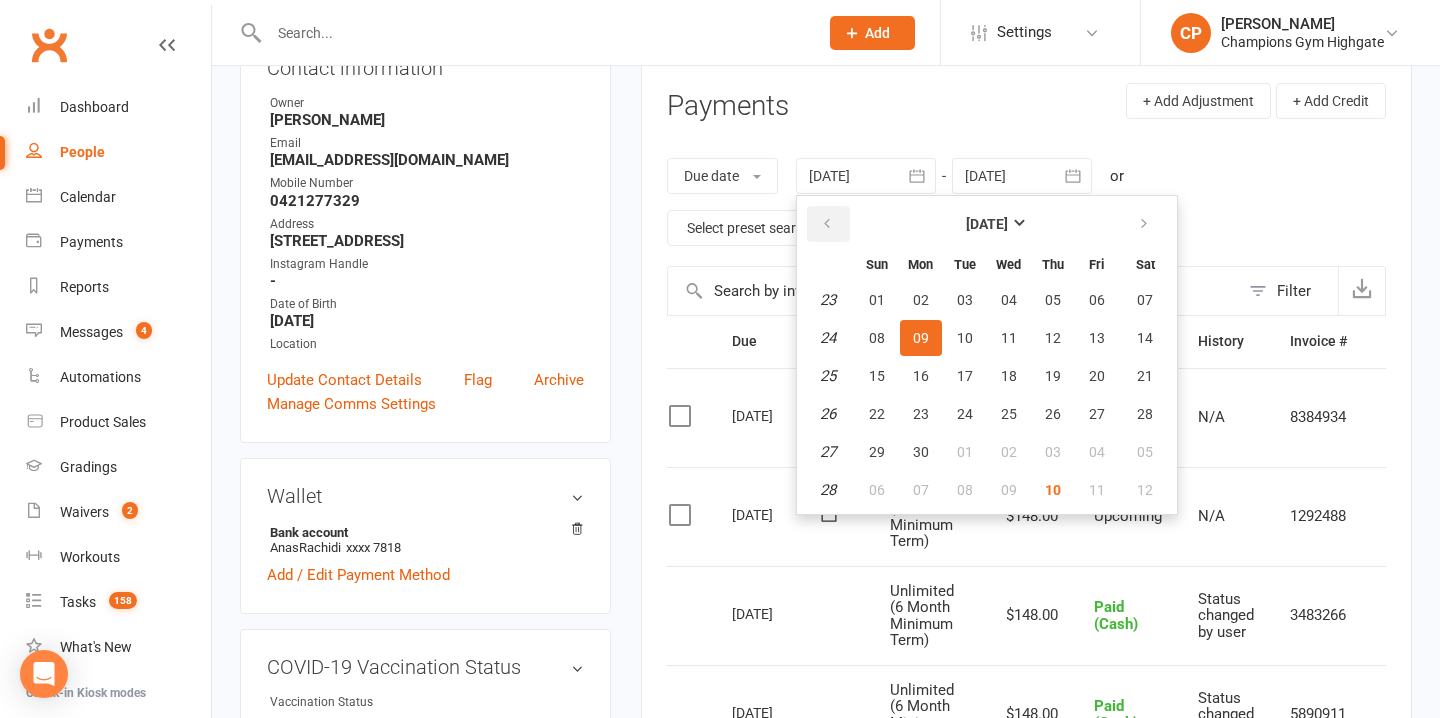 click at bounding box center (827, 224) 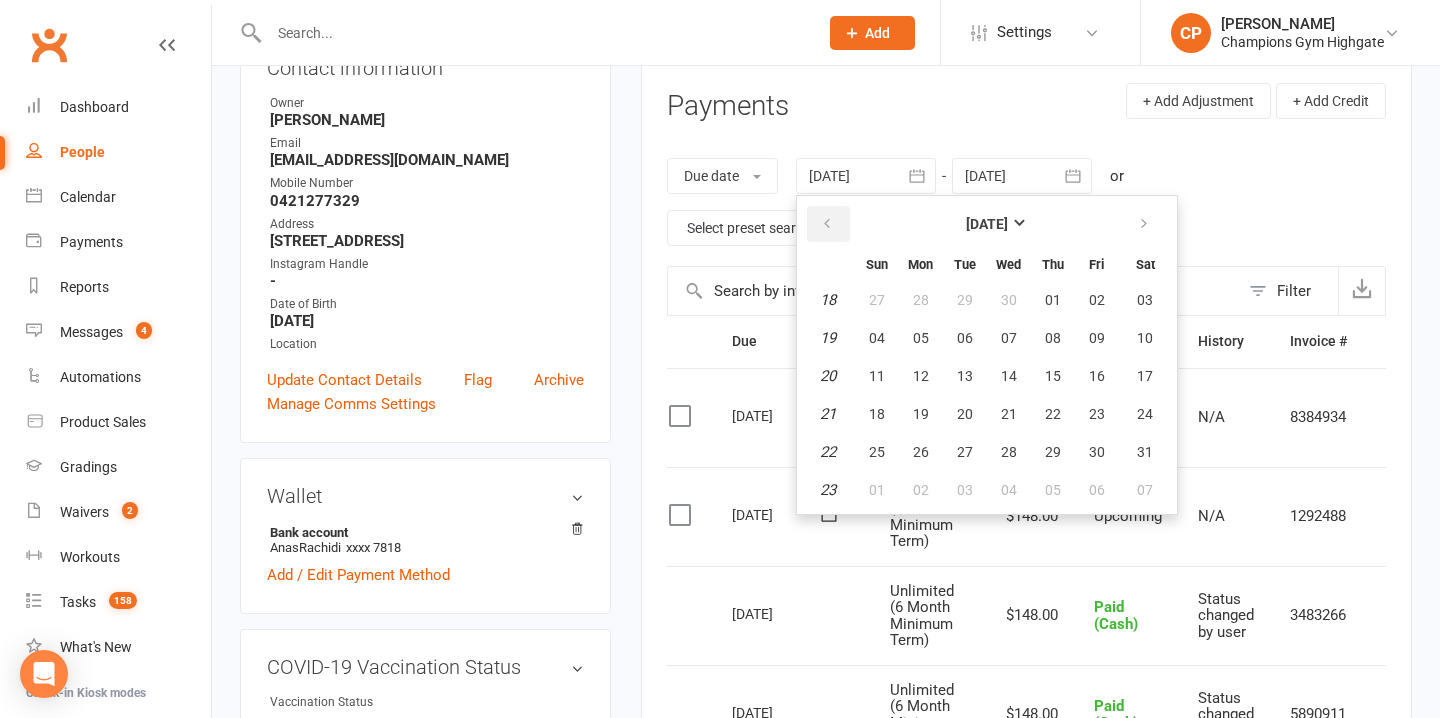 click at bounding box center [827, 224] 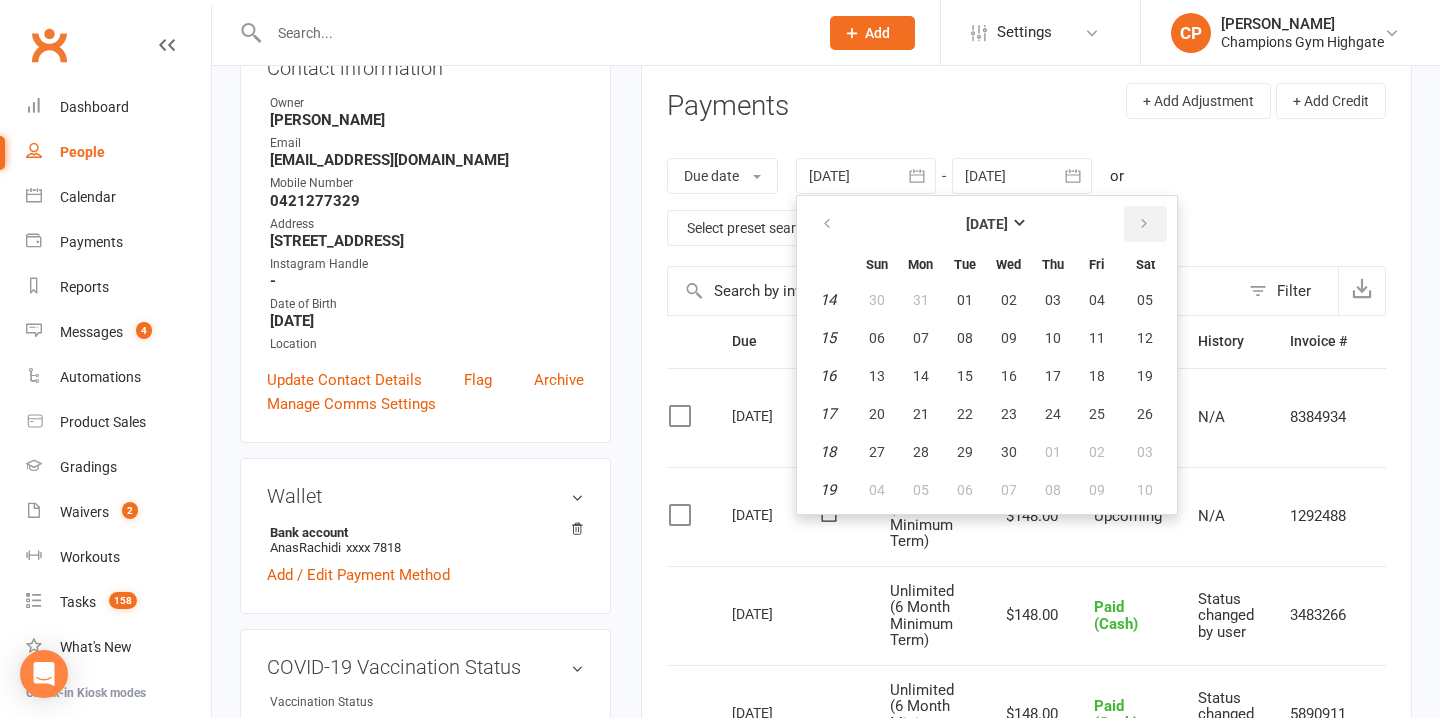 click at bounding box center [1144, 224] 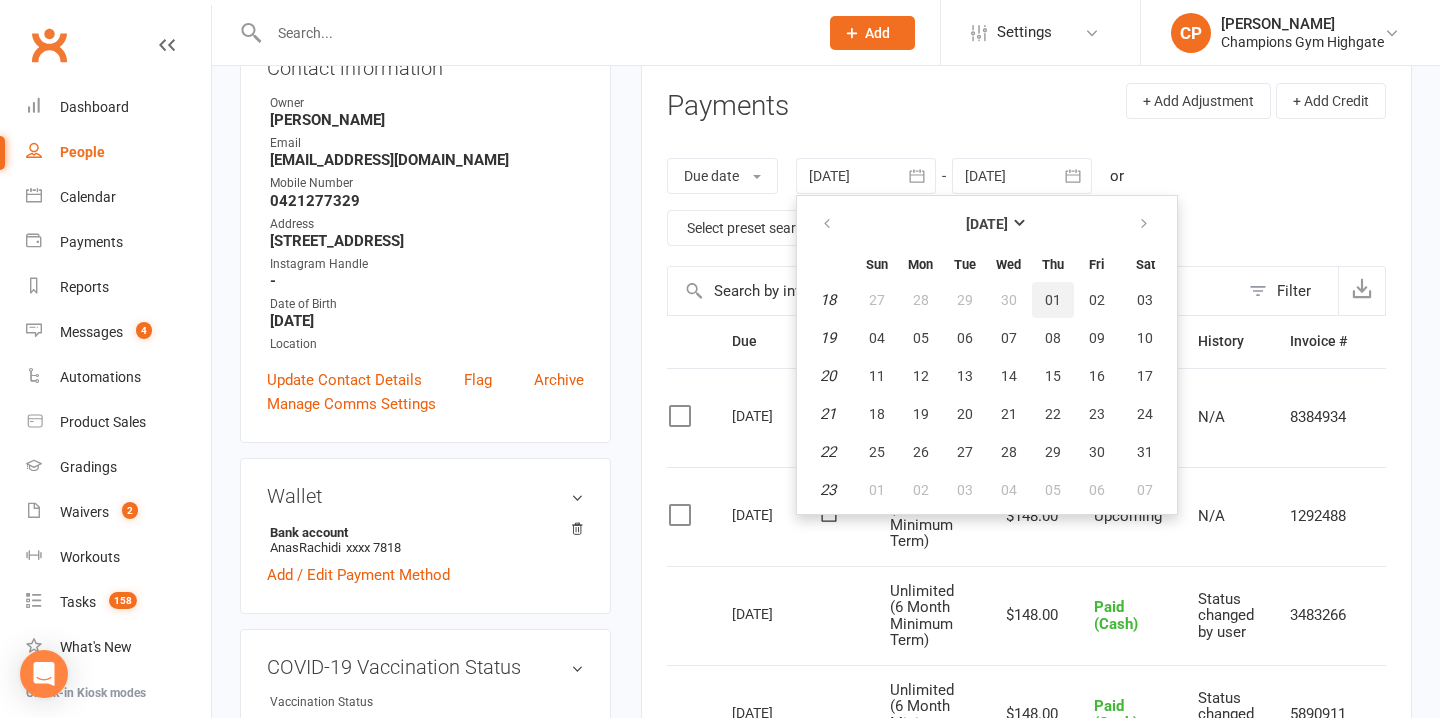 click on "01" at bounding box center (1053, 300) 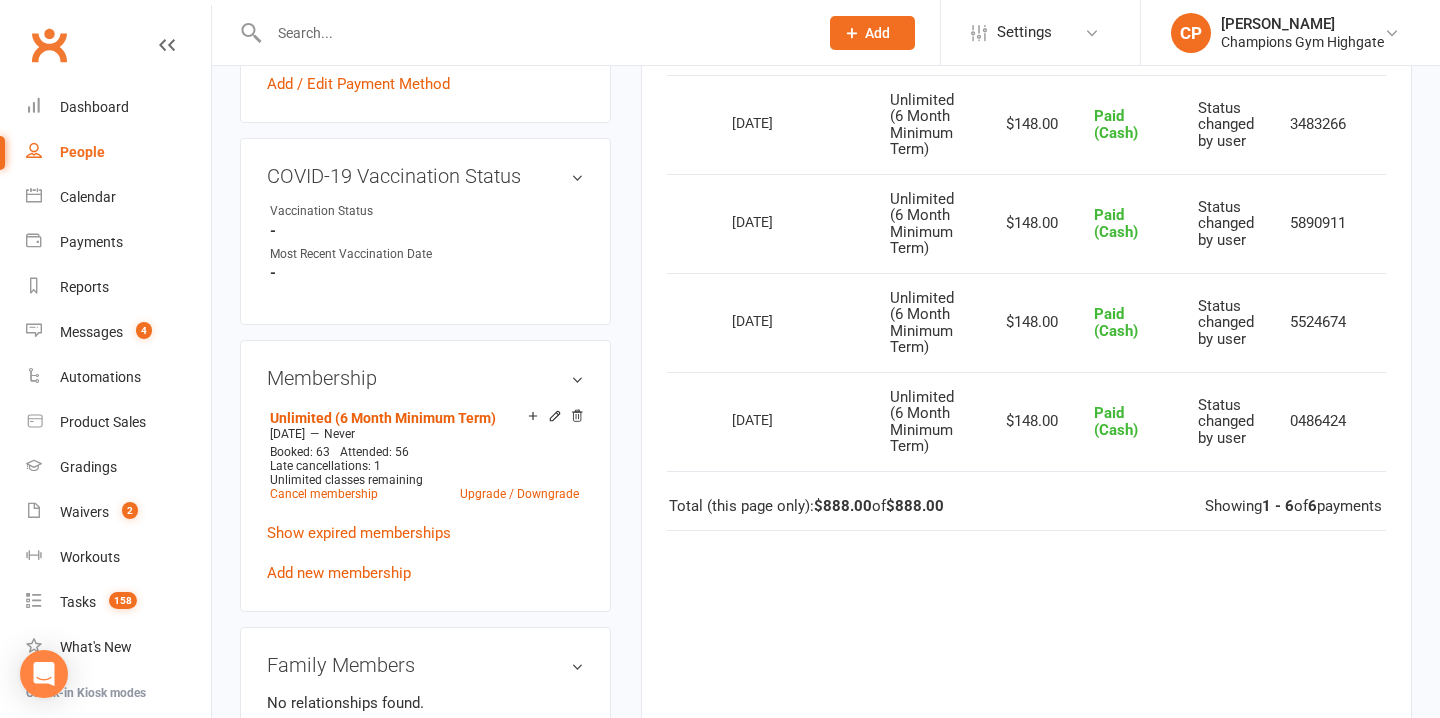 scroll, scrollTop: 740, scrollLeft: 0, axis: vertical 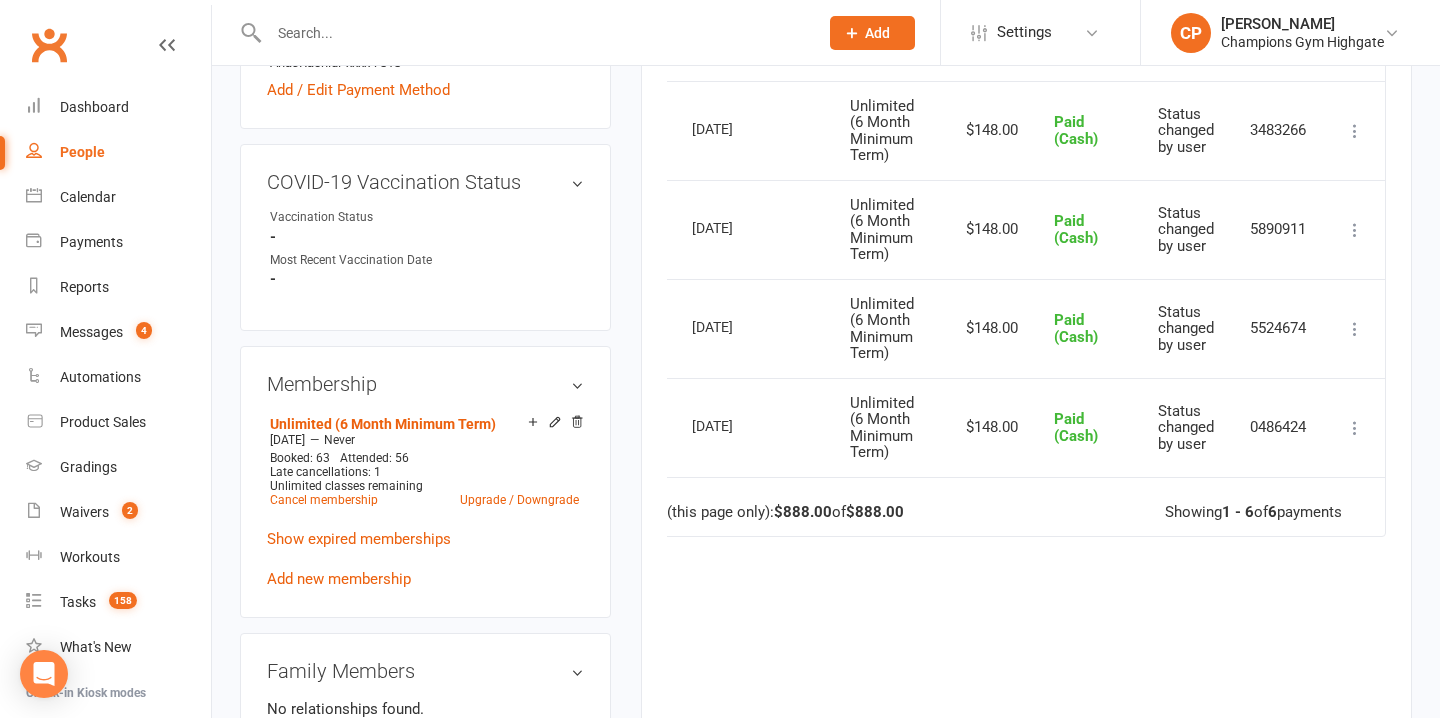 click at bounding box center [1355, 428] 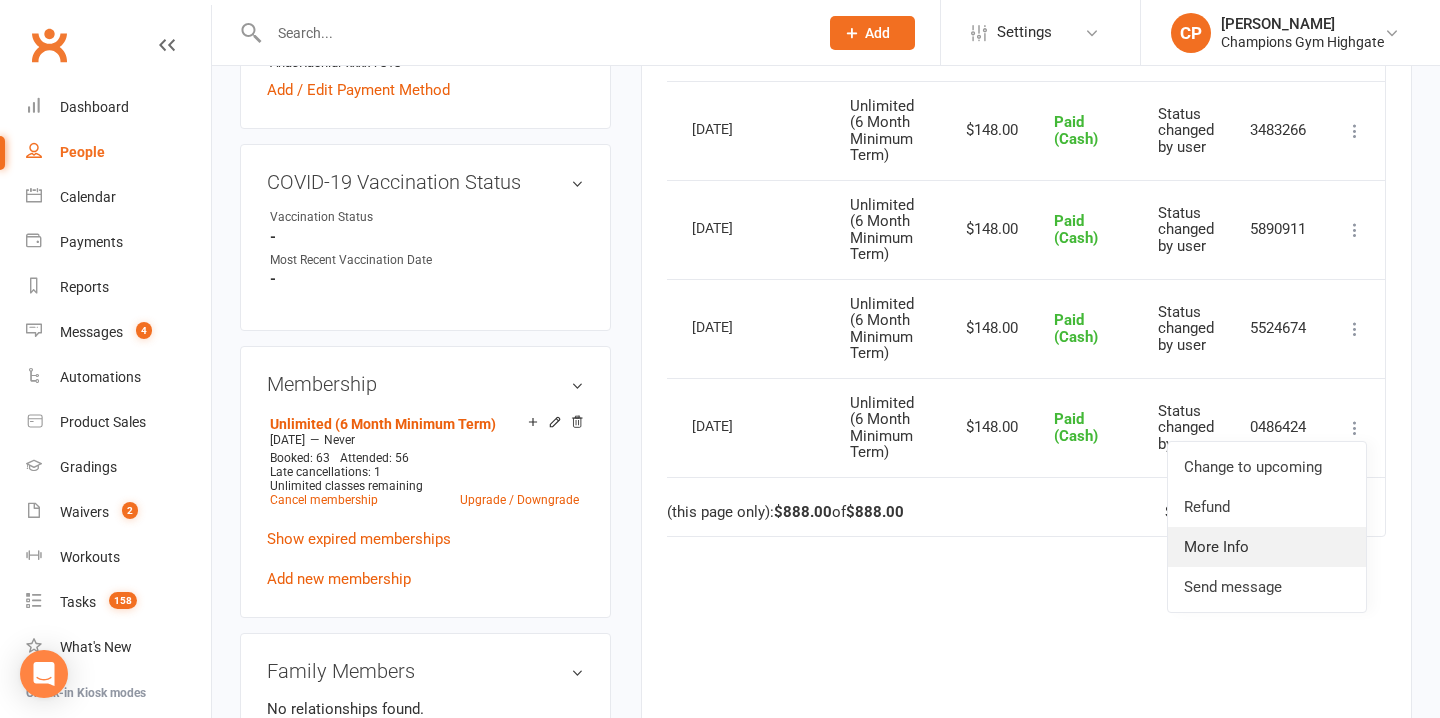 click on "More Info" at bounding box center [1267, 547] 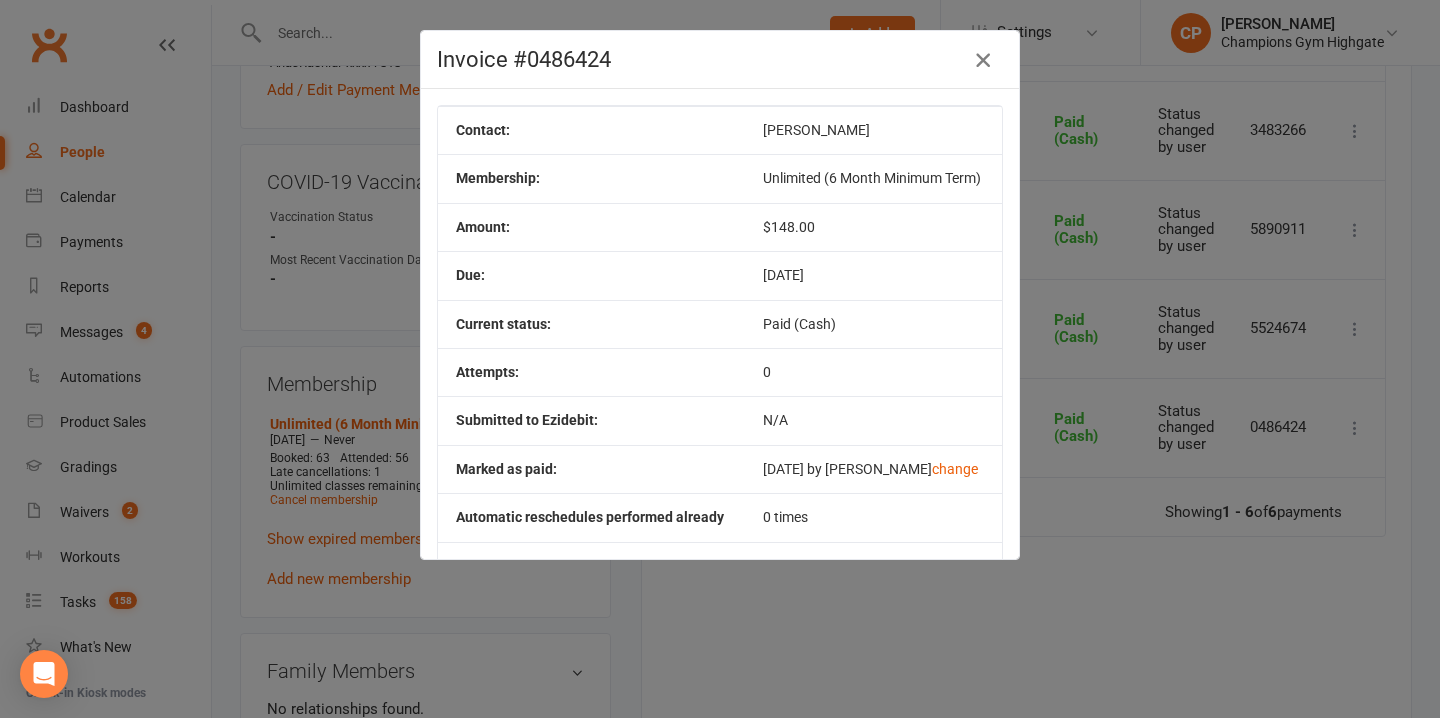 click at bounding box center (983, 60) 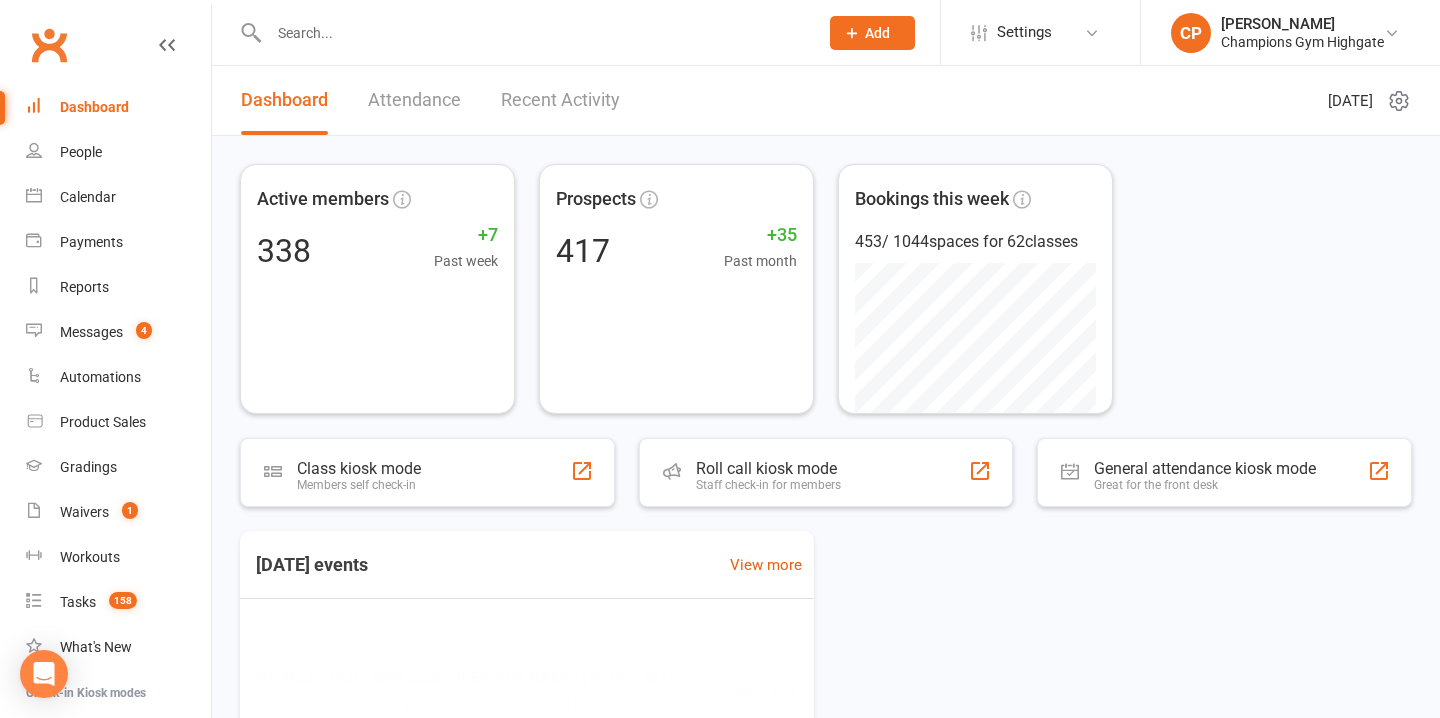 scroll, scrollTop: 0, scrollLeft: 0, axis: both 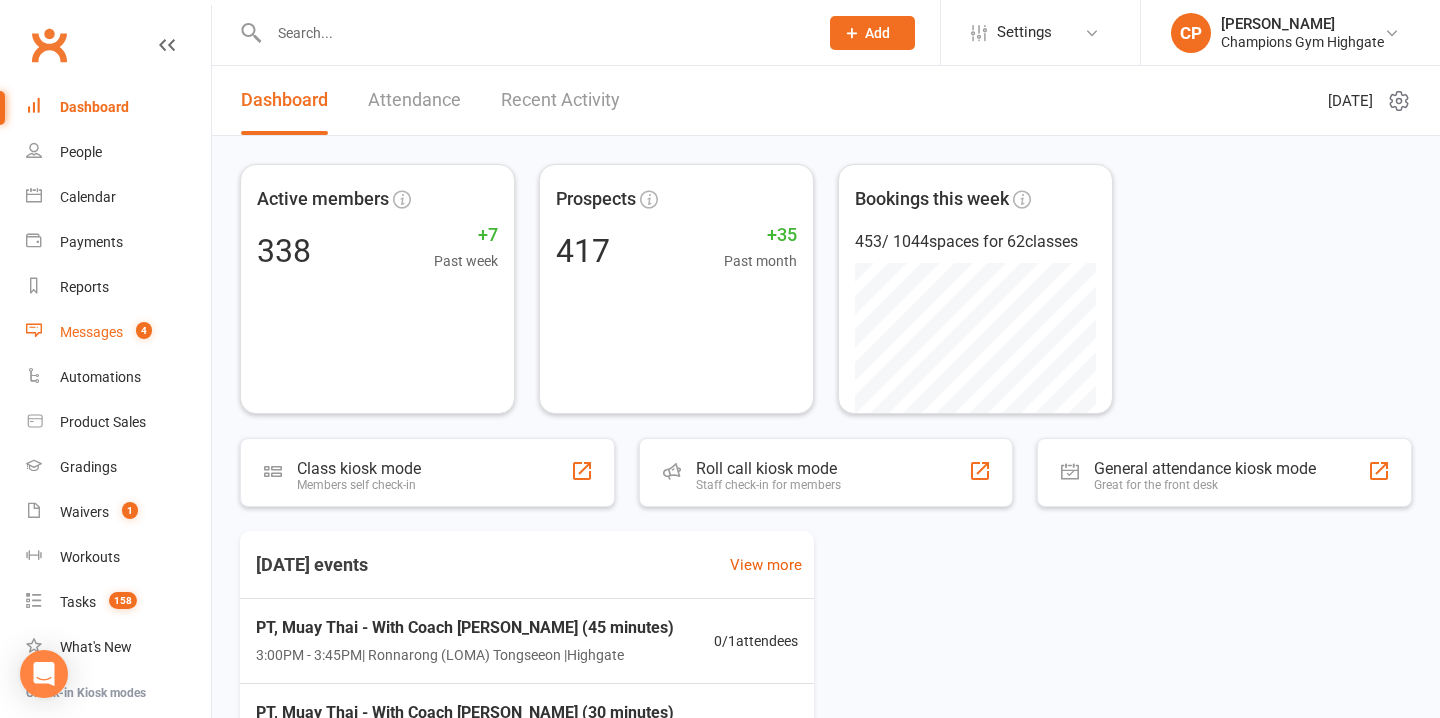 click on "Messages   4" at bounding box center [118, 332] 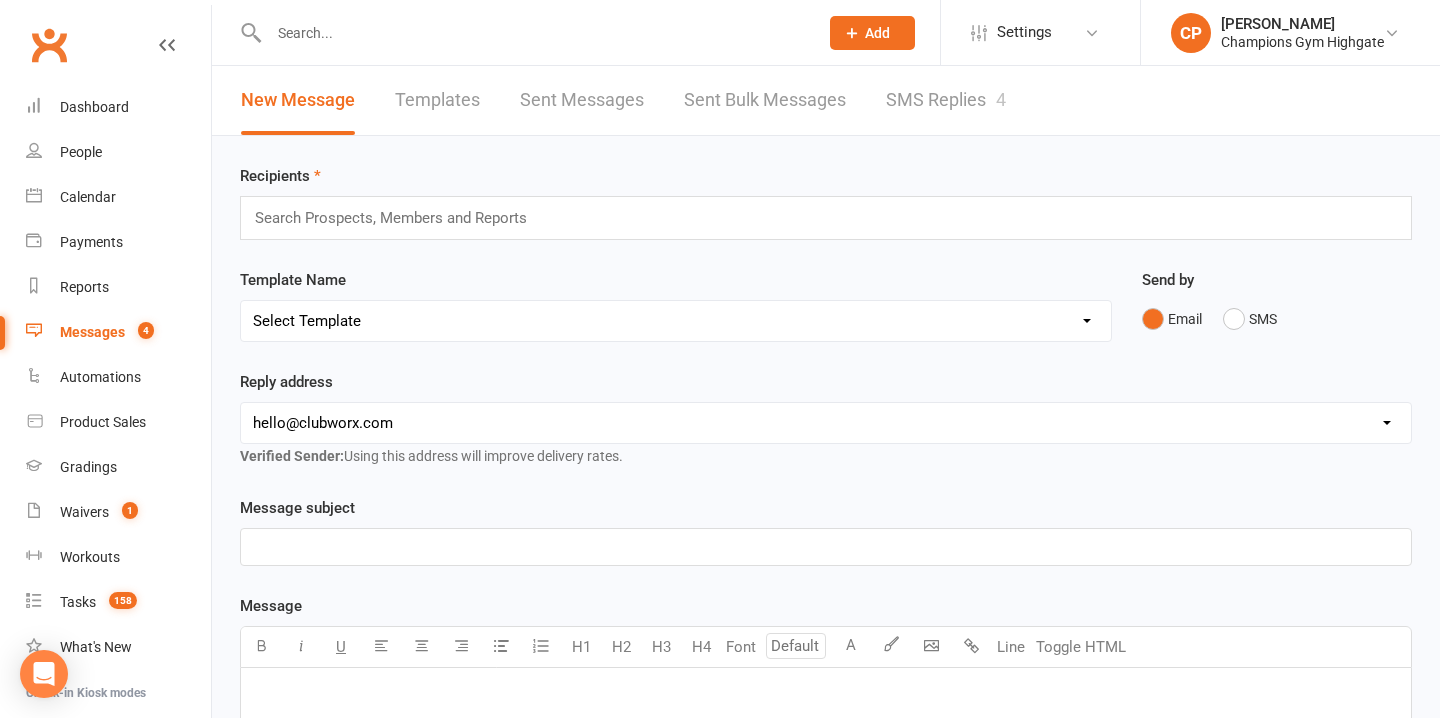 click on "SMS Replies  4" at bounding box center [946, 100] 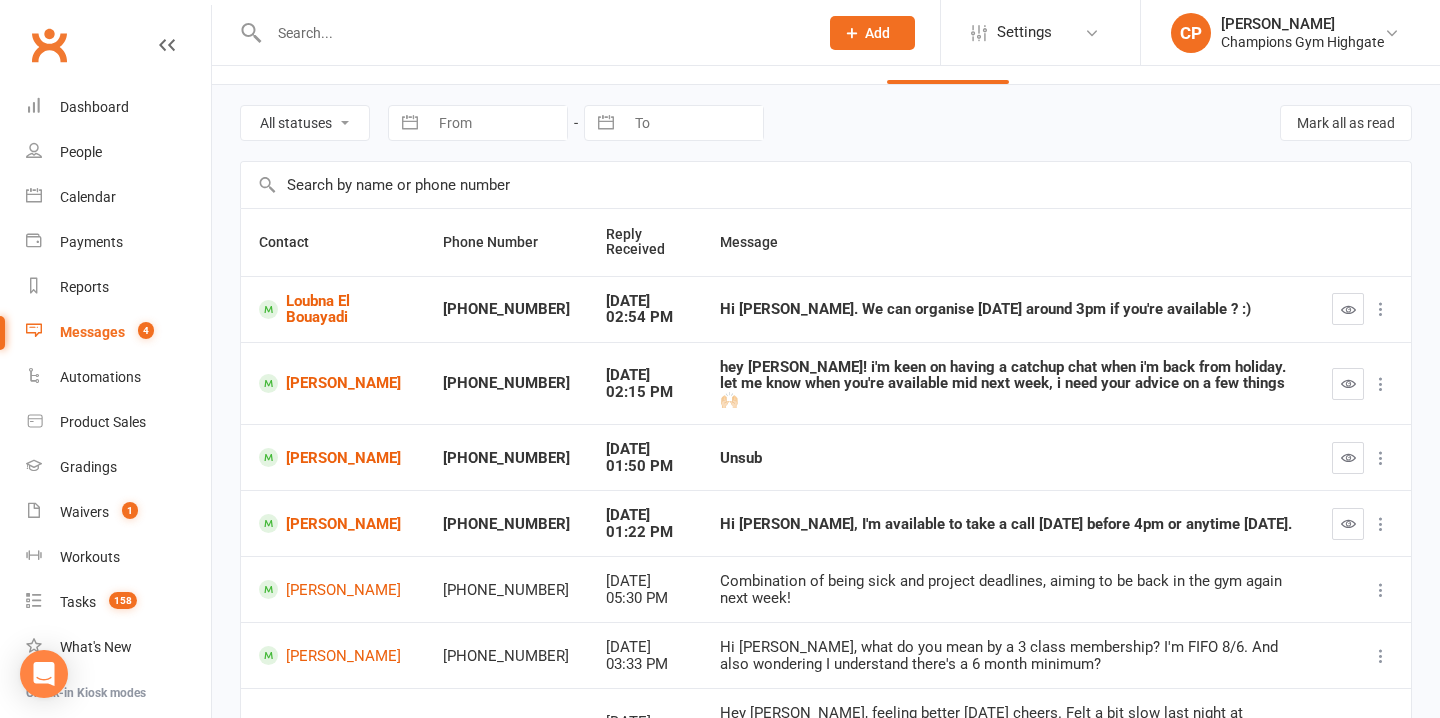 scroll, scrollTop: 57, scrollLeft: 0, axis: vertical 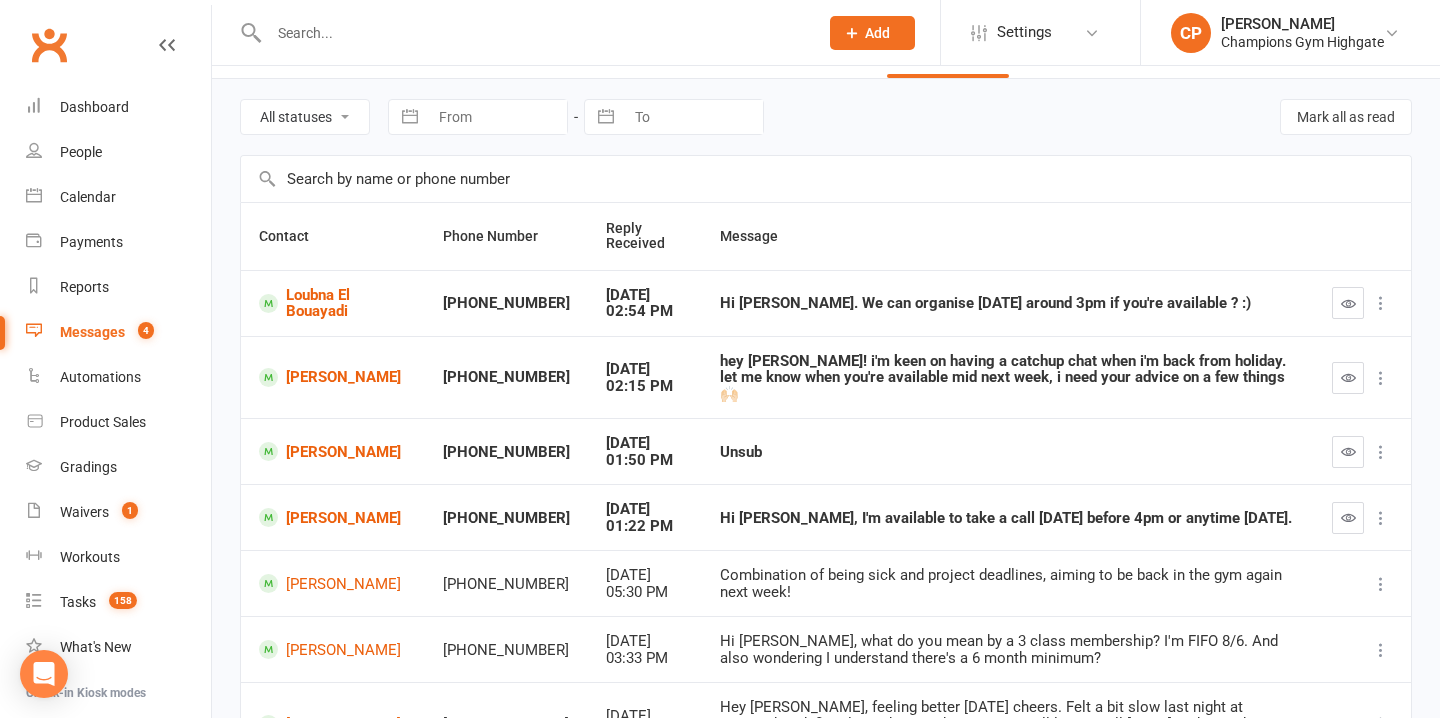 click at bounding box center [533, 33] 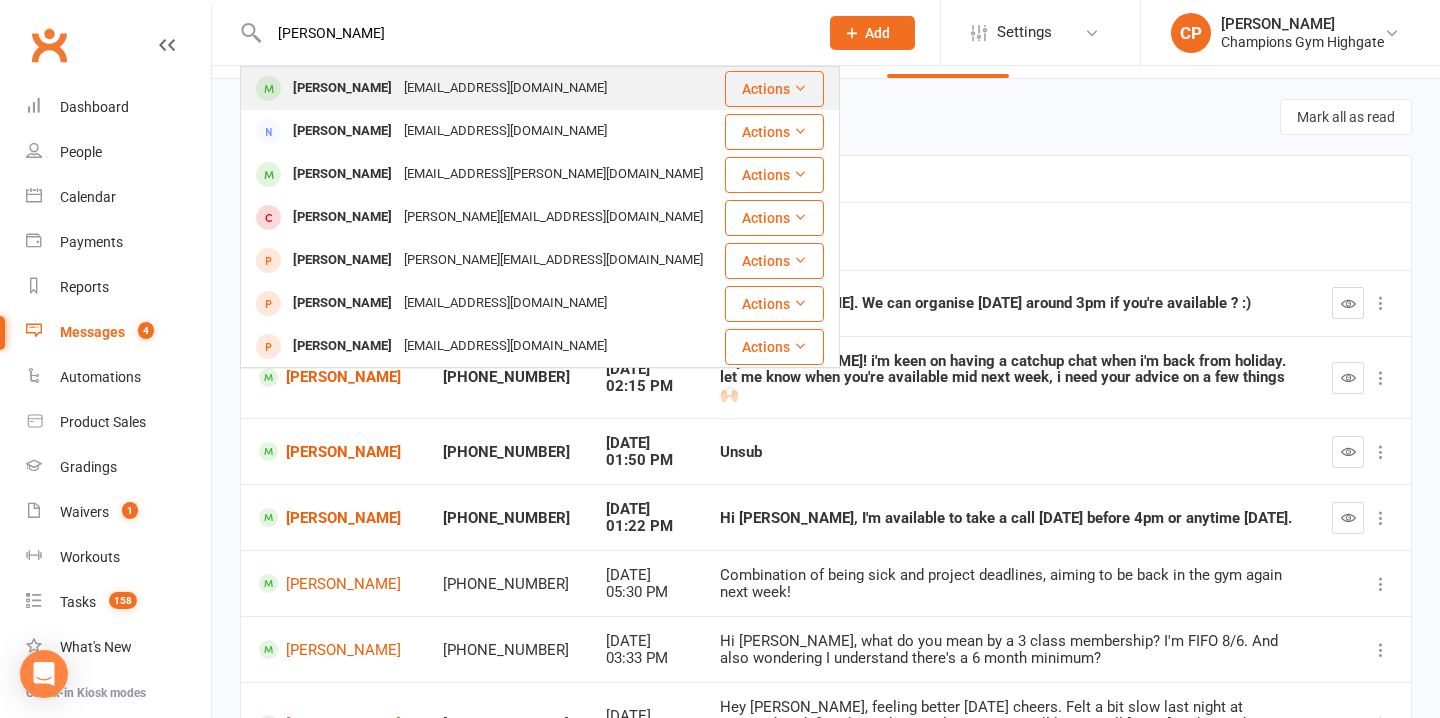 type on "[PERSON_NAME]" 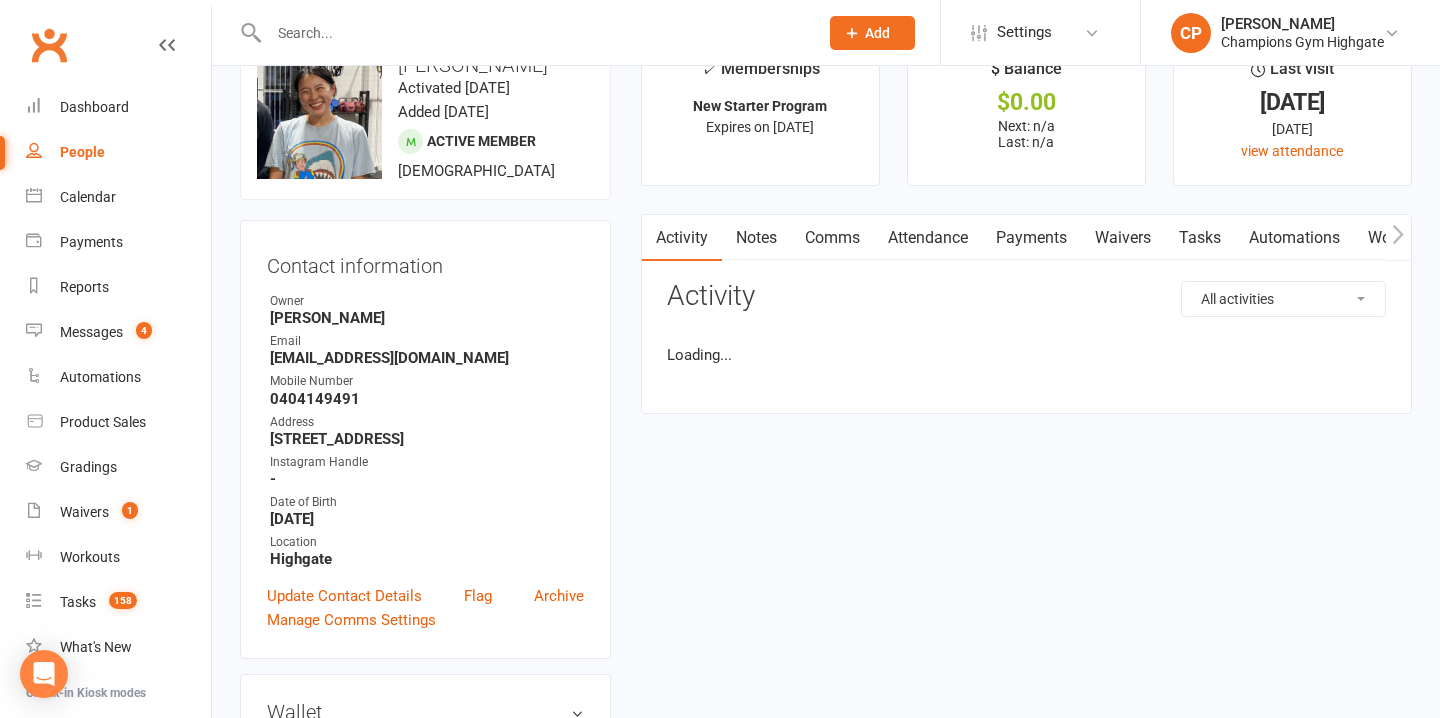 scroll, scrollTop: 0, scrollLeft: 0, axis: both 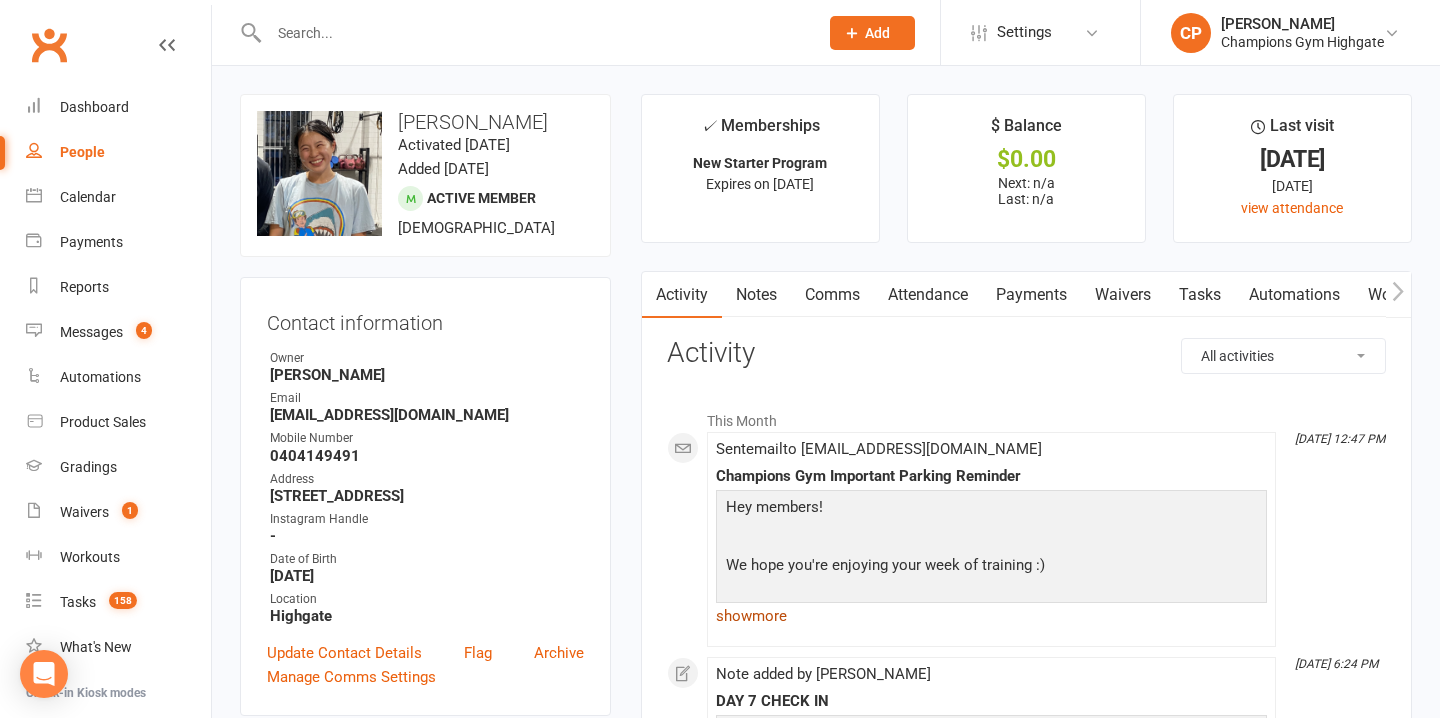 click on "show  more" at bounding box center (991, 616) 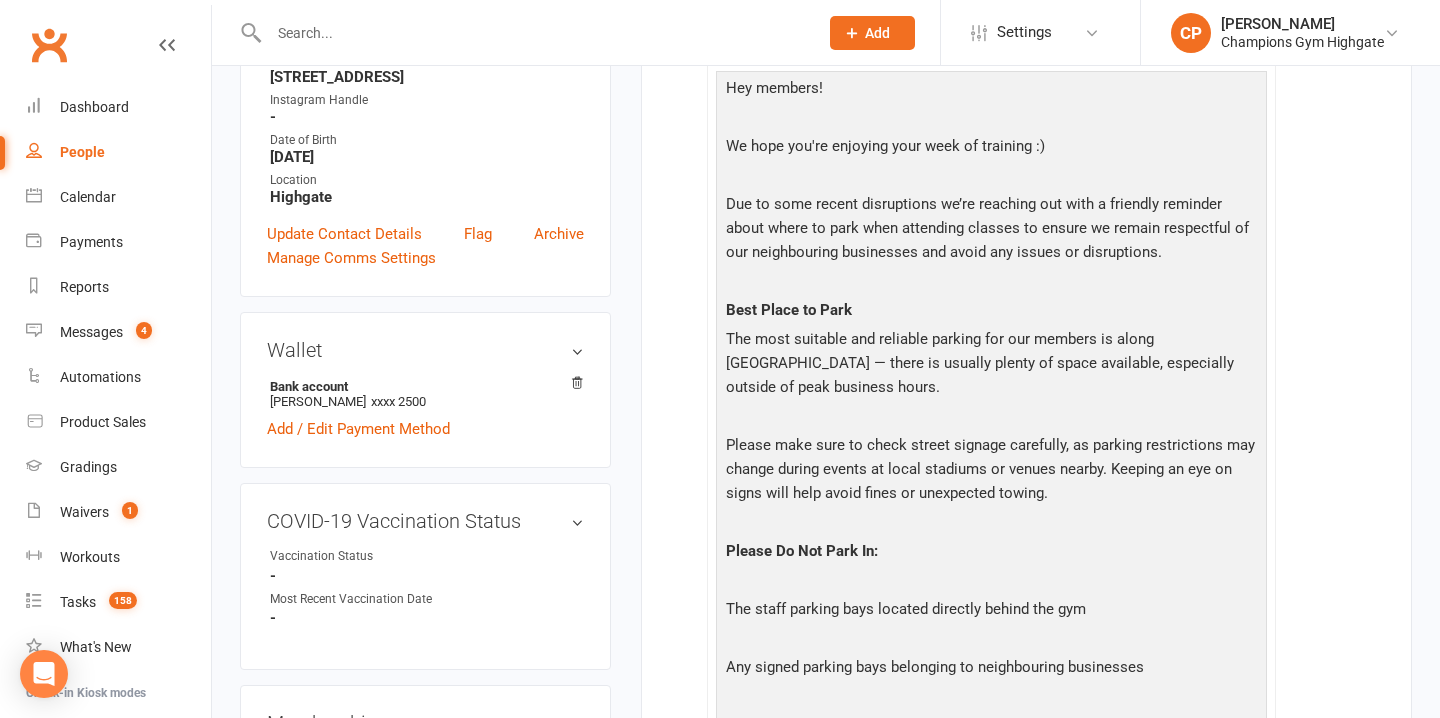 scroll, scrollTop: 0, scrollLeft: 0, axis: both 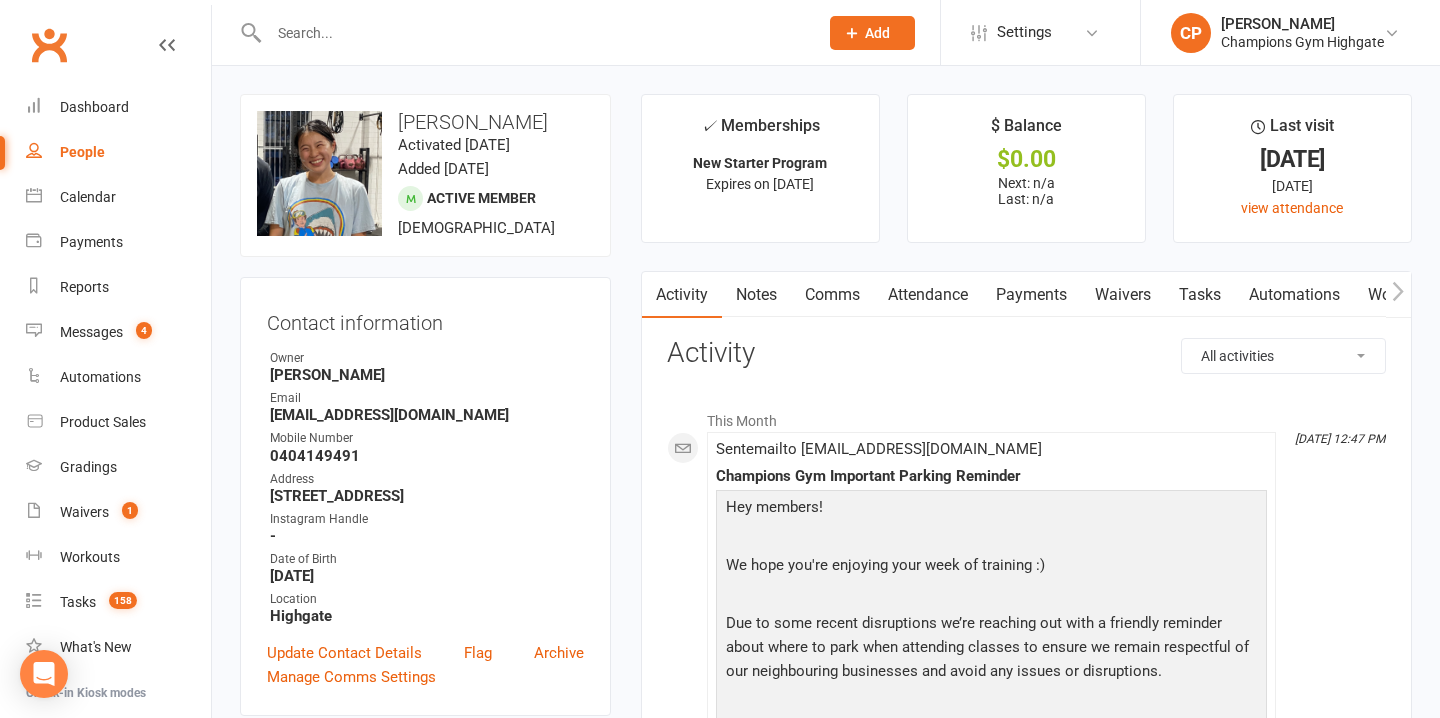 click on "Attendance" at bounding box center [928, 295] 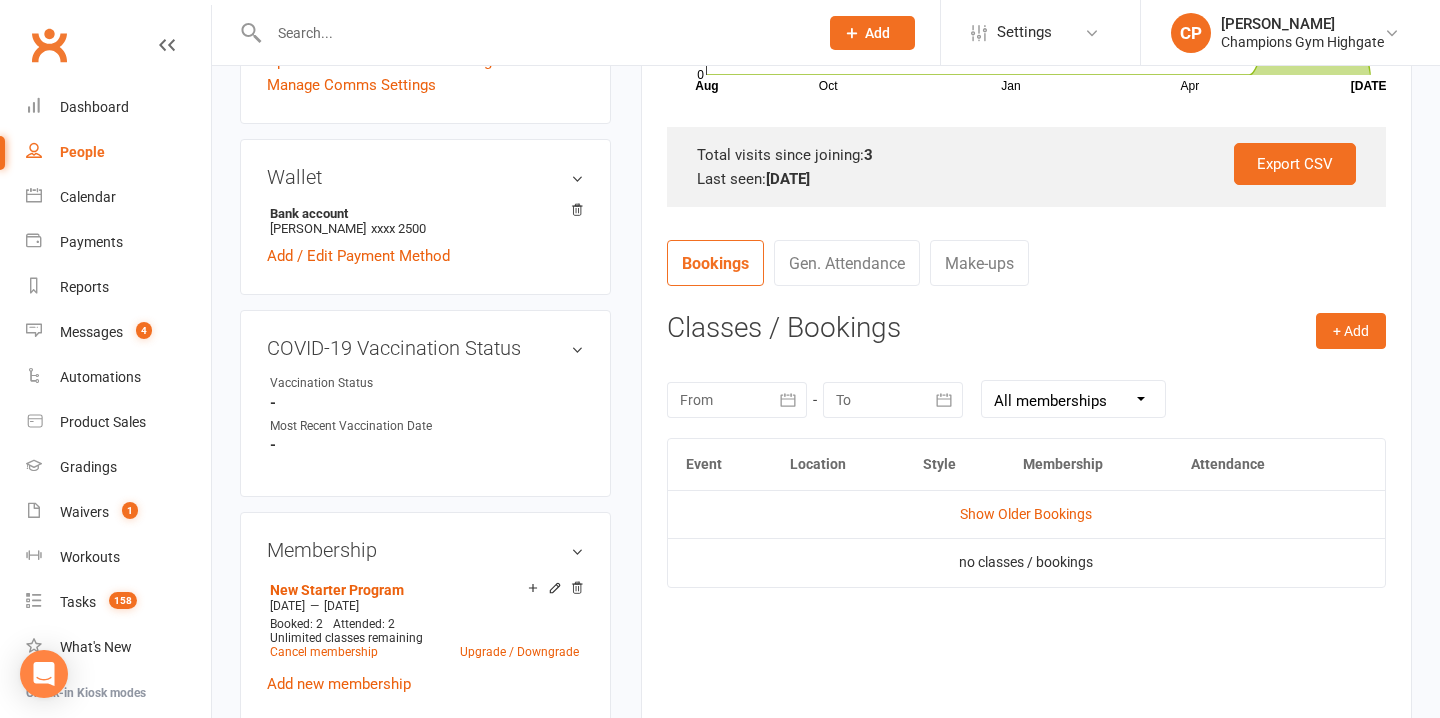 scroll, scrollTop: 612, scrollLeft: 0, axis: vertical 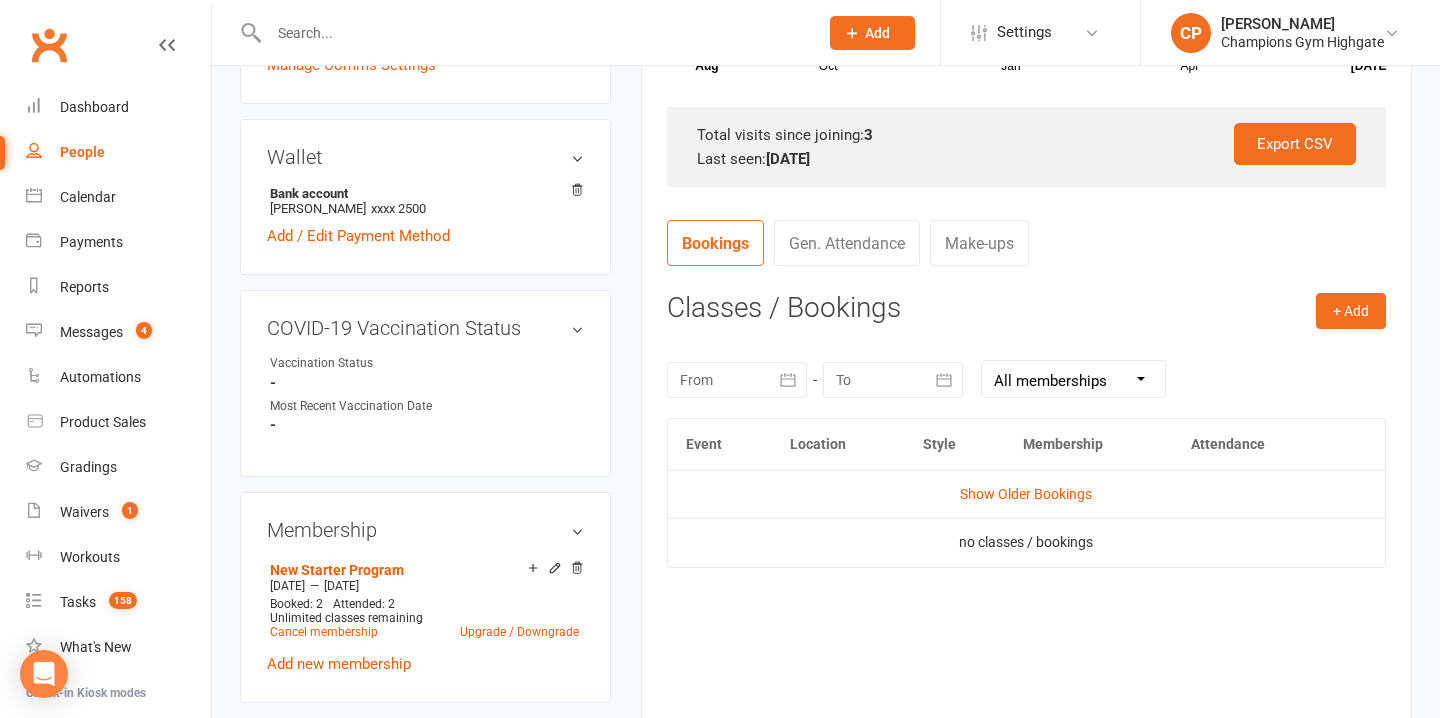 click on "Show Older Bookings" at bounding box center (1026, 494) 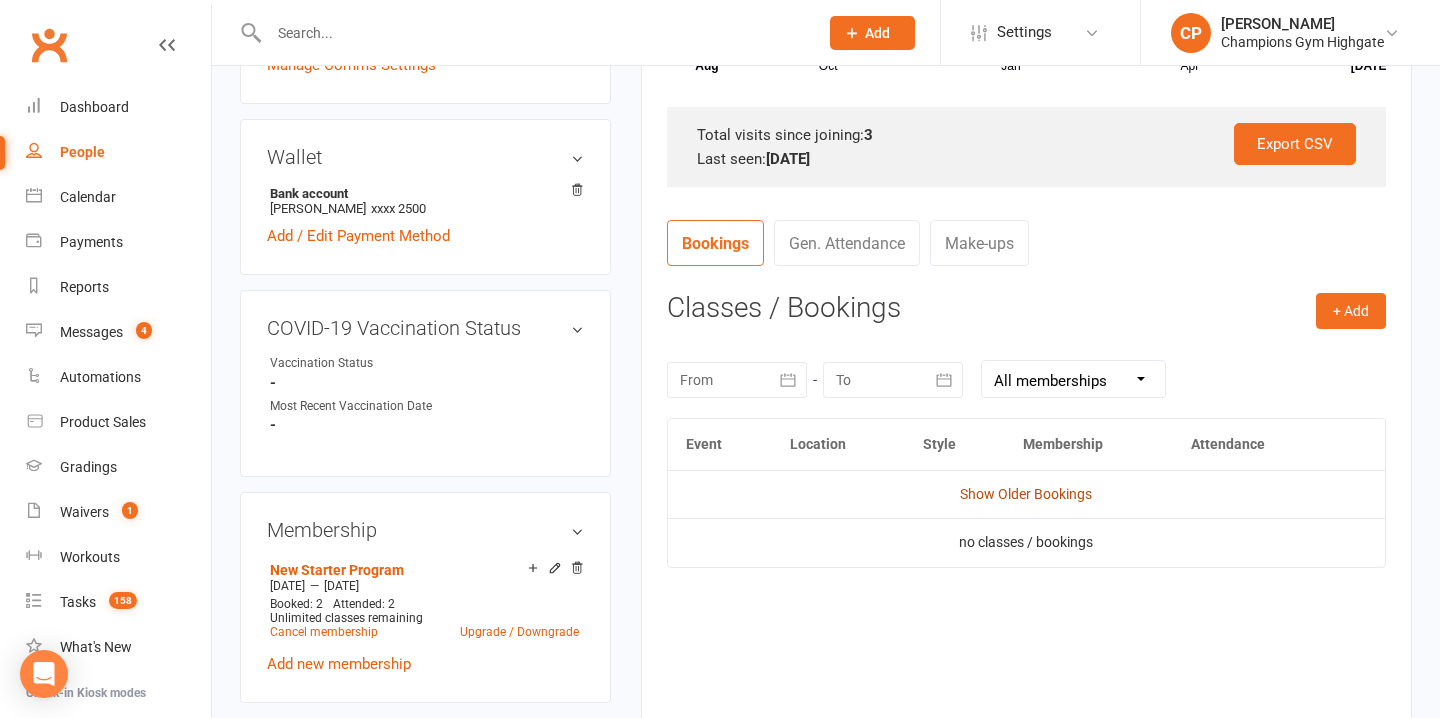 click on "Show Older Bookings" at bounding box center (1026, 494) 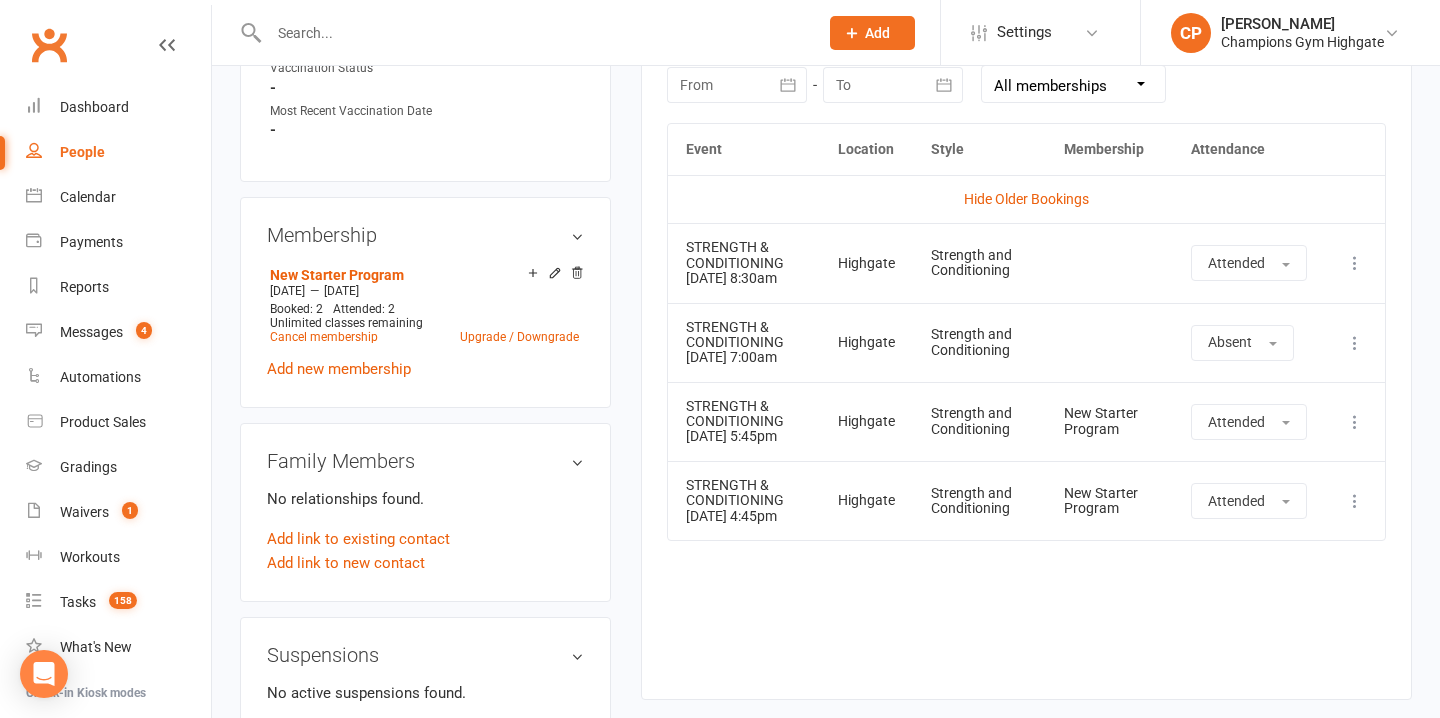 scroll, scrollTop: 0, scrollLeft: 0, axis: both 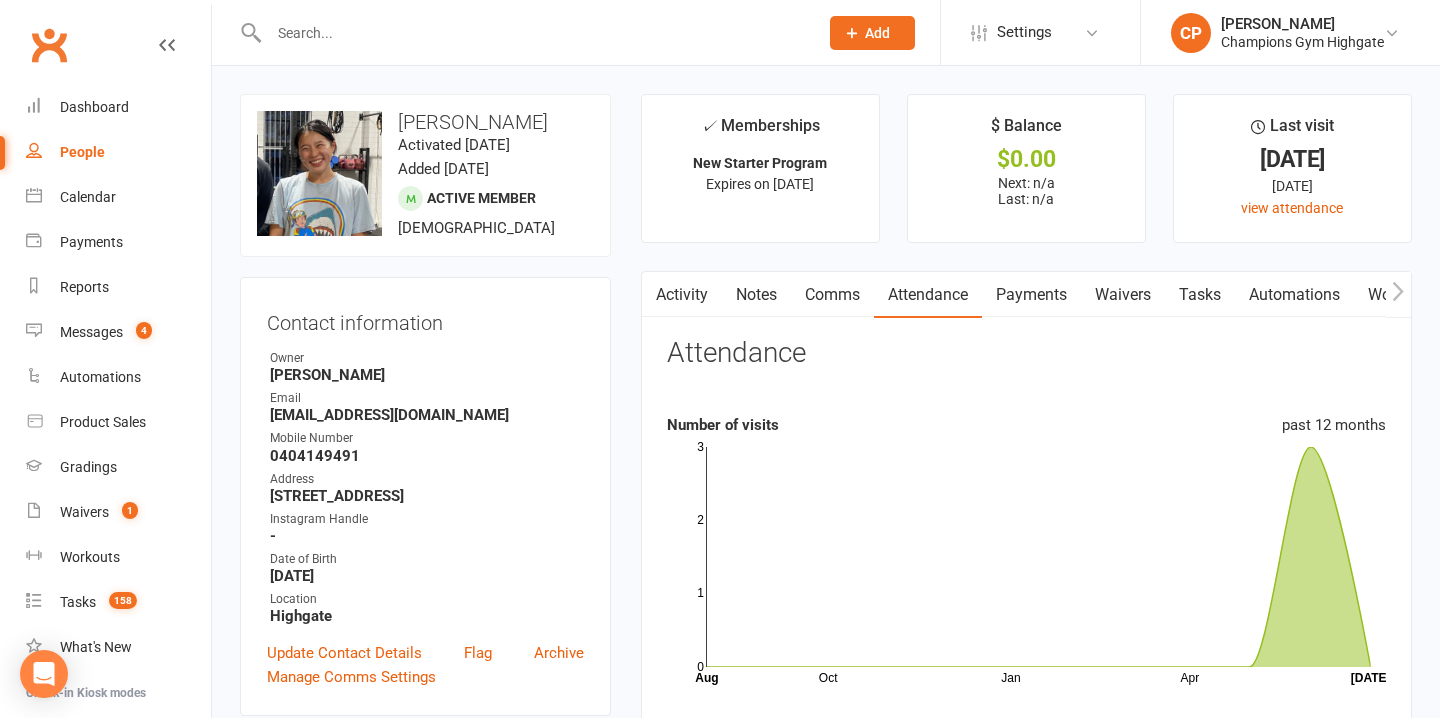 click at bounding box center (533, 33) 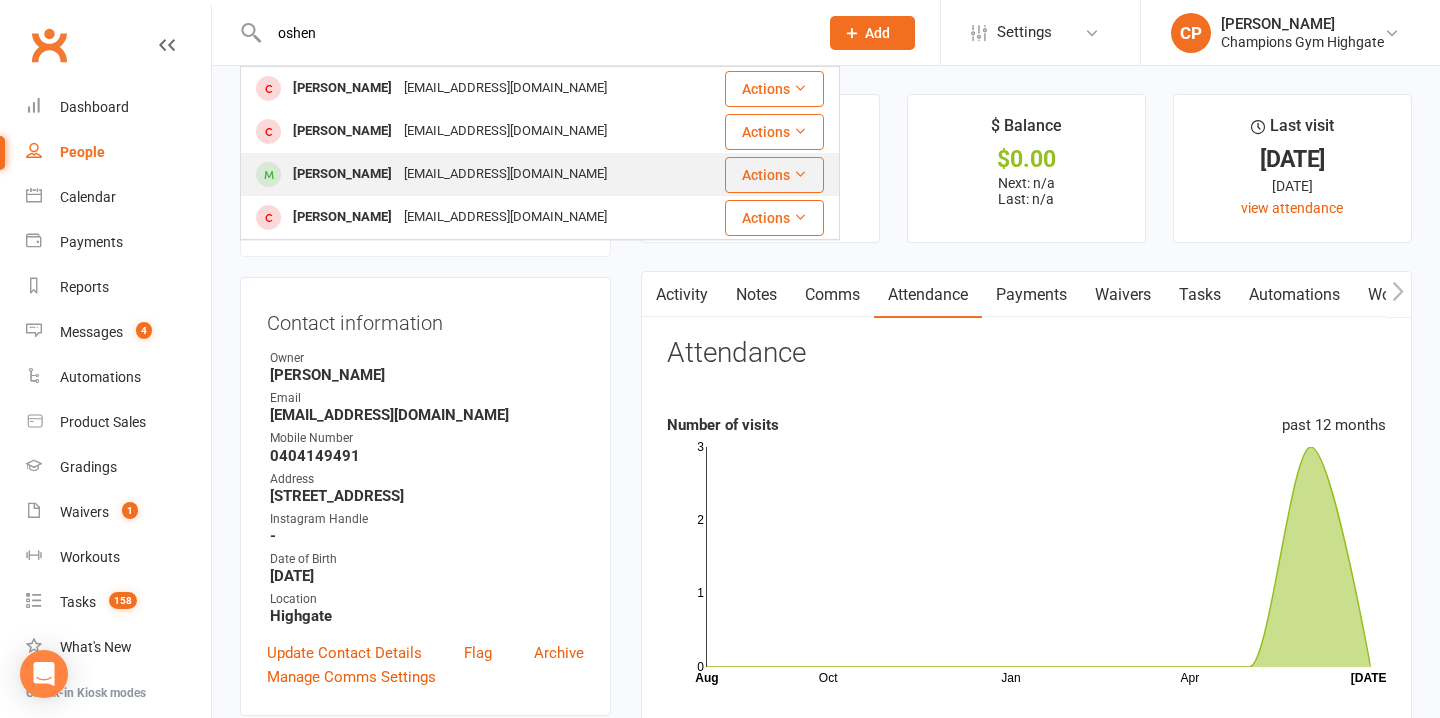 type on "oshen" 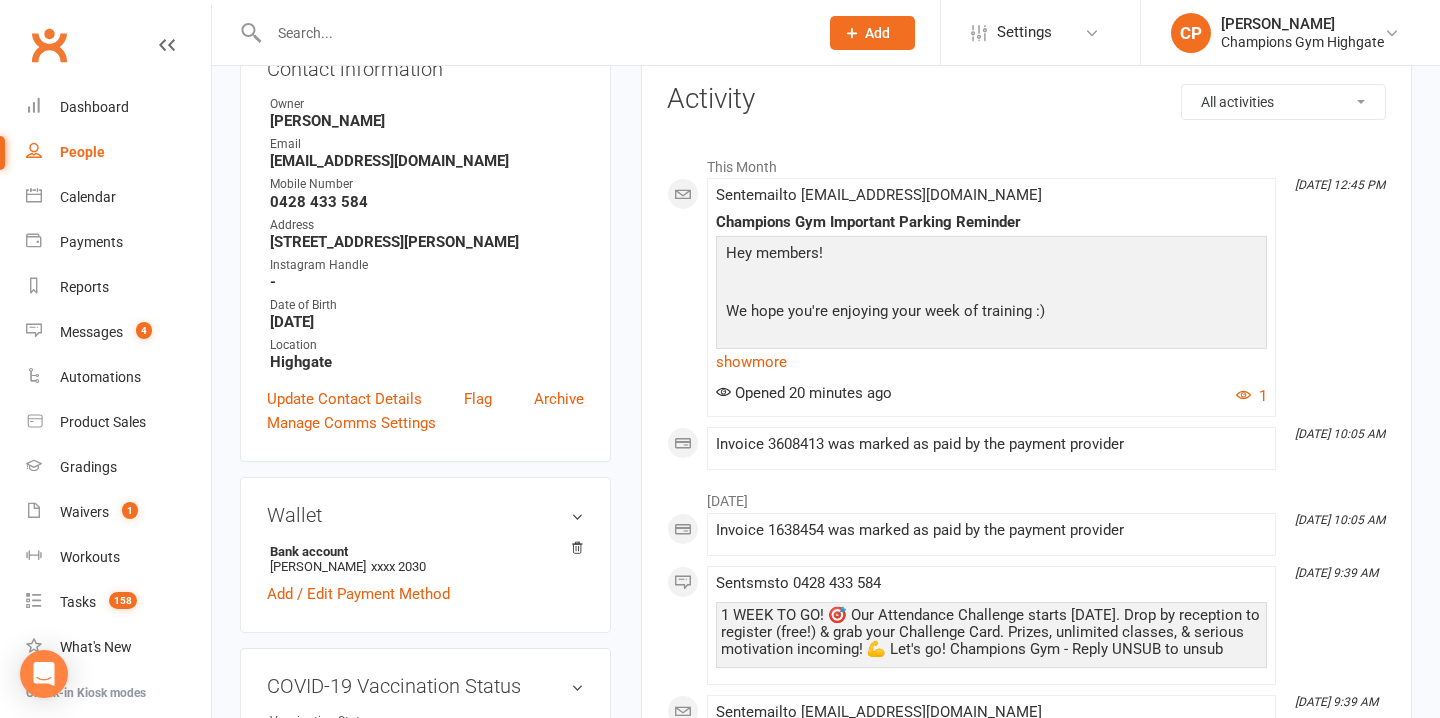 scroll, scrollTop: 164, scrollLeft: 0, axis: vertical 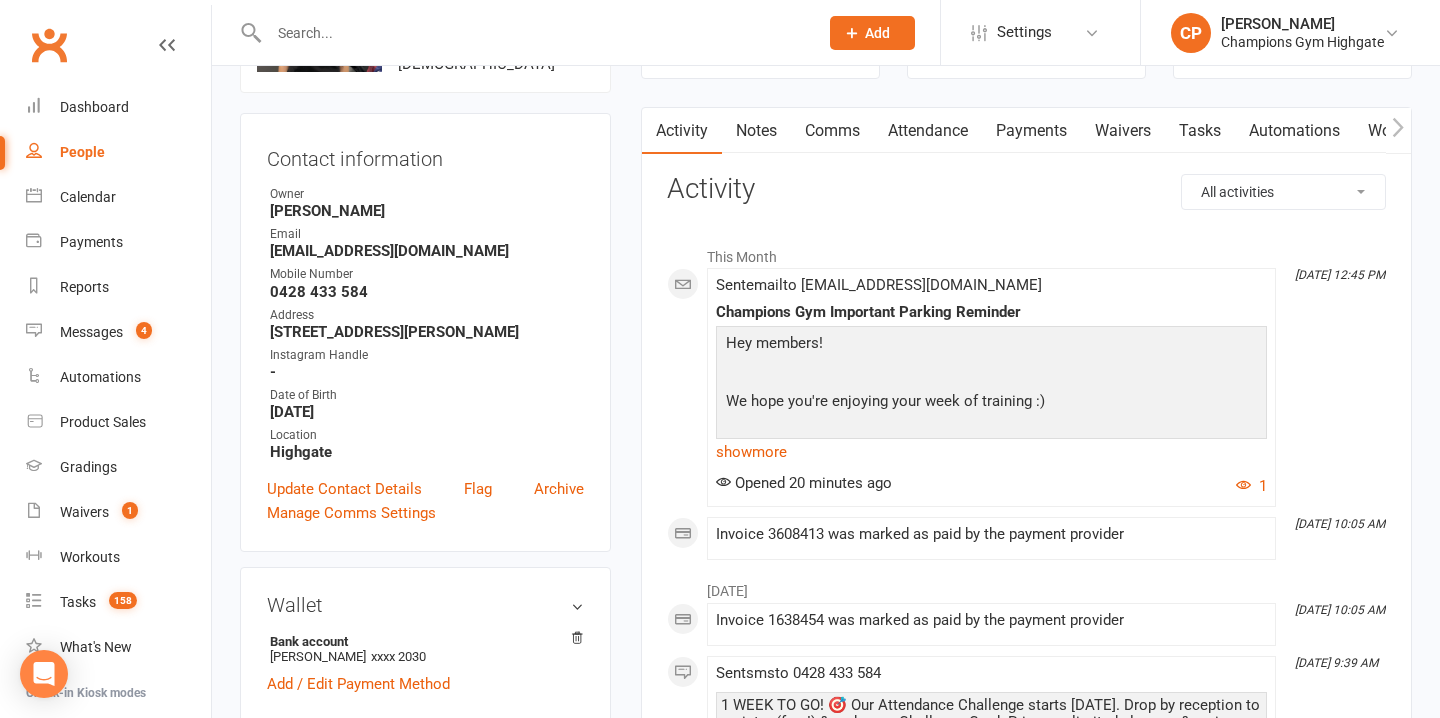 click on "Attendance" at bounding box center [928, 131] 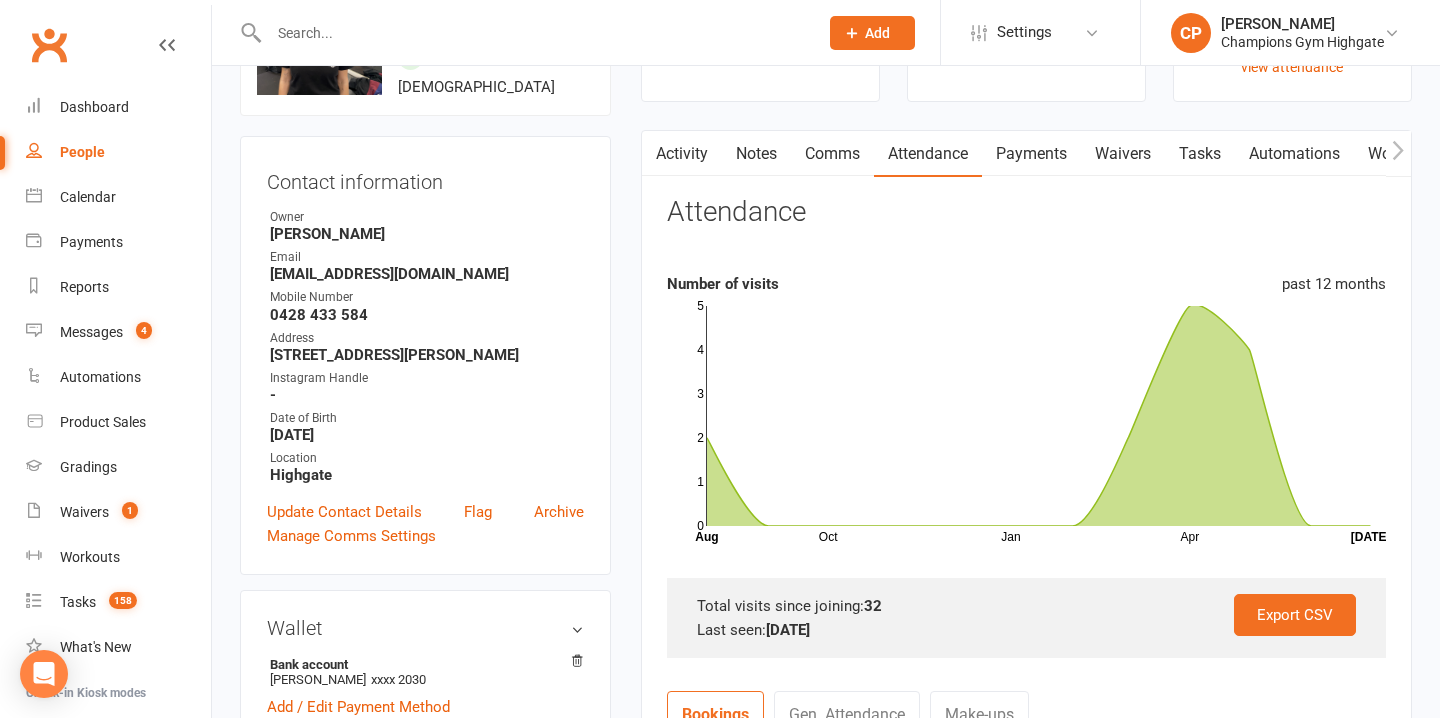 scroll, scrollTop: 138, scrollLeft: 0, axis: vertical 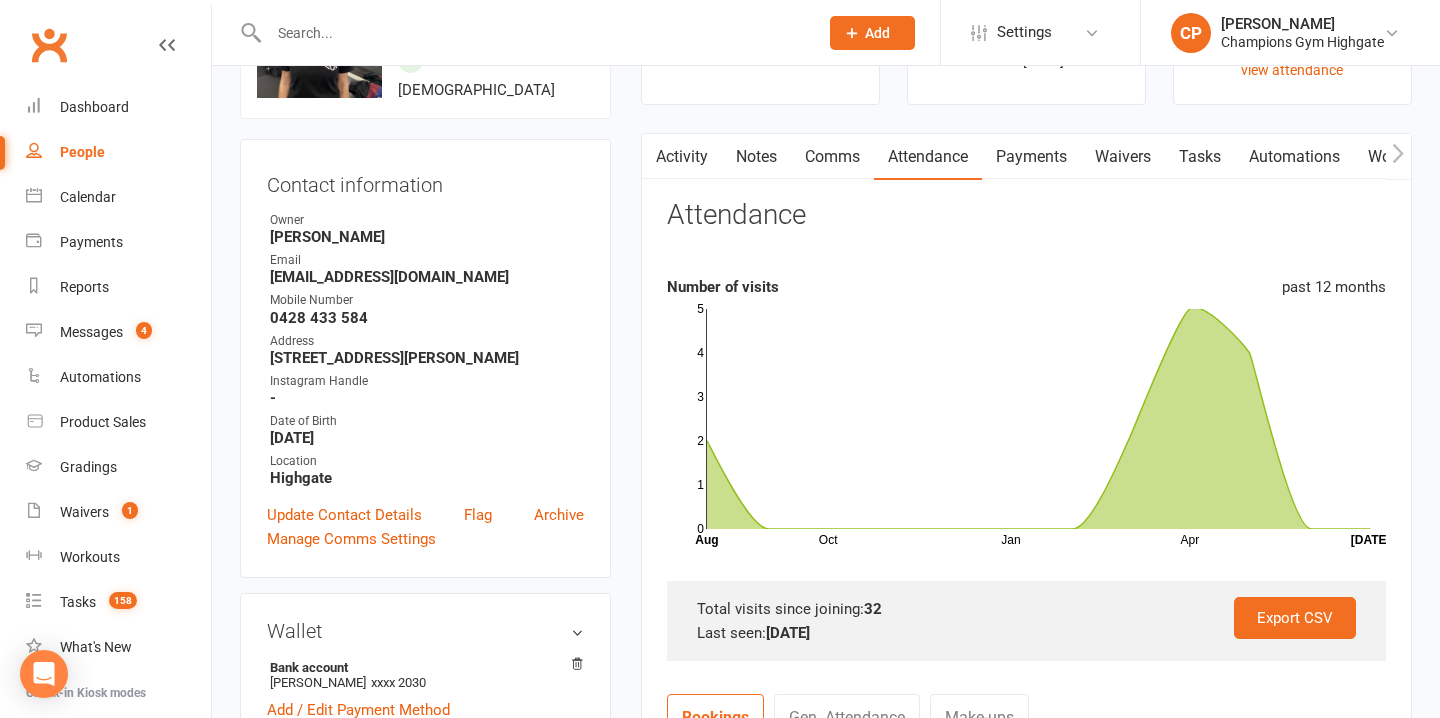 click on "Payments" at bounding box center [1031, 157] 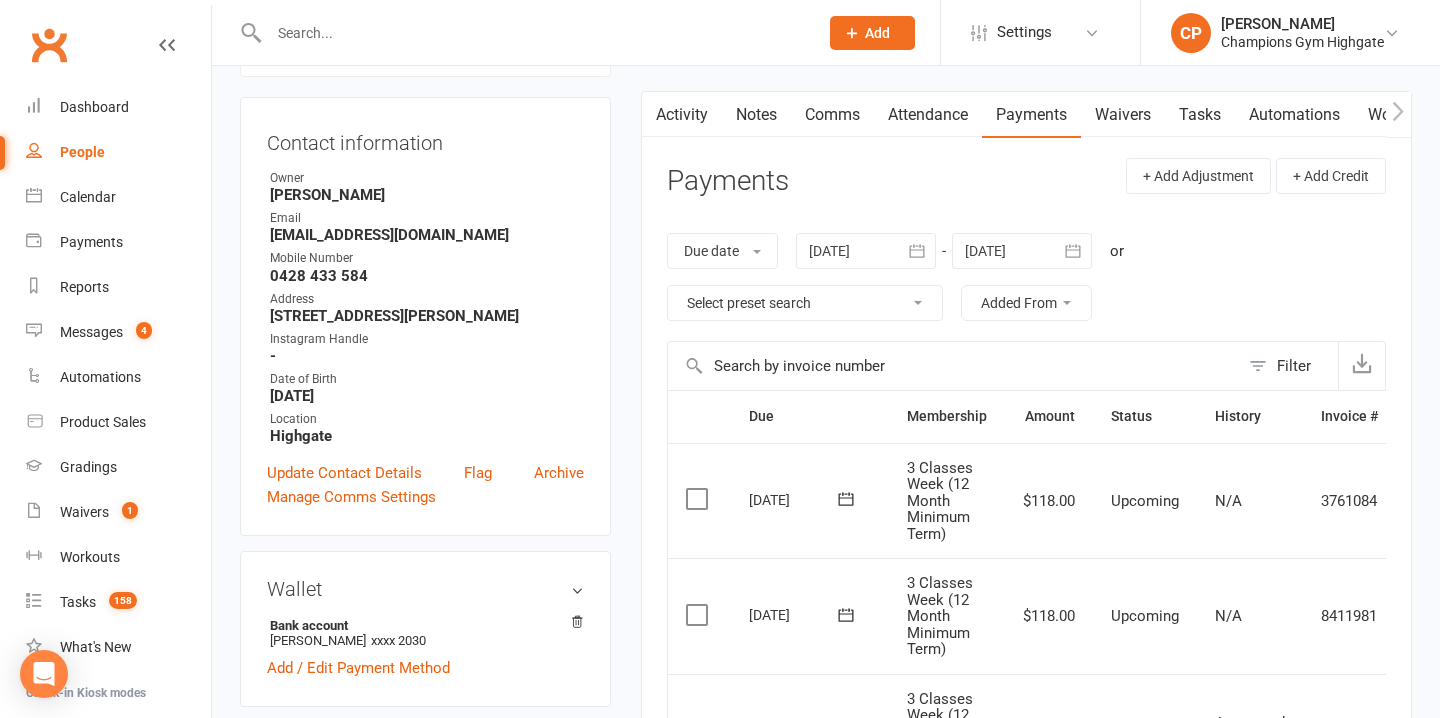 scroll, scrollTop: 174, scrollLeft: 0, axis: vertical 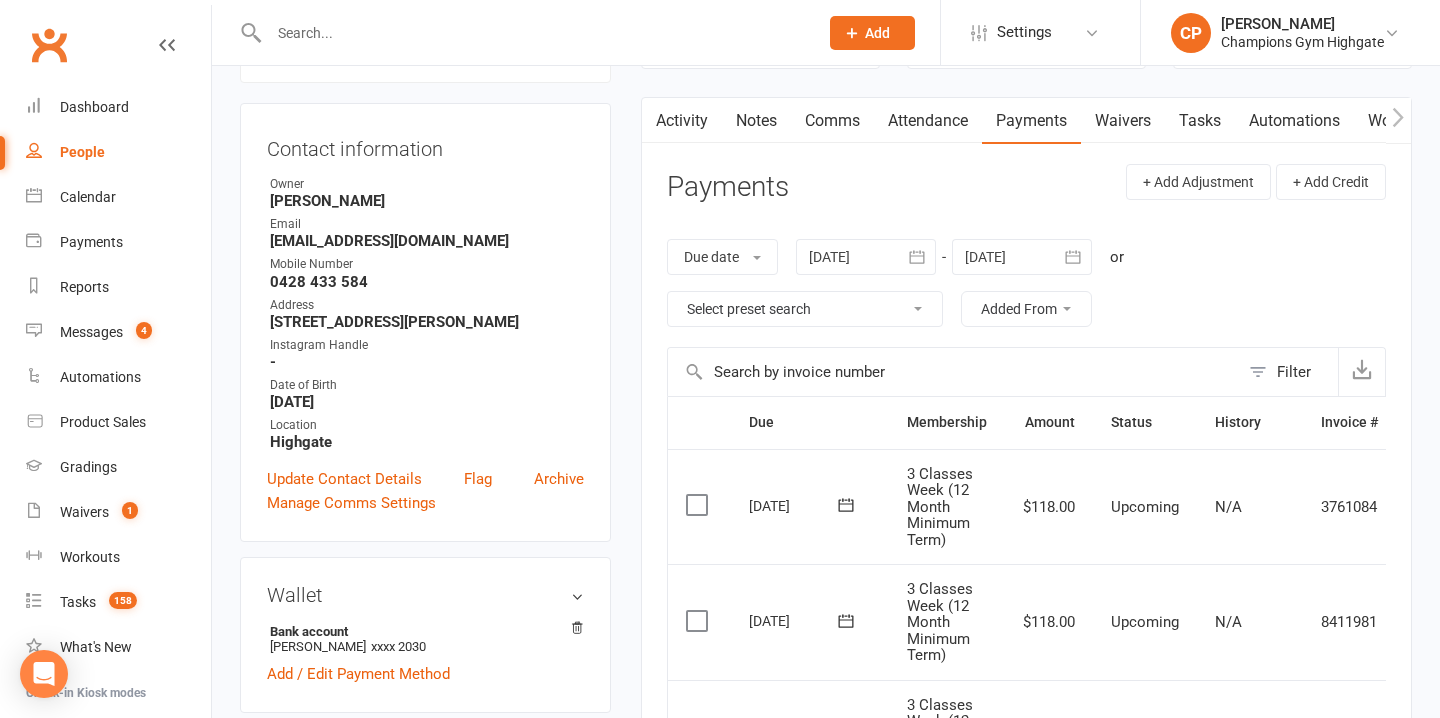 click at bounding box center [866, 257] 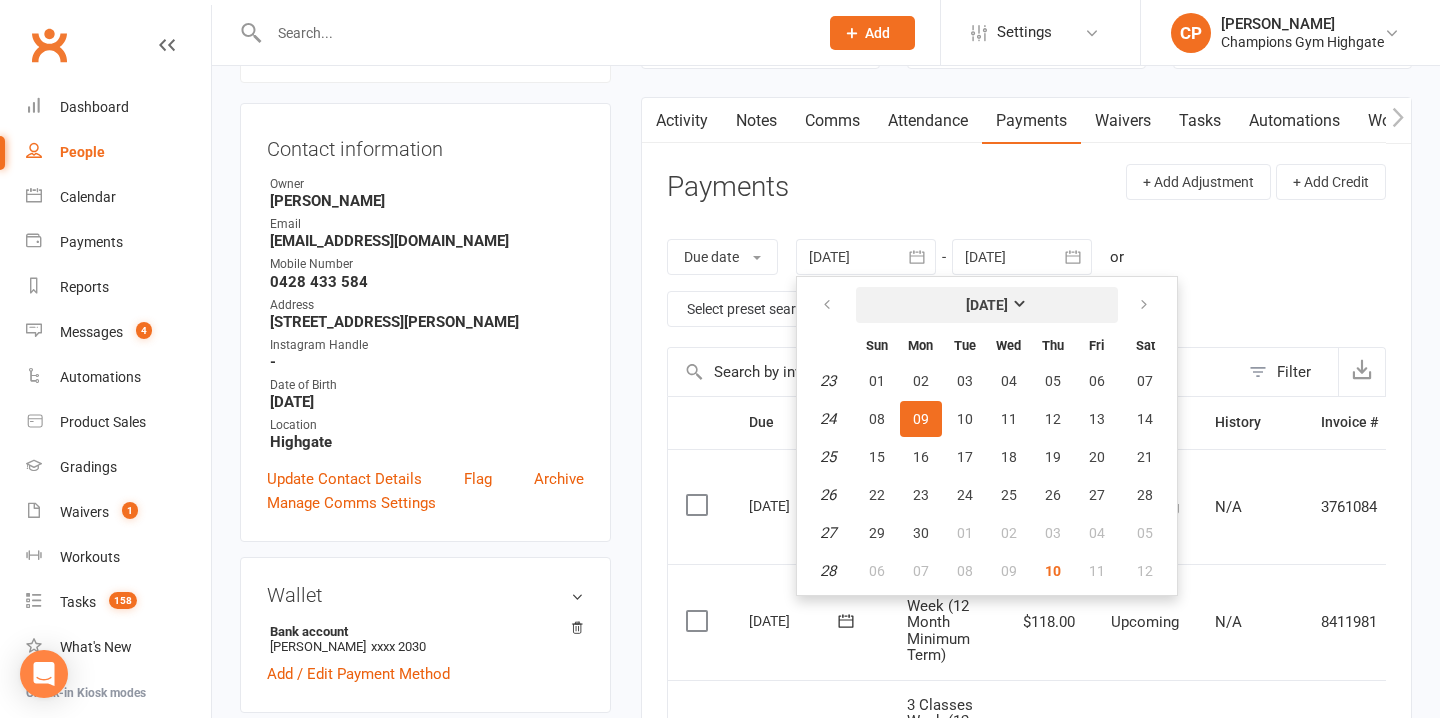 click on "June 2025" at bounding box center (987, 305) 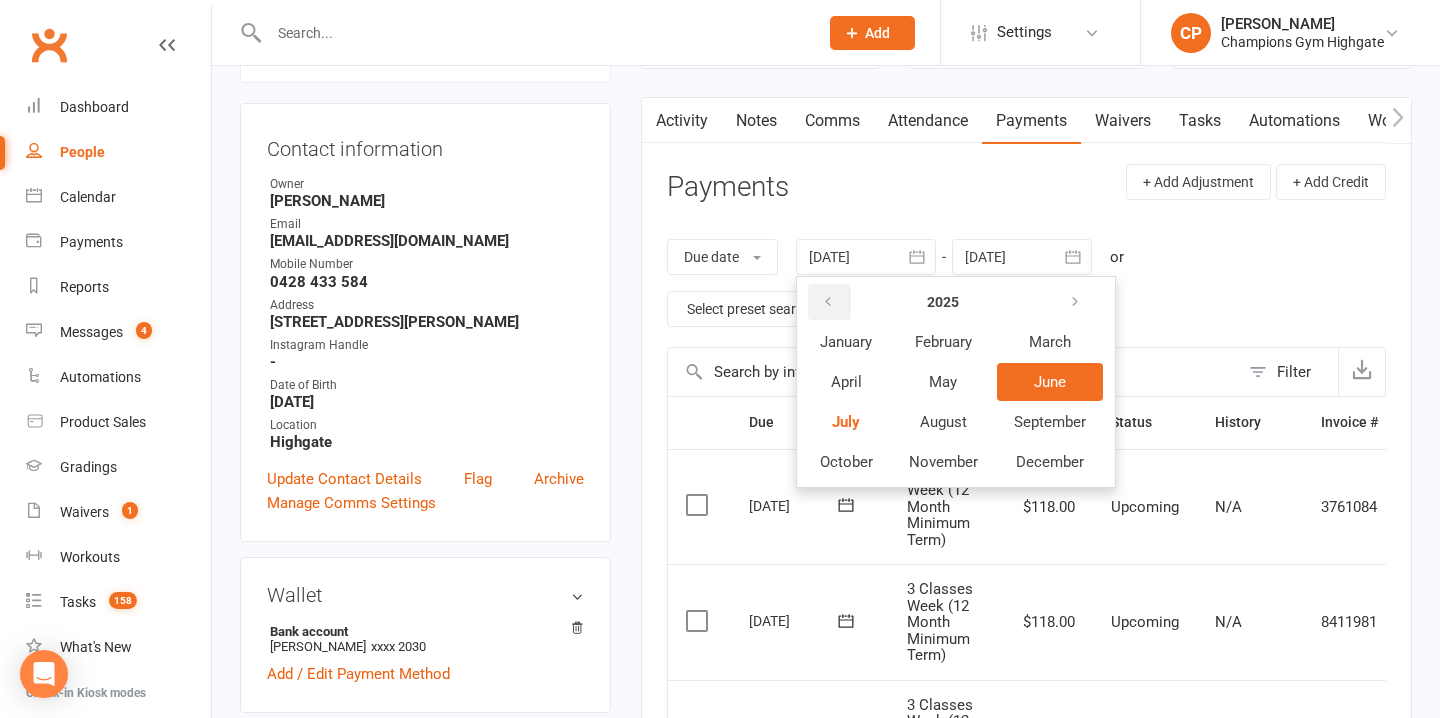 click at bounding box center [829, 302] 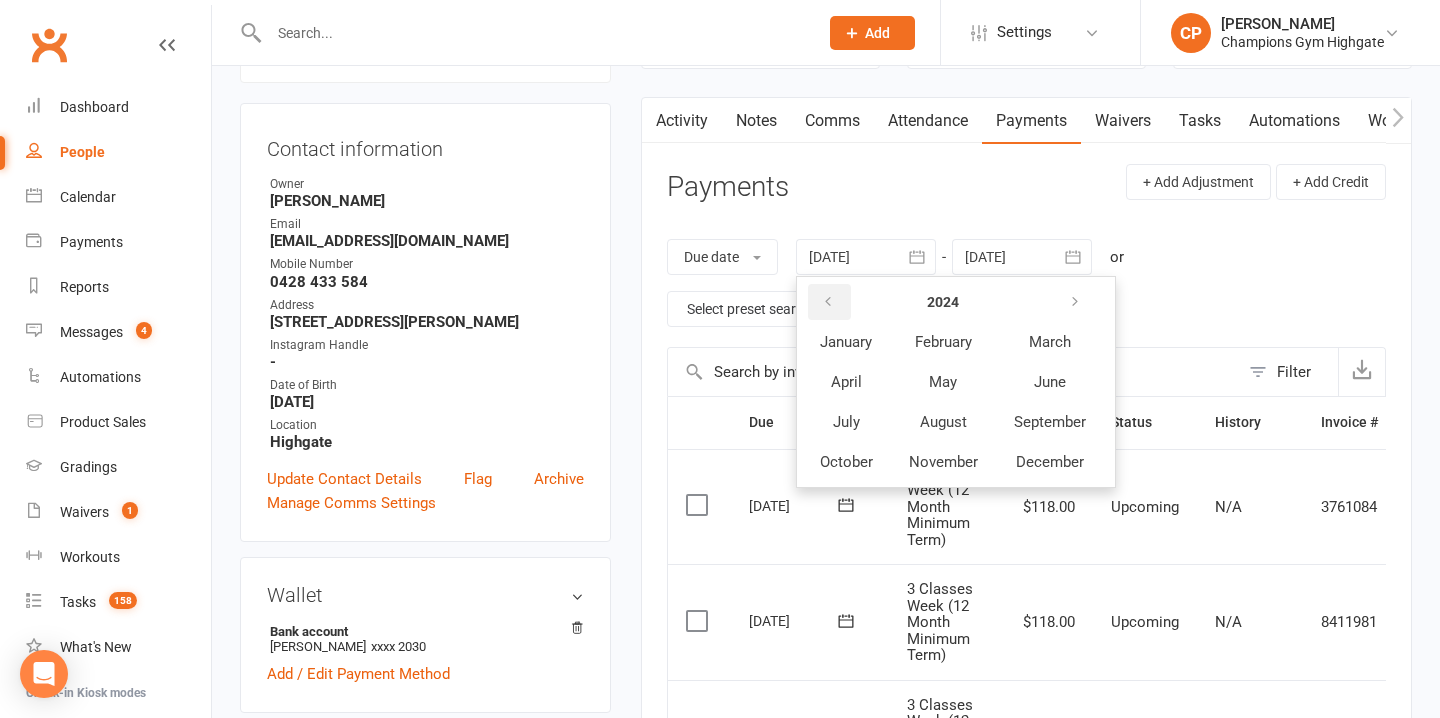 click at bounding box center [829, 302] 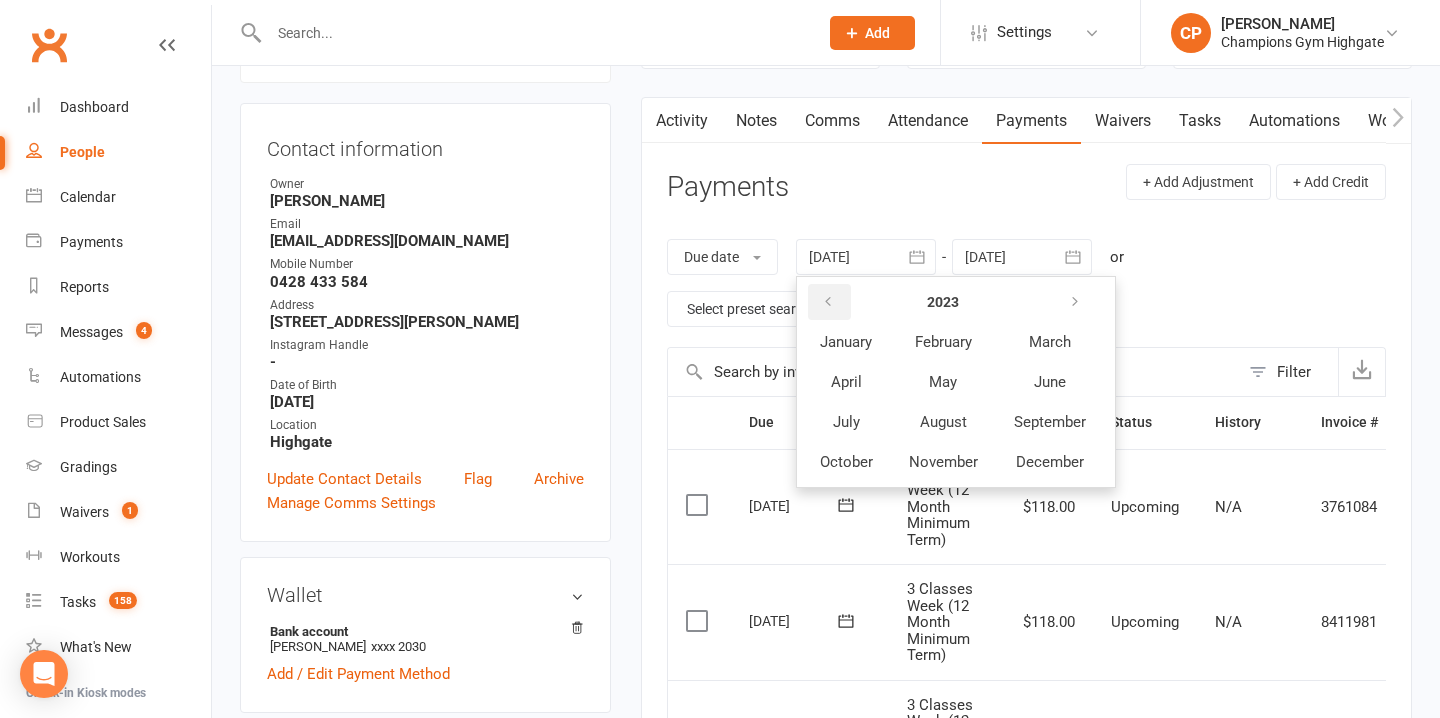 click at bounding box center (829, 302) 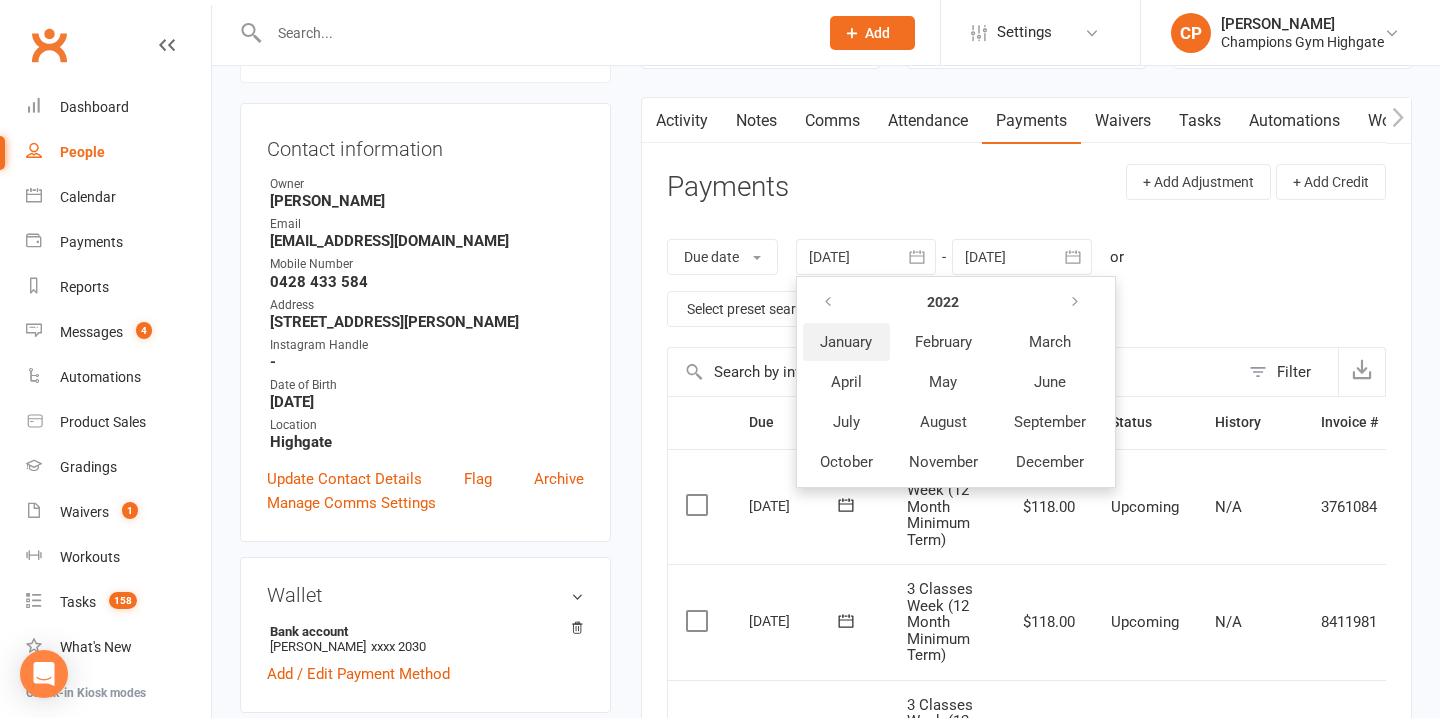 click on "January" at bounding box center (846, 342) 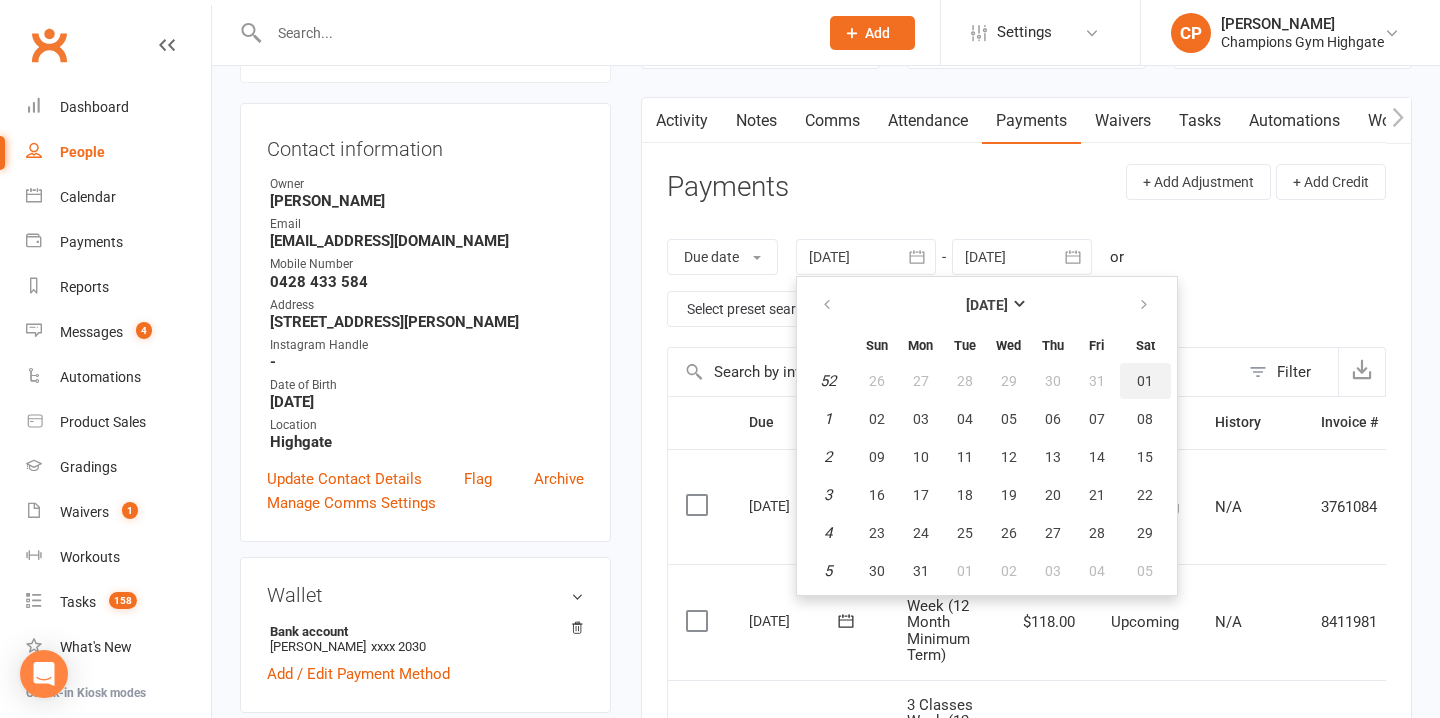 click on "01" at bounding box center [1145, 381] 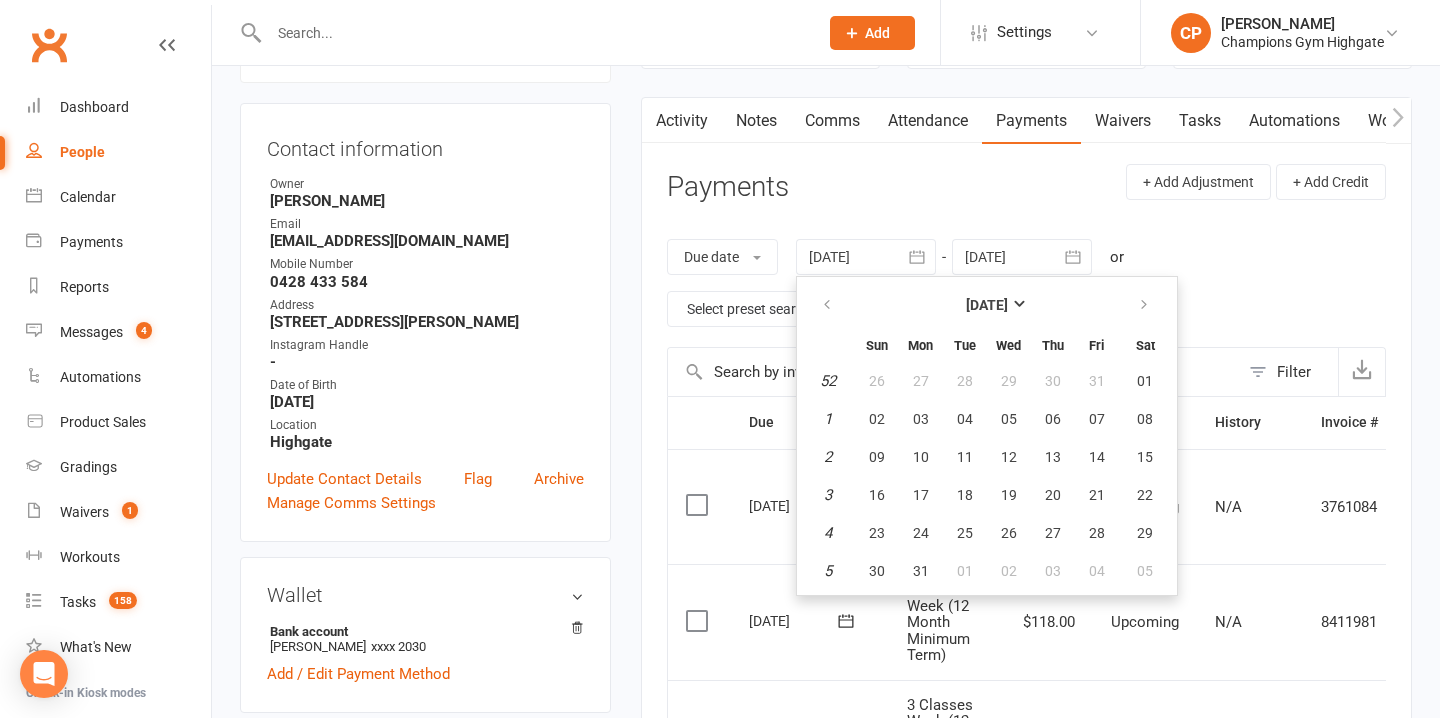 type on "01 Jan 2022" 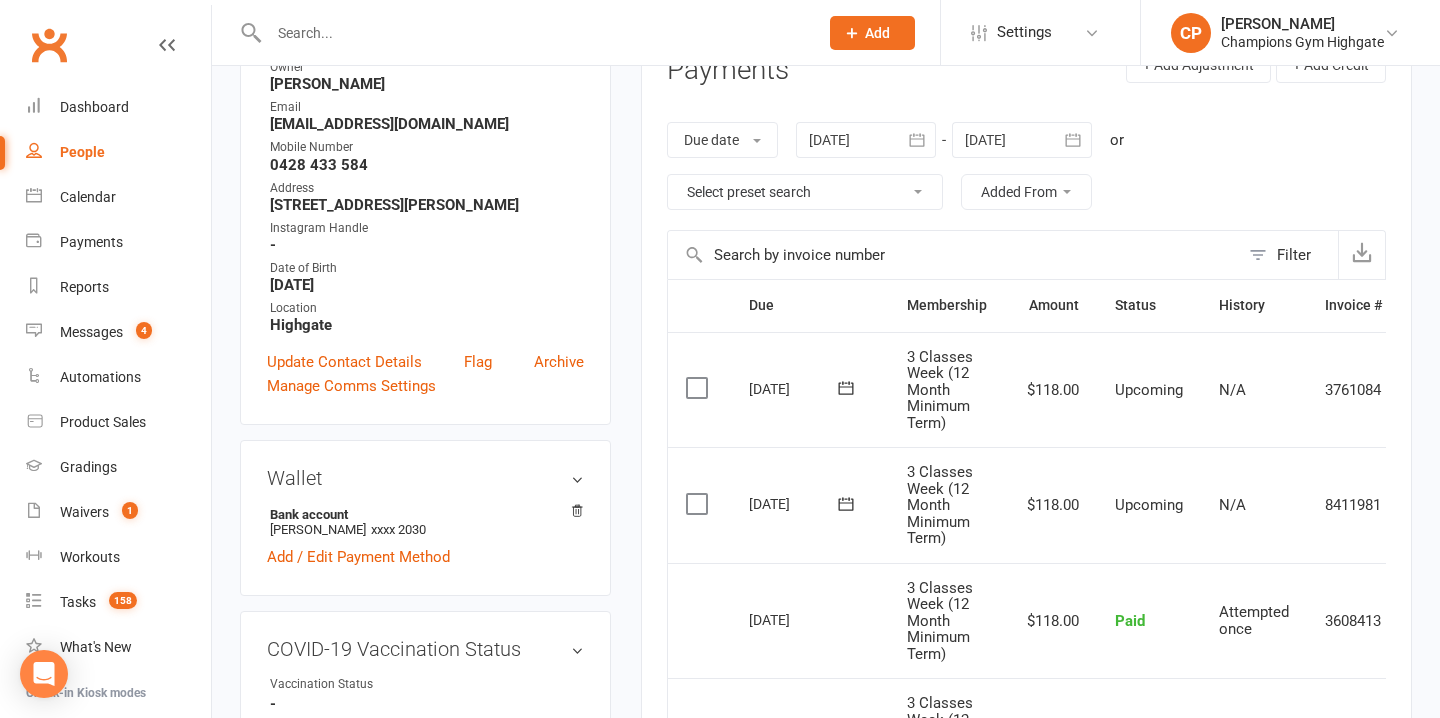 scroll, scrollTop: 0, scrollLeft: 0, axis: both 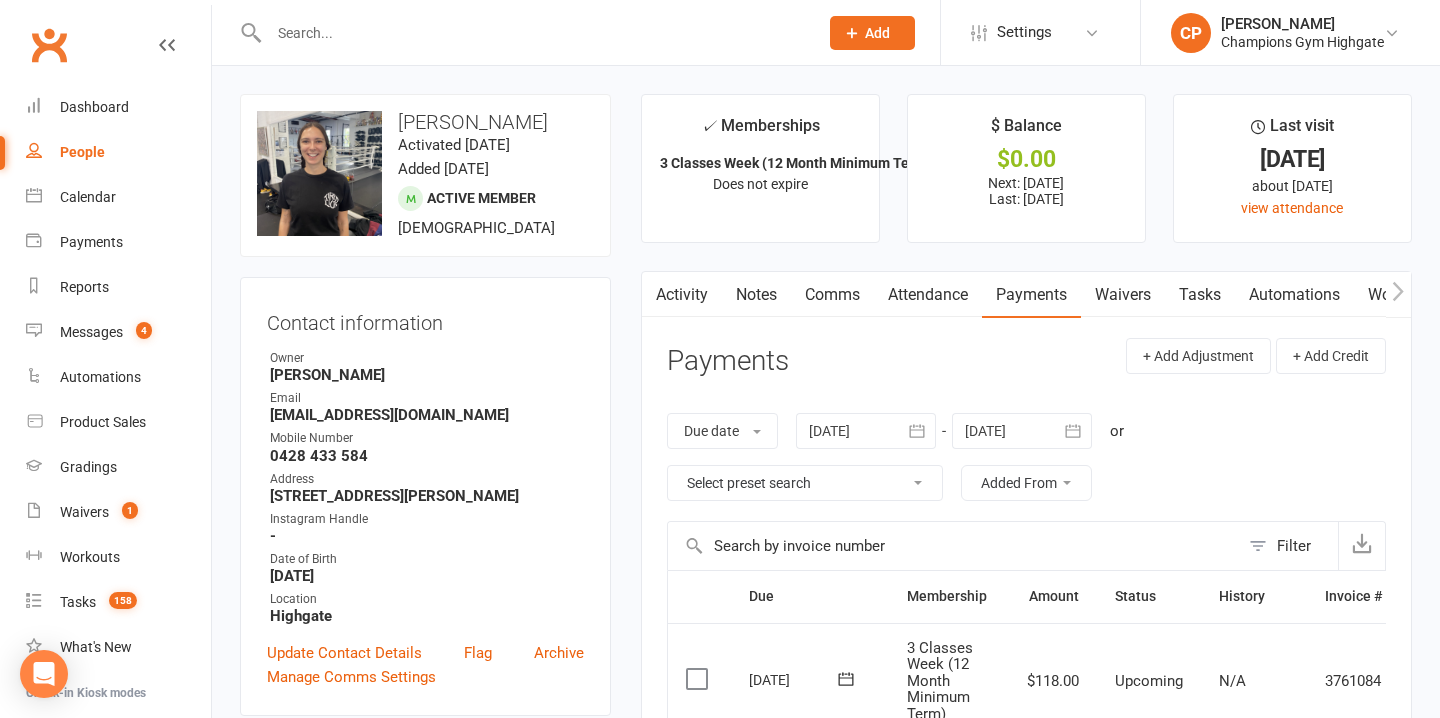 click on "Attendance" at bounding box center (928, 295) 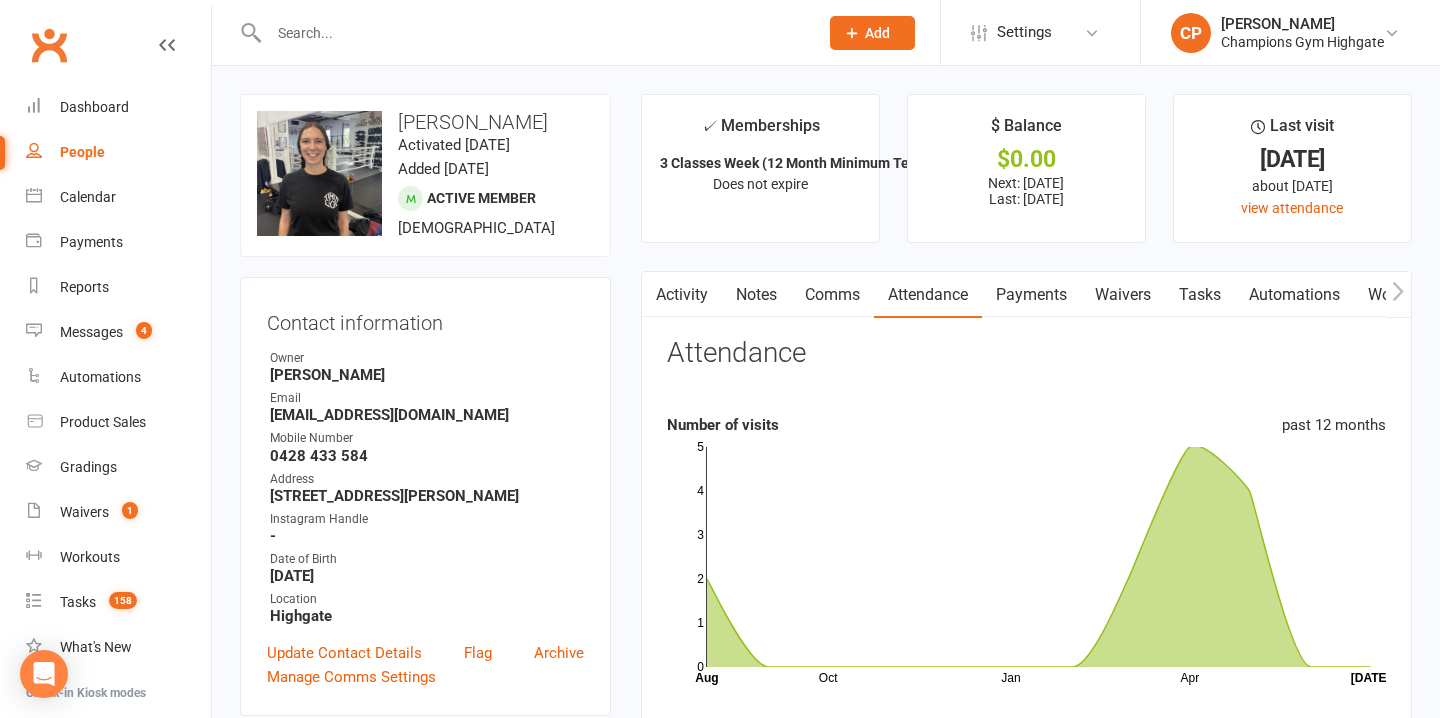 click on "Waivers" at bounding box center [1123, 295] 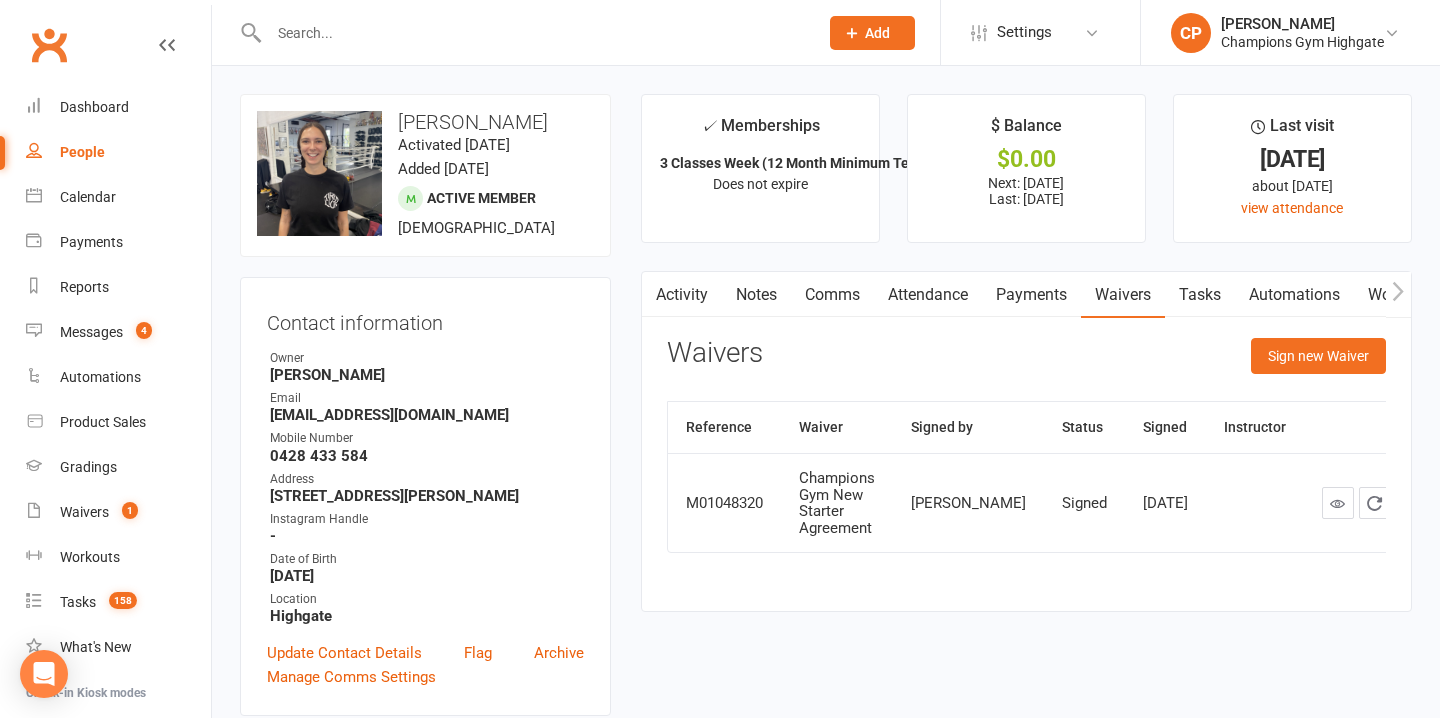 click on "Comms" at bounding box center (832, 295) 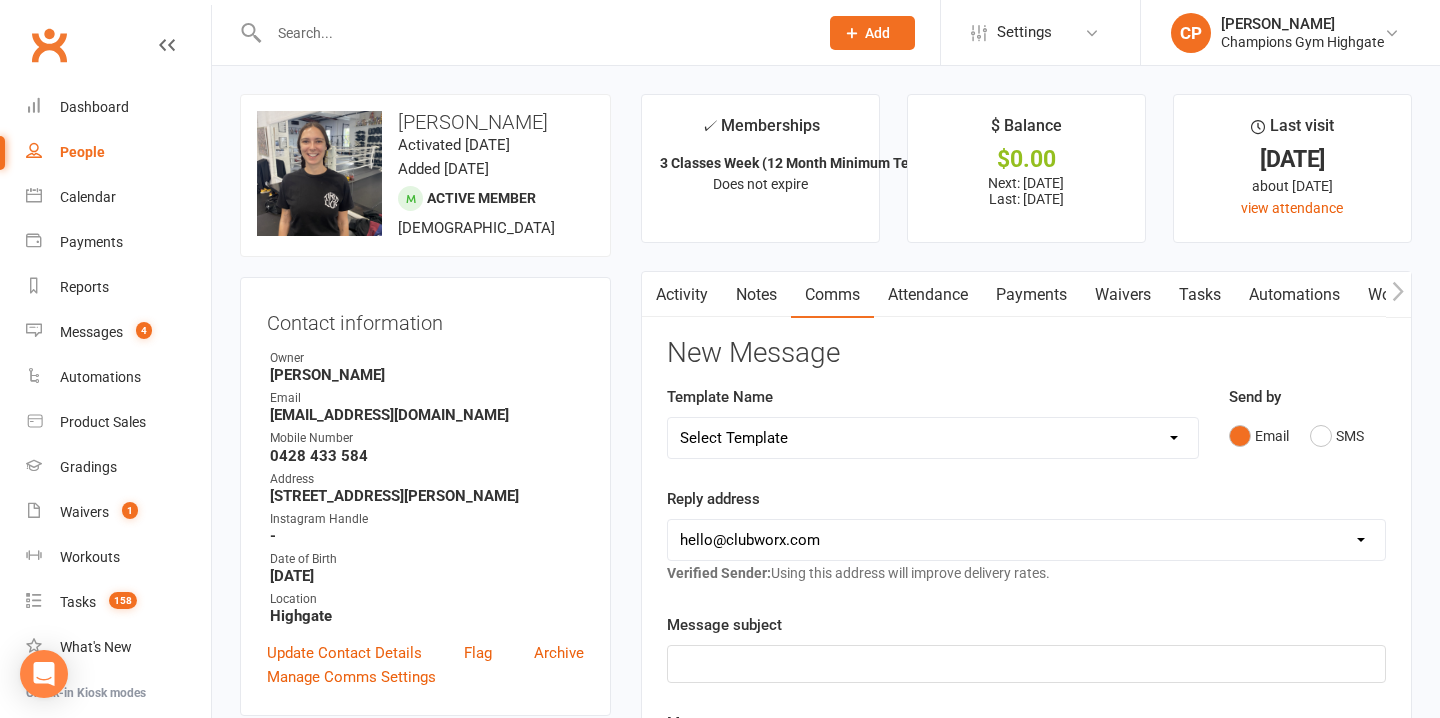 click on "Notes" at bounding box center [756, 295] 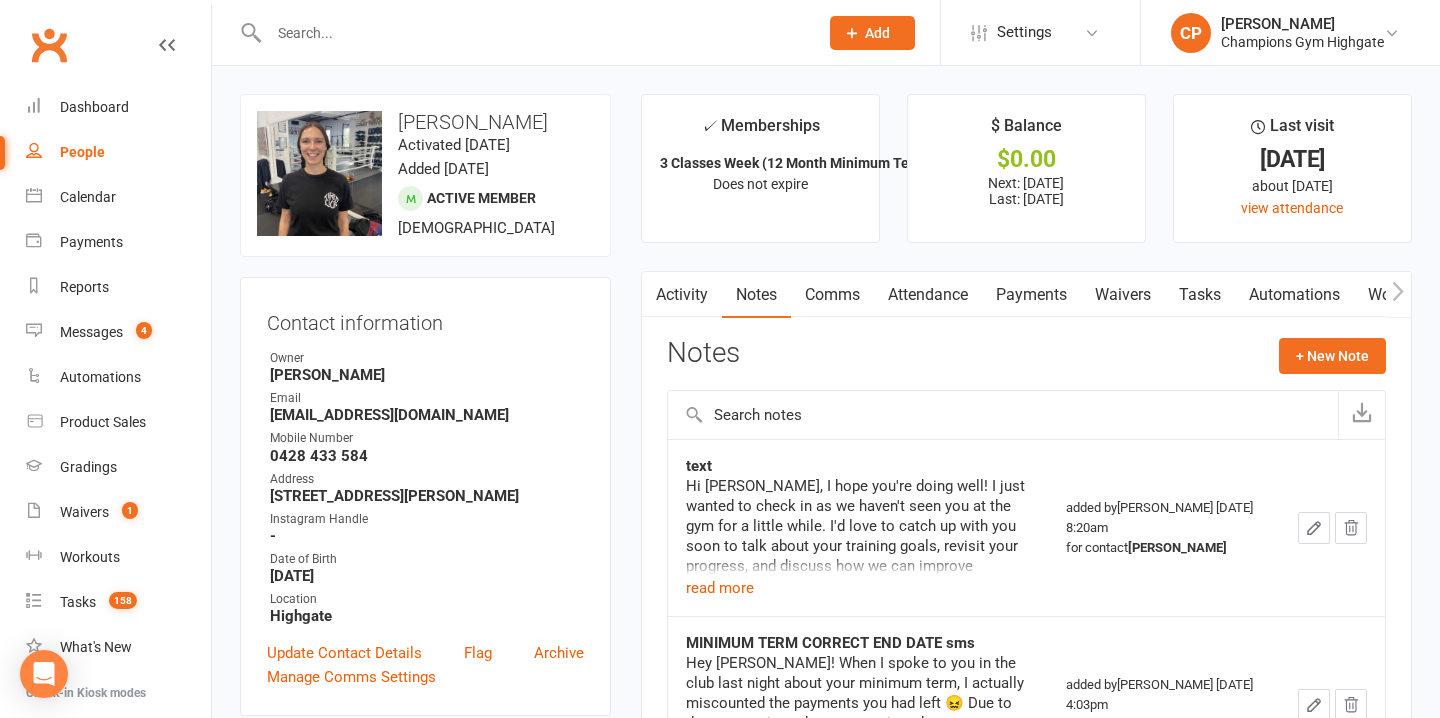 click on "Comms" at bounding box center [832, 295] 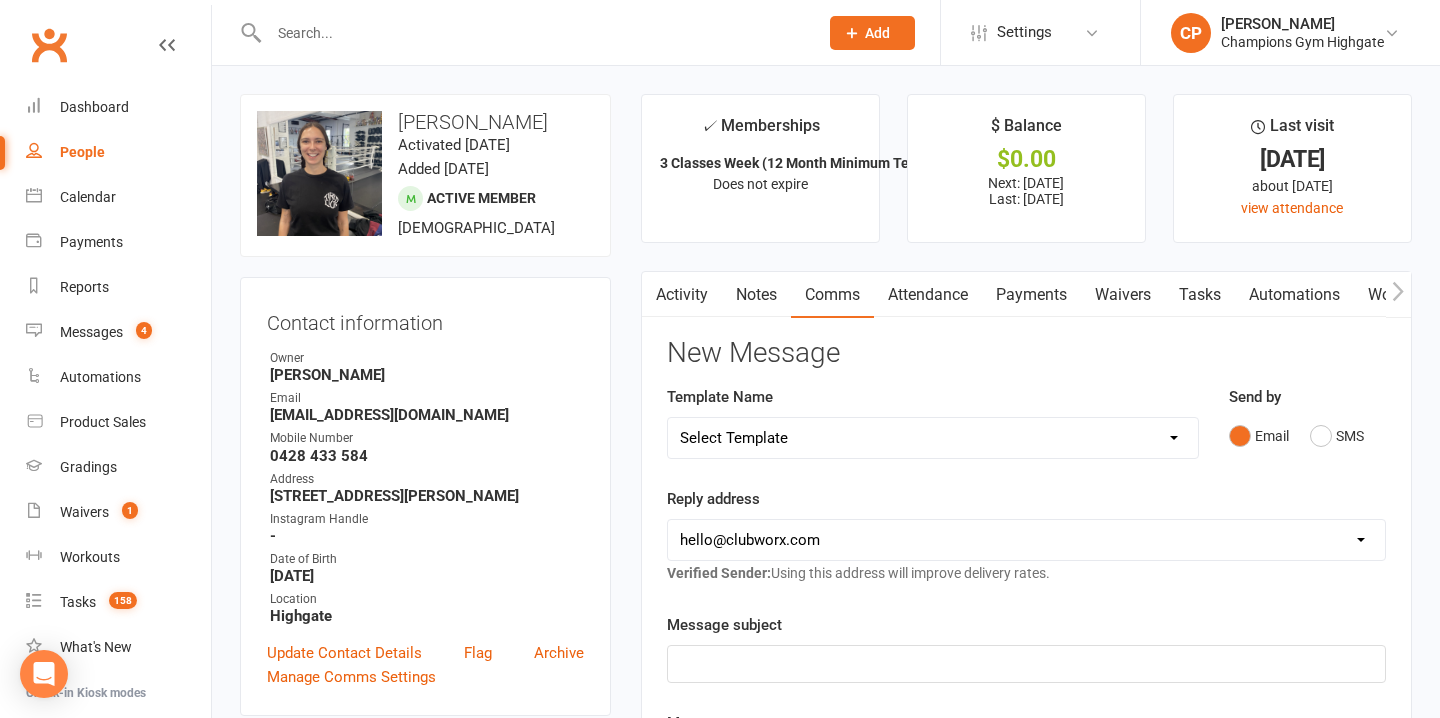 click on "Notes" at bounding box center (756, 295) 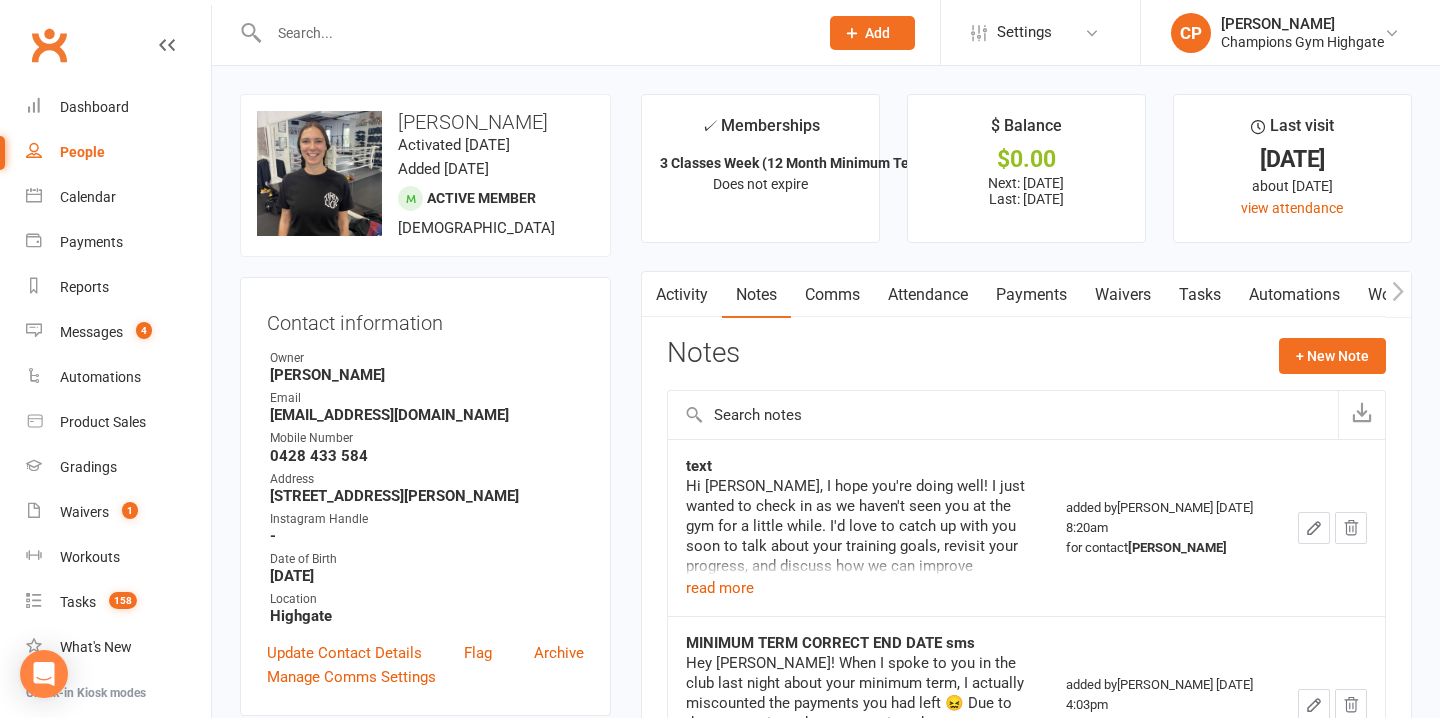 click on "Activity" at bounding box center (682, 295) 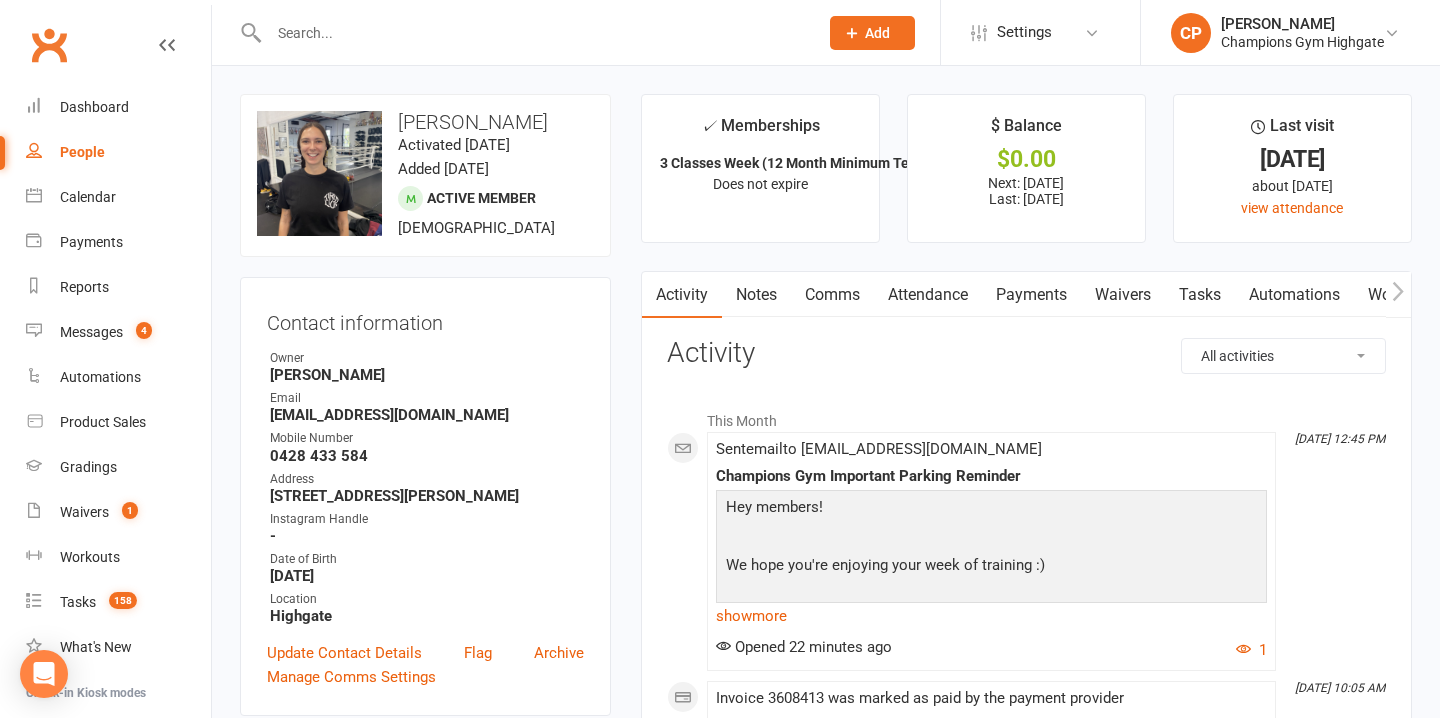 click on "Notes" at bounding box center [756, 295] 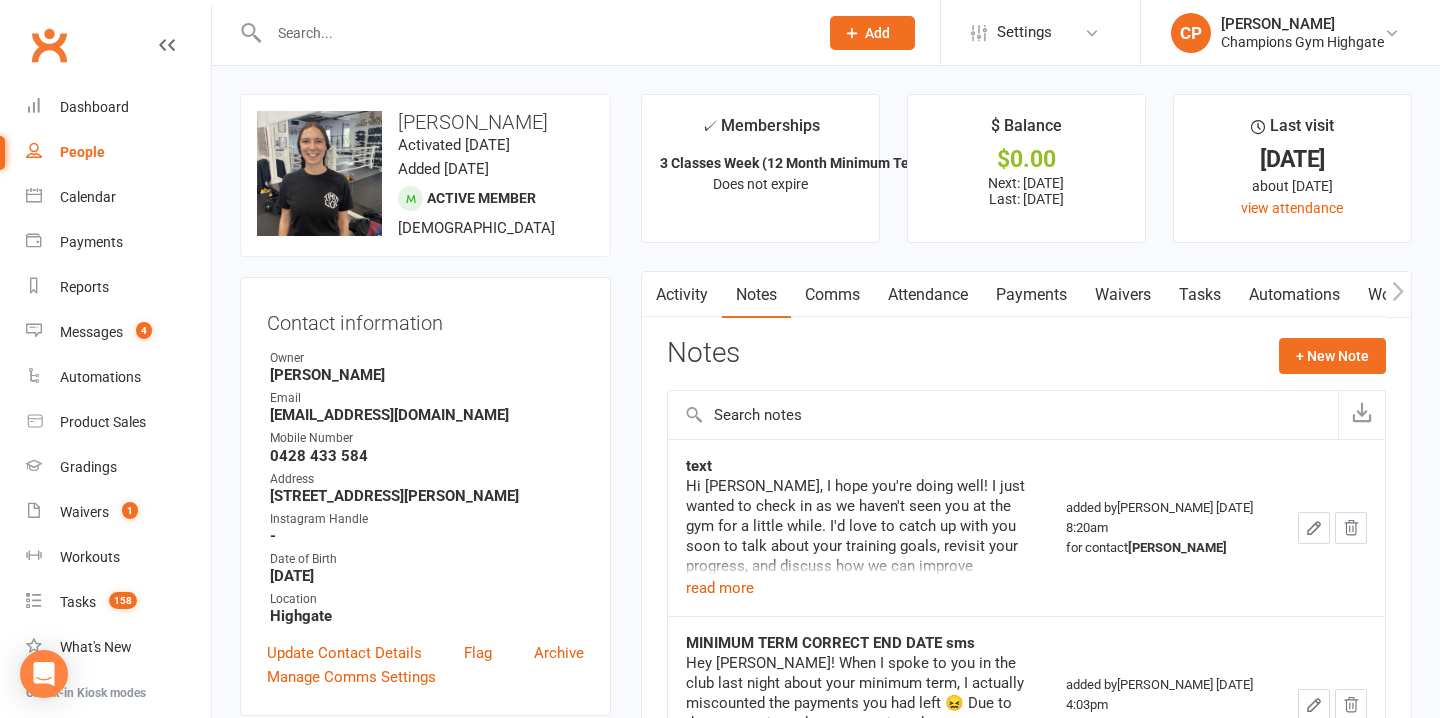 click on "Activity" at bounding box center (682, 295) 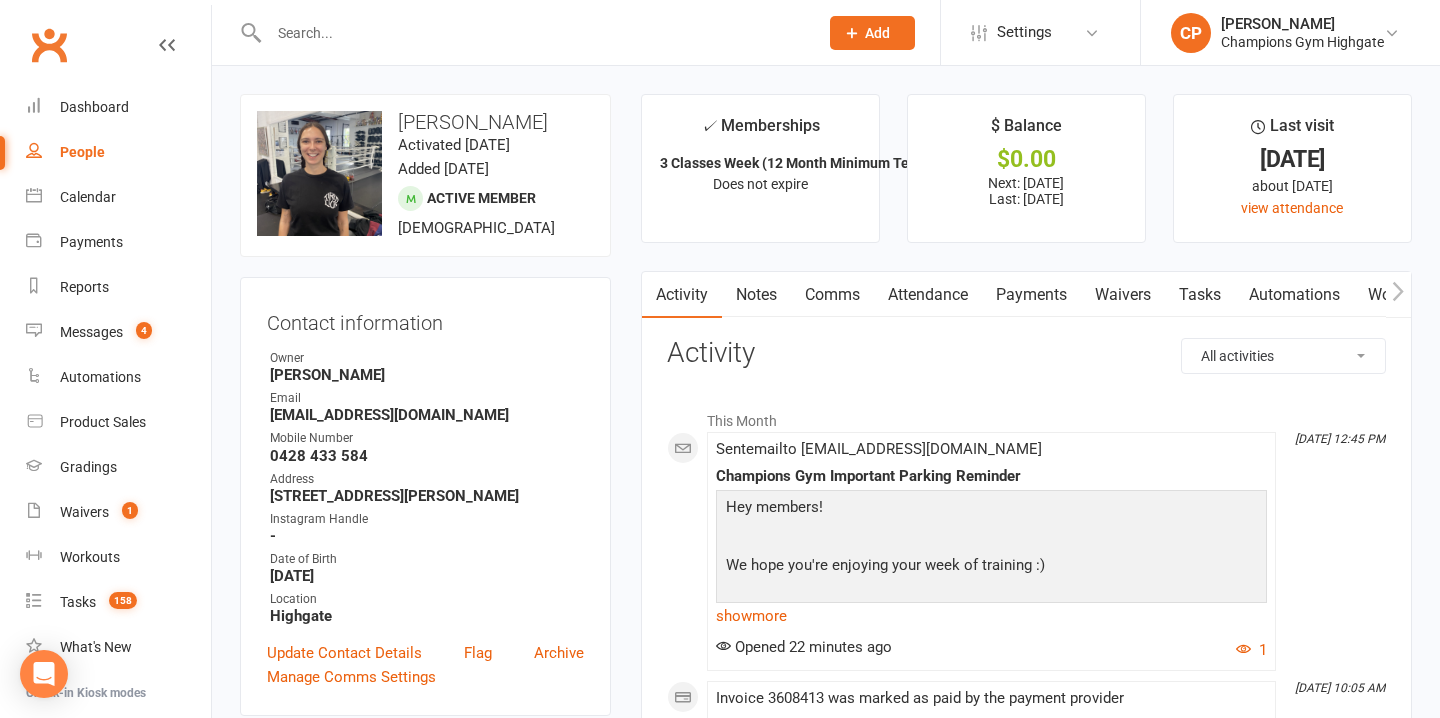 click on "Notes" at bounding box center (756, 295) 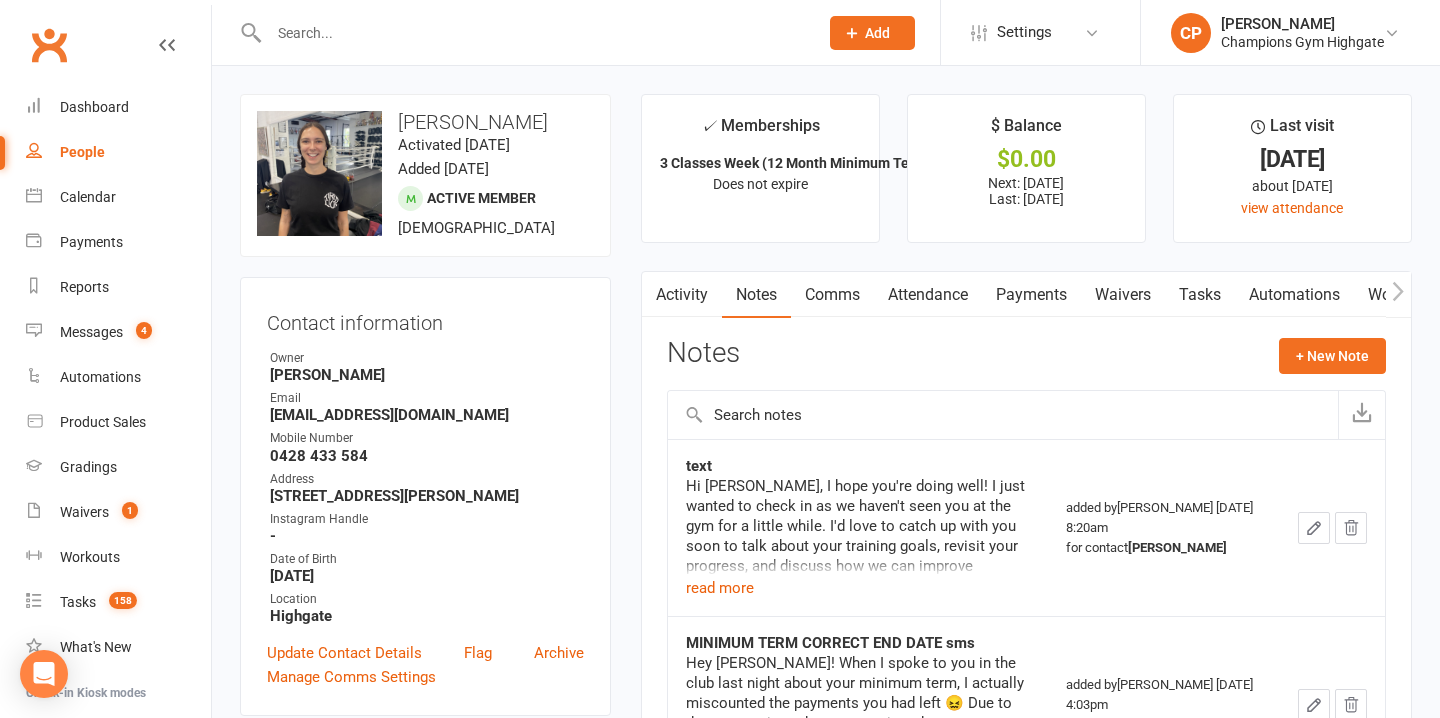 click on "Comms" at bounding box center (832, 295) 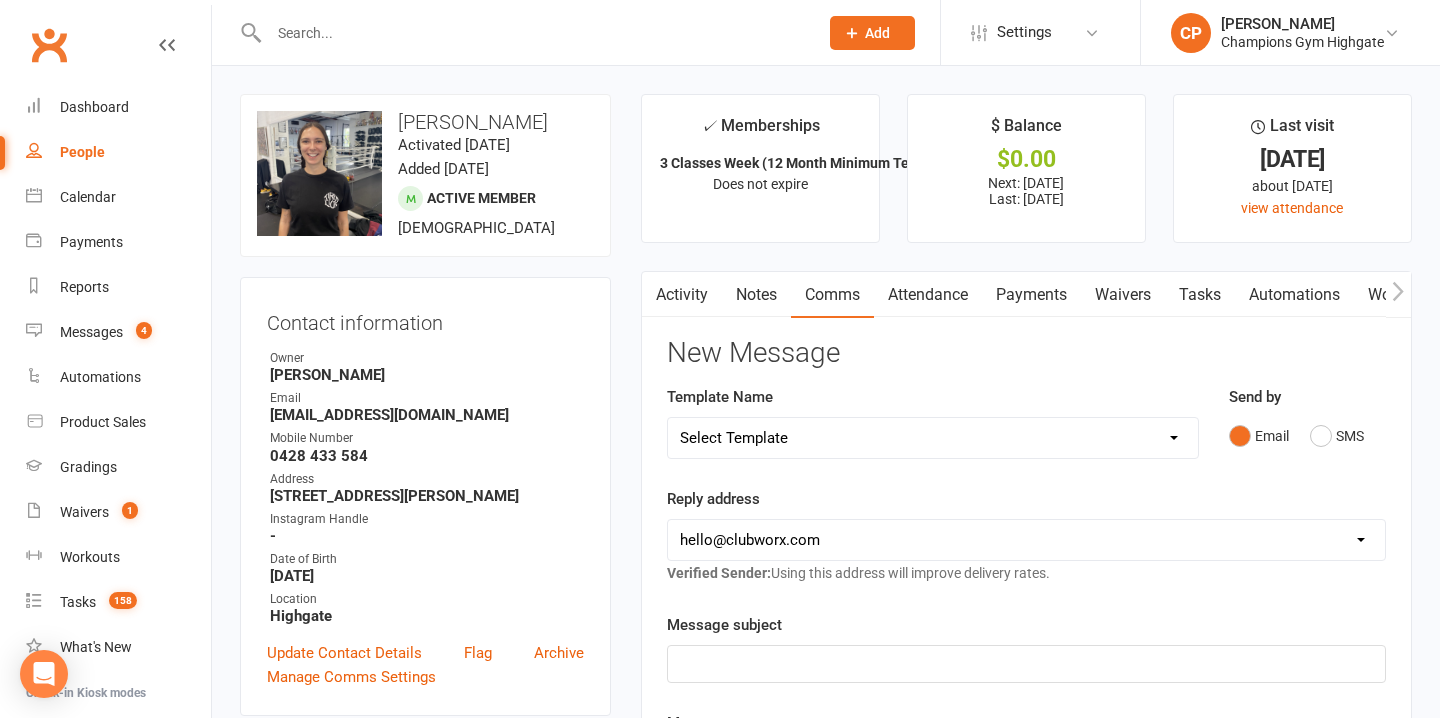 click on "Notes" at bounding box center (756, 295) 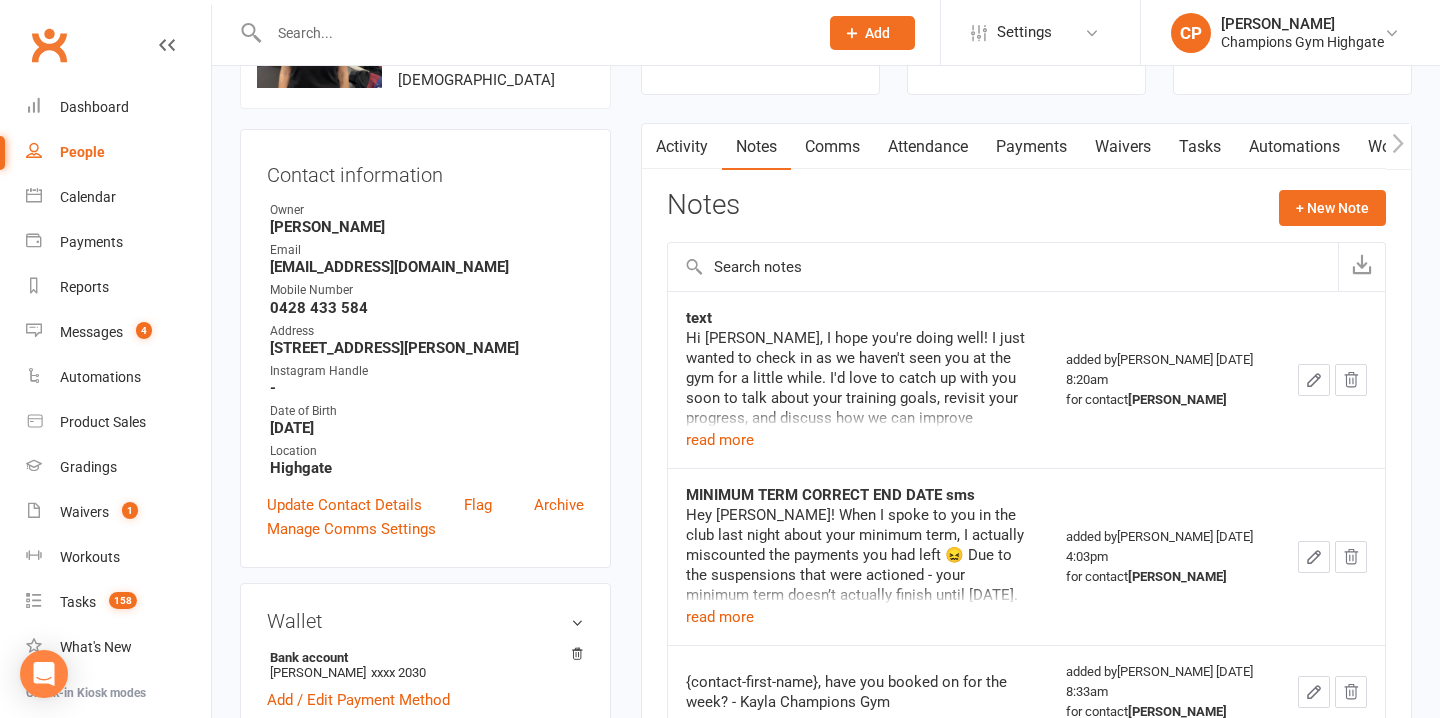 scroll, scrollTop: 0, scrollLeft: 0, axis: both 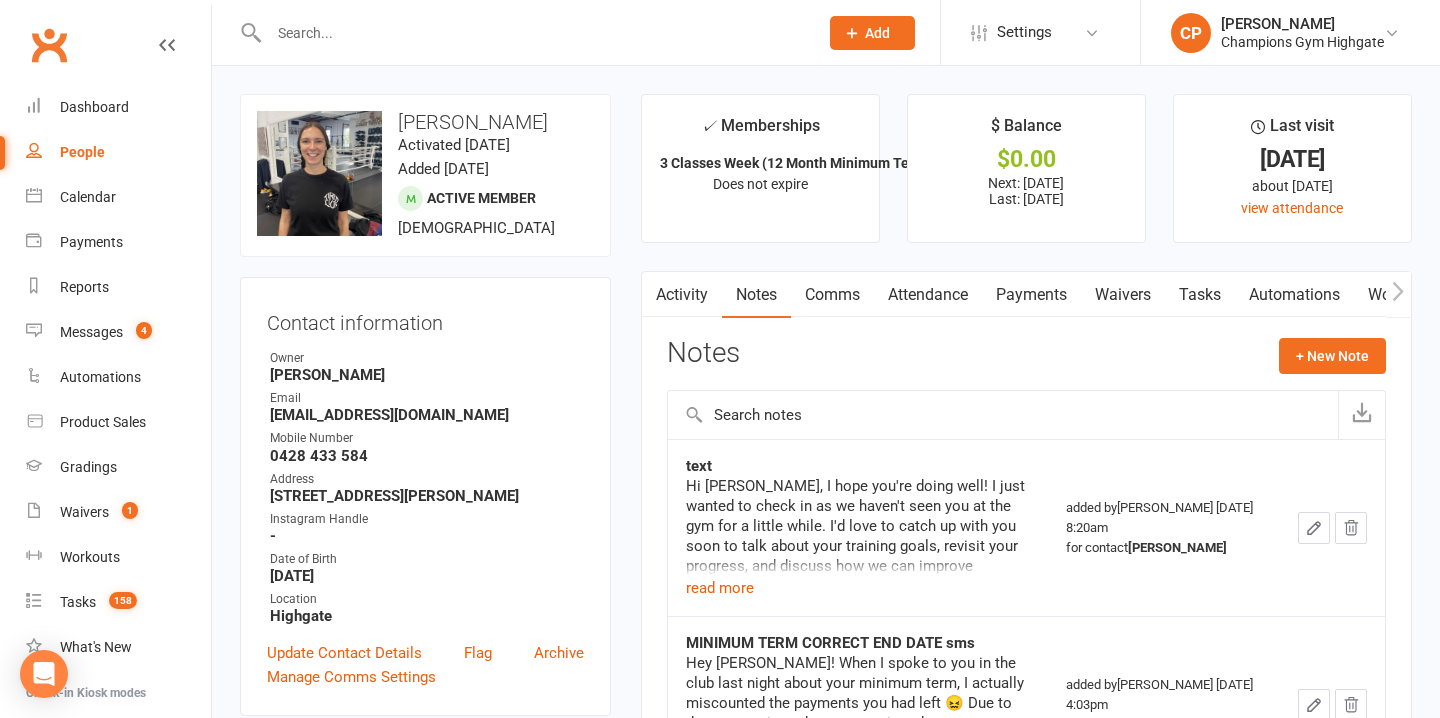 click on "Comms" at bounding box center [832, 295] 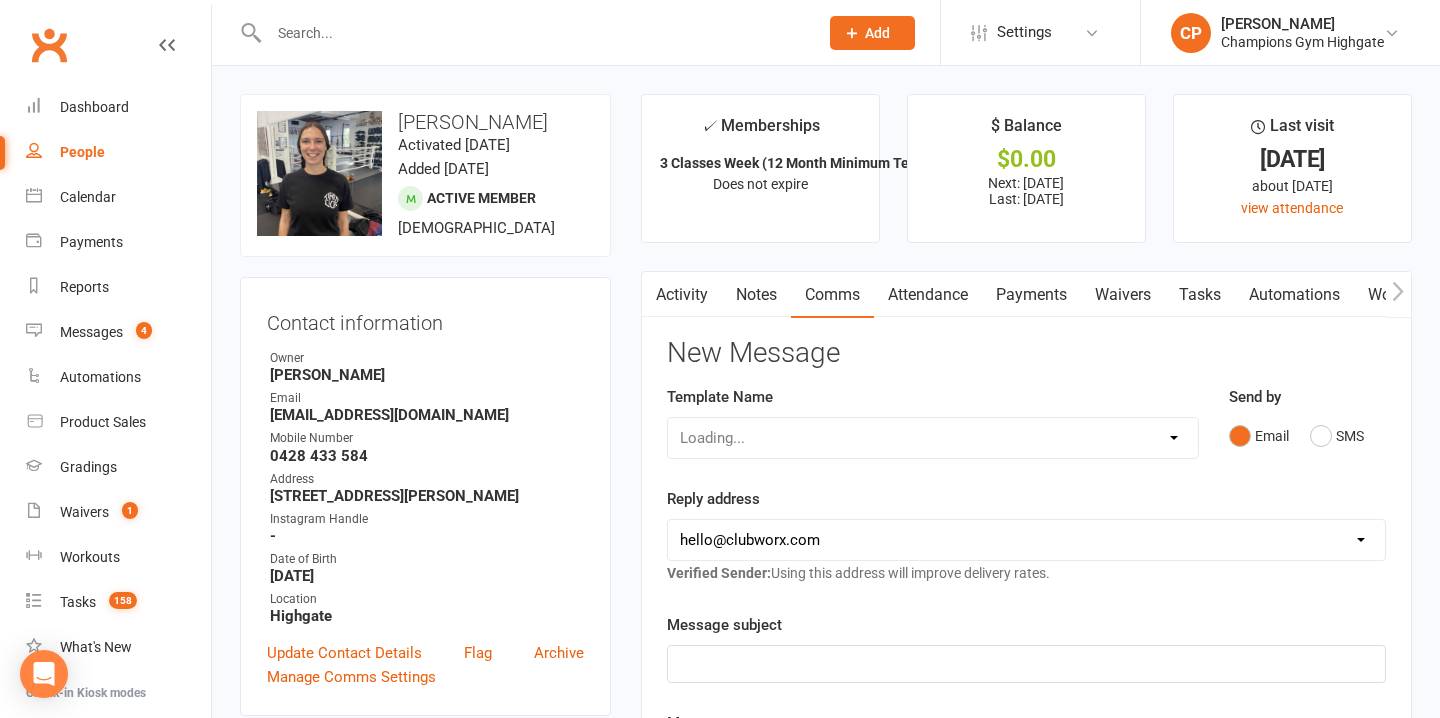 click on "Activity" at bounding box center (682, 295) 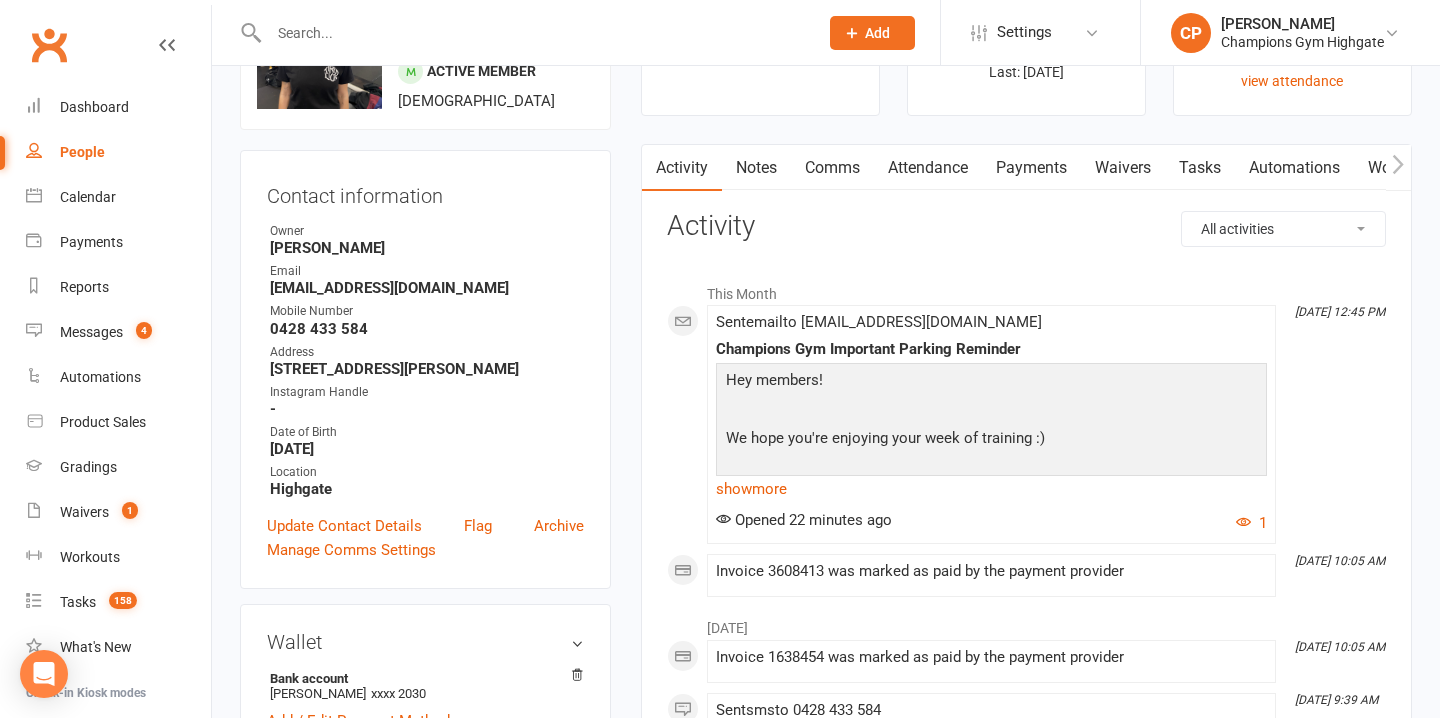 scroll, scrollTop: 0, scrollLeft: 0, axis: both 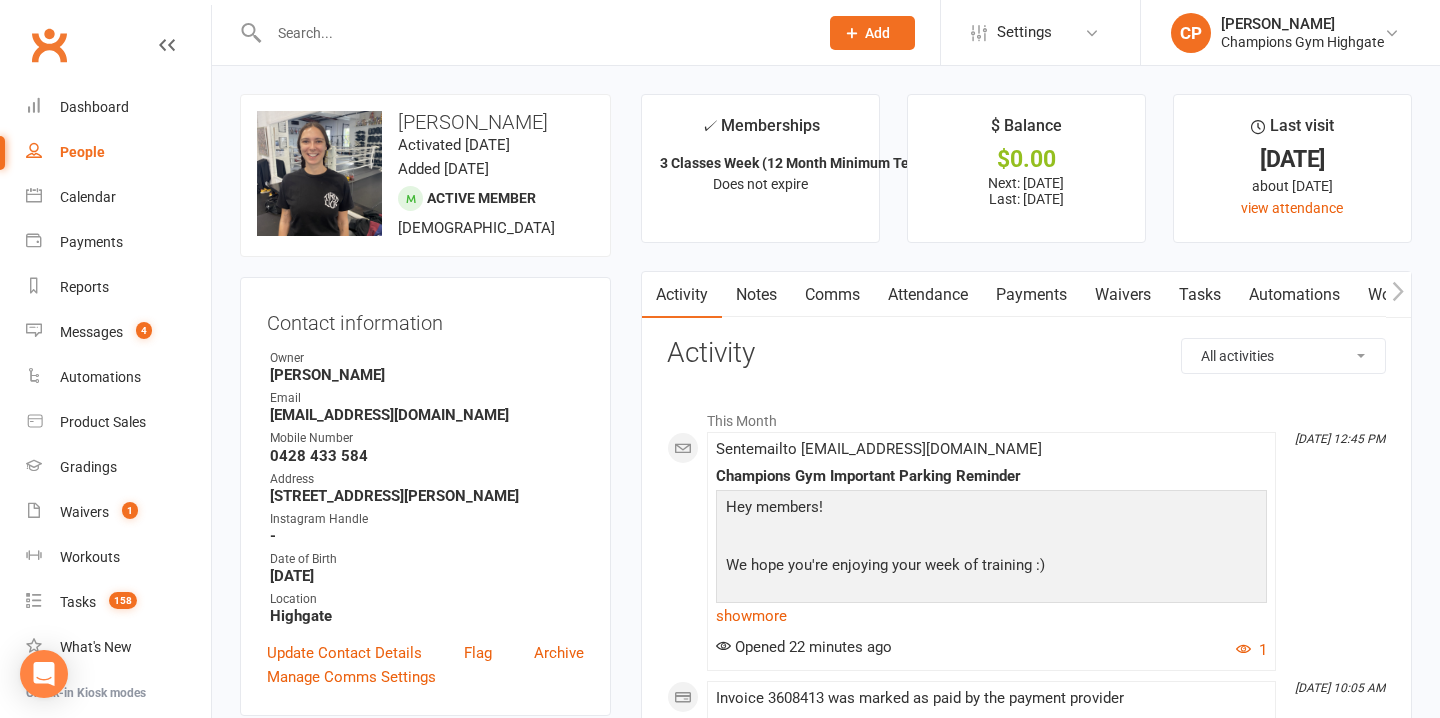 click on "Notes" at bounding box center [756, 295] 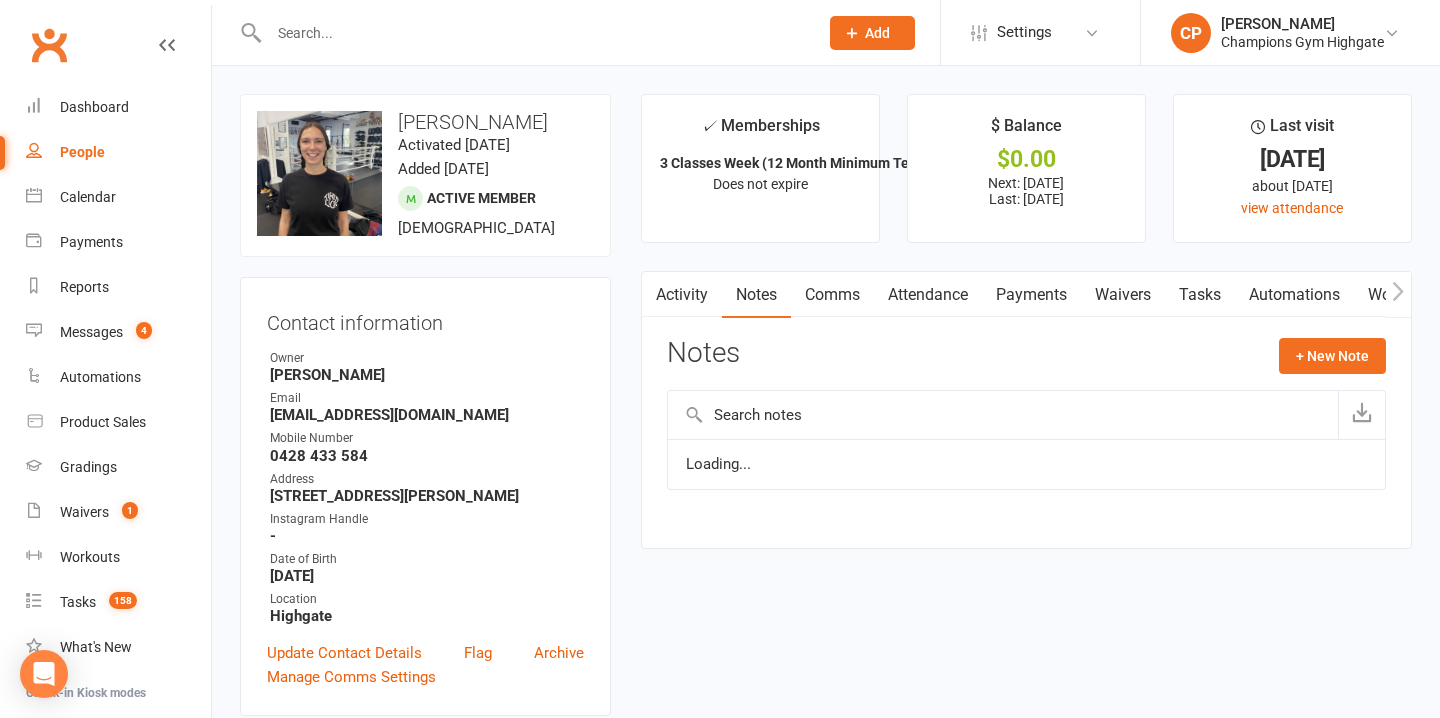 click on "Comms" at bounding box center (832, 295) 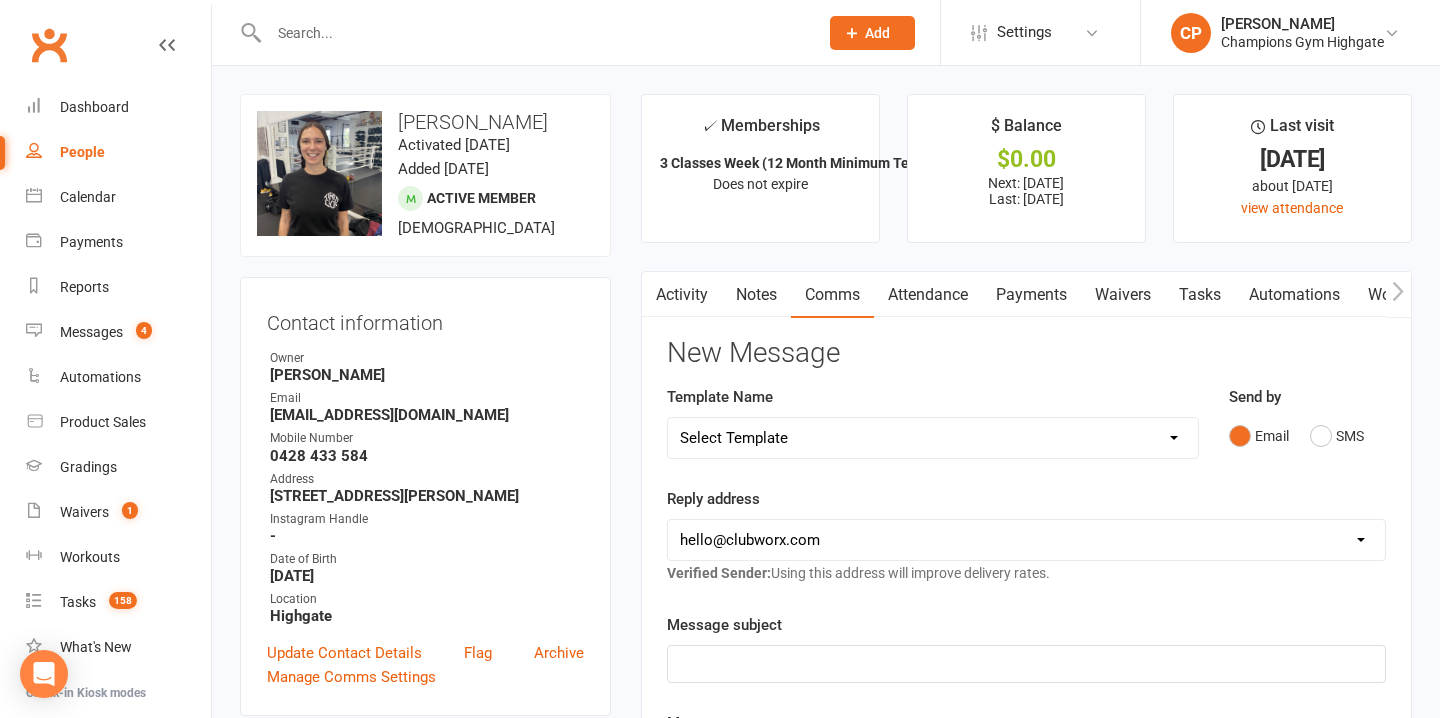click on "Notes" at bounding box center (756, 295) 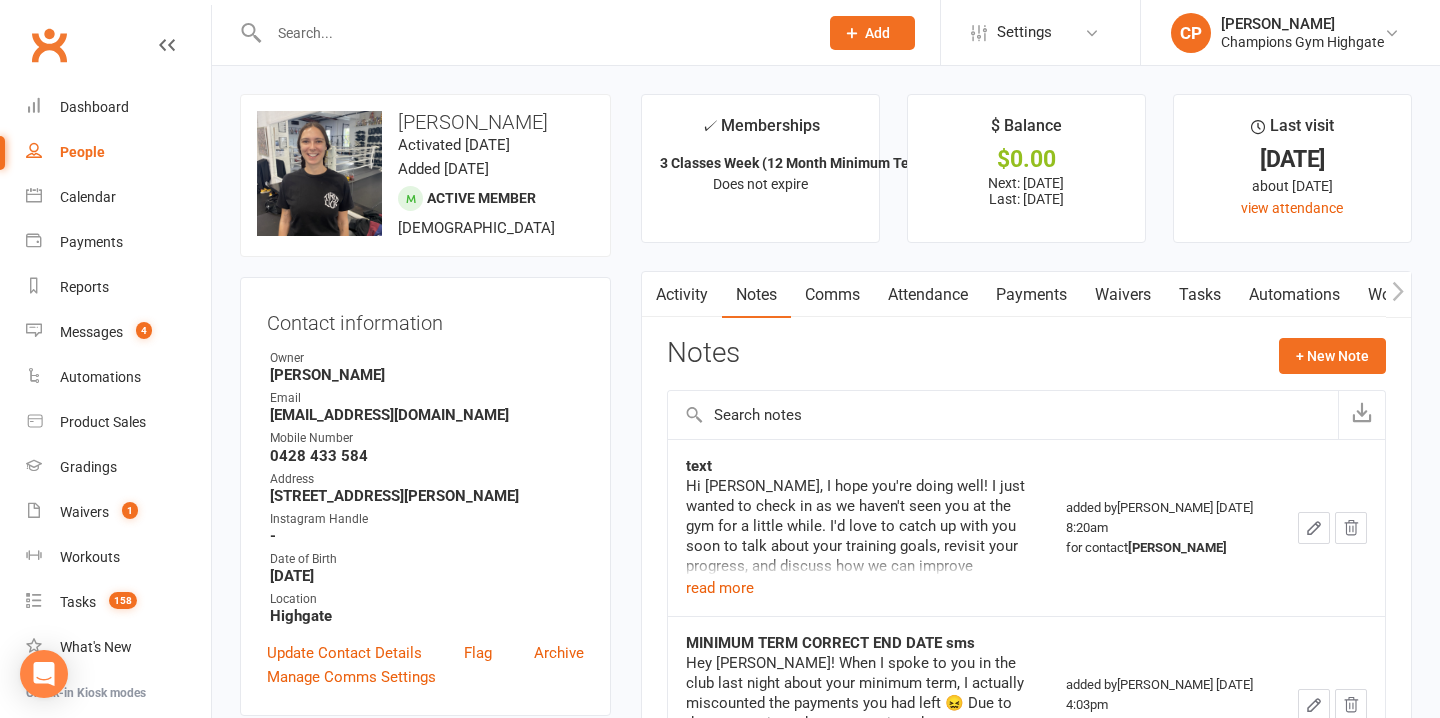 click on "Comms" at bounding box center (832, 295) 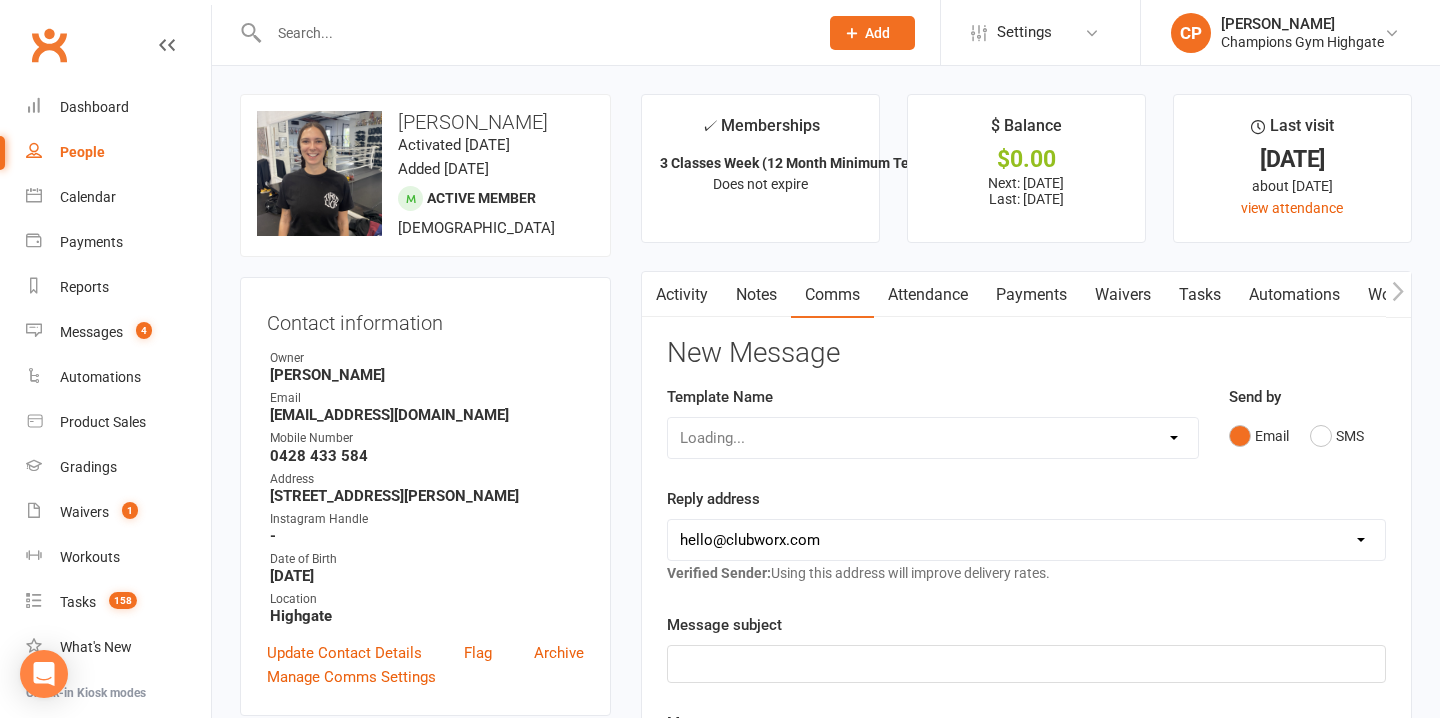 click on "Notes" at bounding box center [756, 295] 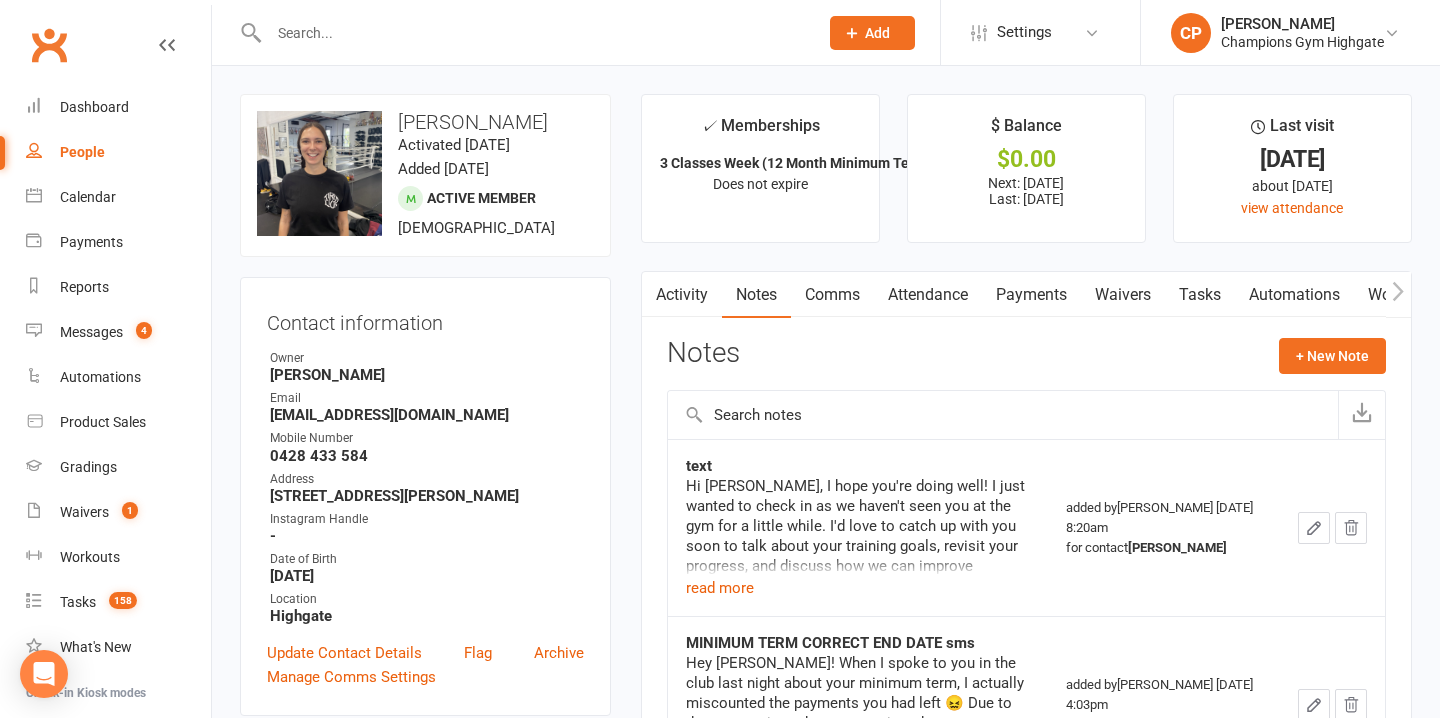 click on "Attendance" at bounding box center (928, 295) 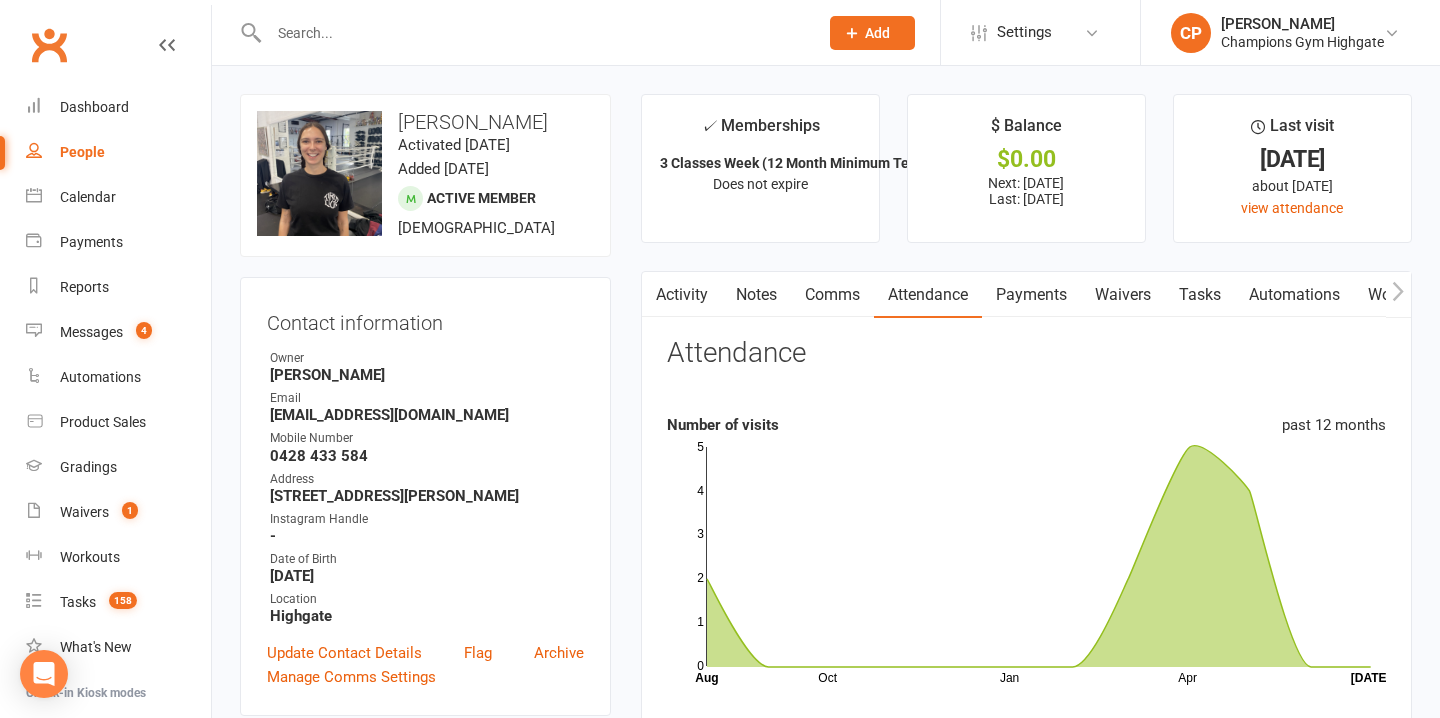 click on "Comms" at bounding box center [832, 295] 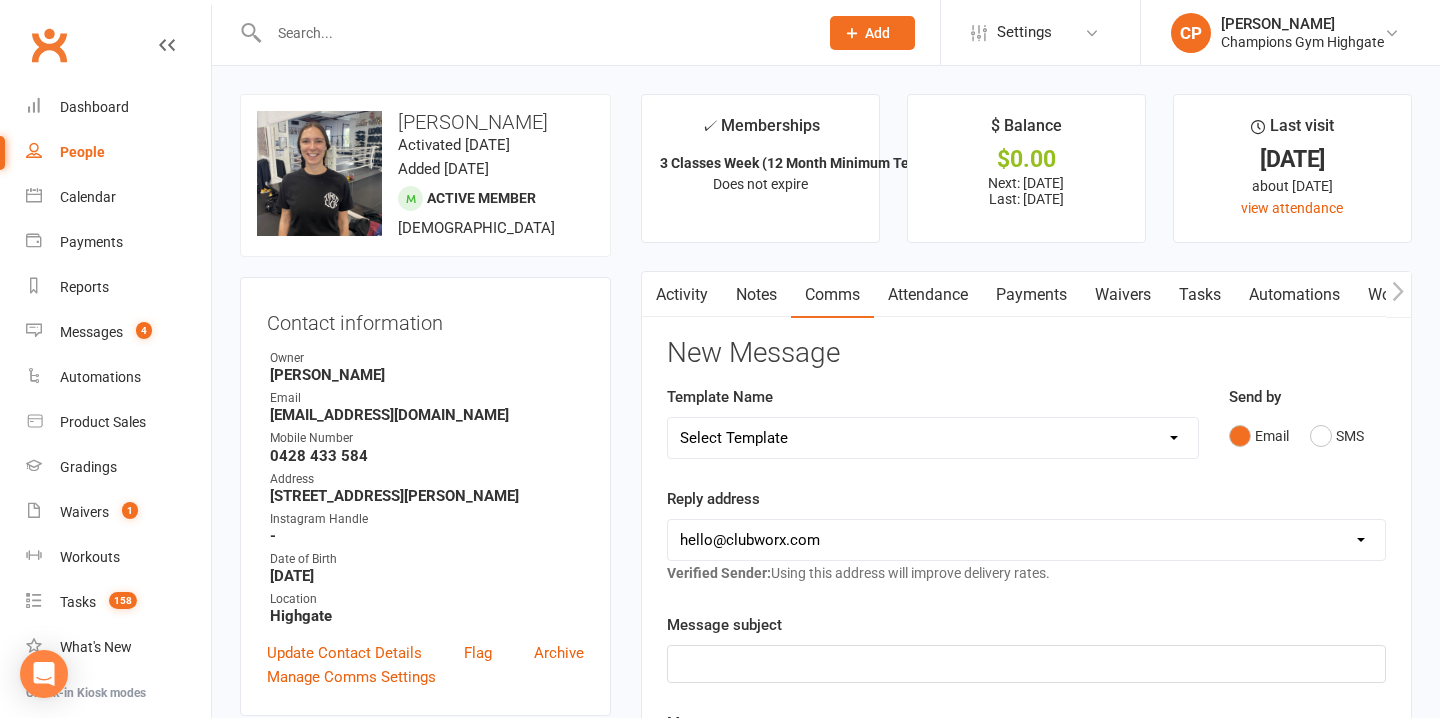click on "Notes" at bounding box center [756, 295] 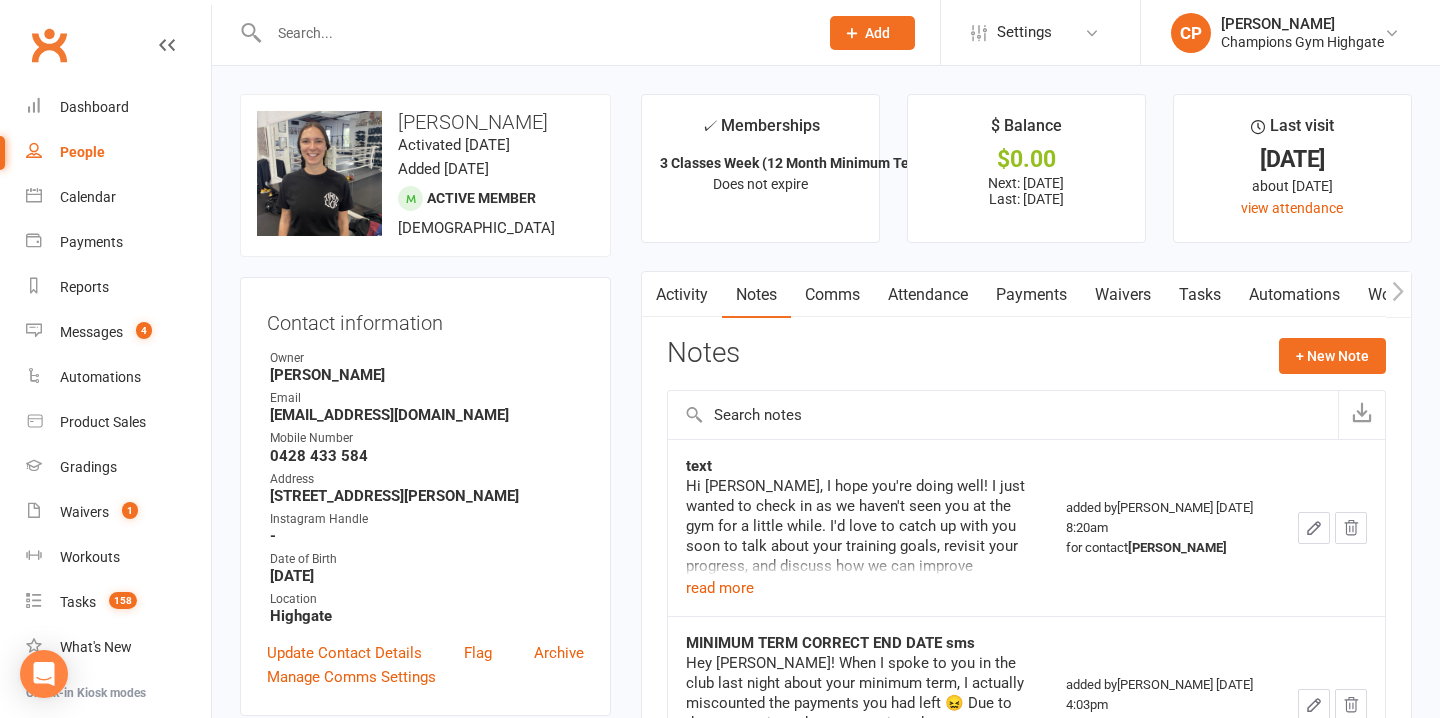 click on "Comms" at bounding box center [832, 295] 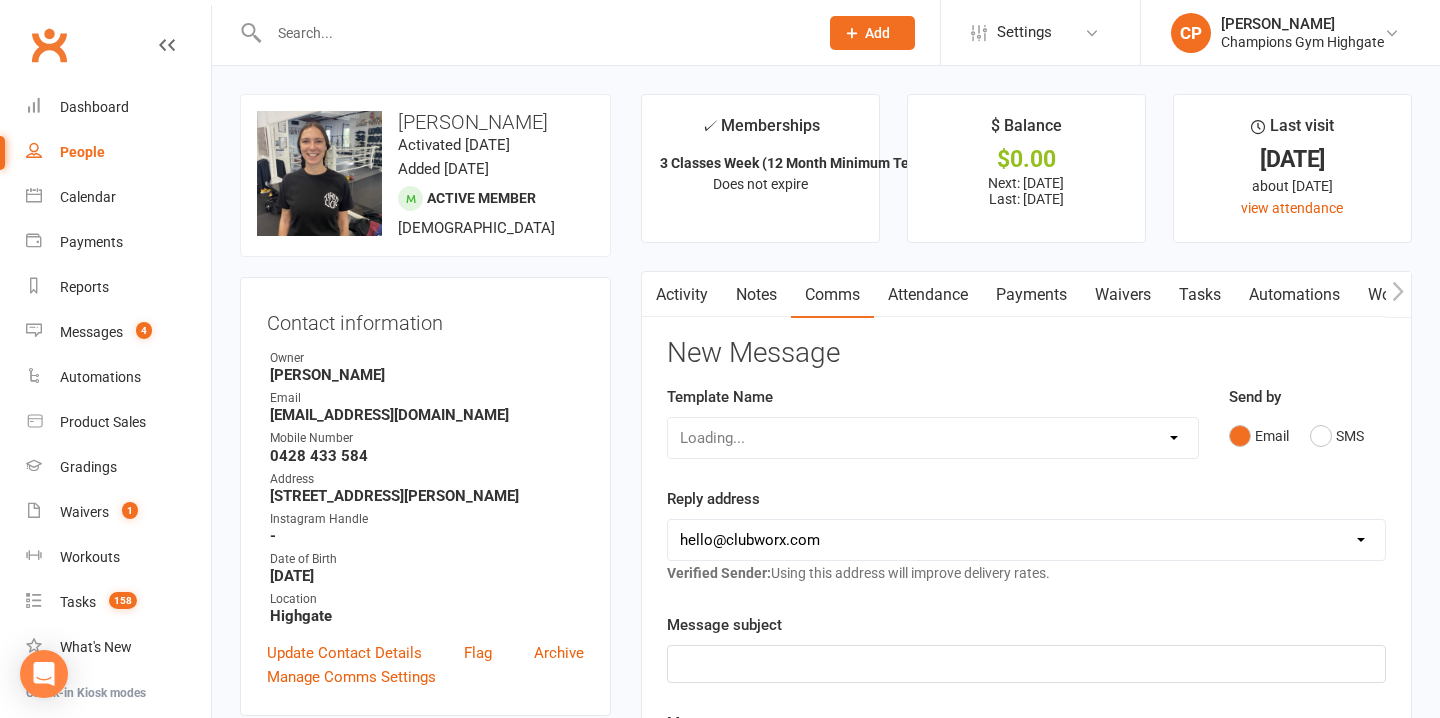 click on "Attendance" at bounding box center [928, 295] 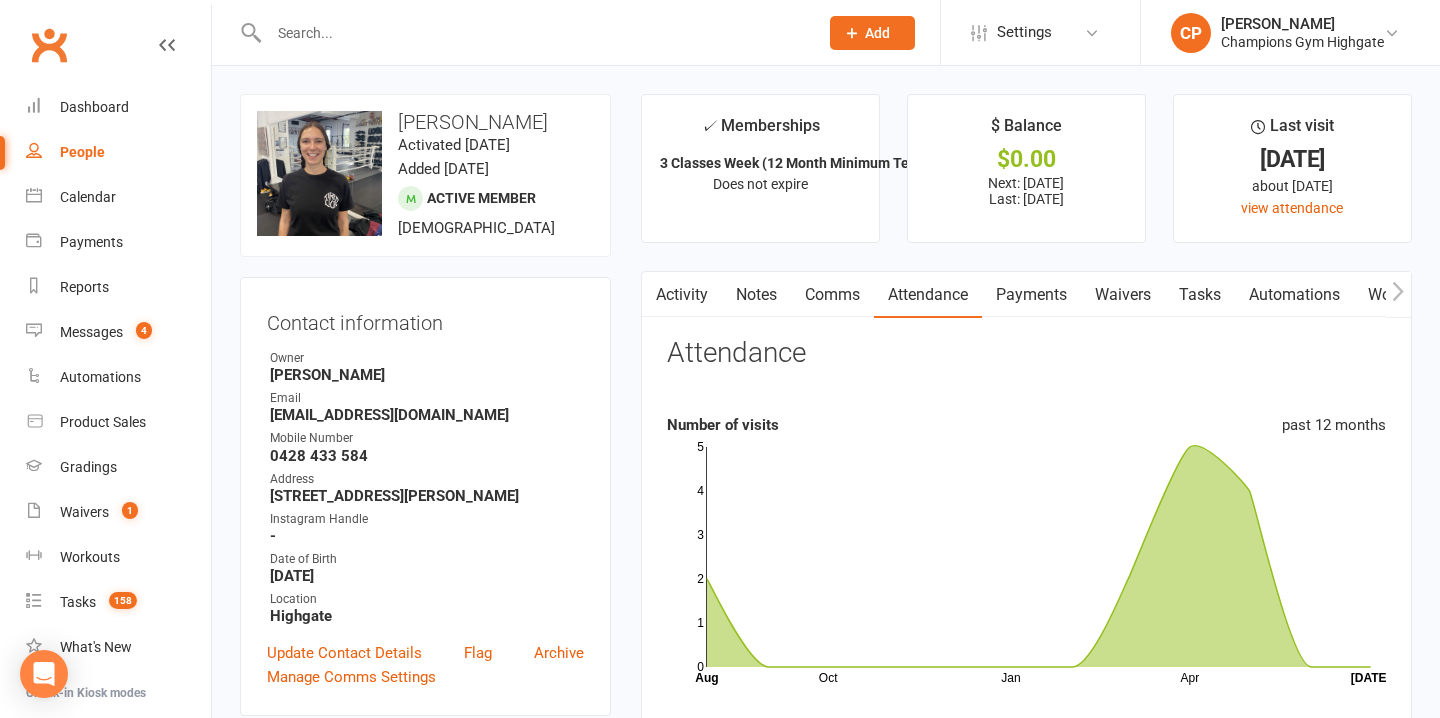 click on "Comms" at bounding box center [832, 295] 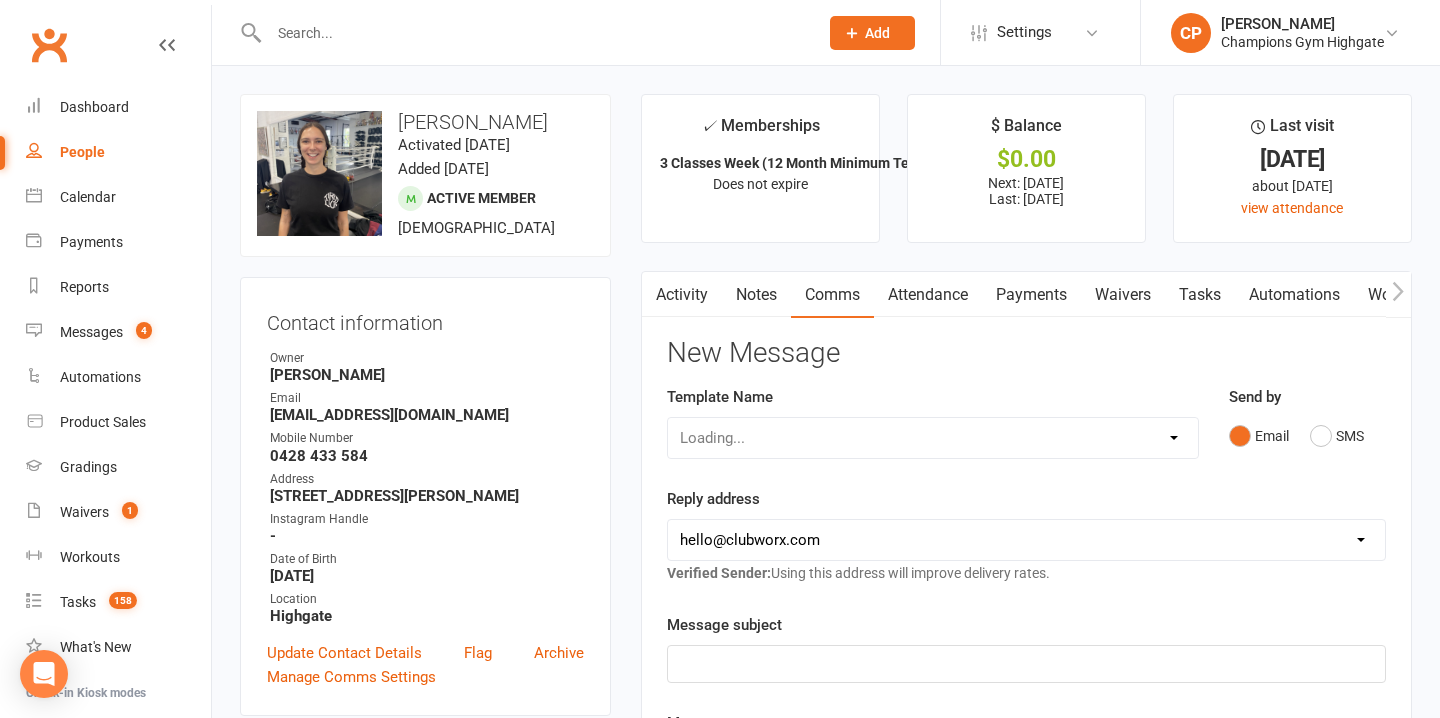 click on "Notes" at bounding box center [756, 295] 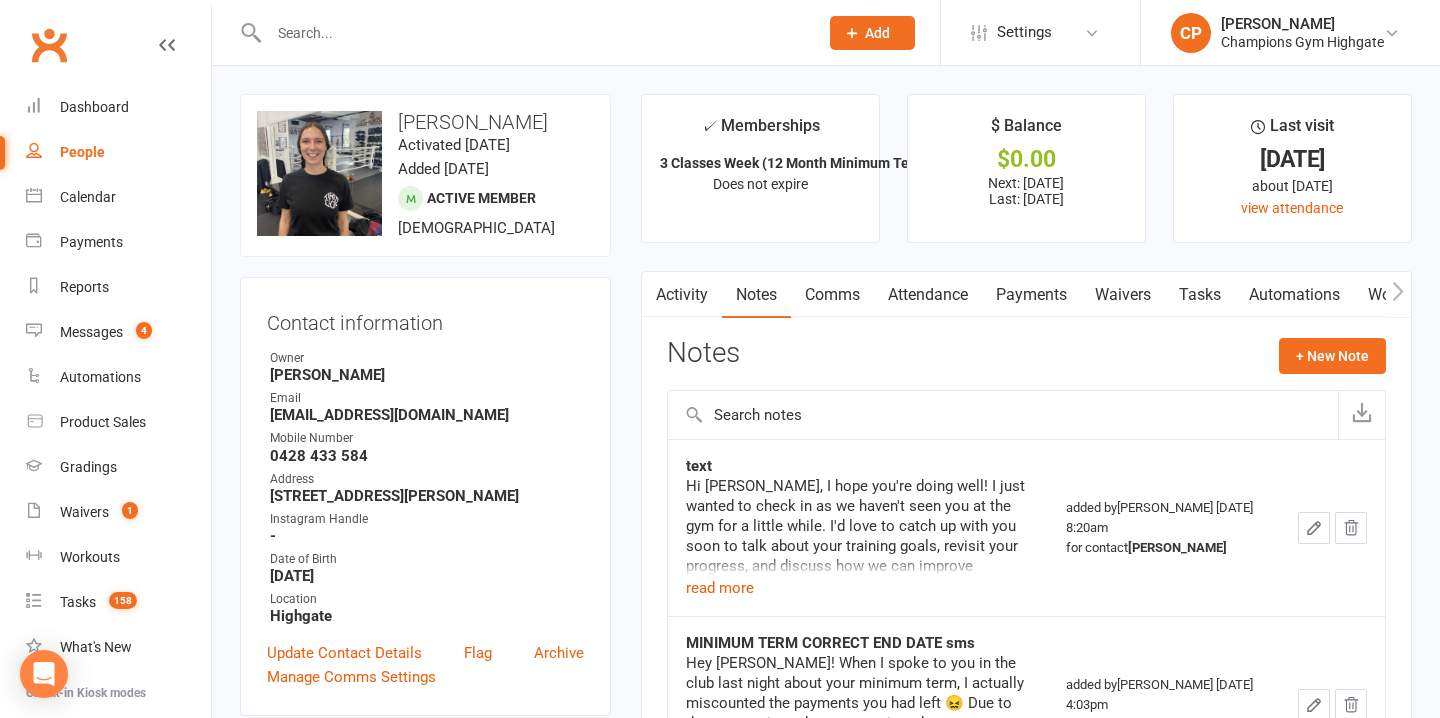 click on "Activity" at bounding box center [682, 295] 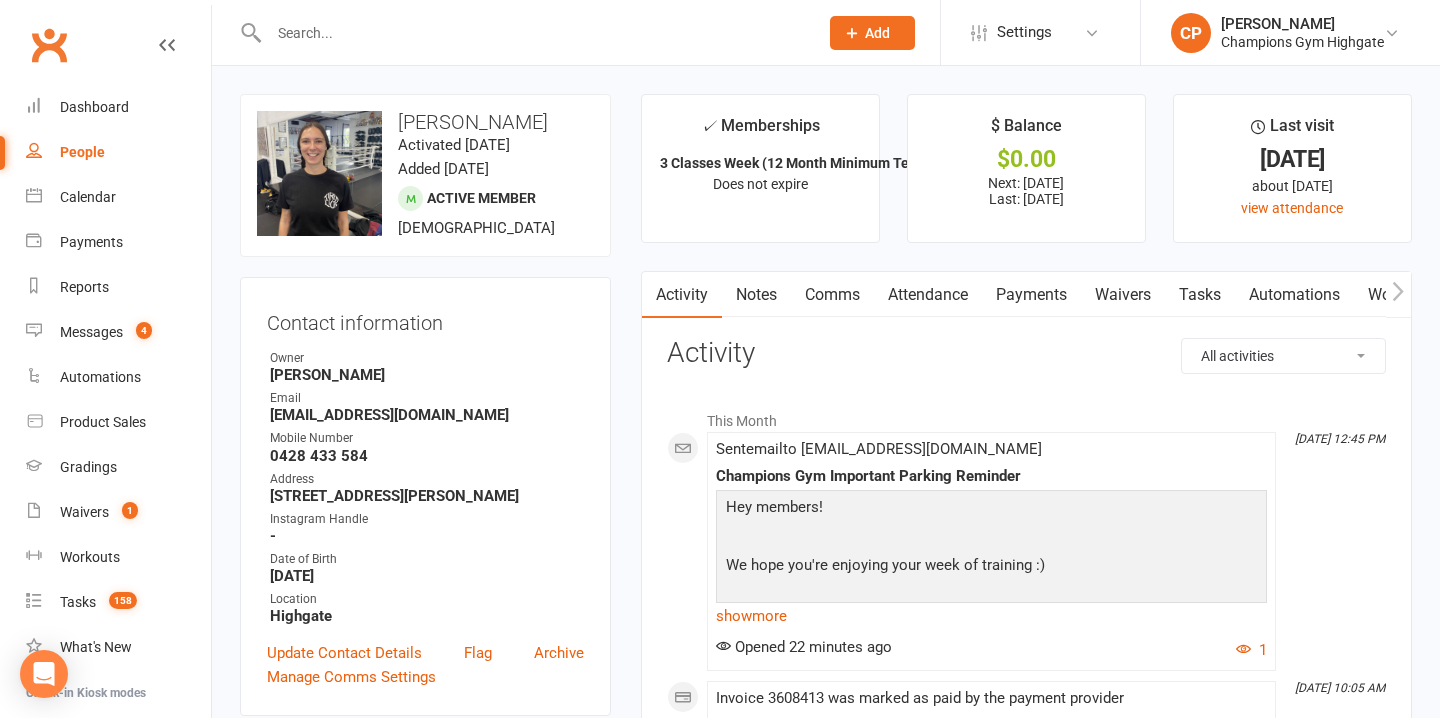 click on "Notes" at bounding box center (756, 295) 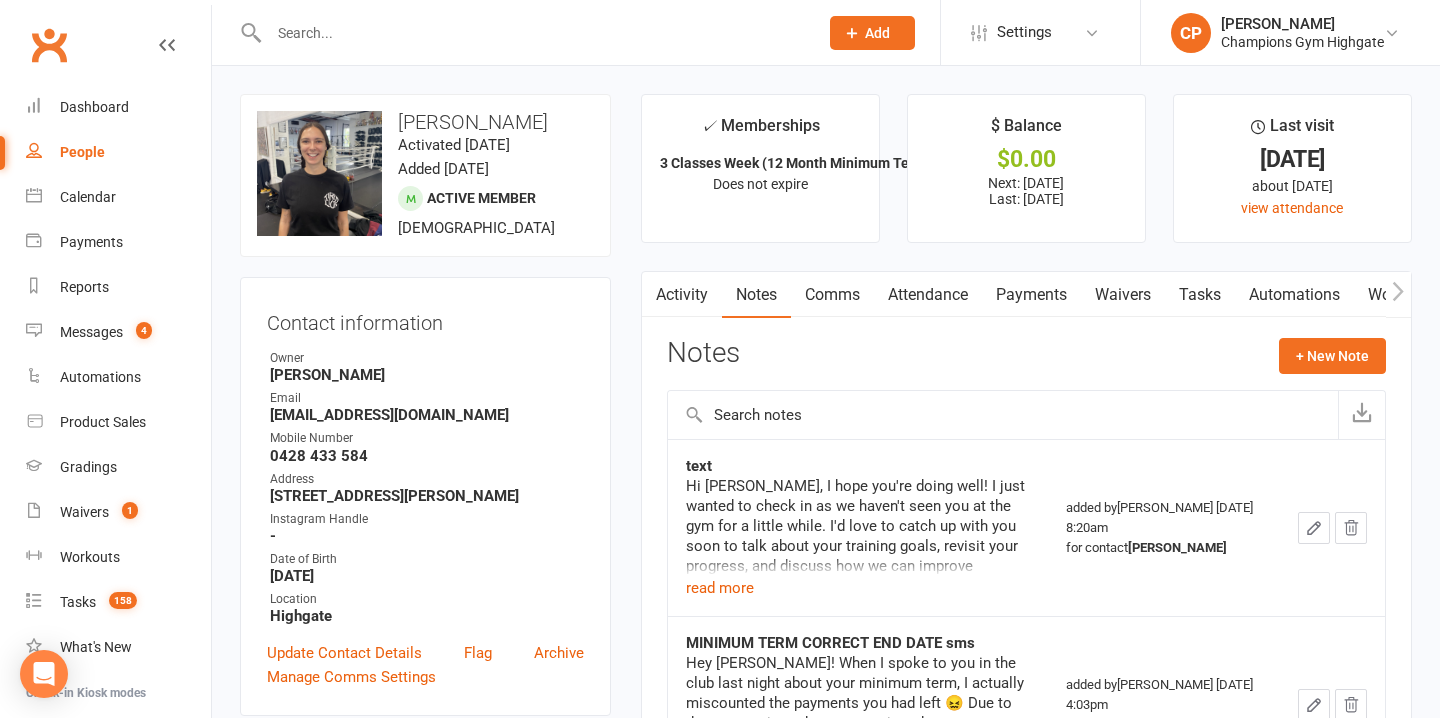 click on "Comms" at bounding box center [832, 295] 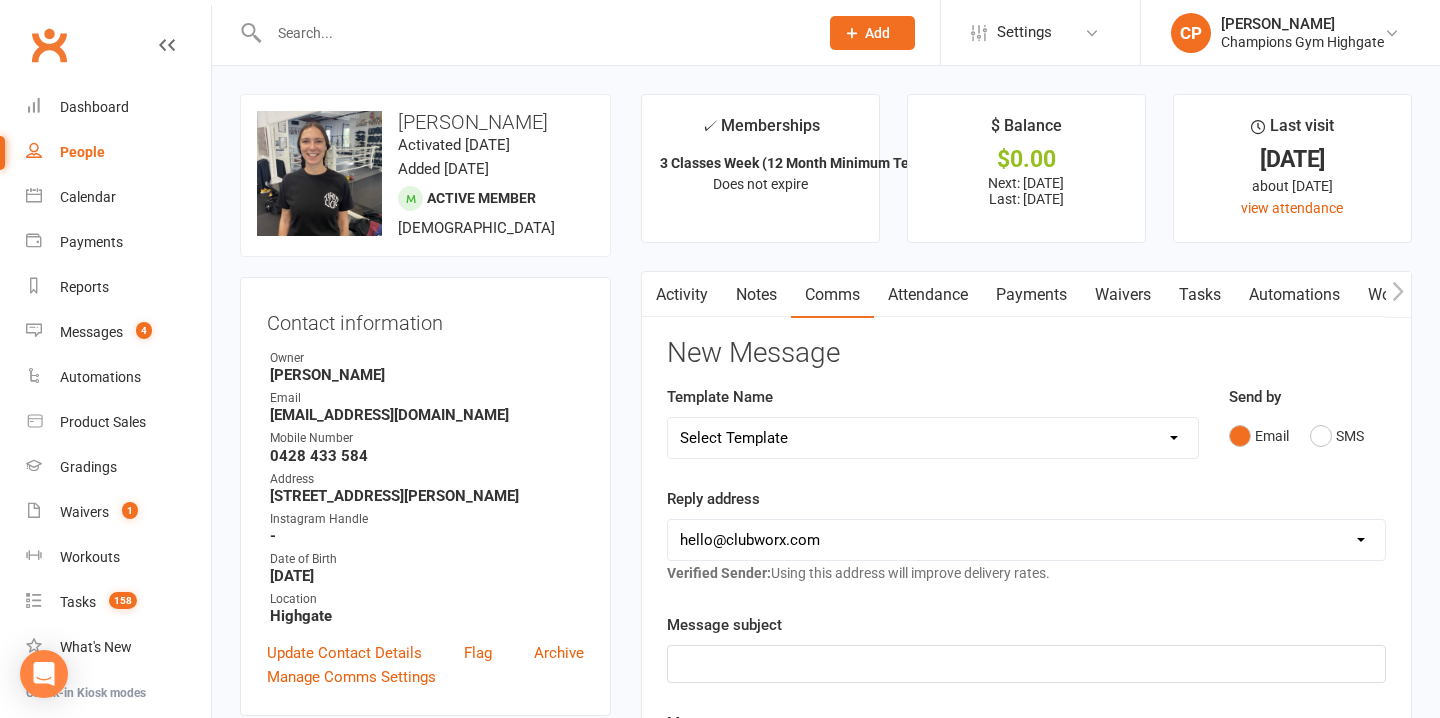 click on "Attendance" at bounding box center (928, 295) 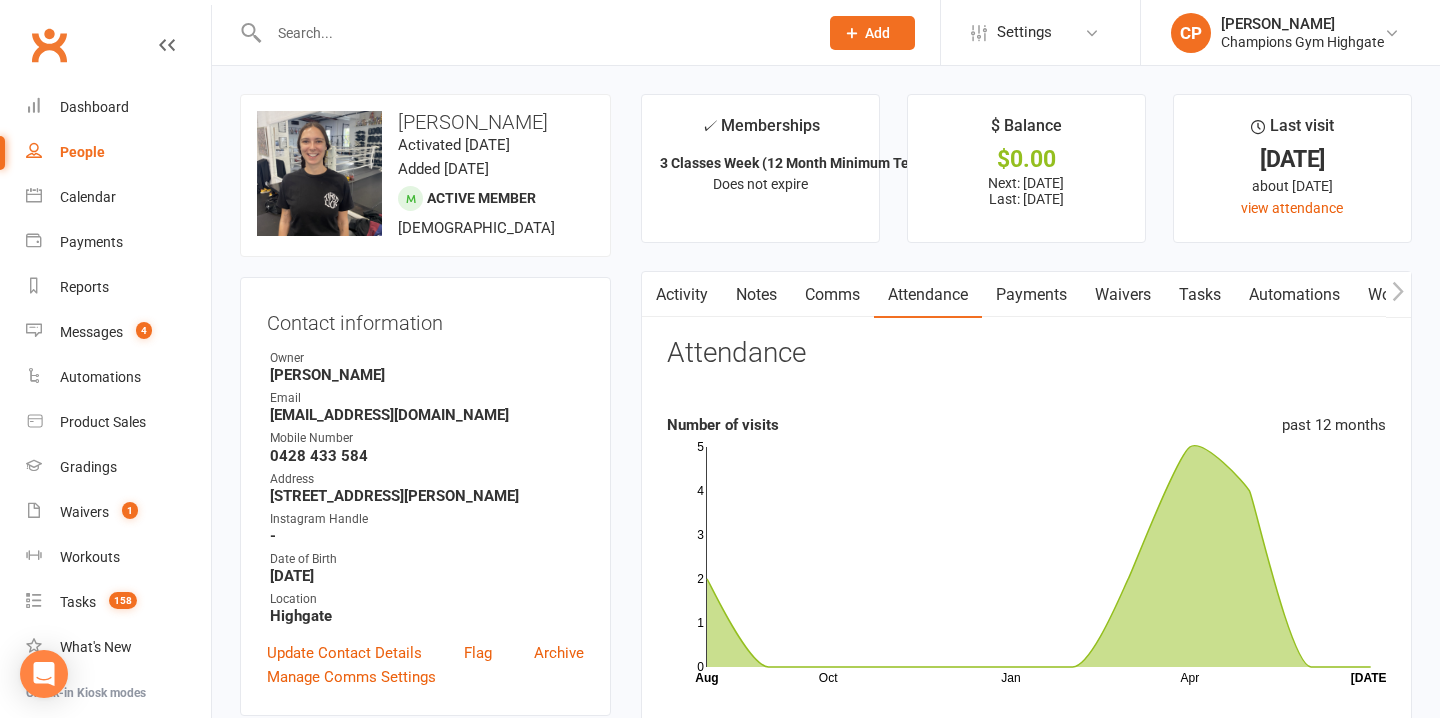 click on "Comms" at bounding box center [832, 295] 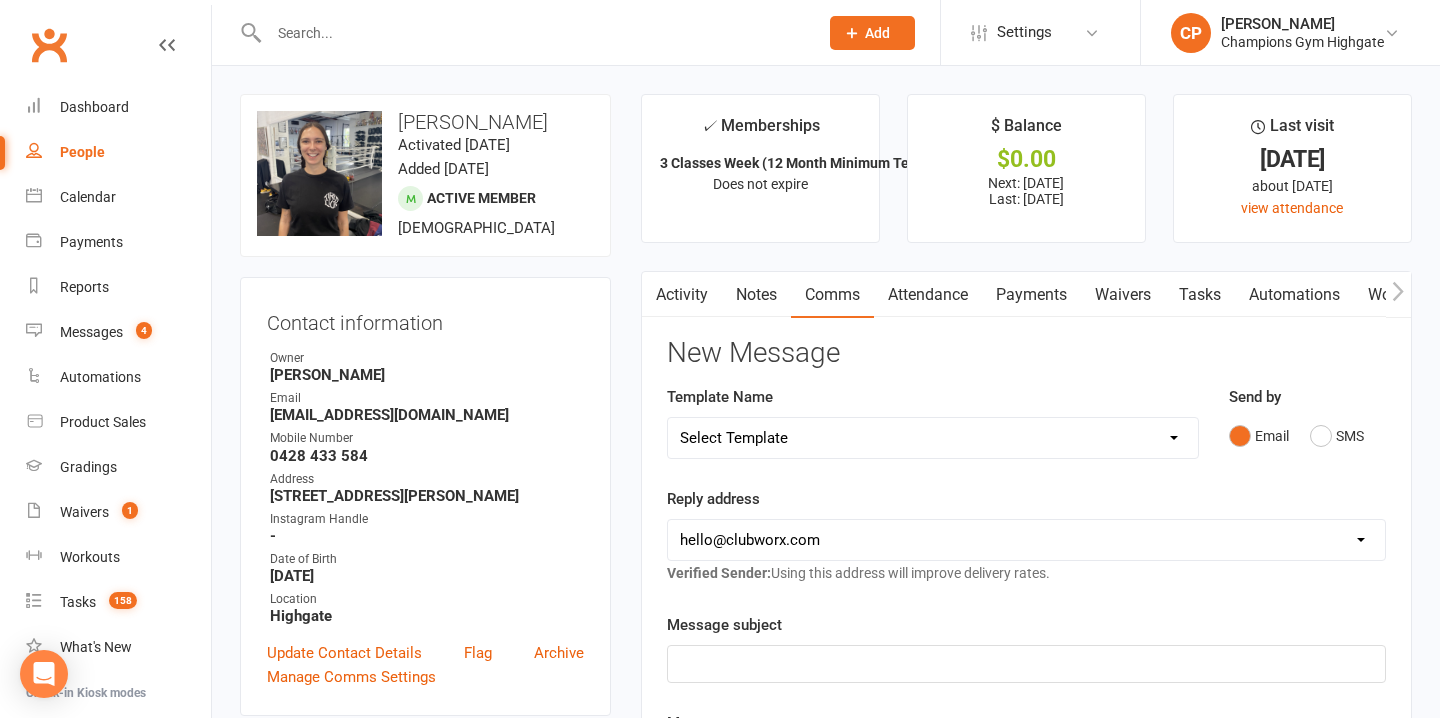 click on "Payments" at bounding box center [1031, 295] 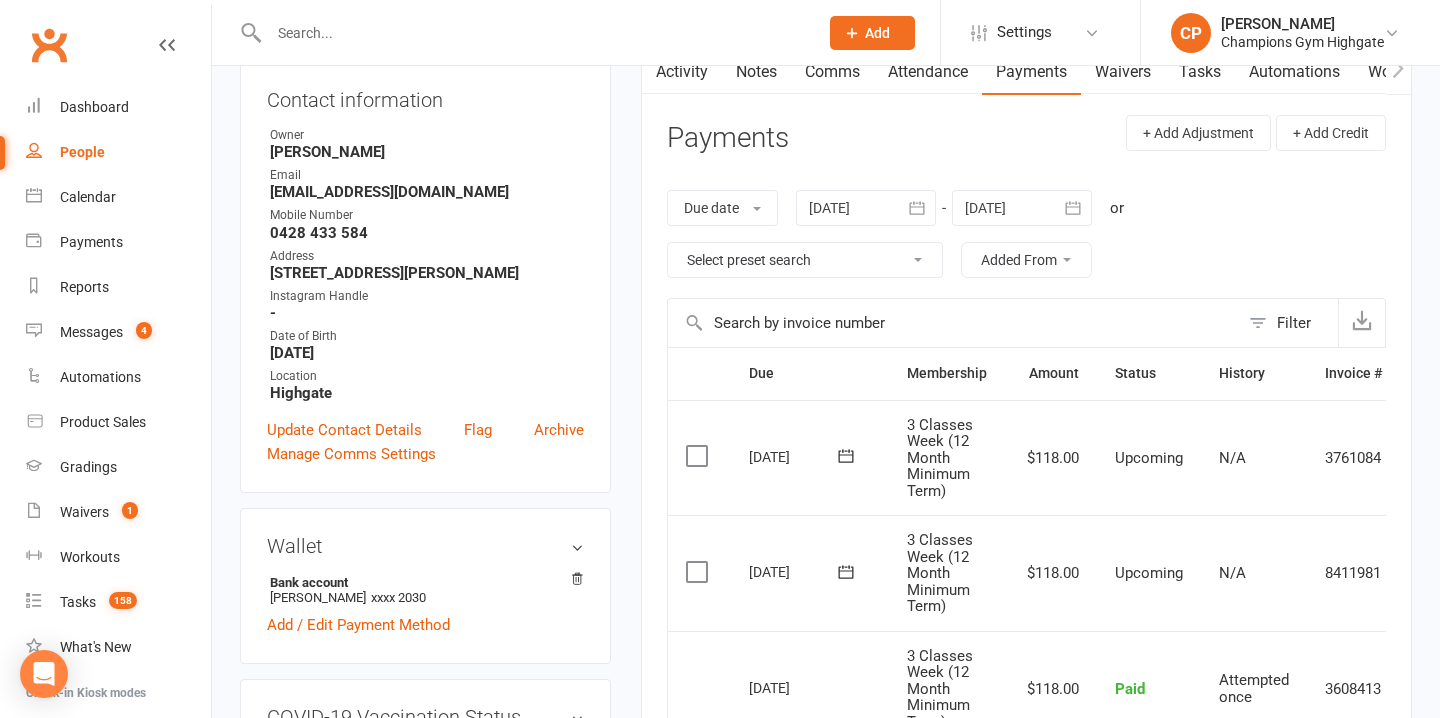 scroll, scrollTop: 222, scrollLeft: 0, axis: vertical 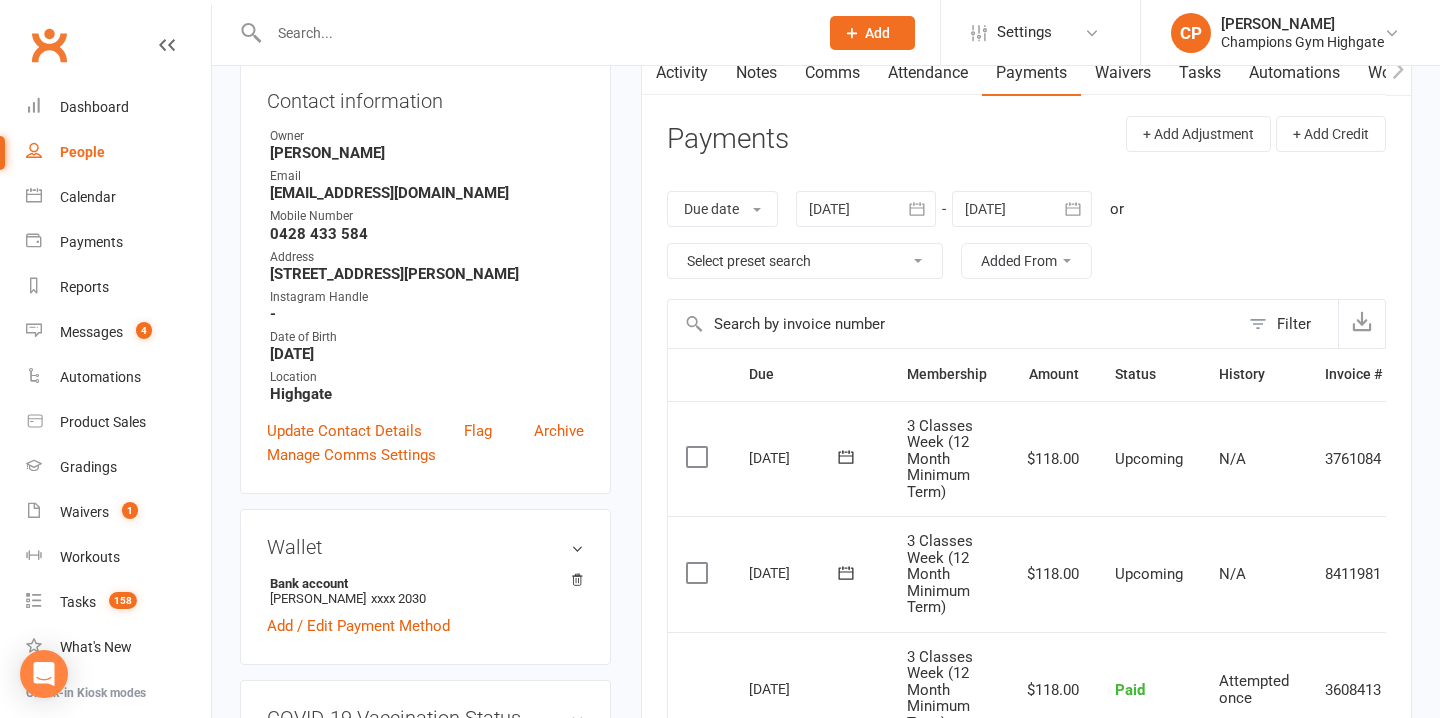 click on "Activity" at bounding box center [682, 73] 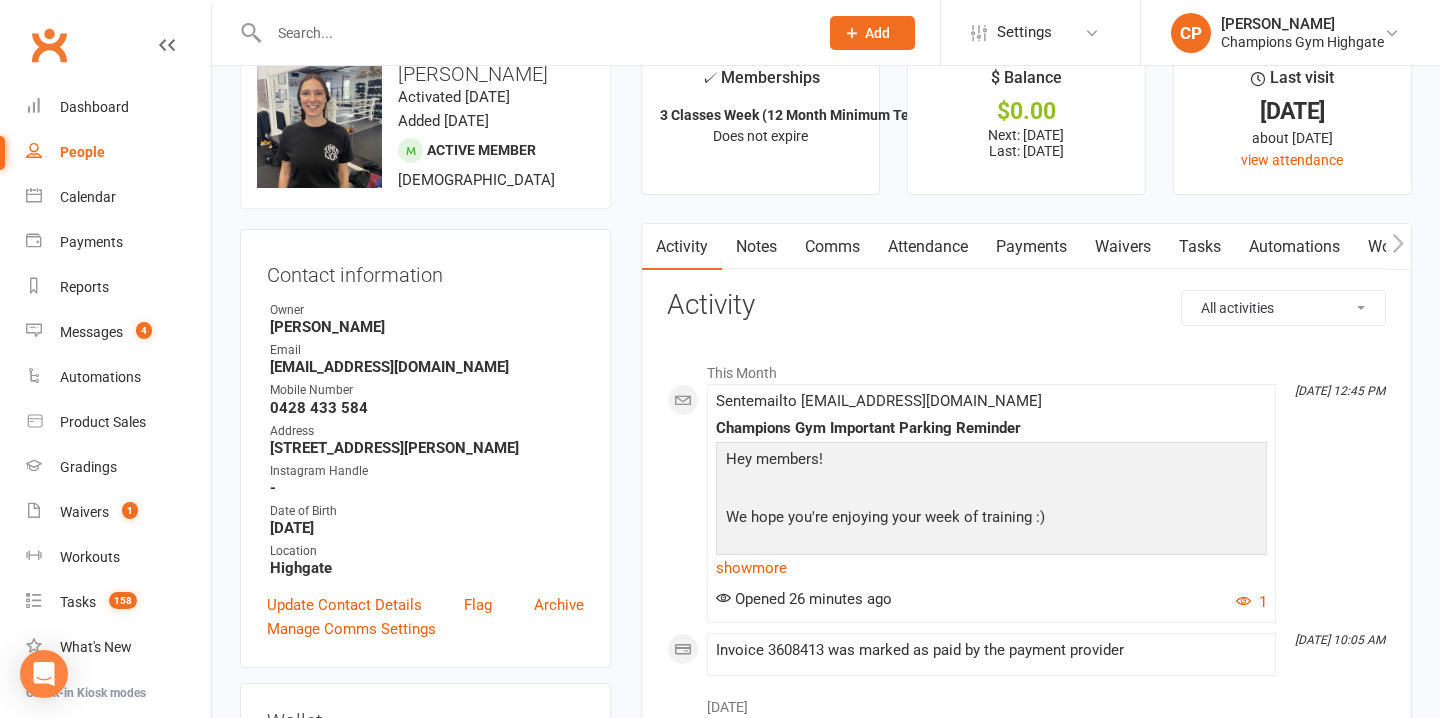 scroll, scrollTop: 49, scrollLeft: 0, axis: vertical 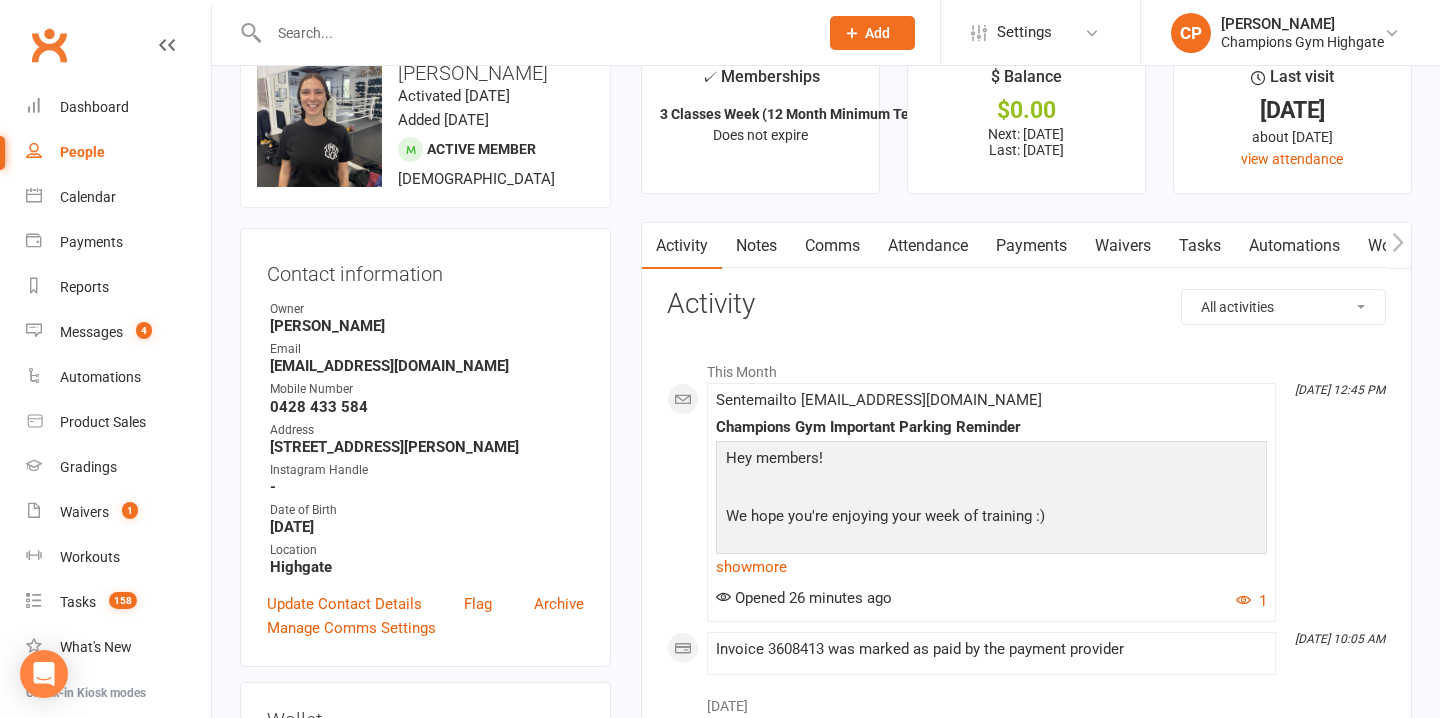 click on "Notes" at bounding box center (756, 246) 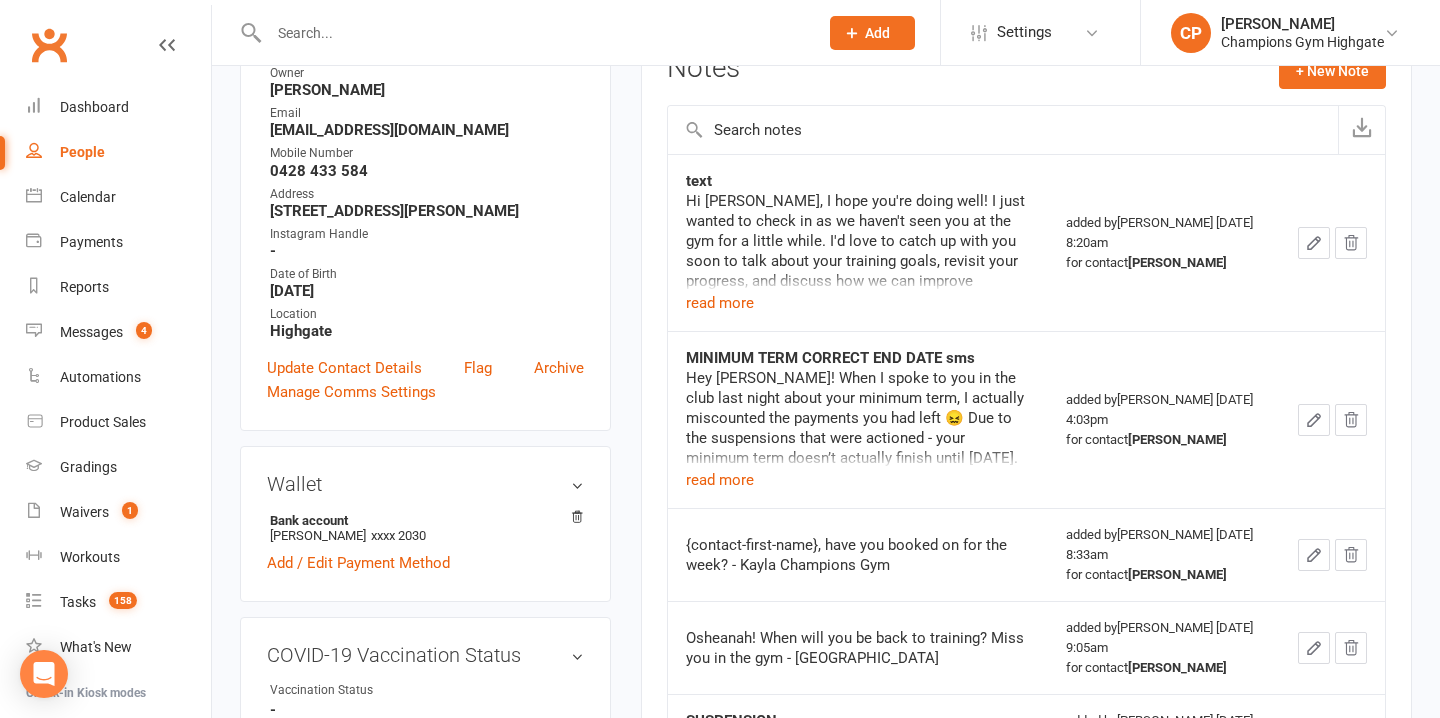 scroll, scrollTop: 286, scrollLeft: 0, axis: vertical 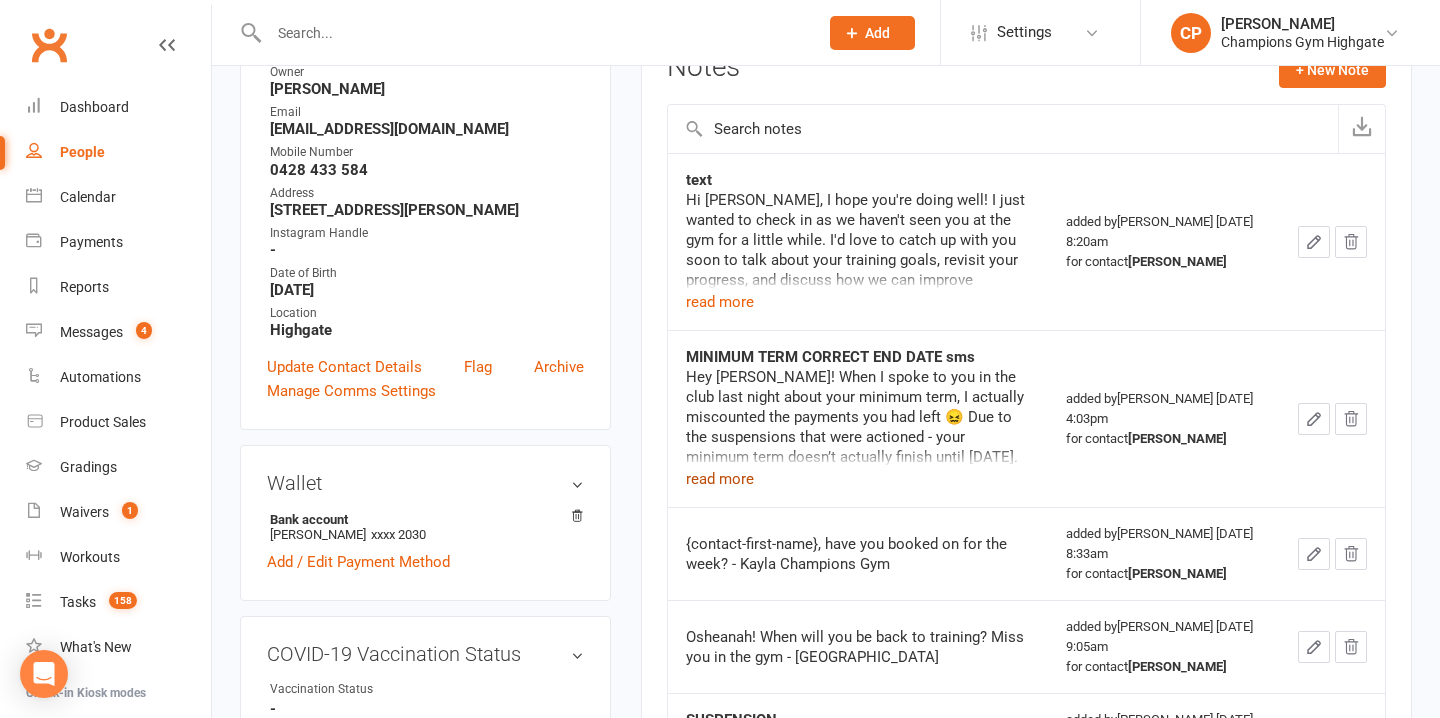 click on "read more" 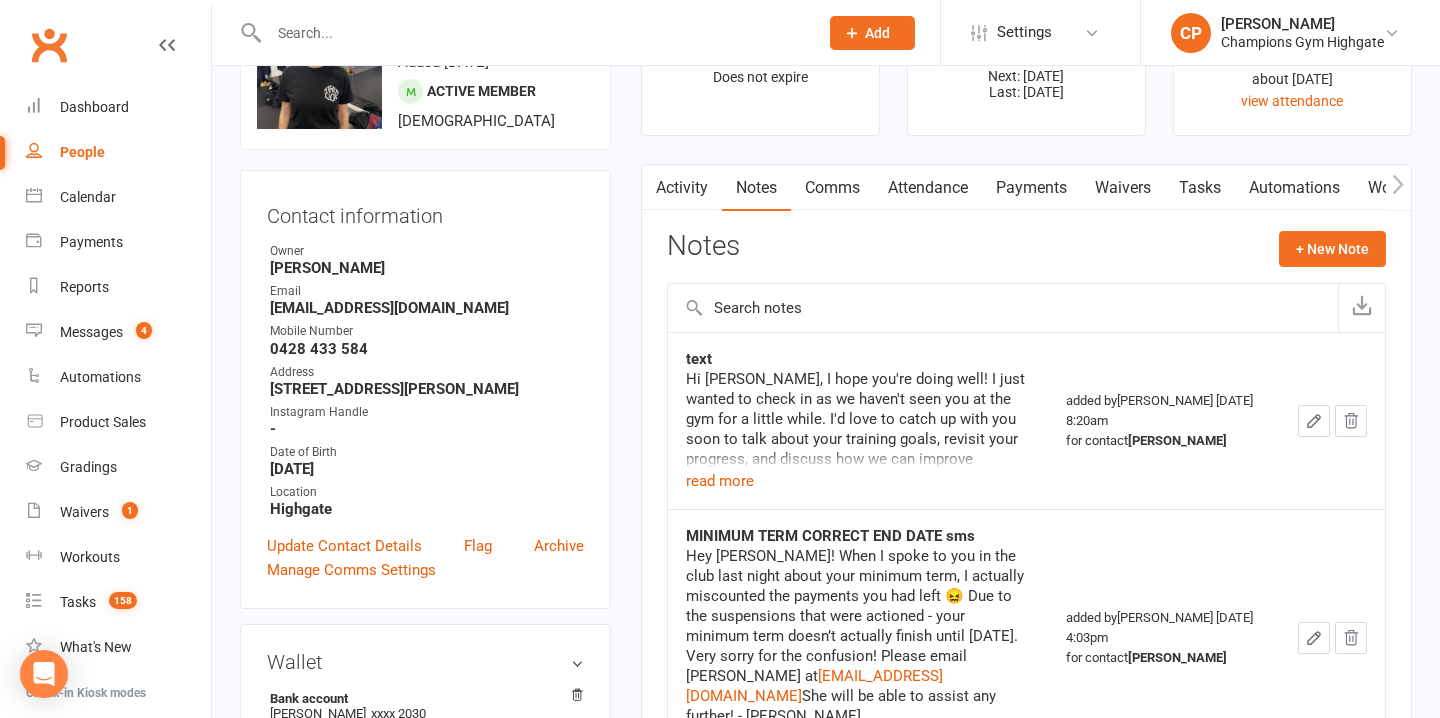 scroll, scrollTop: 95, scrollLeft: 0, axis: vertical 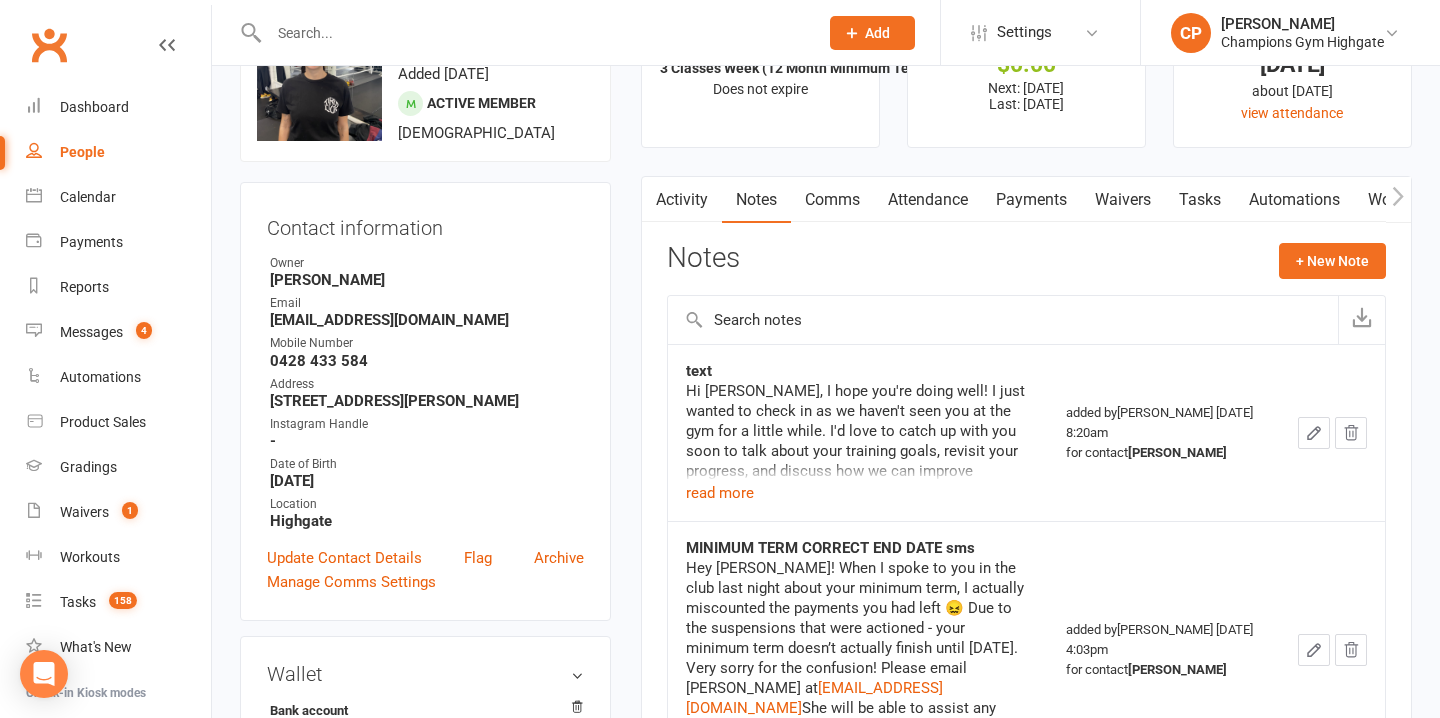 click on "Attendance" at bounding box center (928, 200) 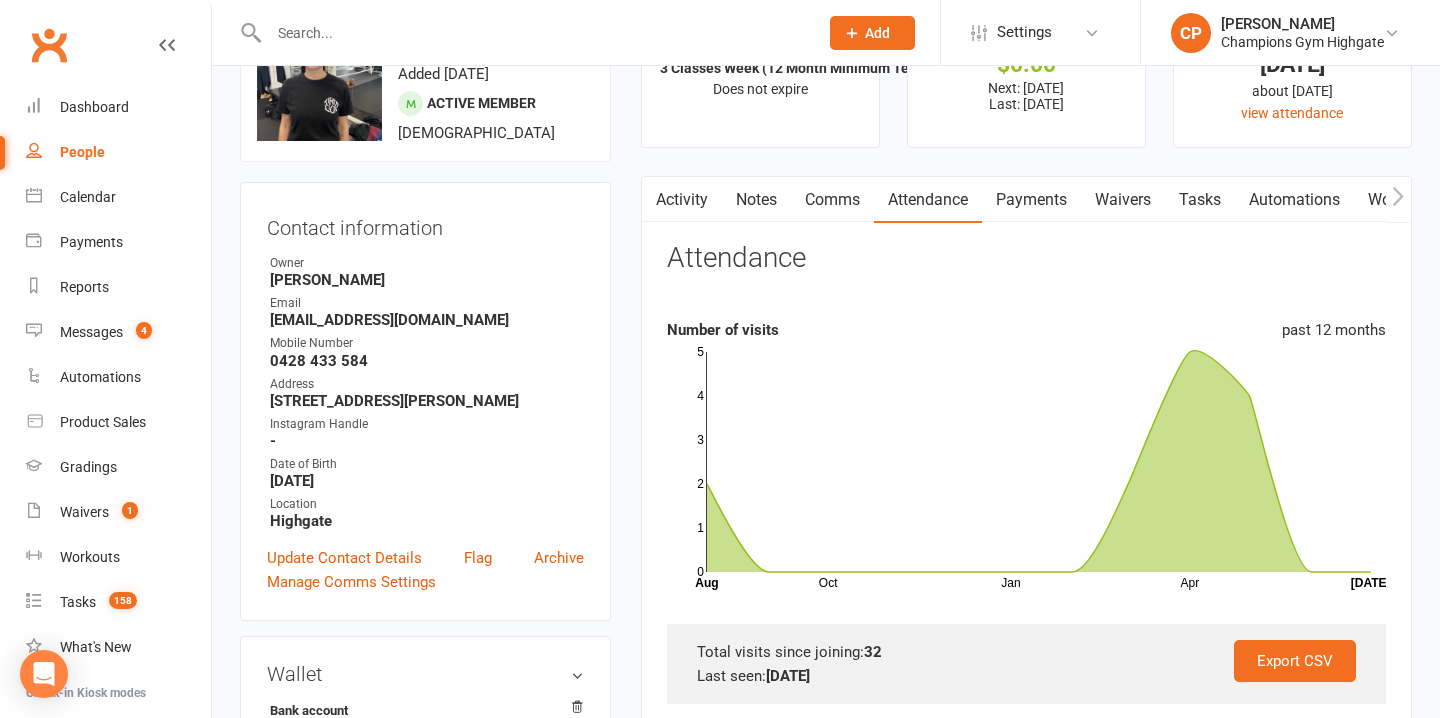 click on "Notes" at bounding box center (756, 200) 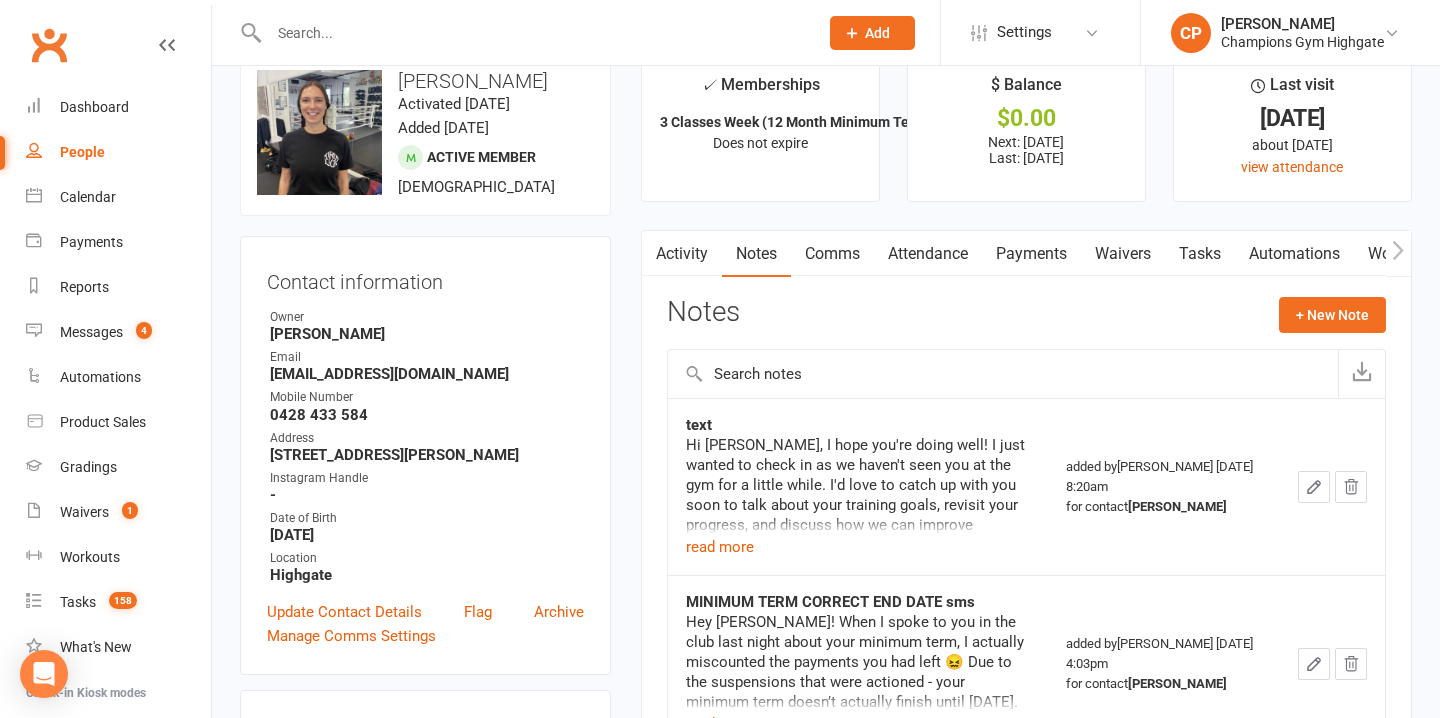 scroll, scrollTop: 0, scrollLeft: 0, axis: both 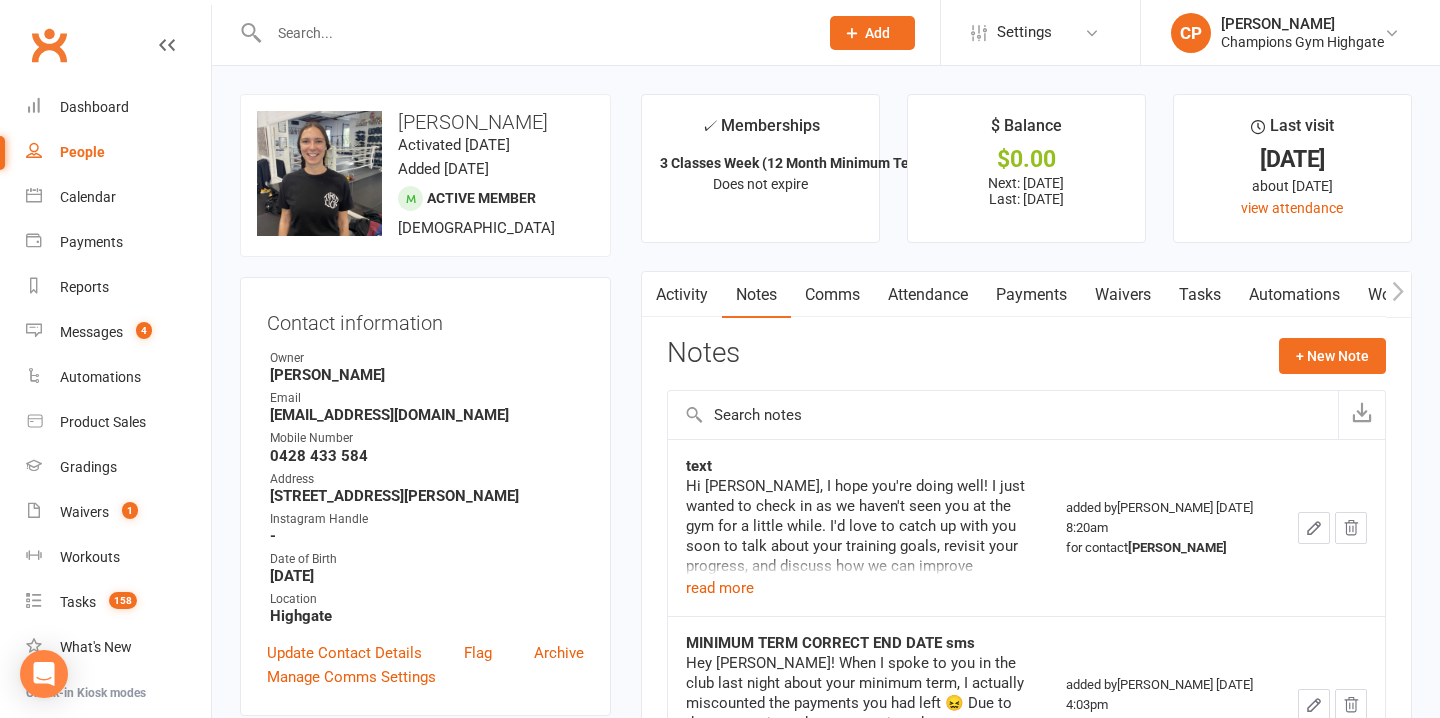 click on "Activity" at bounding box center (682, 295) 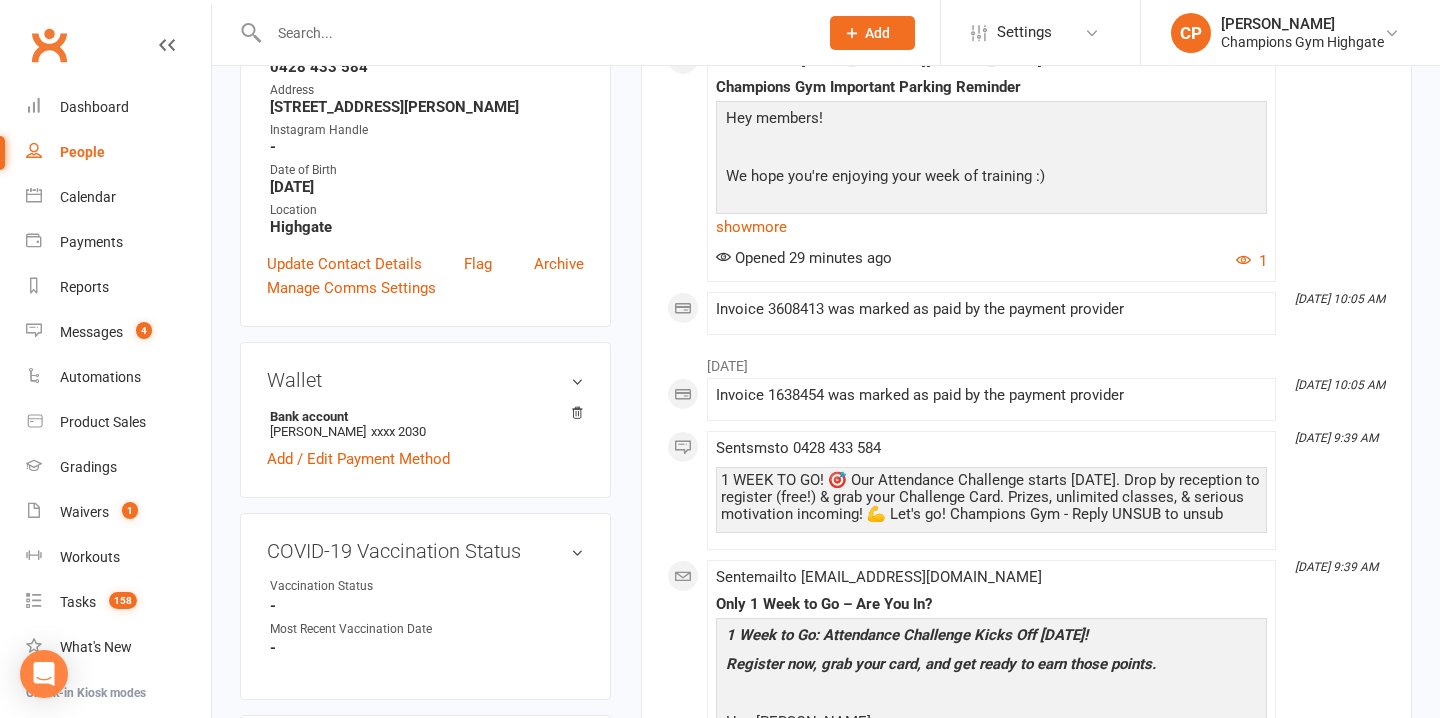 scroll, scrollTop: 0, scrollLeft: 0, axis: both 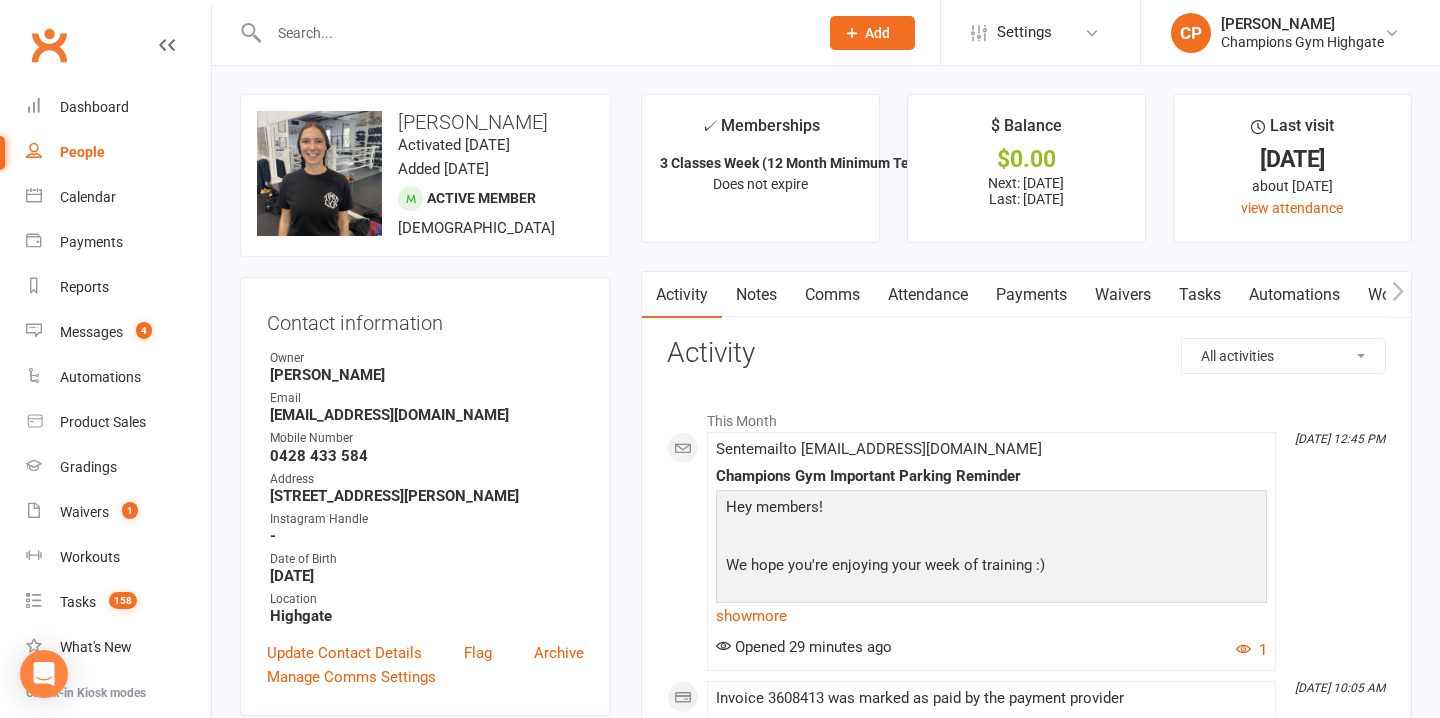 click on "Notes" at bounding box center (756, 295) 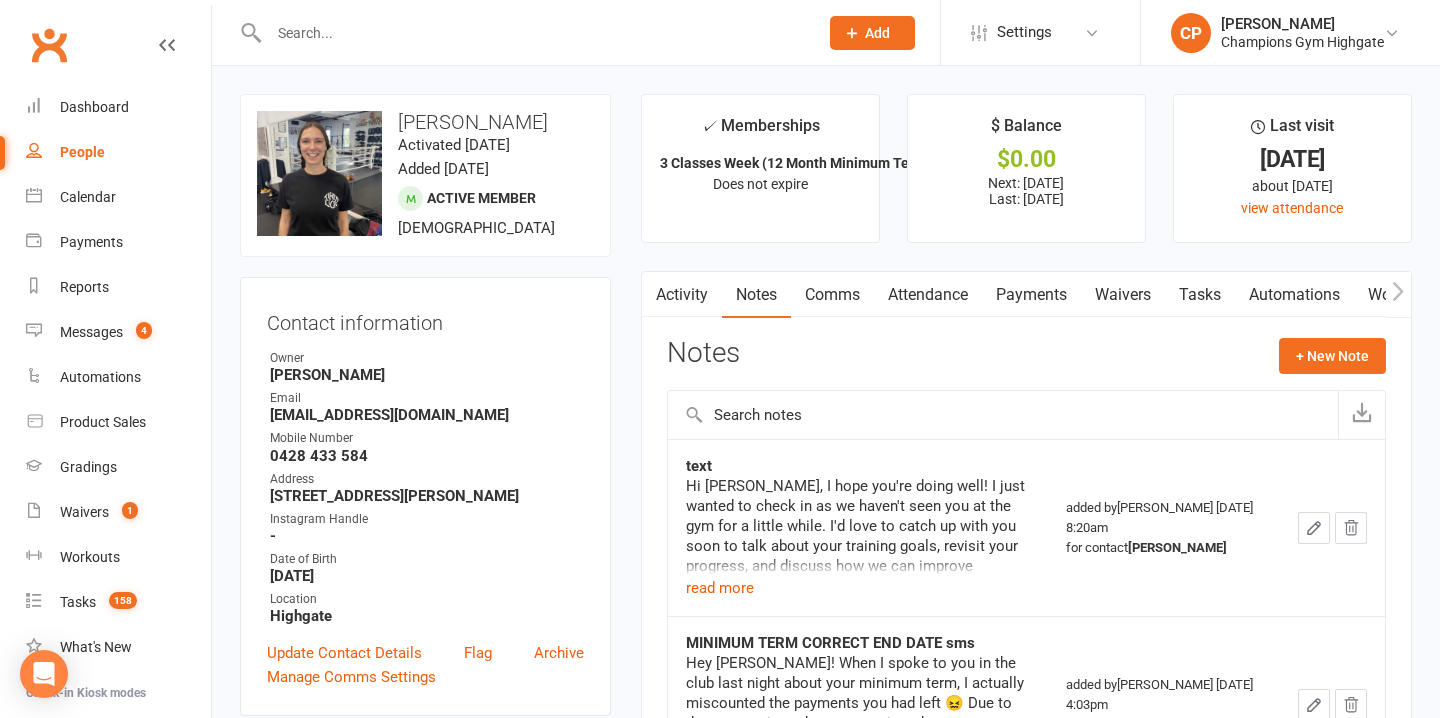 click on "Comms" at bounding box center [832, 295] 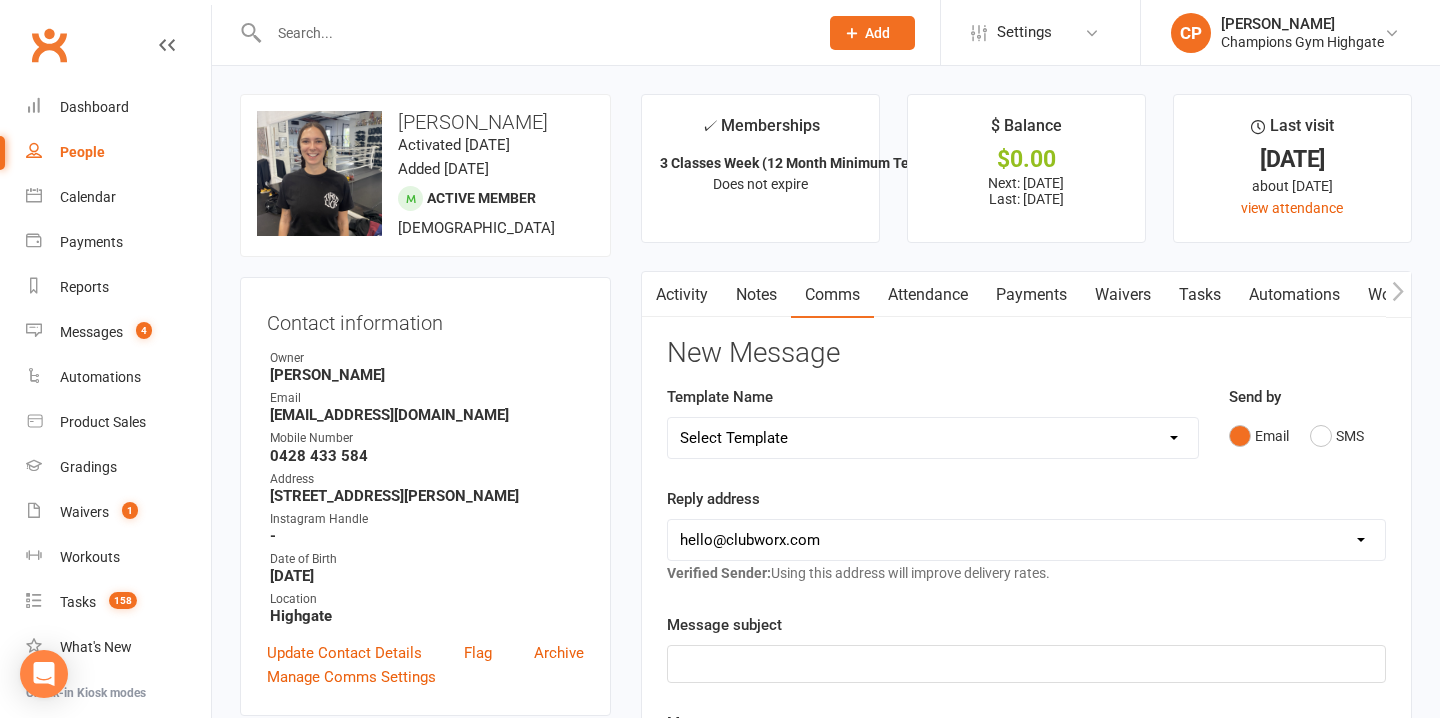 click on "Activity" at bounding box center [682, 295] 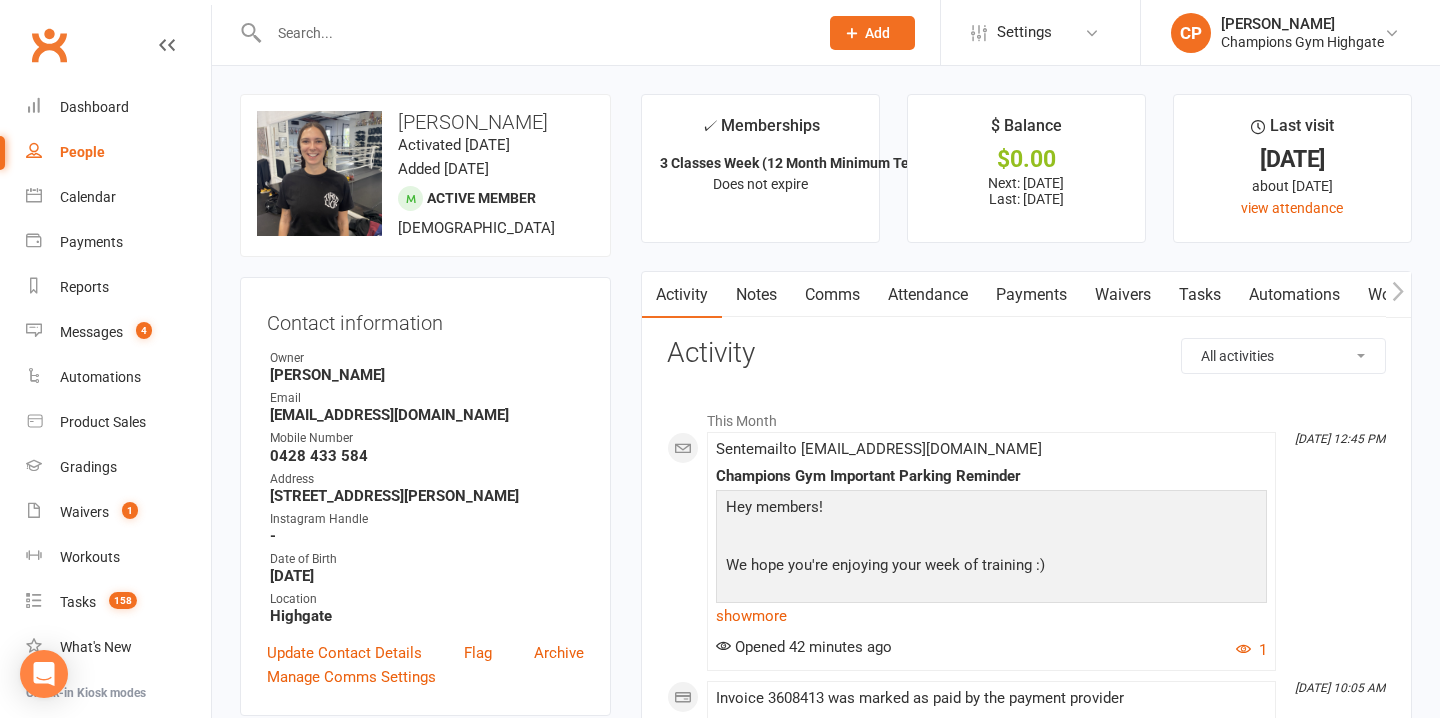 click on "Notes" at bounding box center [756, 295] 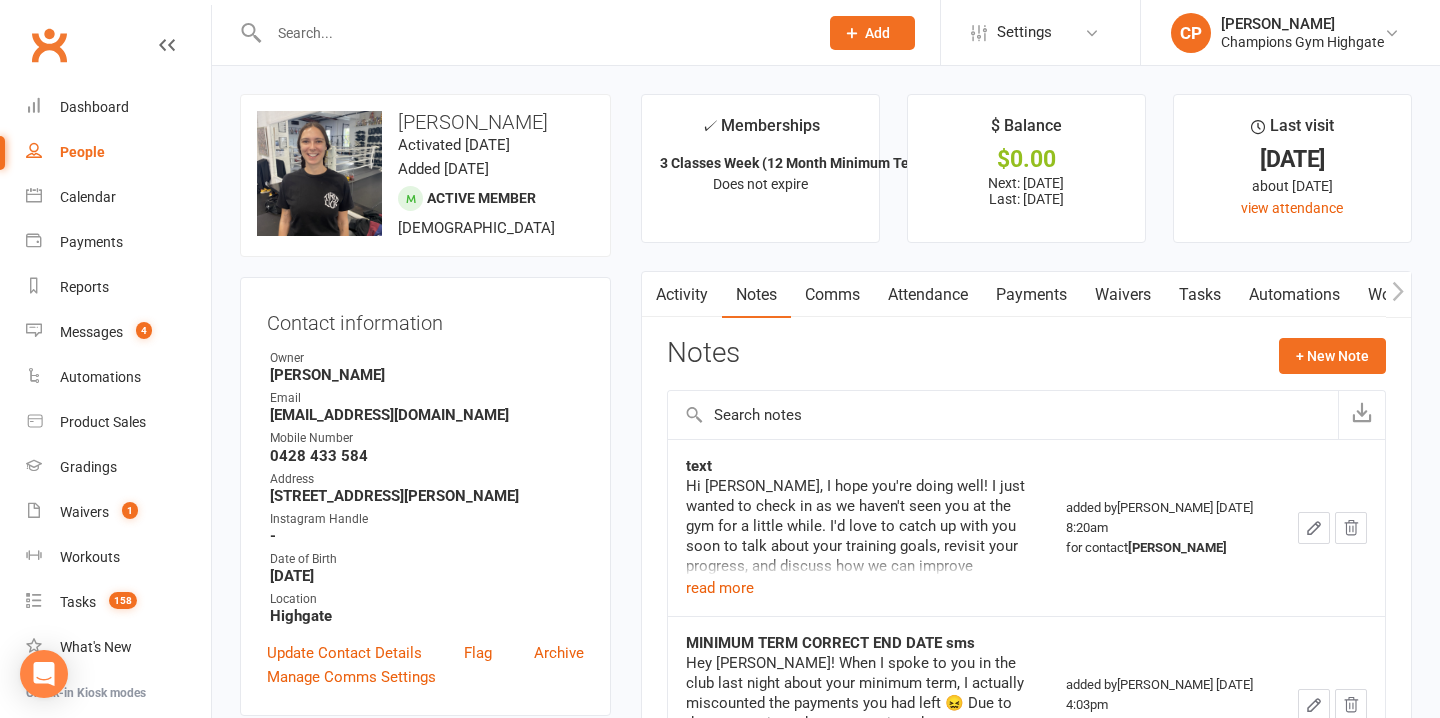click on "Activity" at bounding box center (682, 295) 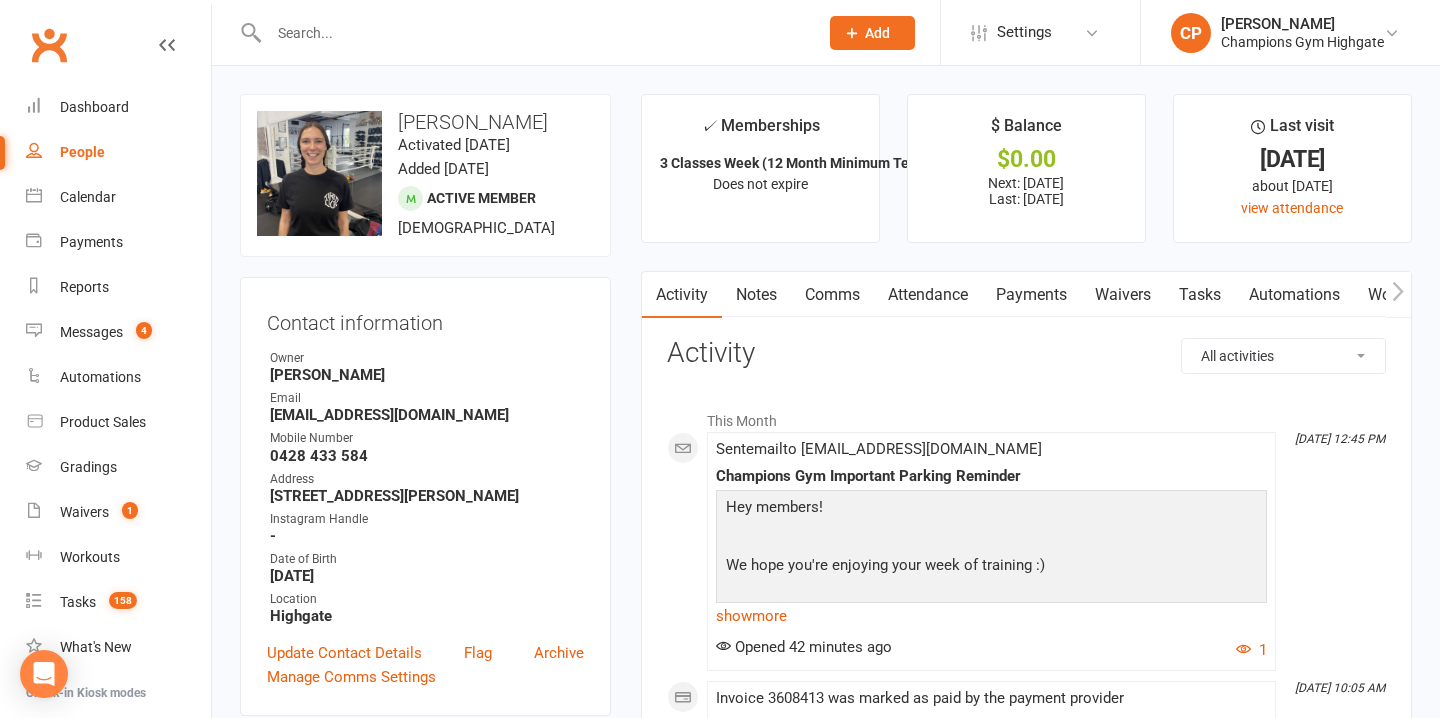 click on "Notes" at bounding box center [756, 295] 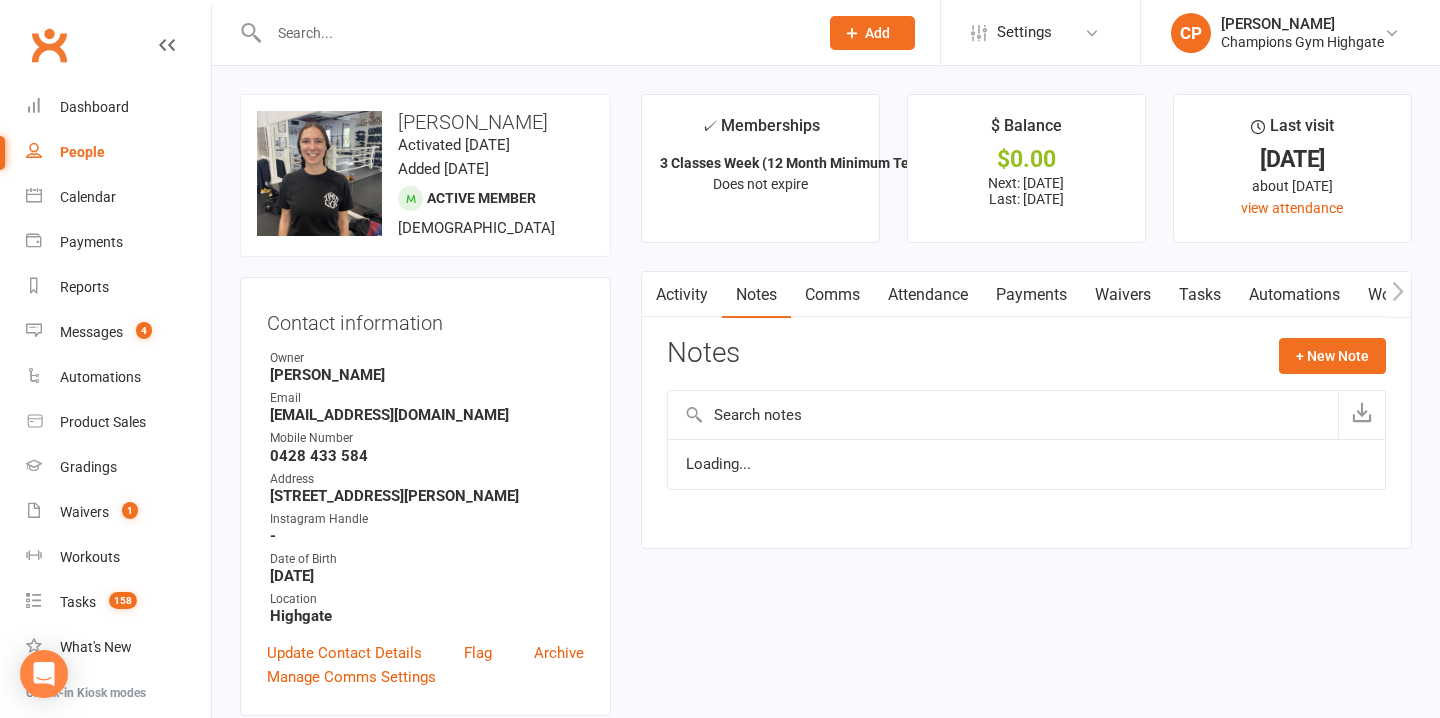 click on "Activity" at bounding box center [682, 295] 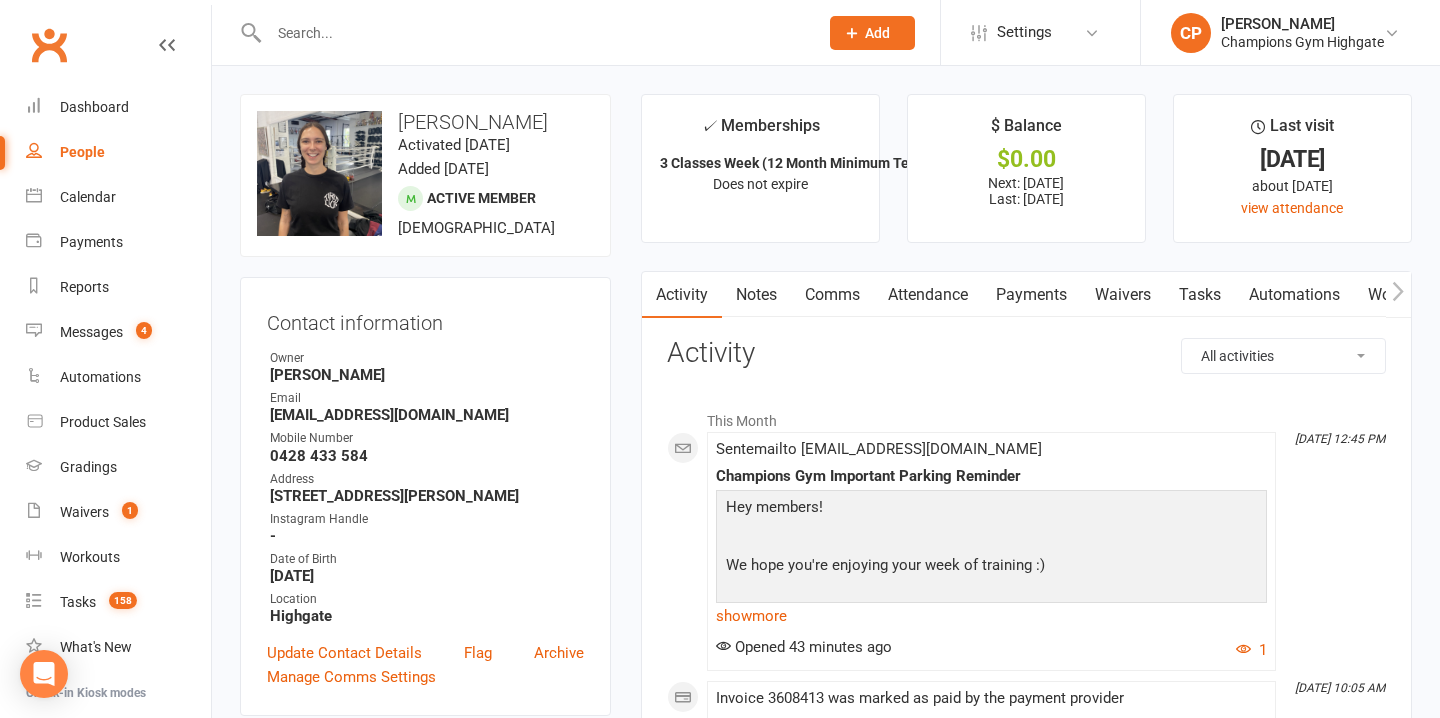 click on "Notes" at bounding box center [756, 295] 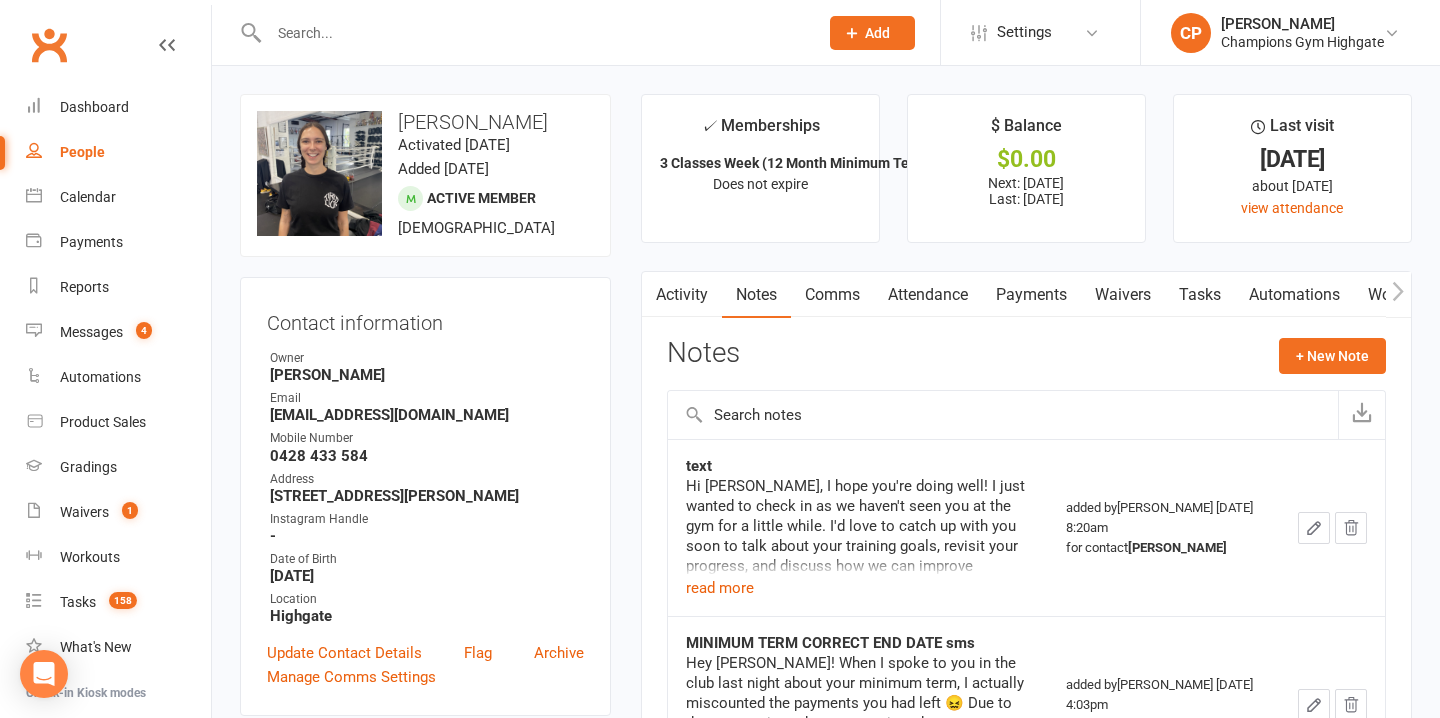 click on "Comms" at bounding box center (832, 295) 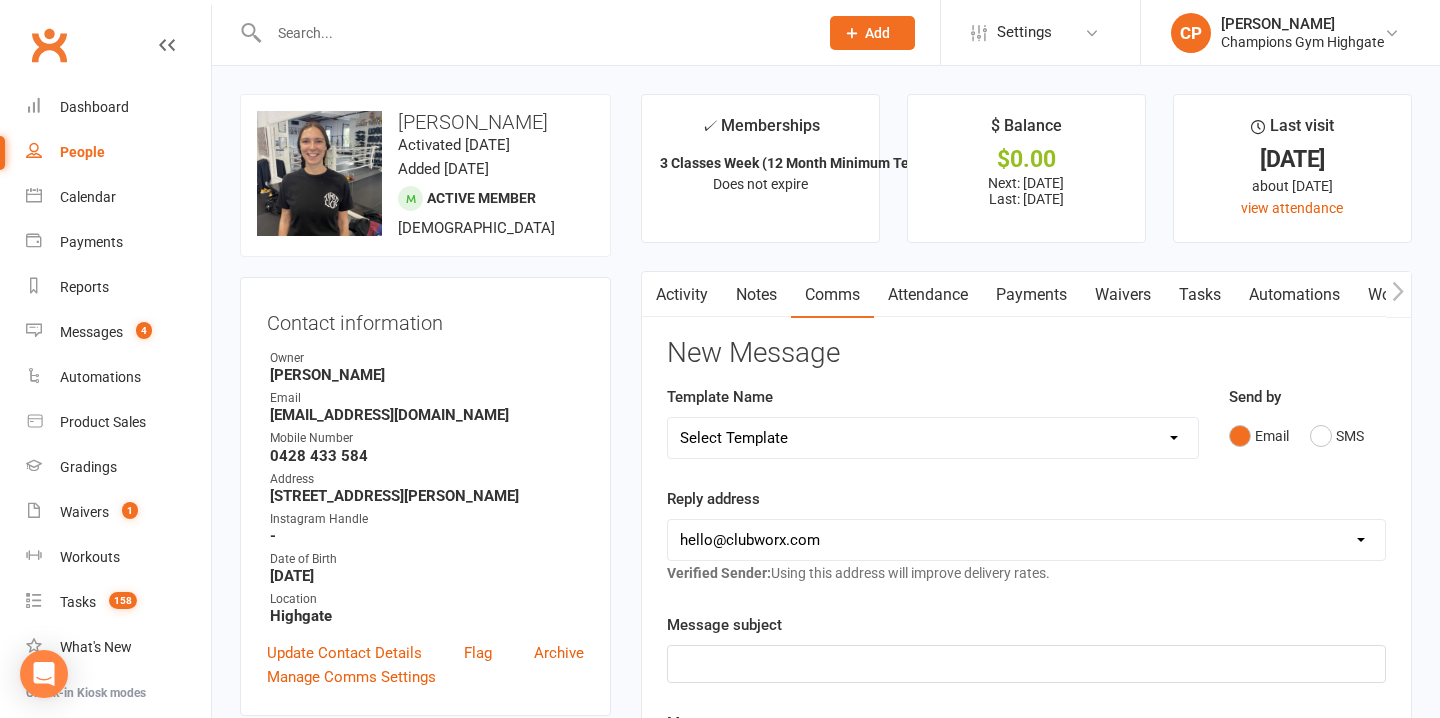 click on "Notes" at bounding box center (756, 295) 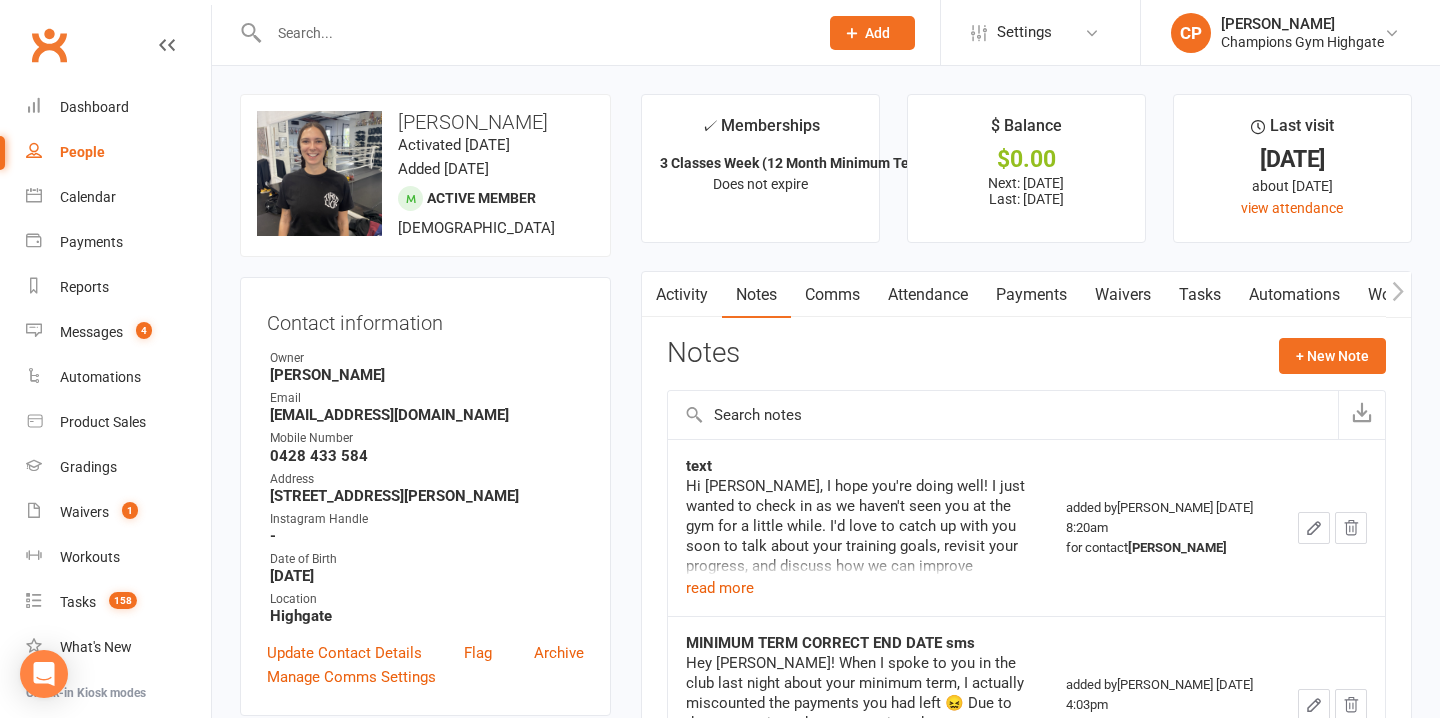click on "Activity" at bounding box center [682, 295] 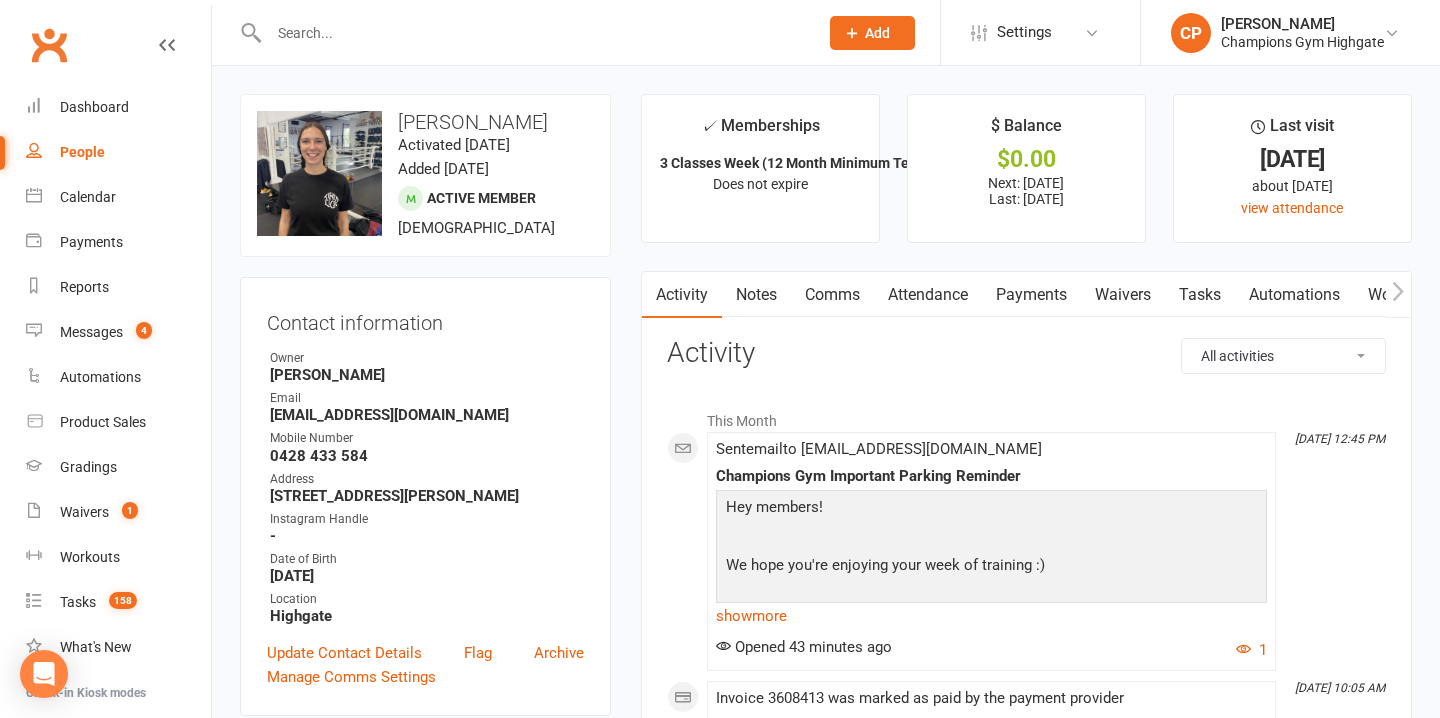click on "Notes" at bounding box center [756, 295] 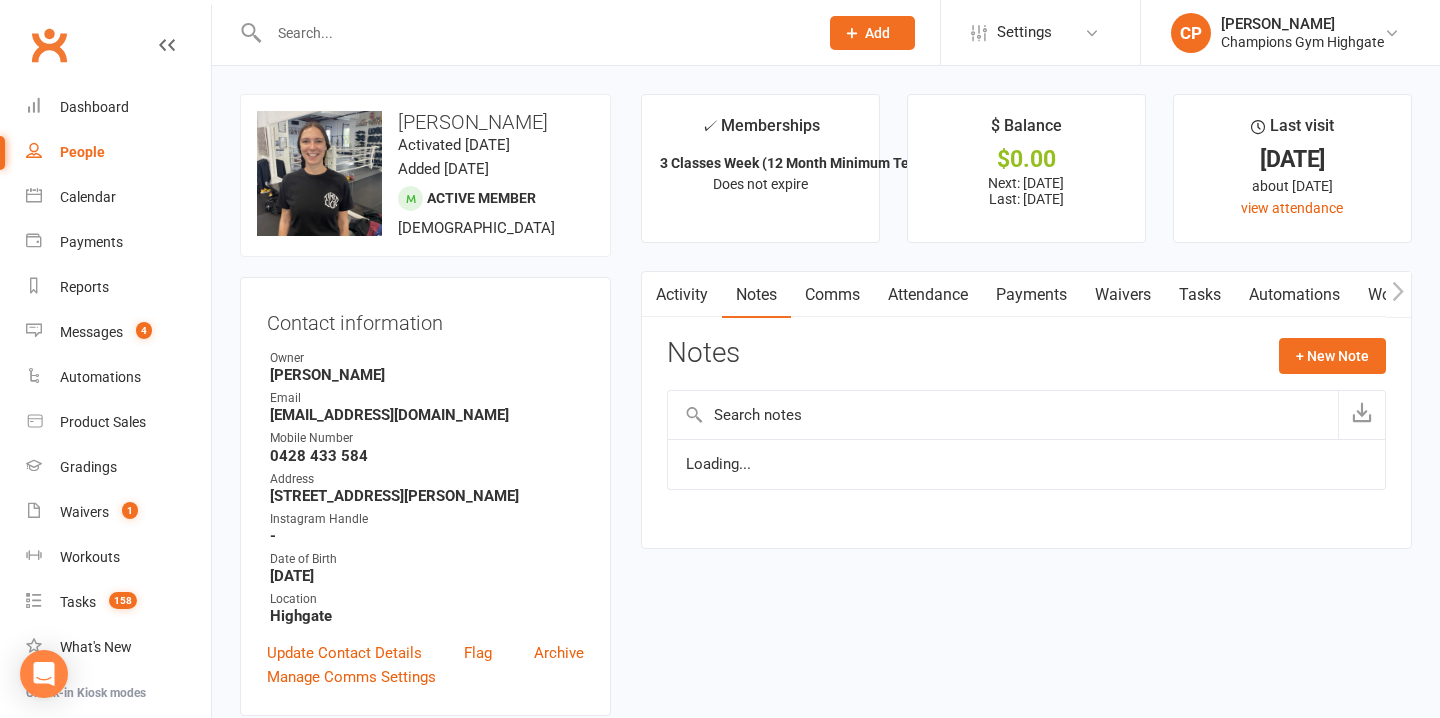 click on "Activity" at bounding box center [682, 295] 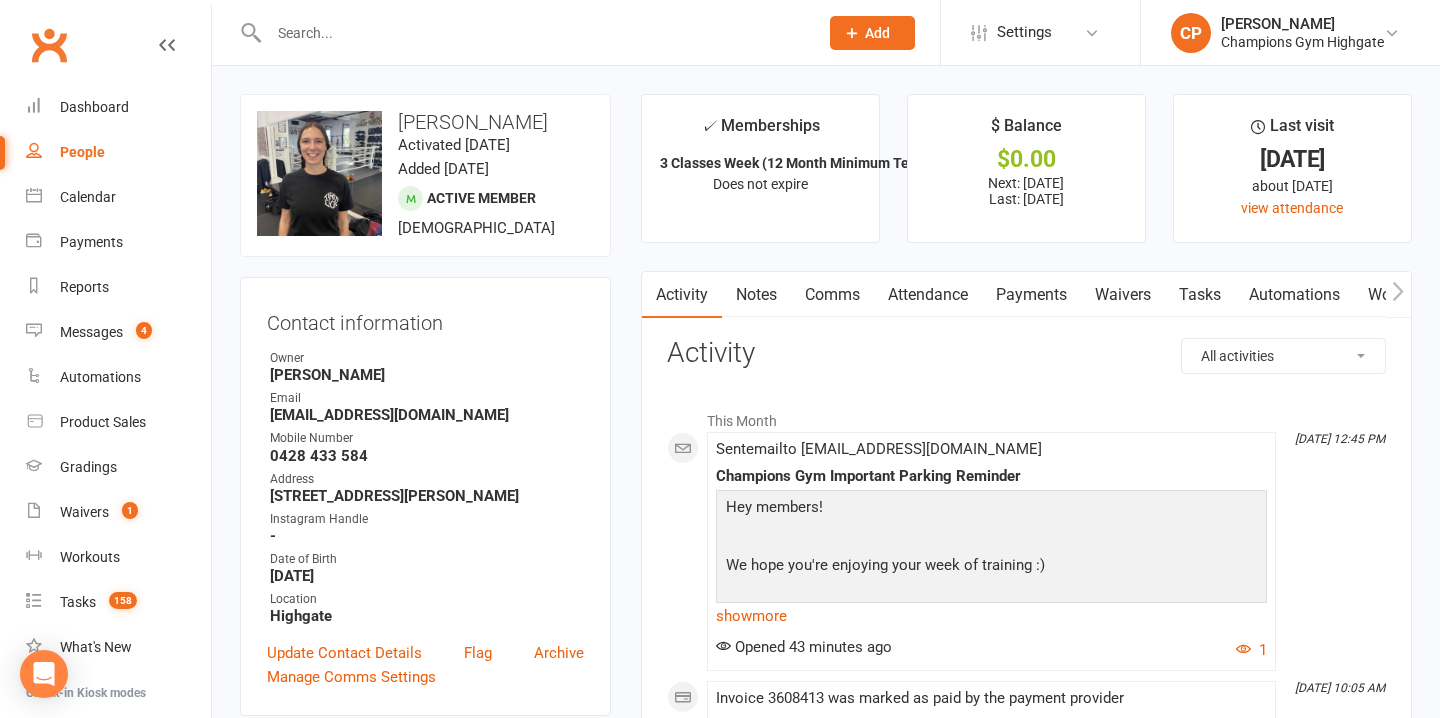 click on "Notes" at bounding box center [756, 295] 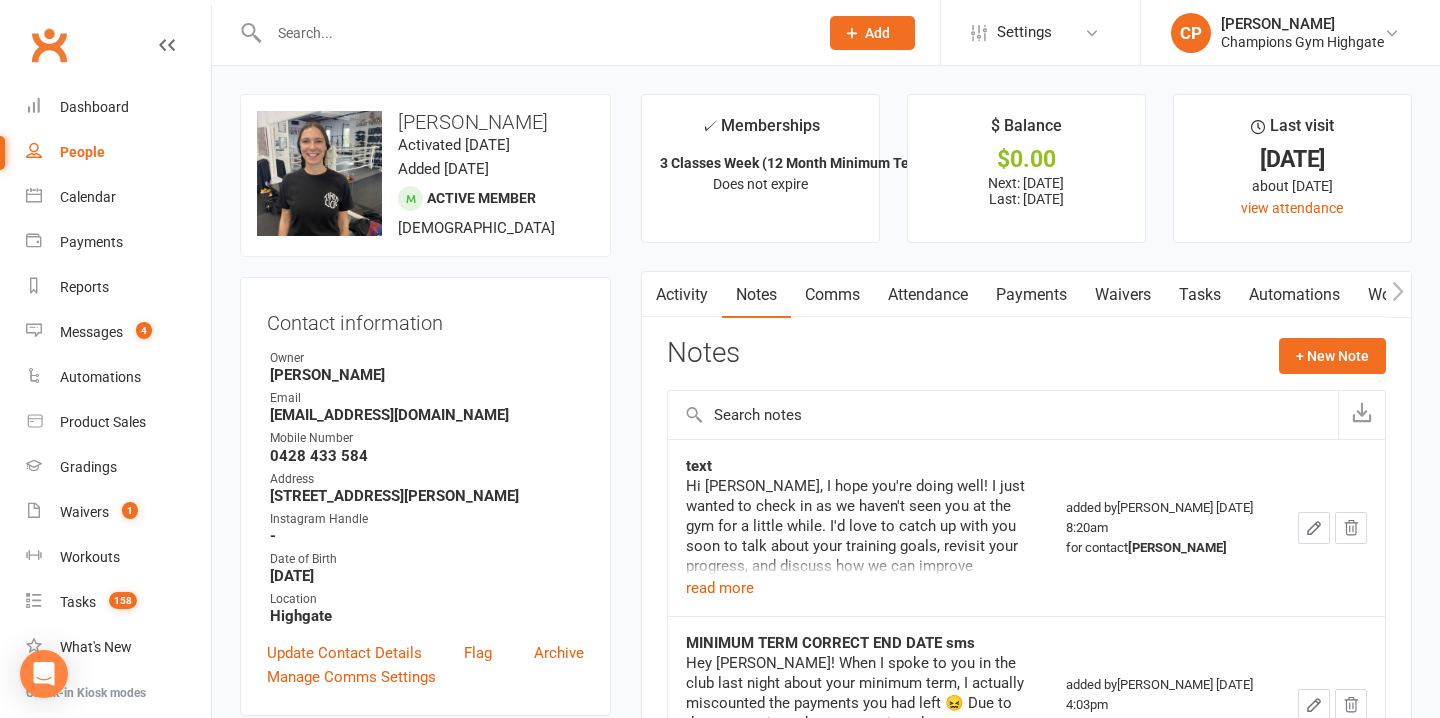 click on "Comms" at bounding box center (832, 295) 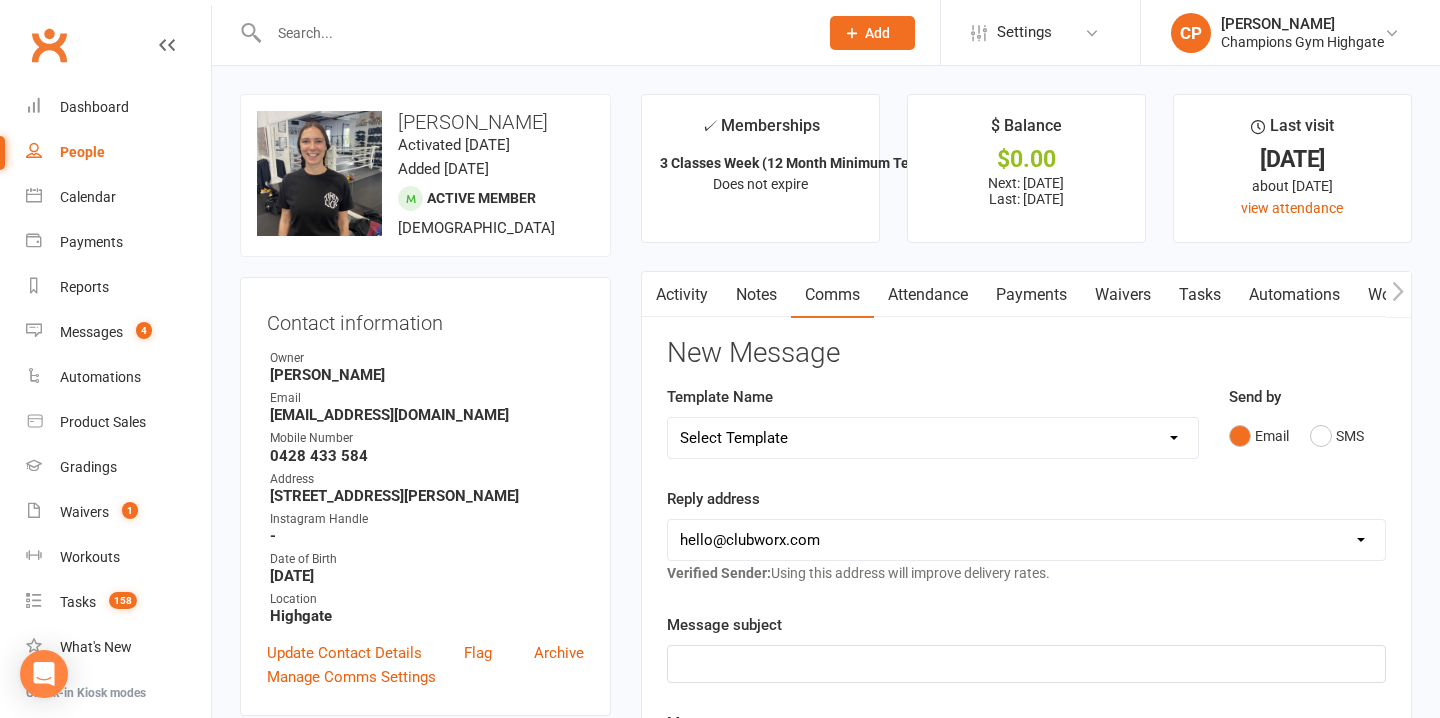click on "Activity" at bounding box center [682, 295] 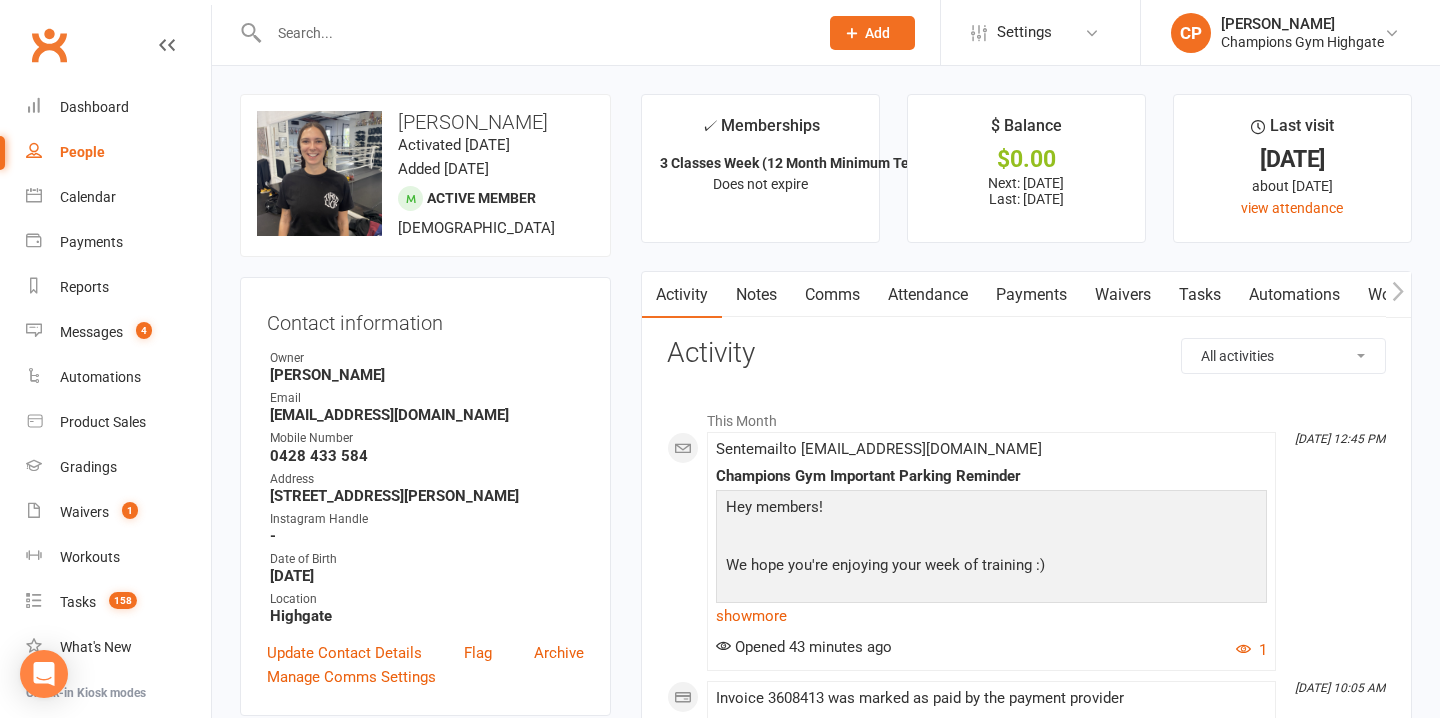 click on "Notes" at bounding box center (756, 295) 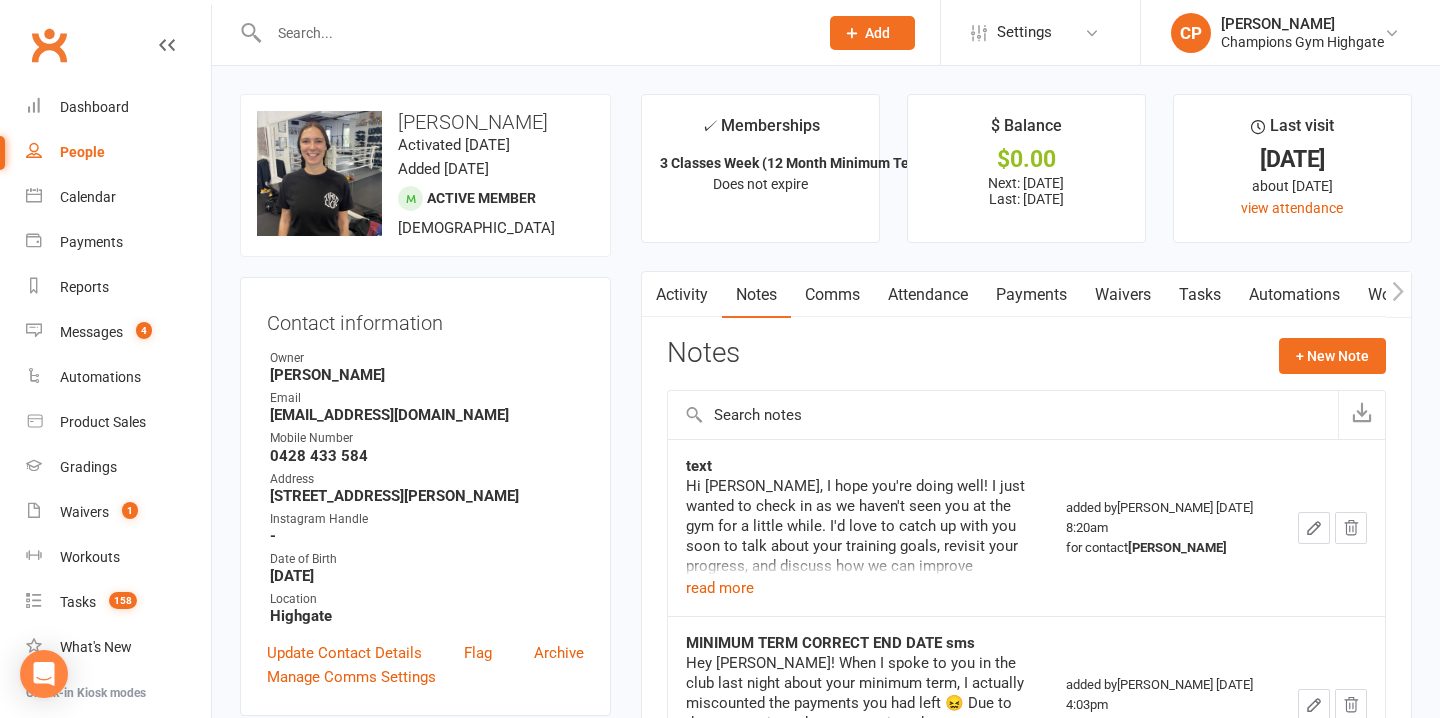 click on "Comms" at bounding box center (832, 295) 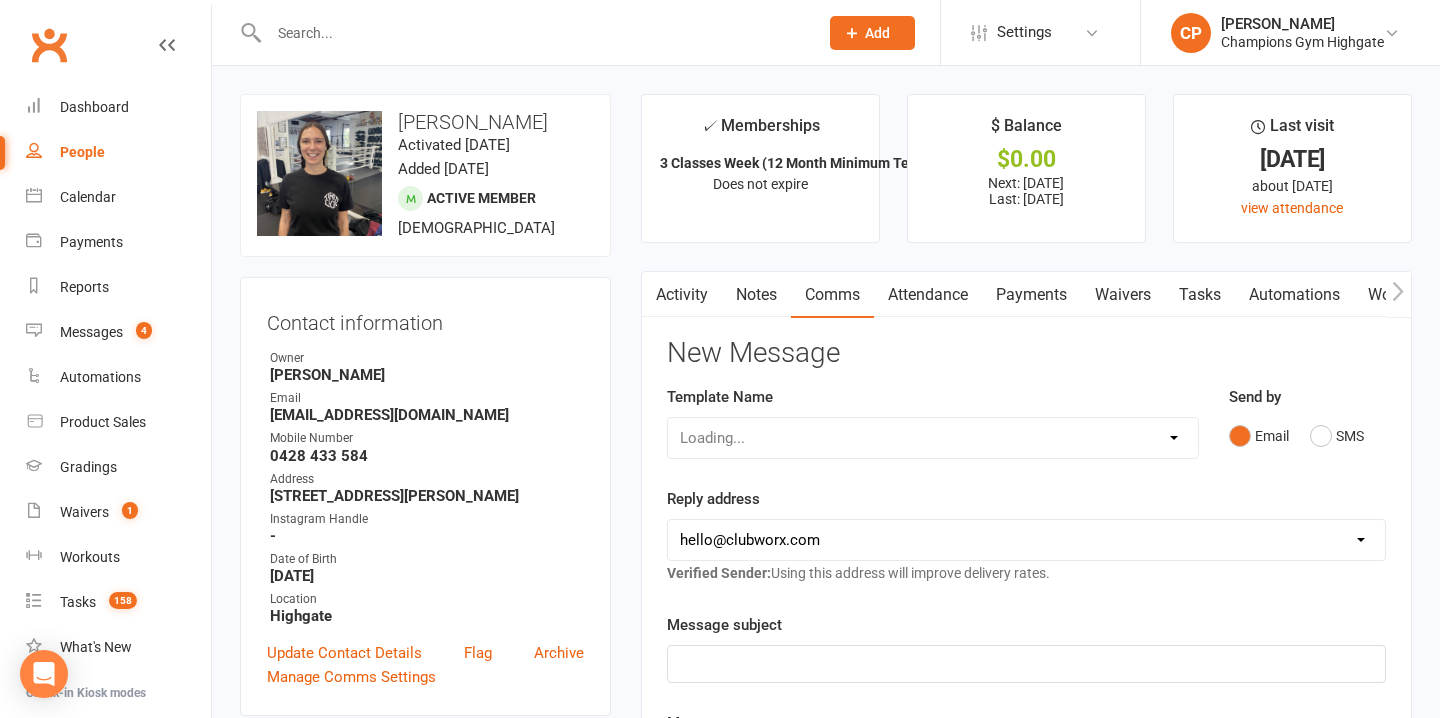 click on "Activity" at bounding box center (682, 295) 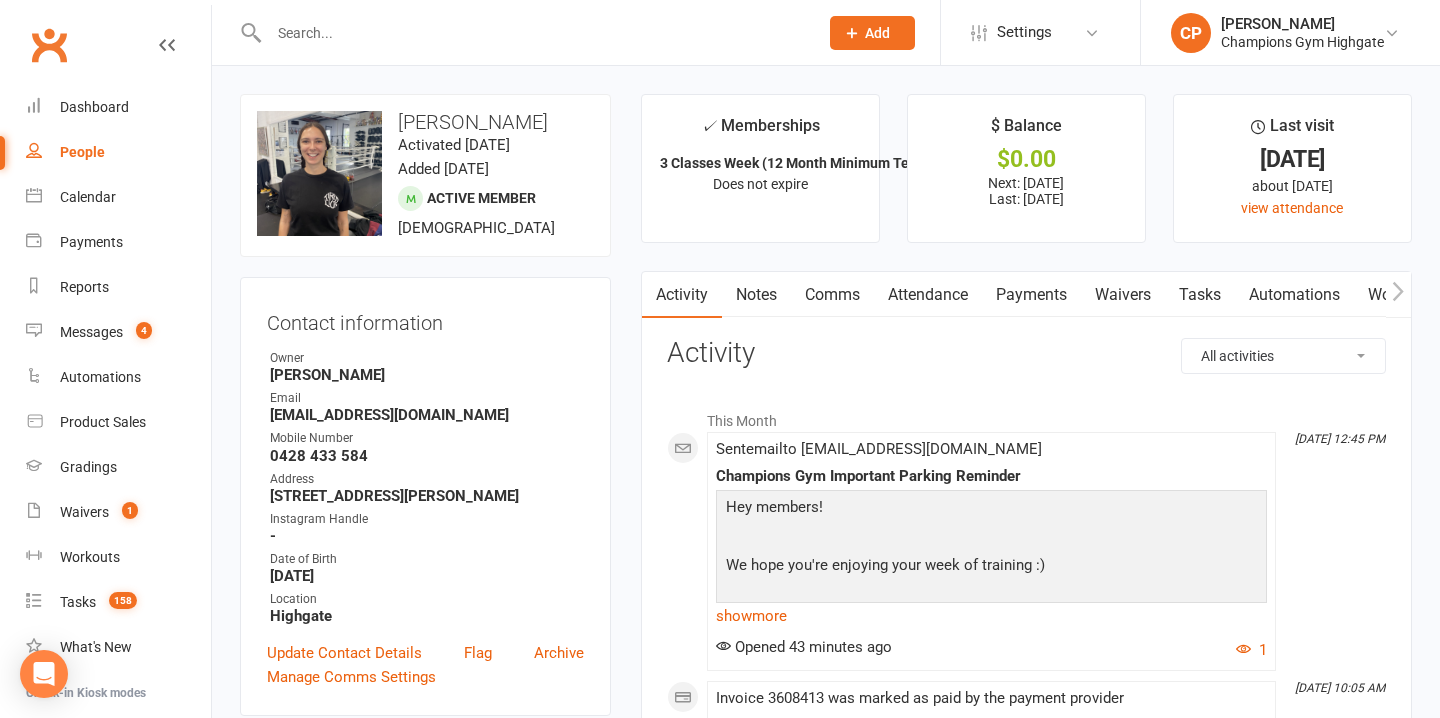 click on "Notes" at bounding box center [756, 295] 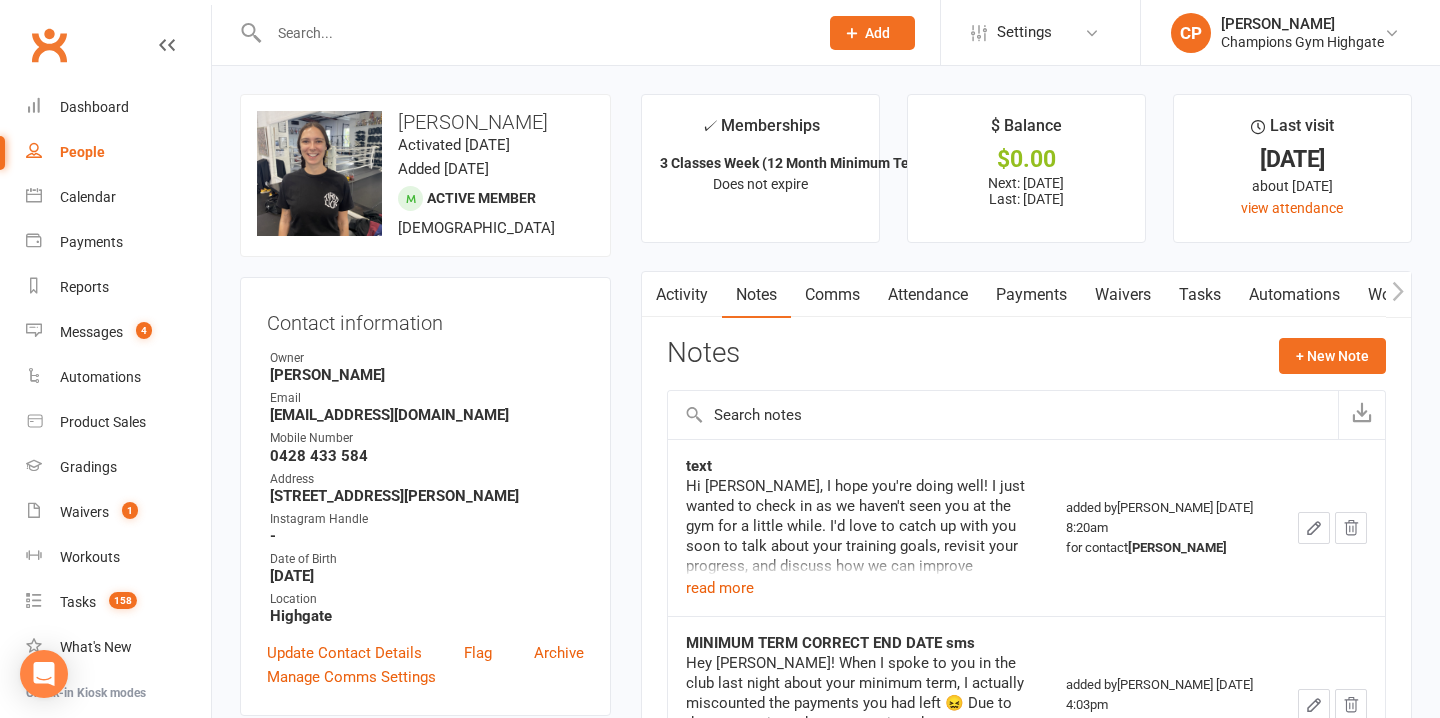 click on "Comms" at bounding box center (832, 295) 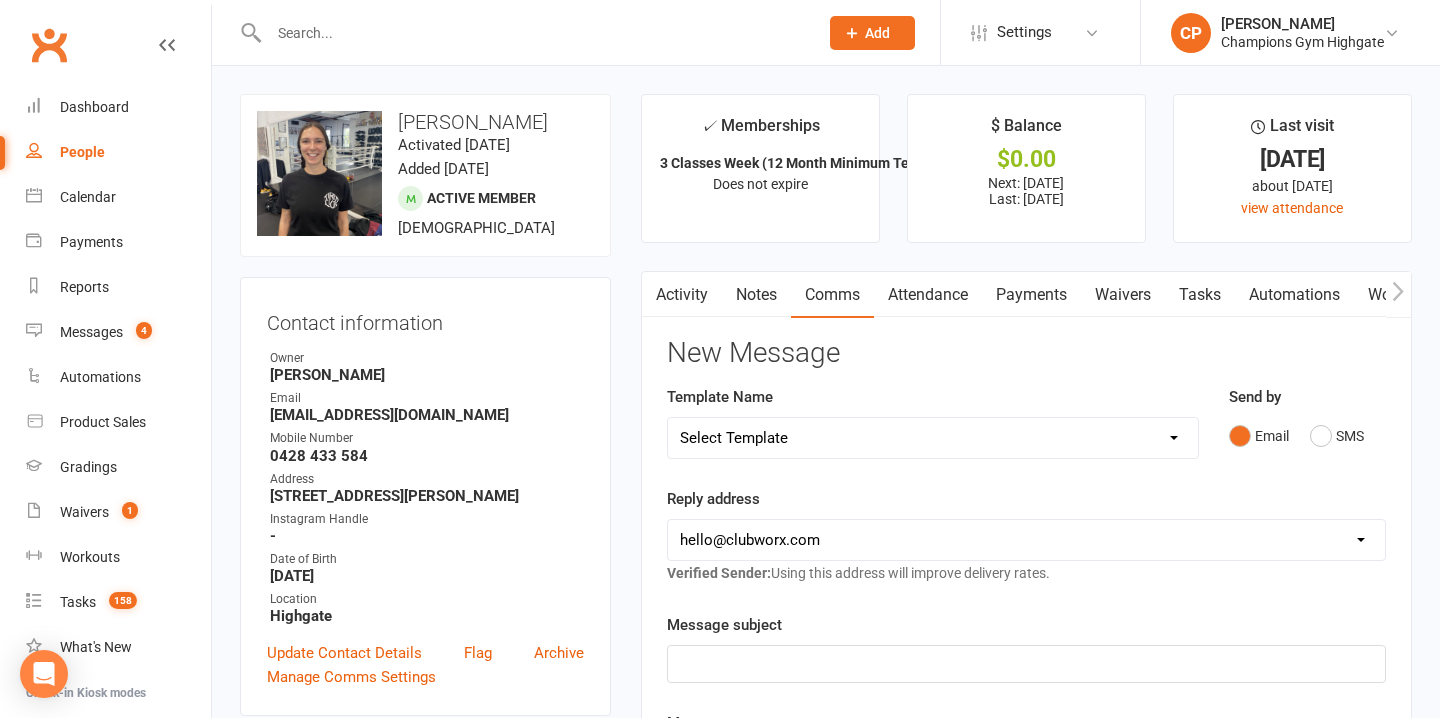 click on "Notes" at bounding box center (756, 295) 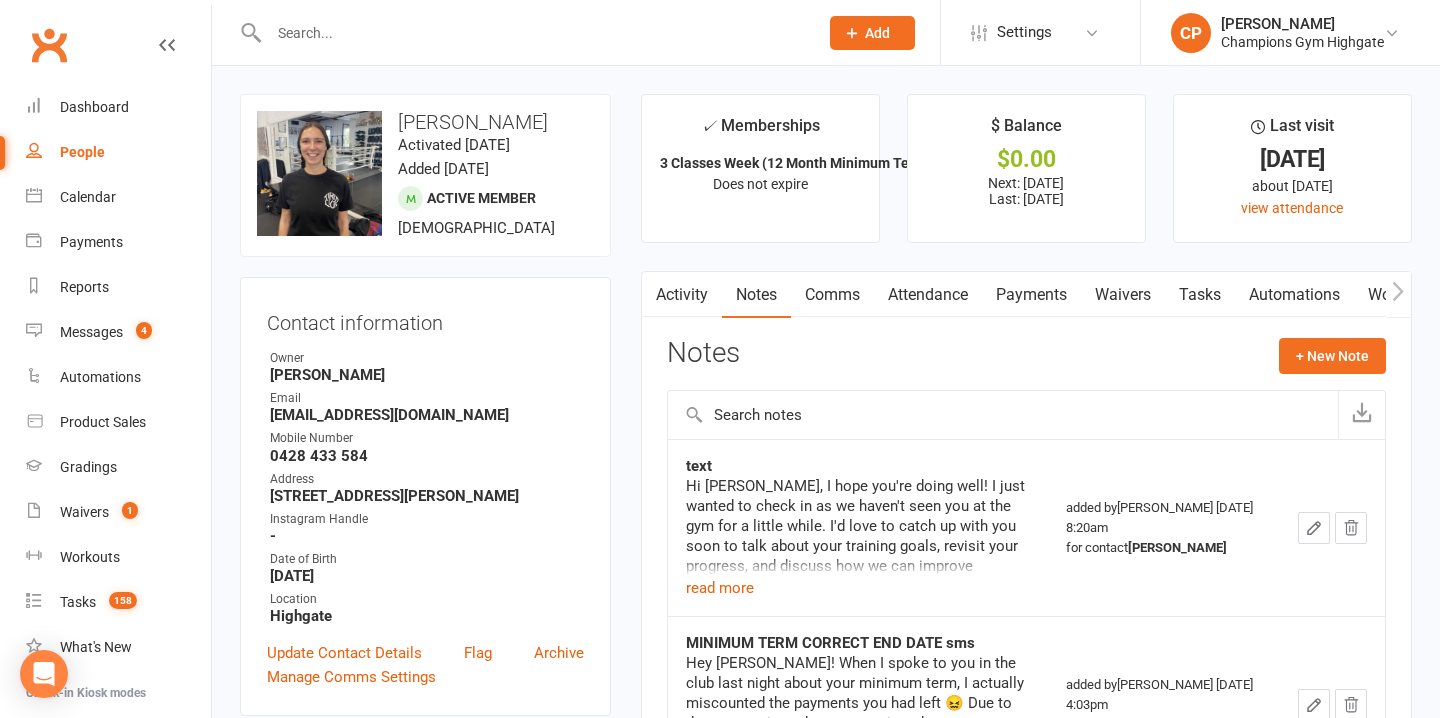 click on "Comms" at bounding box center [832, 295] 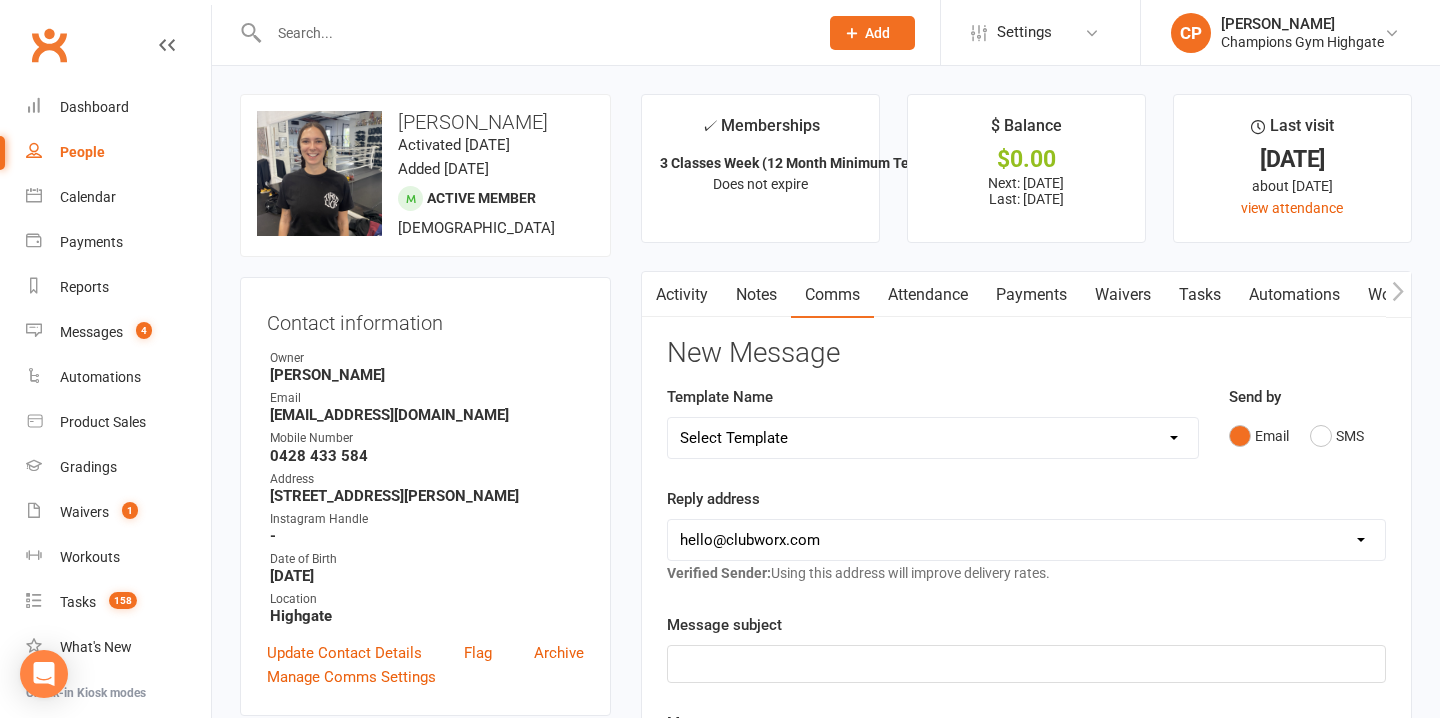click on "Attendance" at bounding box center (928, 295) 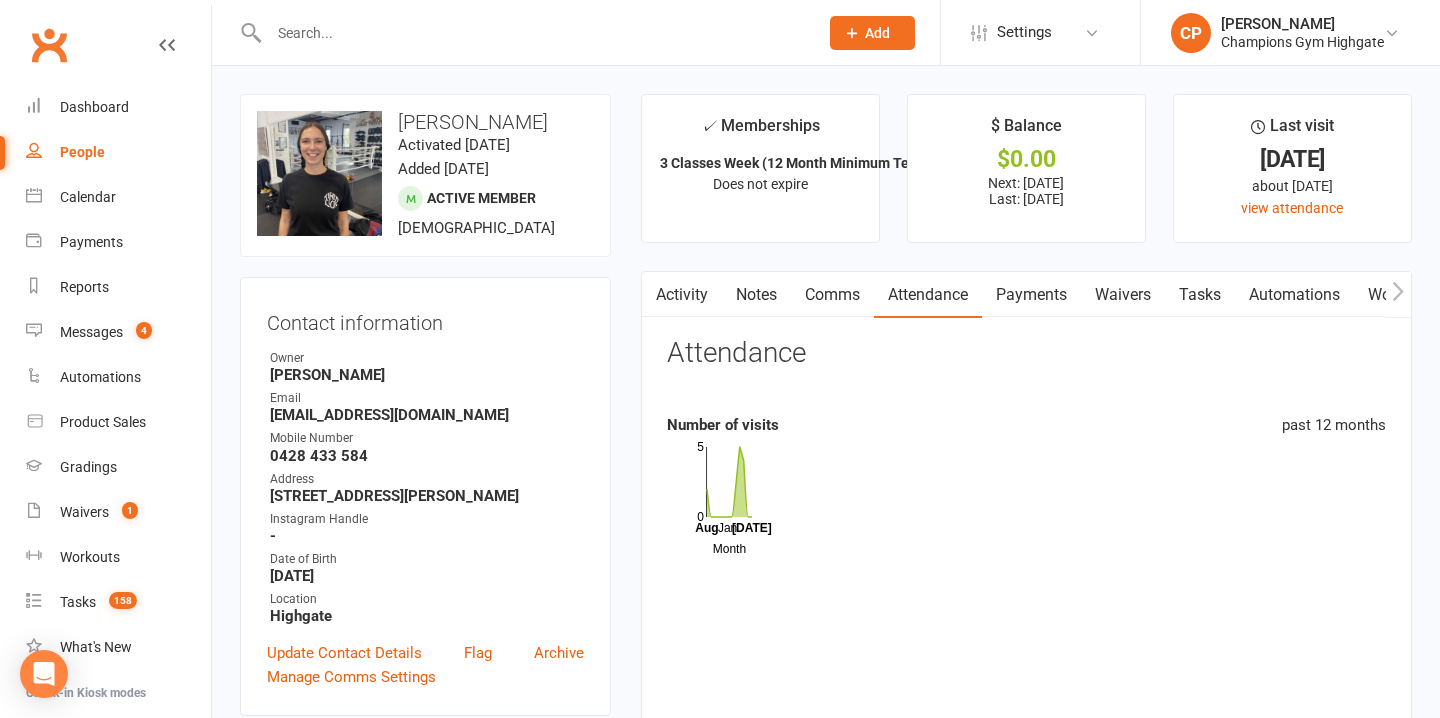 click on "Comms" at bounding box center (832, 295) 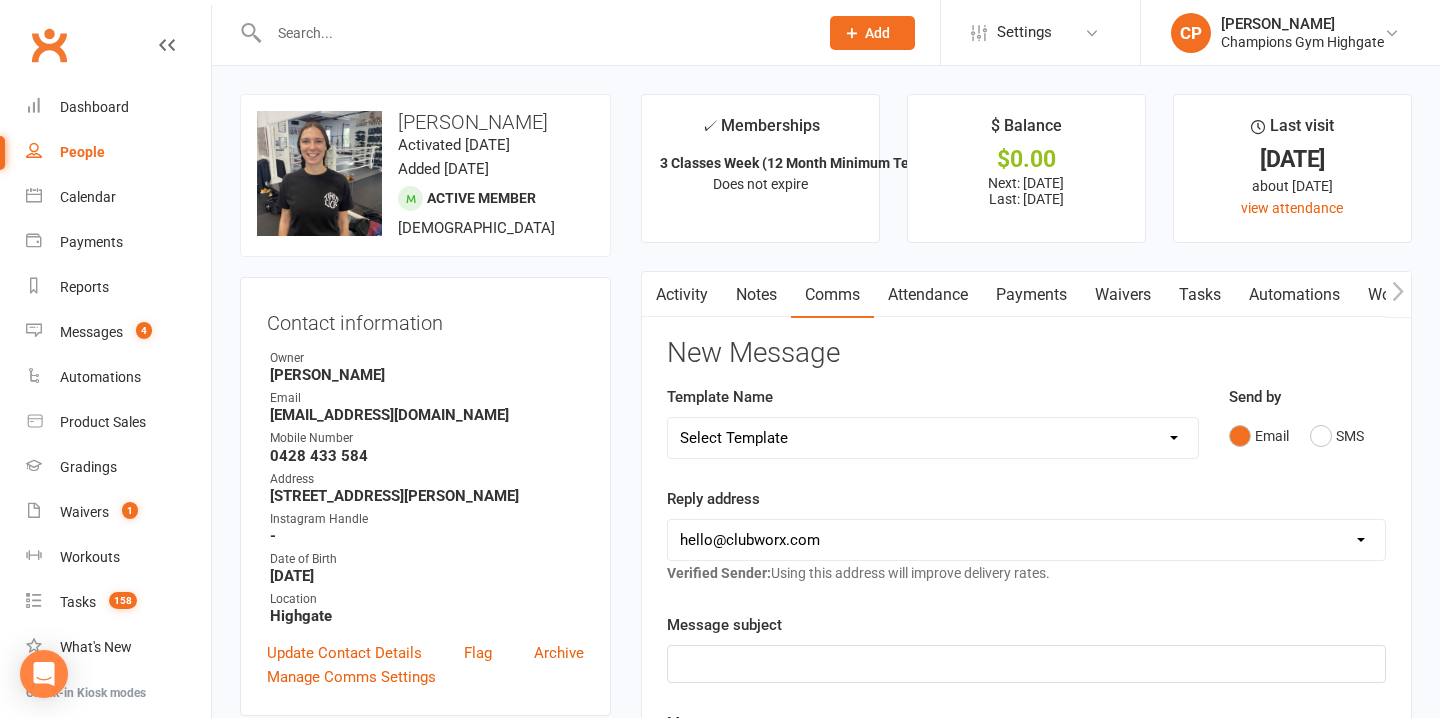 click on "Notes" at bounding box center [756, 295] 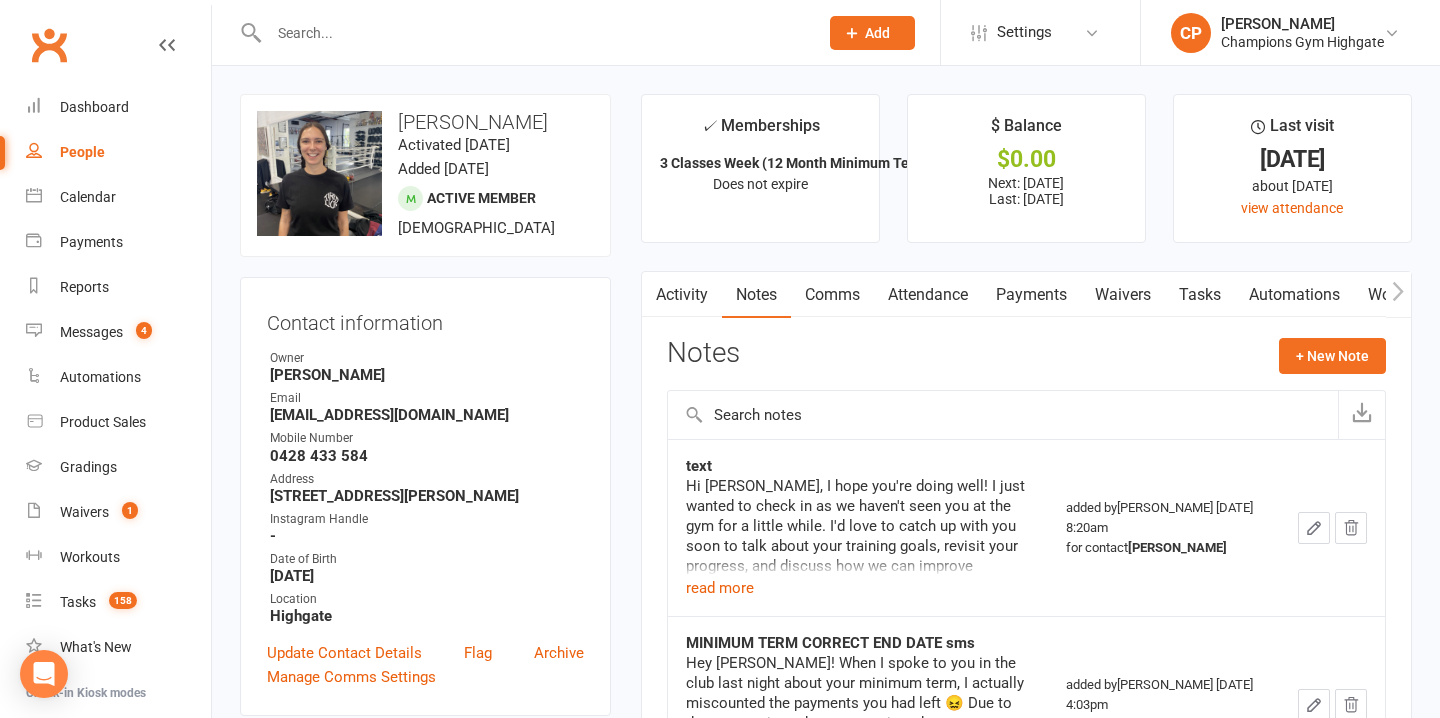 click on "Comms" at bounding box center (832, 295) 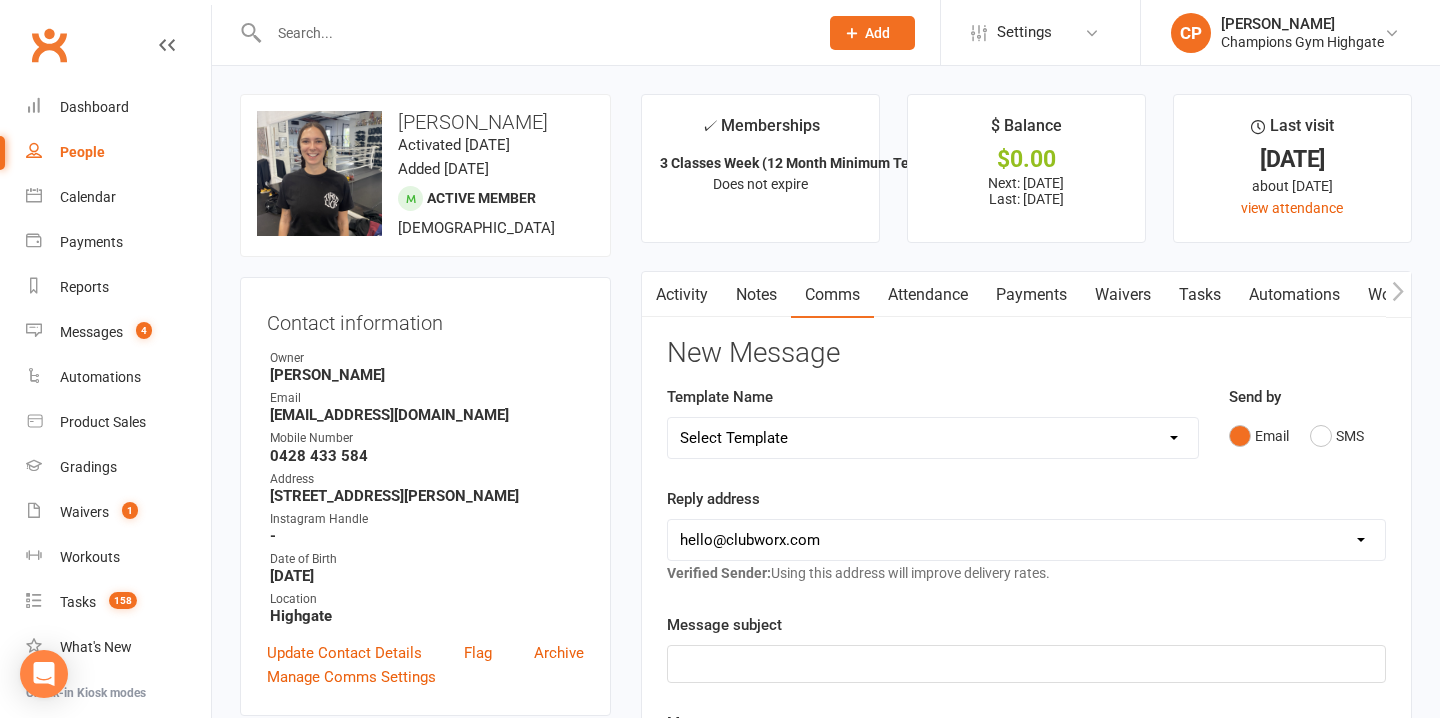 click on "Activity" at bounding box center [682, 295] 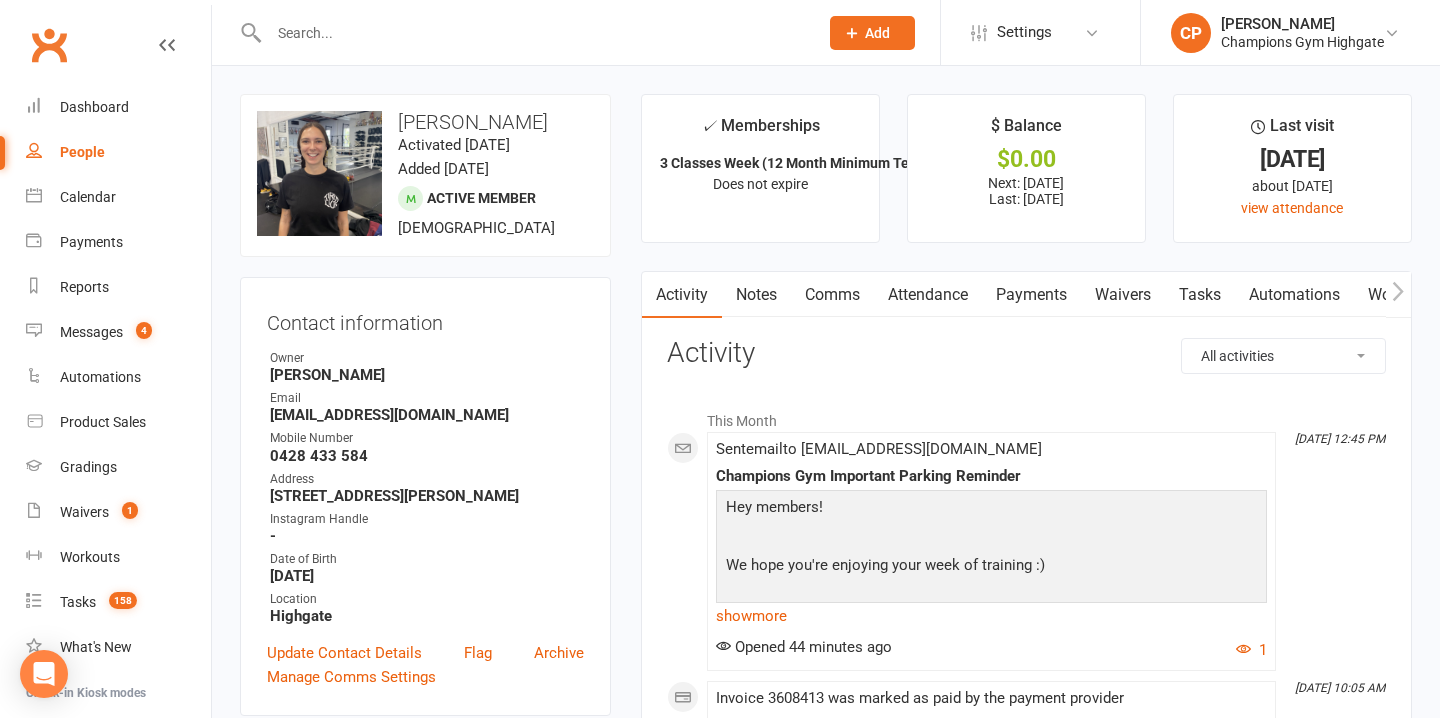 click on "Comms" at bounding box center [832, 295] 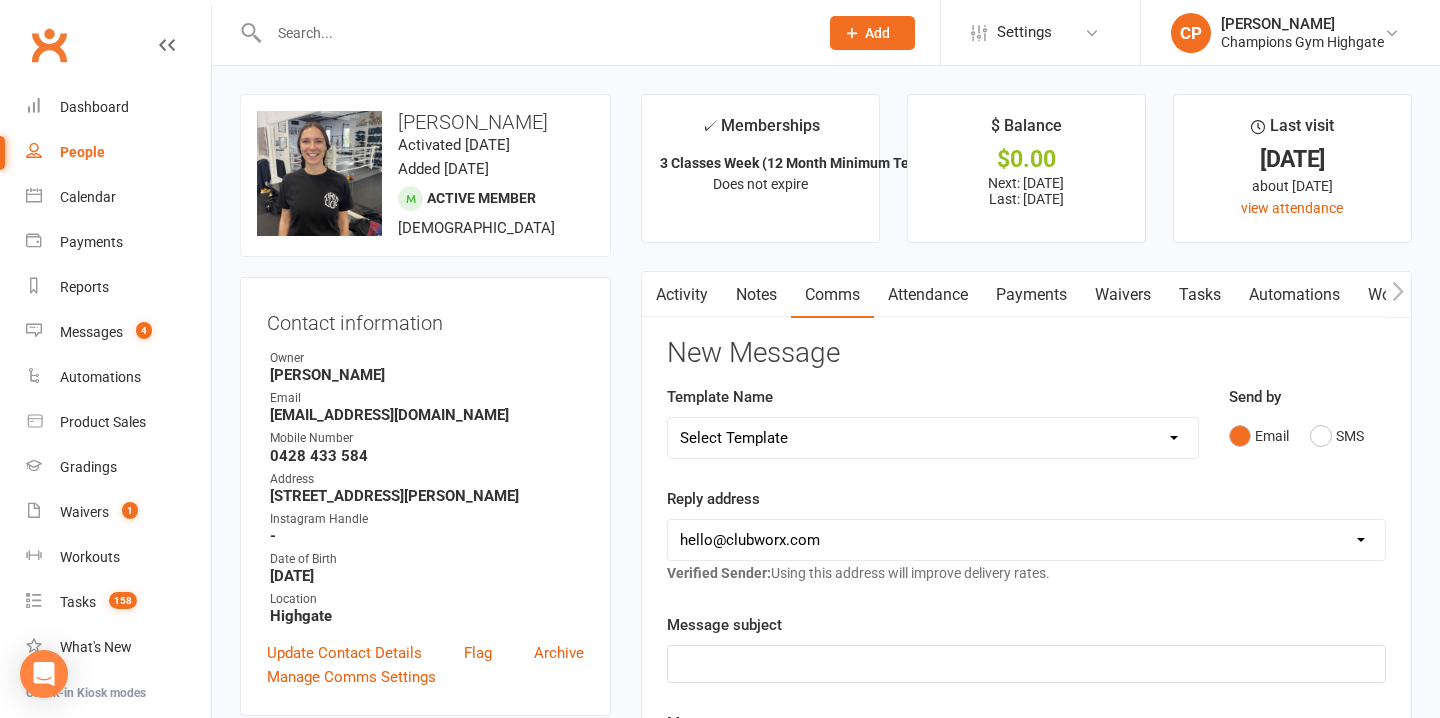click on "Attendance" at bounding box center [928, 295] 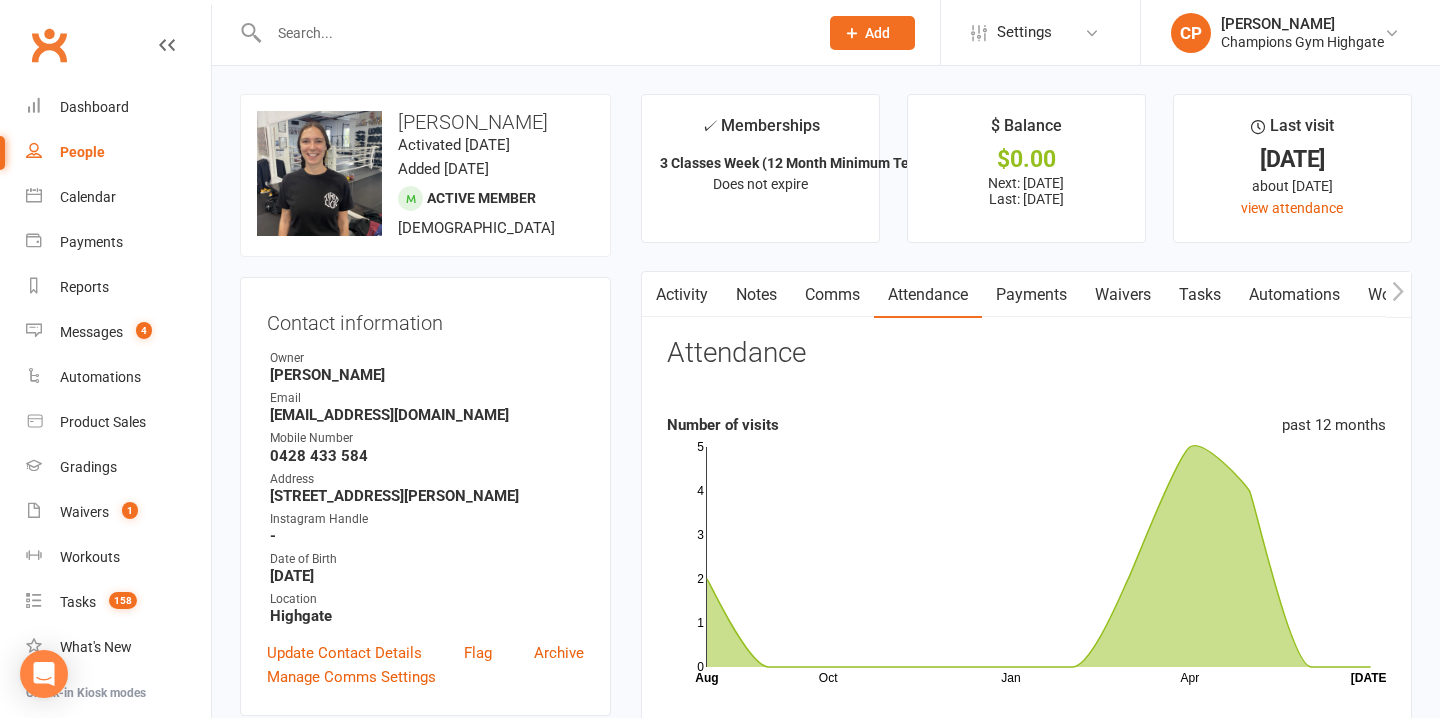 click on "Notes" at bounding box center [756, 295] 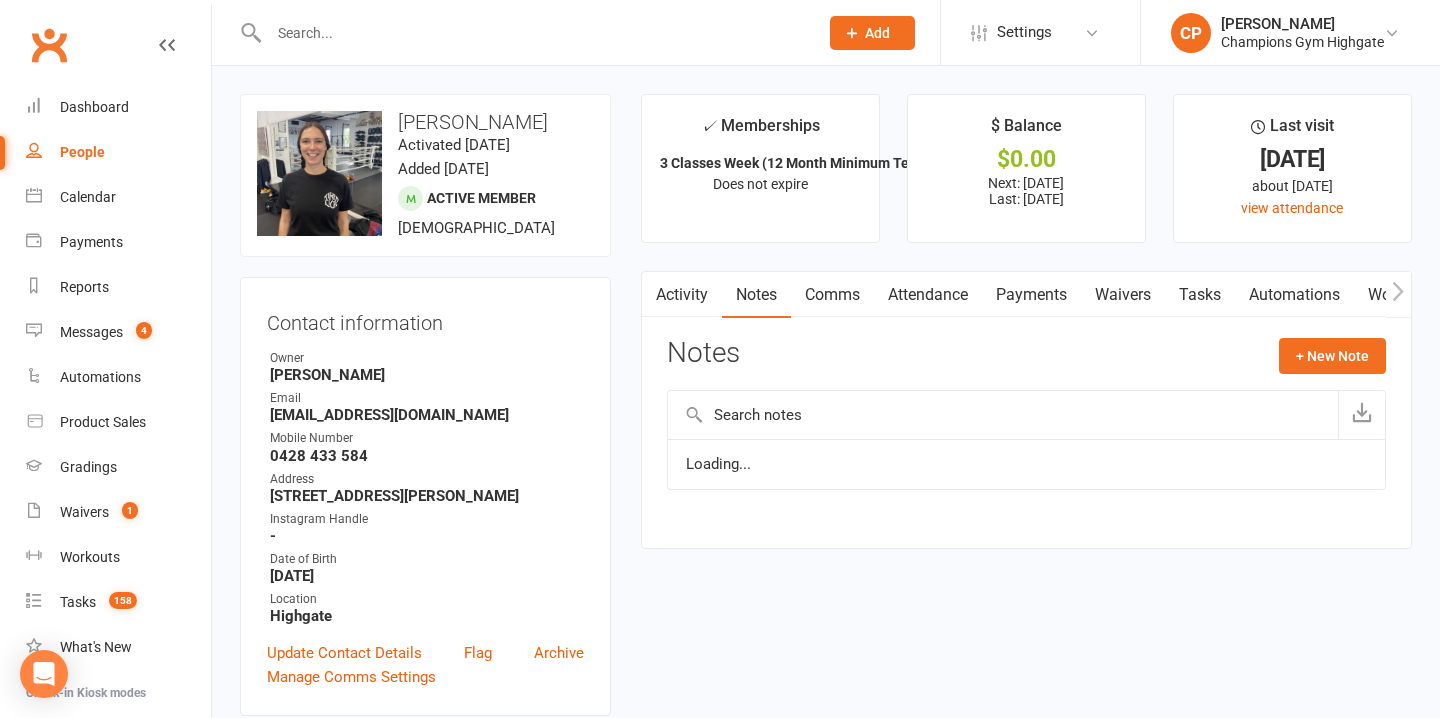 click on "Comms" at bounding box center [832, 295] 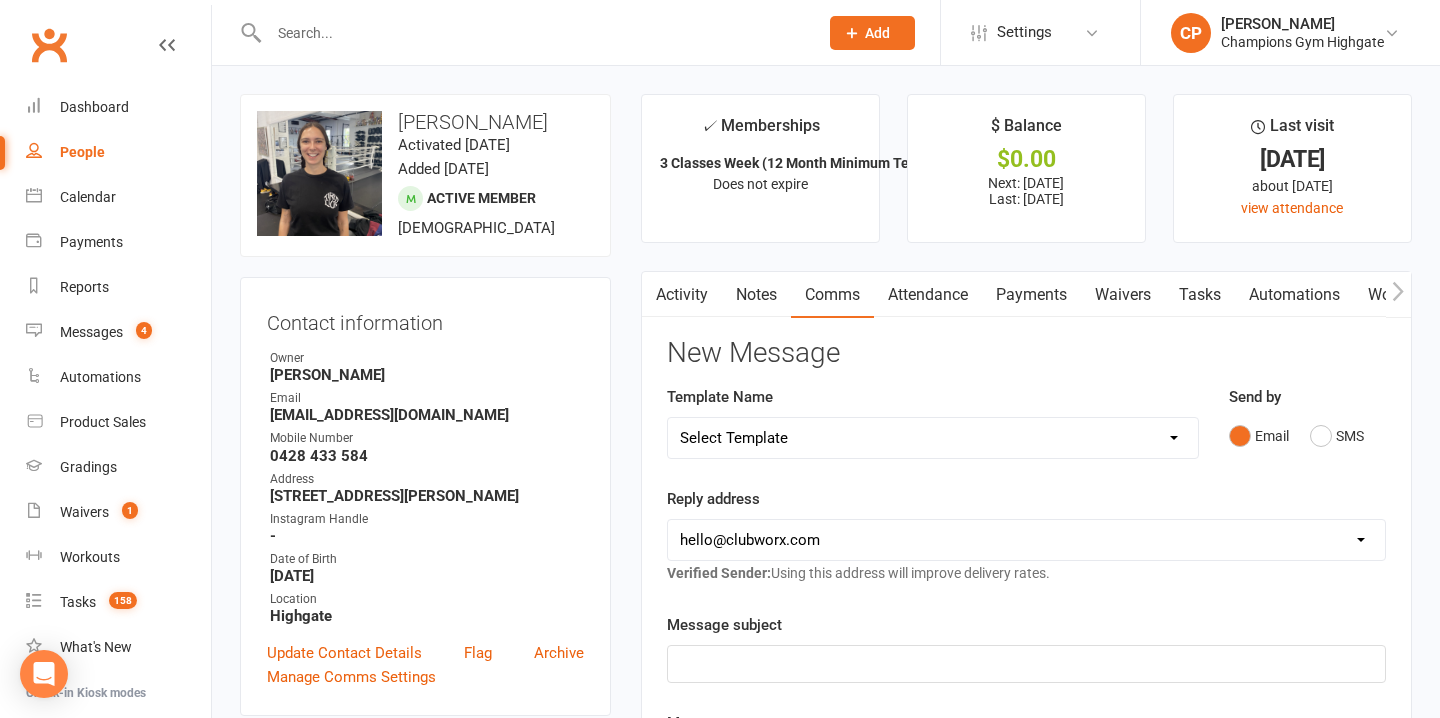 click on "Activity" at bounding box center (682, 295) 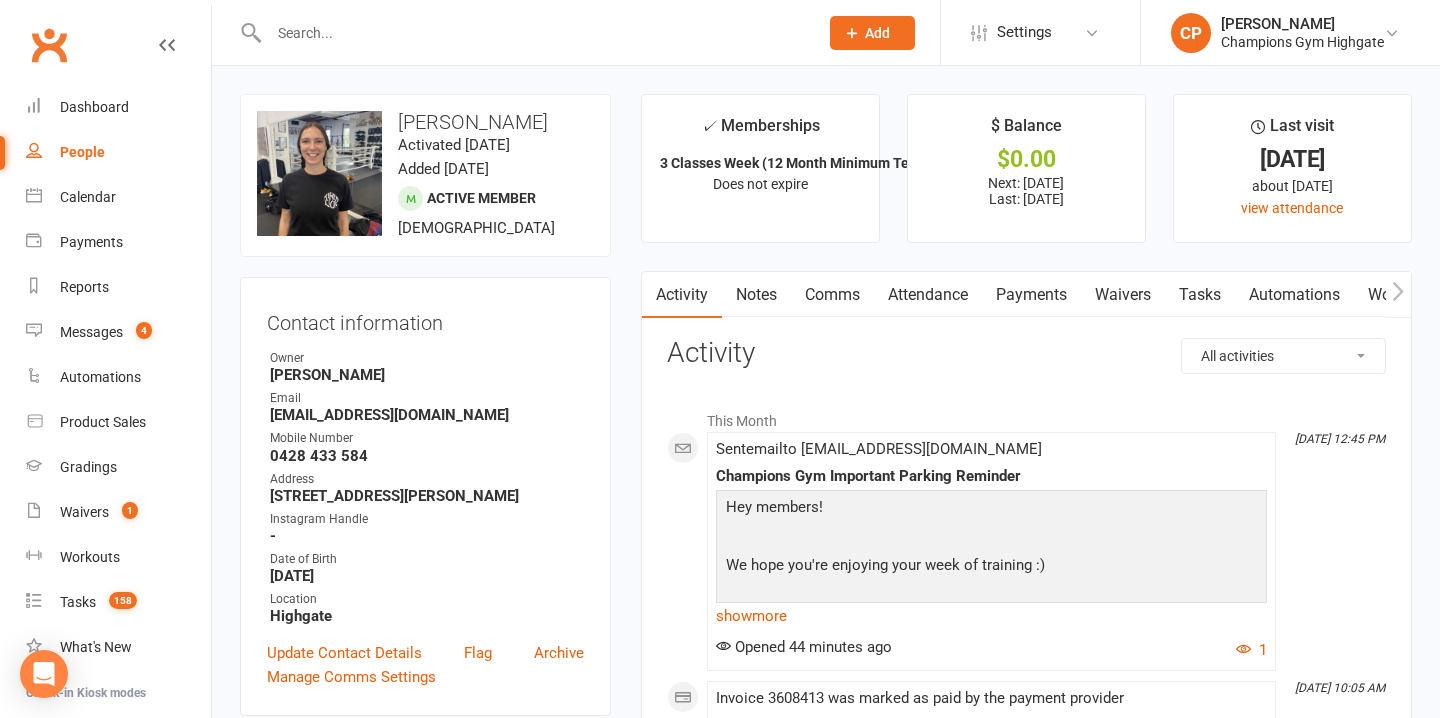 click on "Notes" at bounding box center (756, 295) 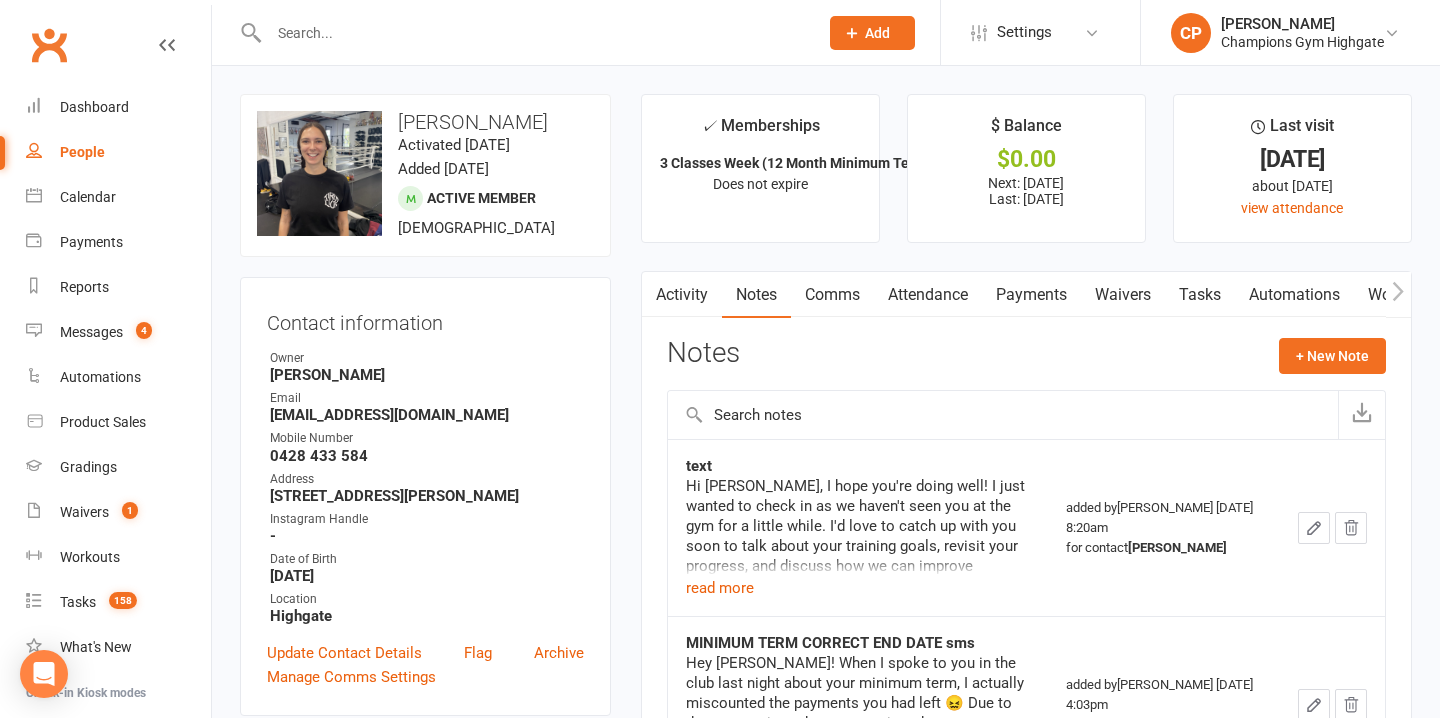 click on "Comms" at bounding box center [832, 295] 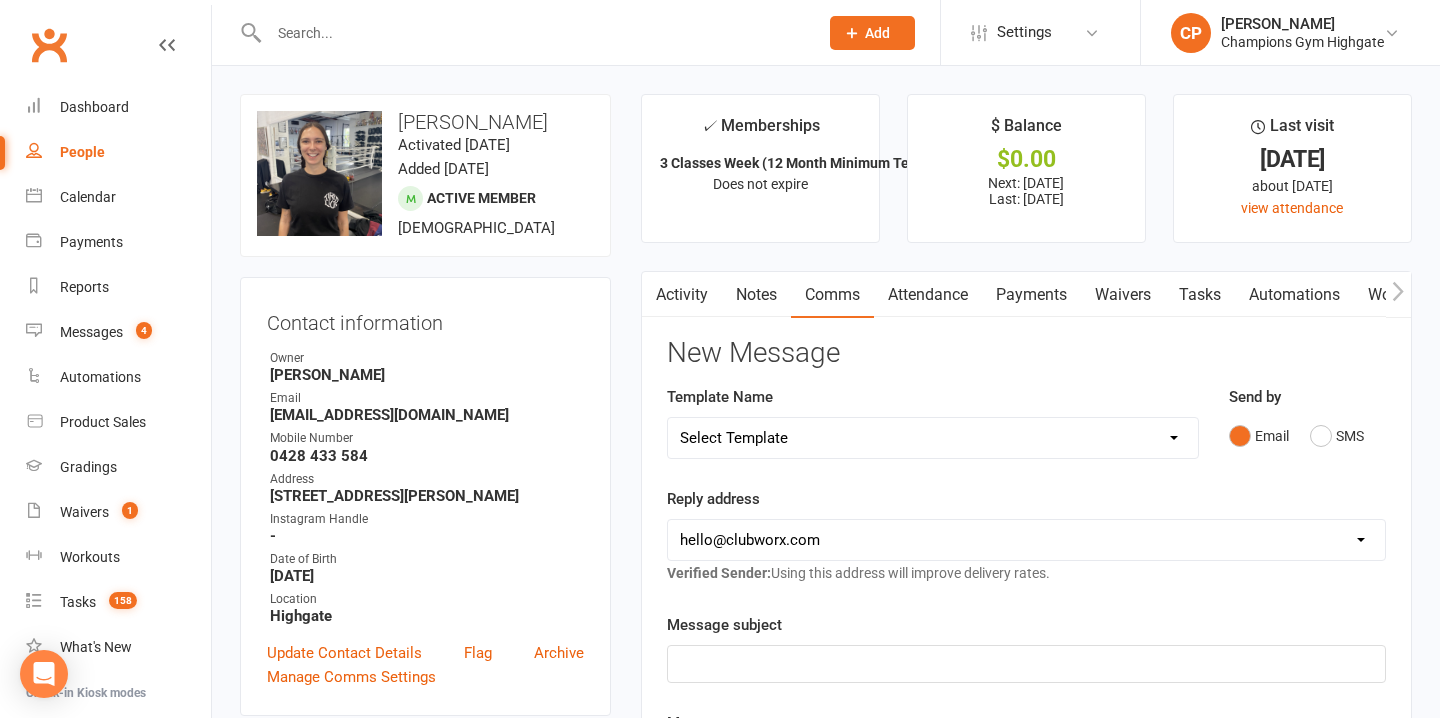 click on "Attendance" at bounding box center [928, 295] 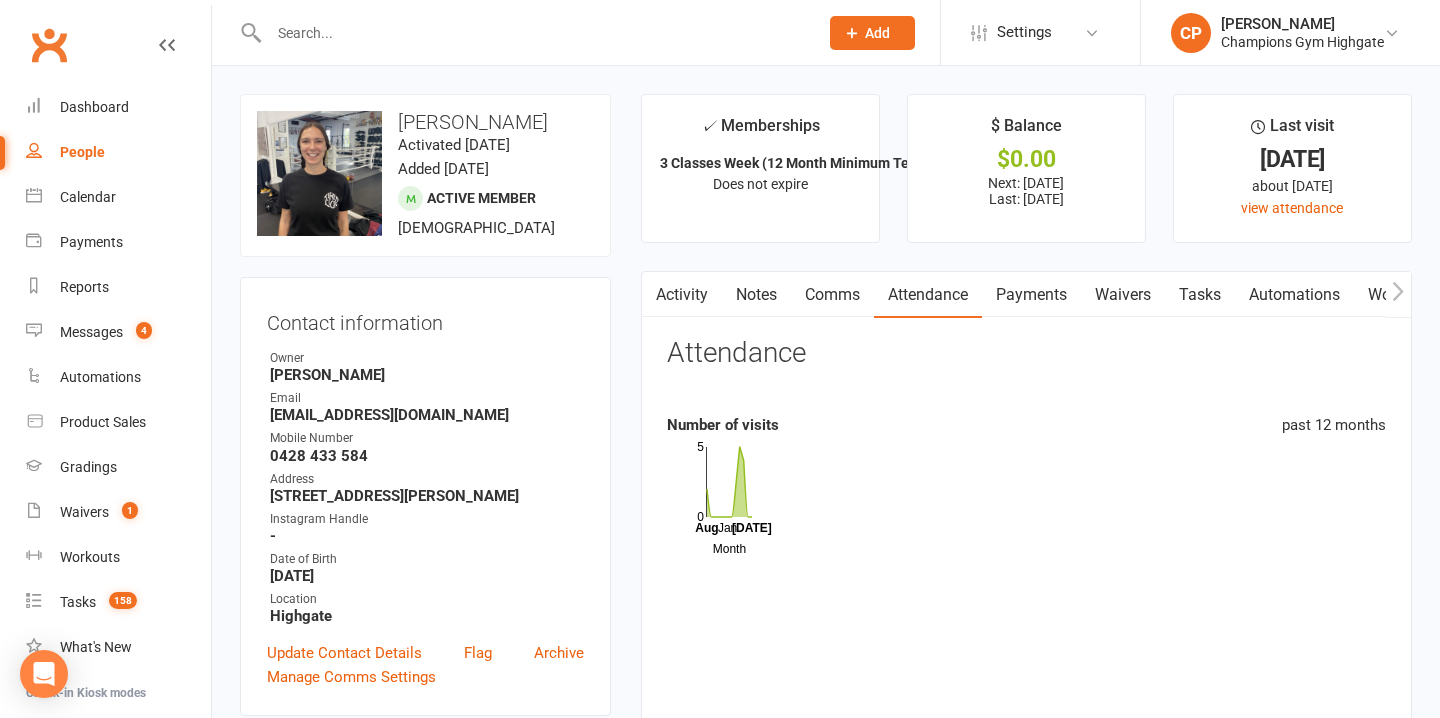 click on "Activity" at bounding box center [682, 295] 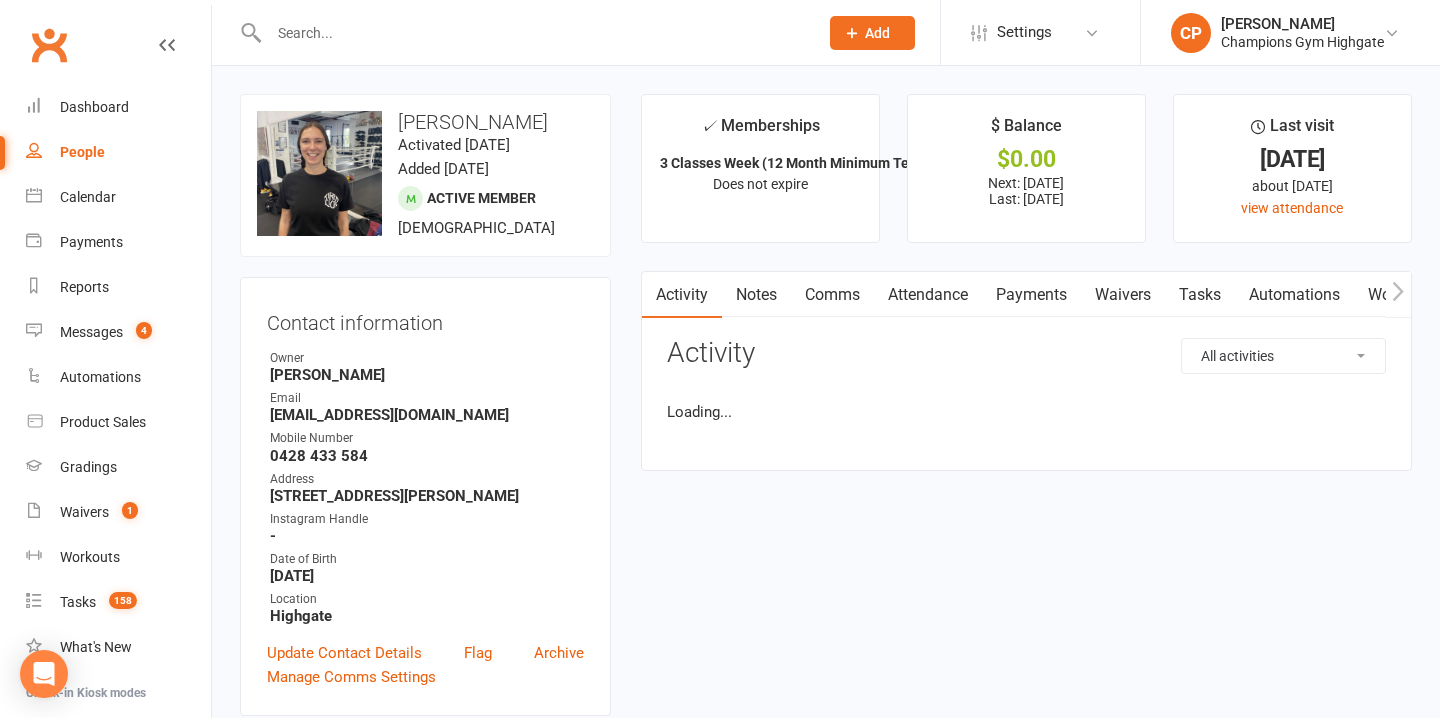 click on "Notes" at bounding box center (756, 295) 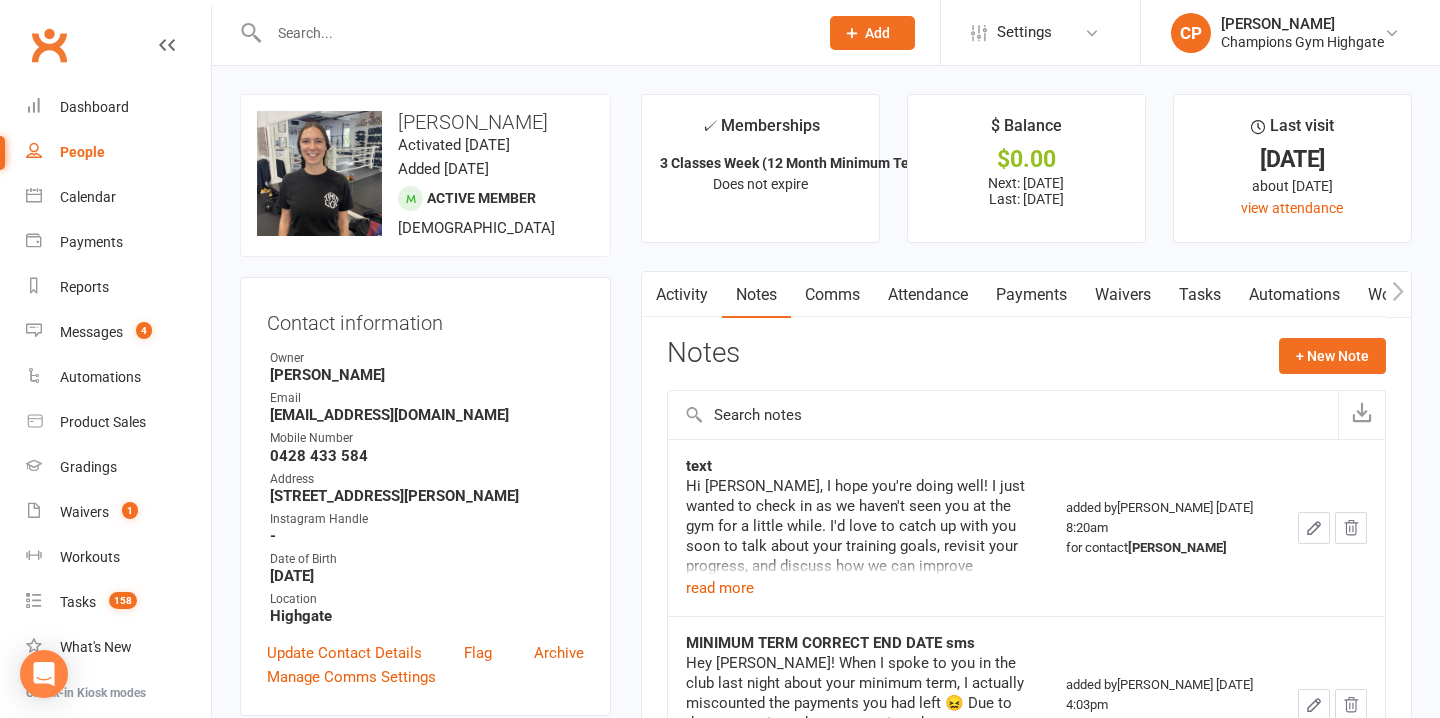 click on "Comms" at bounding box center (832, 295) 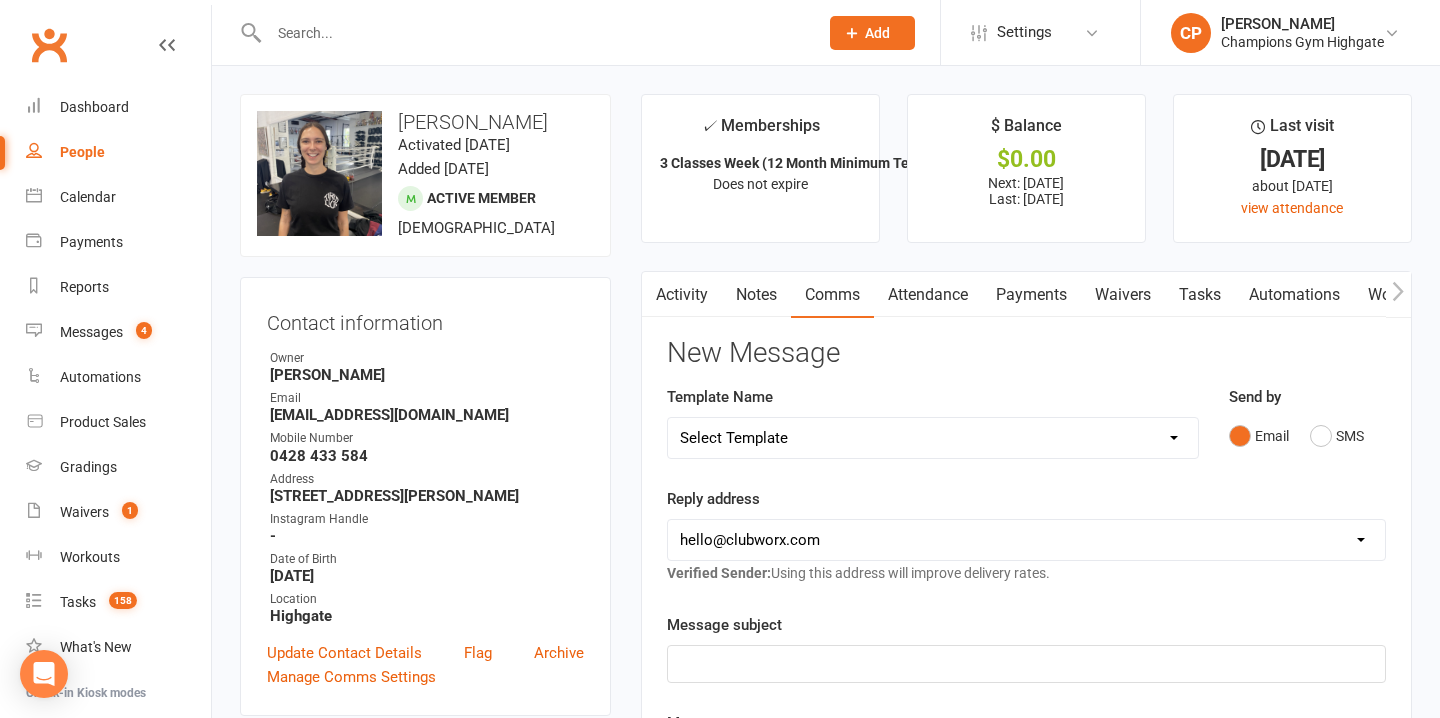 click on "Attendance" at bounding box center (928, 295) 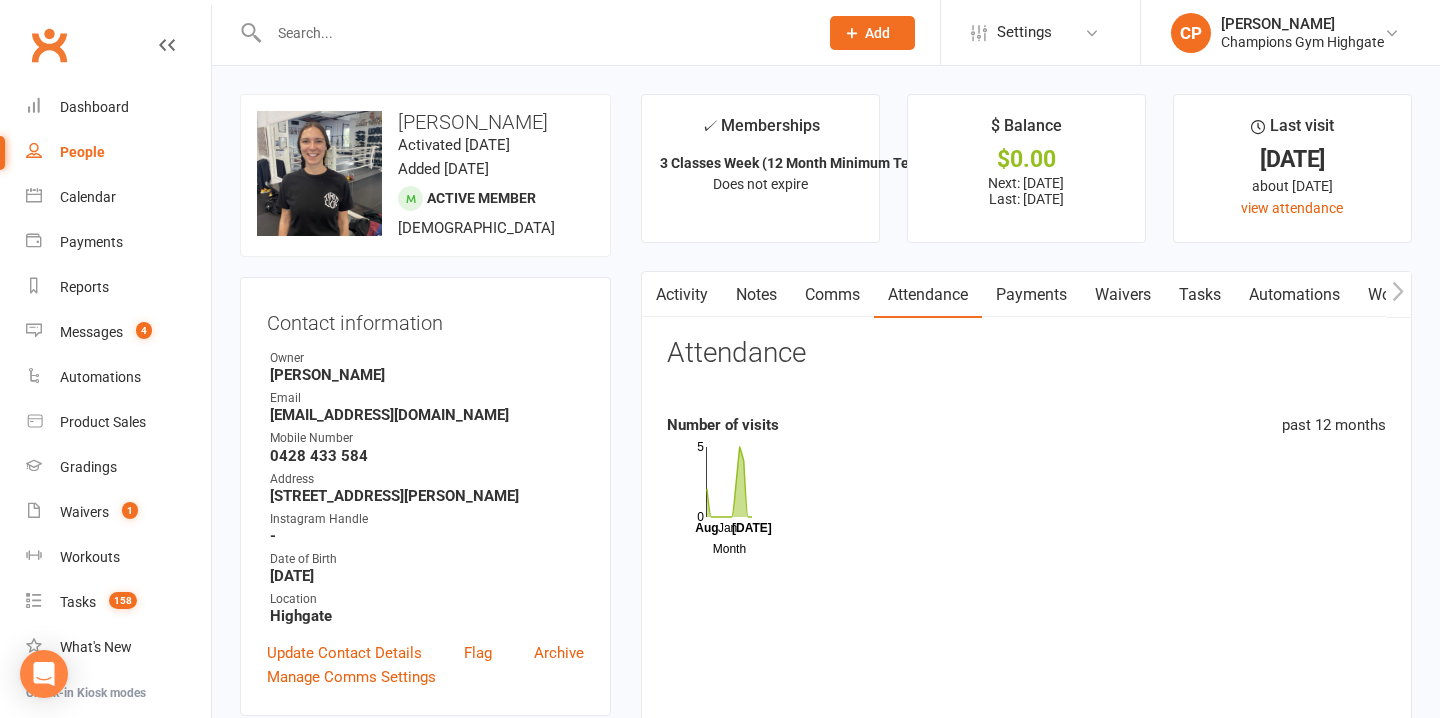 click on "Activity" at bounding box center [682, 295] 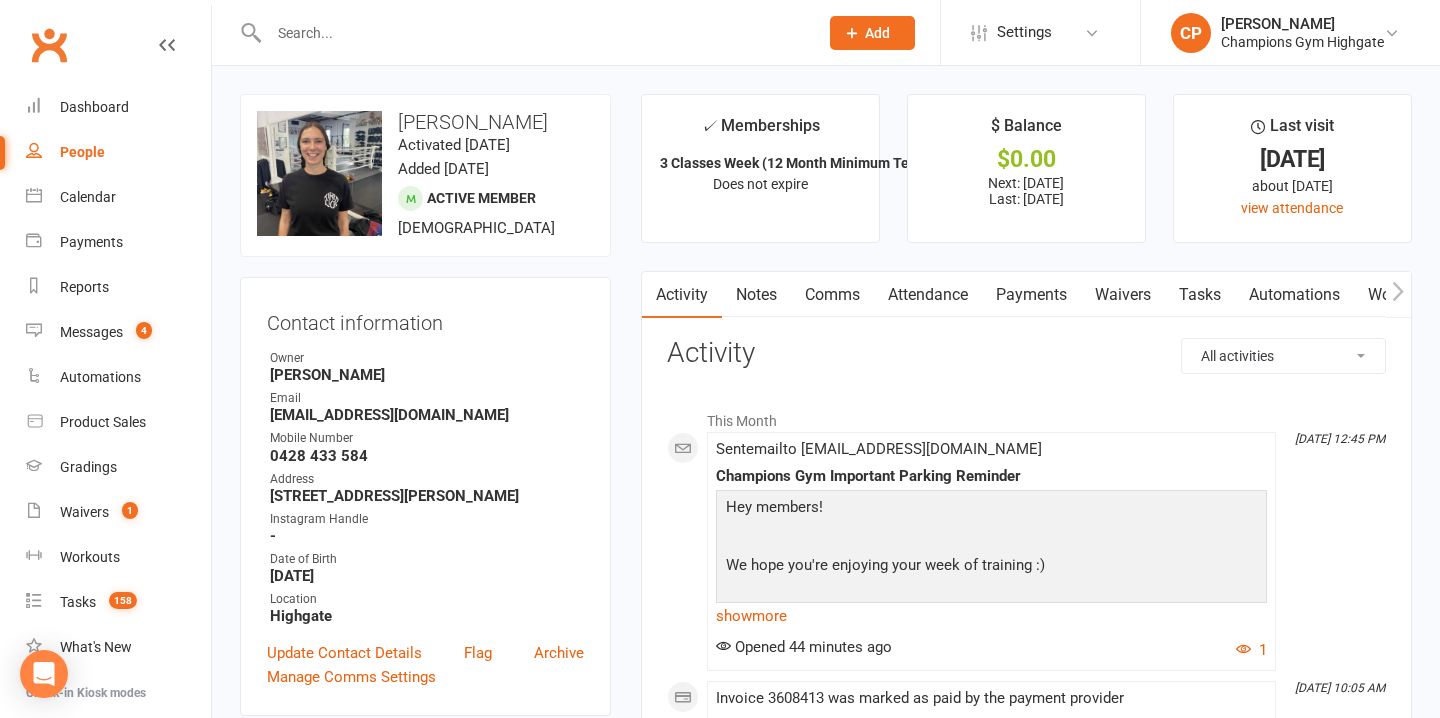 click on "Notes" at bounding box center [756, 295] 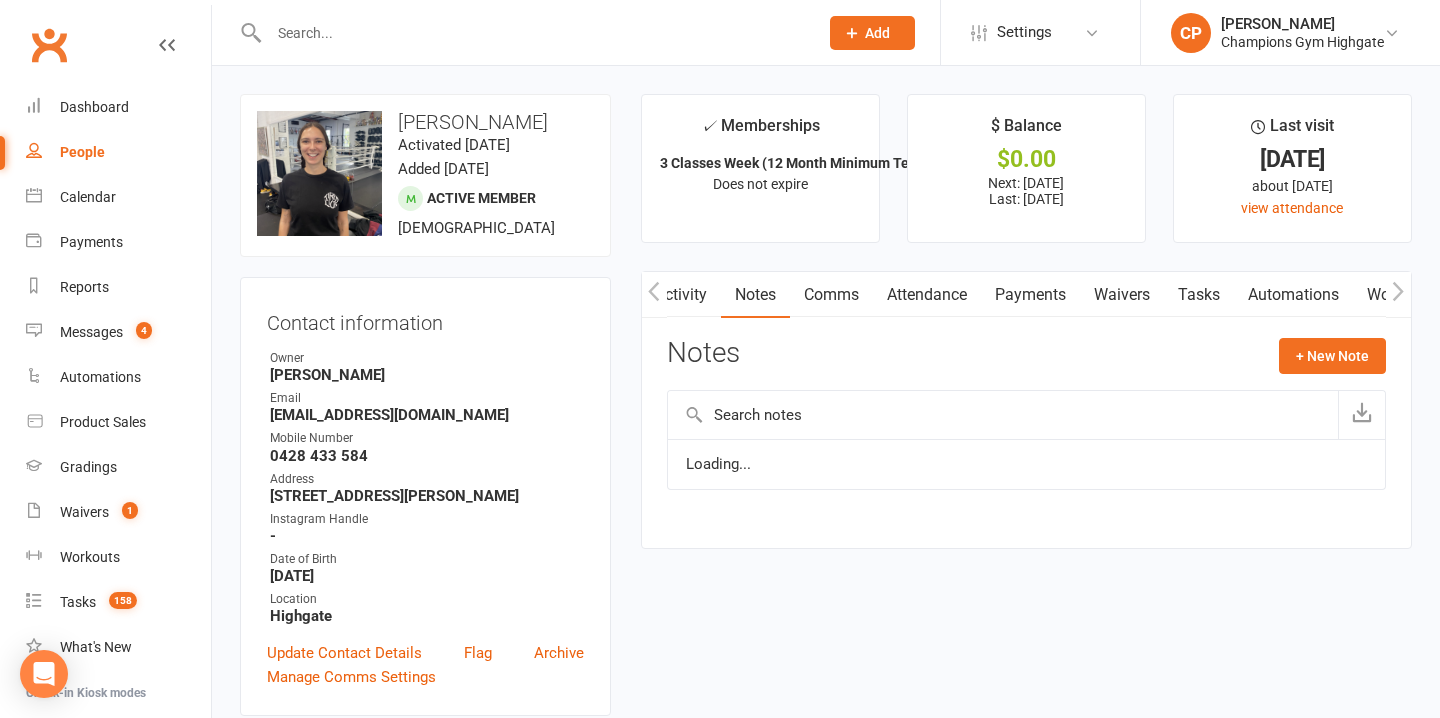 click on "Comms" at bounding box center [831, 295] 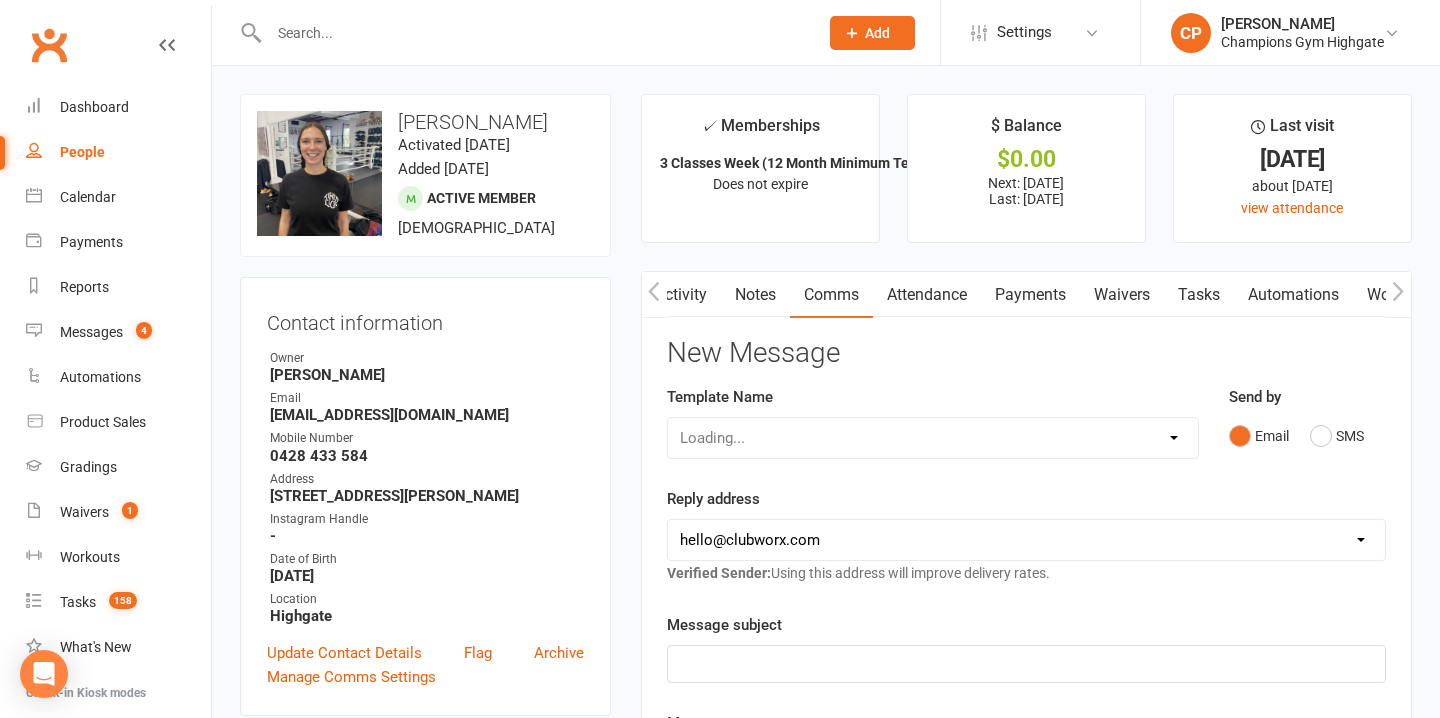 click on "Attendance" at bounding box center (927, 295) 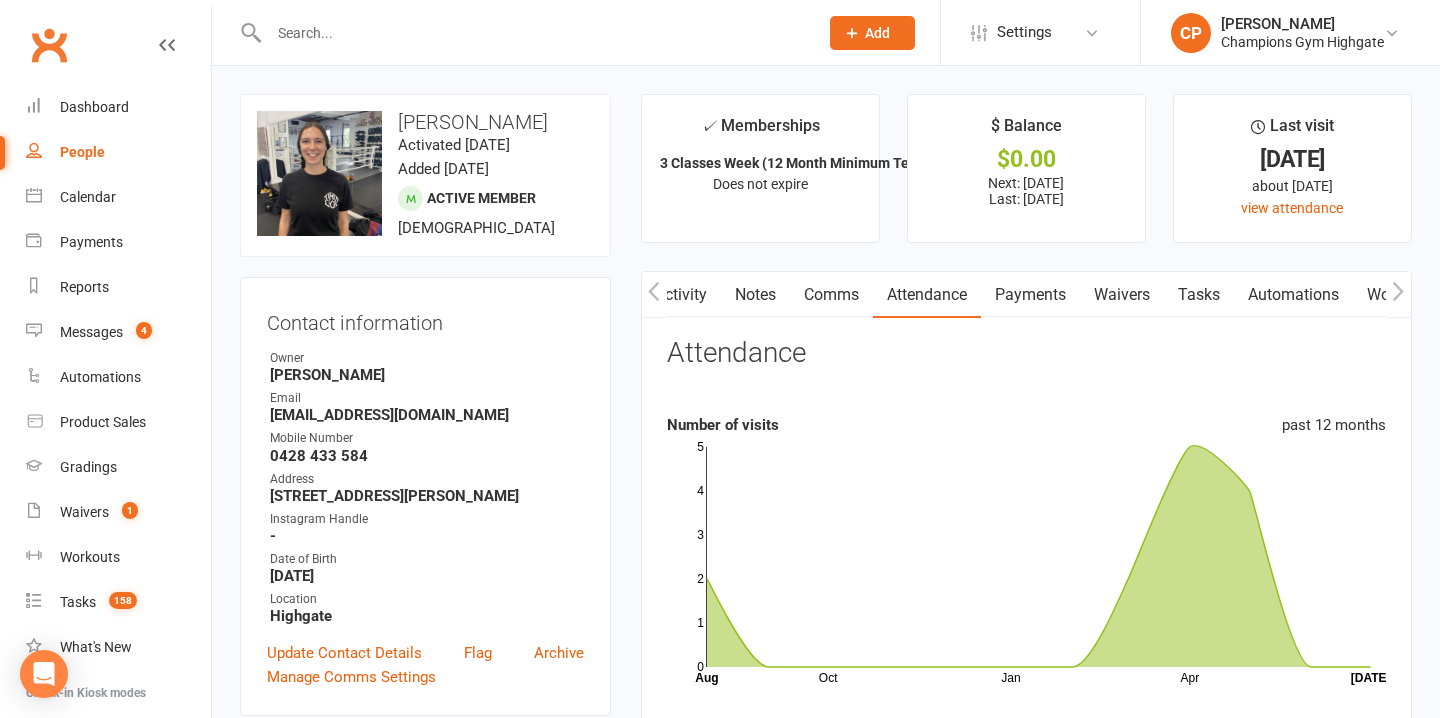 click on "Activity" at bounding box center (681, 295) 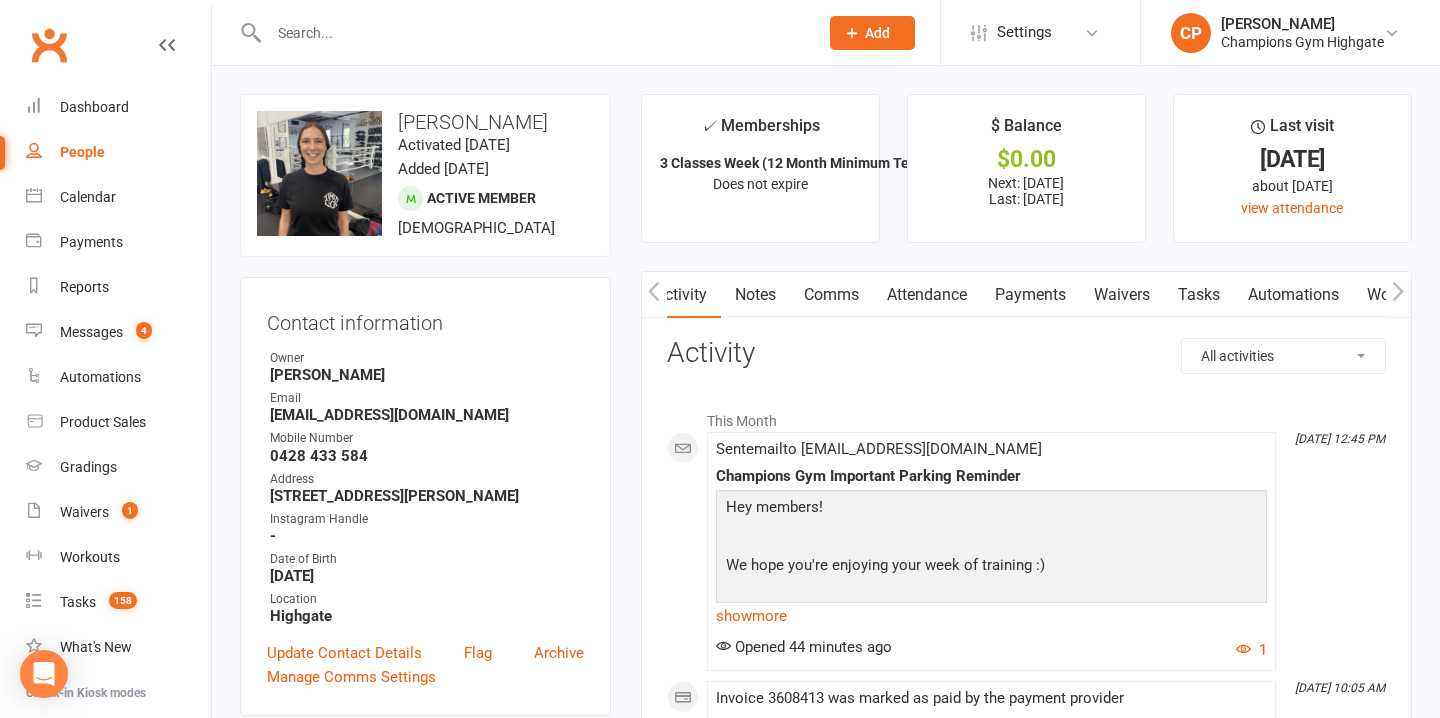 click on "Notes" at bounding box center [755, 295] 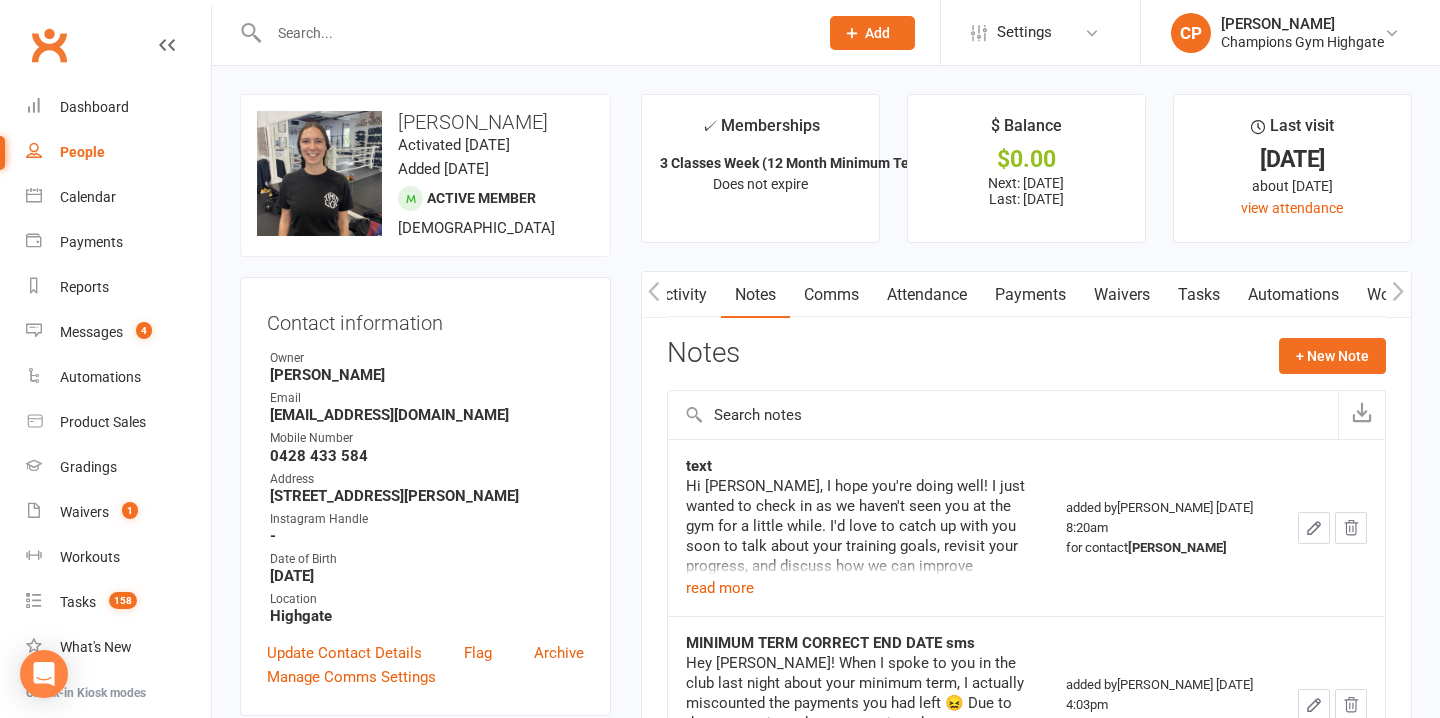 click on "Comms" at bounding box center [831, 295] 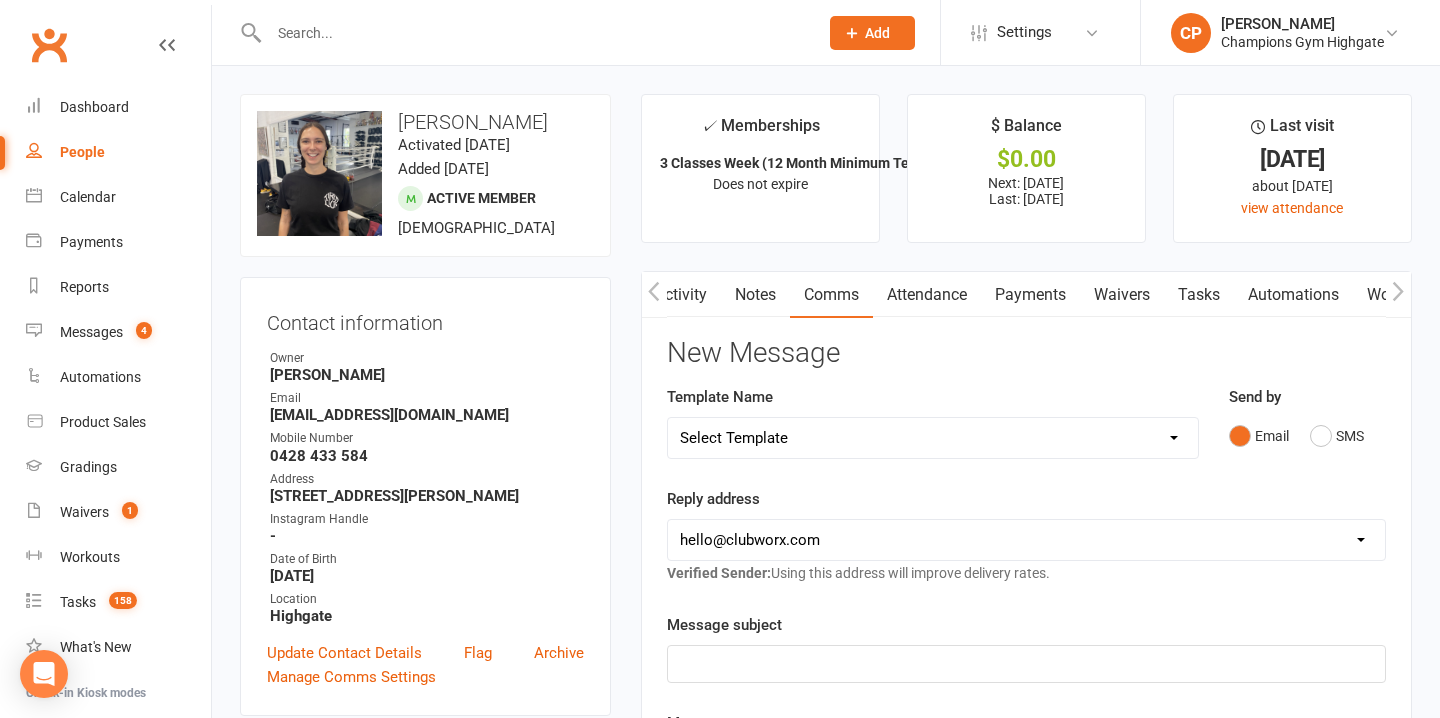 click on "Attendance" at bounding box center [927, 295] 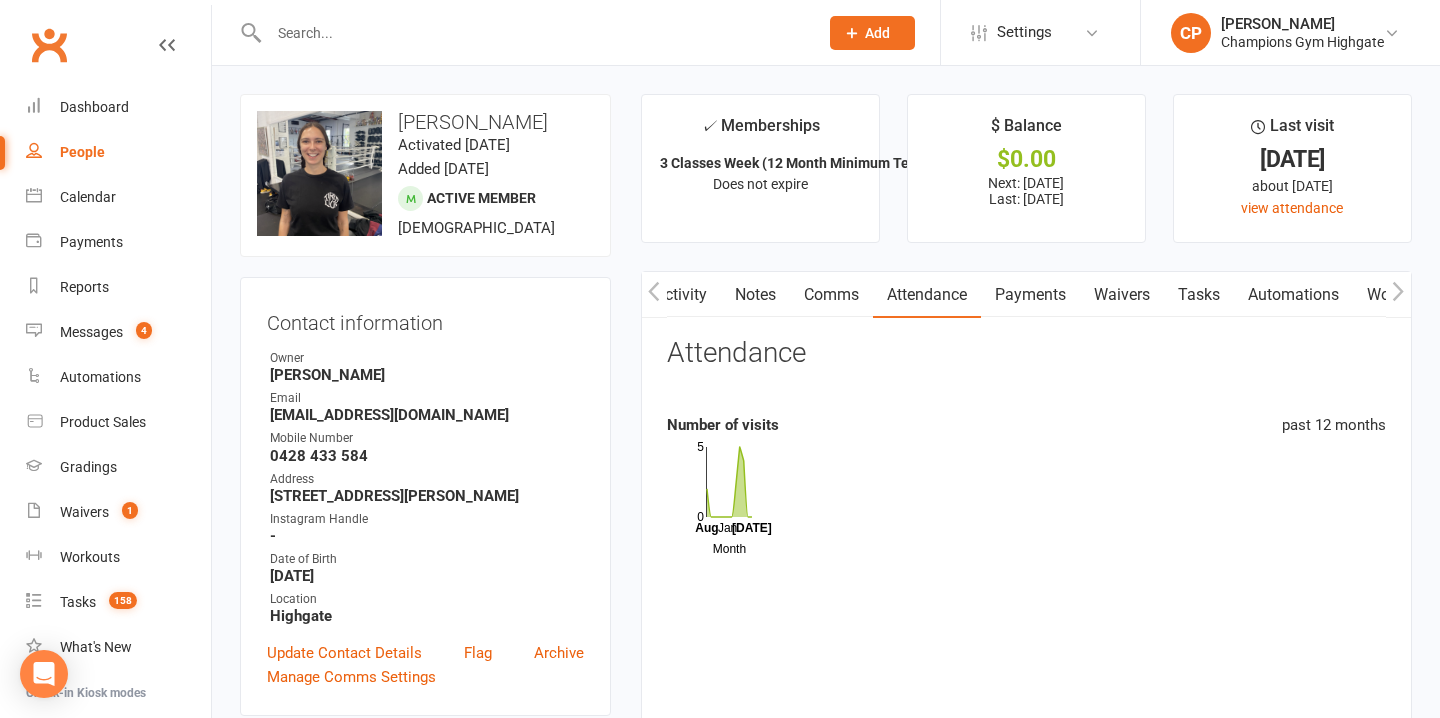 click on "Activity" at bounding box center (681, 295) 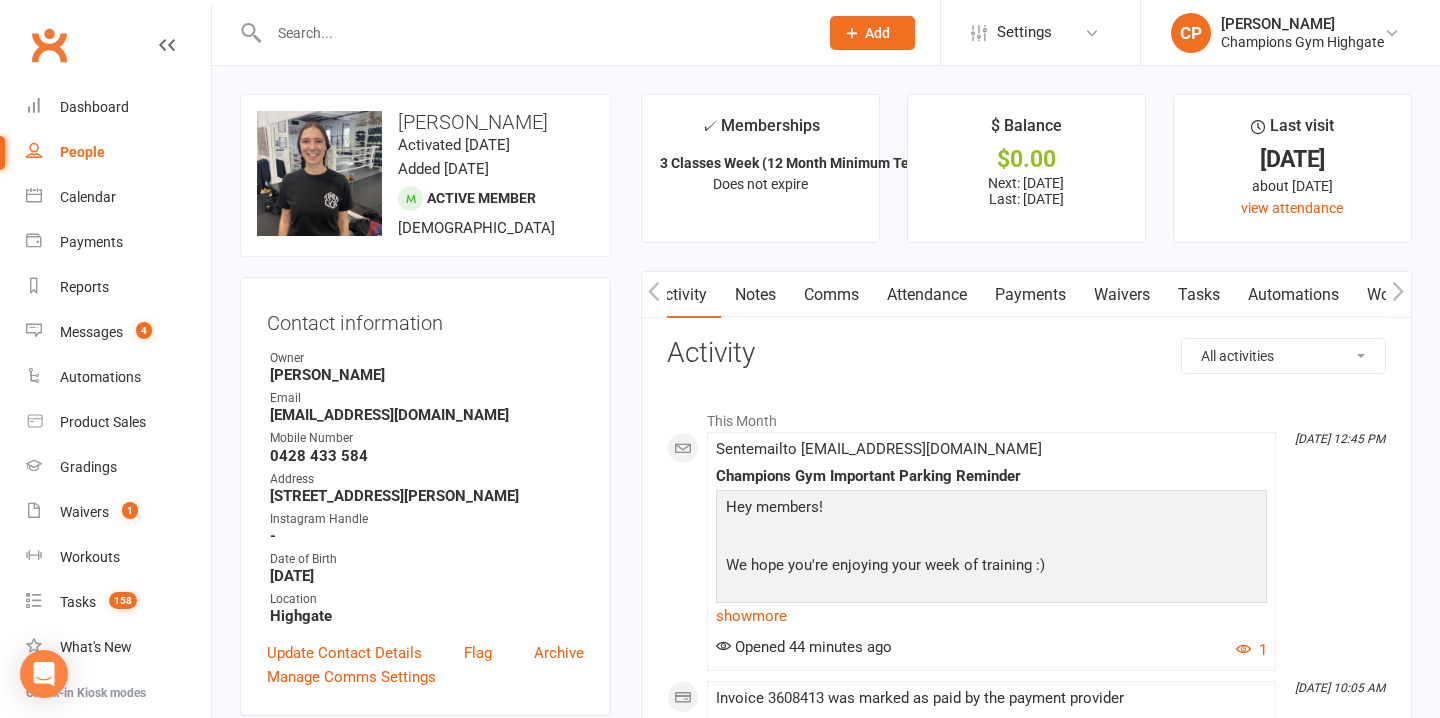 click on "Notes" at bounding box center [755, 295] 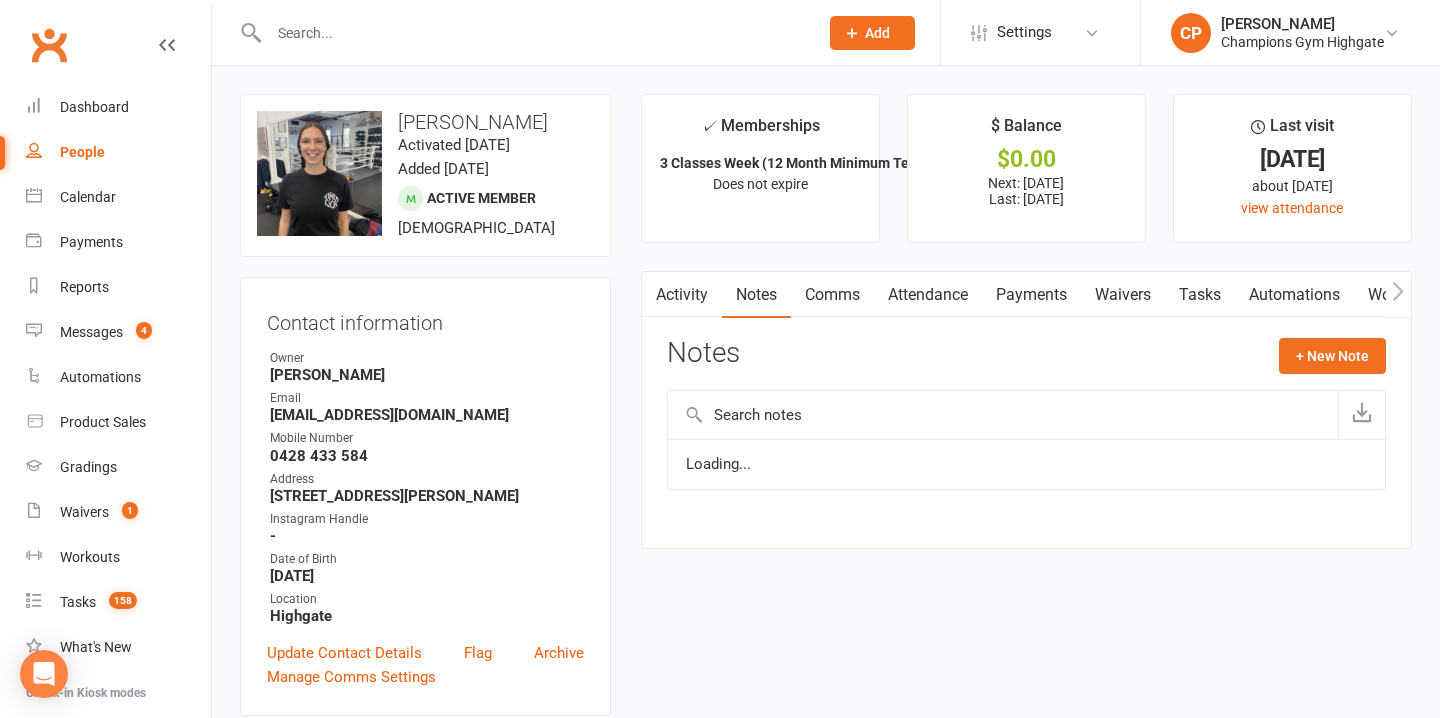 click on "Comms" at bounding box center [832, 295] 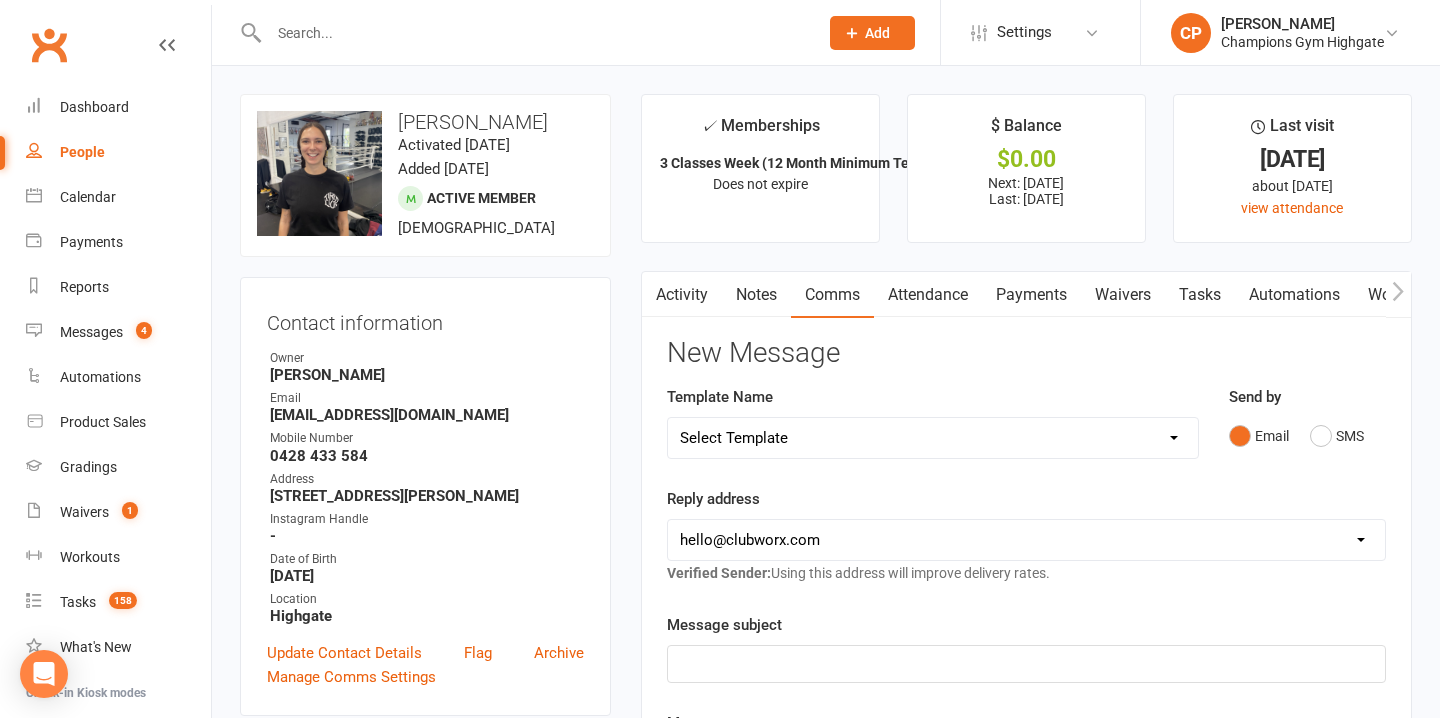 click on "Attendance" at bounding box center (928, 295) 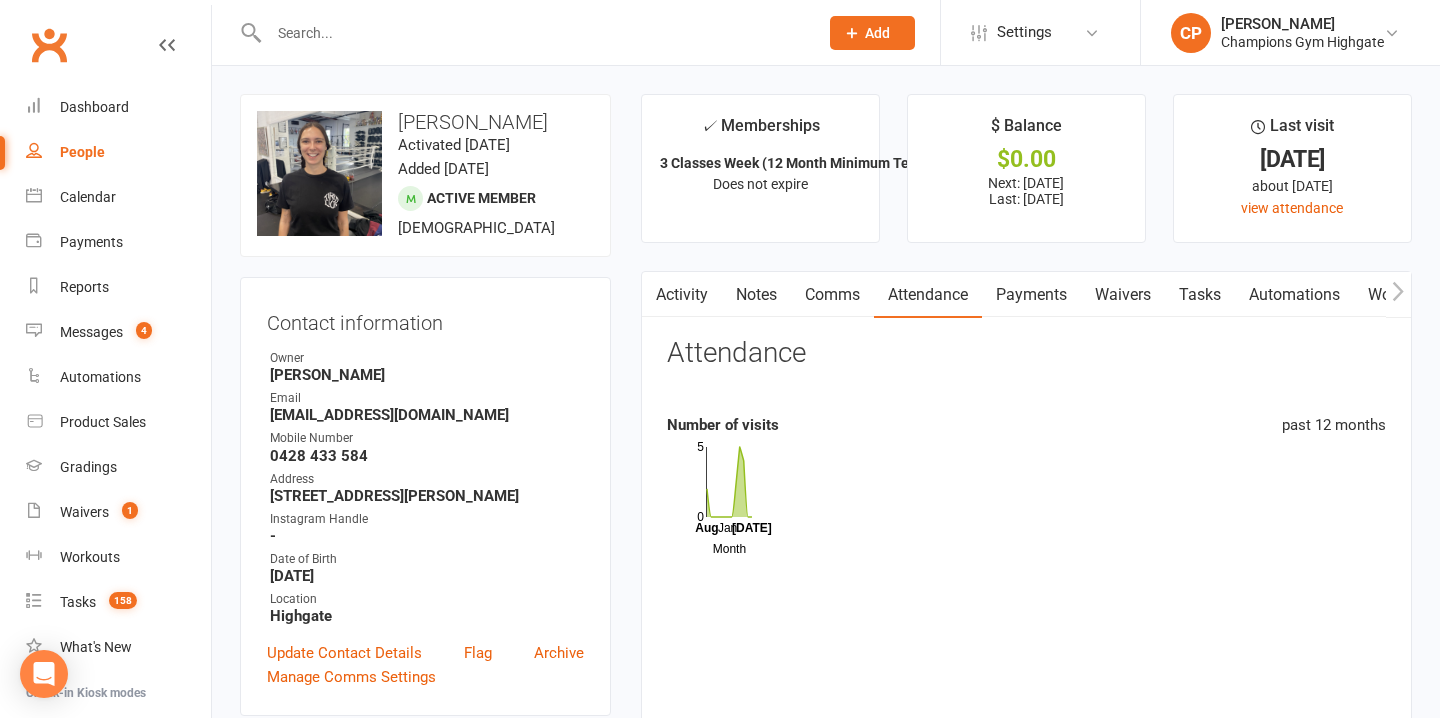 click on "Activity" at bounding box center [682, 295] 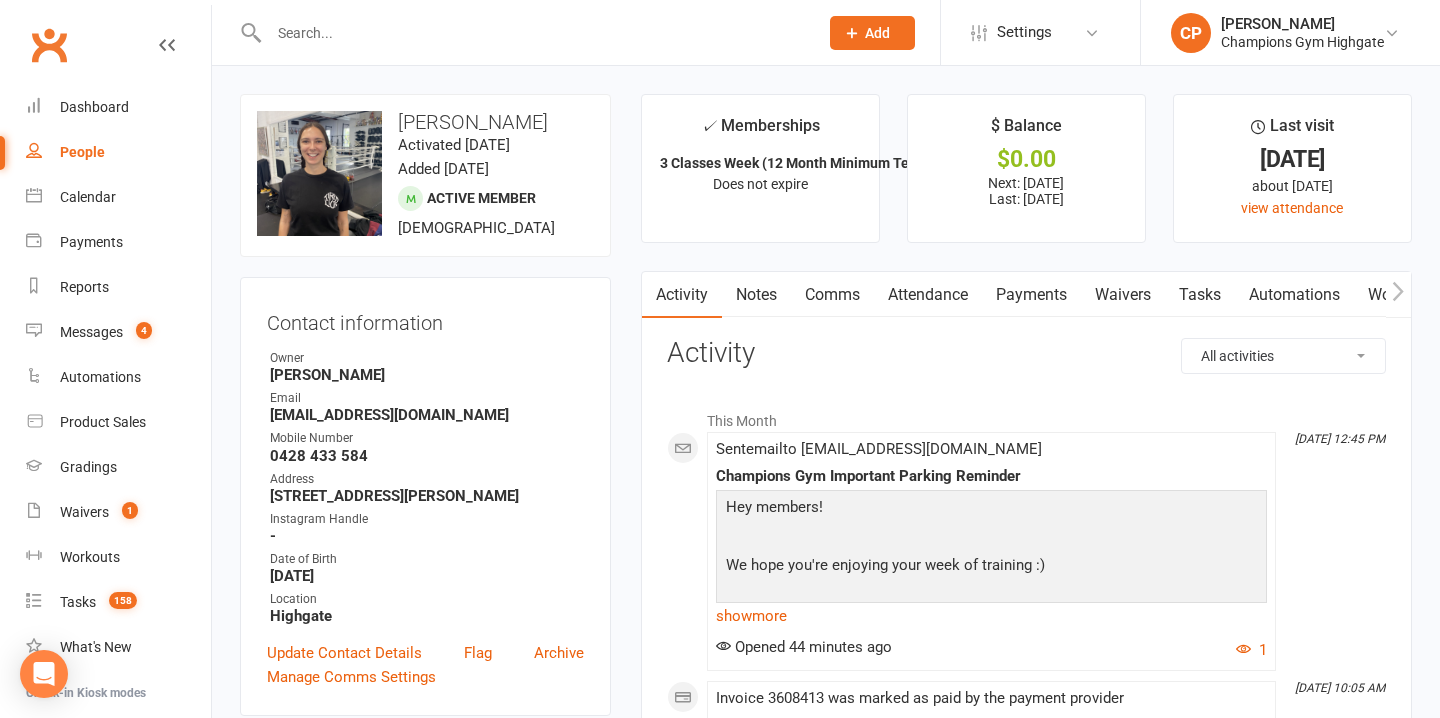 click on "Notes" at bounding box center [756, 295] 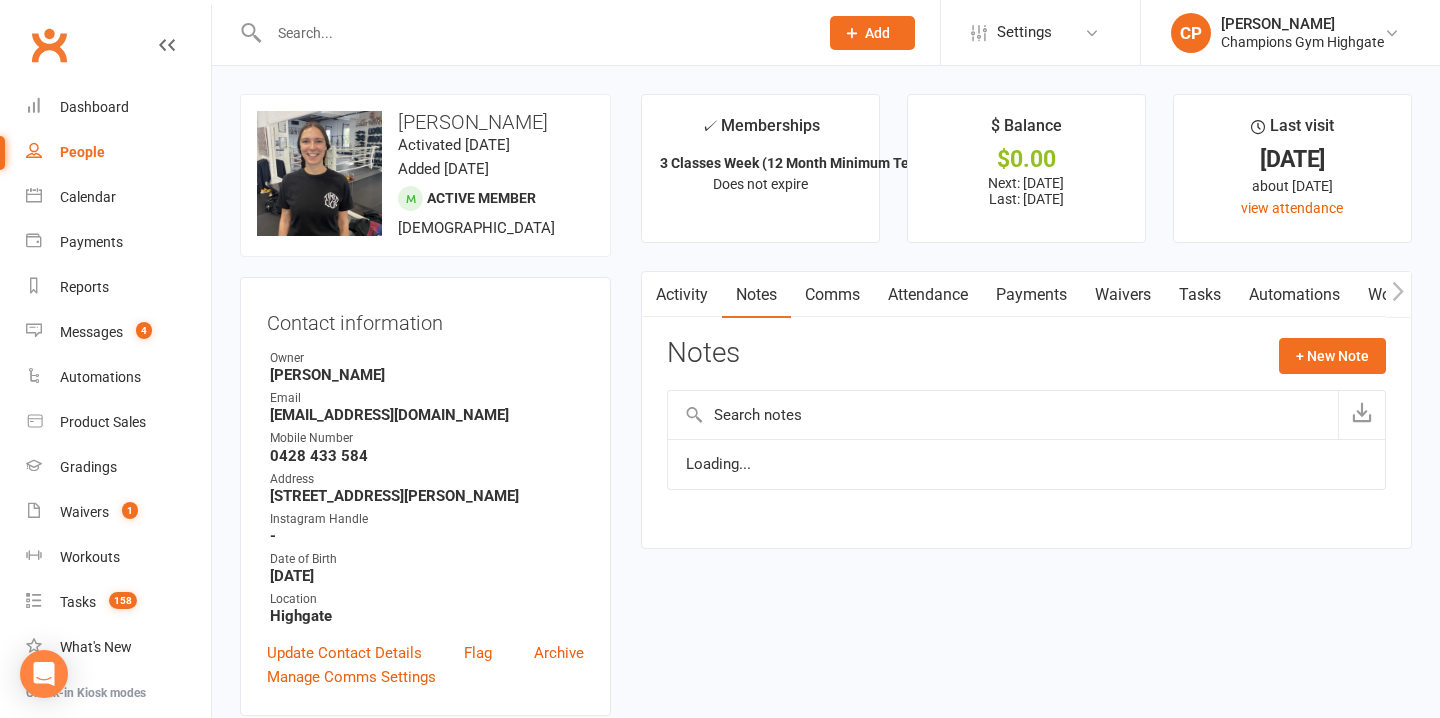 click on "Comms" at bounding box center (832, 295) 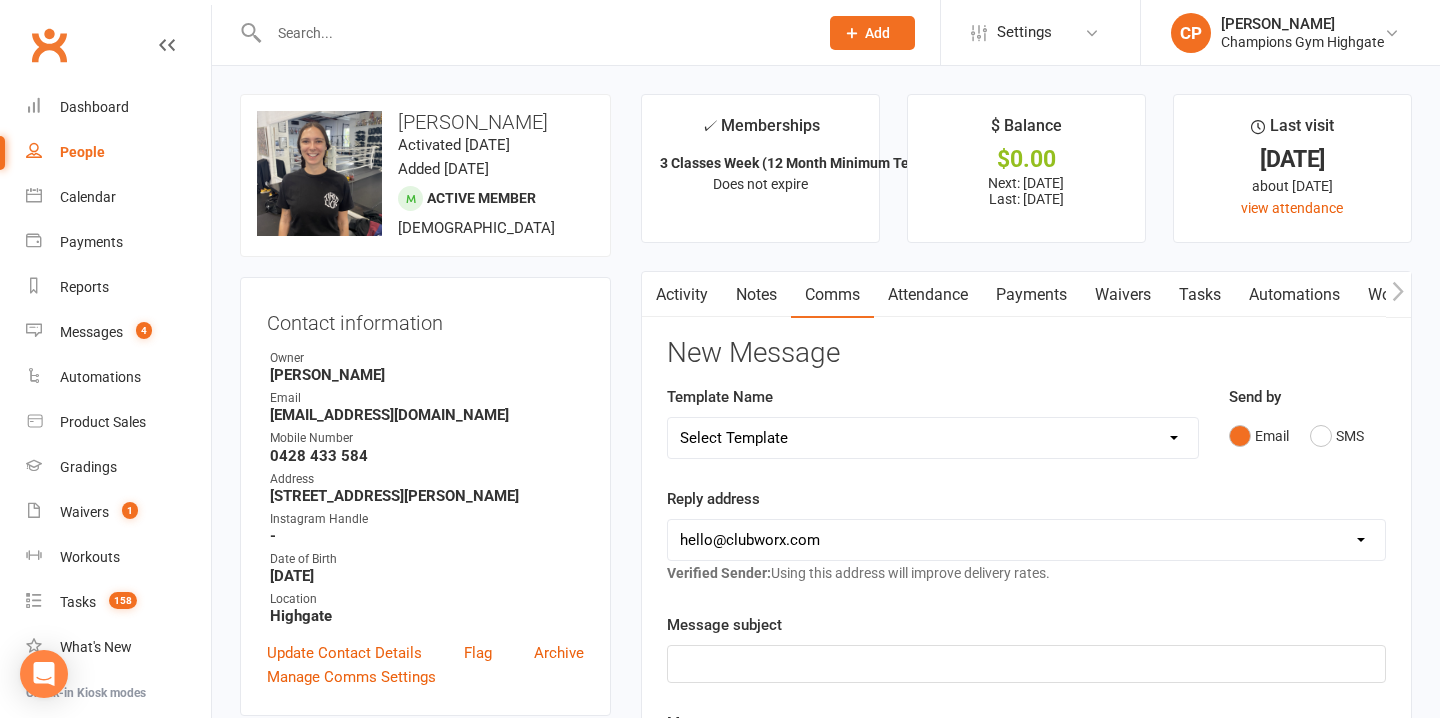 click on "Attendance" at bounding box center [928, 295] 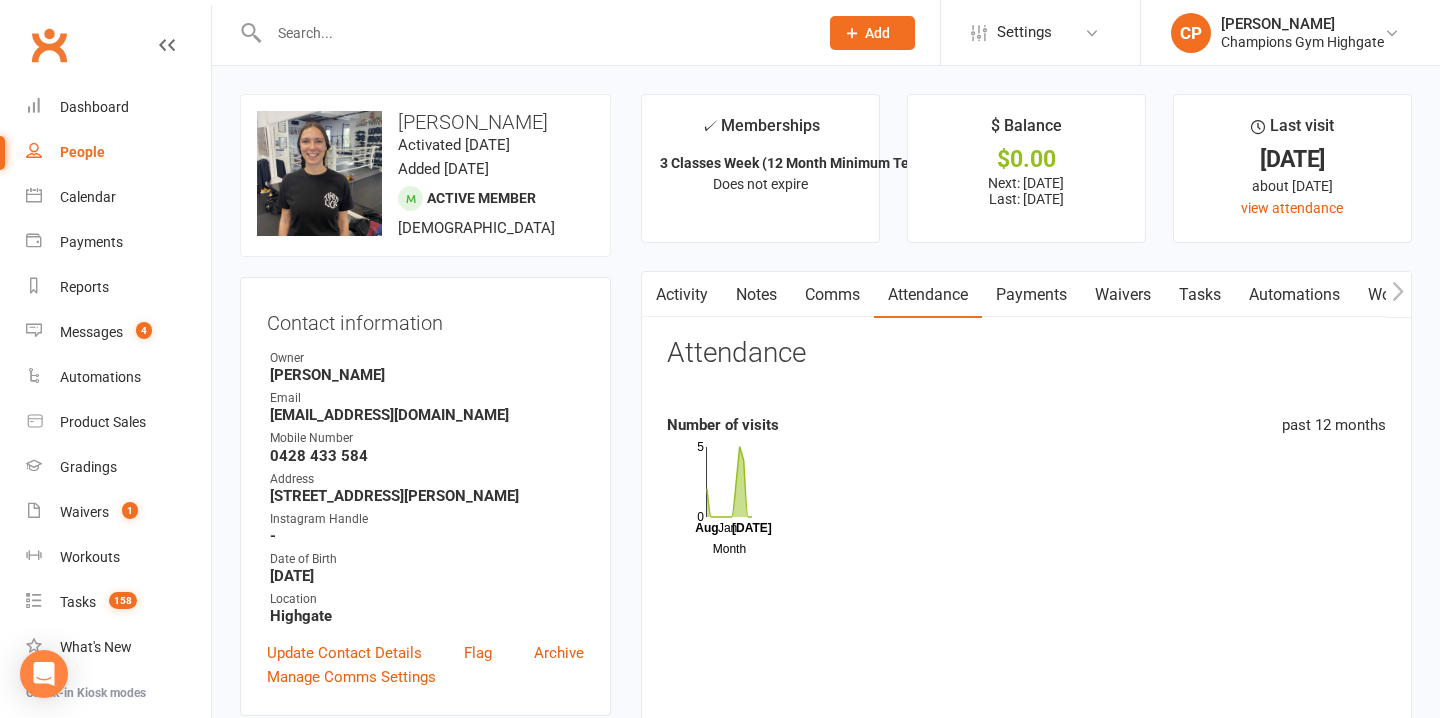 click on "Activity" at bounding box center [682, 295] 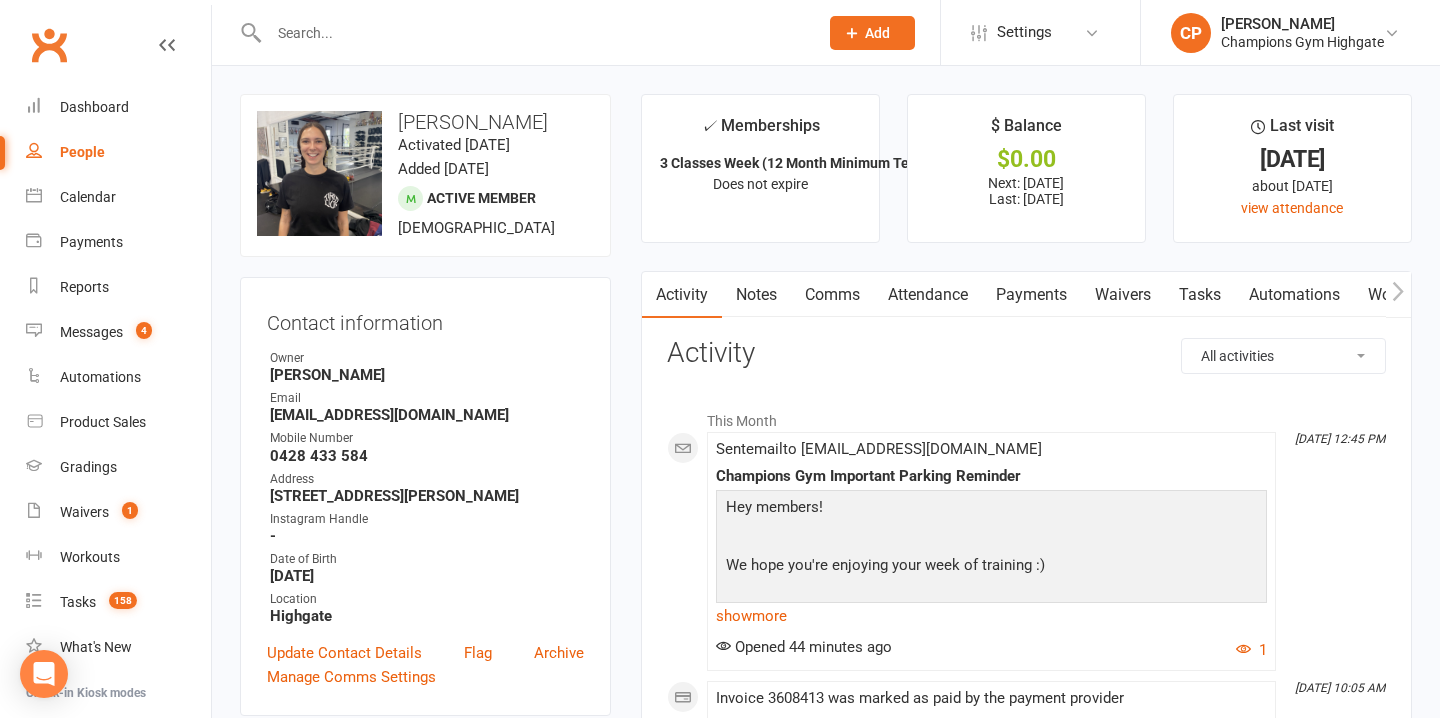 click on "Notes" at bounding box center (756, 295) 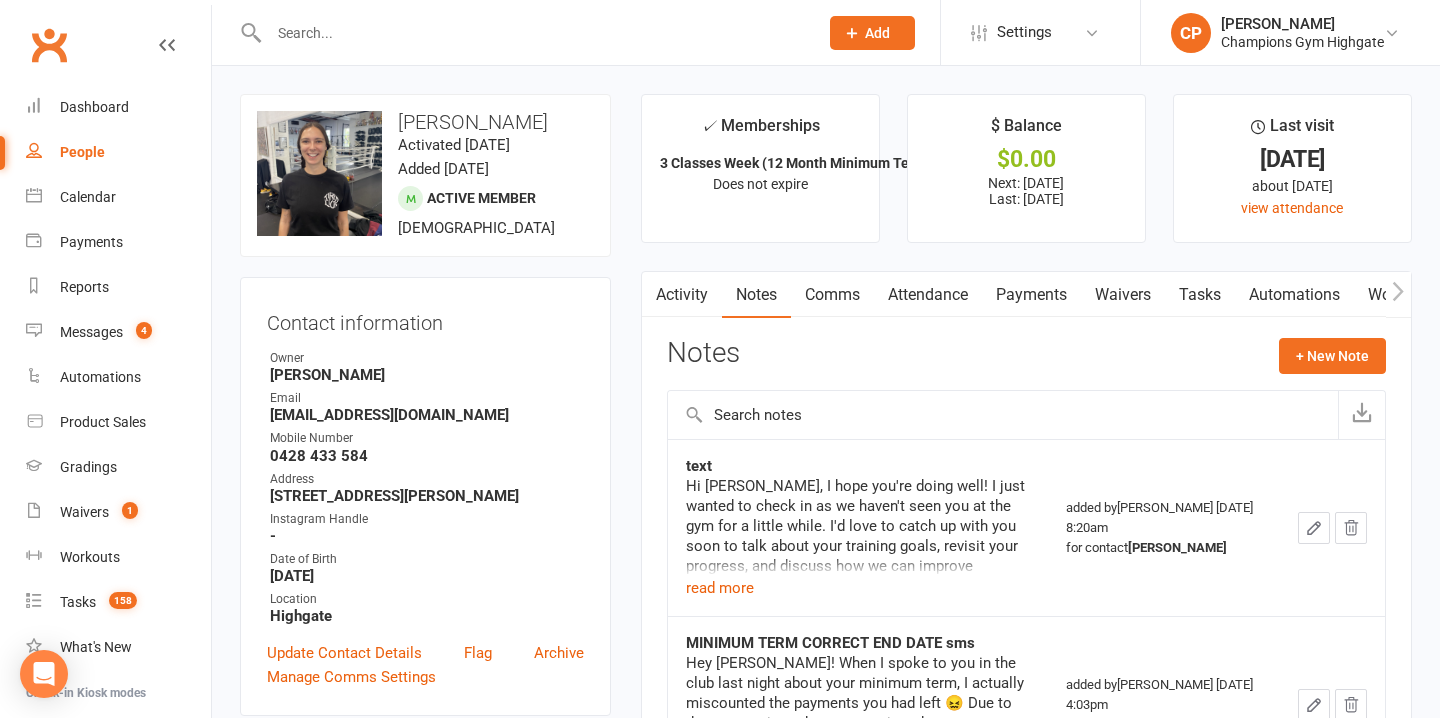 click on "Comms" at bounding box center [832, 295] 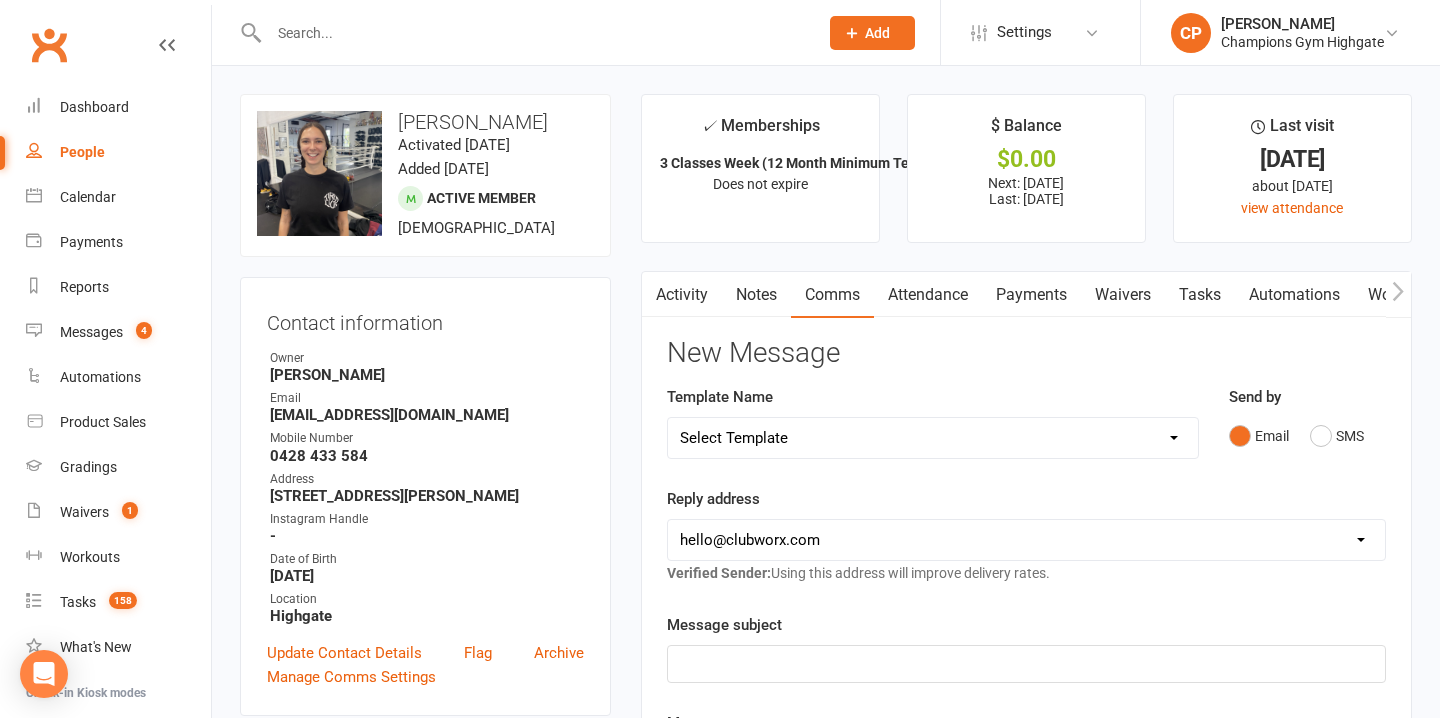 click on "Attendance" at bounding box center [928, 295] 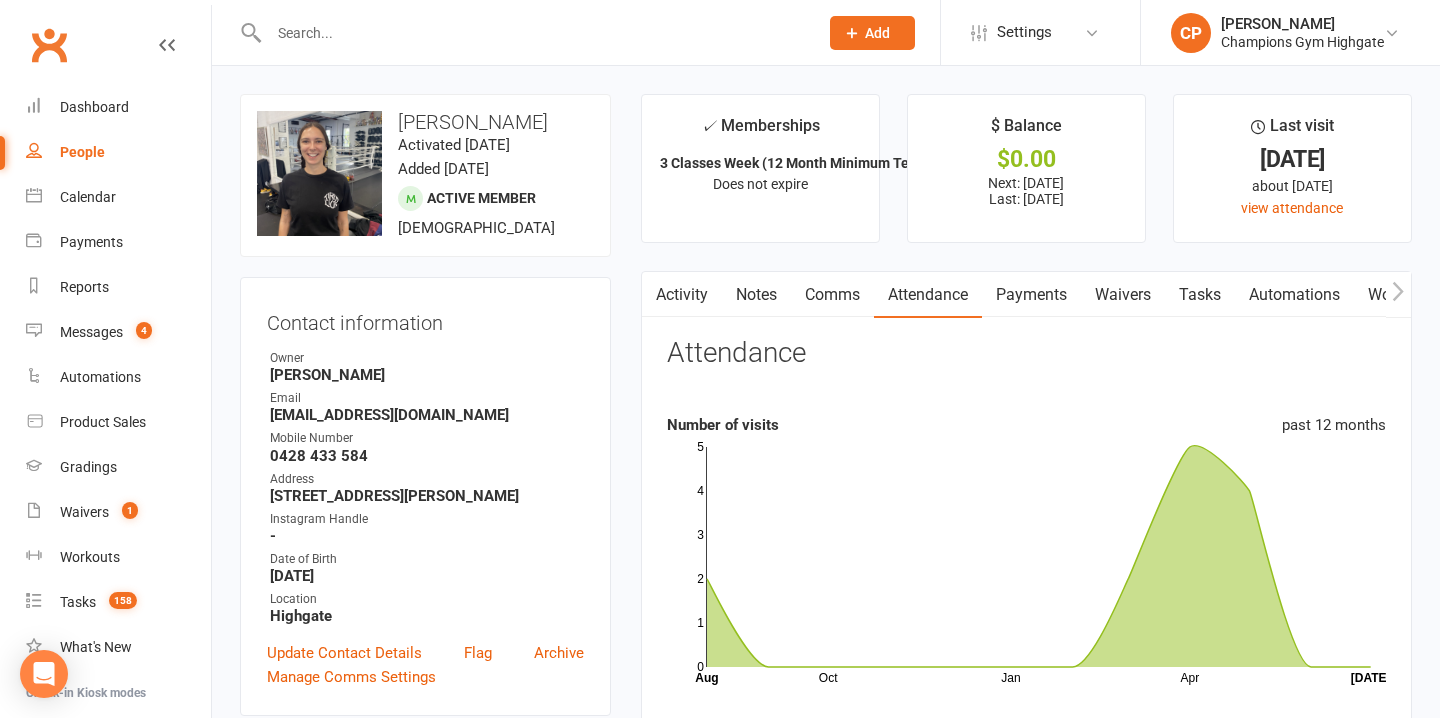 click on "Activity" at bounding box center [682, 295] 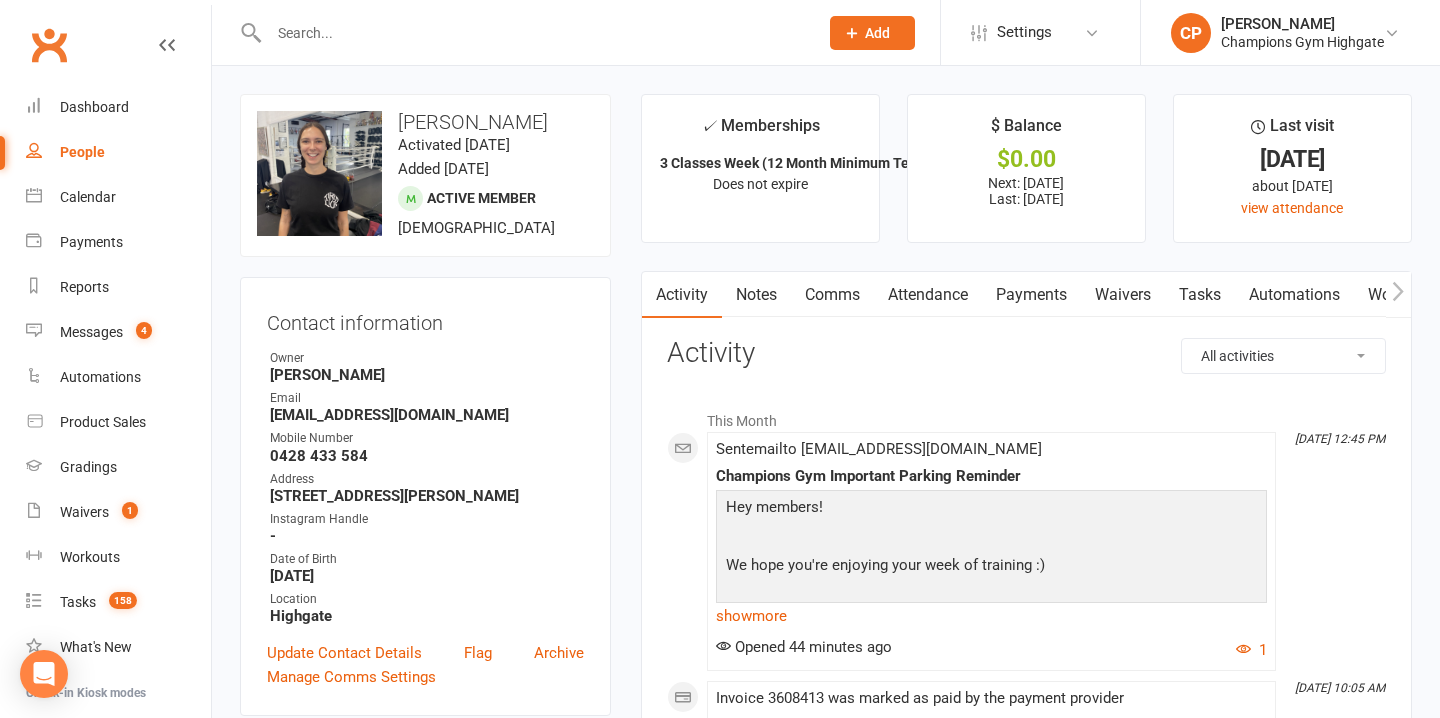 click on "Notes" at bounding box center (756, 295) 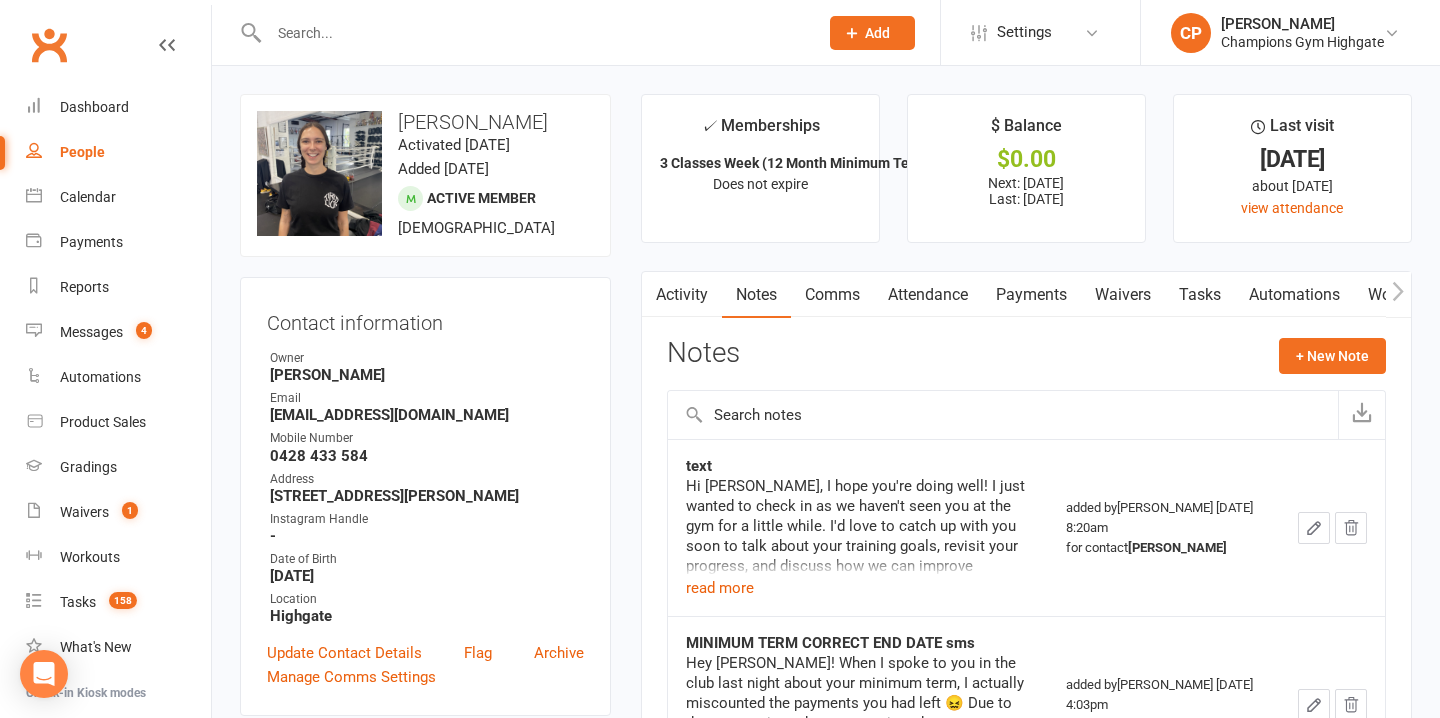 click on "Comms" at bounding box center [832, 295] 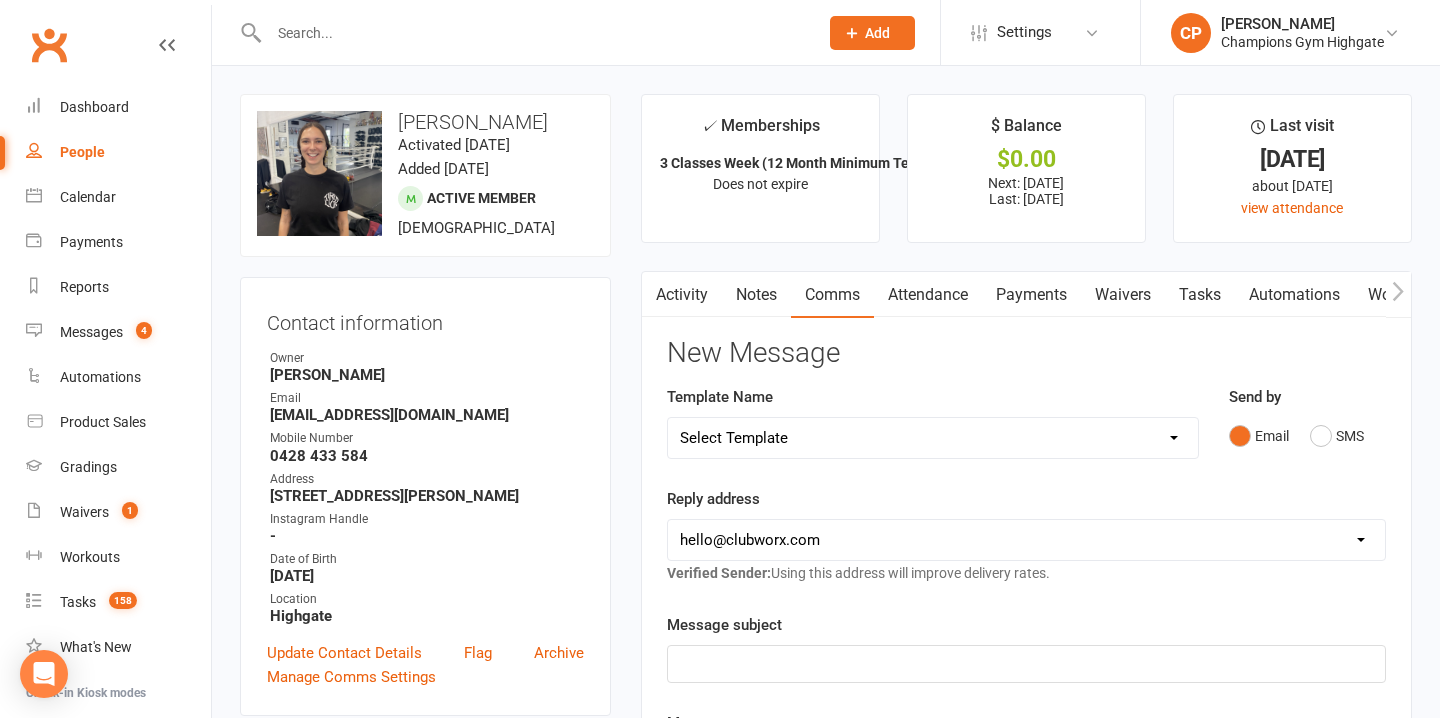 click on "Attendance" at bounding box center [928, 295] 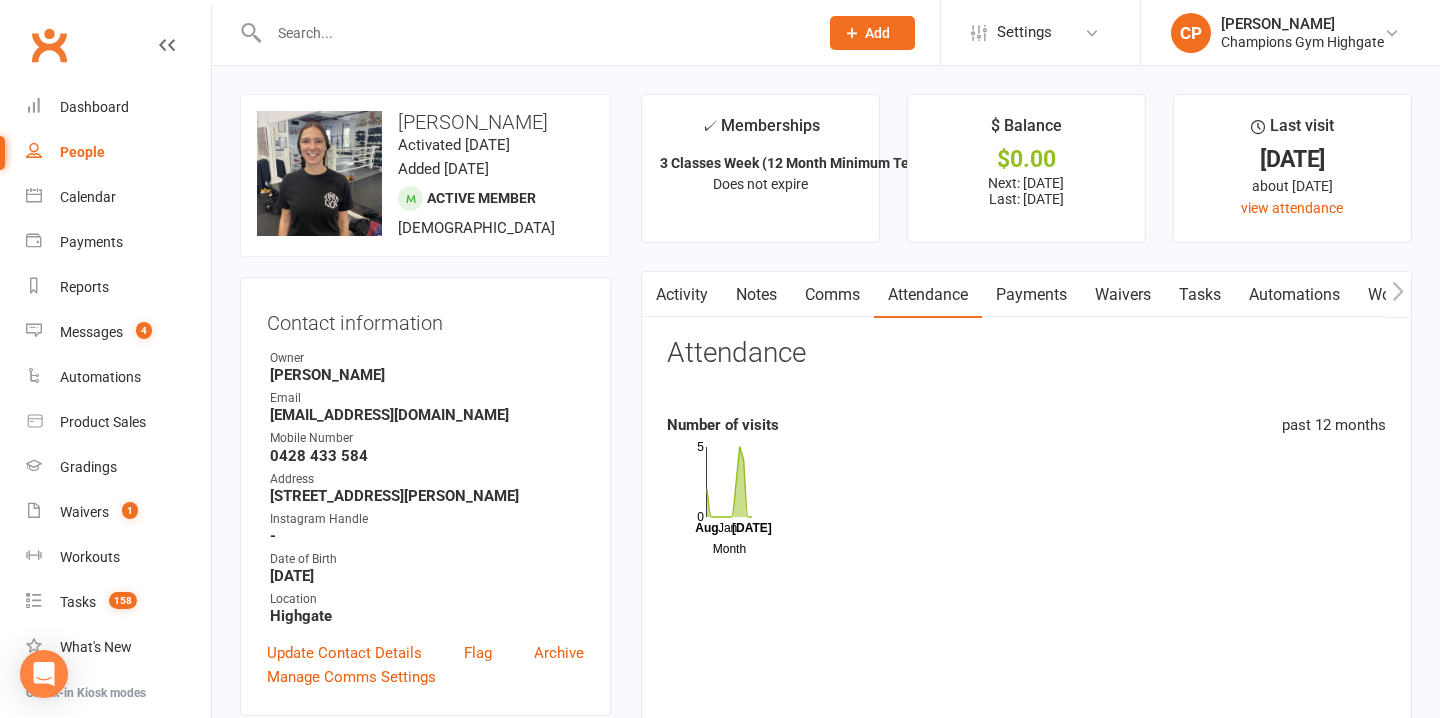 click on "Activity" at bounding box center [682, 295] 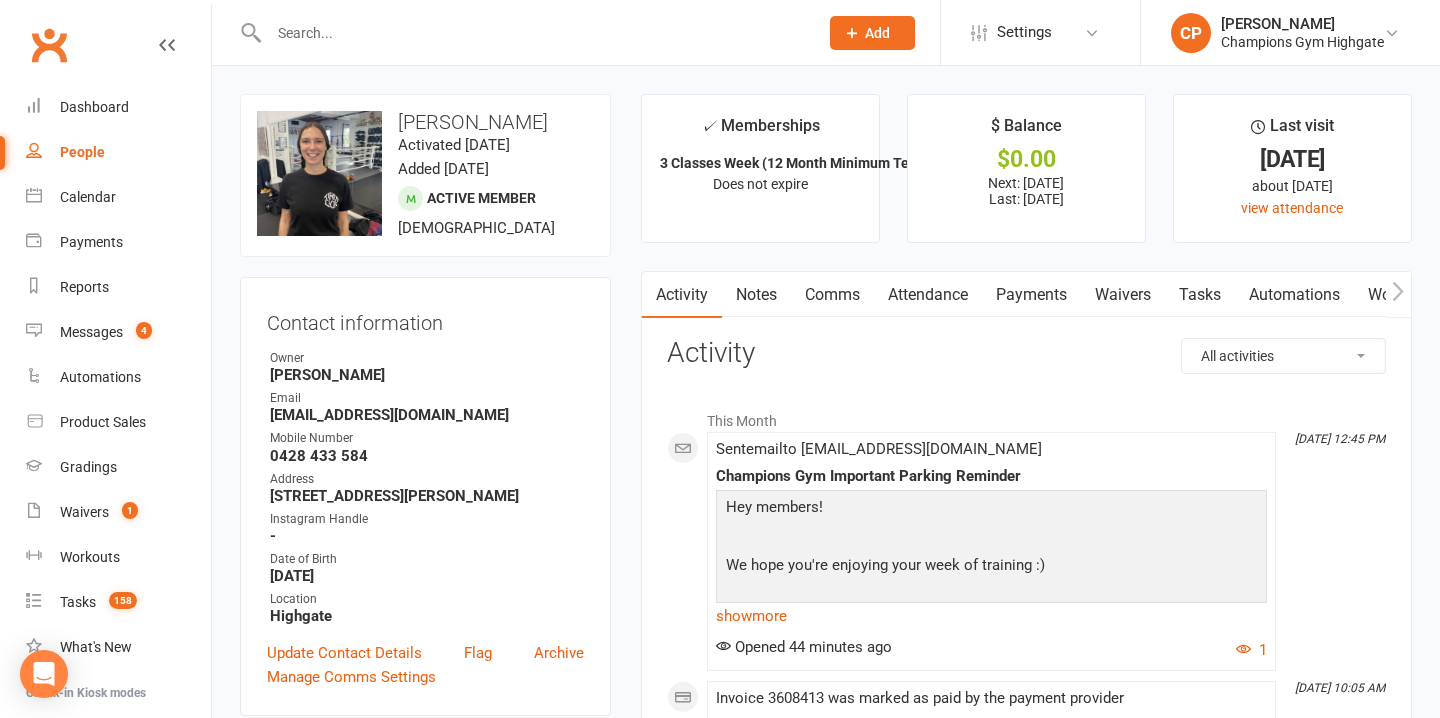 click on "Notes" at bounding box center (756, 295) 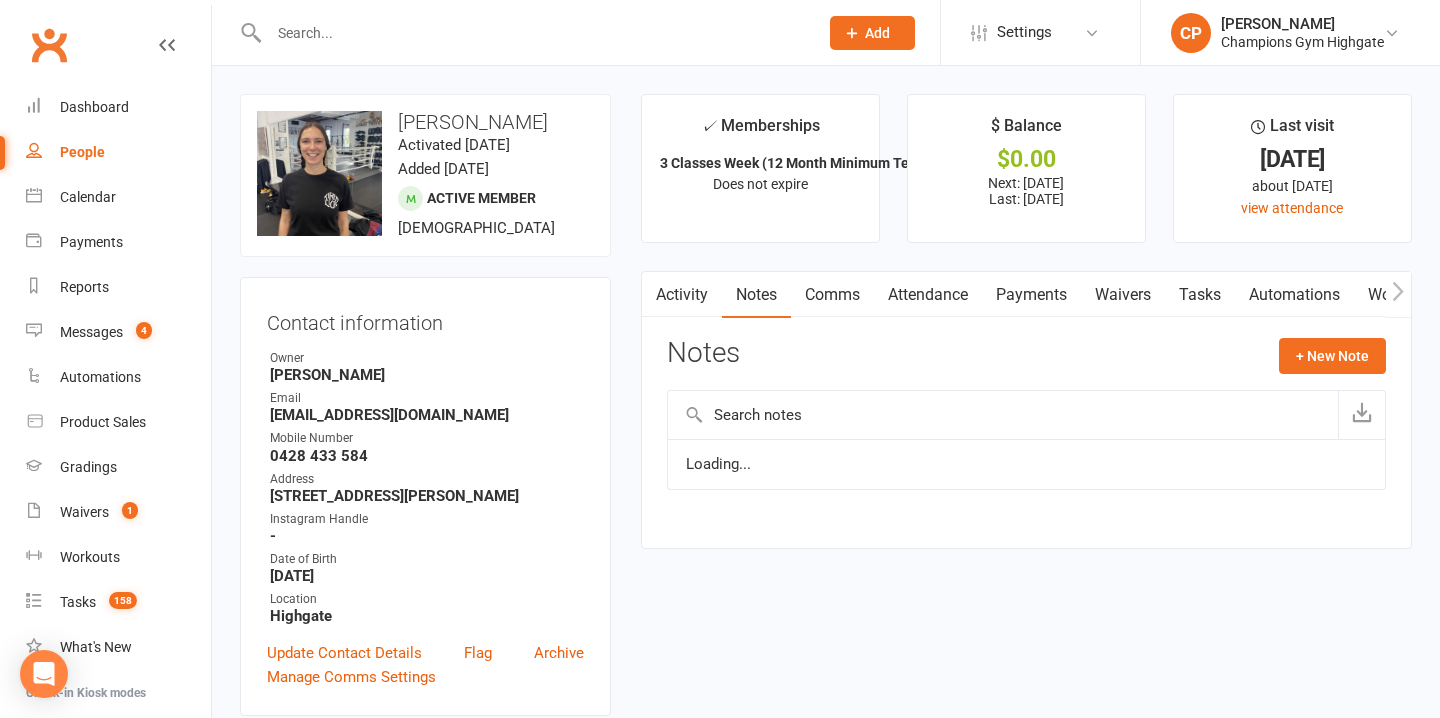 click on "Comms" at bounding box center [832, 295] 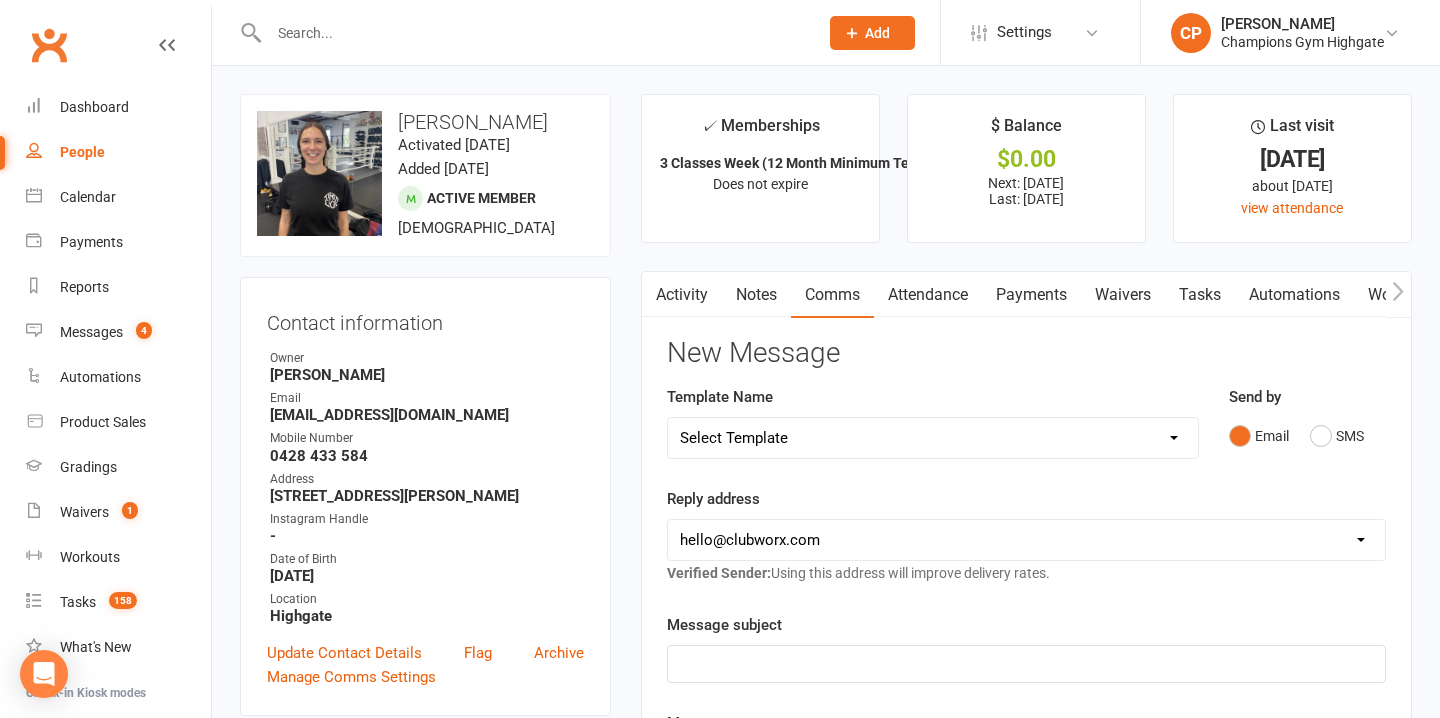 click on "Attendance" at bounding box center (928, 295) 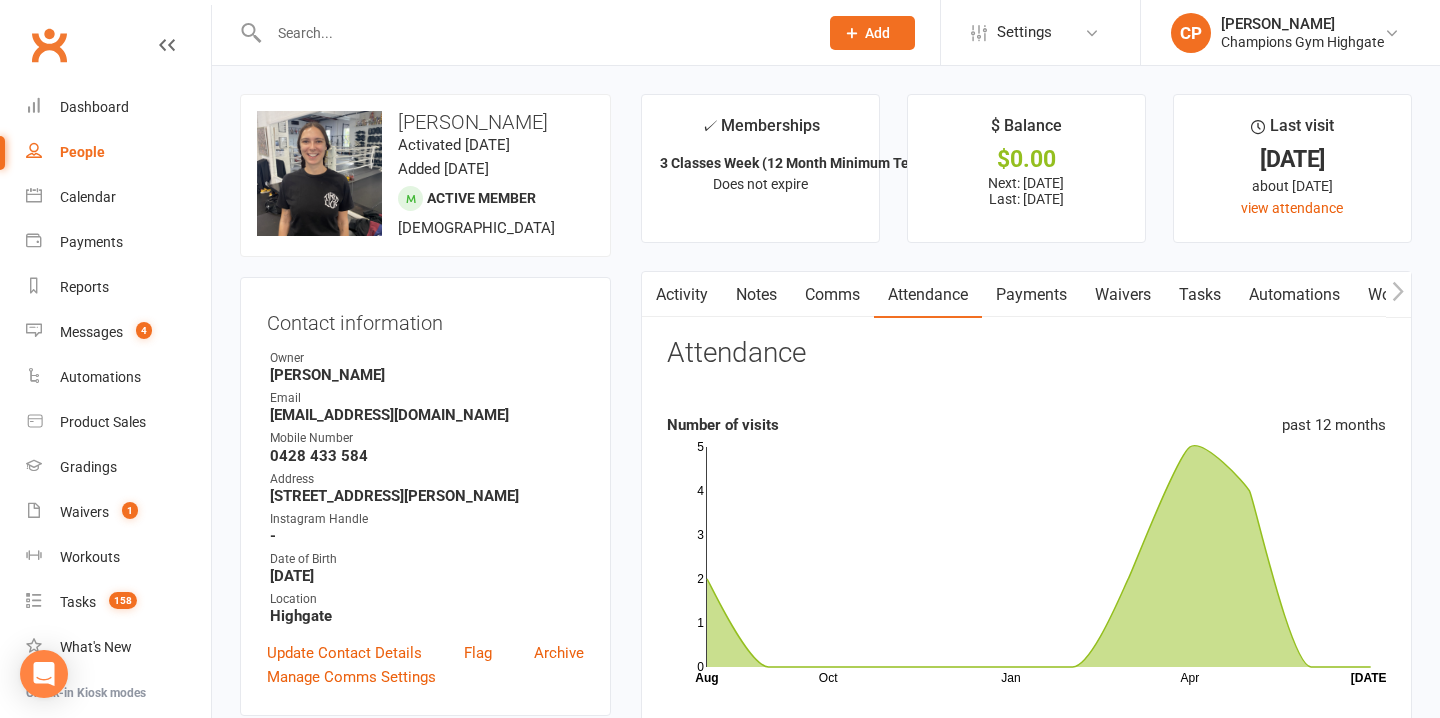 click on "Activity" at bounding box center (682, 295) 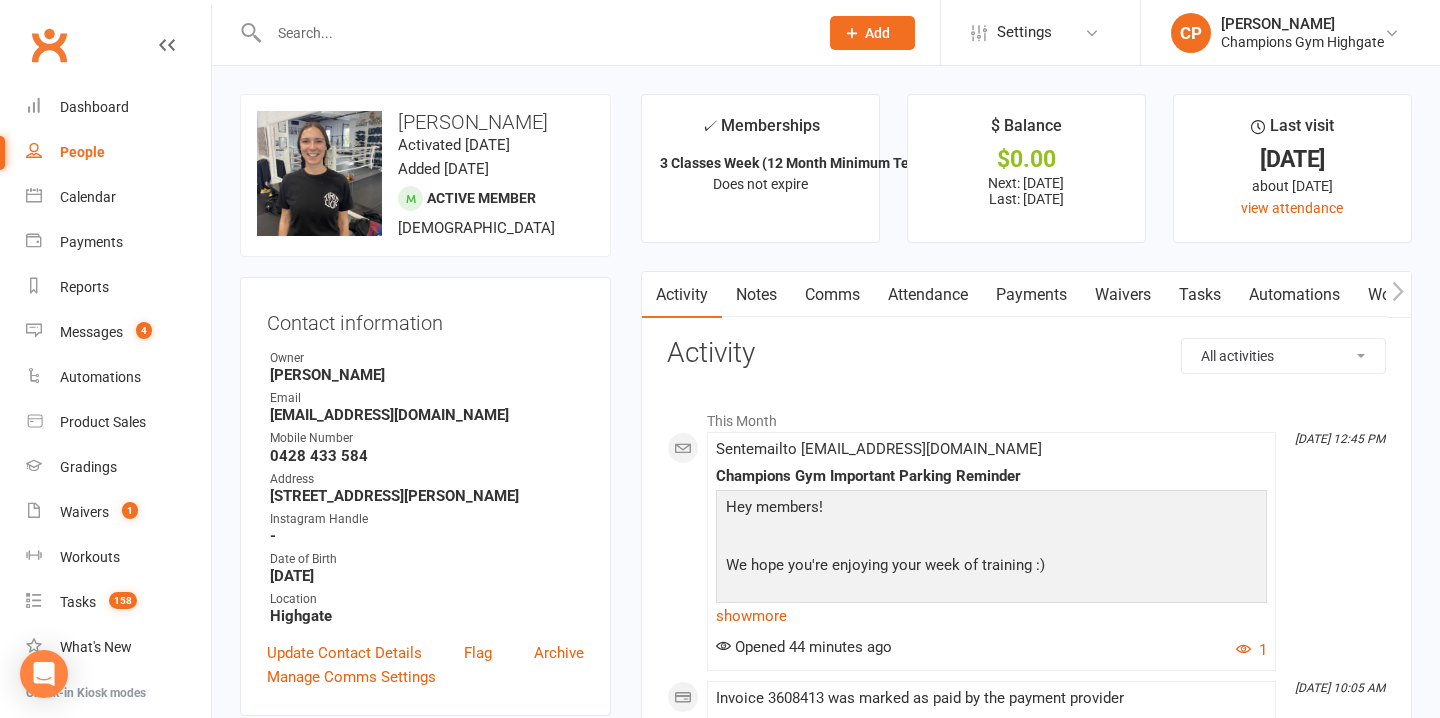 click on "Notes" at bounding box center [756, 295] 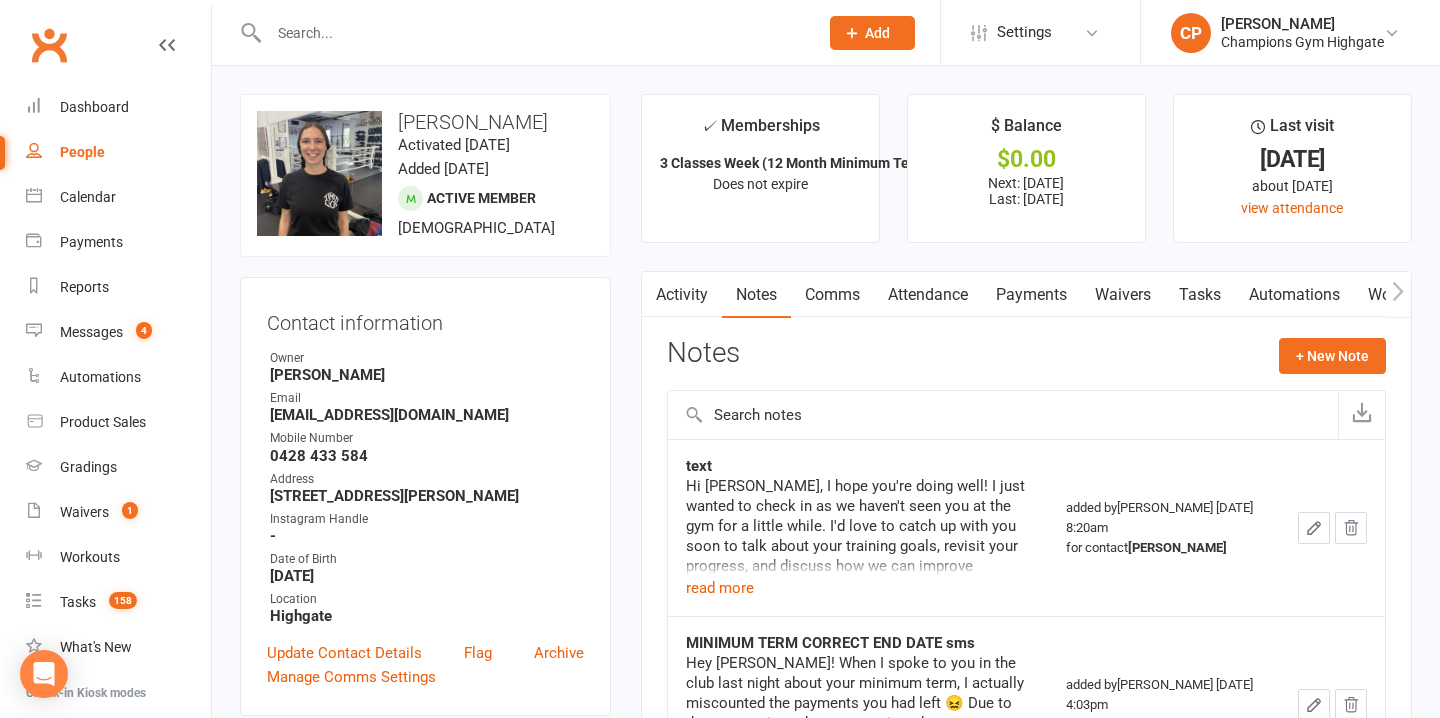 click on "Comms" at bounding box center (832, 295) 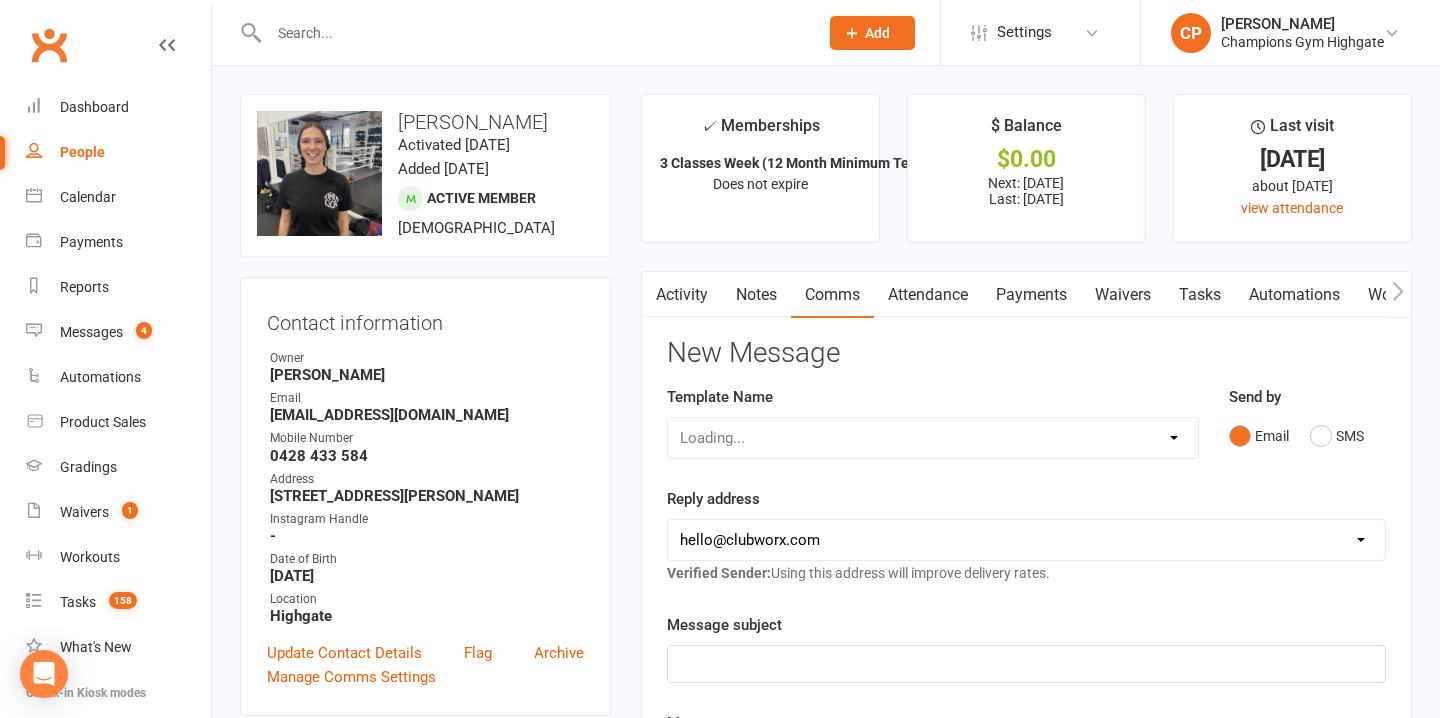 click on "Attendance" at bounding box center (928, 295) 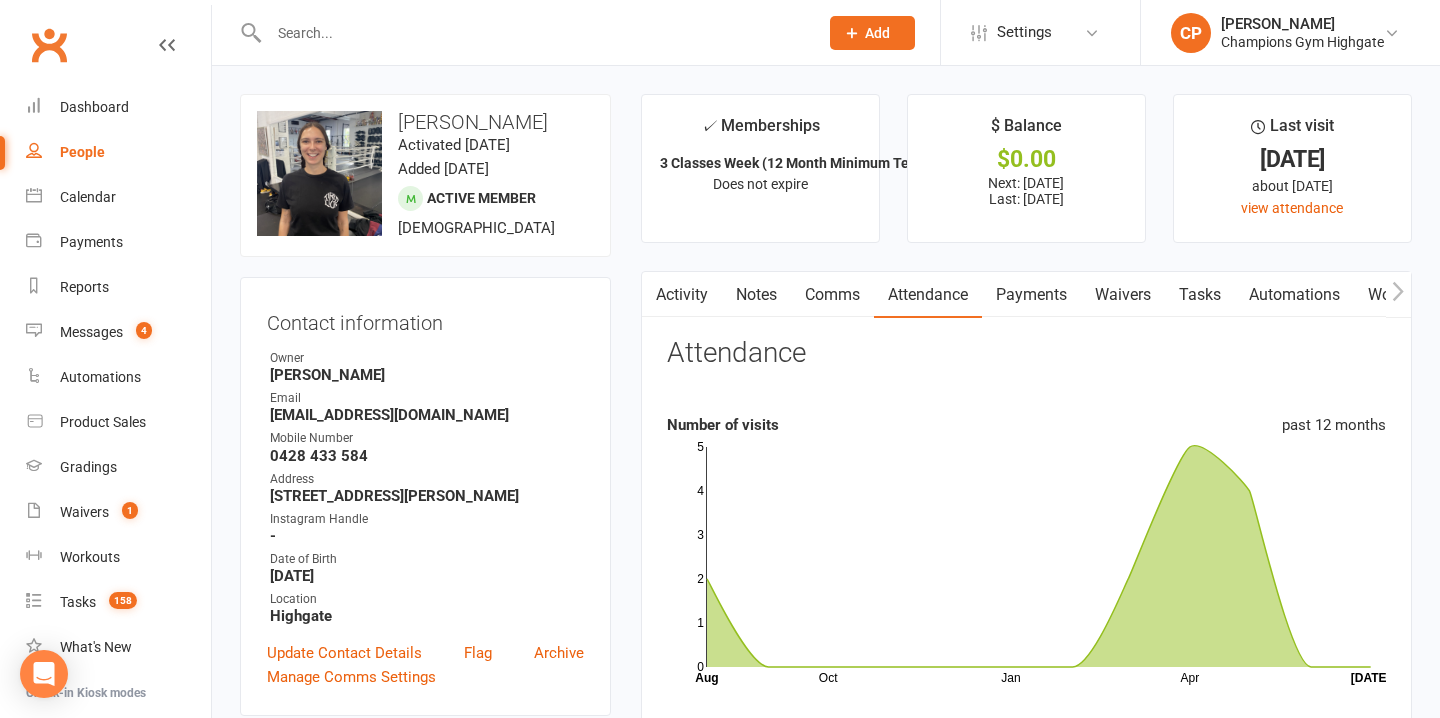 click on "Activity" at bounding box center [682, 295] 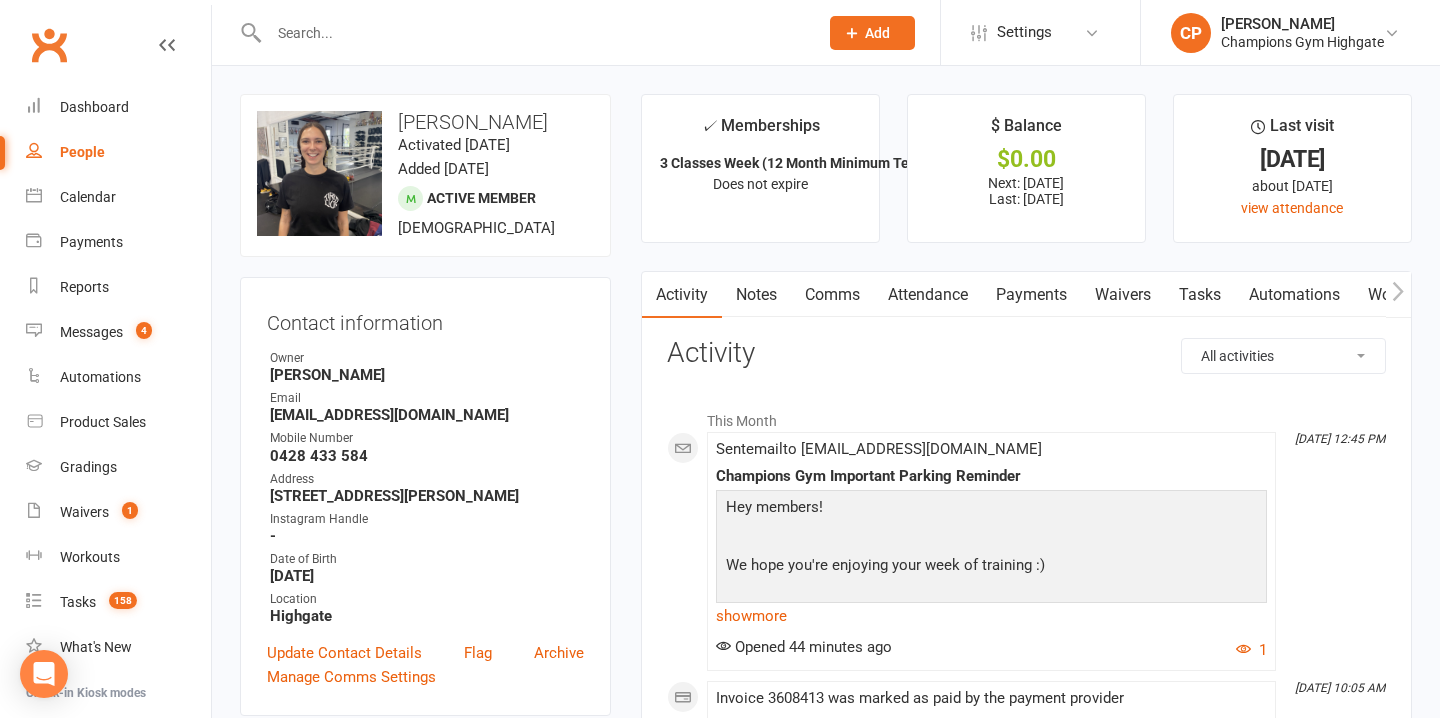 click on "Notes" at bounding box center [756, 295] 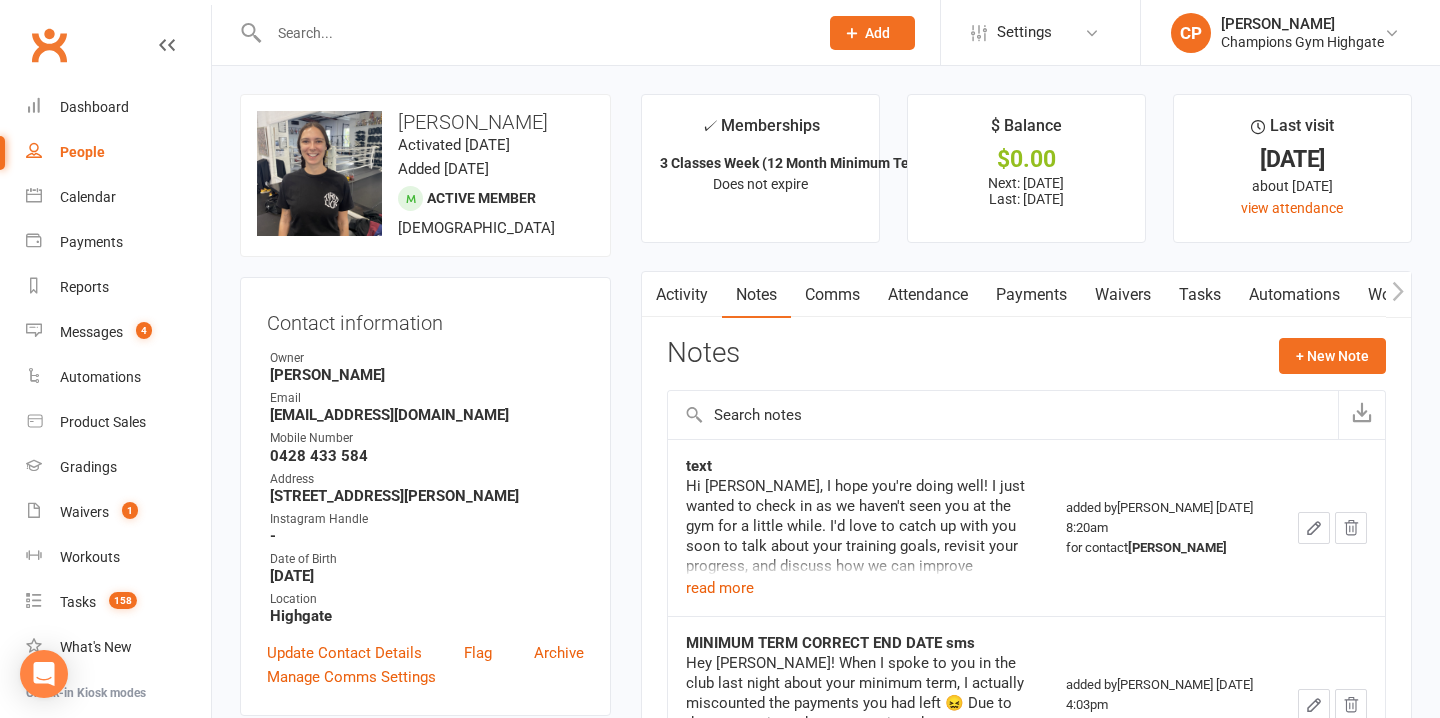 click on "Comms" at bounding box center [832, 295] 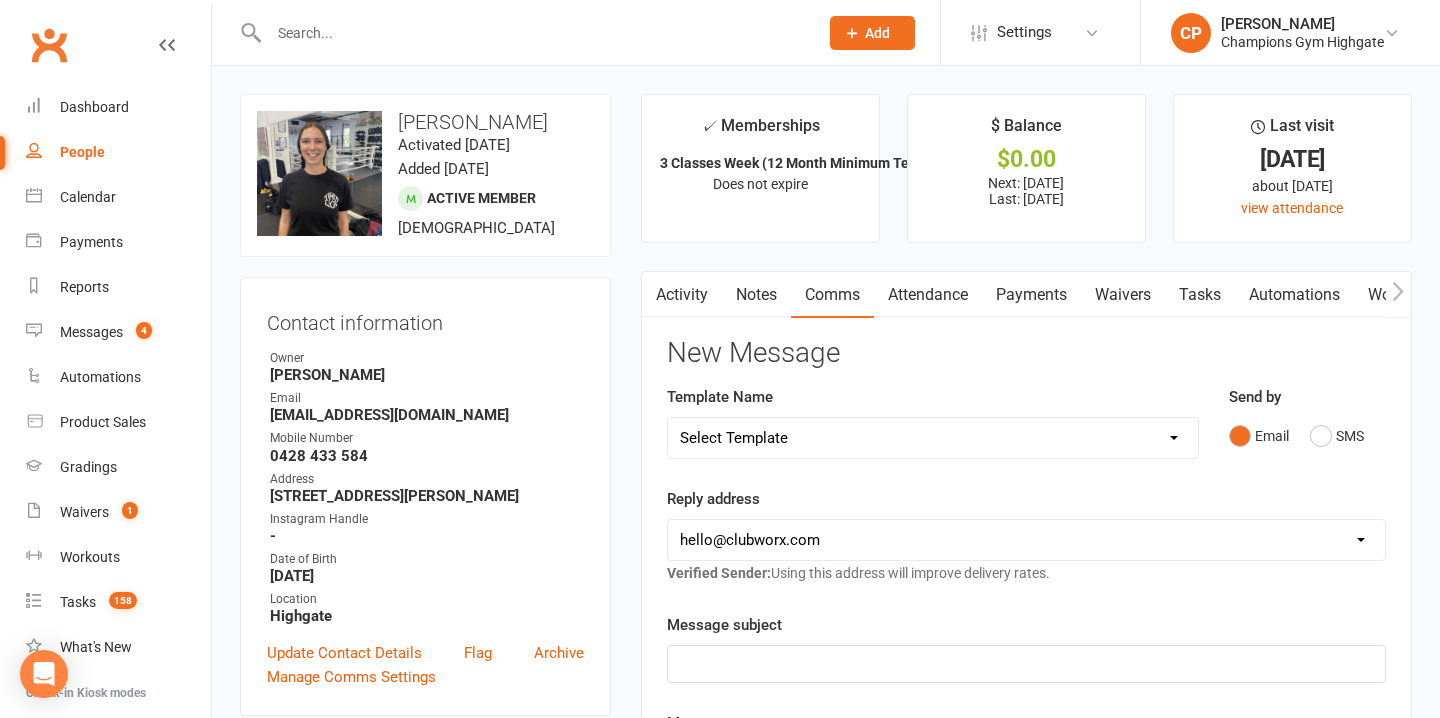 click on "Attendance" at bounding box center (928, 295) 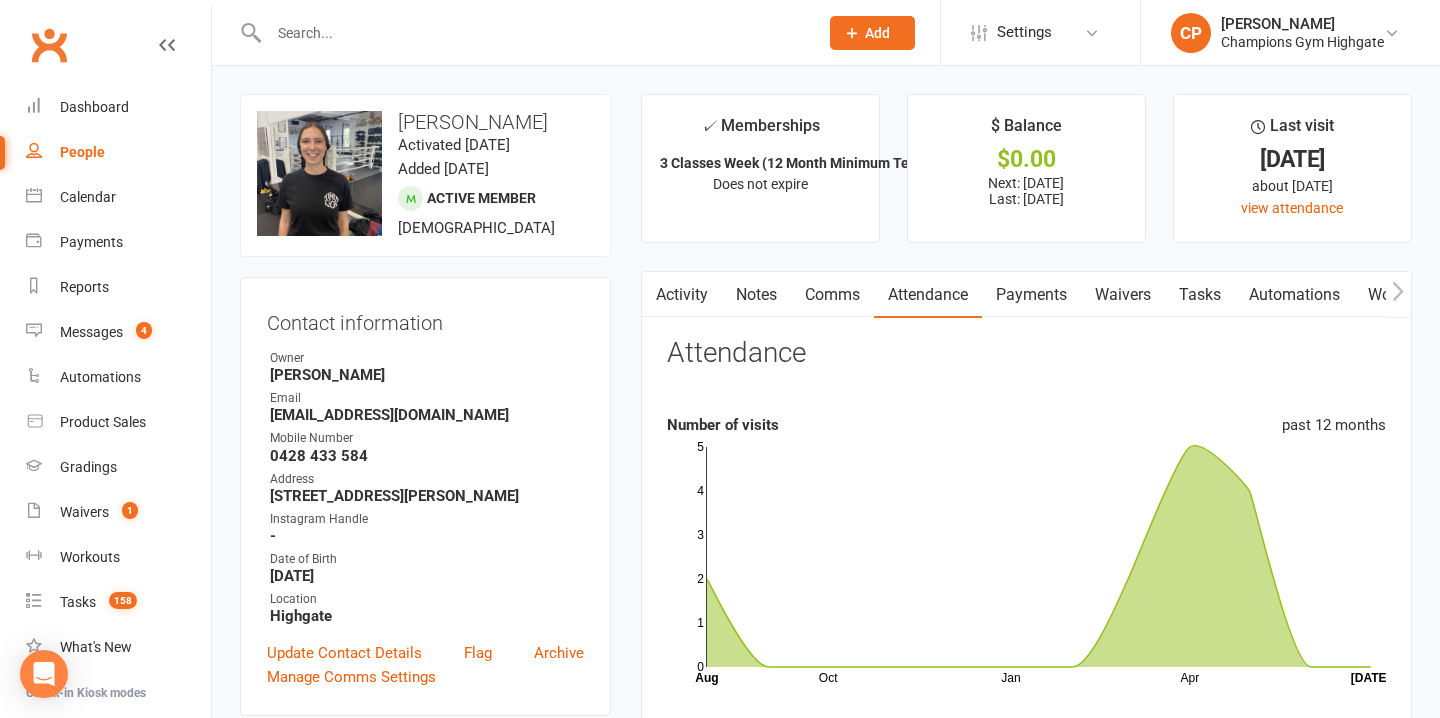click on "Activity" at bounding box center (682, 295) 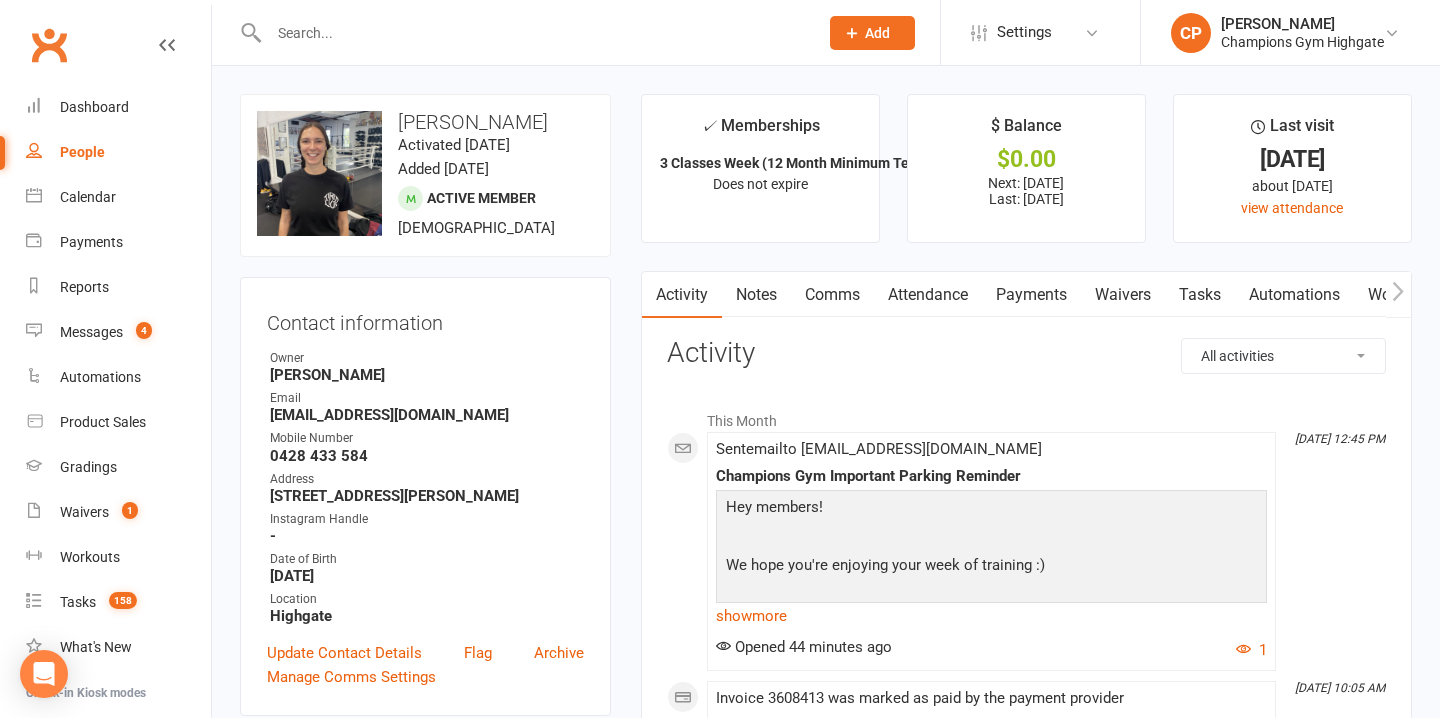click on "Notes" at bounding box center [756, 295] 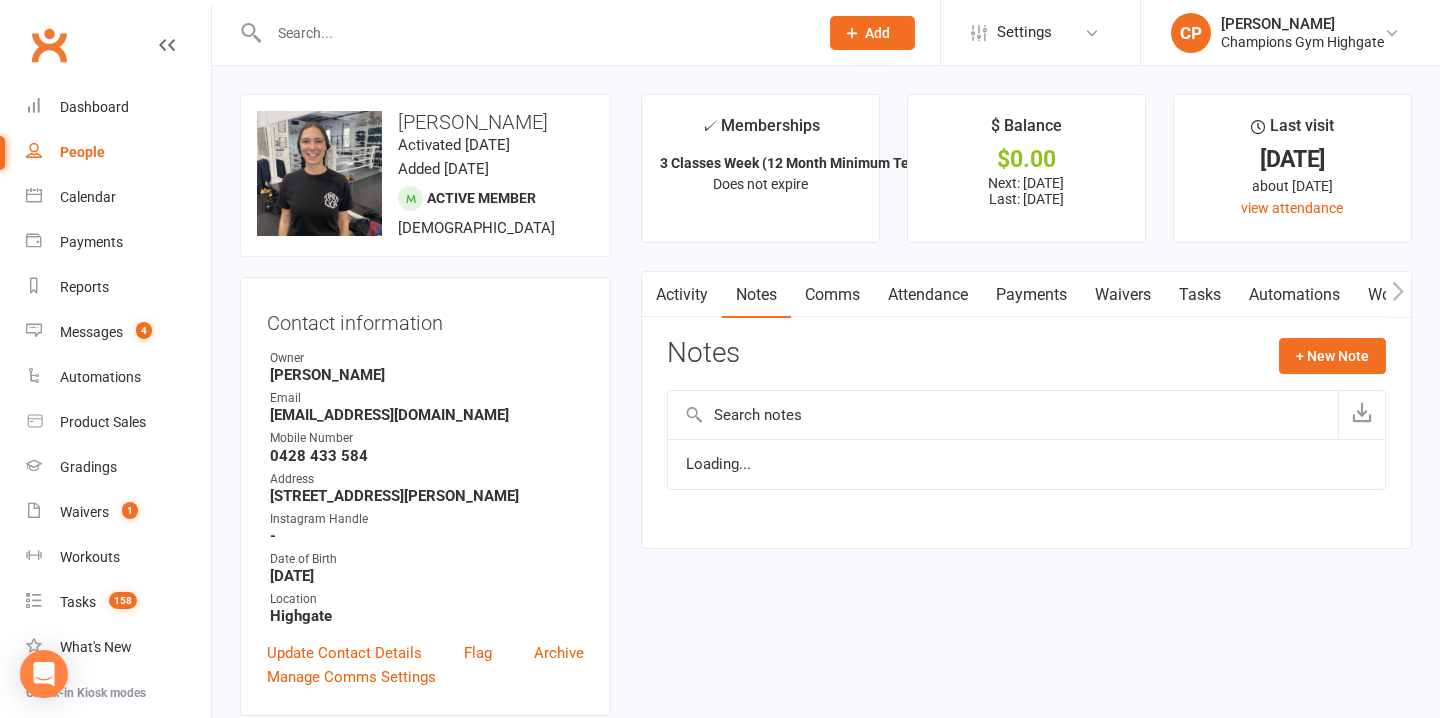 click on "Comms" at bounding box center (832, 295) 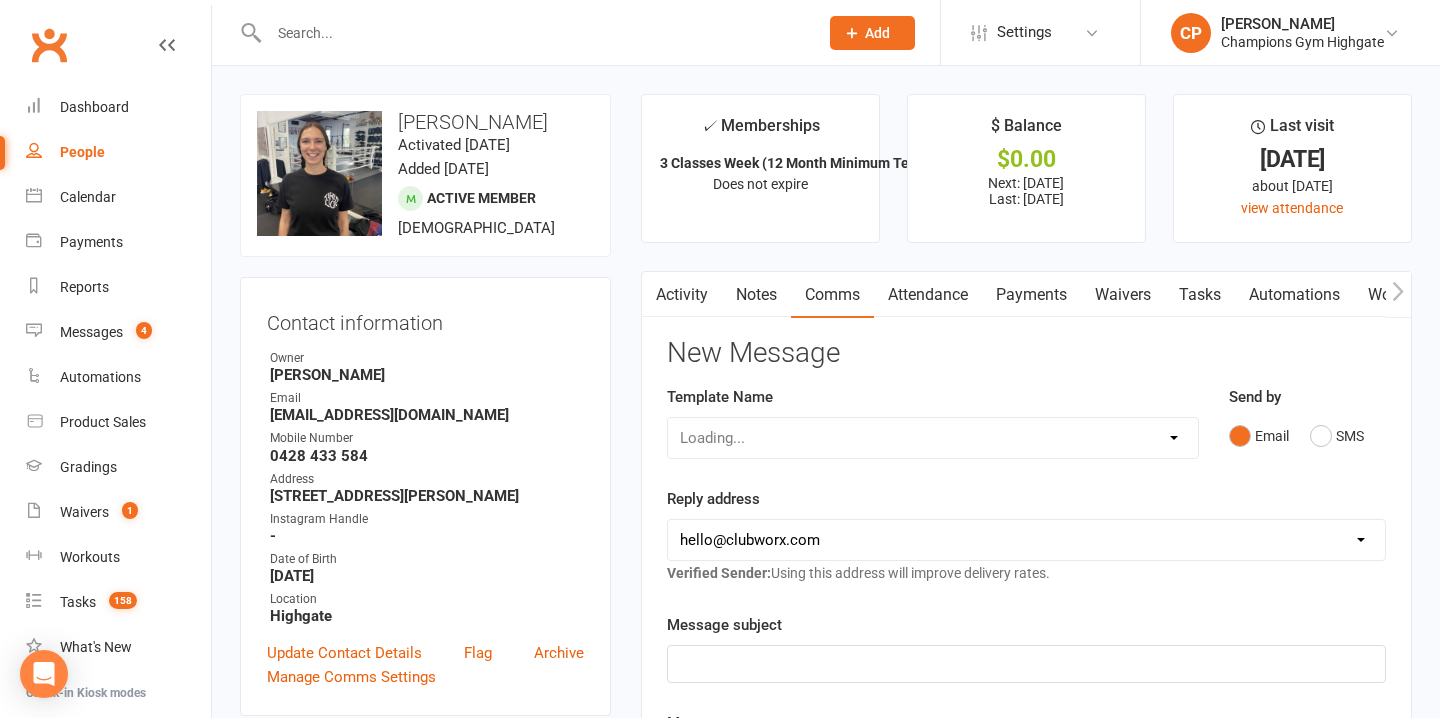 click on "Attendance" at bounding box center (928, 295) 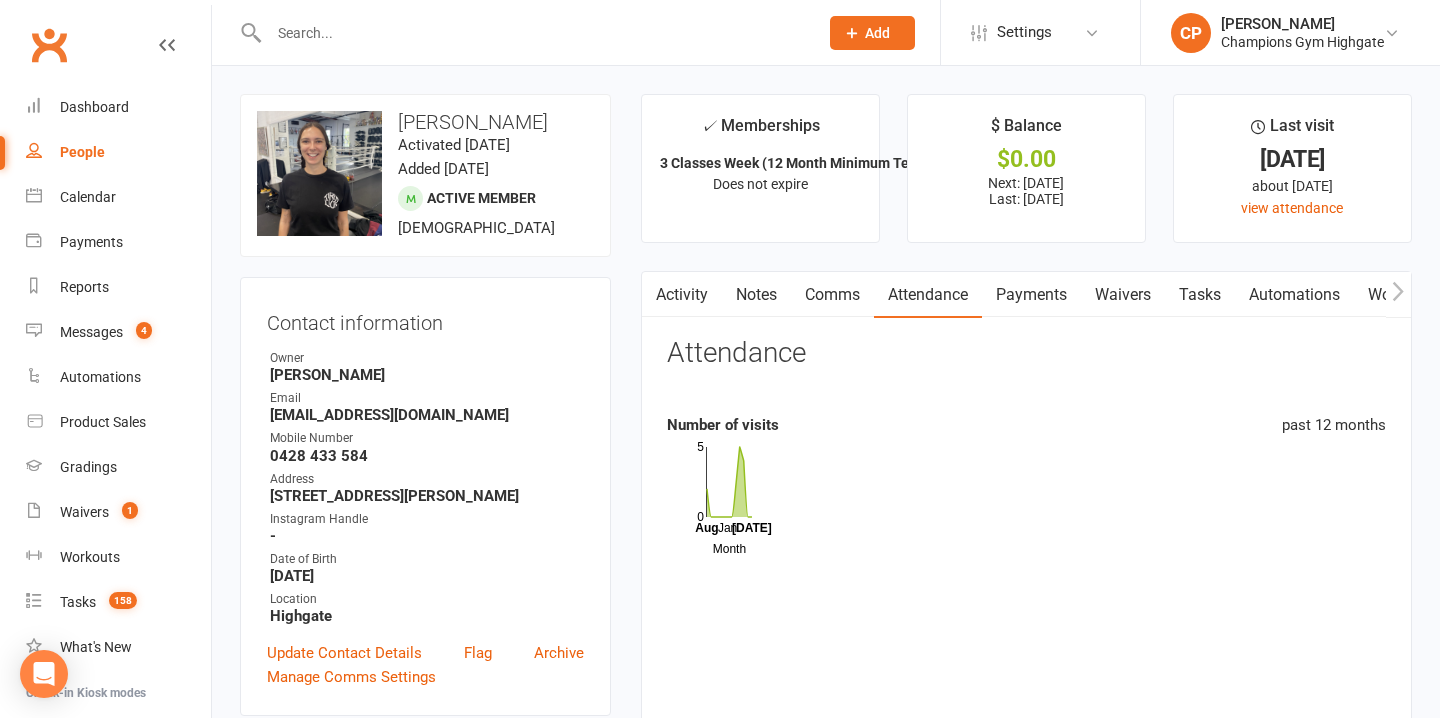 click on "Activity" at bounding box center (682, 295) 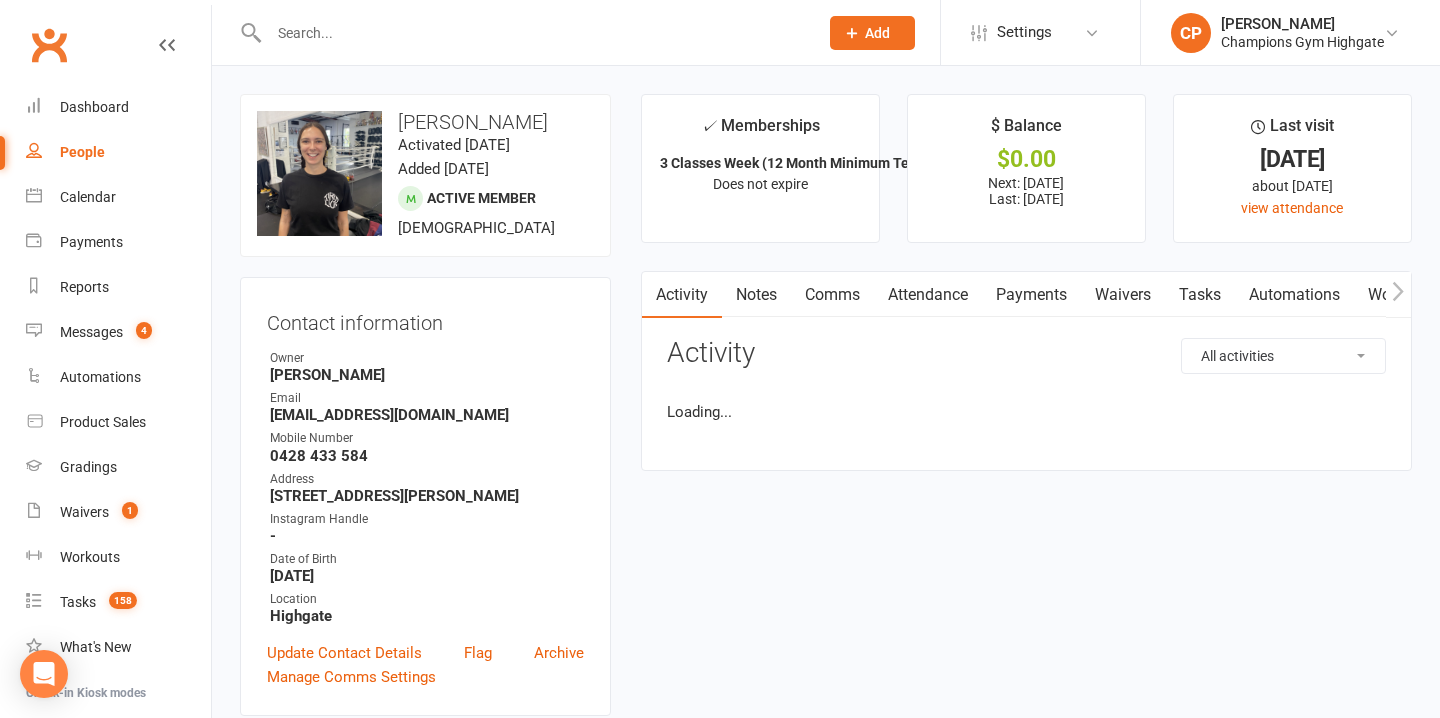 click on "Notes" at bounding box center (756, 295) 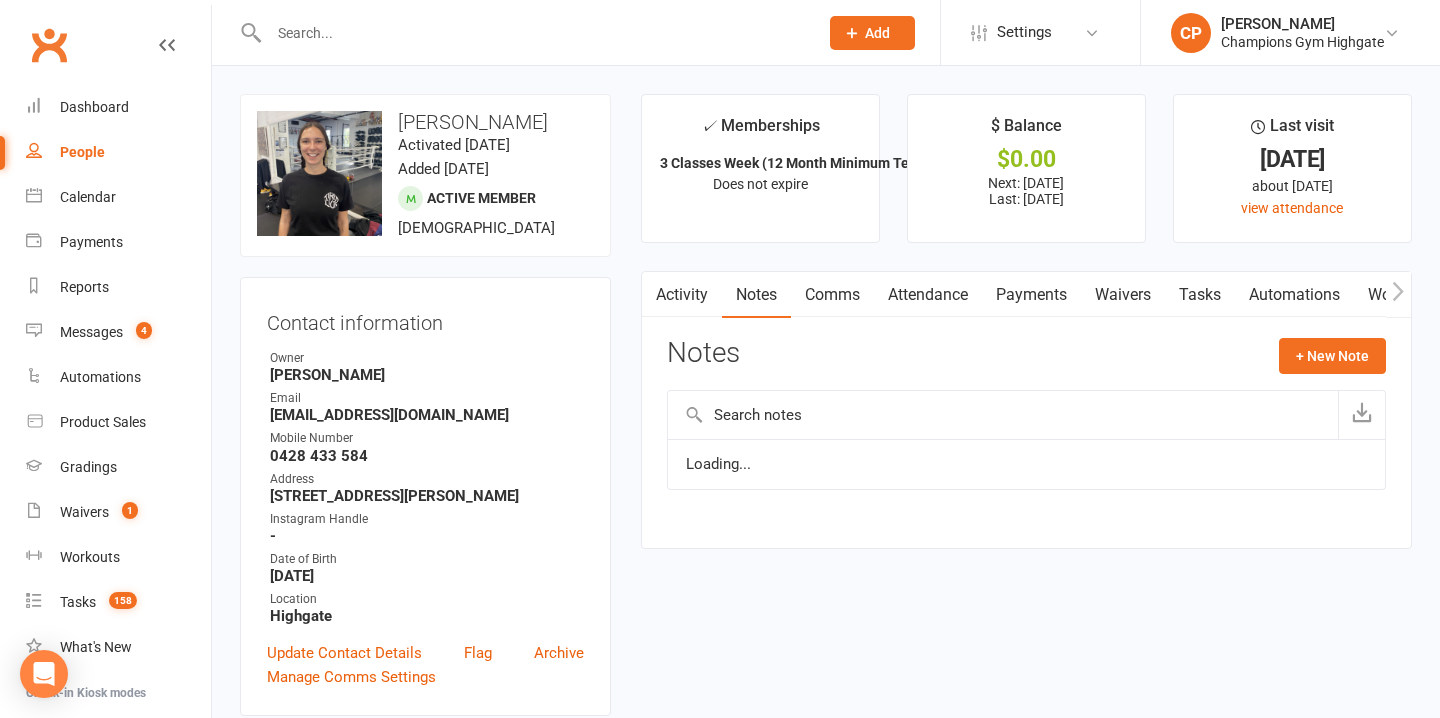 click on "Comms" at bounding box center [832, 295] 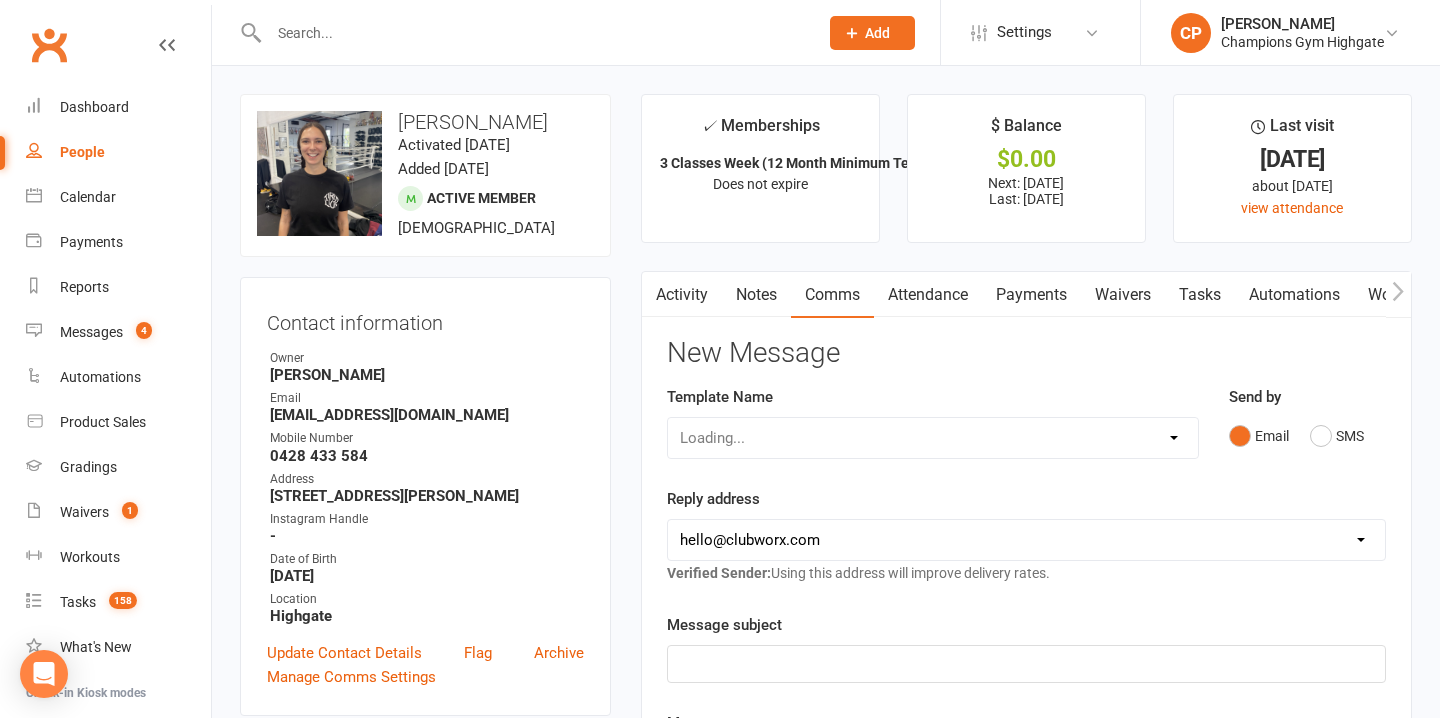 click on "Attendance" at bounding box center [928, 295] 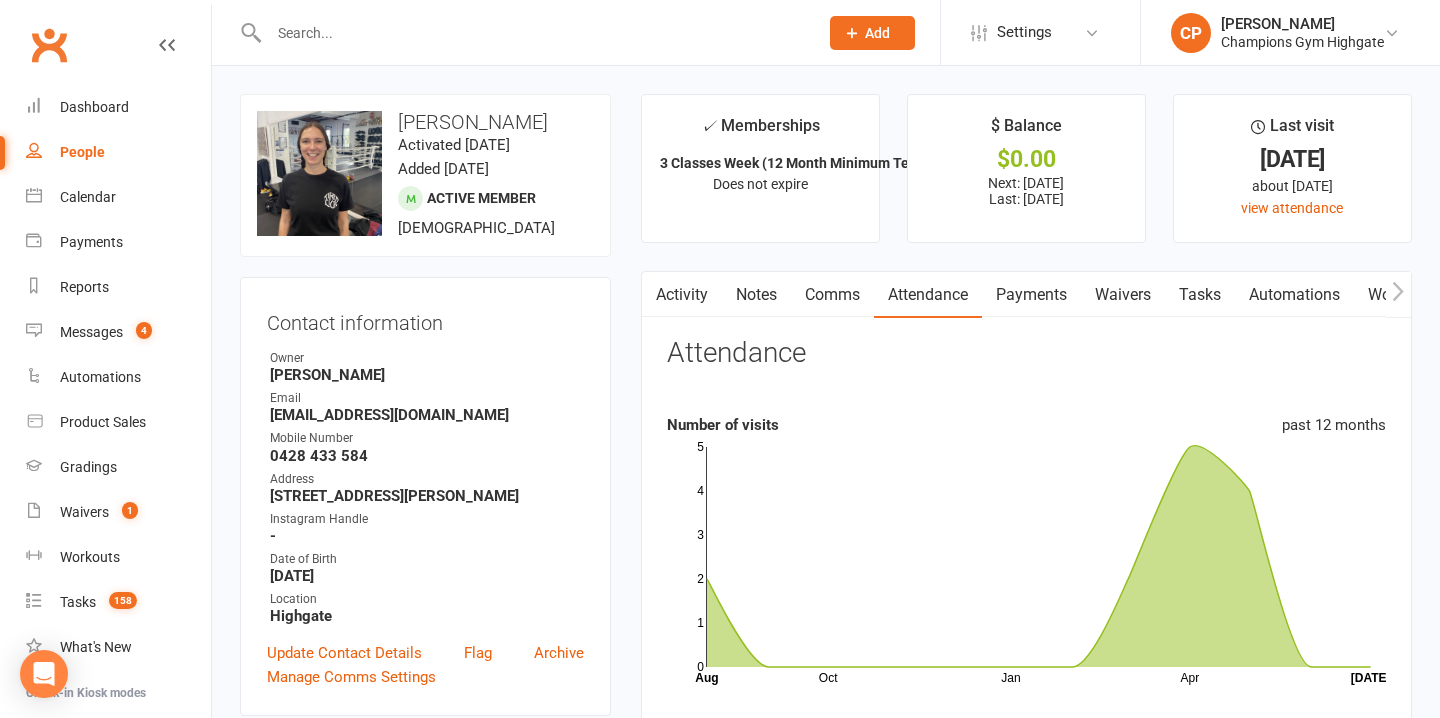 click on "Activity" at bounding box center (682, 295) 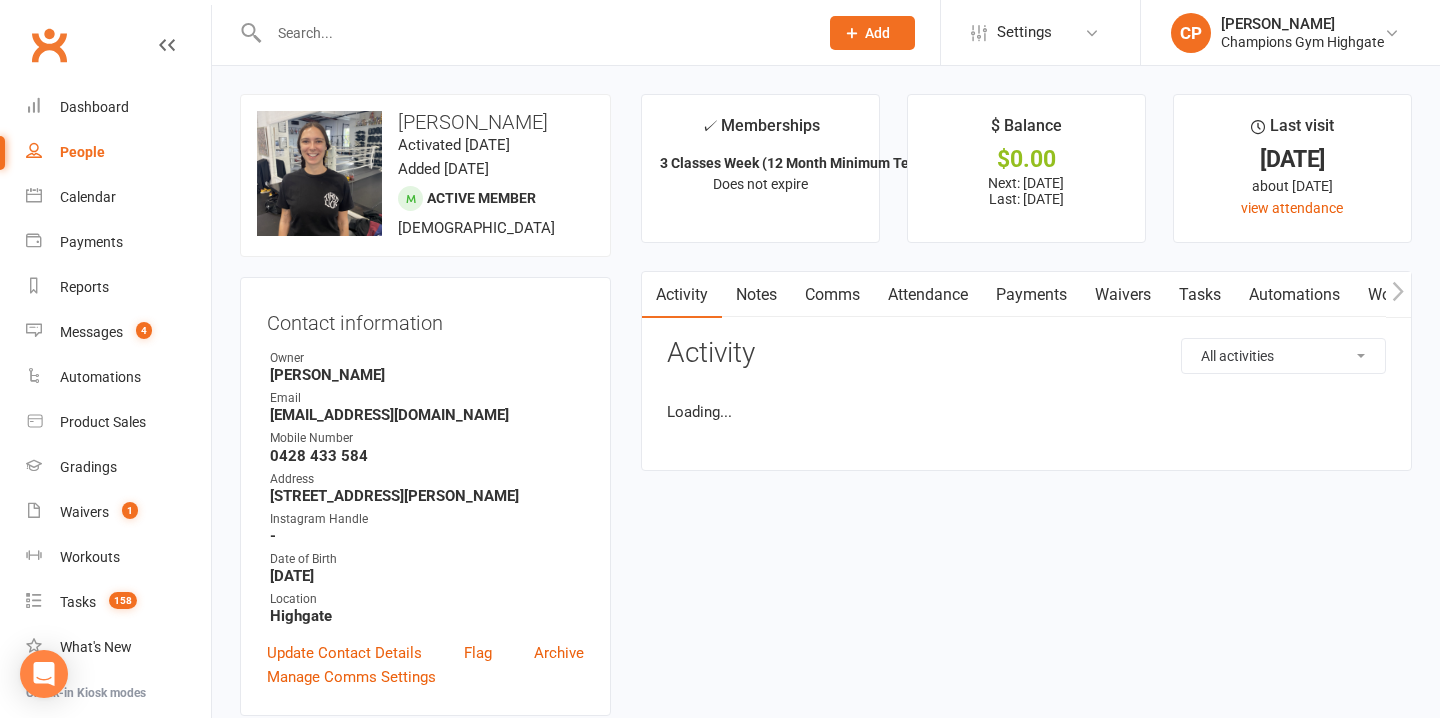 click on "Notes" at bounding box center [756, 295] 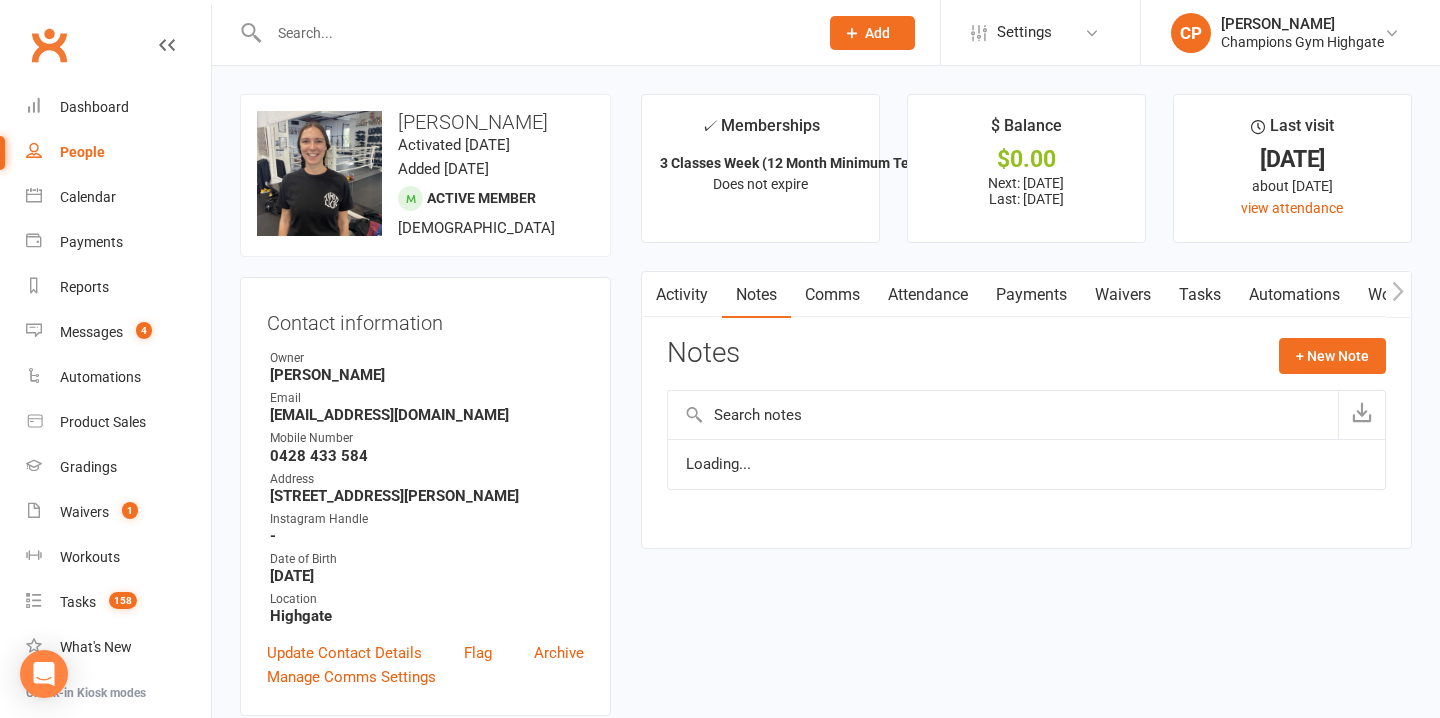 click on "Comms" at bounding box center (832, 295) 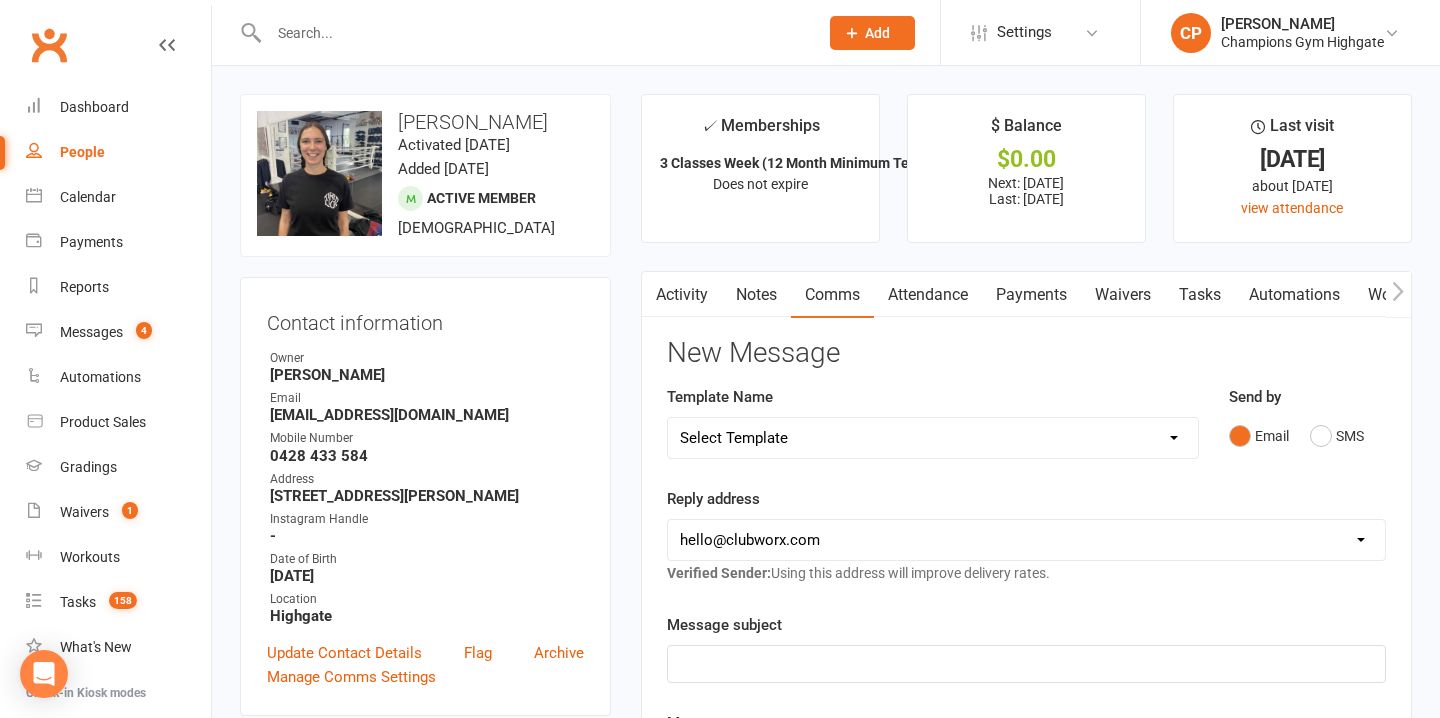 click on "Attendance" at bounding box center (928, 295) 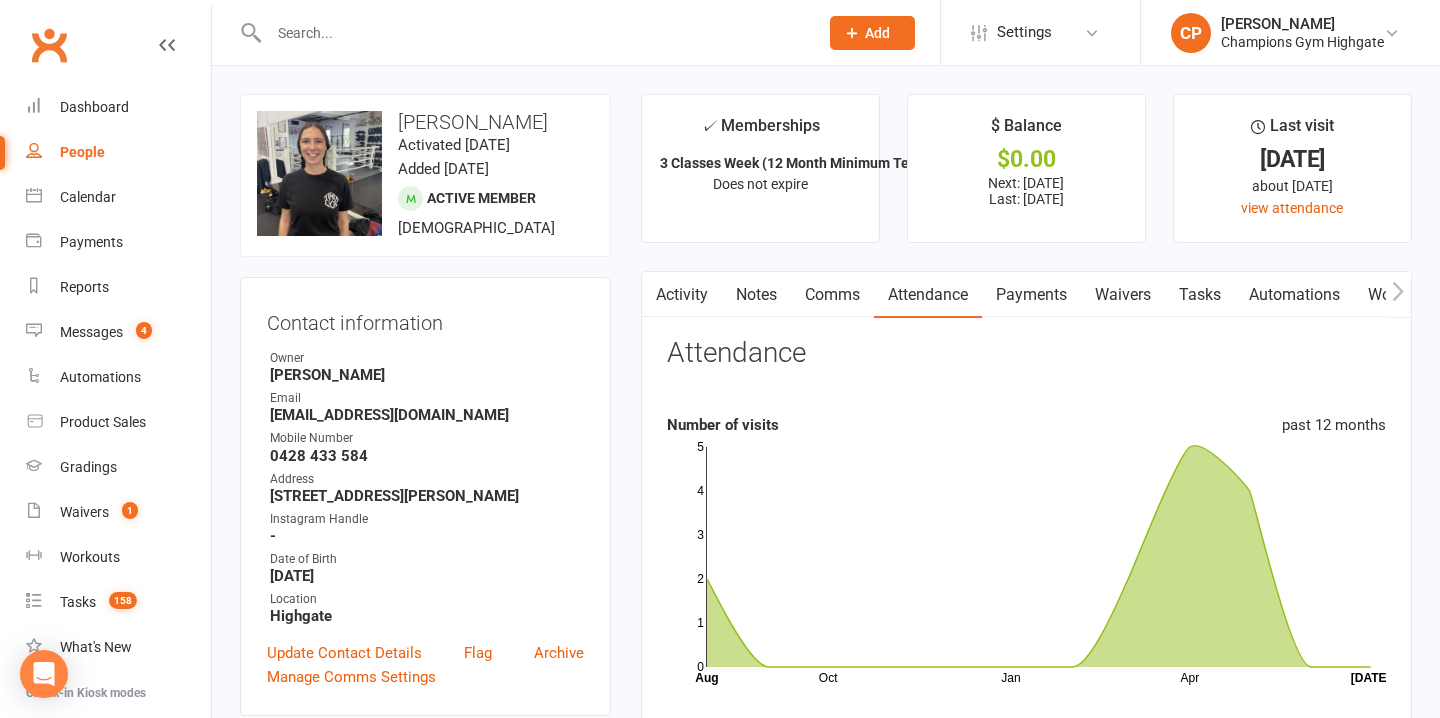 click on "Activity" at bounding box center (682, 295) 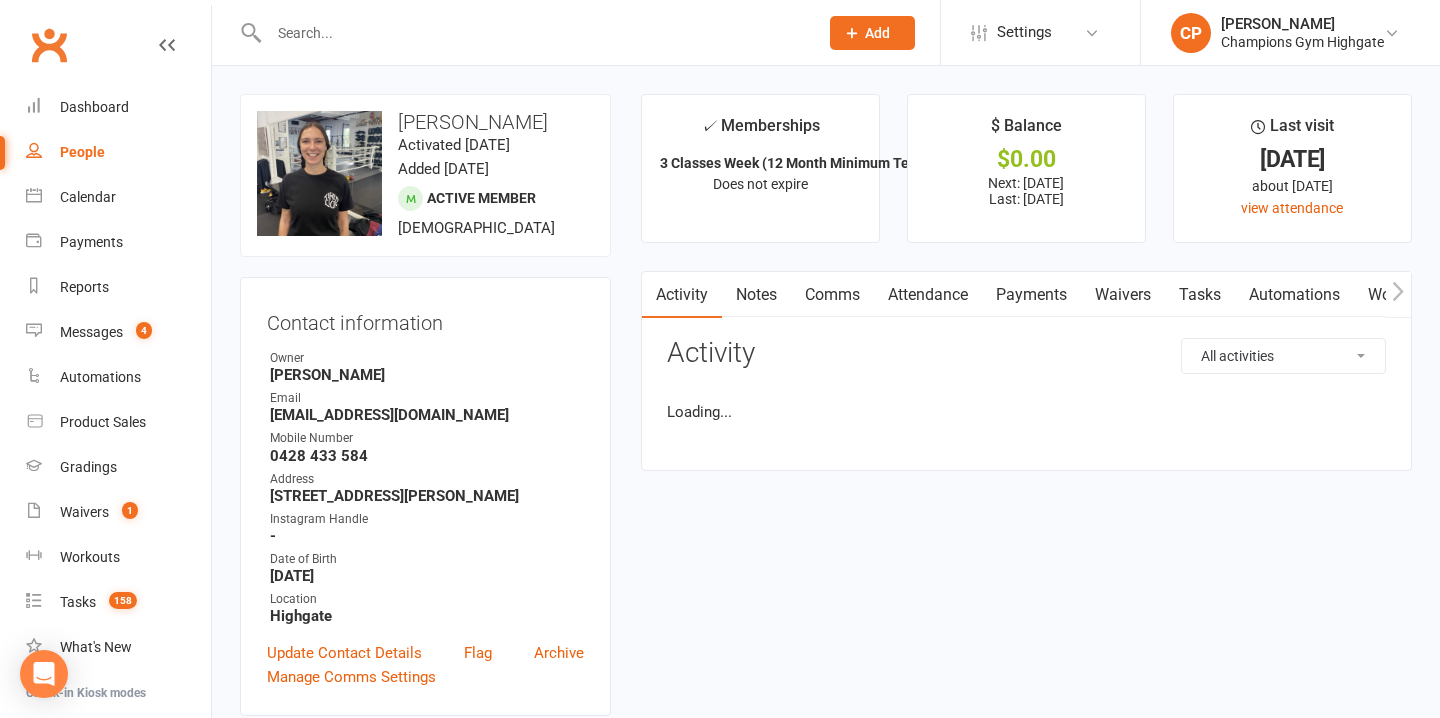 click on "Notes" at bounding box center (756, 295) 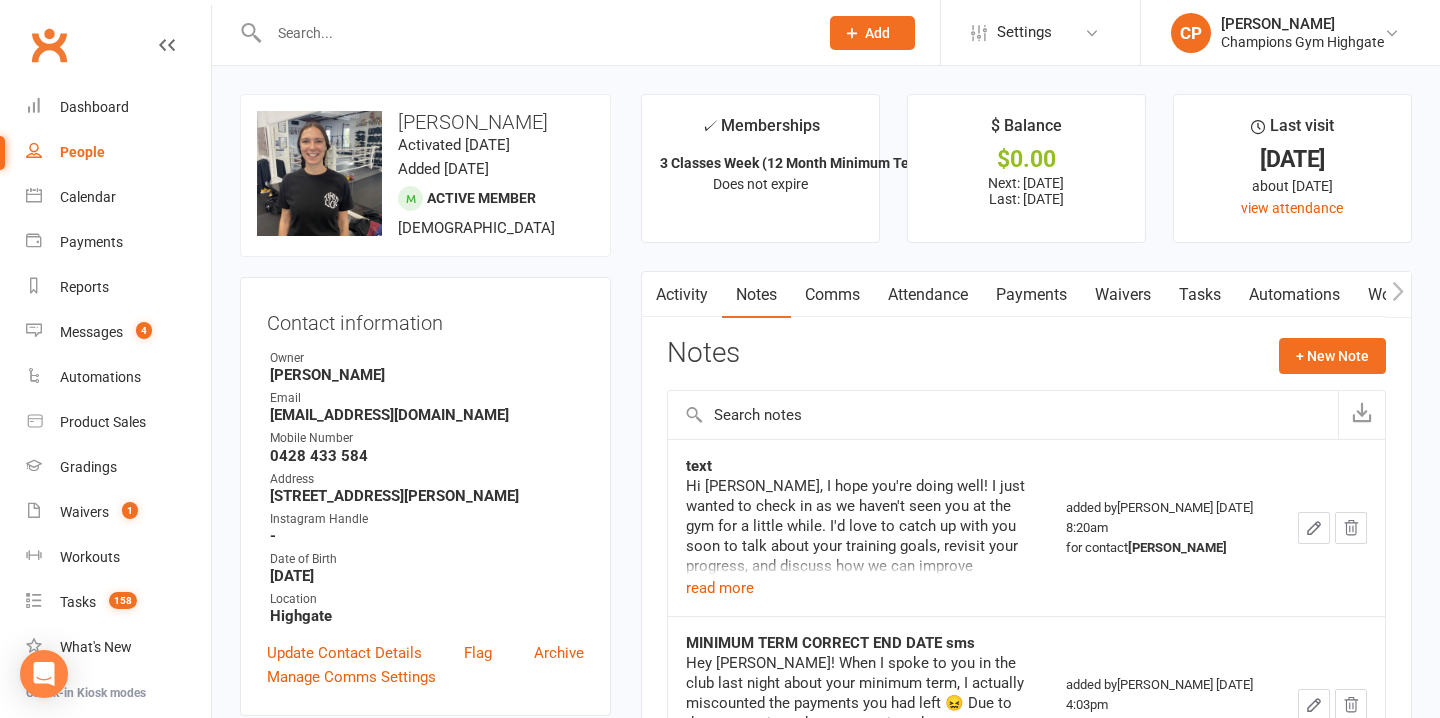 click on "Comms" at bounding box center (832, 295) 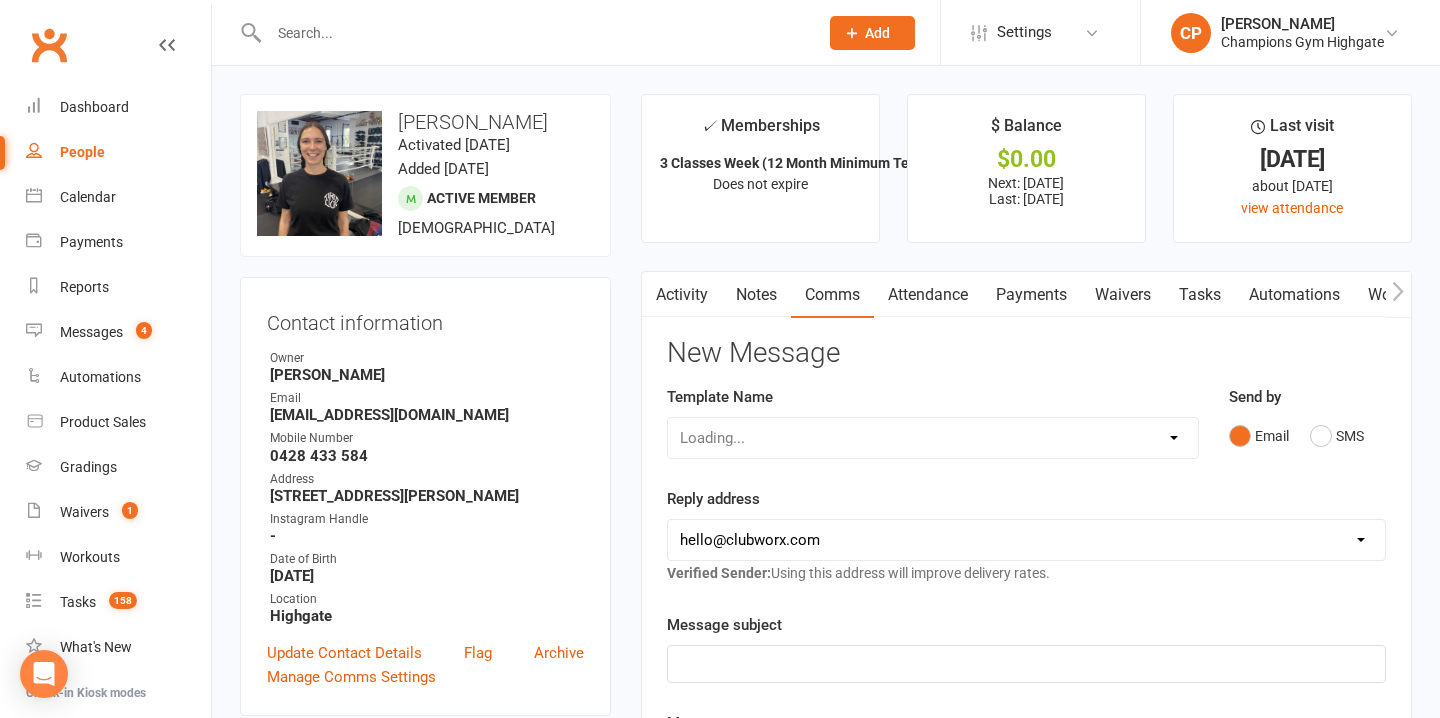 click on "Attendance" at bounding box center (928, 295) 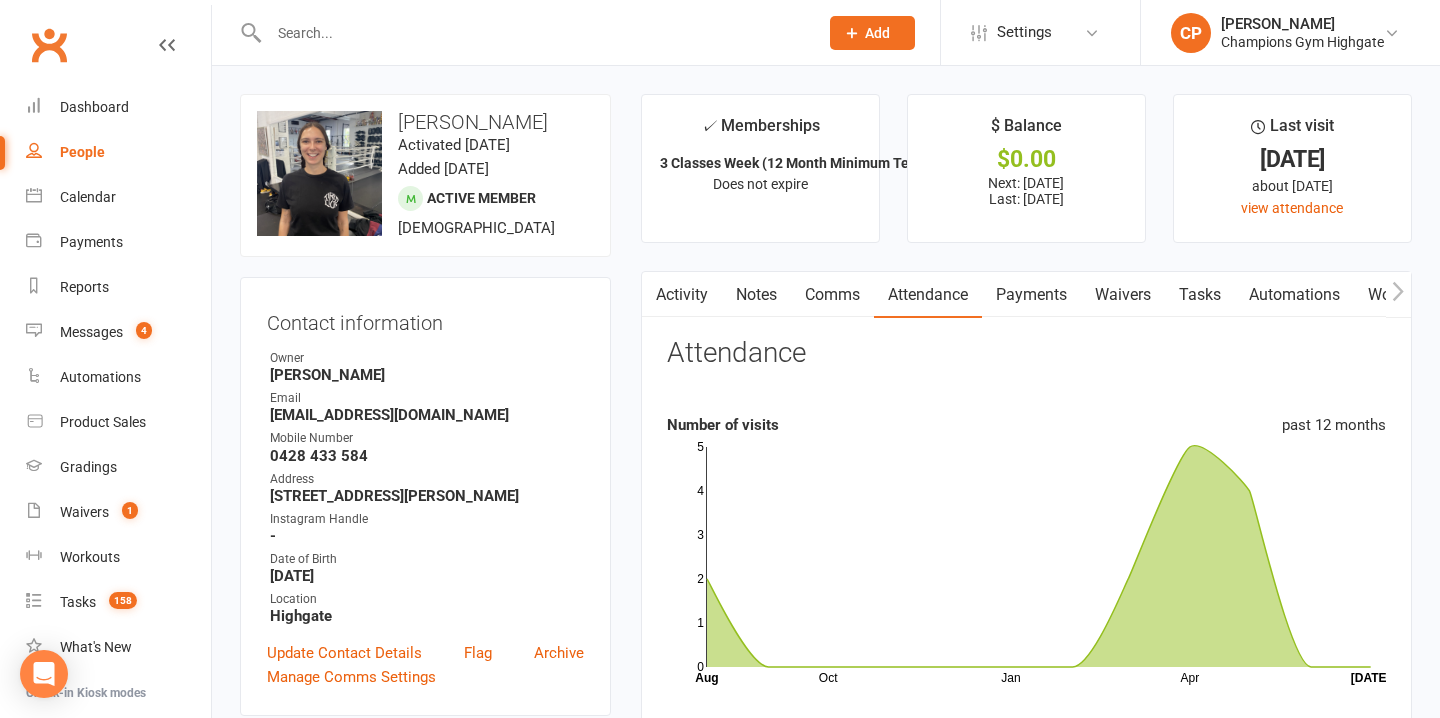 click on "Activity" at bounding box center (682, 295) 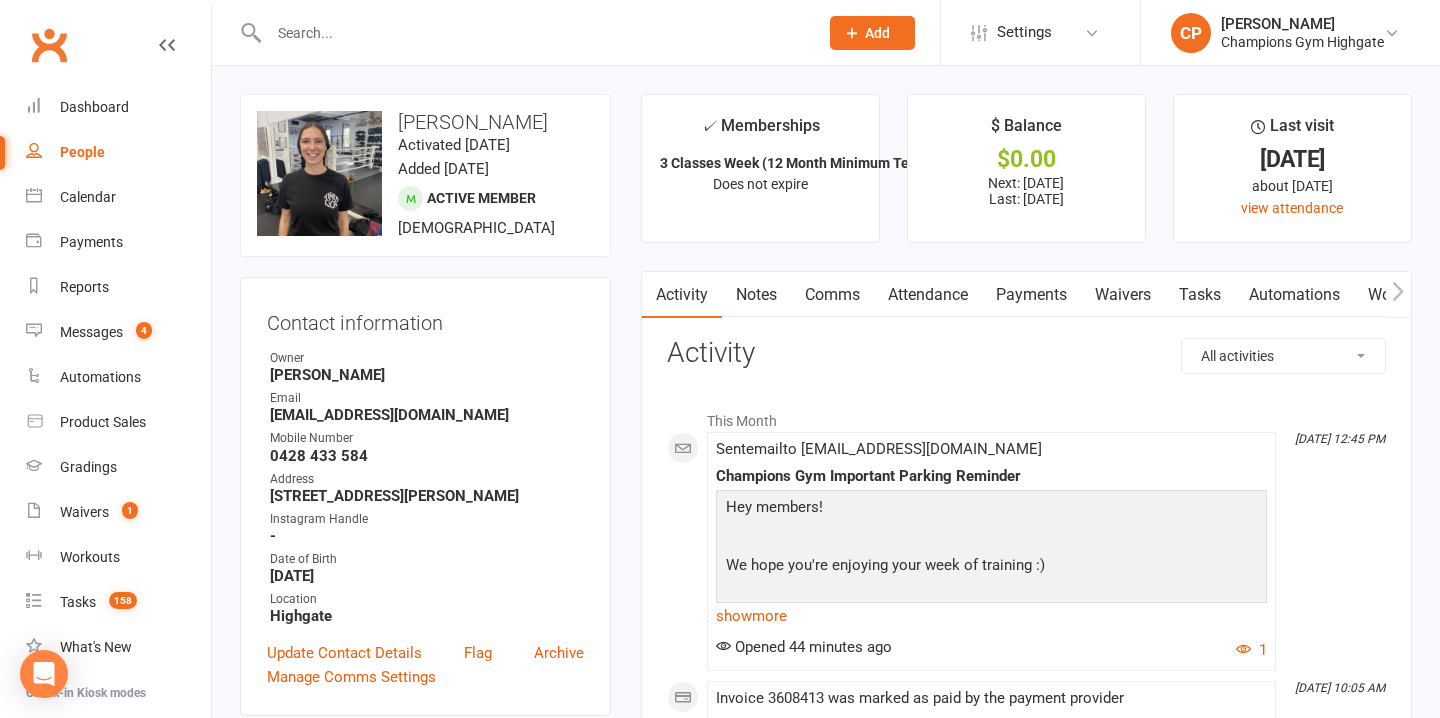 click on "Notes" at bounding box center [756, 295] 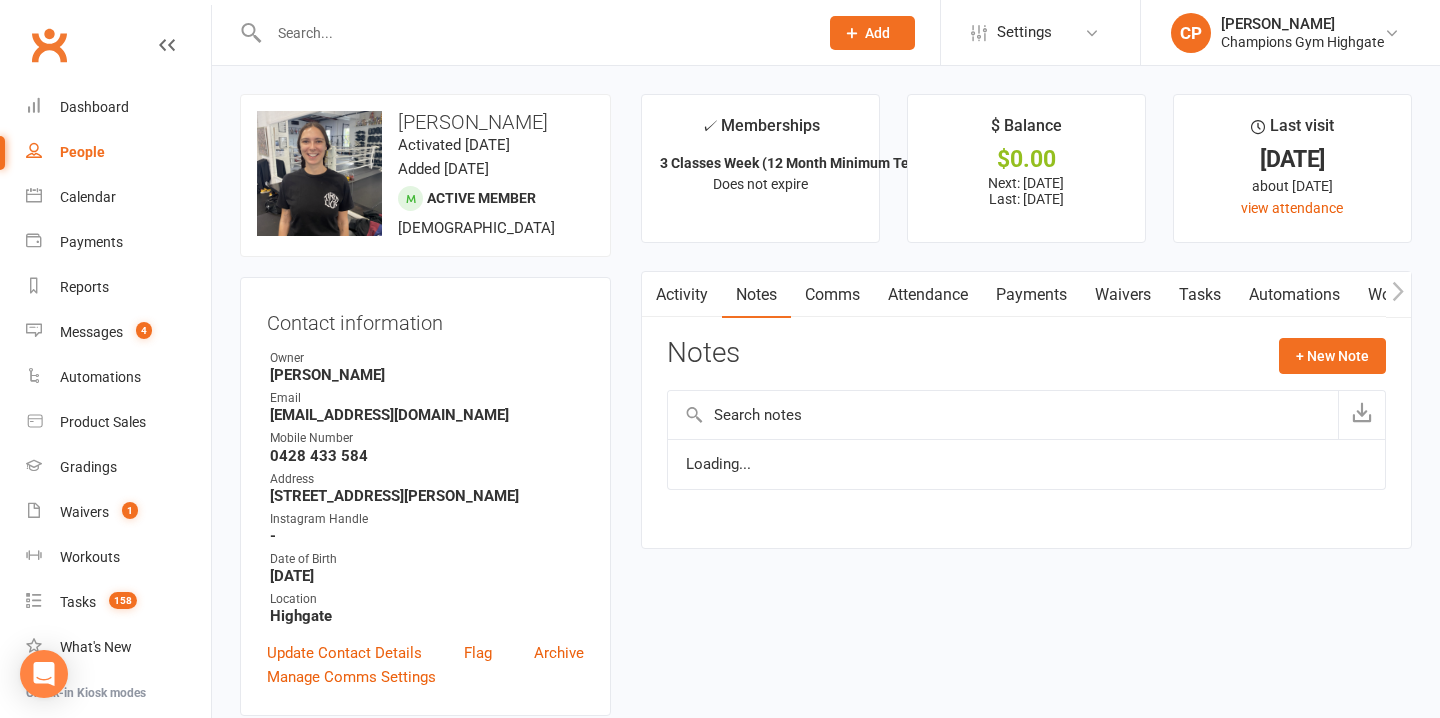click on "Comms" at bounding box center [832, 295] 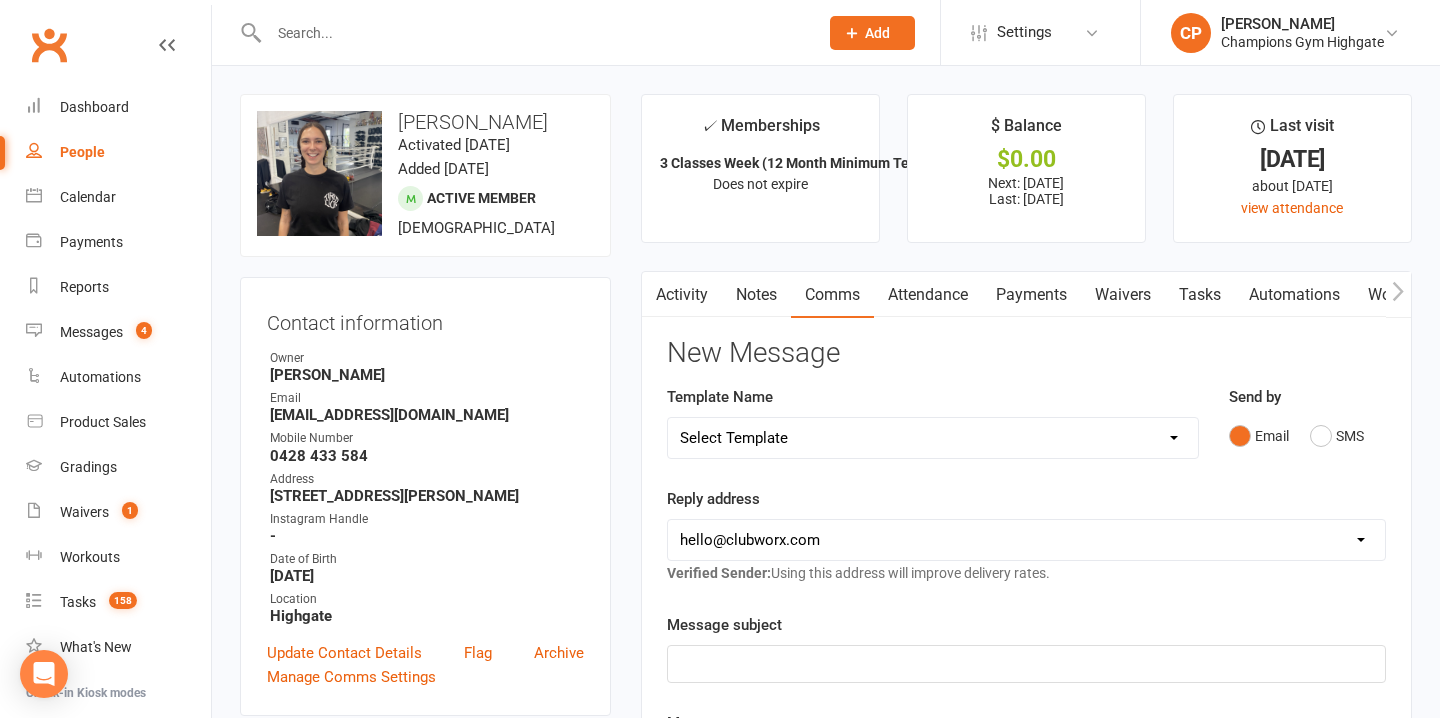 click on "Attendance" at bounding box center [928, 295] 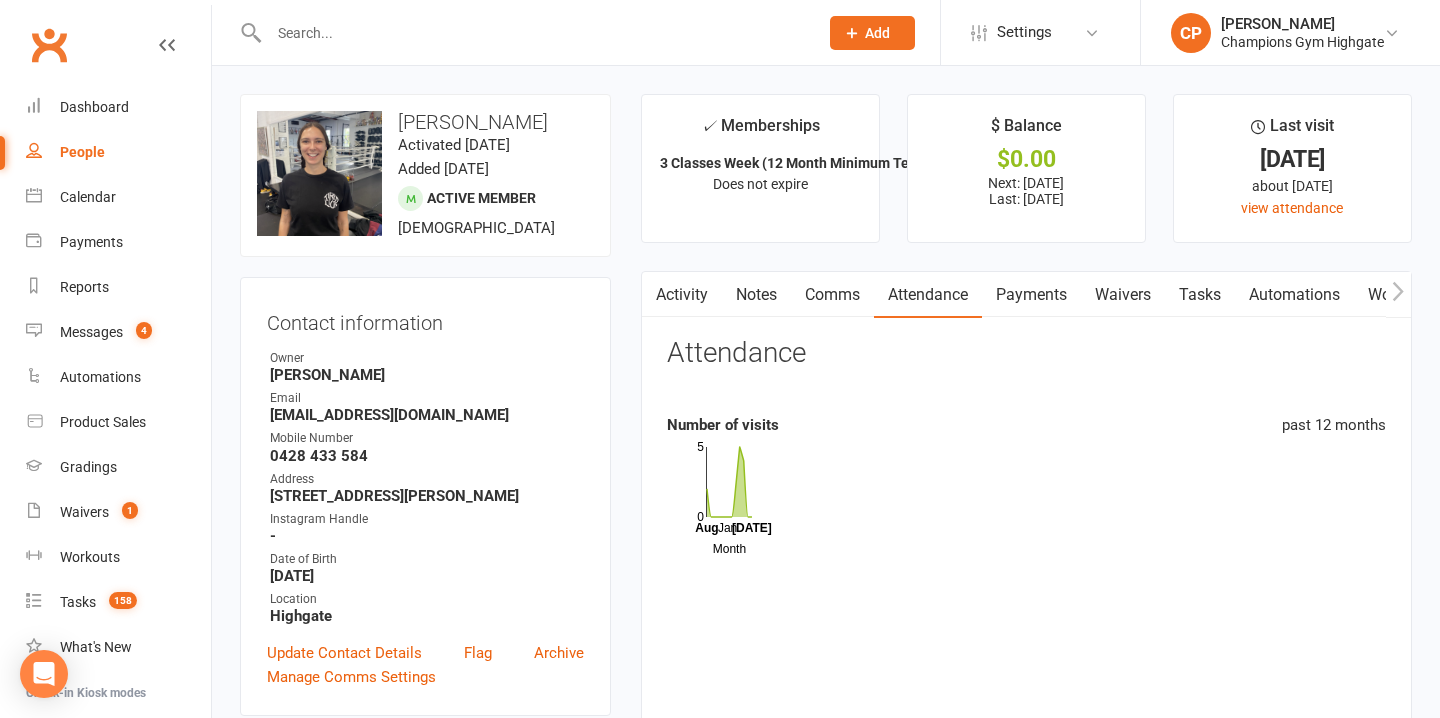 click on "Notes" at bounding box center (756, 295) 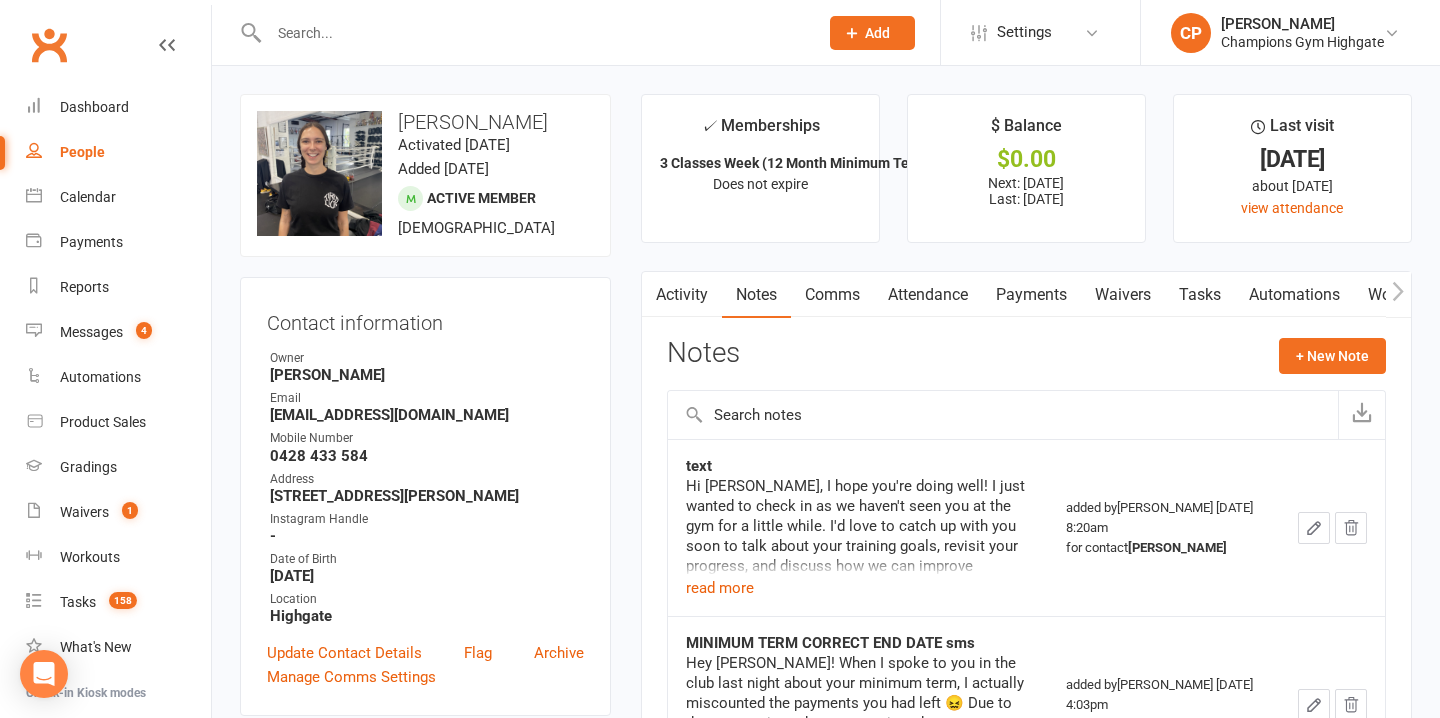 click on "Comms" at bounding box center [832, 295] 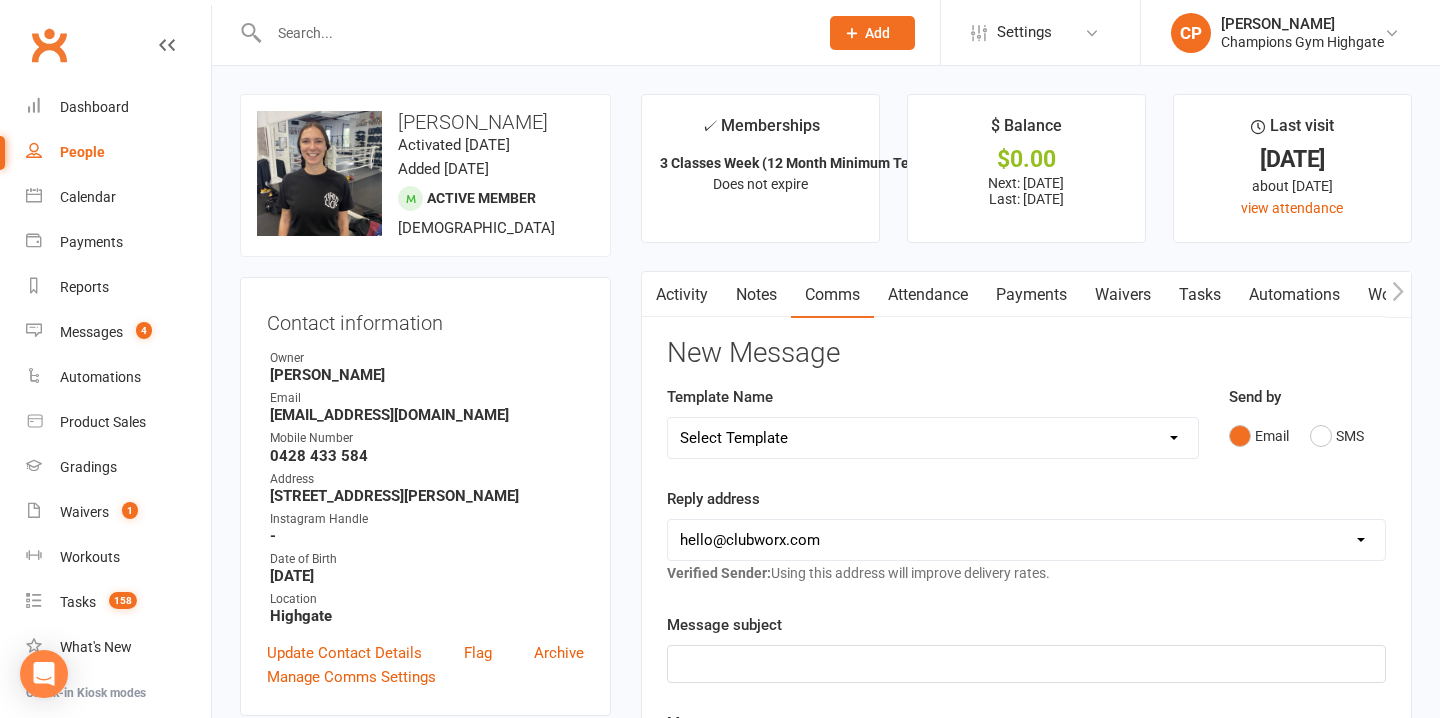 click on "Activity" at bounding box center [682, 295] 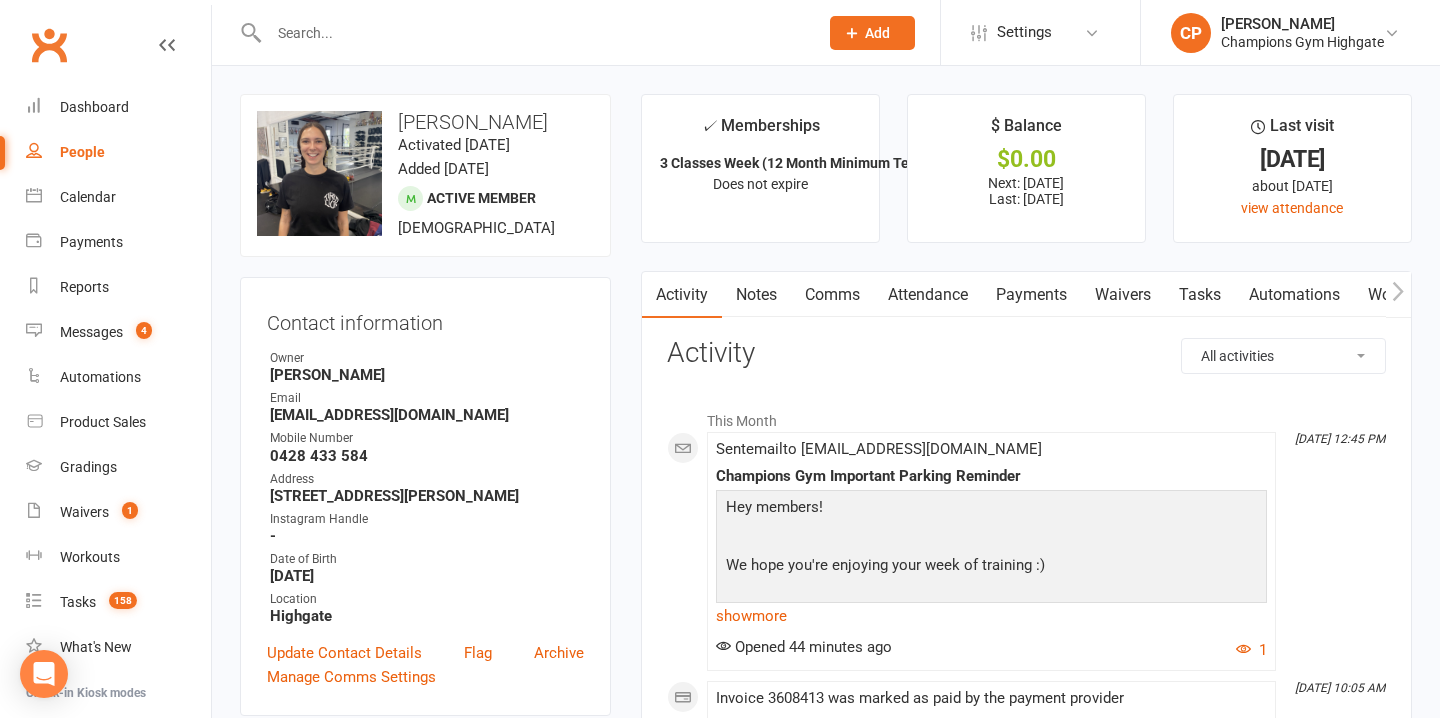 click on "Notes" at bounding box center [756, 295] 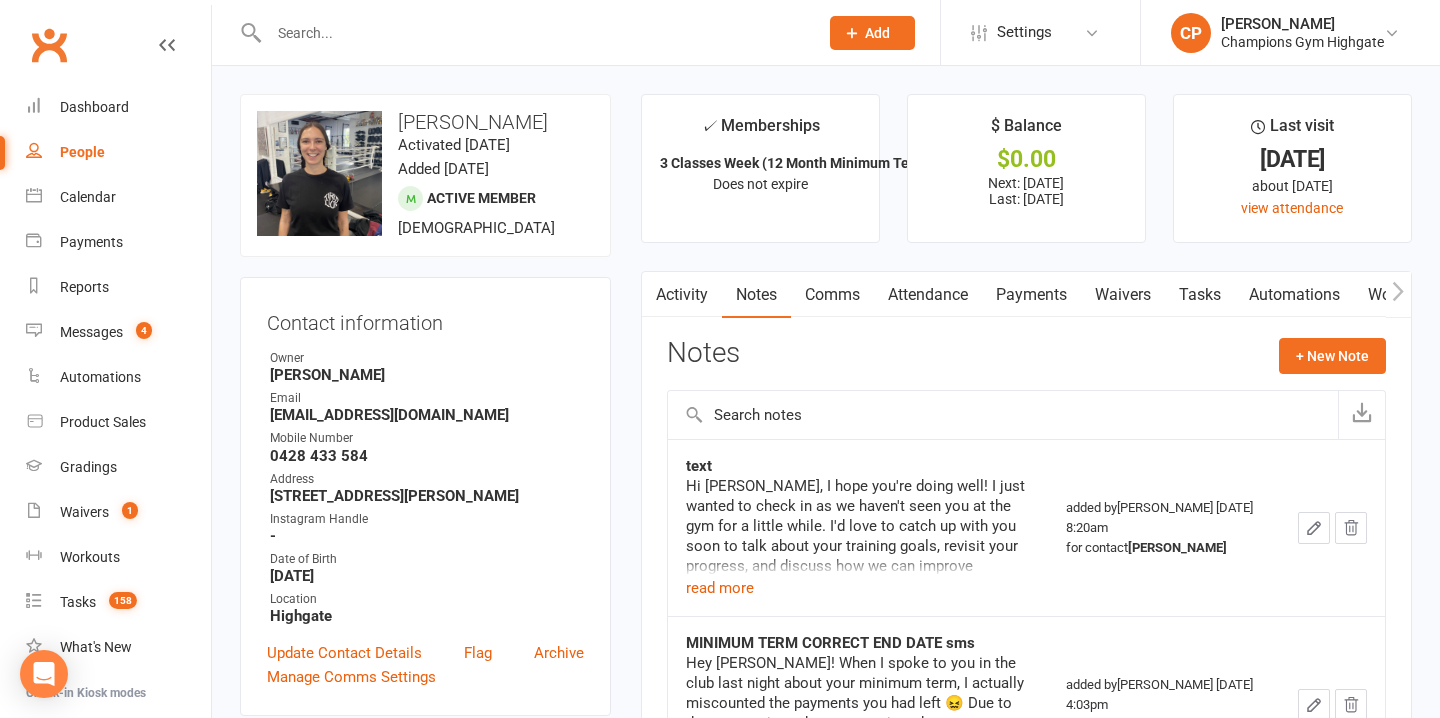 click on "Comms" at bounding box center [832, 295] 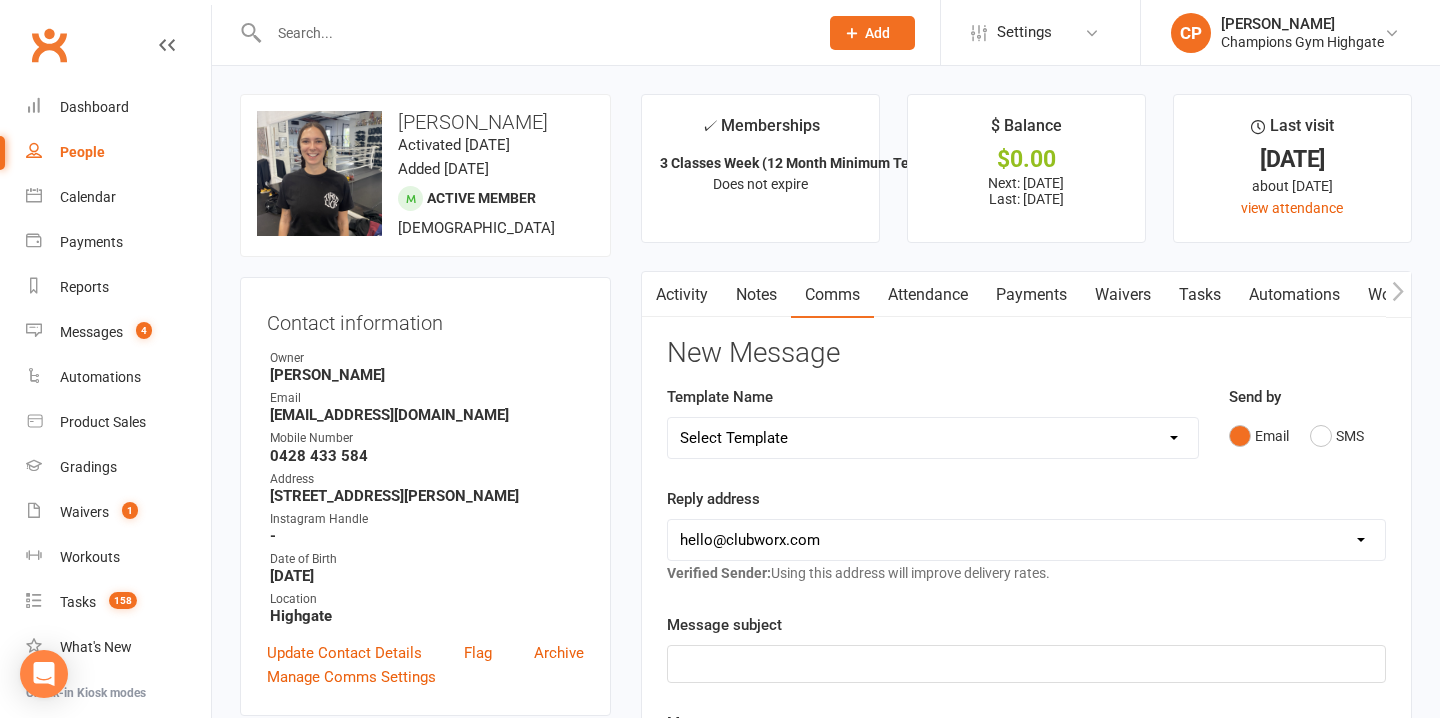click on "Notes" at bounding box center (756, 295) 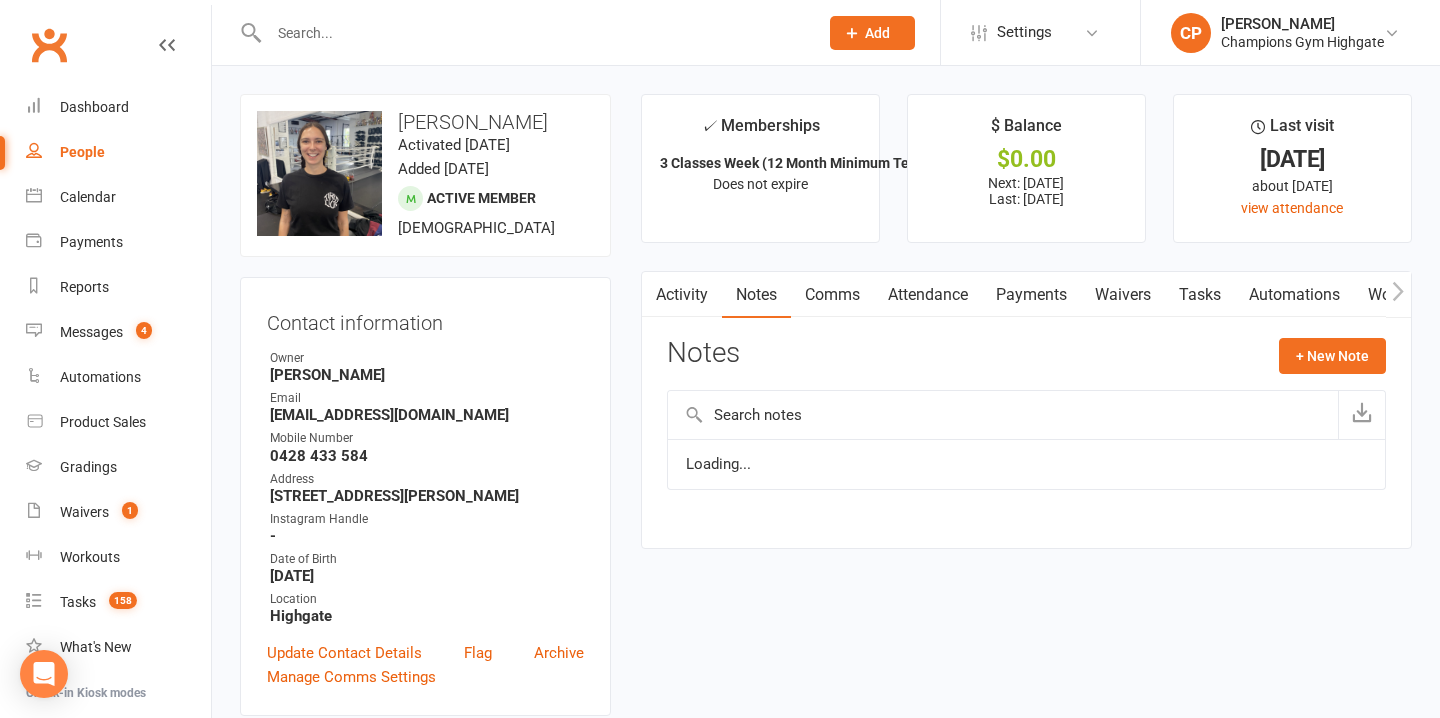 click on "Activity" at bounding box center (682, 295) 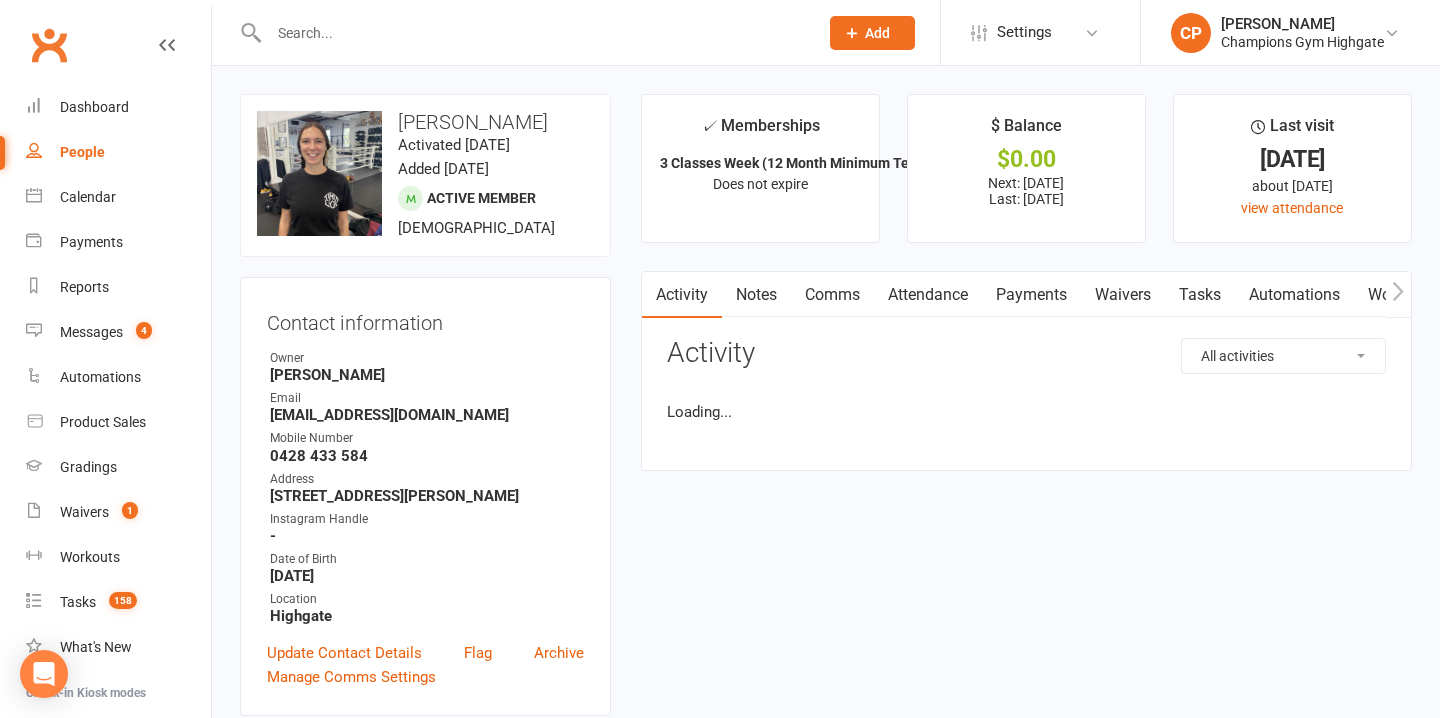 click on "Notes" at bounding box center [756, 295] 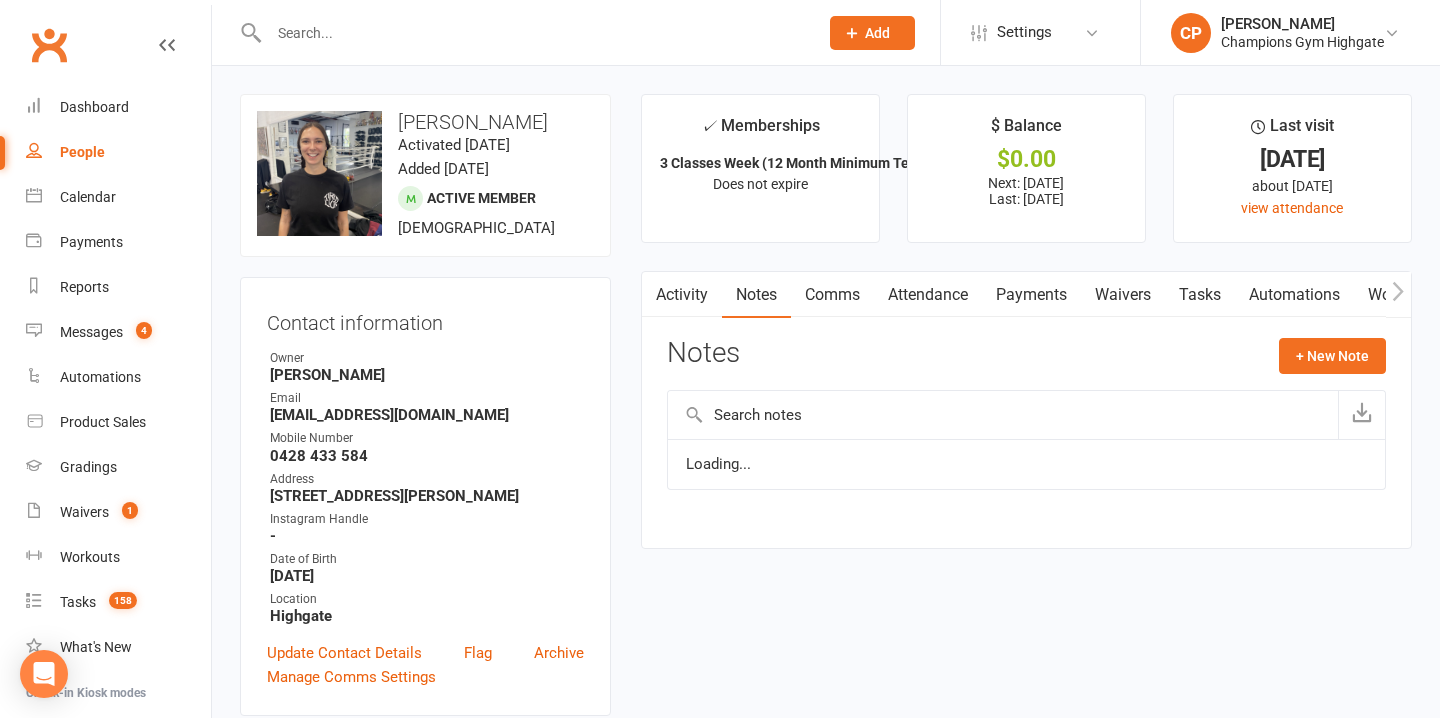 click on "Comms" at bounding box center [832, 295] 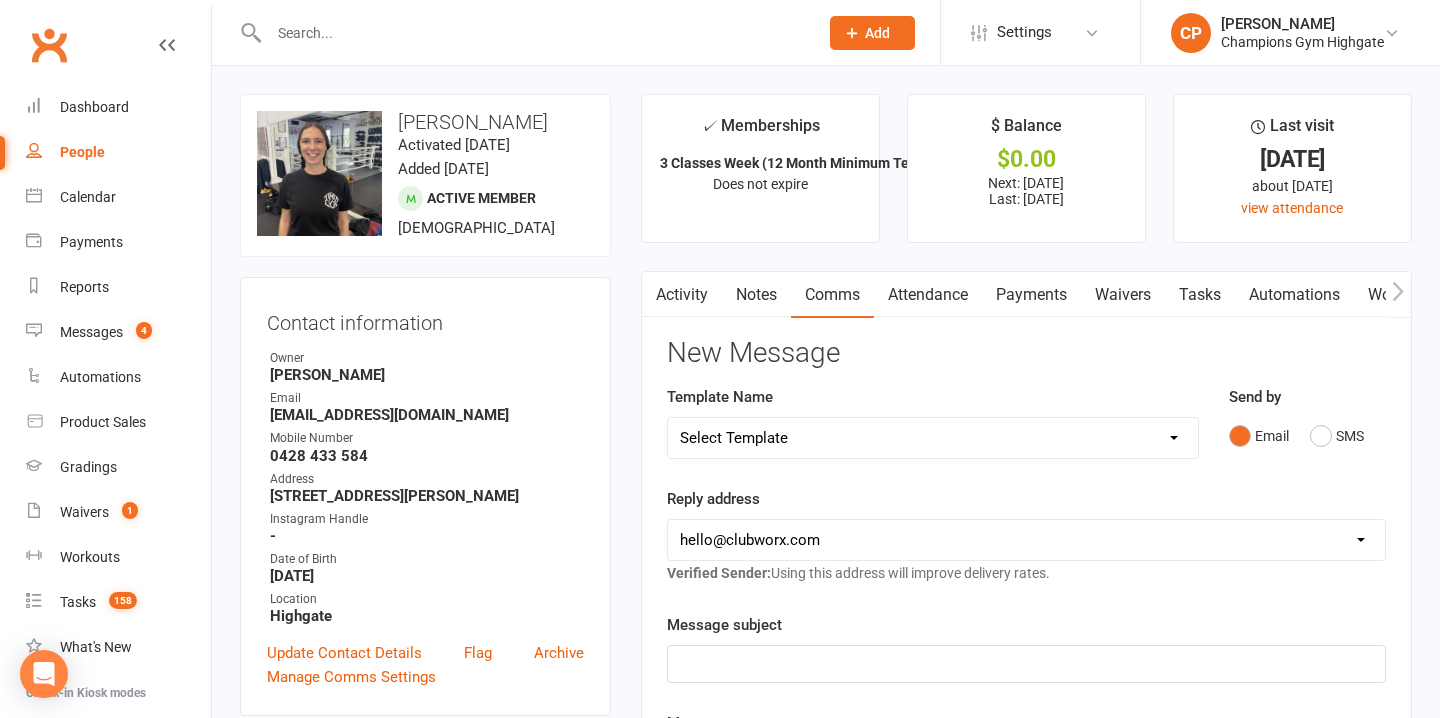 click on "Notes" at bounding box center [756, 295] 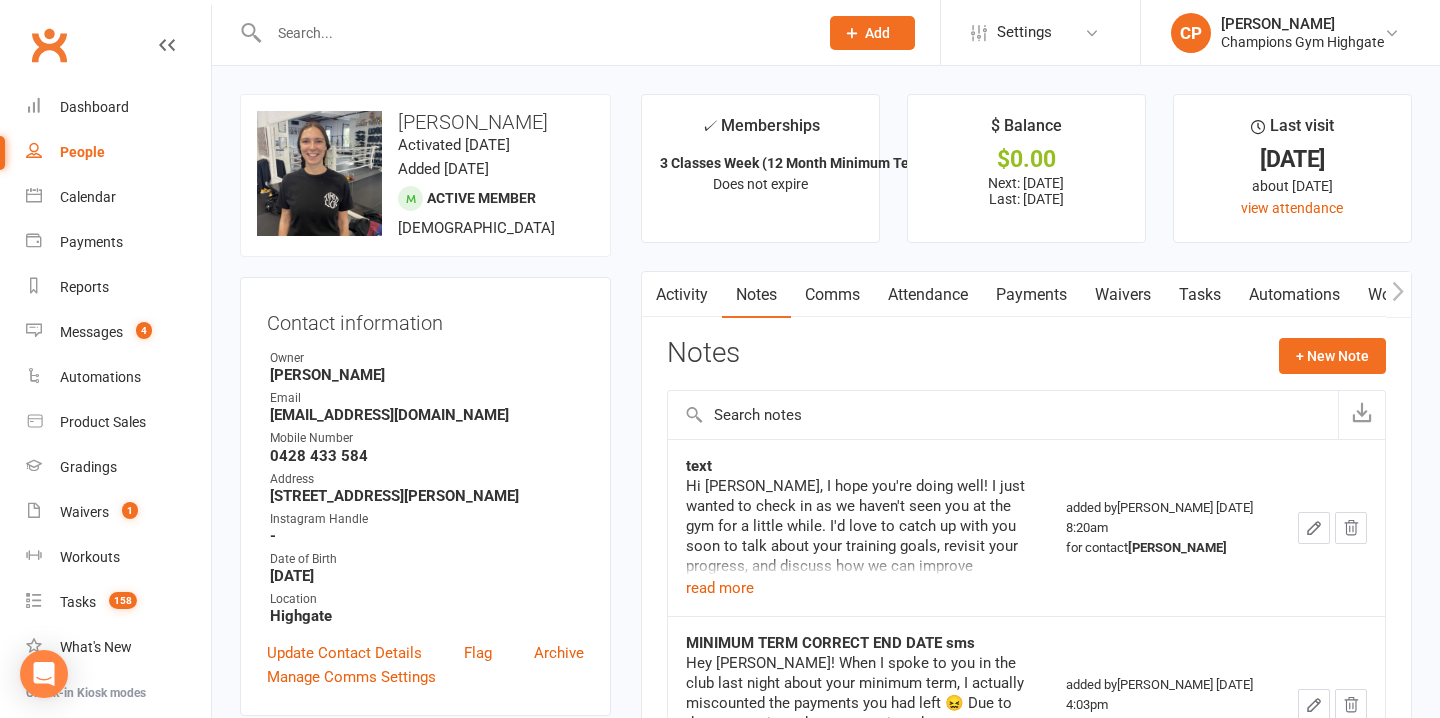 click on "Activity" at bounding box center (682, 295) 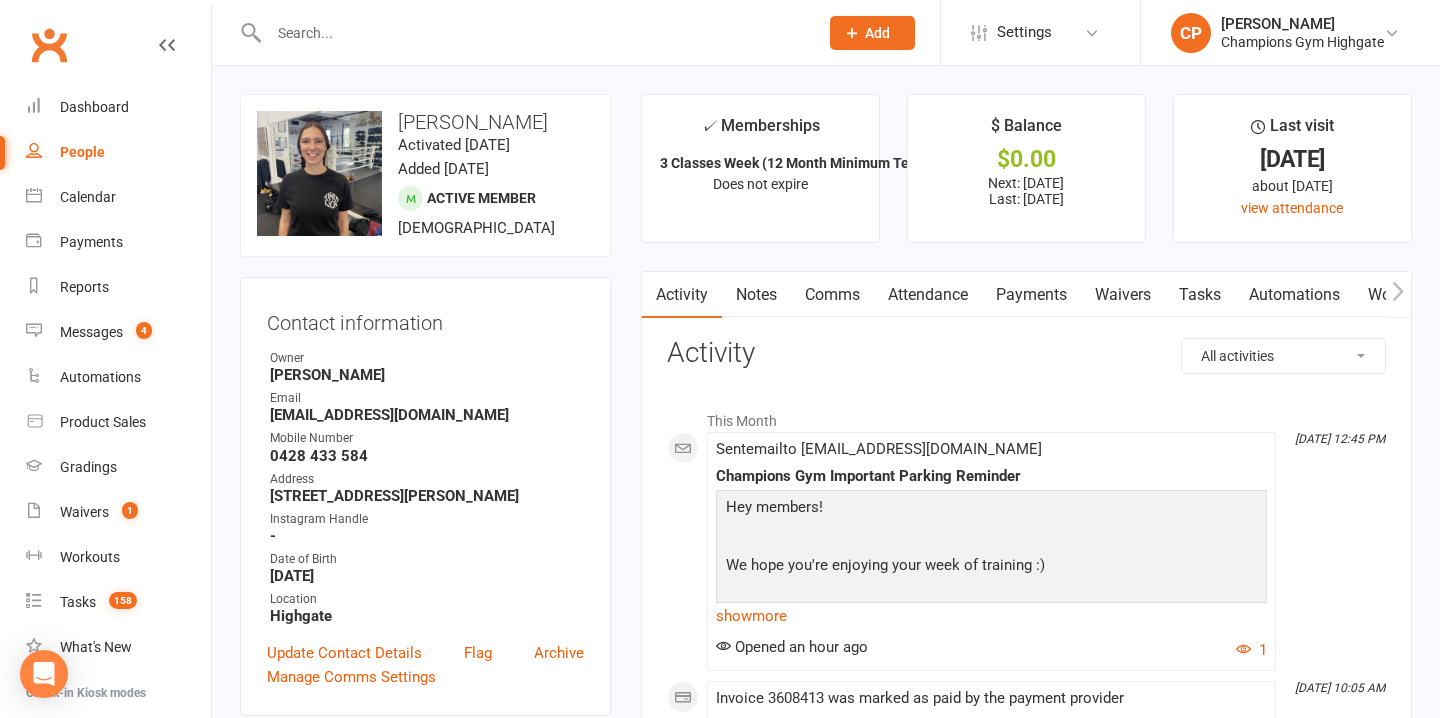 click on "Notes" at bounding box center [756, 295] 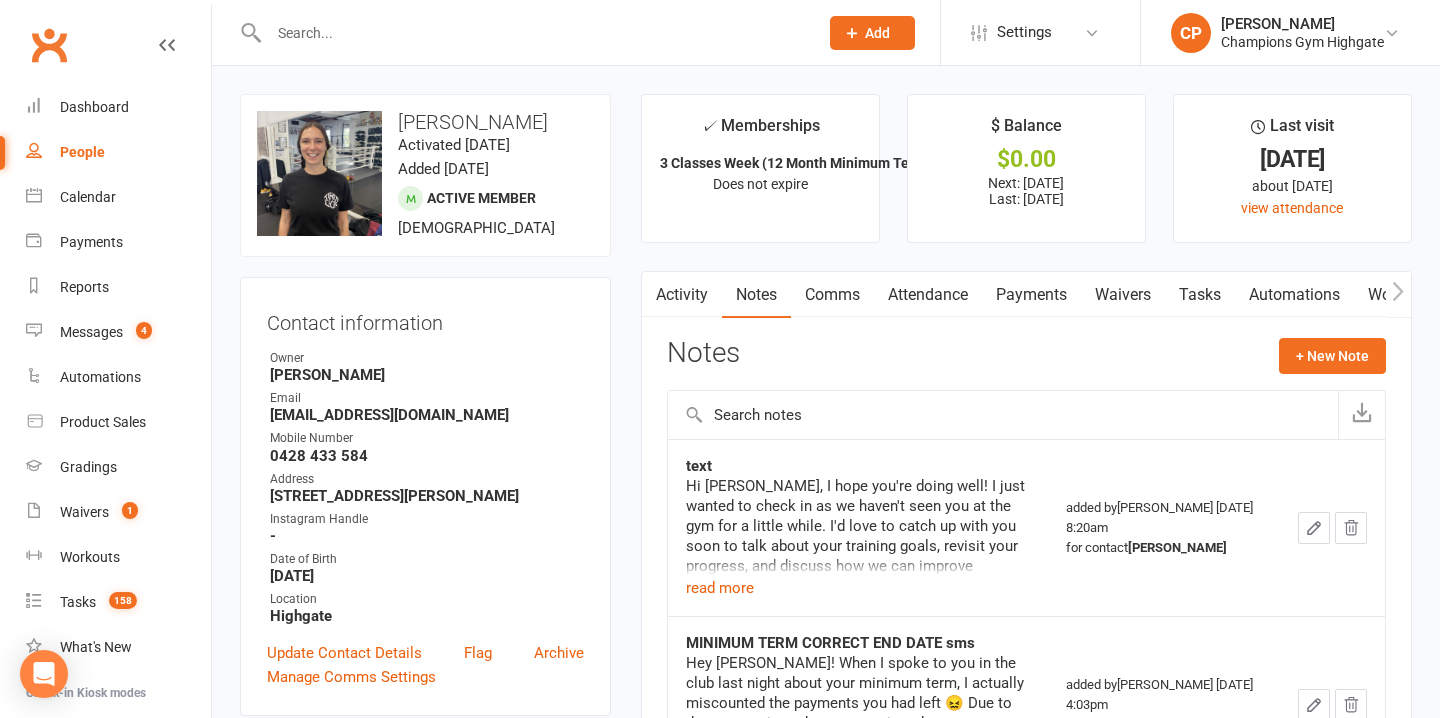 click on "Comms" at bounding box center [832, 295] 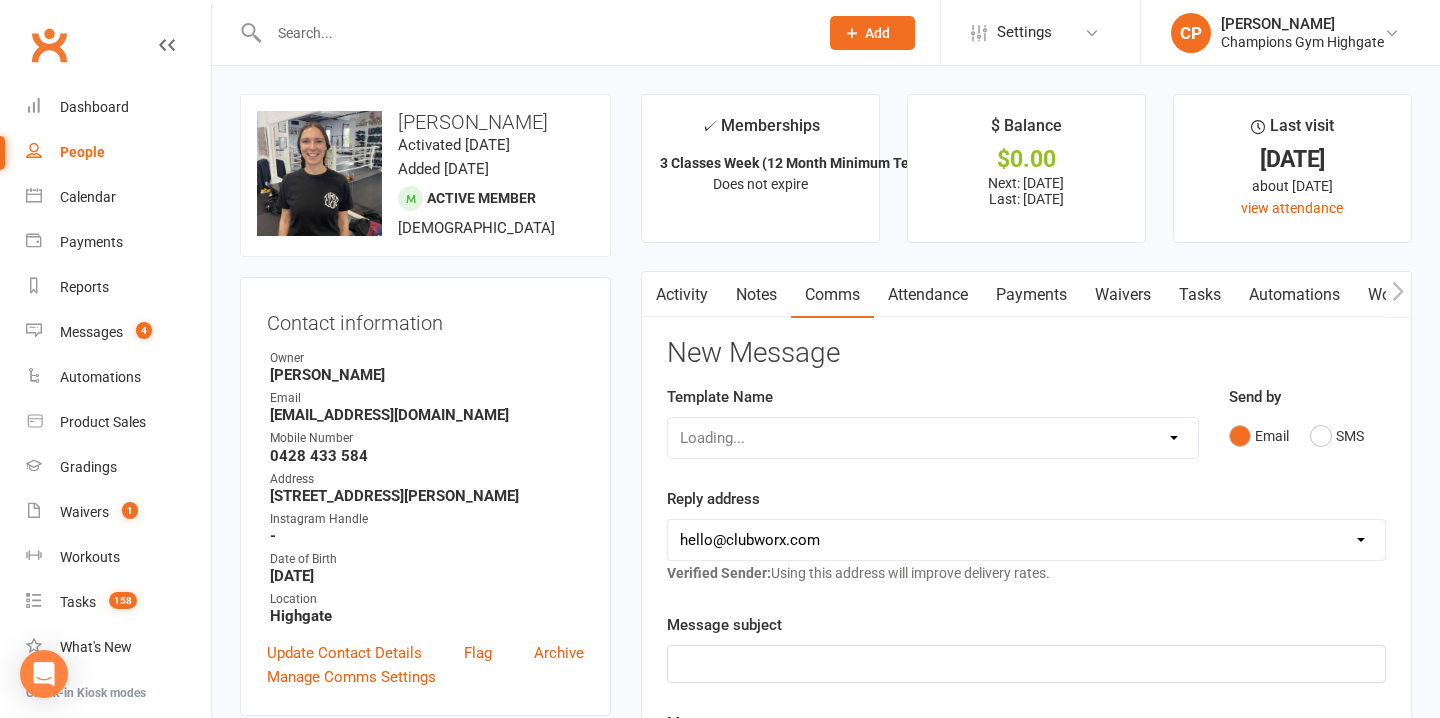 click on "Notes" at bounding box center (756, 295) 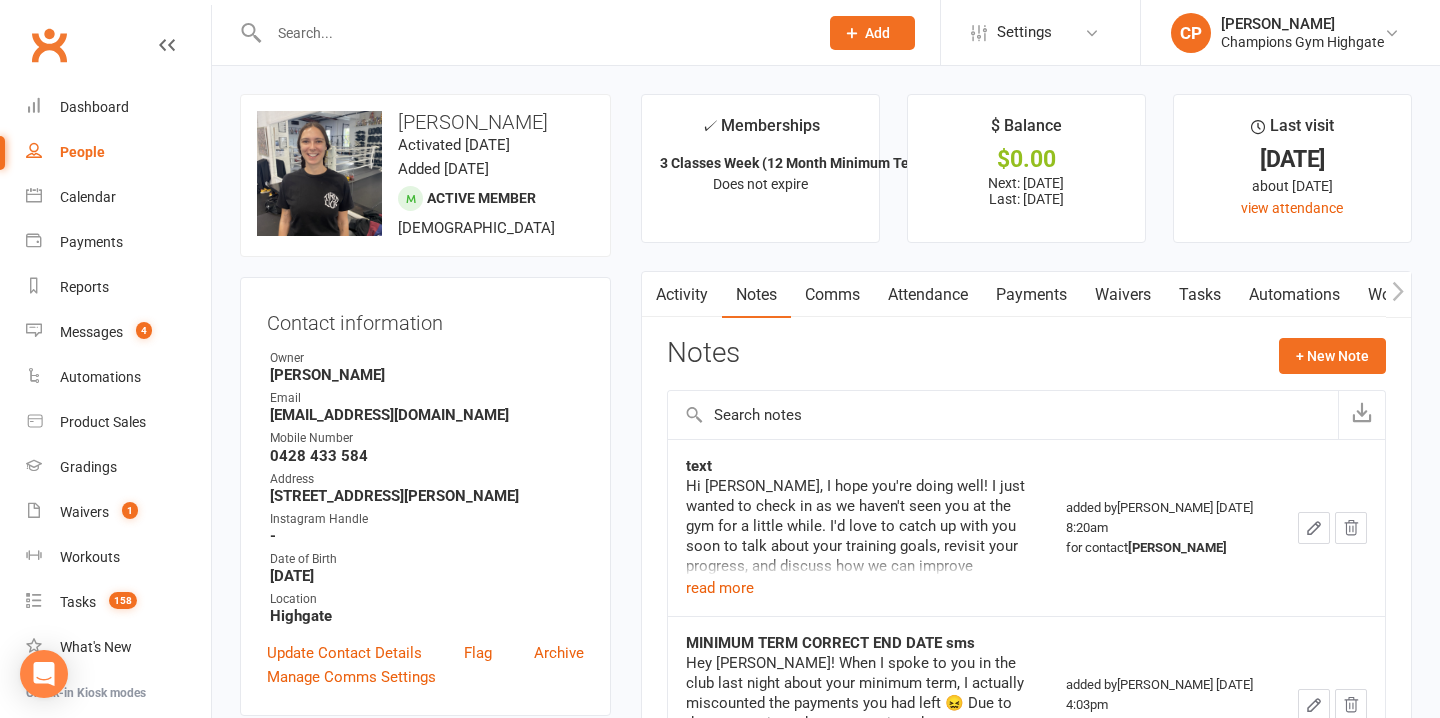 click on "Activity" at bounding box center (682, 295) 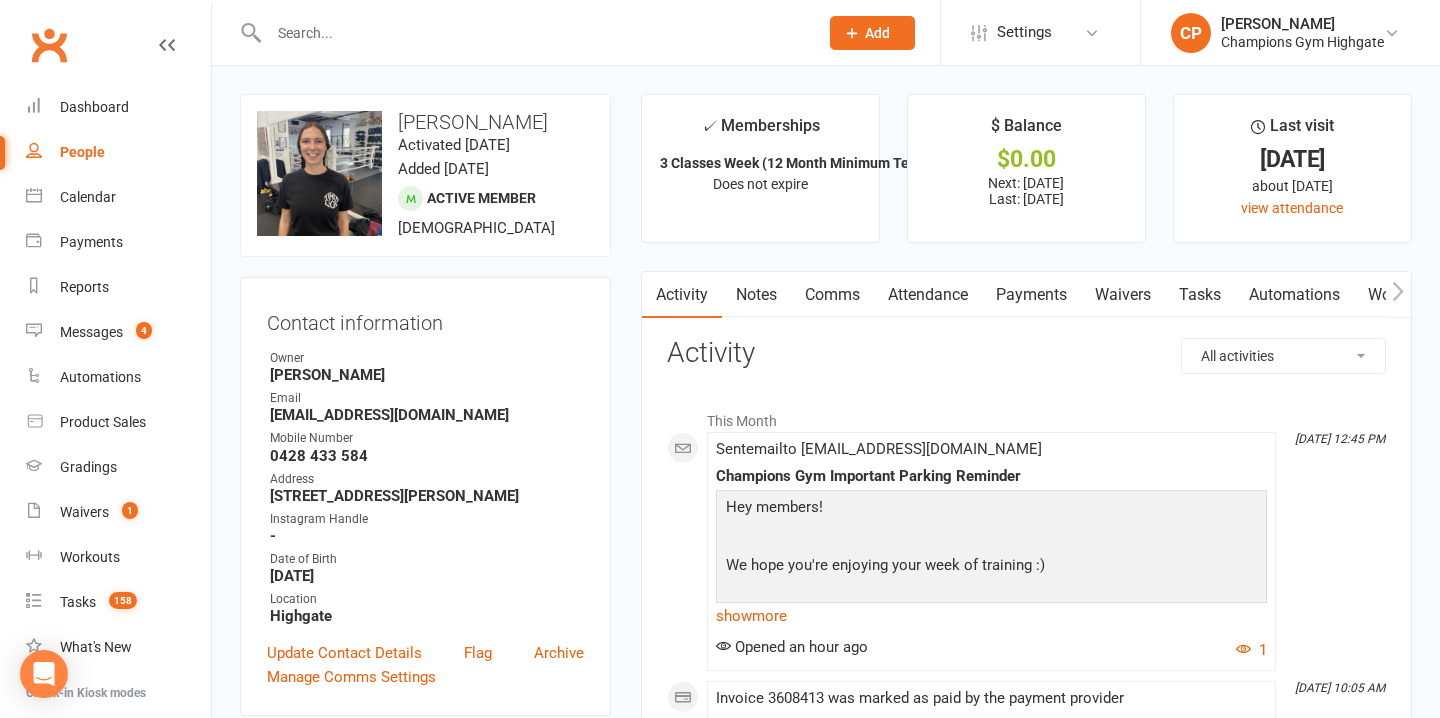 click on "Notes" at bounding box center [756, 295] 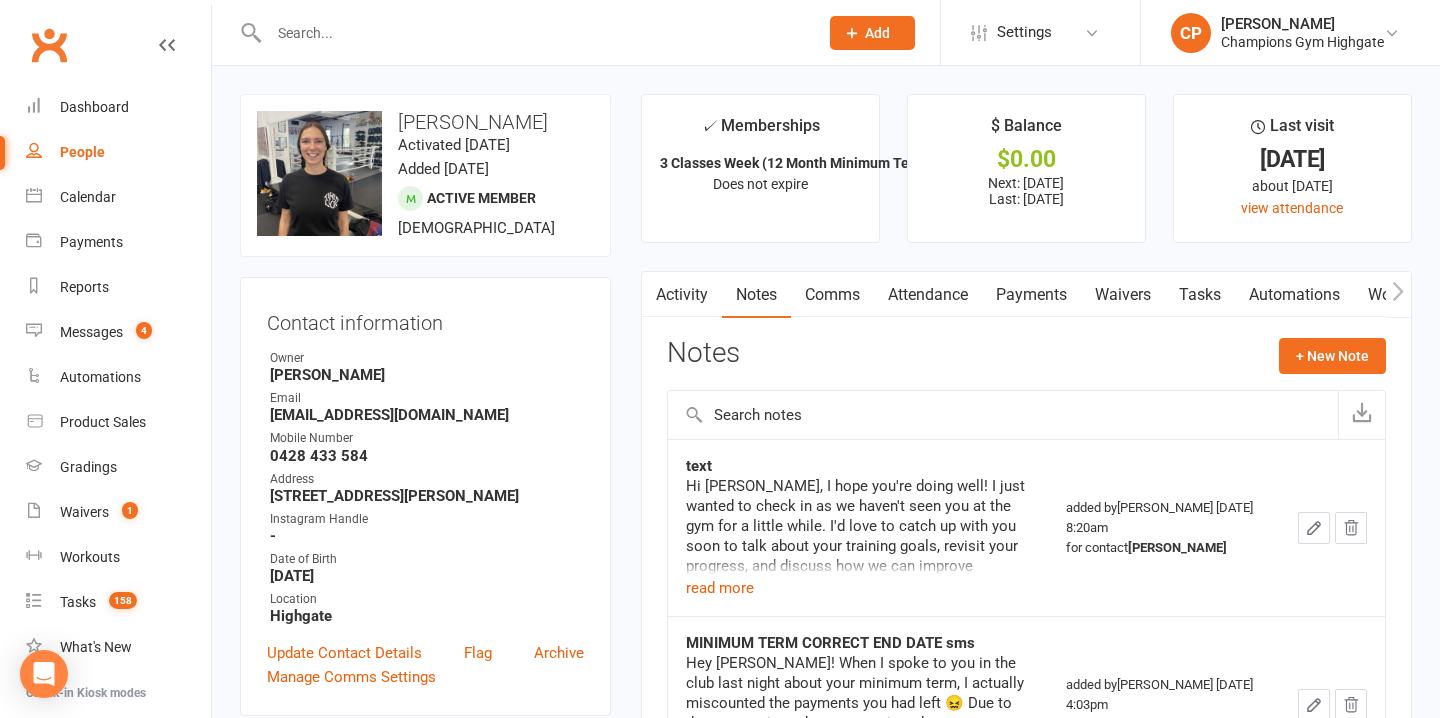 click on "Comms" at bounding box center (832, 295) 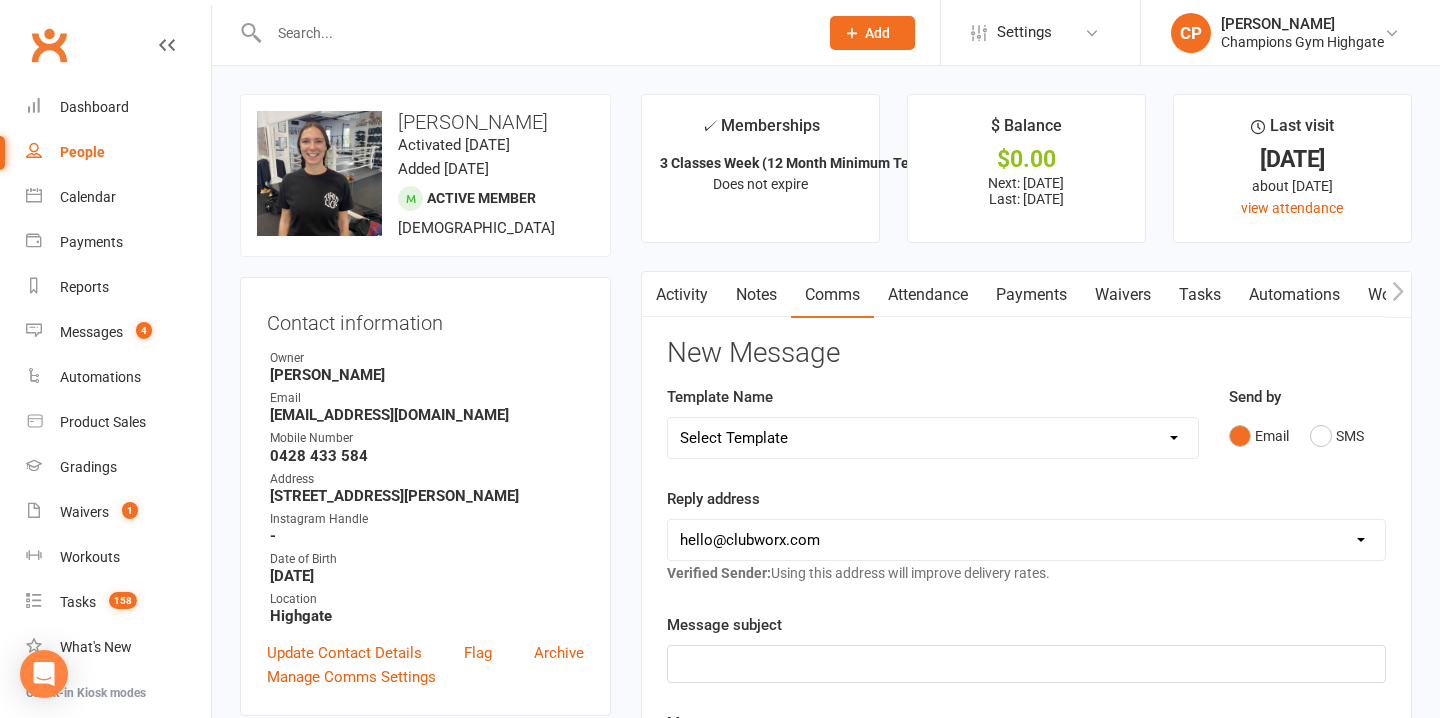click on "Activity" at bounding box center [682, 295] 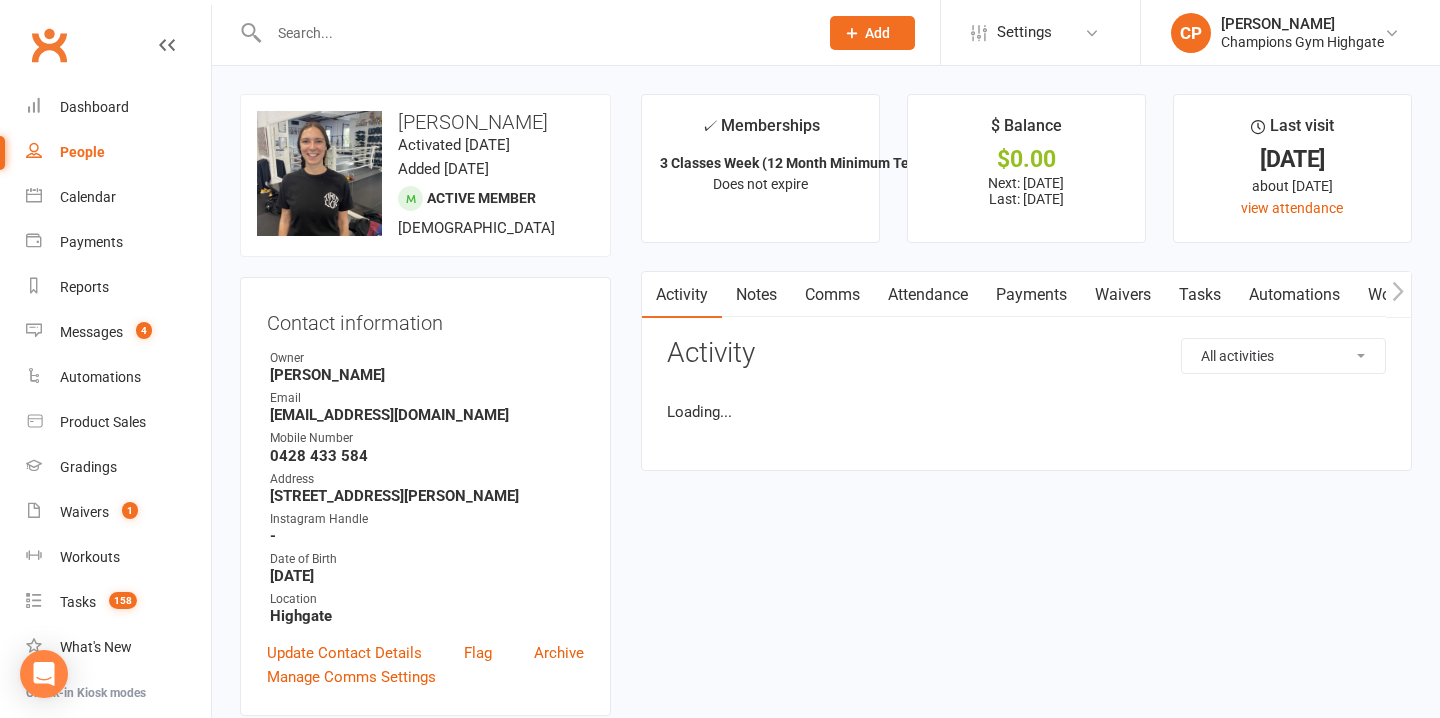 click on "Notes" at bounding box center [756, 295] 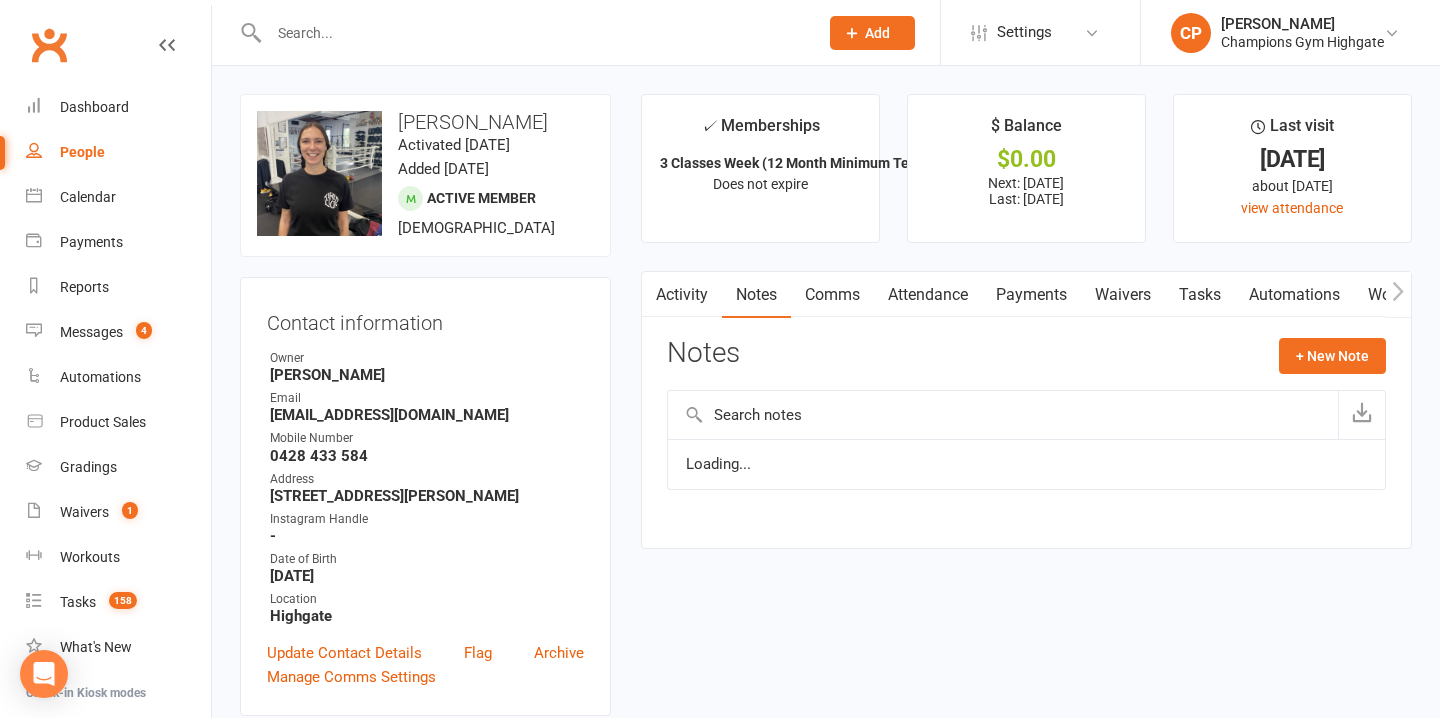 click on "Comms" at bounding box center (832, 295) 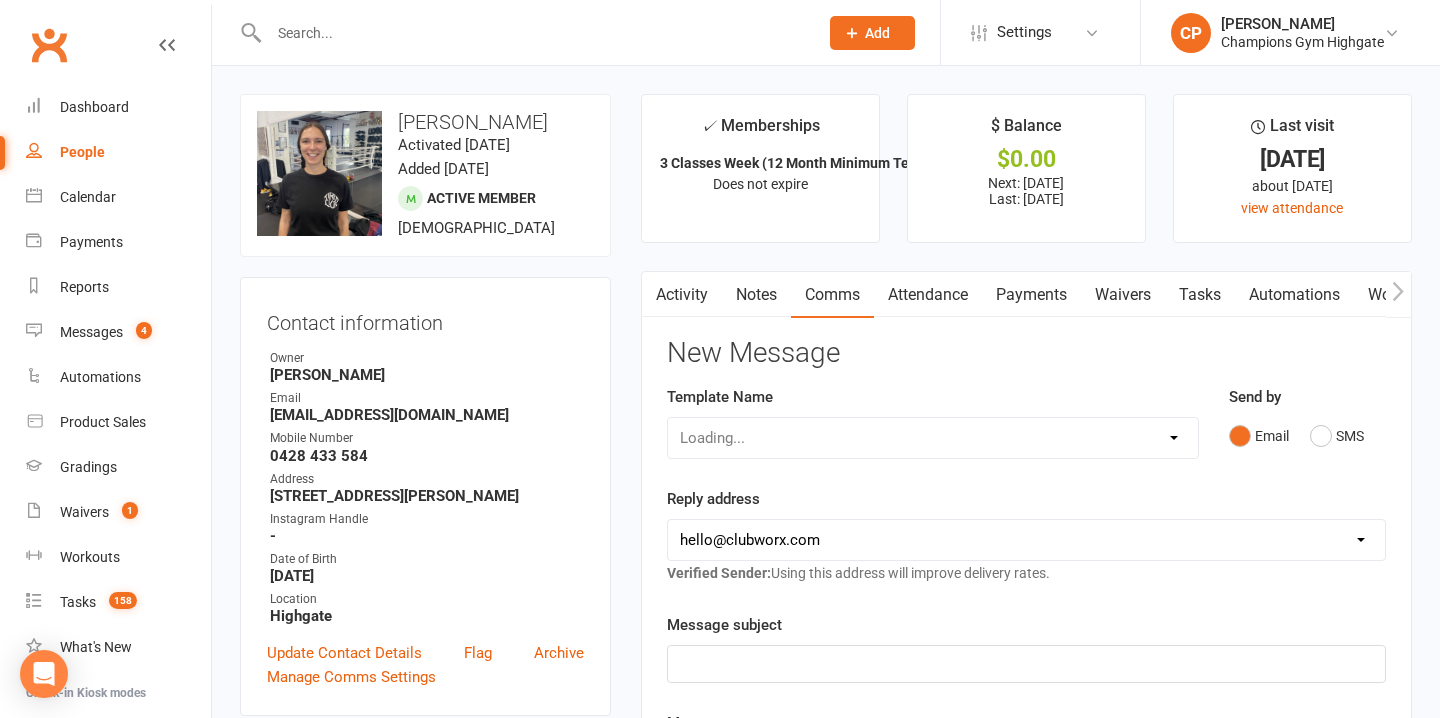 click on "Attendance" at bounding box center (928, 295) 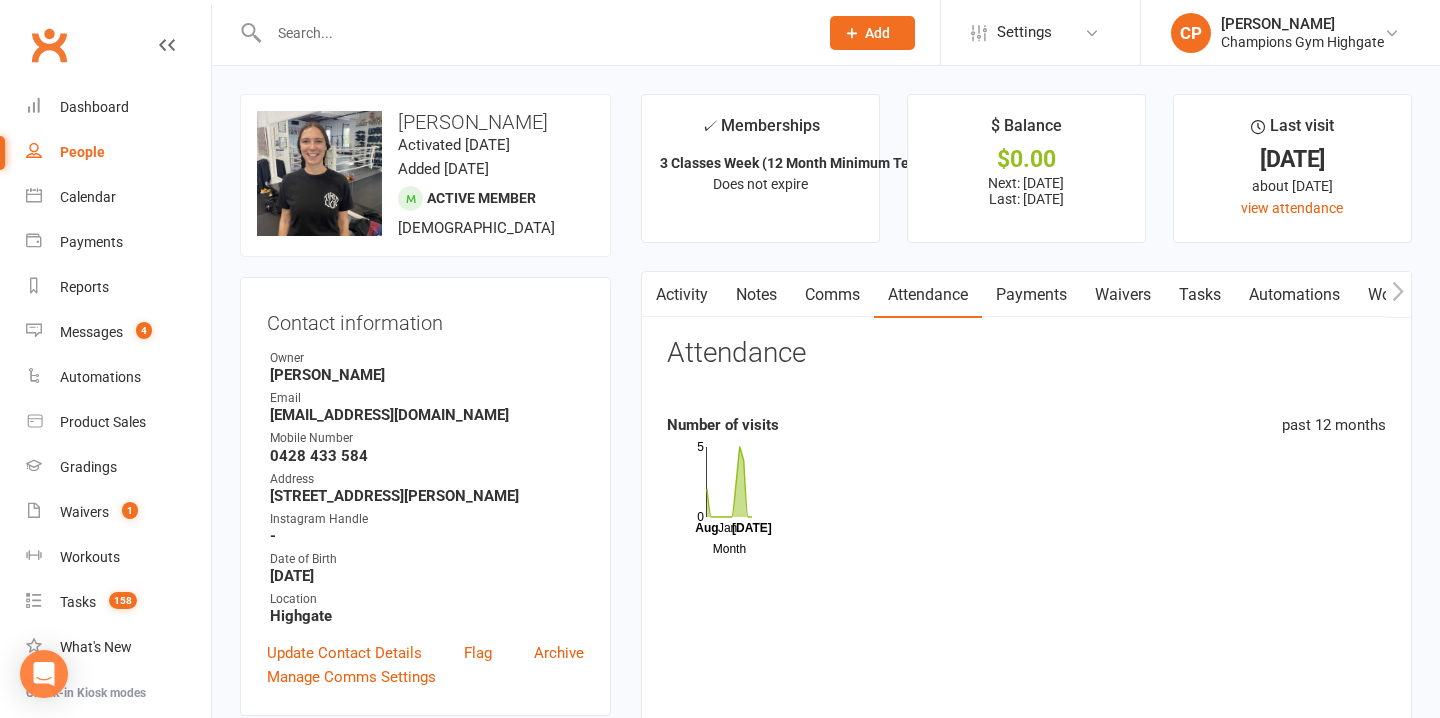 click on "Comms" at bounding box center [832, 295] 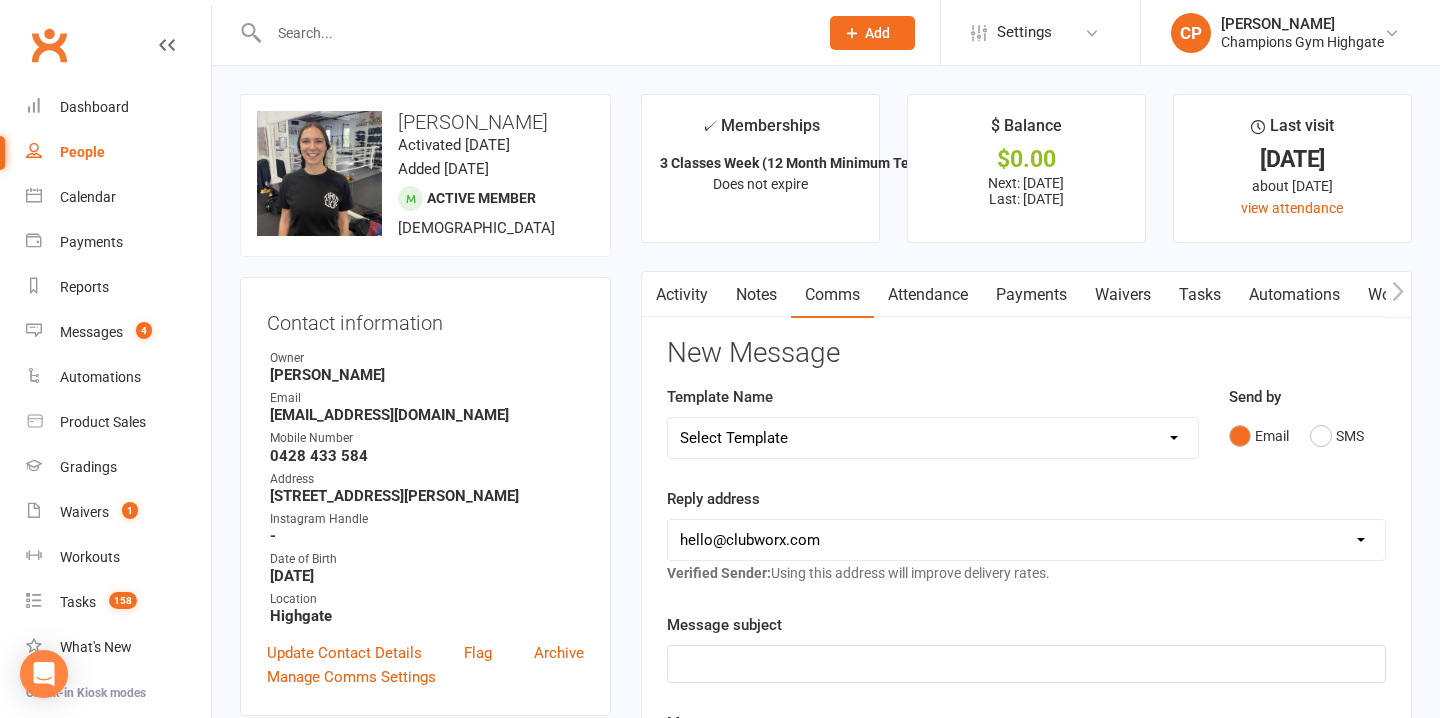click on "Notes" at bounding box center (756, 295) 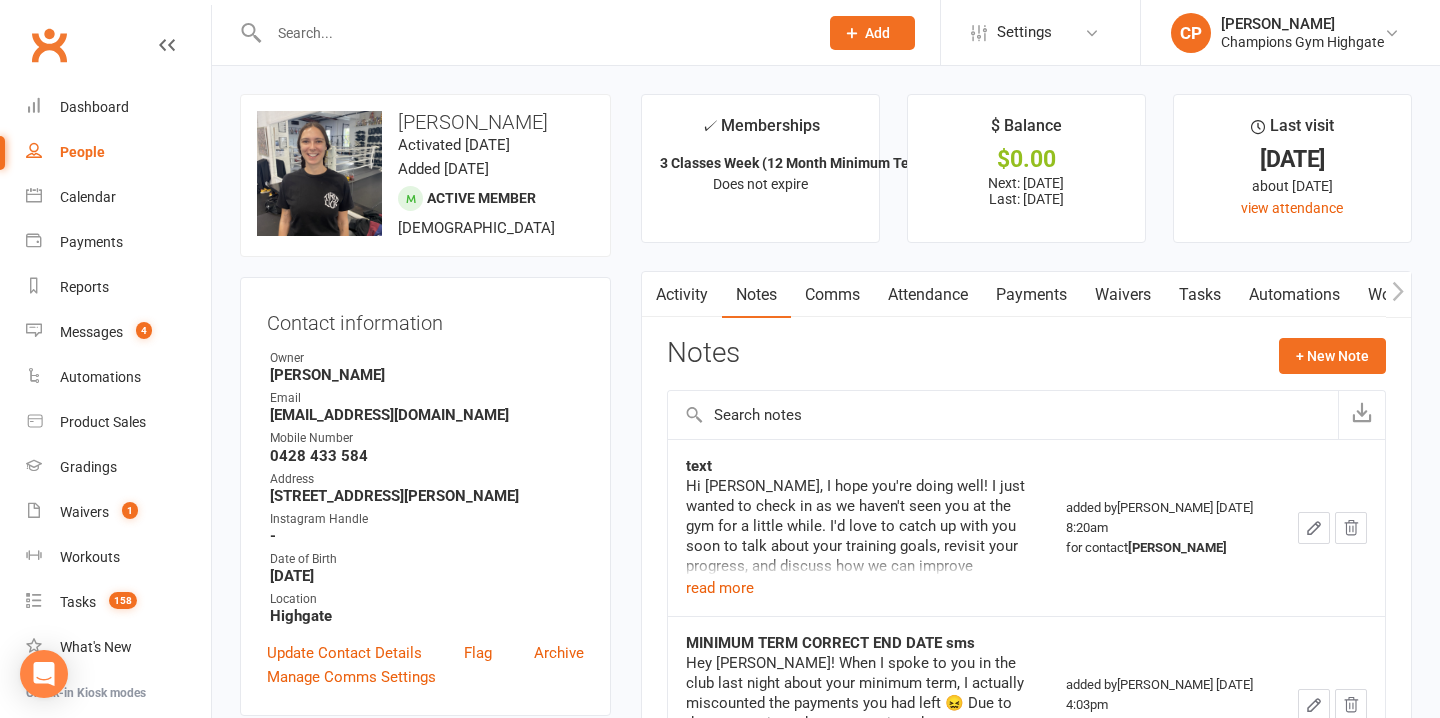click on "Activity" at bounding box center (682, 295) 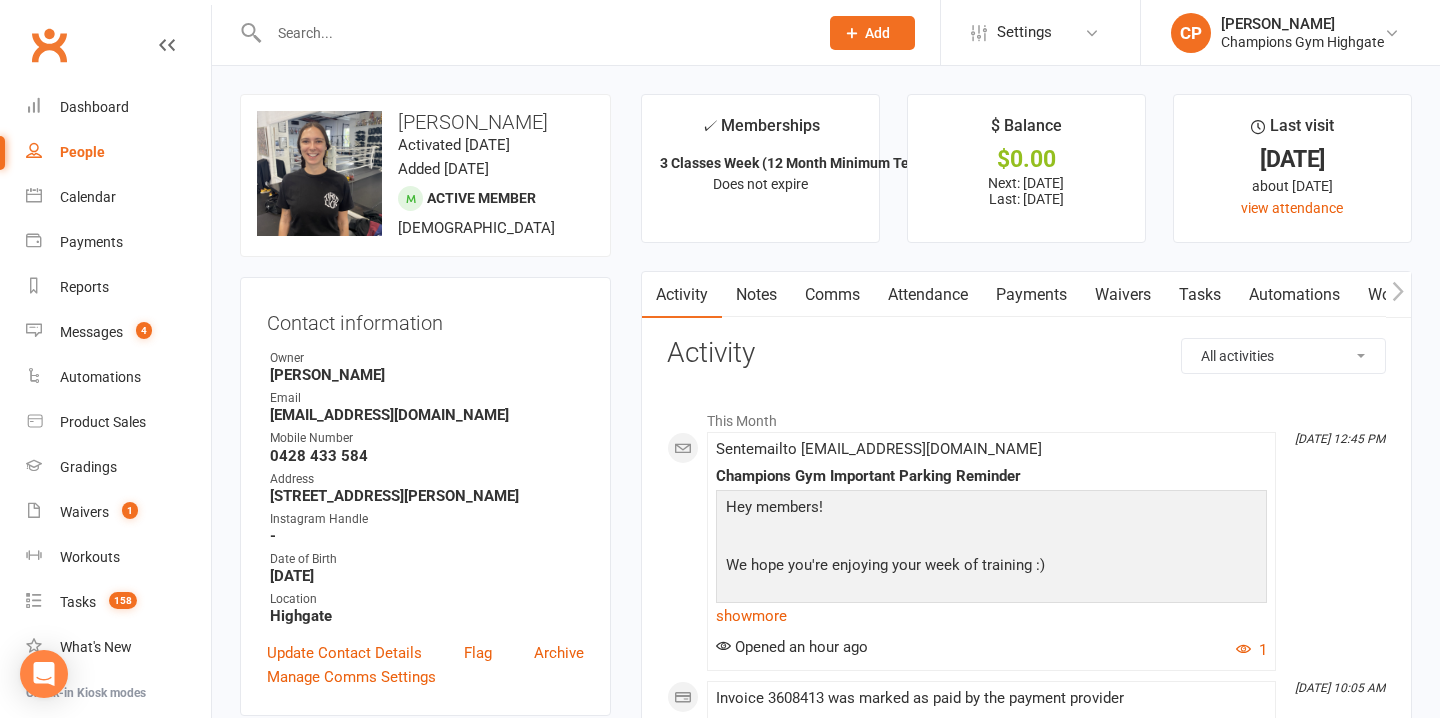 click on "Notes" at bounding box center [756, 295] 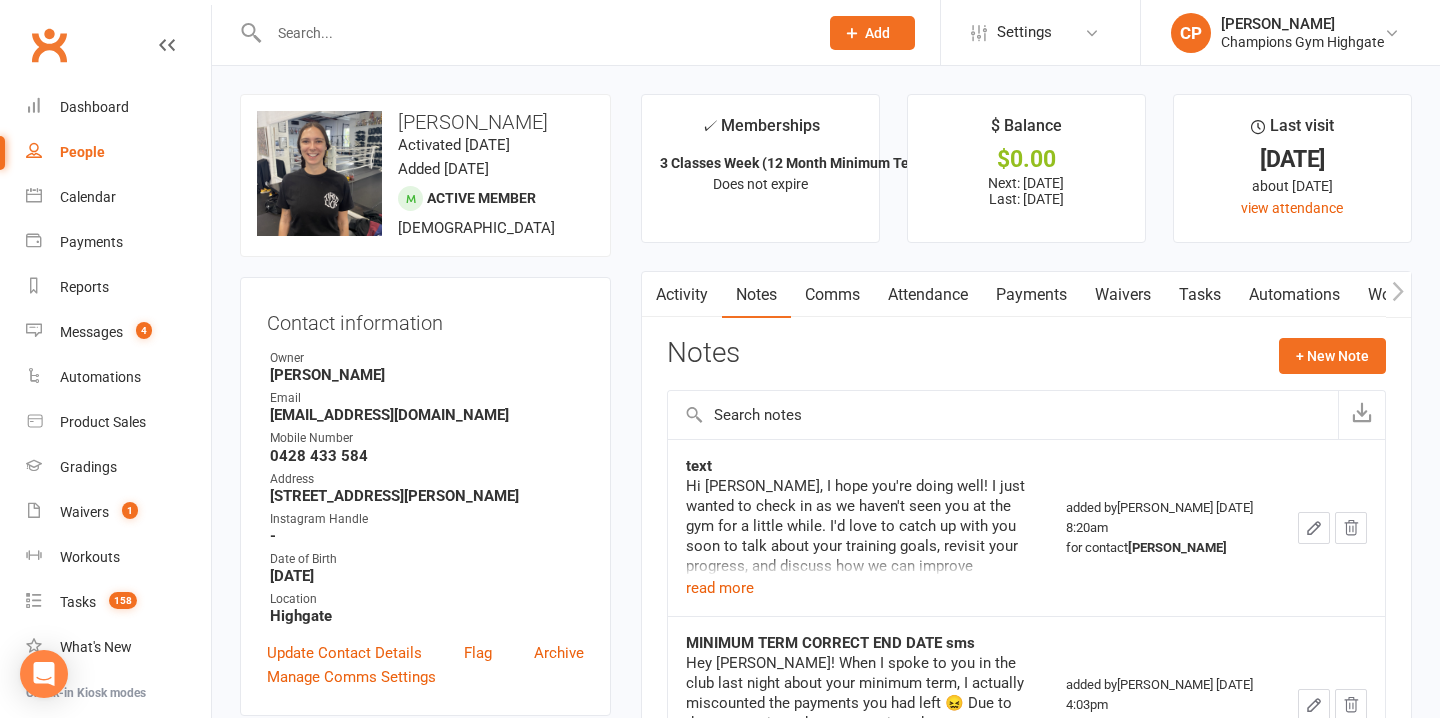 click on "Activity" at bounding box center [682, 295] 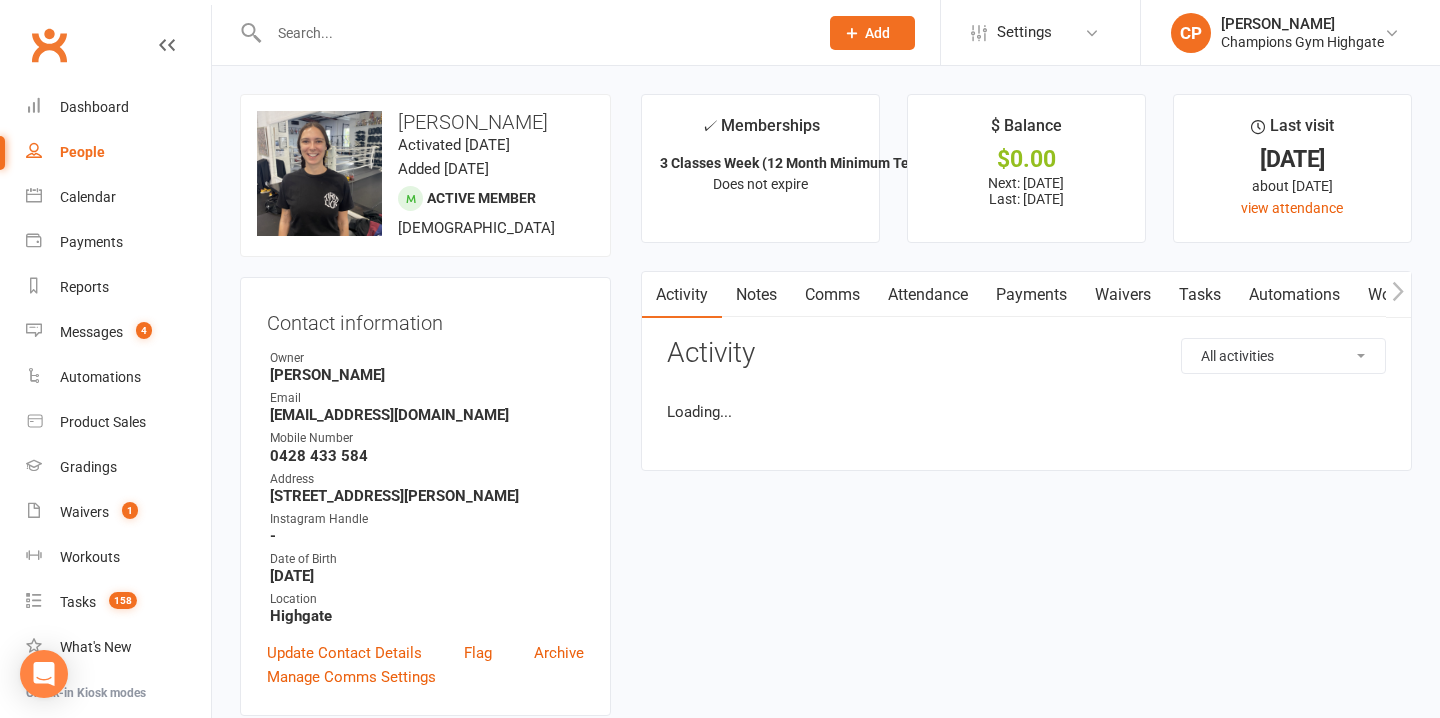 click on "Notes" at bounding box center (756, 295) 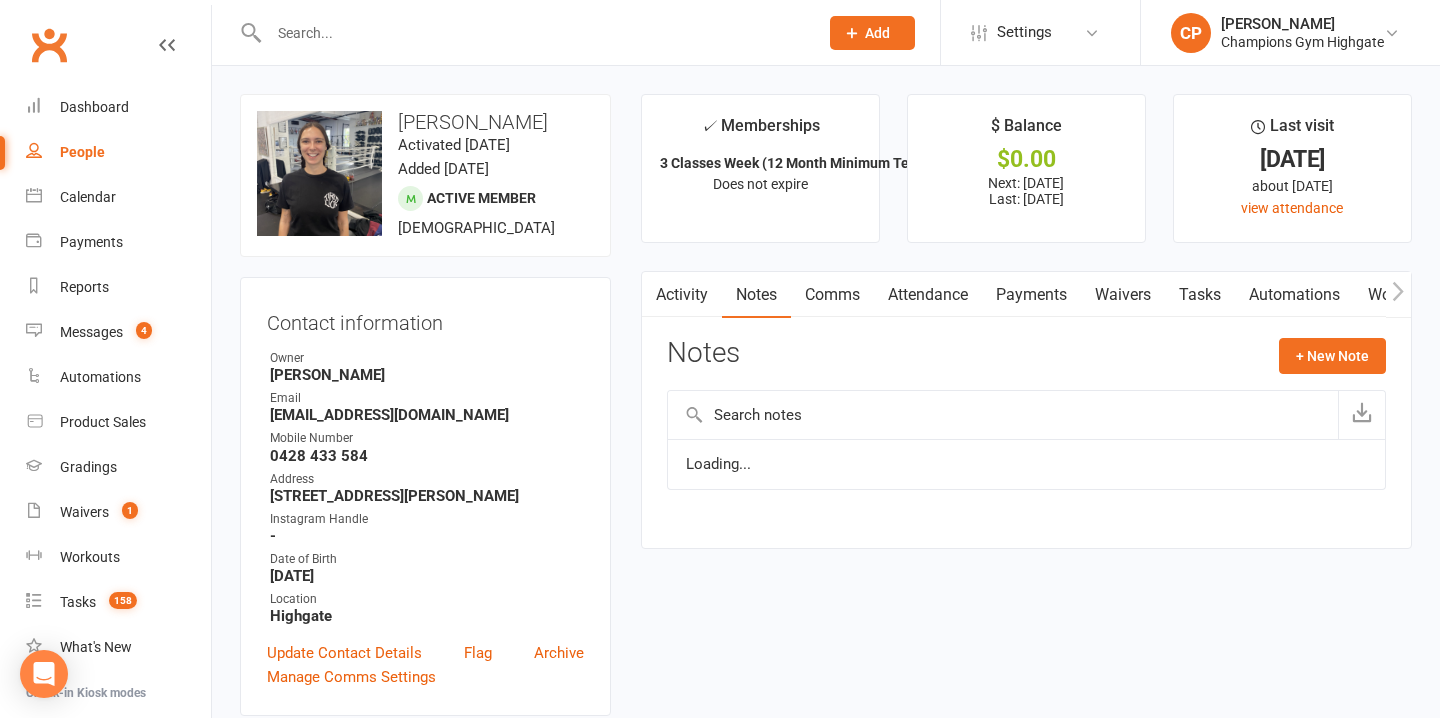 click on "Comms" at bounding box center [832, 295] 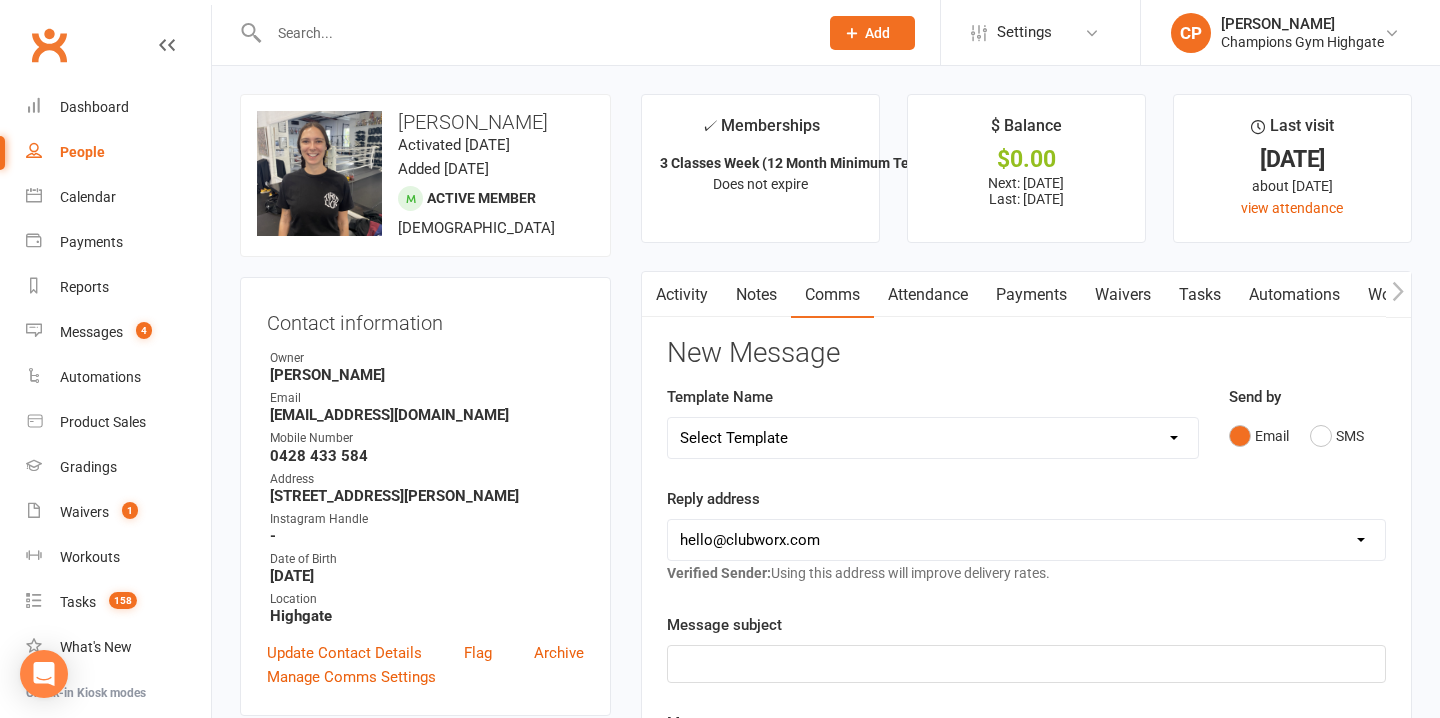 click on "Attendance" at bounding box center [928, 295] 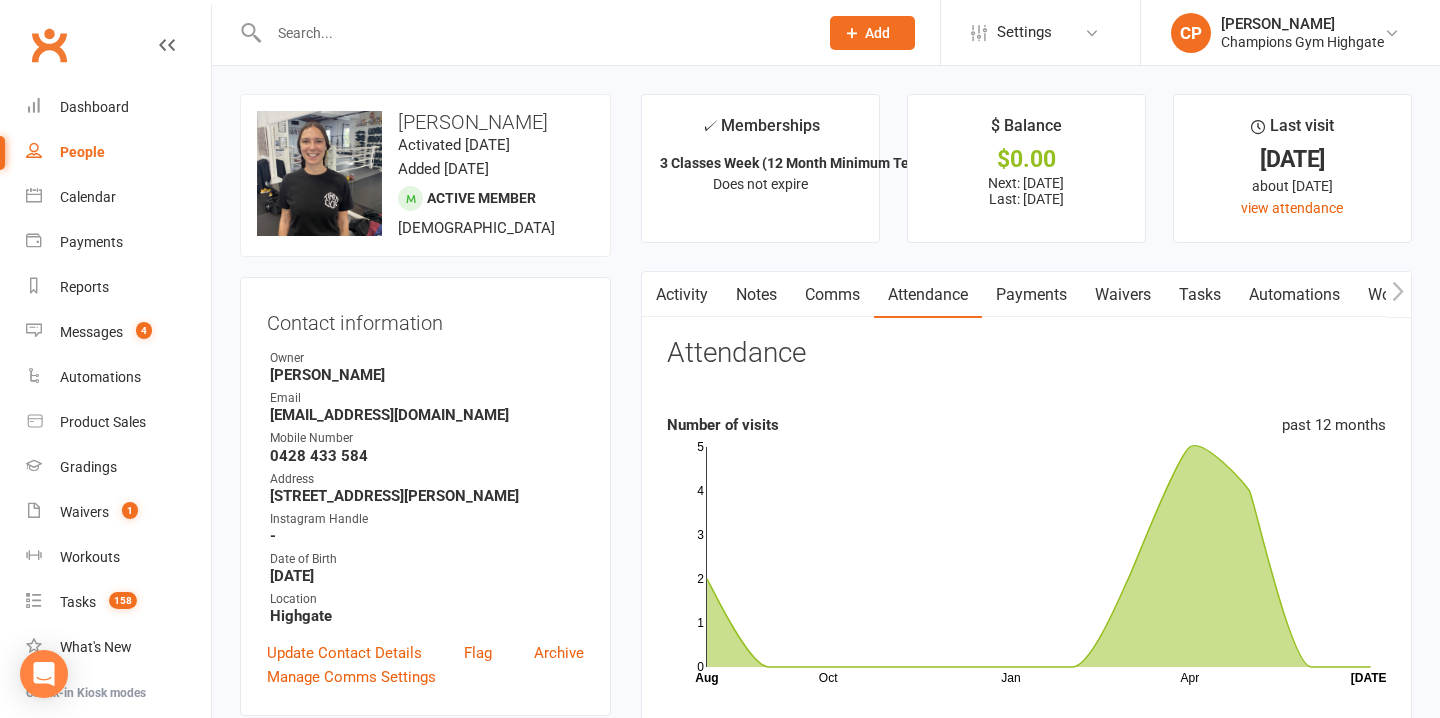 click on "Notes" at bounding box center [756, 295] 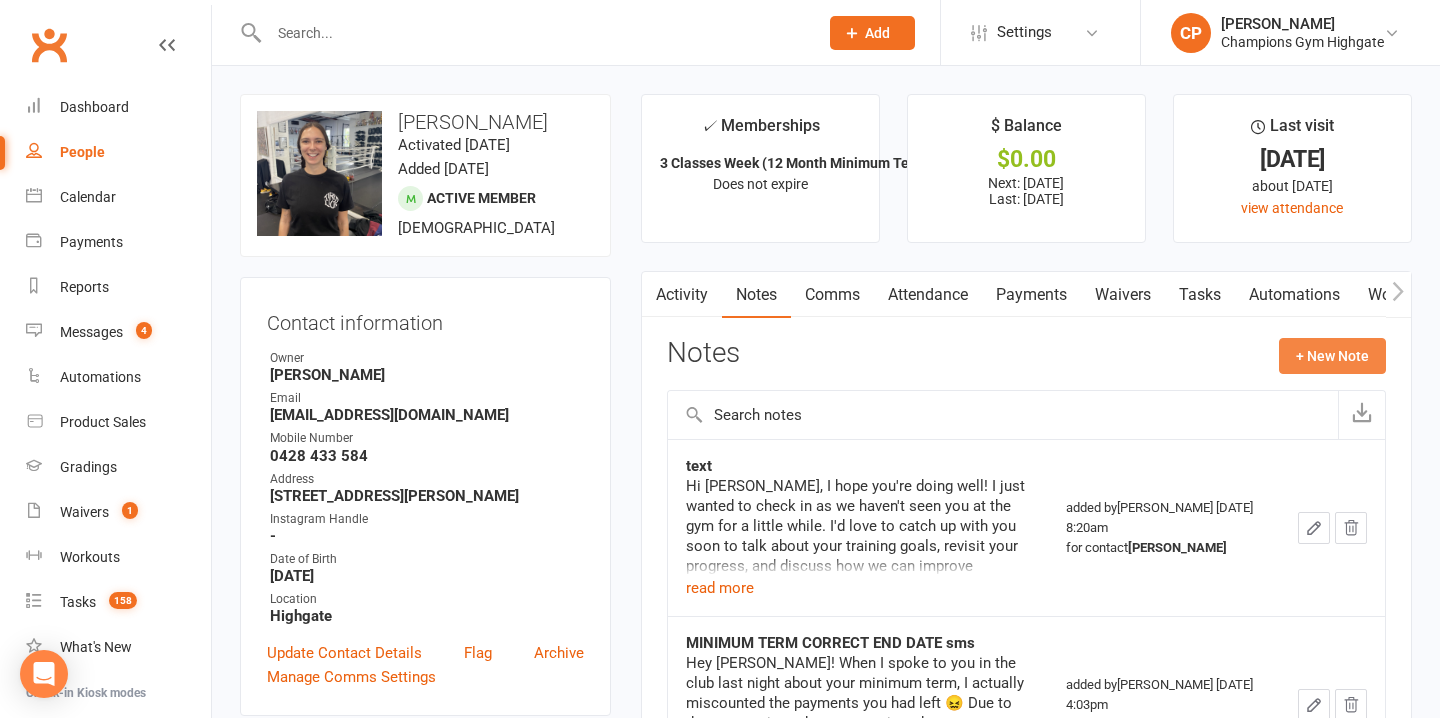 click on "+ New Note" 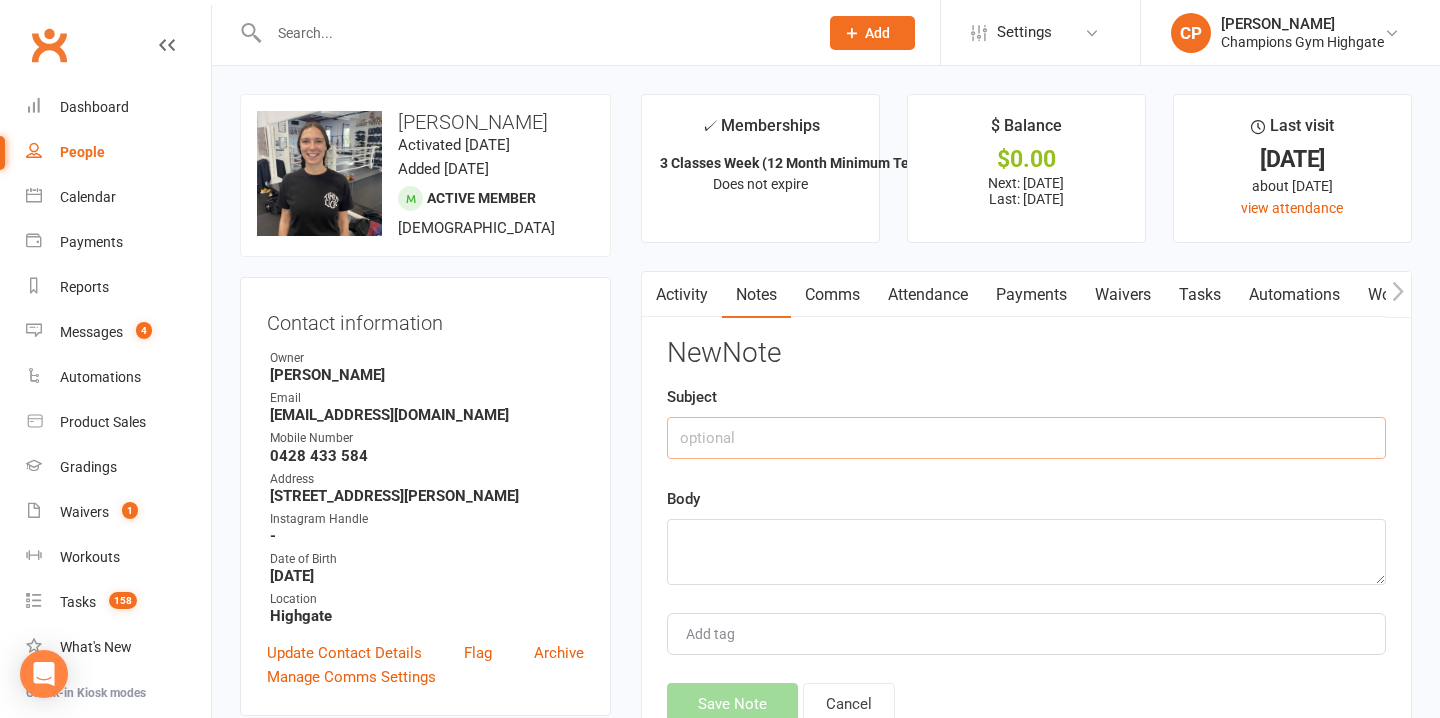 click 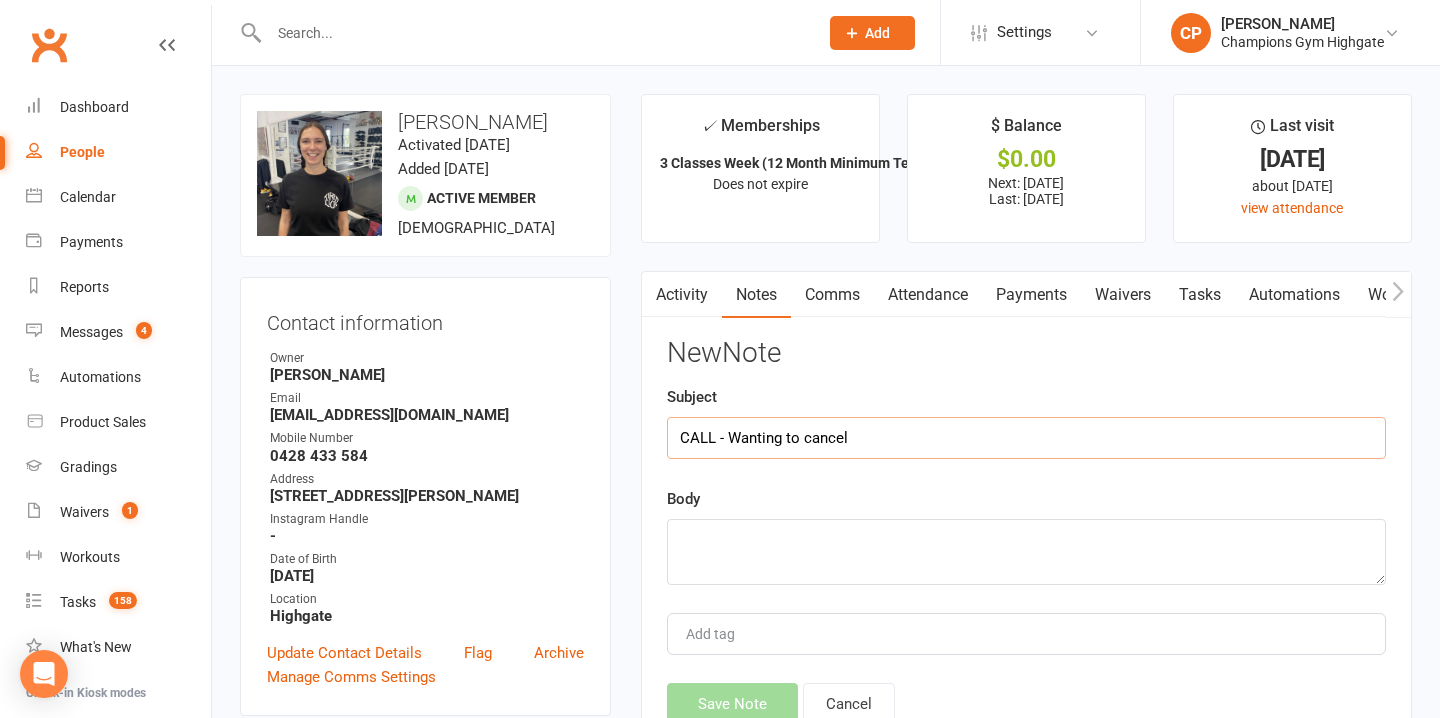 type on "CALL - Wanting to cancel" 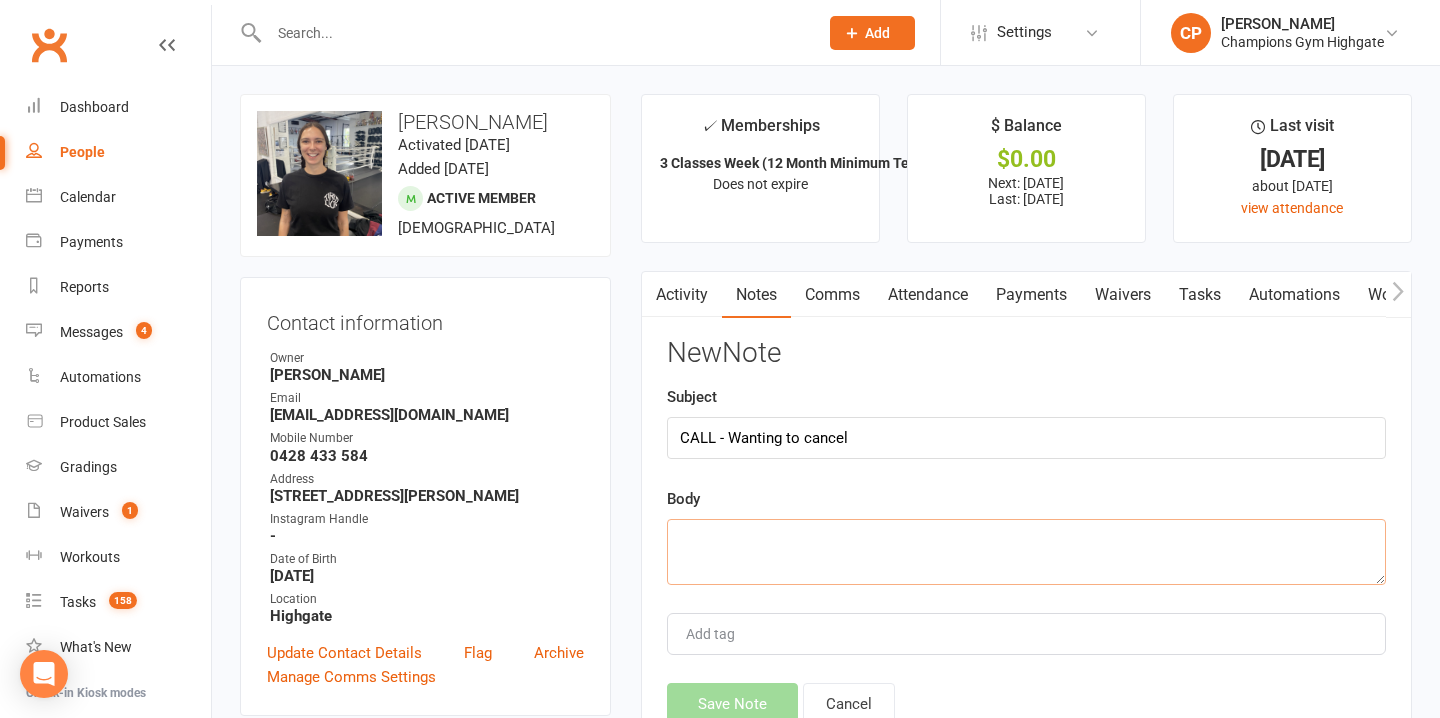 click 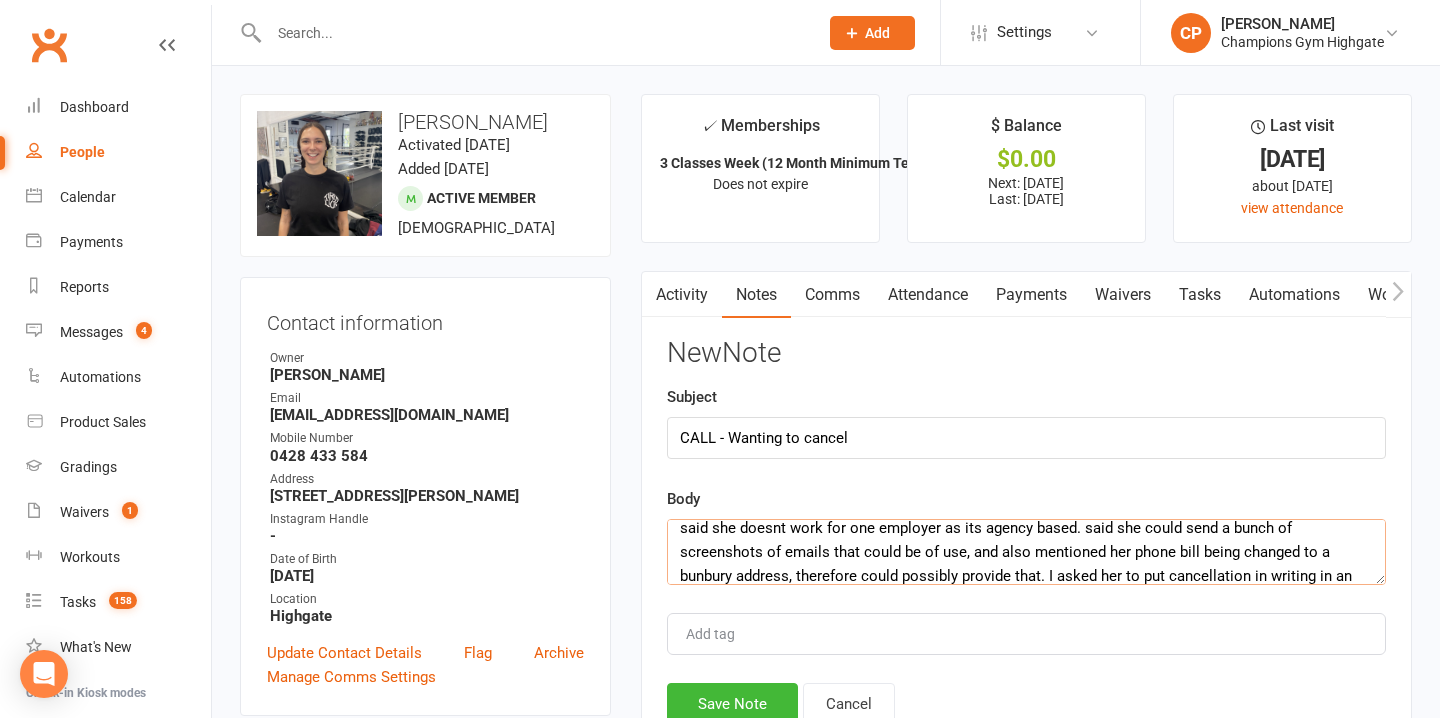 scroll, scrollTop: 156, scrollLeft: 0, axis: vertical 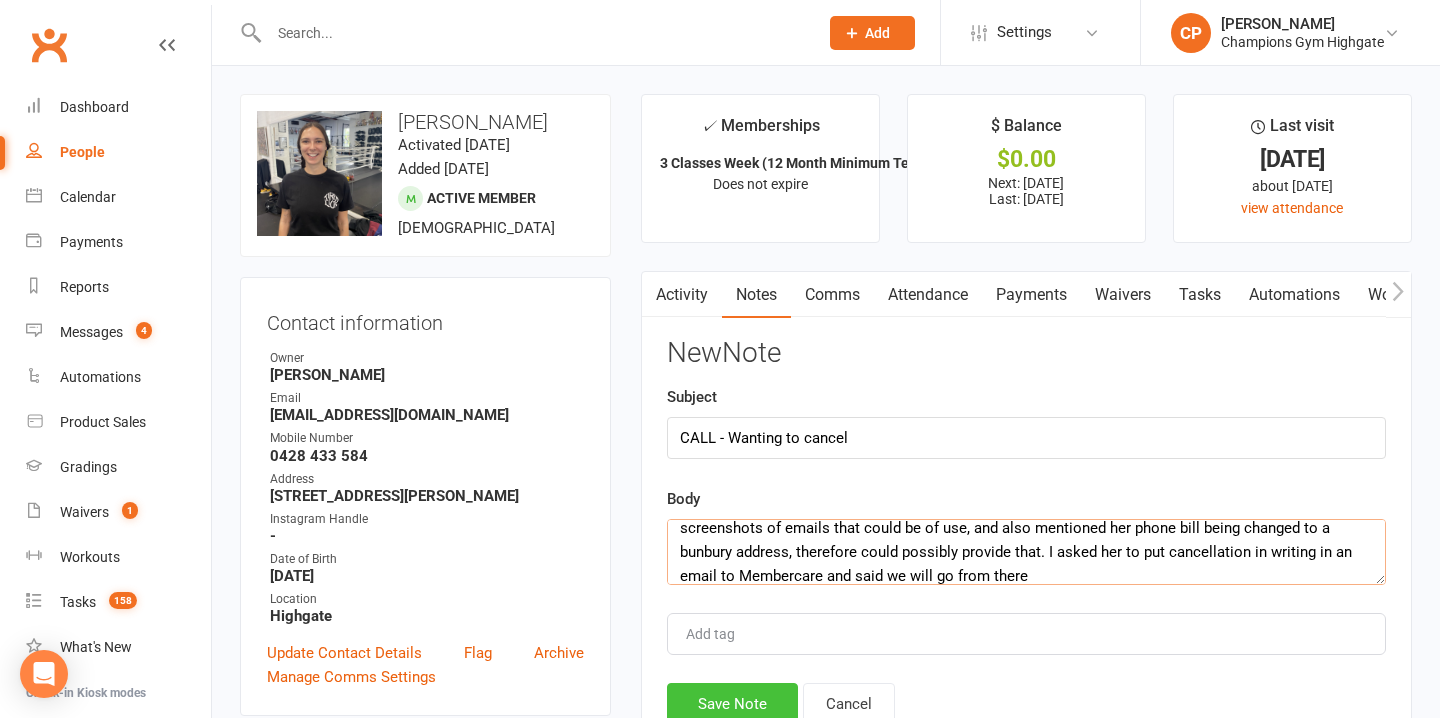type on "said shes starting a job as a travel nurse and isnt living in perth anymore, been meaning to call for a month but was waiting on the proof that she's cancelled her utility bills to a perth address. i explain that we need something in HER name (aka, not her parents house in Bunbury like she offered) that proves she lives further than 30kms from Champions. Called back after confirming with Emma, said we could take a letter from her employer dated current and in her name, she said she doesnt work for one employer as its agency based. said she could send a bunch of screenshots of emails that could be of use, and also mentioned her phone bill being changed to a bunbury address, therefore could possibly provide that. I asked her to put cancellation in writing in an email to Membercare and said we will go from there" 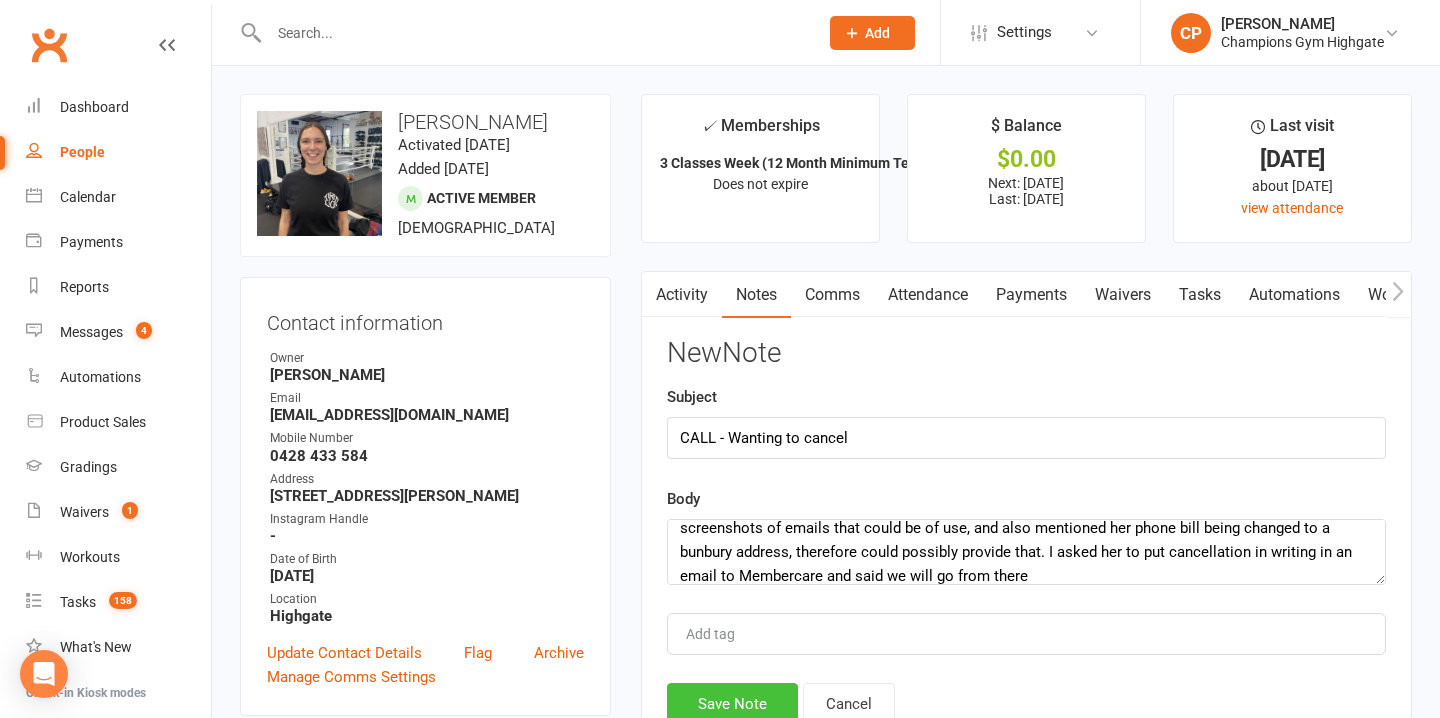 click on "Save Note" 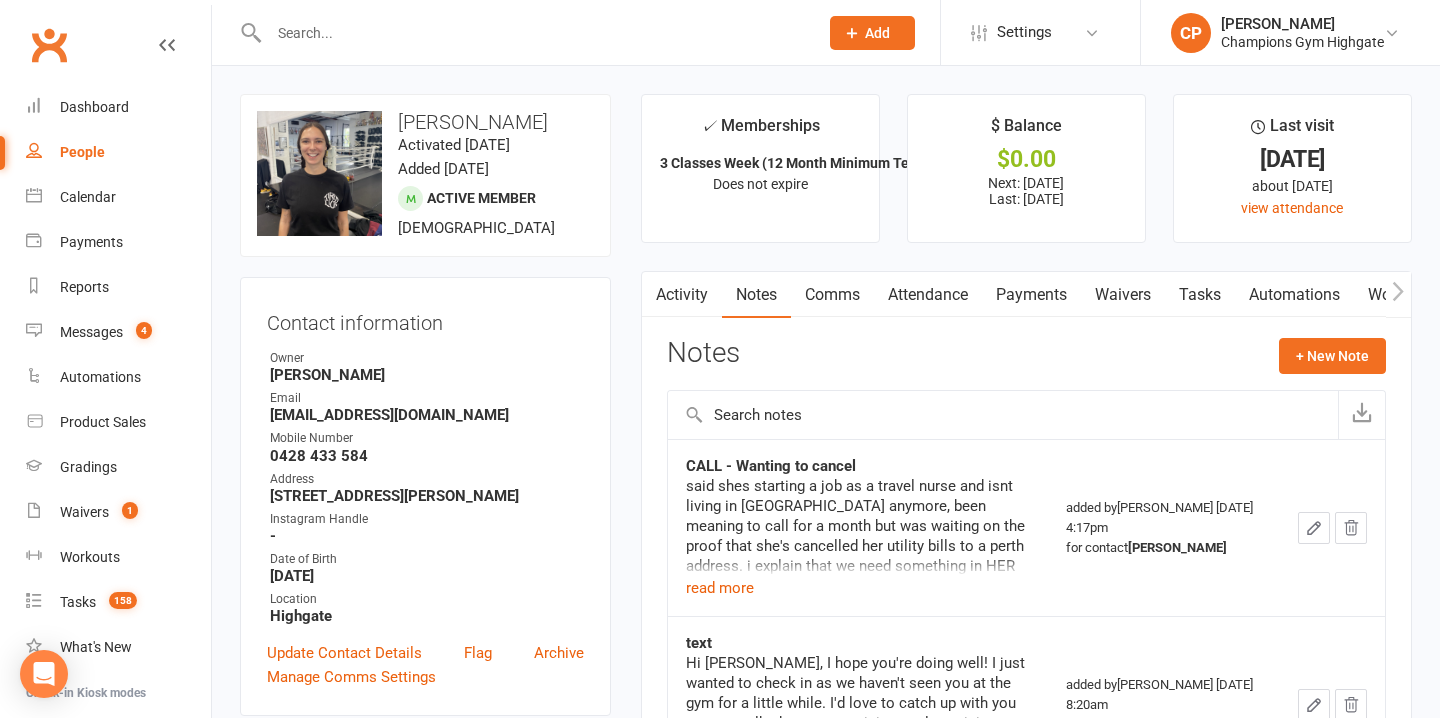click on "People" at bounding box center (82, 152) 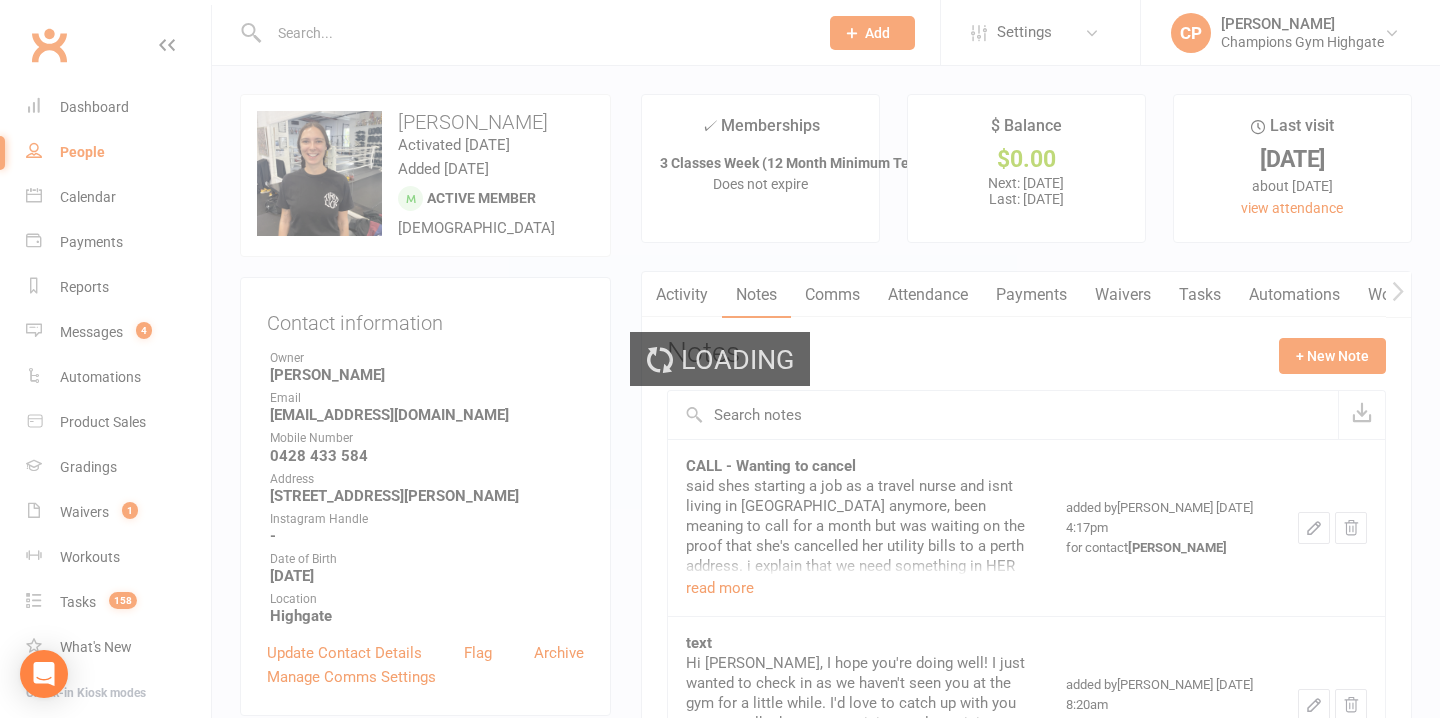 select on "50" 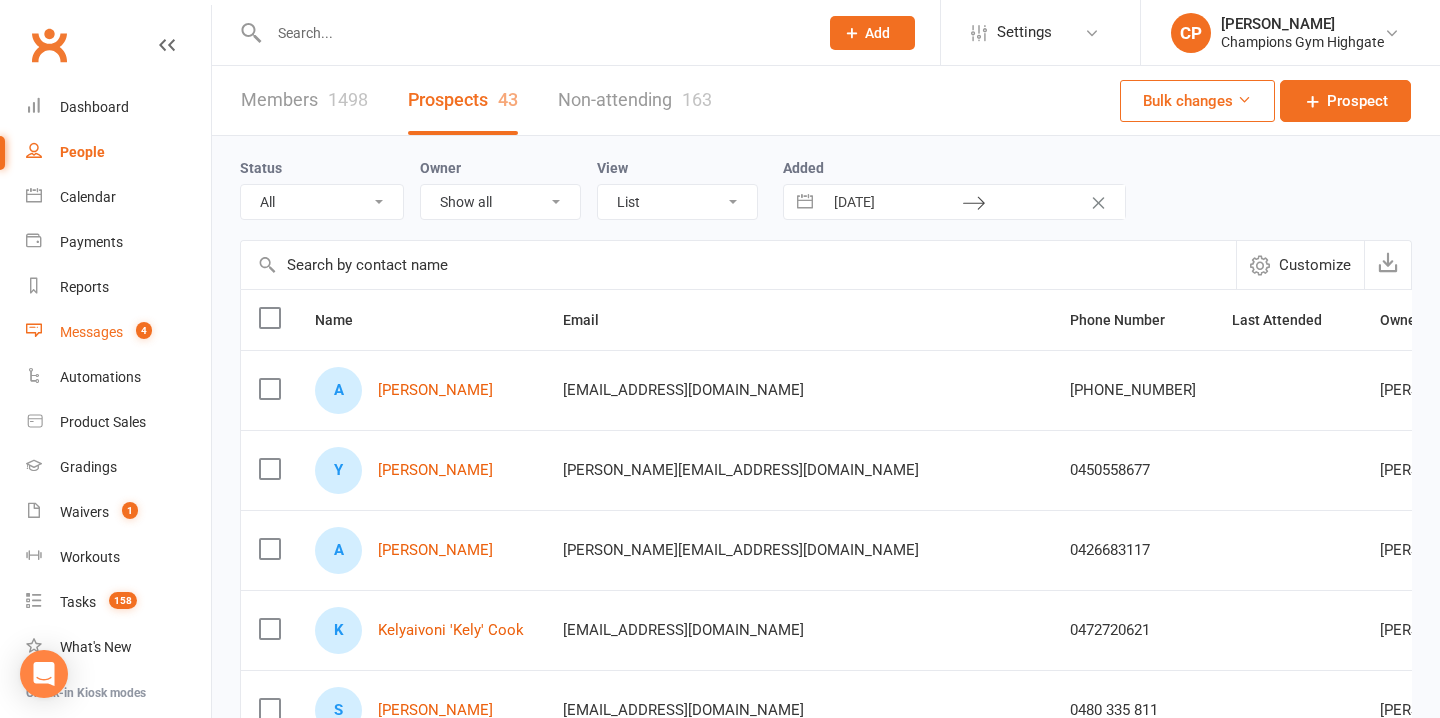 click on "Messages   4" at bounding box center (118, 332) 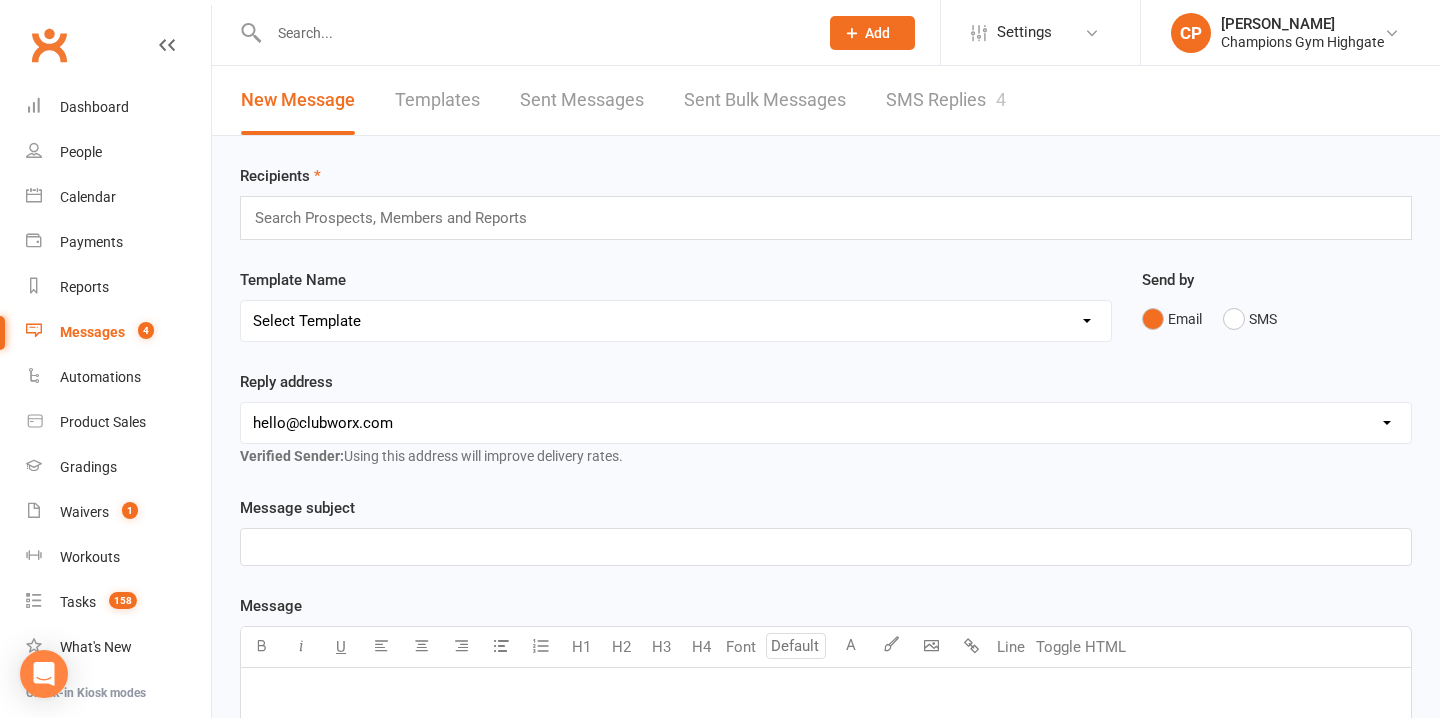 click at bounding box center [533, 33] 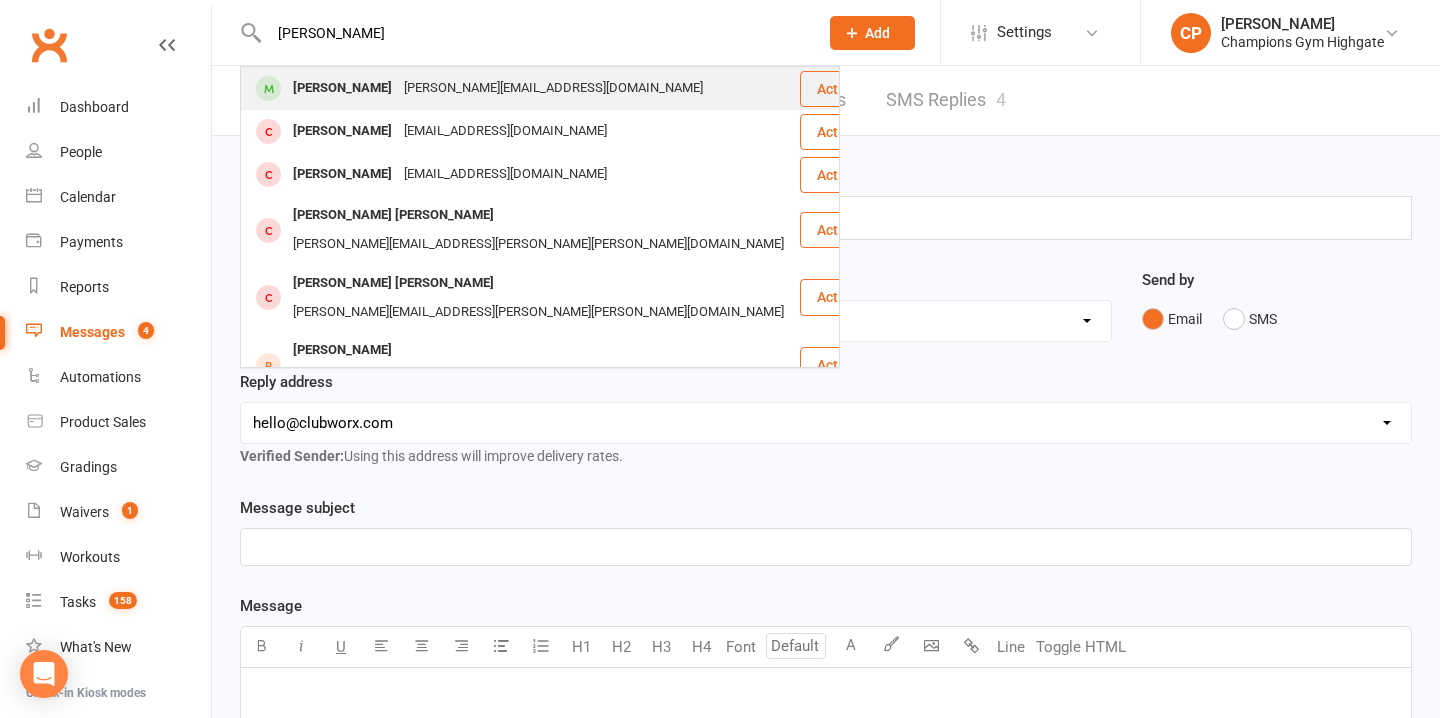 type on "strauss" 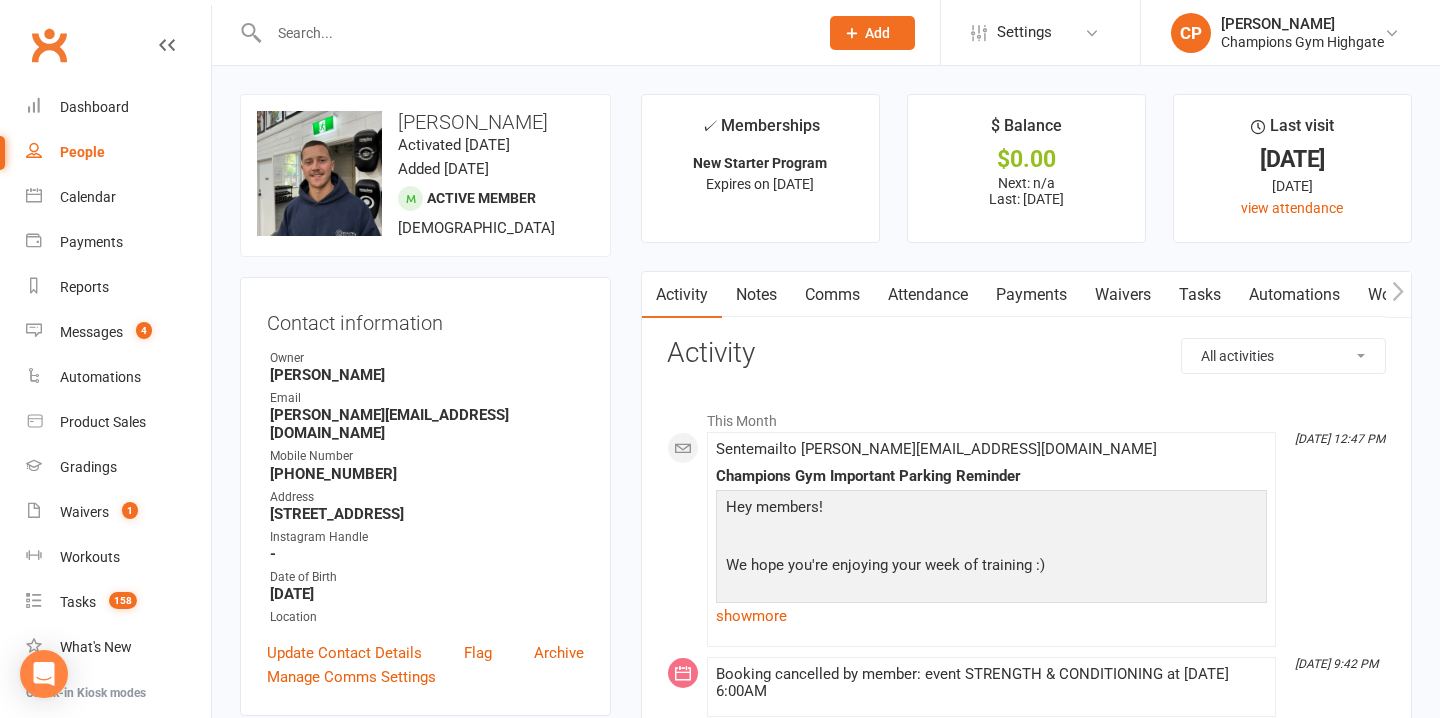 click on "Notes" at bounding box center [756, 295] 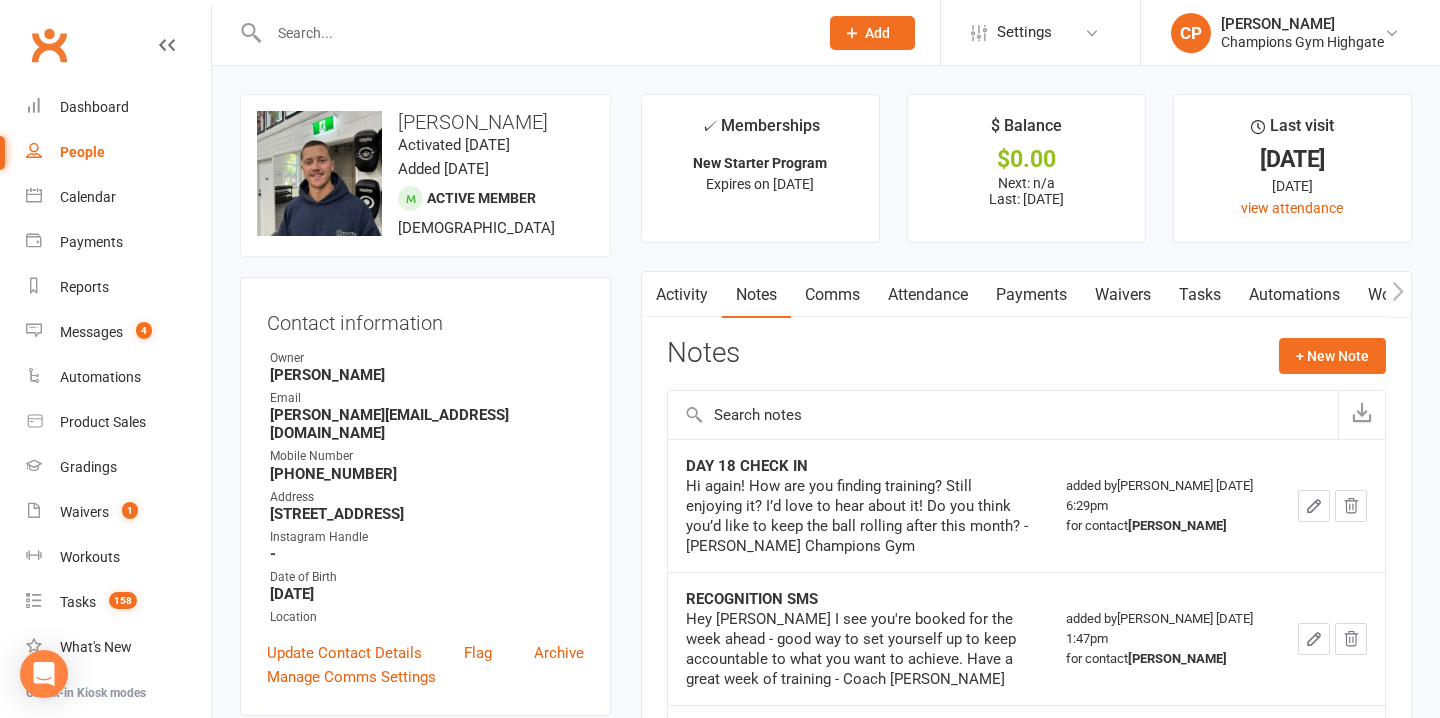 click on "Comms" at bounding box center (832, 295) 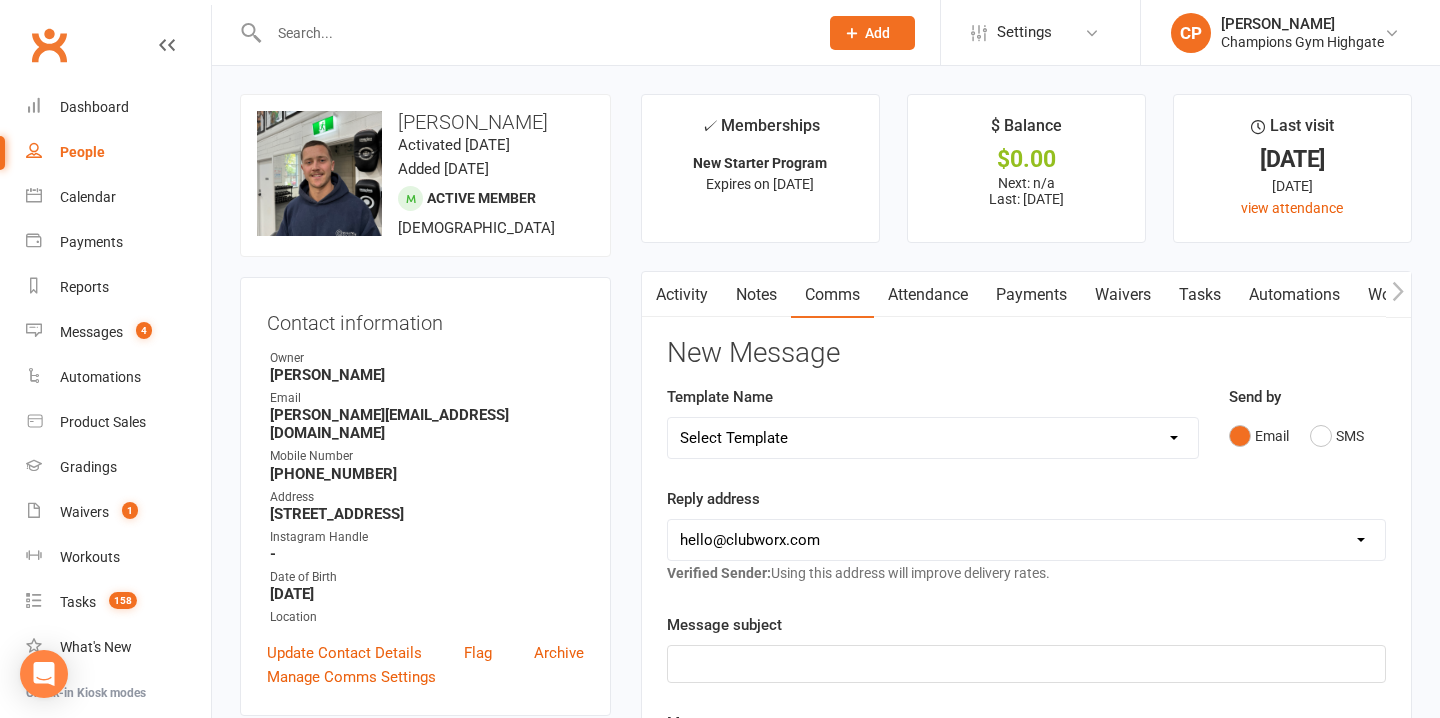 click on "Payments" at bounding box center (1031, 295) 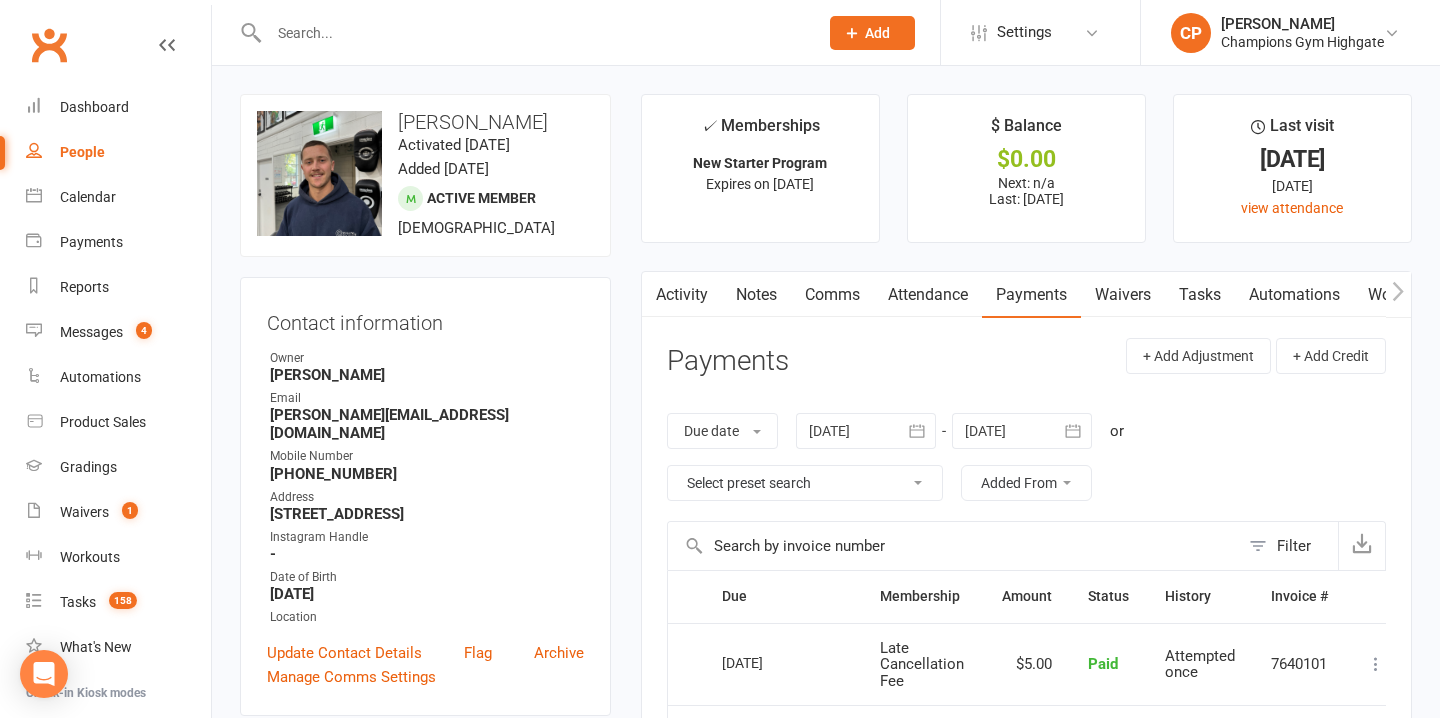 click on "Waivers" at bounding box center (1123, 295) 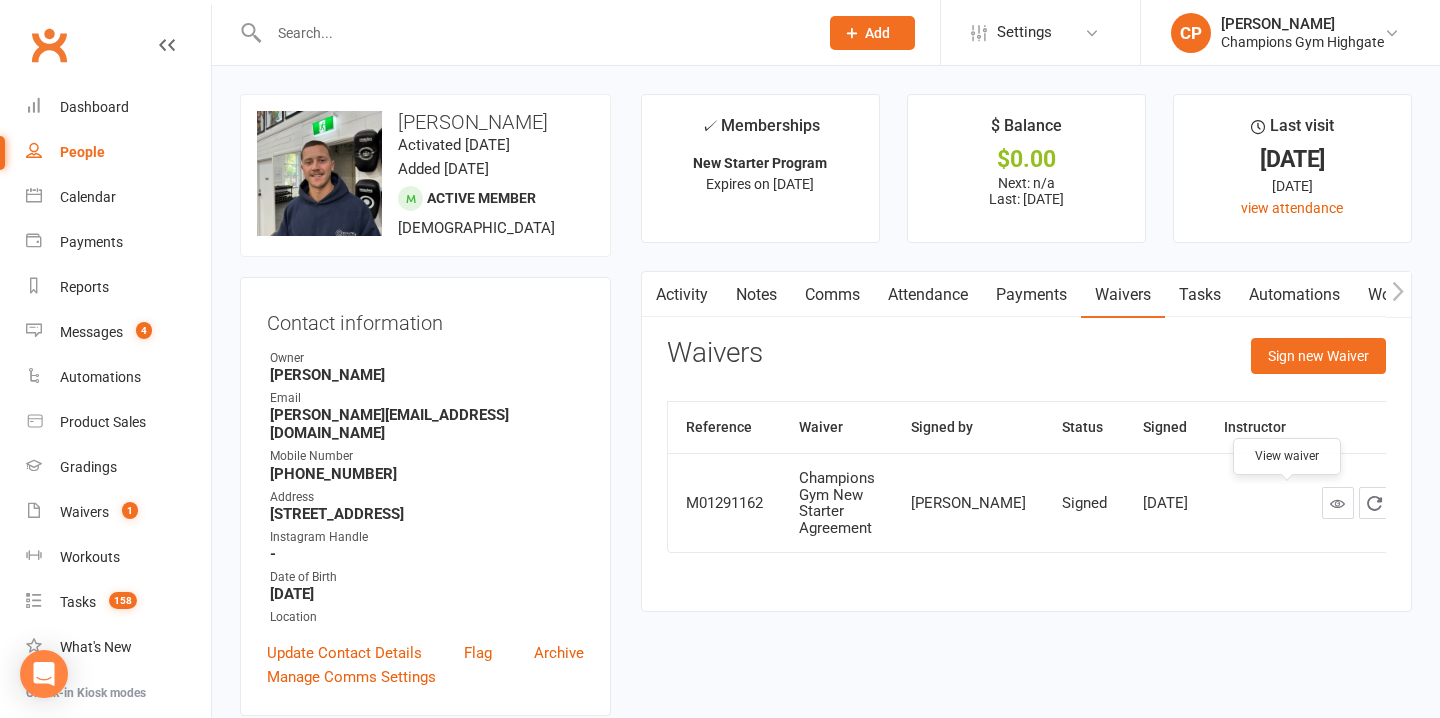 click 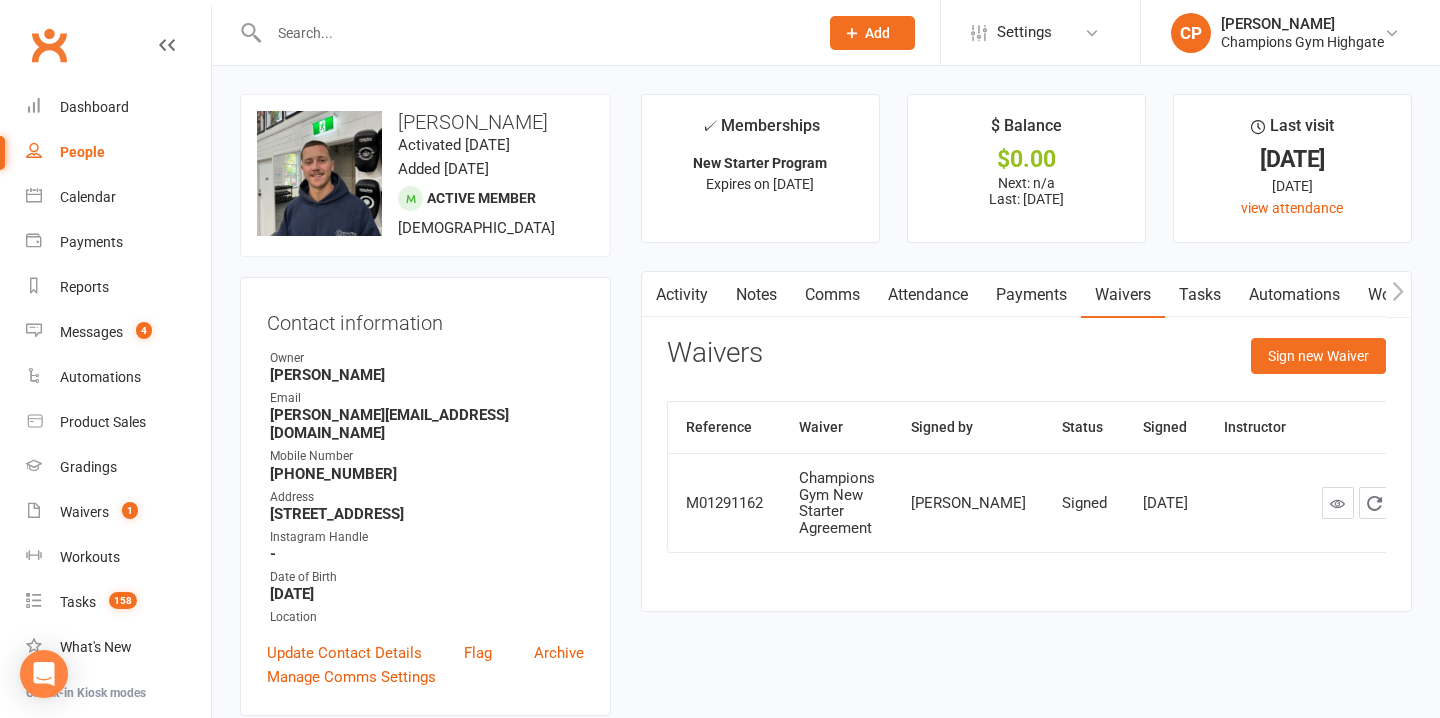 drag, startPoint x: 807, startPoint y: 315, endPoint x: 529, endPoint y: 460, distance: 313.54266 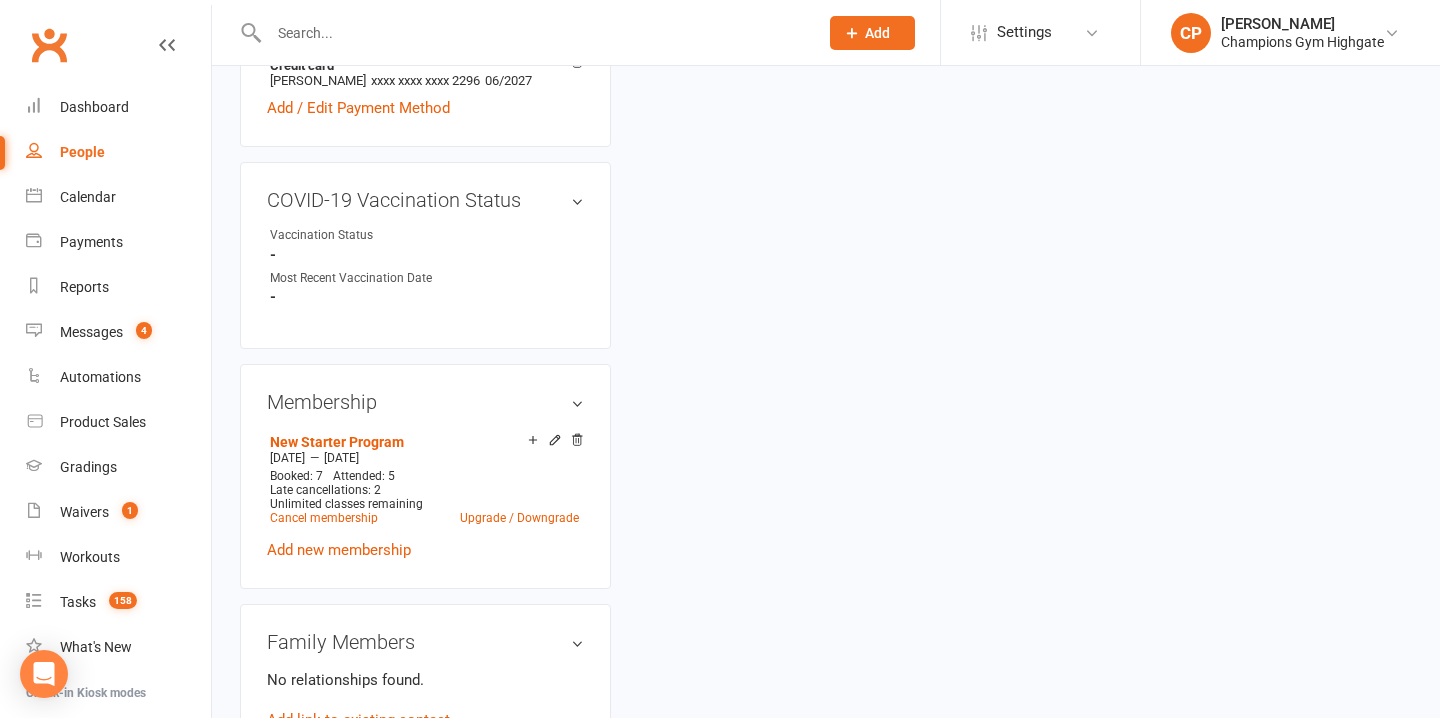 scroll, scrollTop: 759, scrollLeft: 0, axis: vertical 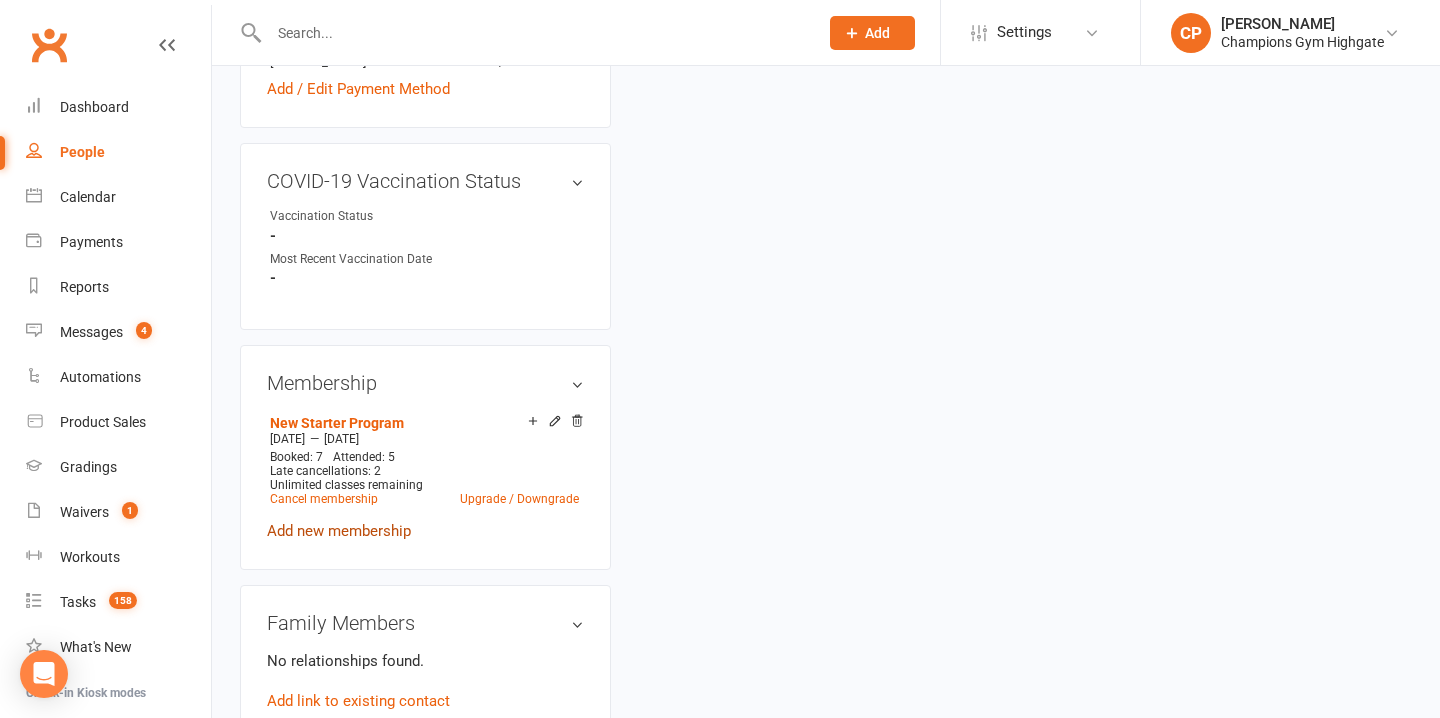 click on "Add new membership" at bounding box center [339, 531] 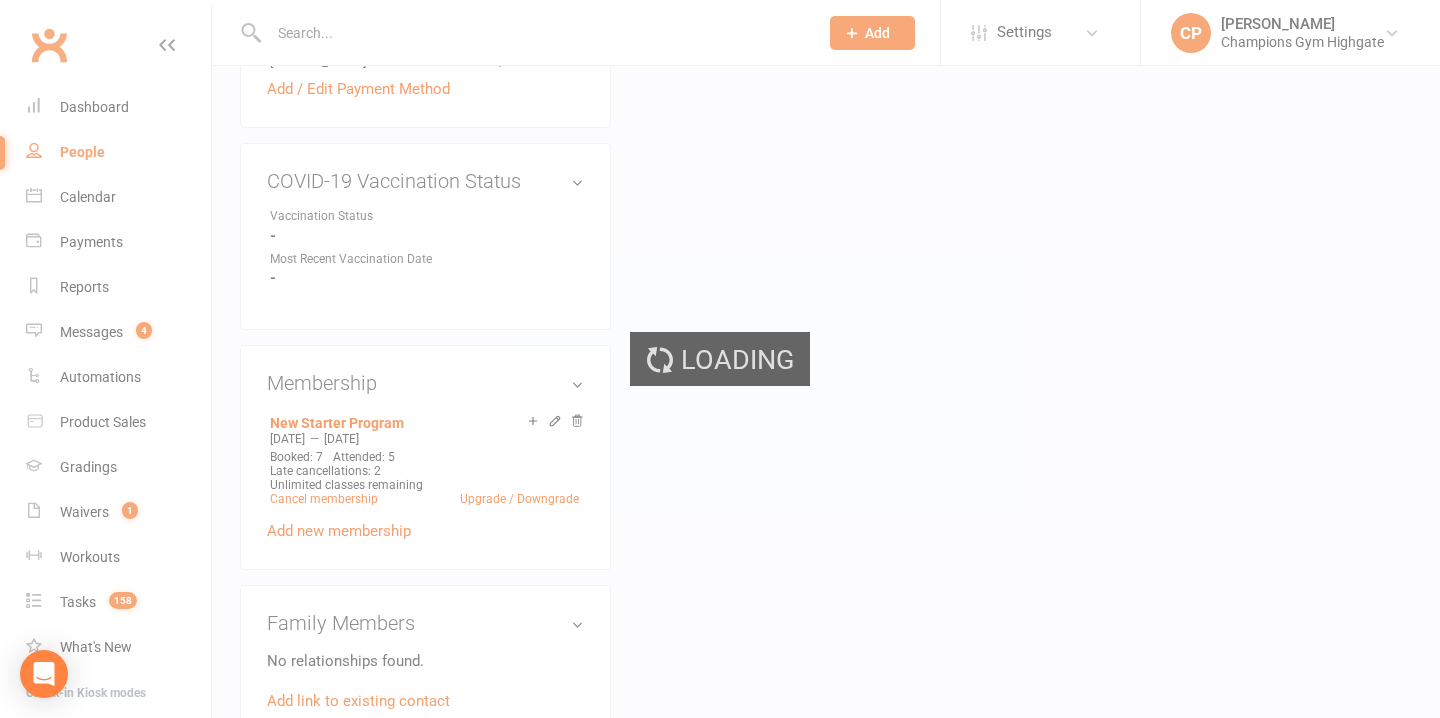scroll, scrollTop: 0, scrollLeft: 0, axis: both 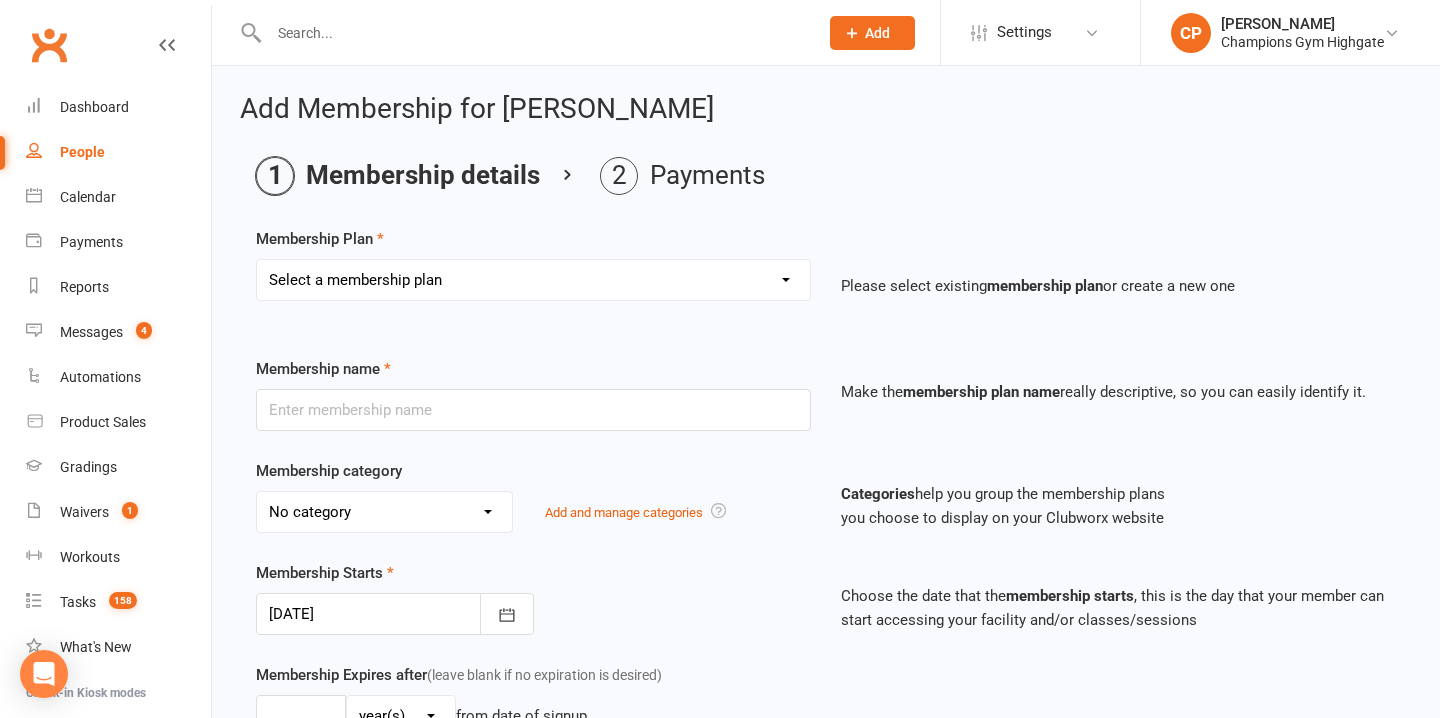 click on "Select a membership plan Create new Membership Plan New Starter Program FIFO New Starter Program Unlimited (12 Month Minimum Term) Unlimited (6 Month Minimum Term) 3 Classes Week (12 Month Minimum Term) 3 Classes Week (6 Month Minimum Term) FIFO Unlimited (6 Months Minimum Term) Junior 3x Class Membership (6 Month Minimum Term) Upfront Unlimited (12 Month Term) Staff Membership STUDENT Unlimited (6 Months Minimum Term) PT - Personal Training, Muay Thai (45 Minutes with Coach Loma) PT - Personal Training, Muay Thai (45 Minutes with Coach Loma, 5x Pack) PT - Personal Training, Muay Thai (45 Minutes with Coach Loma, 10x Pack) PT - Personal Training, Muay Thai (30 Minutes with Coach Loma) PT - Personal Training, Muay Thai (30 Minutes with Coach Loma, 10x Pack) PT - Personal Training, Muay Thai (30 Minutes with Coach Loma, 5x Pack) PT - Personal Training, SAC (30 Minutes with Coach Alexandre) PT - Personal Training, SAC (45 Minutes with Coach Alexandre) Mentorship Program Upfront Unlimited (6 Month Term)" at bounding box center [533, 280] 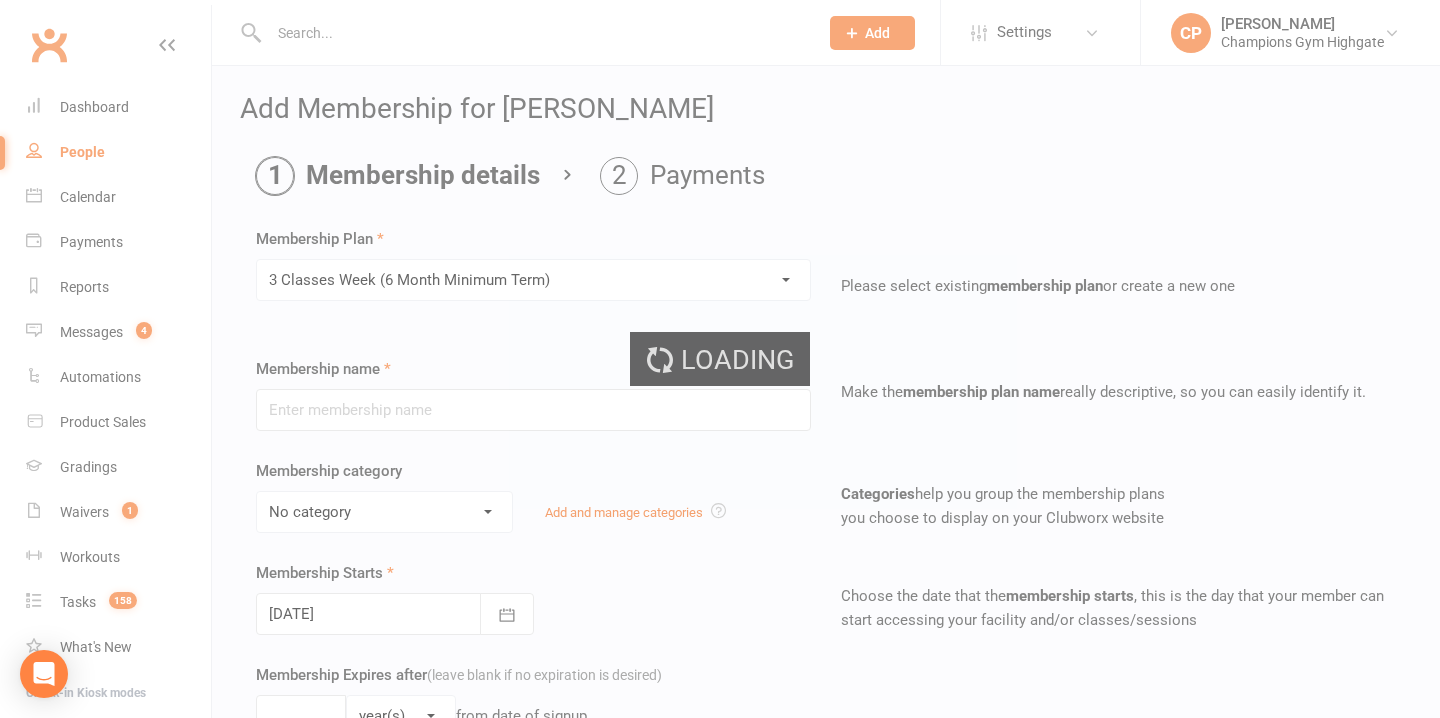 type on "3 Classes Week (6 Month Minimum Term)" 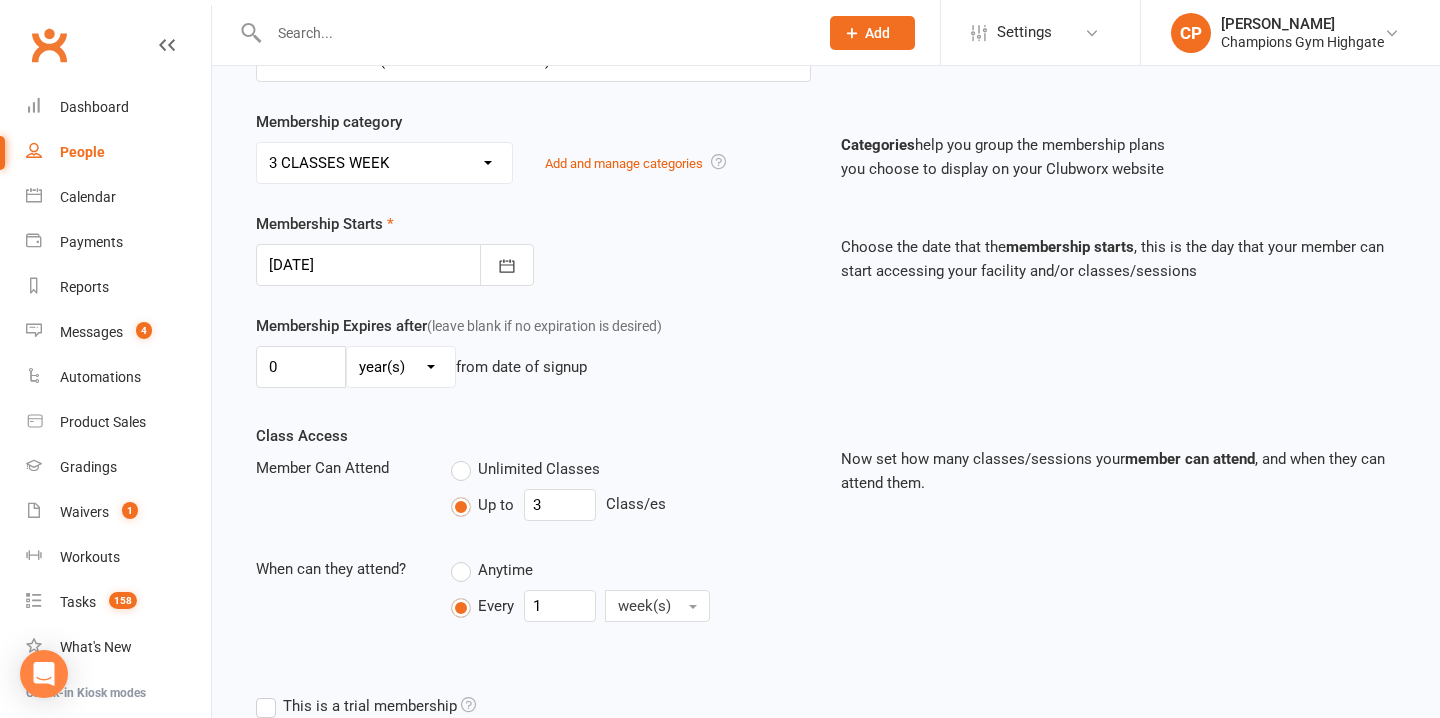 scroll, scrollTop: 325, scrollLeft: 0, axis: vertical 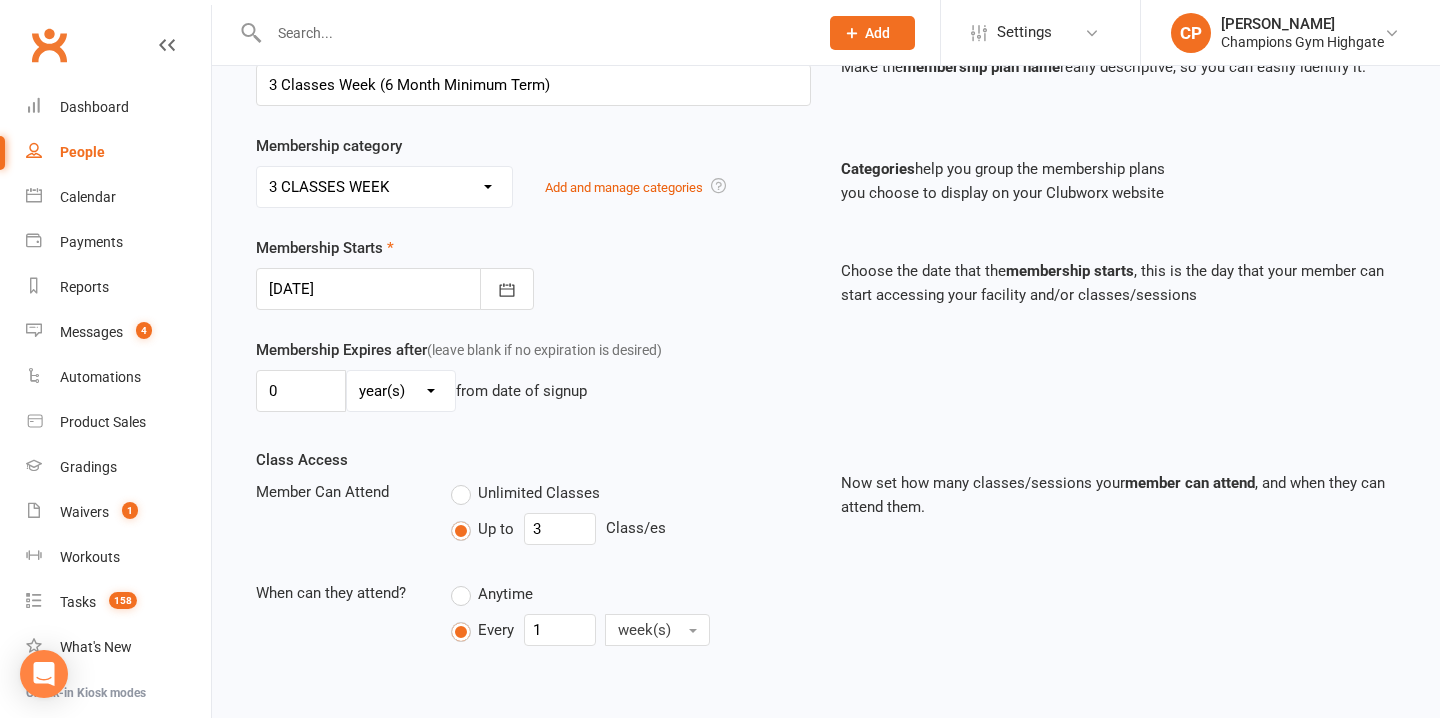 click at bounding box center [395, 289] 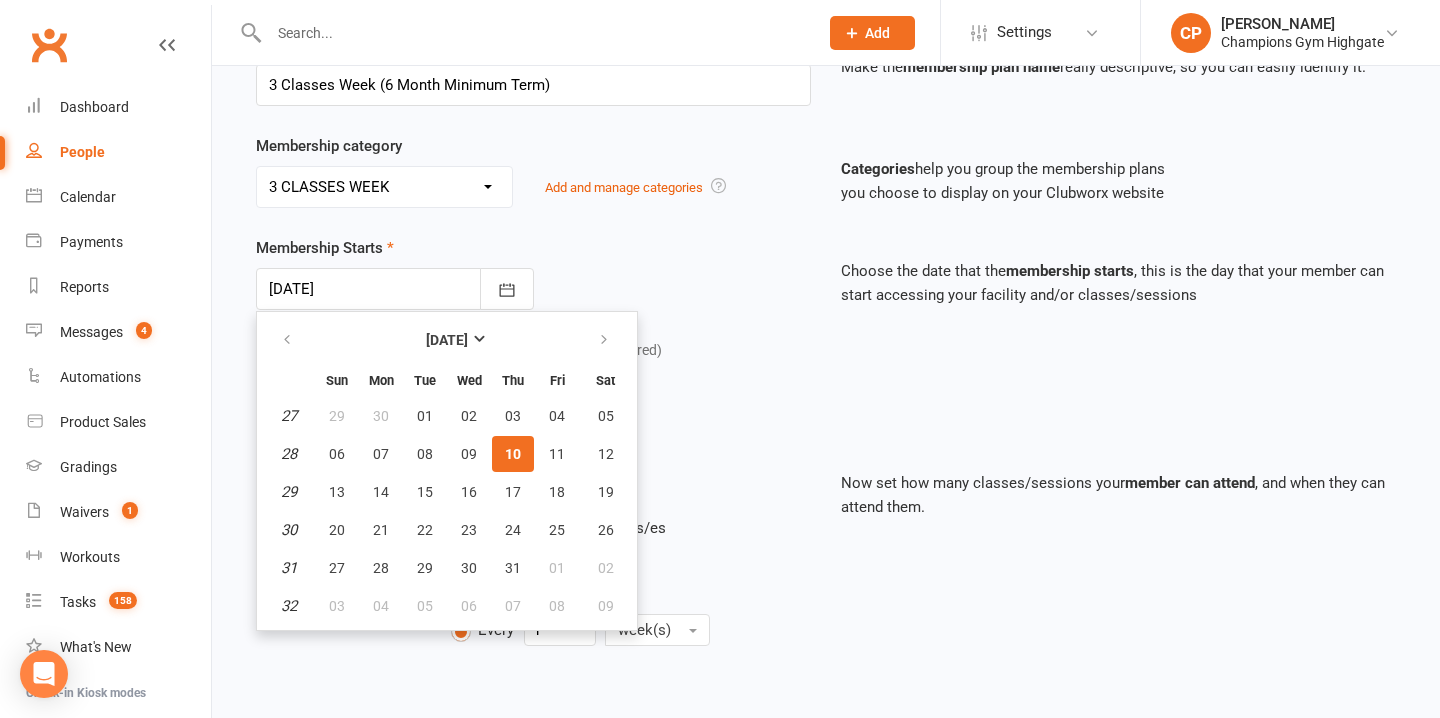 click on "Membership Expires after   (leave blank if no expiration is desired) 0 day(s) week(s) month(s) year(s)   from date of signup" at bounding box center (533, 379) 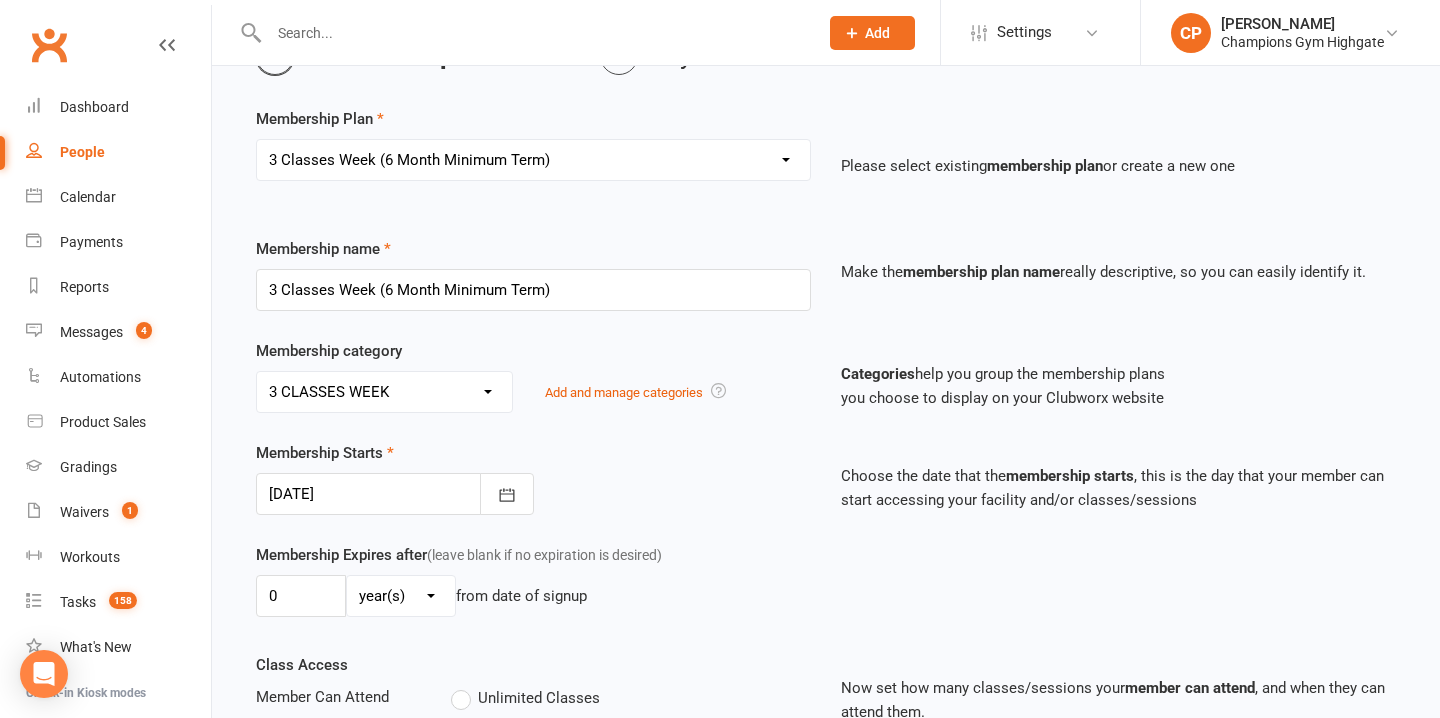scroll, scrollTop: 0, scrollLeft: 0, axis: both 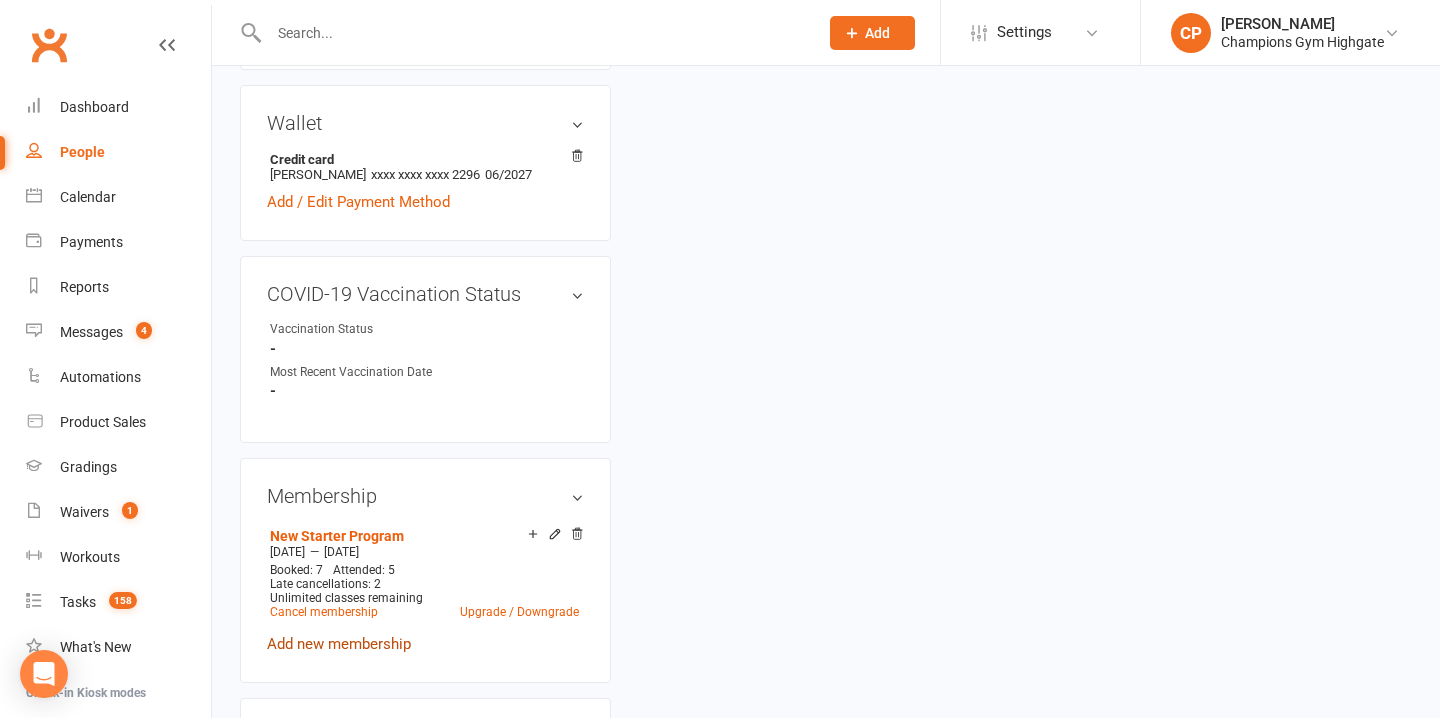 click on "Add new membership" at bounding box center (339, 644) 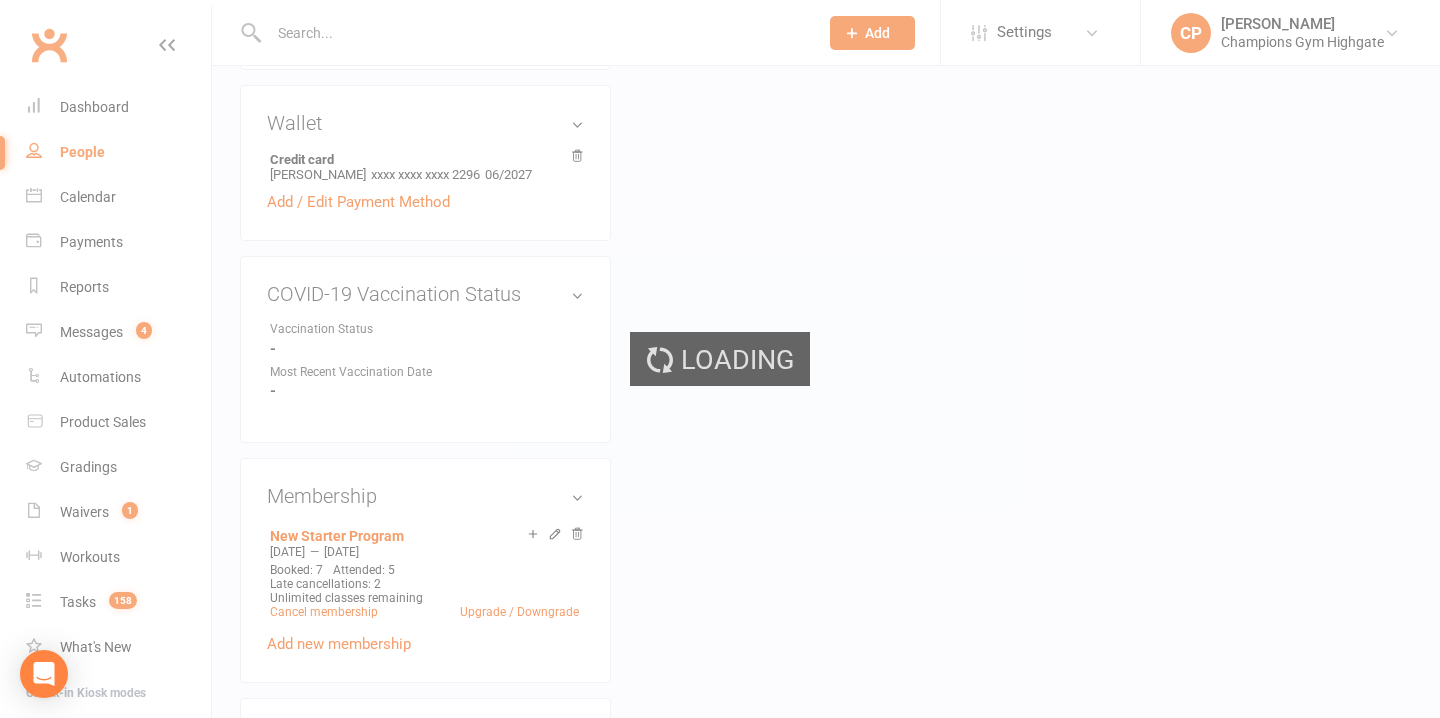 scroll, scrollTop: 0, scrollLeft: 0, axis: both 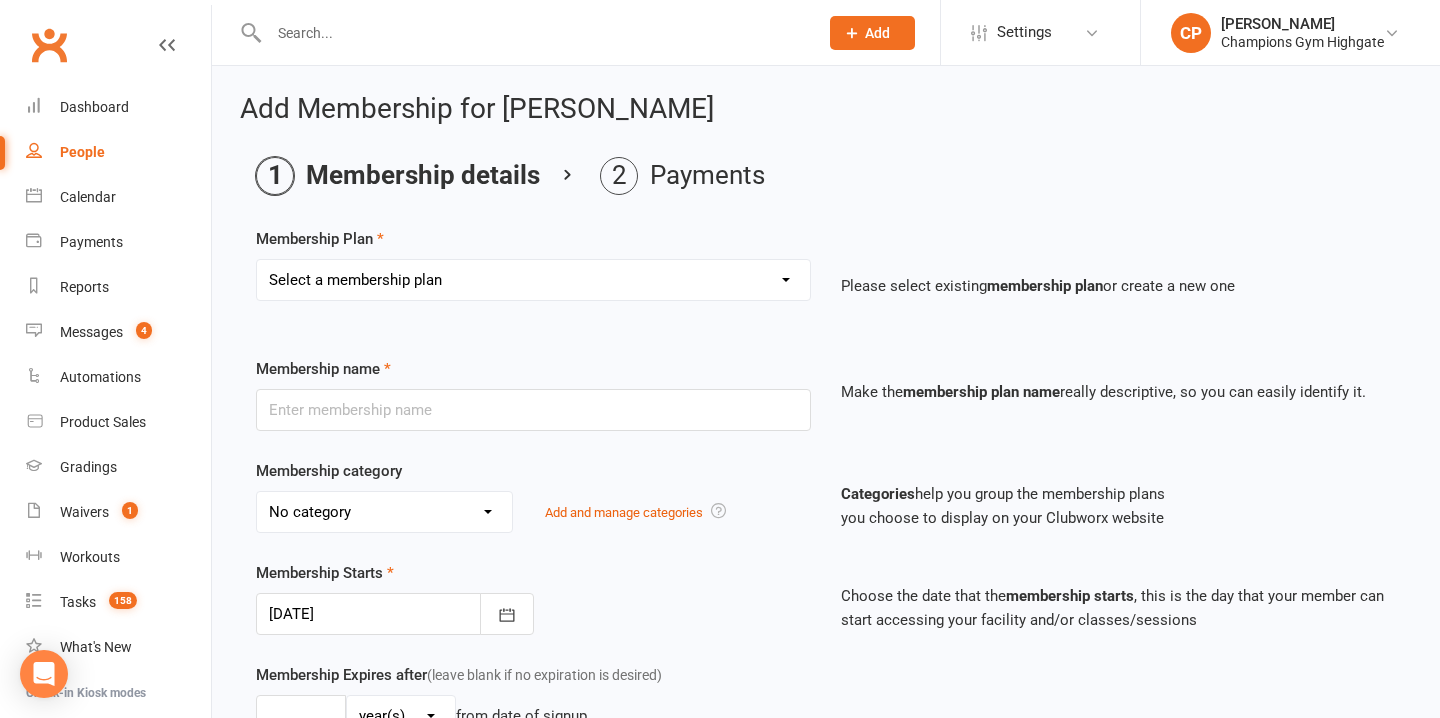 click on "Select a membership plan Create new Membership Plan New Starter Program FIFO New Starter Program Unlimited (12 Month Minimum Term) Unlimited (6 Month Minimum Term) 3 Classes Week (12 Month Minimum Term) 3 Classes Week (6 Month Minimum Term) FIFO Unlimited (6 Months Minimum Term) Junior 3x Class Membership (6 Month Minimum Term) Upfront Unlimited (12 Month Term) Staff Membership STUDENT Unlimited (6 Months Minimum Term) PT - Personal Training, Muay Thai (45 Minutes with Coach Loma) PT - Personal Training, Muay Thai (45 Minutes with Coach Loma, 5x Pack) PT - Personal Training, Muay Thai (45 Minutes with Coach Loma, 10x Pack) PT - Personal Training, Muay Thai (30 Minutes with Coach Loma) PT - Personal Training, Muay Thai (30 Minutes with Coach Loma, 10x Pack) PT - Personal Training, Muay Thai (30 Minutes with Coach Loma, 5x Pack) PT - Personal Training, SAC (30 Minutes with Coach Alexandre) PT - Personal Training, SAC (45 Minutes with Coach Alexandre) Mentorship Program Upfront Unlimited (6 Month Term)" at bounding box center [533, 280] 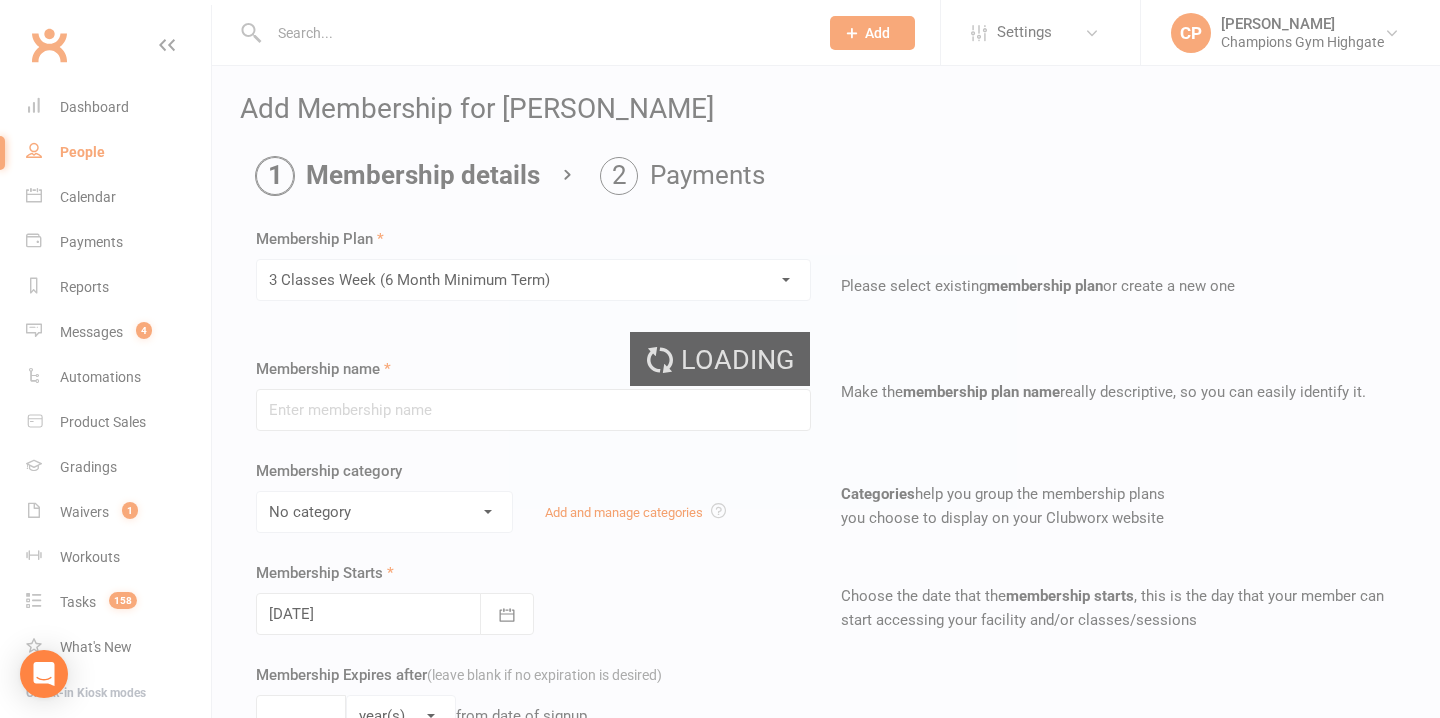 type on "3 Classes Week (6 Month Minimum Term)" 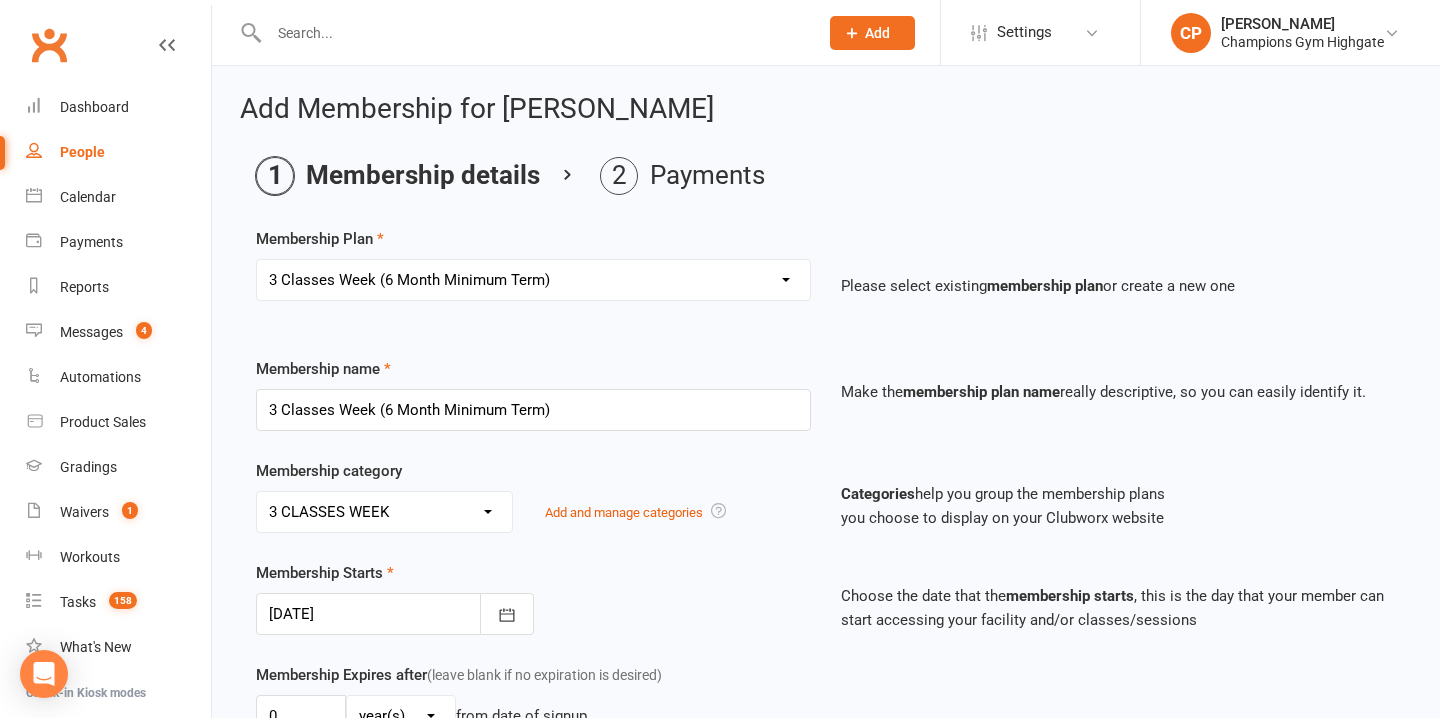 click at bounding box center [395, 614] 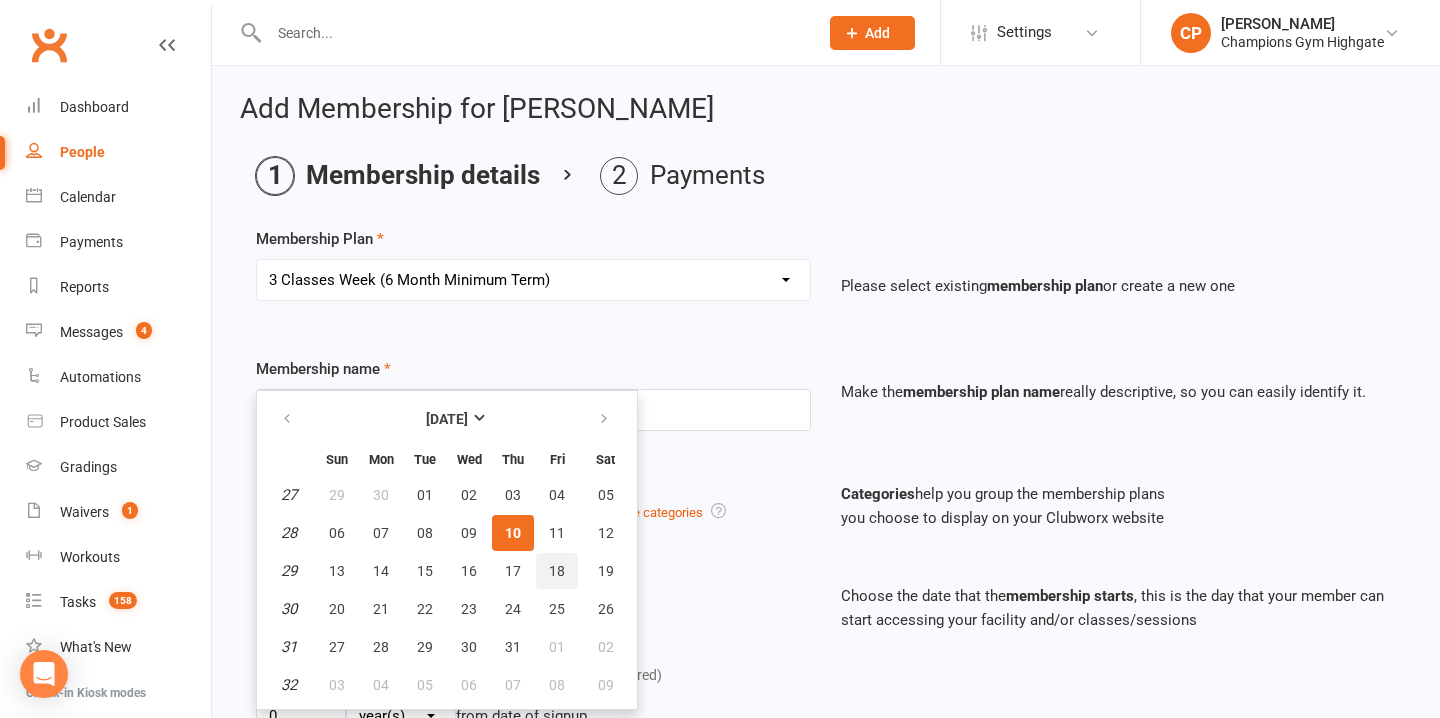 click on "18" at bounding box center [557, 571] 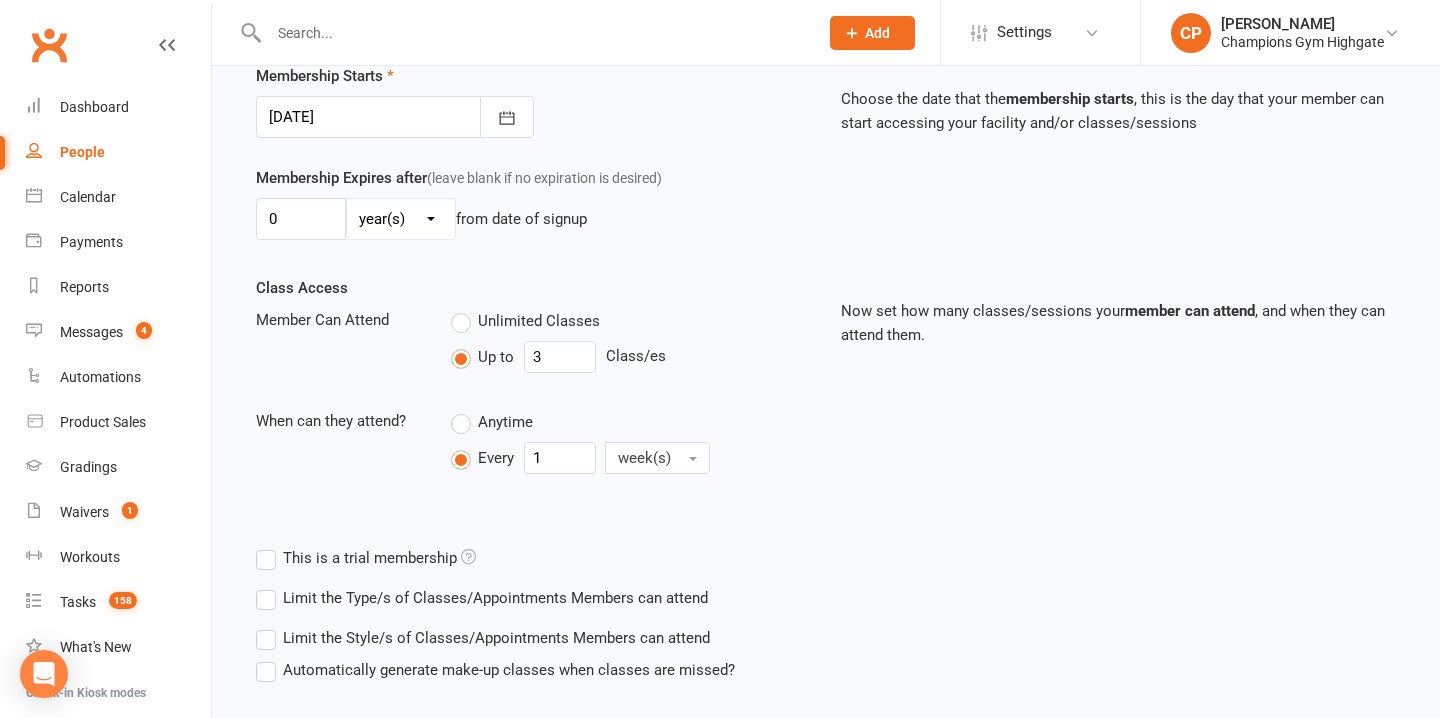 scroll, scrollTop: 620, scrollLeft: 0, axis: vertical 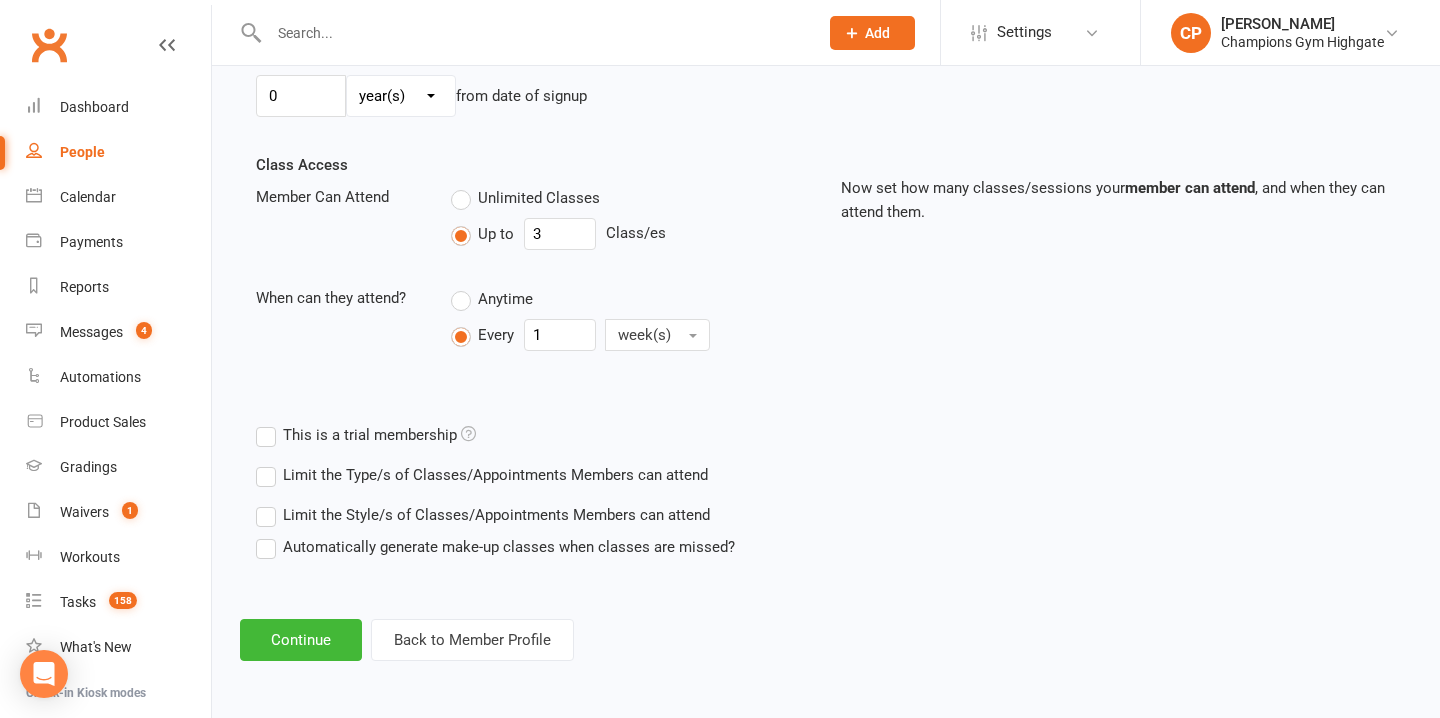 click on "Limit the Type/s of Classes/Appointments Members can attend" at bounding box center (482, 475) 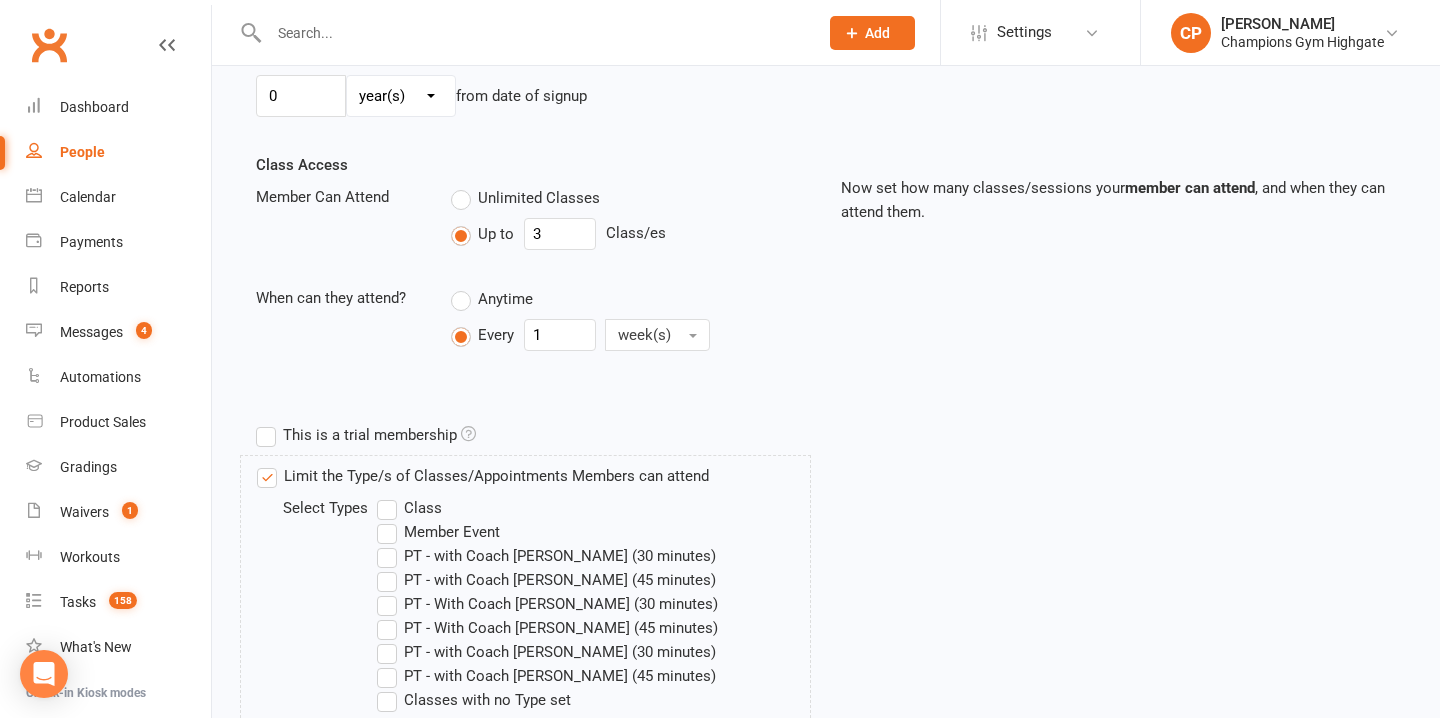 click on "Class" at bounding box center (409, 508) 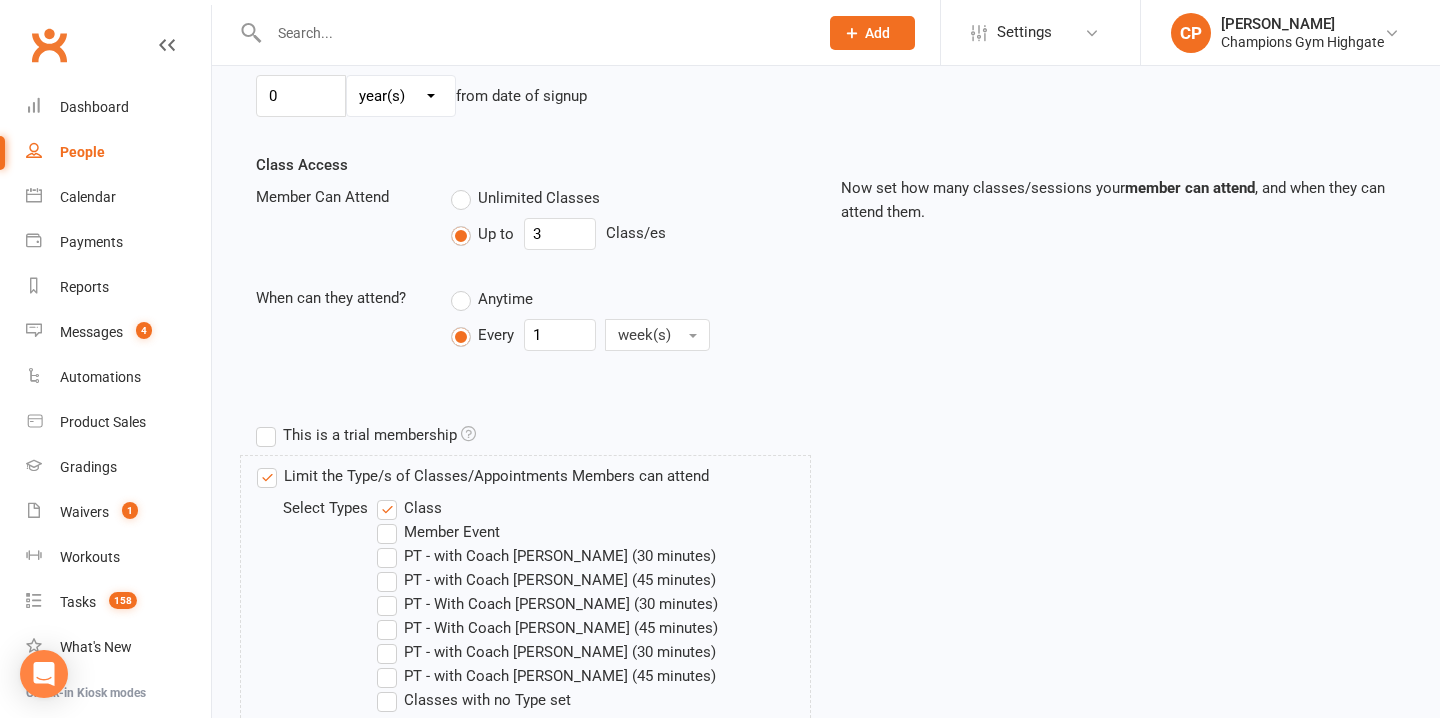 scroll, scrollTop: 934, scrollLeft: 0, axis: vertical 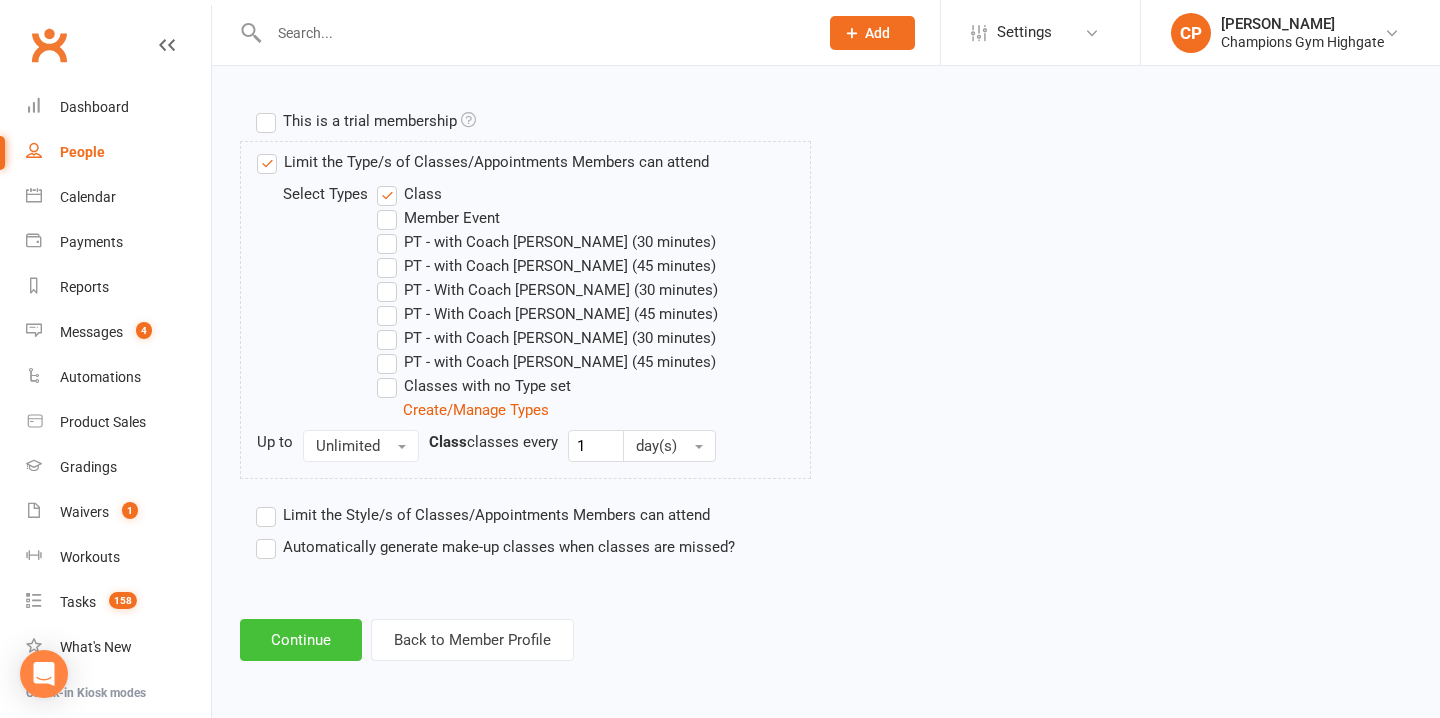 click on "Continue" at bounding box center (301, 640) 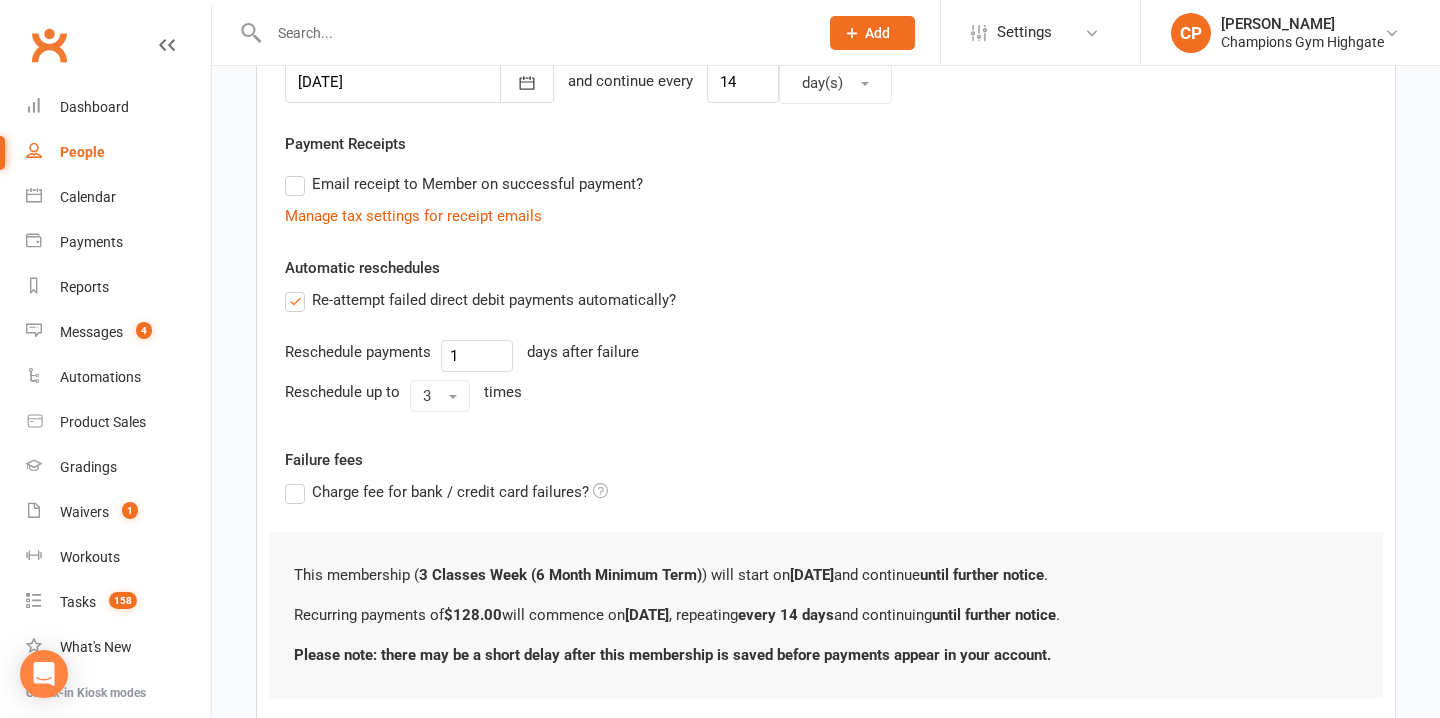scroll, scrollTop: 656, scrollLeft: 0, axis: vertical 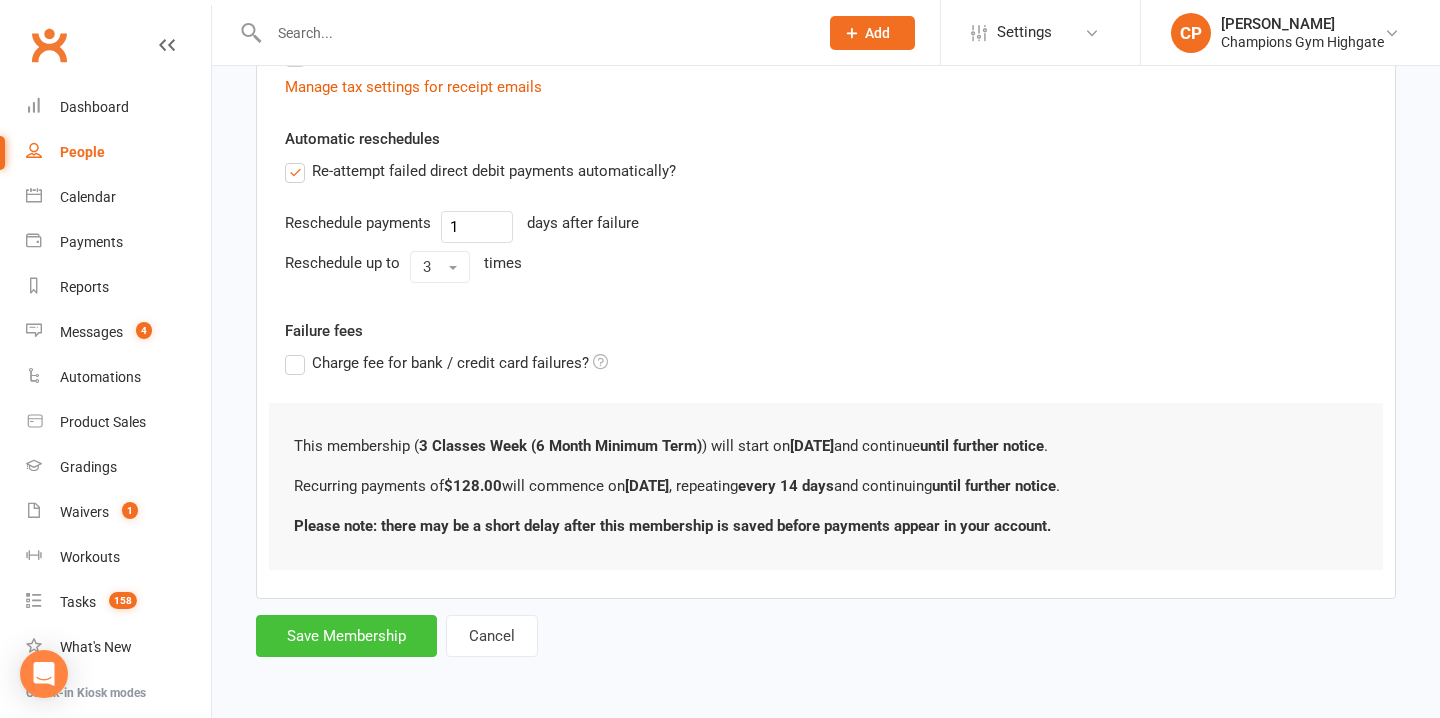 click on "Save Membership" at bounding box center (346, 636) 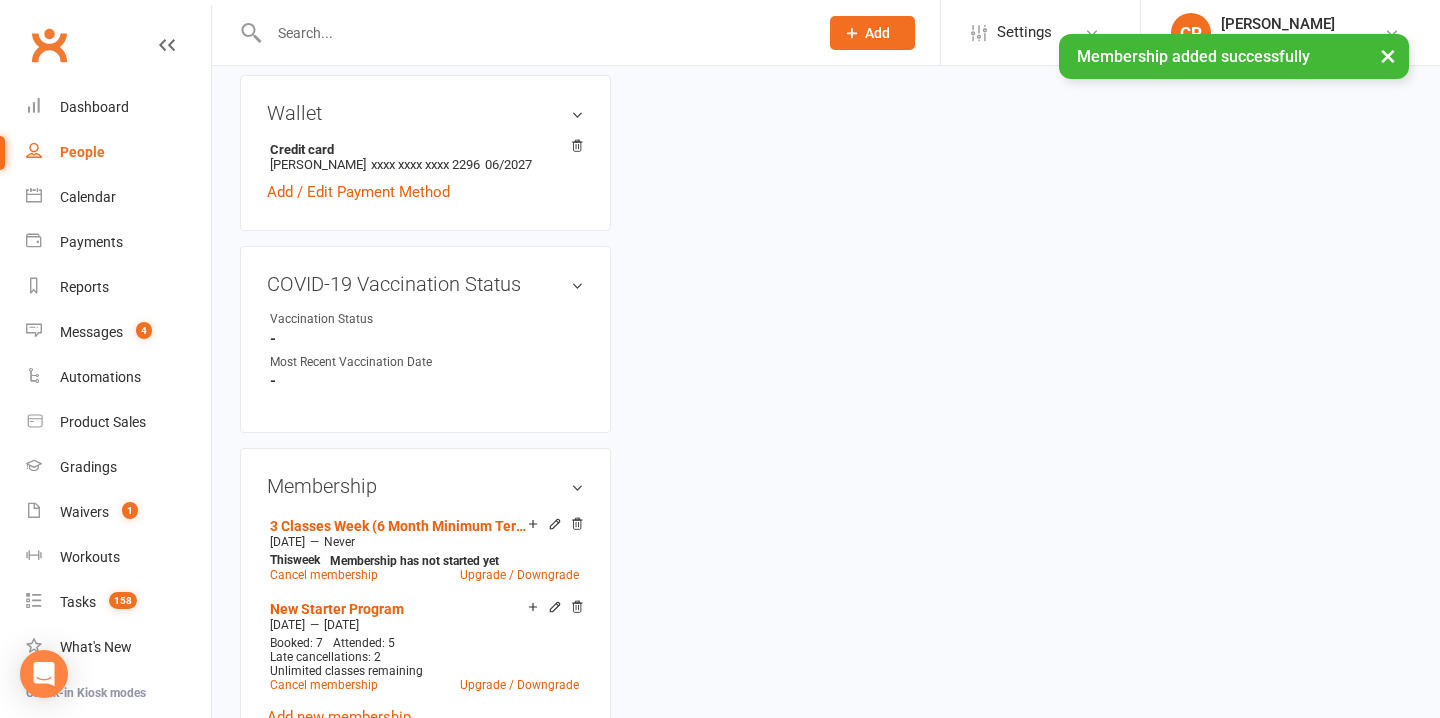 scroll, scrollTop: 0, scrollLeft: 0, axis: both 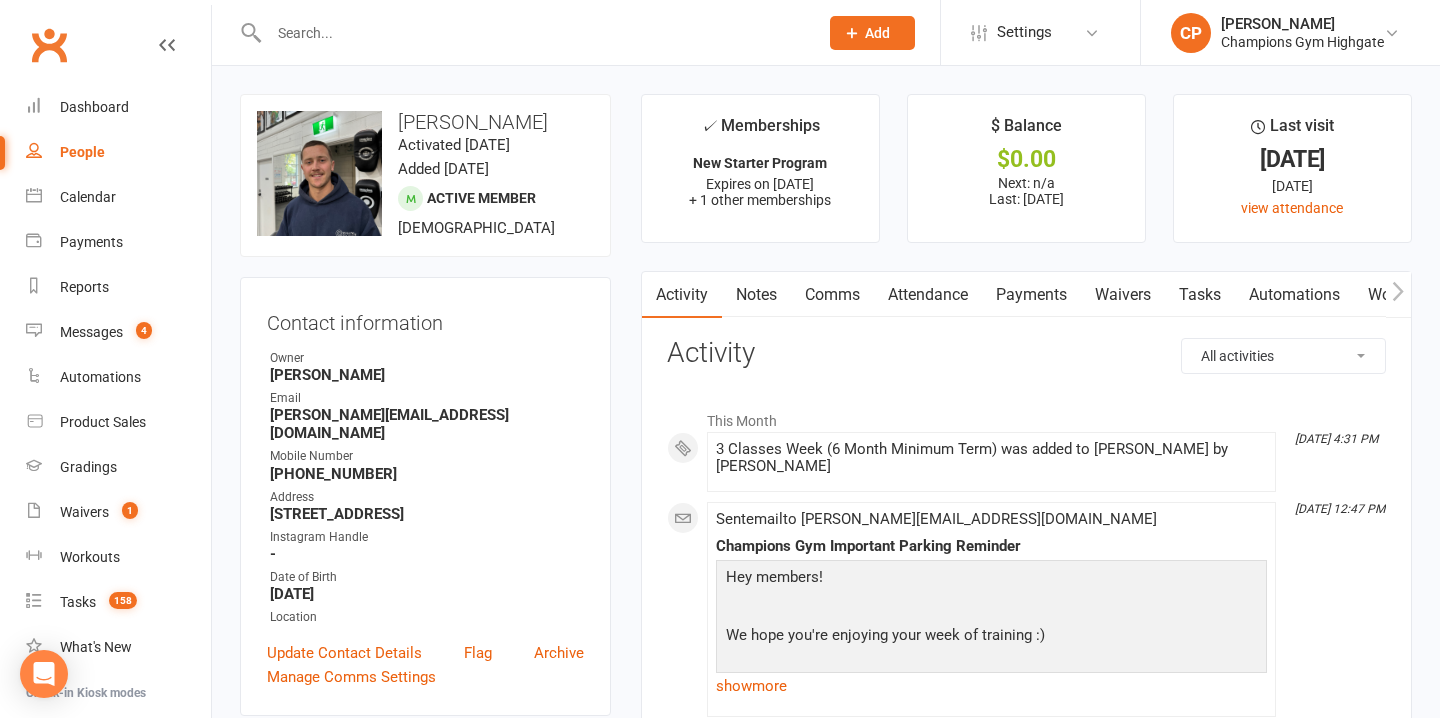 click on "Attendance" at bounding box center (928, 295) 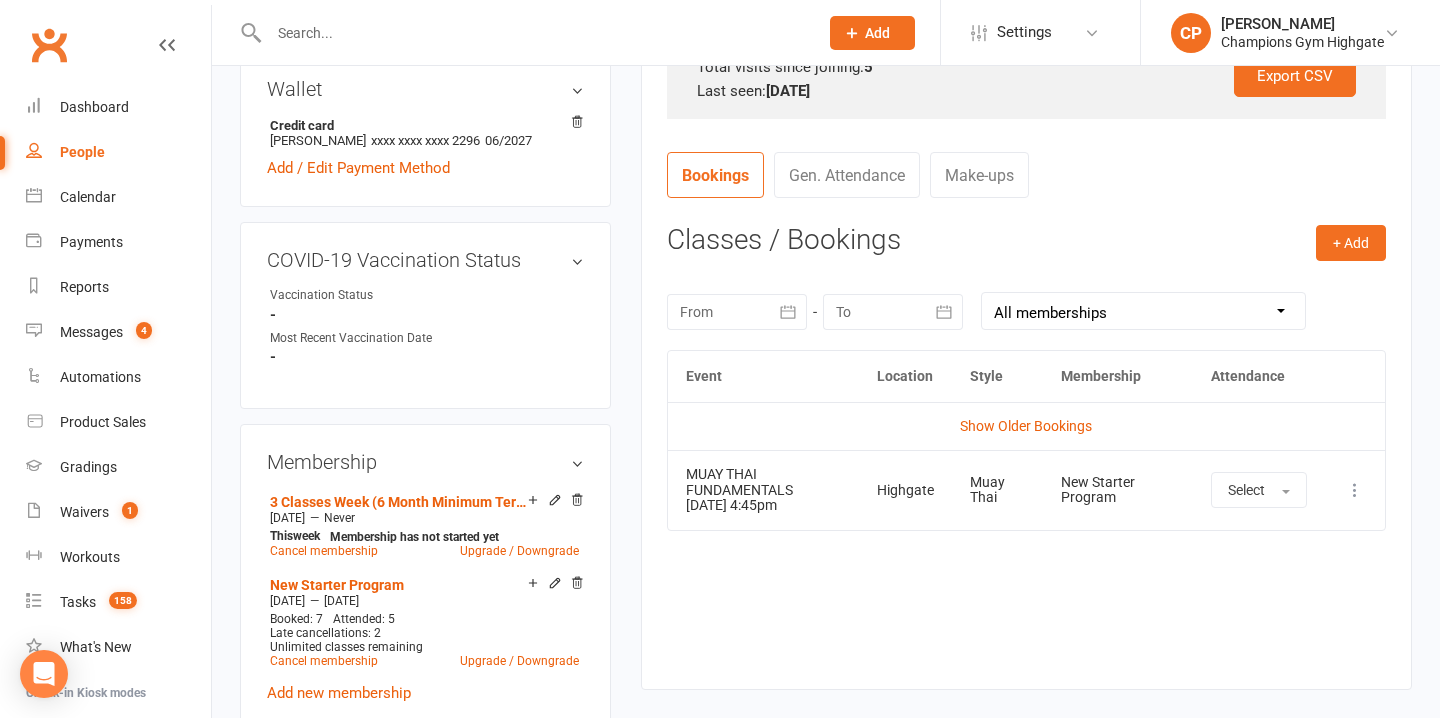 scroll, scrollTop: 688, scrollLeft: 0, axis: vertical 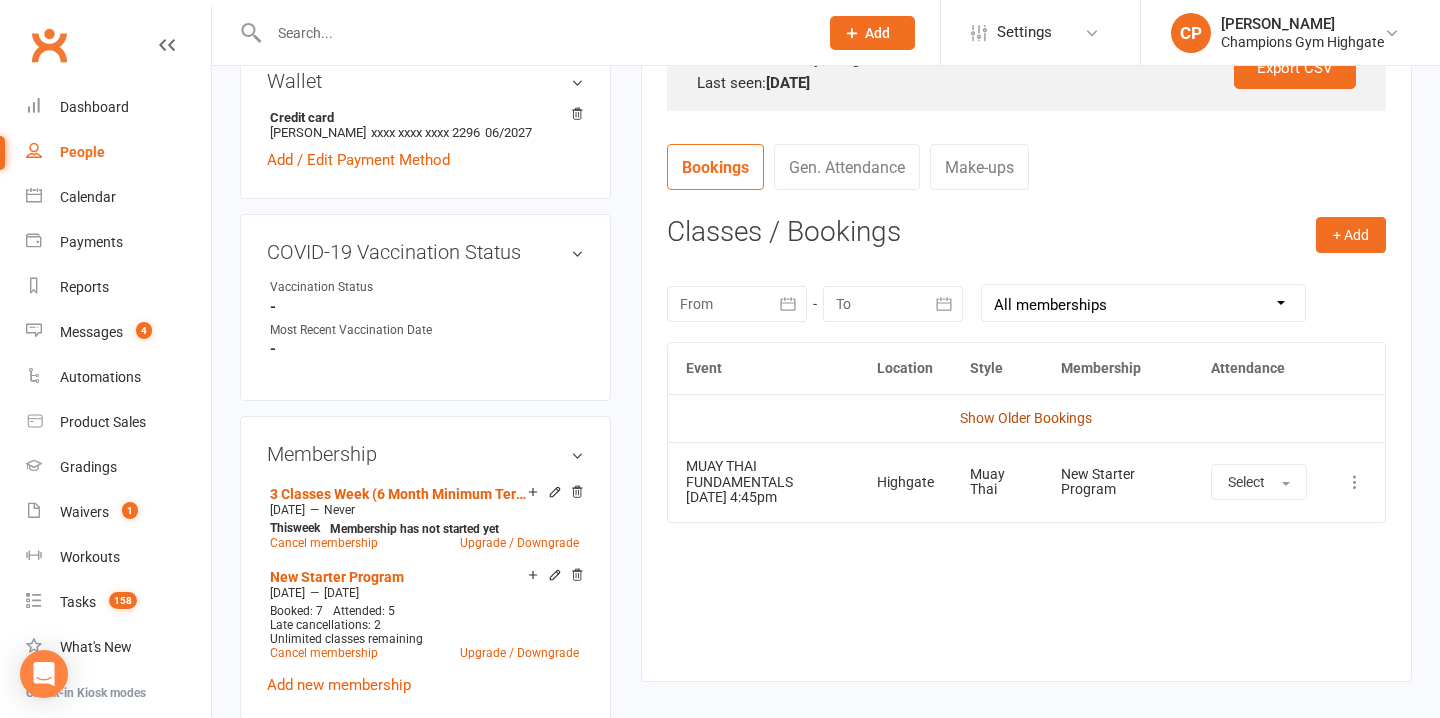 click on "Show Older Bookings" at bounding box center [1026, 418] 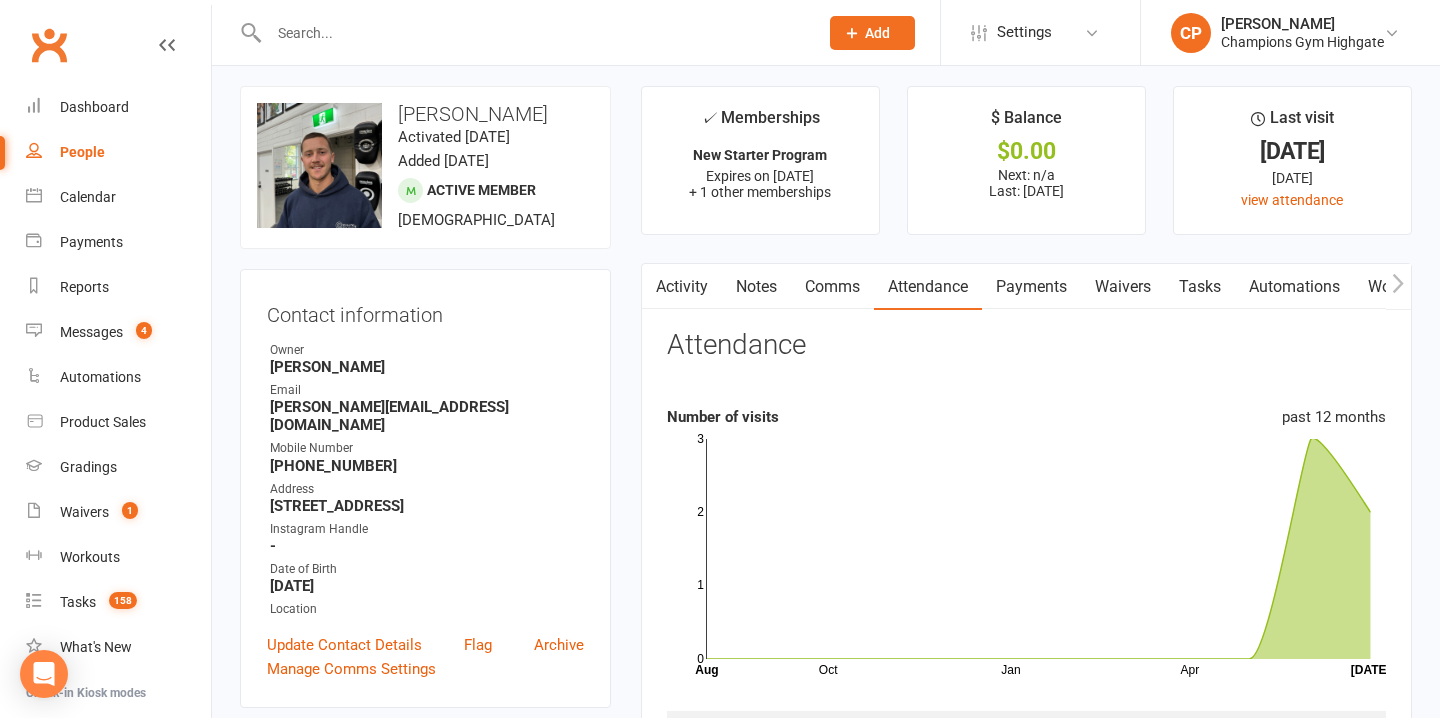 scroll, scrollTop: 0, scrollLeft: 0, axis: both 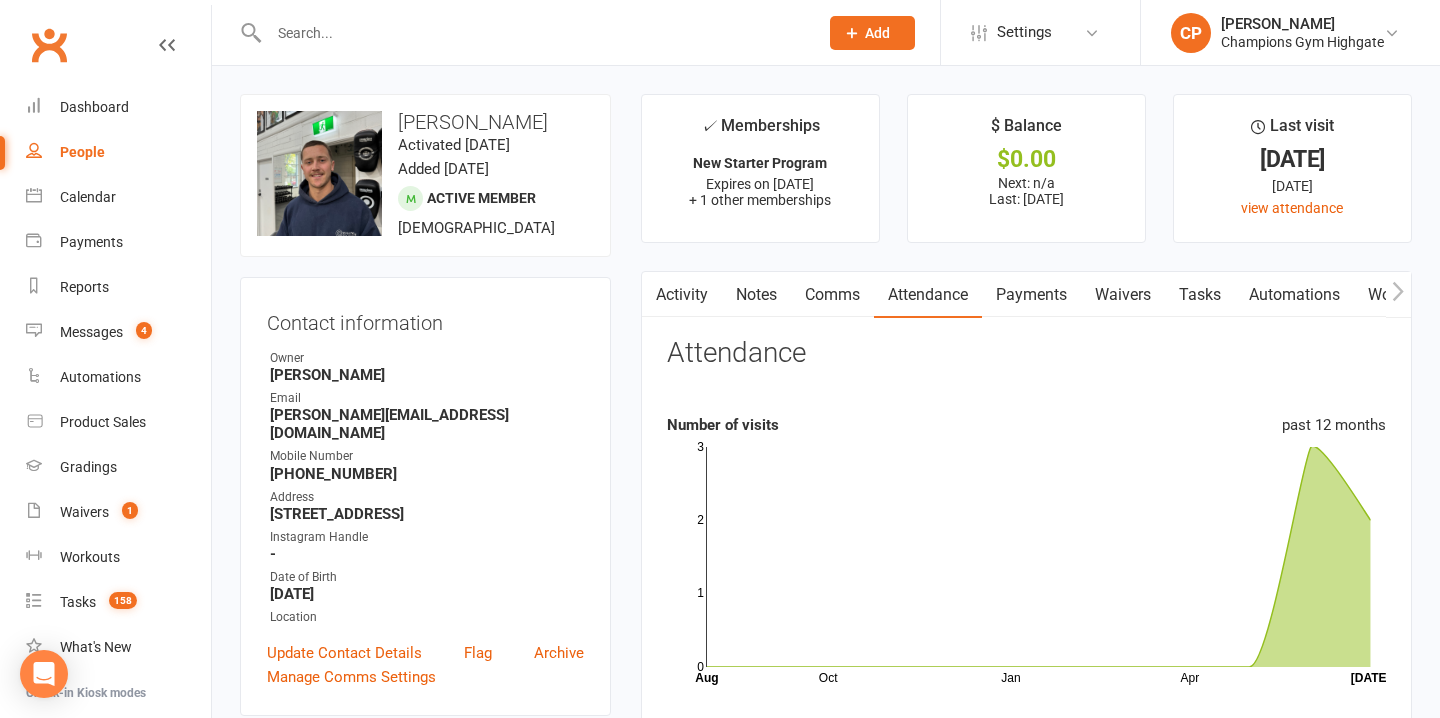 click at bounding box center [533, 33] 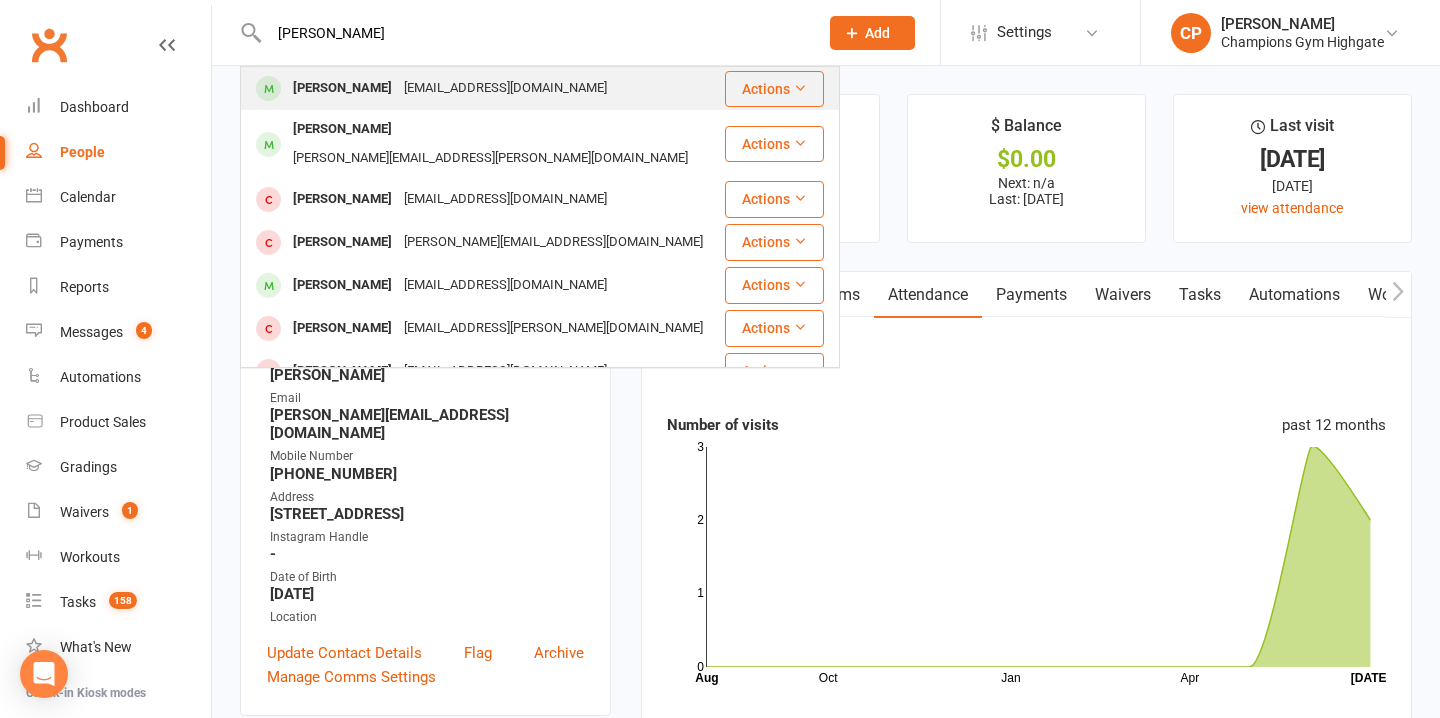 type on "dan herold" 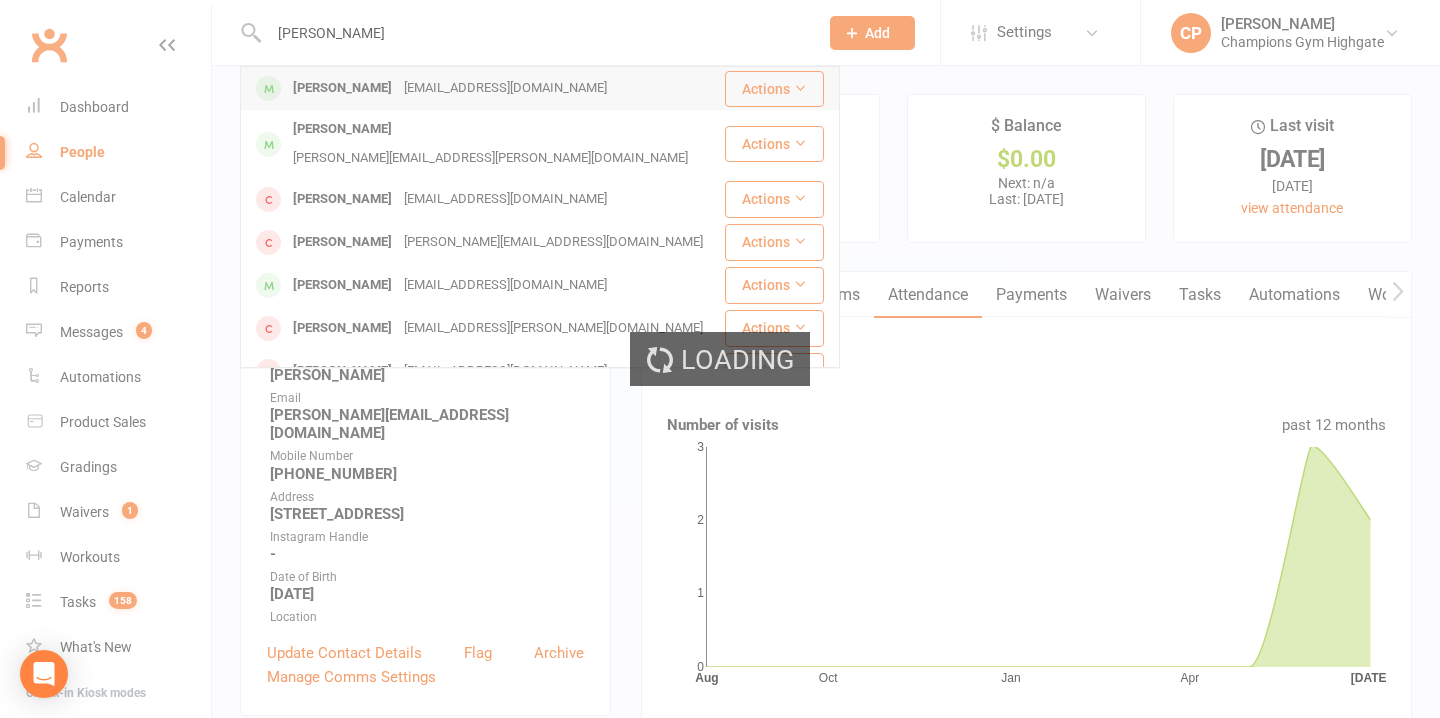 type 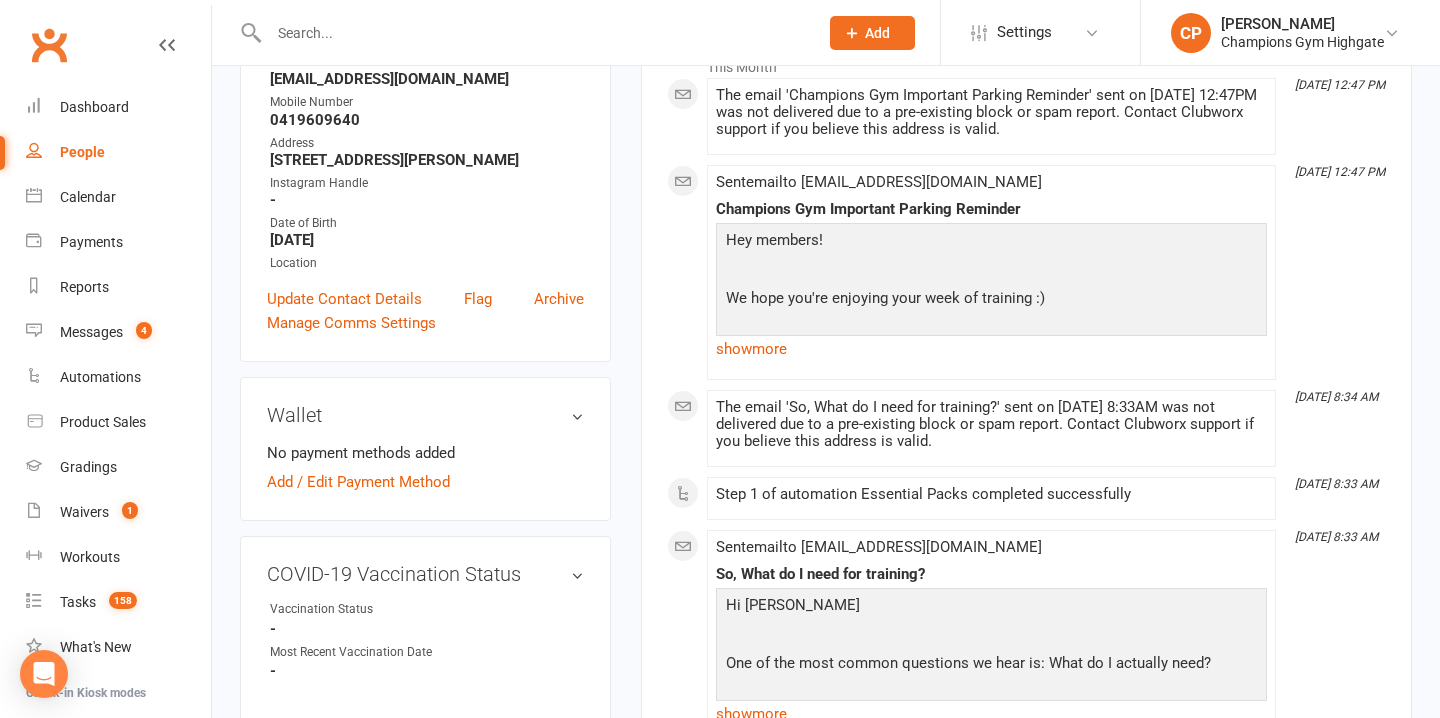 scroll, scrollTop: 0, scrollLeft: 0, axis: both 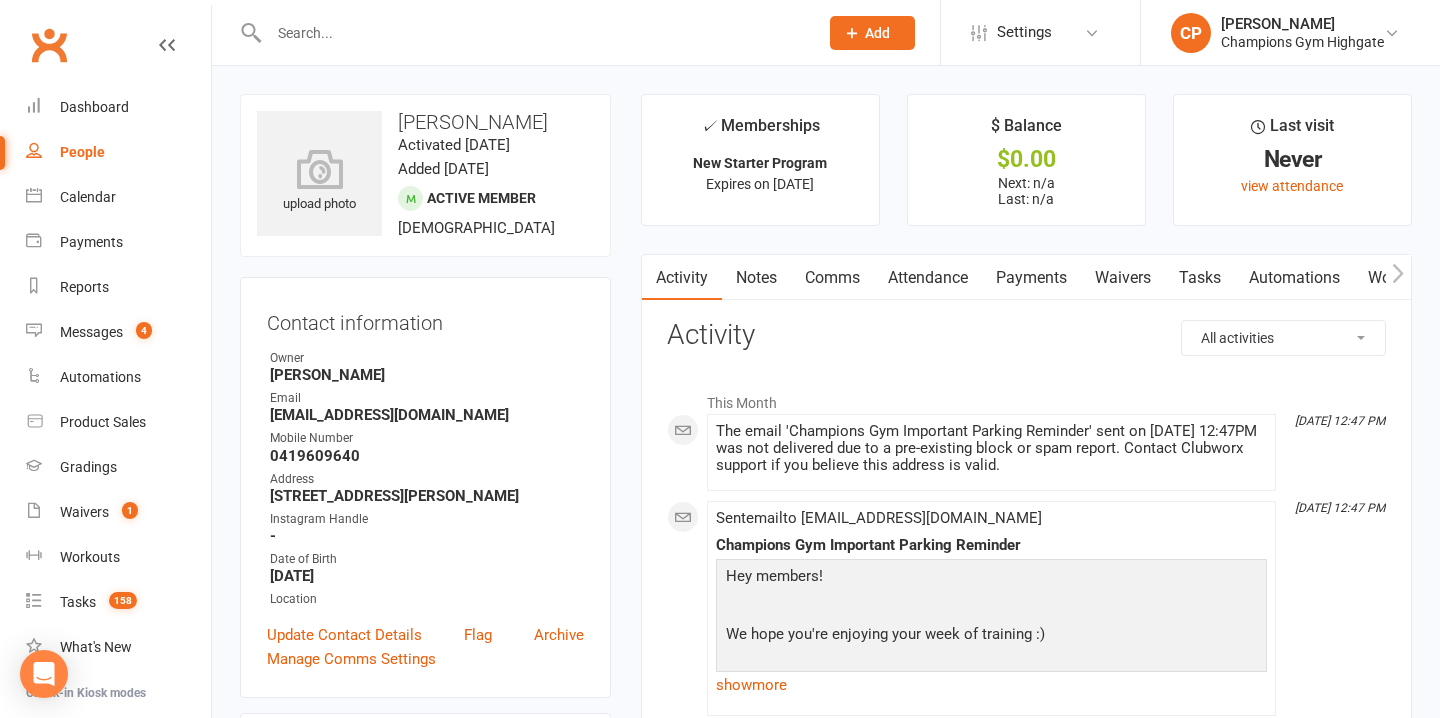 click on "Waivers" at bounding box center [1123, 278] 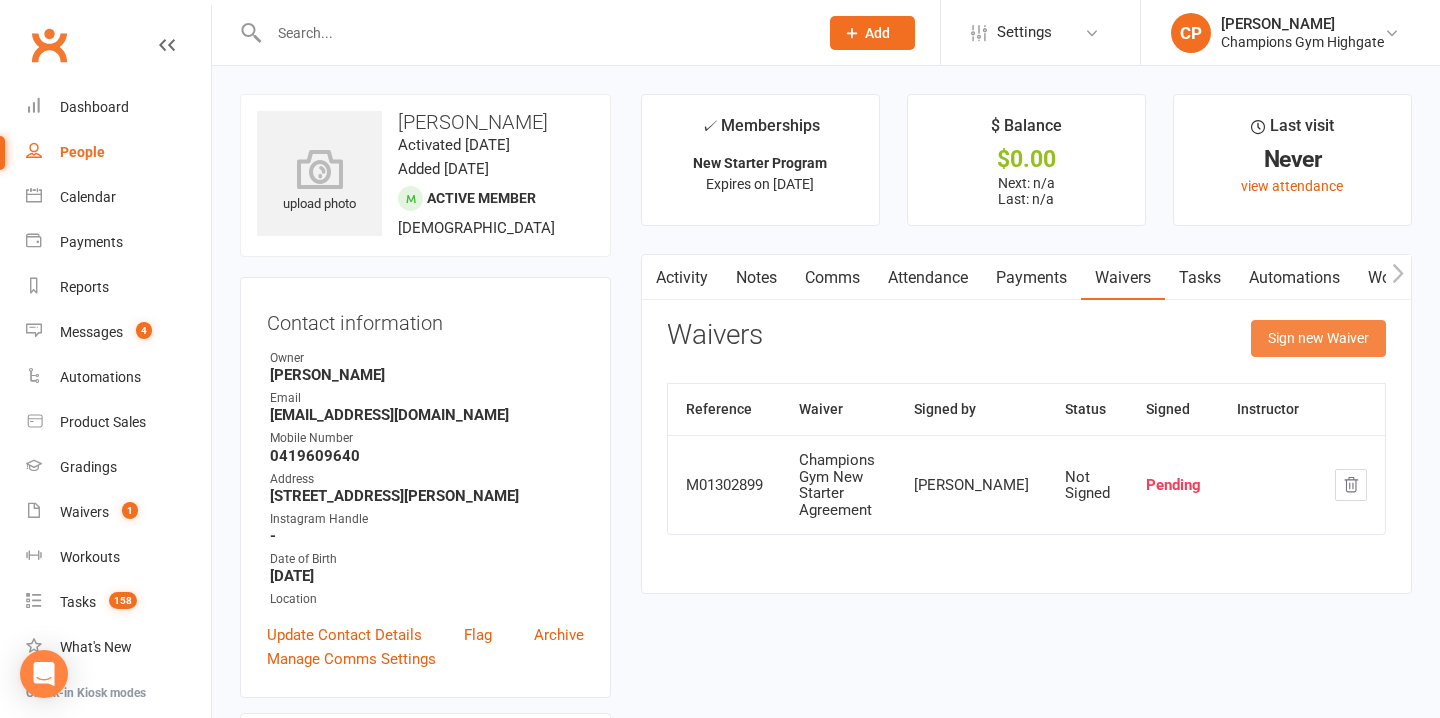 click on "Sign new Waiver" at bounding box center (1318, 338) 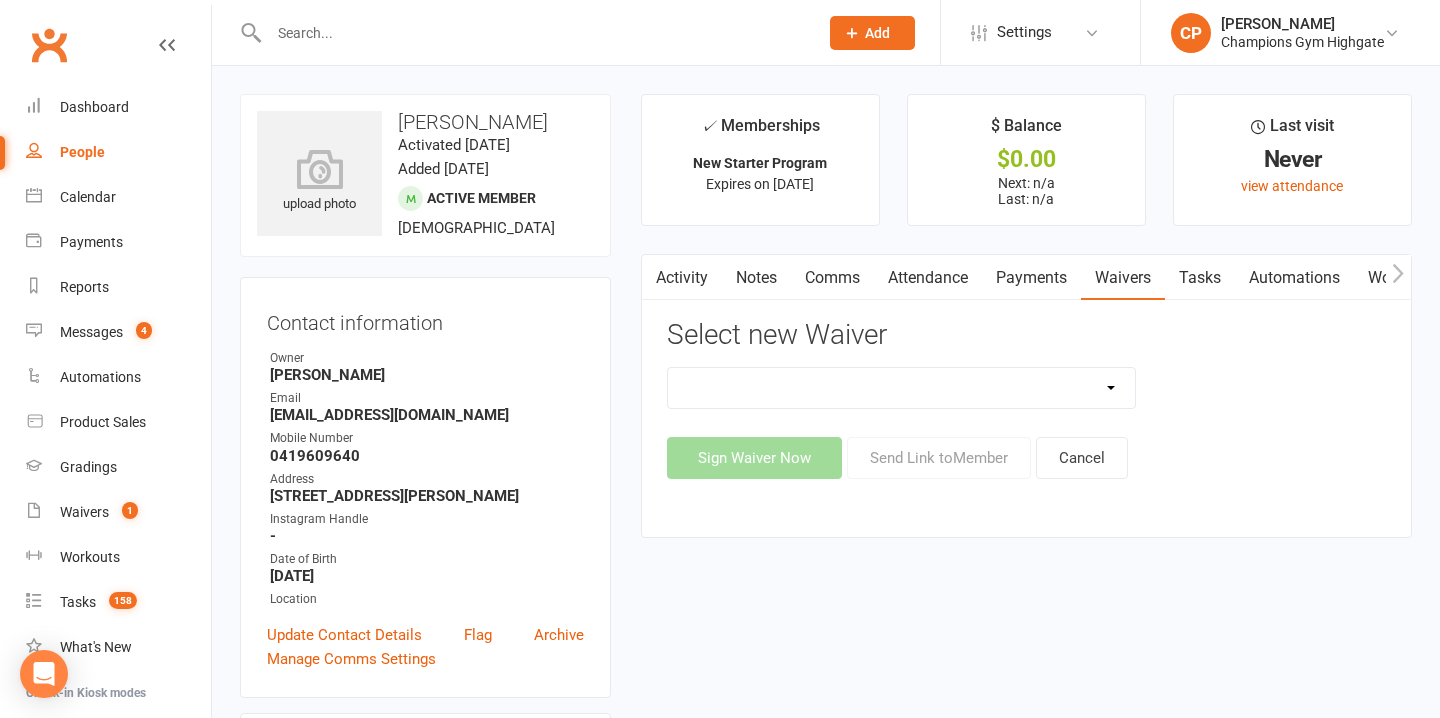 click on "Casual Waiver - First Timers Casual Waiver (STAFF ONLY) Champions Gym Cancellation Form Champions Gym Change of Payment Form Champions Gym Class Pass Terms, Conditions & Waiver of Liability Champions Gym Feedback Form - Sorry to see you go! Champions Gym Membership Agreement Champions Gym Membership Variation Form Champions Gym New Starter Agreement Champions Gym Pty Ltd – 7-Day Free Trial Waiver & Release of Liability Champions Gym Suspension Form ***DO NOT USE Champions Gym Membership Agreement (YOUTH) ***DO NOT USE Champions Gym Membership Variation Form - YOUTH ***DO NOT USE Champions Gym New Starter Agreement (YOUTH) Hitout Event Participant Commitment Agreement" at bounding box center (902, 388) 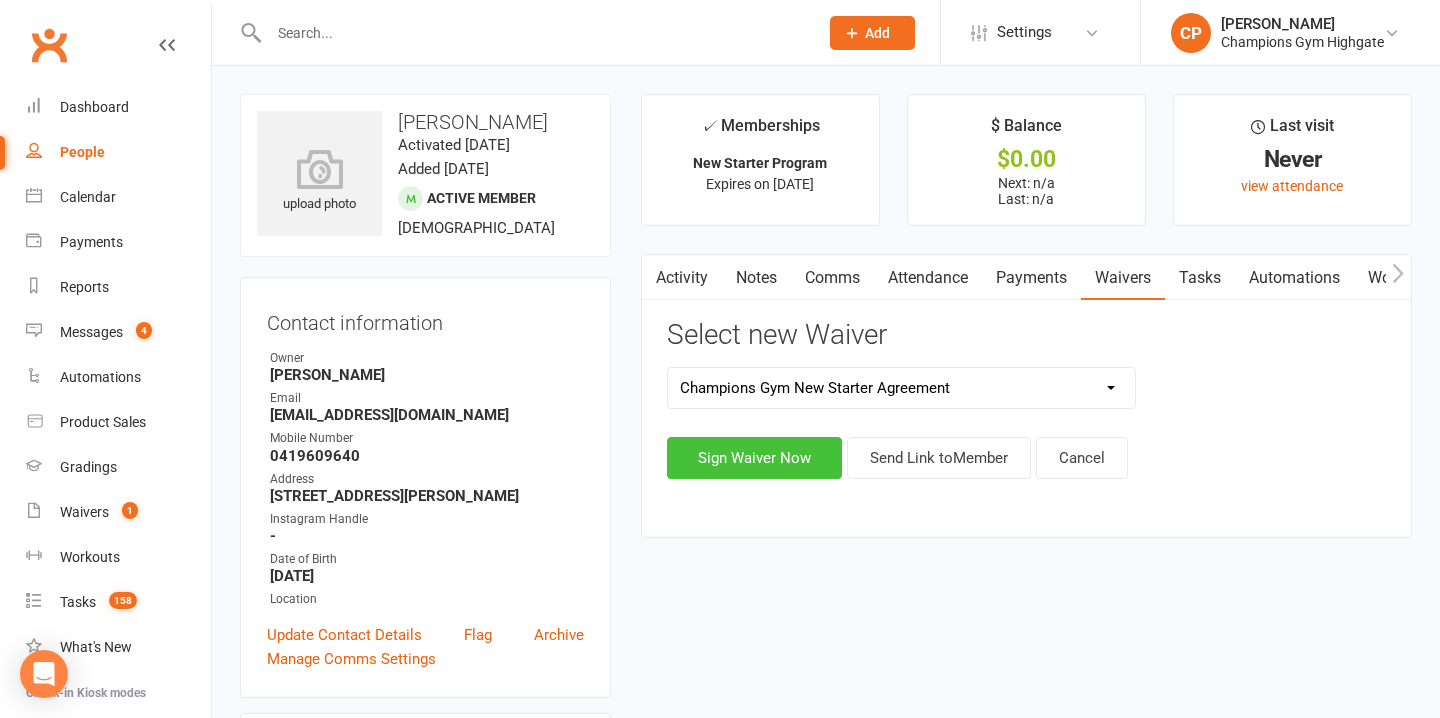 click on "Sign Waiver Now" at bounding box center [754, 458] 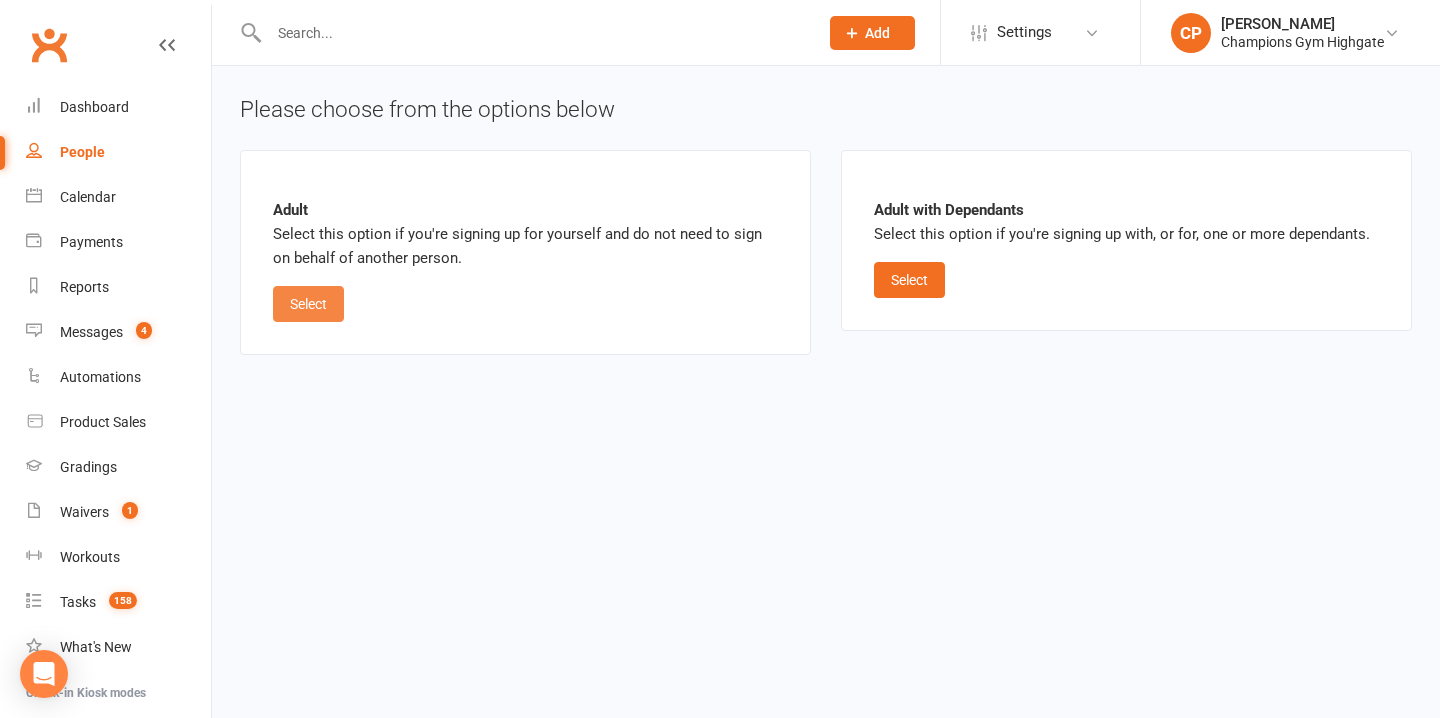 click on "Select" at bounding box center [308, 304] 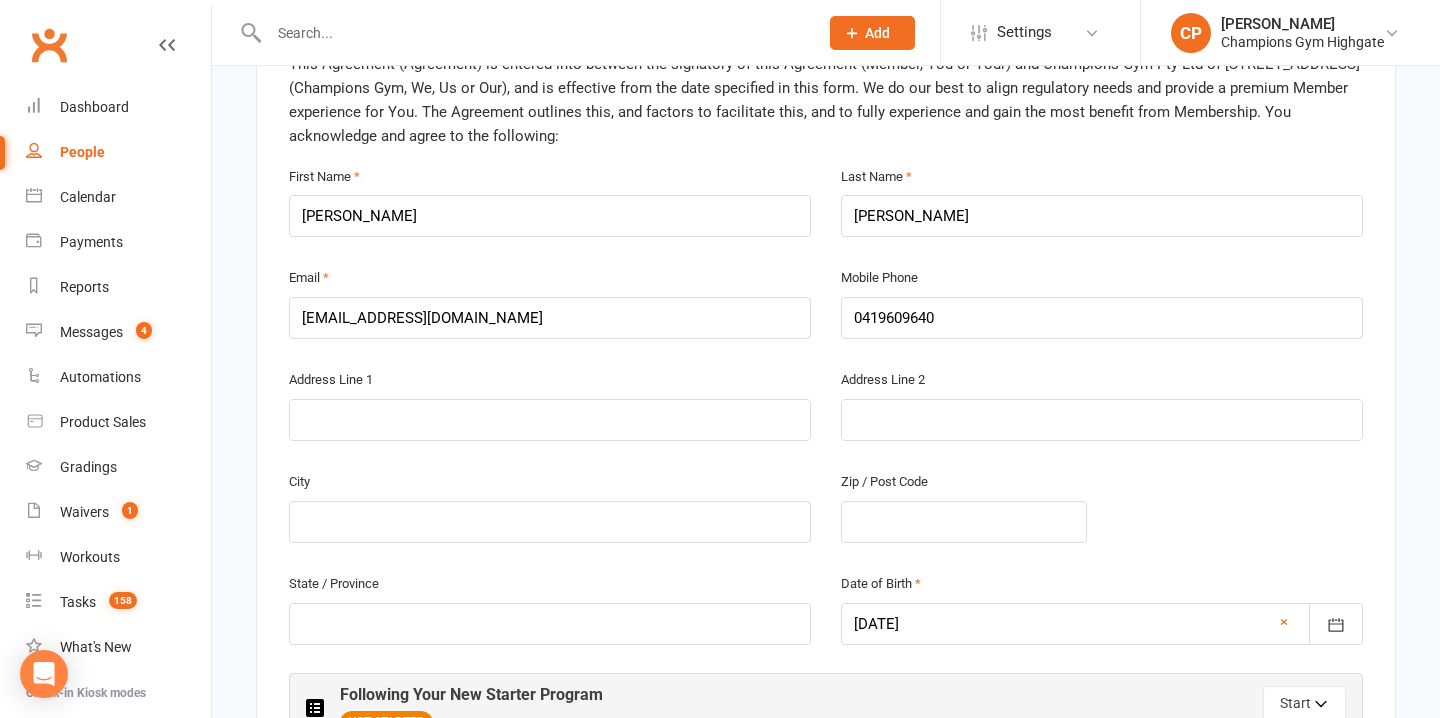 scroll, scrollTop: 512, scrollLeft: 0, axis: vertical 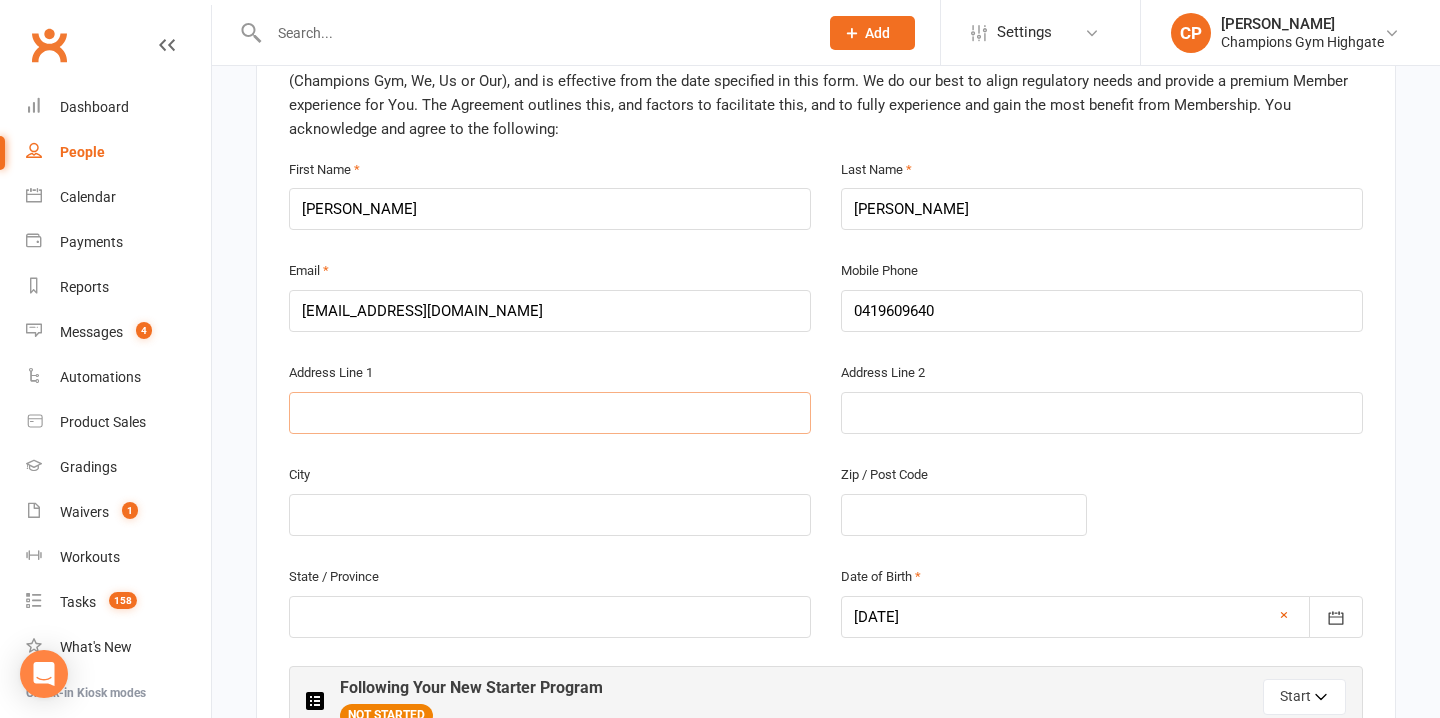 click at bounding box center [550, 413] 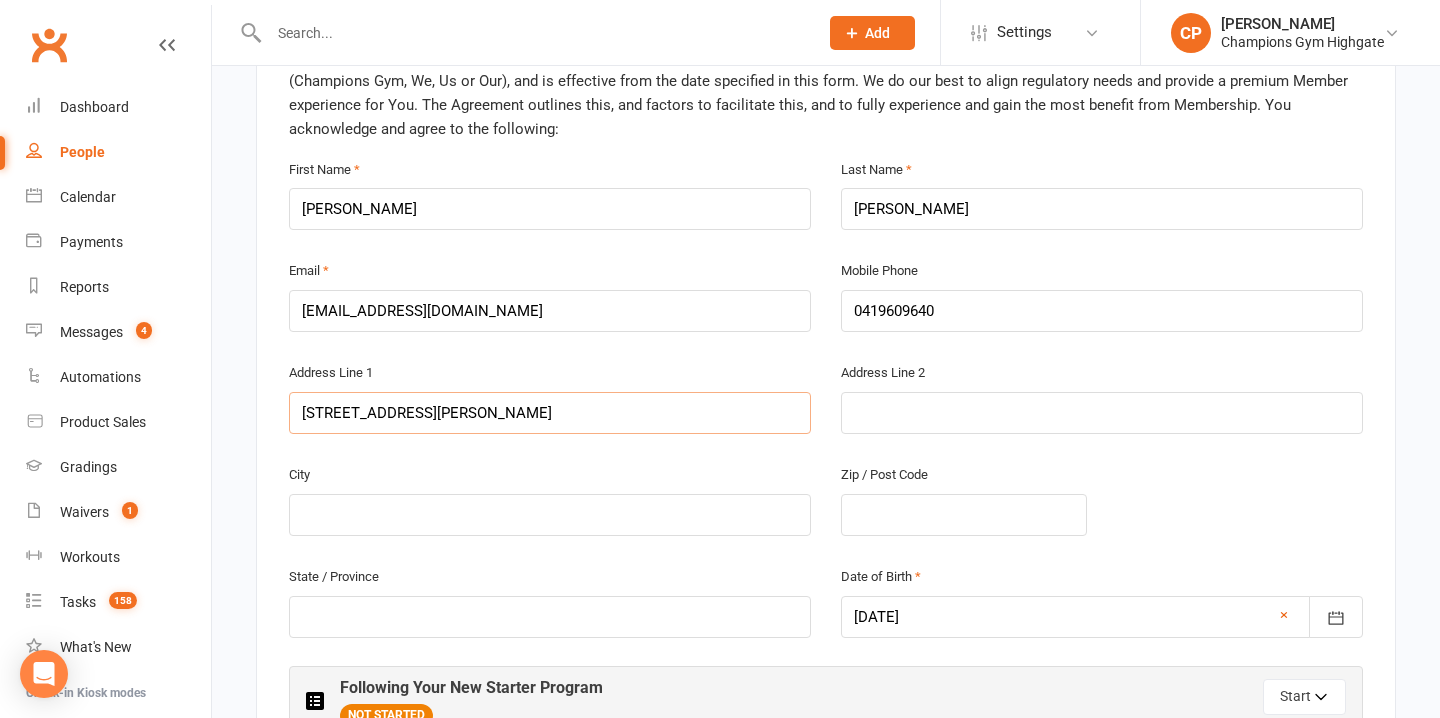 type on "516/380 Murray Street" 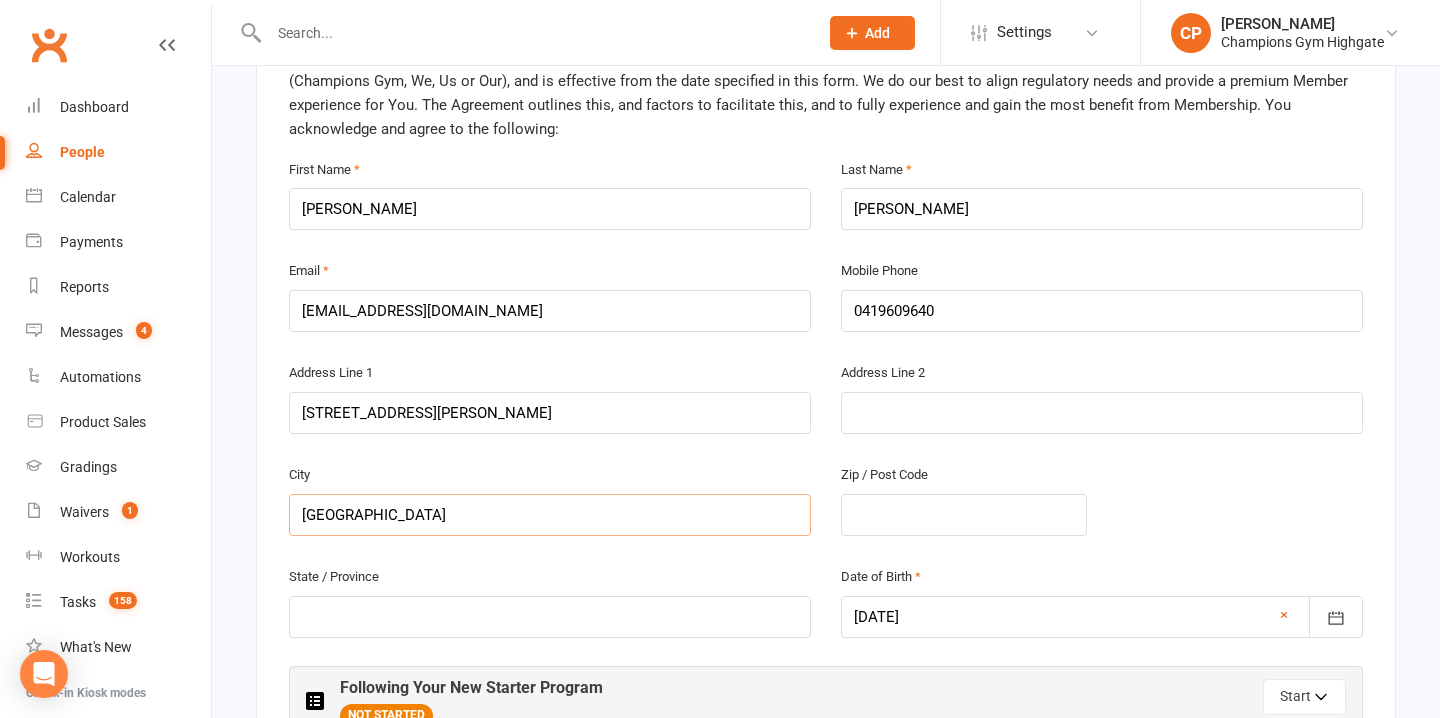 type on "Perth" 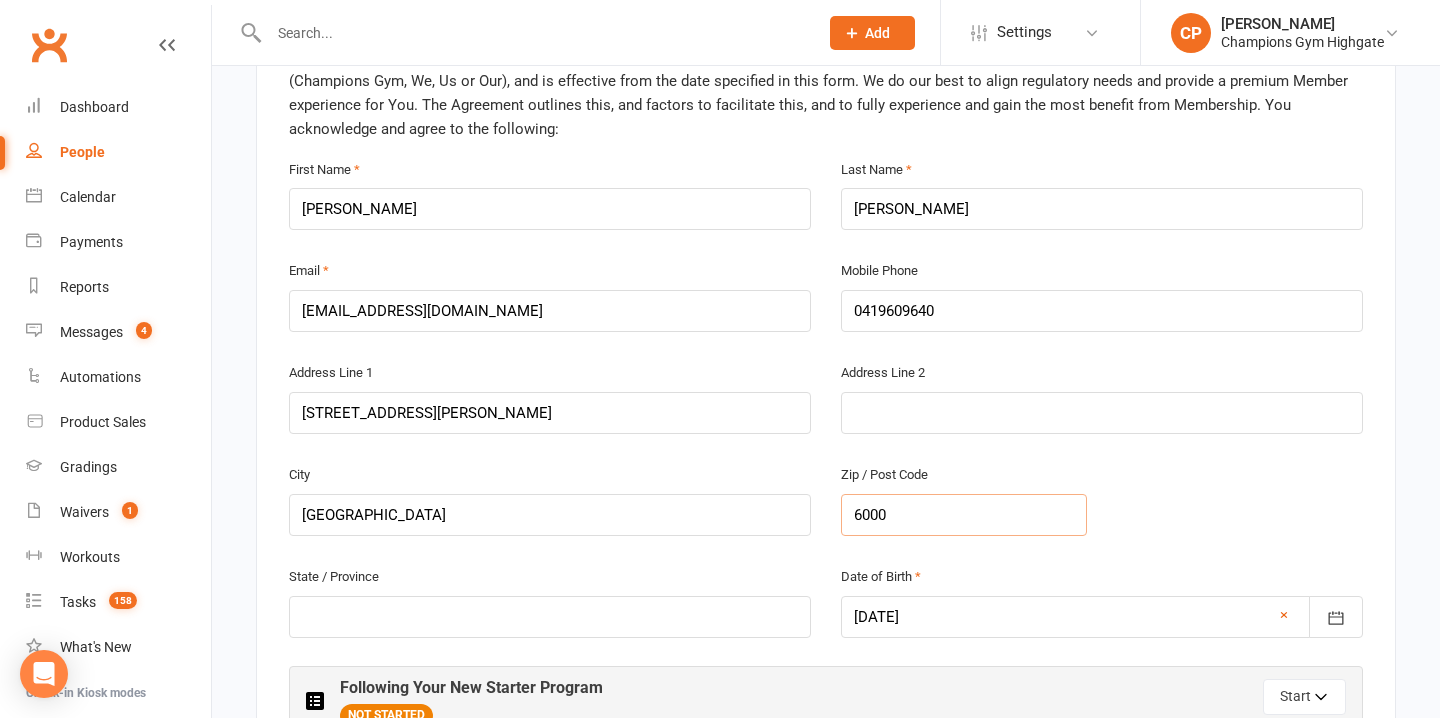 type on "6000" 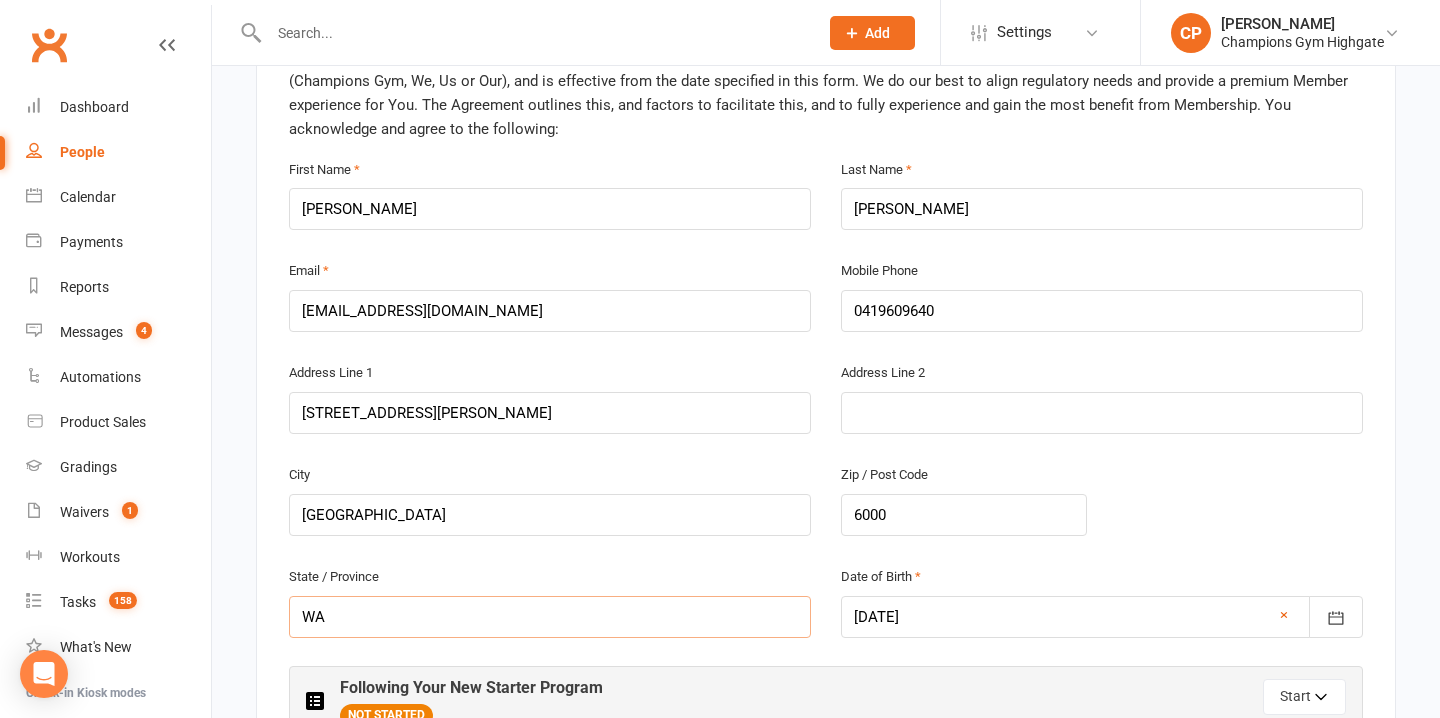 type on "WA" 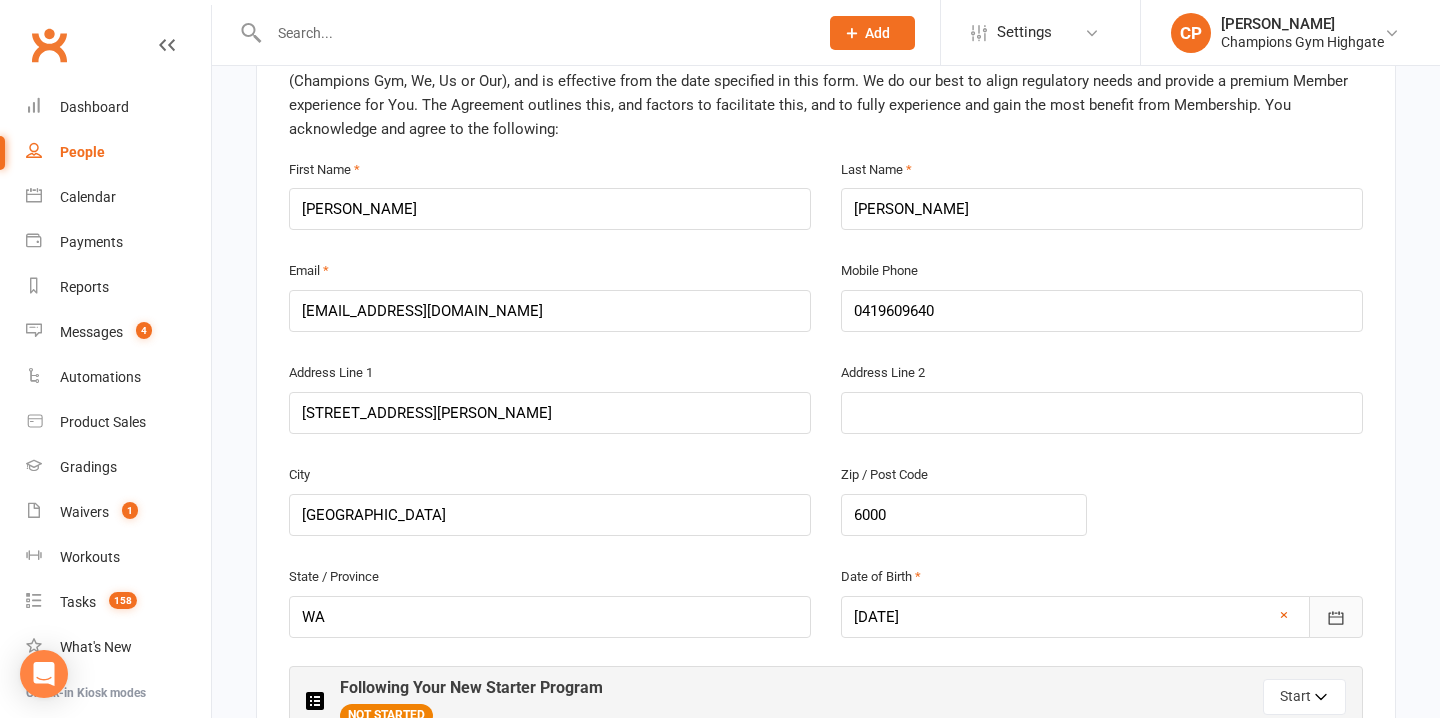 type 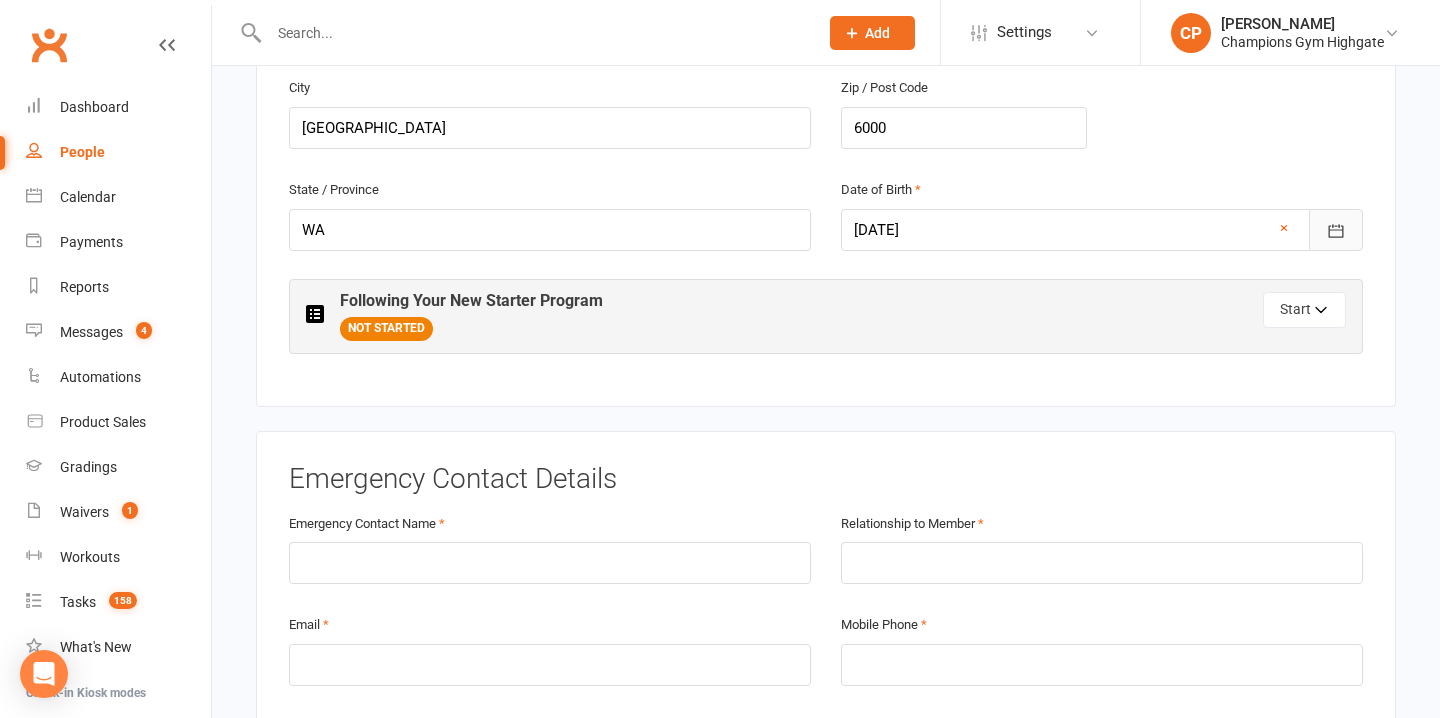 scroll, scrollTop: 907, scrollLeft: 0, axis: vertical 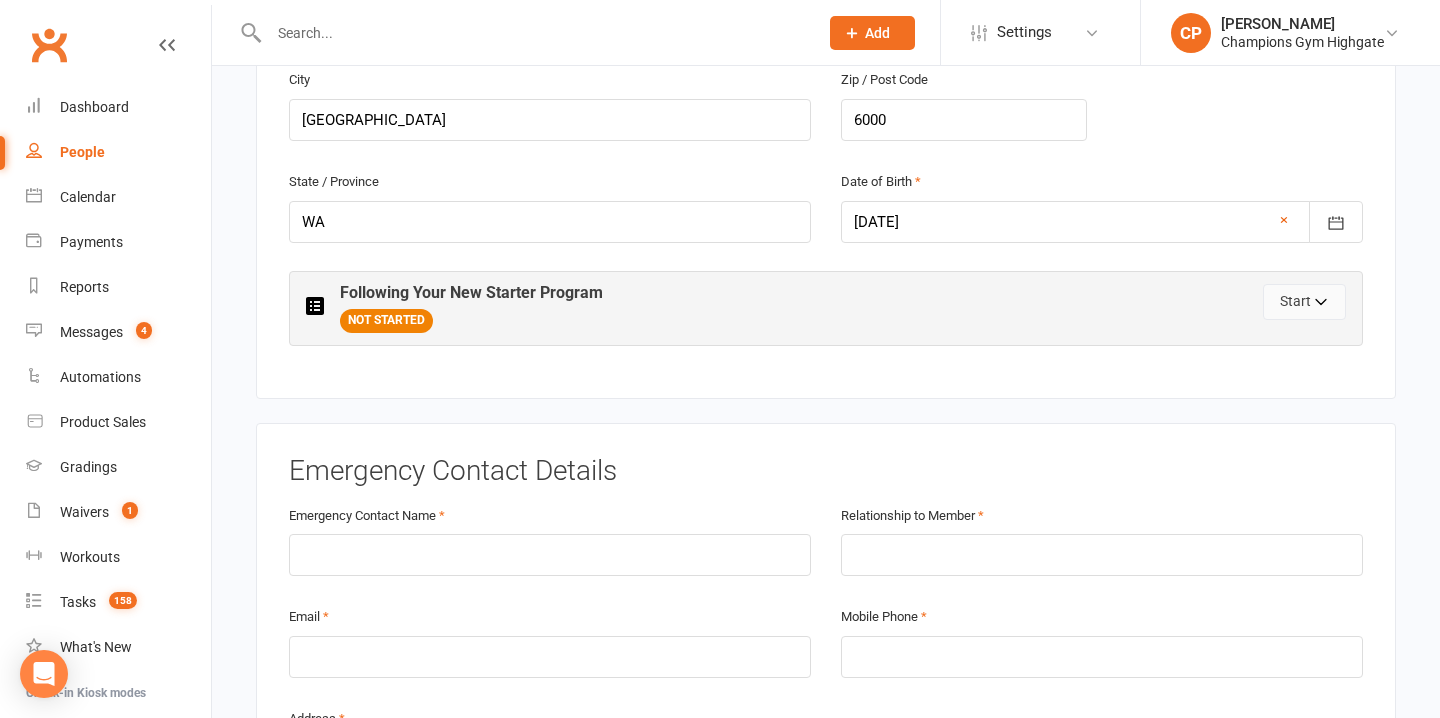 click on "Start" at bounding box center (1304, 302) 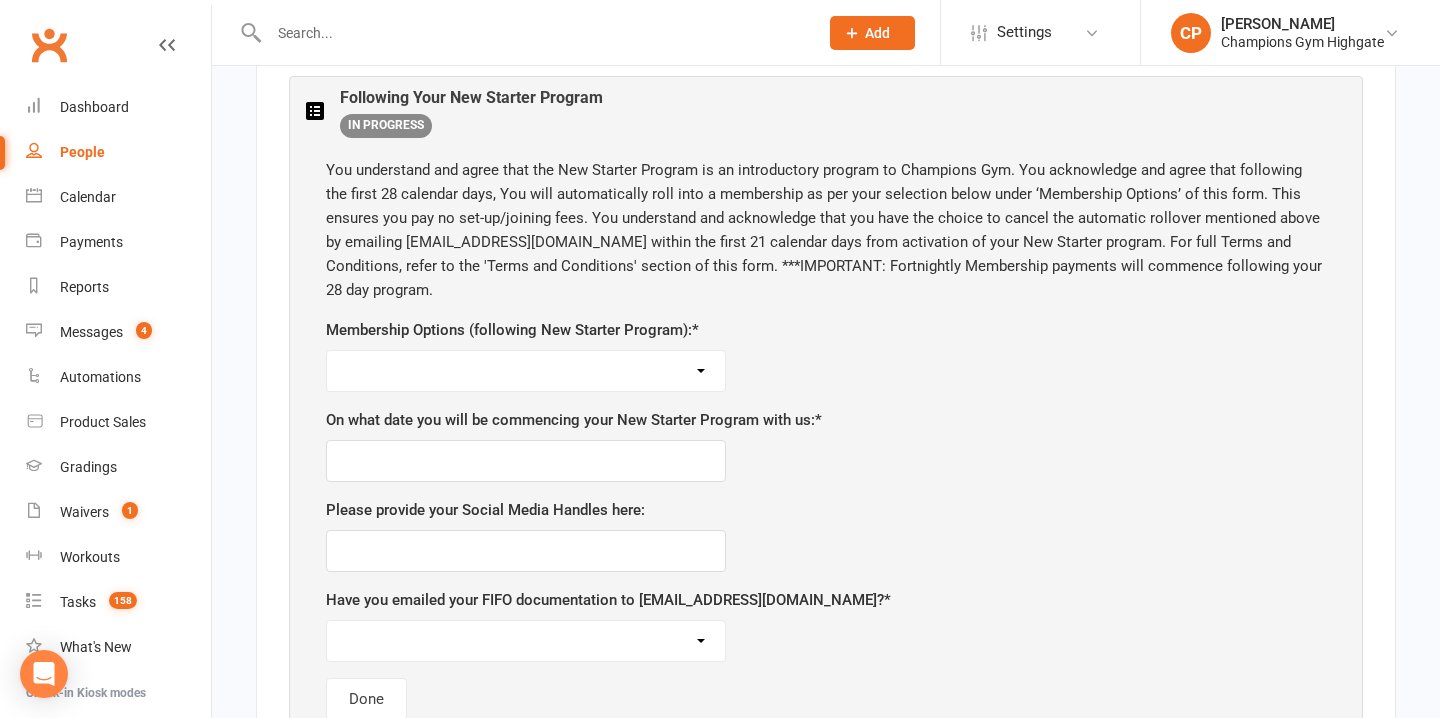 scroll, scrollTop: 1108, scrollLeft: 0, axis: vertical 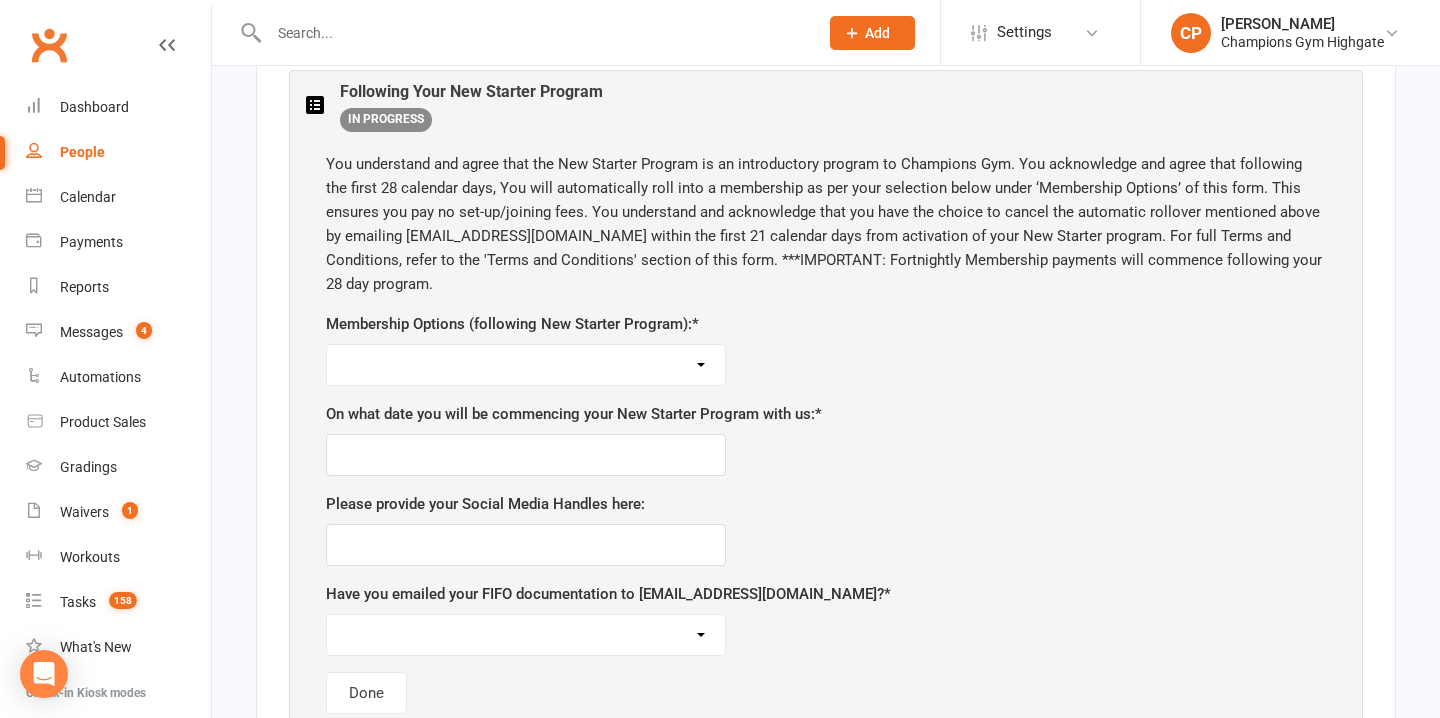 click on "Unlimited ($69 per week) 12 Month Minimum Term Unlimited ($74 per week) 6 Month Minimum Term 3 Classes Per Week ($59 per week) 12 Month Minimum Term 3 Classes Per Week ($64 per week) 6 Month Minimum Term *FIFO ($44 per week) 6 Month Minimum Term - DOCUMENTATION REQUIRED PRIOR TO APPROVAL" at bounding box center [526, 365] 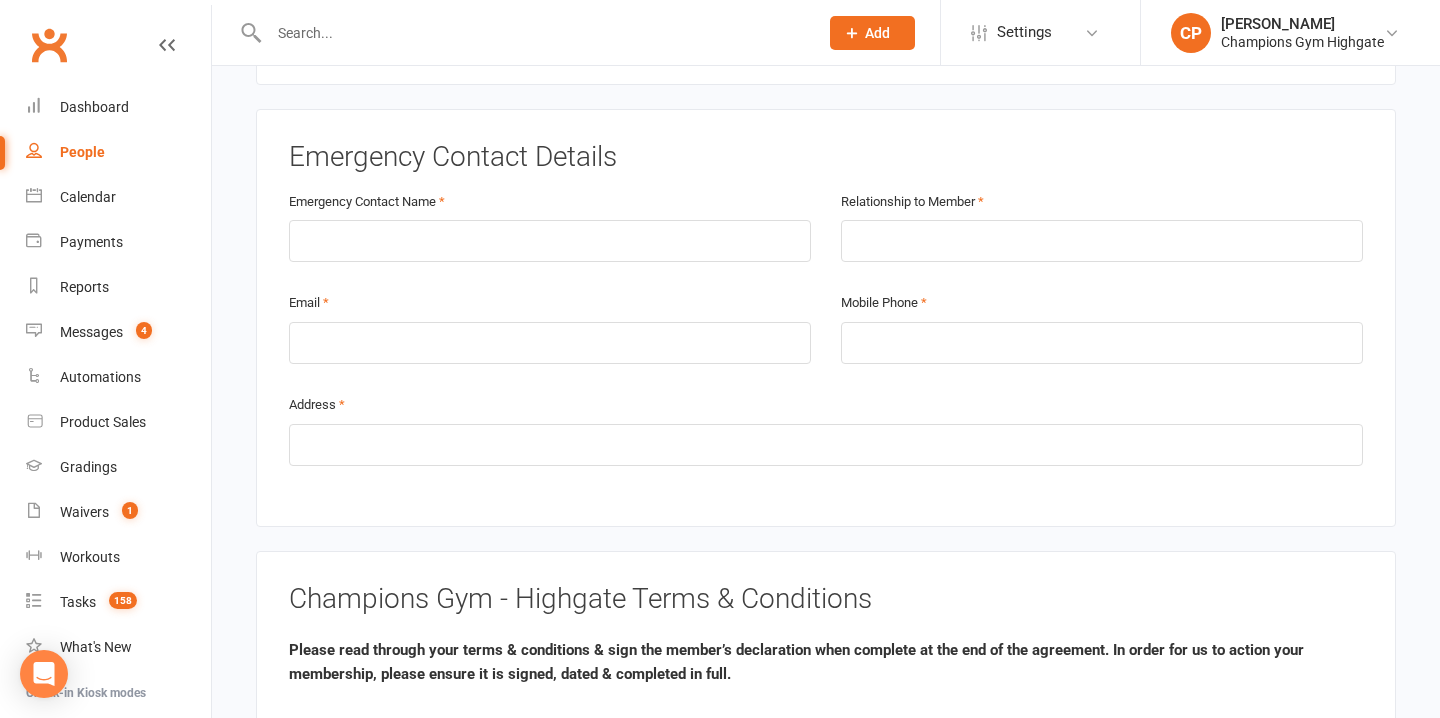 scroll, scrollTop: 1835, scrollLeft: 0, axis: vertical 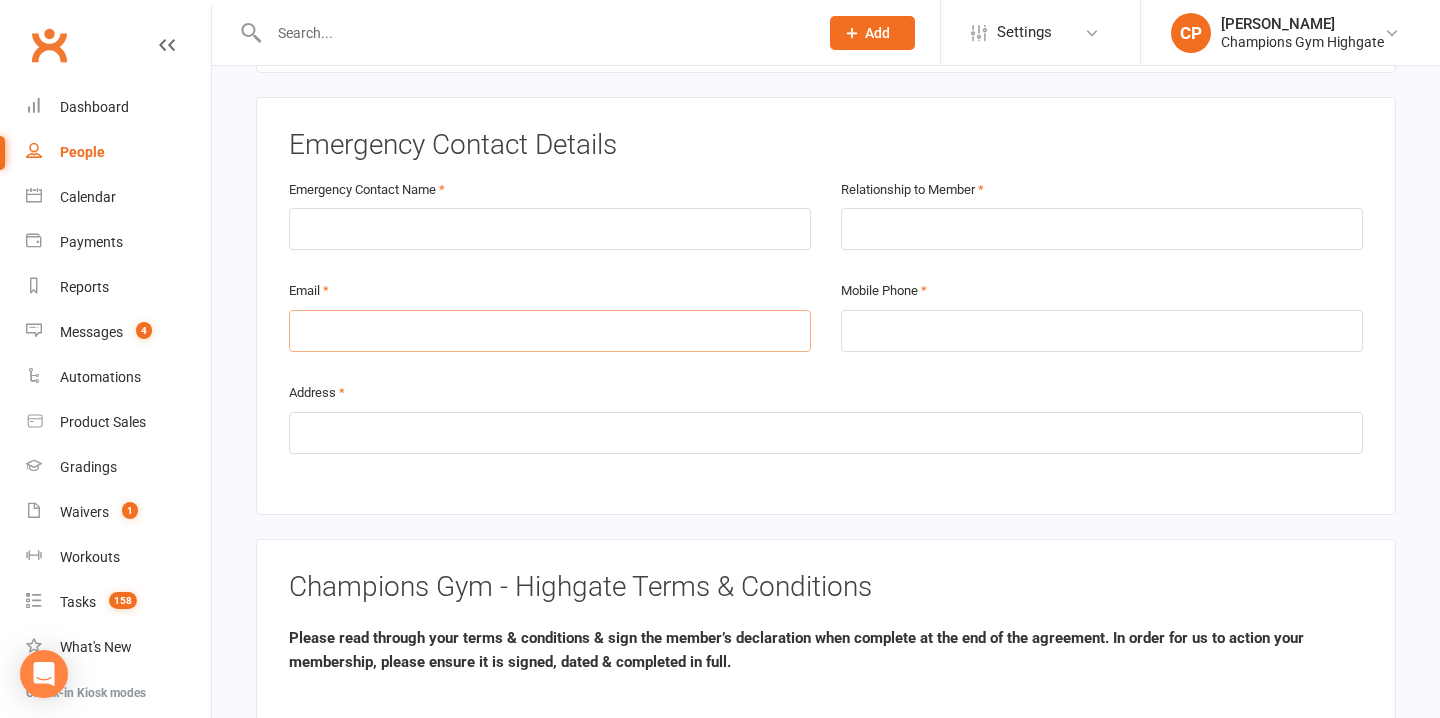 drag, startPoint x: 729, startPoint y: 326, endPoint x: 721, endPoint y: 283, distance: 43.737854 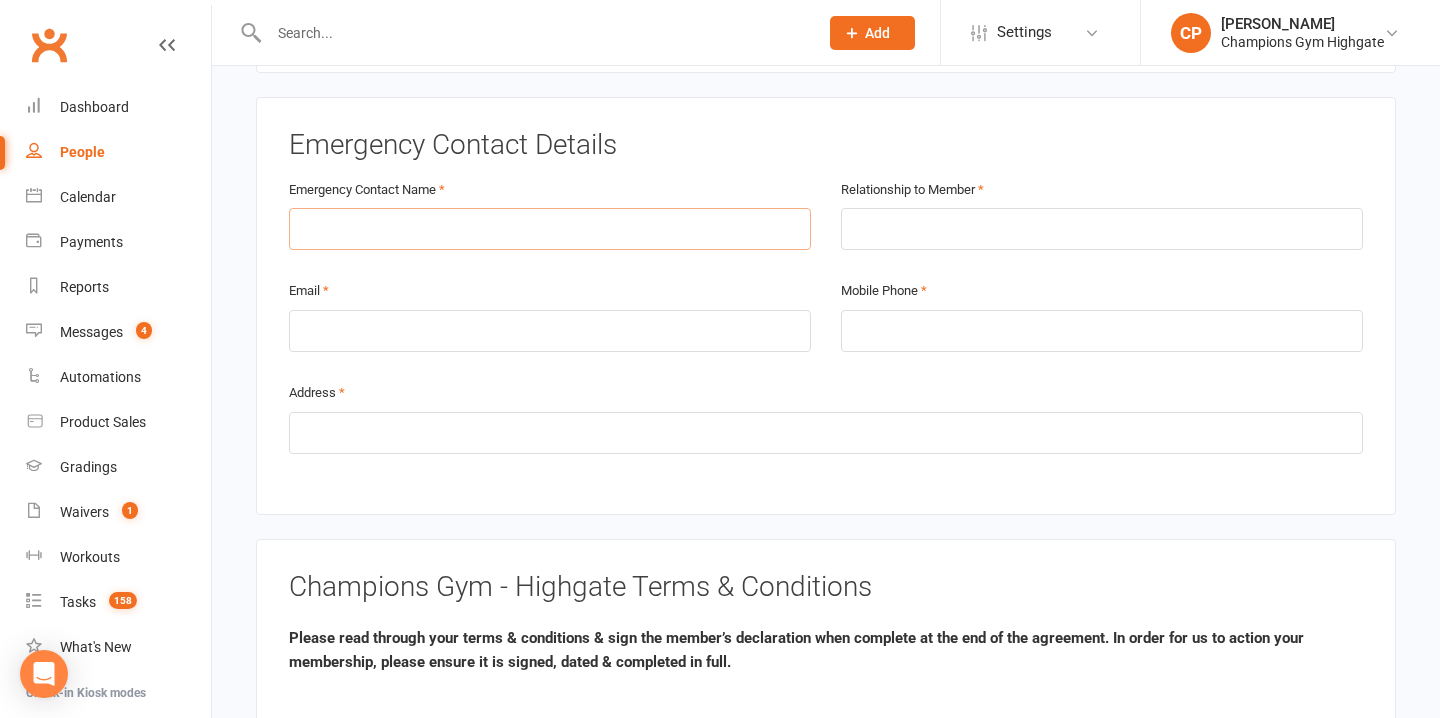 click at bounding box center (550, 229) 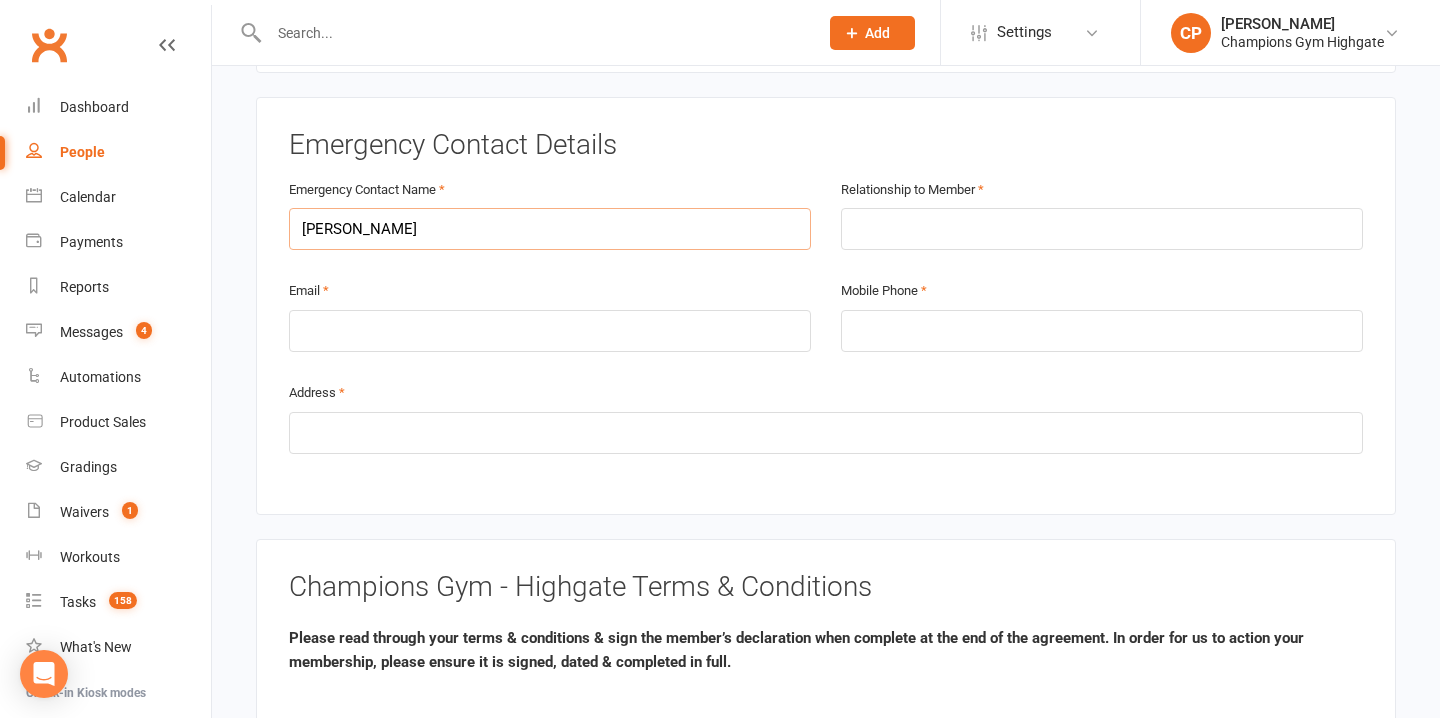 type on "James Herold" 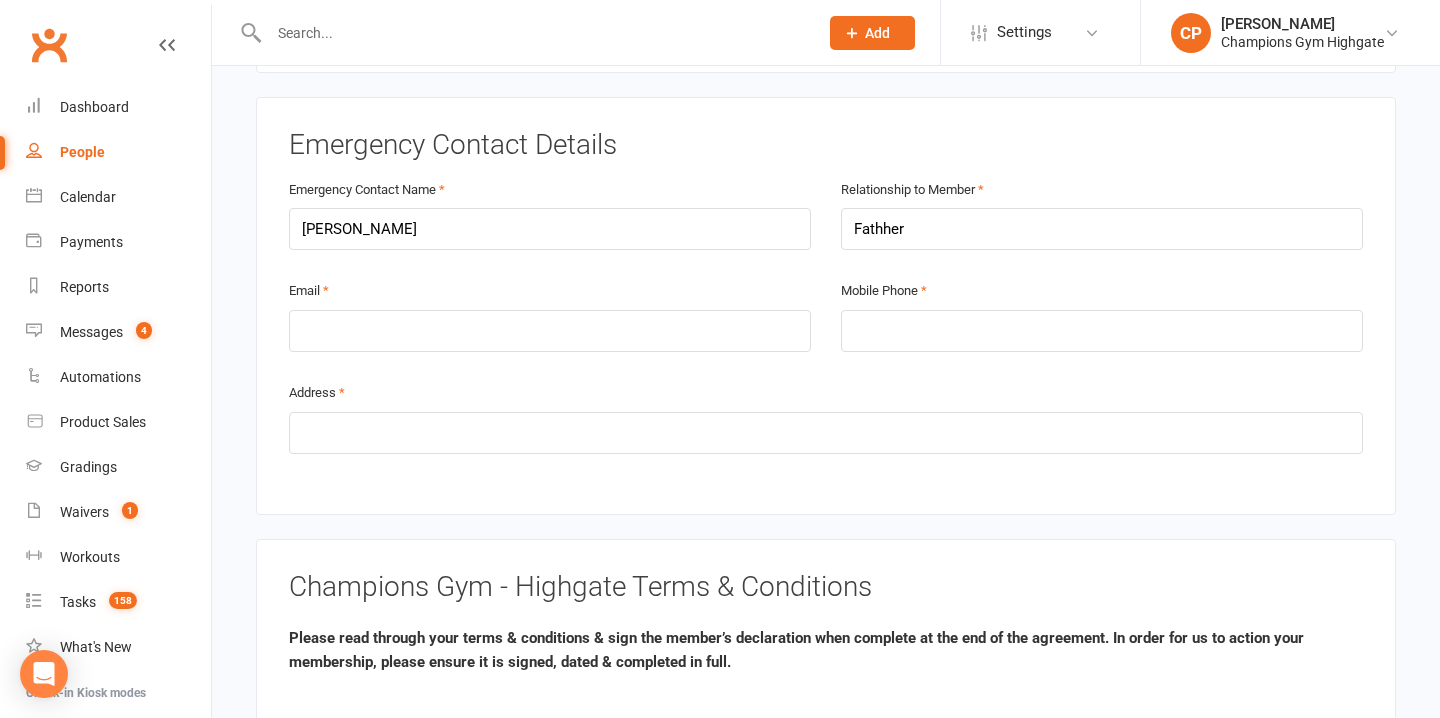 click on "Relationship to Member Fathher" at bounding box center (1102, 228) 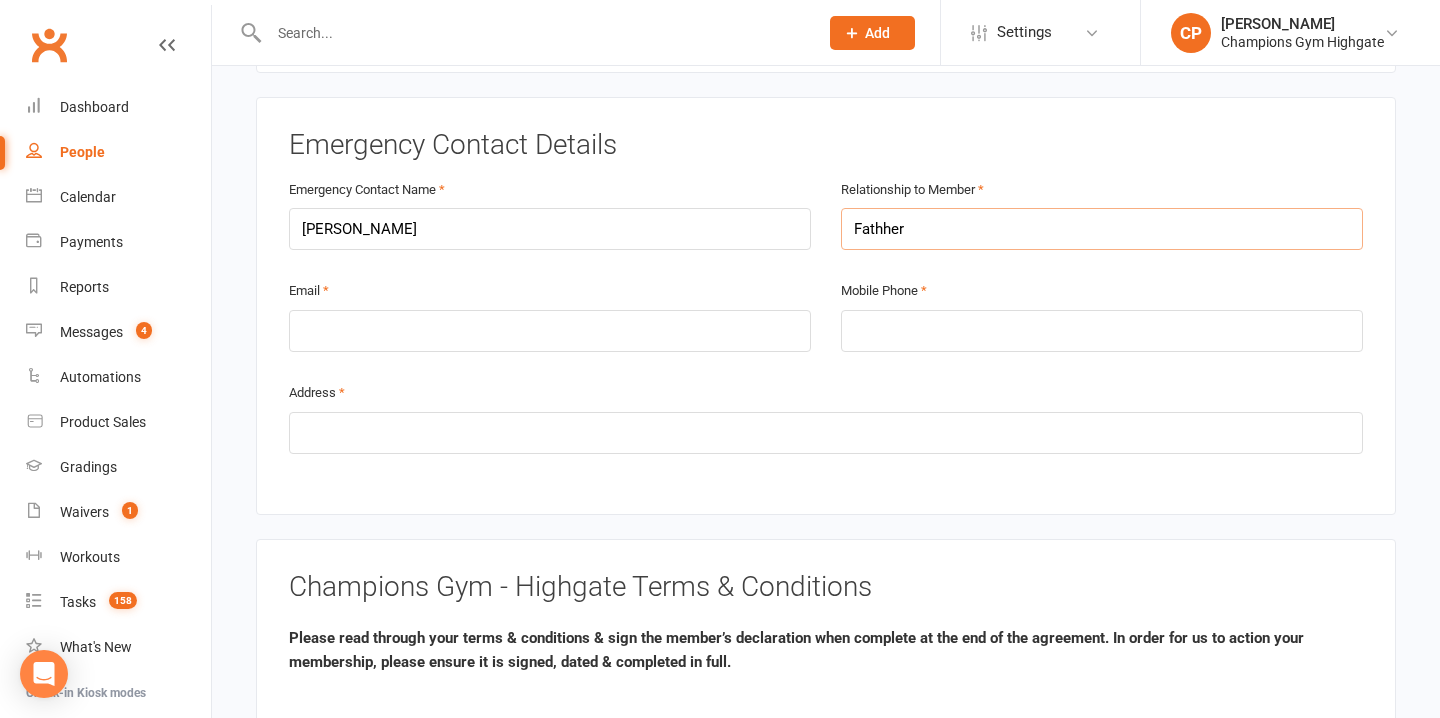 click on "Fathher" at bounding box center (1102, 229) 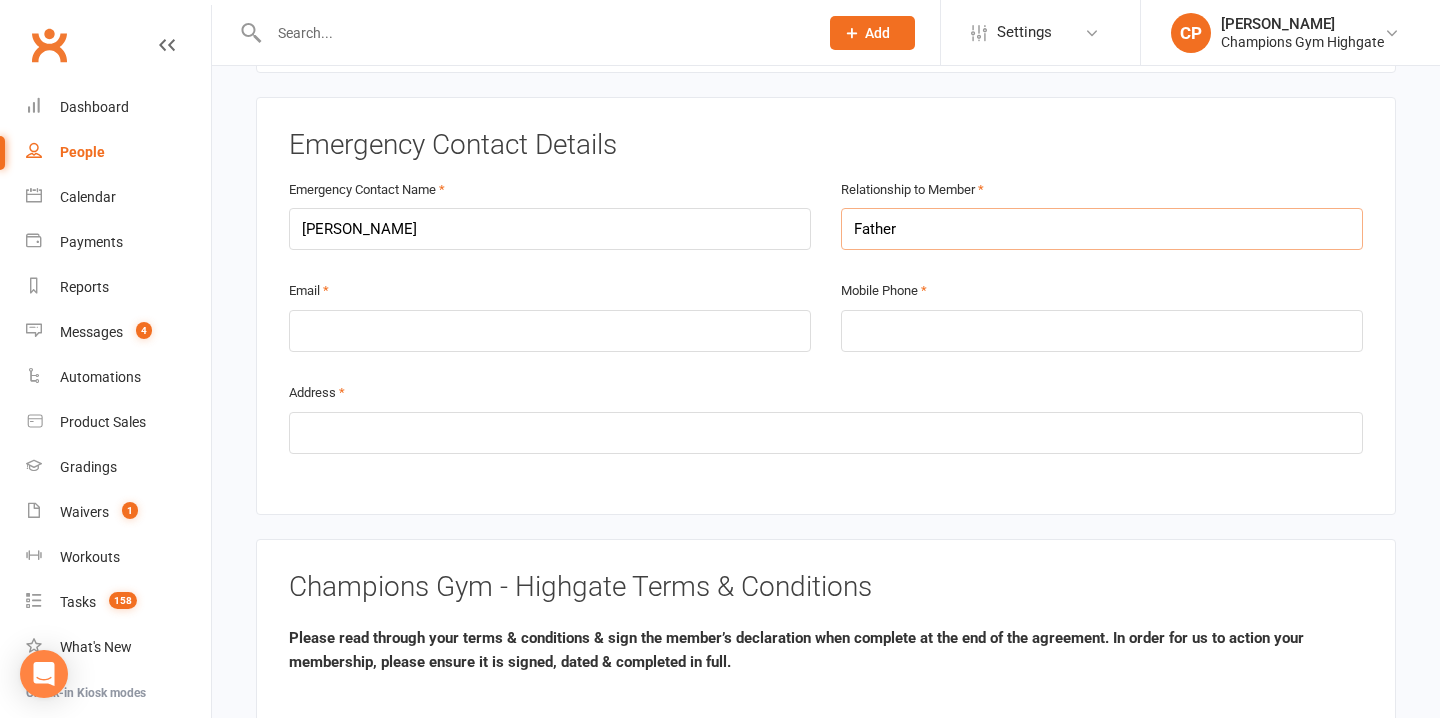 type on "Father" 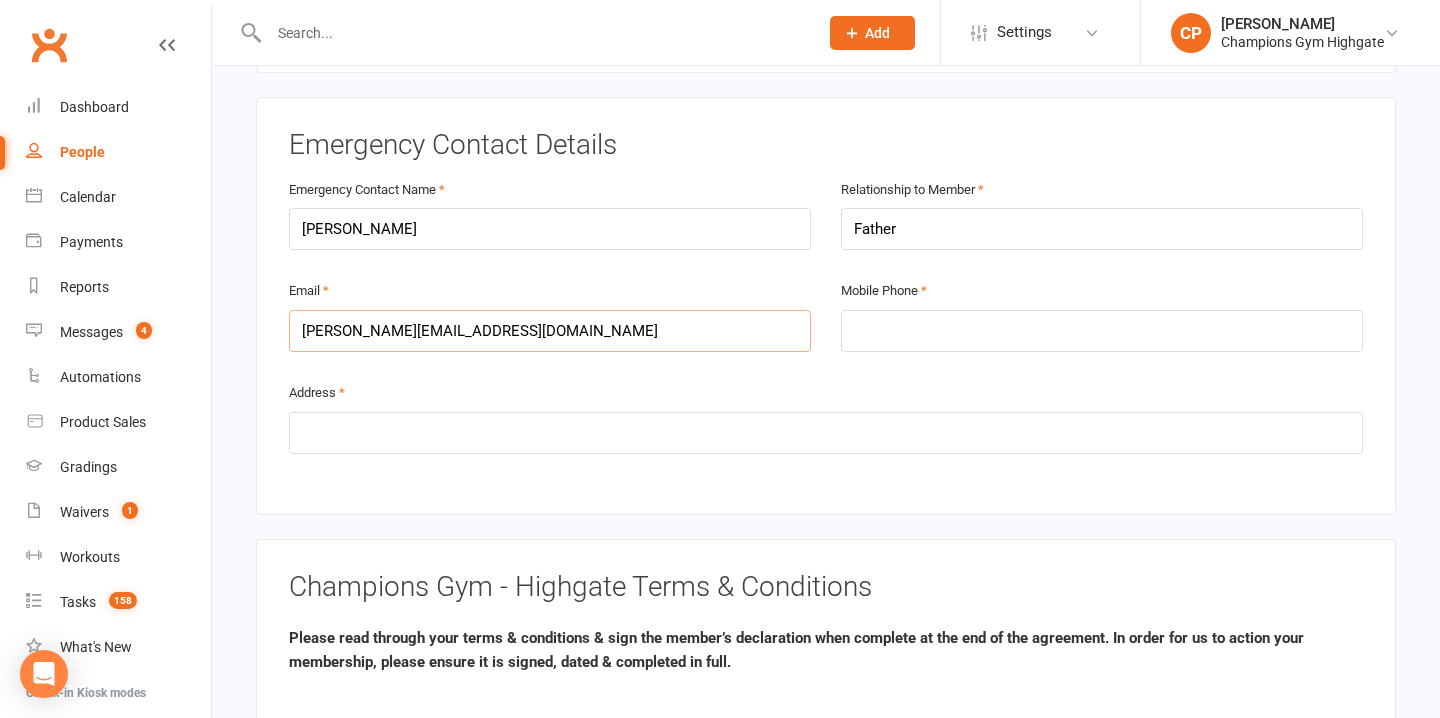 type on "jim@plungepoolpeople.com.au" 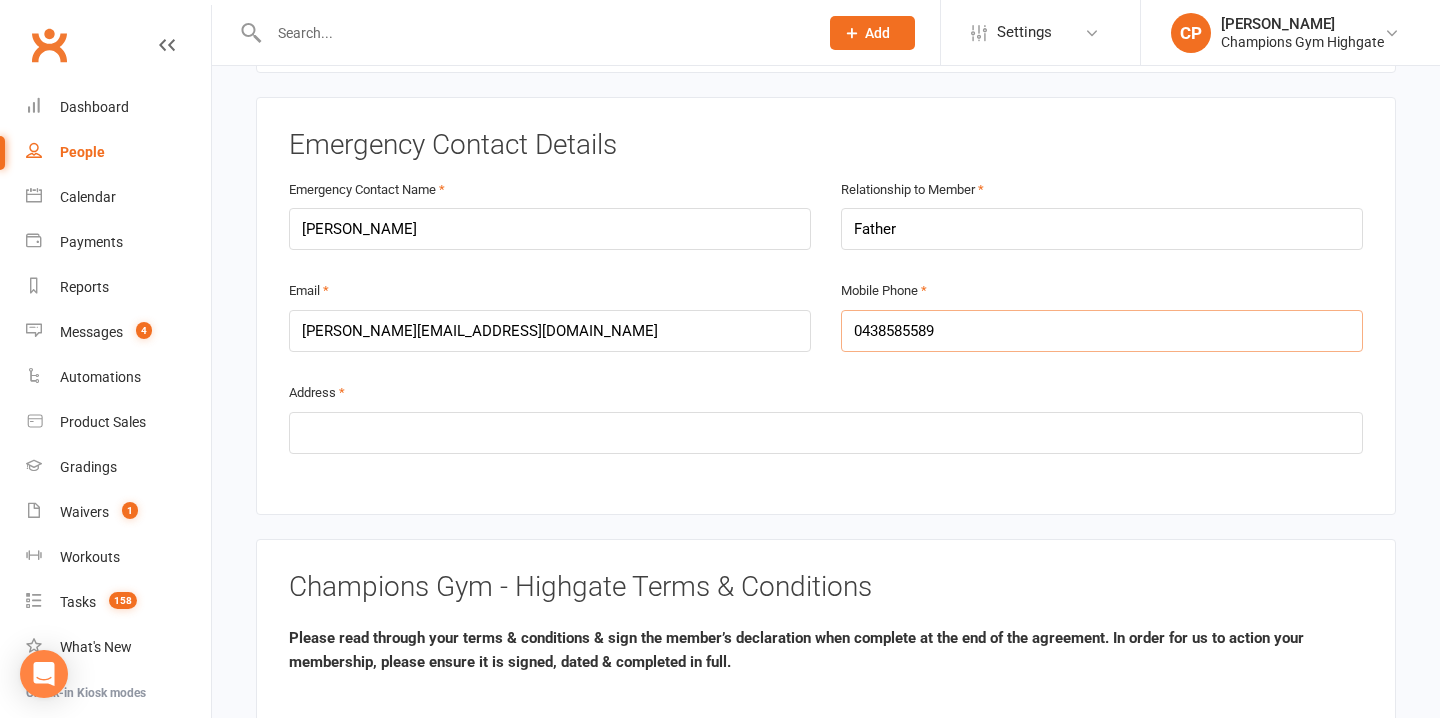 type on "0438585589" 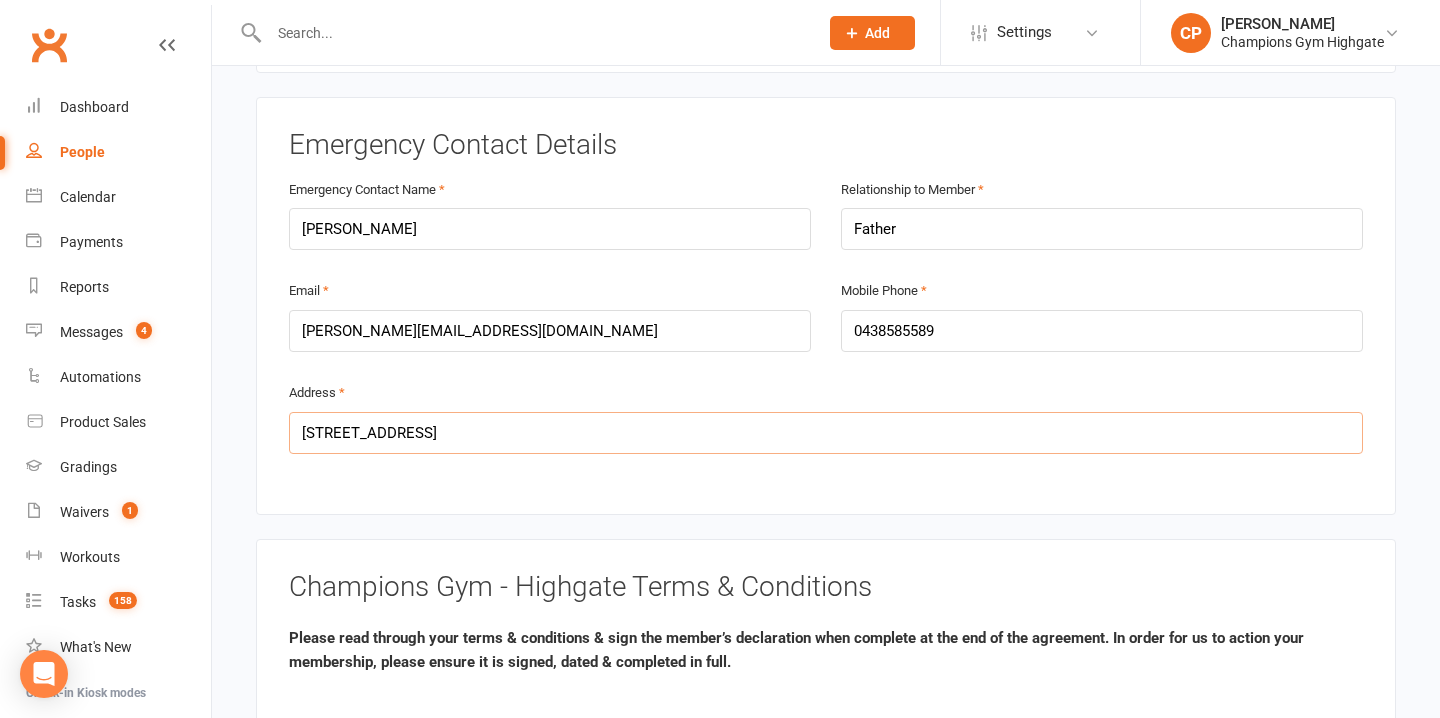 type on "98 alexandra street Sandgate QLD 4017" 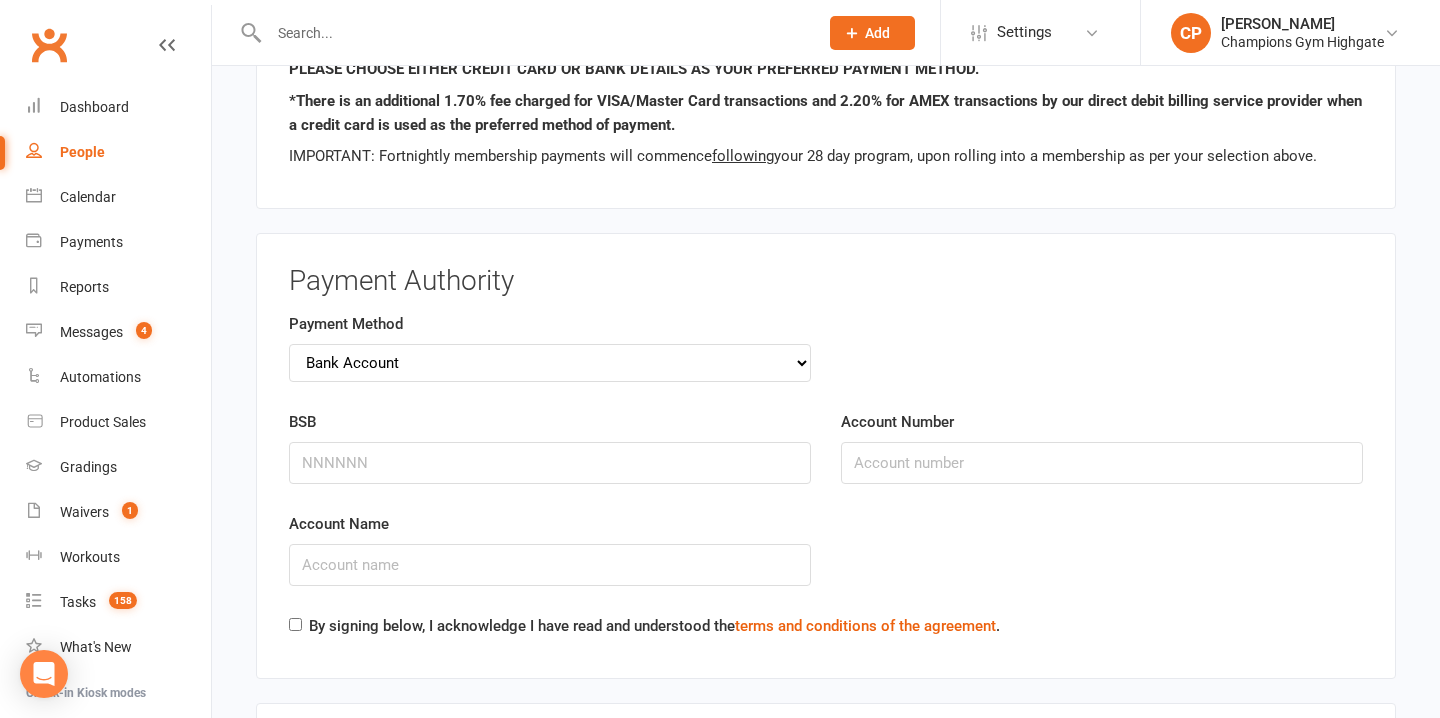 scroll, scrollTop: 2739, scrollLeft: 0, axis: vertical 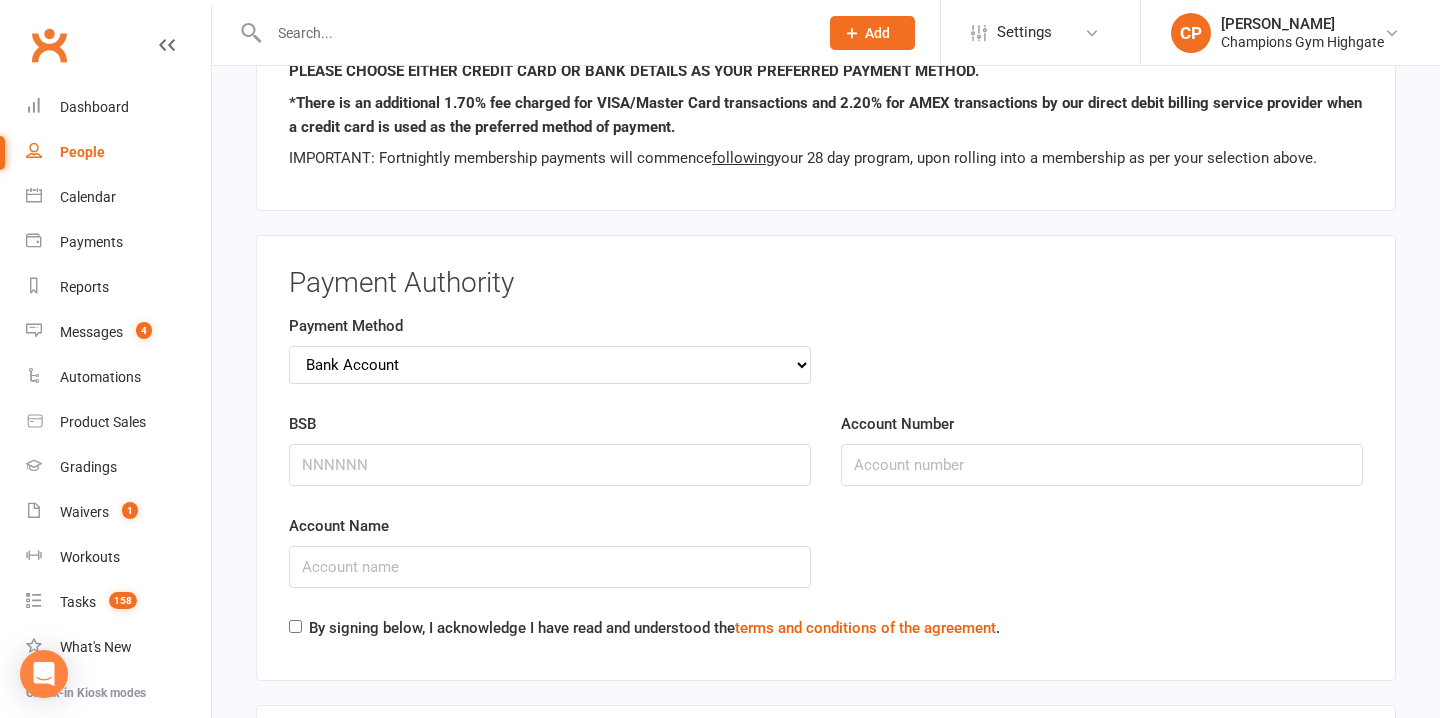 click on "BSB" at bounding box center [550, 449] 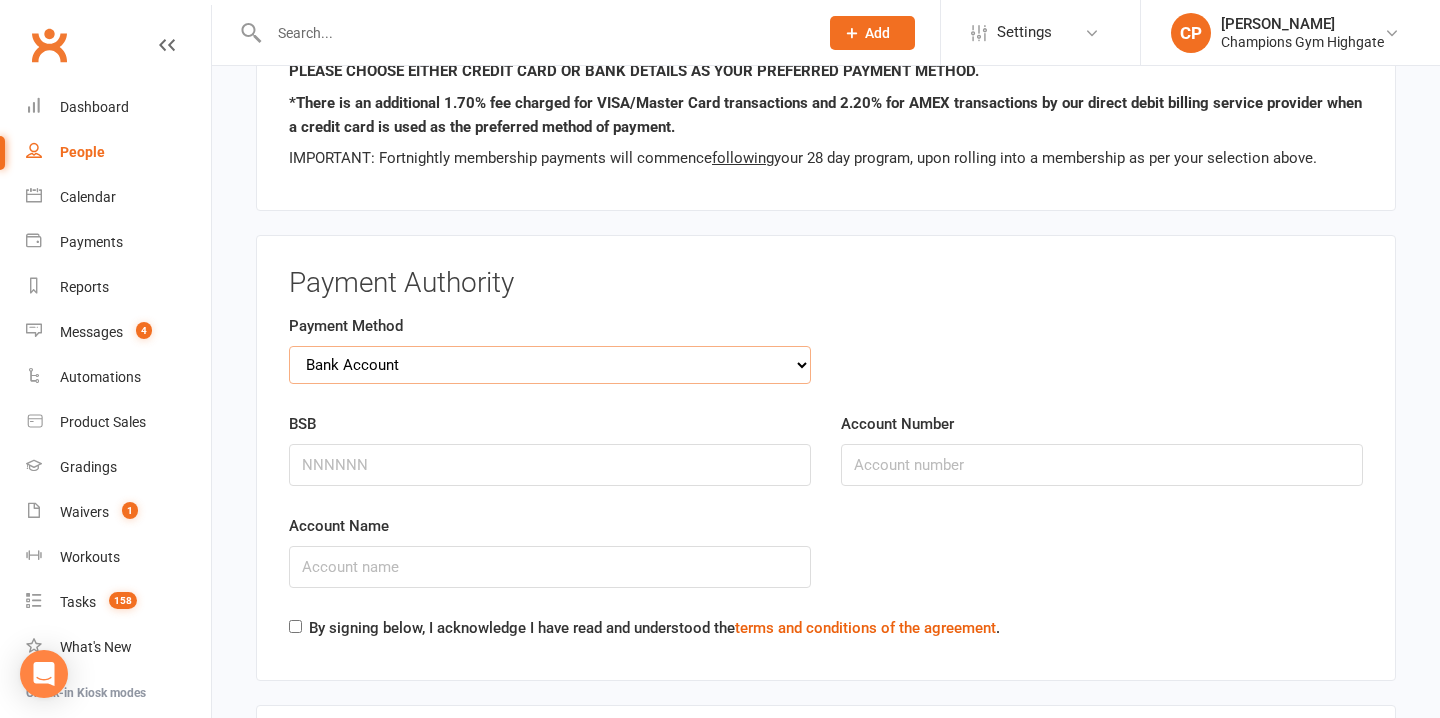 click on "Credit Card Bank Account" at bounding box center (550, 365) 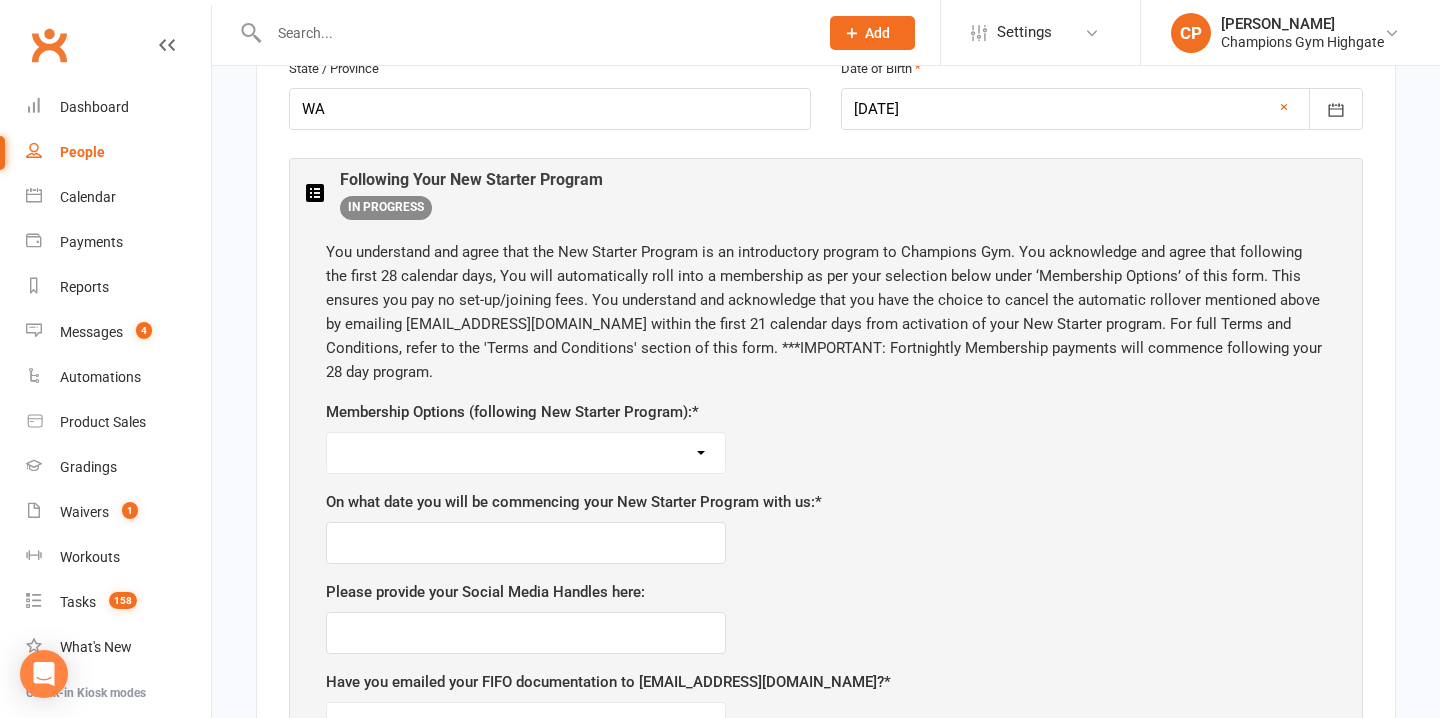 scroll, scrollTop: 1021, scrollLeft: 0, axis: vertical 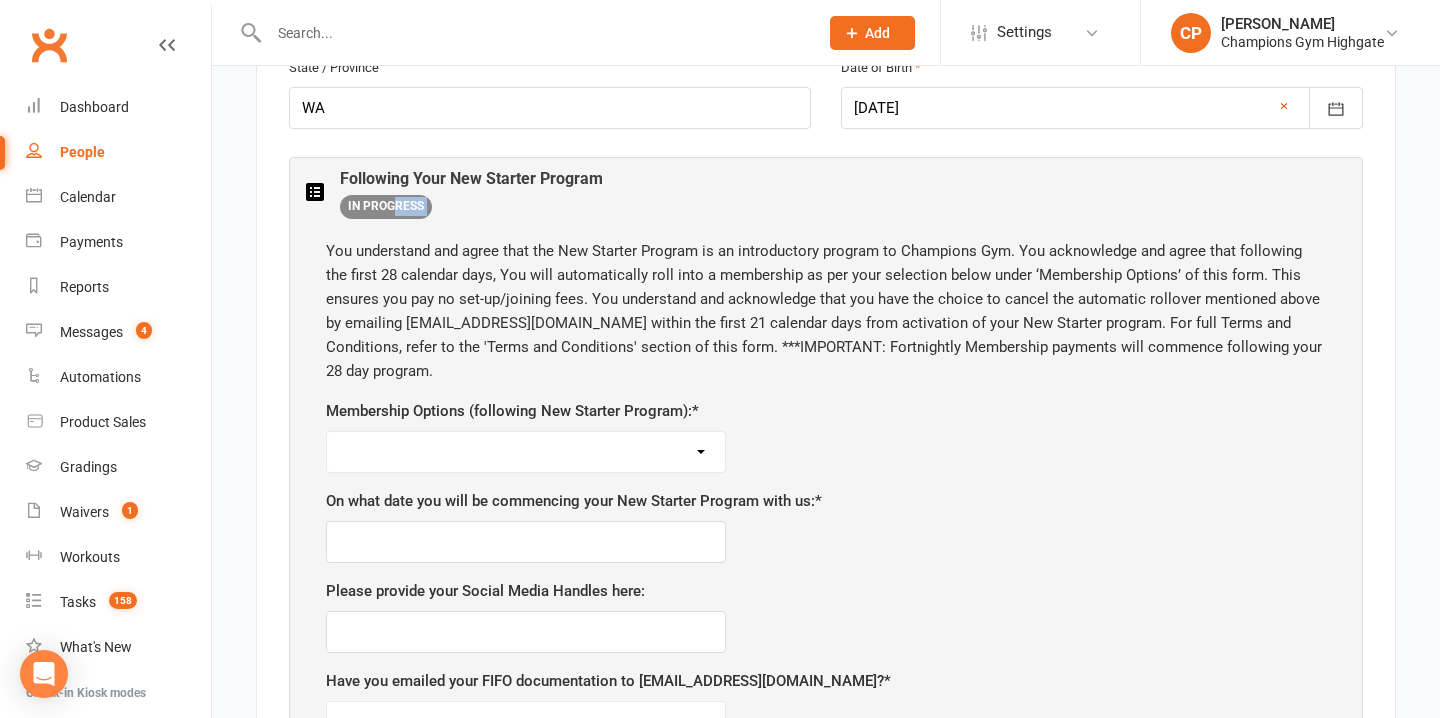 click on "Following Your New Starter Program IN PROGRESS You understand and agree that the New Starter Program is an introductory program to Champions Gym. You acknowledge and agree that following the first 28 calendar days, You will automatically roll into a membership as per your selection below under ‘Membership Options’ of this form. This ensures you pay no set-up/joining fees. You understand and acknowledge that you have the choice to cancel the automatic rollover mentioned above by emailing newstartershighgate@championsgym.com.au within the first 21 calendar days from activation of your New Starter program. For full Terms and Conditions, refer to the 'Terms and Conditions' section of this form.
***IMPORTANT: Fortnightly Membership payments will commence following your 28 day program. Membership Options (following New Starter Program):  * Unlimited ($69 per week) 12 Month Minimum Term Unlimited ($74 per week) 6 Month Minimum Term 3 Classes Per Week ($59 per week) 12 Month Minimum Term  *  * Yes Done" at bounding box center [826, 495] 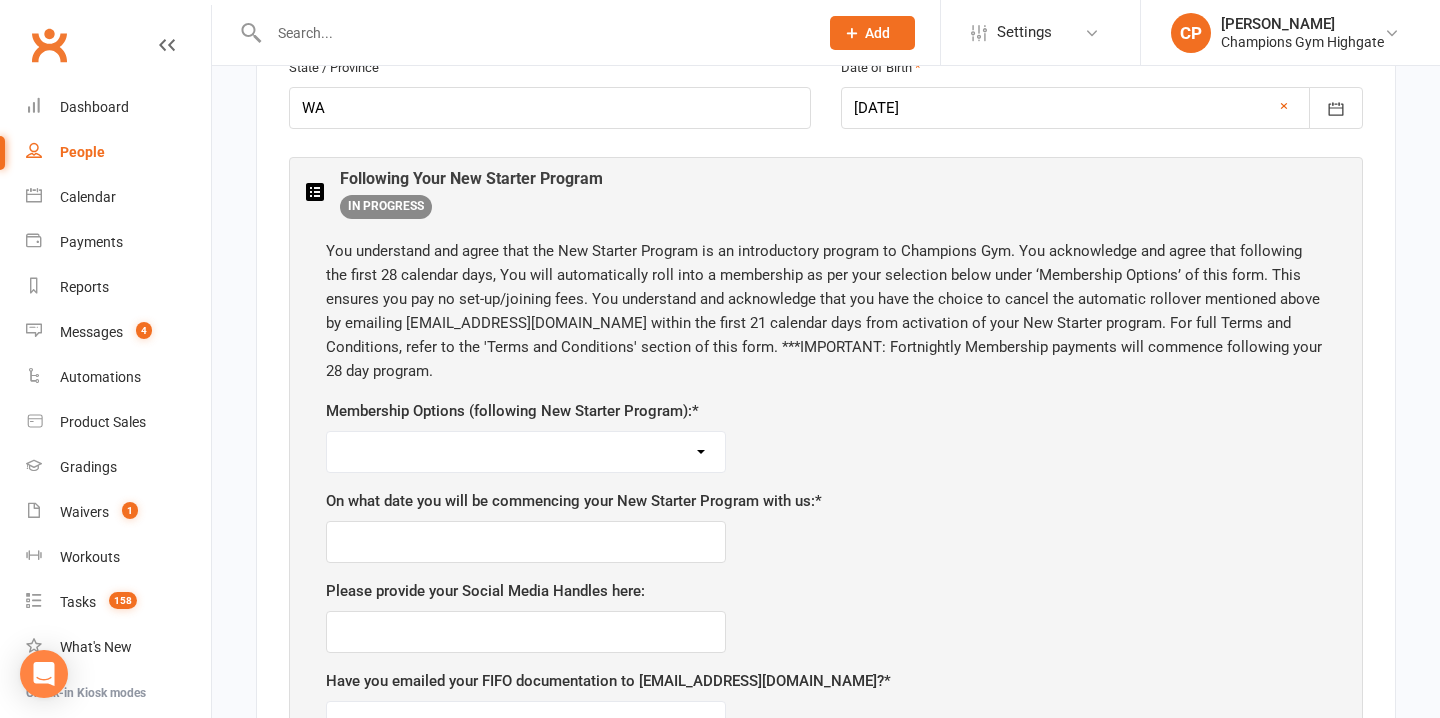 click on "You understand and agree that the New Starter Program is an introductory program to Champions Gym. You acknowledge and agree that following the first 28 calendar days, You will automatically roll into a membership as per your selection below under ‘Membership Options’ of this form. This ensures you pay no set-up/joining fees. You understand and acknowledge that you have the choice to cancel the automatic rollover mentioned above by emailing newstartershighgate@championsgym.com.au within the first 21 calendar days from activation of your New Starter program. For full Terms and Conditions, refer to the 'Terms and Conditions' section of this form.
***IMPORTANT: Fortnightly Membership payments will commence following your 28 day program." at bounding box center [826, 311] 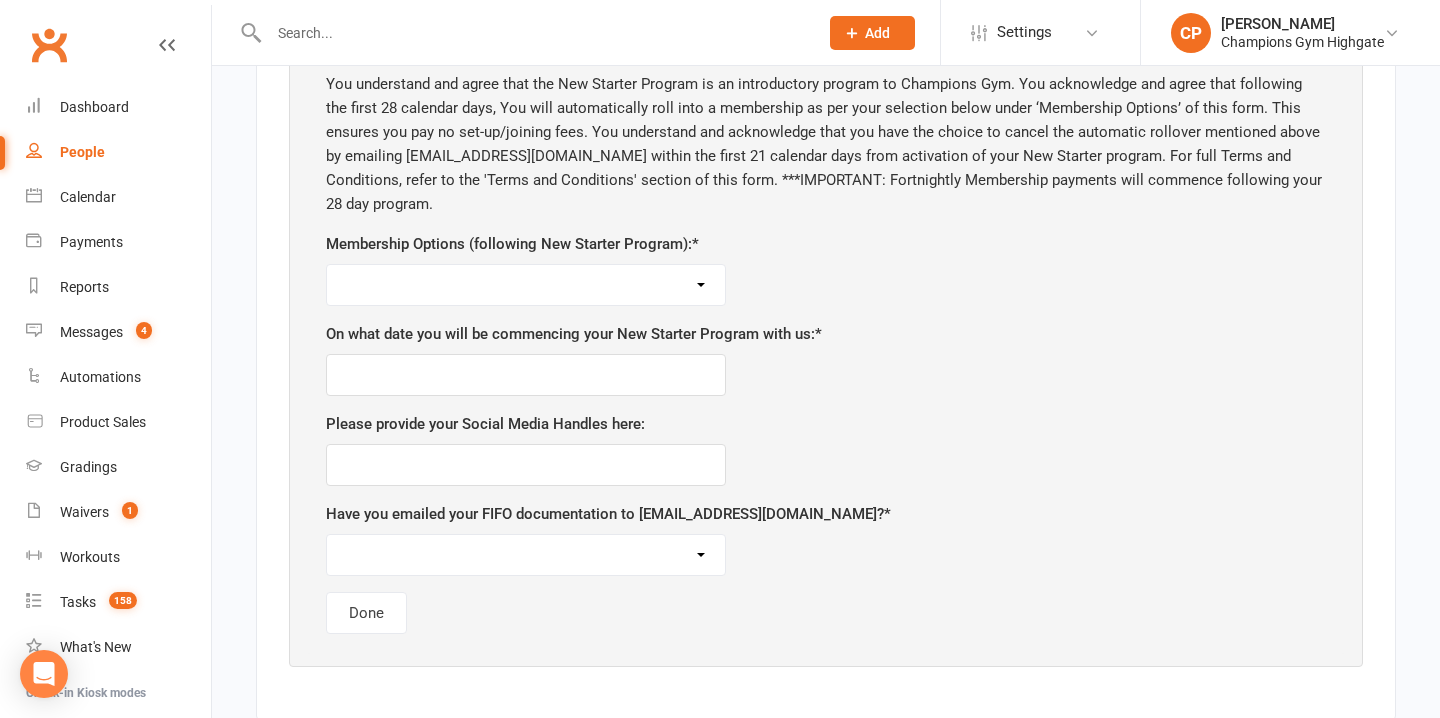 scroll, scrollTop: 1191, scrollLeft: 0, axis: vertical 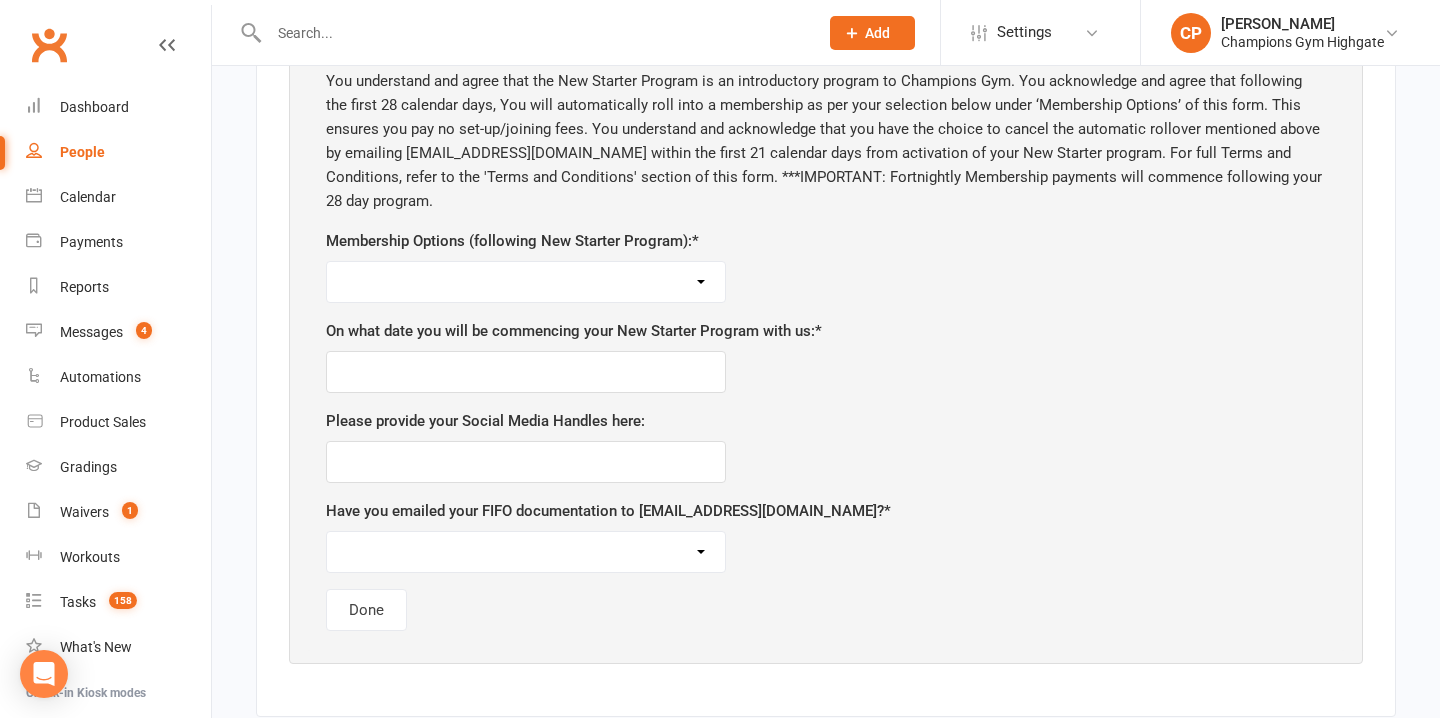 click on "Unlimited ($69 per week) 12 Month Minimum Term Unlimited ($74 per week) 6 Month Minimum Term 3 Classes Per Week ($59 per week) 12 Month Minimum Term 3 Classes Per Week ($64 per week) 6 Month Minimum Term *FIFO ($44 per week) 6 Month Minimum Term - DOCUMENTATION REQUIRED PRIOR TO APPROVAL" at bounding box center [526, 282] 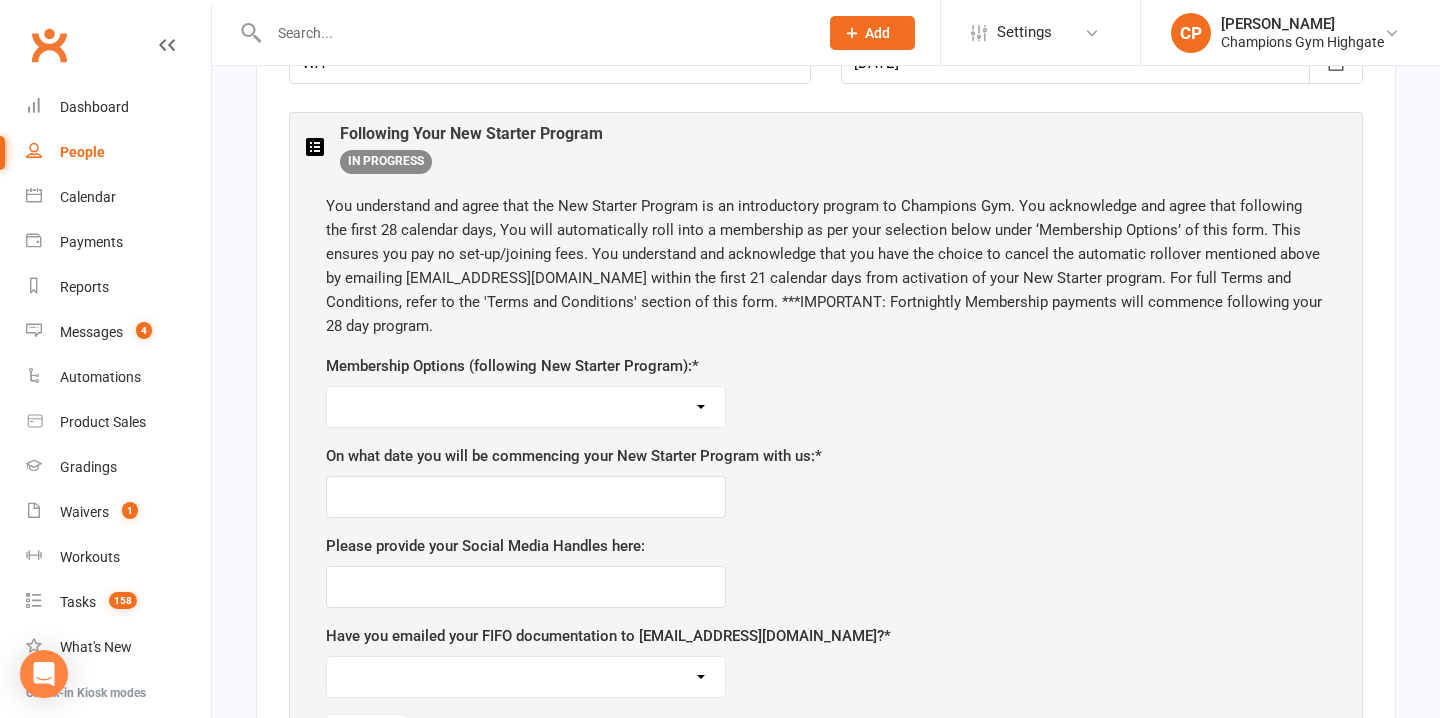 scroll, scrollTop: 1065, scrollLeft: 0, axis: vertical 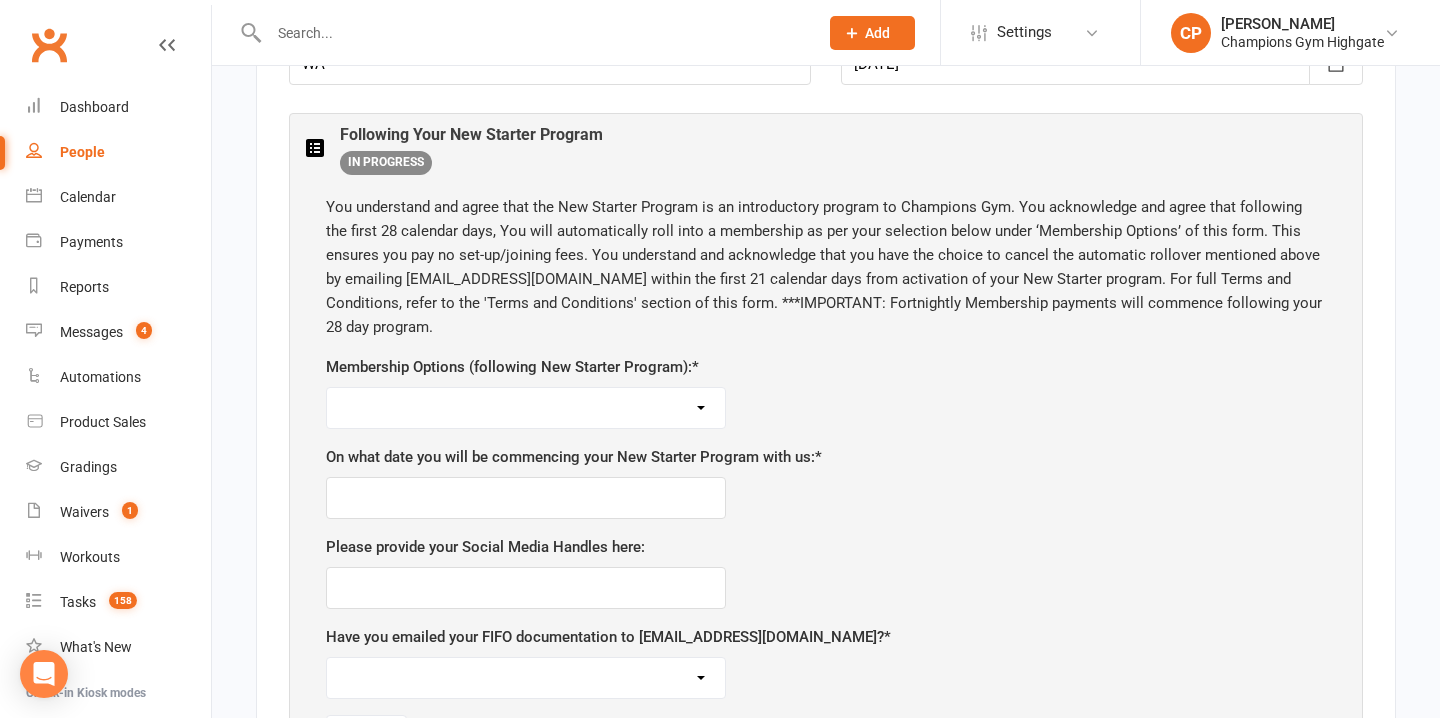 click on "Unlimited ($69 per week) 12 Month Minimum Term Unlimited ($74 per week) 6 Month Minimum Term 3 Classes Per Week ($59 per week) 12 Month Minimum Term 3 Classes Per Week ($64 per week) 6 Month Minimum Term *FIFO ($44 per week) 6 Month Minimum Term - DOCUMENTATION REQUIRED PRIOR TO APPROVAL" at bounding box center [526, 408] 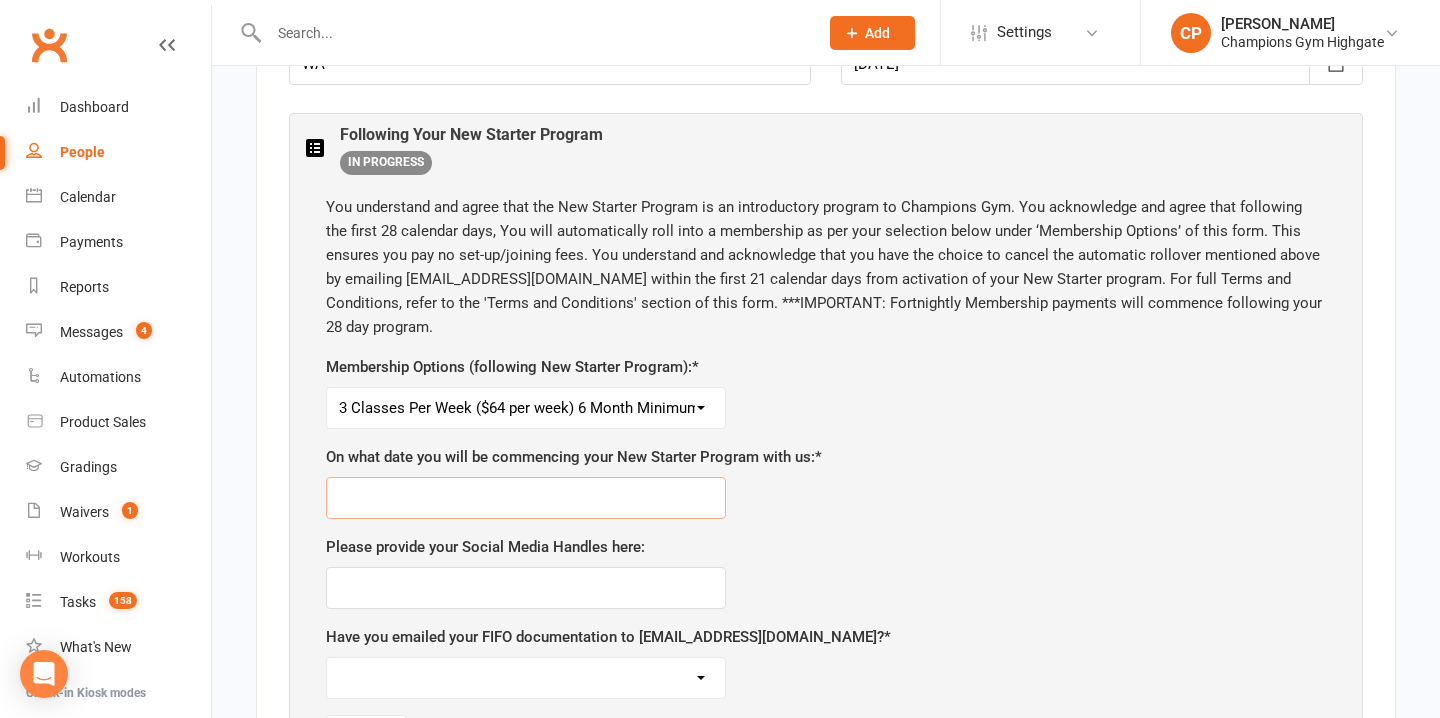click at bounding box center [526, 498] 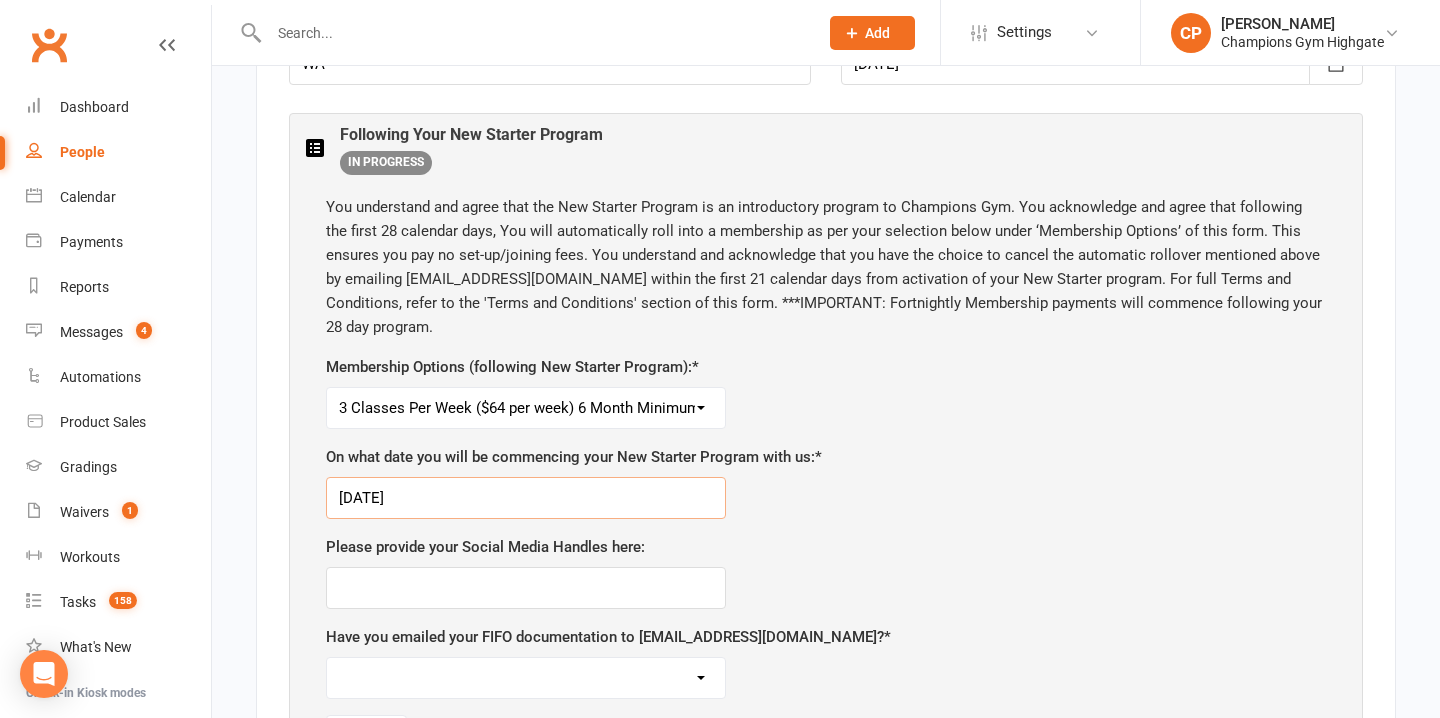 type on "10/07/2025" 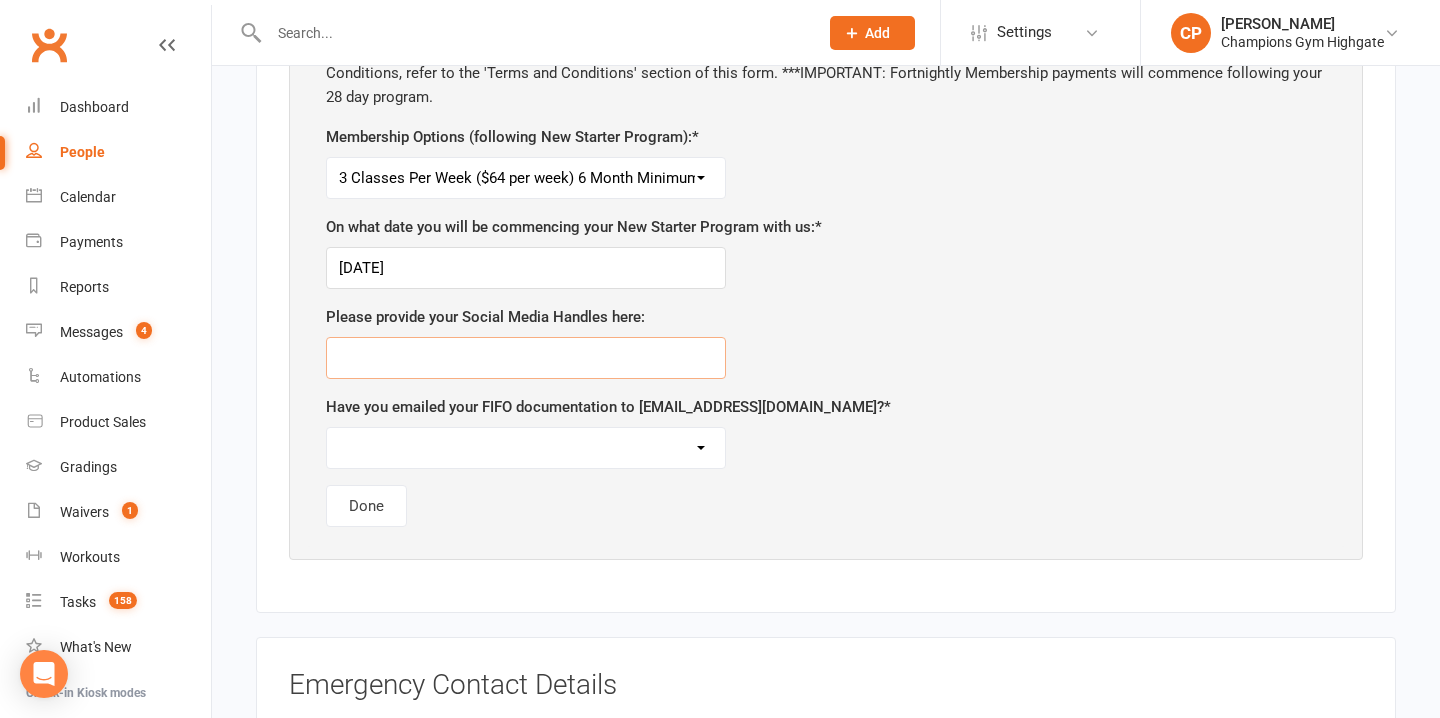scroll, scrollTop: 1301, scrollLeft: 0, axis: vertical 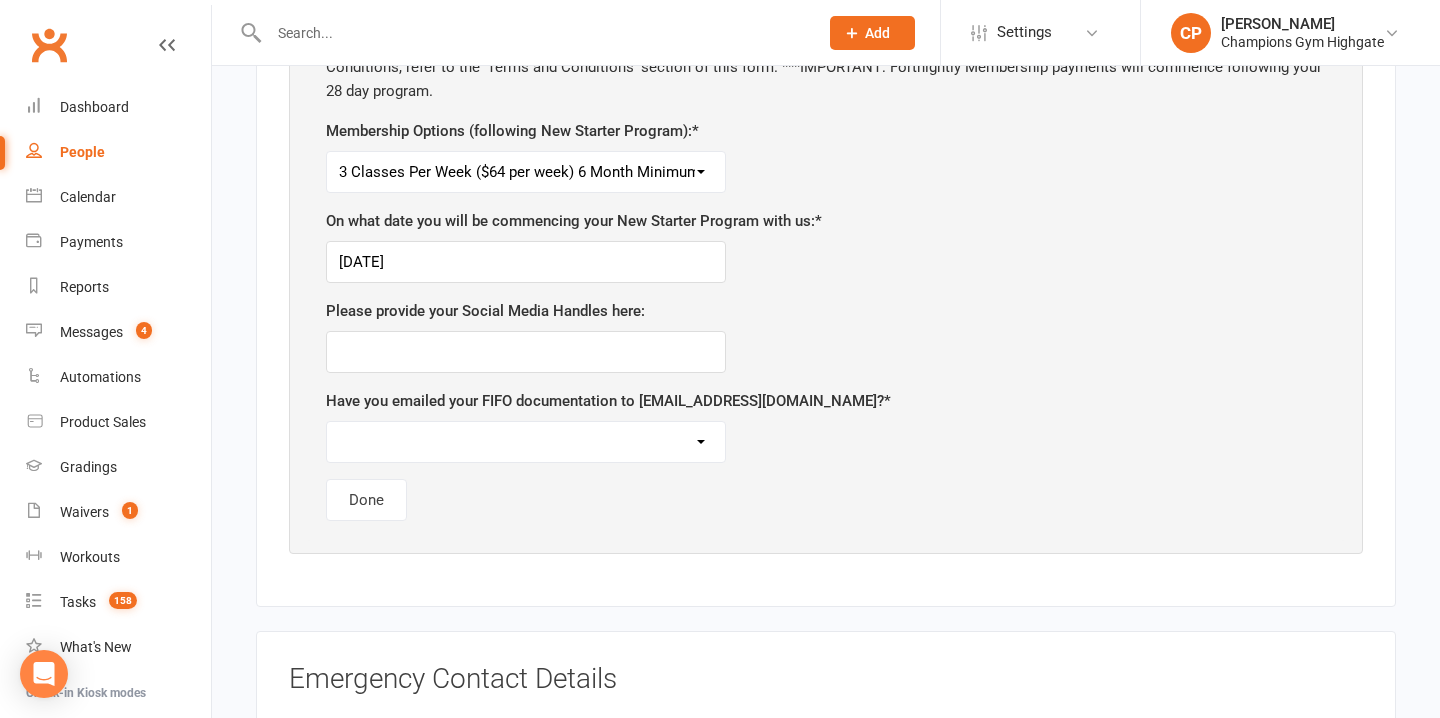 click on "Yes No, I am not choosing a FIFO membership following my program" at bounding box center (526, 442) 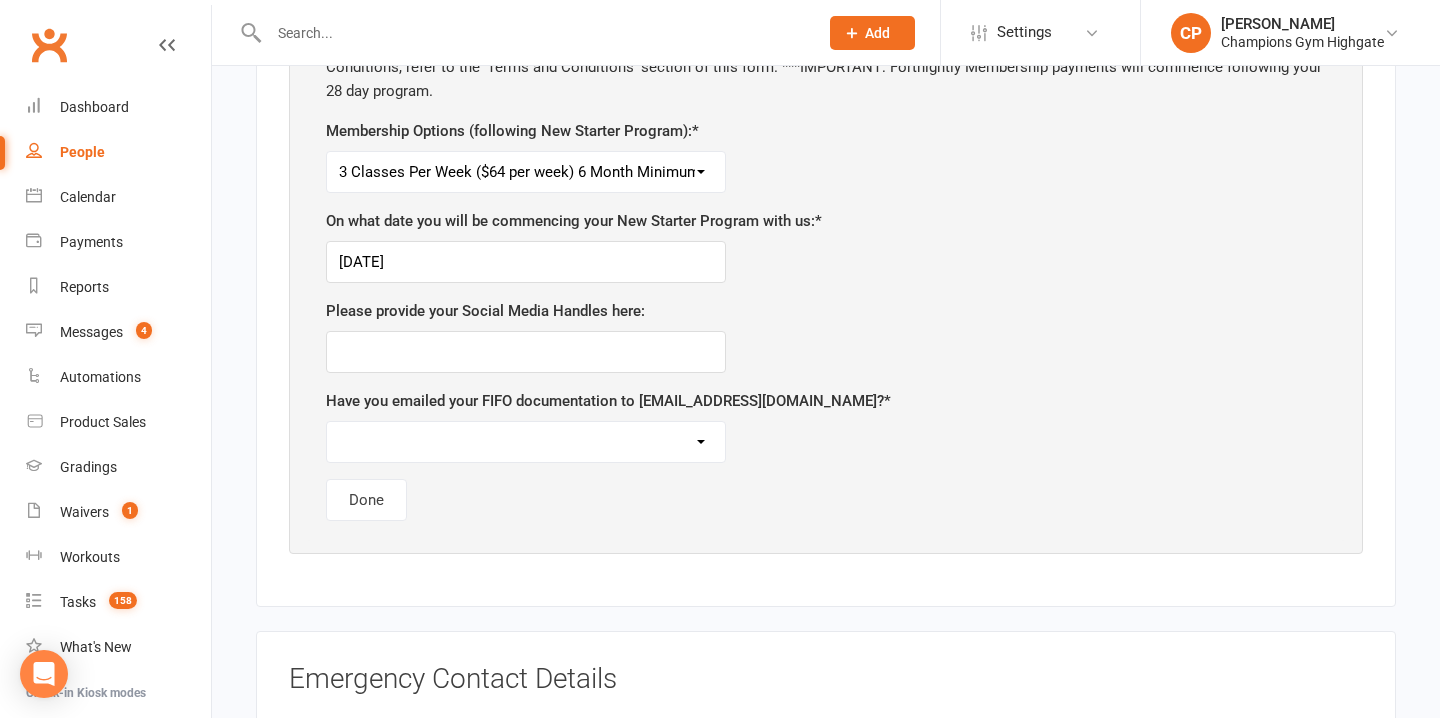select on "No, I am not choosing a FIFO membership following my program" 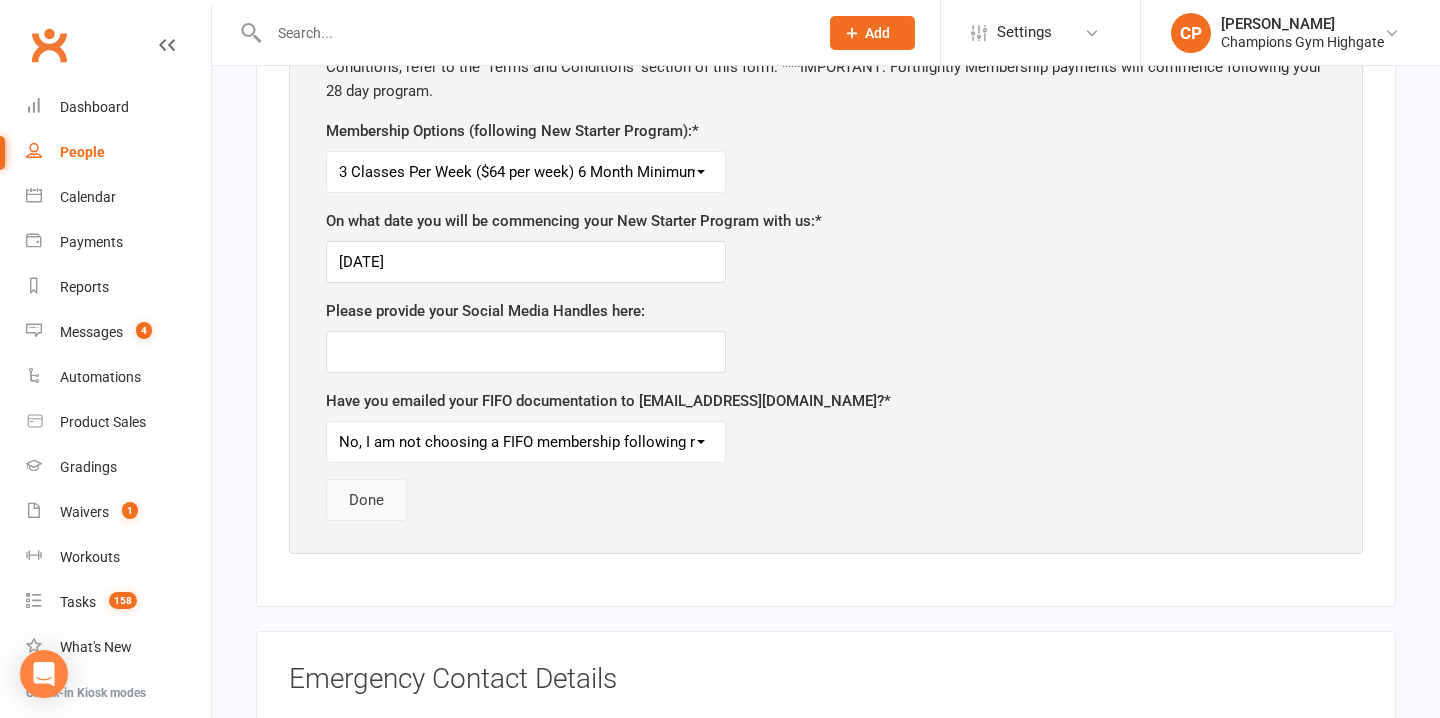 click on "Done" at bounding box center [366, 500] 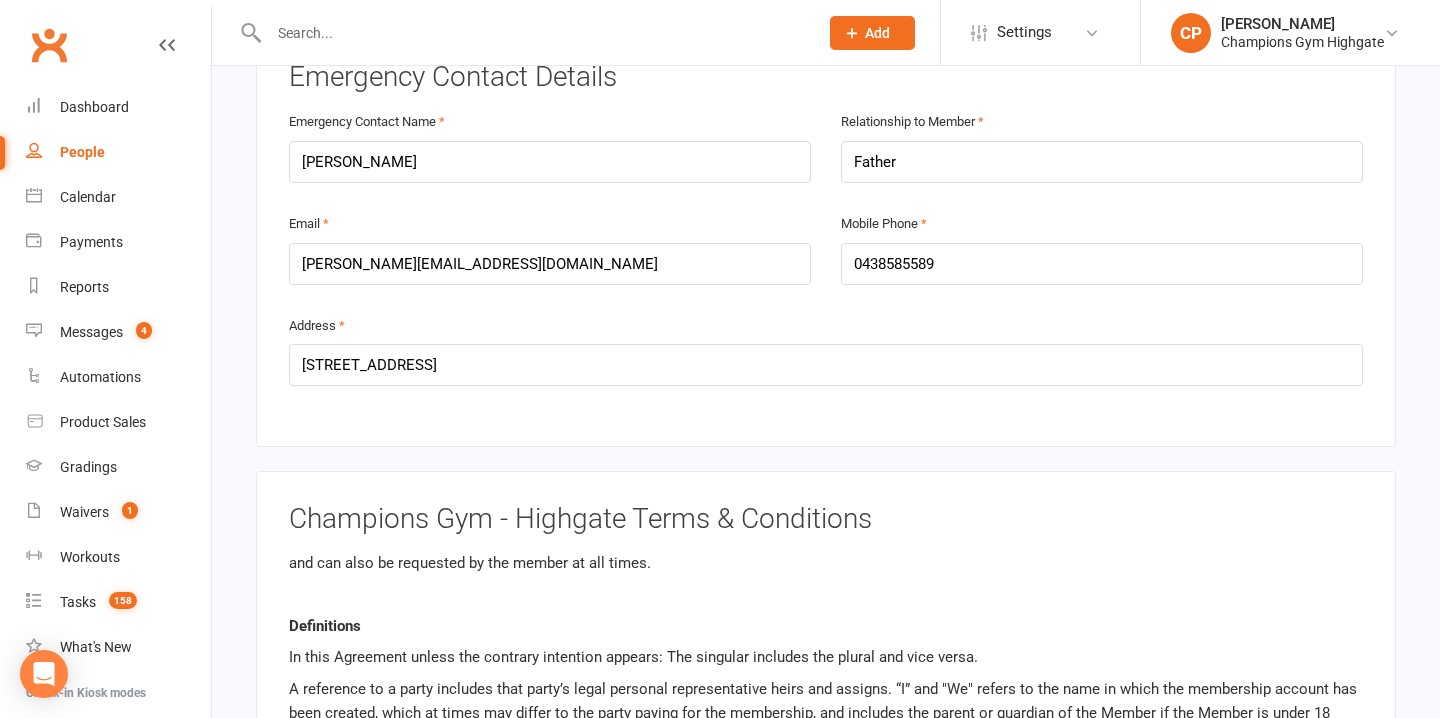 scroll, scrollTop: 403, scrollLeft: 0, axis: vertical 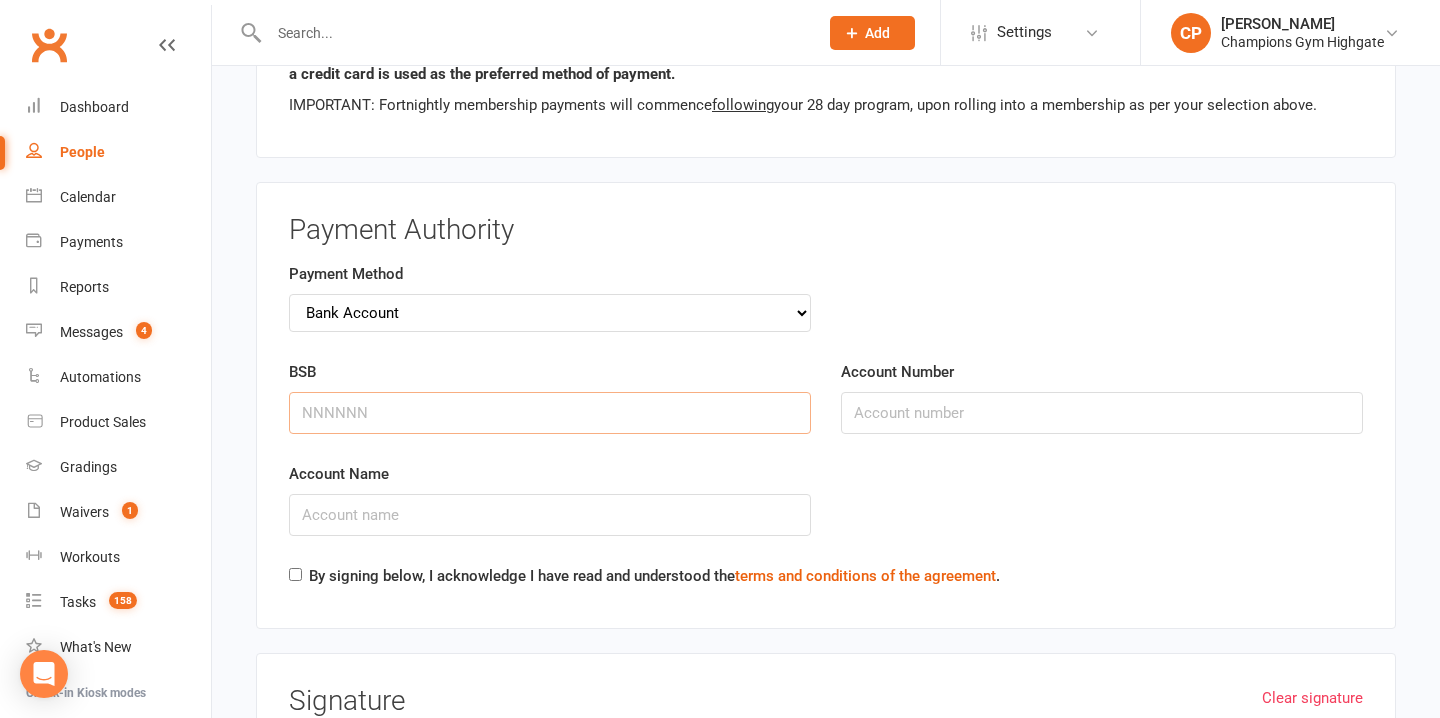 click on "BSB" at bounding box center (550, 413) 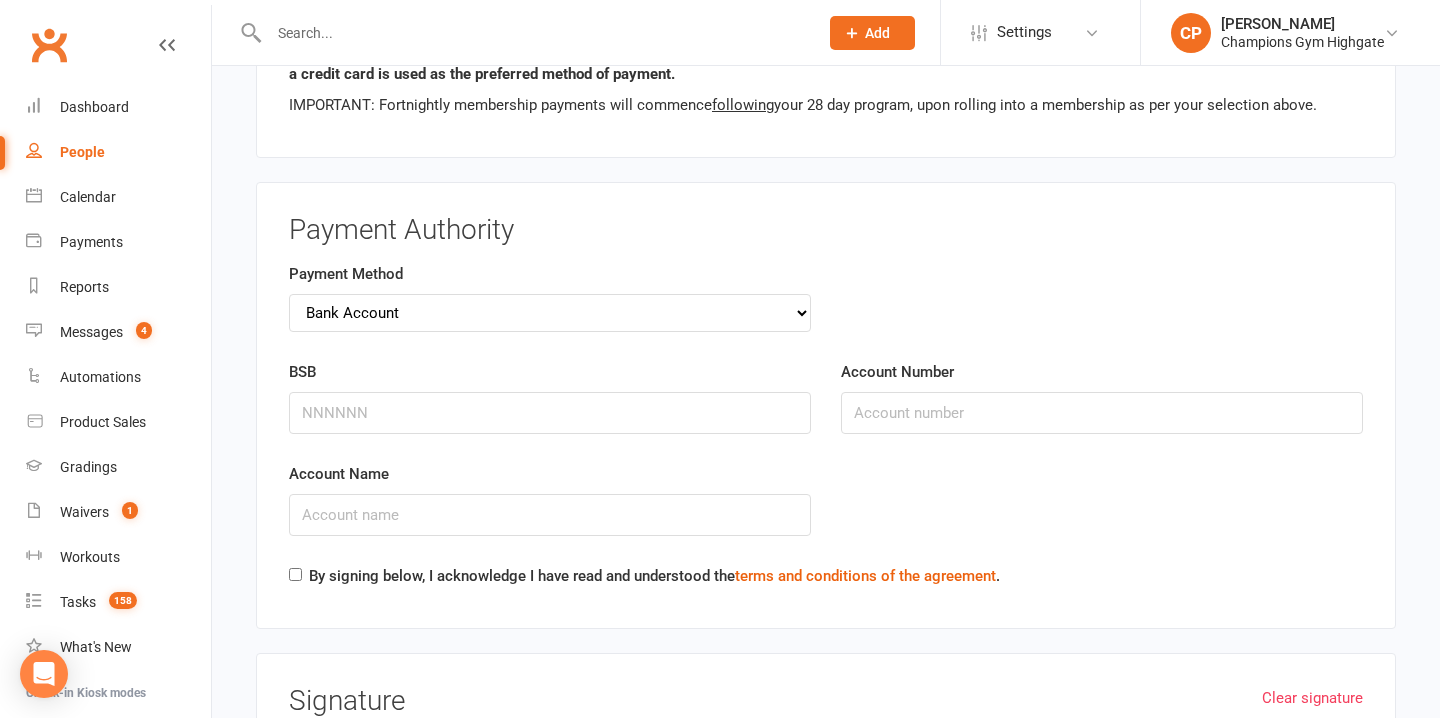 click on "Account Name" at bounding box center [826, 513] 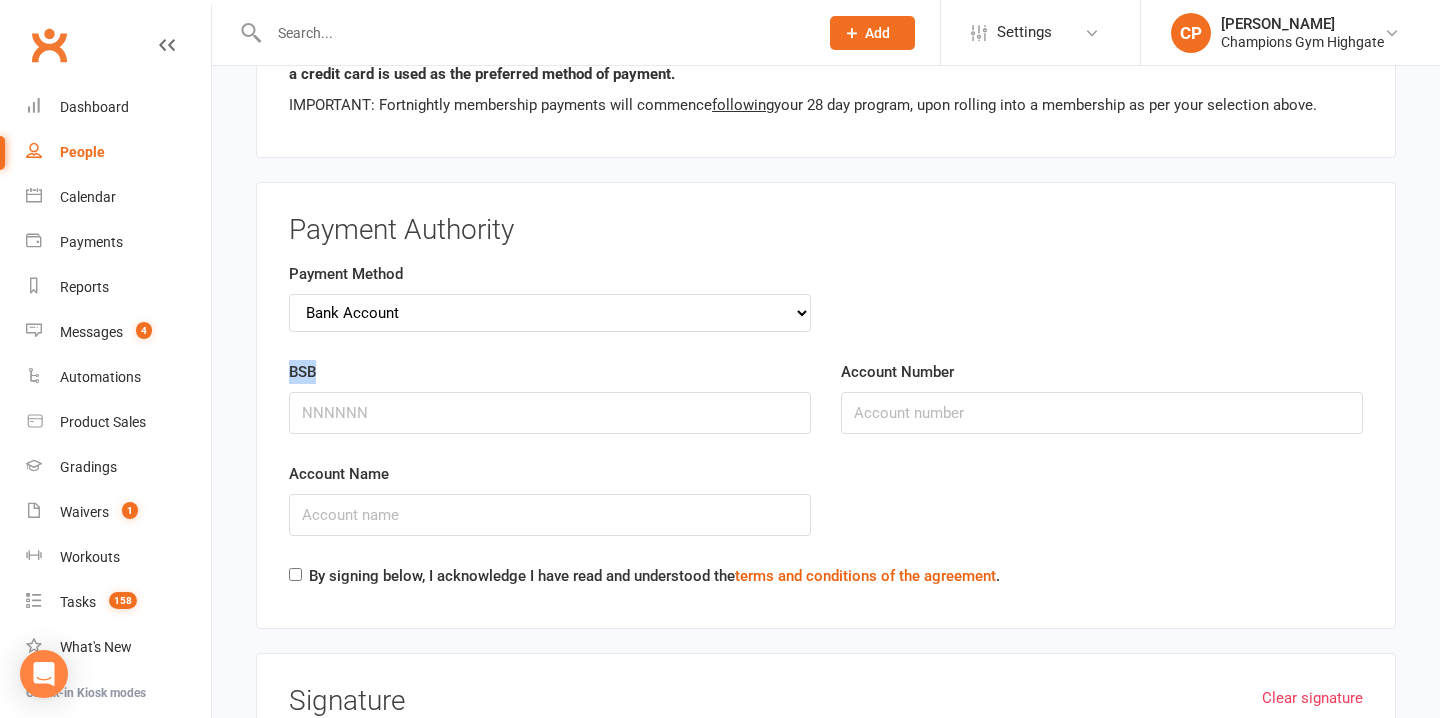 click on "BSB" at bounding box center [550, 397] 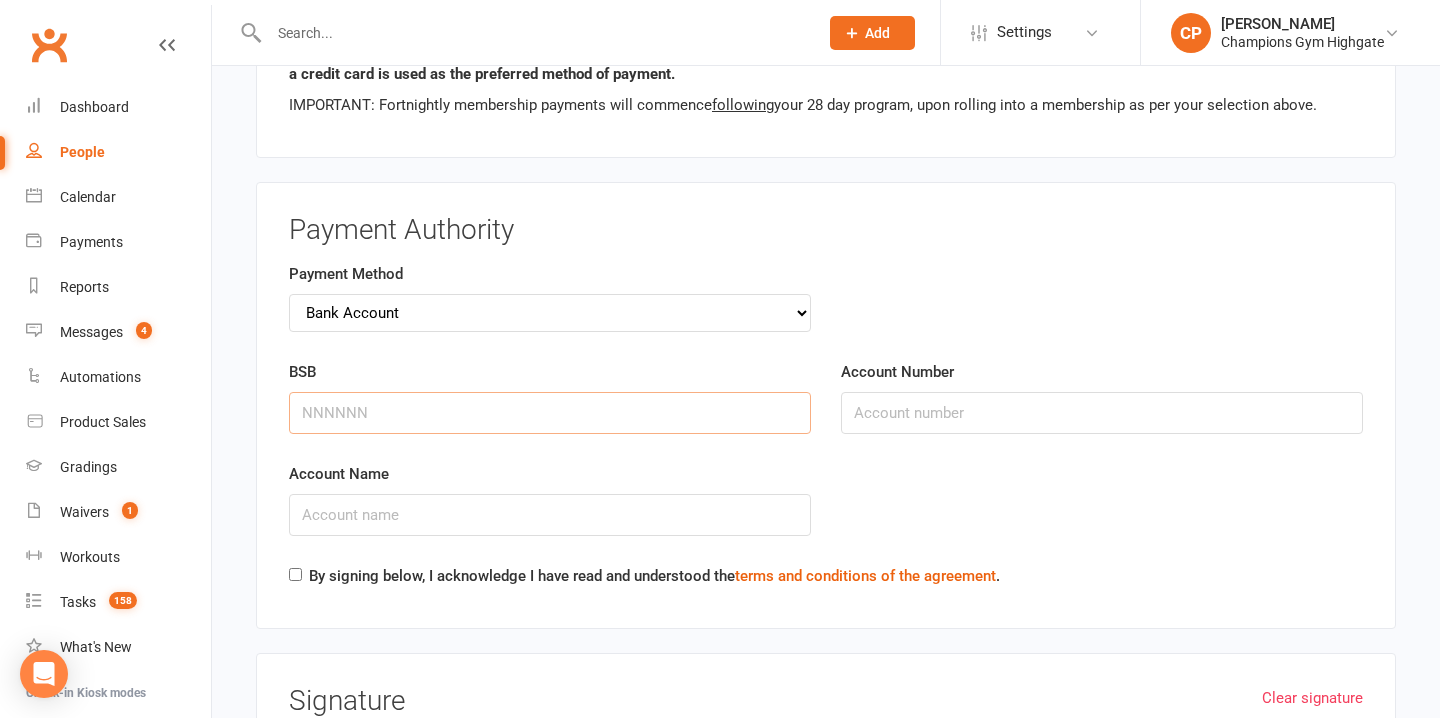 click on "BSB" at bounding box center (550, 413) 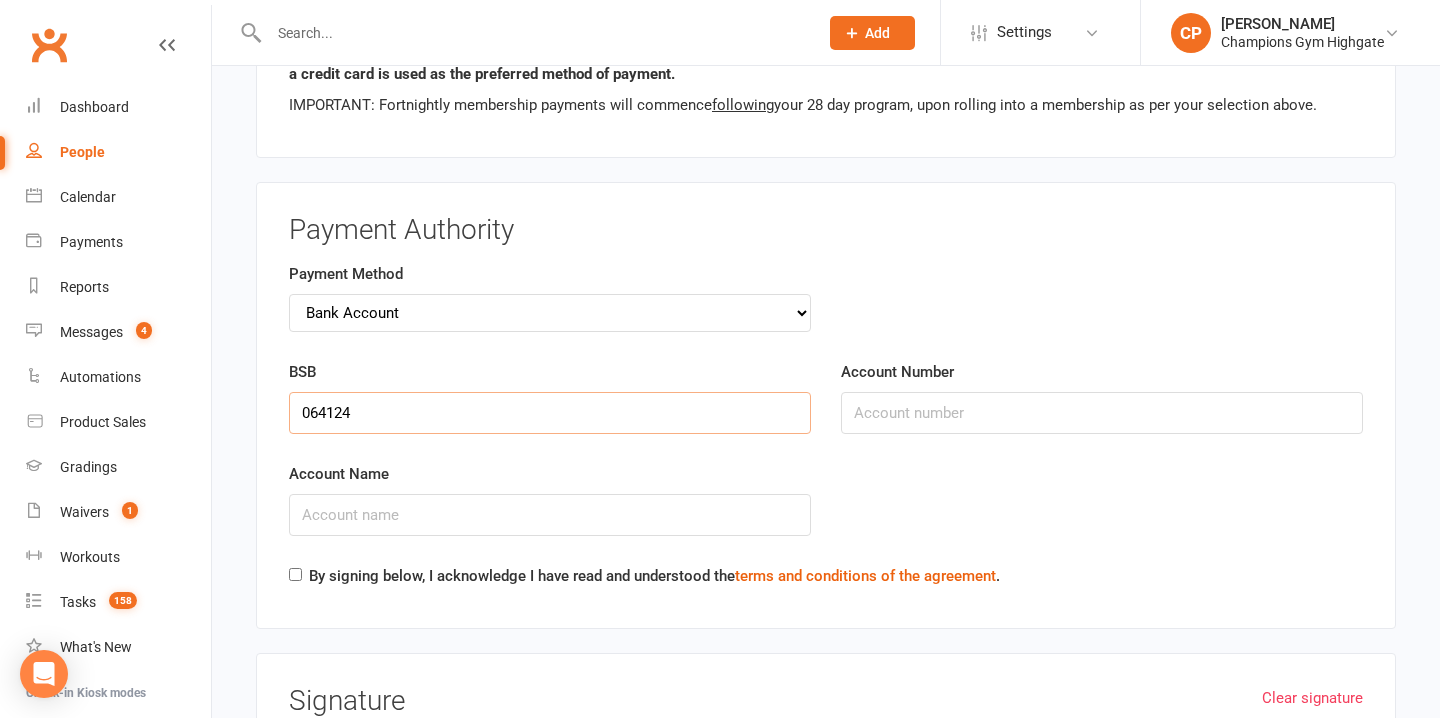 type on "064124" 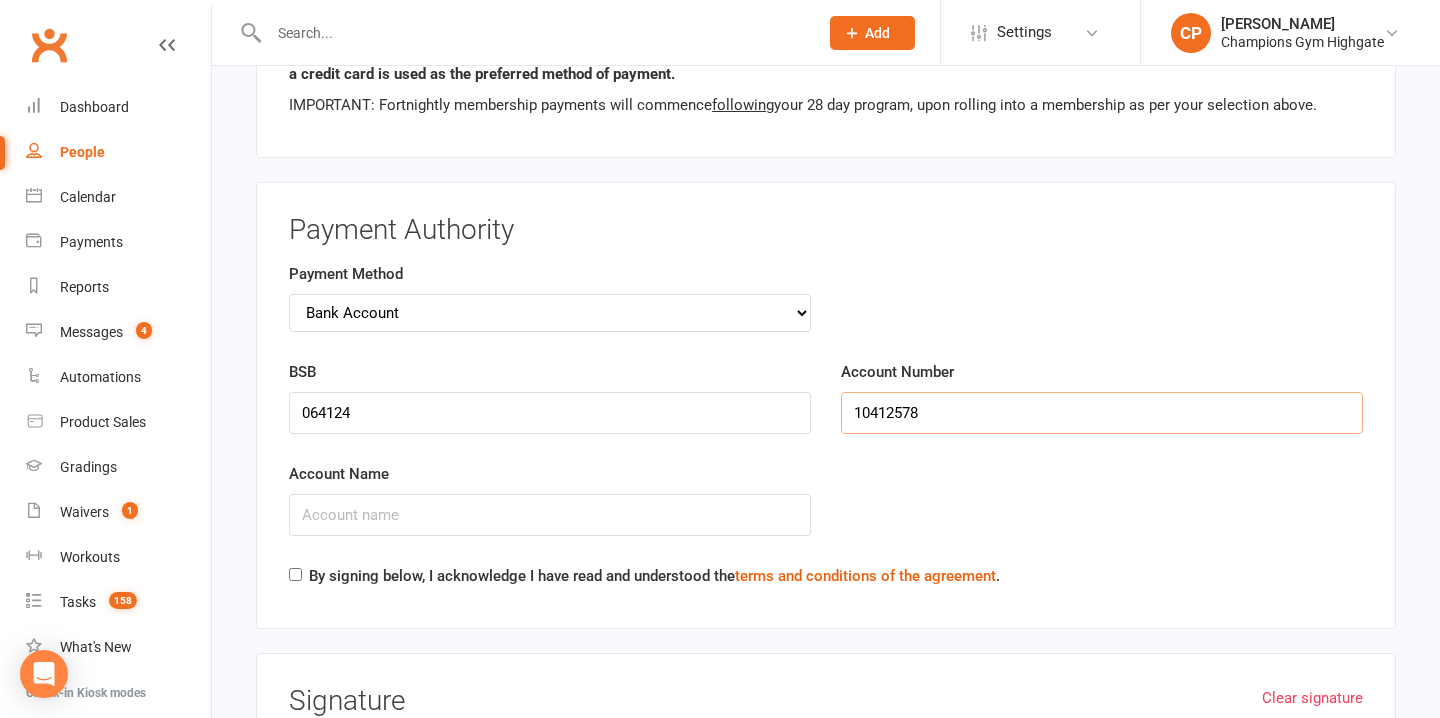 type on "10412578" 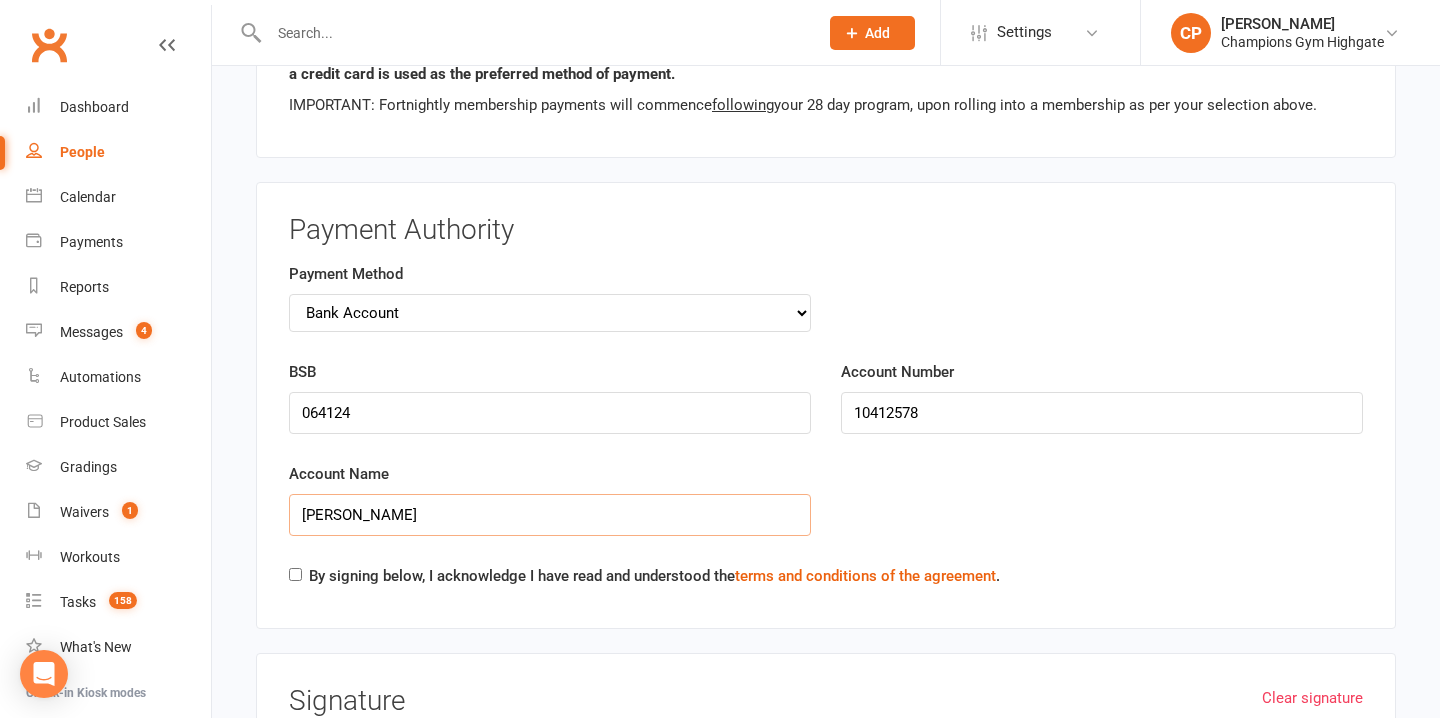 type on "Daniel Herold" 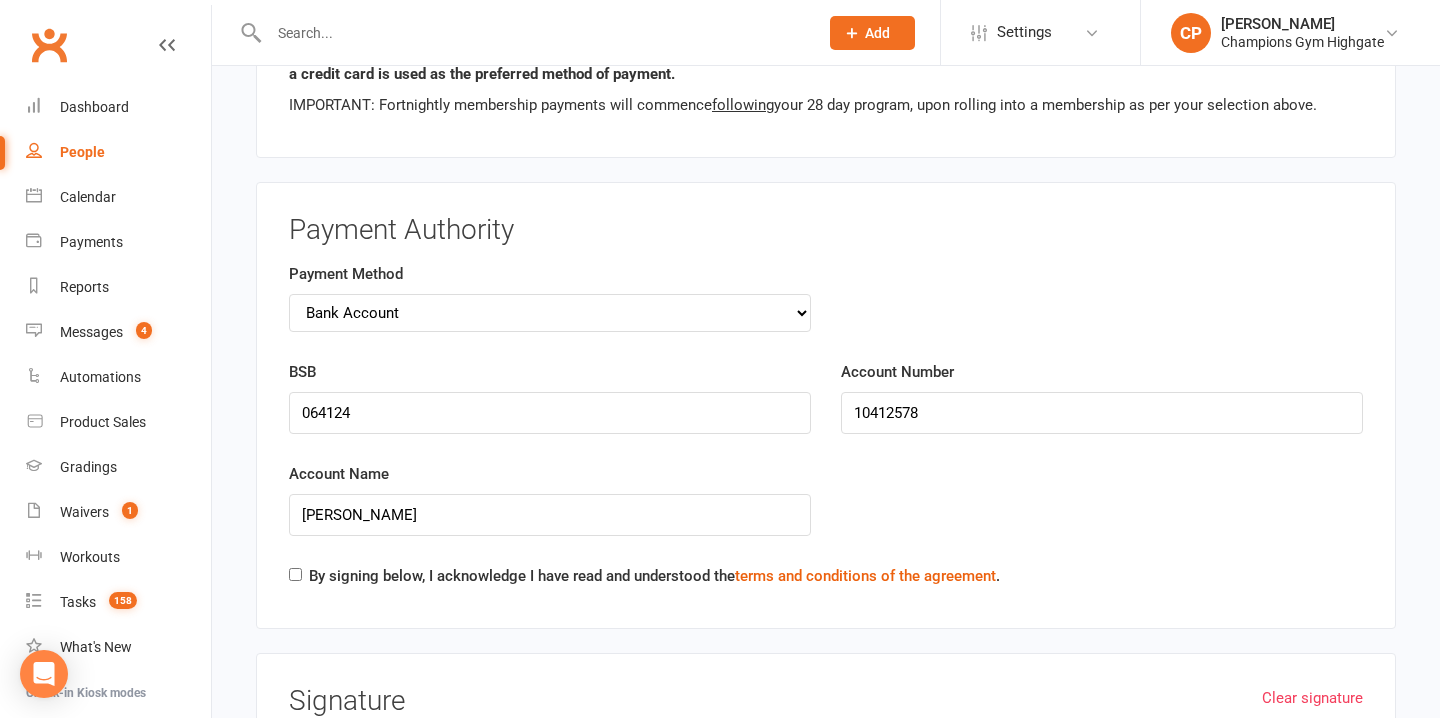 click on "By signing below, I acknowledge I have read and understood the  terms and conditions of the agreement ." at bounding box center [654, 576] 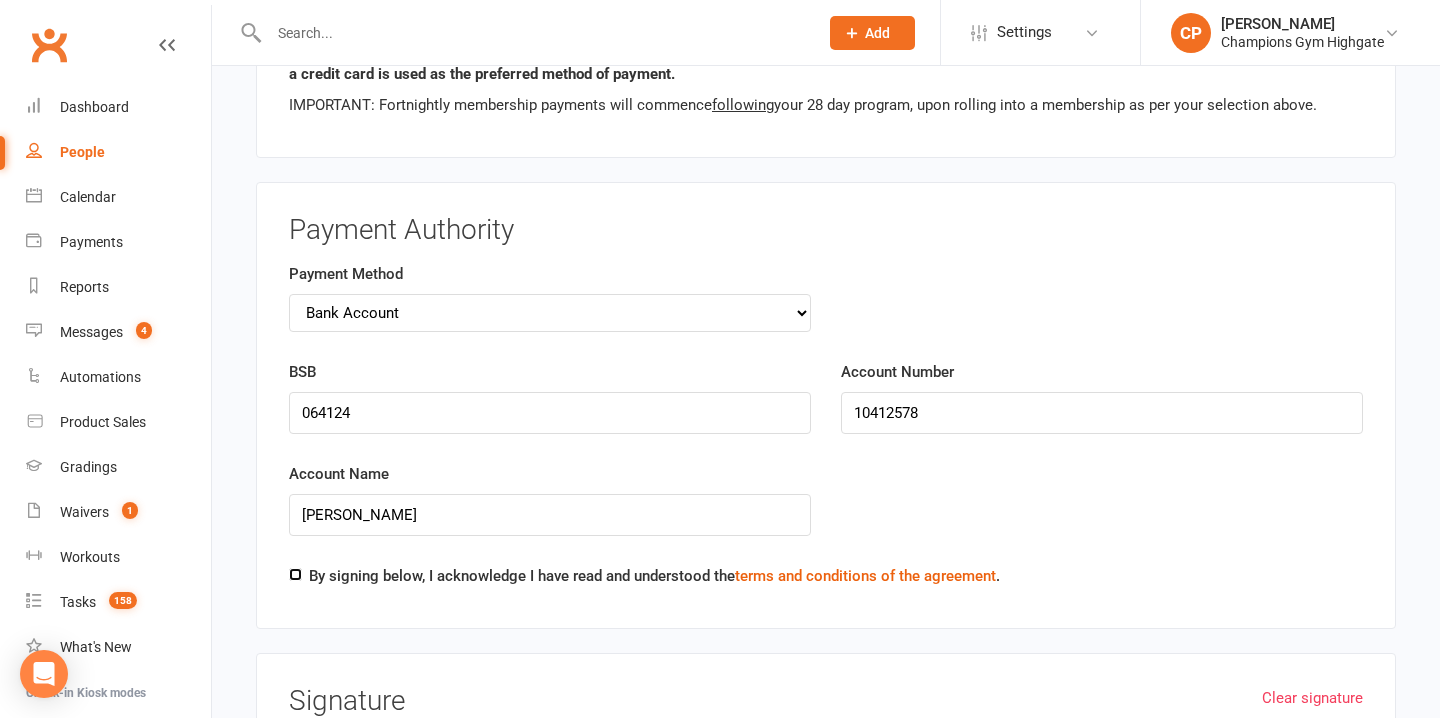click on "By signing below, I acknowledge I have read and understood the  terms and conditions of the agreement ." at bounding box center [295, 574] 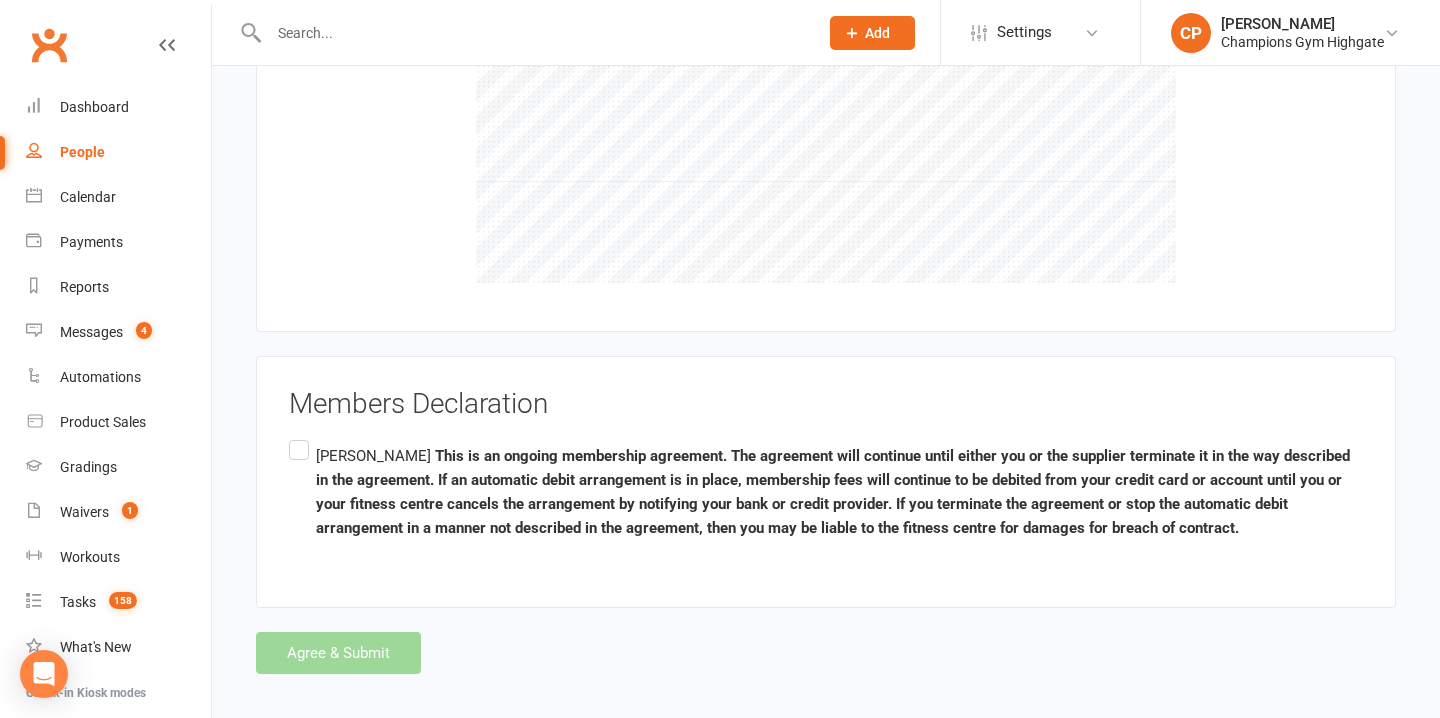 scroll, scrollTop: 2951, scrollLeft: 0, axis: vertical 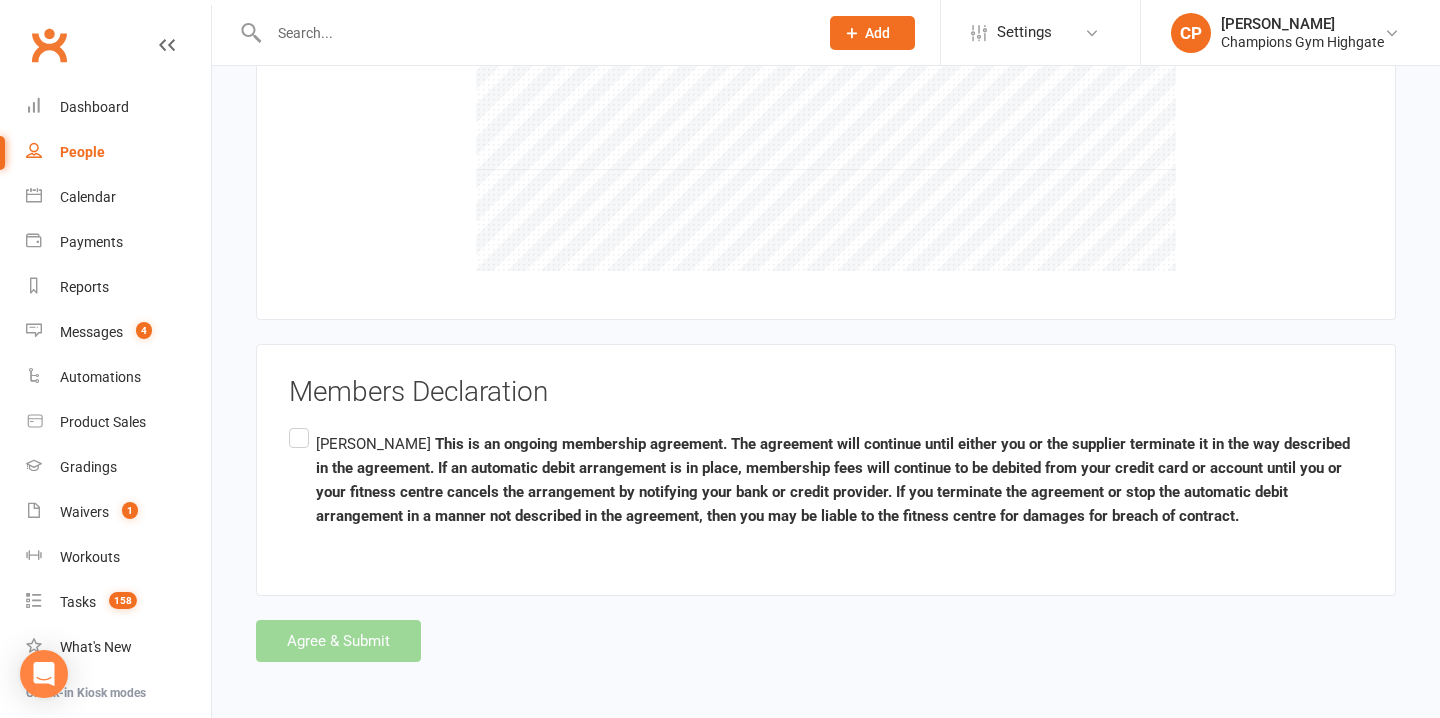 click on "Dan Herold   This is an ongoing membership agreement. The agreement will continue until either you or the supplier terminate it in the way described in the agreement. If an automatic debit arrangement is in place, membership fees will continue to be debited from your credit card or account until you or your fitness centre cancels the arrangement by notifying your bank or credit provider. If you terminate the agreement or stop the automatic debit arrangement in a manner not described in the agreement, then you may be liable to the fitness centre for damages for breach of contract." at bounding box center [839, 480] 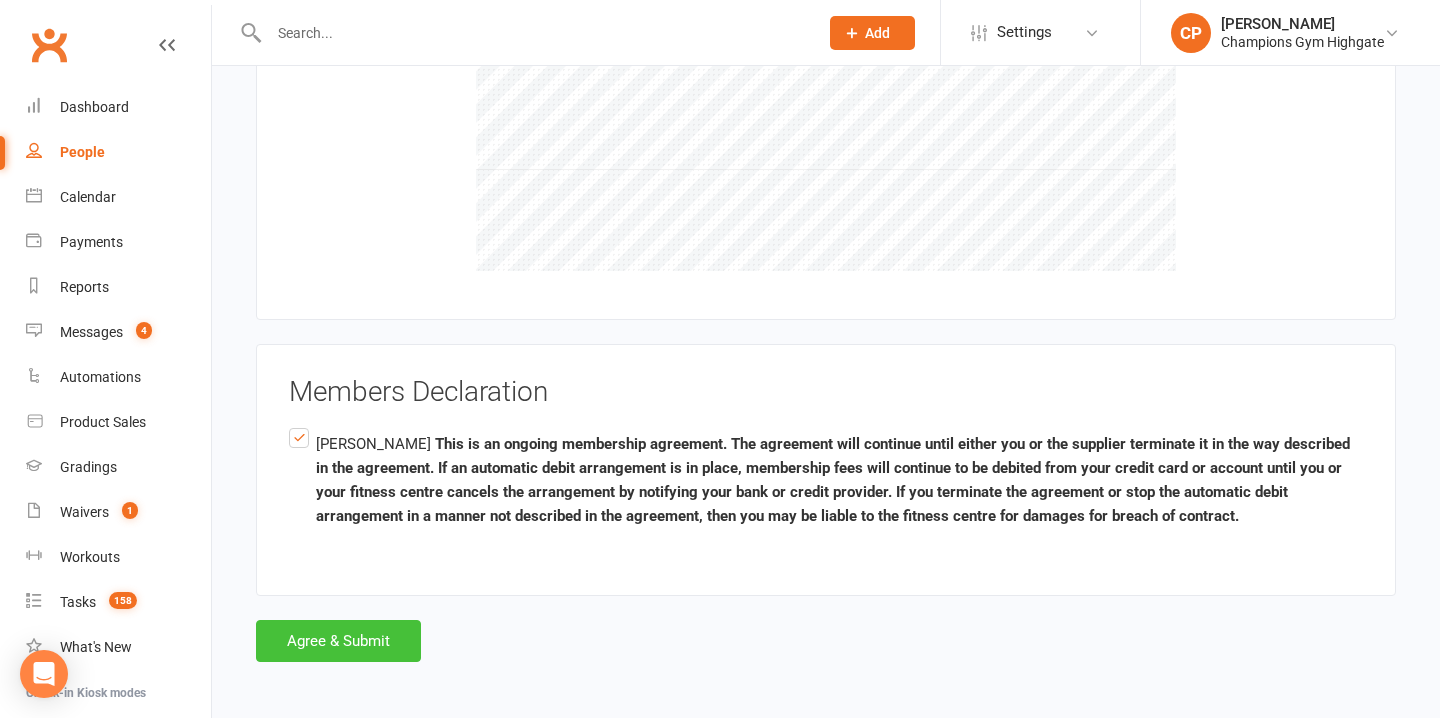 click on "Agree & Submit" at bounding box center [338, 641] 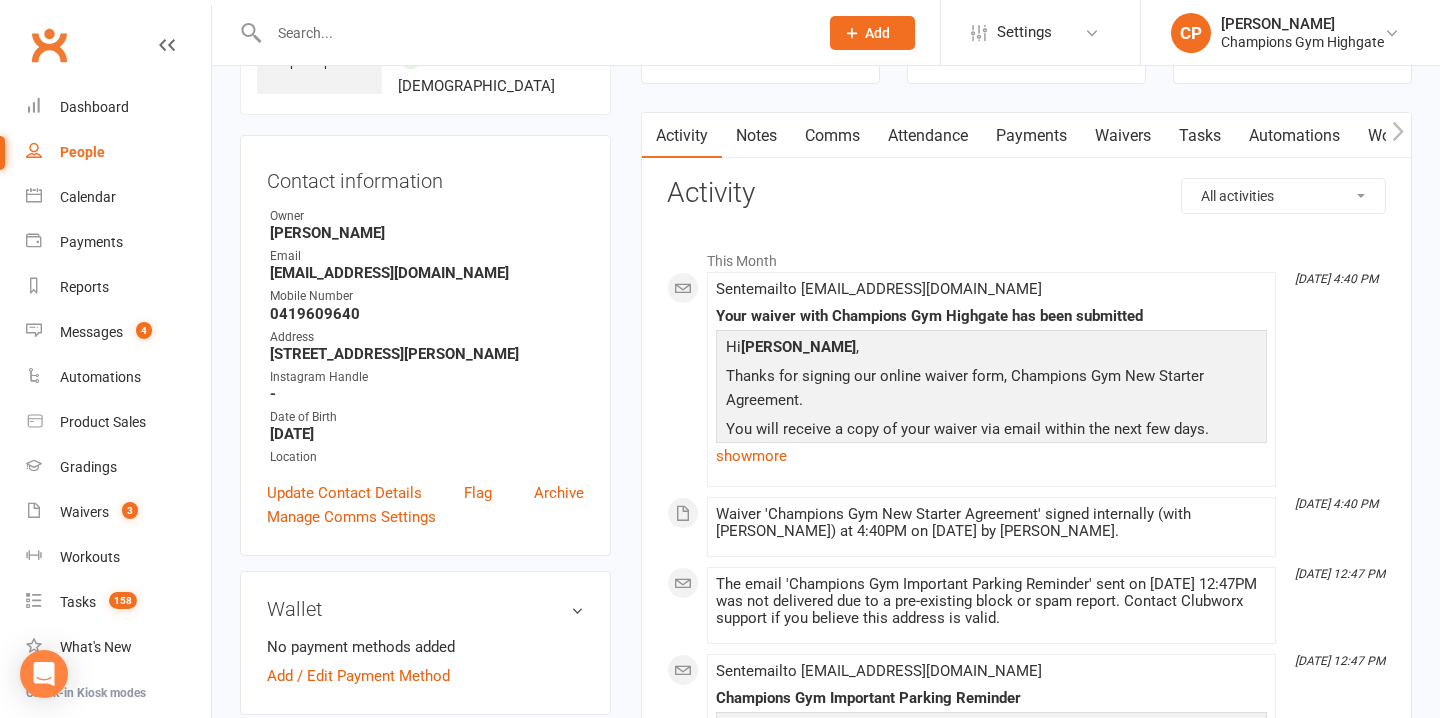 scroll, scrollTop: 122, scrollLeft: 0, axis: vertical 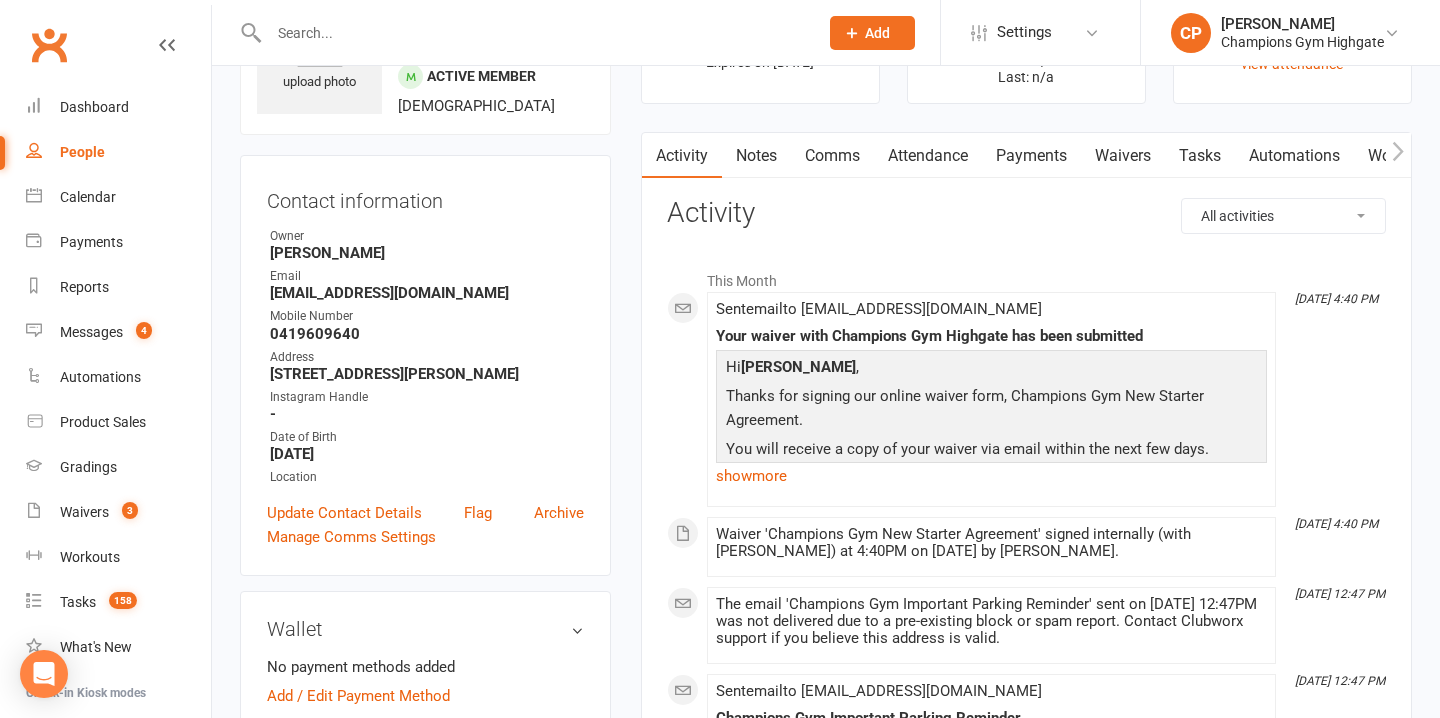 click on "Email" at bounding box center (427, 276) 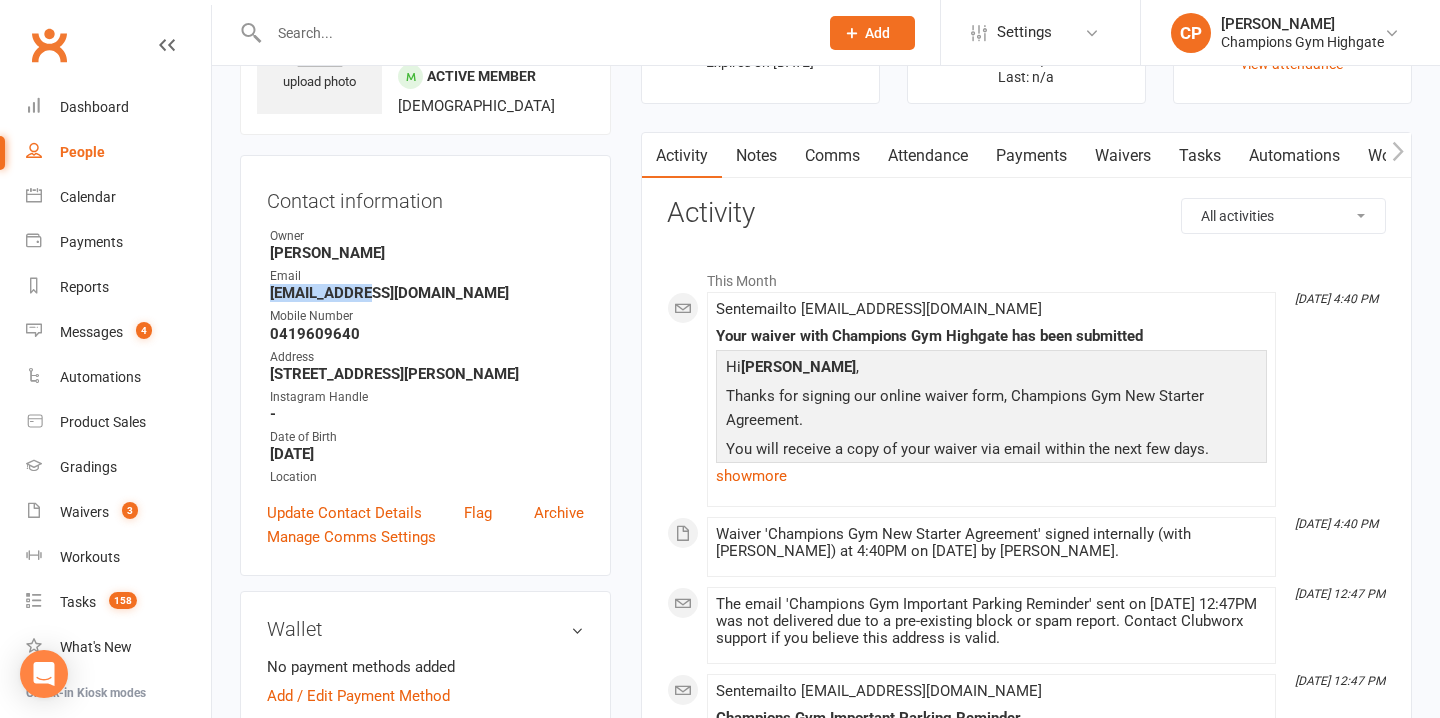 click on "dan_herold98@hotmail.com.au" at bounding box center (427, 293) 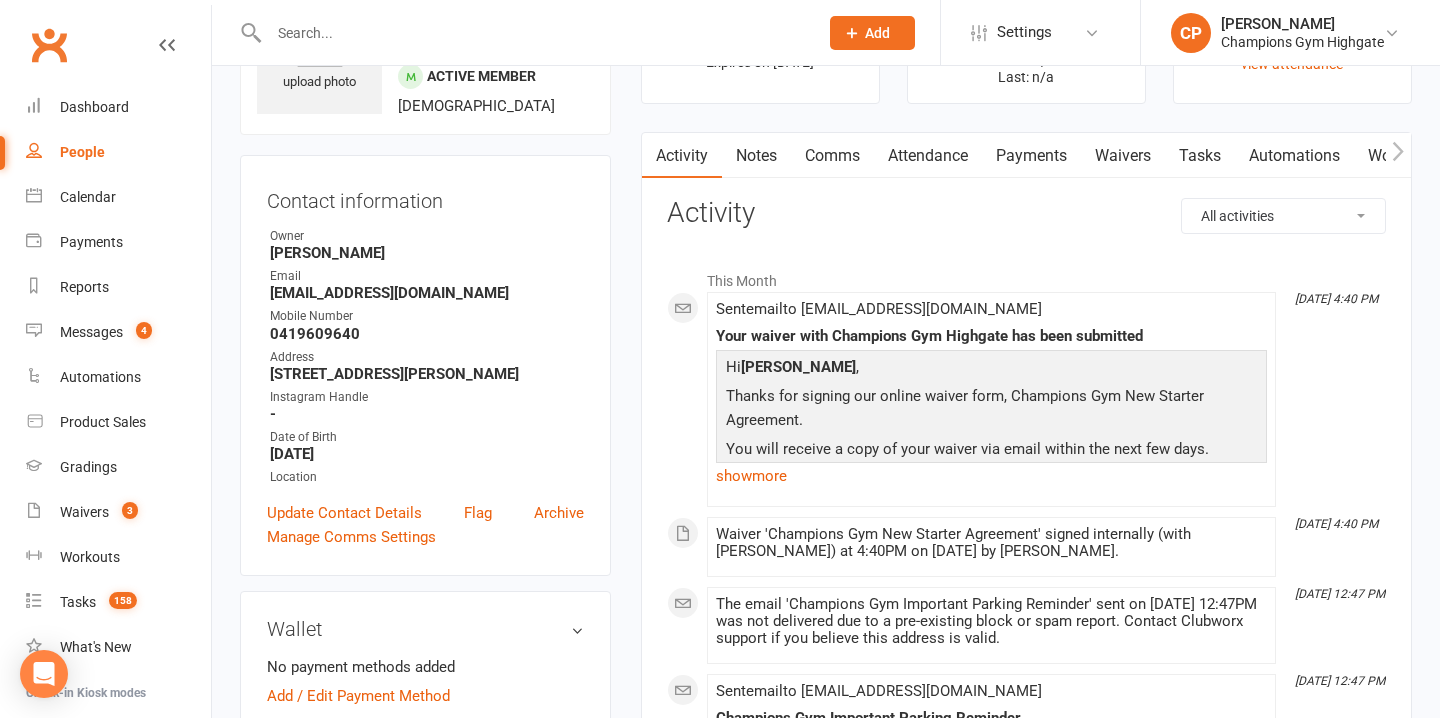 click on "Owner   Chiara Prince Email  dan_herold98@hotmail.com.au
Mobile Number  0419609640
Address  516/380 Murray St, Perth
Instagram Handle  -
Date of Birth  April 9, 1998
Location" at bounding box center [425, 357] 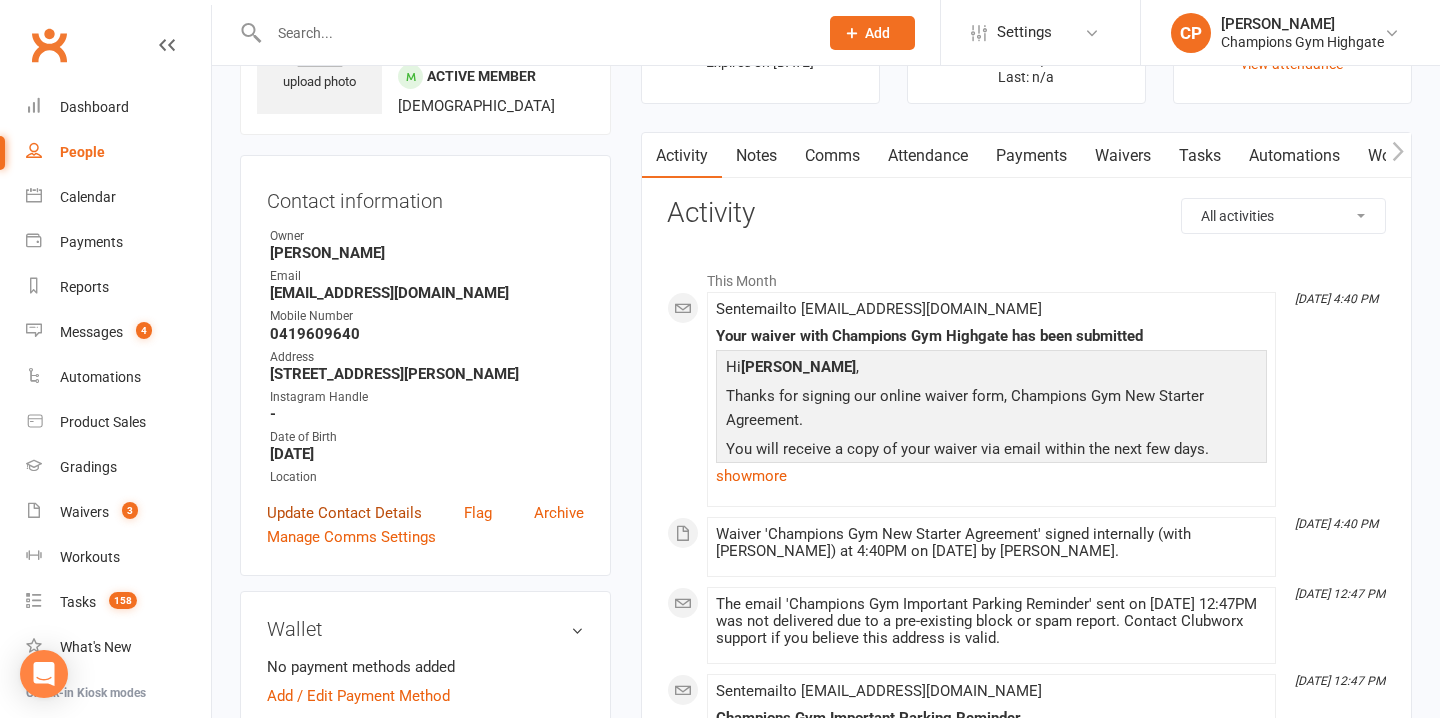 click on "Update Contact Details" at bounding box center (344, 513) 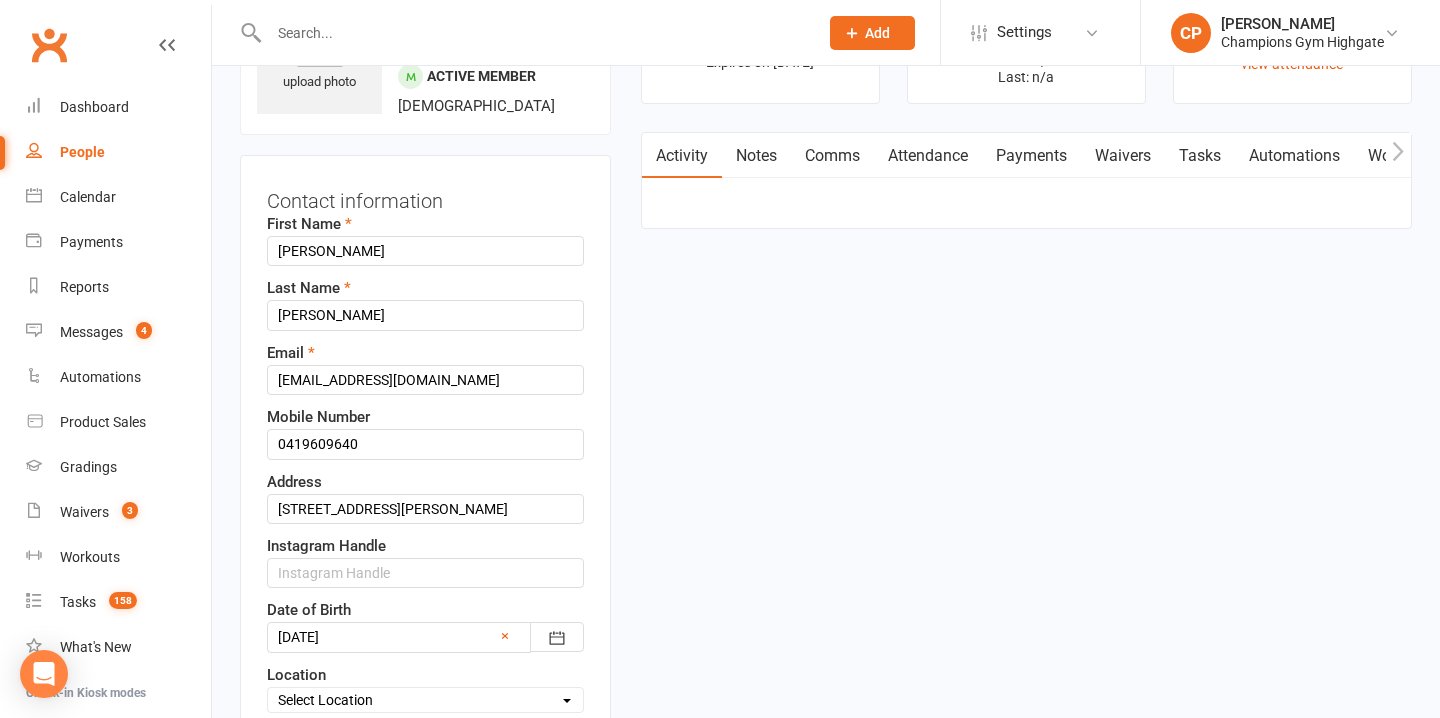 scroll, scrollTop: 94, scrollLeft: 0, axis: vertical 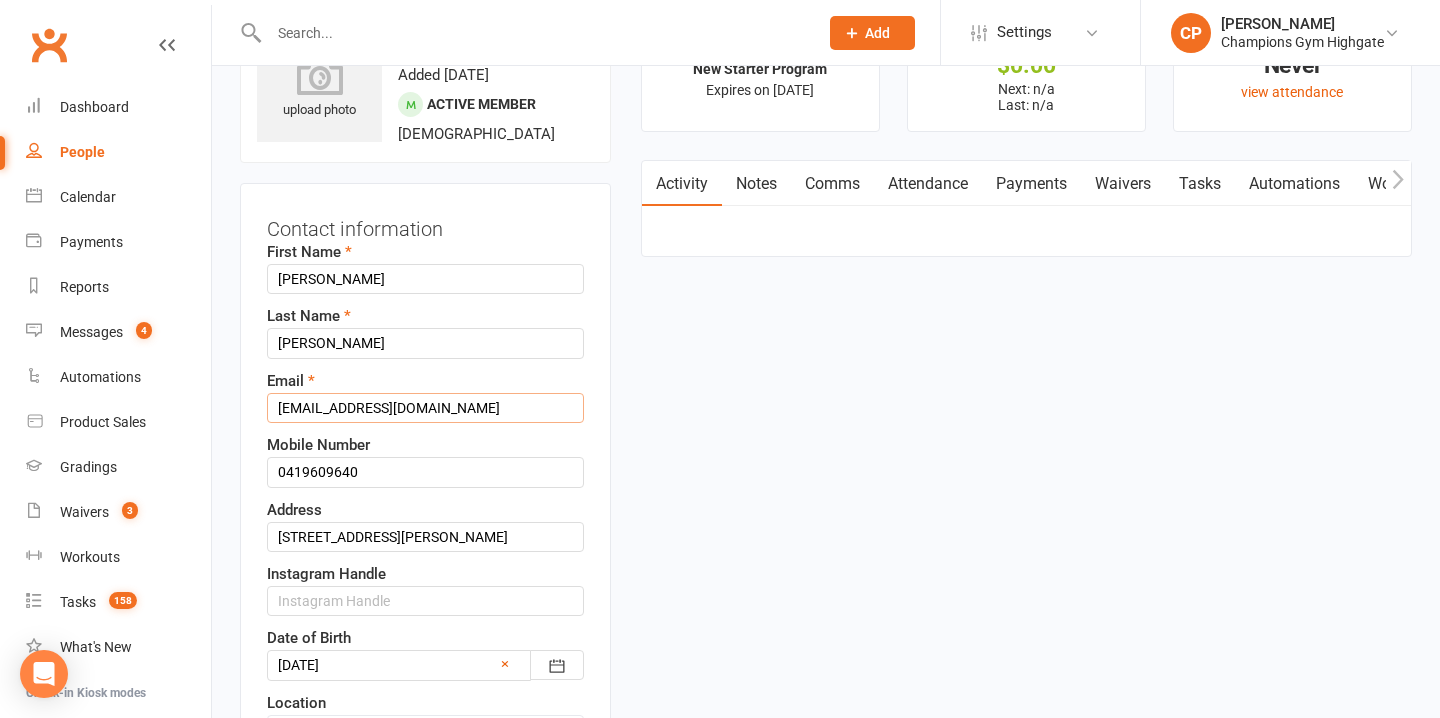 click on "dan_herold98@hotmail.com.au" at bounding box center [425, 408] 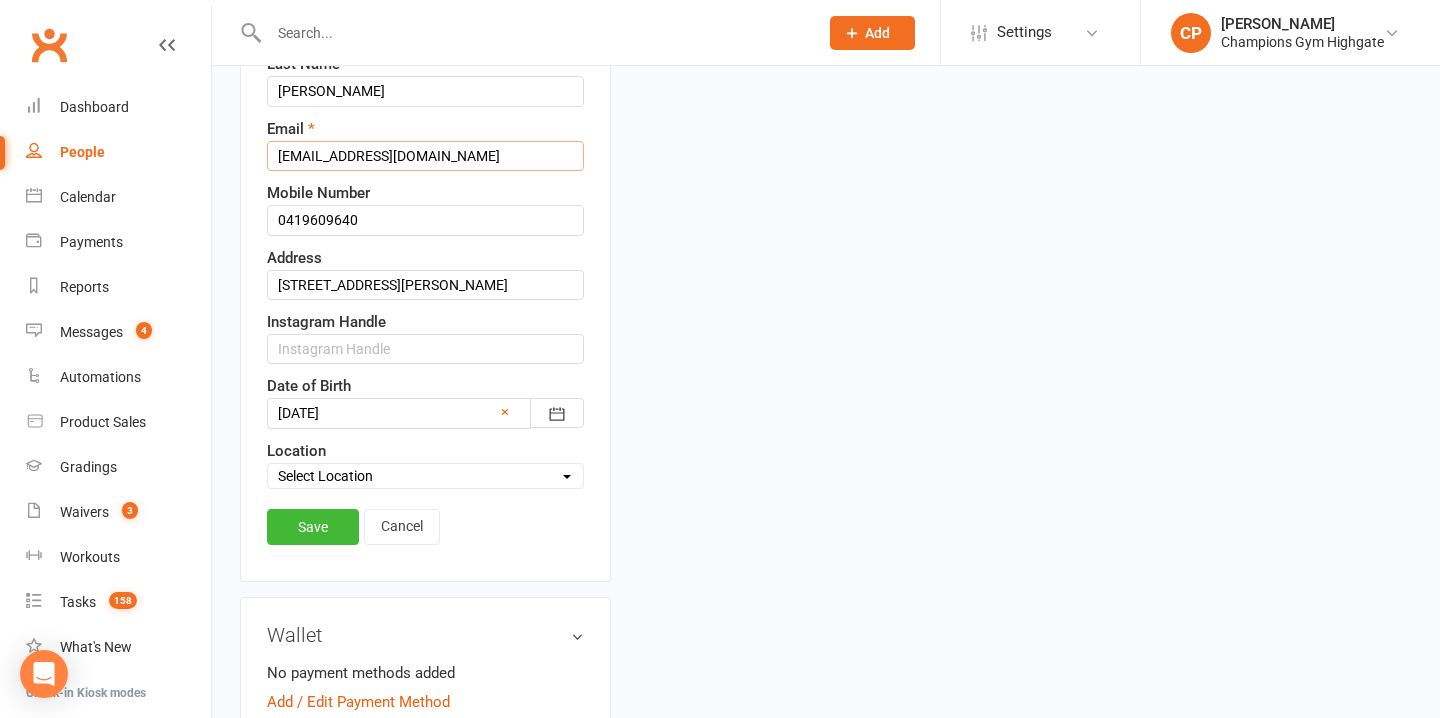 scroll, scrollTop: 347, scrollLeft: 0, axis: vertical 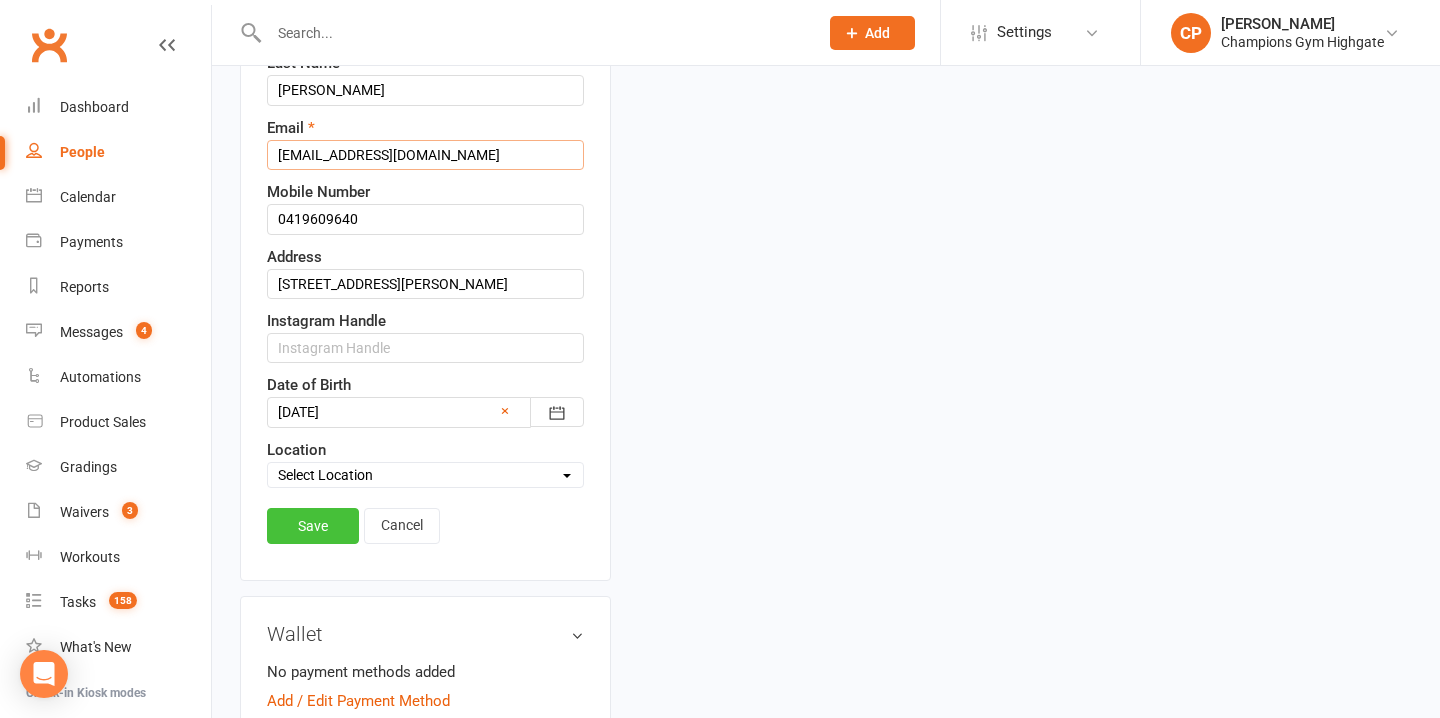 type on "dan_98@hotmail.com.au" 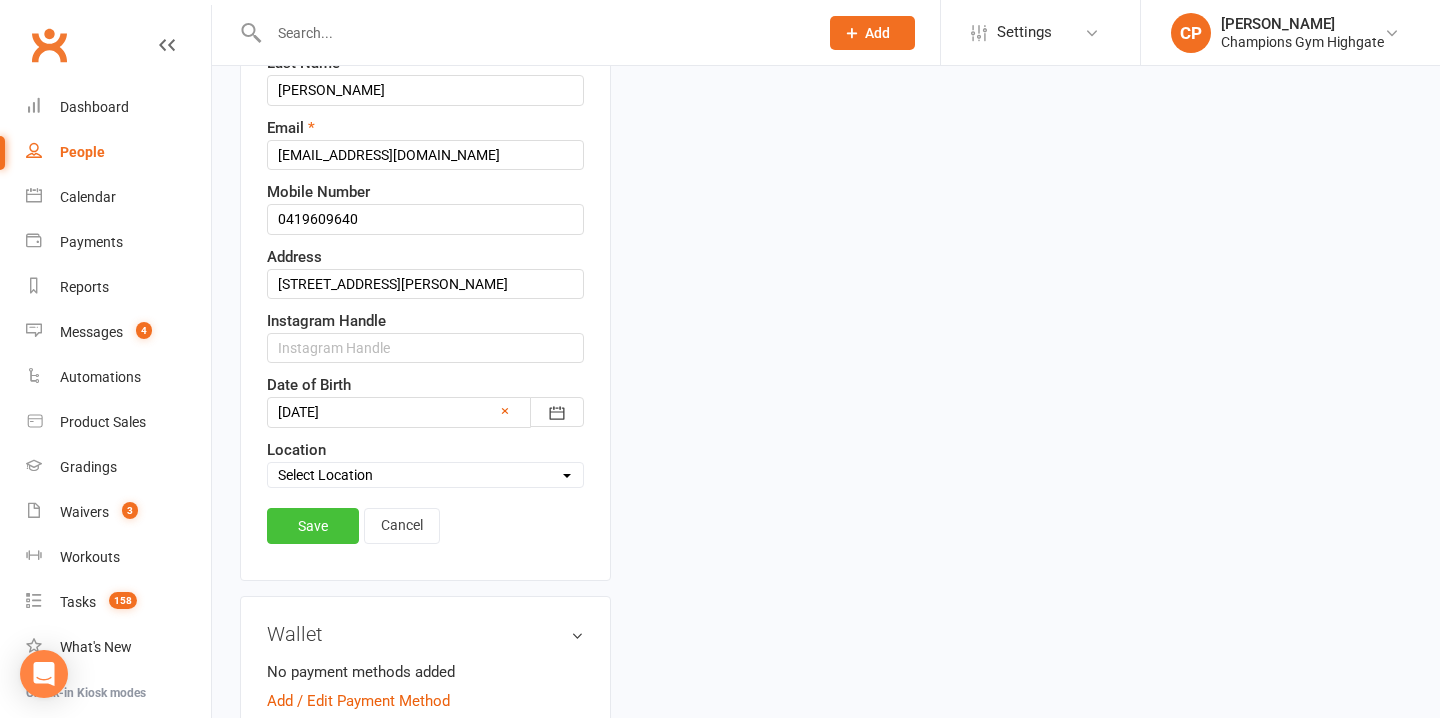 click on "Save" at bounding box center [313, 526] 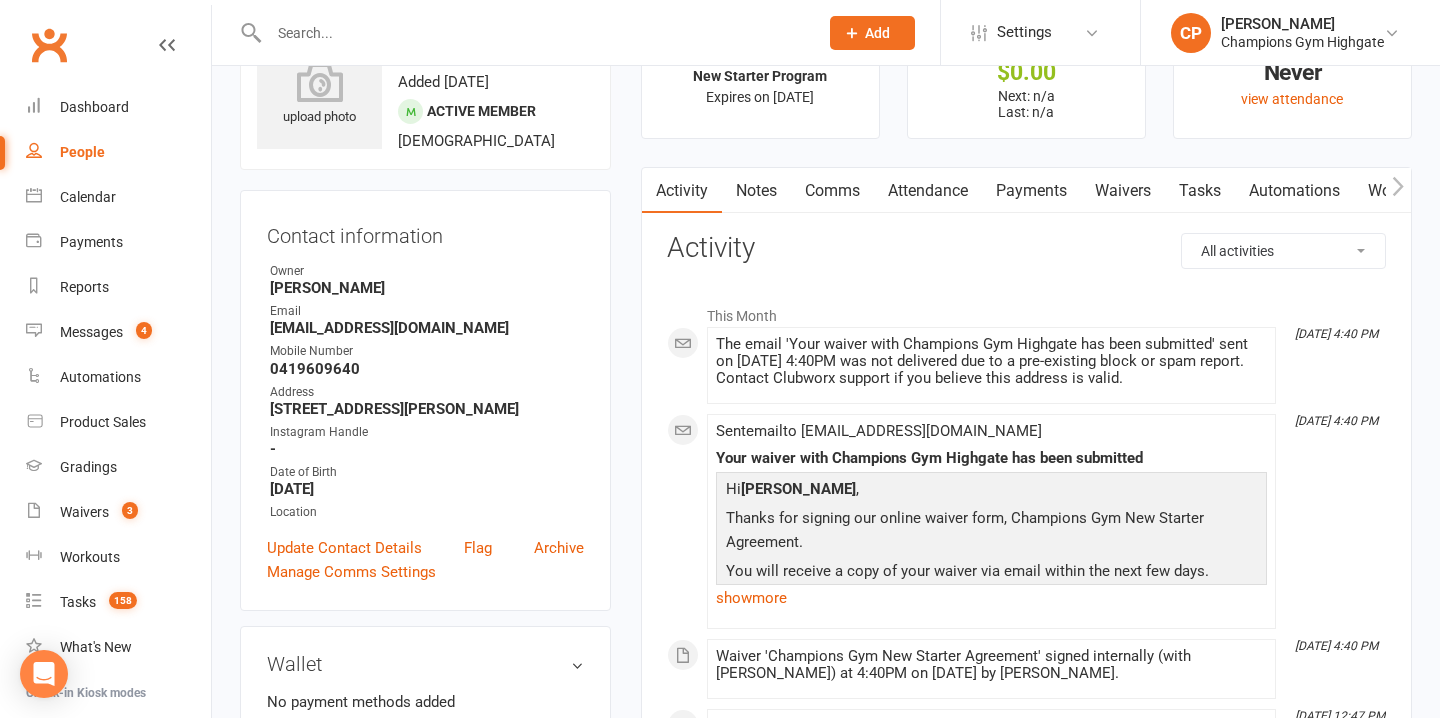 scroll, scrollTop: 0, scrollLeft: 0, axis: both 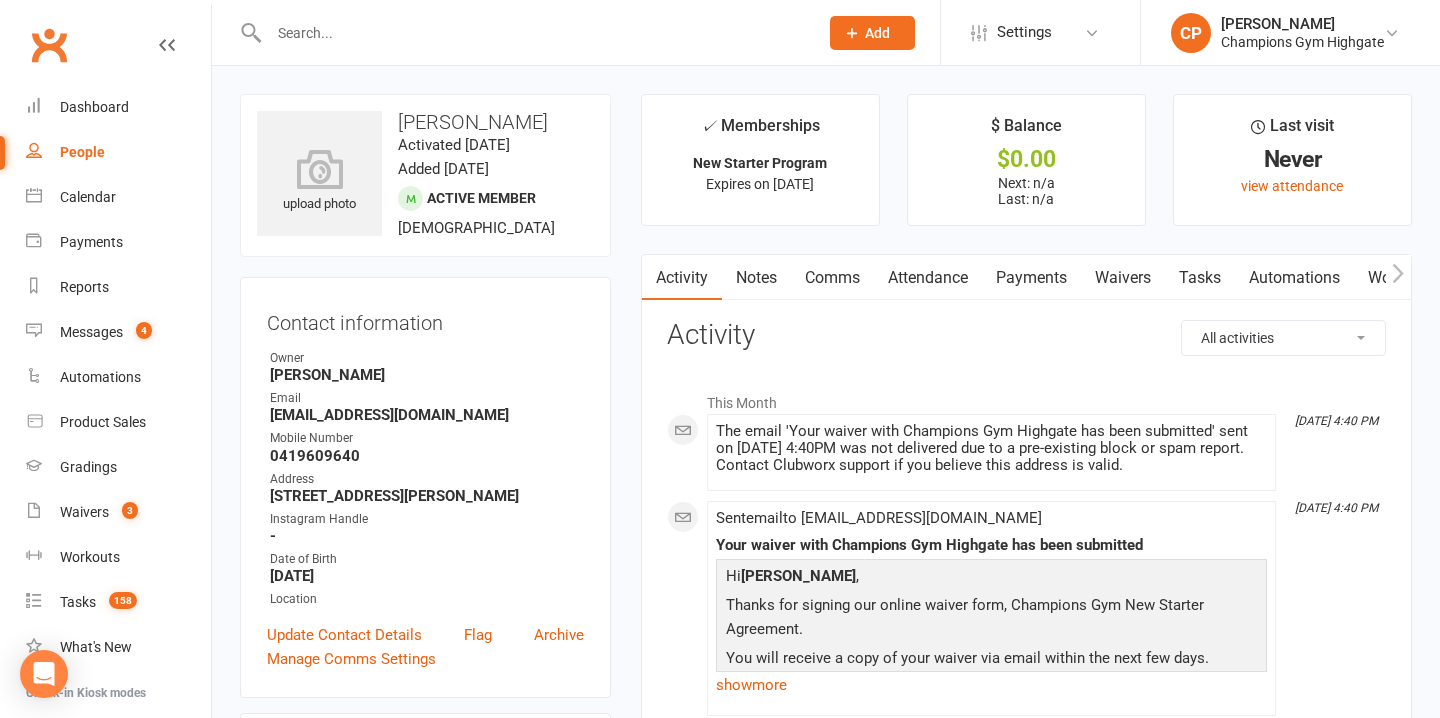 click at bounding box center [533, 33] 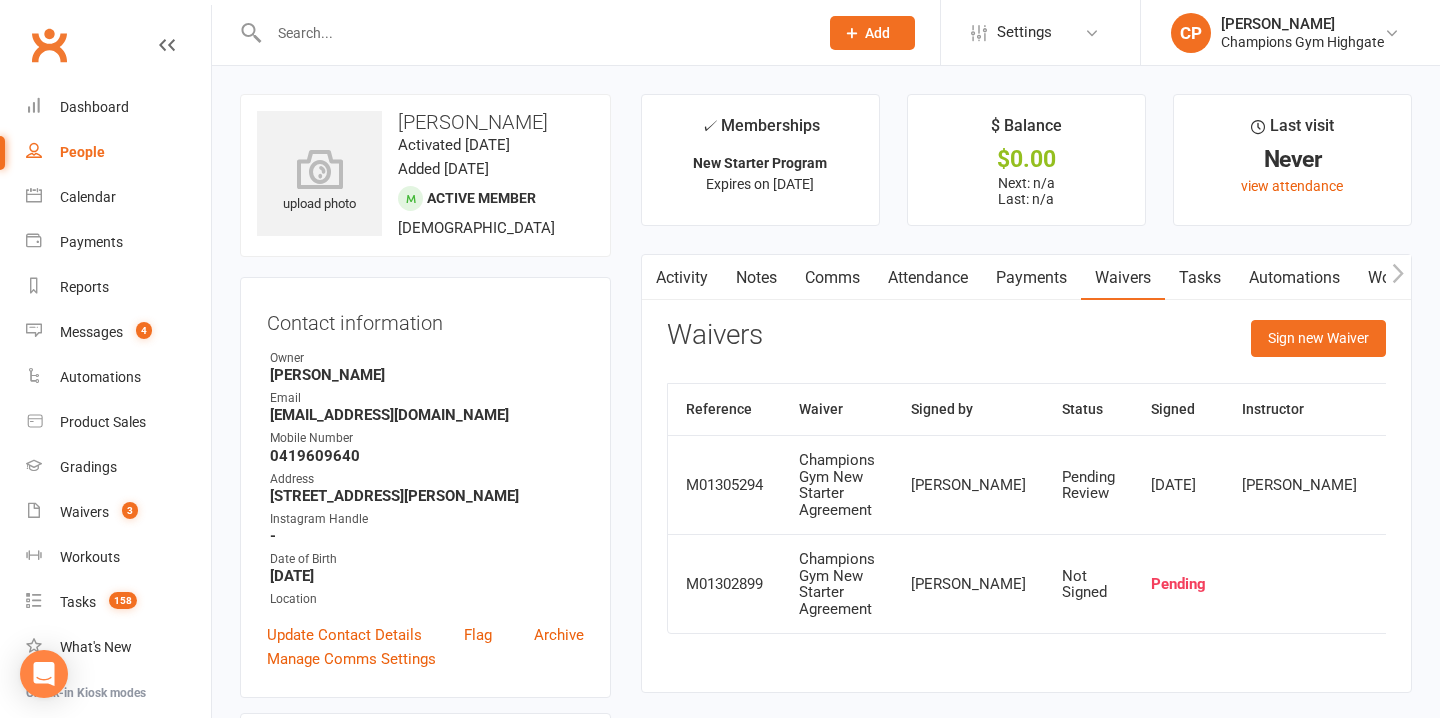 click on "Attendance" at bounding box center [928, 278] 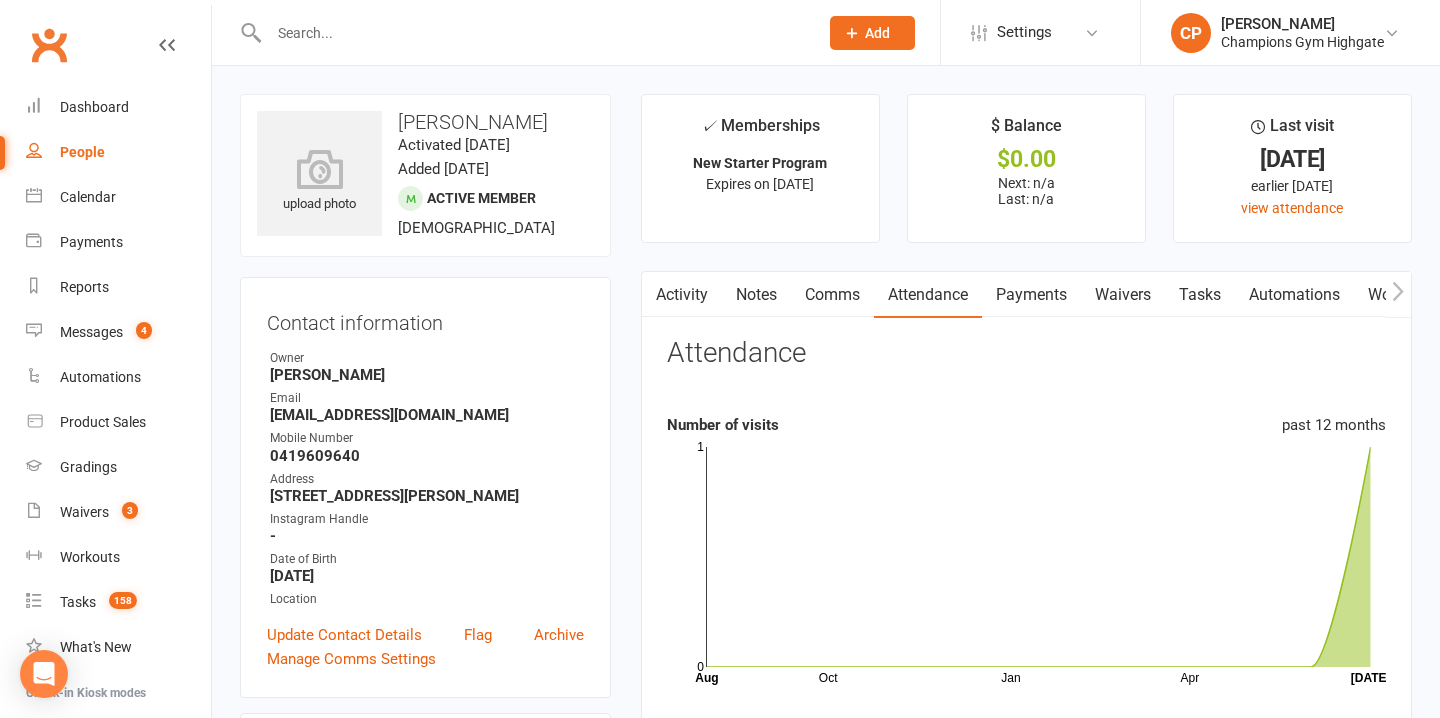 click on "Waivers" at bounding box center (1123, 295) 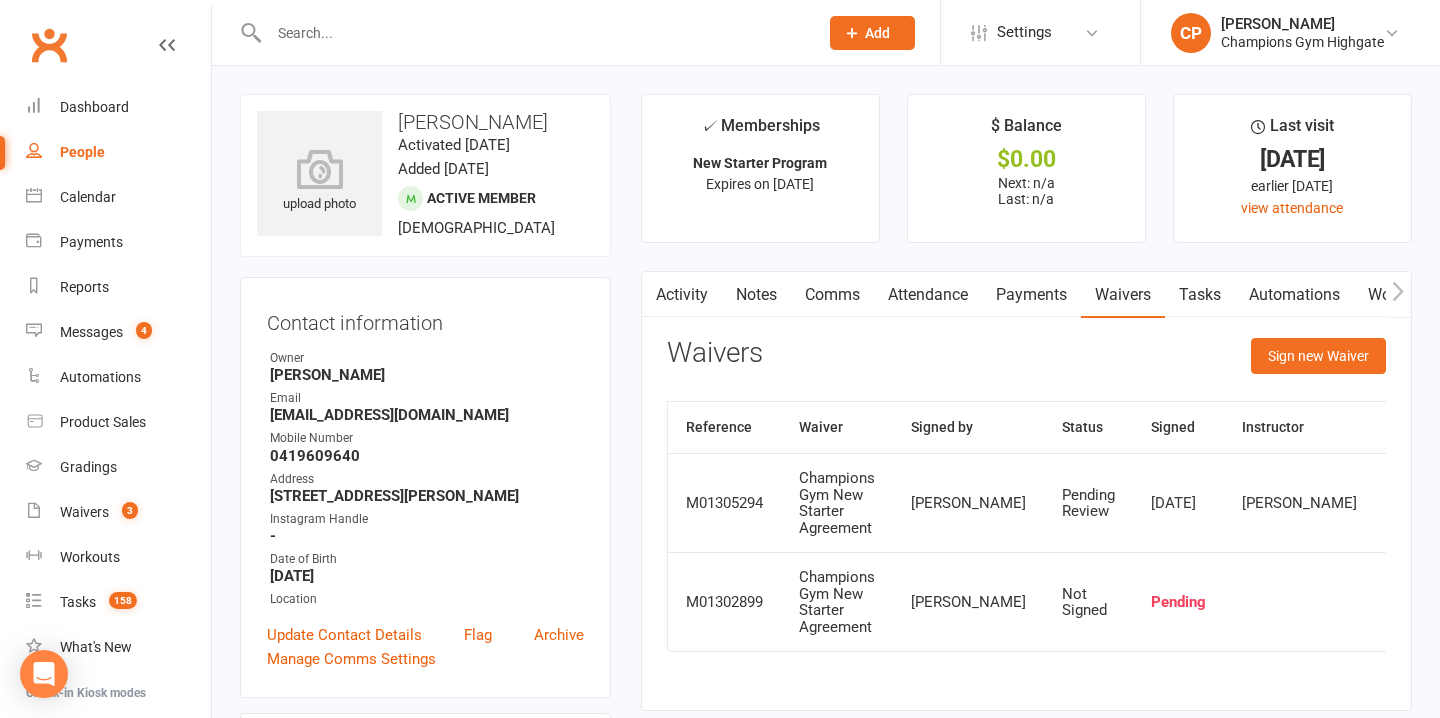 click on "Comms" at bounding box center (832, 295) 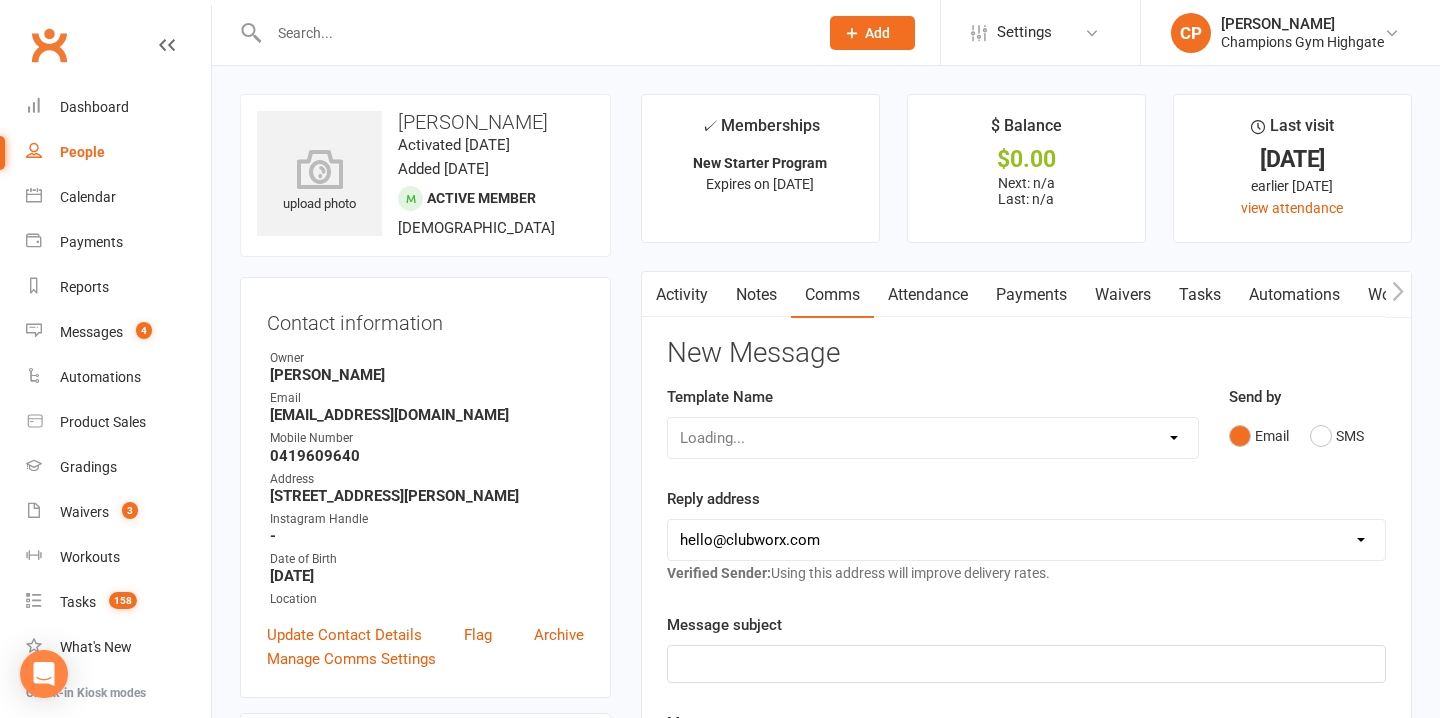 click on "Loading..." at bounding box center (933, 438) 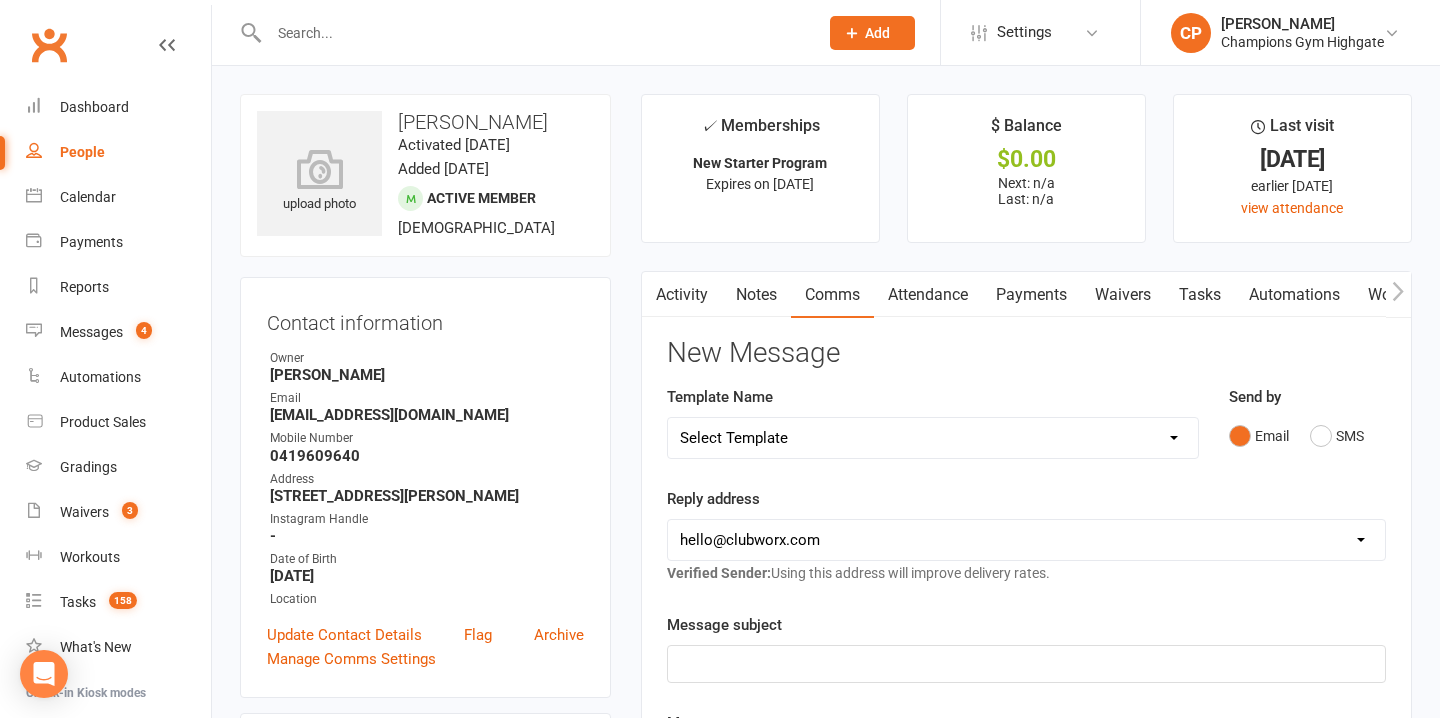 click on "Select Template [Email] 2023 Champions Gym Member Questionnaire 📝 [Email] 2024 Price Increase [Email] A special Gift for You [Email] CG Escapes 2026 - Koh Samui [Email] Champ Life Awards - Nominations [SMS] Class No Show [Email] Clubworx Login Credentials [Email] DEBT EMAIL #1 [Email] DEBT EMAIL #2 [Email] DEBT EMAIL #3 [Email] Facebook Page Invite [SMS] Facebook page invite [Email] FIFO Membership Documentation [SMS] FIRST CLASS SMS [SMS] First Timer Trial - Day before 1st class [Email] Glove Upsell [SMS] Goal Setting & Accountability [SMS] Google review requests [Email] [Grading] Exemption Letter, Boxing [Email] [Grading] Exemption Letter, Muay Thai [SMS] [Grading] SMS To RSVP [Email] [Grading] Variation to Membership Email [SMS] New starter already training Seminar [Email] New Starter - Feedback Thank You [SMS] New Starter/Member Seminar Reminder [Email] New Starter Questionnaire [Email] New Starter Welcome Email - attending Seminar [Email] New Starter Welcome Email- not attending Seminar" at bounding box center [933, 438] 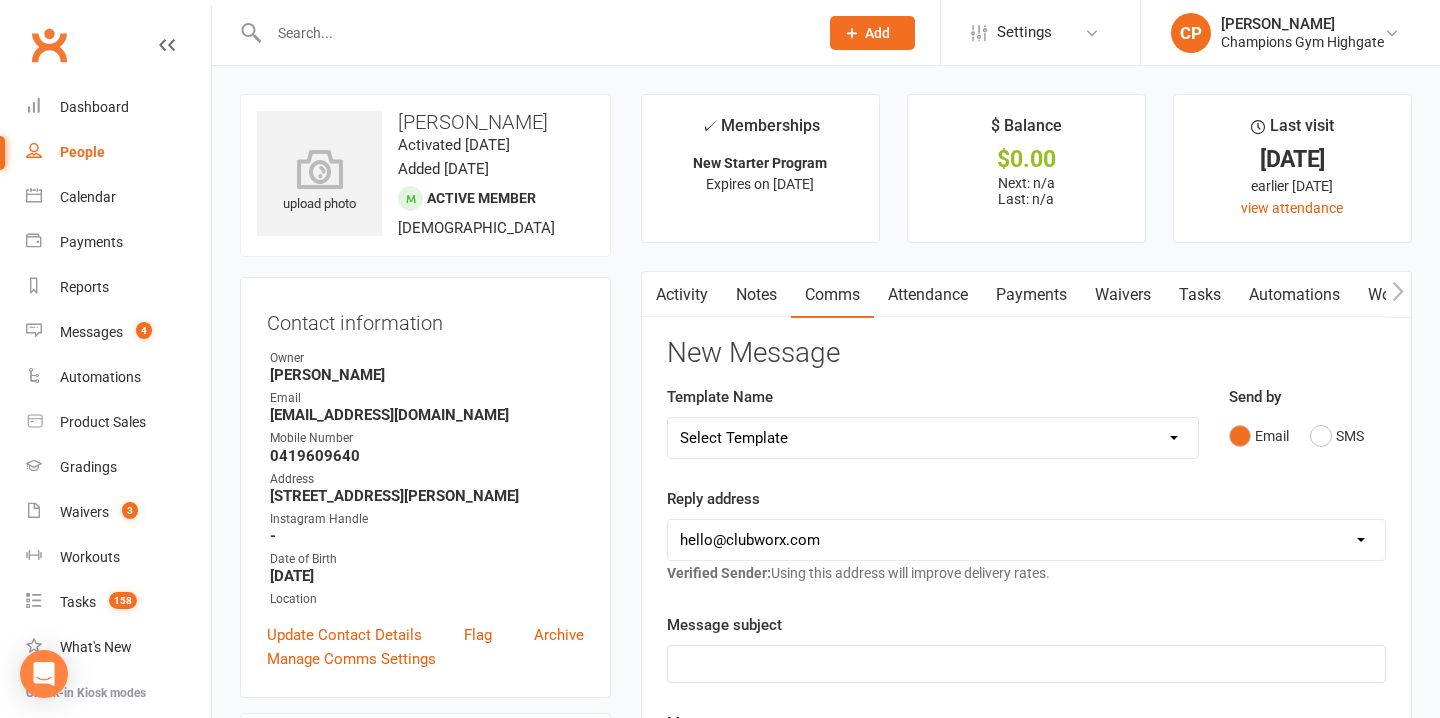 select on "6" 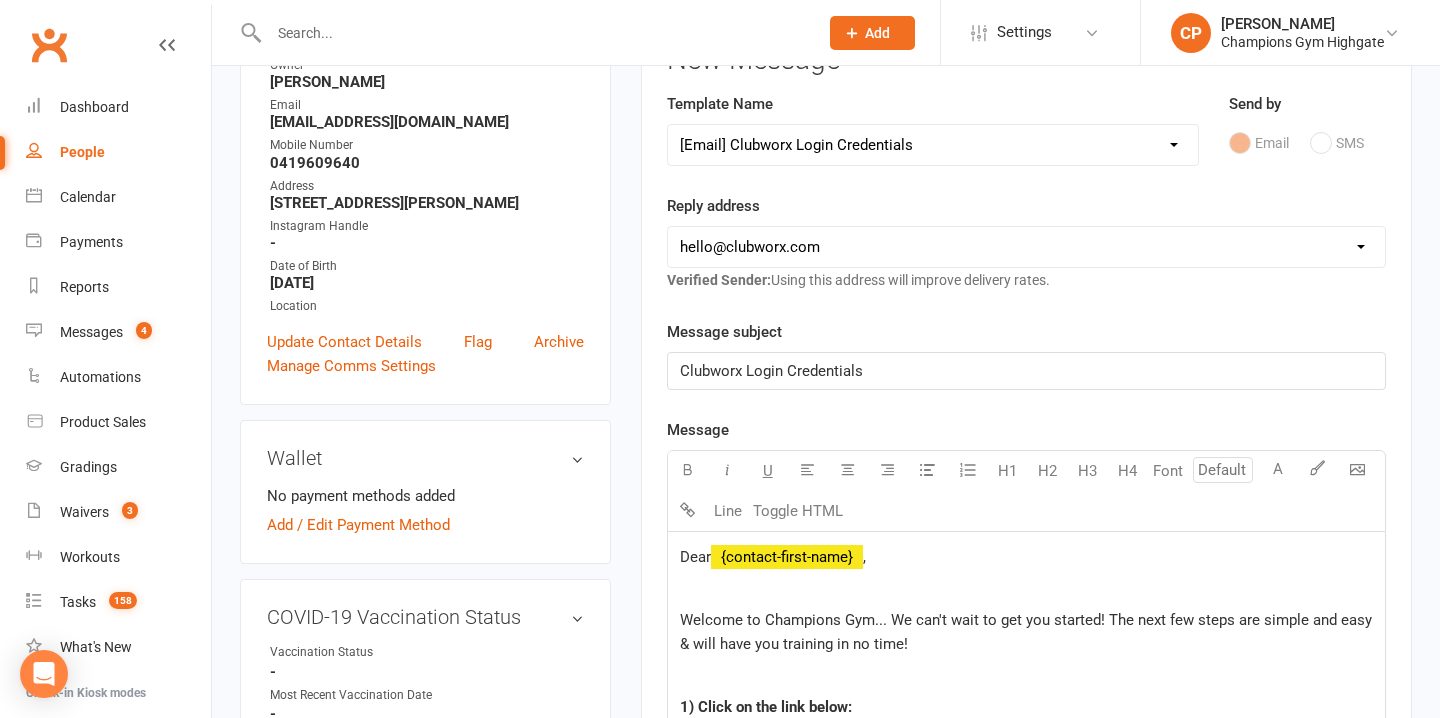 scroll, scrollTop: 299, scrollLeft: 0, axis: vertical 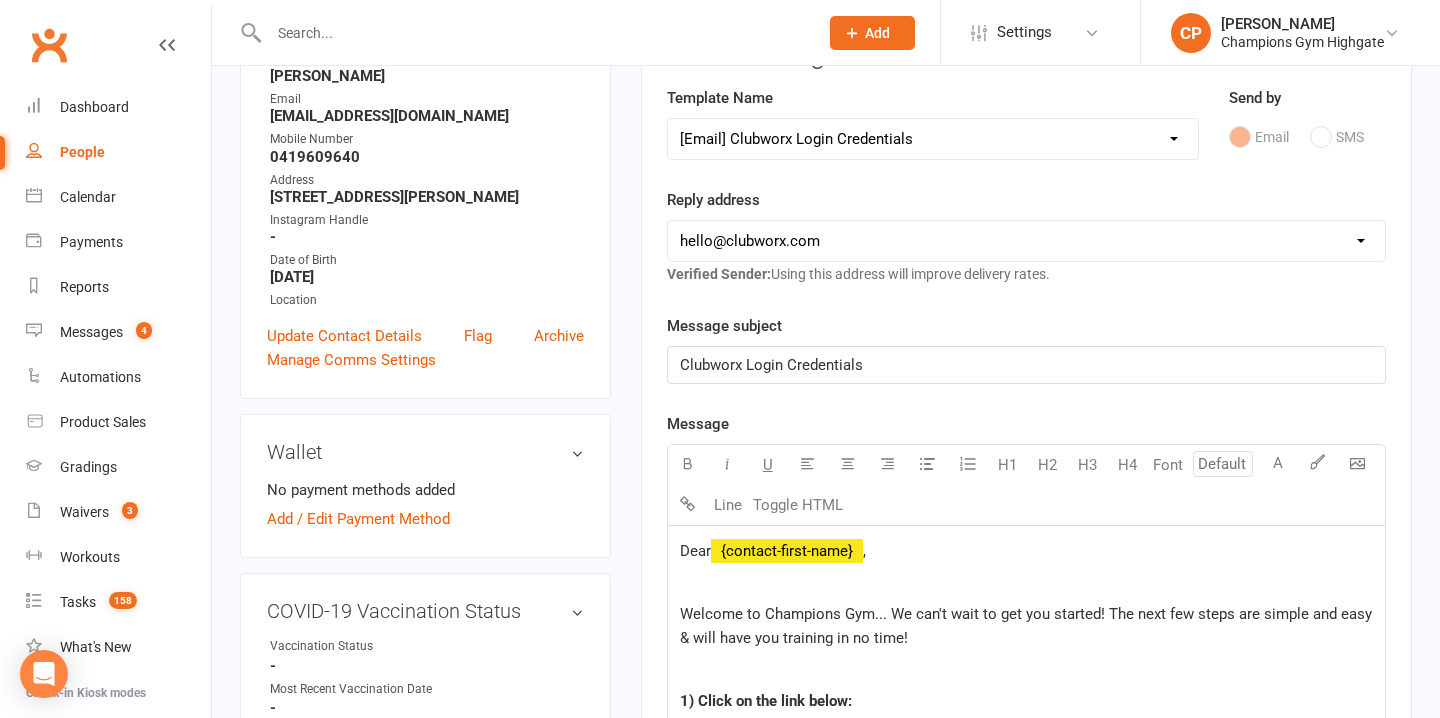 click on "hello@clubworx.com membershighgate@championsgym.com.au helen@championsgym.com.au info@championsgym.com.au loma@championsgym.com.au joondalup@championsgym.com.au marketing@championsgym.com.au dashboards@championsgym.com.au admin@championsgym.com.au highgatemanager@championsgym.com.au newstartershighgate@championsgym.com.au noreply@championsgym.com.au" at bounding box center [1026, 241] 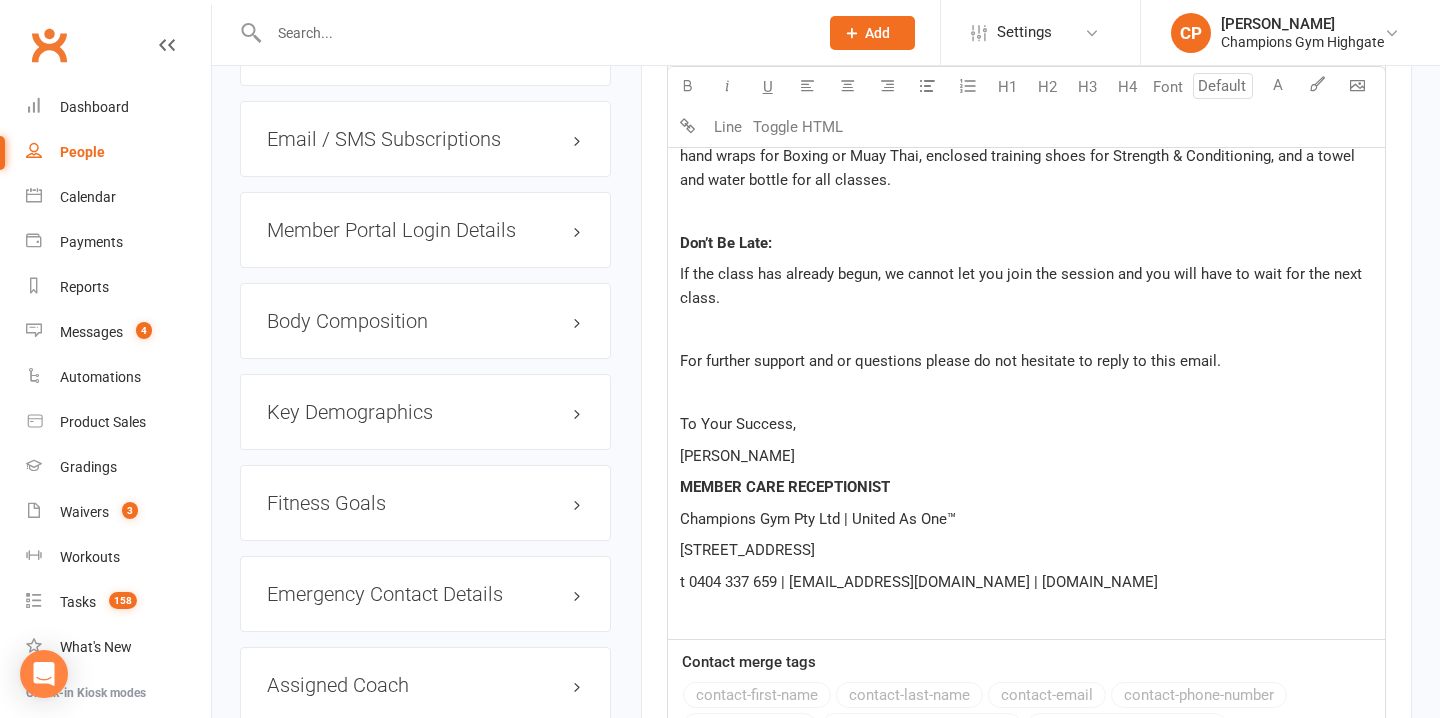scroll, scrollTop: 2010, scrollLeft: 0, axis: vertical 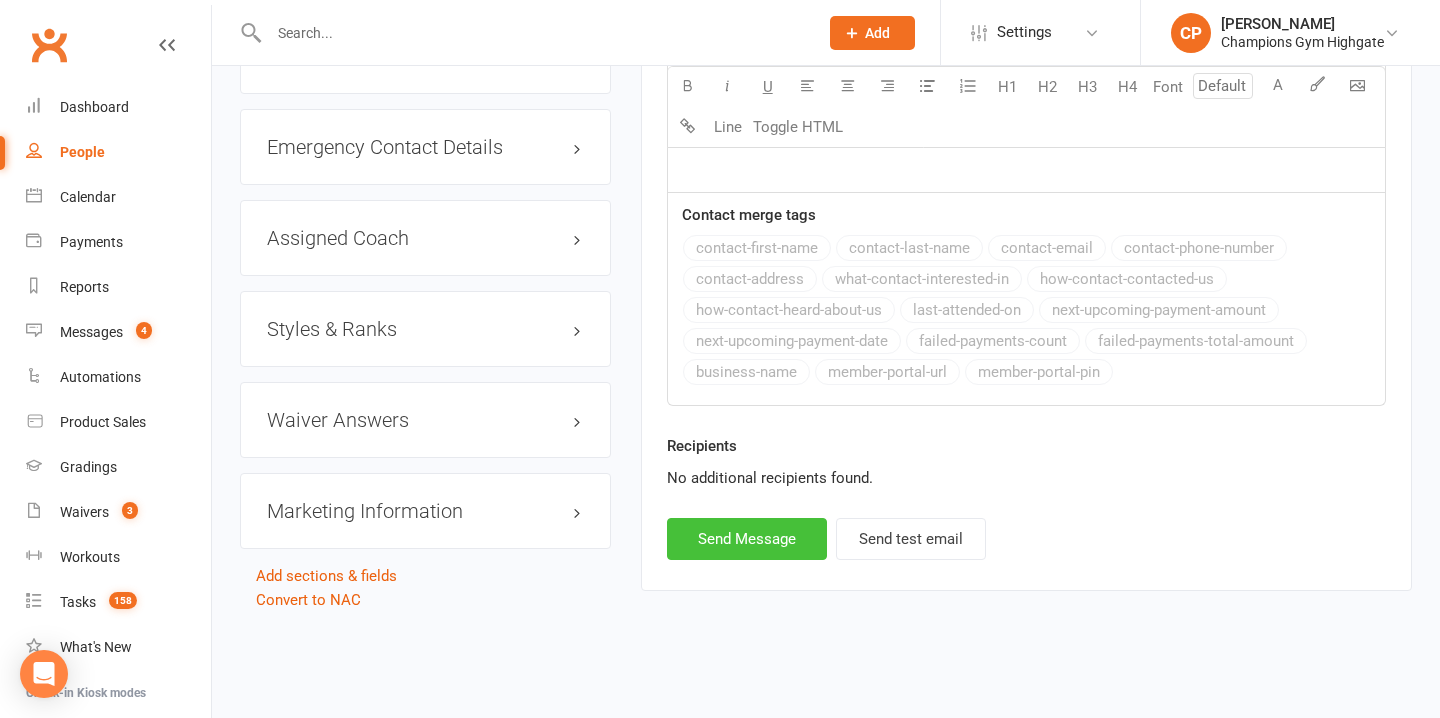 click on "Send Message" at bounding box center [747, 539] 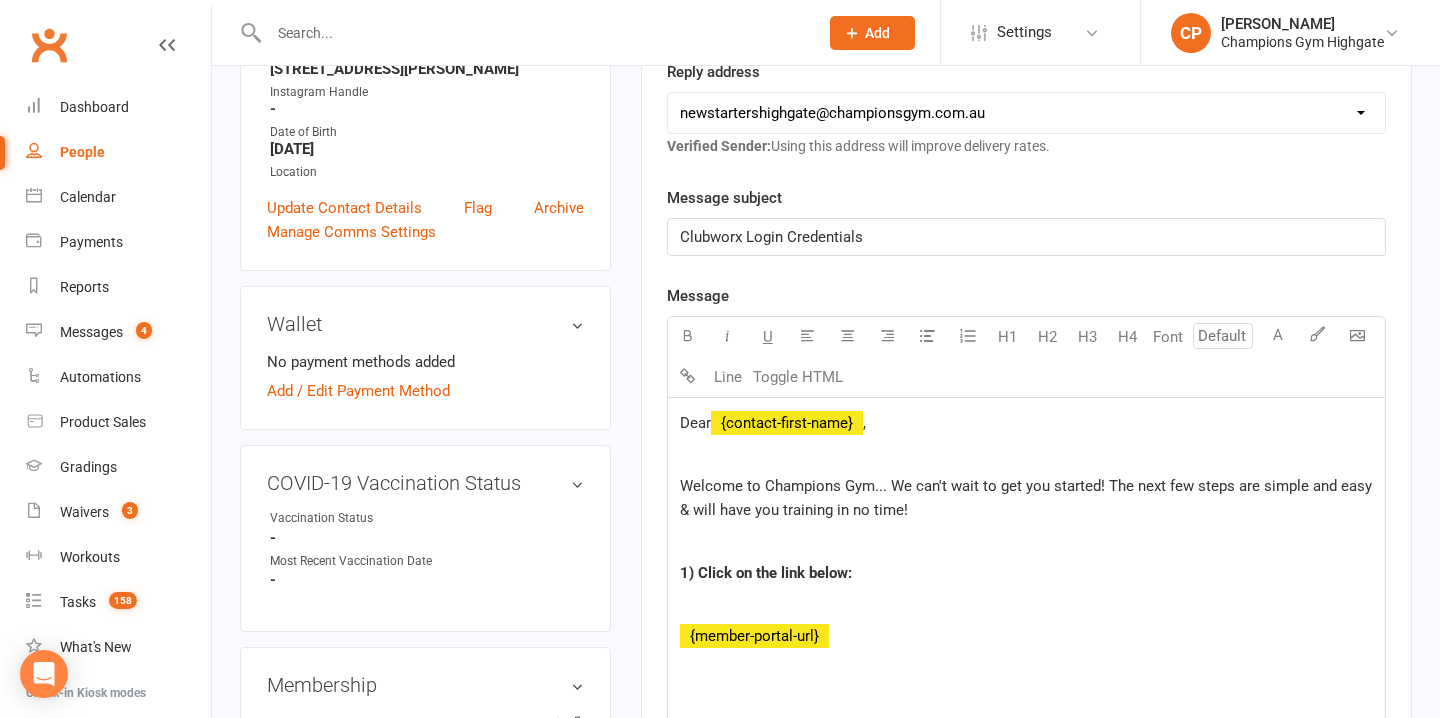 select 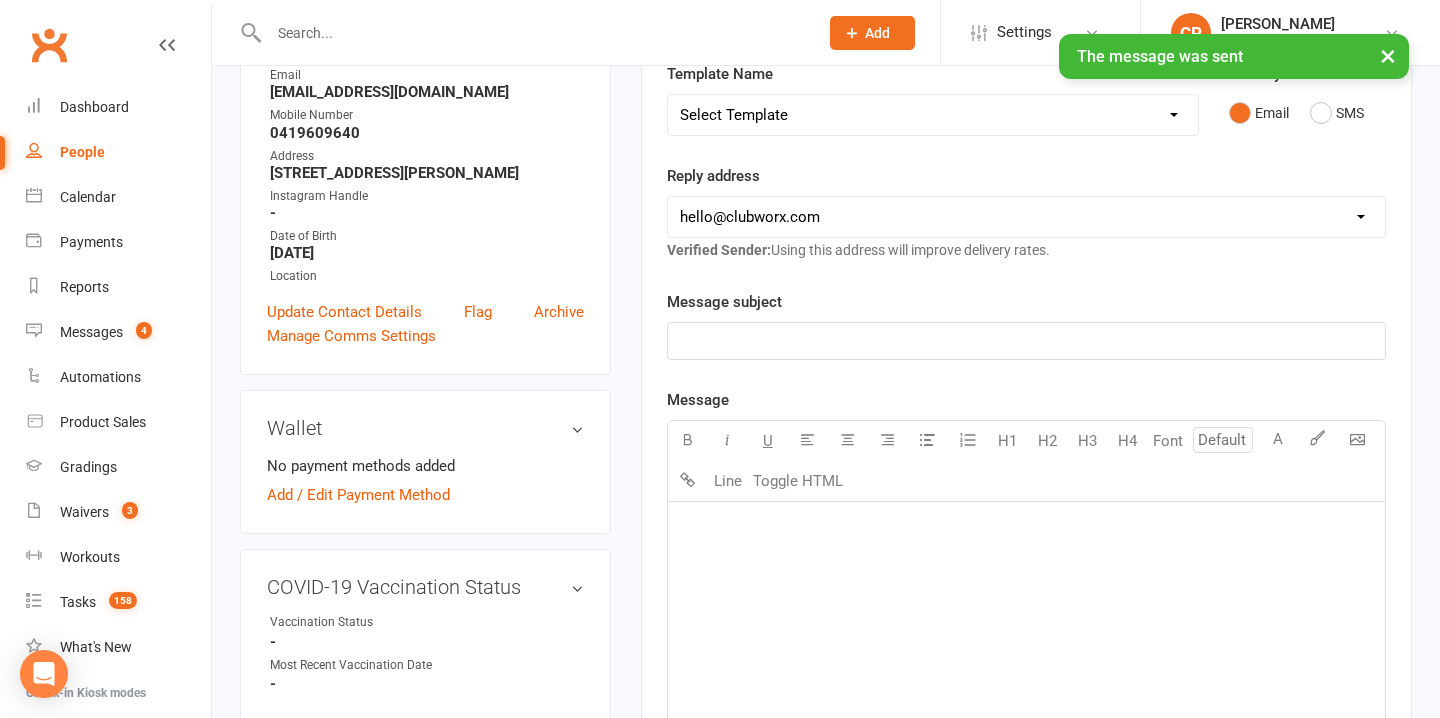 scroll, scrollTop: 0, scrollLeft: 0, axis: both 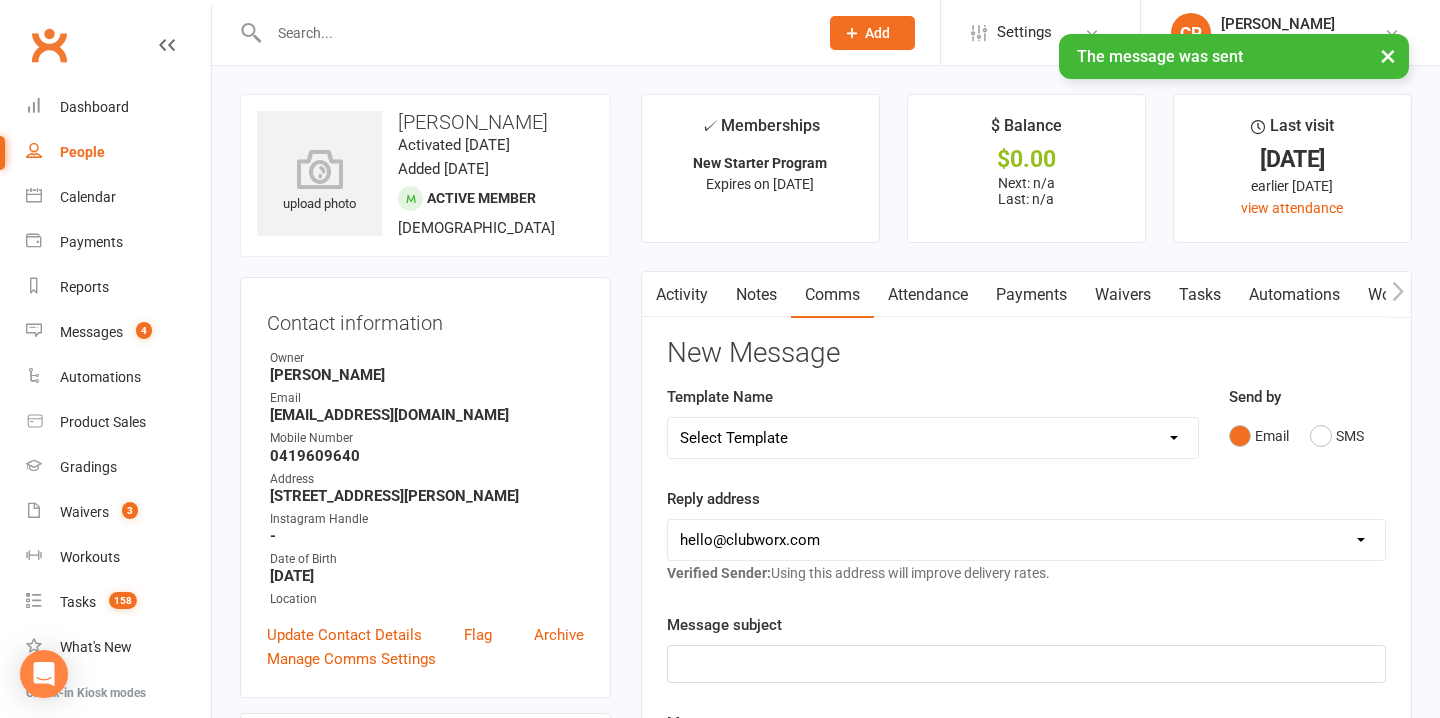 click on "Activity" at bounding box center [682, 295] 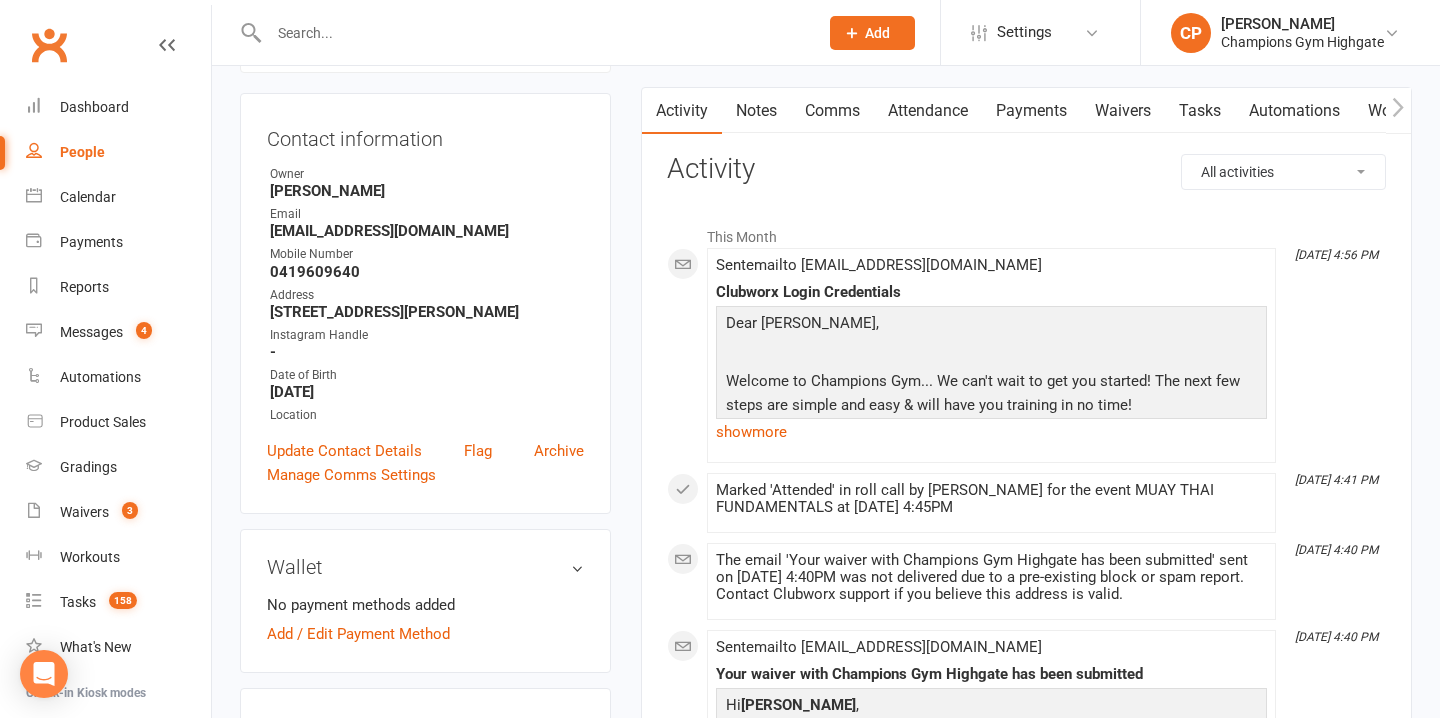 scroll, scrollTop: 0, scrollLeft: 0, axis: both 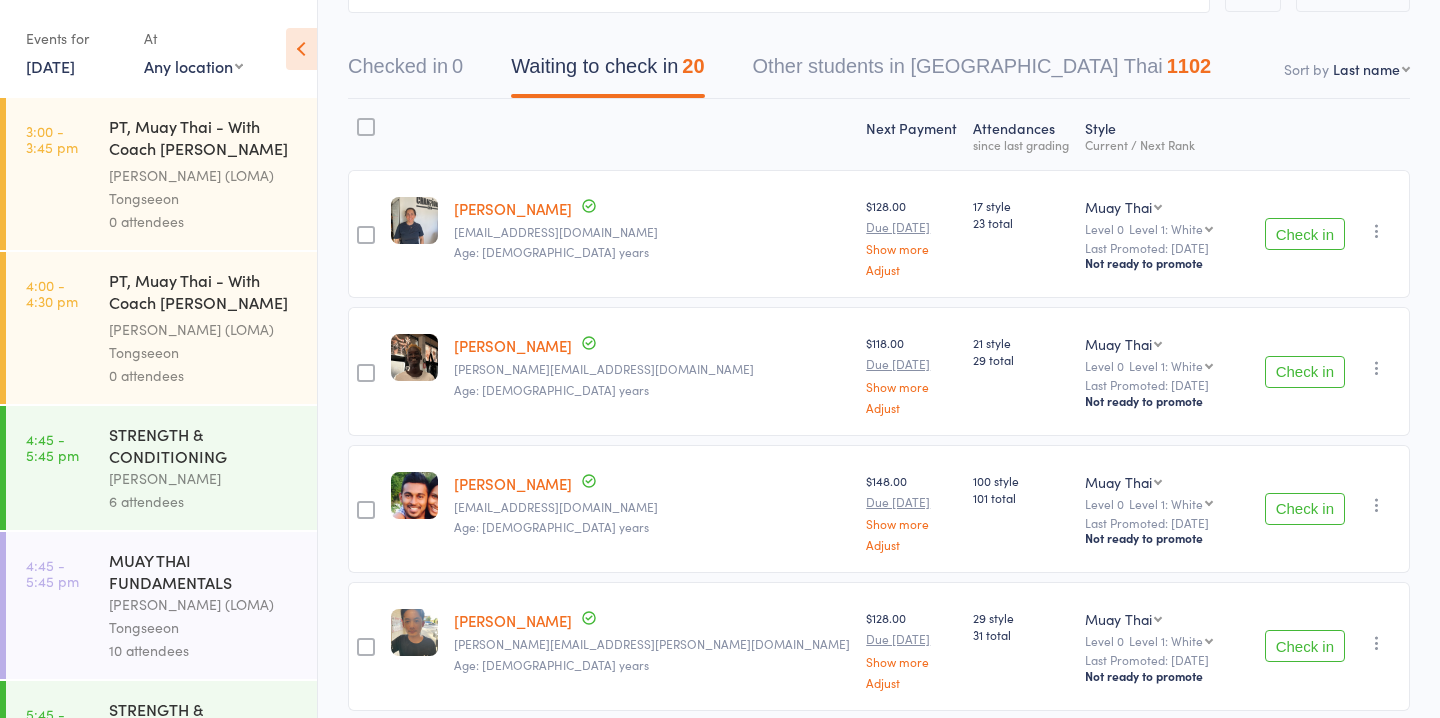 click on "[PERSON_NAME]" at bounding box center [204, 478] 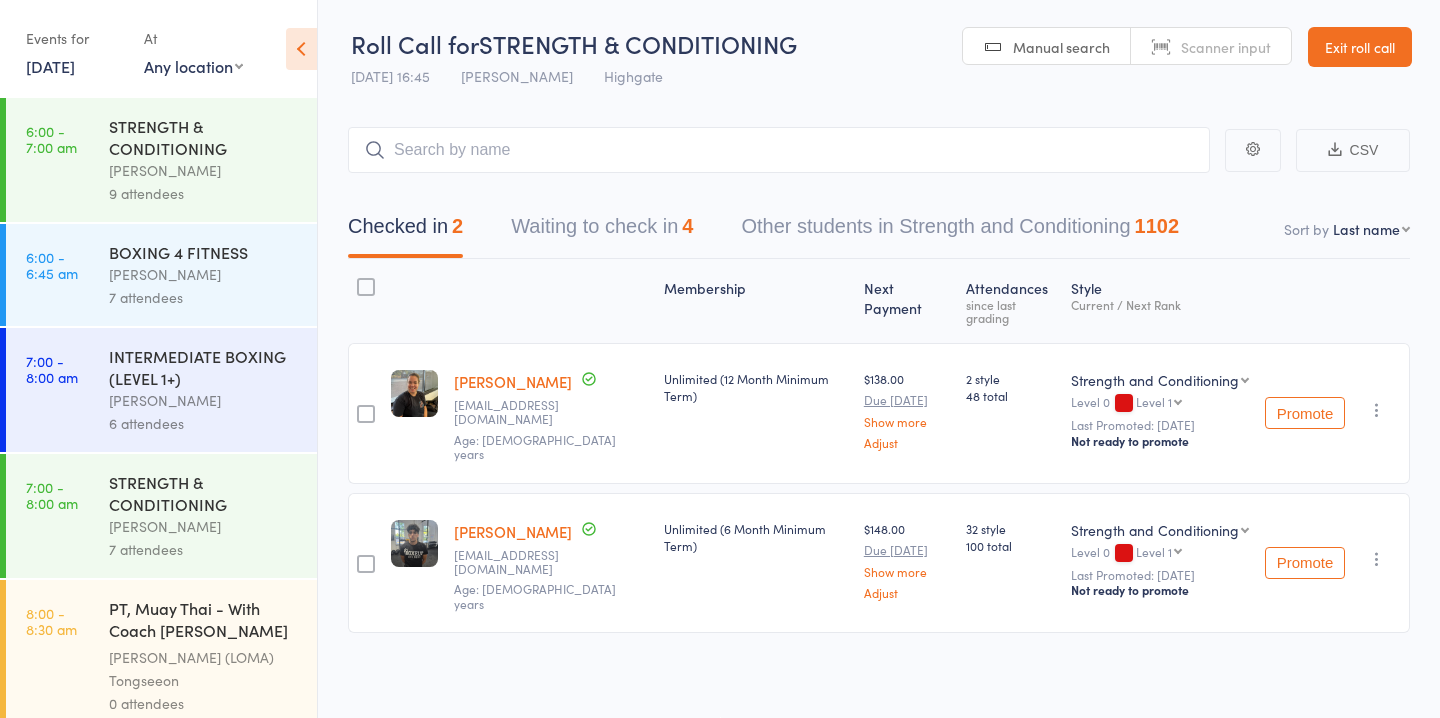click on "Waiting to check in  4" at bounding box center [602, 231] 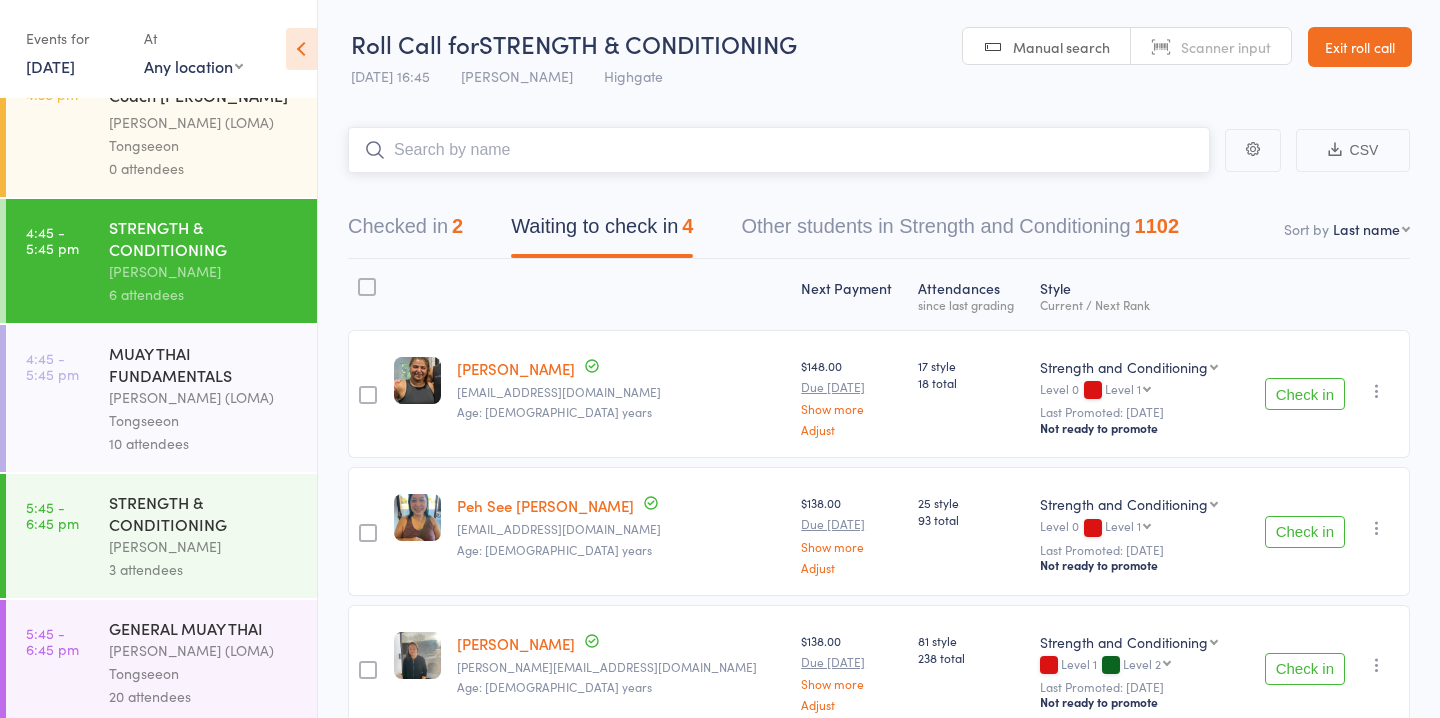 scroll, scrollTop: 2193, scrollLeft: 0, axis: vertical 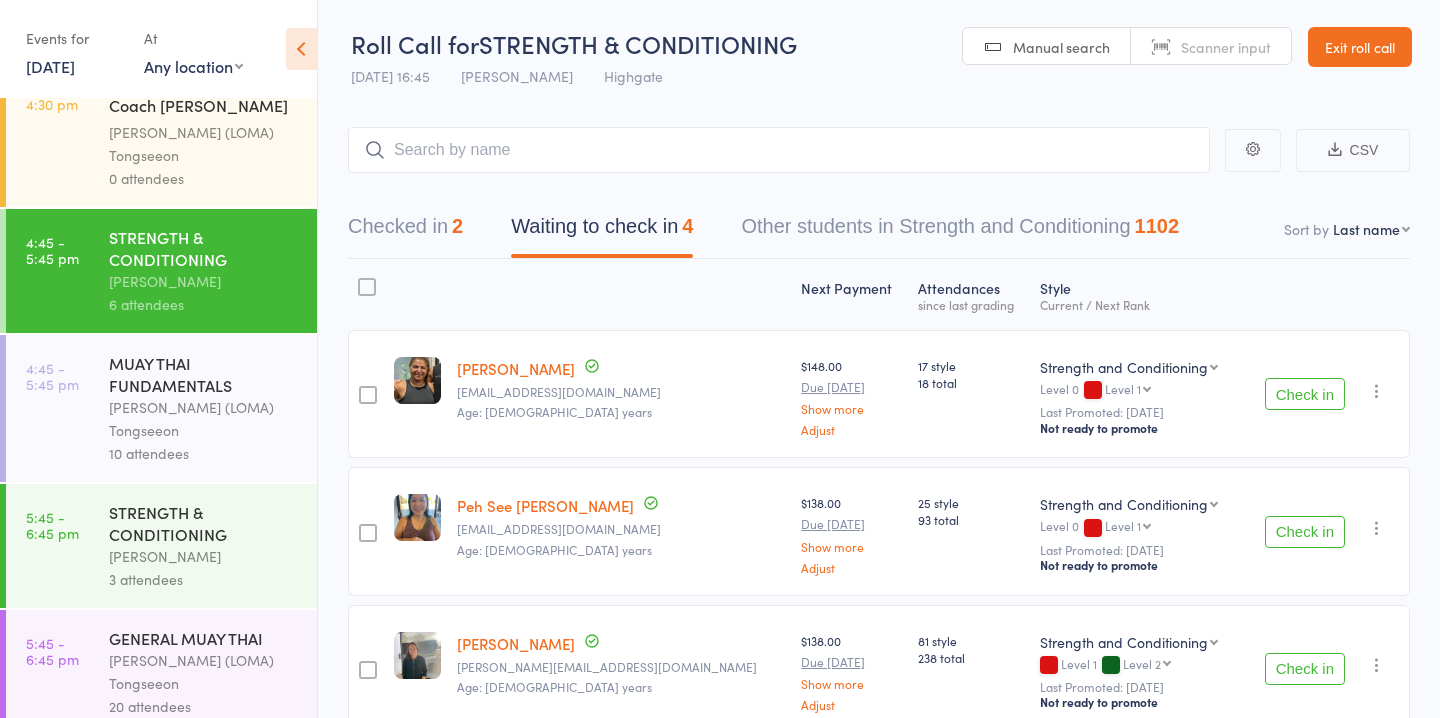 click on "10 attendees" at bounding box center (204, 453) 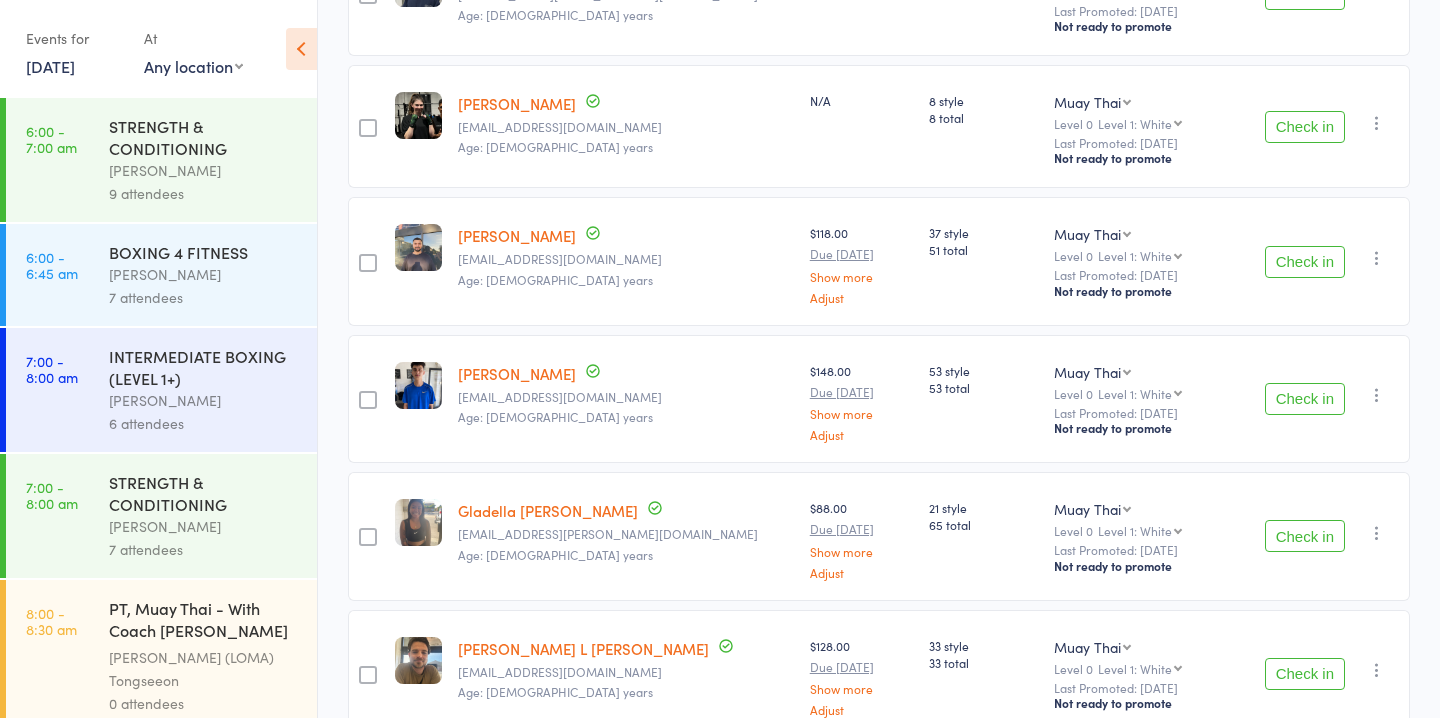 scroll, scrollTop: 949, scrollLeft: 0, axis: vertical 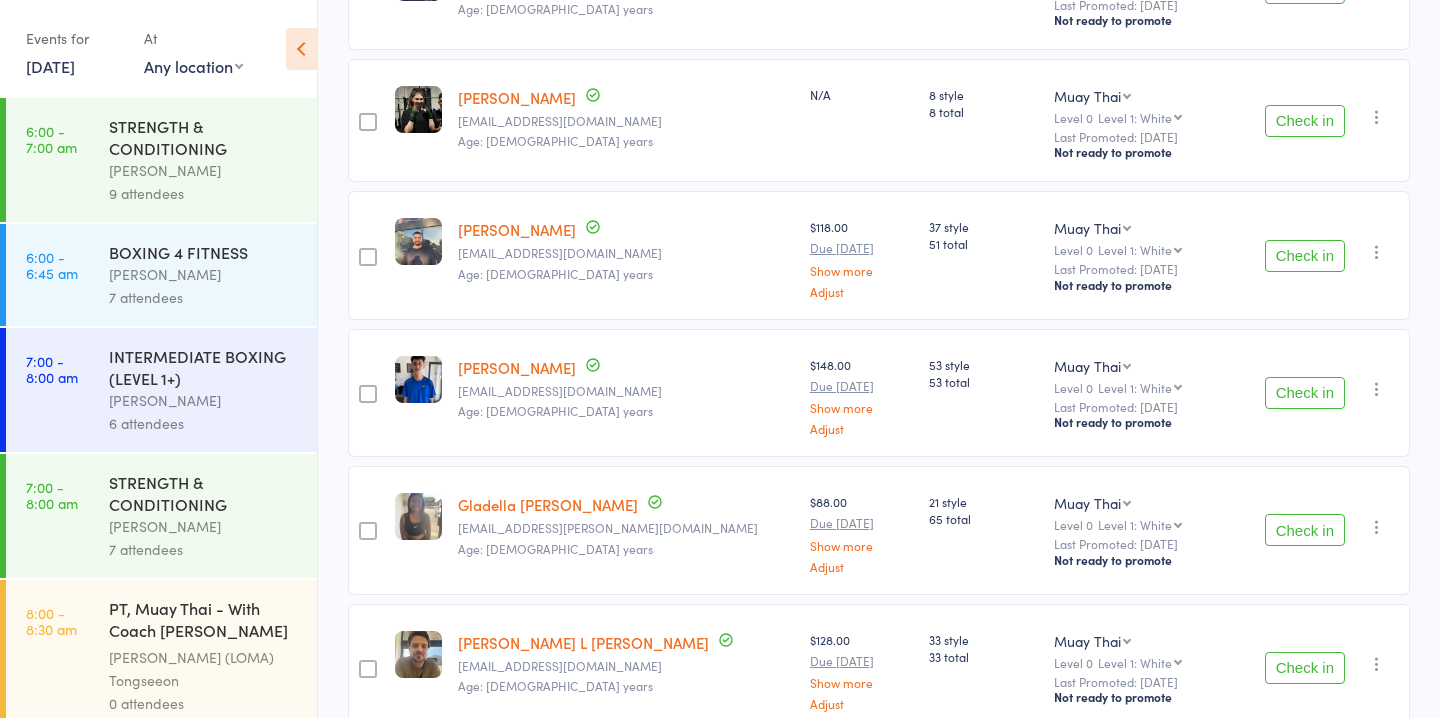click on "Check in" at bounding box center [1305, 393] 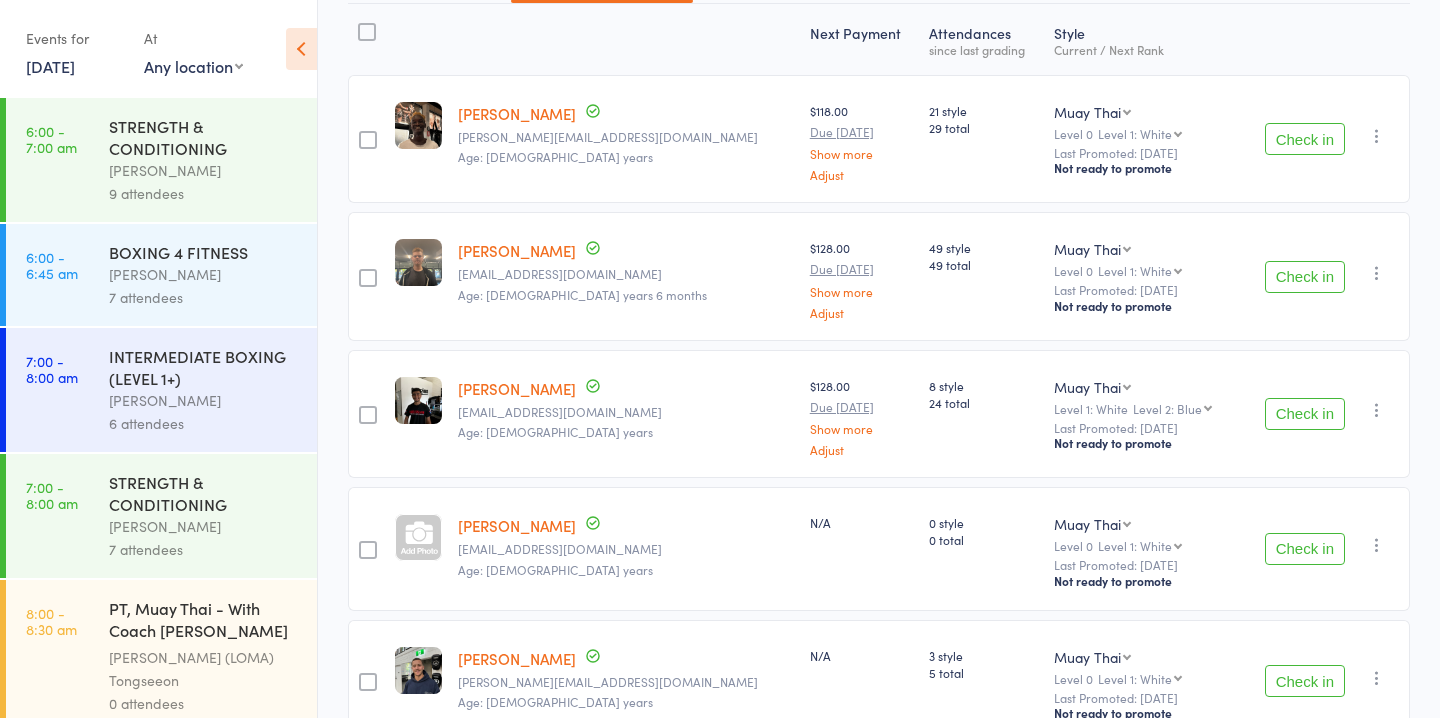 scroll, scrollTop: 248, scrollLeft: 0, axis: vertical 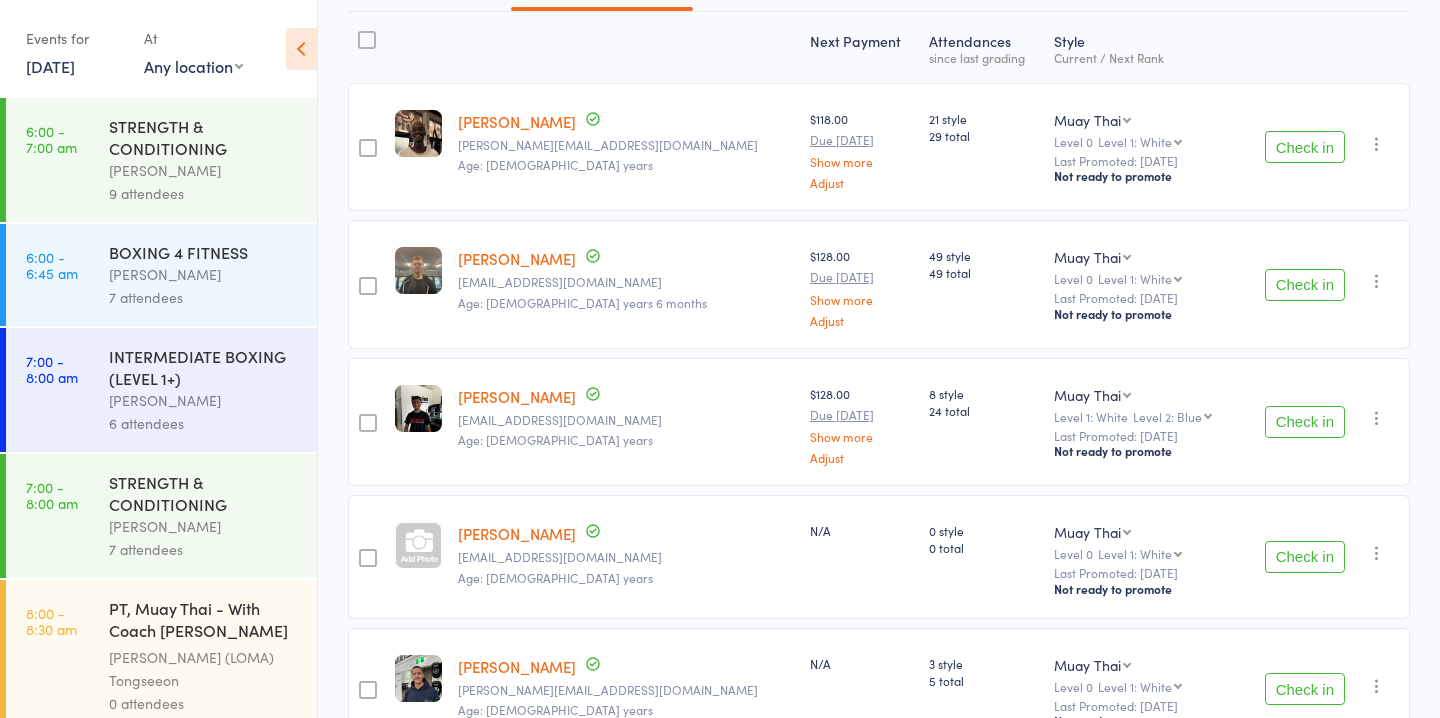 click on "Check in" at bounding box center (1305, 422) 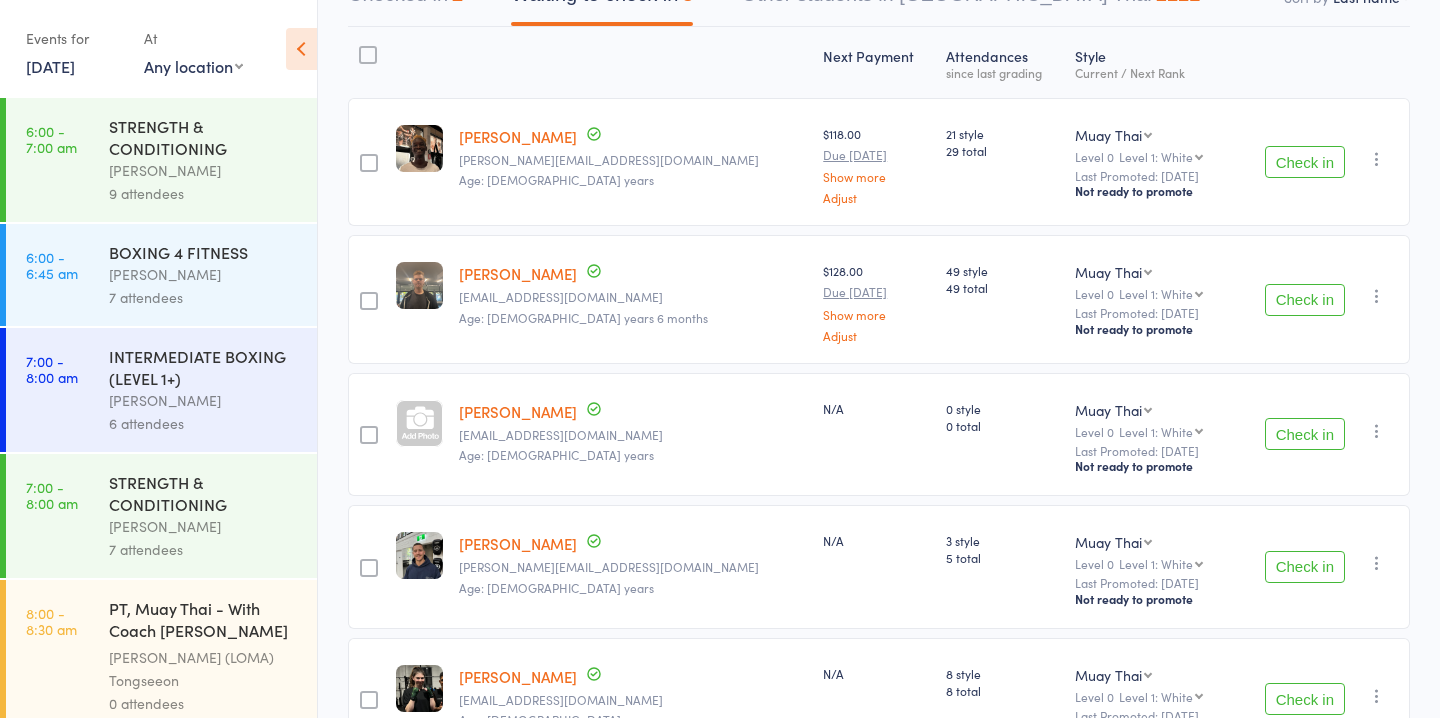 scroll, scrollTop: 245, scrollLeft: 0, axis: vertical 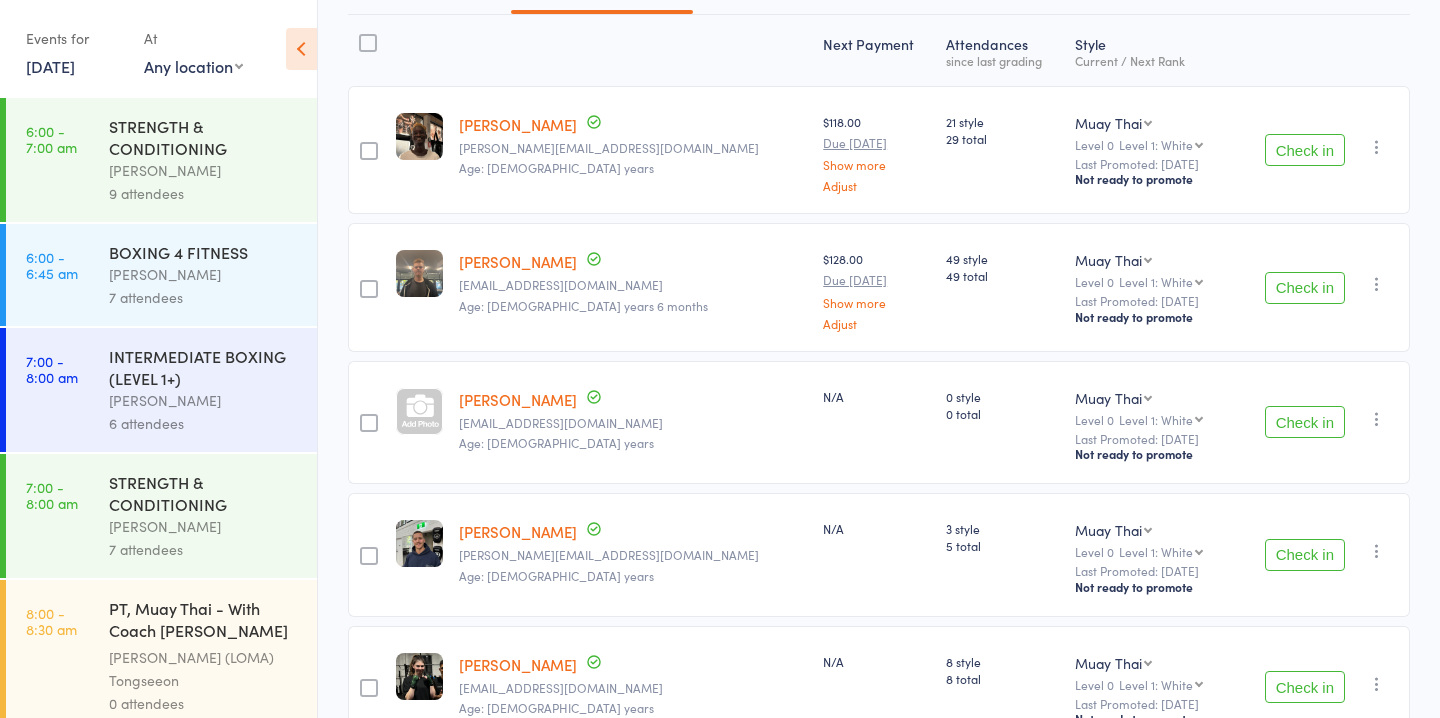 click on "Check in" at bounding box center (1305, 687) 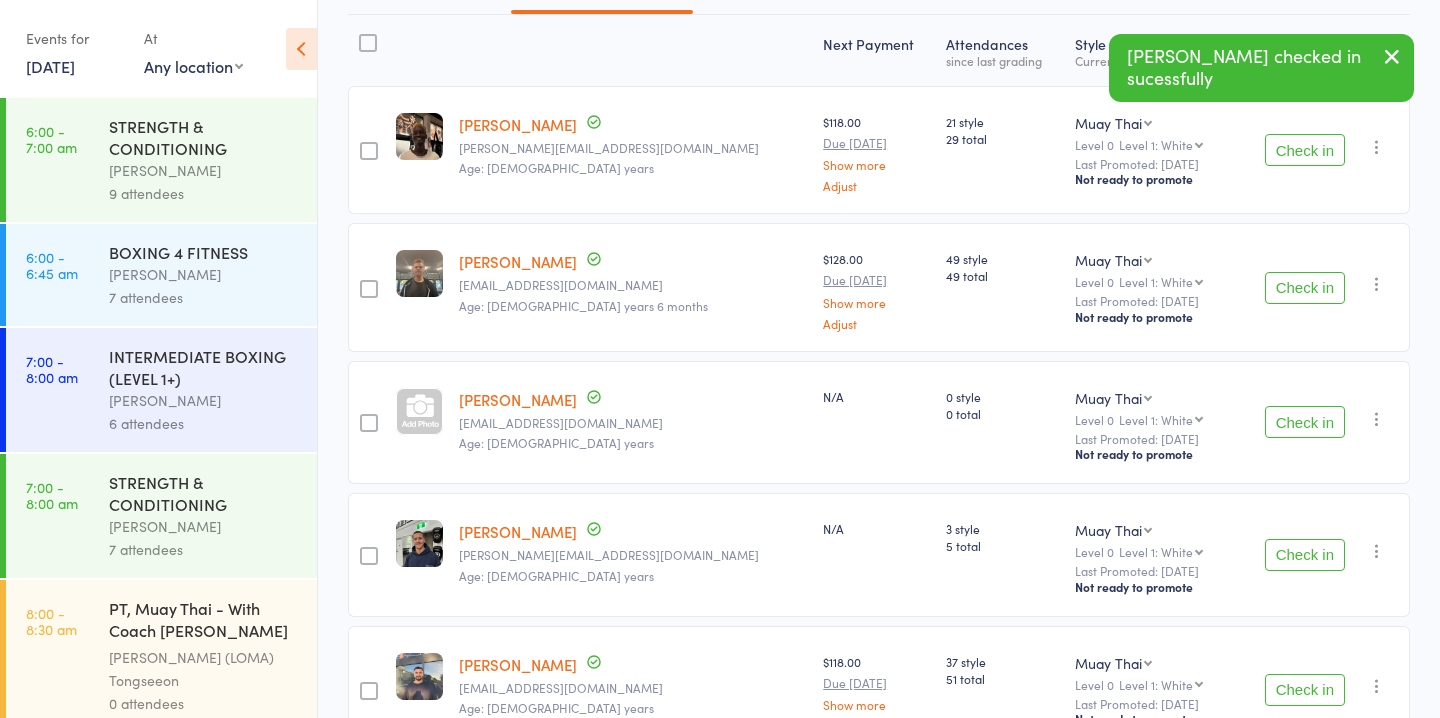 click on "Check in" at bounding box center (1305, 150) 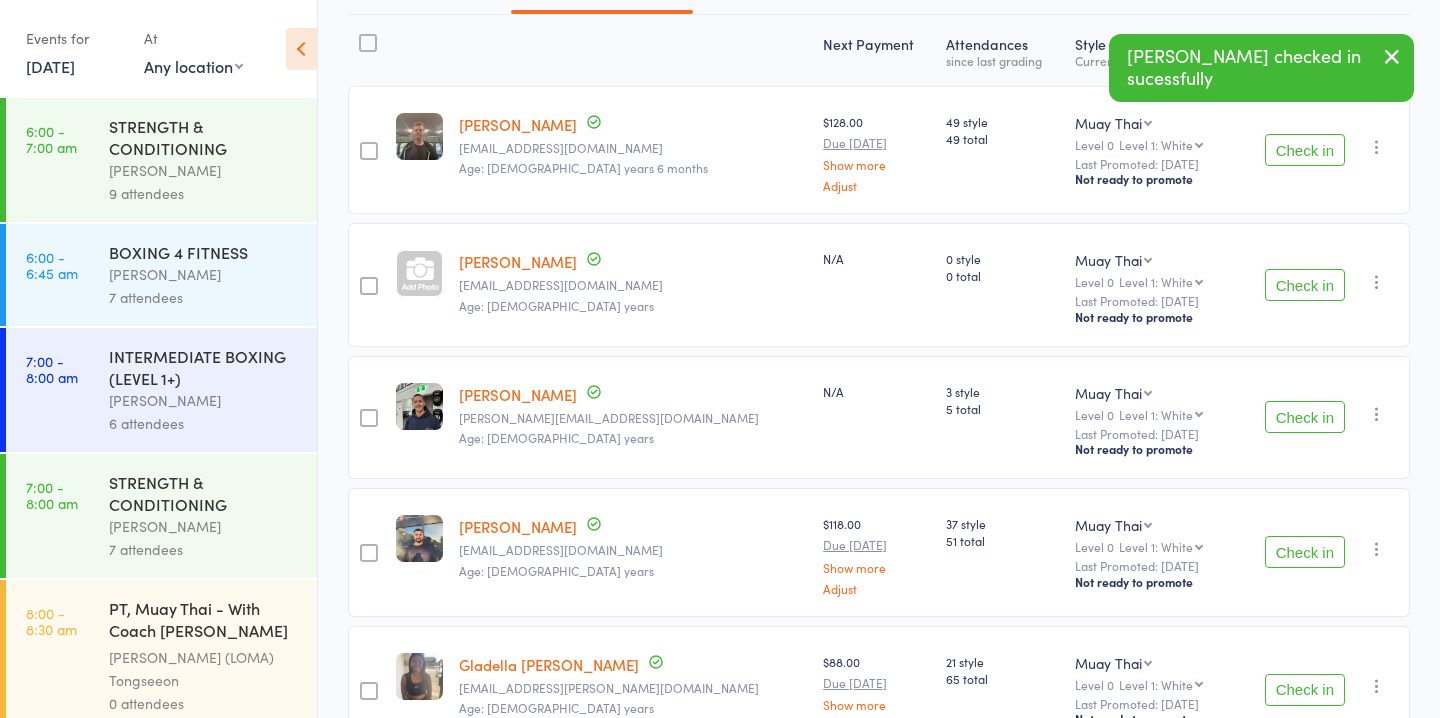 click on "Check in" at bounding box center (1305, 285) 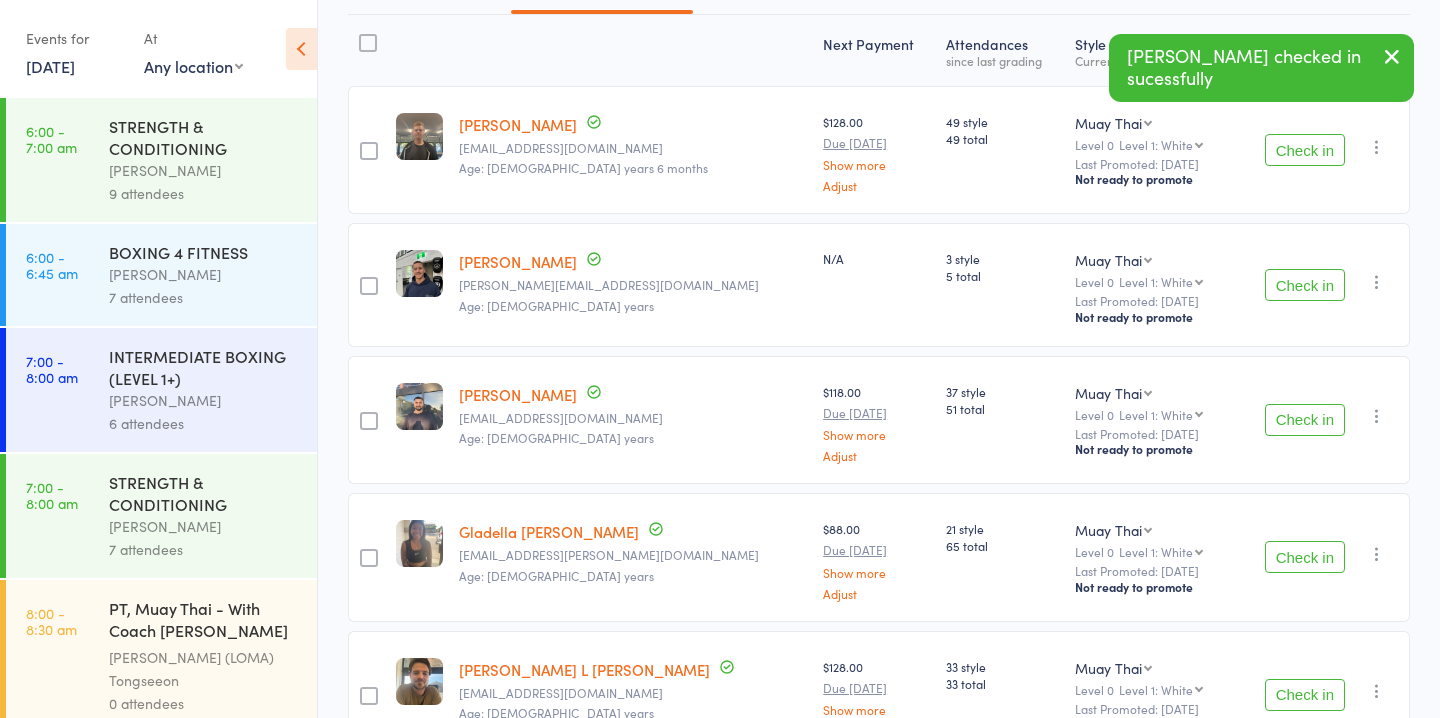 click on "Check in" at bounding box center (1305, 420) 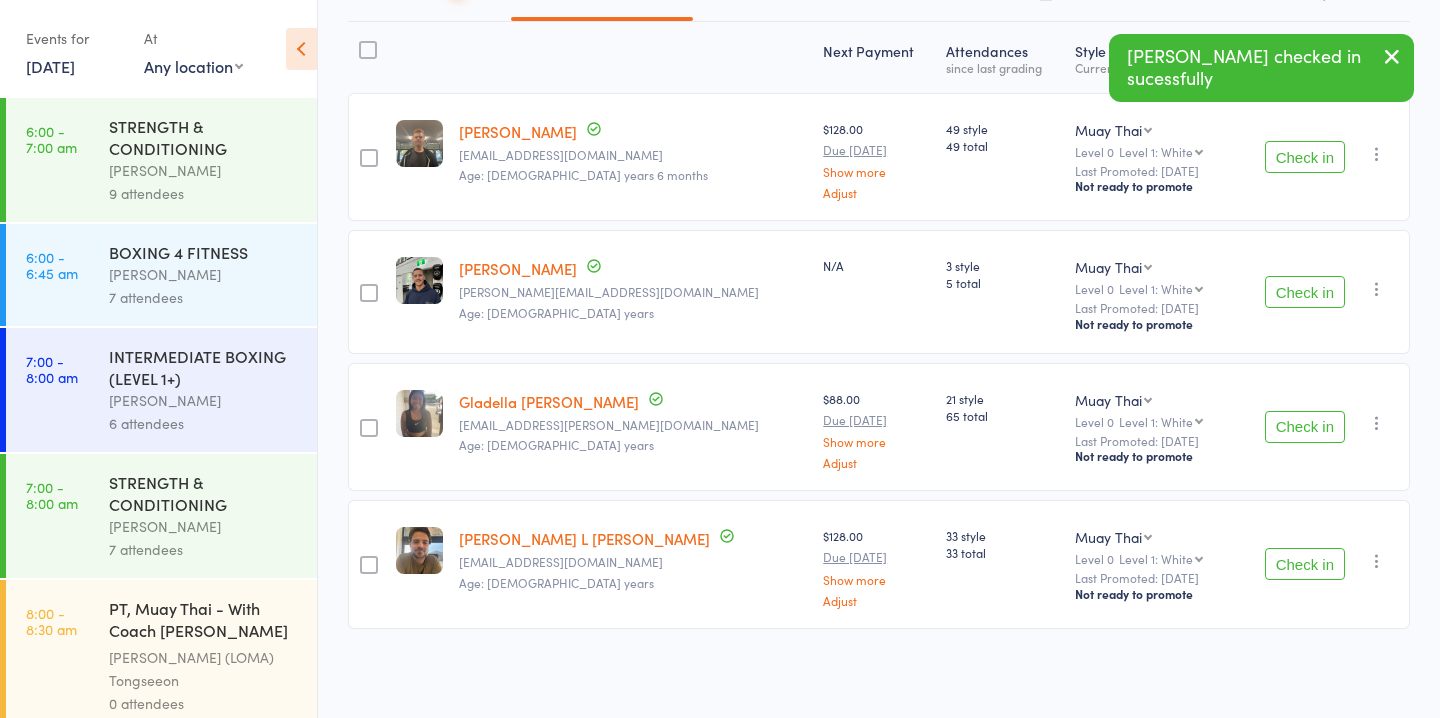 scroll, scrollTop: 236, scrollLeft: 0, axis: vertical 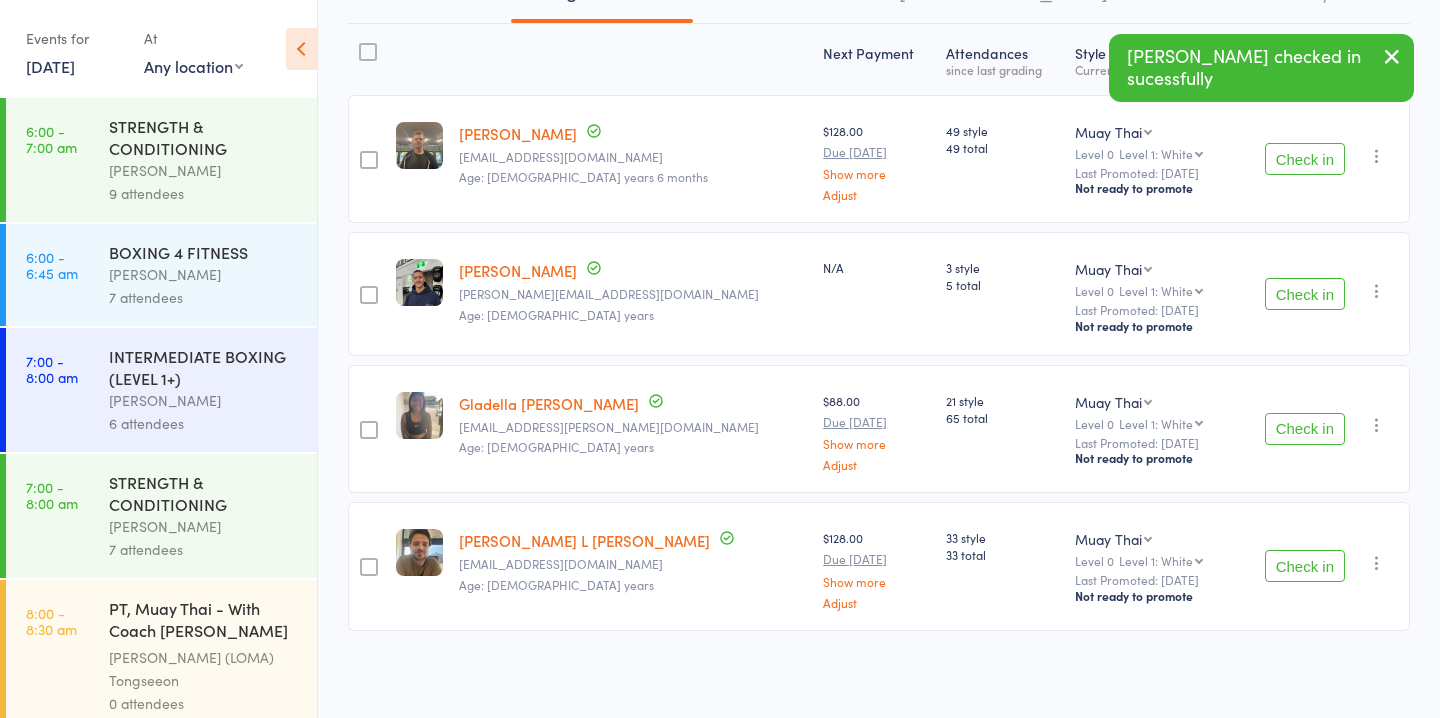 click on "Check in" at bounding box center [1305, 429] 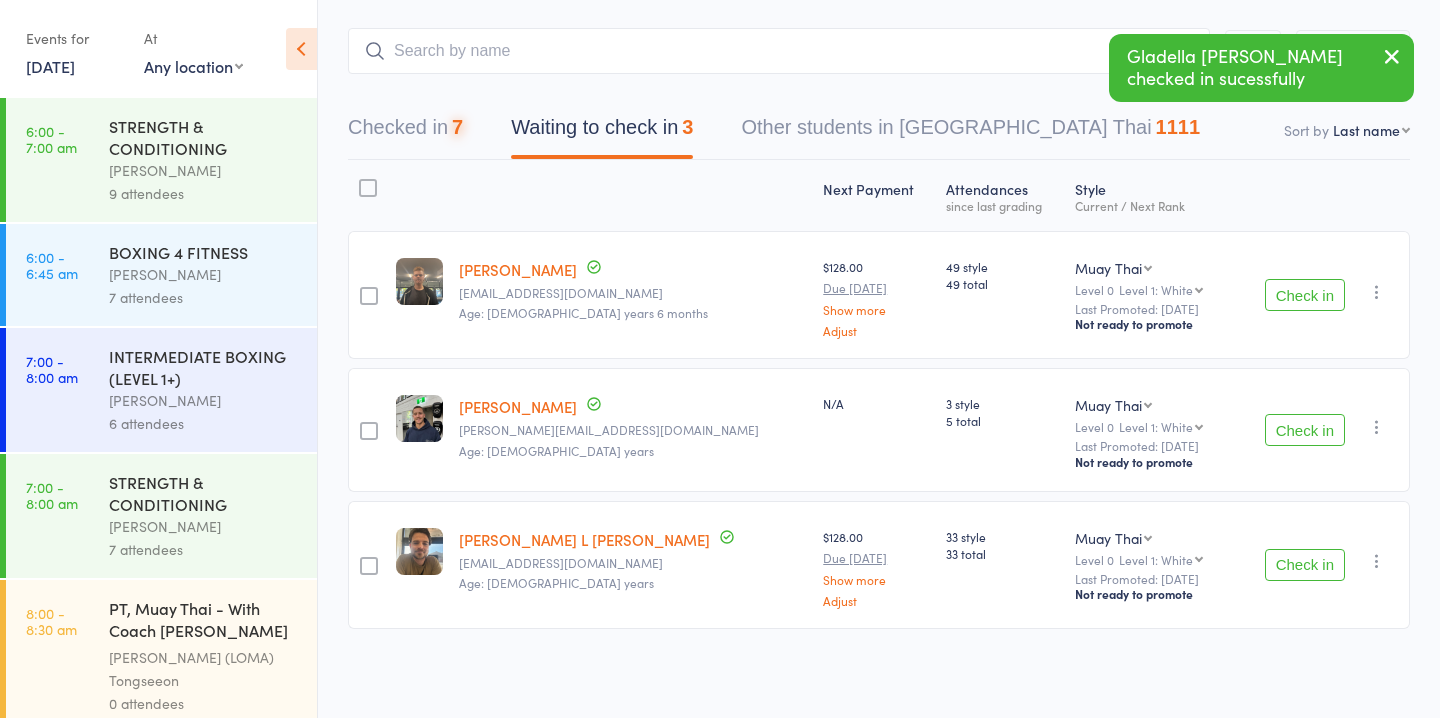 scroll, scrollTop: 99, scrollLeft: 0, axis: vertical 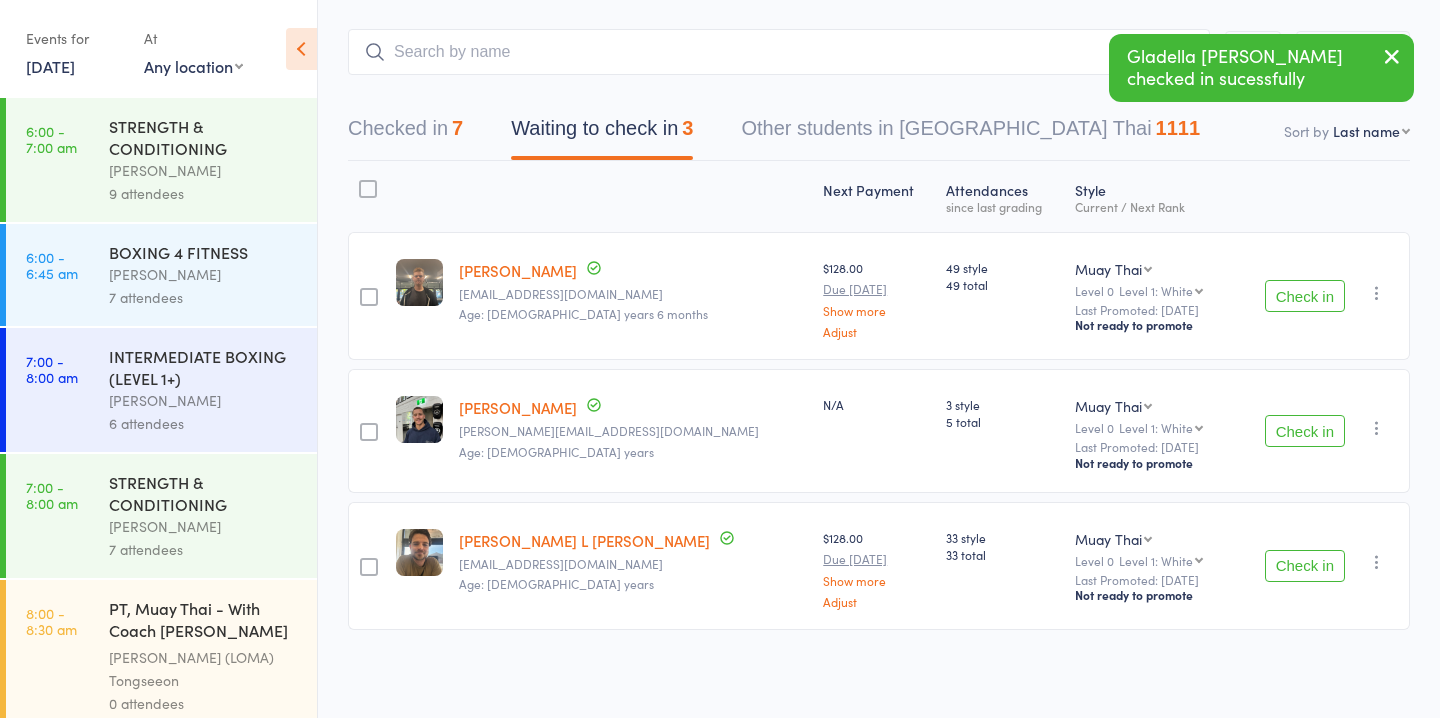 click on "Check in" at bounding box center (1305, 566) 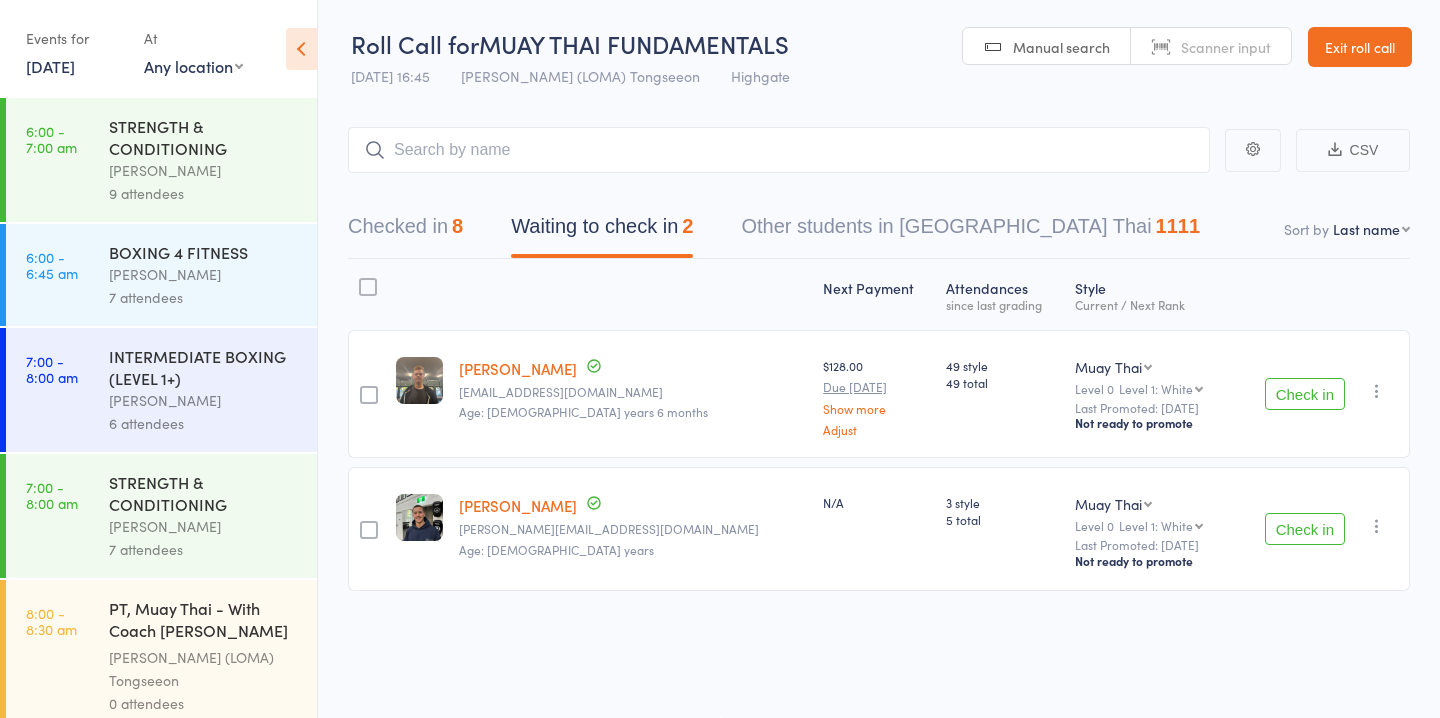 click on "Checked in  8" at bounding box center [405, 231] 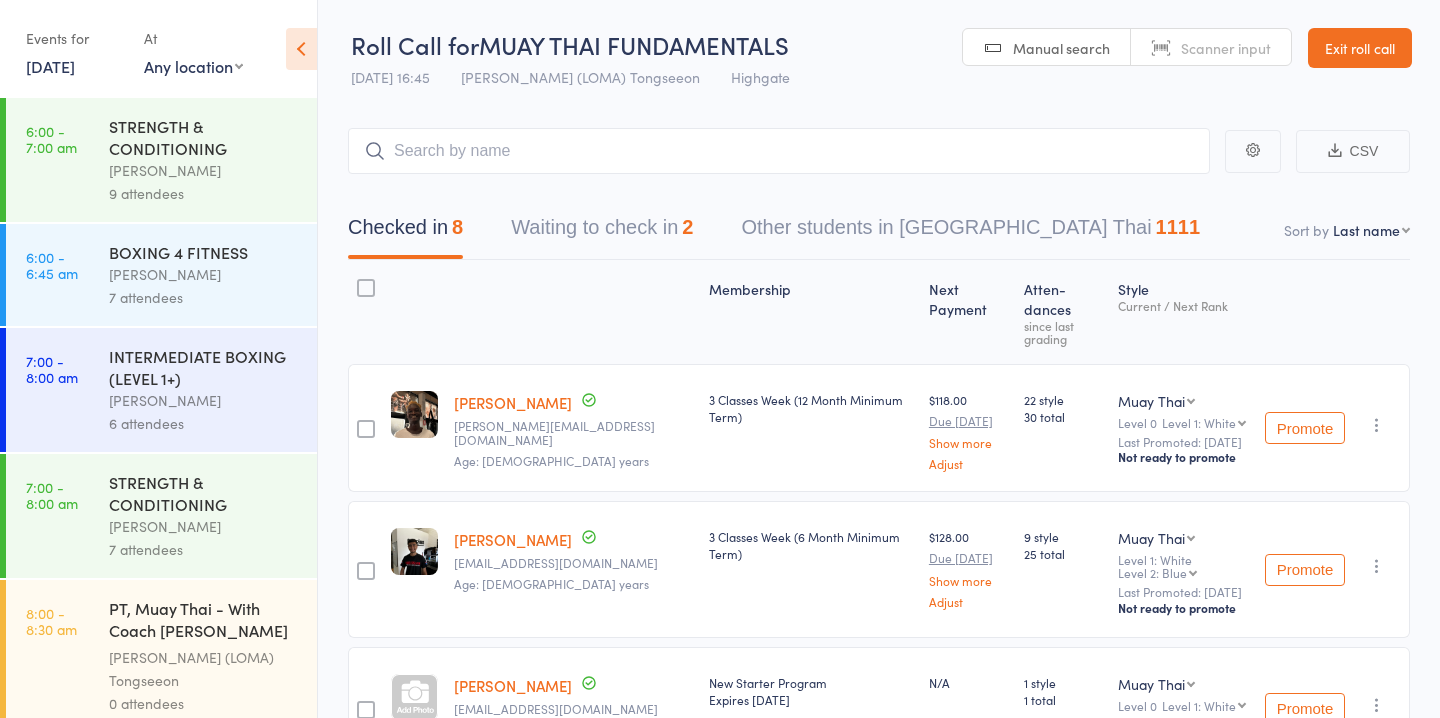scroll, scrollTop: 8, scrollLeft: 0, axis: vertical 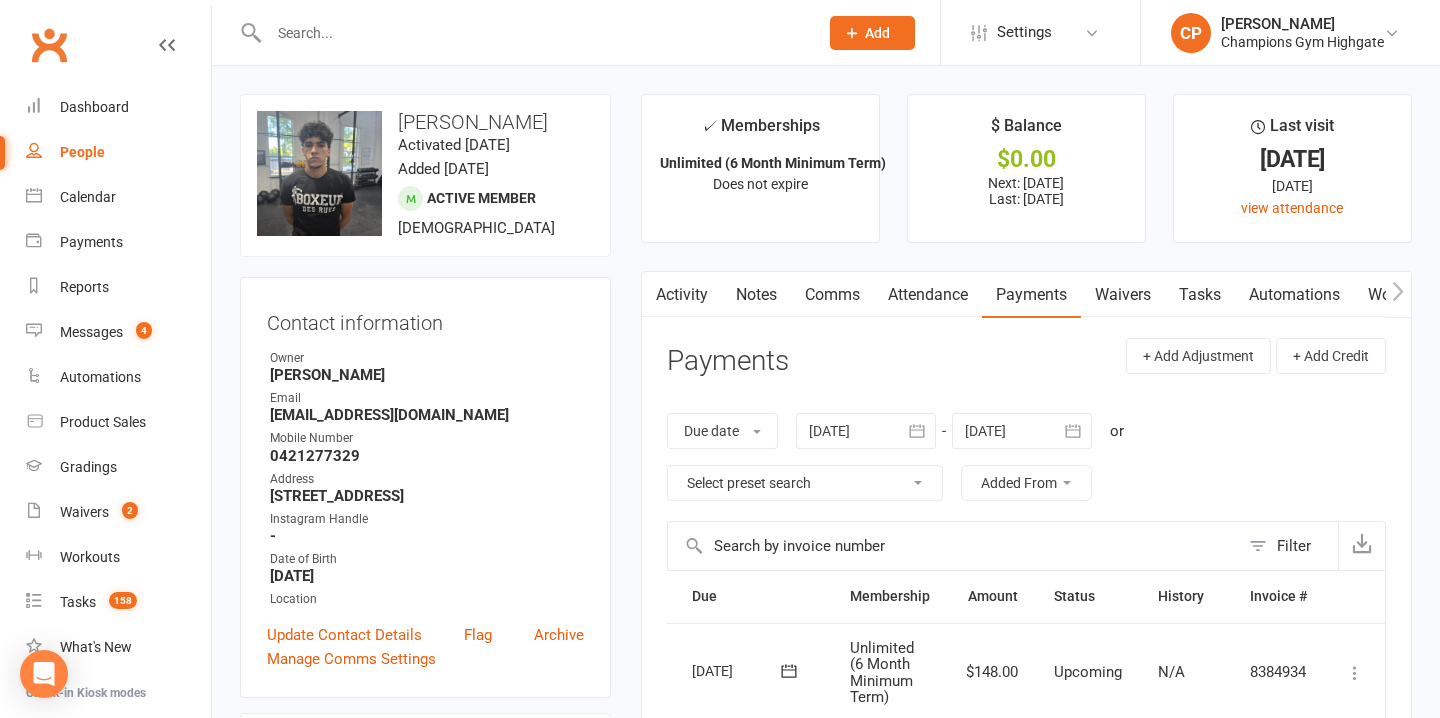 click on "People" at bounding box center [82, 152] 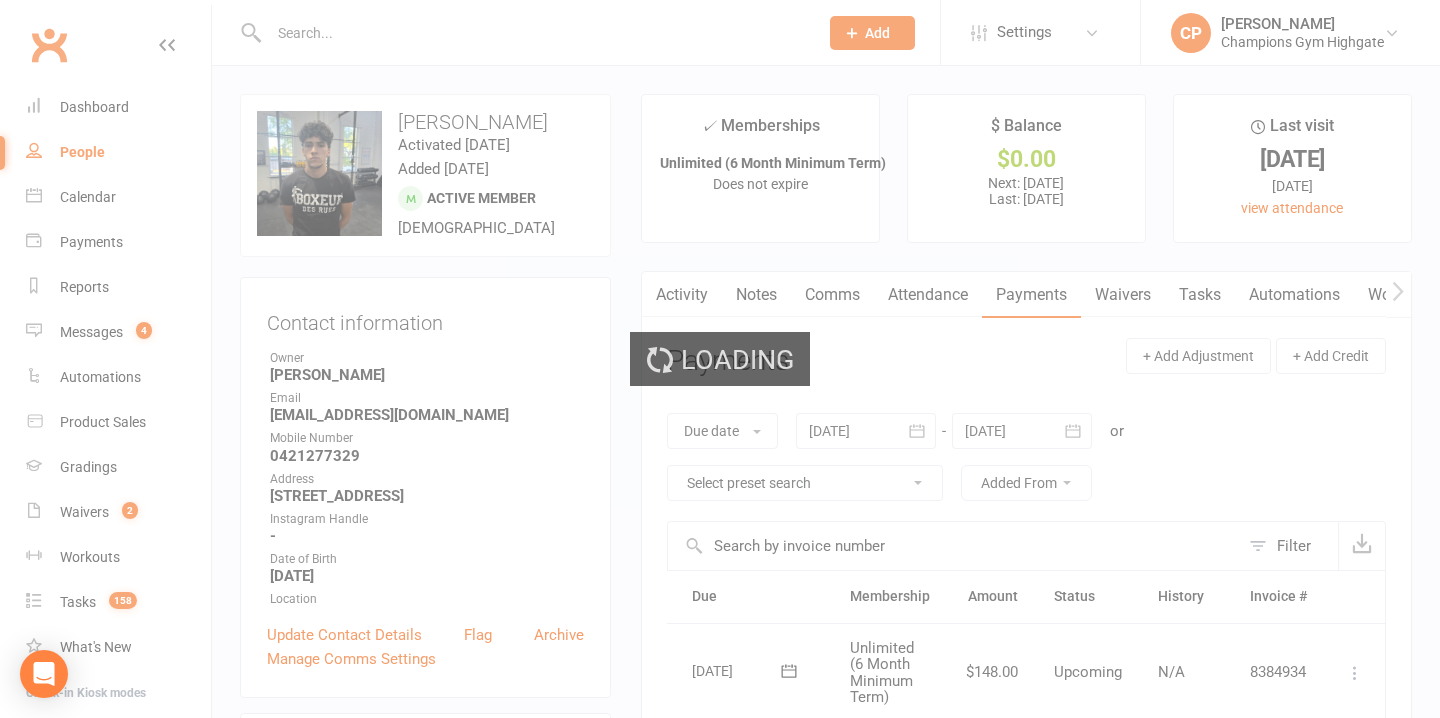 select on "50" 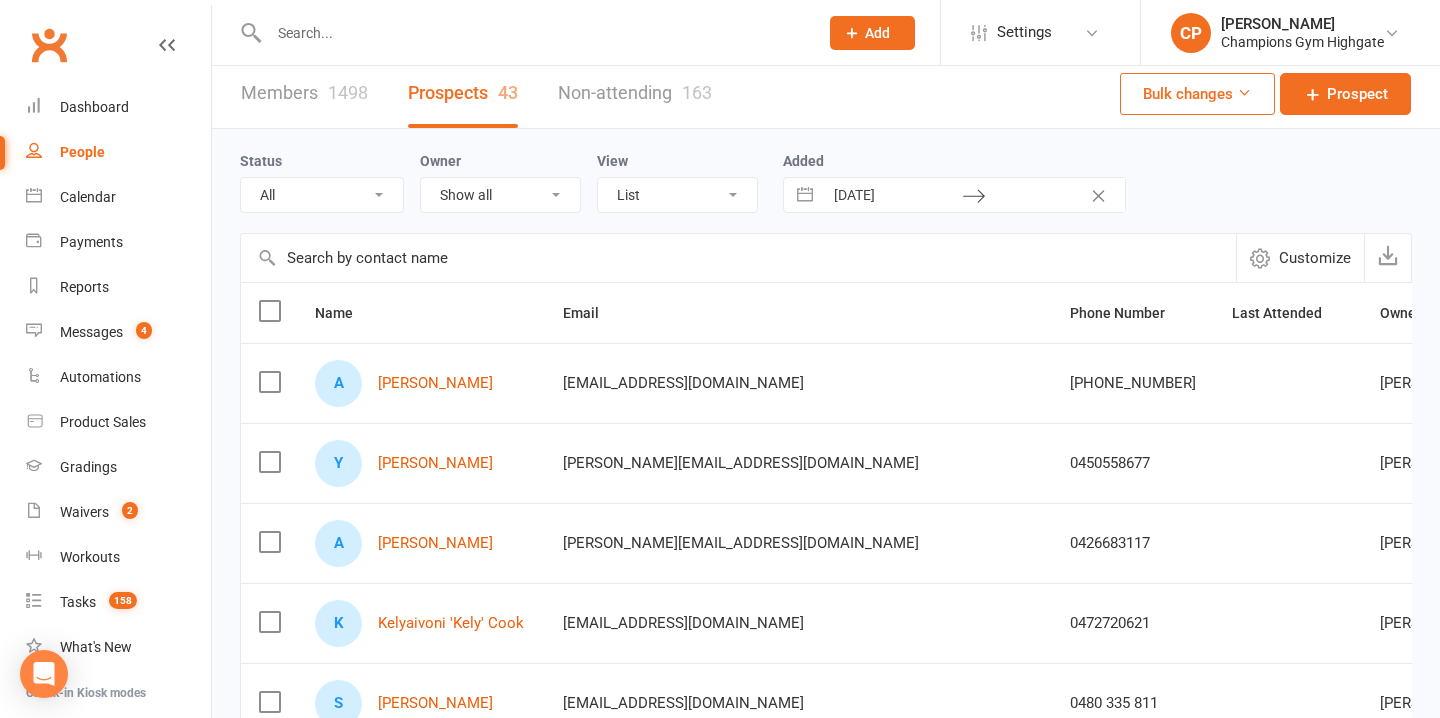 scroll, scrollTop: 0, scrollLeft: 0, axis: both 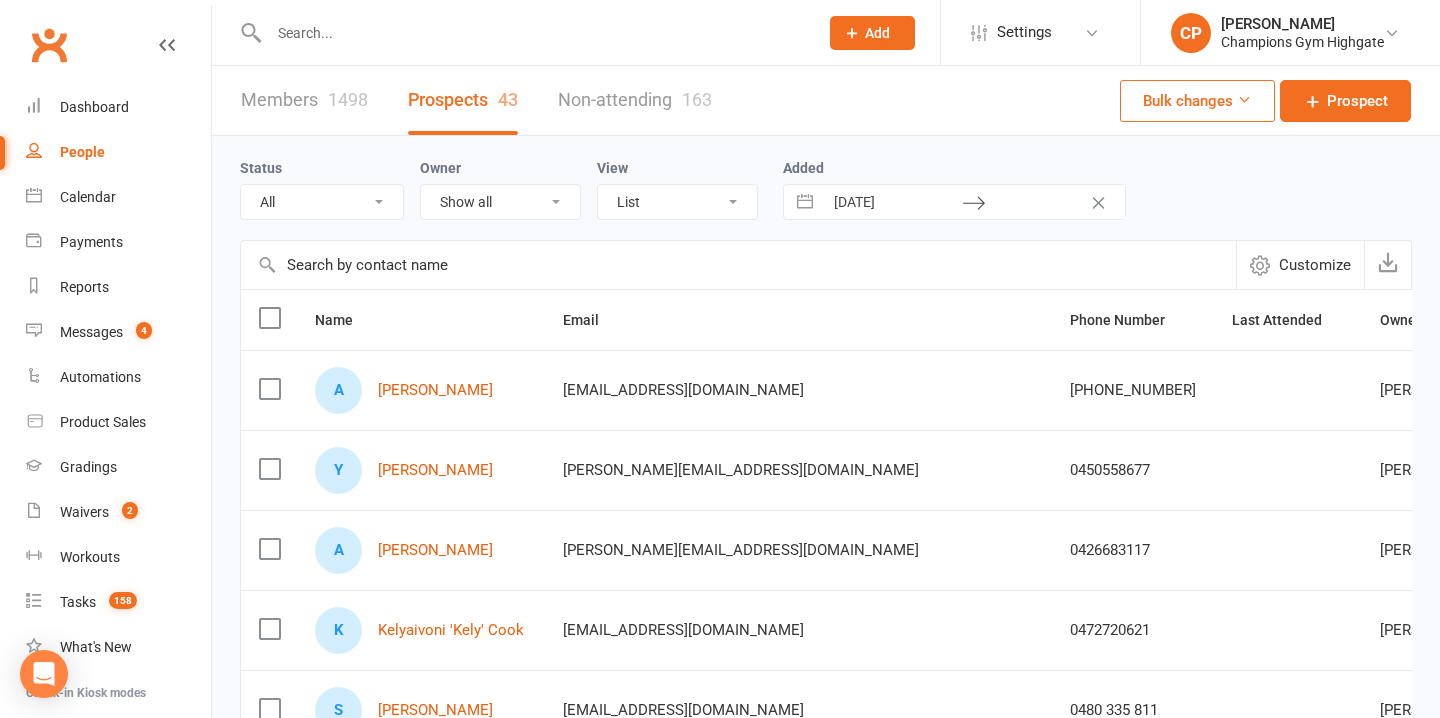 click at bounding box center [533, 33] 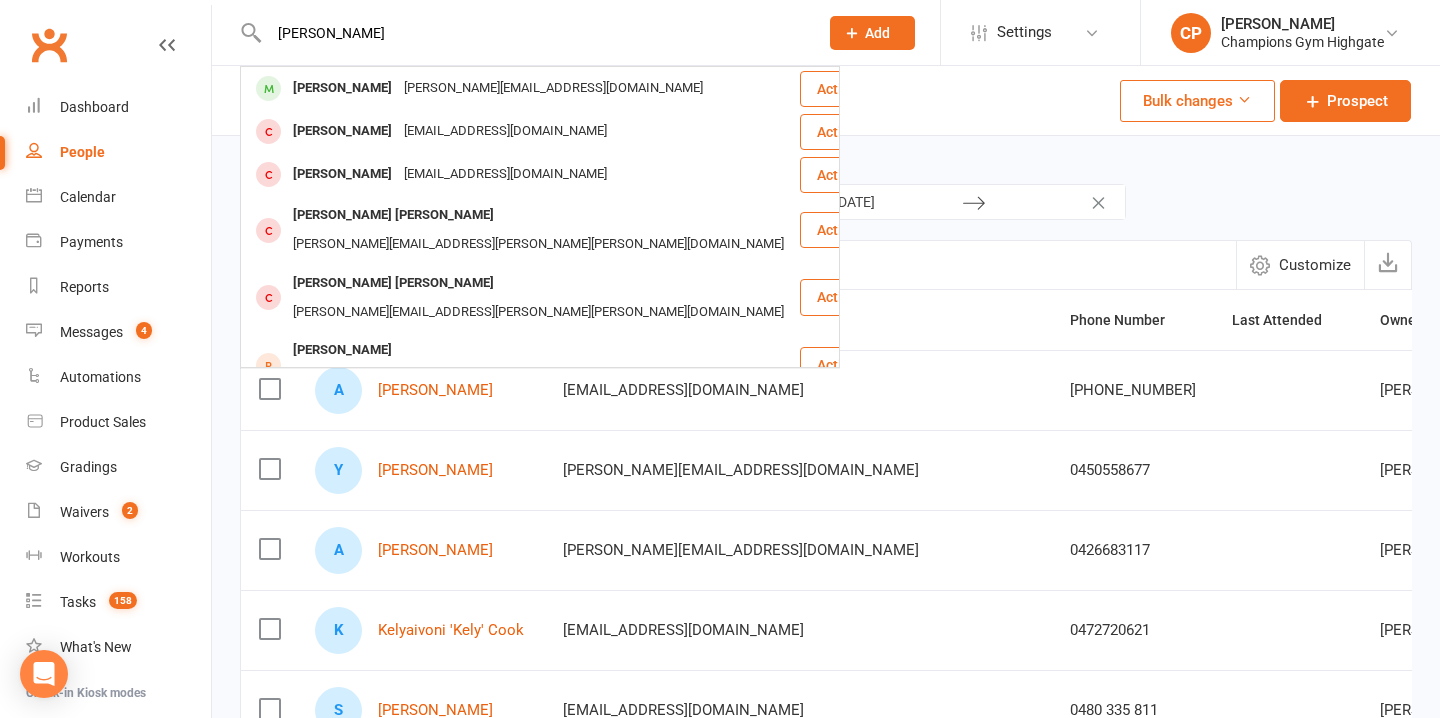 type on "strauss" 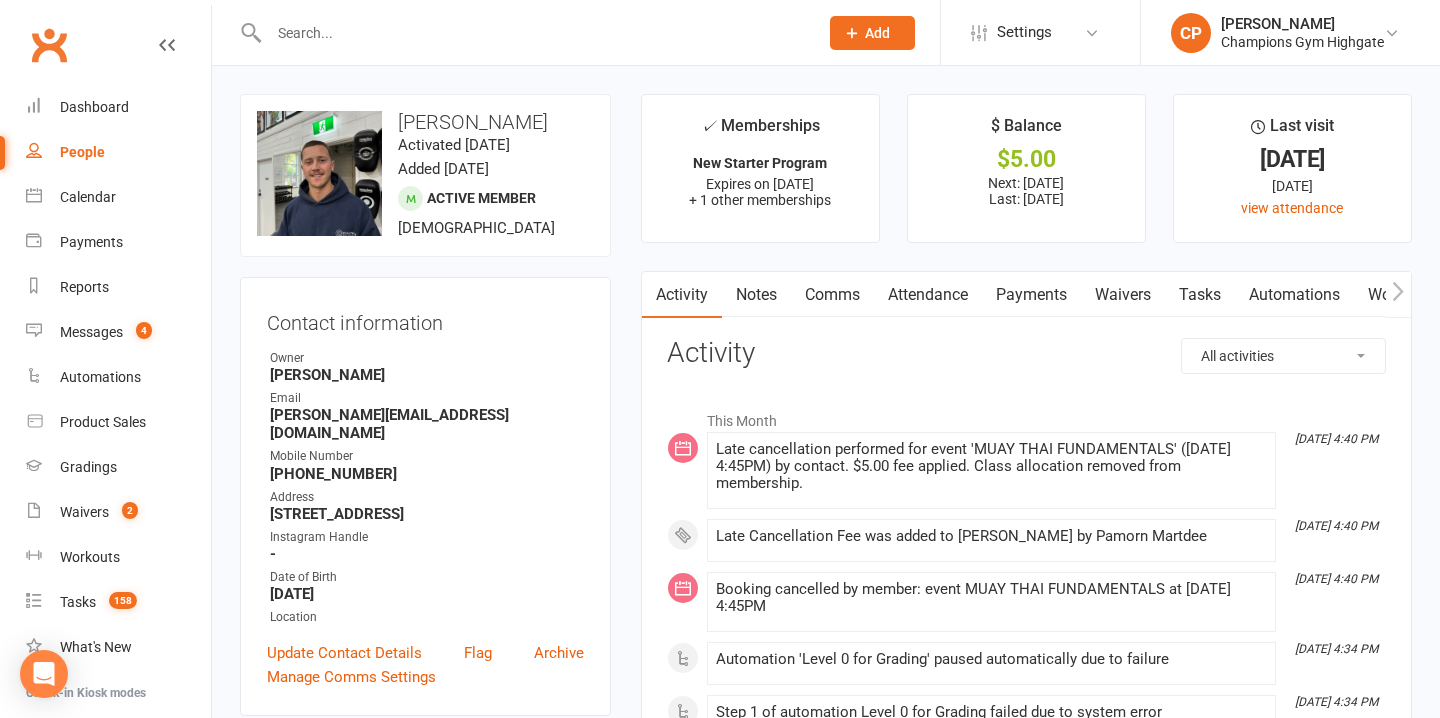 click on "Attendance" at bounding box center [928, 295] 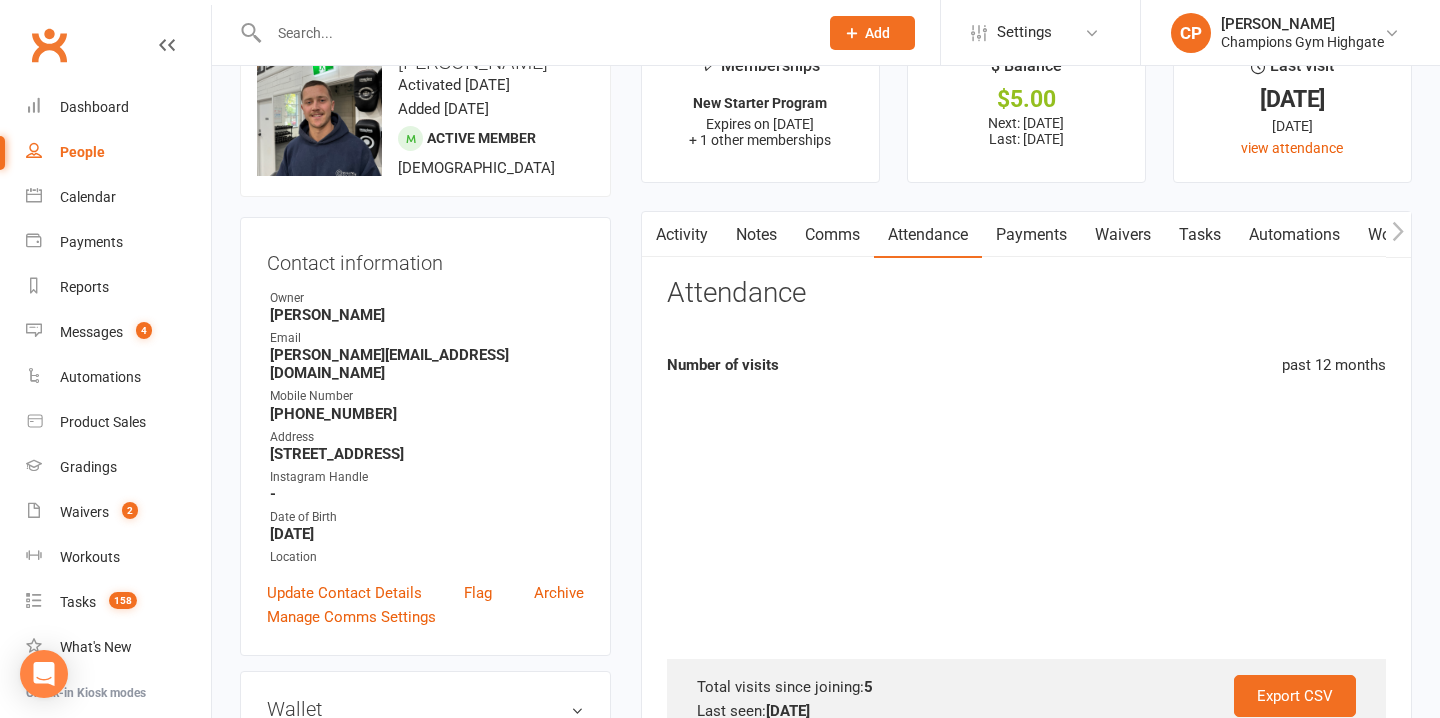 scroll, scrollTop: 79, scrollLeft: 0, axis: vertical 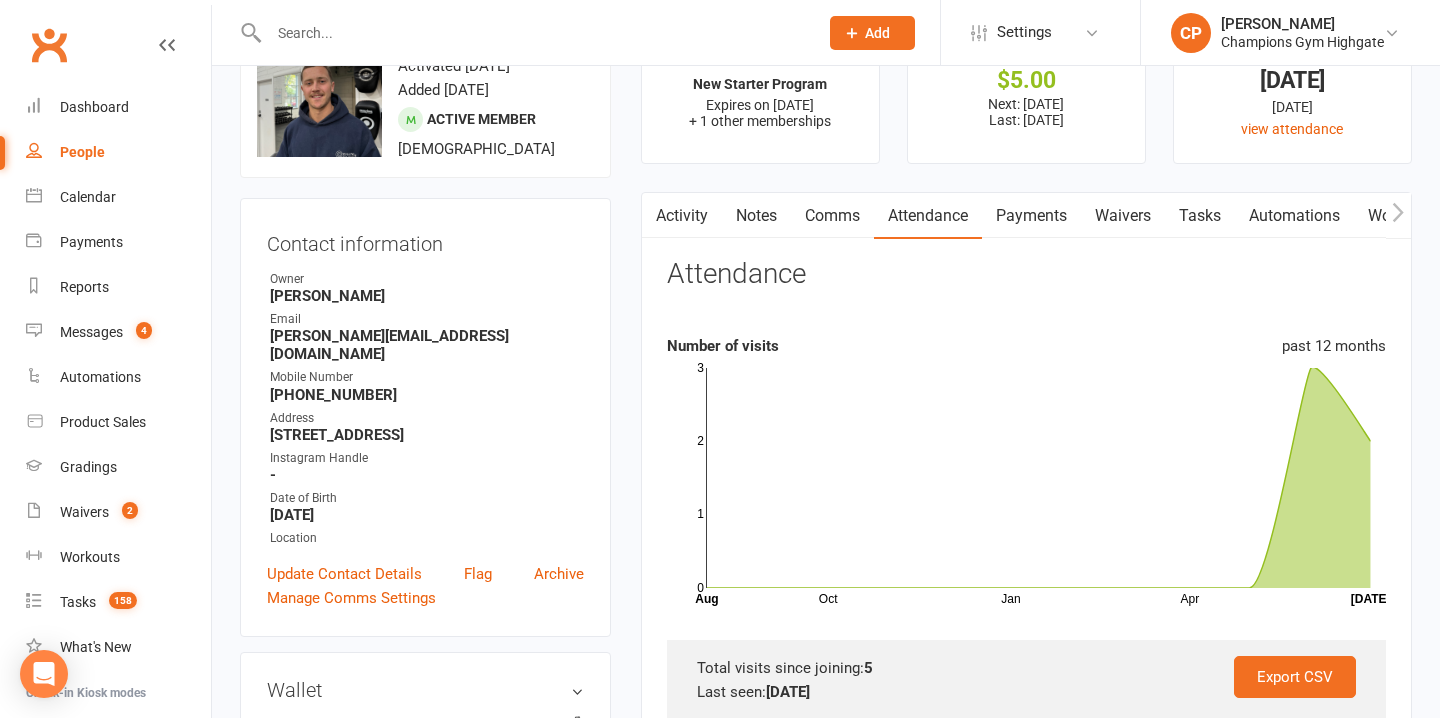 click on "Payments" at bounding box center [1031, 216] 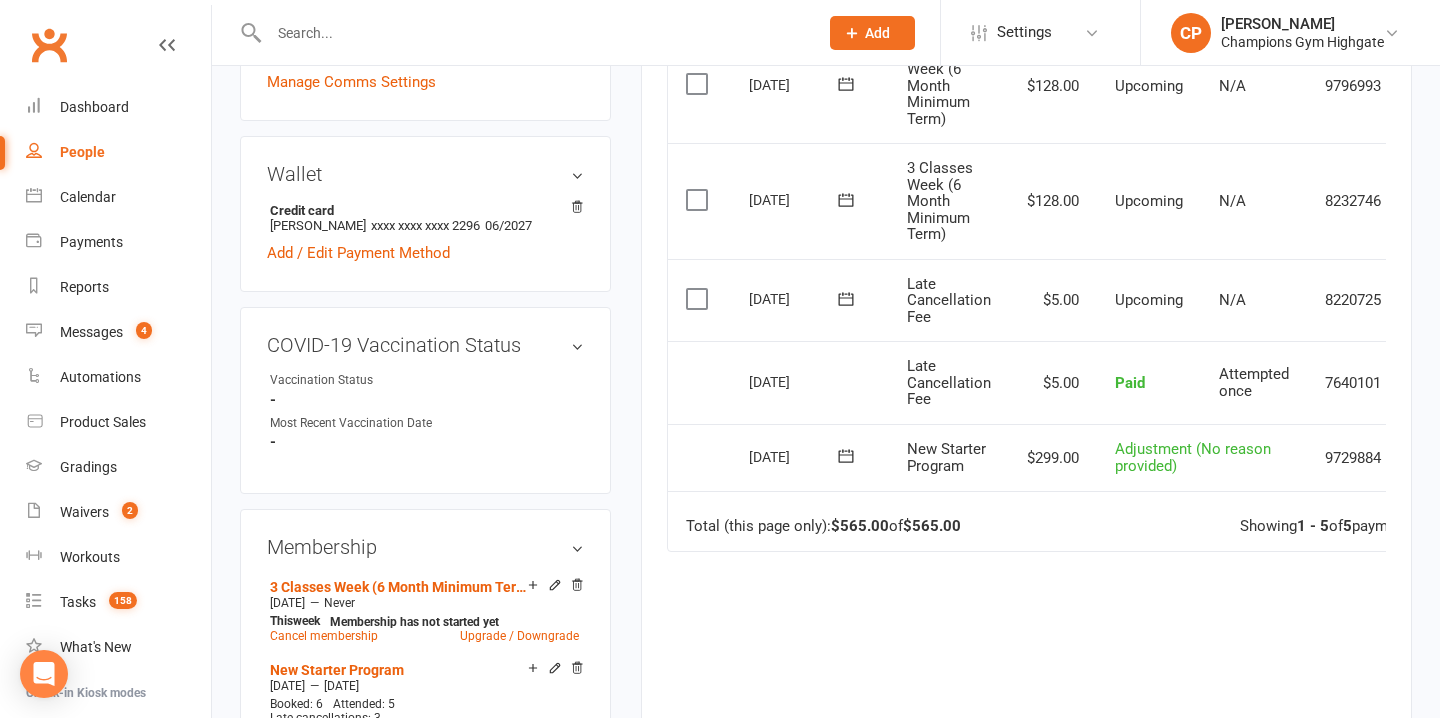 scroll, scrollTop: 592, scrollLeft: 0, axis: vertical 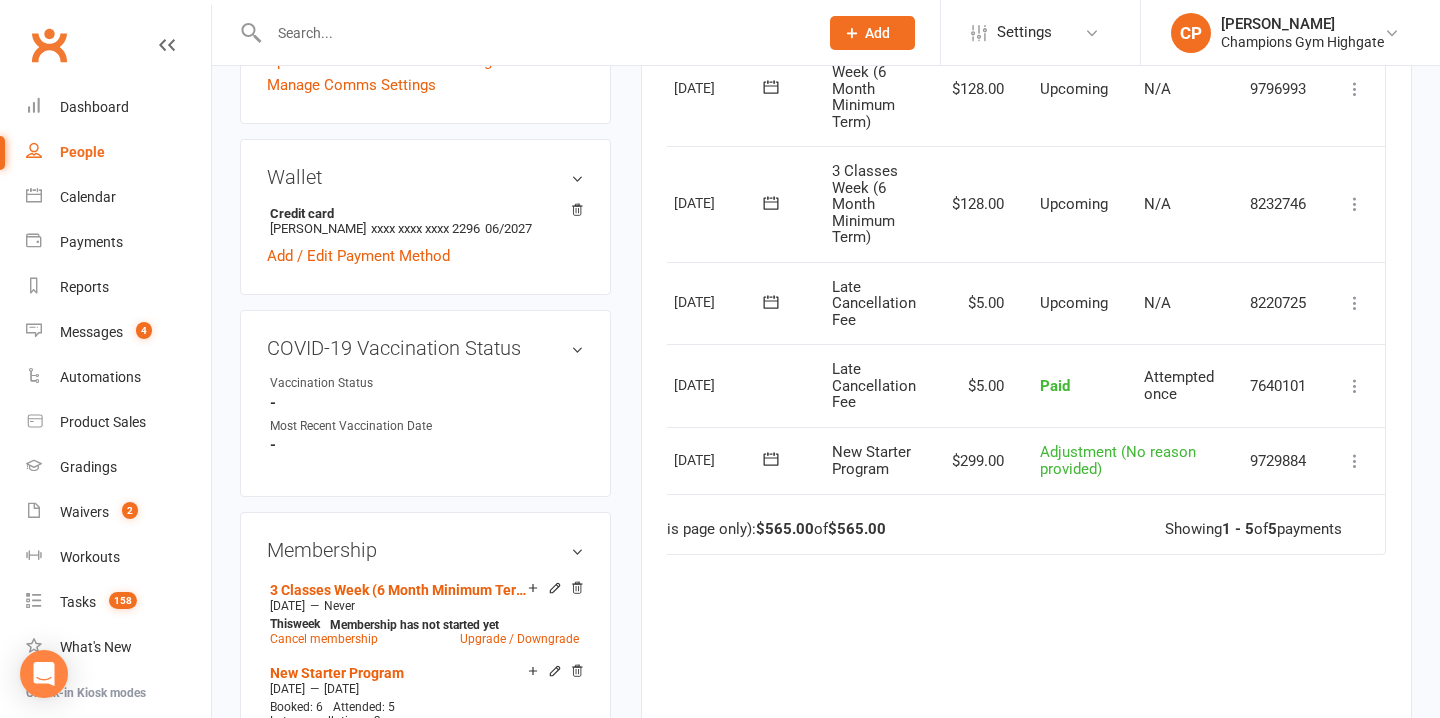 click at bounding box center [1355, 303] 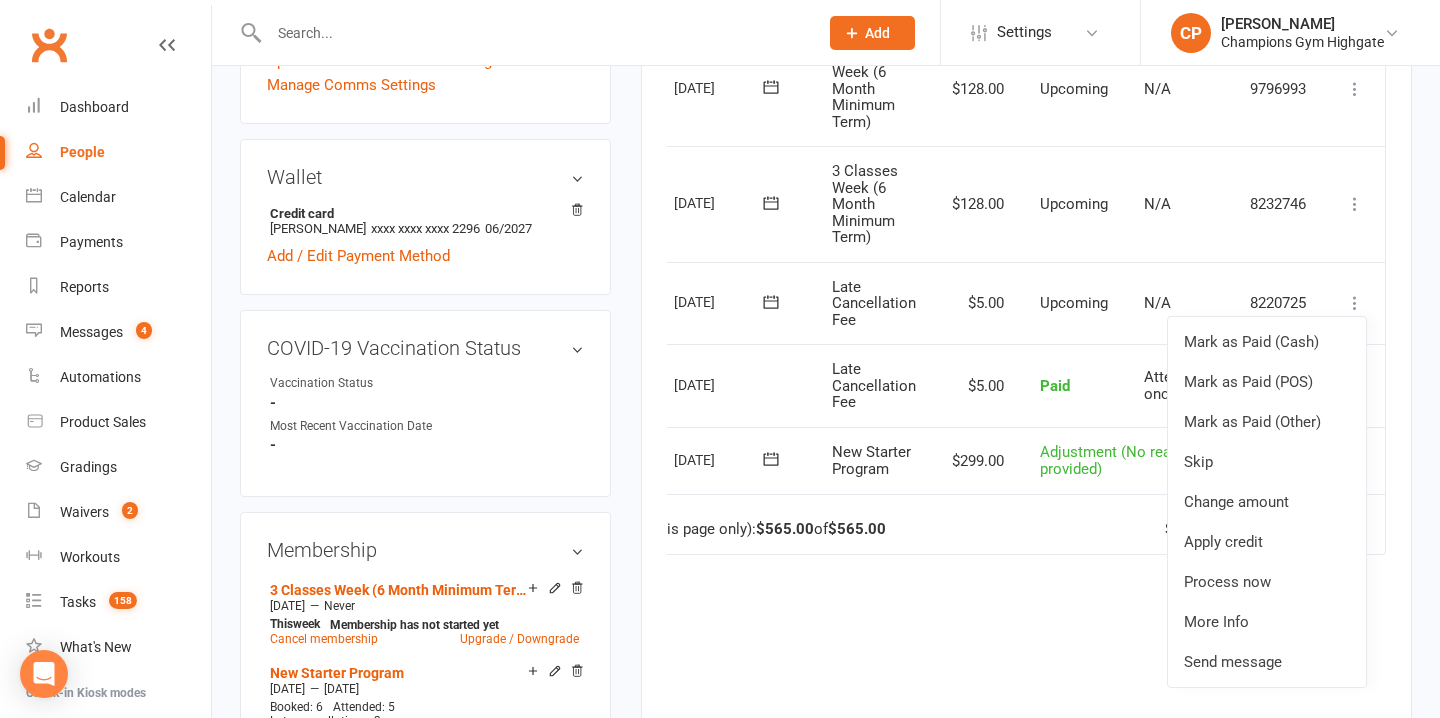 click on "Due  Contact  Membership Amount  Status History Invoice # Select this 01 Aug 2025
Strauss Jase Van Rensburg
3 Classes Week (6 Month Minimum Term) $128.00 Upcoming N/A 9796993 Mark as Paid (Cash)  Mark as Paid (POS)  Mark as Paid (Other)  Skip  Change amount  Apply credit  Bulk reschedule from this date  Process now More Info Send message Select this 18 Jul 2025
Strauss Jase Van Rensburg
3 Classes Week (6 Month Minimum Term) $128.00 Upcoming N/A 8232746 Mark as Paid (Cash)  Mark as Paid (POS)  Mark as Paid (Other)  Skip  Change amount  Apply credit  Bulk reschedule from this date  Process now More Info Send message Select this 18 Jul 2025
Strauss Jase Van Rensburg
Late Cancellation Fee $5.00 Upcoming N/A 8220725 Mark as Paid (Cash)  Mark as Paid (POS)  Mark as Paid (Other)  Skip  Change amount  Apply credit  Process now More Info Send message Select this 02 Jul 2025
Strauss Jase Van Rensburg
Late Cancellation Fee $5.00 Paid  Attempted once 7640101 Refund  More Info" at bounding box center (1026, 395) 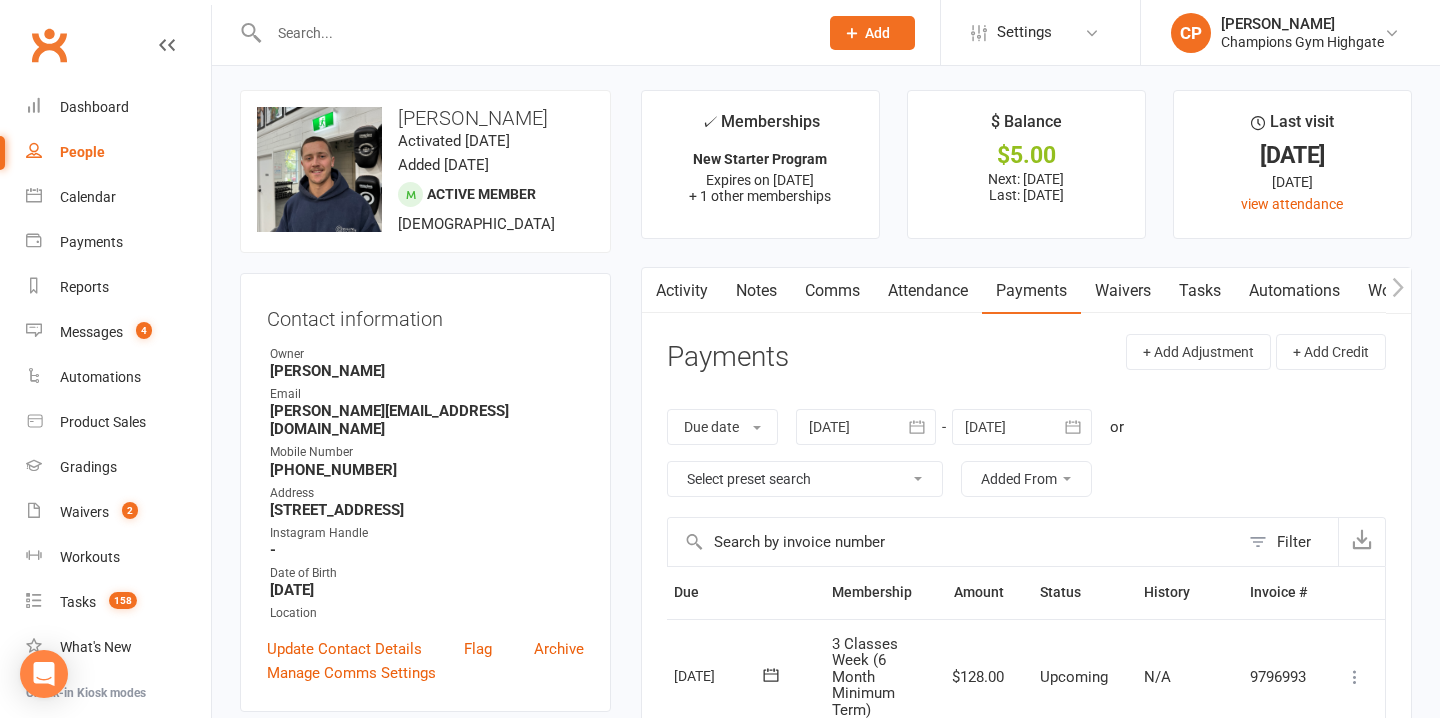 scroll, scrollTop: 0, scrollLeft: 0, axis: both 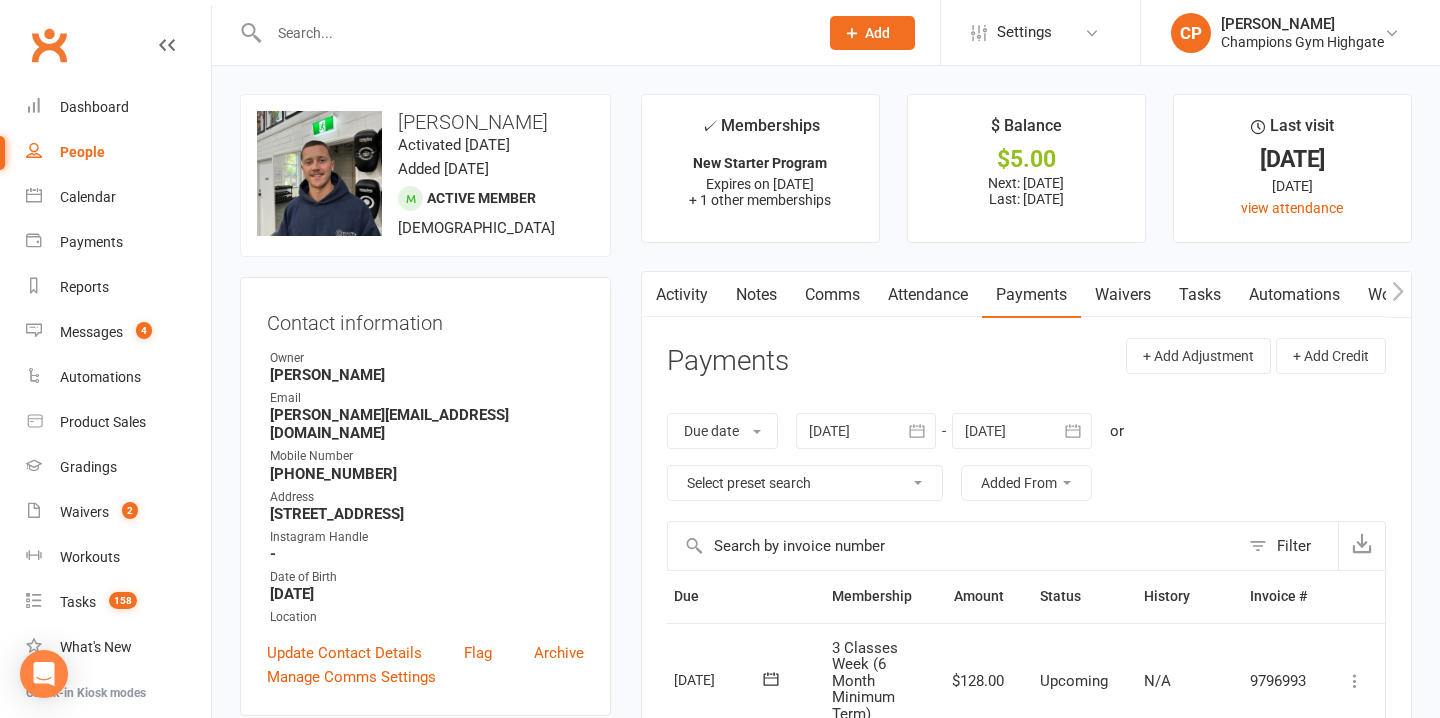 click on "Waivers" at bounding box center [1123, 295] 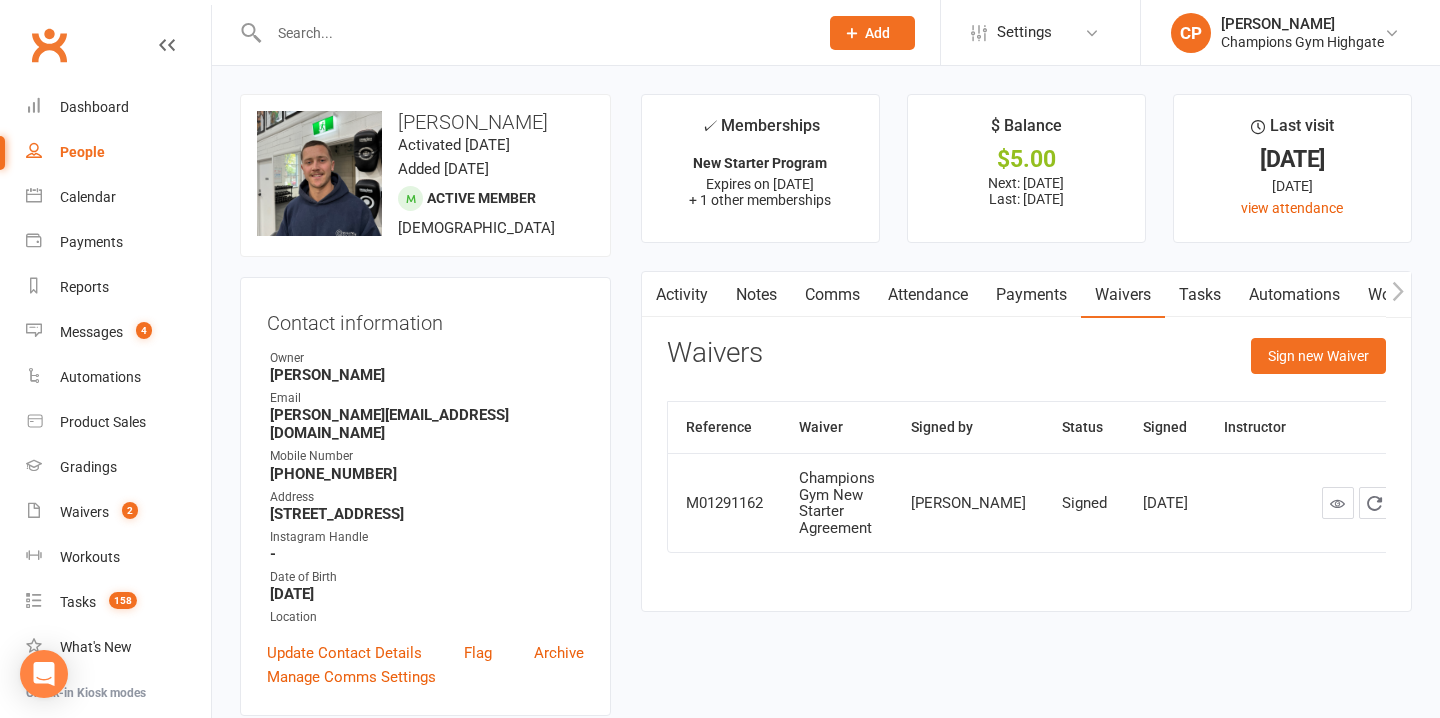 click on "Payments" at bounding box center (1031, 295) 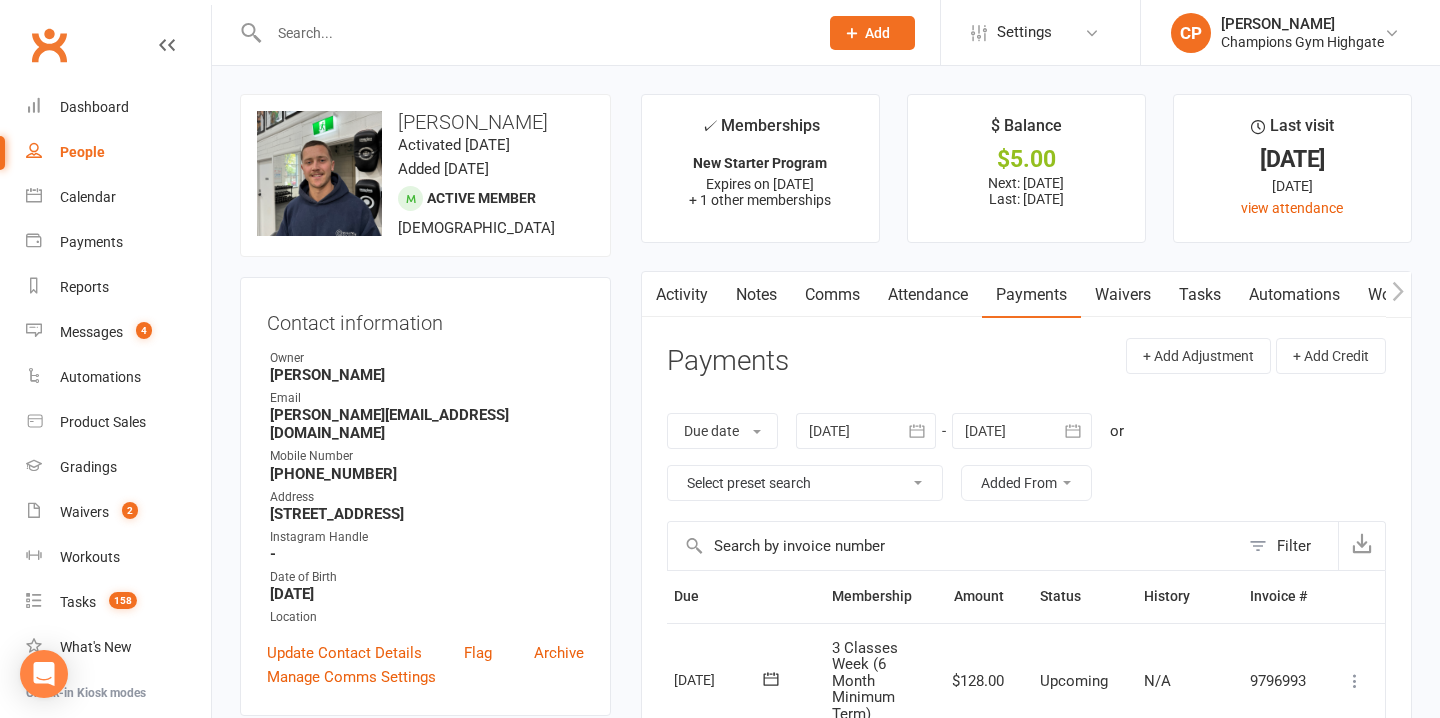 click on "Attendance" at bounding box center (928, 295) 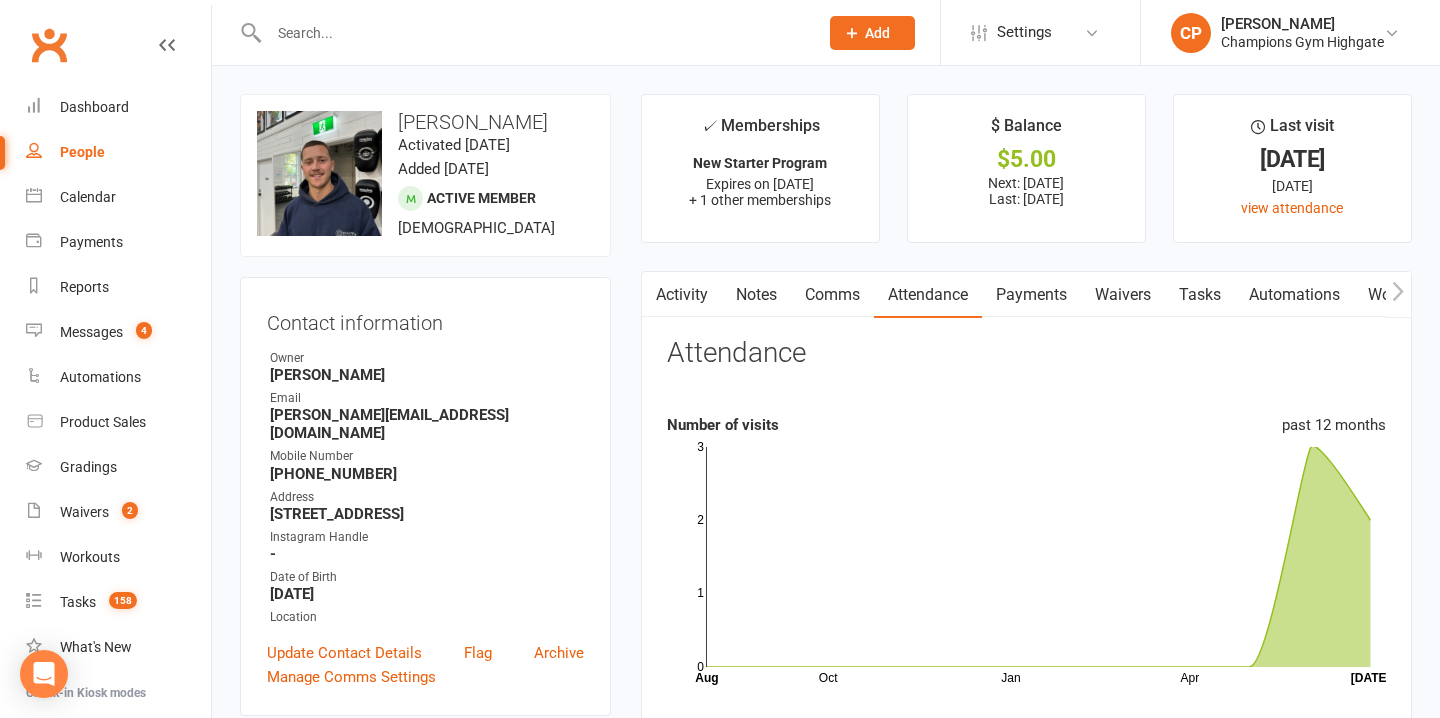 click on "Tasks" at bounding box center [1200, 295] 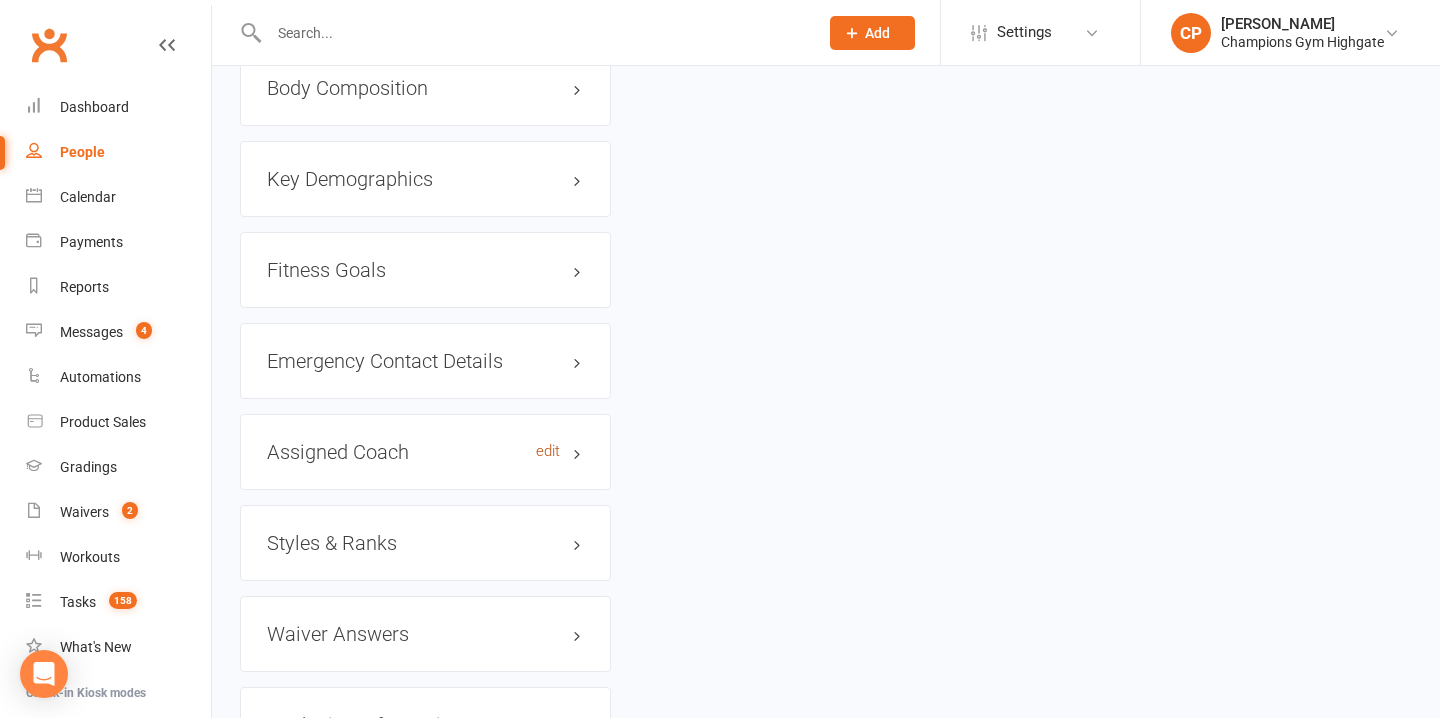click on "edit" at bounding box center (548, 451) 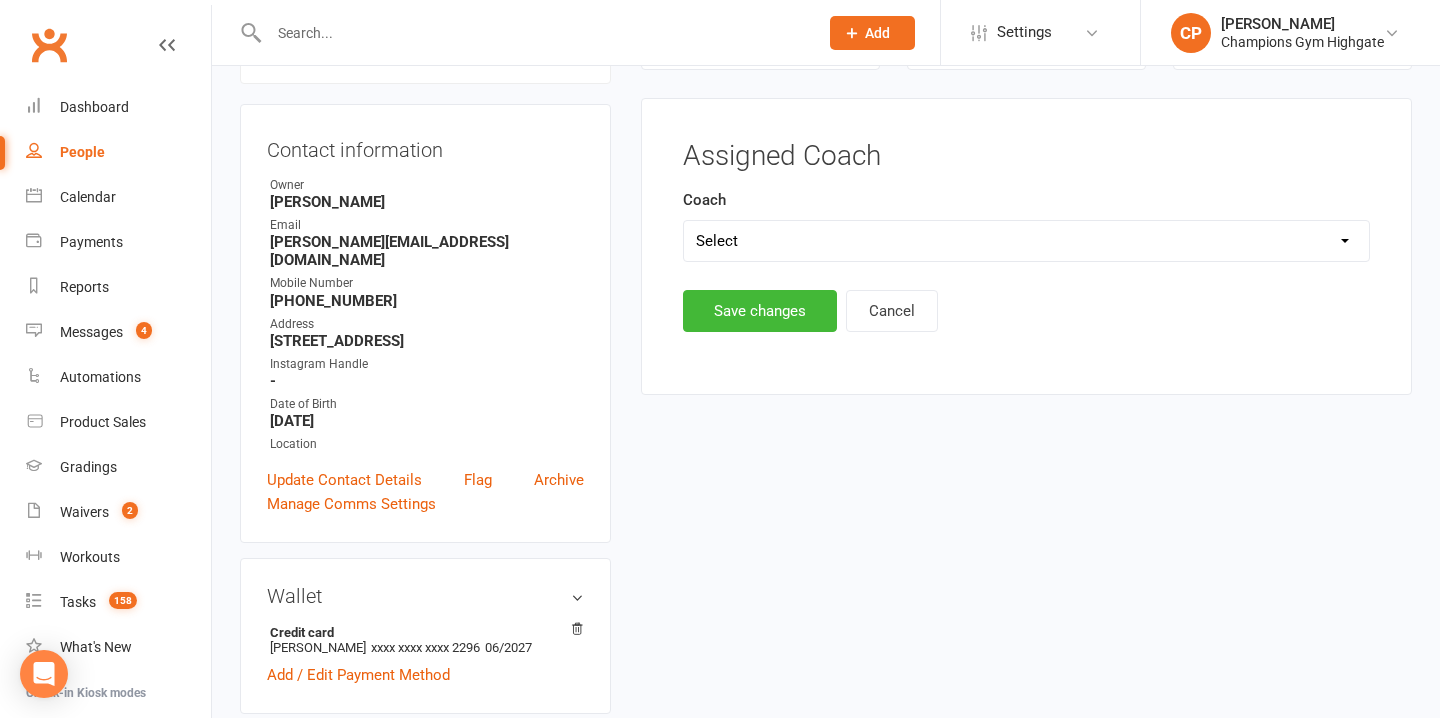 scroll, scrollTop: 171, scrollLeft: 0, axis: vertical 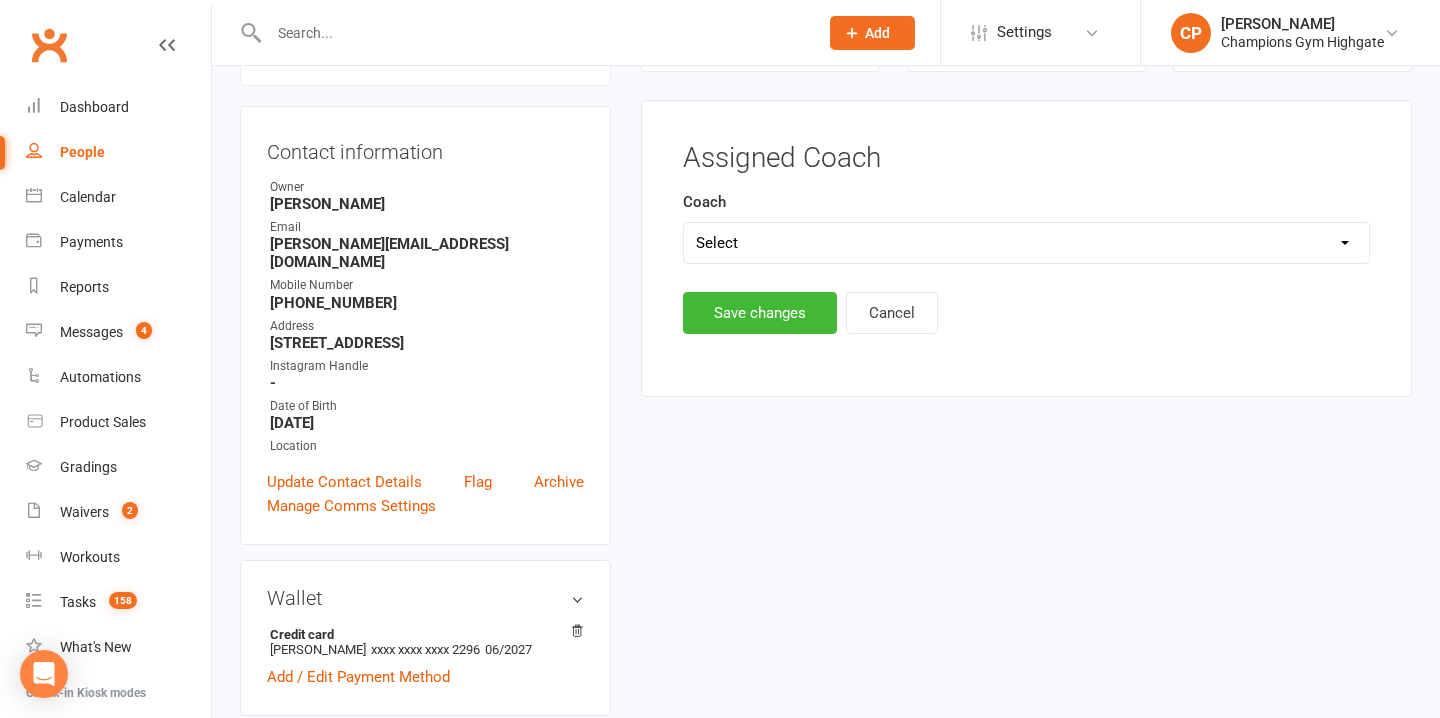 click on "Select Alexandre Alves Emma Mallia Loma Duran Singh Oscar James Brant" at bounding box center (1026, 243) 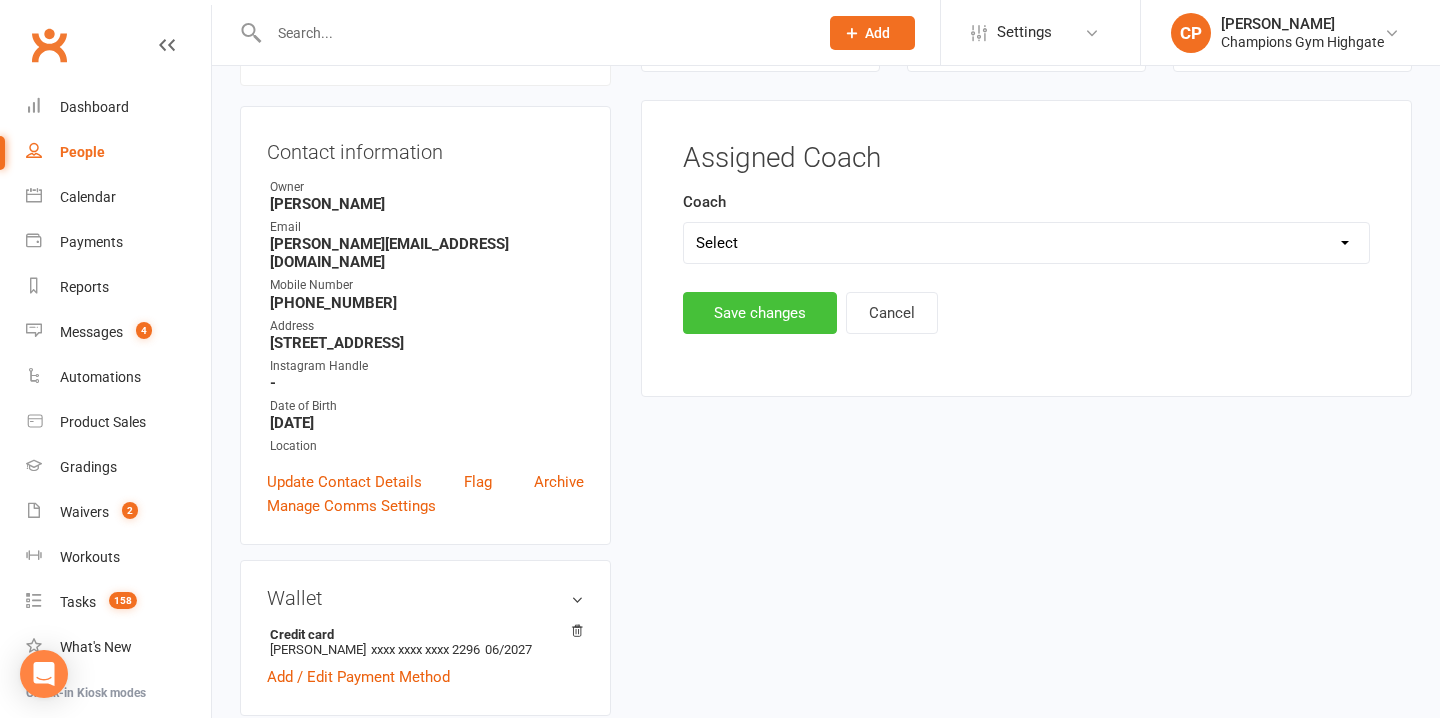 click on "Save changes" at bounding box center (760, 313) 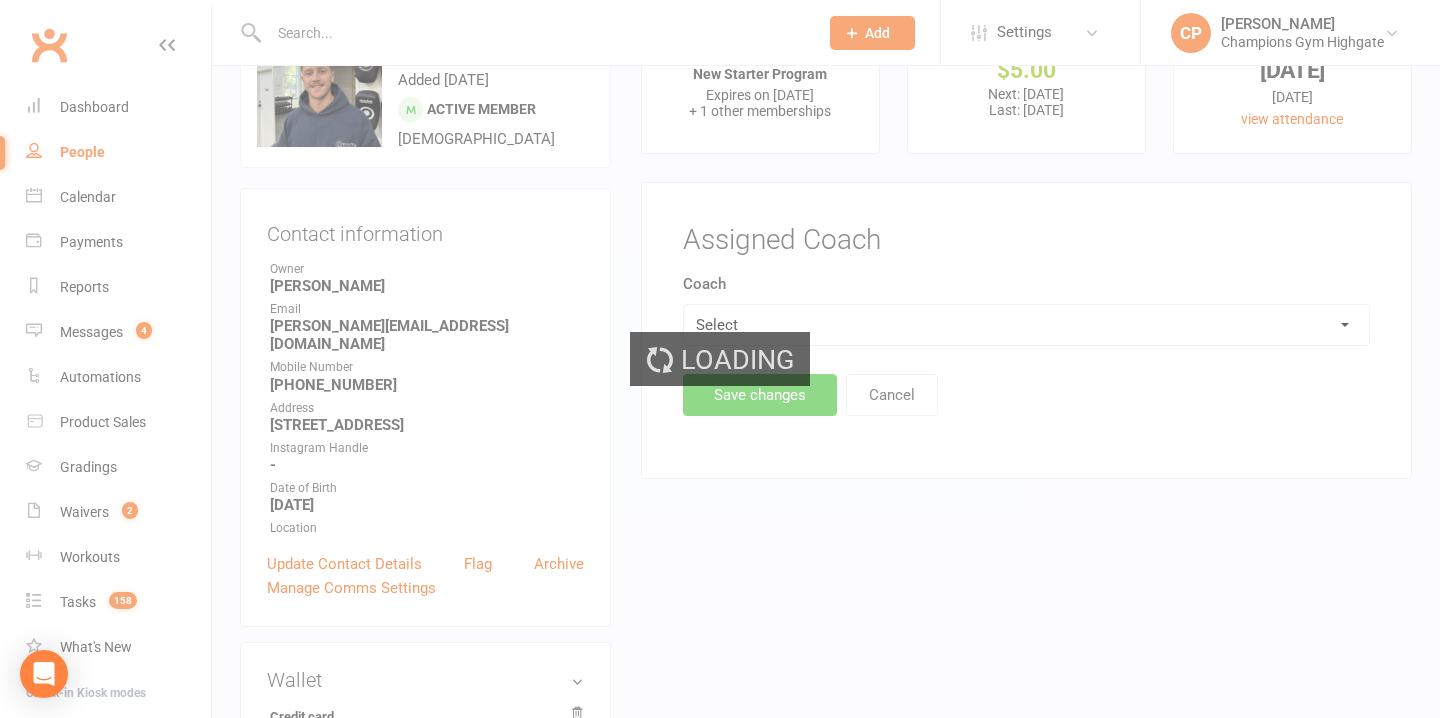 scroll, scrollTop: 0, scrollLeft: 0, axis: both 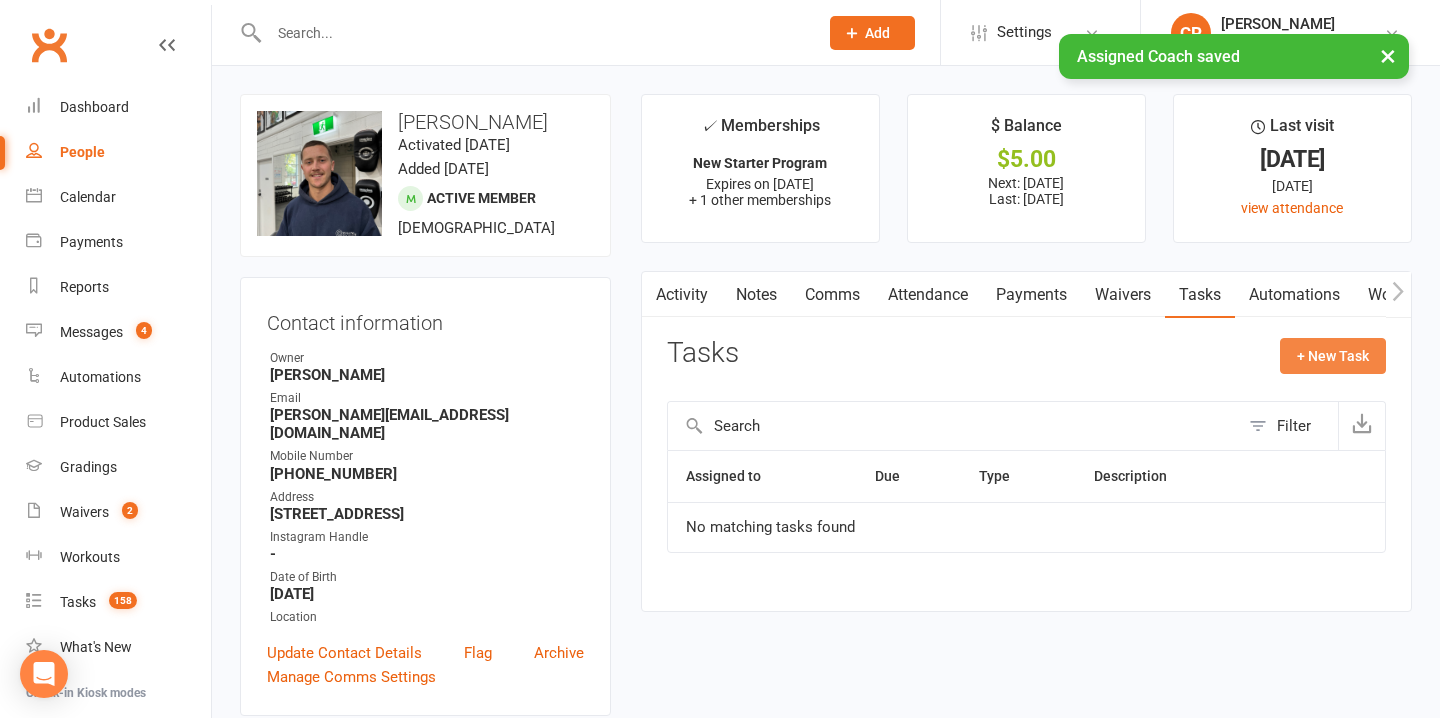 click on "+ New Task" 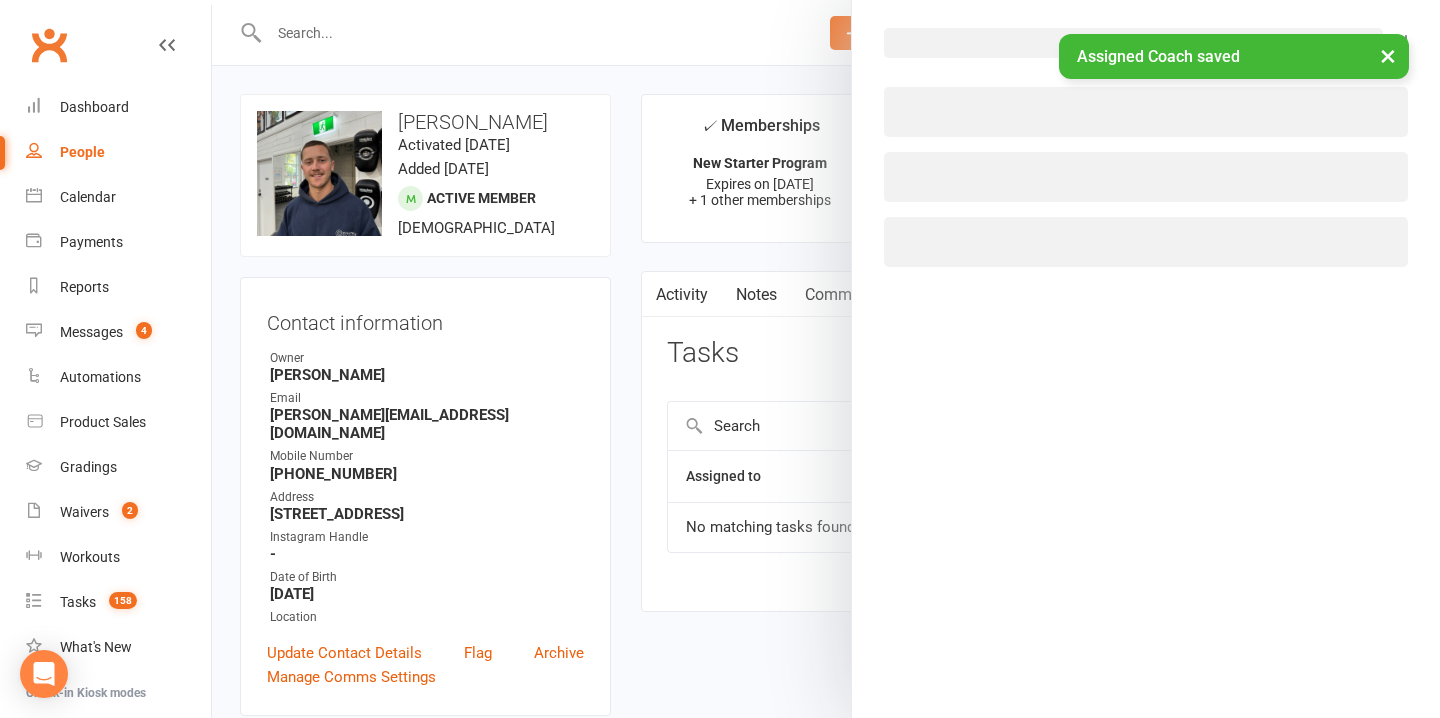 select on "51774" 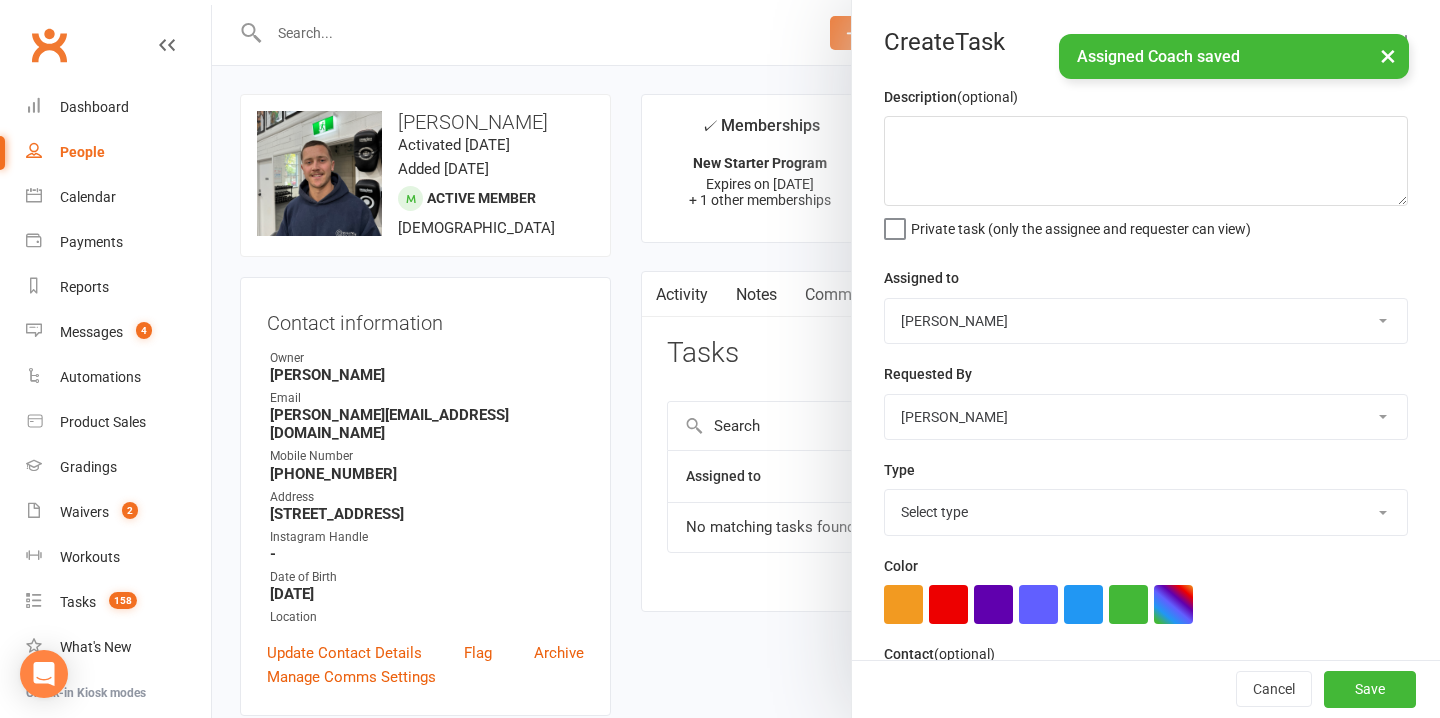 click on "Pamorn Martdee Helen Bologa Trushal Patel Whitney Tuna Ronnarong (LOMA) Tongseeon Joondalup Reception David Angeleski Oscar Brant Jordan Lawlor Jordan Sears Mayank Gupta Kazuma Otorii Champions Gym Emma Mallia Kayla Topalovic Chiara Prince Dina Sokol Krishan Nain Thomas Mitchell Duran Singh Champions Gym Team Vincenzo Marroni Charlie Emmerson Leon Musson" at bounding box center (1146, 321) 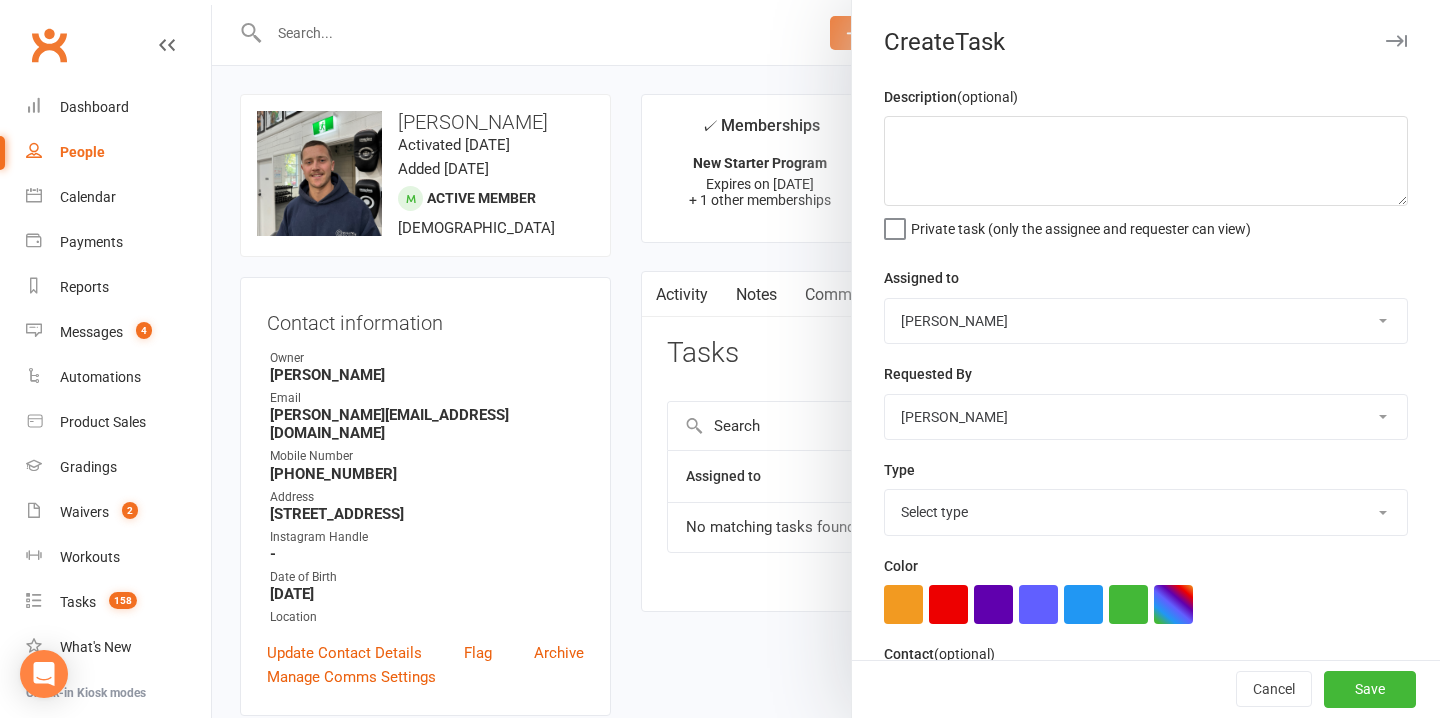 select on "53004" 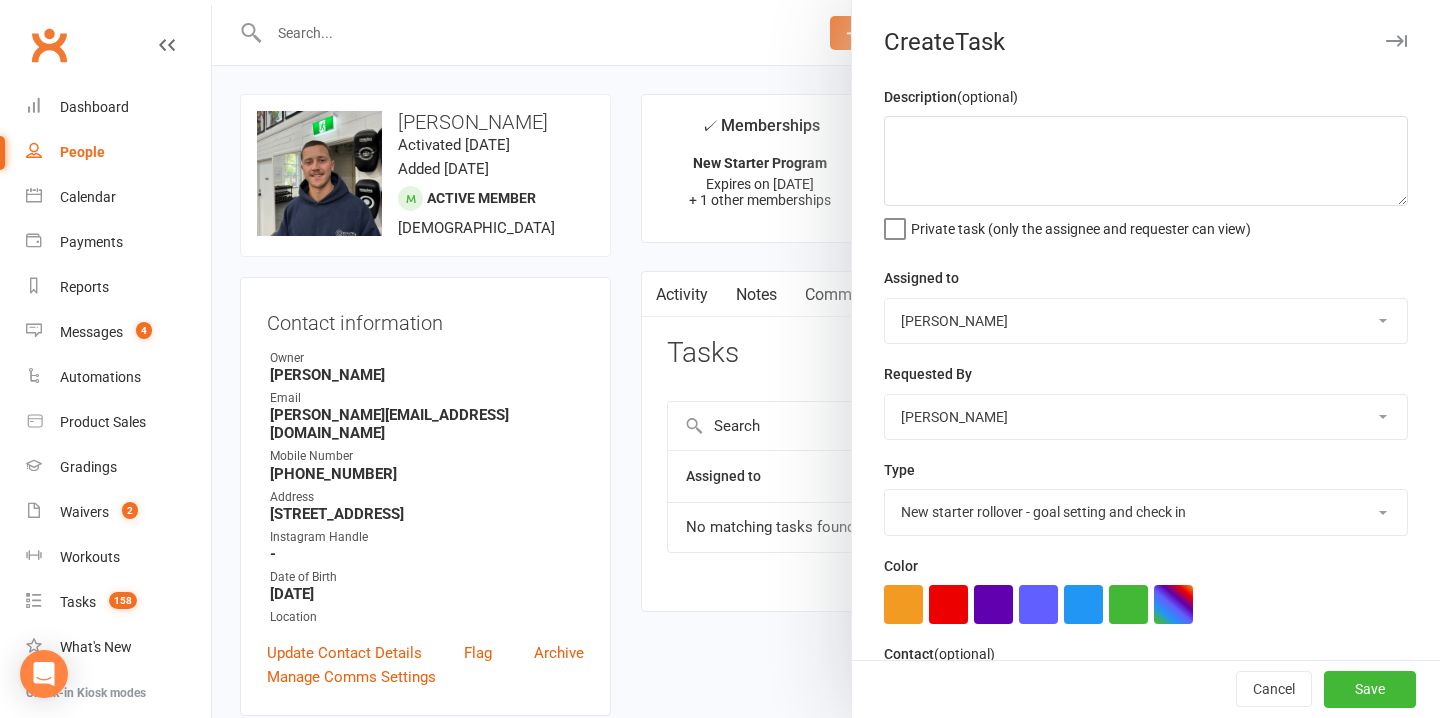 scroll, scrollTop: 269, scrollLeft: 0, axis: vertical 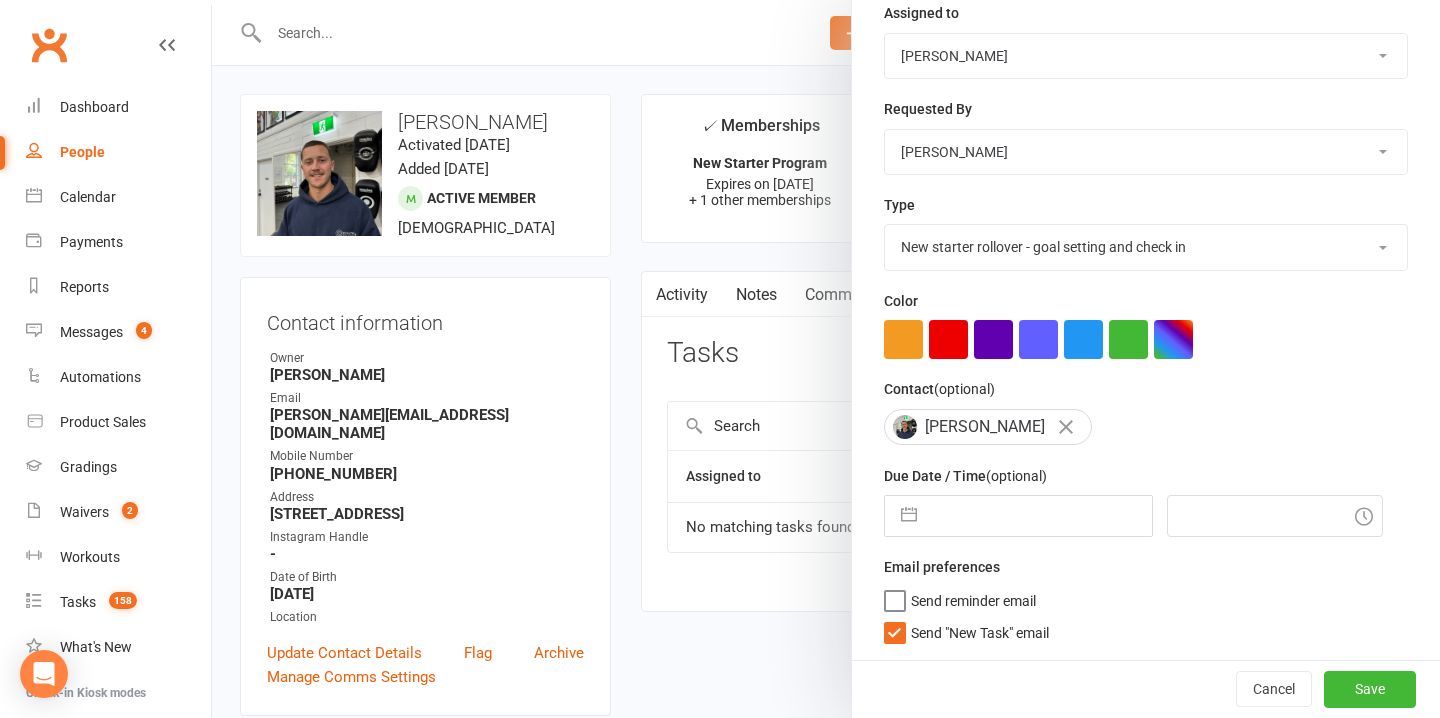 click at bounding box center [1039, 516] 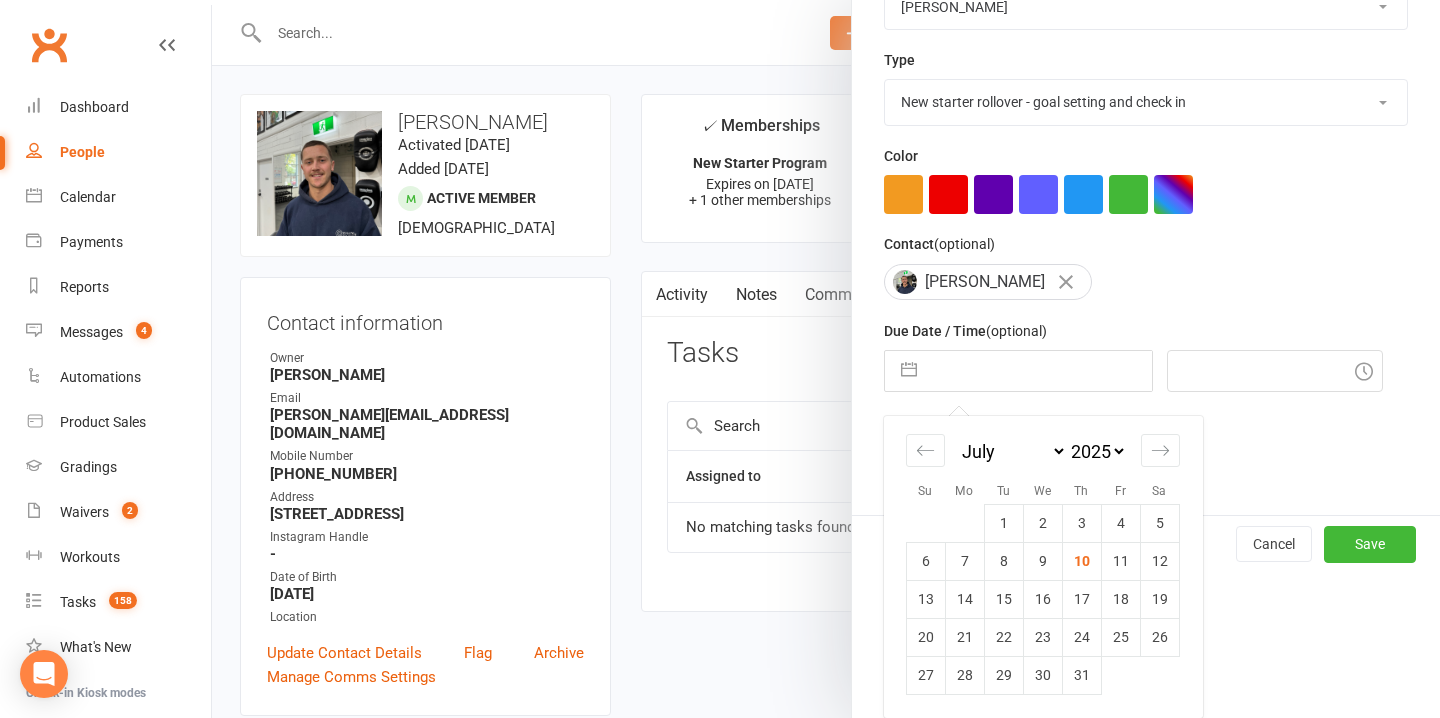 click on "18" at bounding box center [1120, 599] 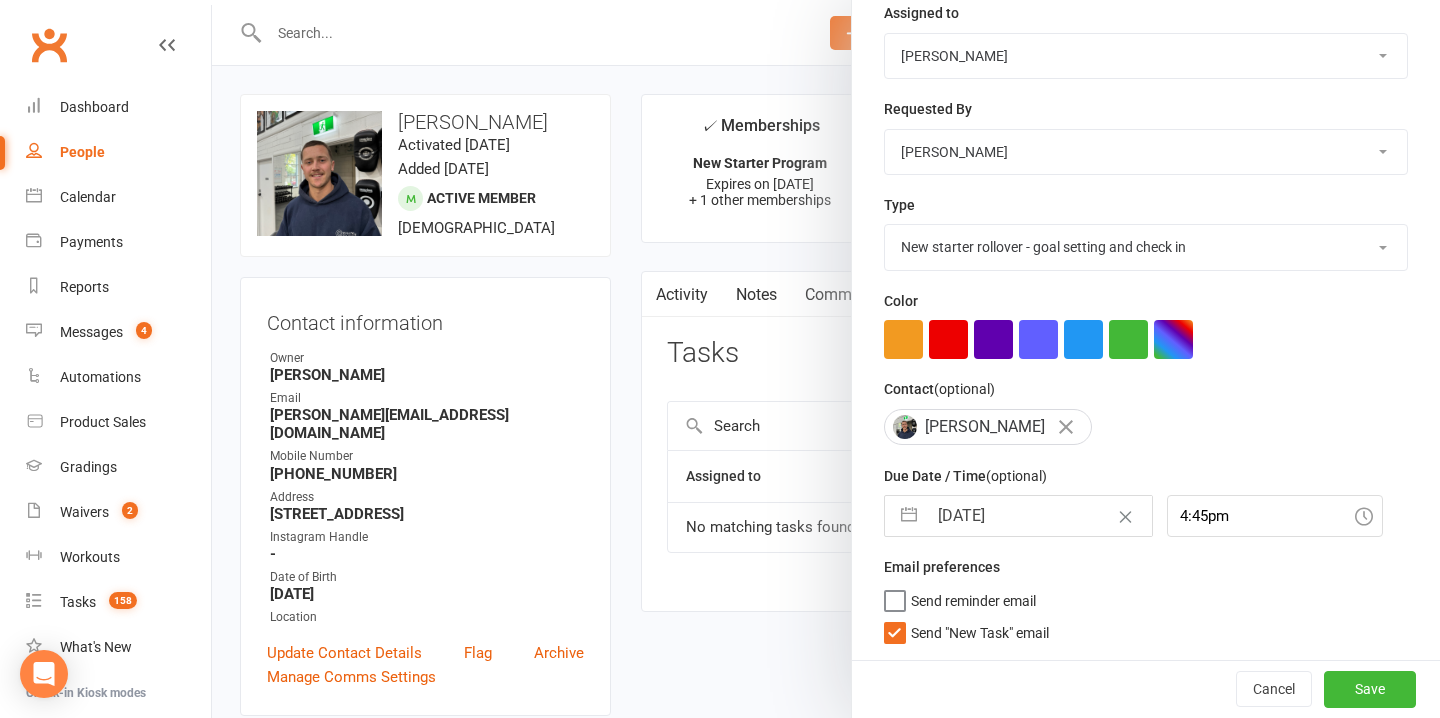 scroll, scrollTop: 269, scrollLeft: 0, axis: vertical 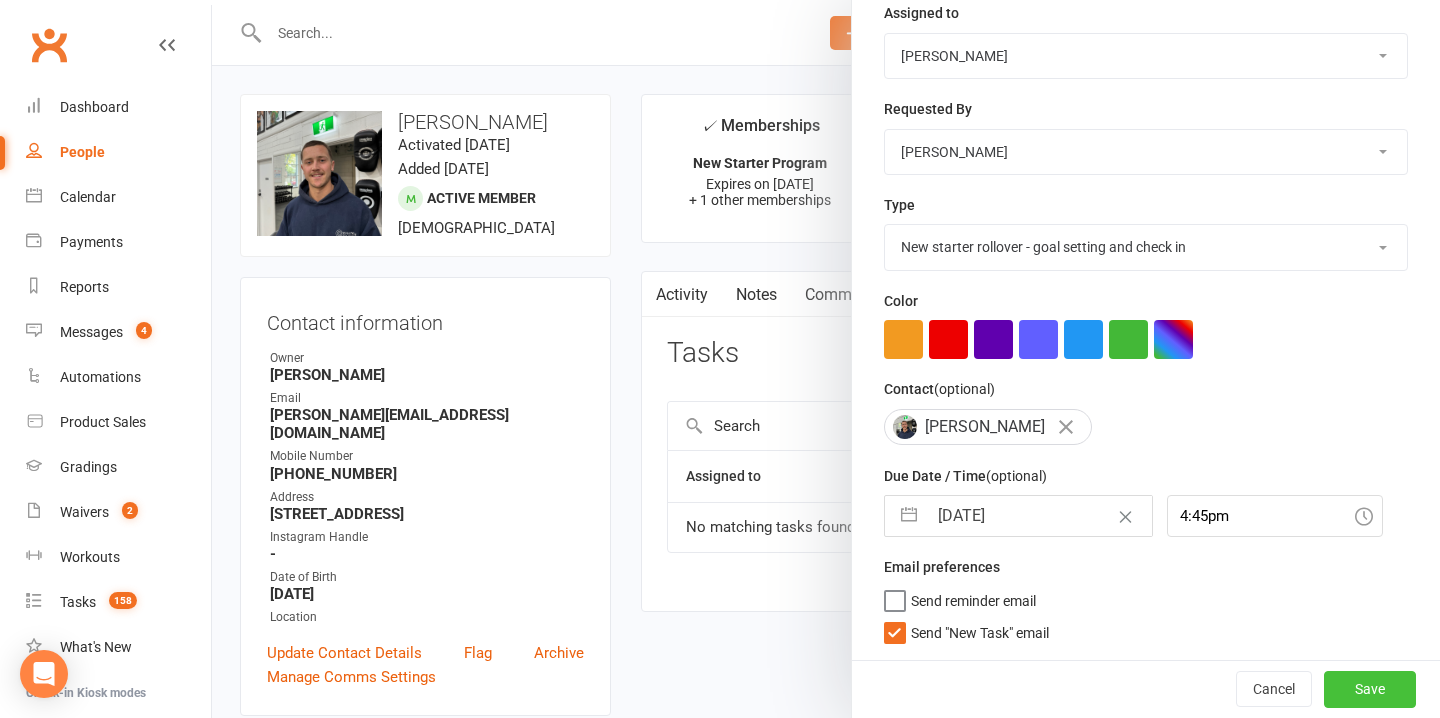 click on "Save" at bounding box center (1370, 689) 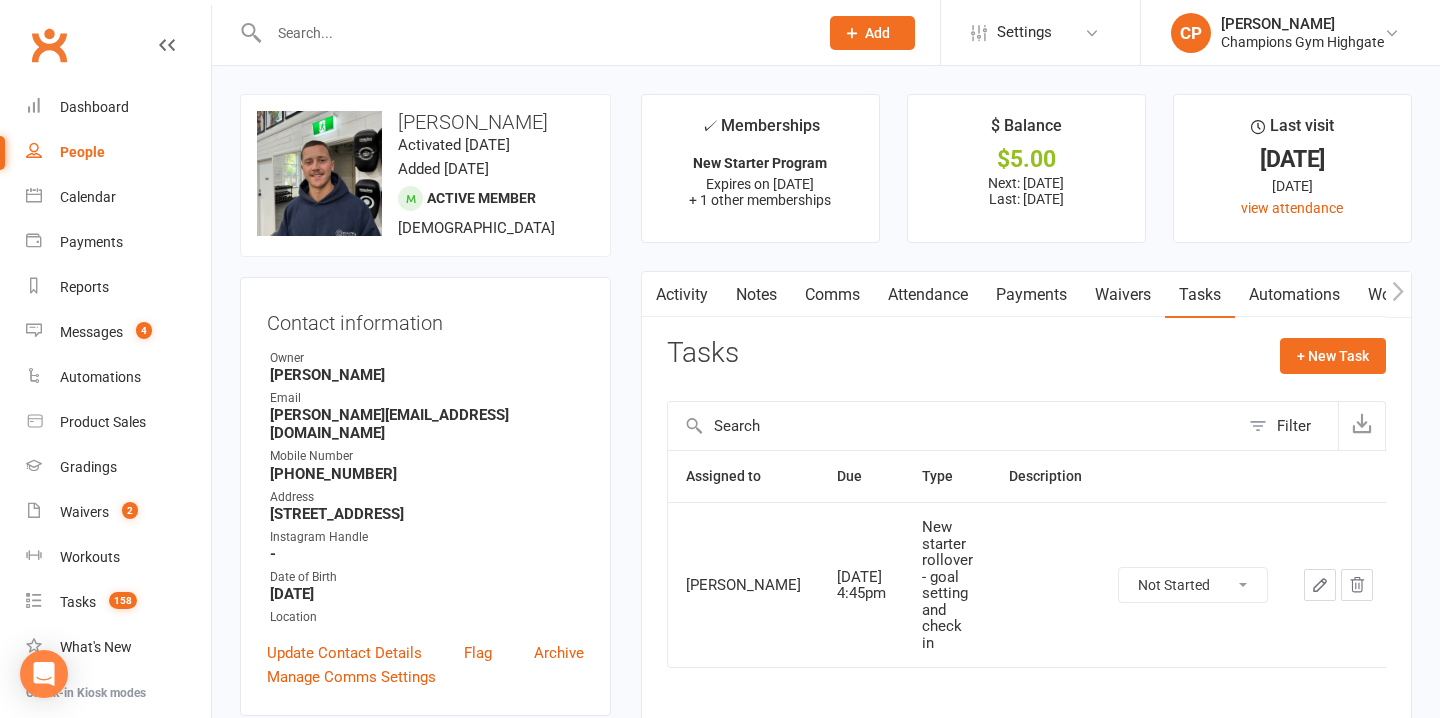 click at bounding box center (533, 33) 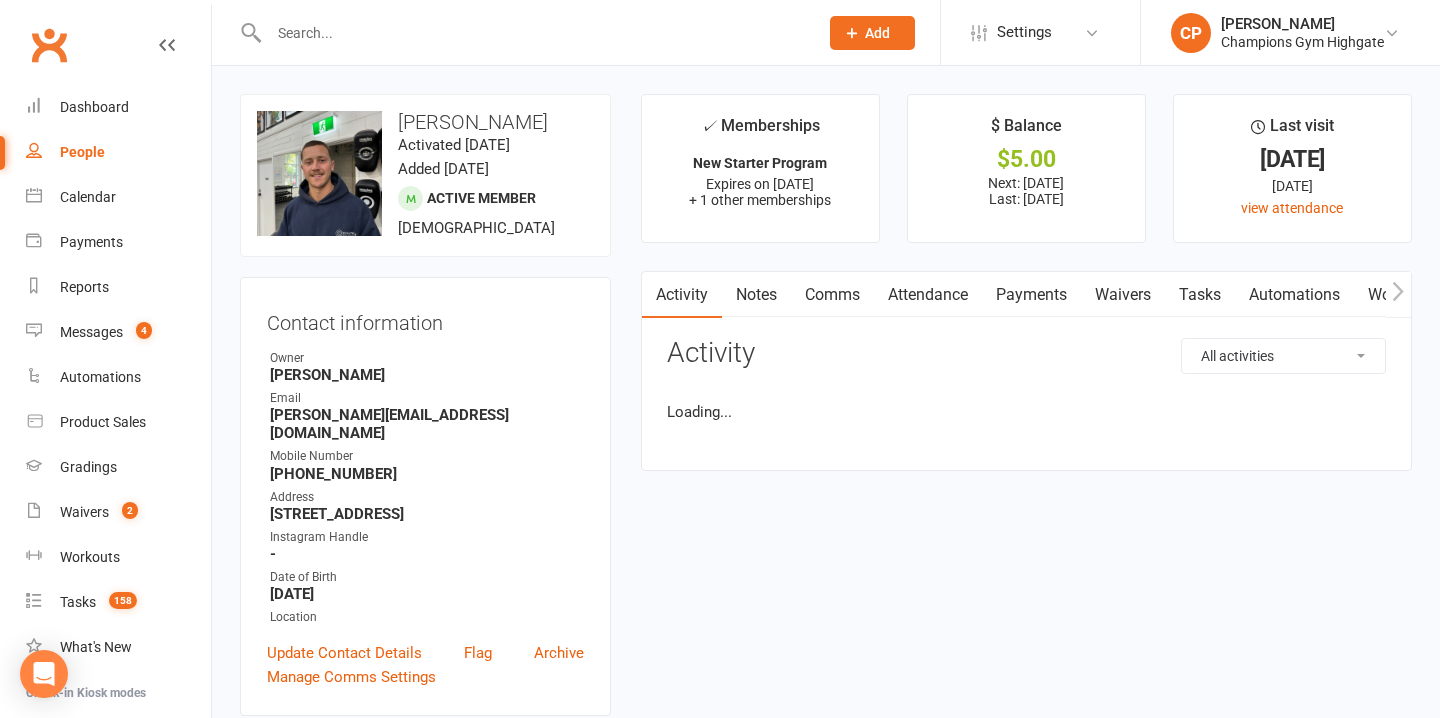 click on "Notes" at bounding box center [756, 295] 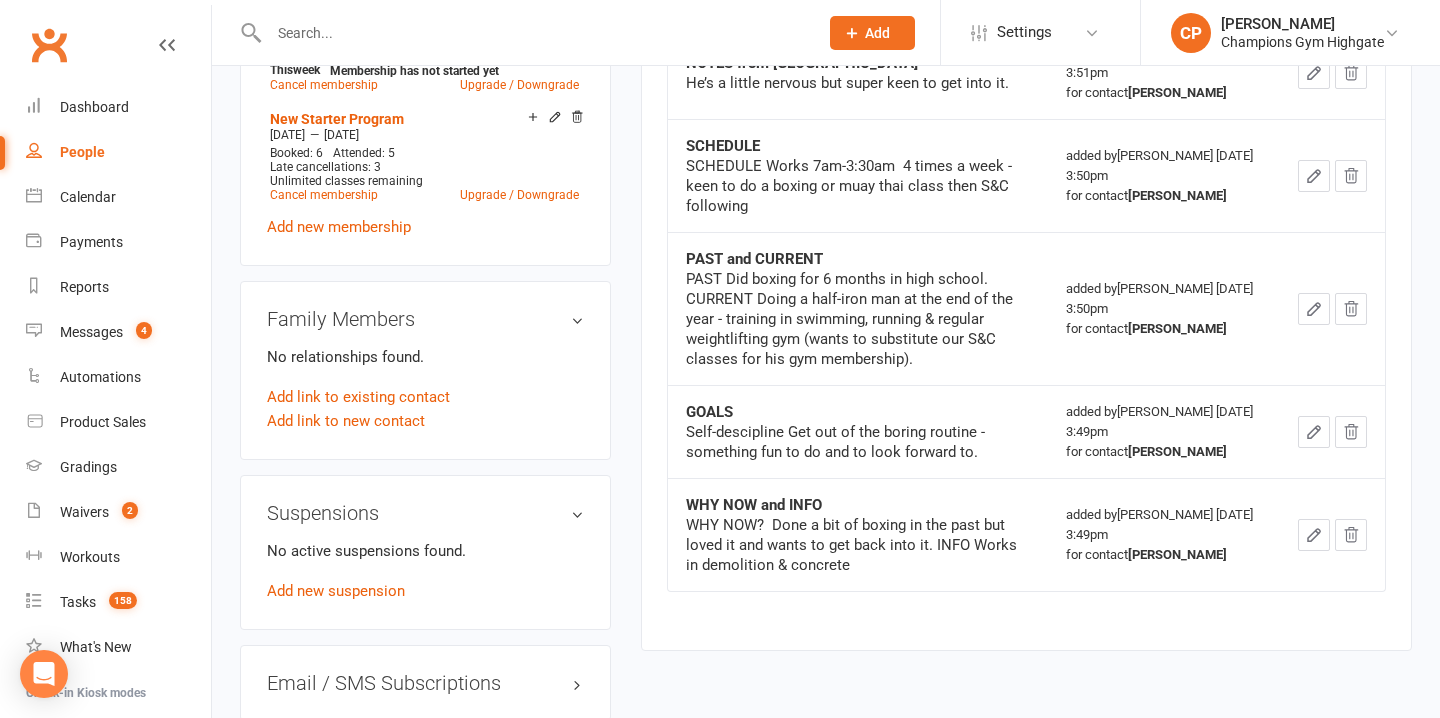 scroll, scrollTop: 1153, scrollLeft: 0, axis: vertical 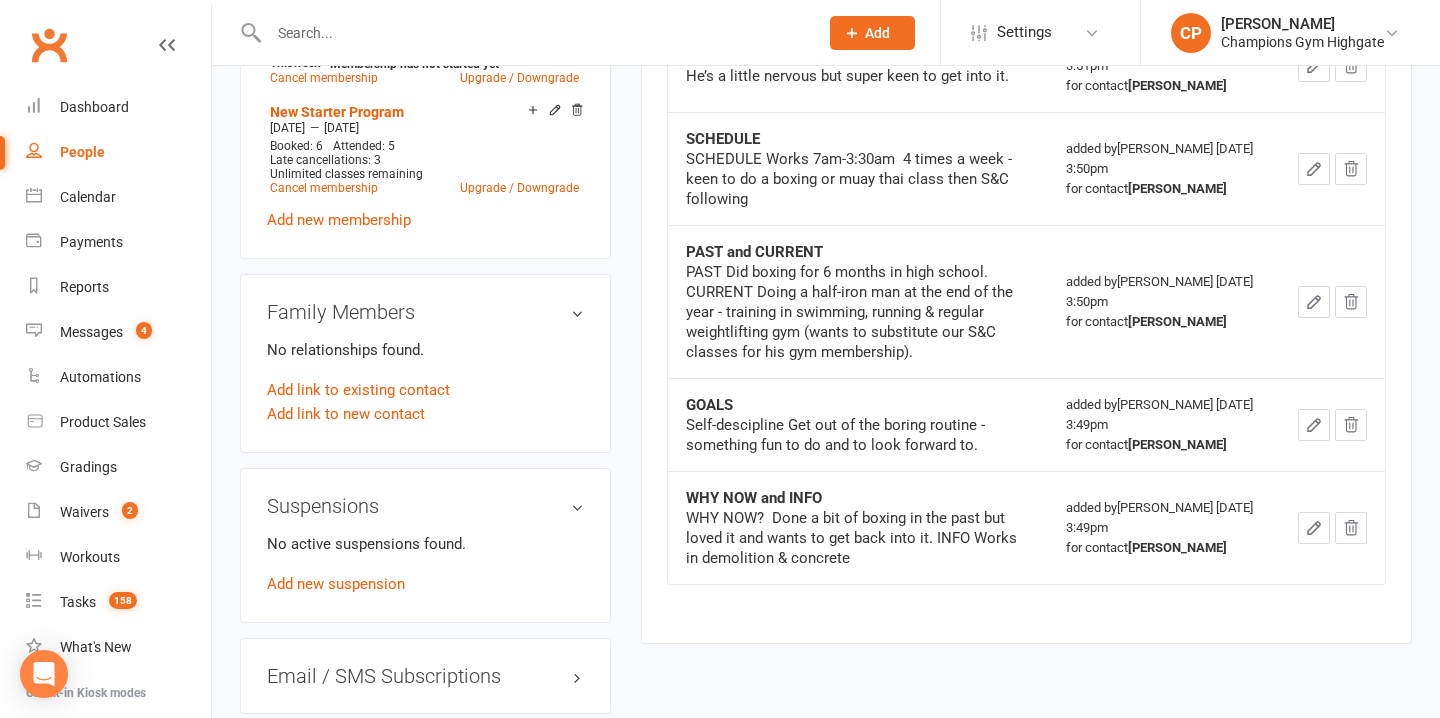 drag, startPoint x: 687, startPoint y: 453, endPoint x: 1063, endPoint y: 476, distance: 376.7028 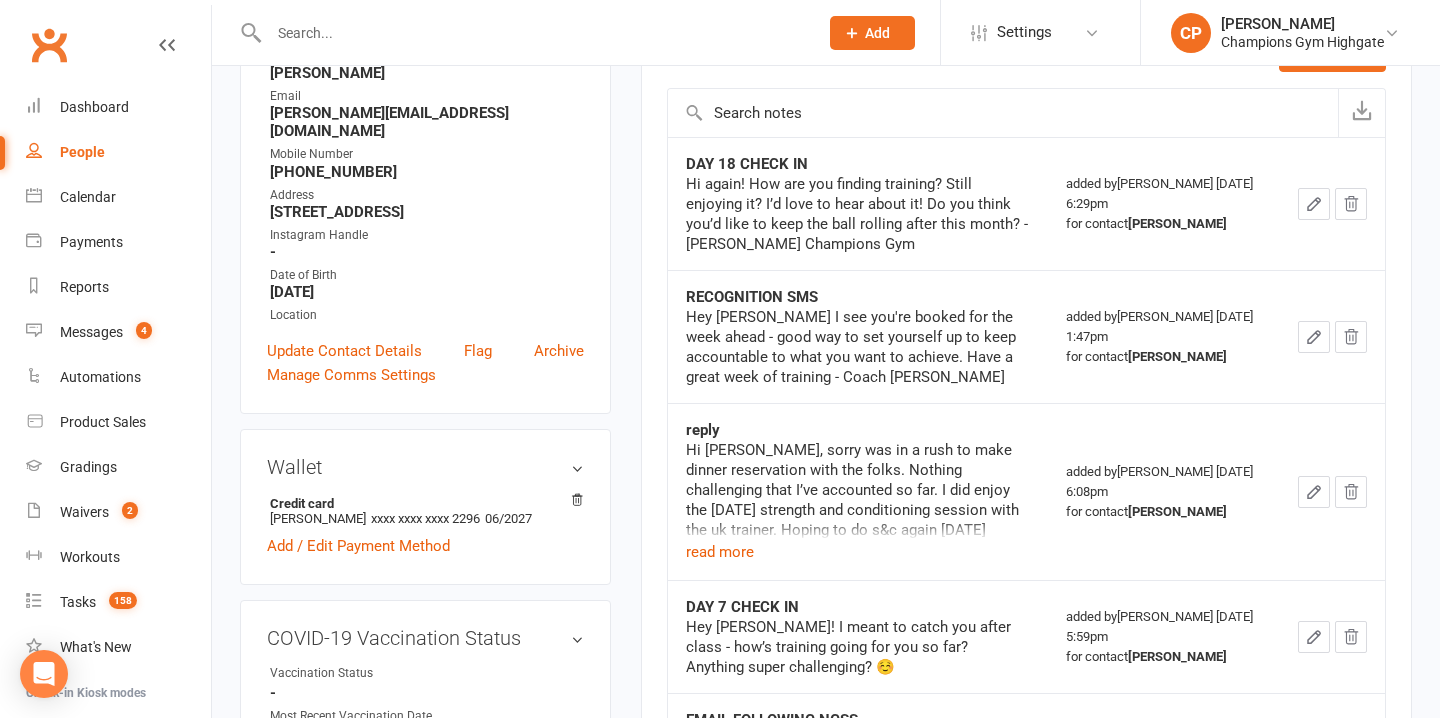 scroll, scrollTop: 0, scrollLeft: 0, axis: both 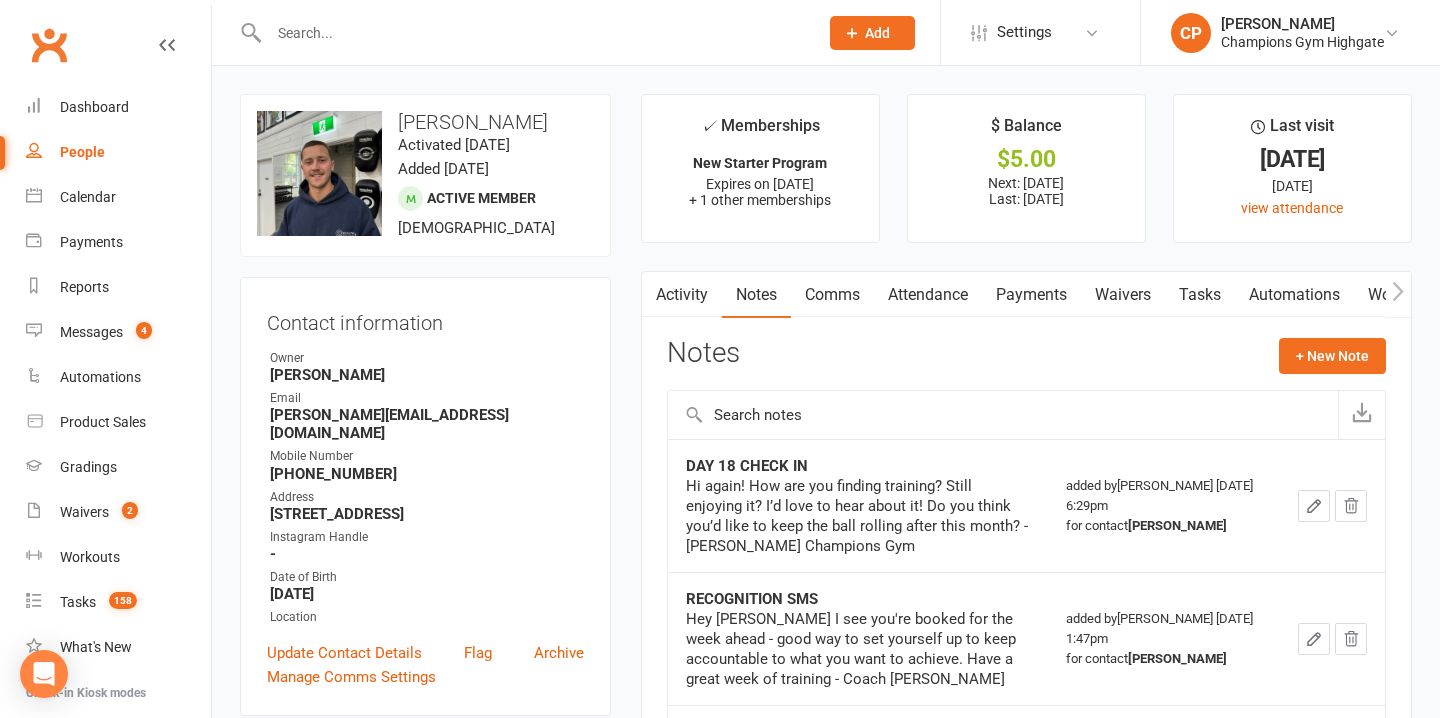 click at bounding box center [533, 33] 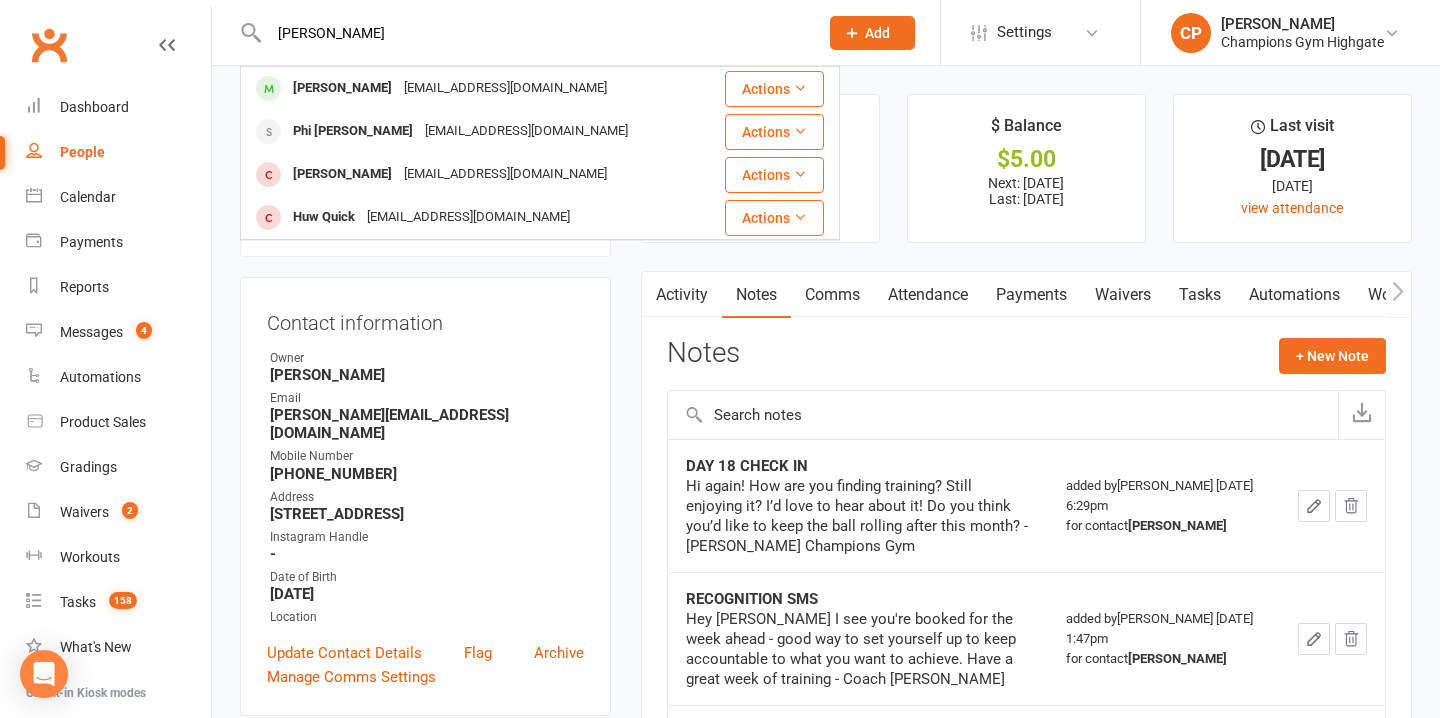 type on "huy" 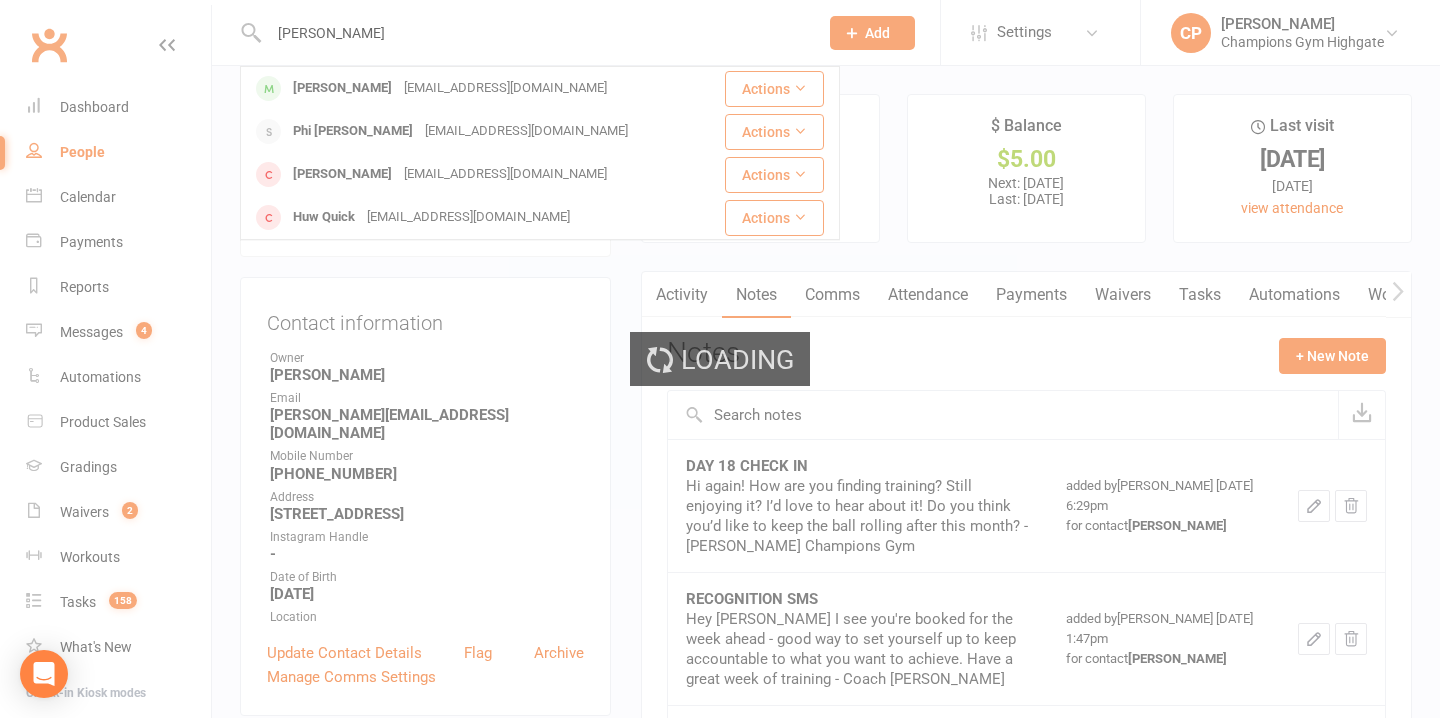 type 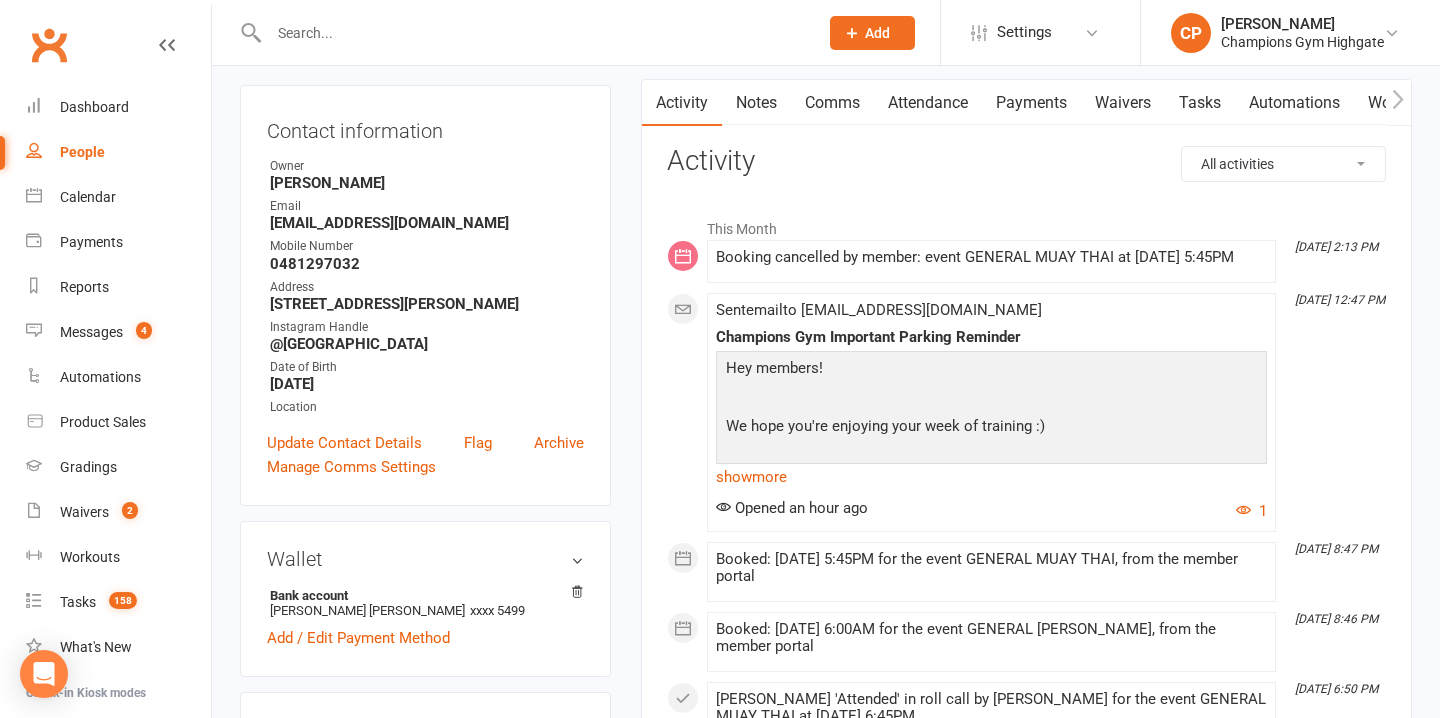 scroll, scrollTop: 110, scrollLeft: 0, axis: vertical 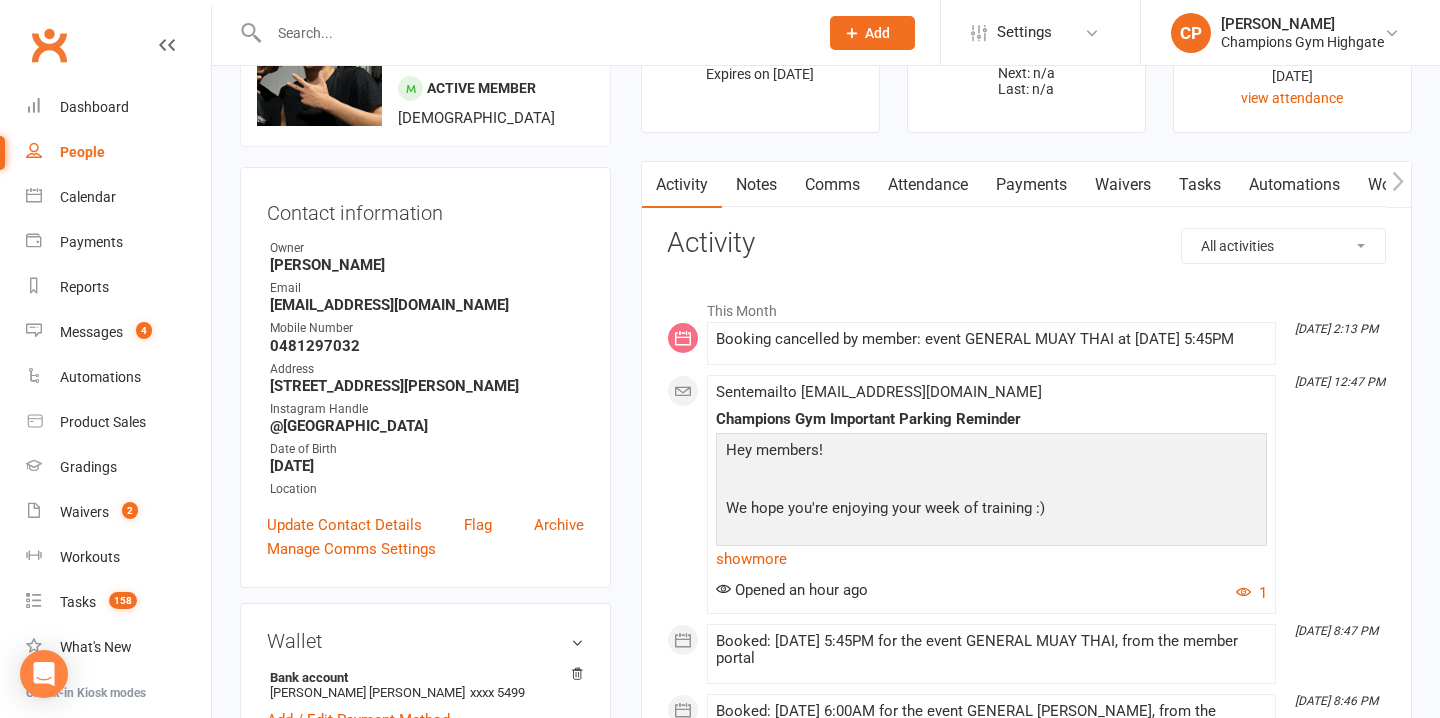 click on "Attendance" at bounding box center [928, 185] 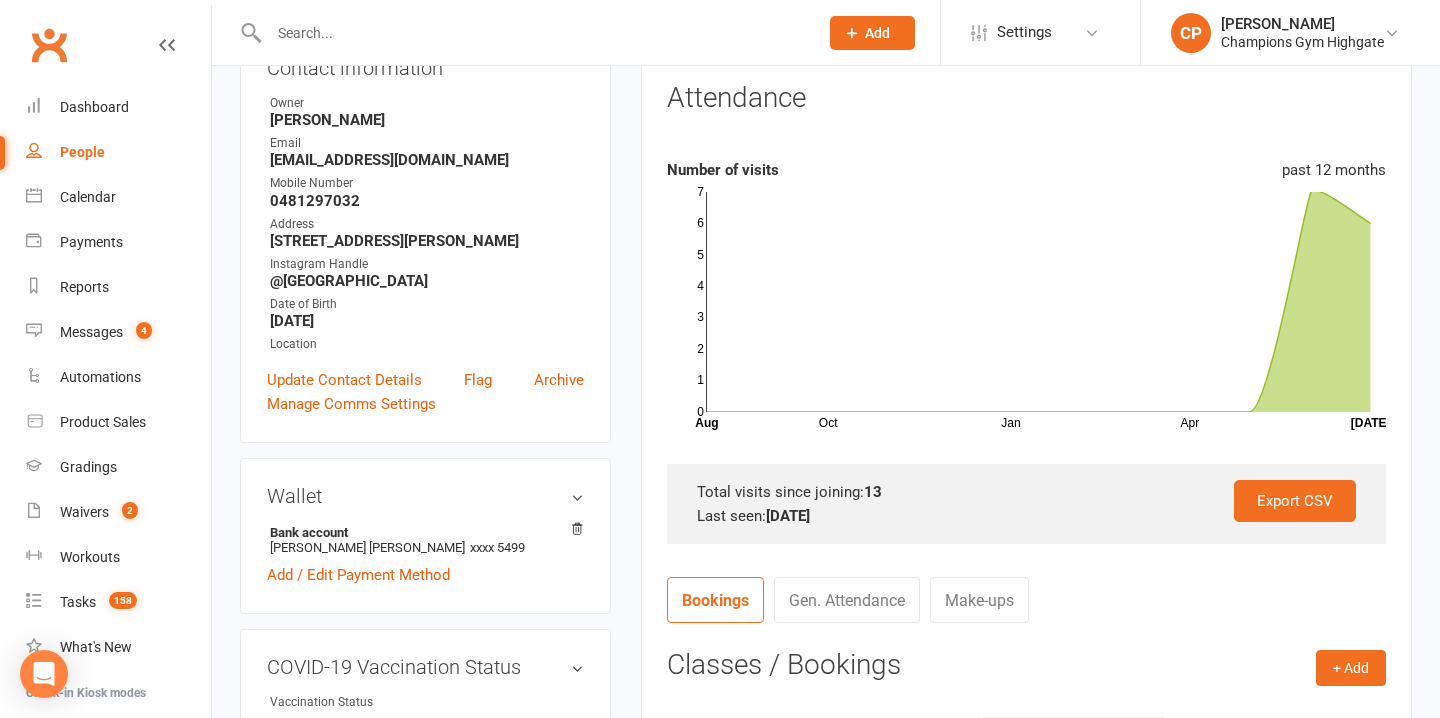 scroll, scrollTop: 0, scrollLeft: 0, axis: both 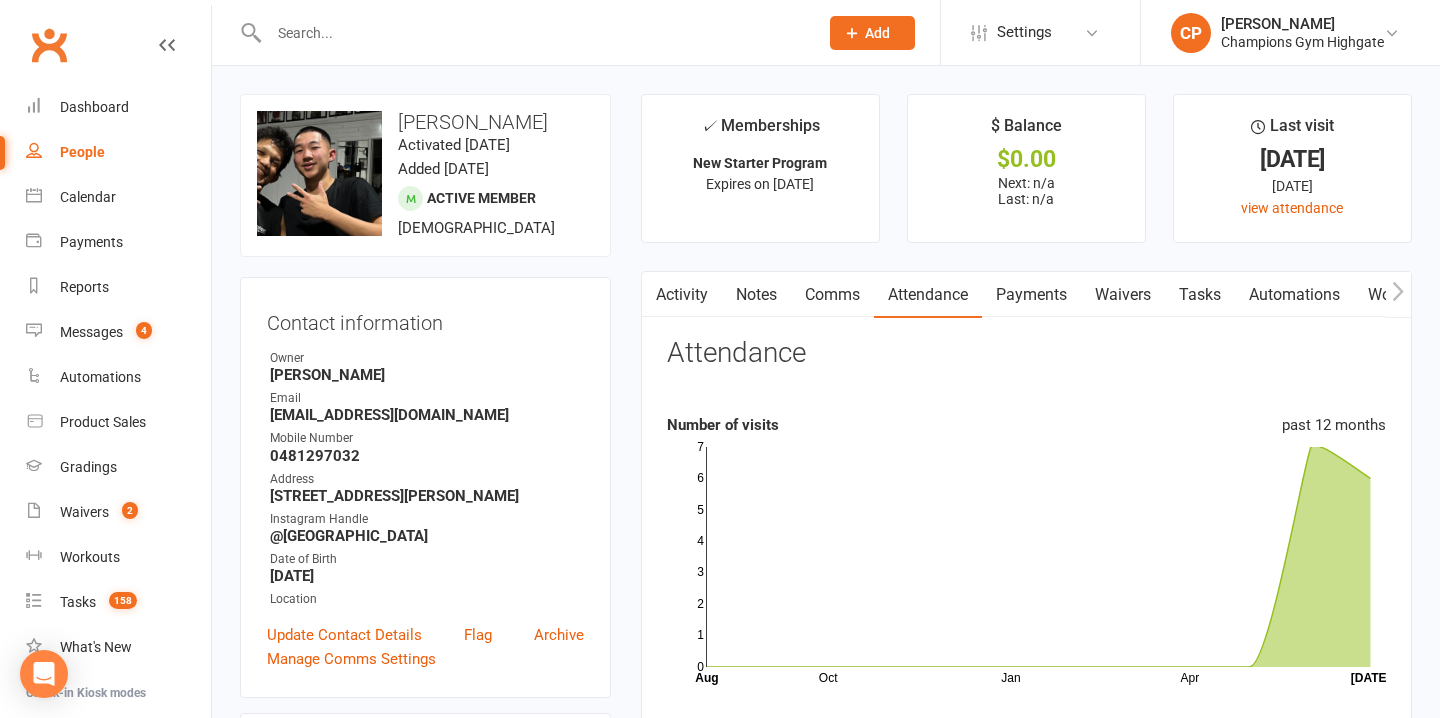 click on "Waivers" at bounding box center (1123, 295) 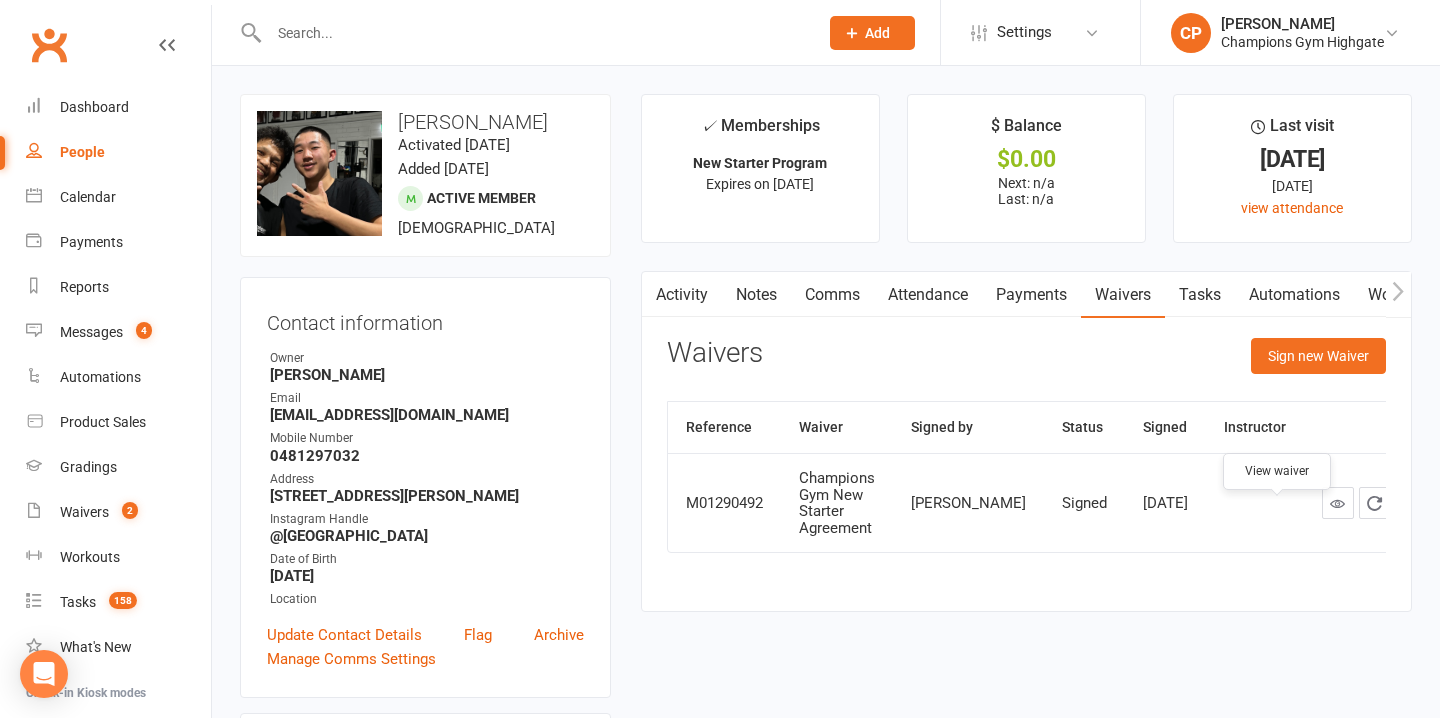 click at bounding box center [1337, 503] 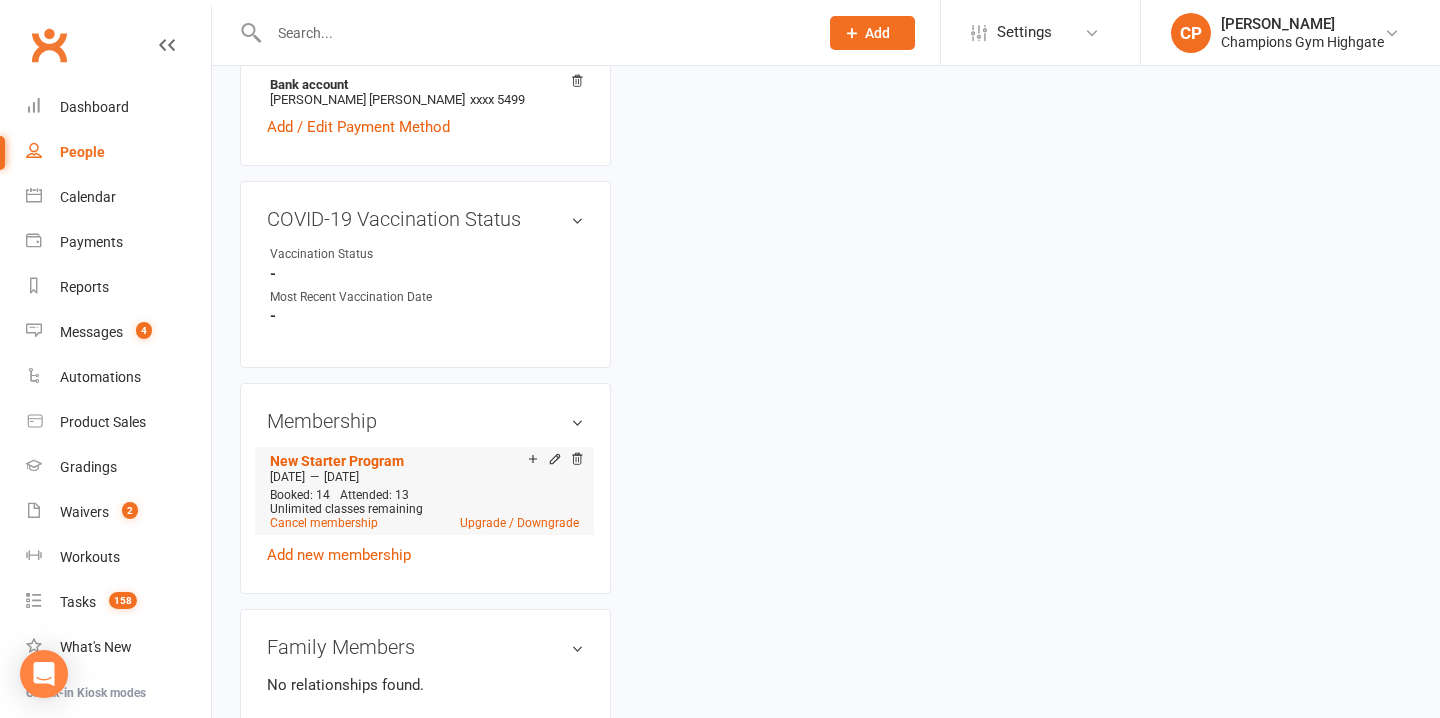 scroll, scrollTop: 709, scrollLeft: 0, axis: vertical 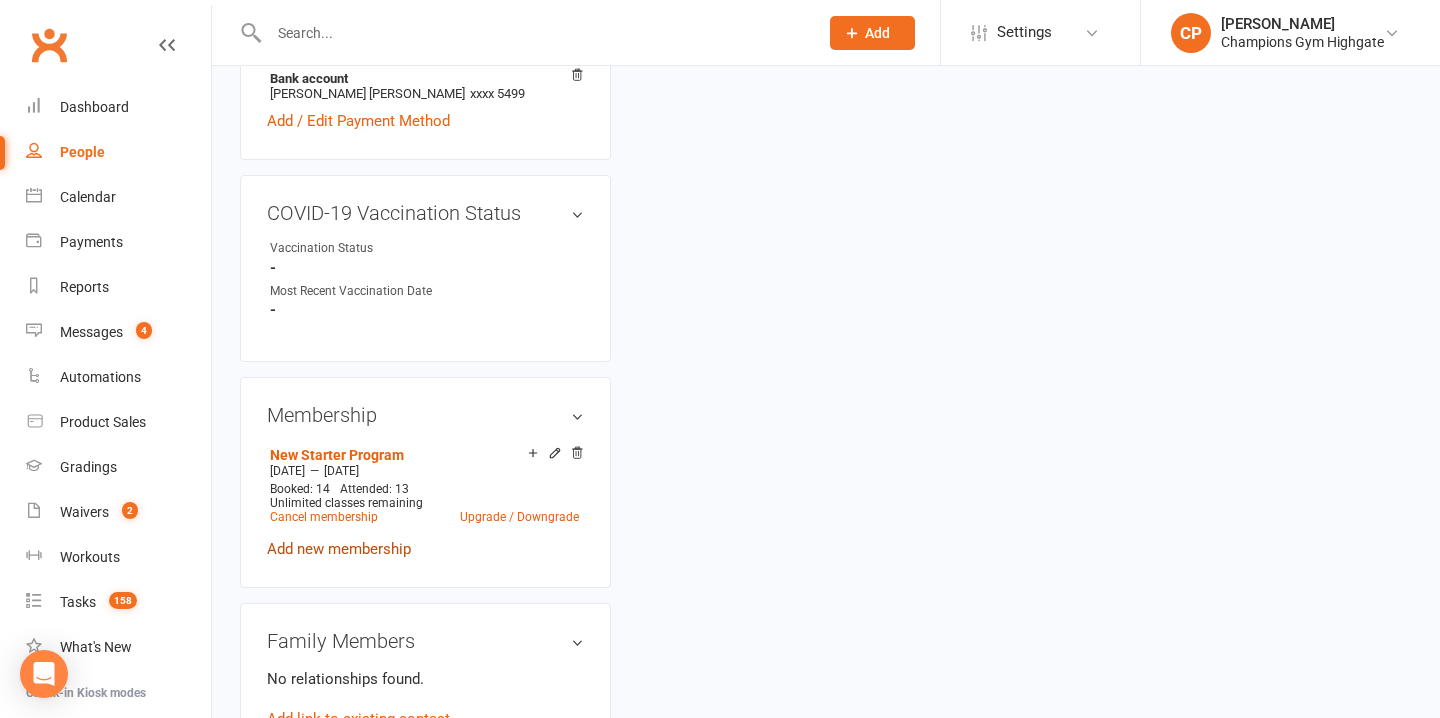 click on "Add new membership" at bounding box center (339, 549) 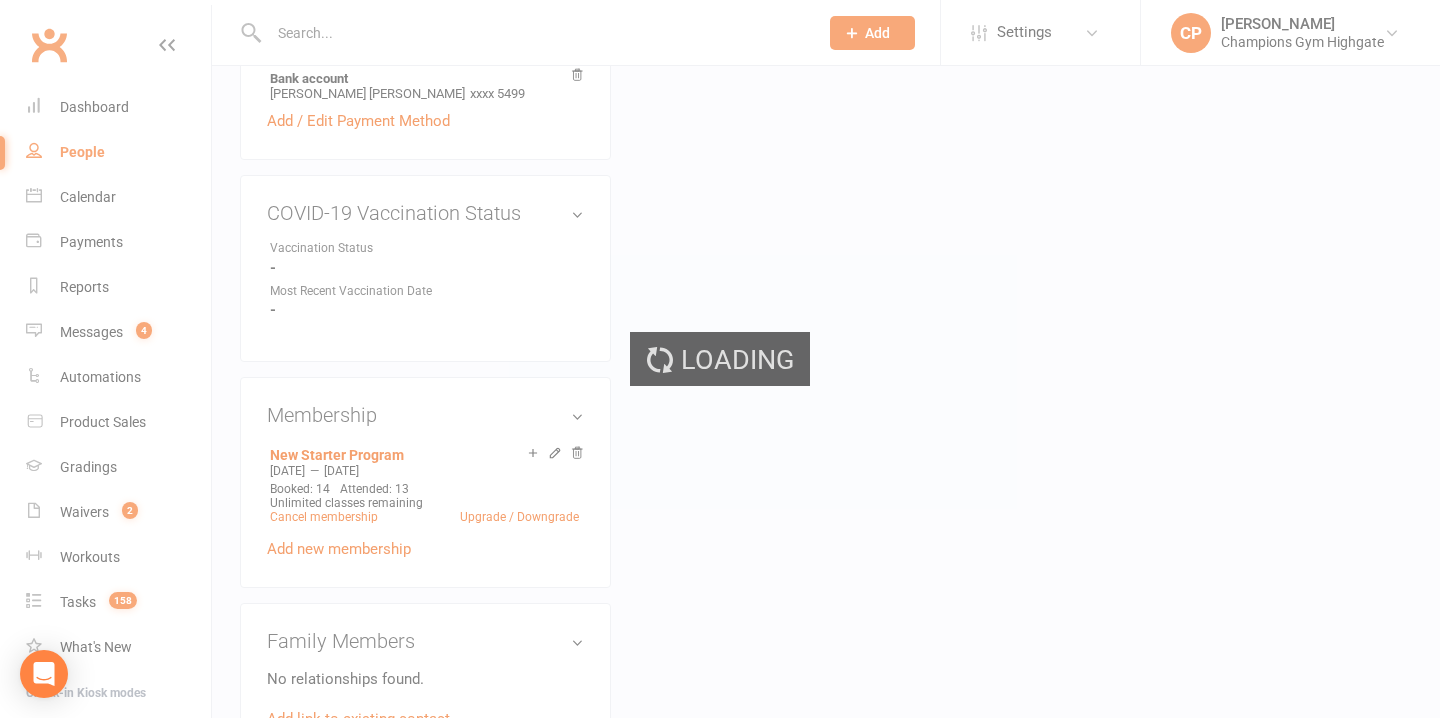 scroll, scrollTop: 0, scrollLeft: 0, axis: both 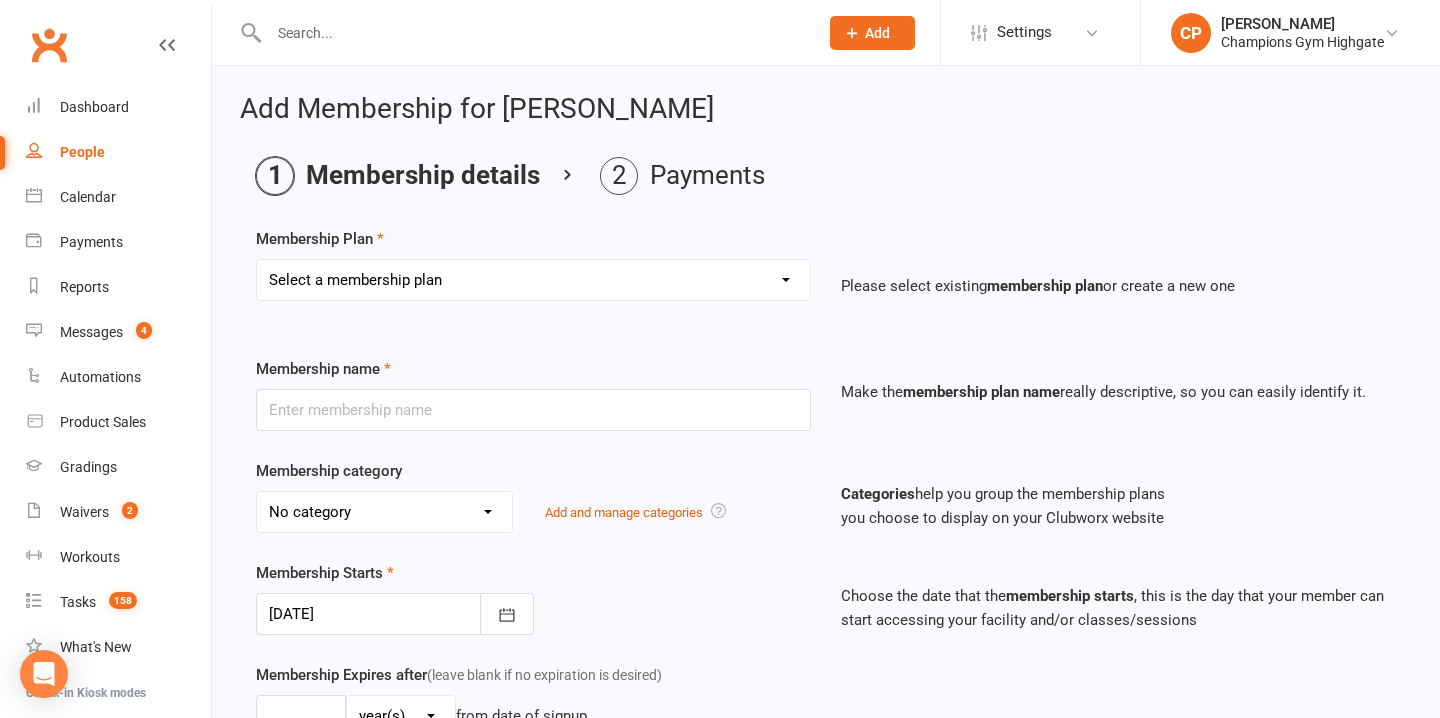 click on "Select a membership plan Create new Membership Plan New Starter Program FIFO New Starter Program Unlimited (12 Month Minimum Term) Unlimited (6 Month Minimum Term) 3 Classes Week (12 Month Minimum Term) 3 Classes Week (6 Month Minimum Term) FIFO Unlimited (6 Months Minimum Term) Junior 3x Class Membership (6 Month Minimum Term) Upfront Unlimited (12 Month Term) Staff Membership STUDENT Unlimited (6 Months Minimum Term) PT - Personal Training, Muay Thai (45 Minutes with Coach Loma) PT - Personal Training, Muay Thai (45 Minutes with Coach Loma, 5x Pack) PT - Personal Training, Muay Thai (45 Minutes with Coach Loma, 10x Pack) PT - Personal Training, Muay Thai (30 Minutes with Coach Loma) PT - Personal Training, Muay Thai (30 Minutes with Coach Loma, 10x Pack) PT - Personal Training, Muay Thai (30 Minutes with Coach Loma, 5x Pack) PT - Personal Training, SAC (30 Minutes with Coach Alexandre) PT - Personal Training, SAC (45 Minutes with Coach Alexandre) Mentorship Program Upfront Unlimited (6 Month Term)" at bounding box center (533, 280) 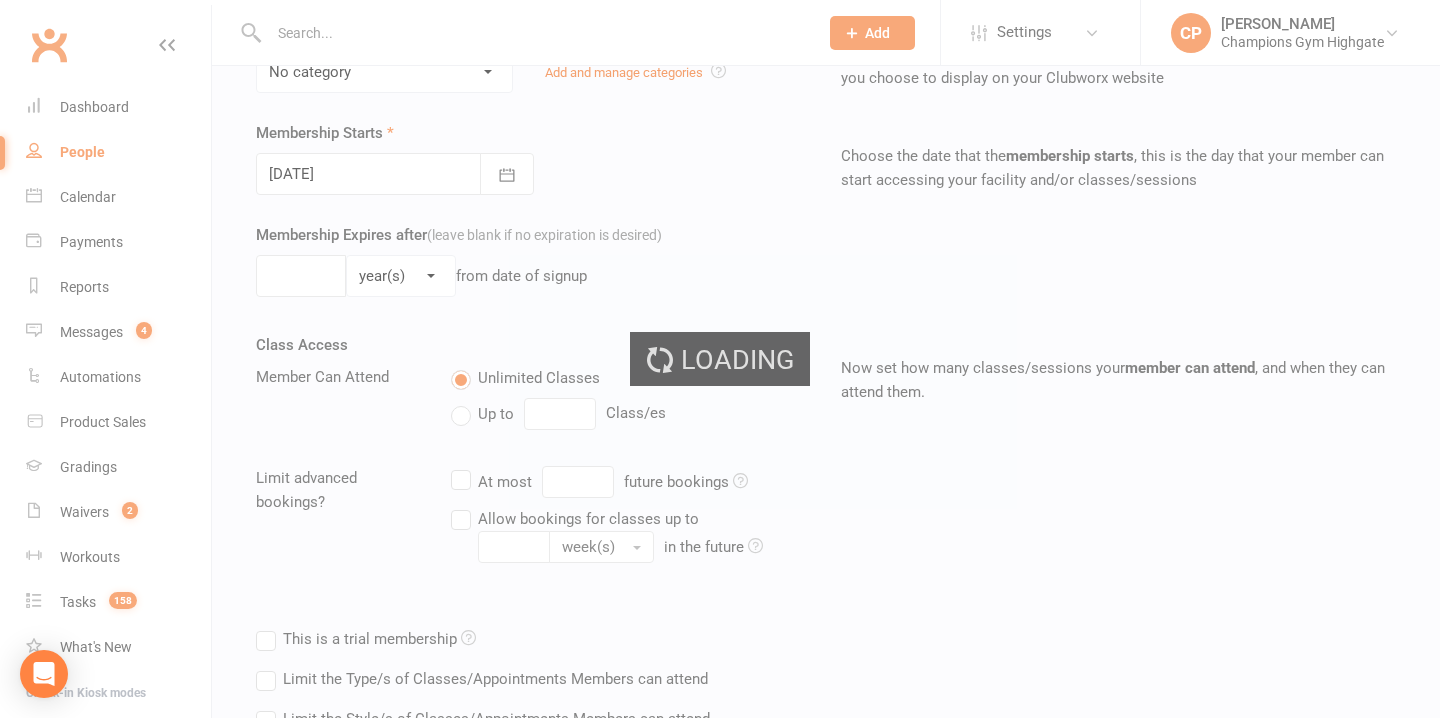 type on "3 Classes Week (12 Month Minimum Term)" 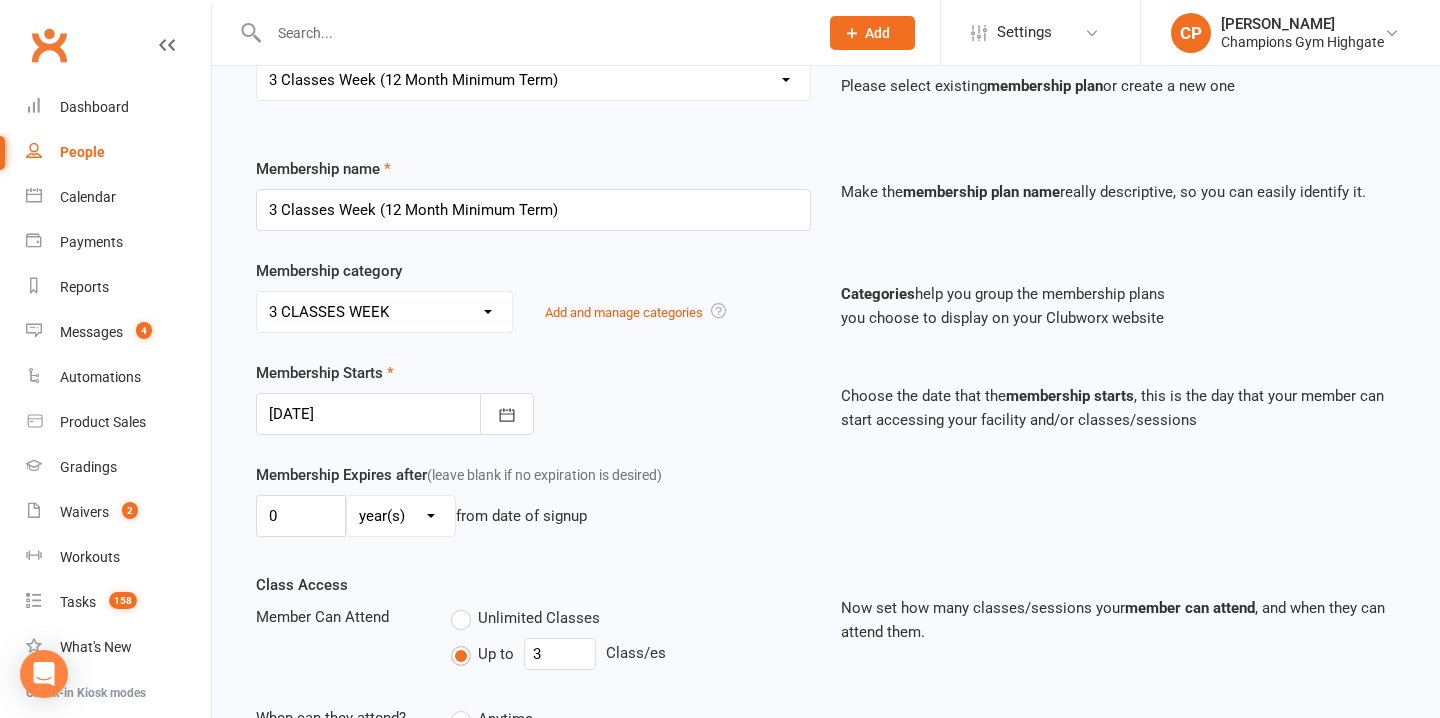 scroll, scrollTop: 195, scrollLeft: 0, axis: vertical 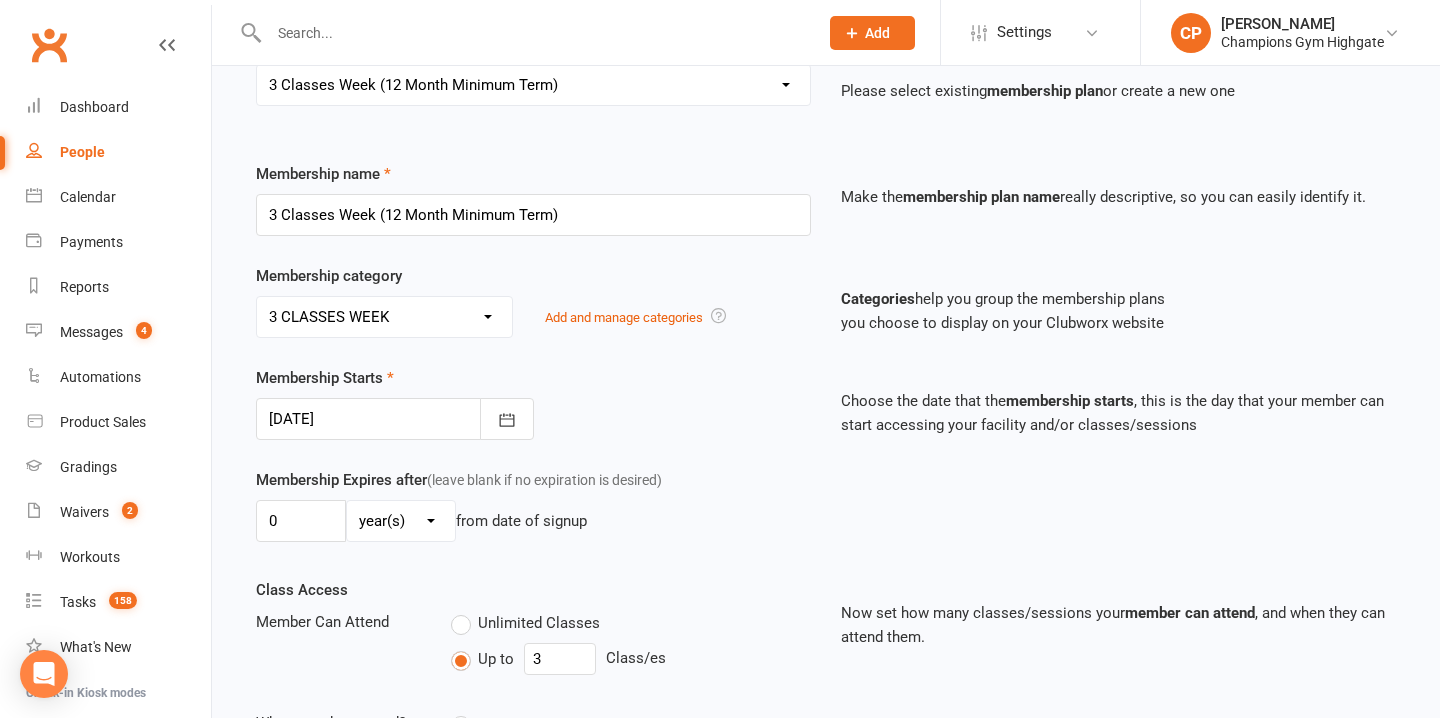 click at bounding box center (395, 419) 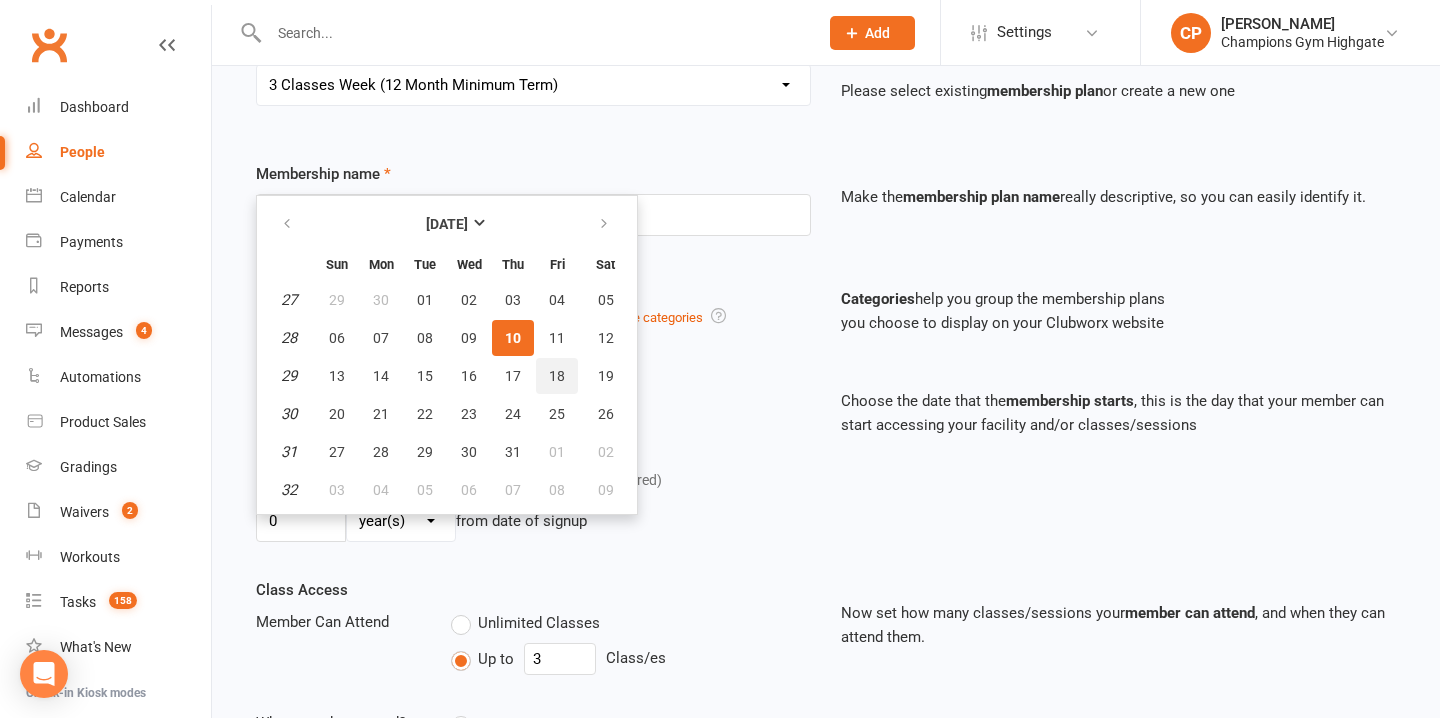 click on "18" at bounding box center (557, 376) 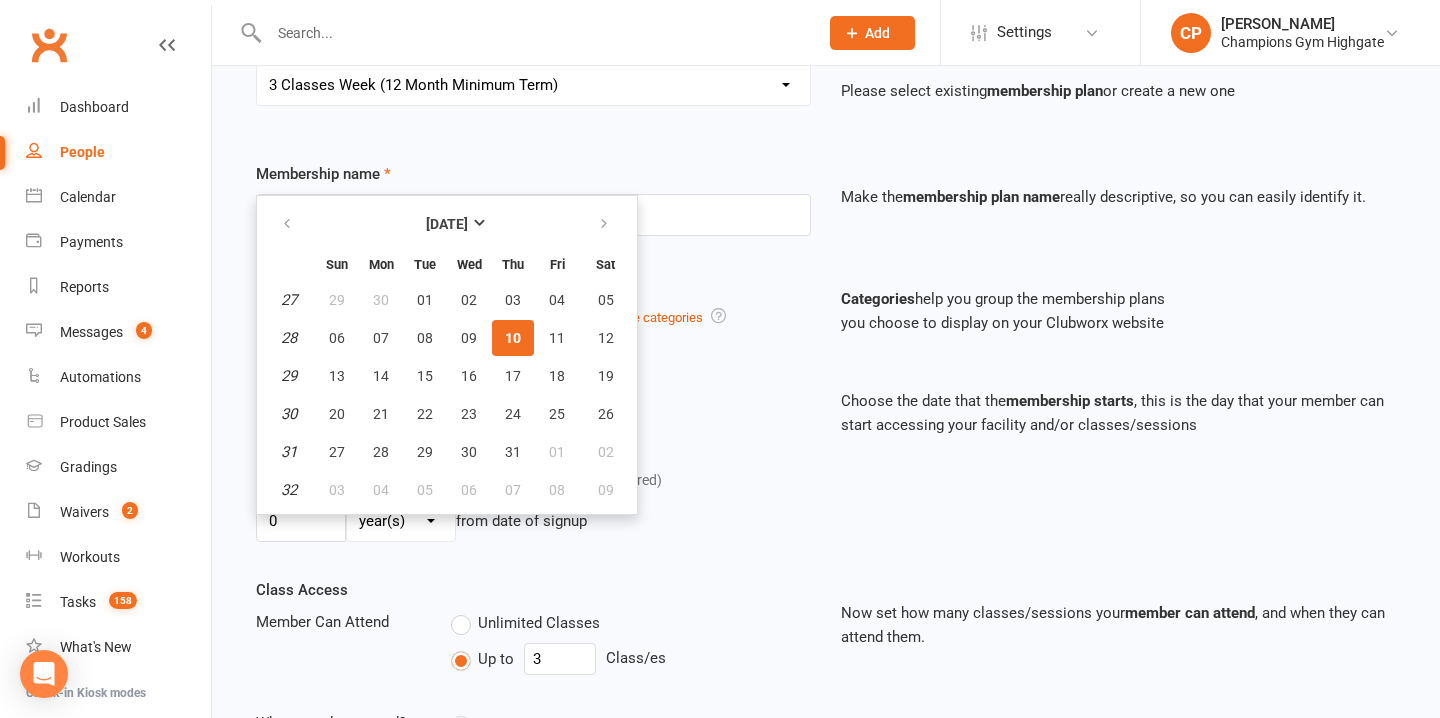 type on "18 Jul 2025" 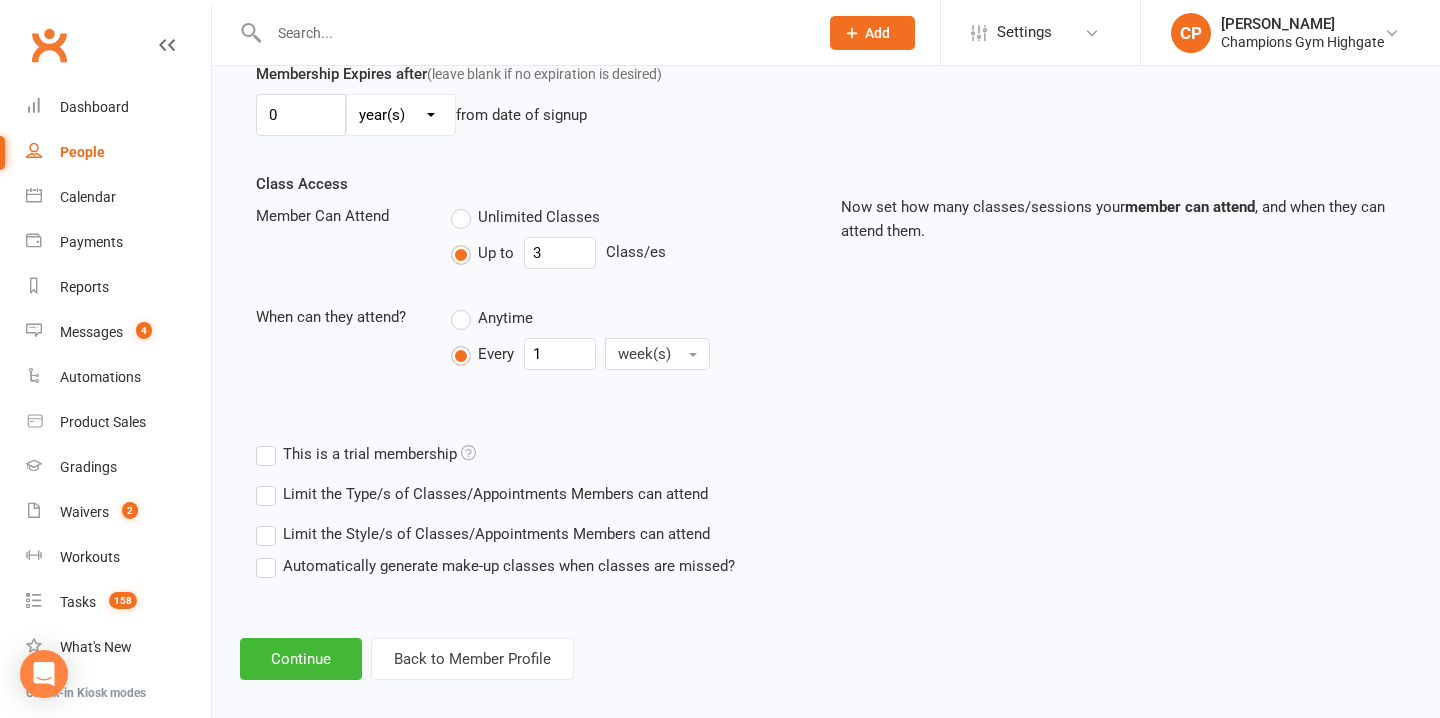 scroll, scrollTop: 620, scrollLeft: 0, axis: vertical 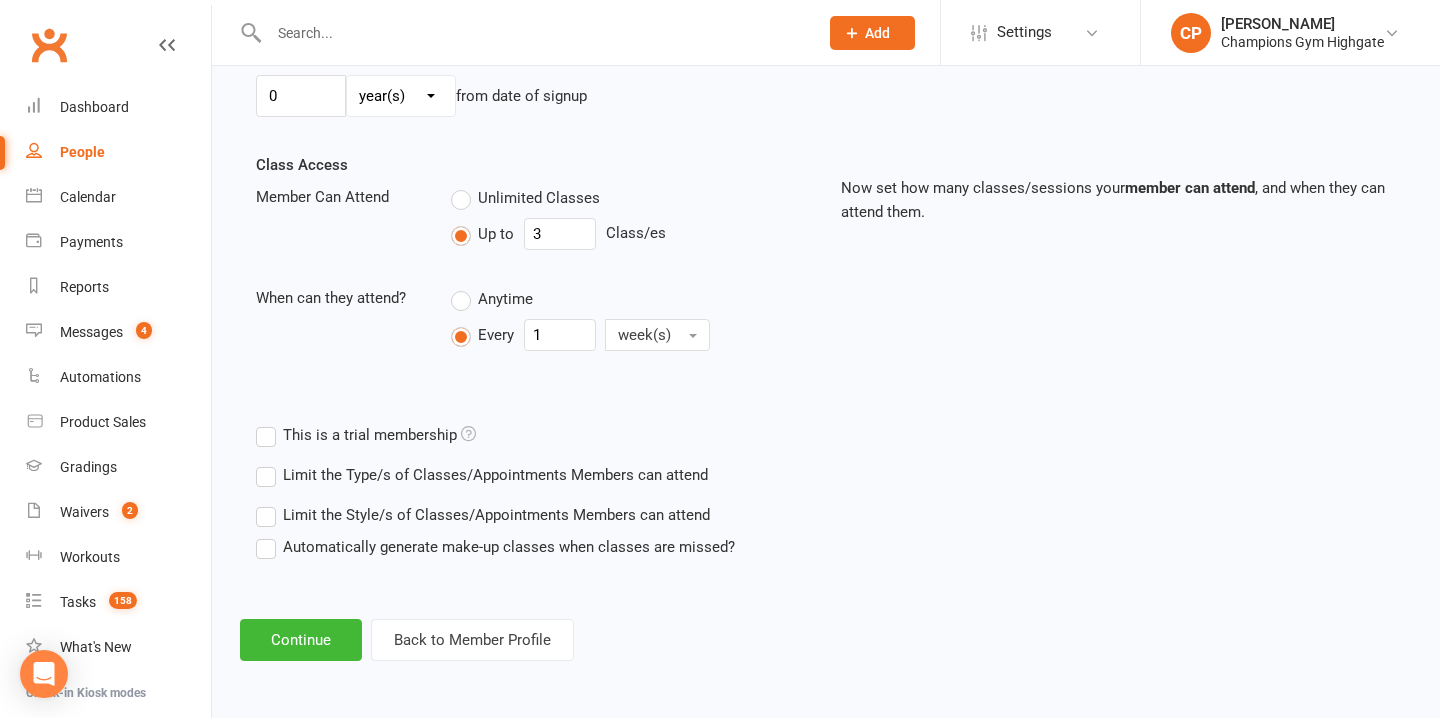 click on "Limit the Type/s of Classes/Appointments Members can attend" at bounding box center (482, 475) 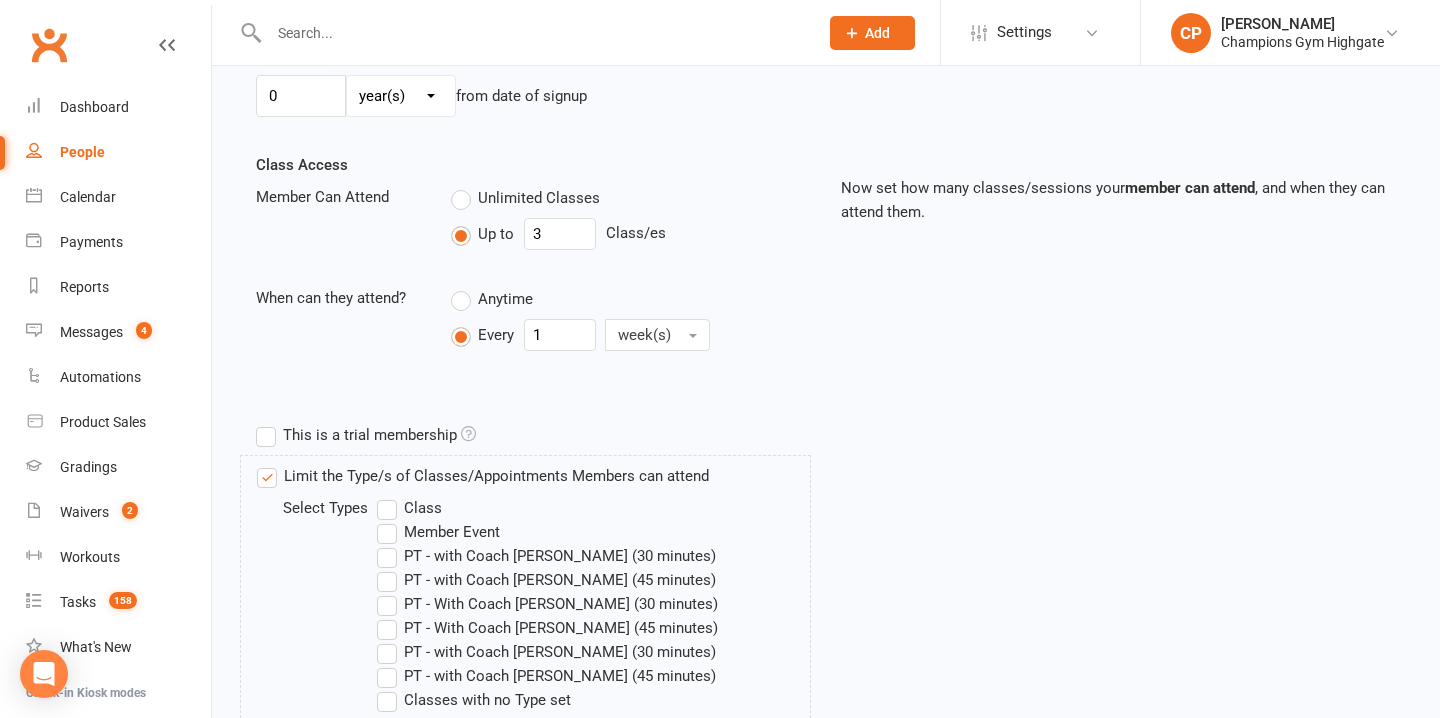 click on "Class" at bounding box center (409, 508) 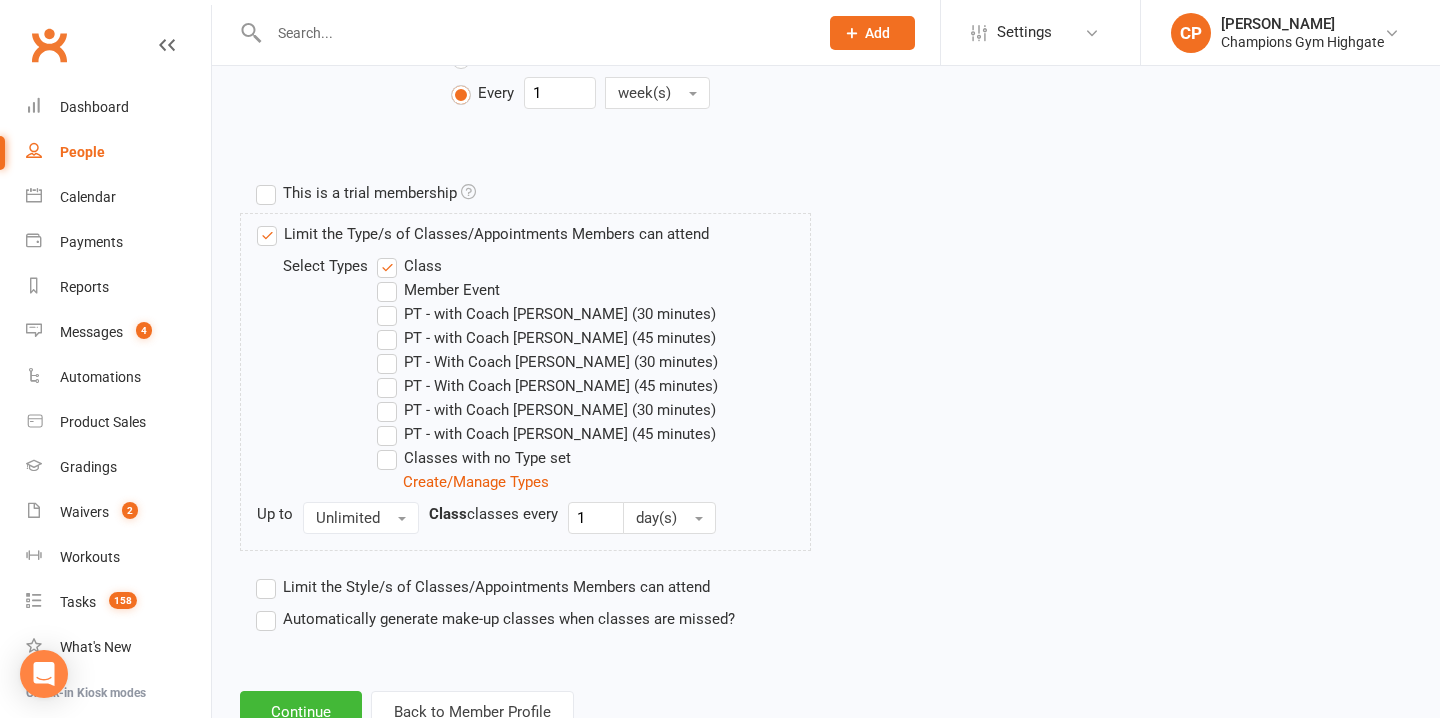 scroll, scrollTop: 934, scrollLeft: 0, axis: vertical 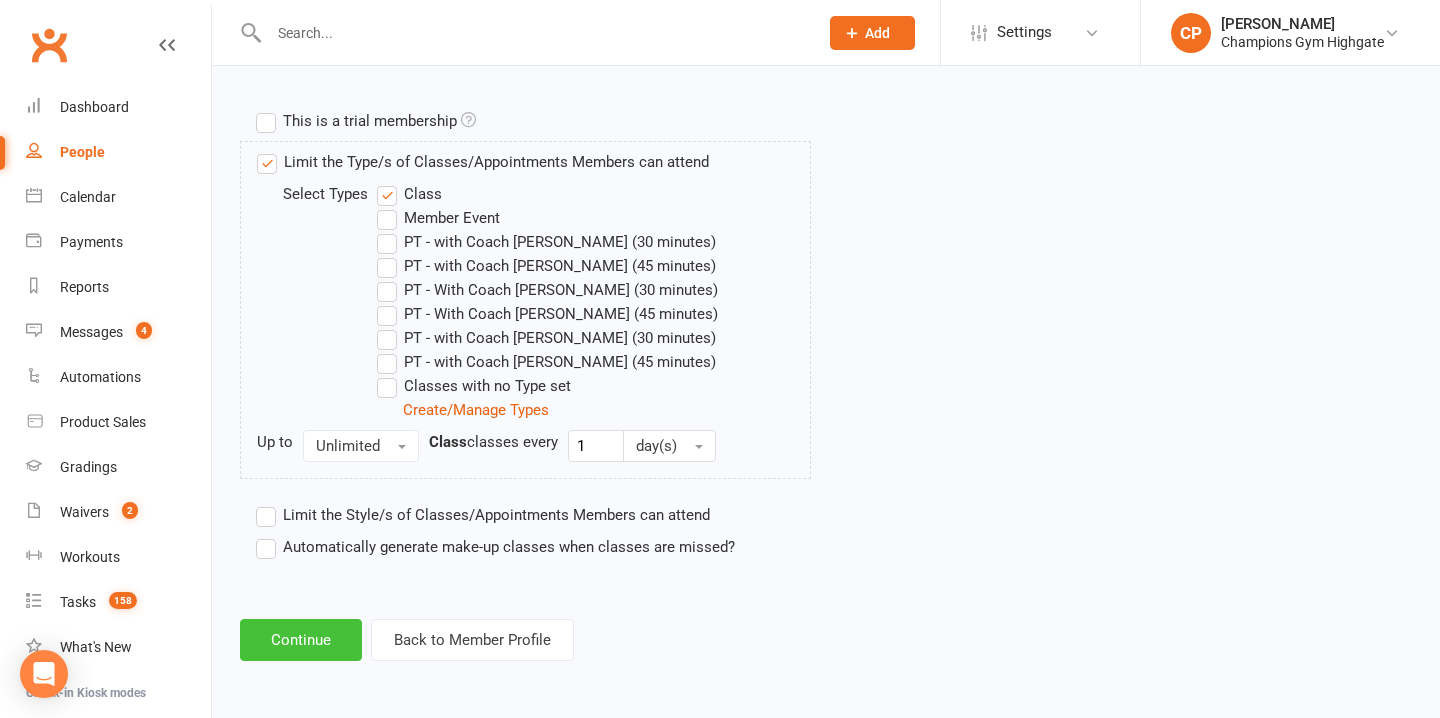 click on "Continue" at bounding box center (301, 640) 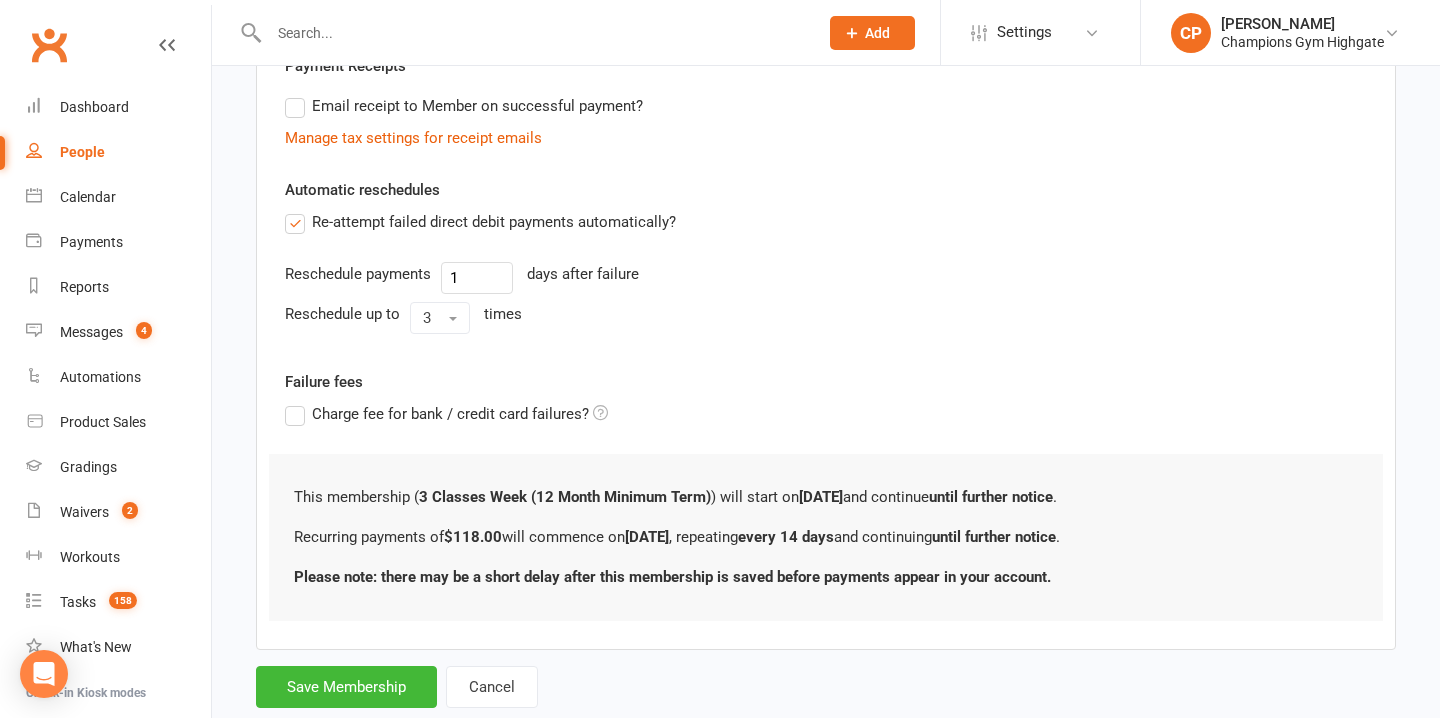 scroll, scrollTop: 654, scrollLeft: 0, axis: vertical 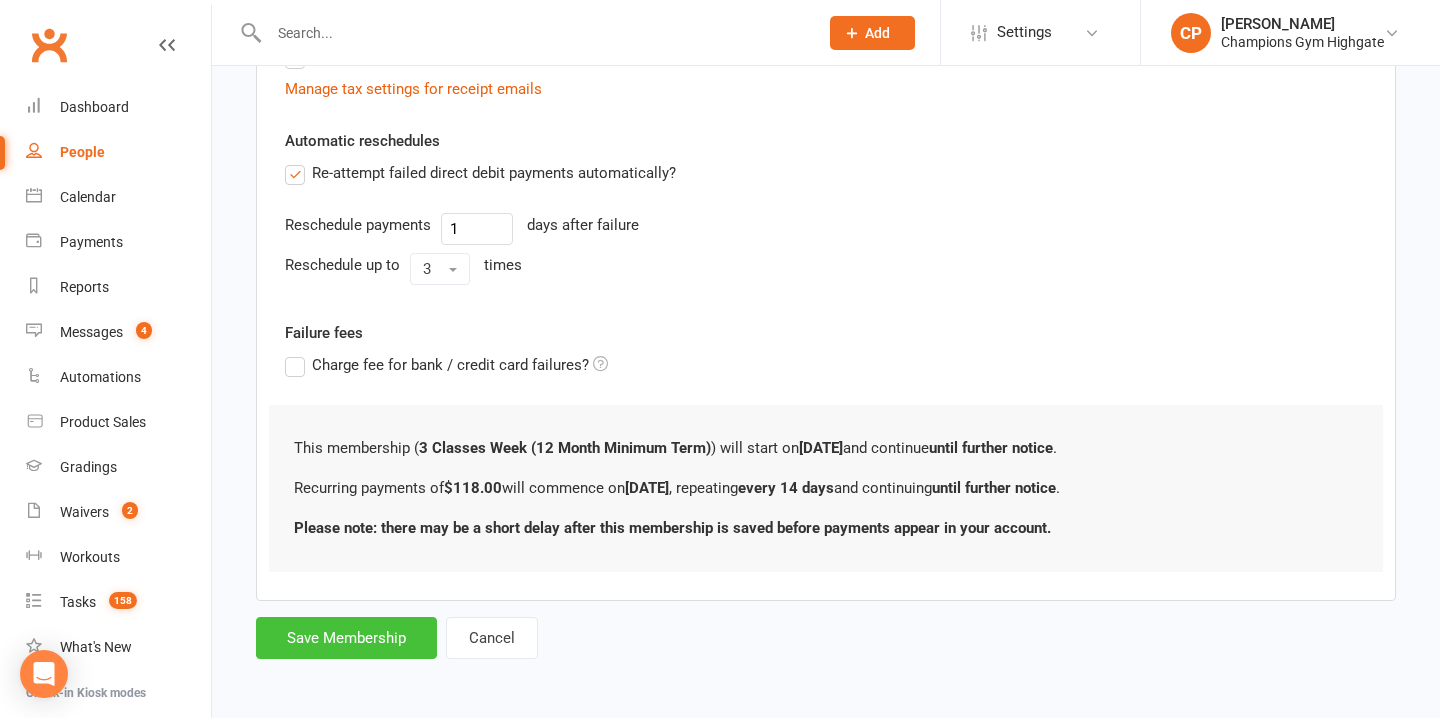 click on "Save Membership" at bounding box center [346, 638] 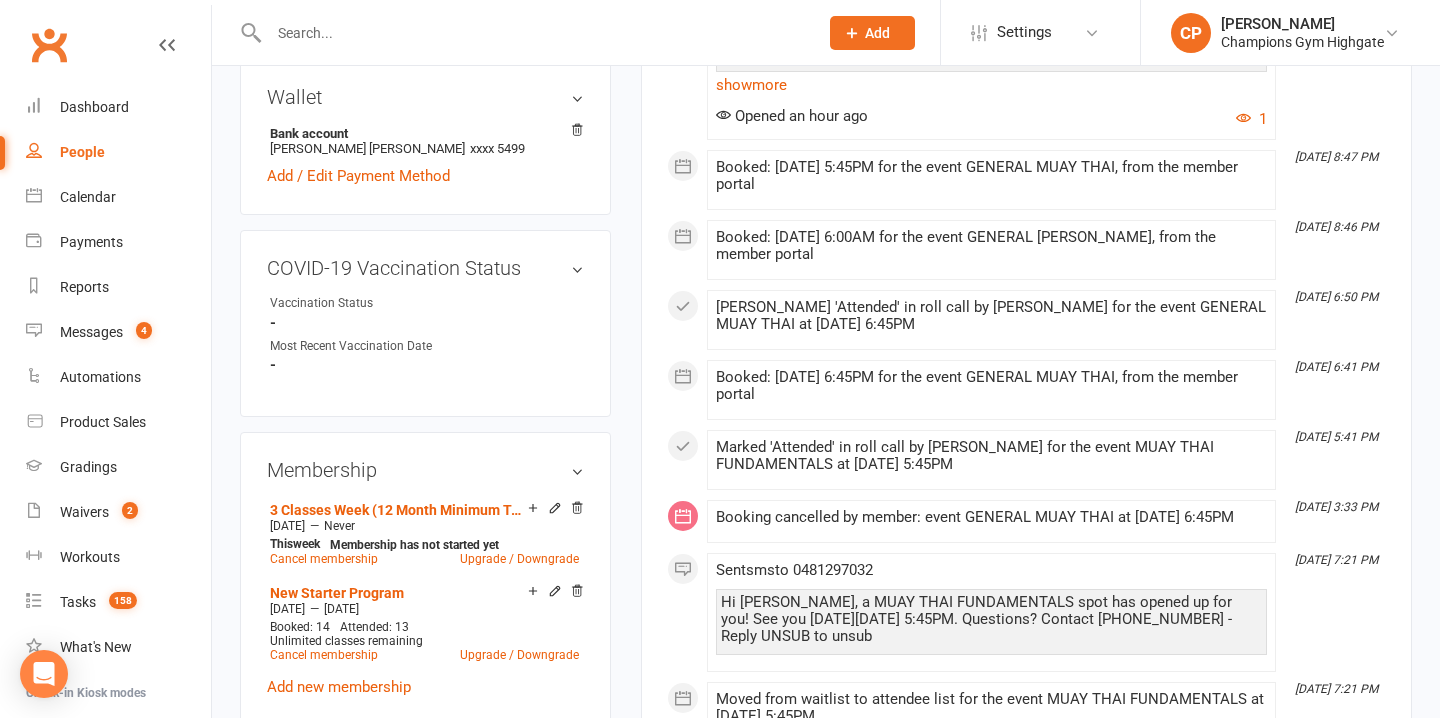 scroll, scrollTop: 0, scrollLeft: 0, axis: both 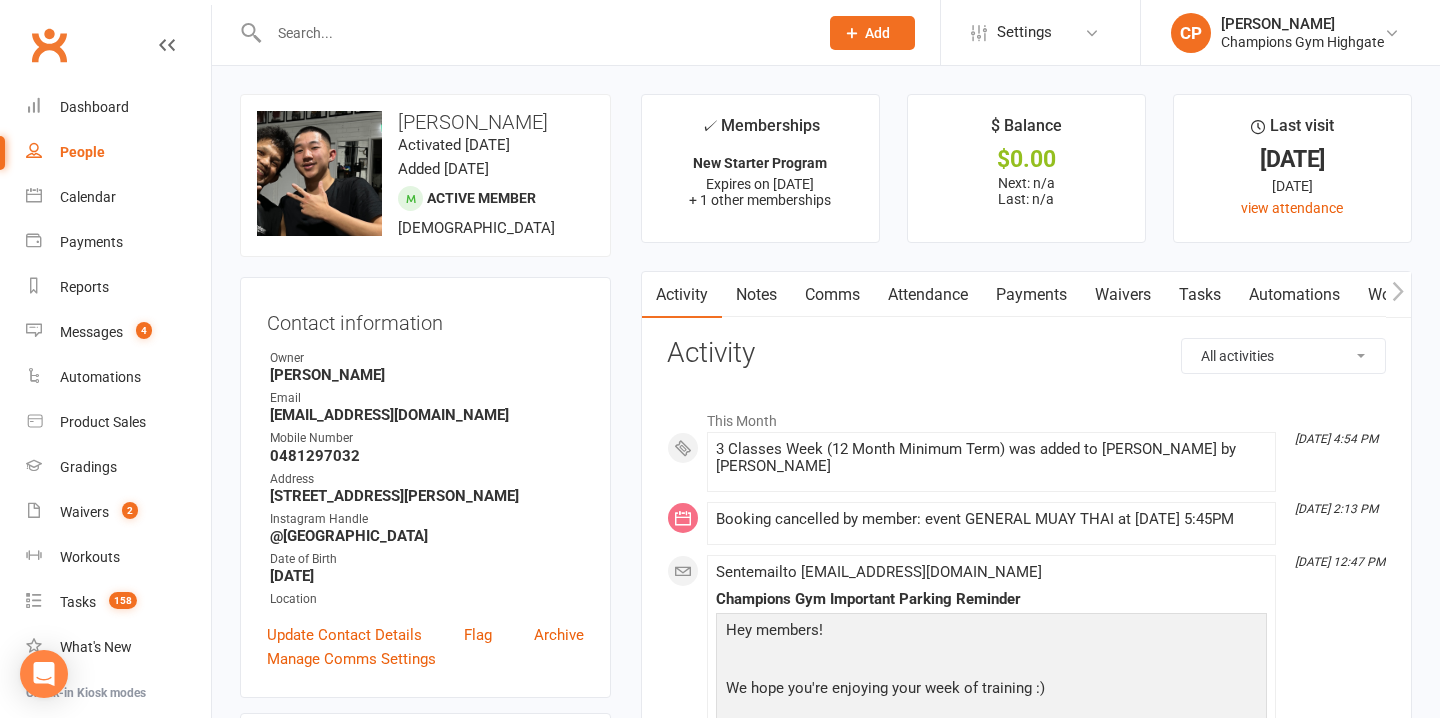 click on "Attendance" at bounding box center [928, 295] 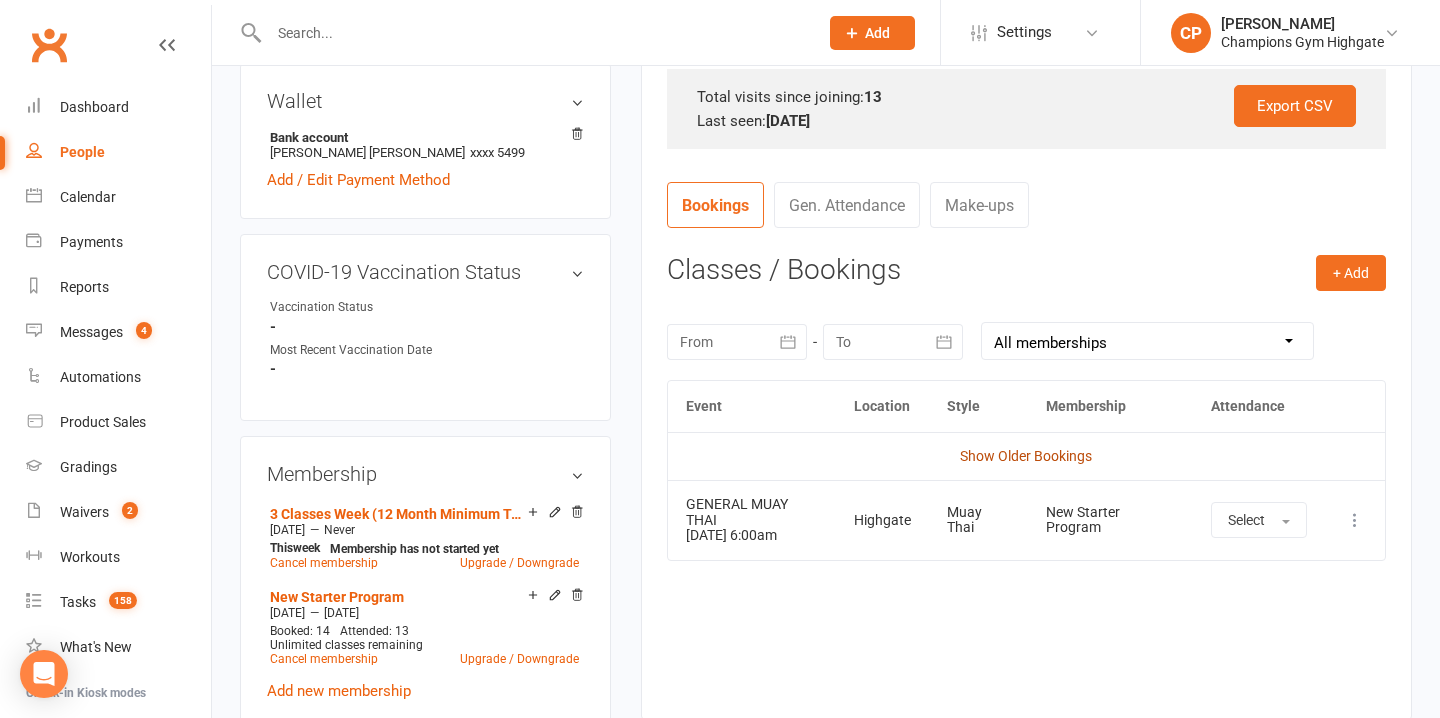 click on "Show Older Bookings" at bounding box center (1026, 456) 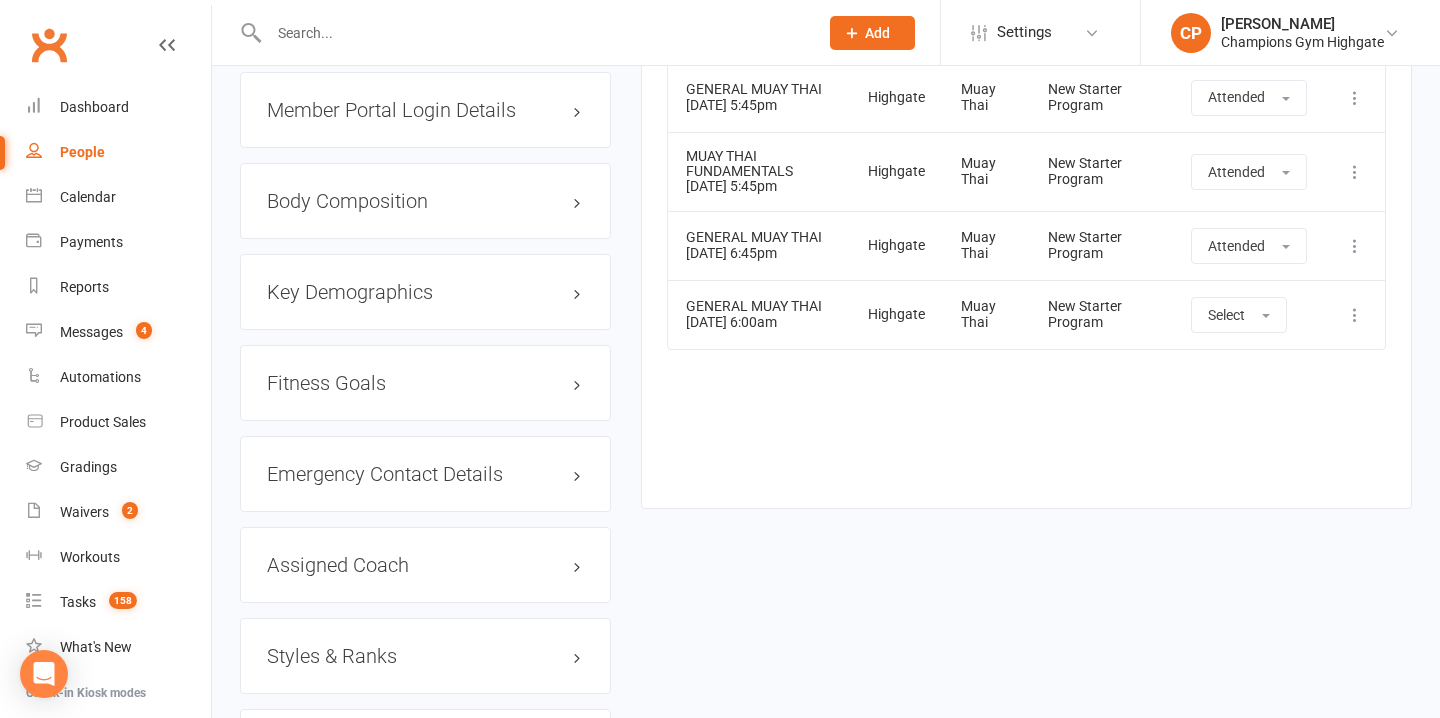 scroll, scrollTop: 1805, scrollLeft: 0, axis: vertical 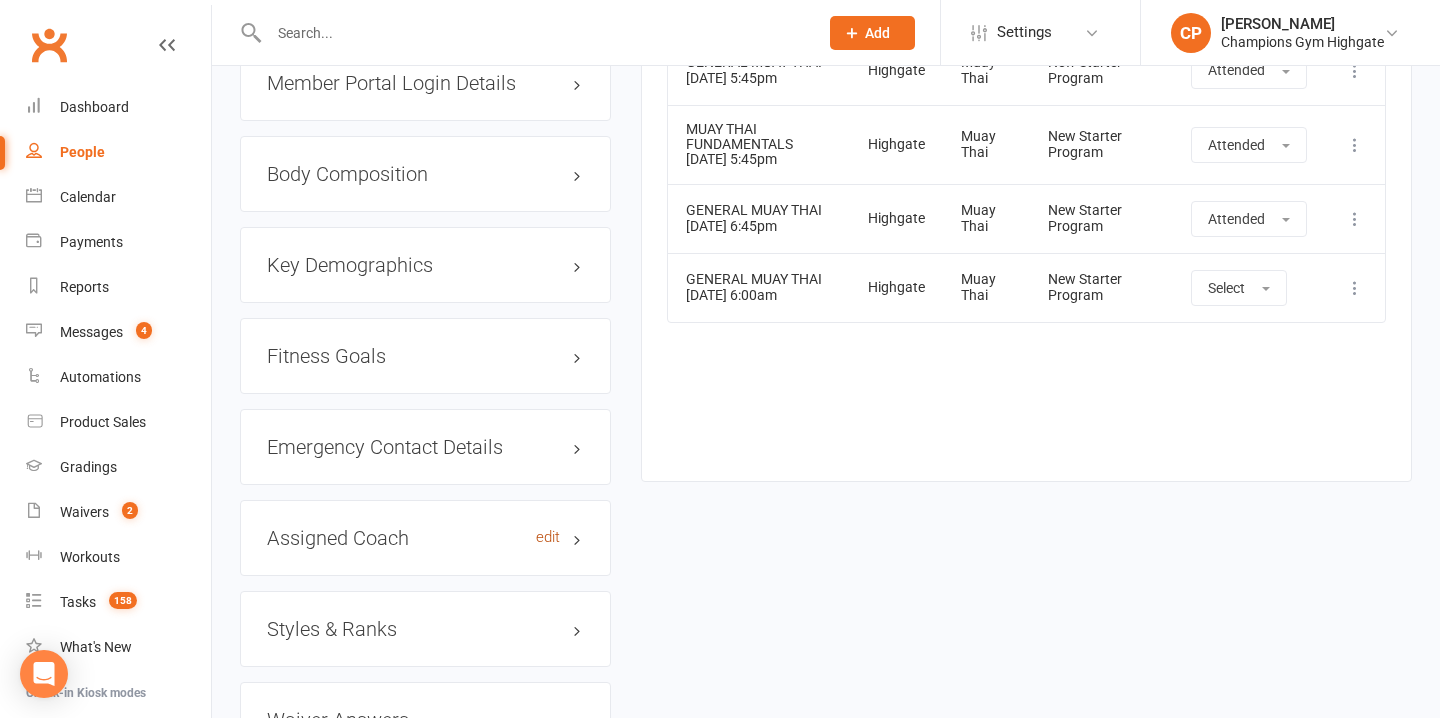click on "edit" at bounding box center [548, 537] 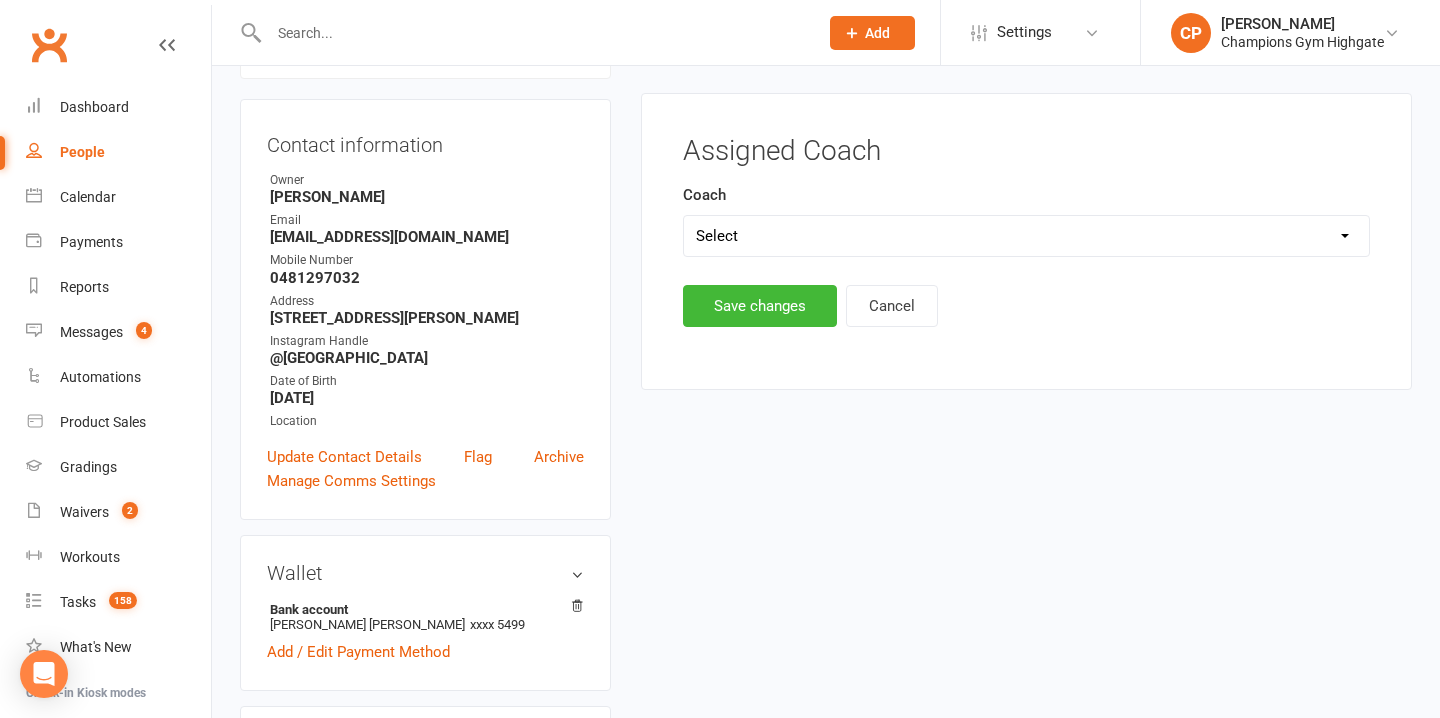 scroll, scrollTop: 171, scrollLeft: 0, axis: vertical 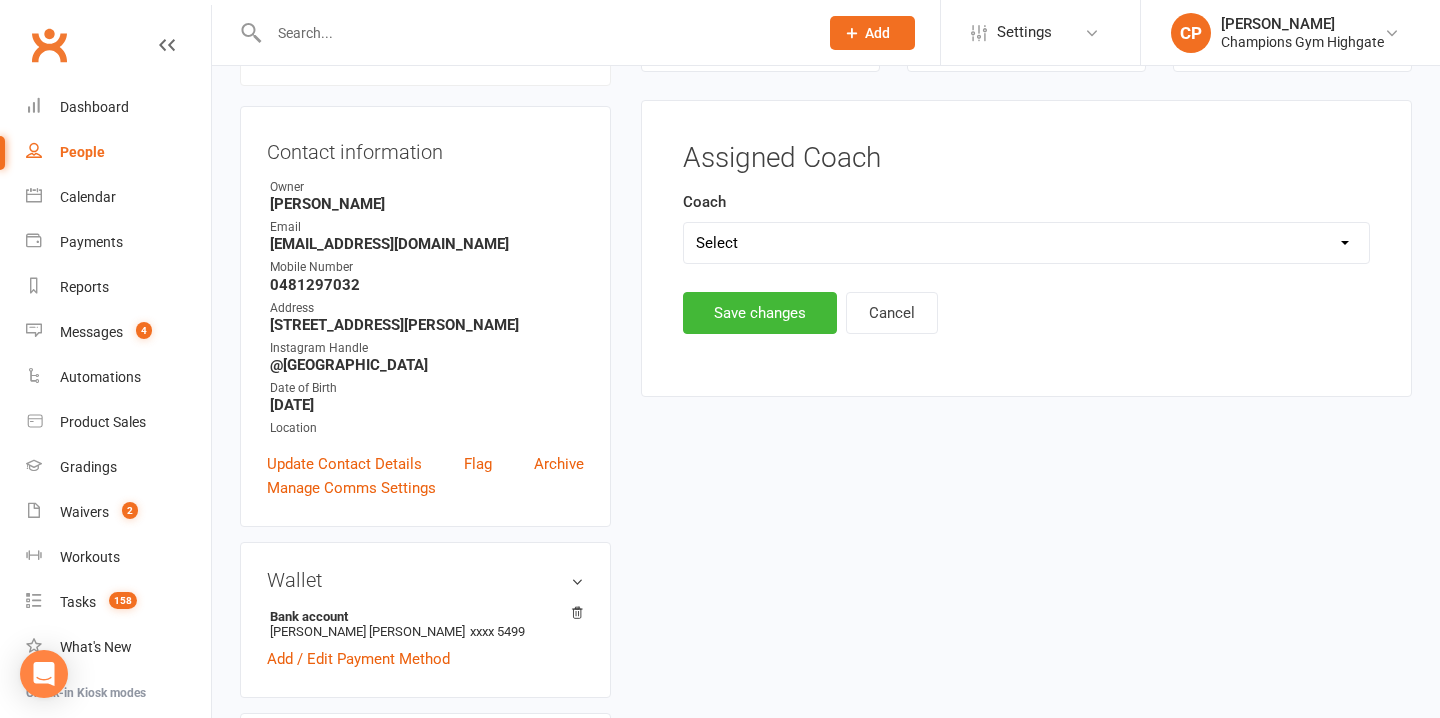 click on "Select Alexandre Alves Emma Mallia Loma Duran Singh Oscar James Brant" at bounding box center [1026, 243] 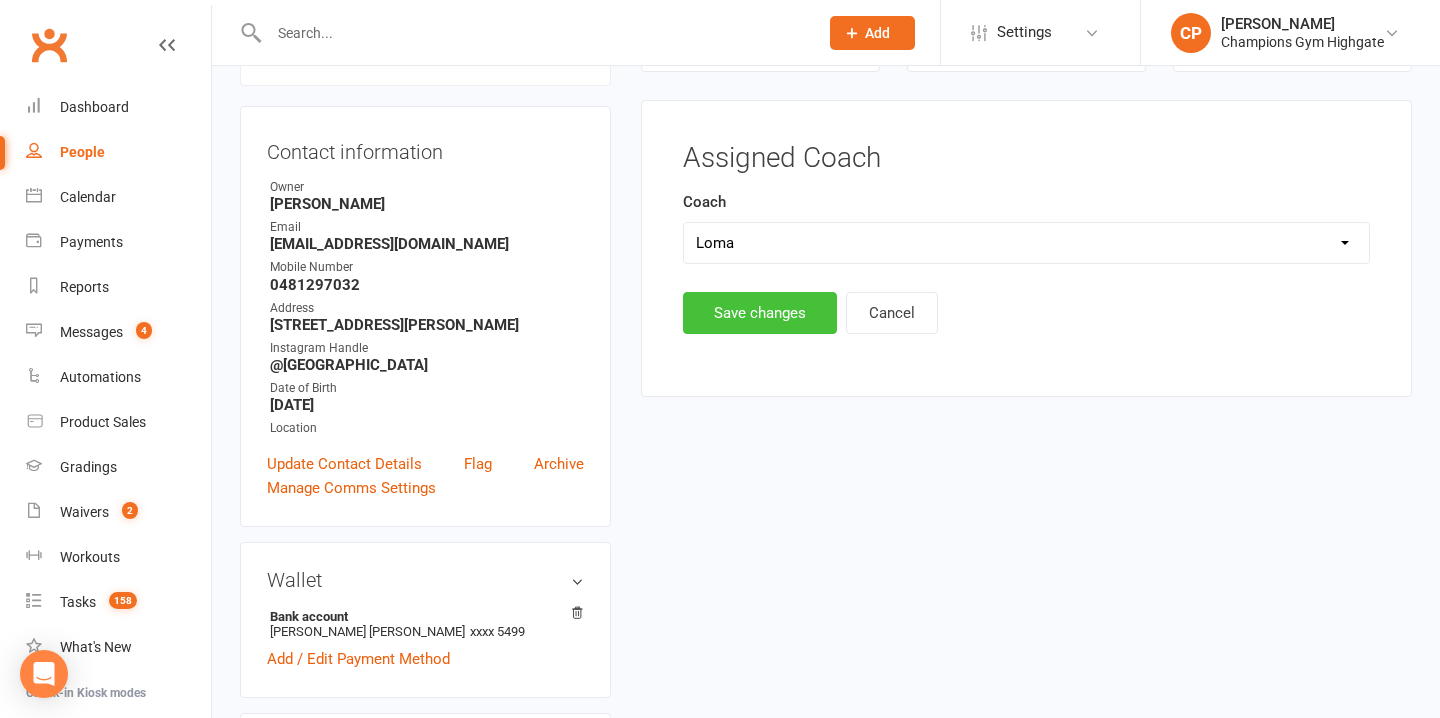 click on "Save changes" at bounding box center (760, 313) 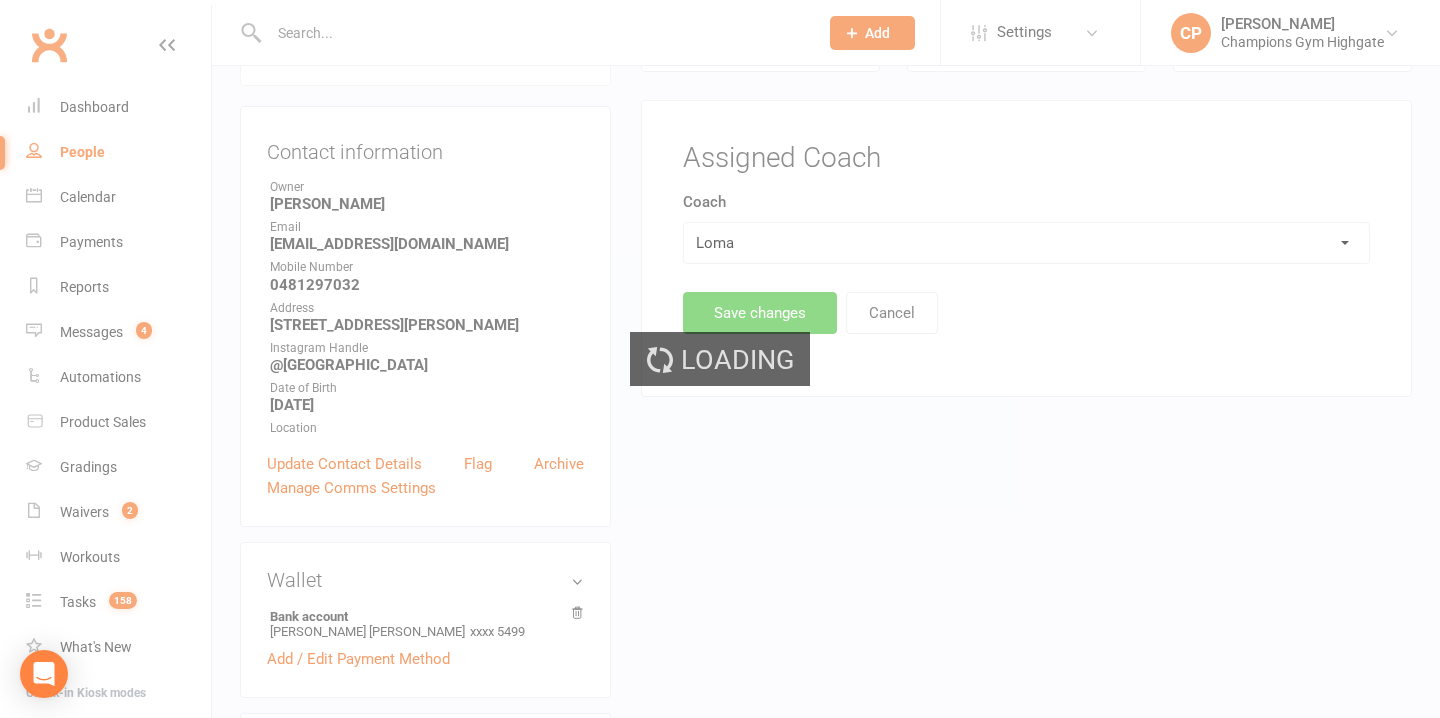 scroll, scrollTop: 0, scrollLeft: 0, axis: both 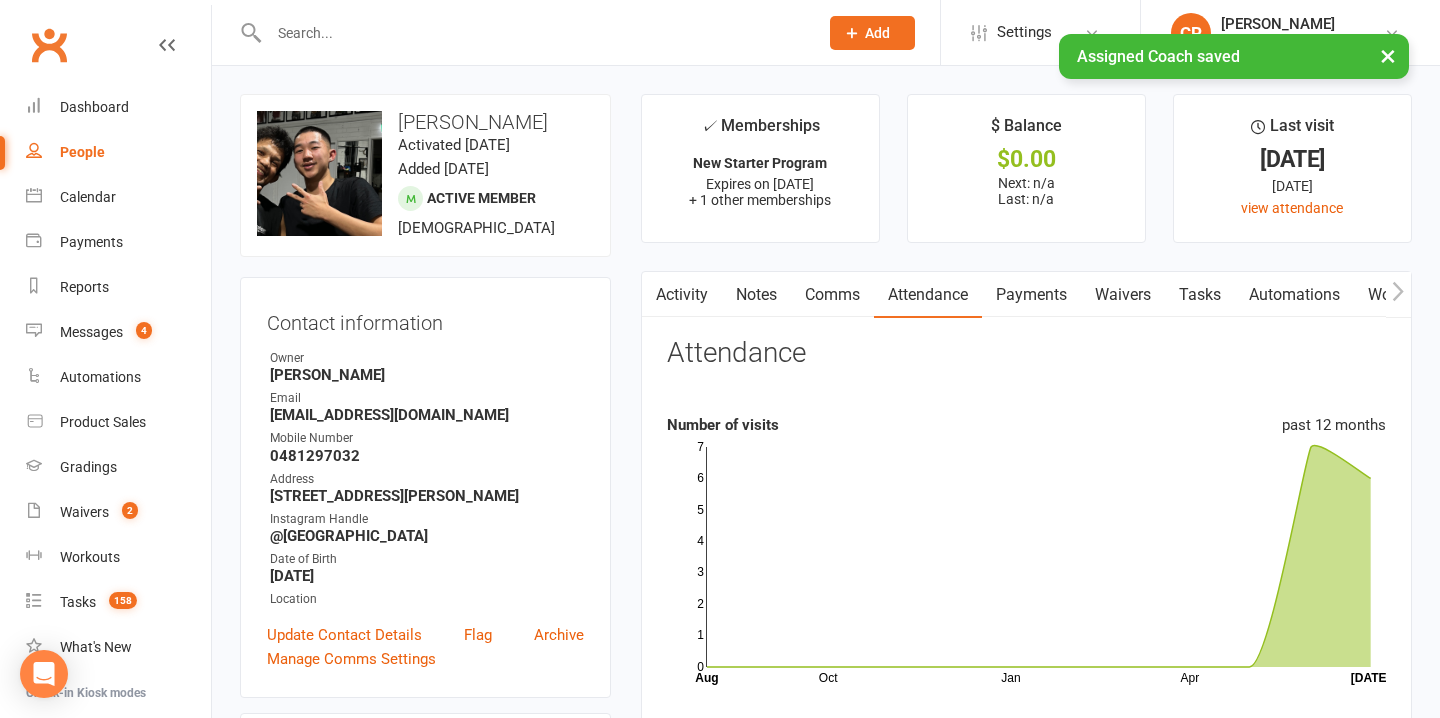click on "Tasks" at bounding box center [1200, 295] 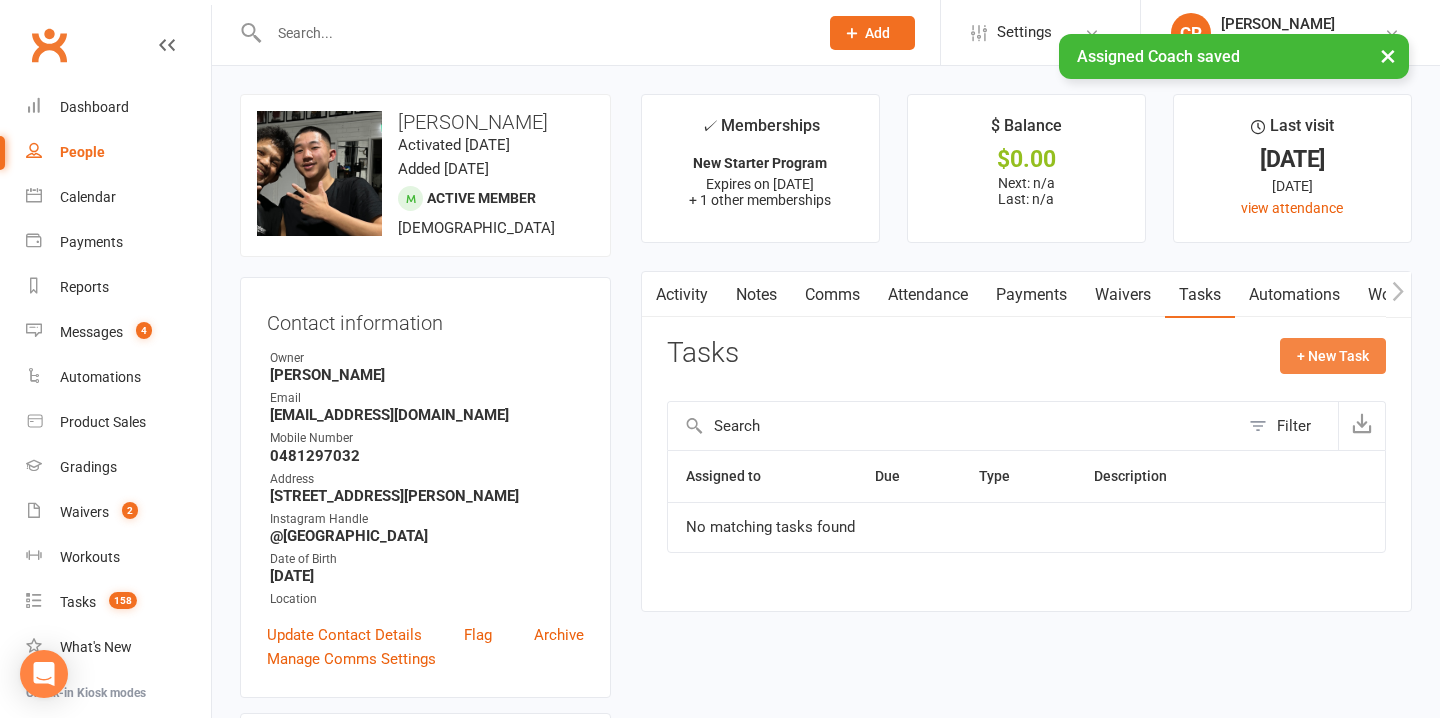 click on "+ New Task" at bounding box center [1333, 356] 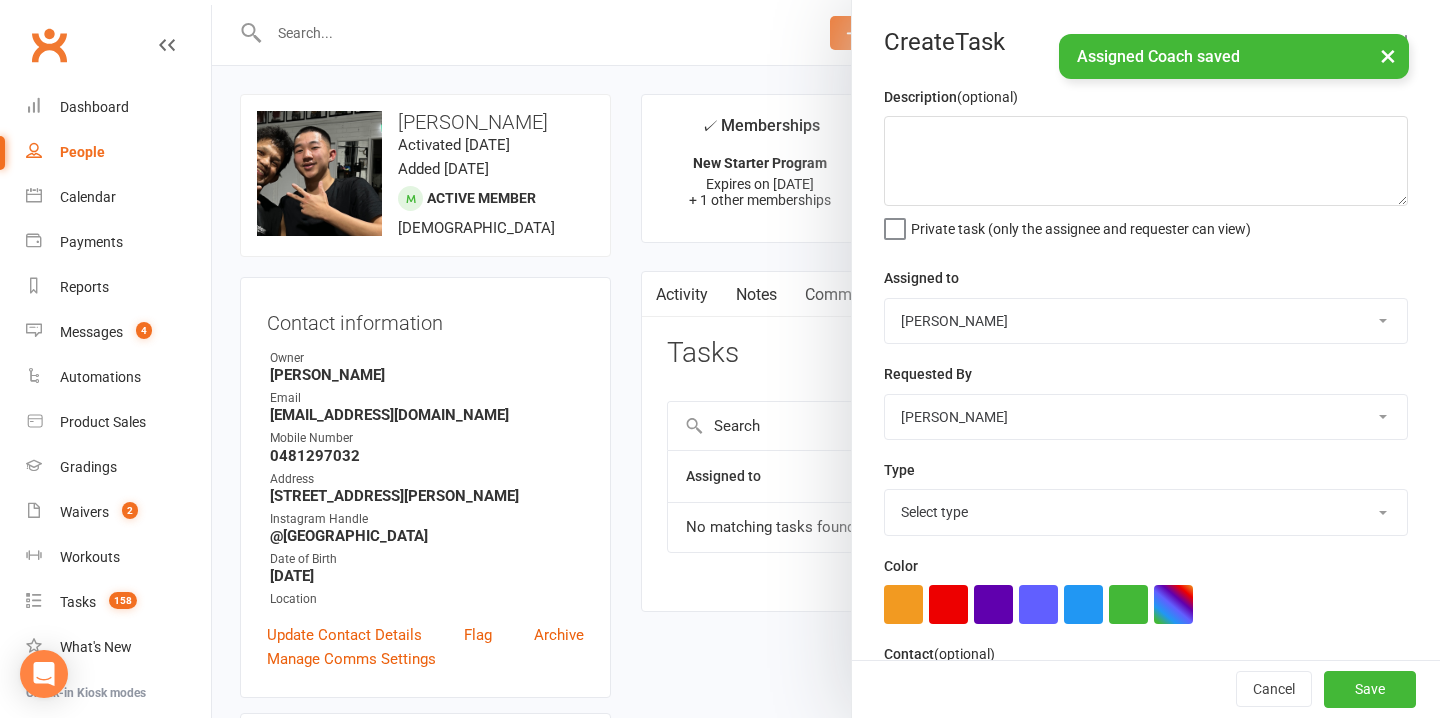 click on "Pamorn Martdee Helen Bologa Trushal Patel Whitney Tuna Ronnarong (LOMA) Tongseeon Joondalup Reception David Angeleski Oscar Brant Jordan Lawlor Jordan Sears Mayank Gupta Kazuma Otorii Champions Gym Emma Mallia Kayla Topalovic Chiara Prince Dina Sokol Krishan Nain Thomas Mitchell Duran Singh Champions Gym Team Vincenzo Marroni Charlie Emmerson Leon Musson" at bounding box center (1146, 321) 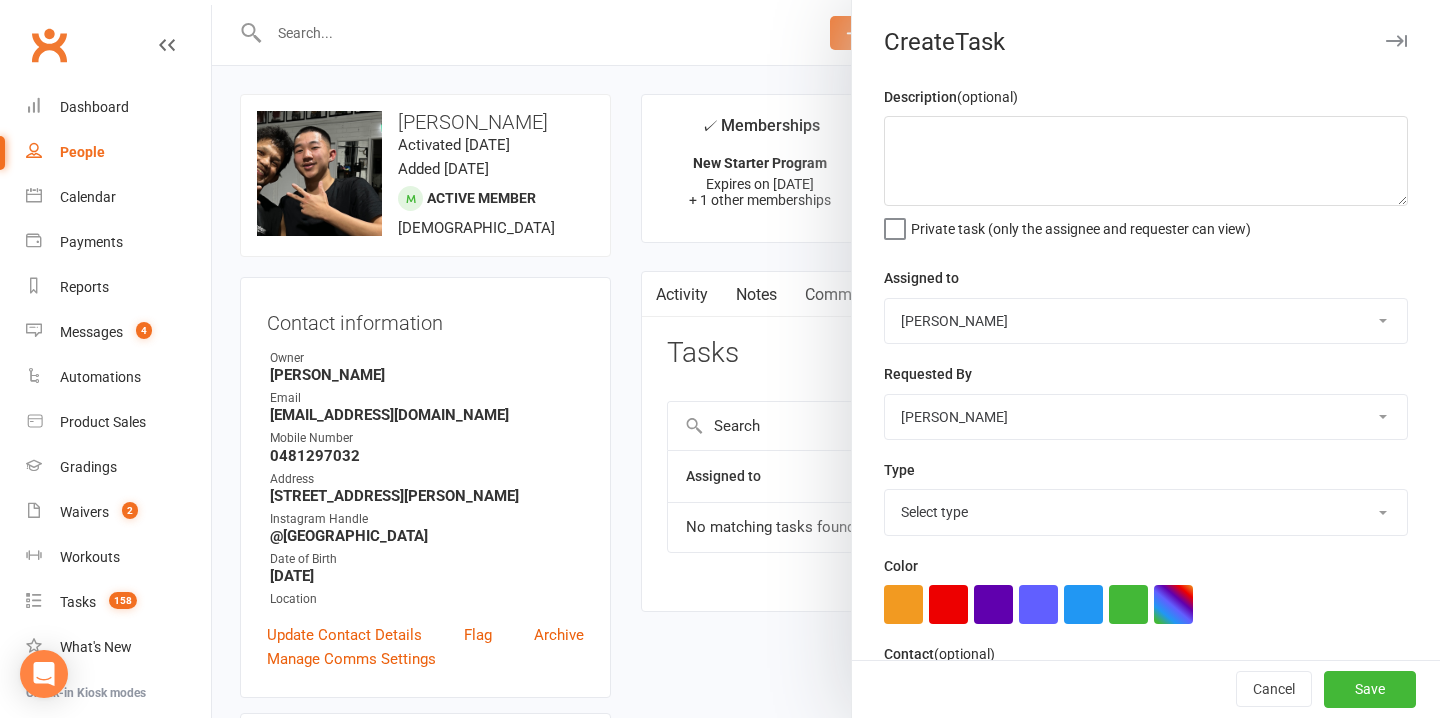 select on "49838" 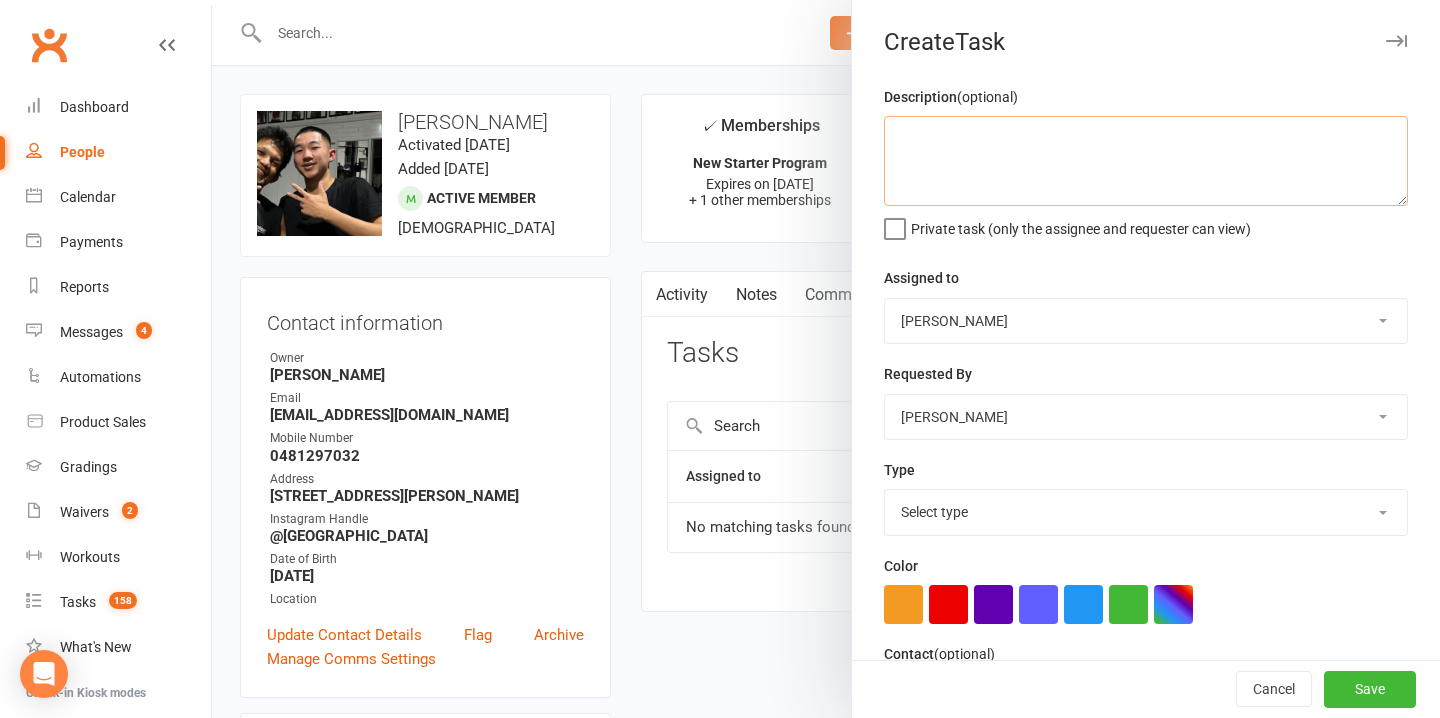 click at bounding box center (1146, 161) 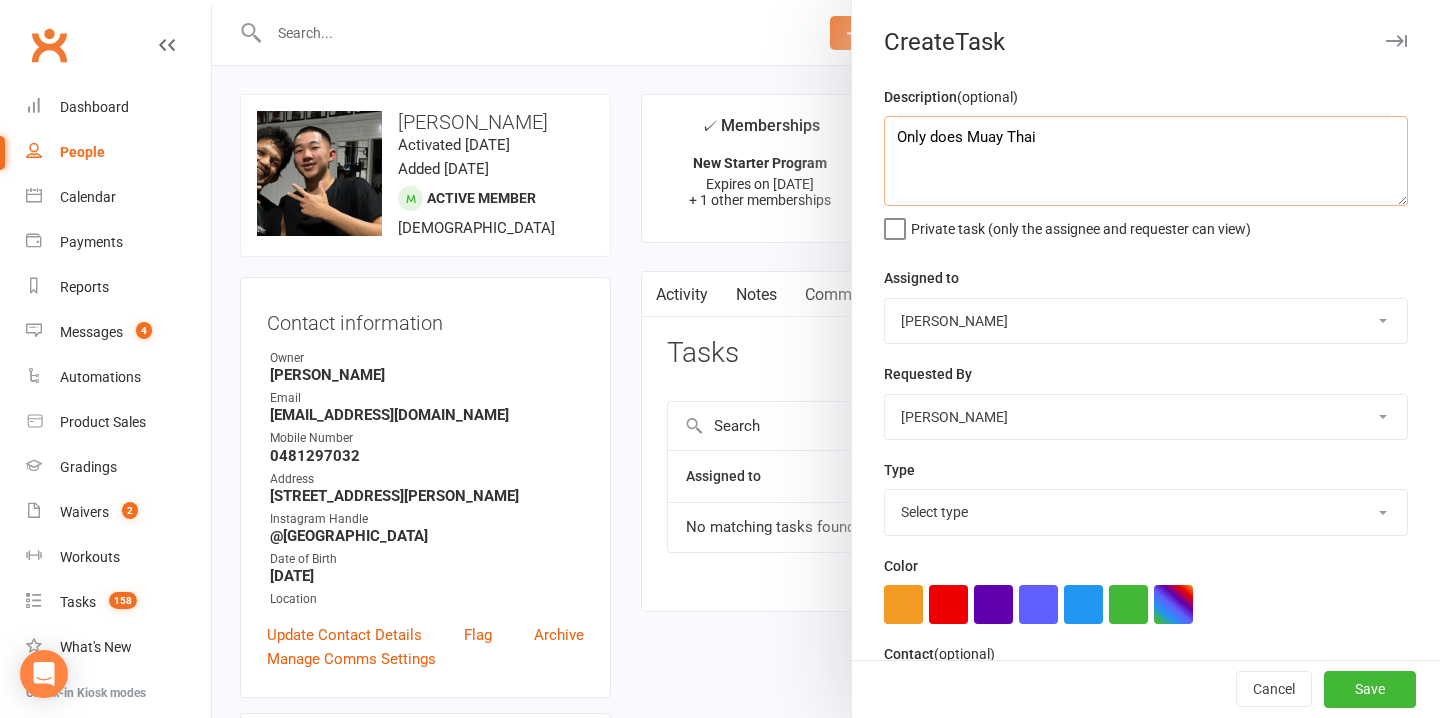 type on "Only does Muay Thai" 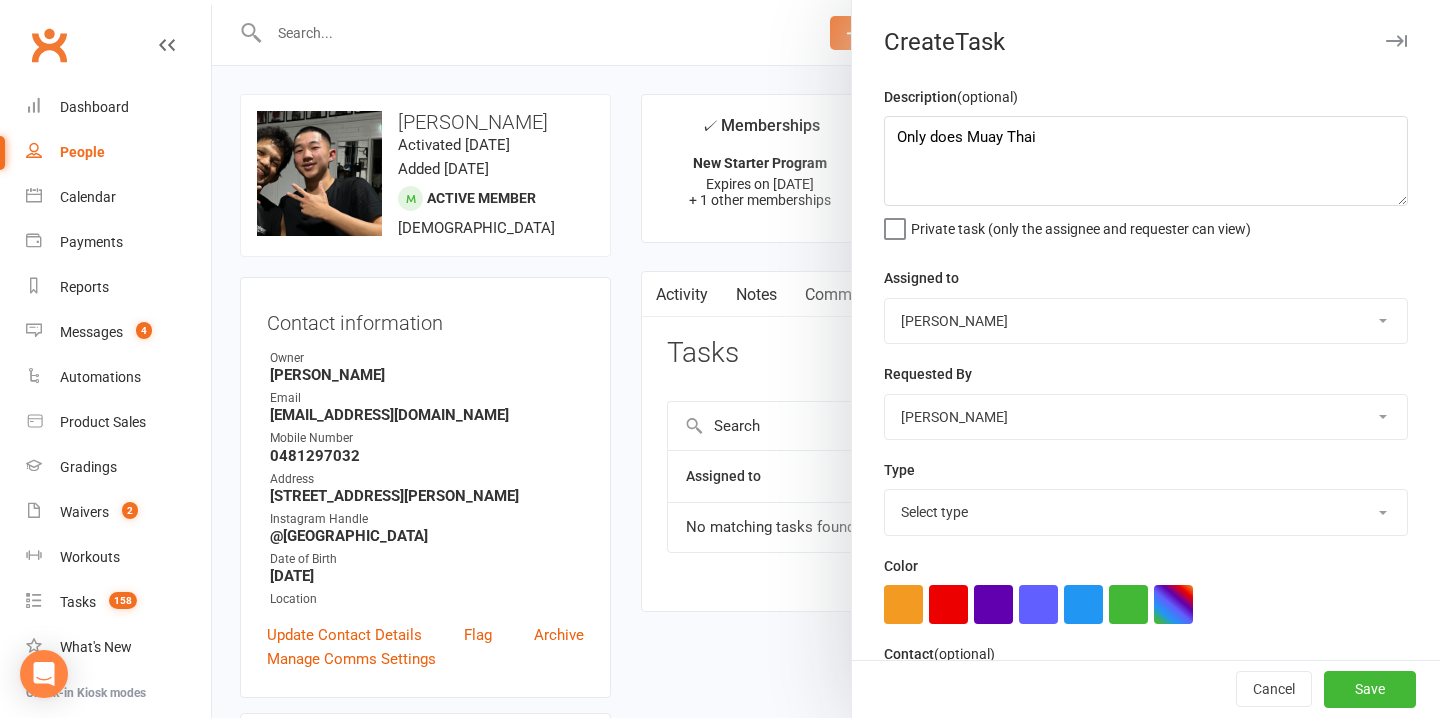 click on "Select type Cancellation call Cancellation request Check about cancellation - moved countries Coming off suspension - check in call E-mail Follow up call Goal setting call Grading Injury management/prevention Monthly coach call New starter rollover - goal setting and check in Poor attendance call Recognition sms Seminar make-up call Suspension workout Urgent** Week 1 check in call Week 4 check in call Week 8 check in call Add new task type" at bounding box center [1146, 512] 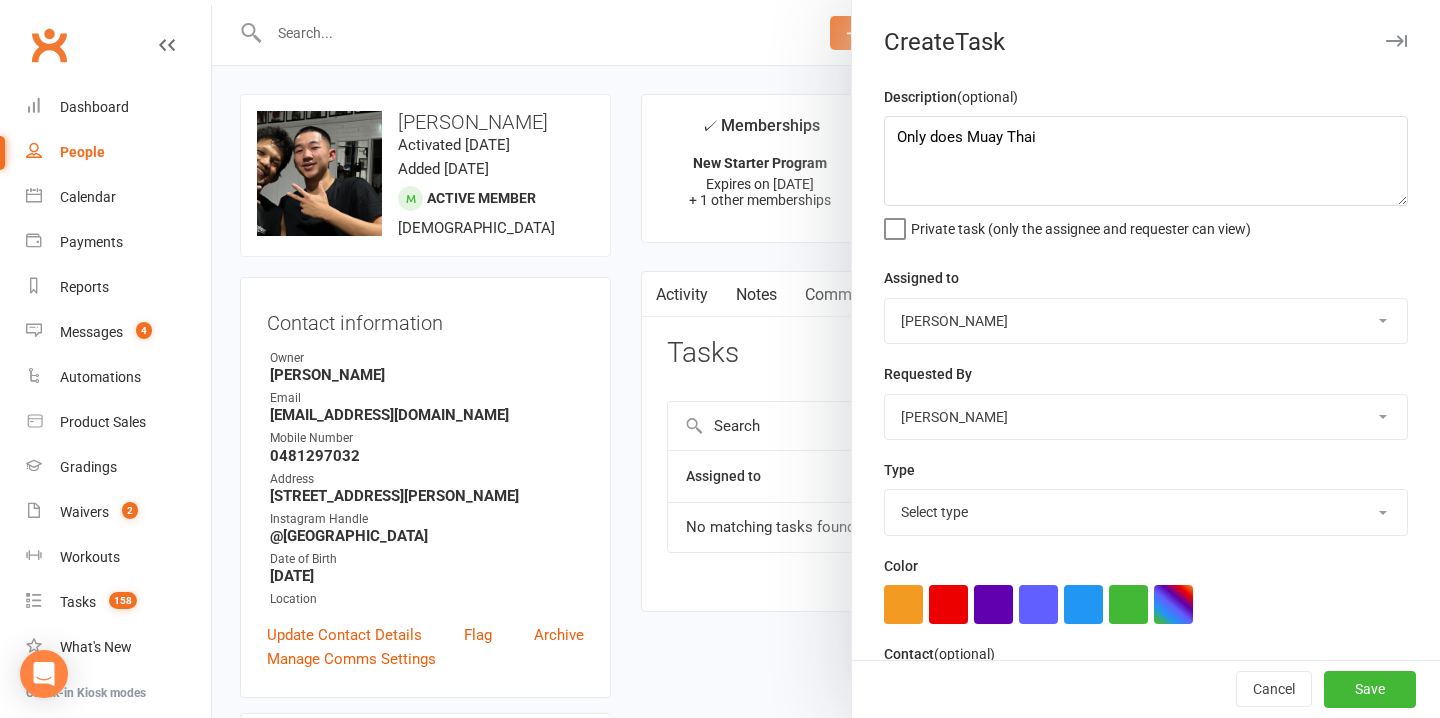 select on "23878" 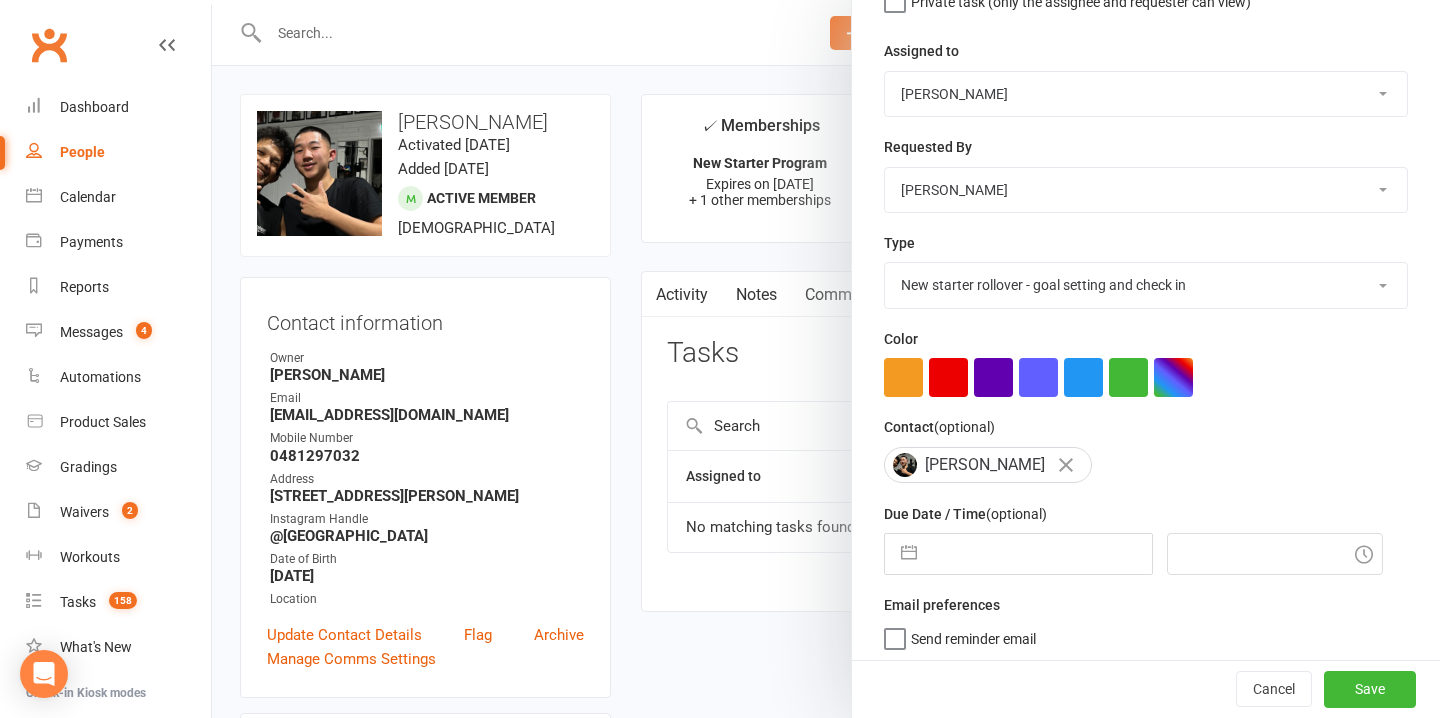 scroll, scrollTop: 269, scrollLeft: 0, axis: vertical 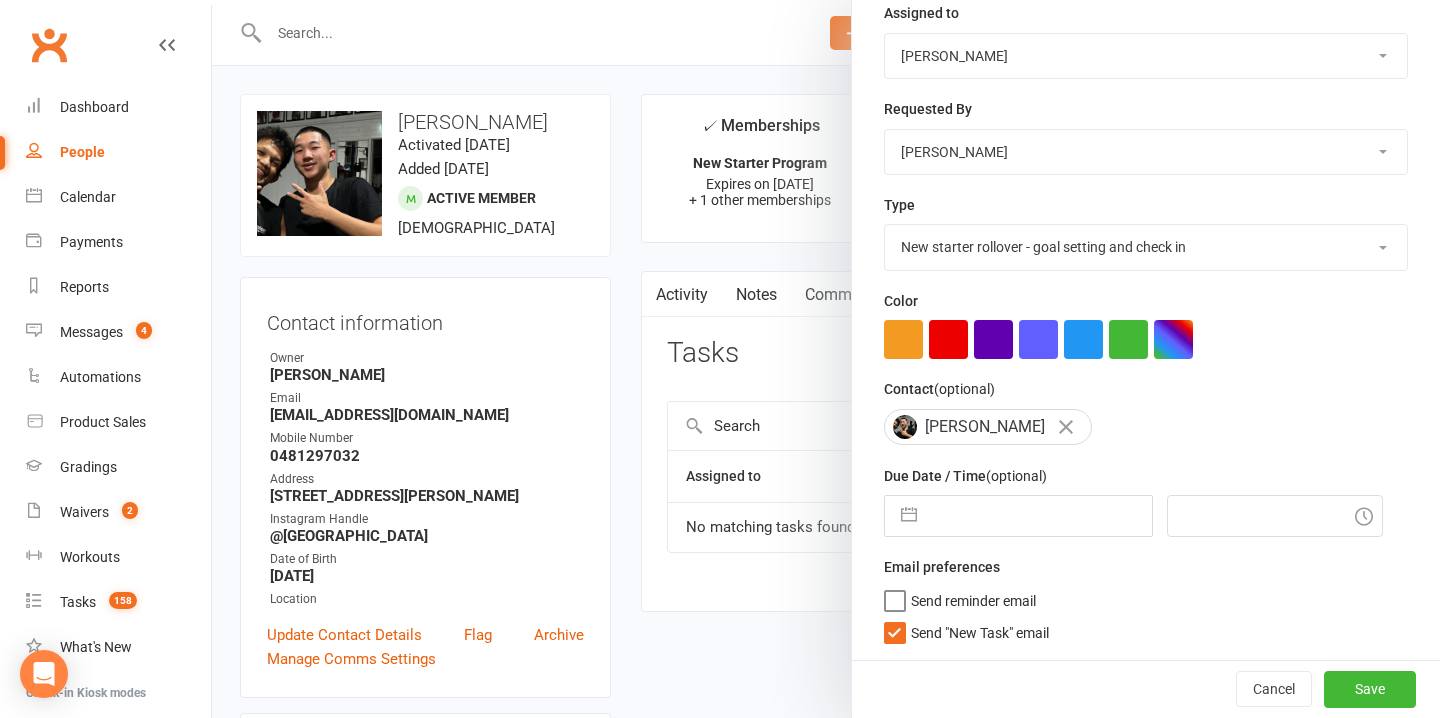 click at bounding box center (1039, 516) 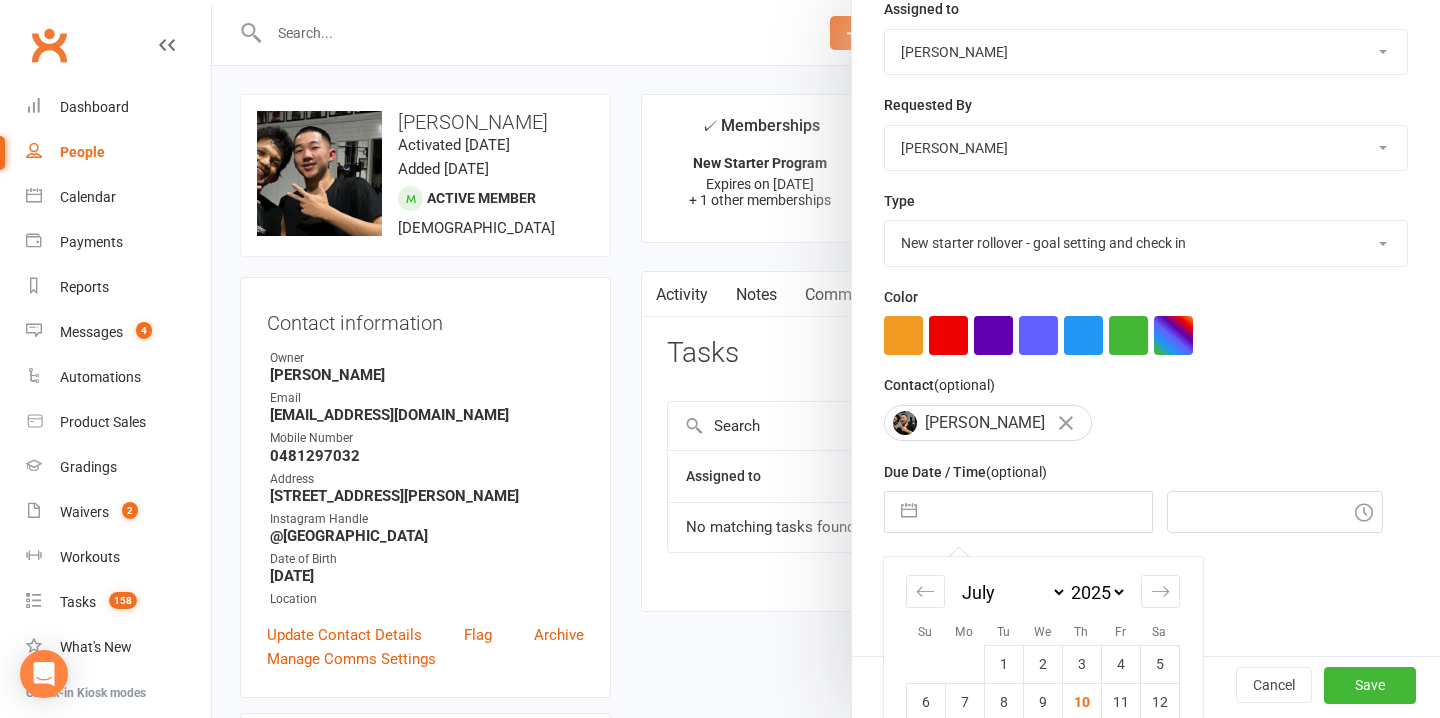 scroll, scrollTop: 413, scrollLeft: 0, axis: vertical 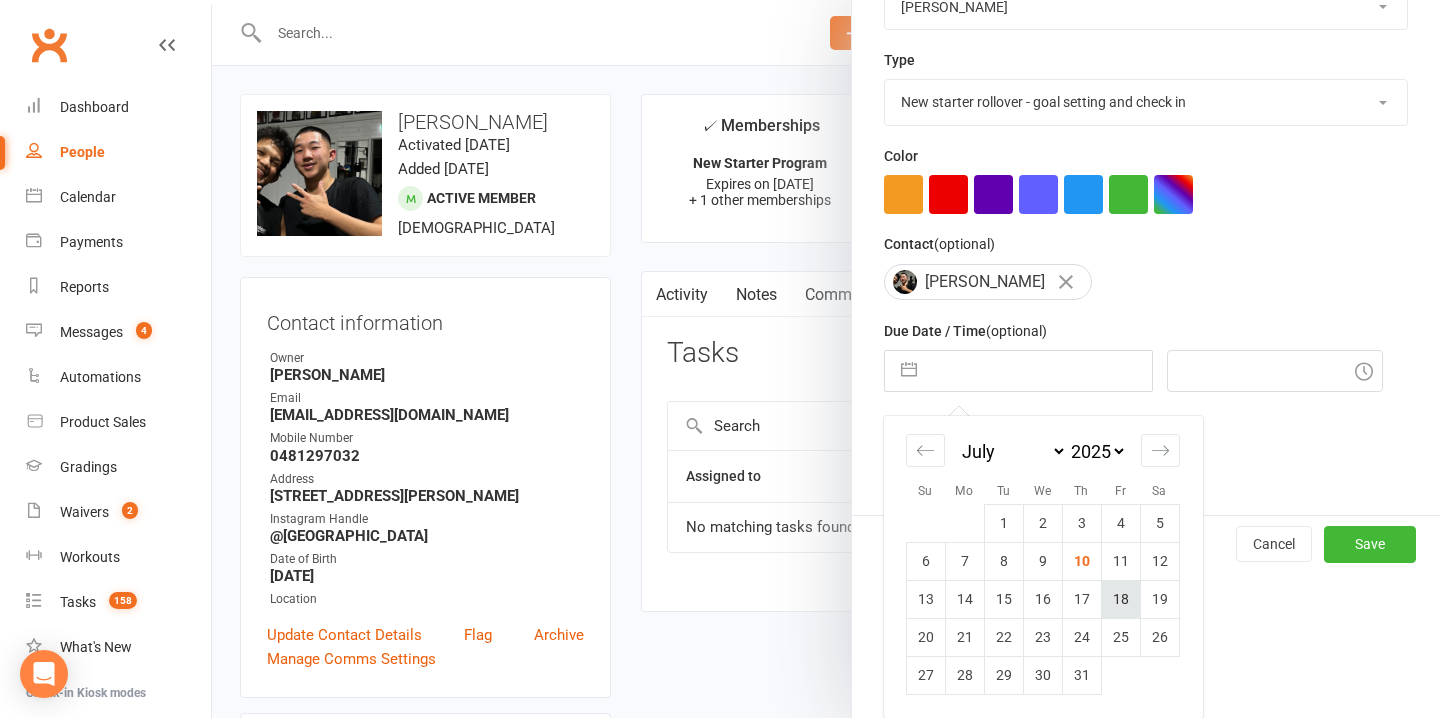 click on "18" at bounding box center (1120, 599) 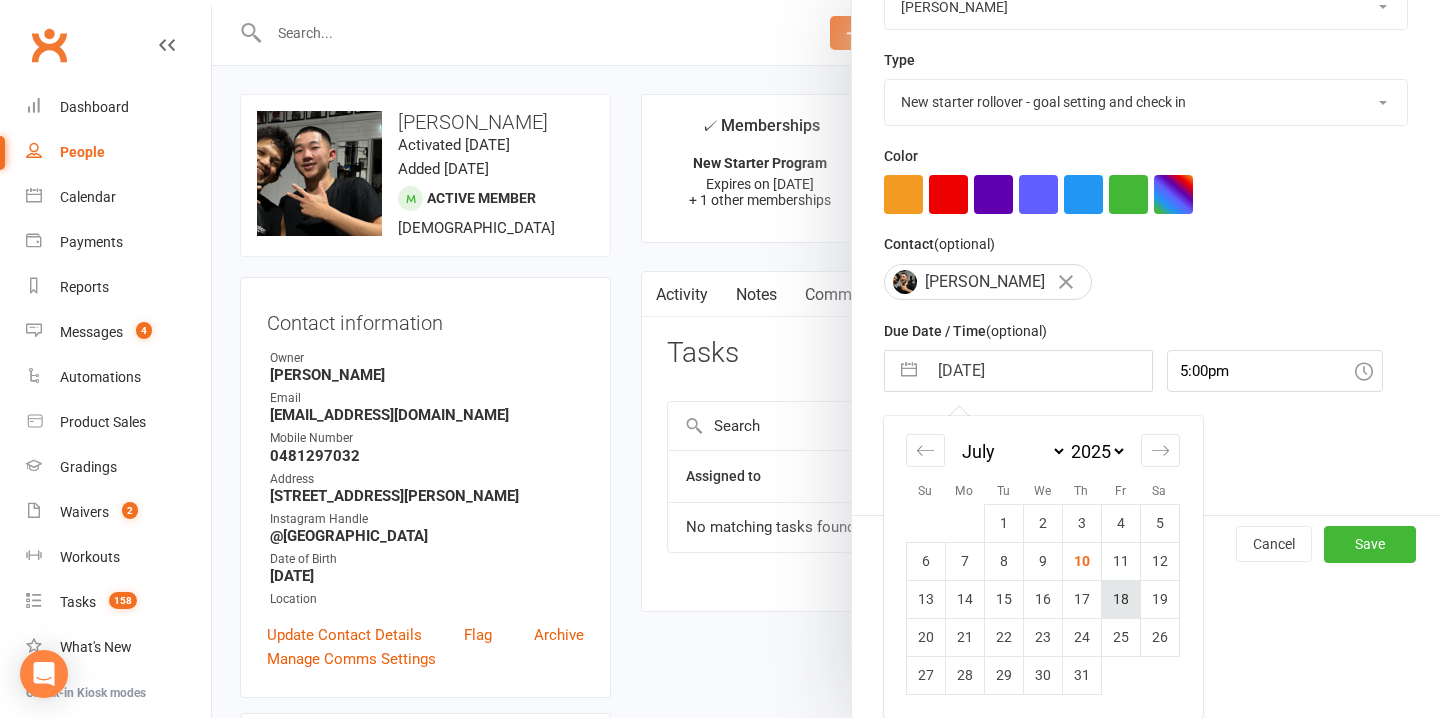 scroll, scrollTop: 269, scrollLeft: 0, axis: vertical 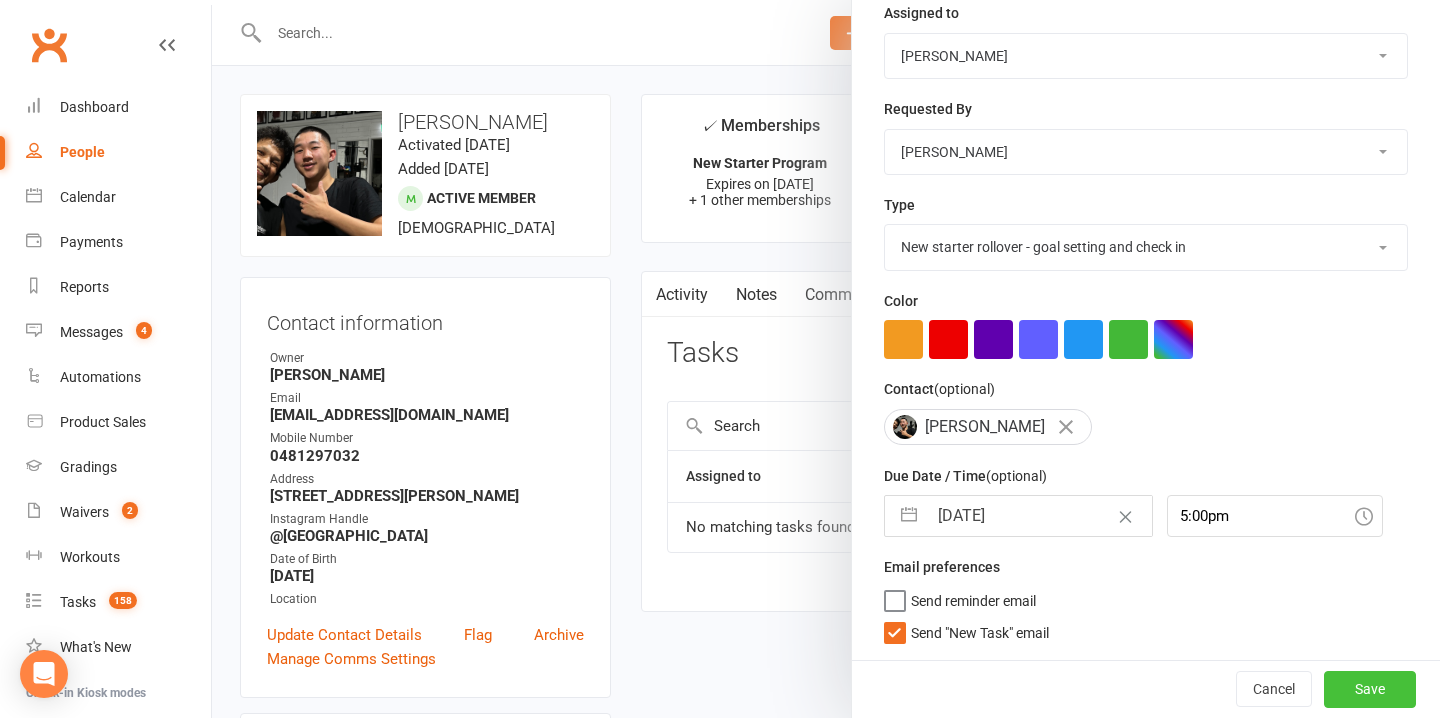 click on "Save" at bounding box center [1370, 689] 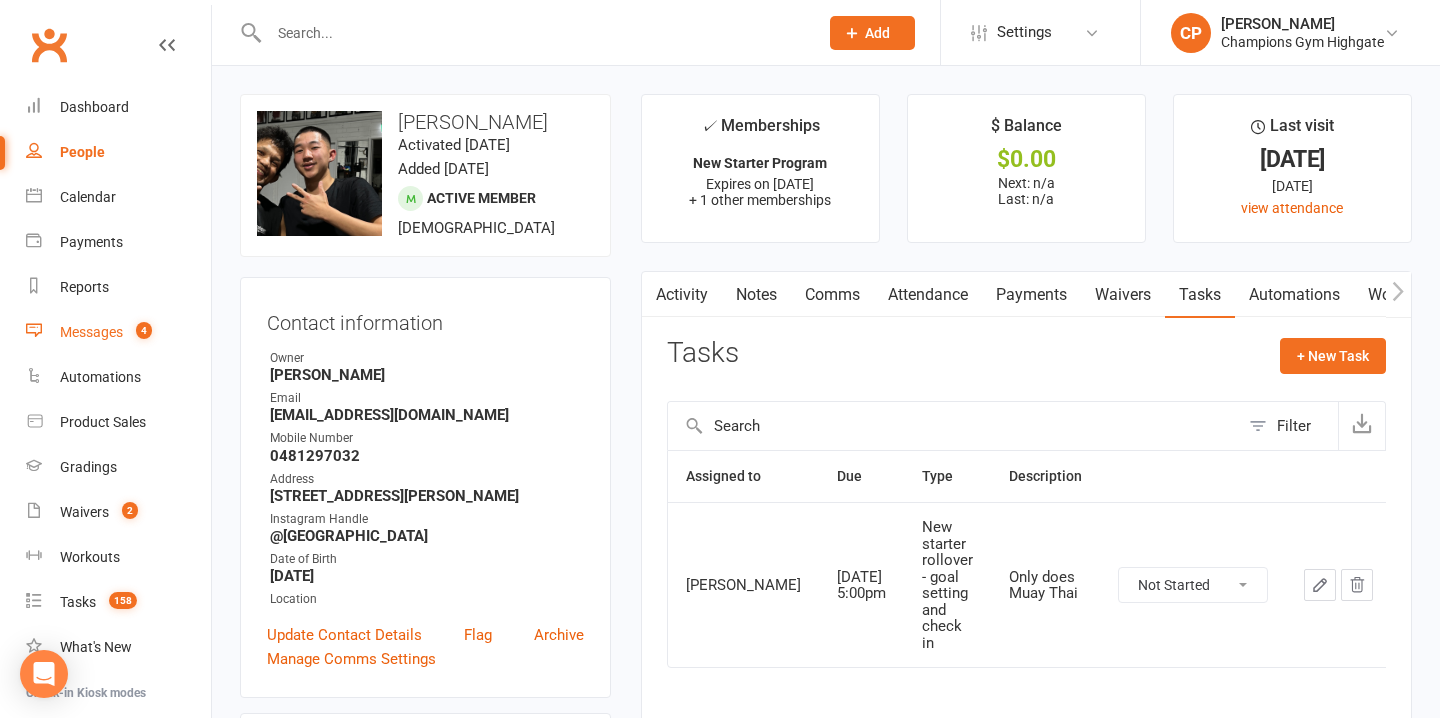 click on "Messages" at bounding box center [91, 332] 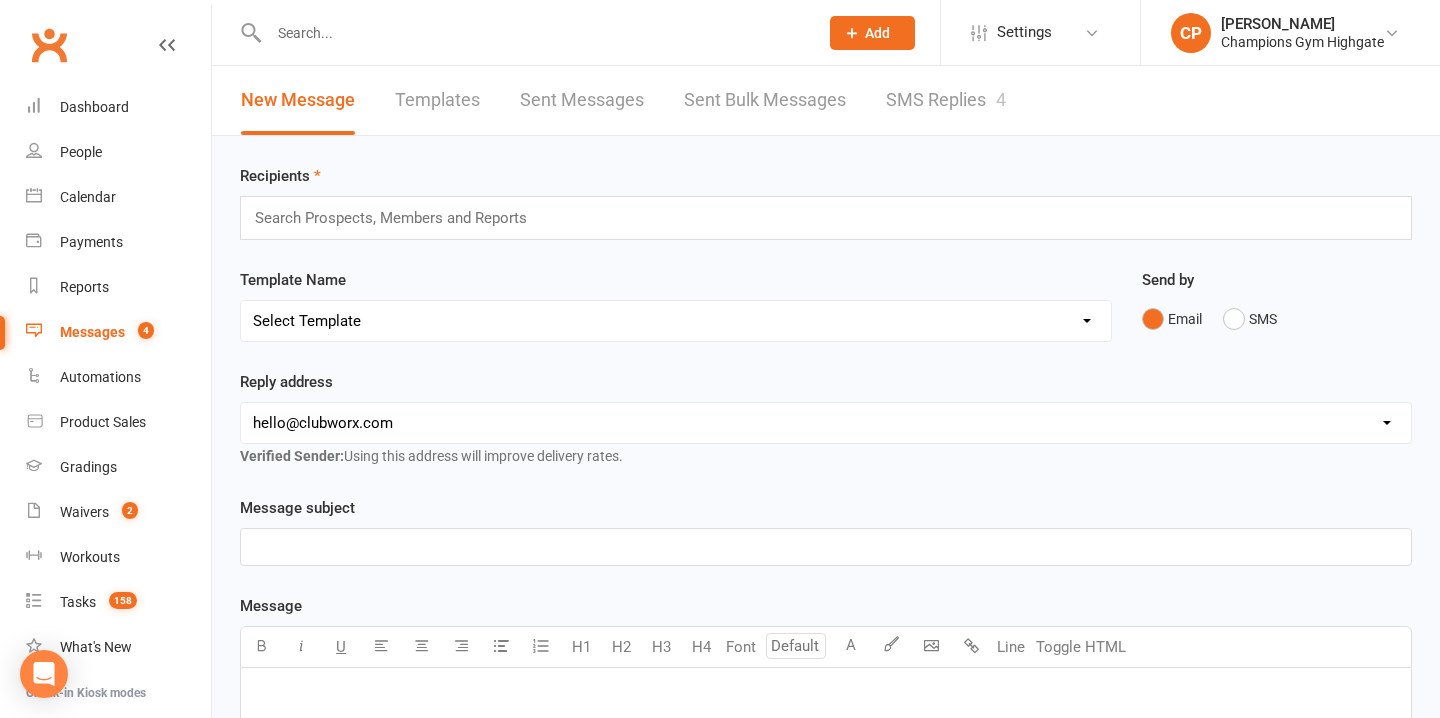 click on "SMS Replies  4" at bounding box center (946, 100) 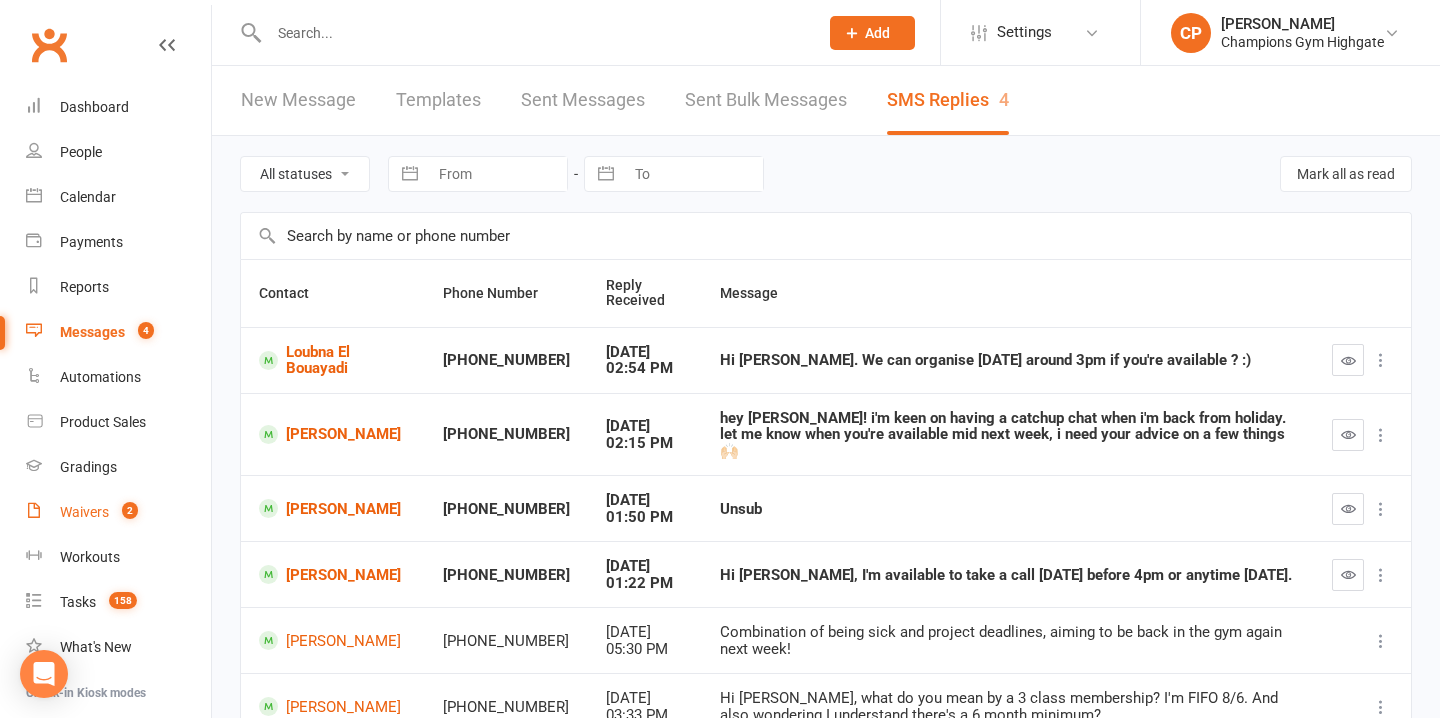 click on "Waivers" at bounding box center (84, 512) 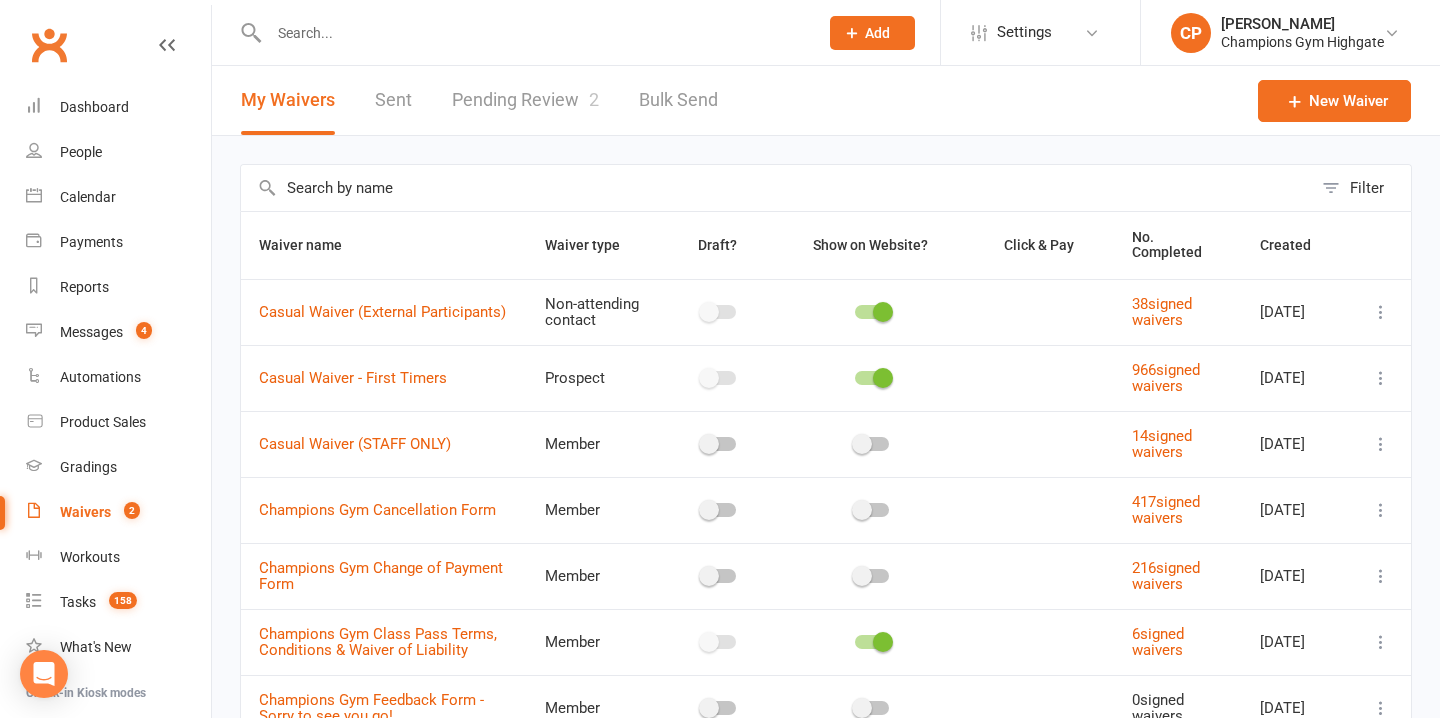click on "Pending Review 2" at bounding box center (525, 100) 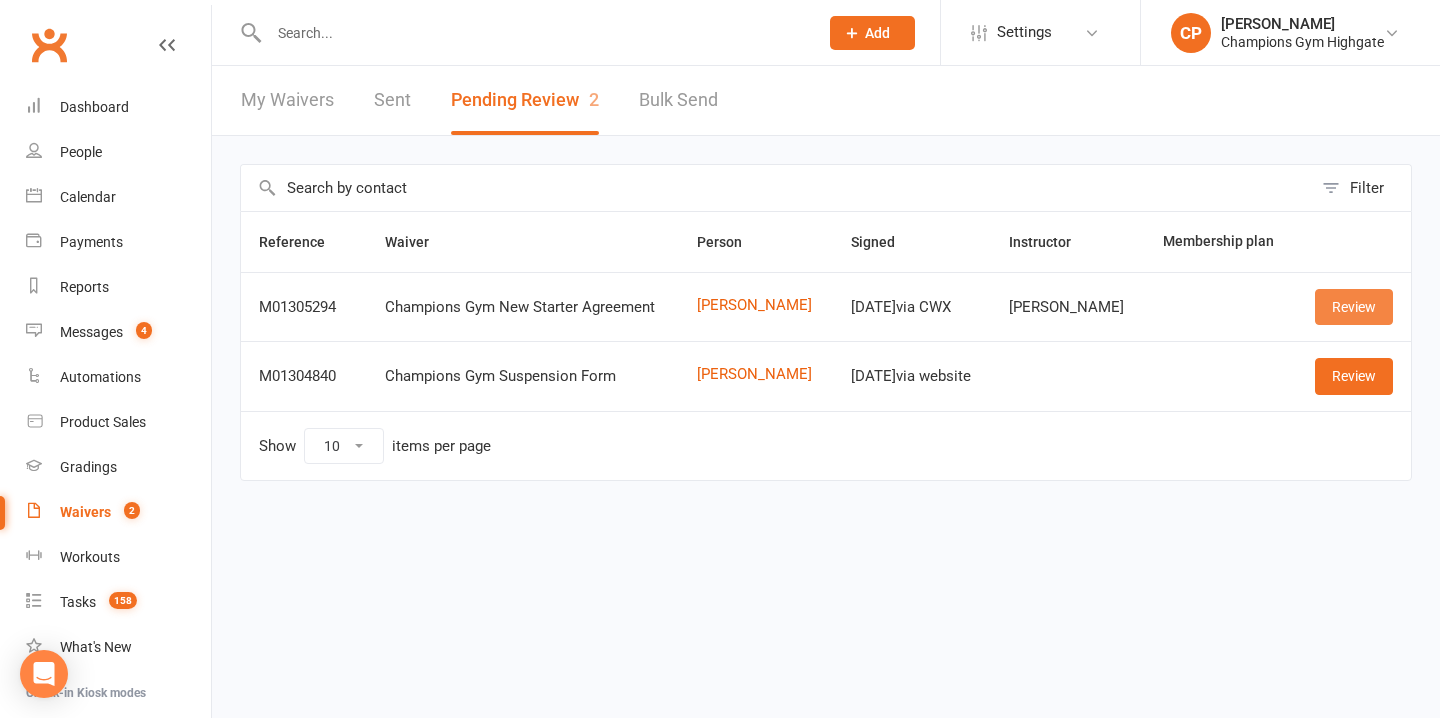 click on "Review" at bounding box center (1354, 307) 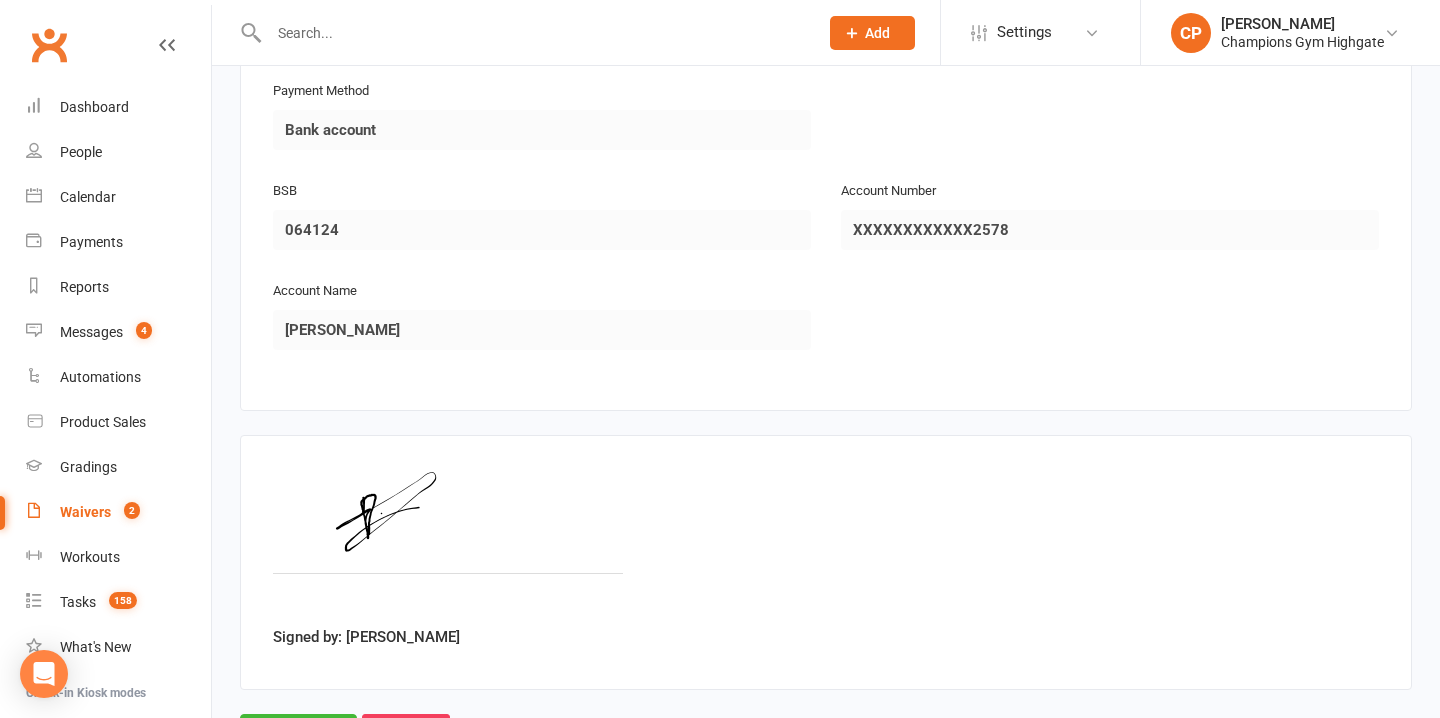scroll, scrollTop: 2284, scrollLeft: 0, axis: vertical 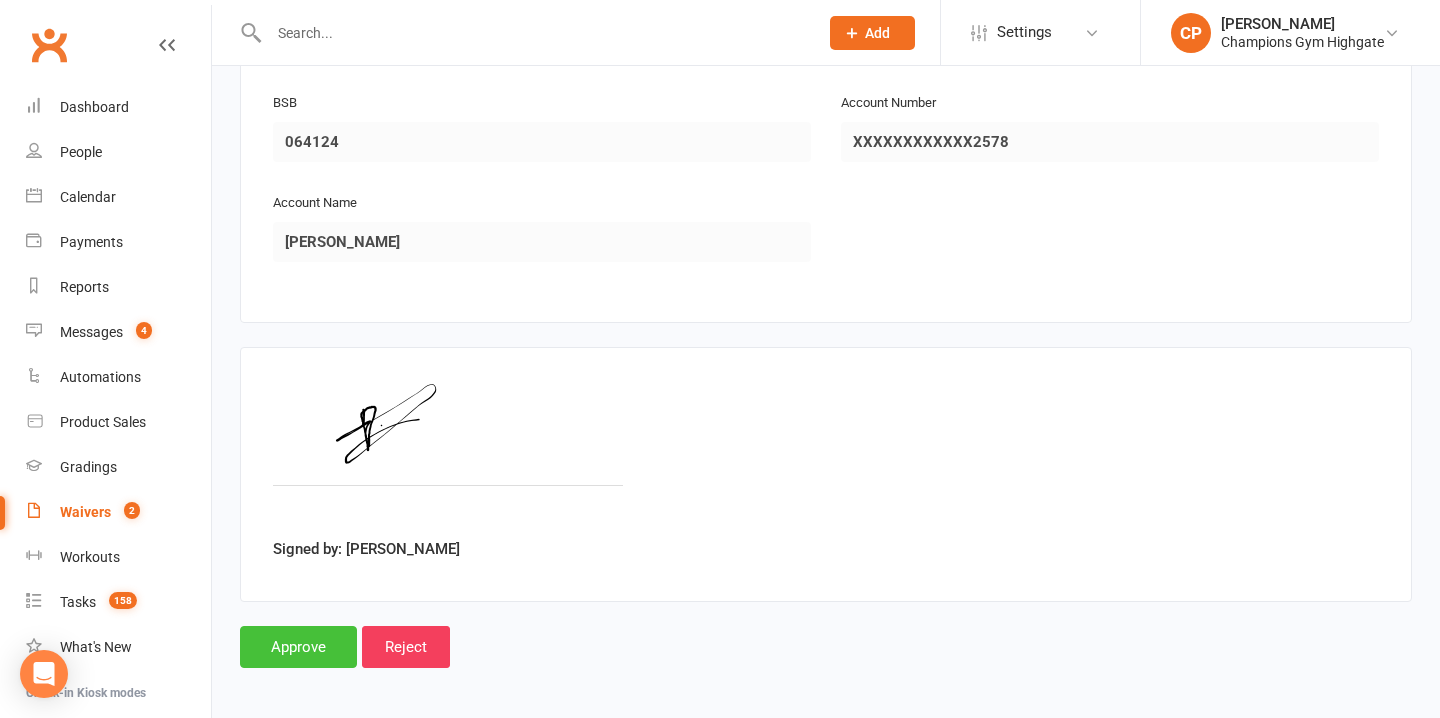click on "Approve" at bounding box center (298, 647) 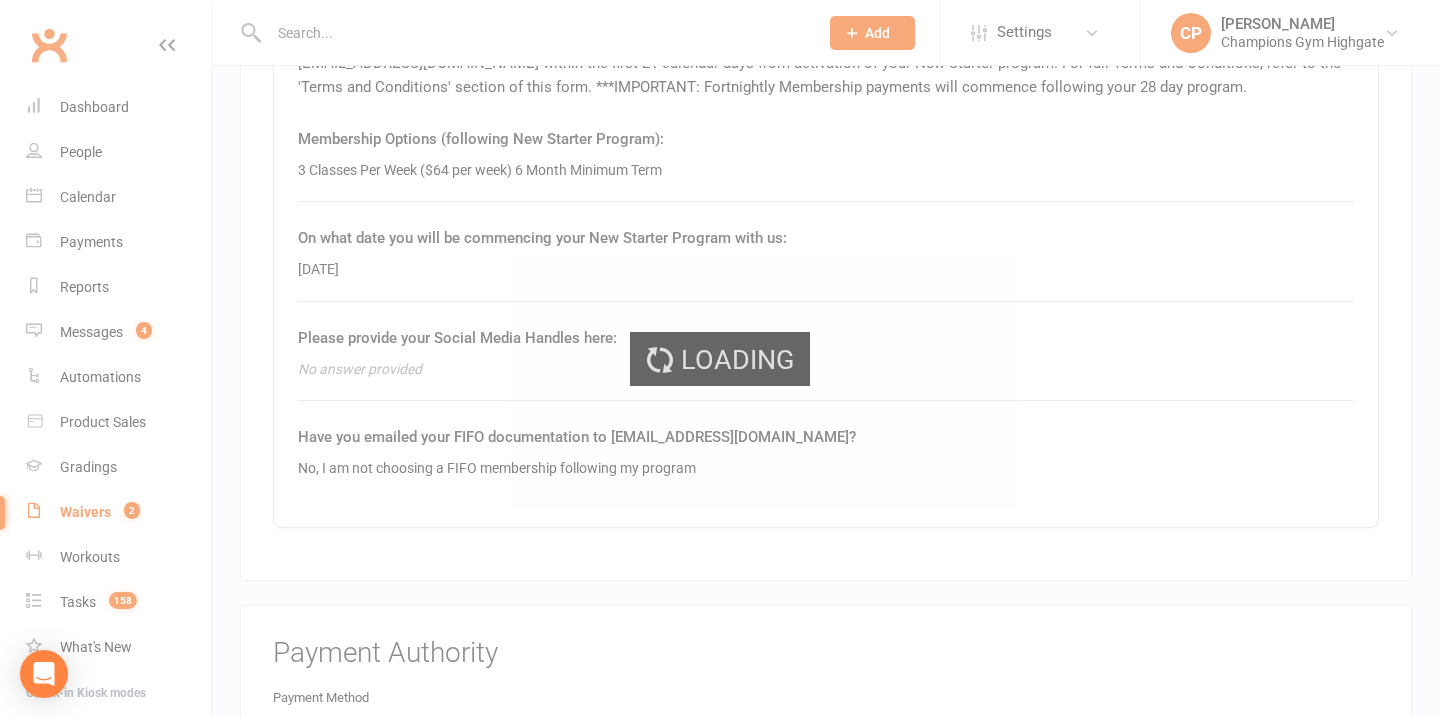 scroll, scrollTop: 58, scrollLeft: 0, axis: vertical 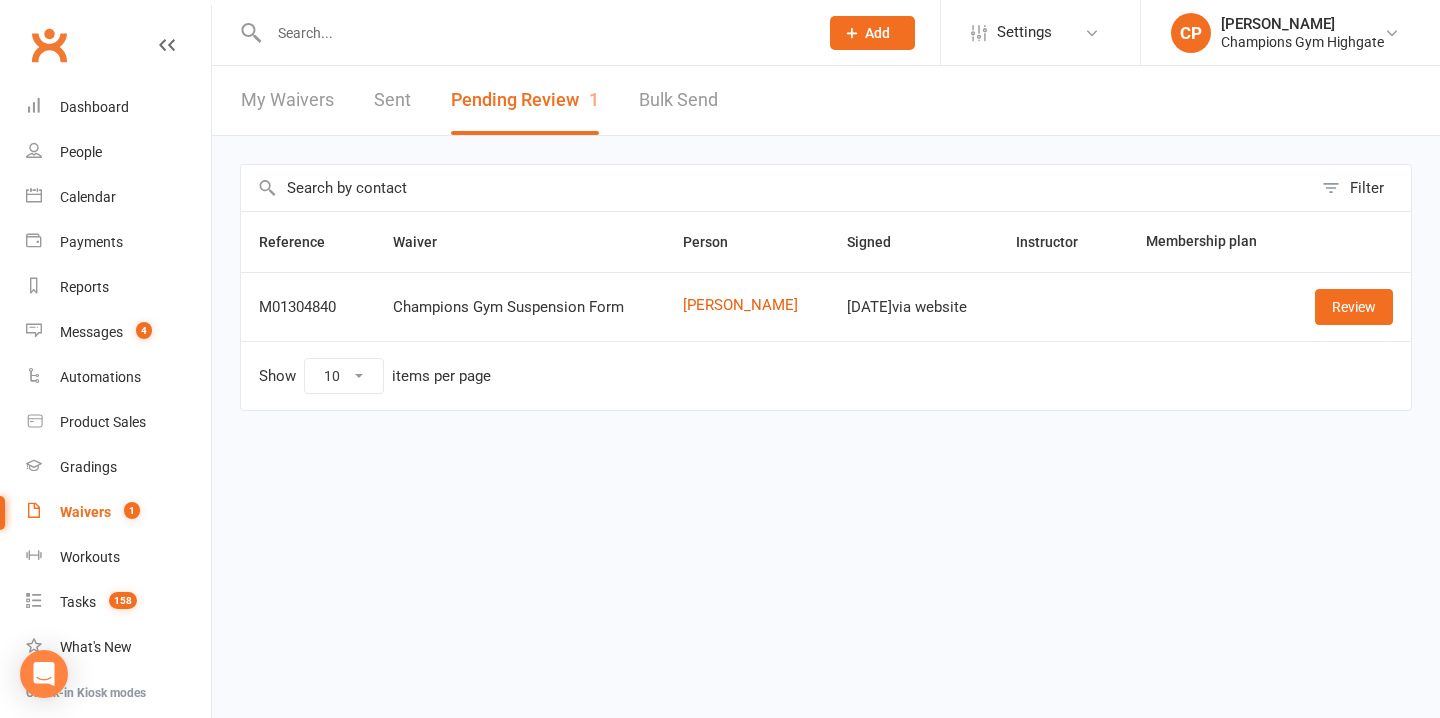 click at bounding box center [533, 33] 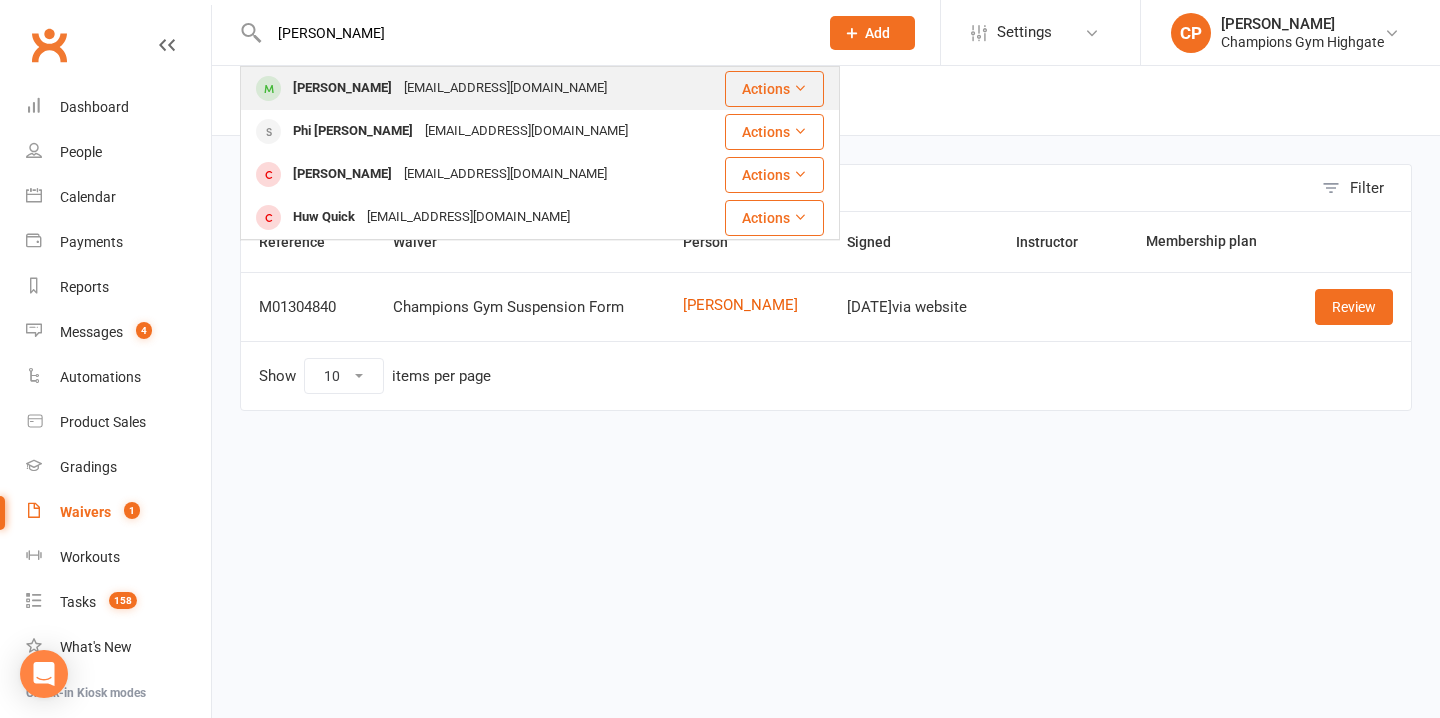 type on "huy" 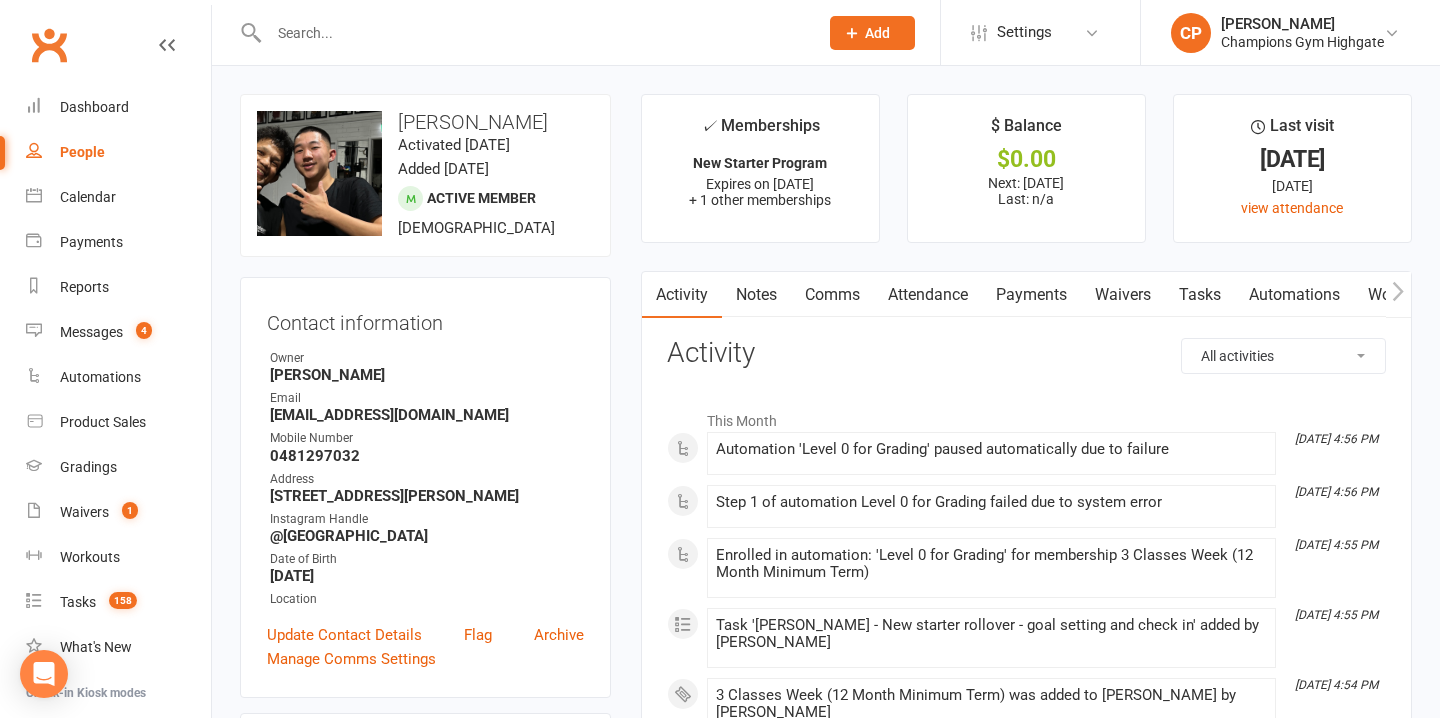 click on "Notes" at bounding box center (756, 295) 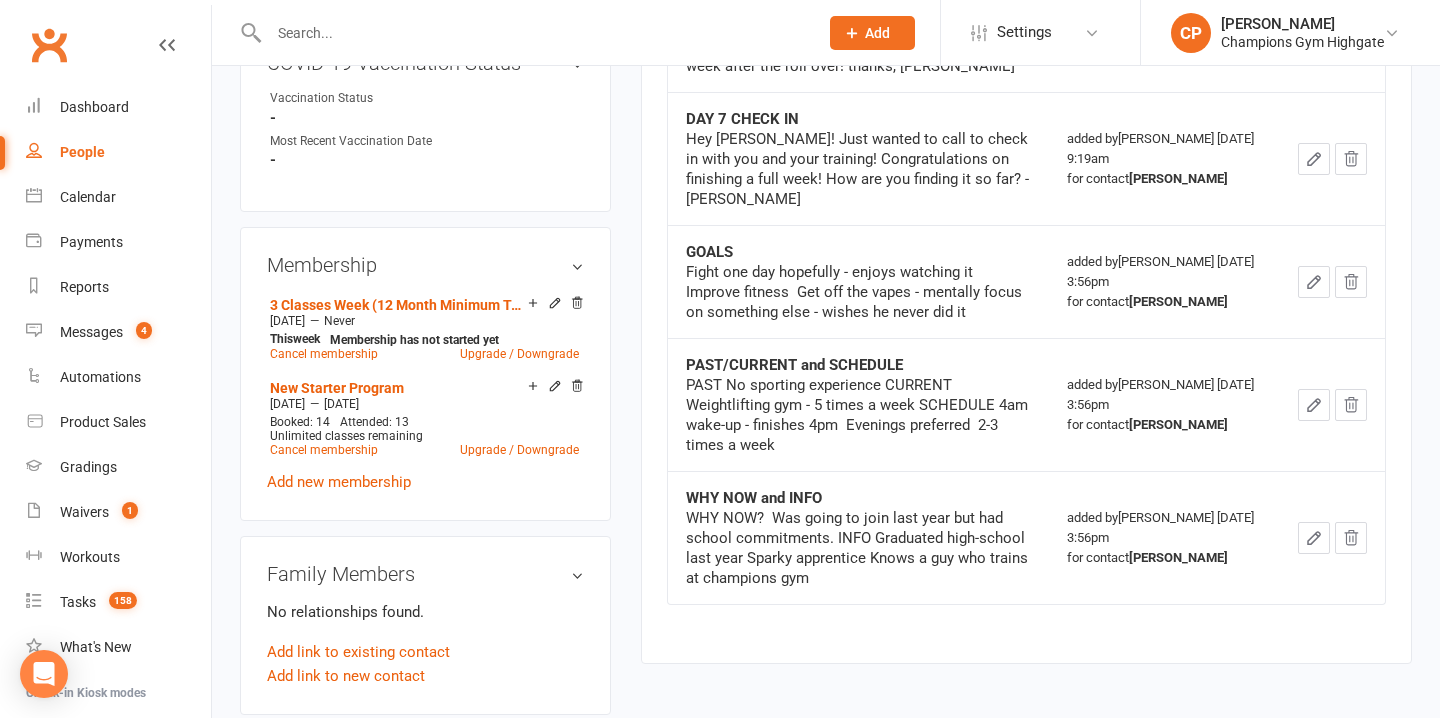 scroll, scrollTop: 0, scrollLeft: 0, axis: both 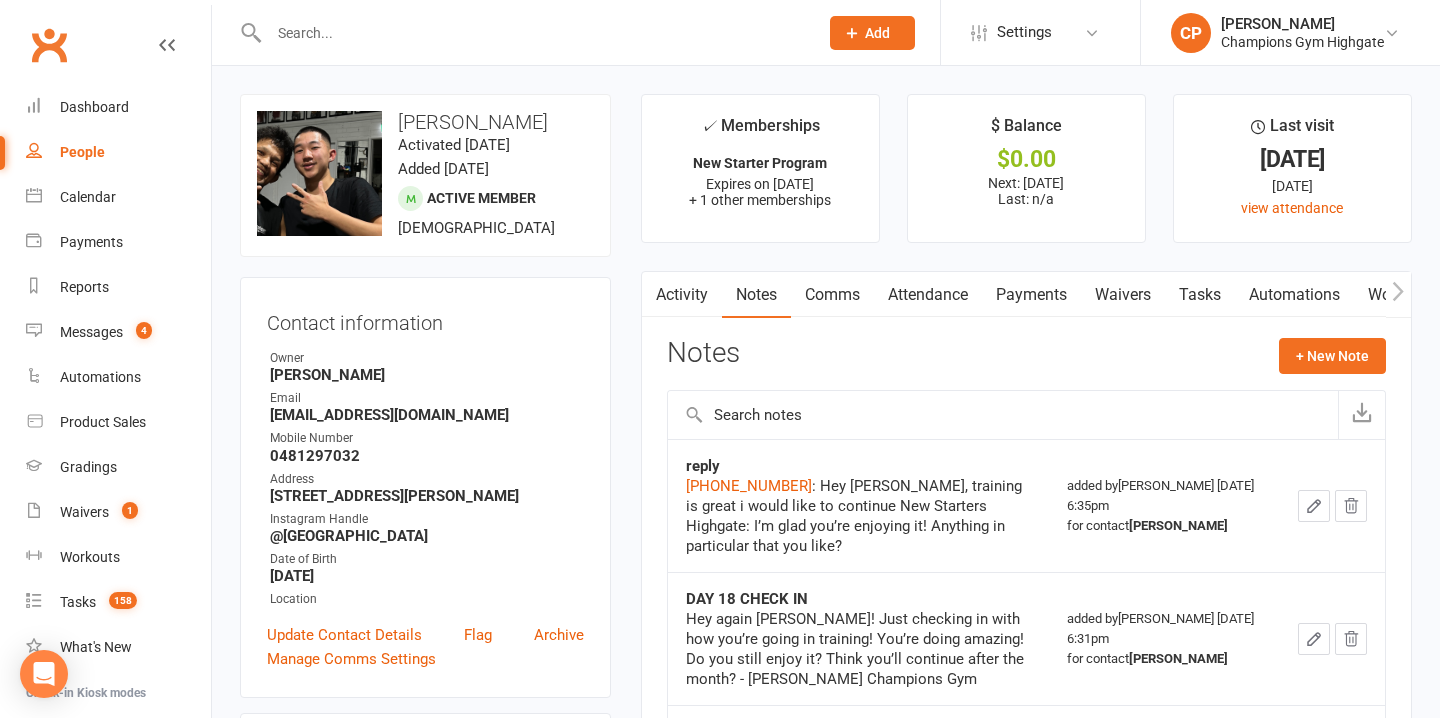 click at bounding box center (533, 33) 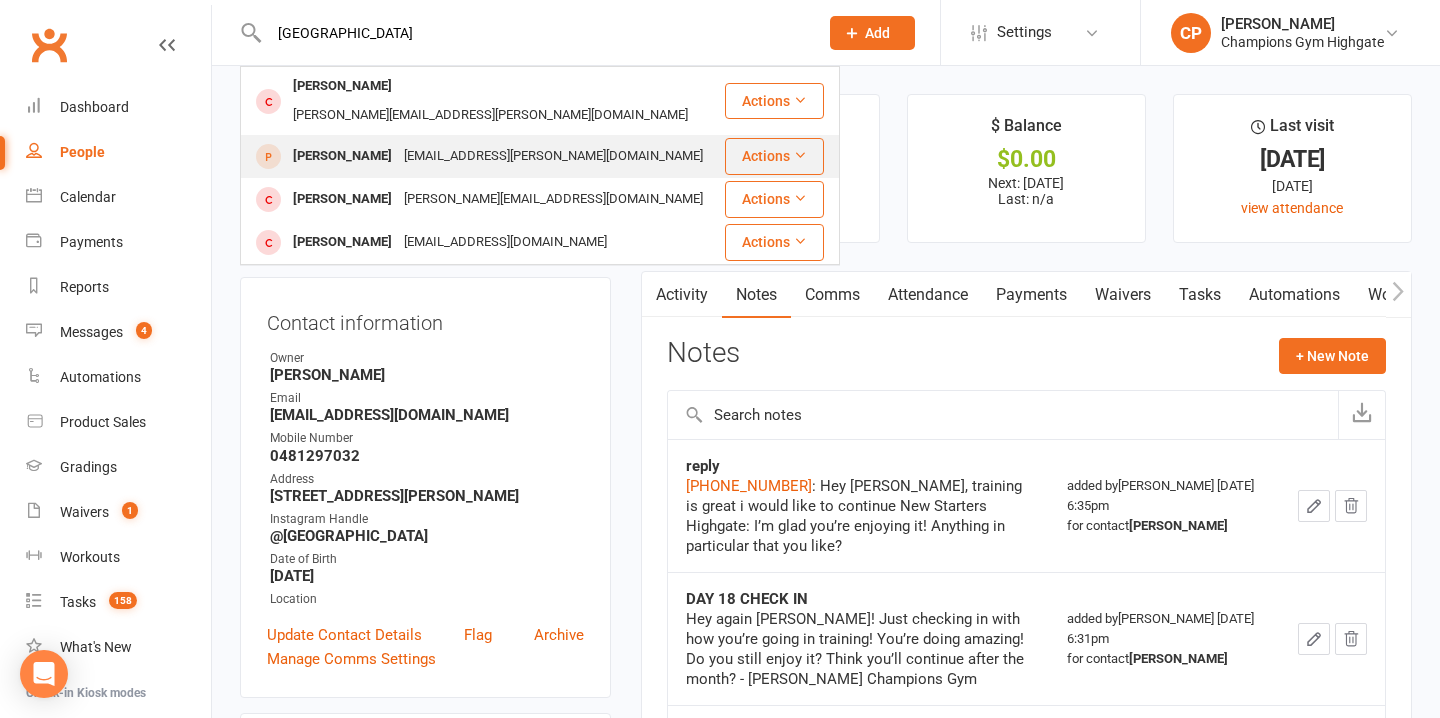 type on "sydney" 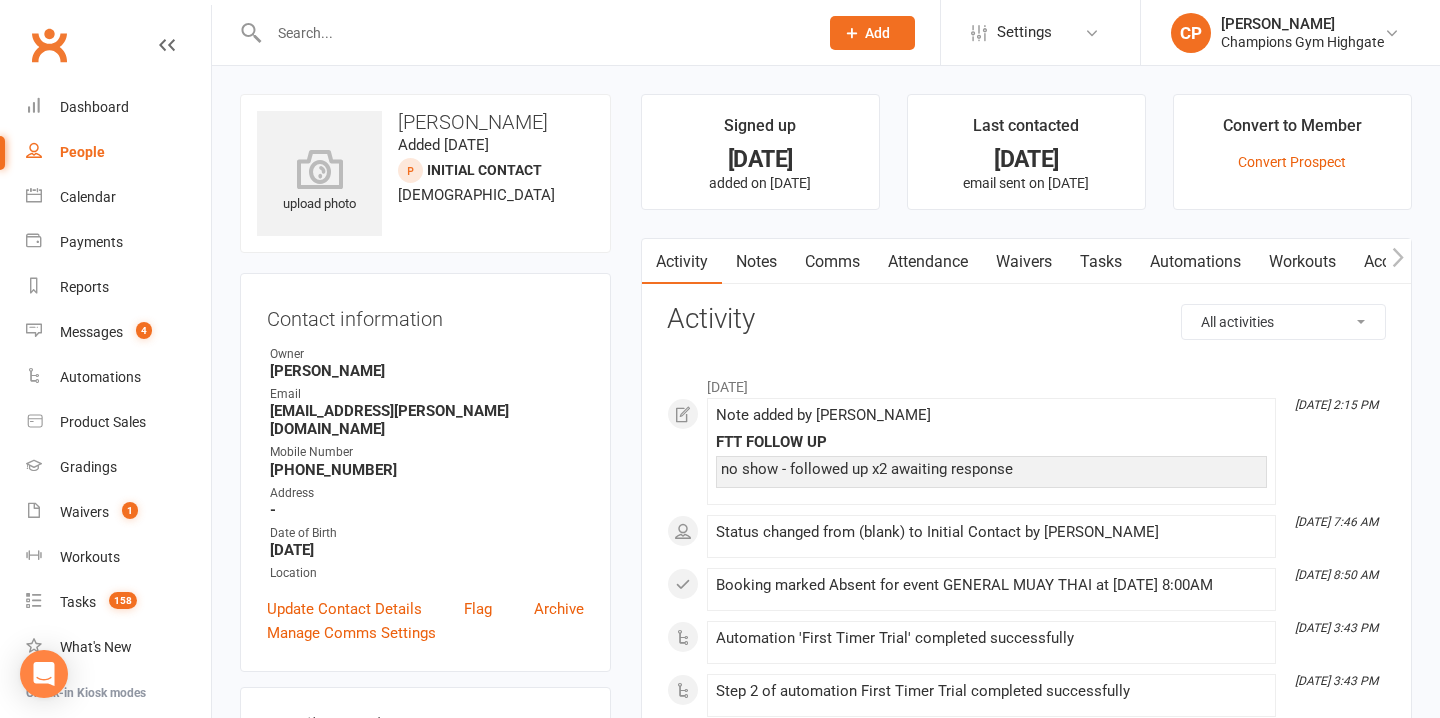click on "Attendance" at bounding box center [928, 262] 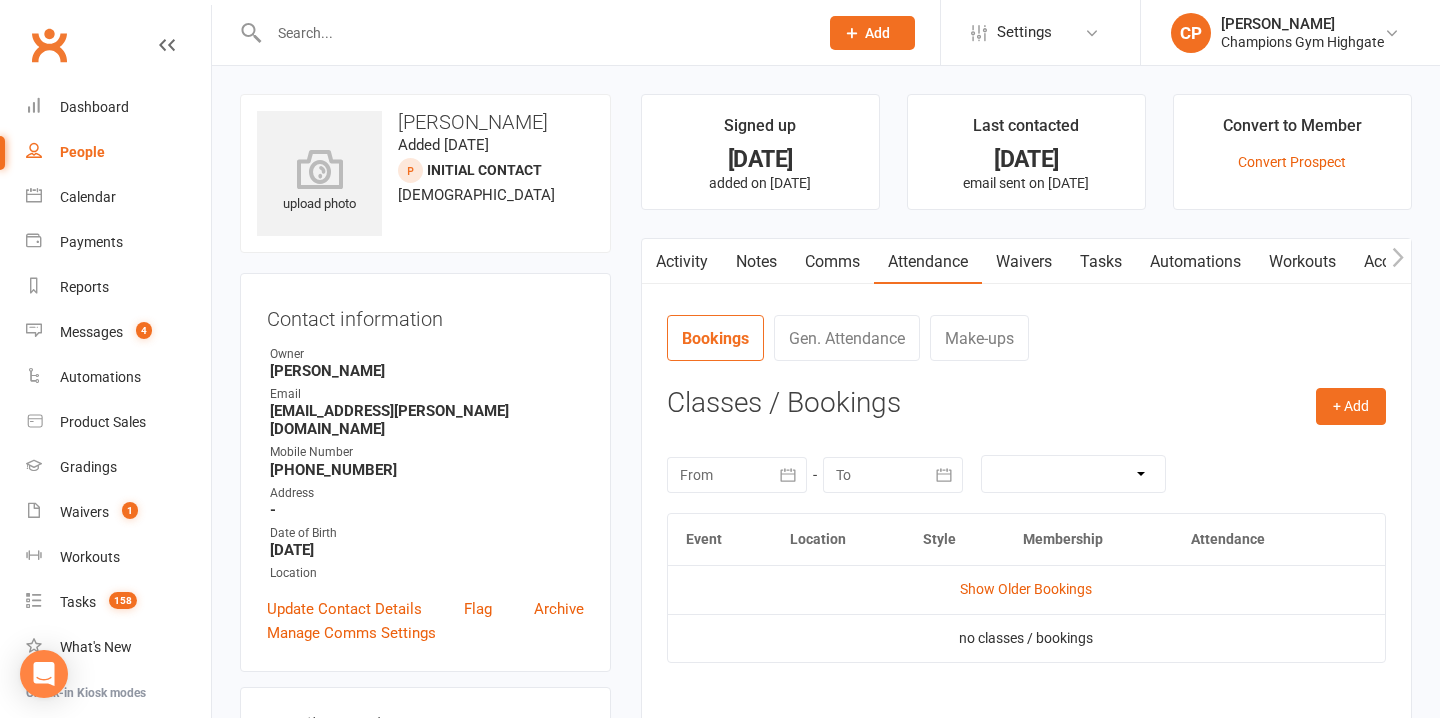 click on "Notes" at bounding box center [756, 262] 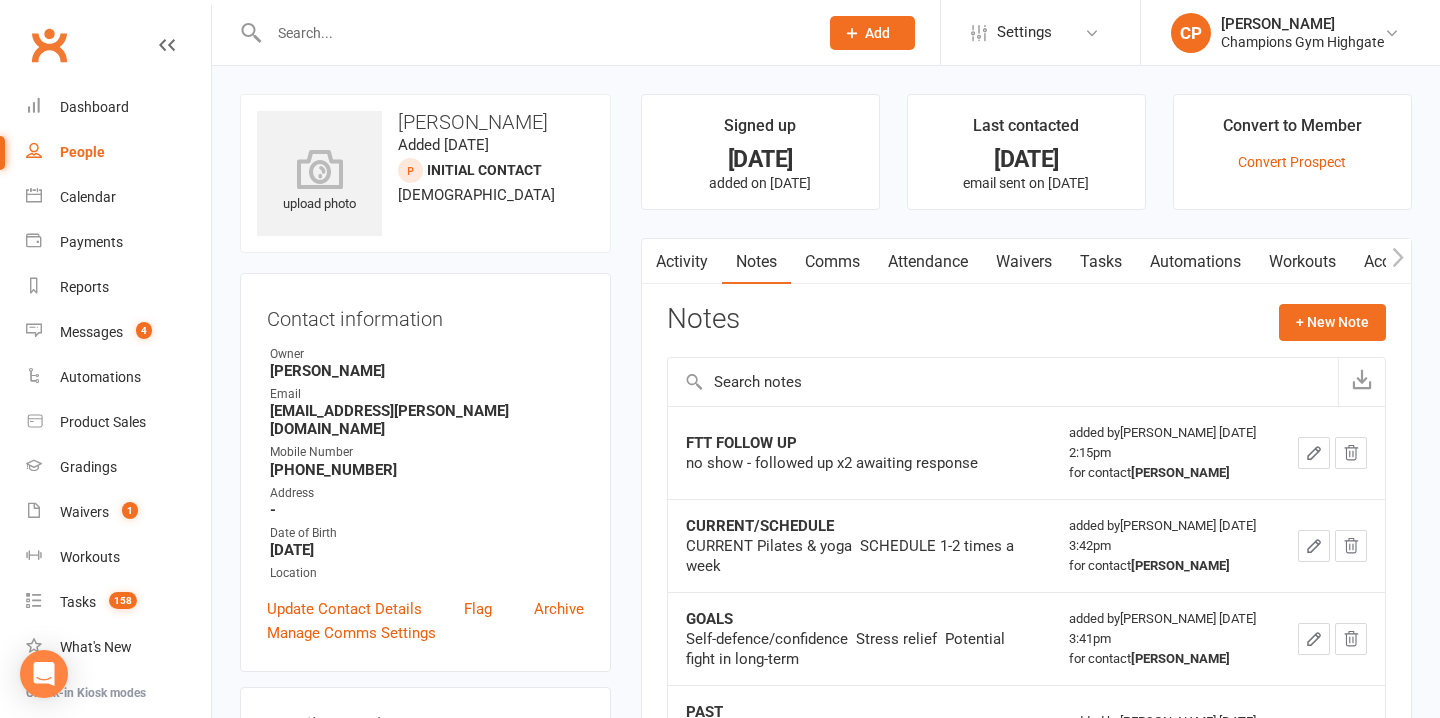 click on "Attendance" at bounding box center (928, 262) 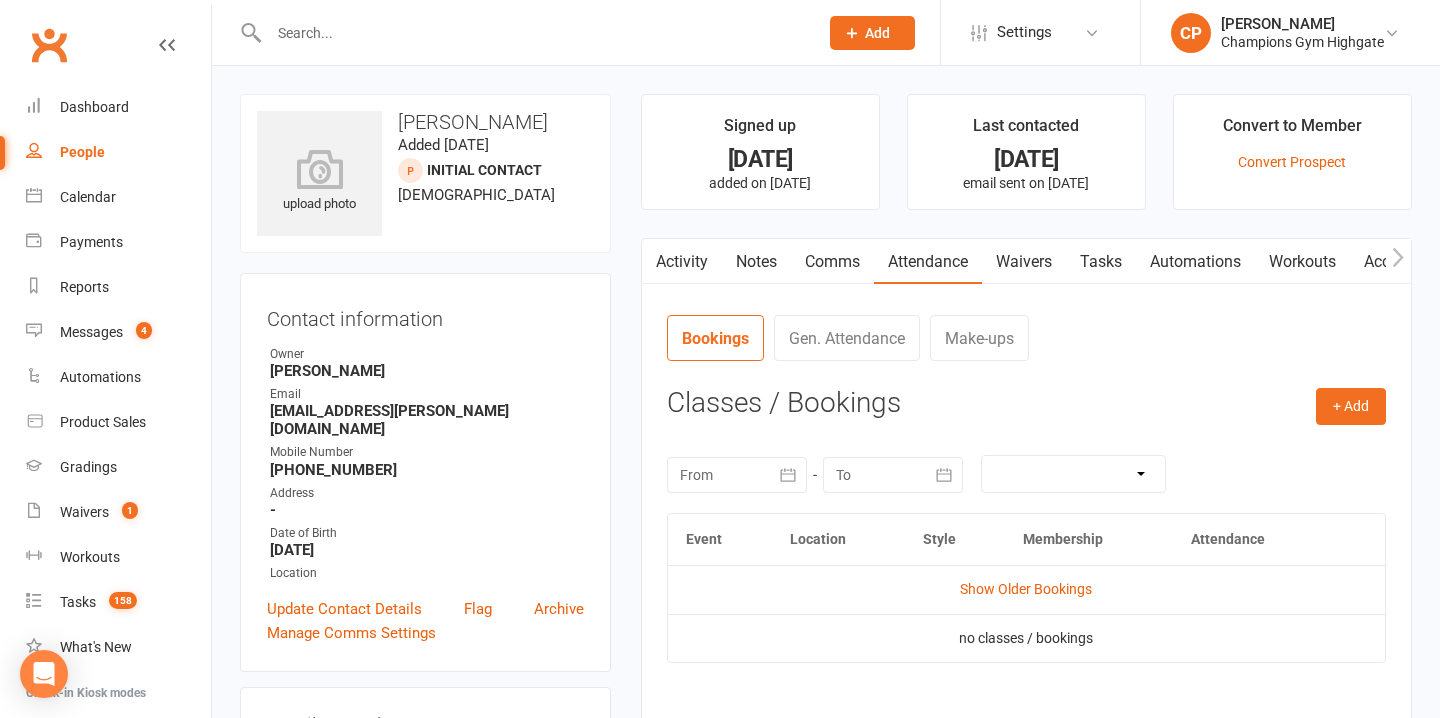 click on "Notes" at bounding box center (756, 262) 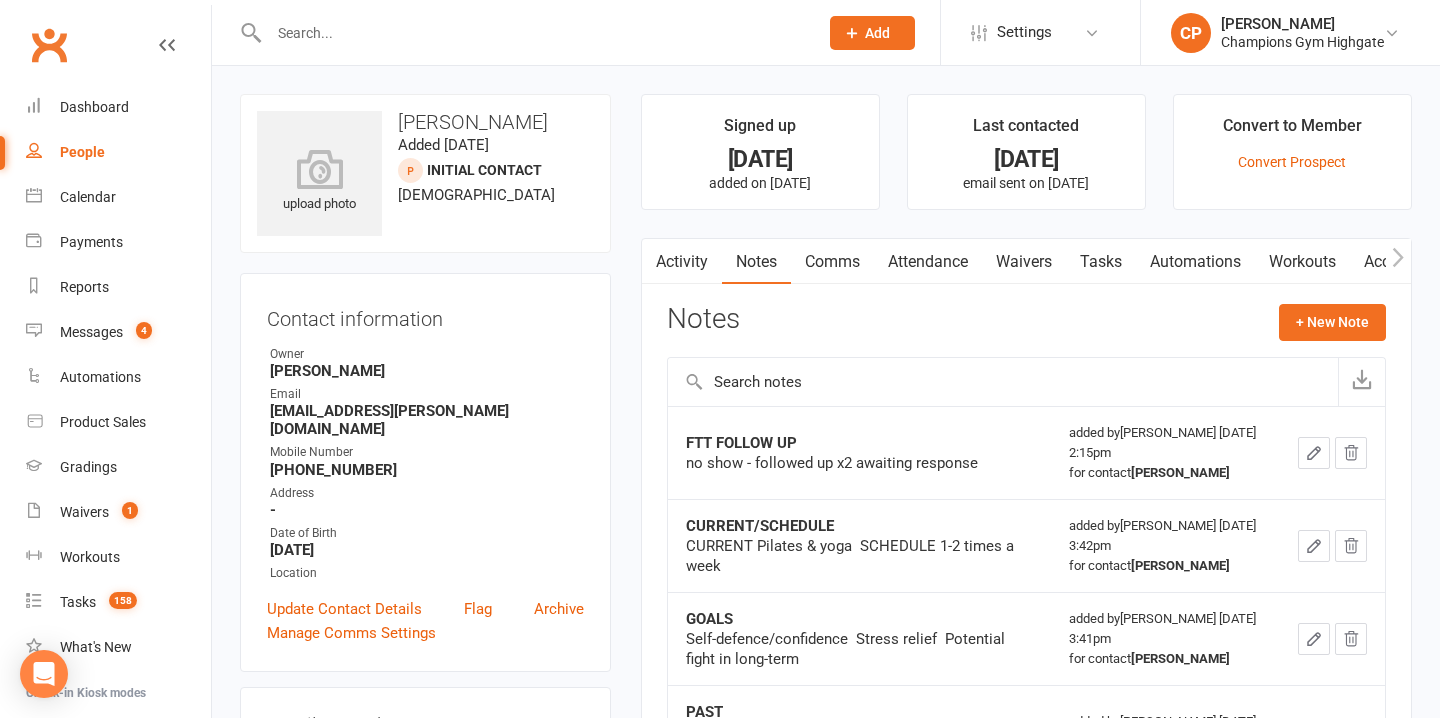 click on "Attendance" at bounding box center [928, 262] 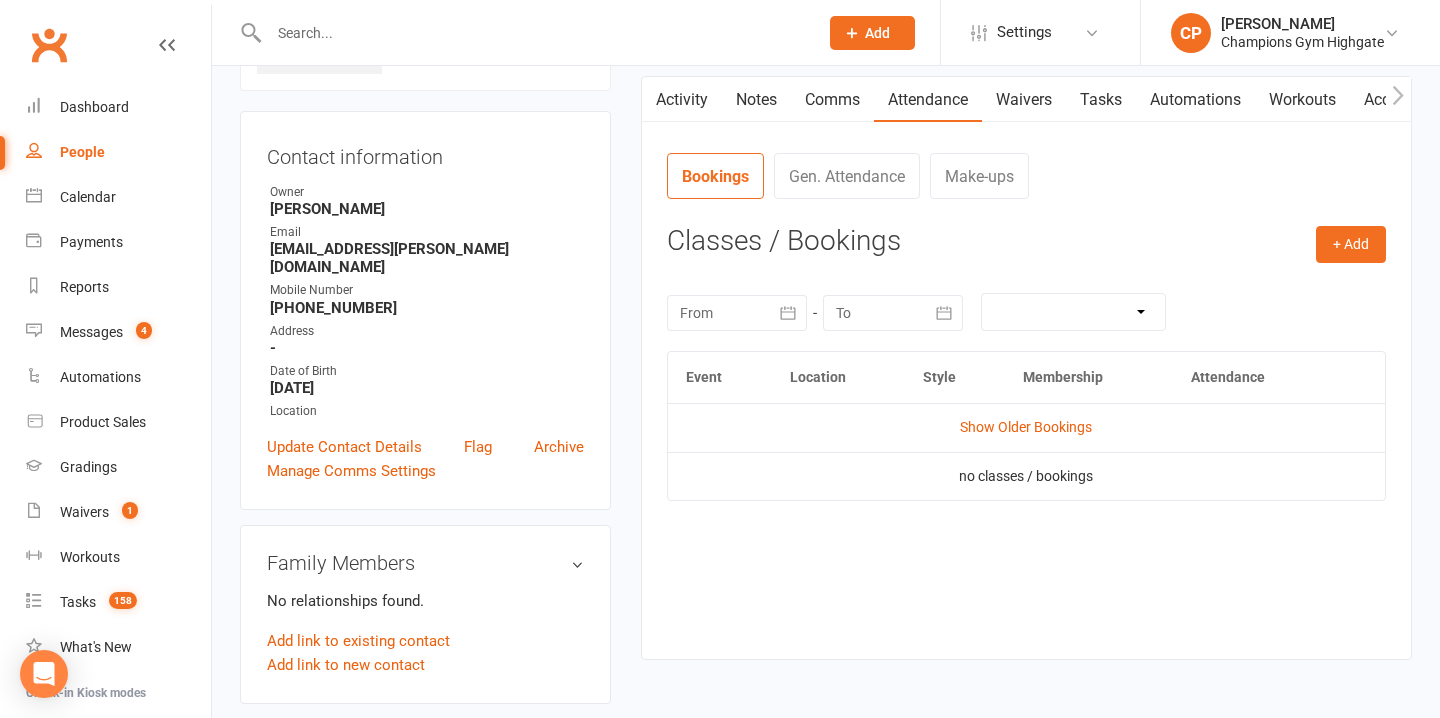scroll, scrollTop: 171, scrollLeft: 0, axis: vertical 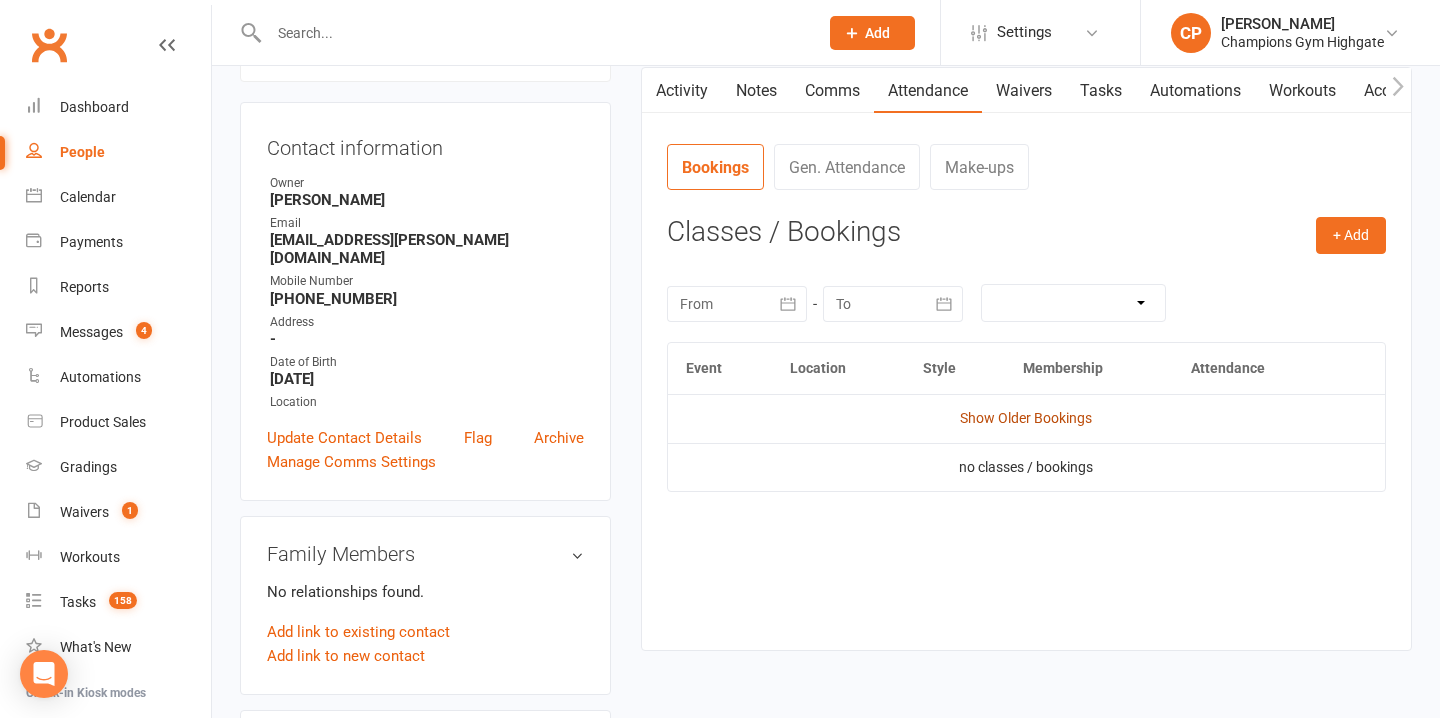 click on "Show Older Bookings" at bounding box center (1026, 418) 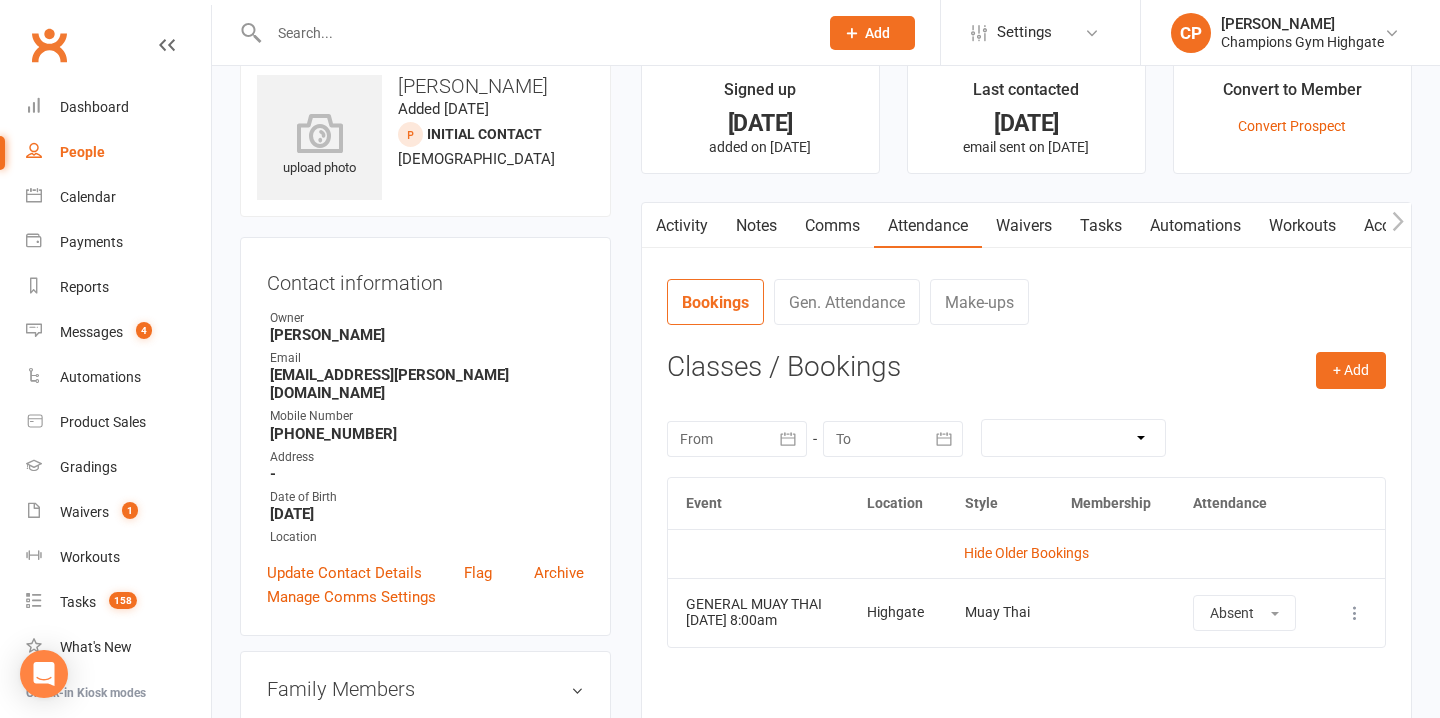 scroll, scrollTop: 0, scrollLeft: 0, axis: both 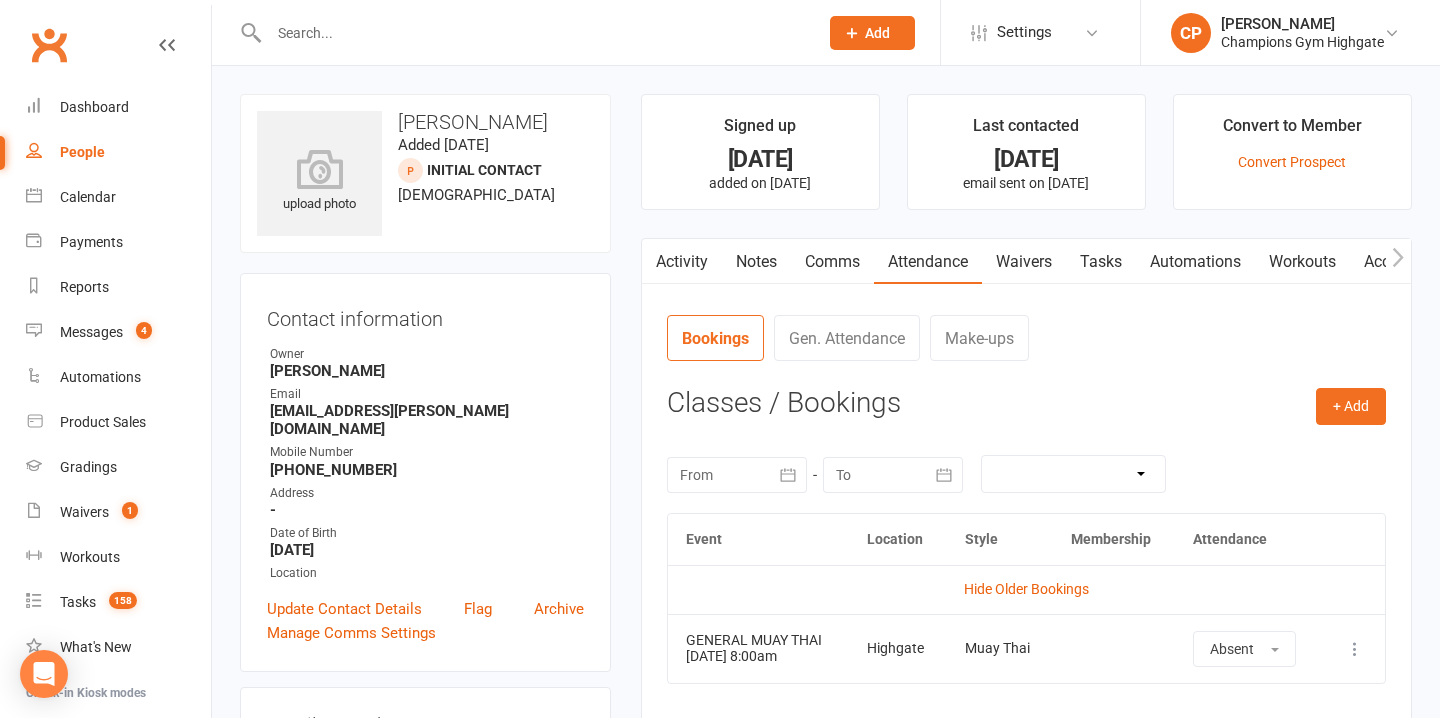 click at bounding box center [522, 32] 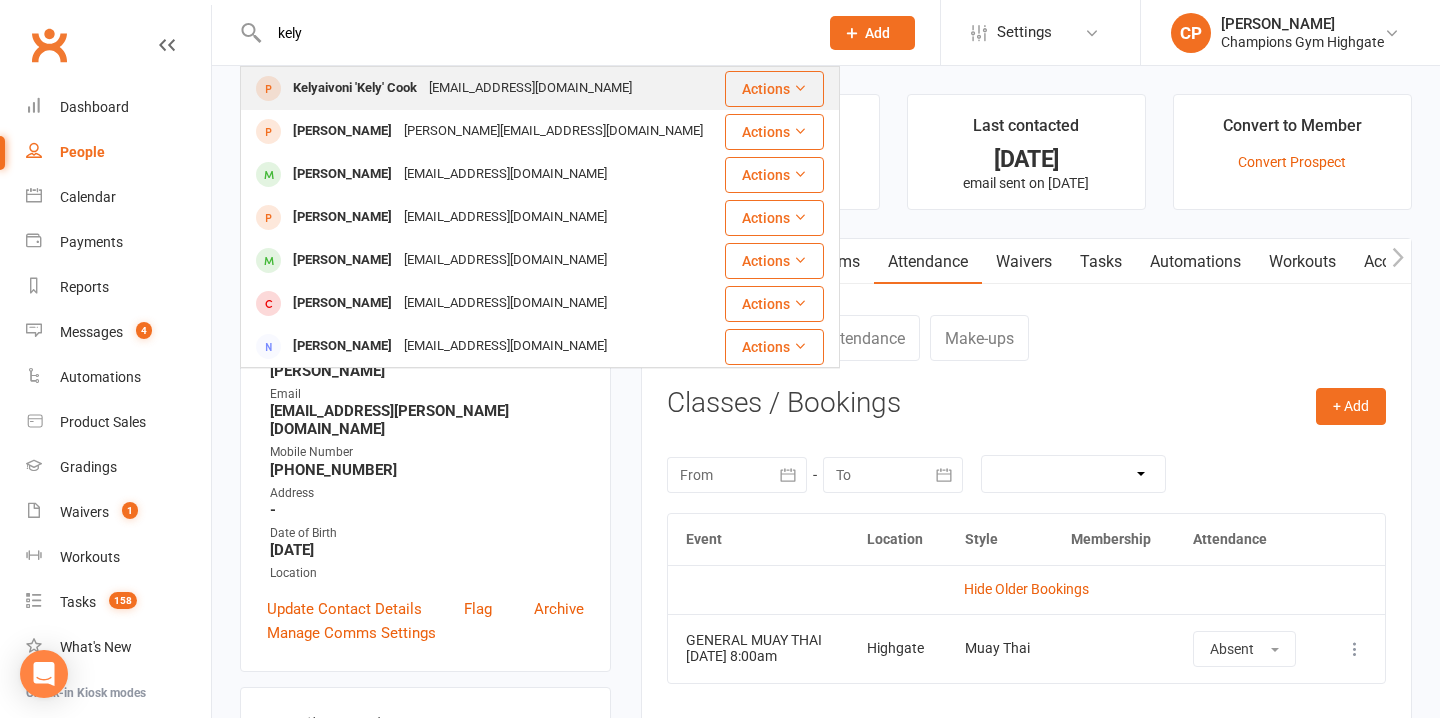 type on "kely" 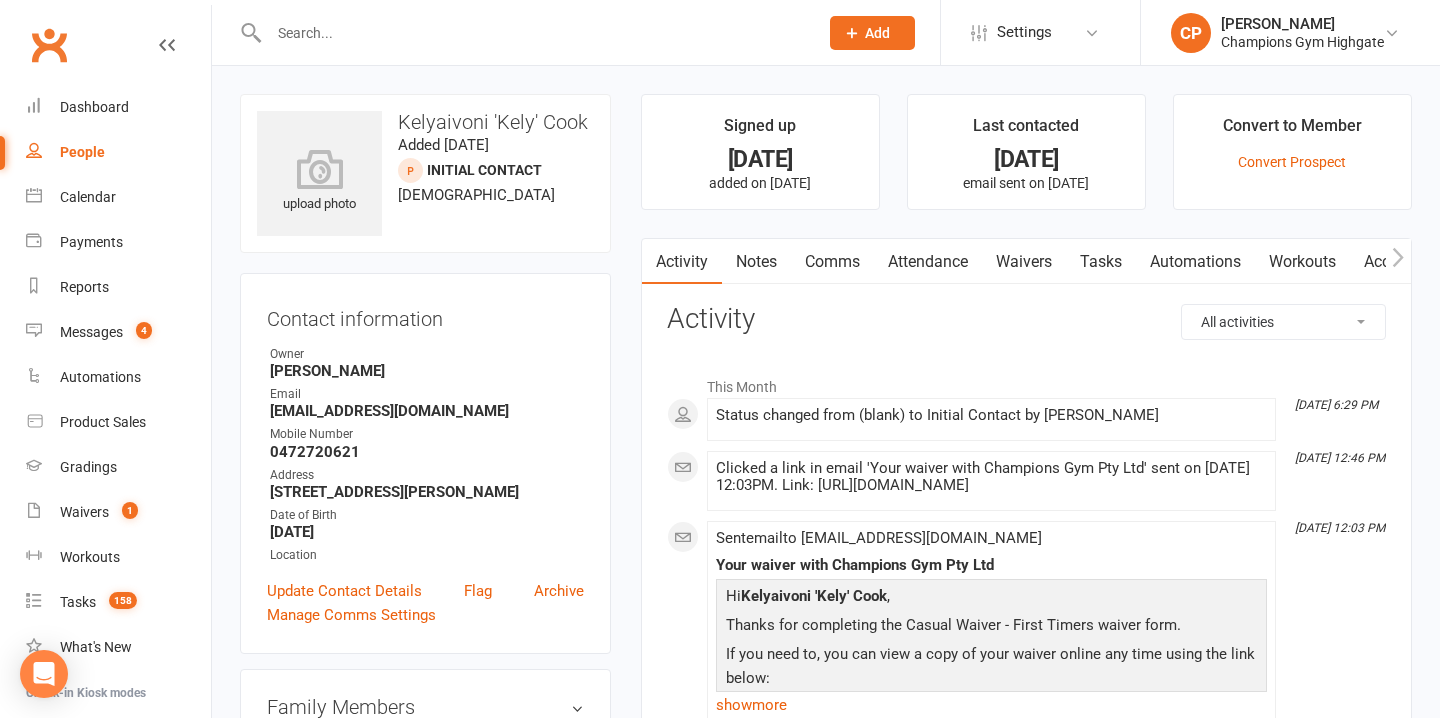 click on "Waivers" at bounding box center [1024, 262] 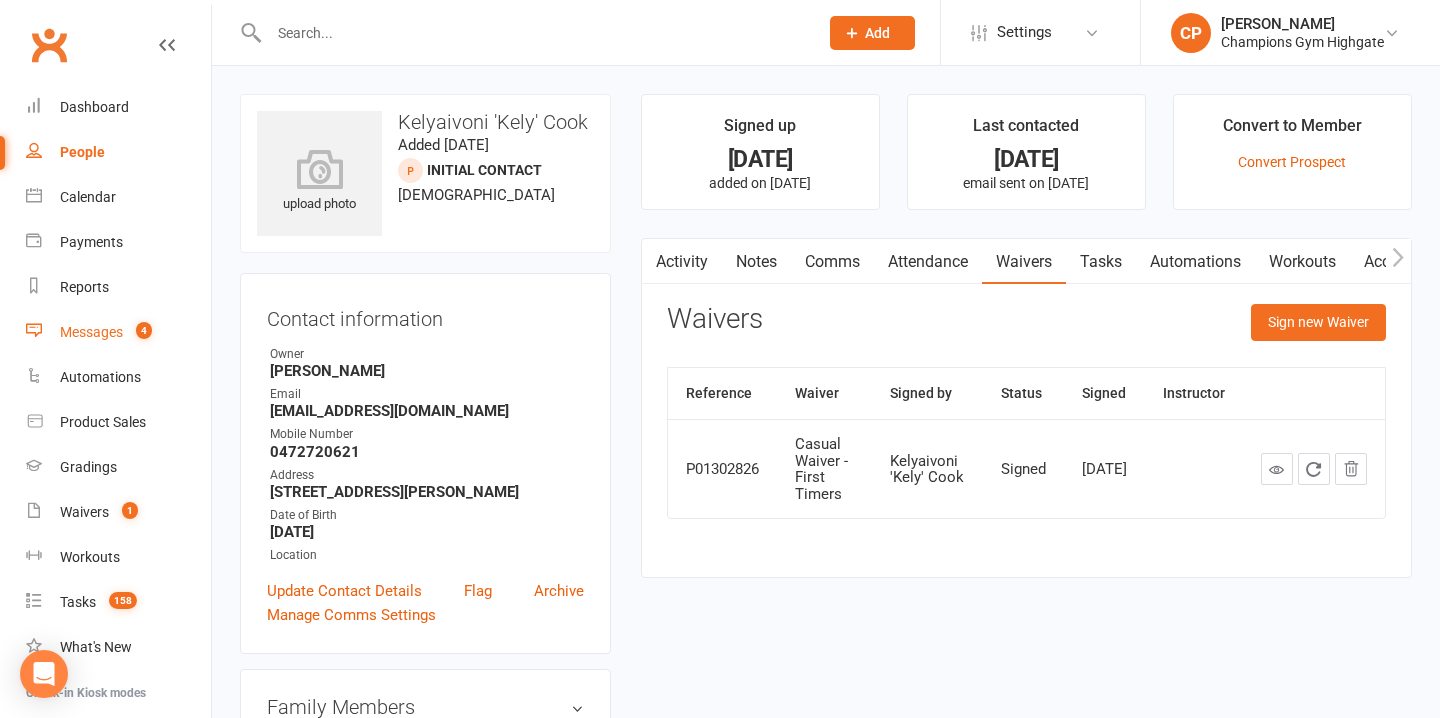 click on "Messages" at bounding box center [91, 332] 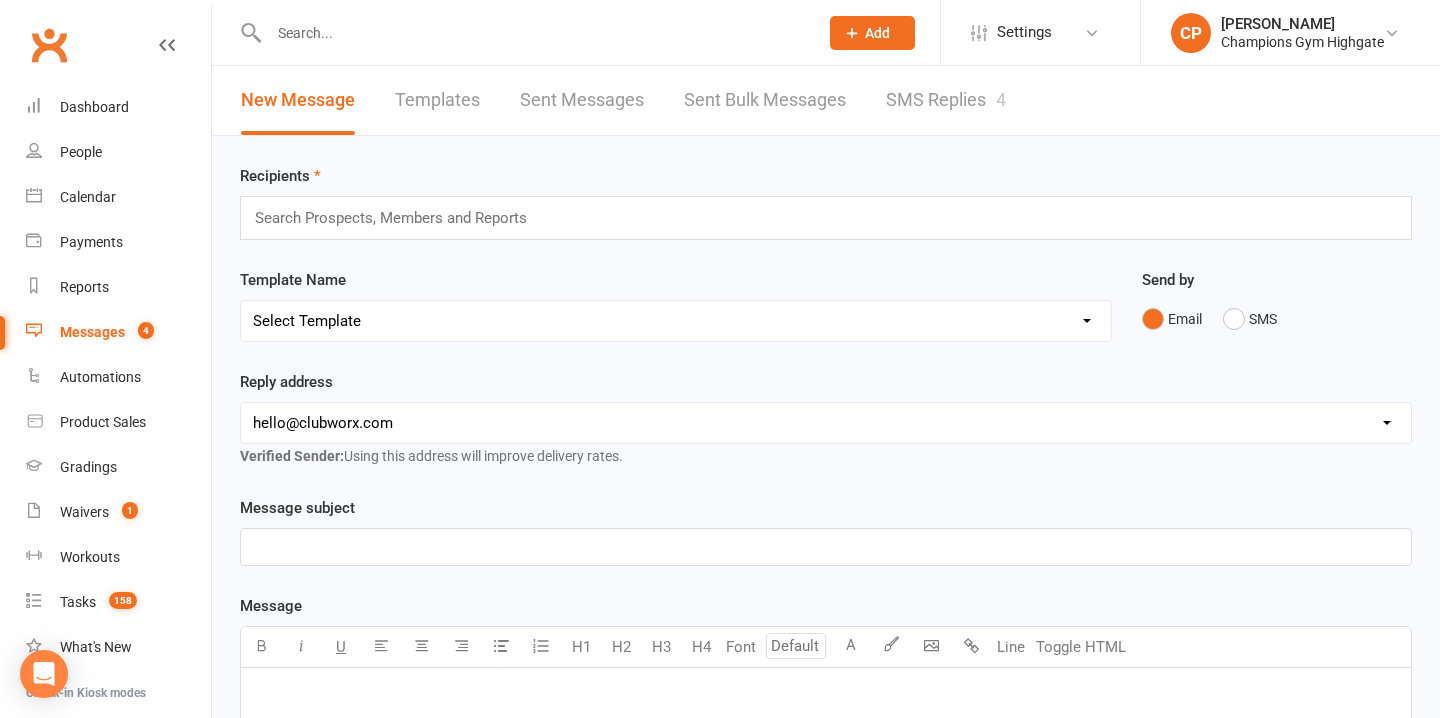 click at bounding box center [522, 32] 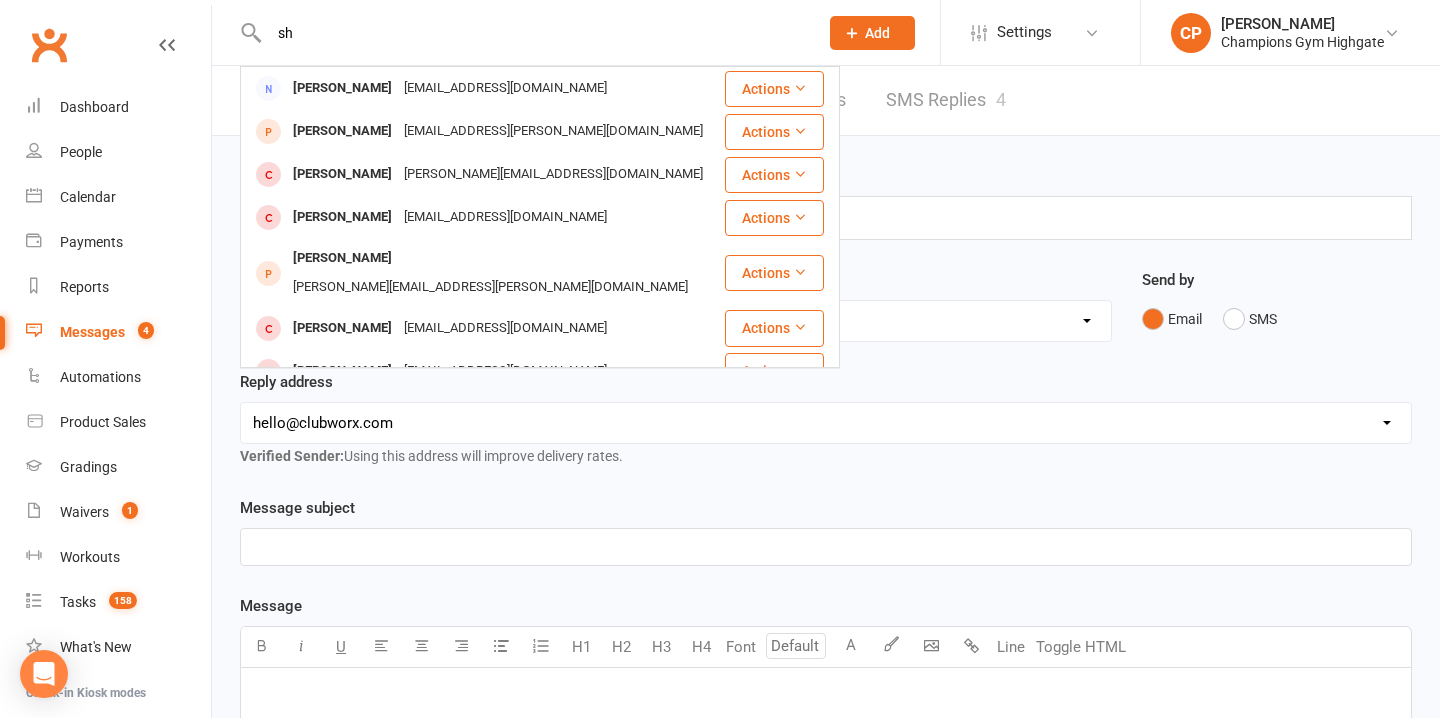 type on "s" 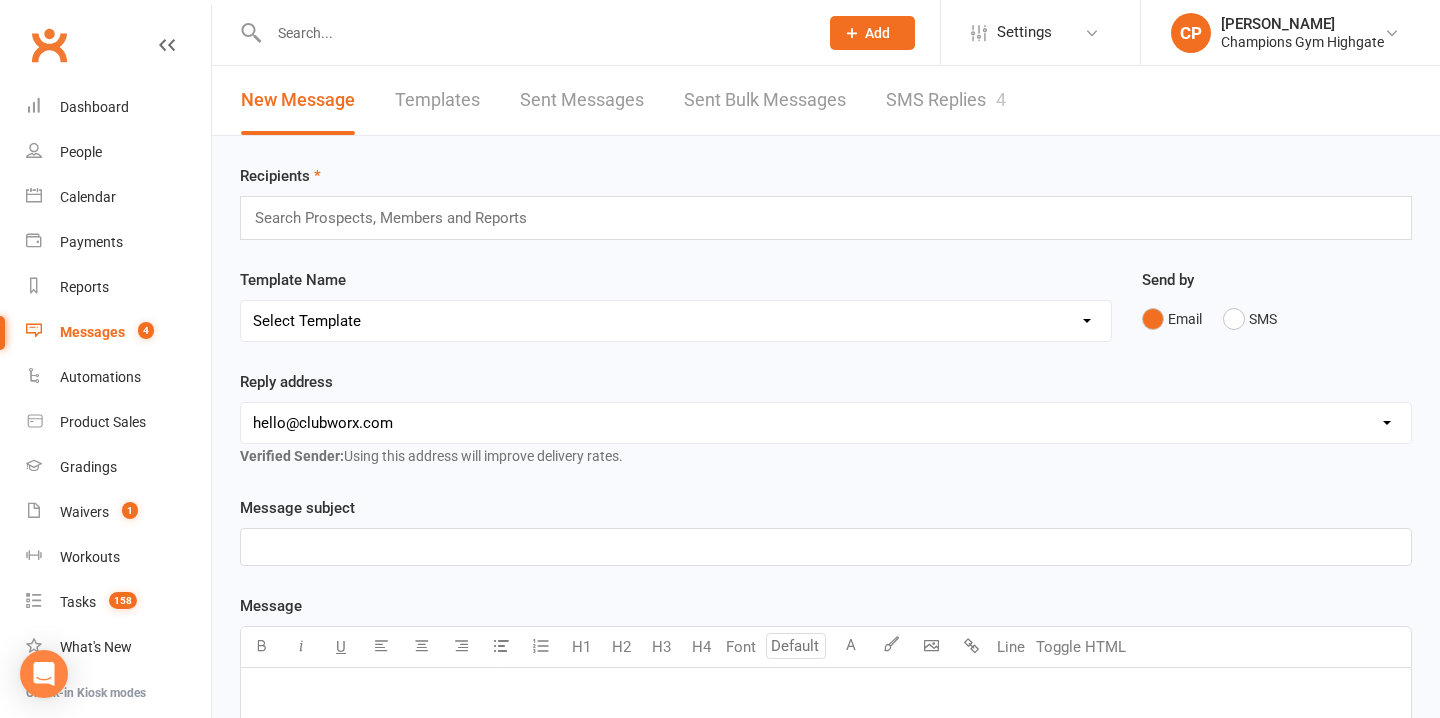 type 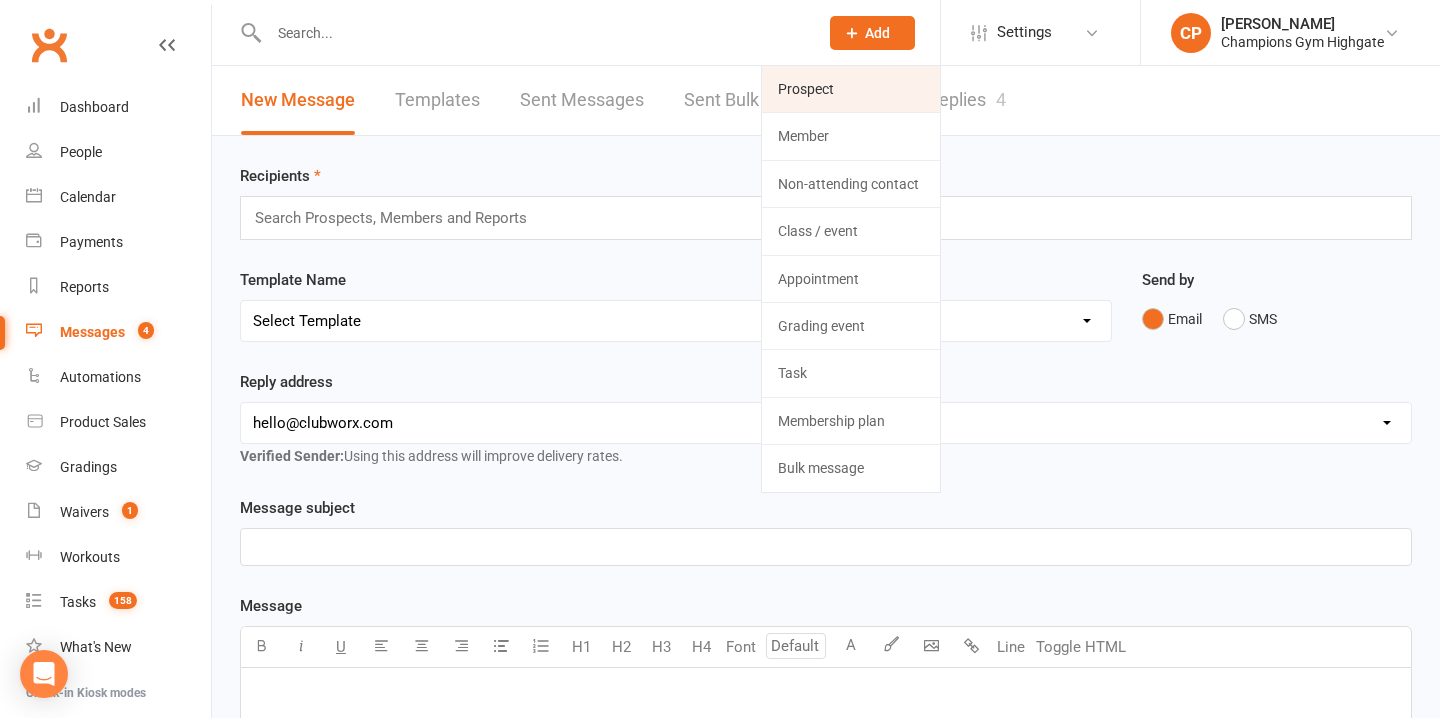 click on "Prospect" 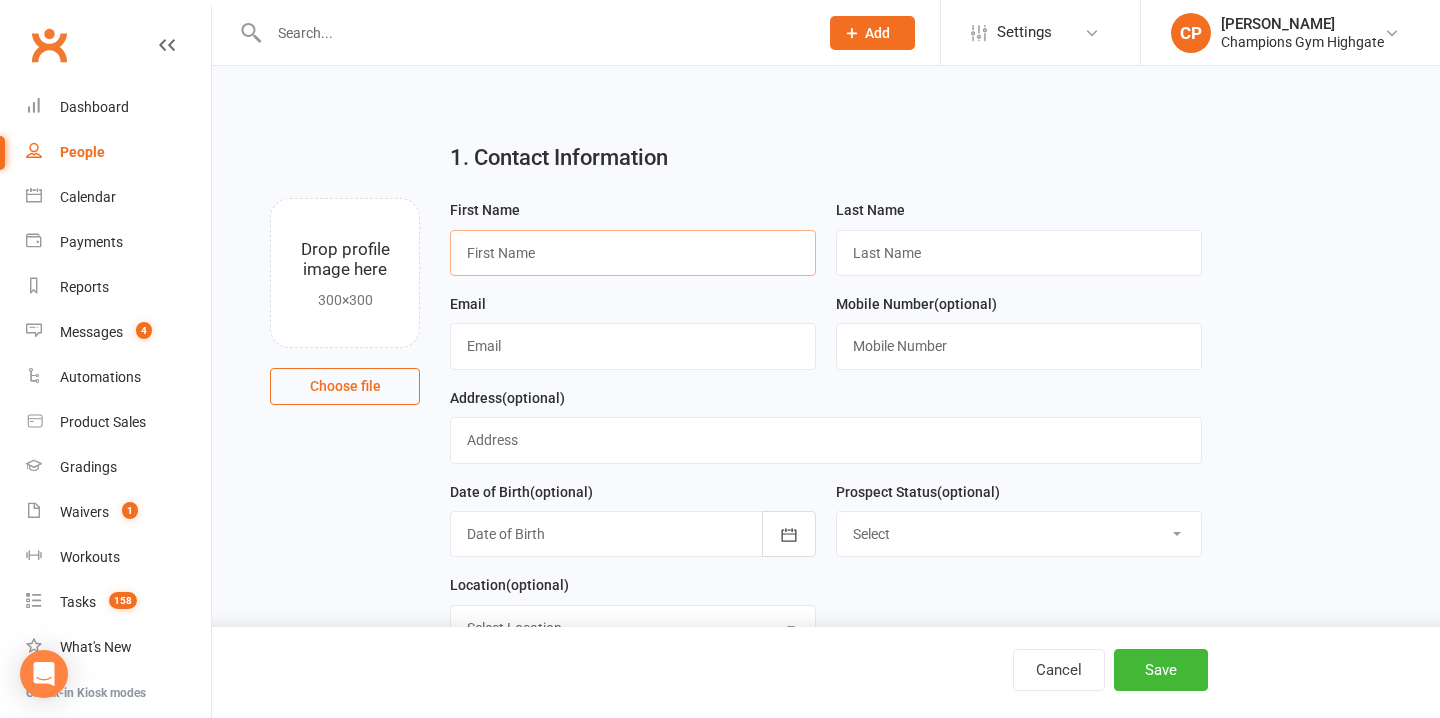 click at bounding box center [633, 253] 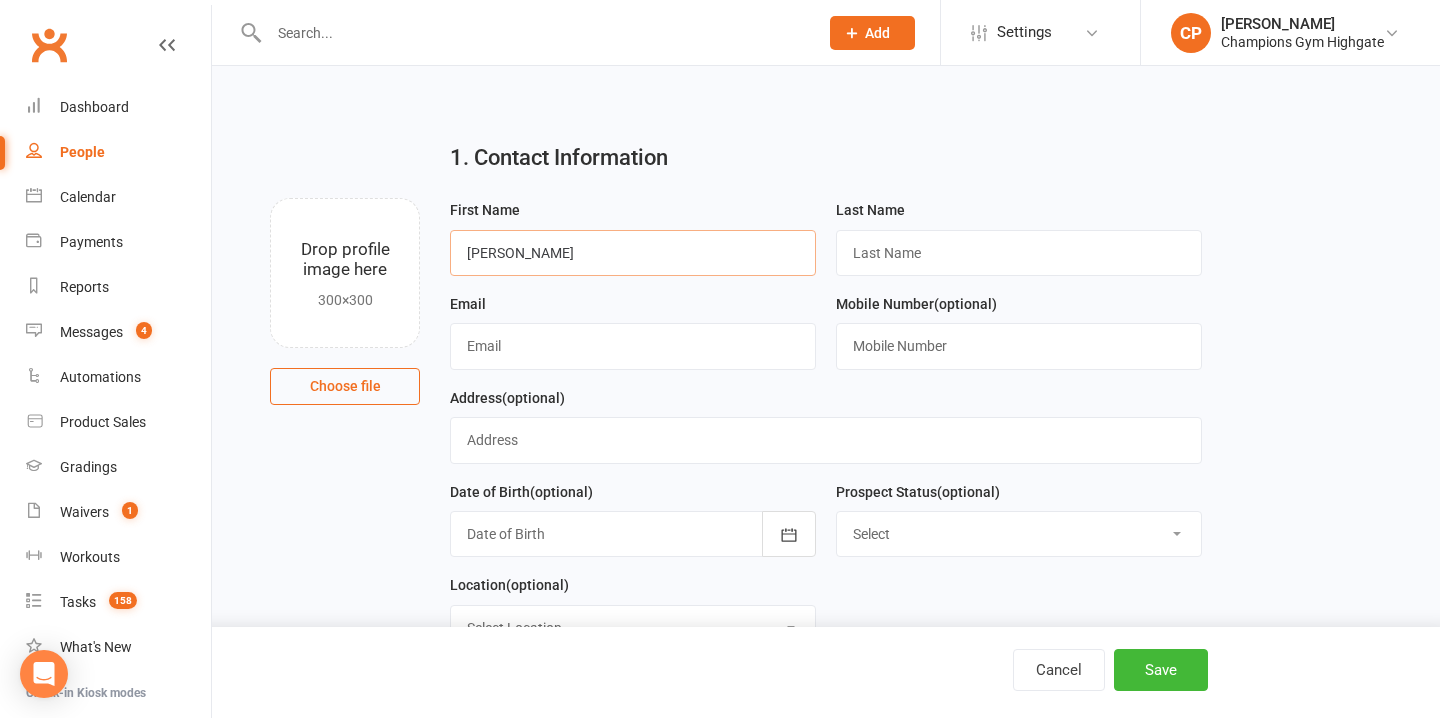type on "shea" 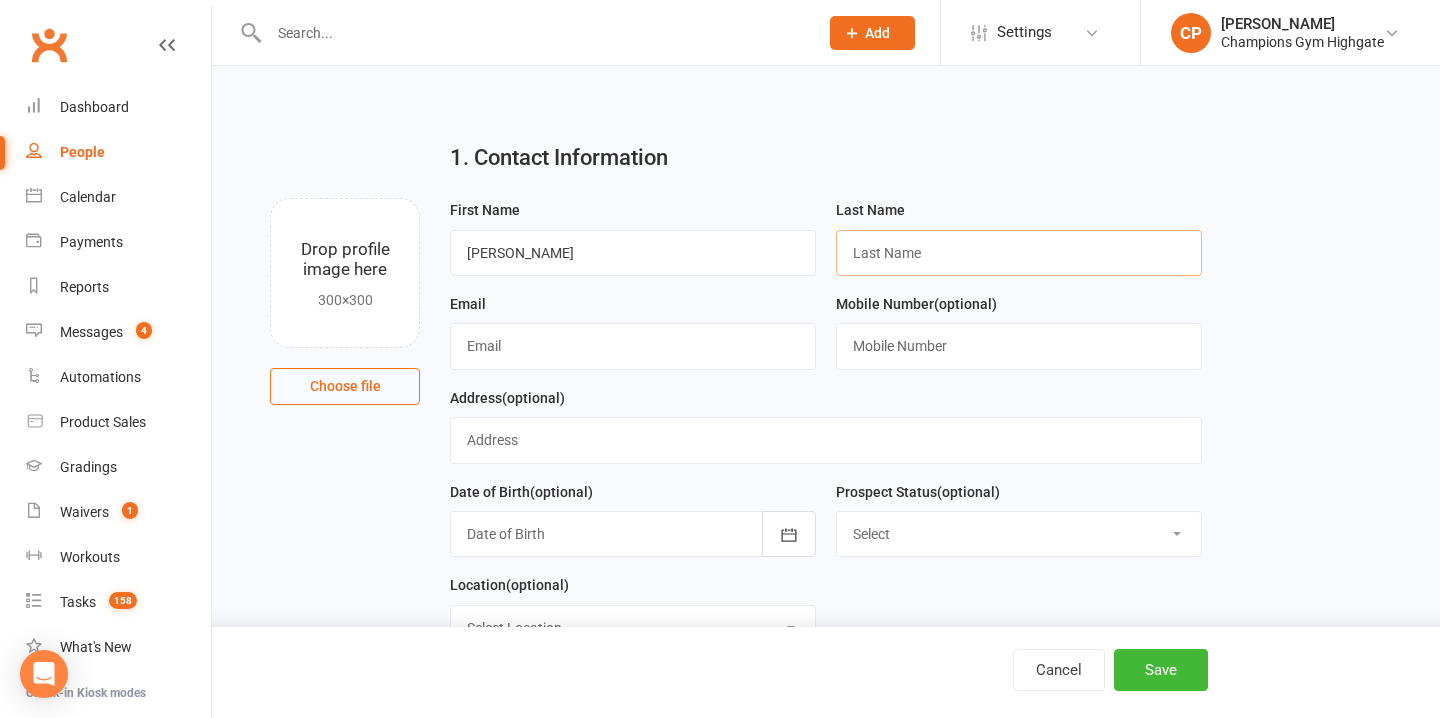 click at bounding box center [1019, 253] 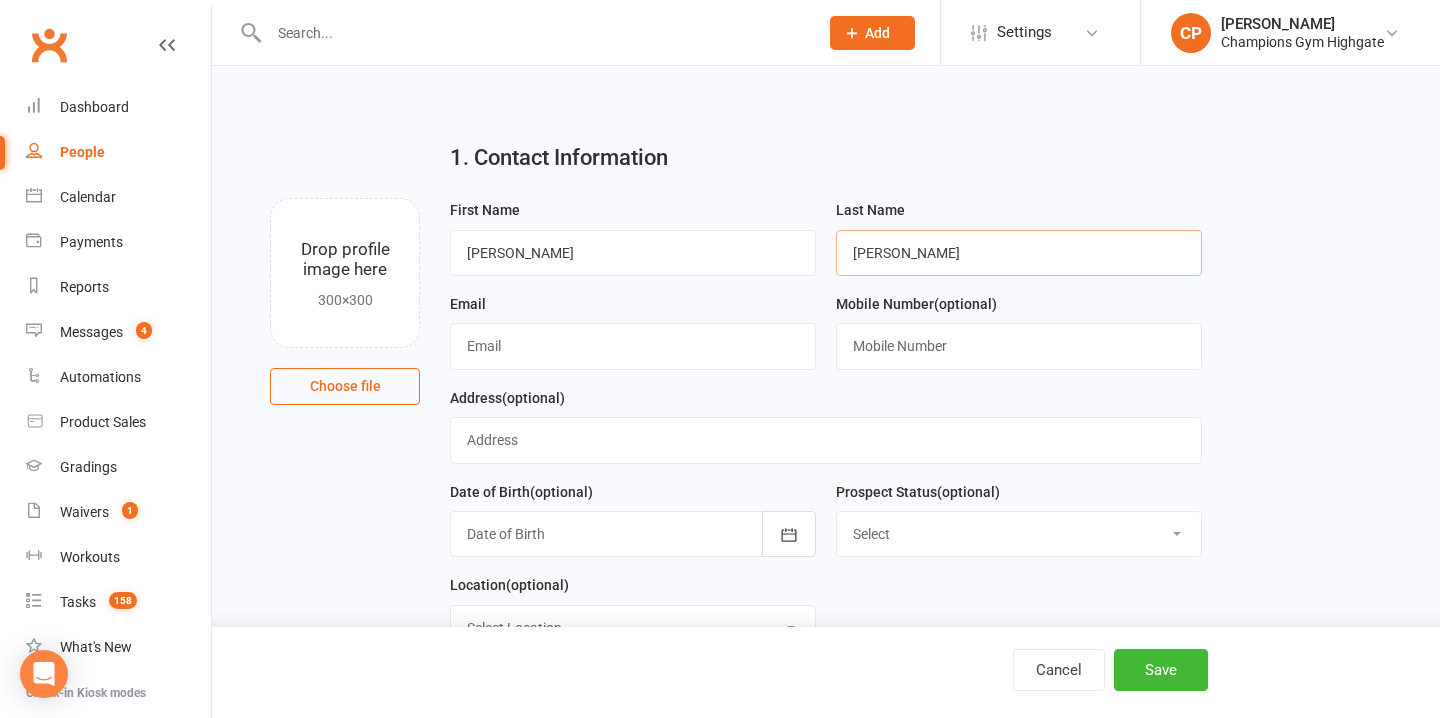 type on "bracken" 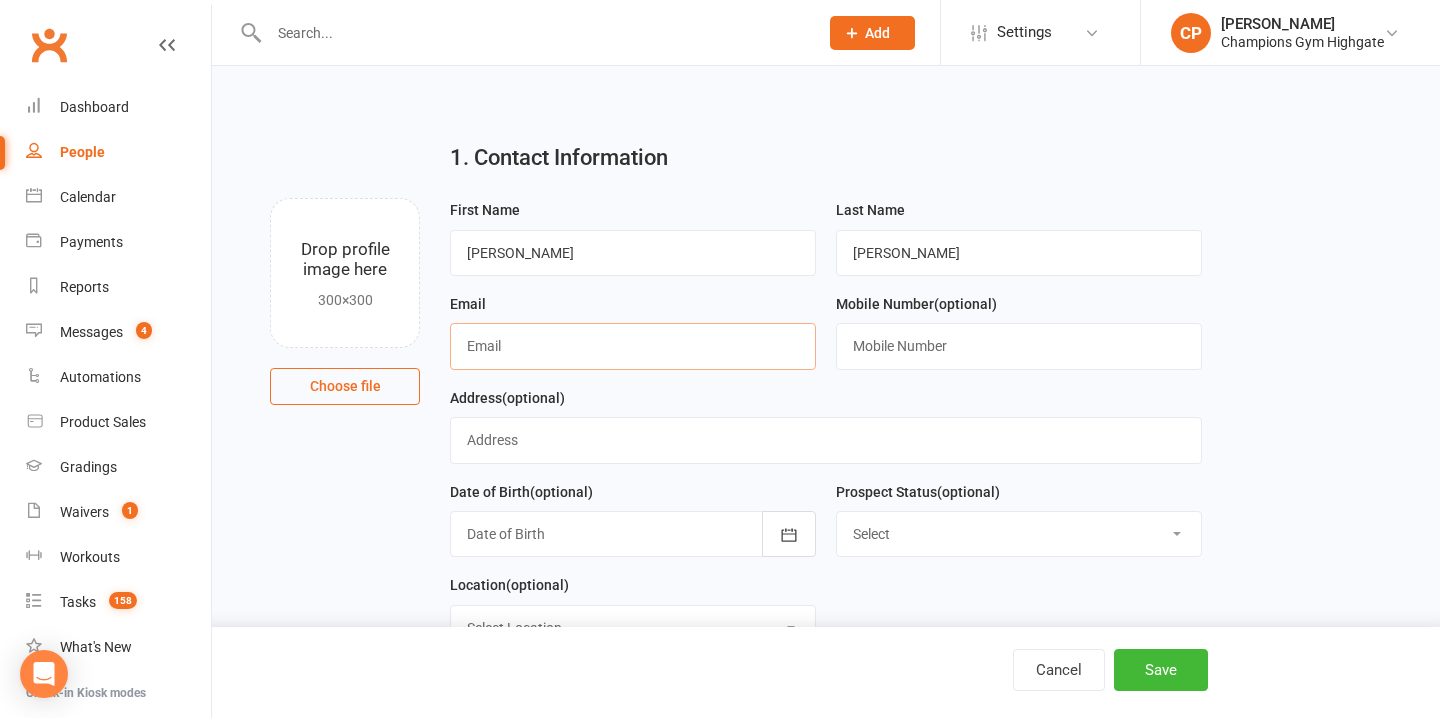 click at bounding box center [633, 346] 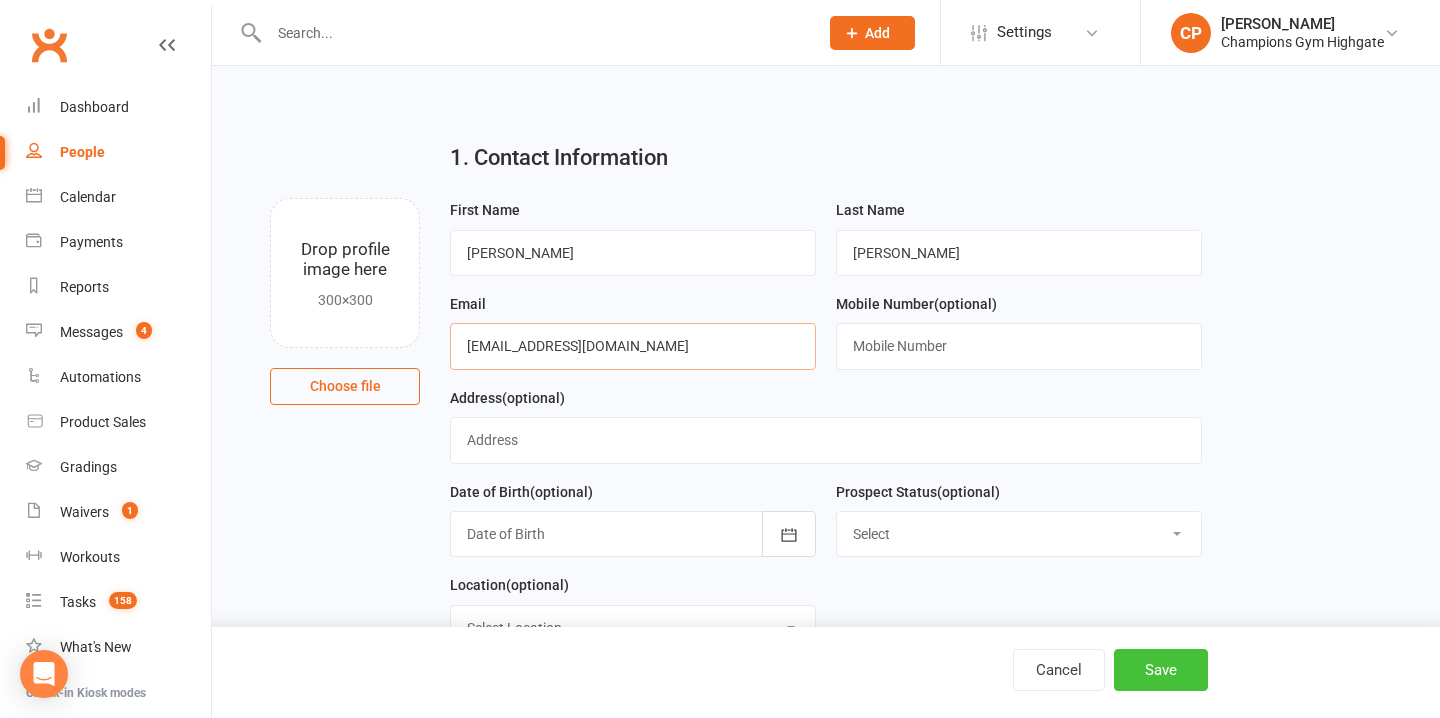 type on "[EMAIL_ADDRESS][DOMAIN_NAME]" 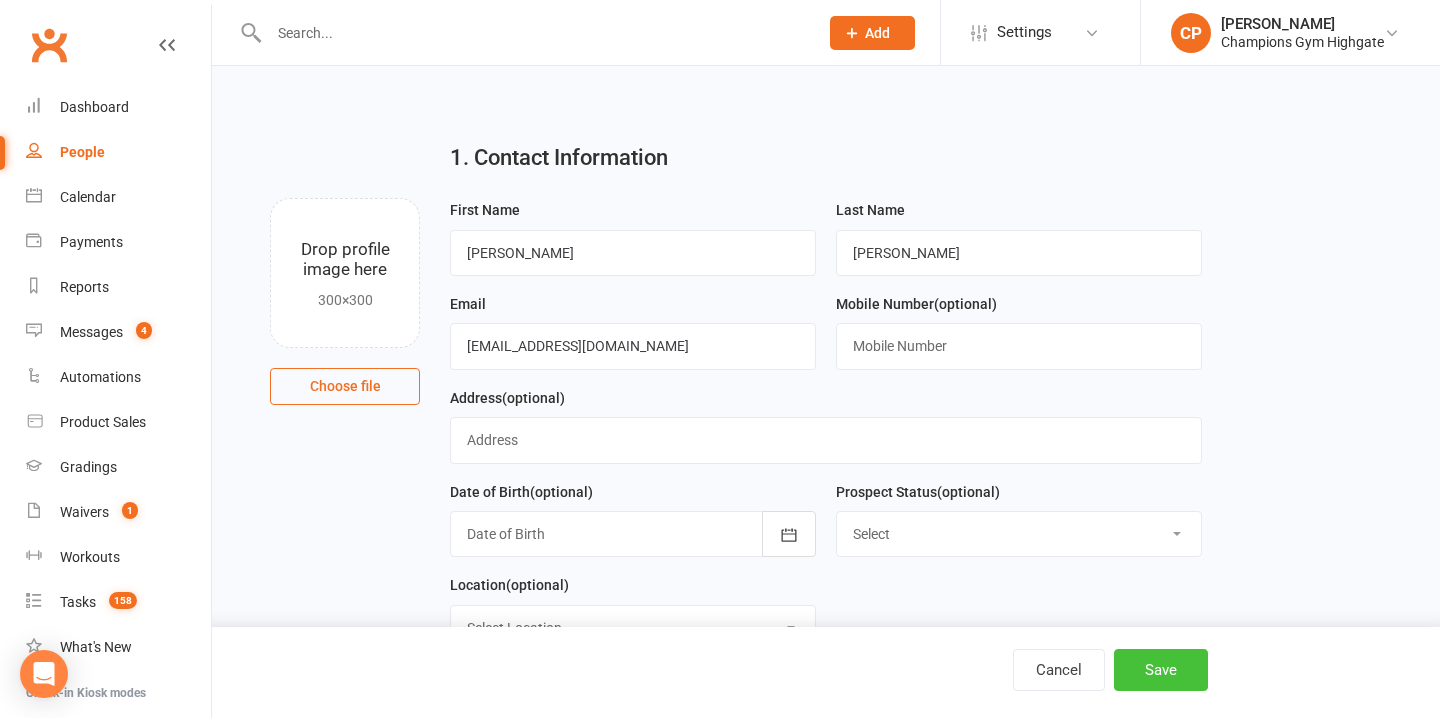 click on "Save" at bounding box center [1161, 670] 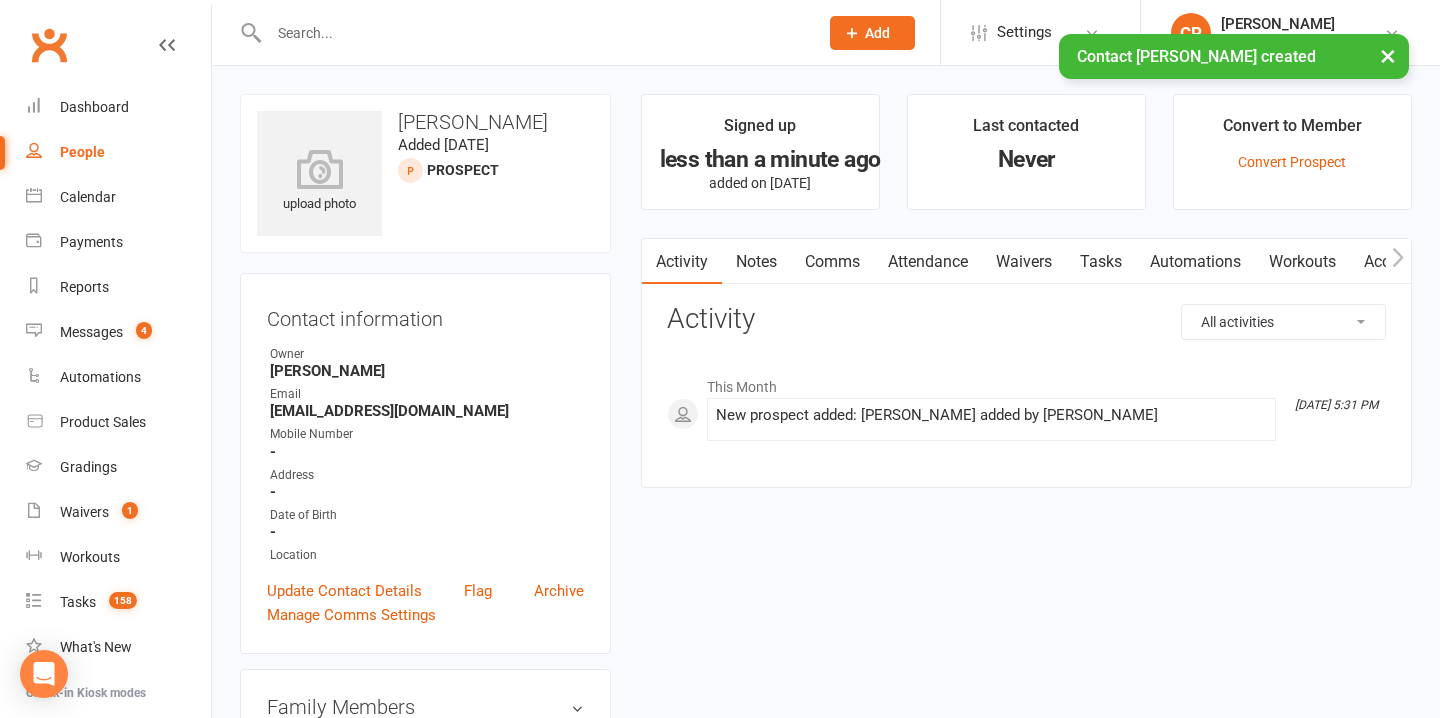 click on "Waivers" at bounding box center [1024, 262] 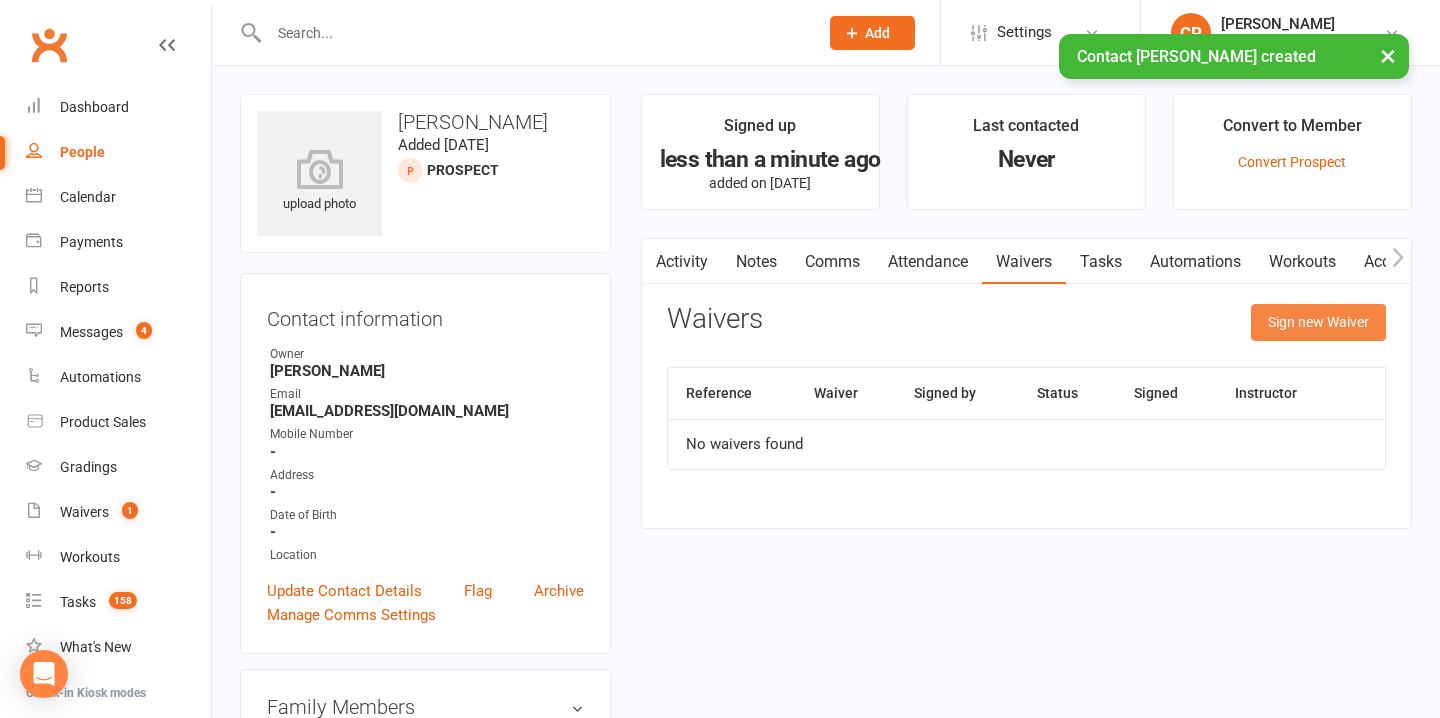 click on "Sign new Waiver" at bounding box center [1318, 322] 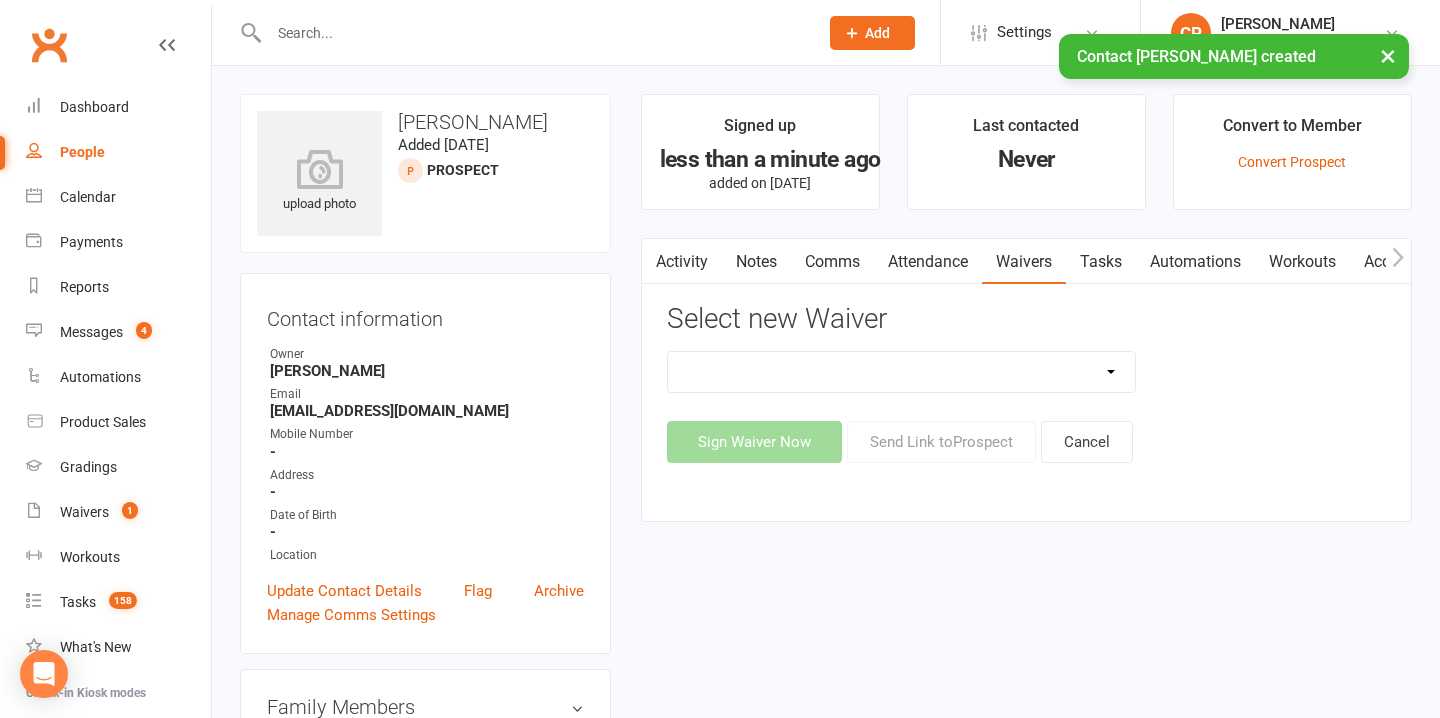 click on "Casual Waiver - First Timers Casual Waiver (STAFF ONLY) Champions Gym Cancellation Form Champions Gym Change of Payment Form Champions Gym Class Pass Terms, Conditions & Waiver of Liability Champions Gym Feedback Form - Sorry to see you go! Champions Gym Membership Agreement Champions Gym Membership Variation Form Champions Gym New Starter Agreement Champions Gym Pty Ltd – 7-Day Free Trial Waiver & Release of Liability Champions Gym Suspension Form ***DO NOT USE Champions Gym Membership Agreement (YOUTH) ***DO NOT USE Champions Gym Membership Variation Form - YOUTH ***DO NOT USE Champions Gym New Starter Agreement (YOUTH) Hitout Event Participant Commitment Agreement" at bounding box center (902, 372) 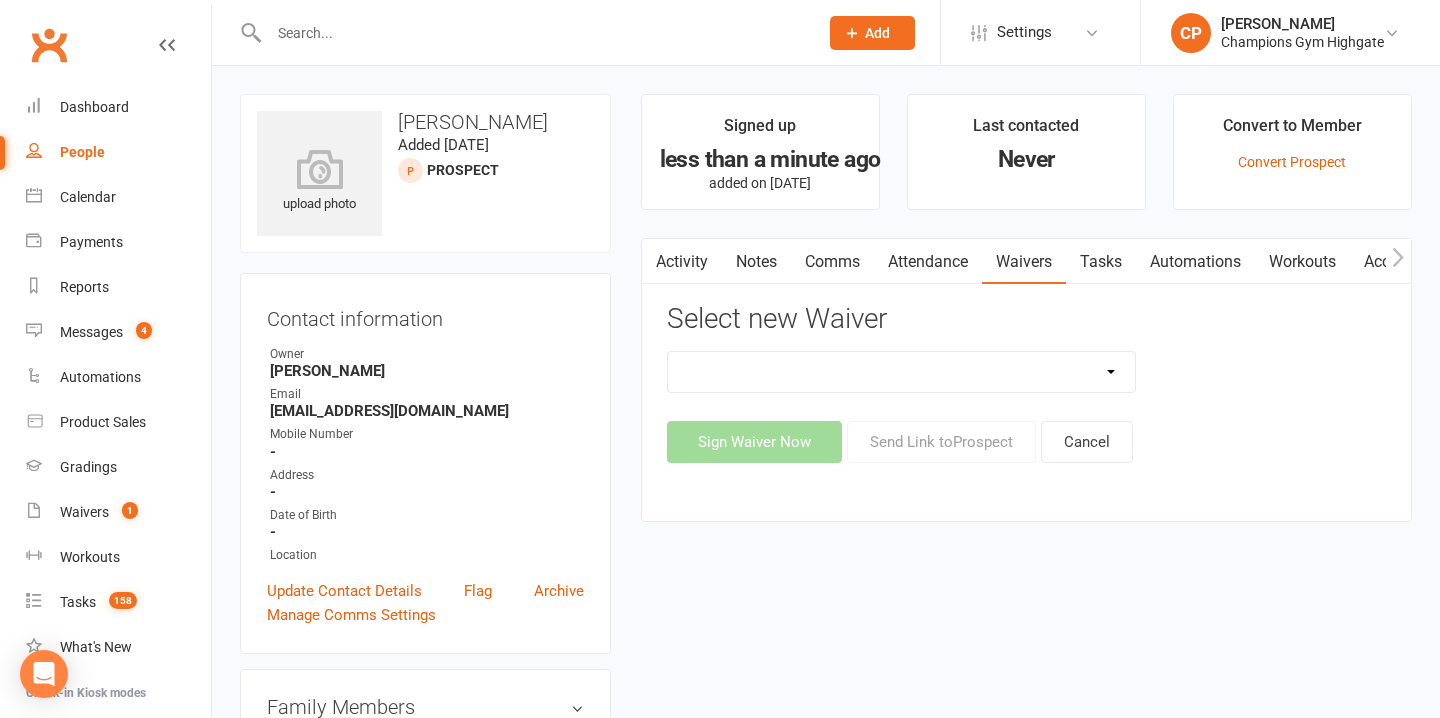 select on "8209" 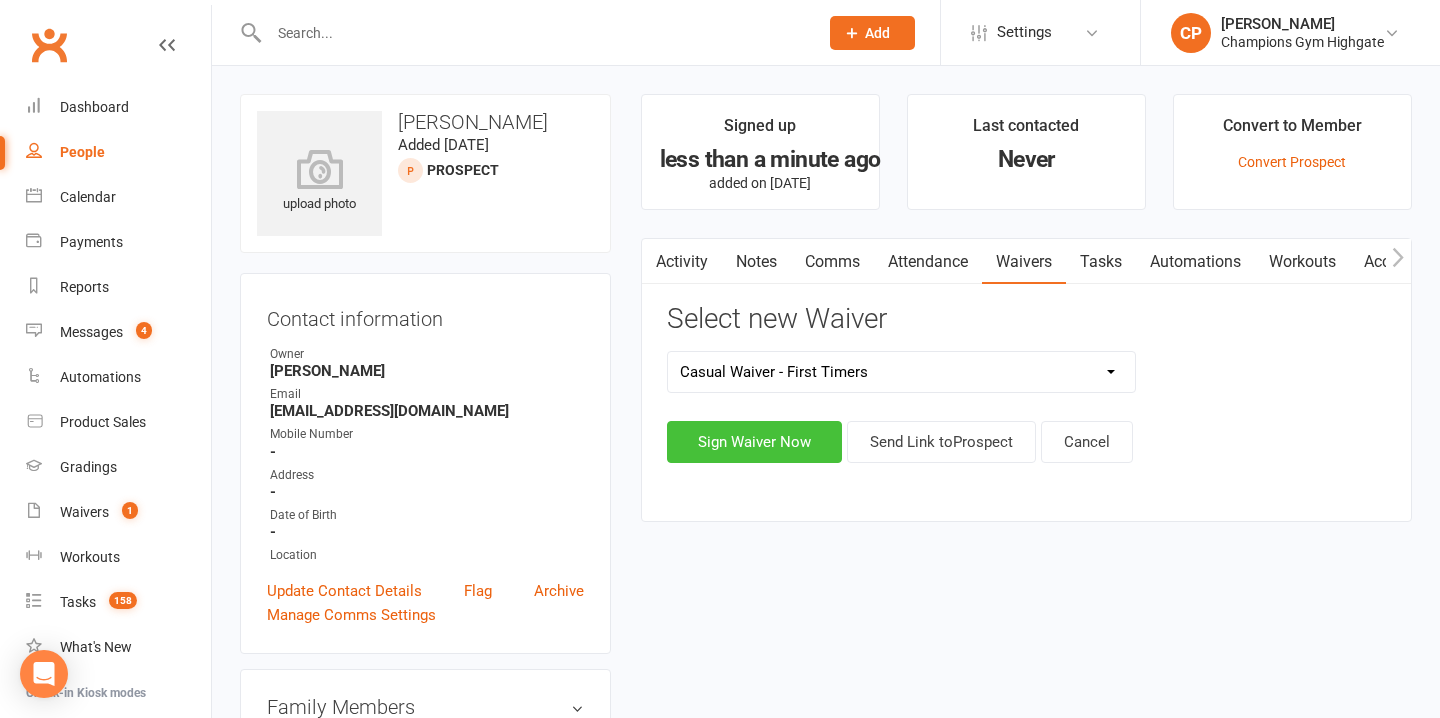 click on "Sign Waiver Now" at bounding box center [754, 442] 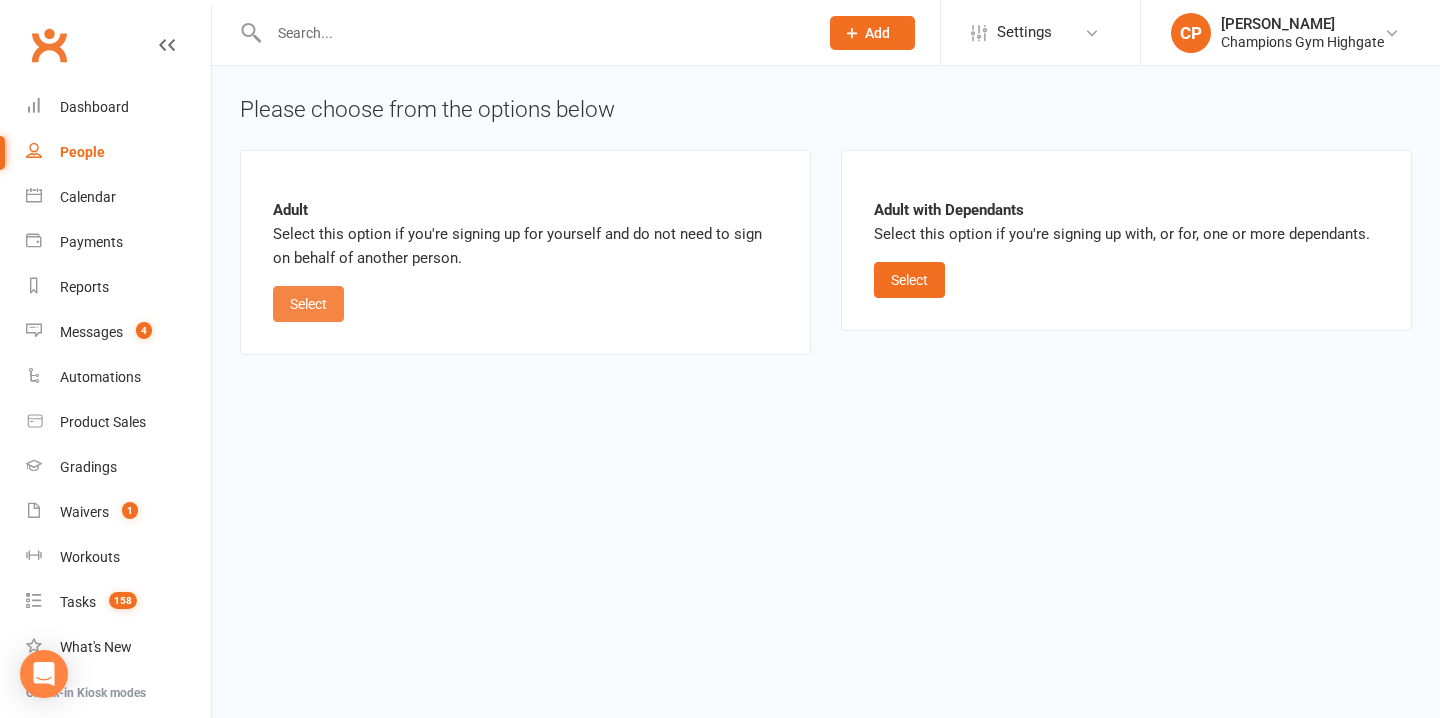 click on "Select" at bounding box center (308, 304) 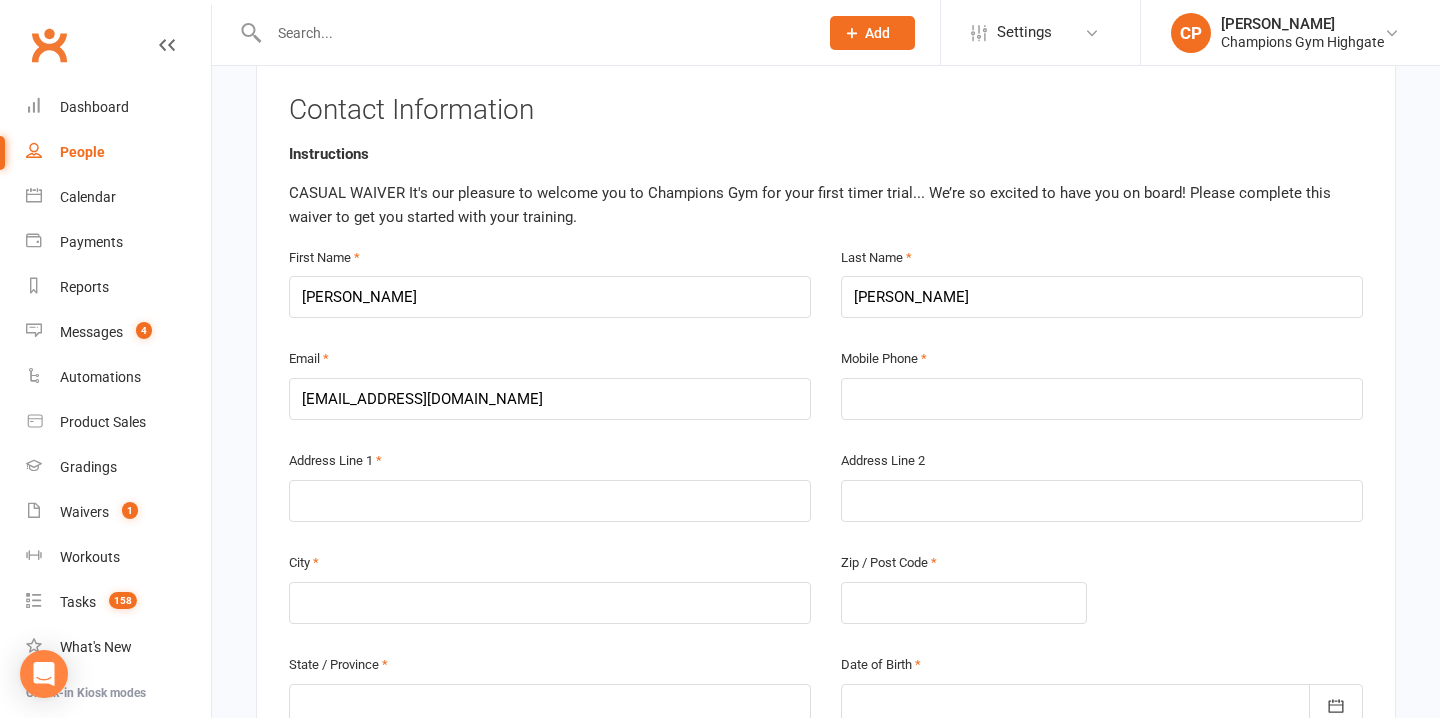 scroll, scrollTop: 400, scrollLeft: 0, axis: vertical 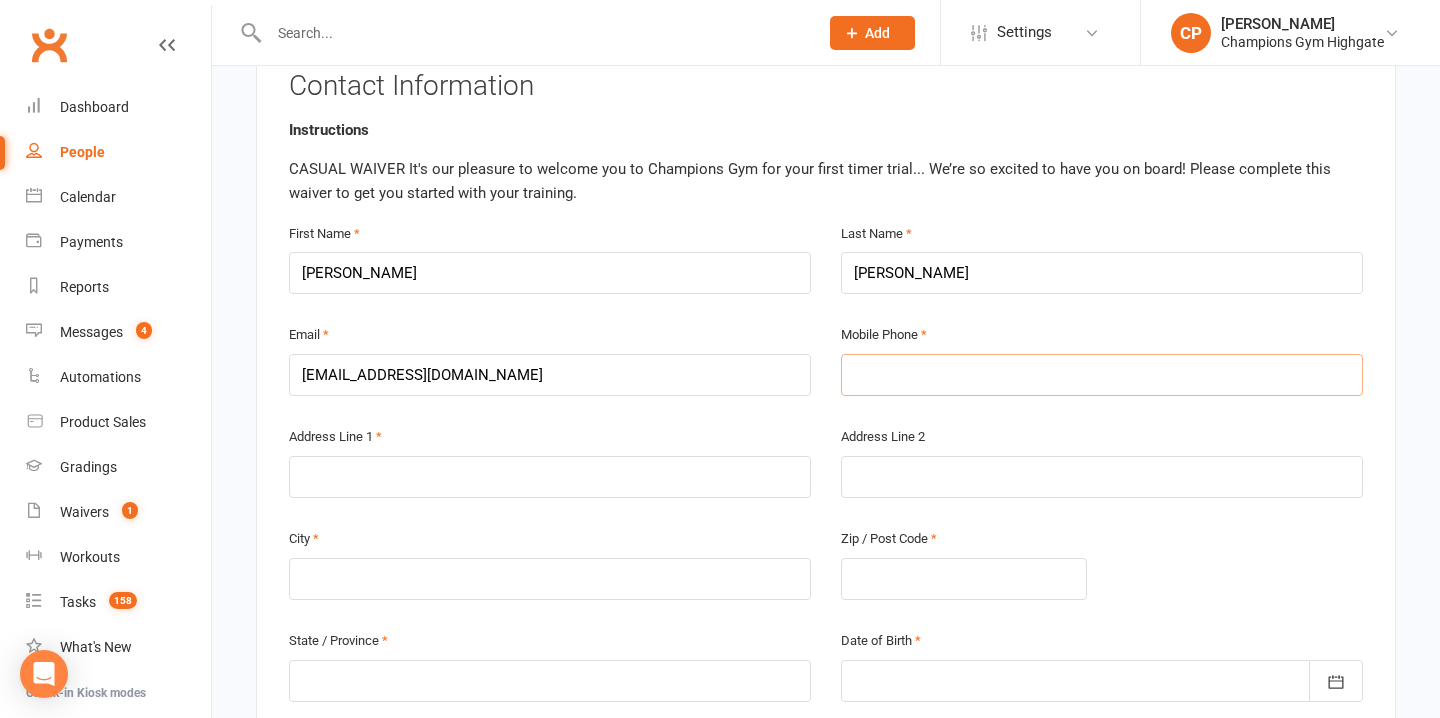 click at bounding box center [1102, 375] 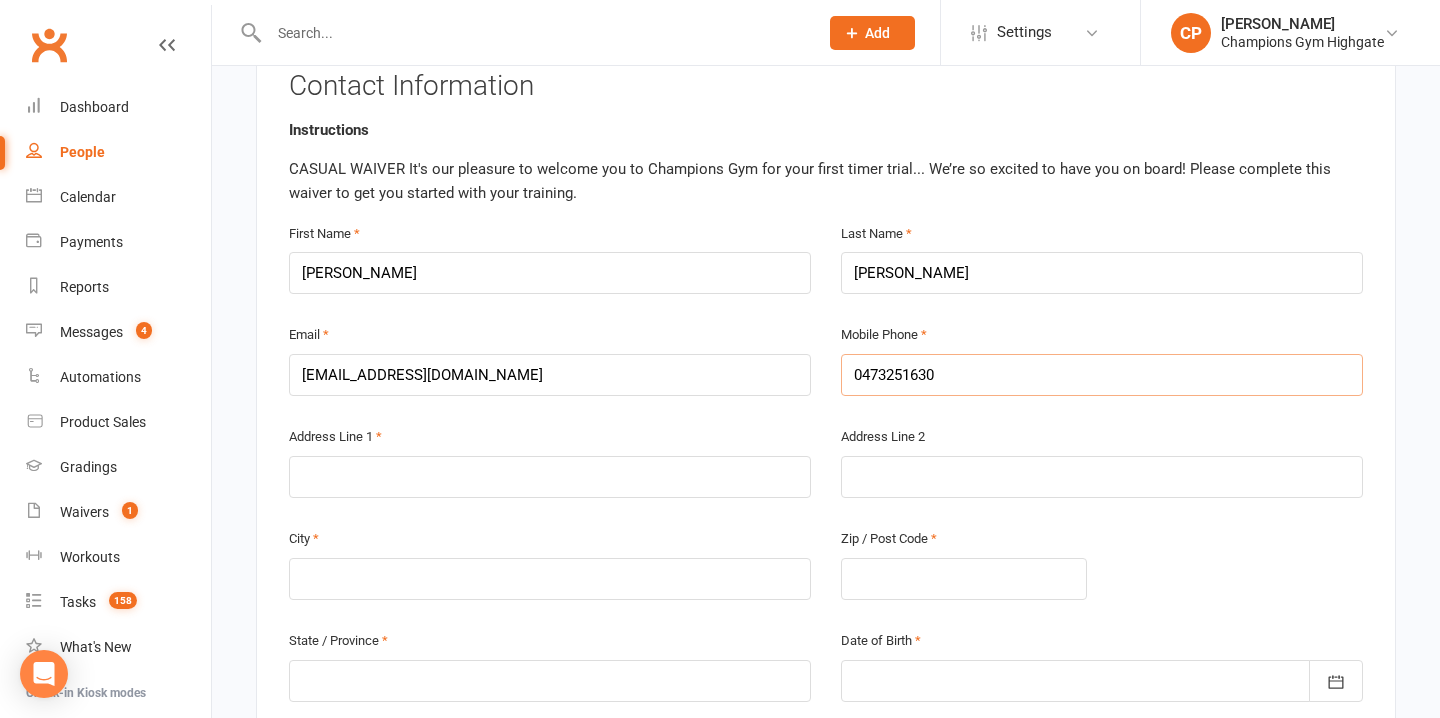 type on "0473251630" 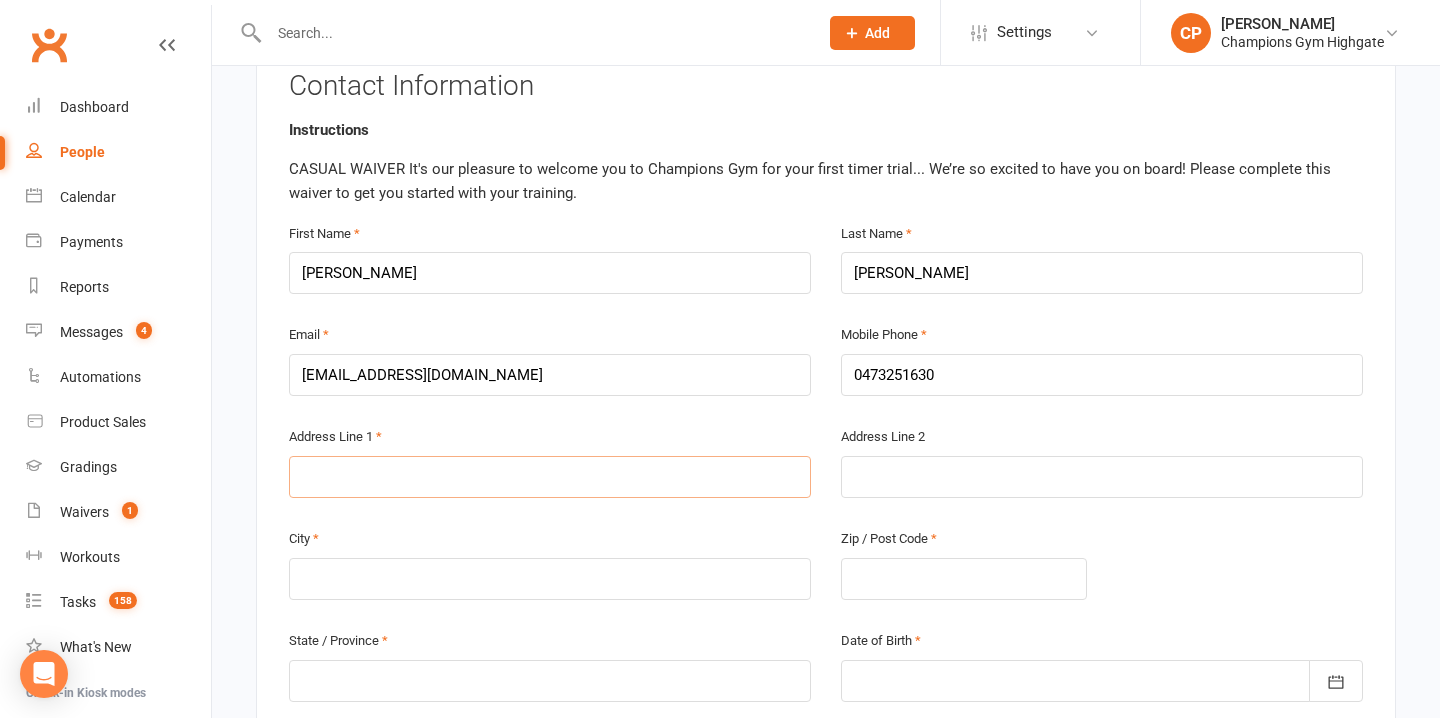 click at bounding box center (550, 477) 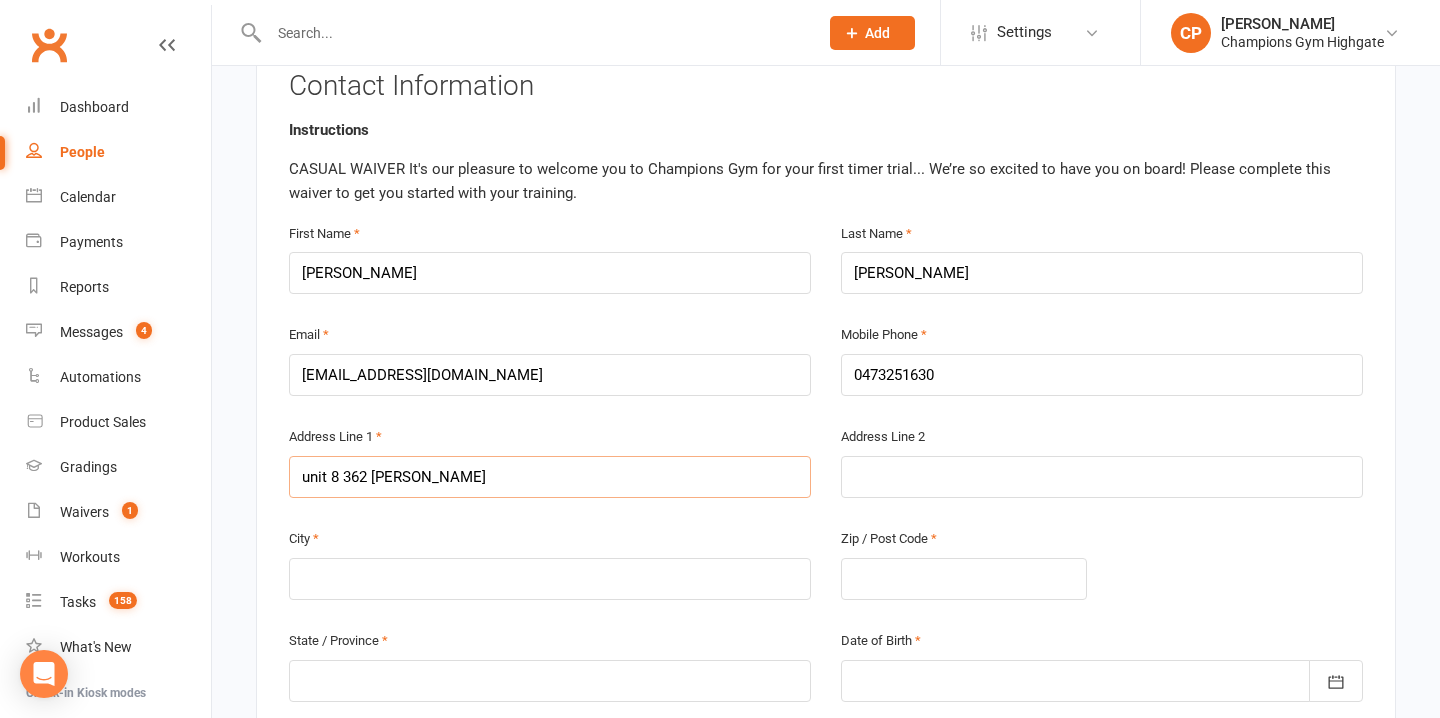 click on "unit 8 362 charles" at bounding box center [550, 477] 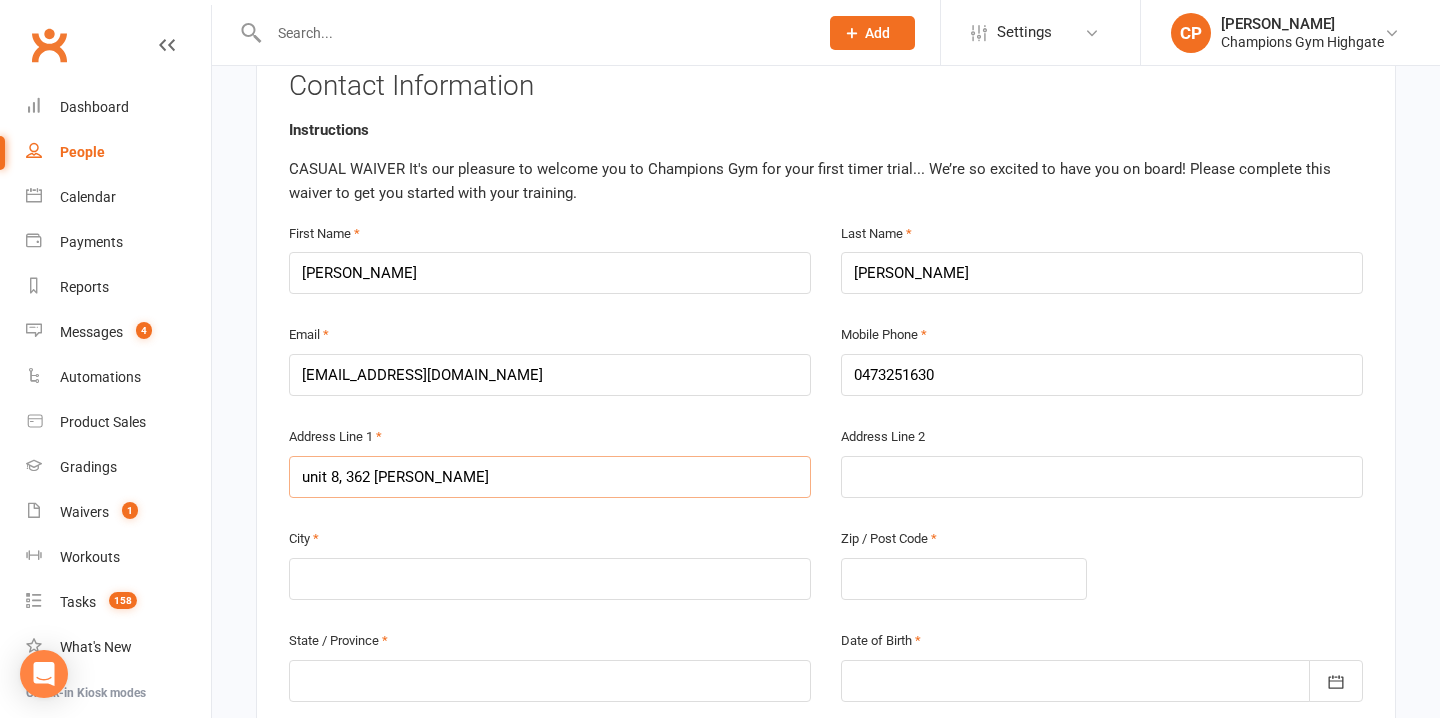 click on "unit 8, 362 charles" at bounding box center (550, 477) 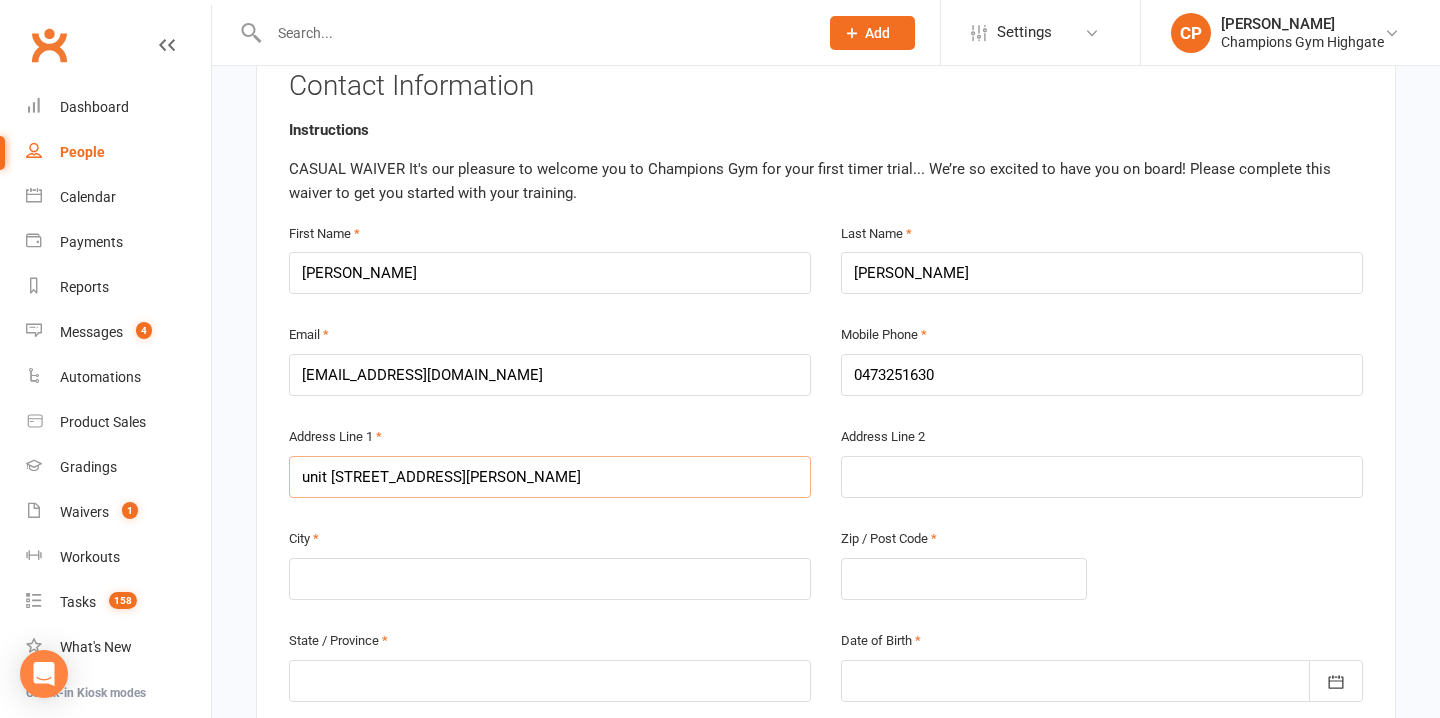 type on "unit 8, 362 charles st" 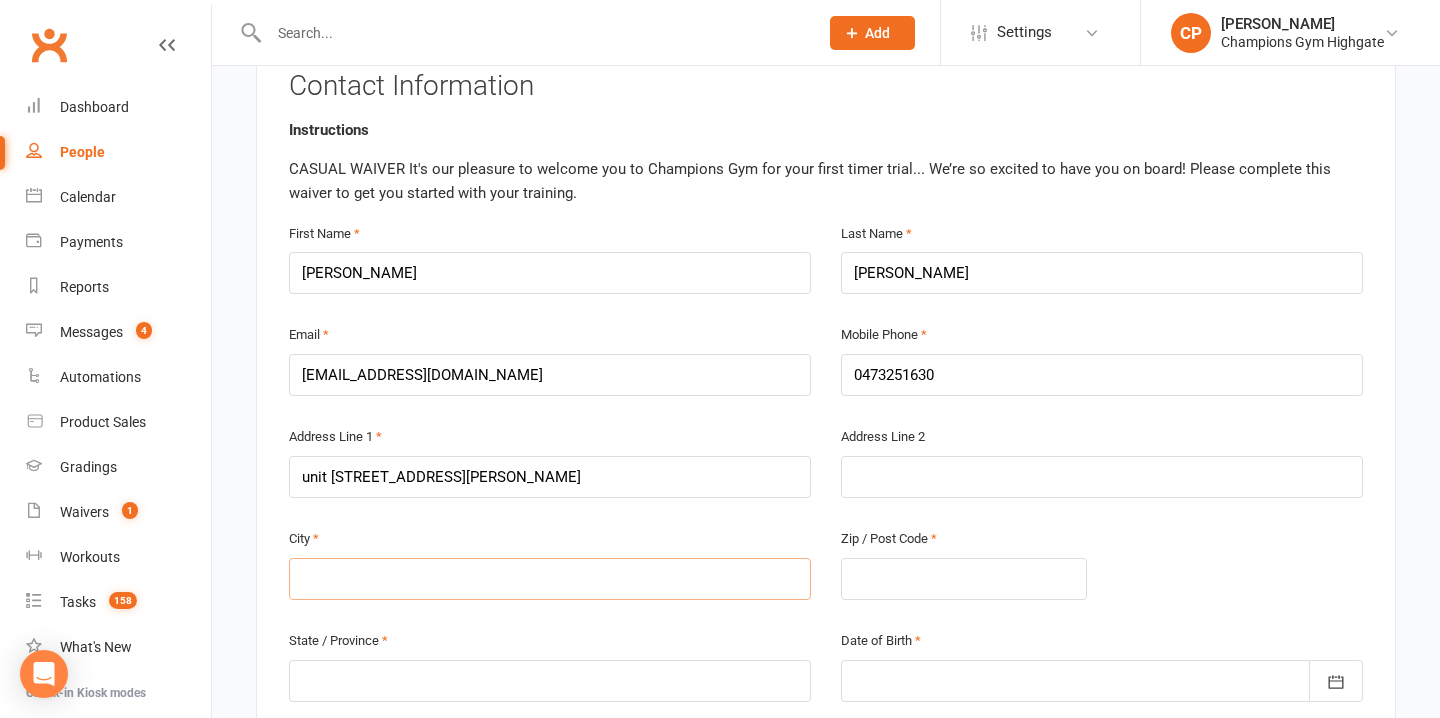 click at bounding box center [550, 579] 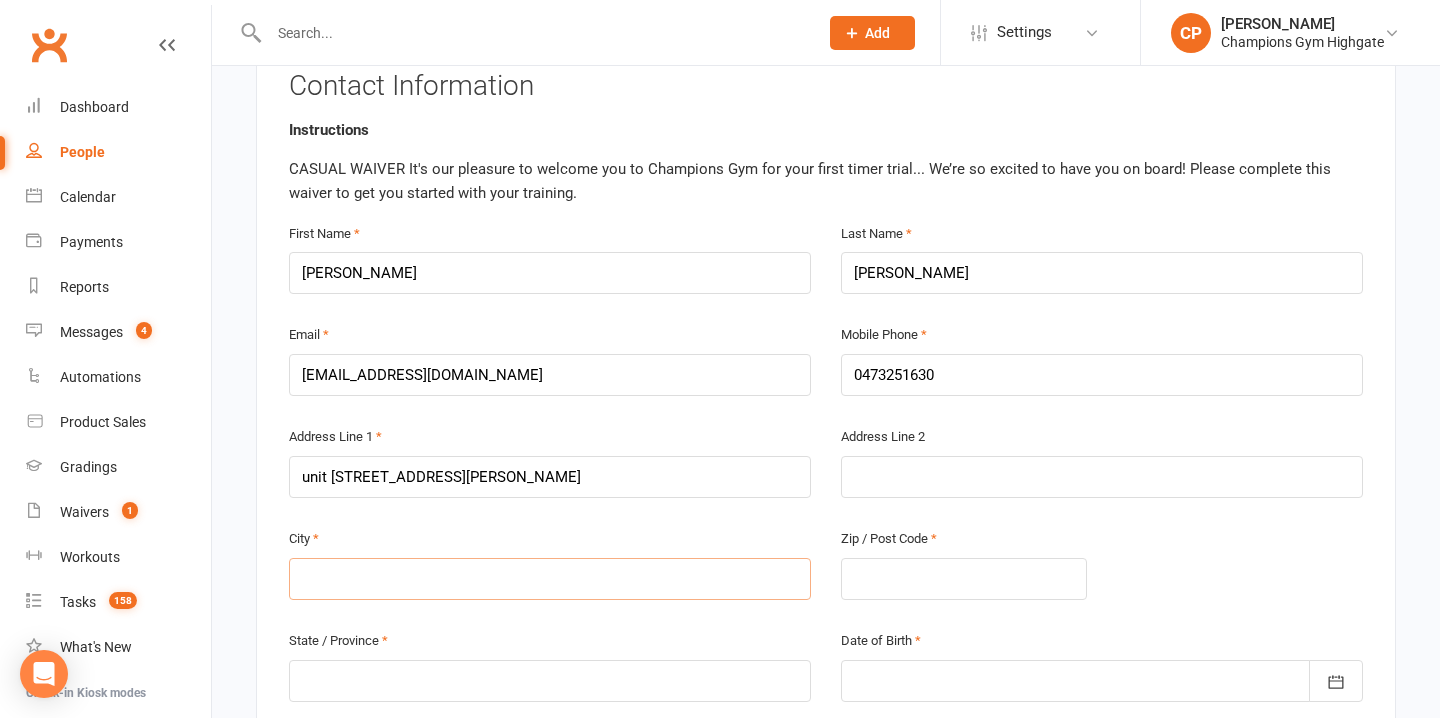 type on "n" 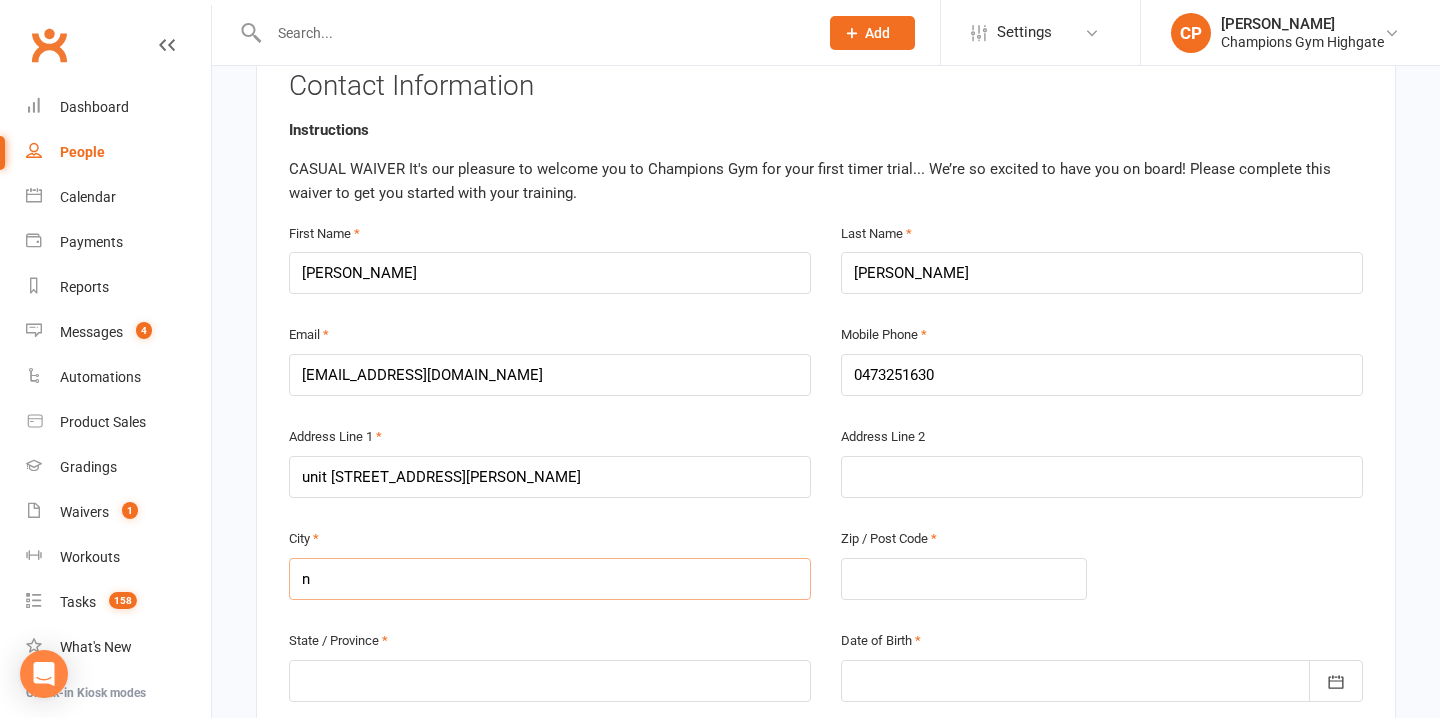 type 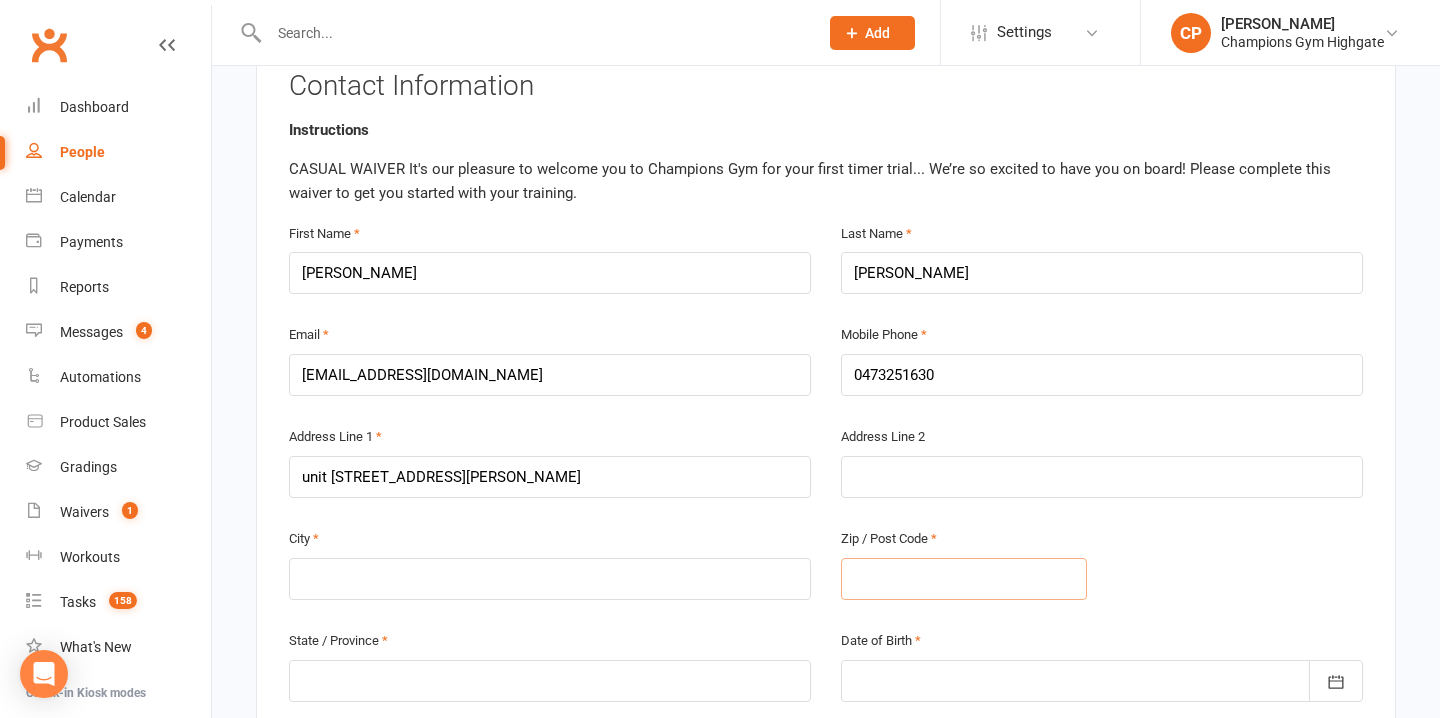 click at bounding box center [964, 579] 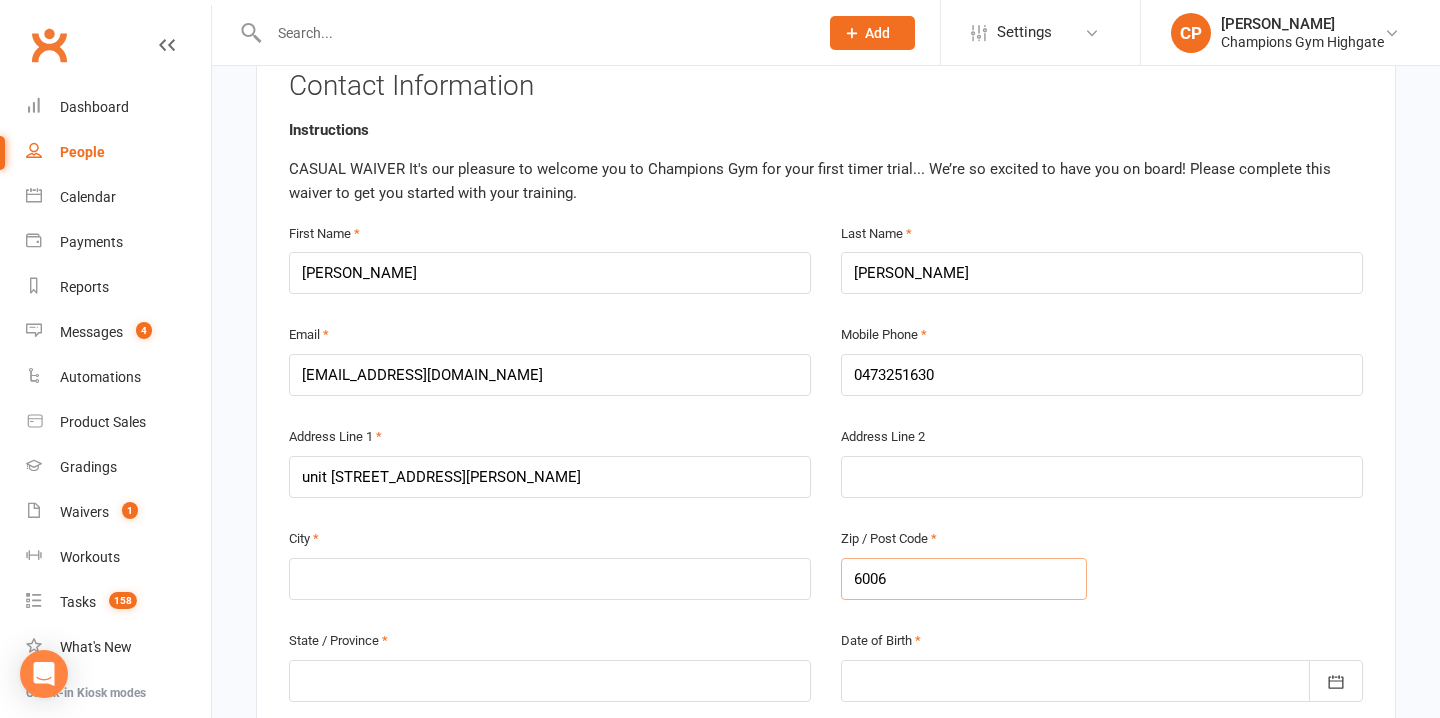 type on "6006" 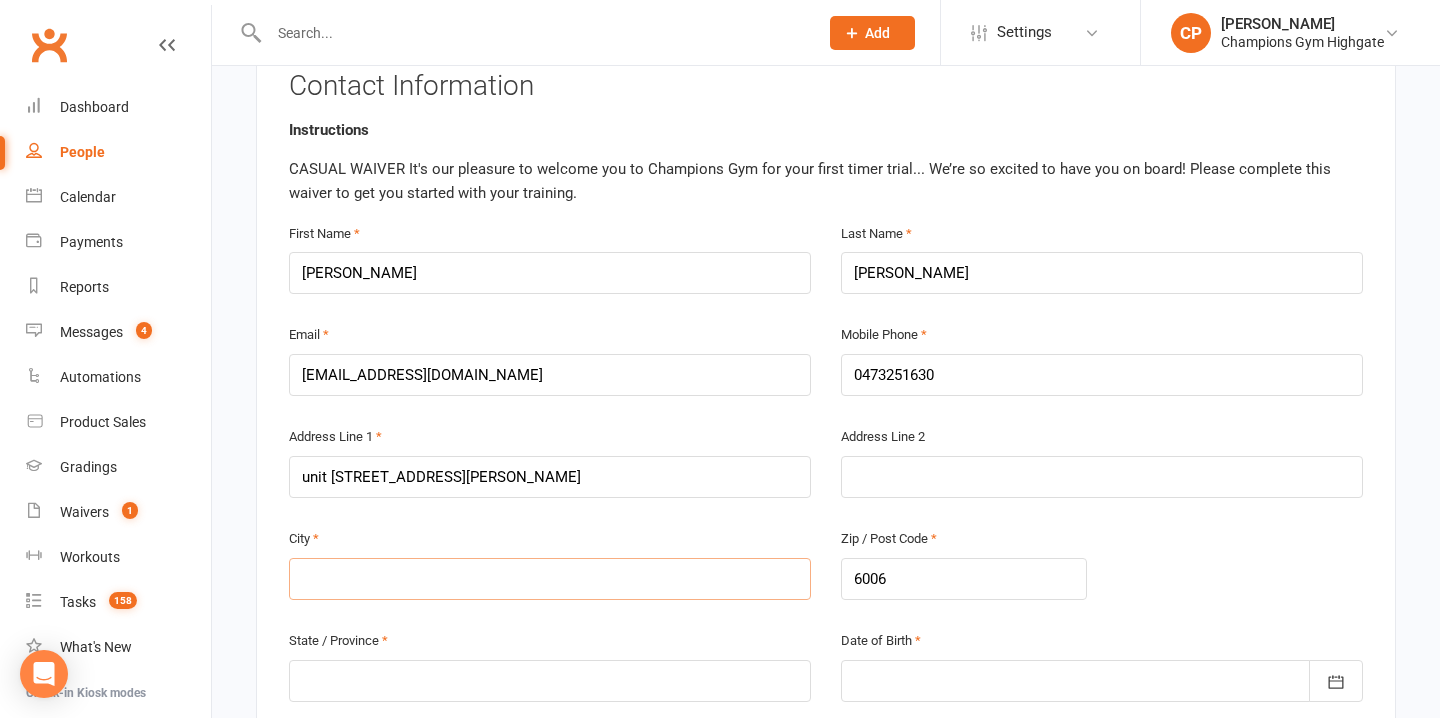 click at bounding box center (550, 579) 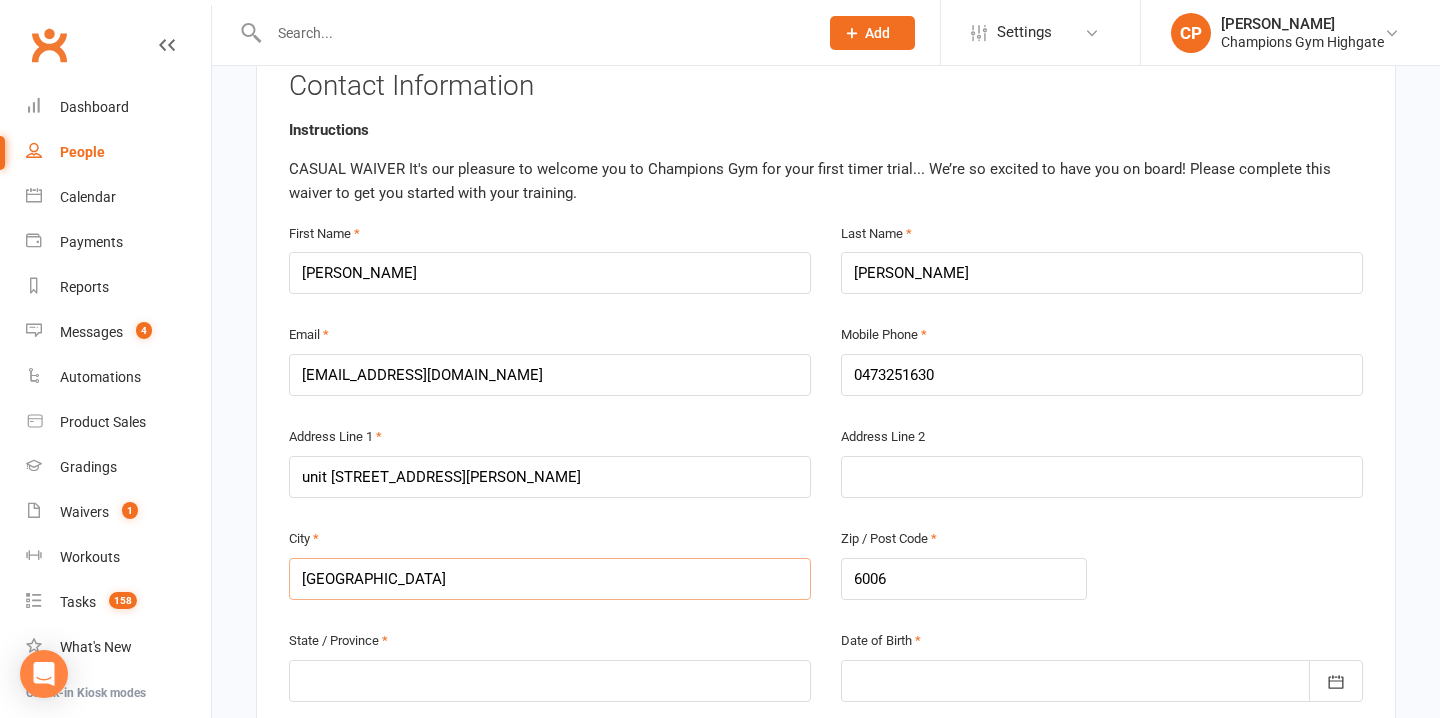 type on "North Perth" 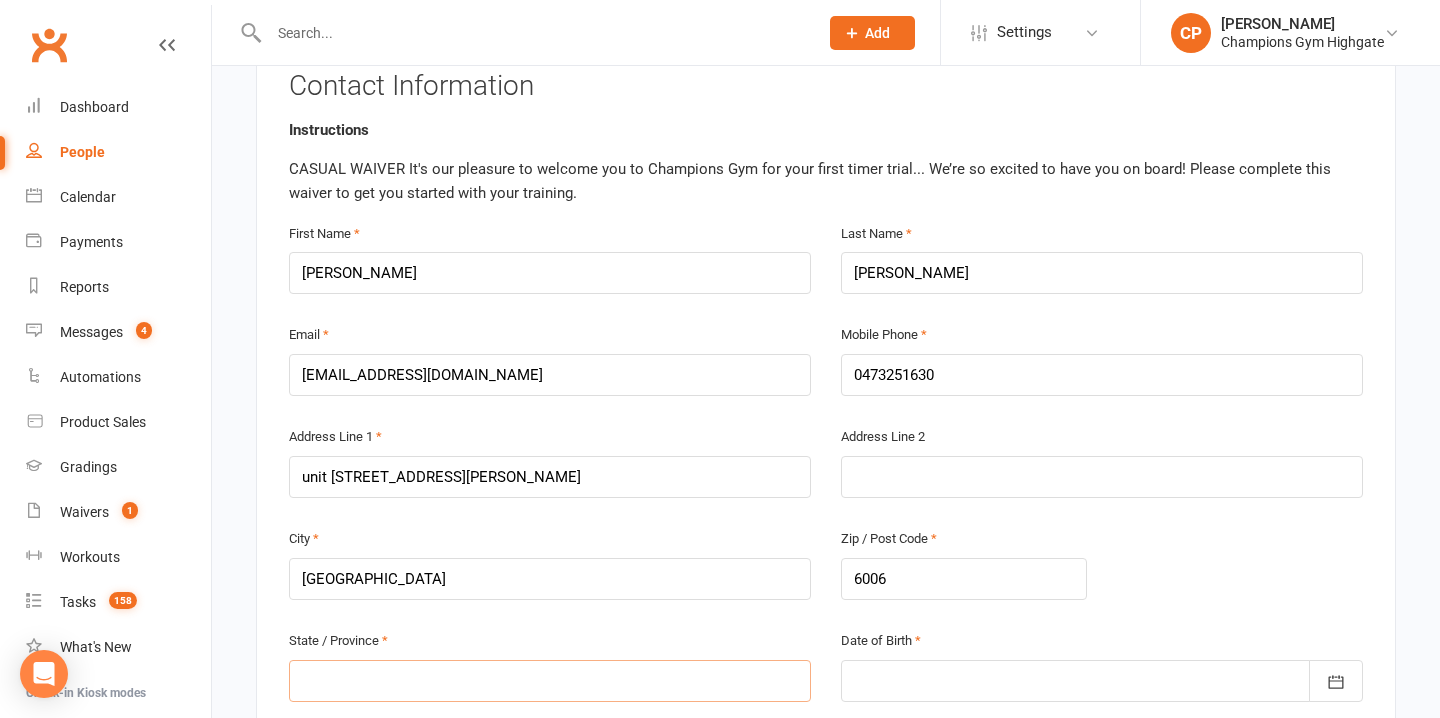 click at bounding box center (550, 681) 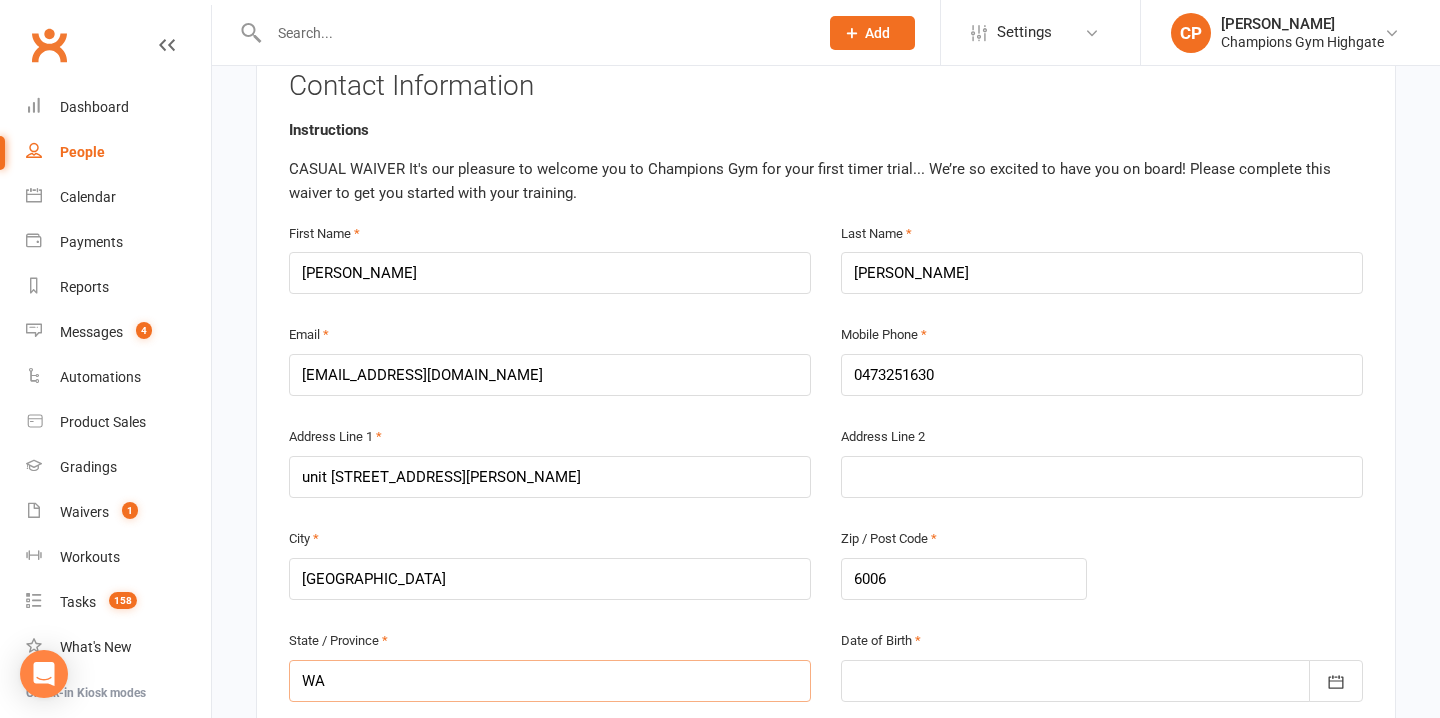type on "WA" 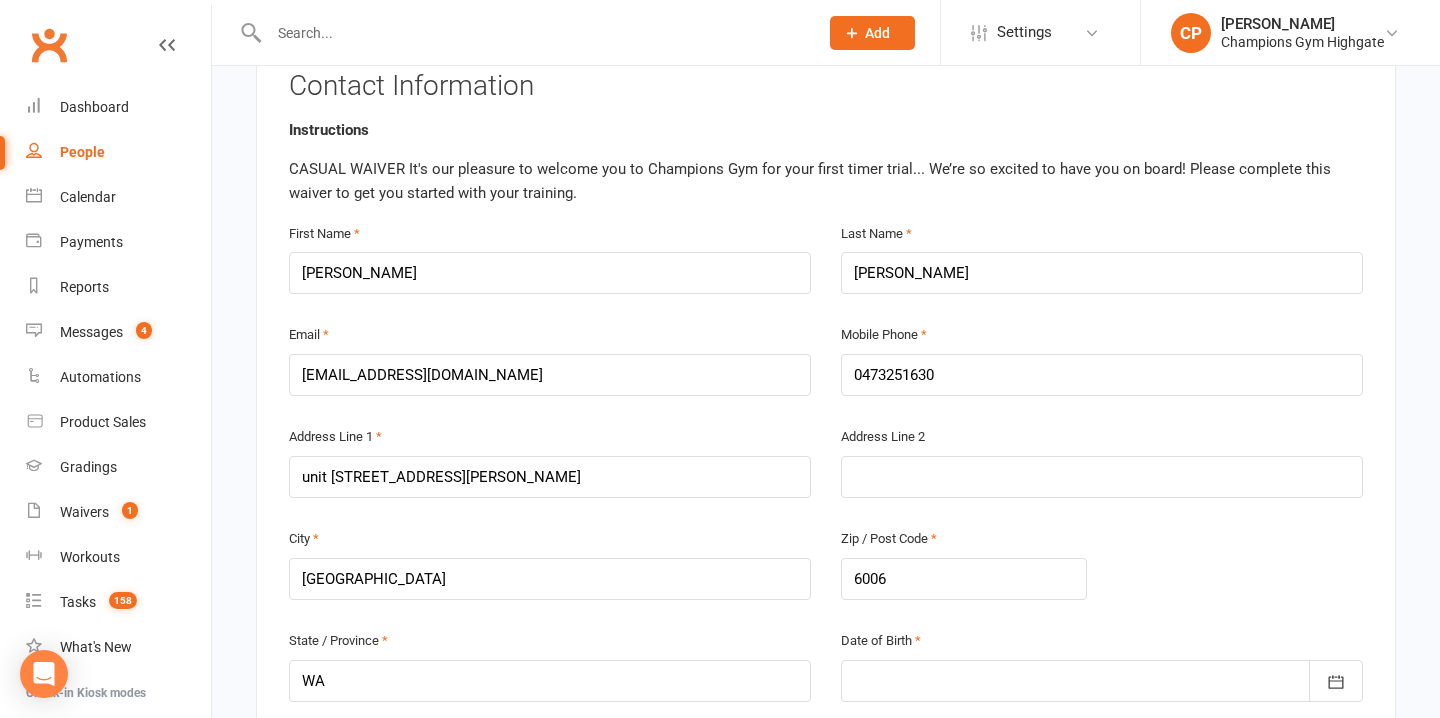 click at bounding box center (1102, 681) 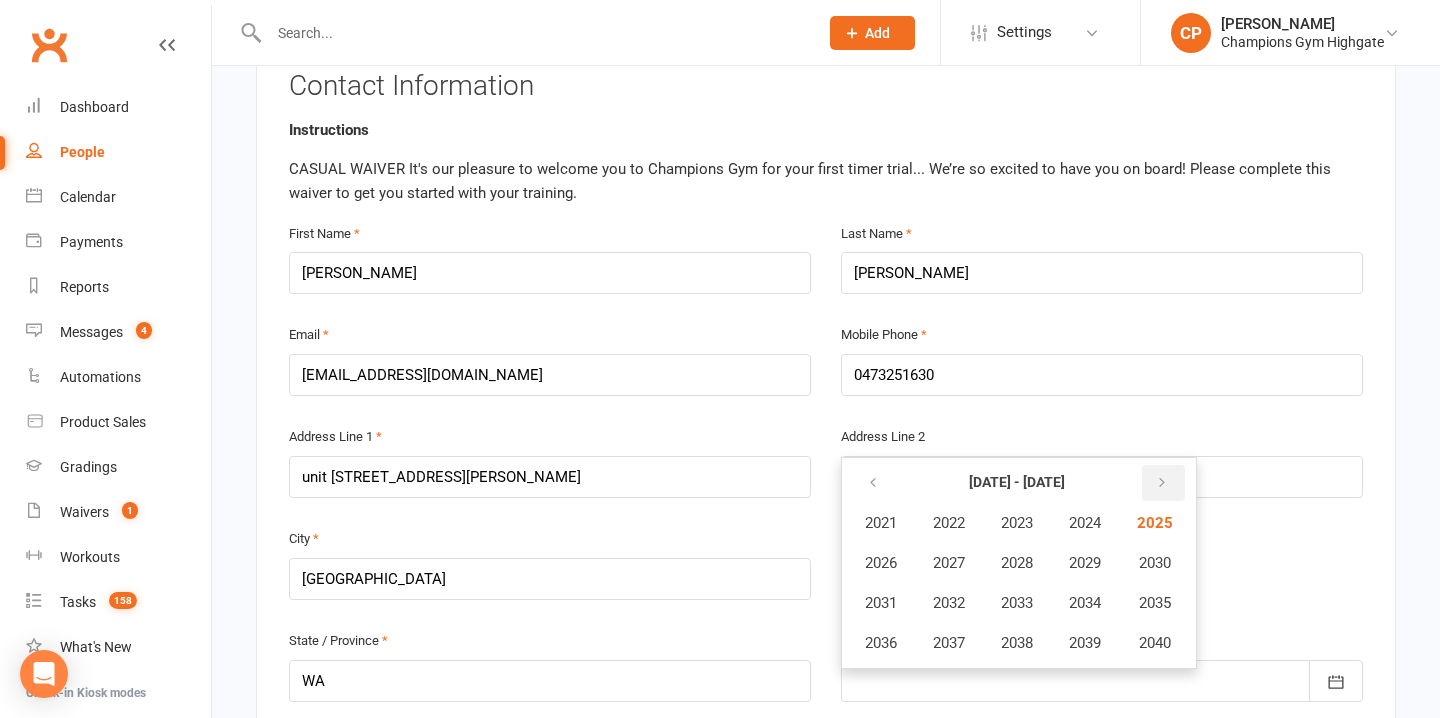 click at bounding box center [1162, 483] 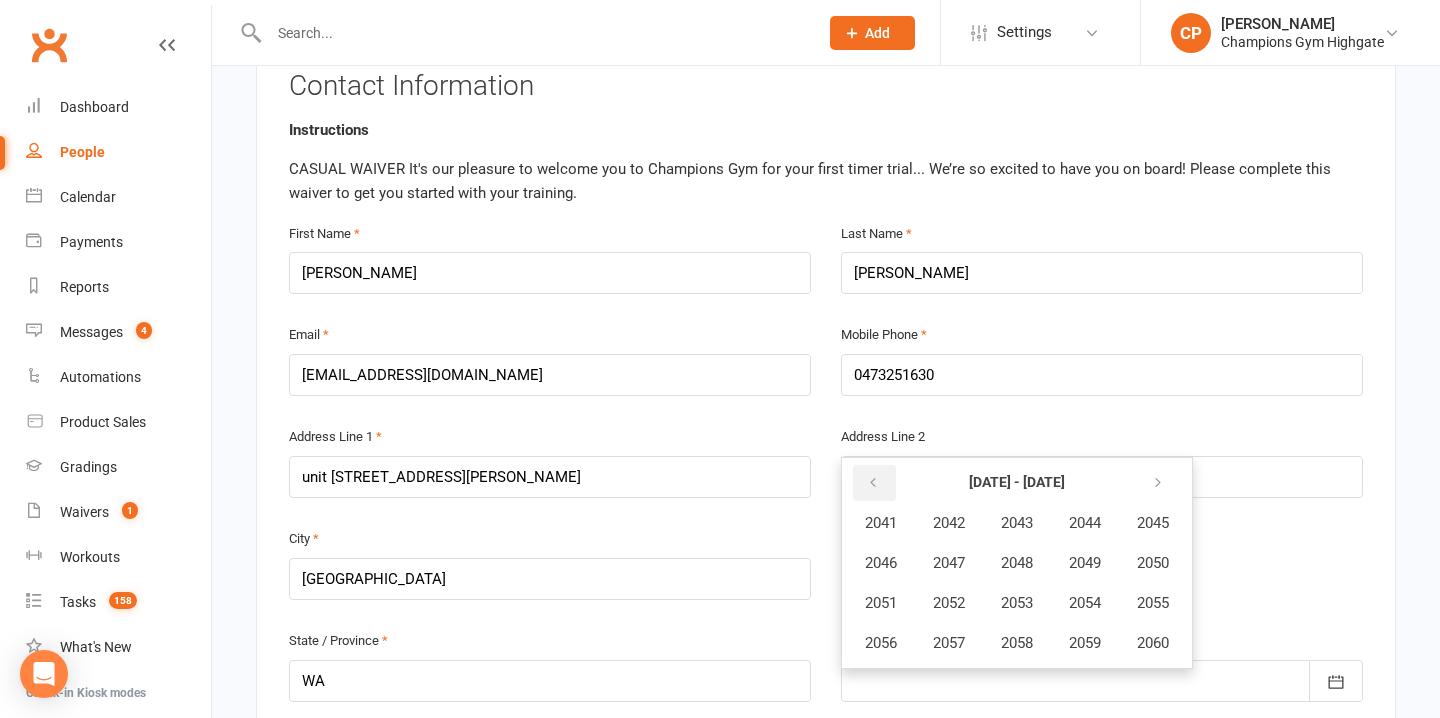 click at bounding box center [874, 483] 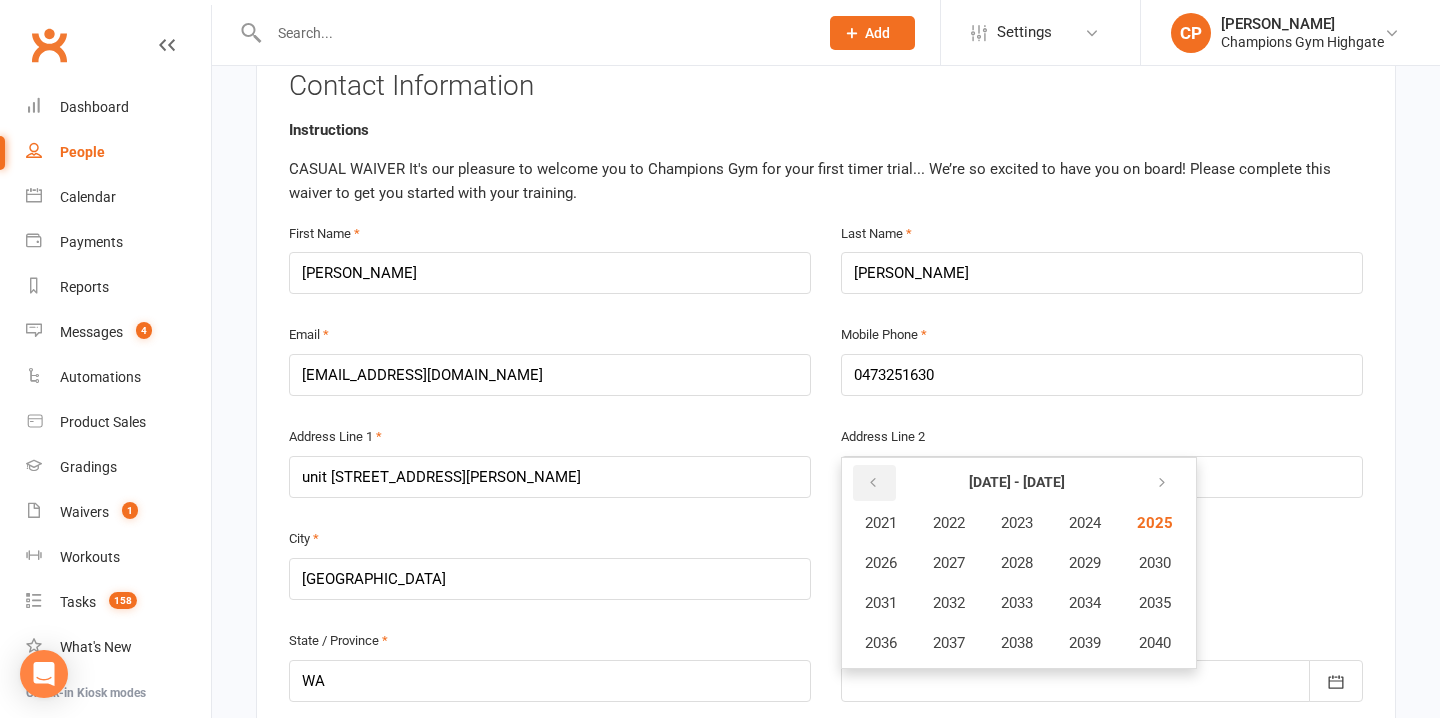click at bounding box center [874, 483] 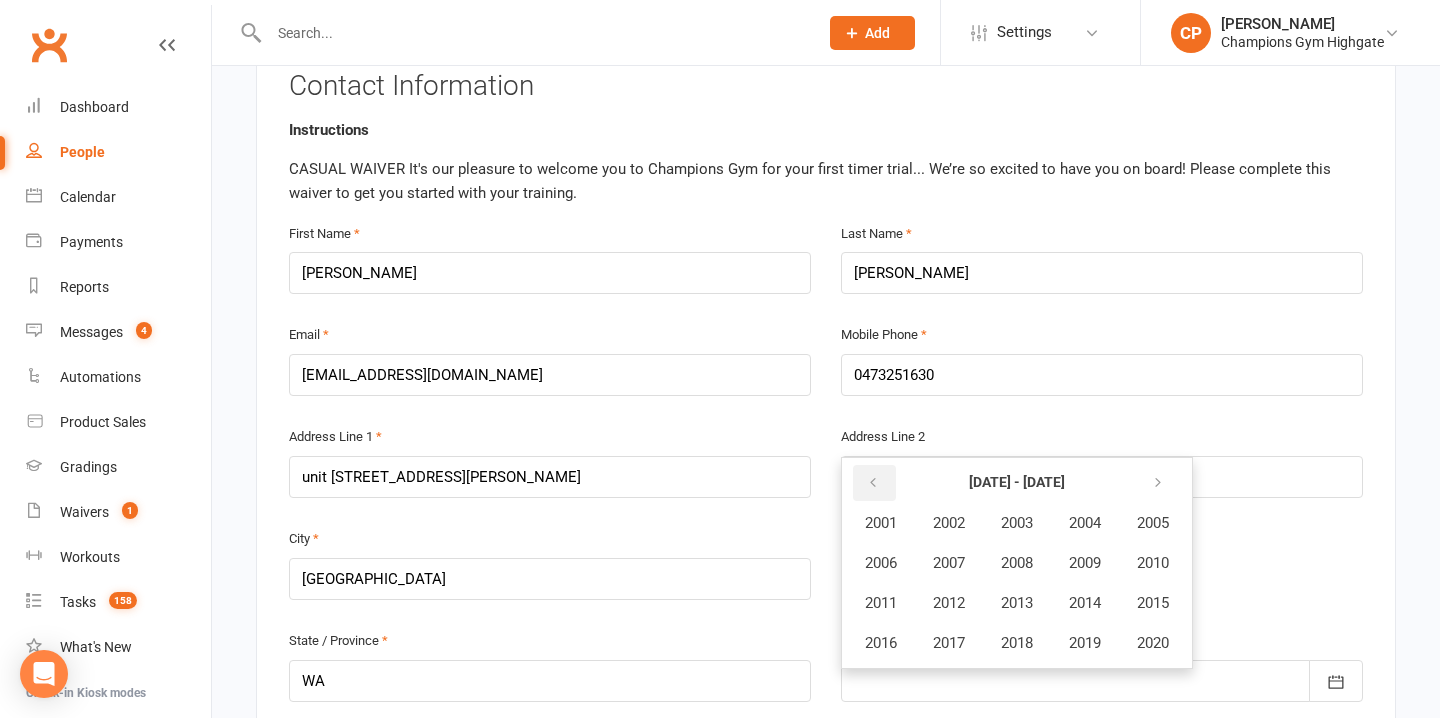 click at bounding box center (874, 483) 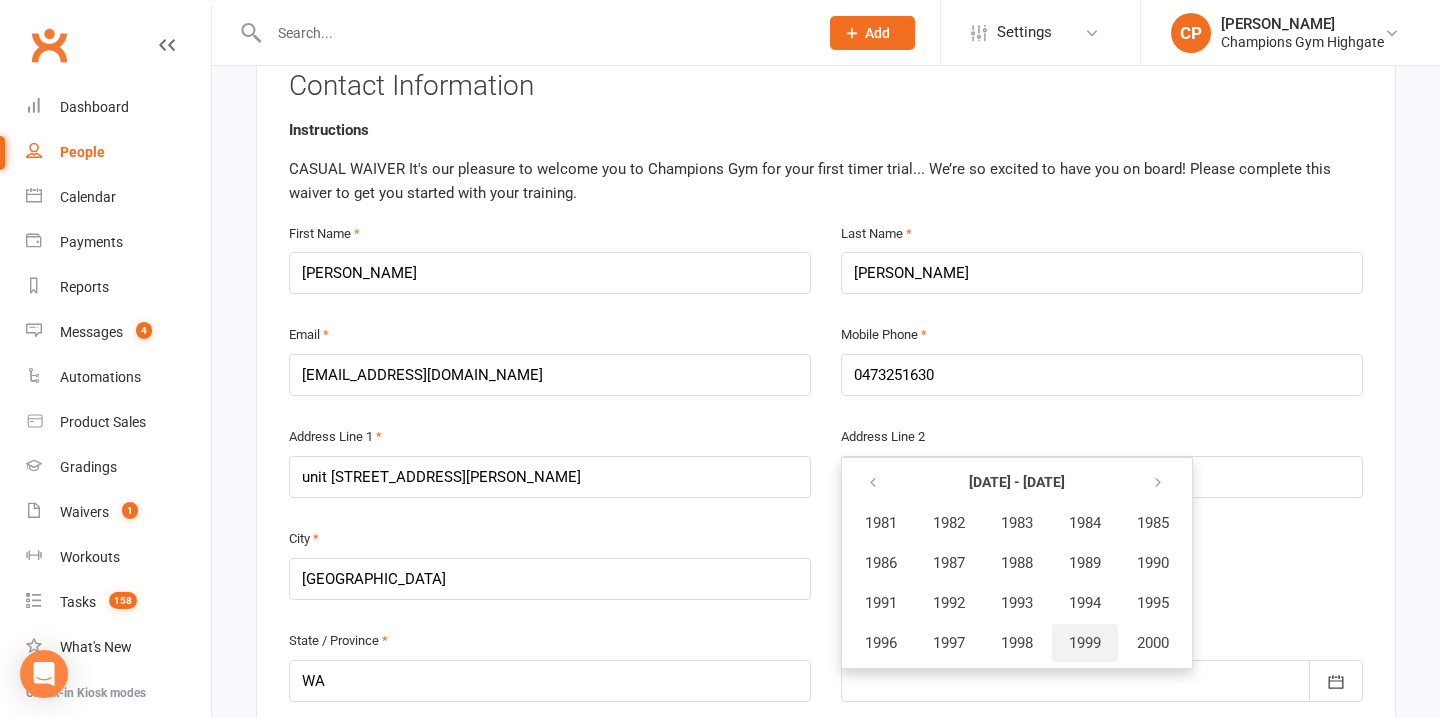 click on "1999" at bounding box center [1085, 643] 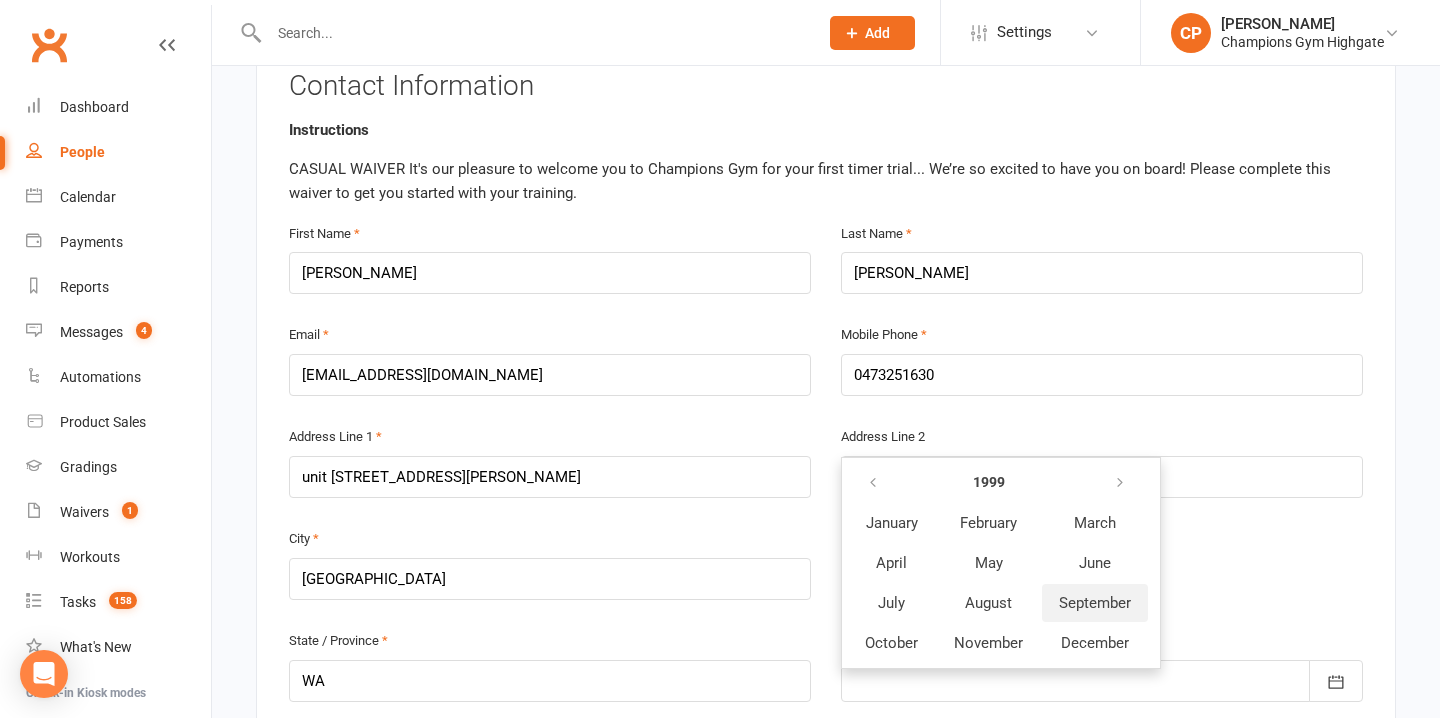 click on "September" at bounding box center (1095, 603) 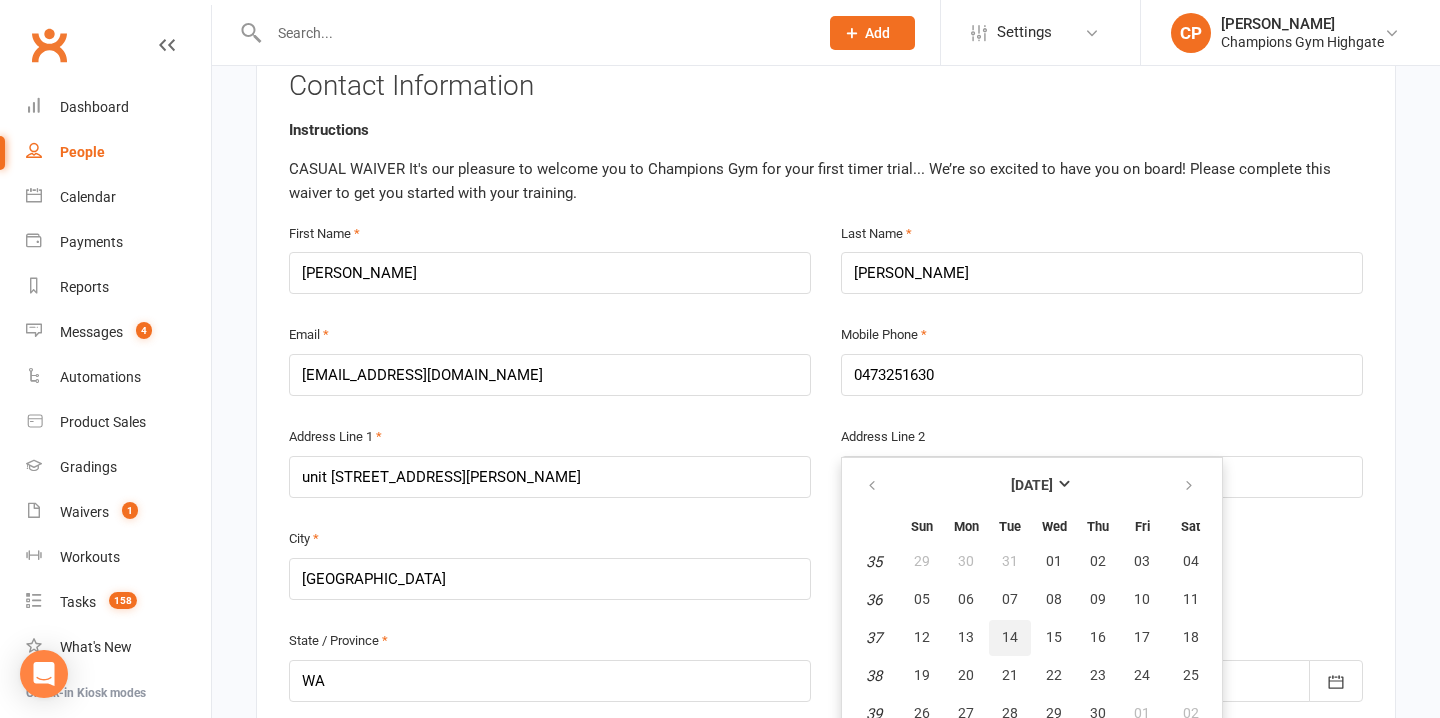 click on "14" at bounding box center (1010, 638) 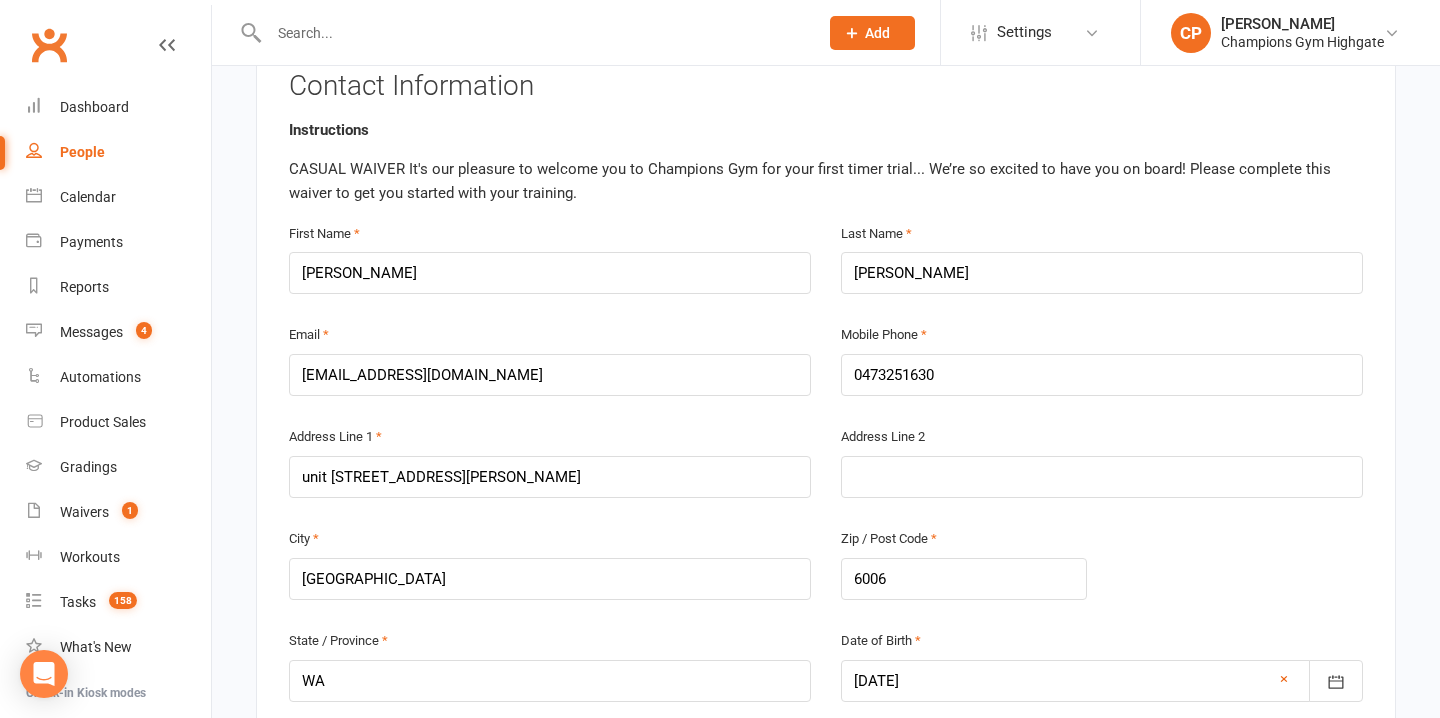 click on "City North Perth Zip / Post Code 6006" at bounding box center (826, 577) 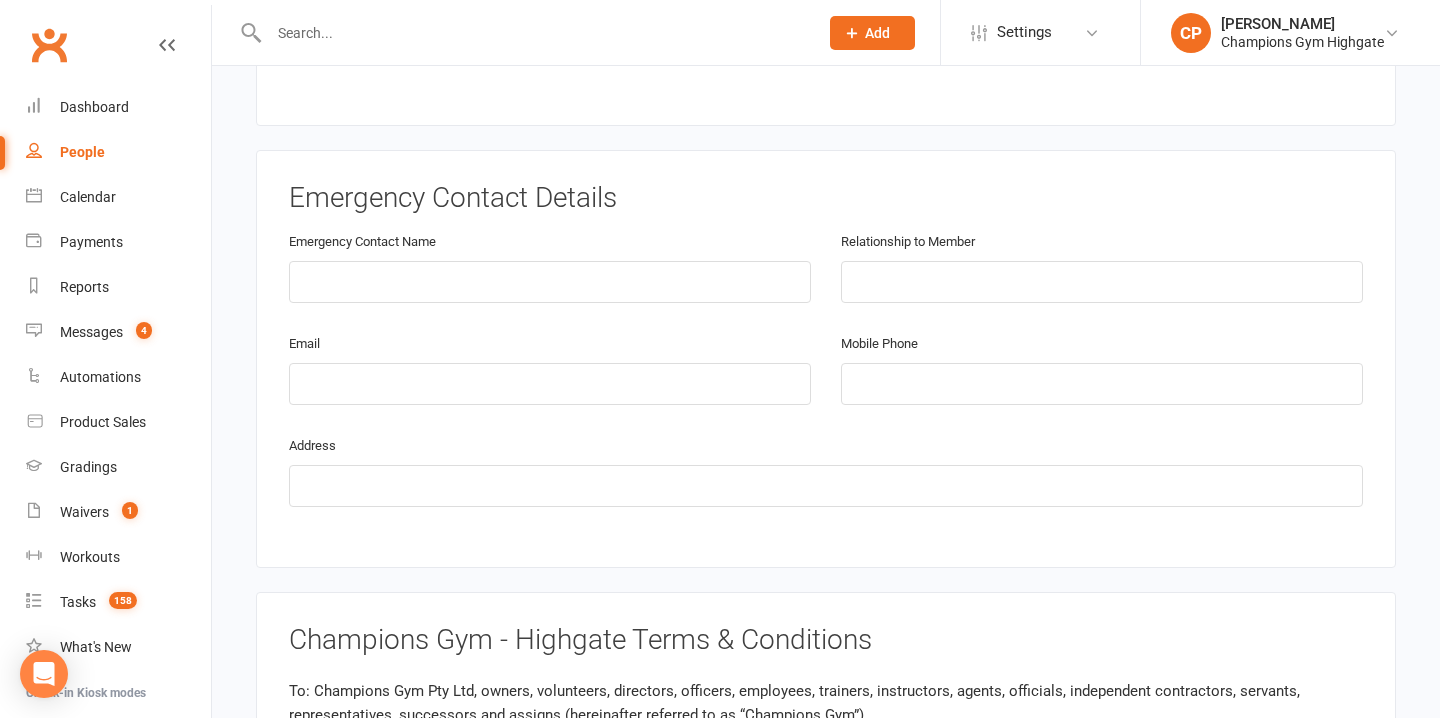 scroll, scrollTop: 1040, scrollLeft: 0, axis: vertical 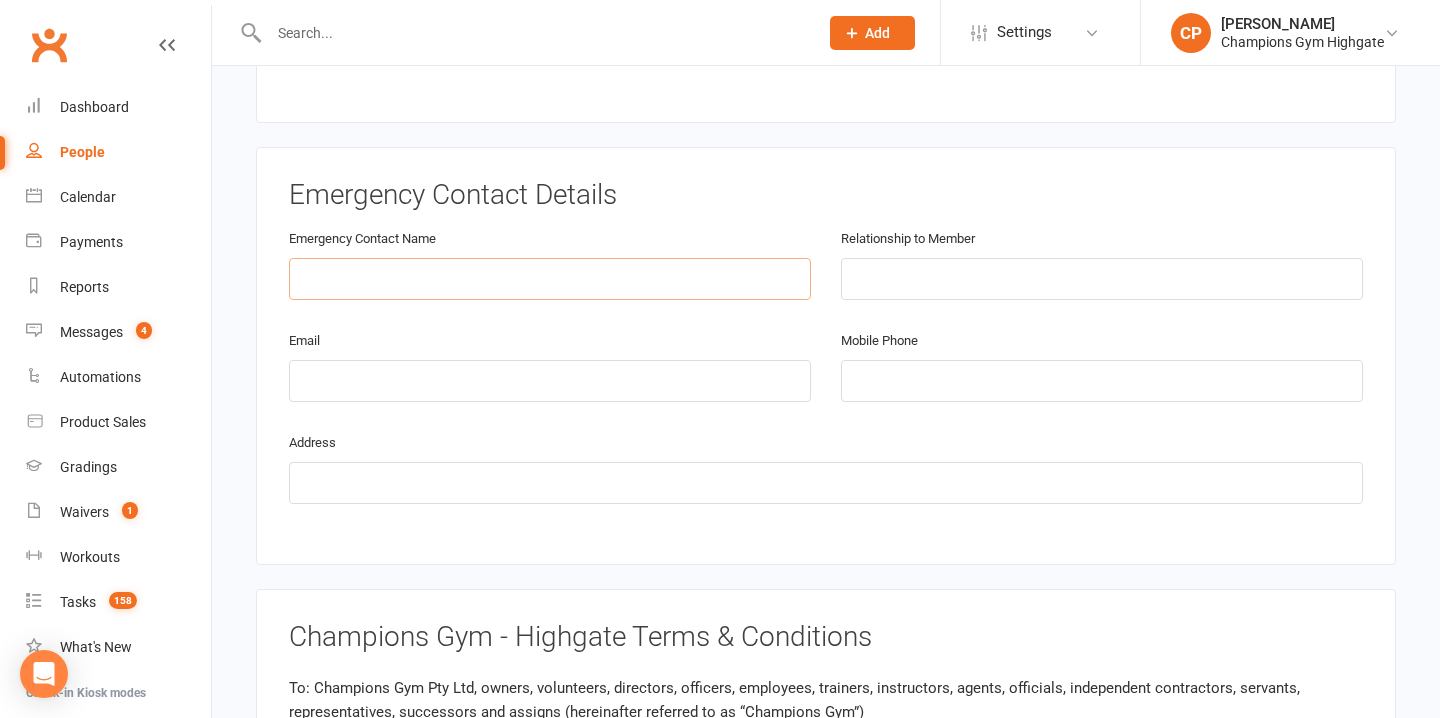 click at bounding box center (550, 279) 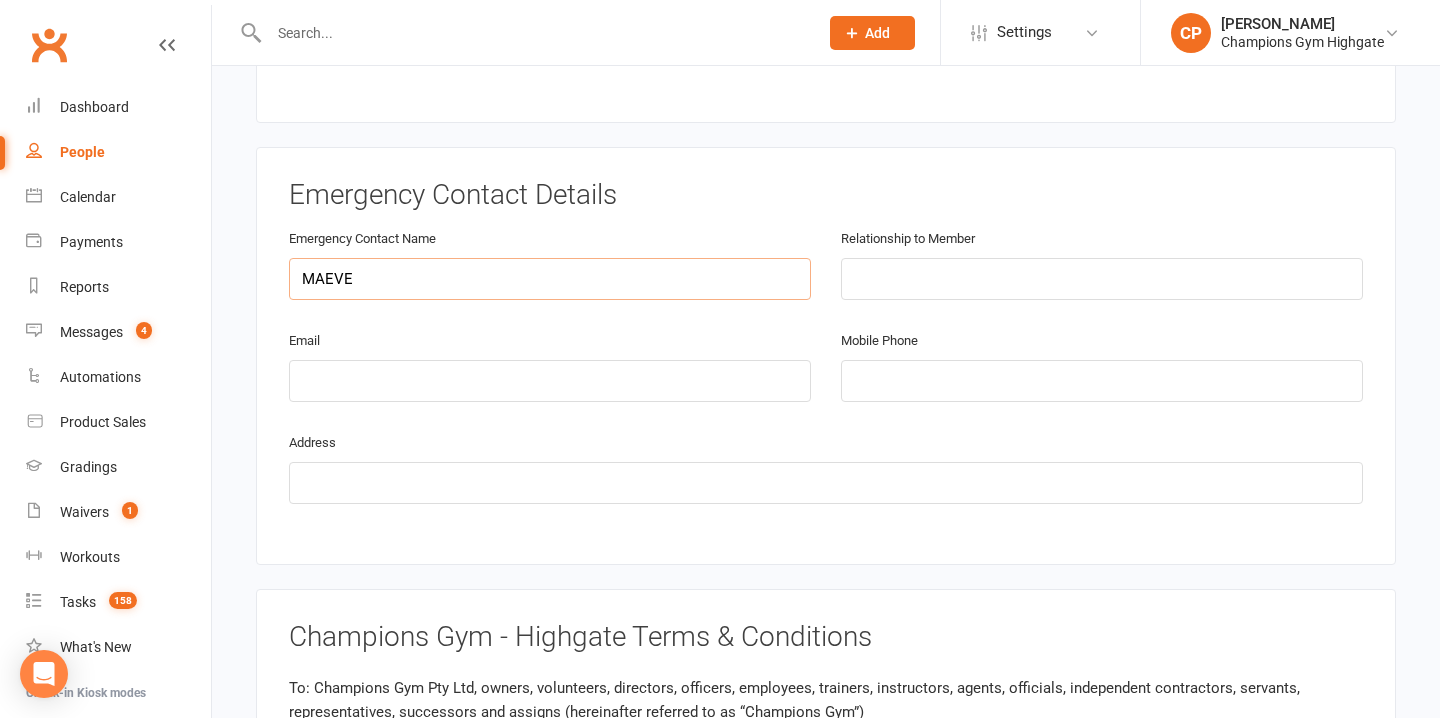 type on "MAEVE" 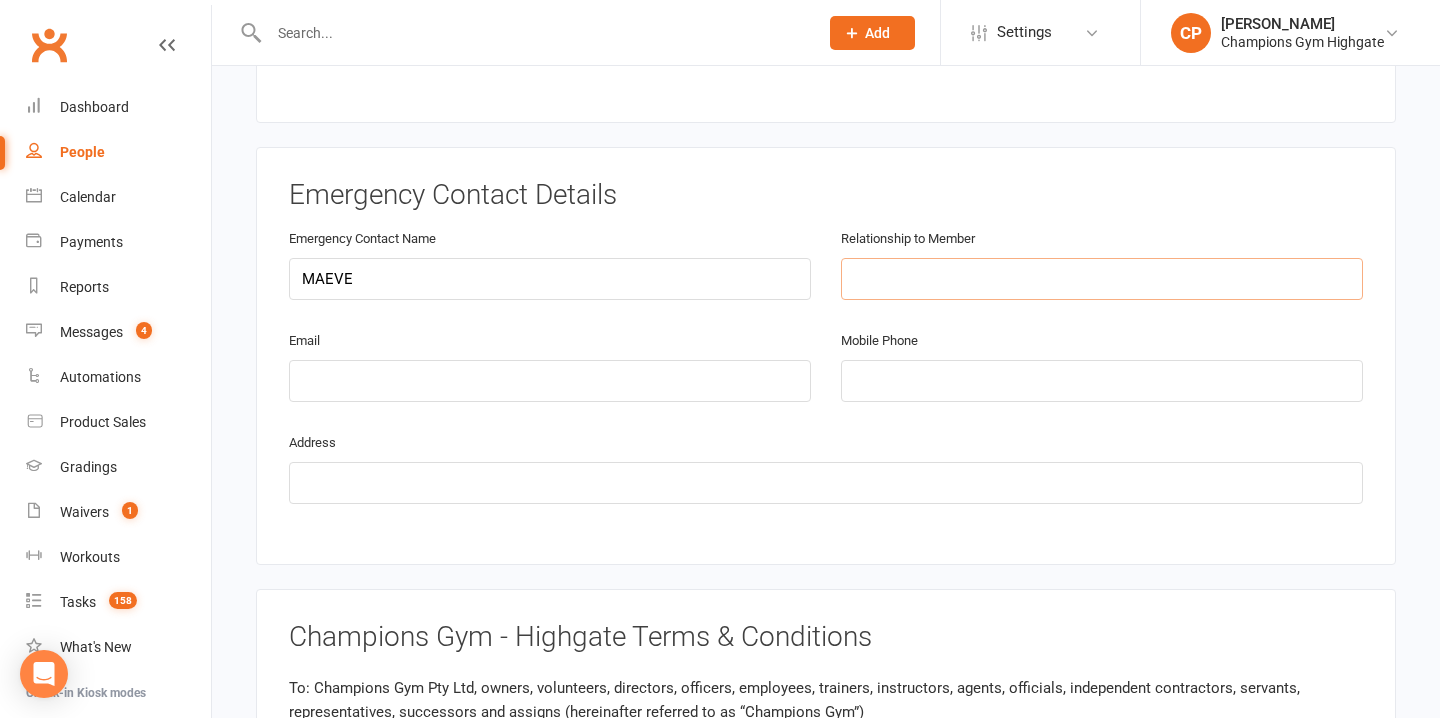 click at bounding box center [1102, 279] 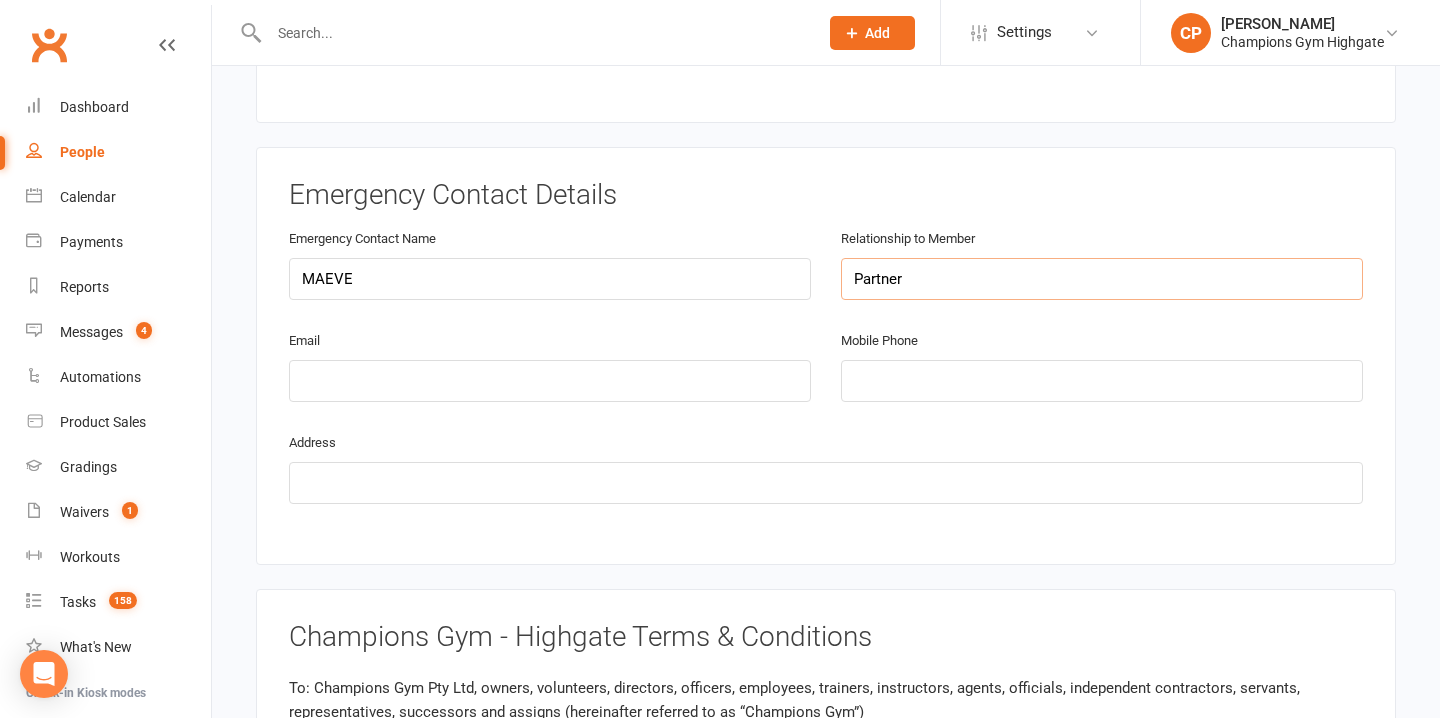 type on "Partner" 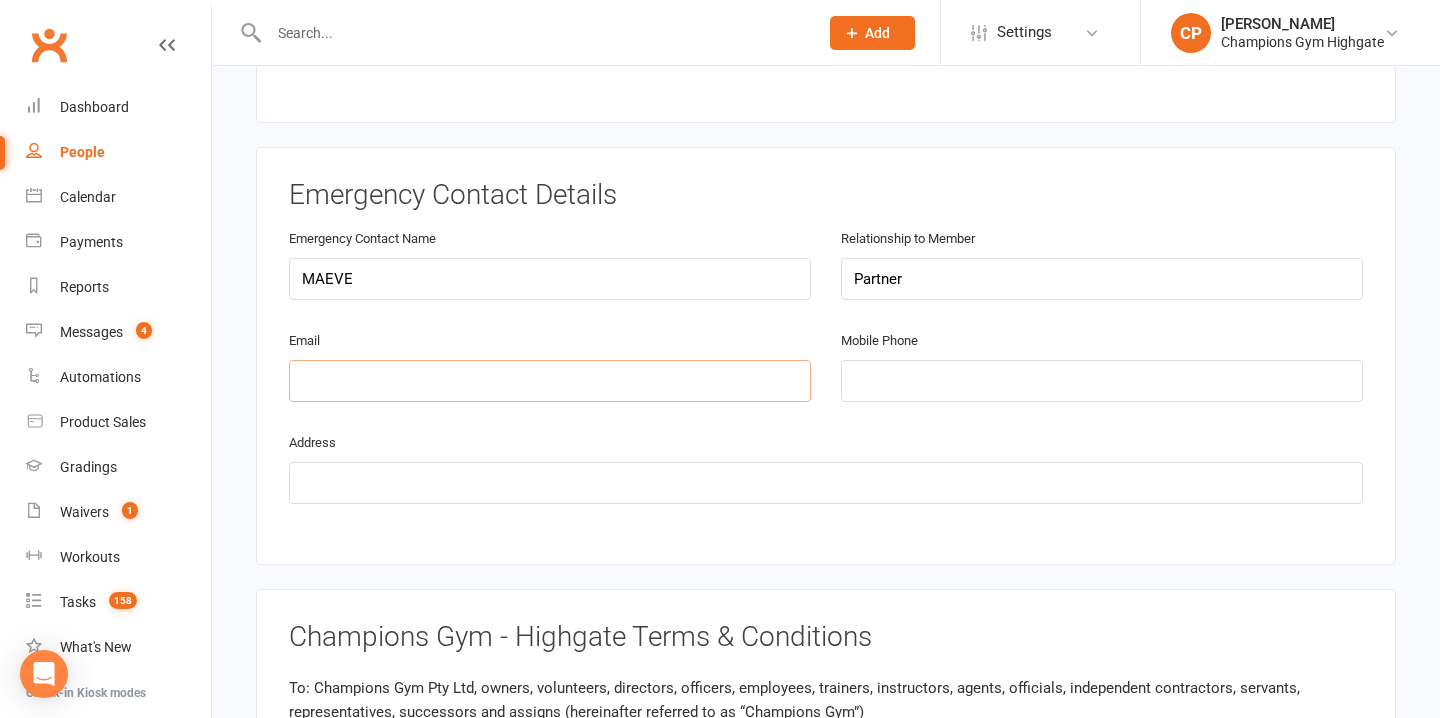 click at bounding box center [550, 381] 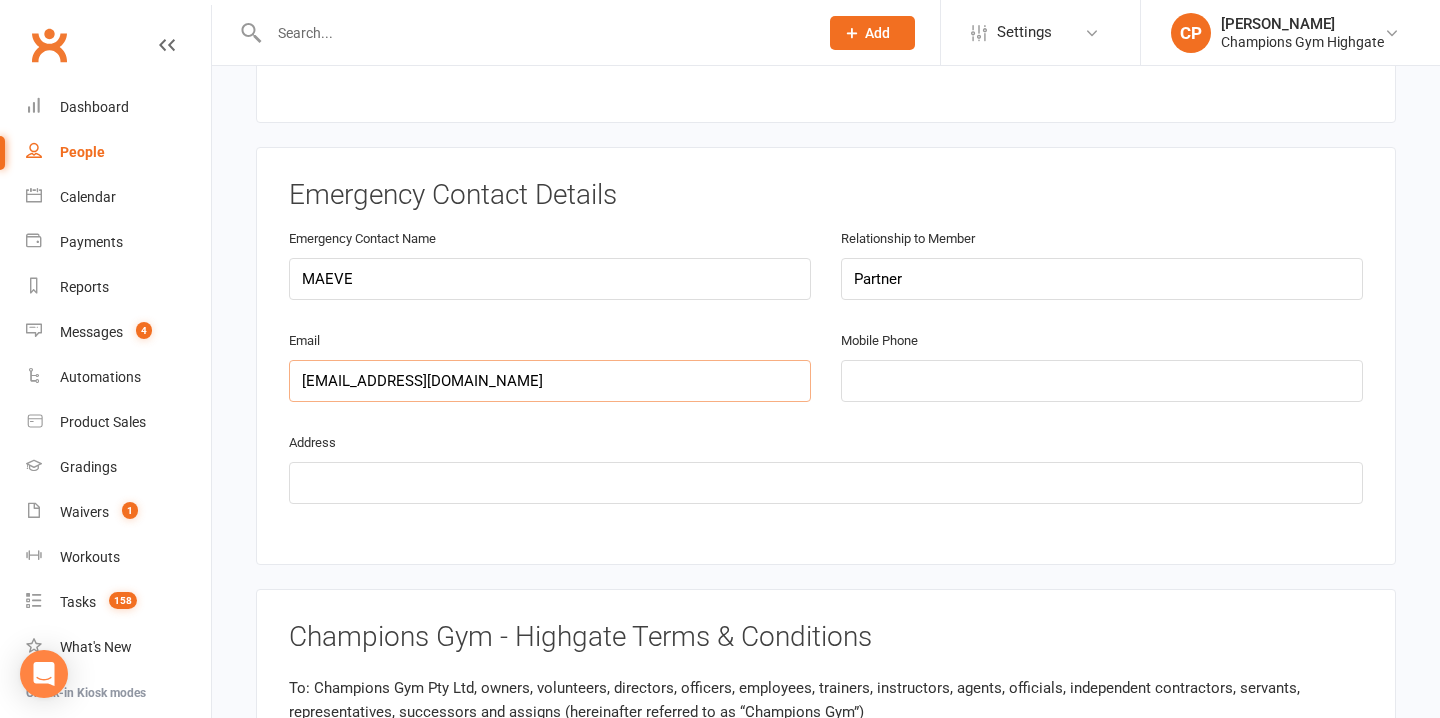 type on "[EMAIL_ADDRESS][DOMAIN_NAME]" 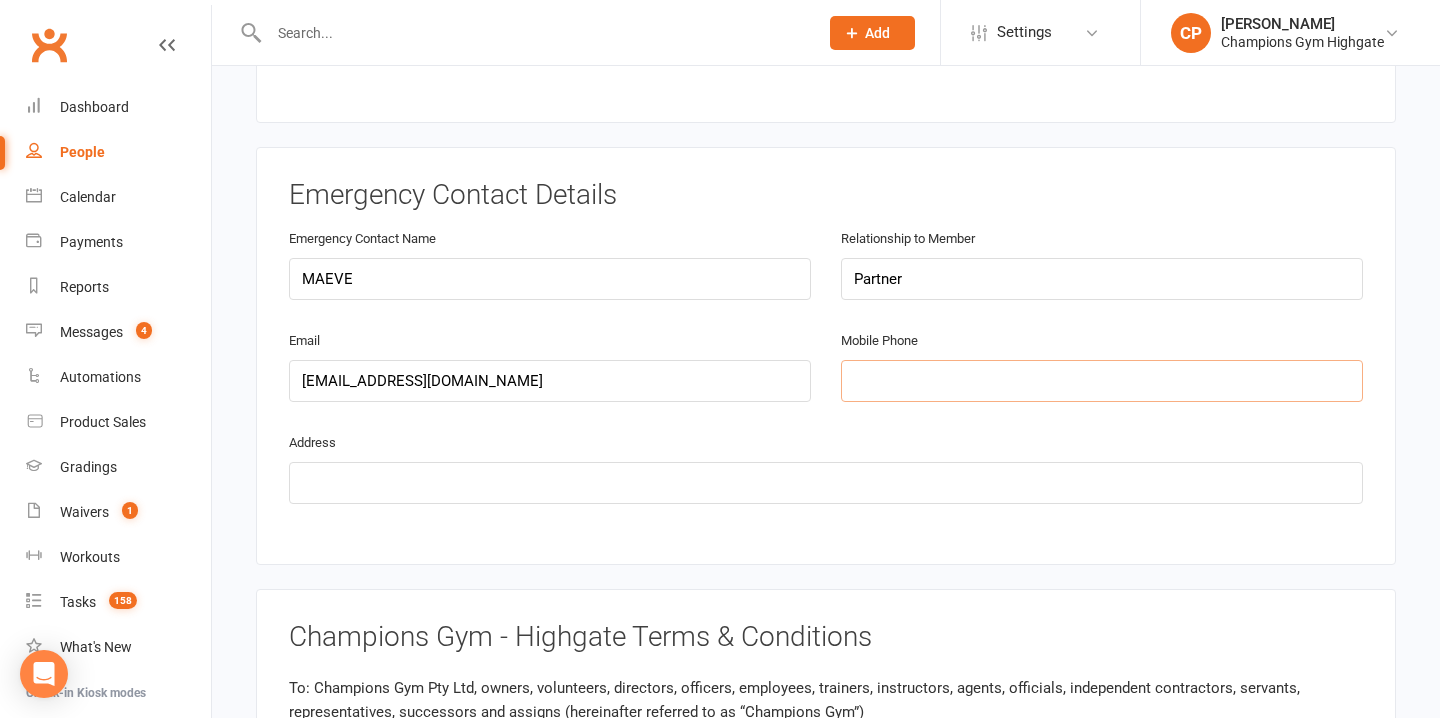click at bounding box center (1102, 381) 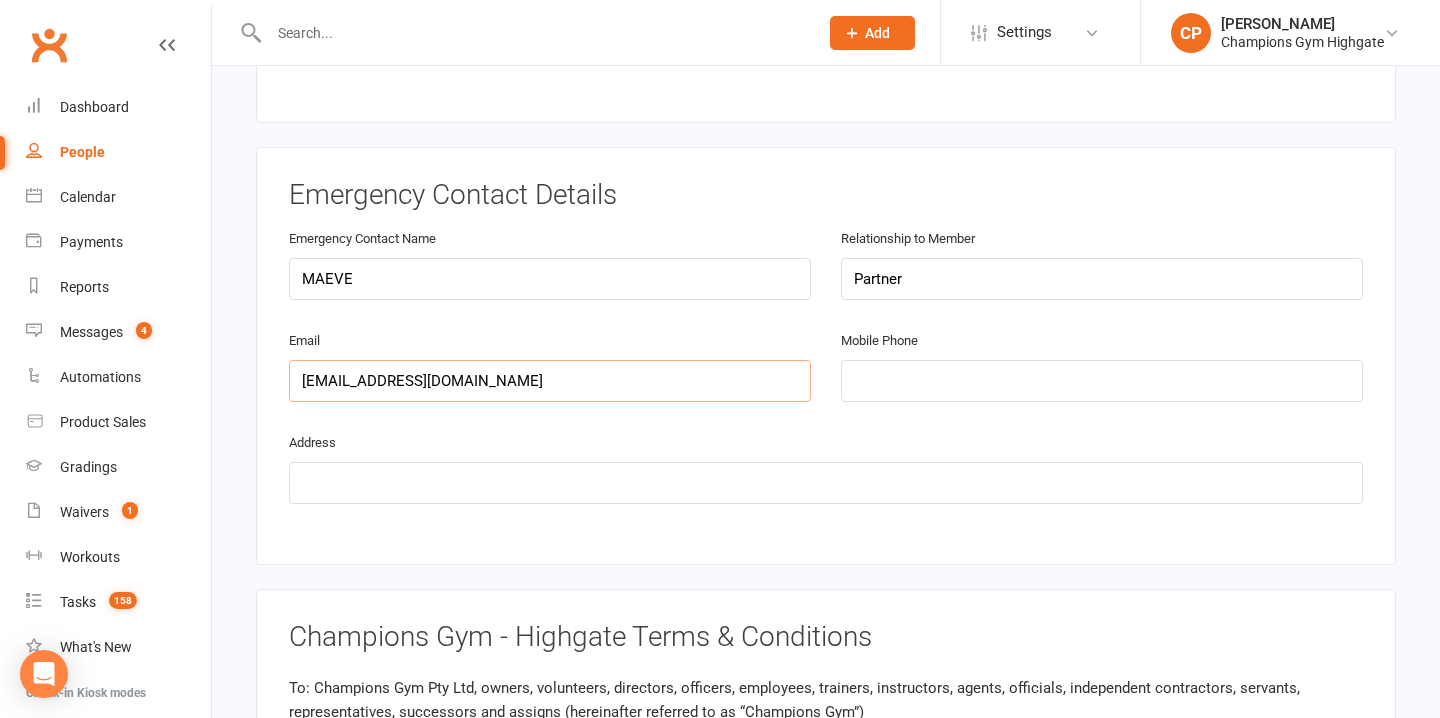 click on "[EMAIL_ADDRESS][DOMAIN_NAME]" at bounding box center [550, 381] 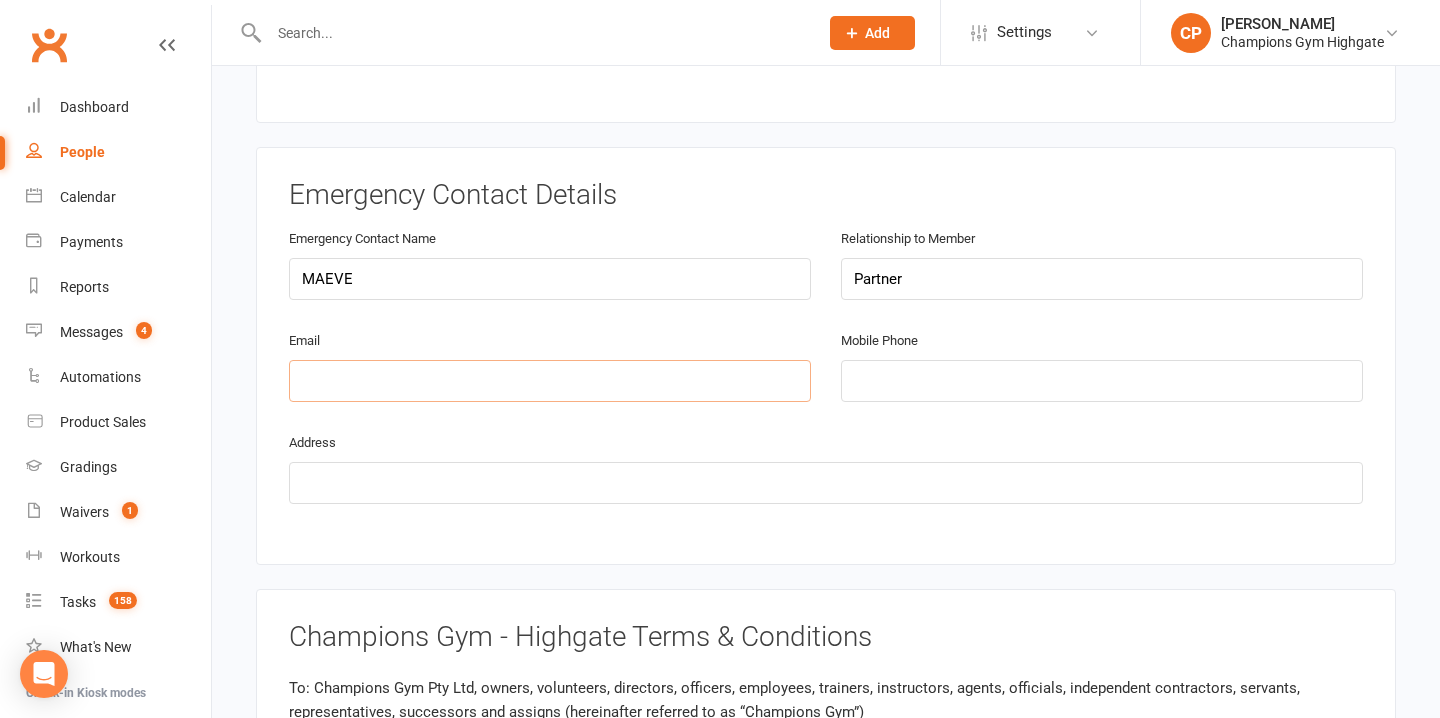 type 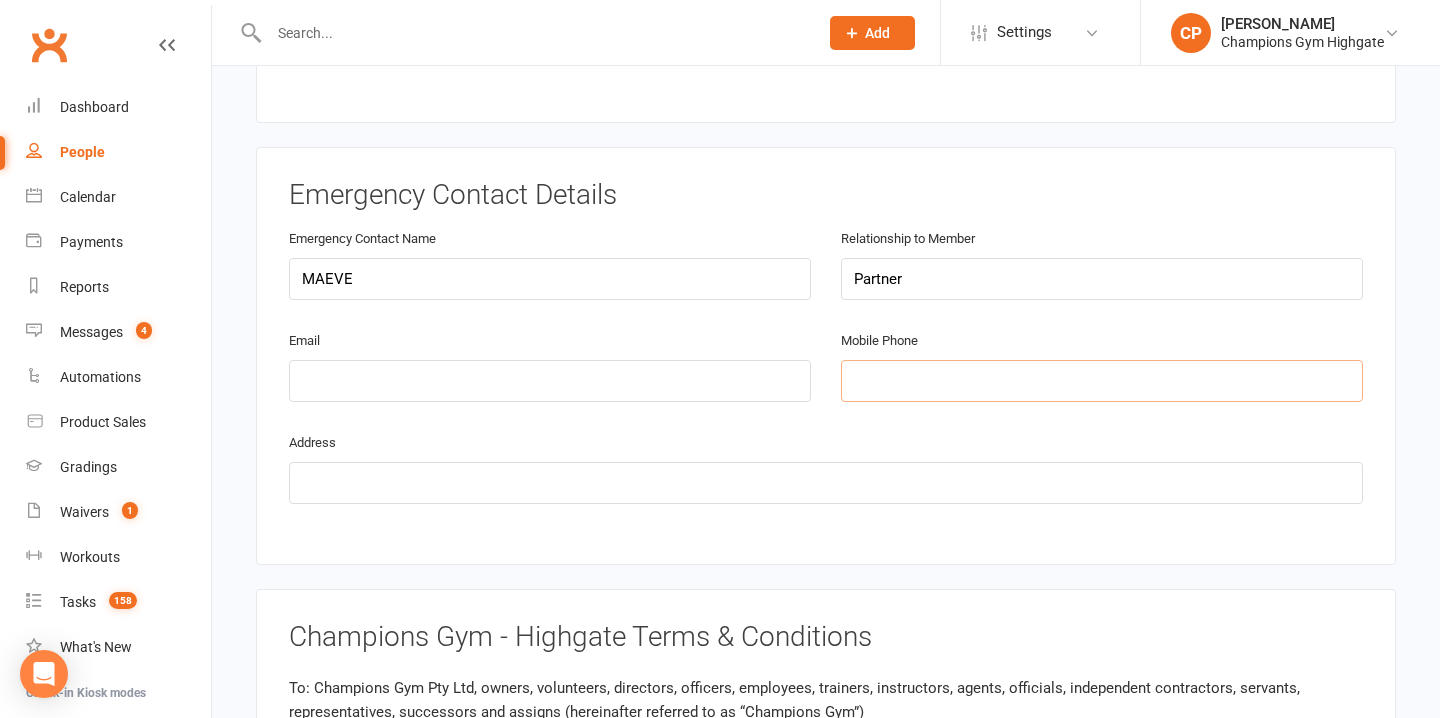 click at bounding box center [1102, 381] 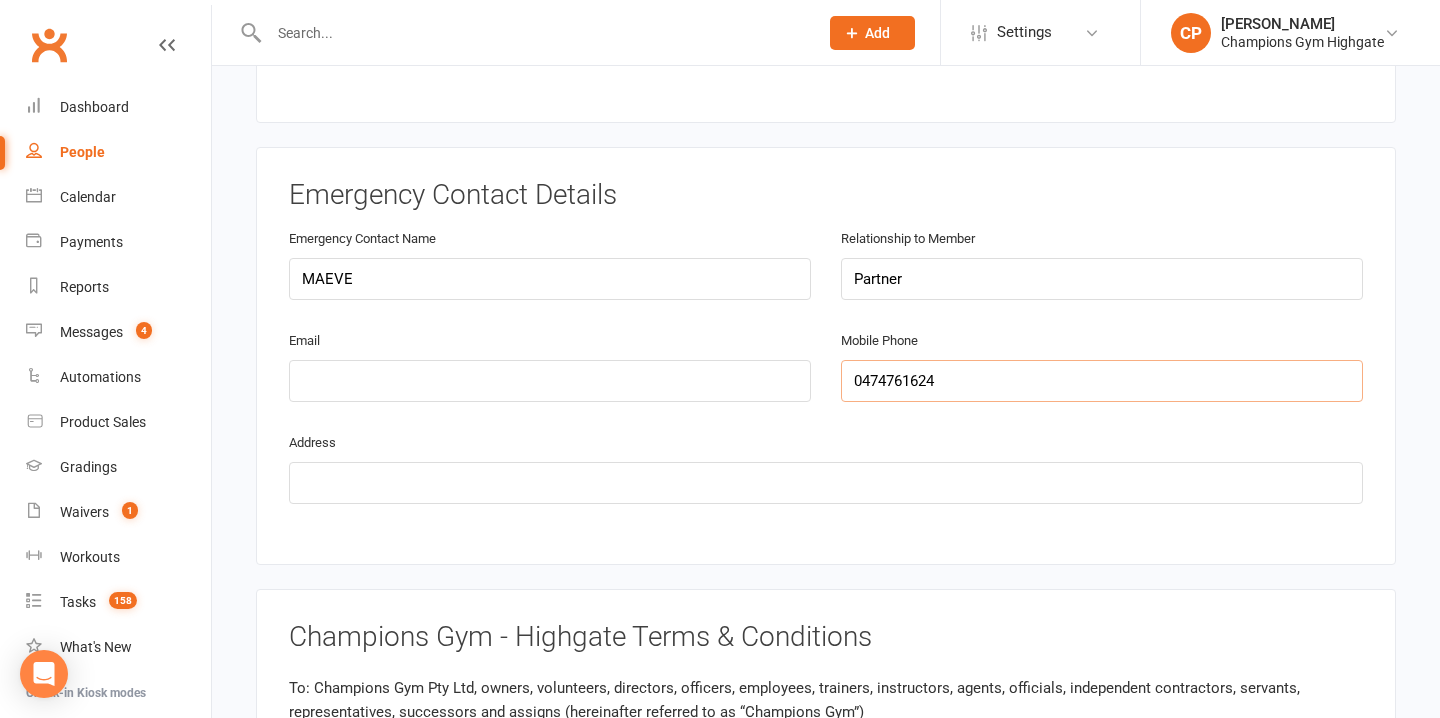 type on "0474761624" 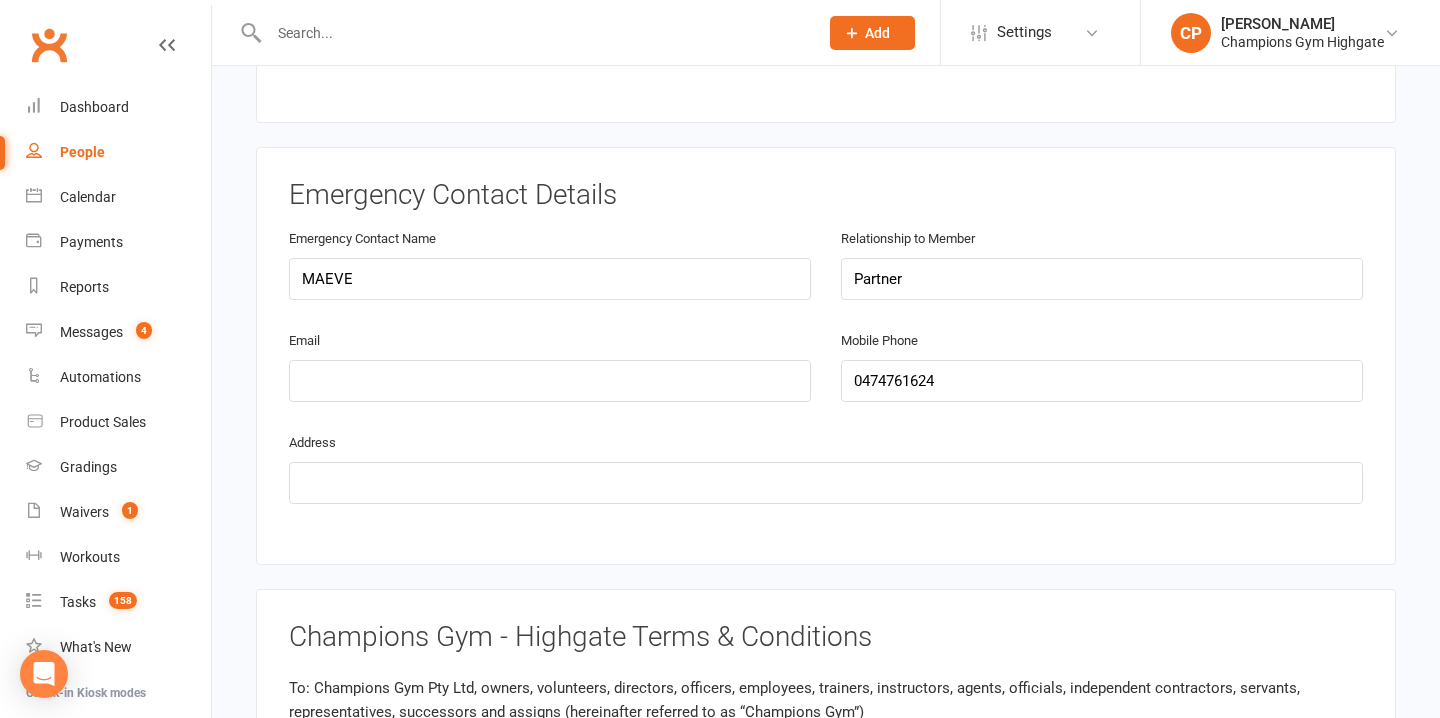 click on "Emergency Contact Details Emergency Contact Name MAEVE Relationship to Member Partner Email Mobile Phone 0474761624 Address" at bounding box center [826, 356] 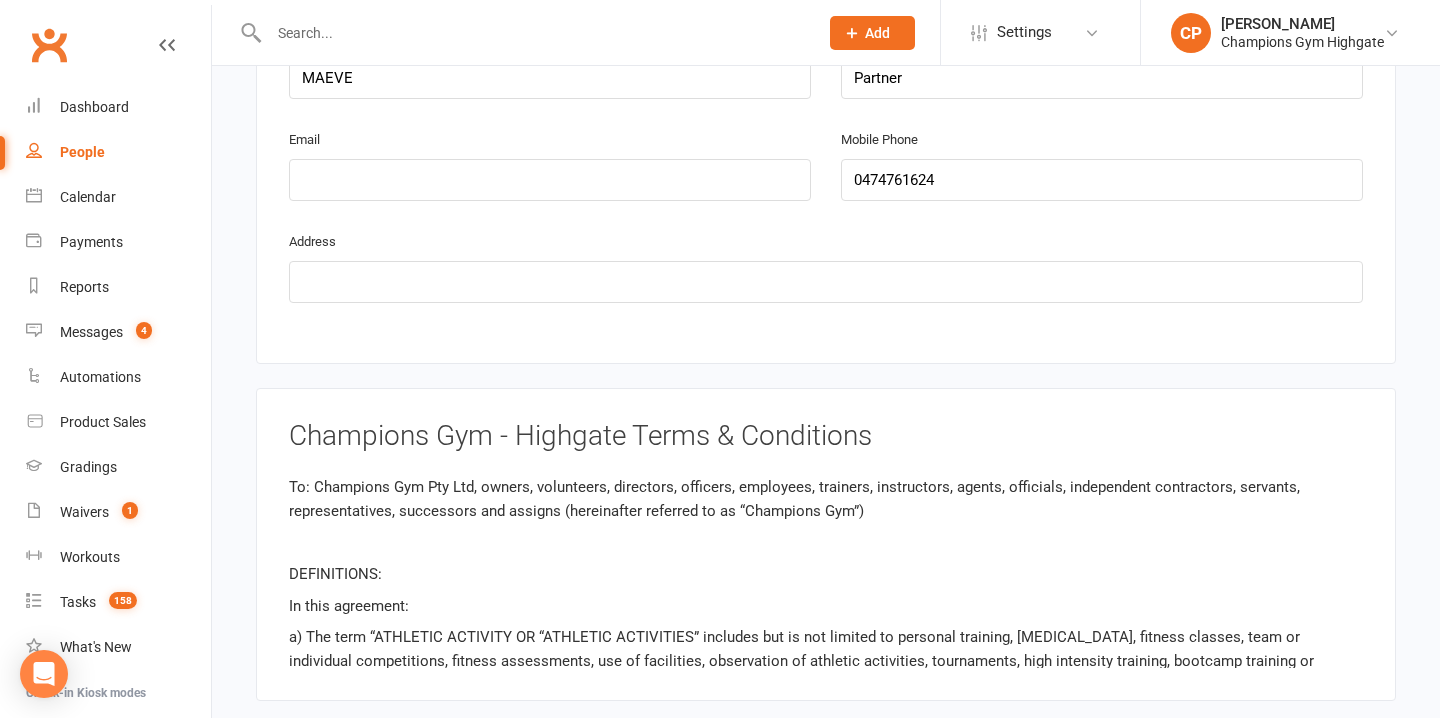 scroll, scrollTop: 1240, scrollLeft: 0, axis: vertical 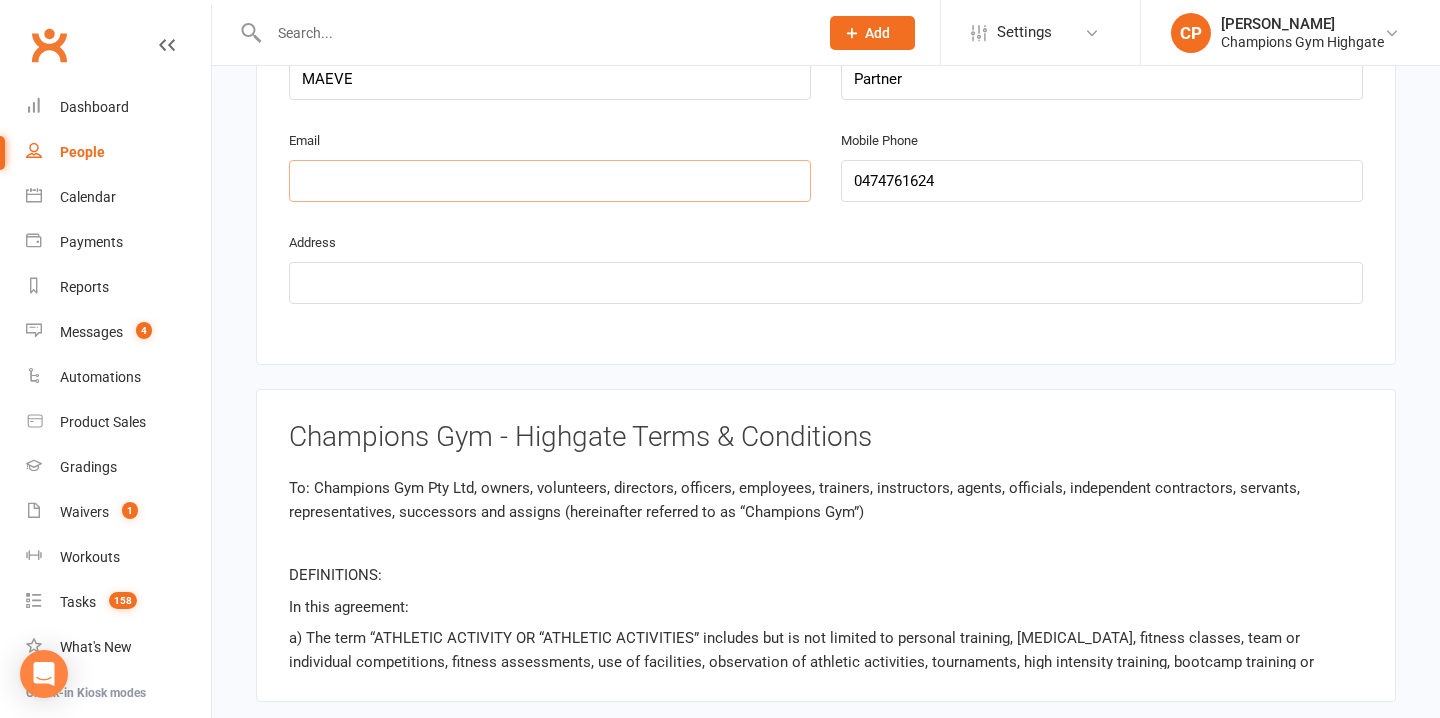click at bounding box center [550, 181] 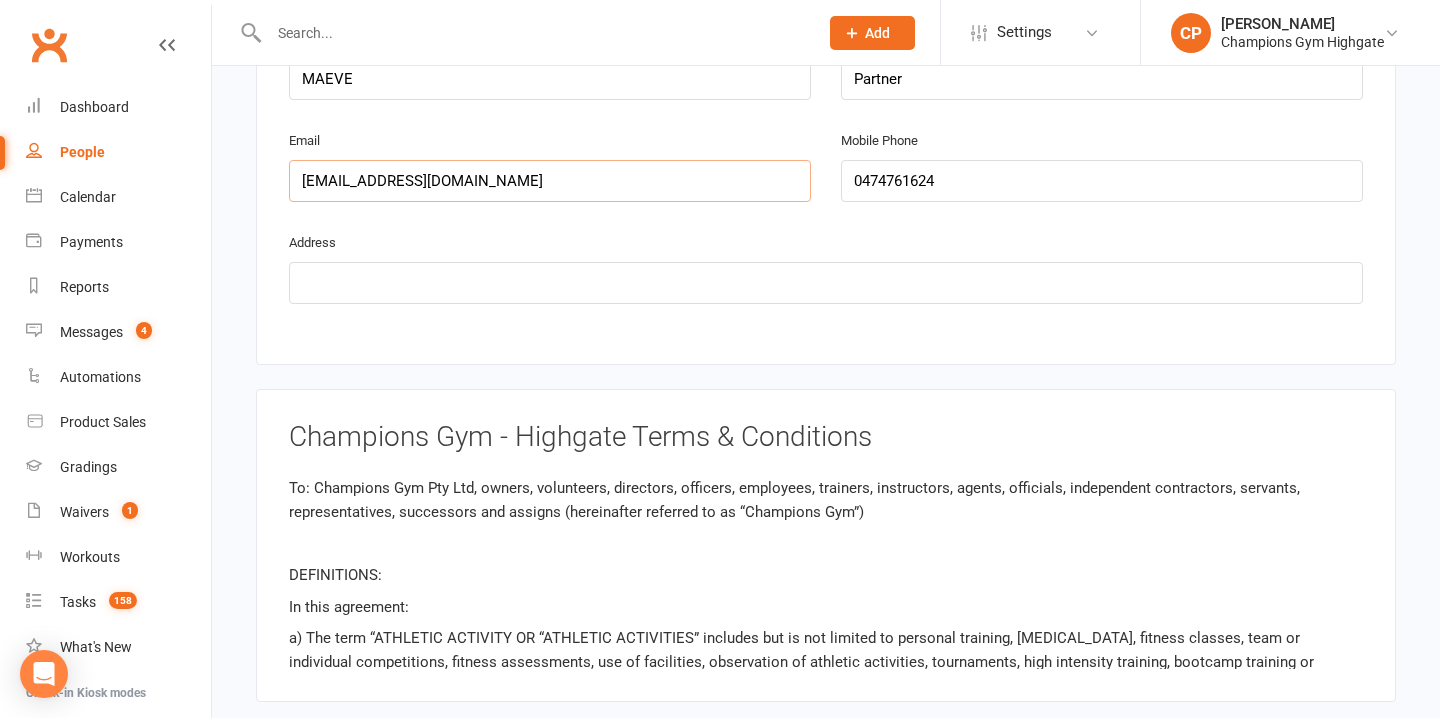 type on "[EMAIL_ADDRESS][DOMAIN_NAME]" 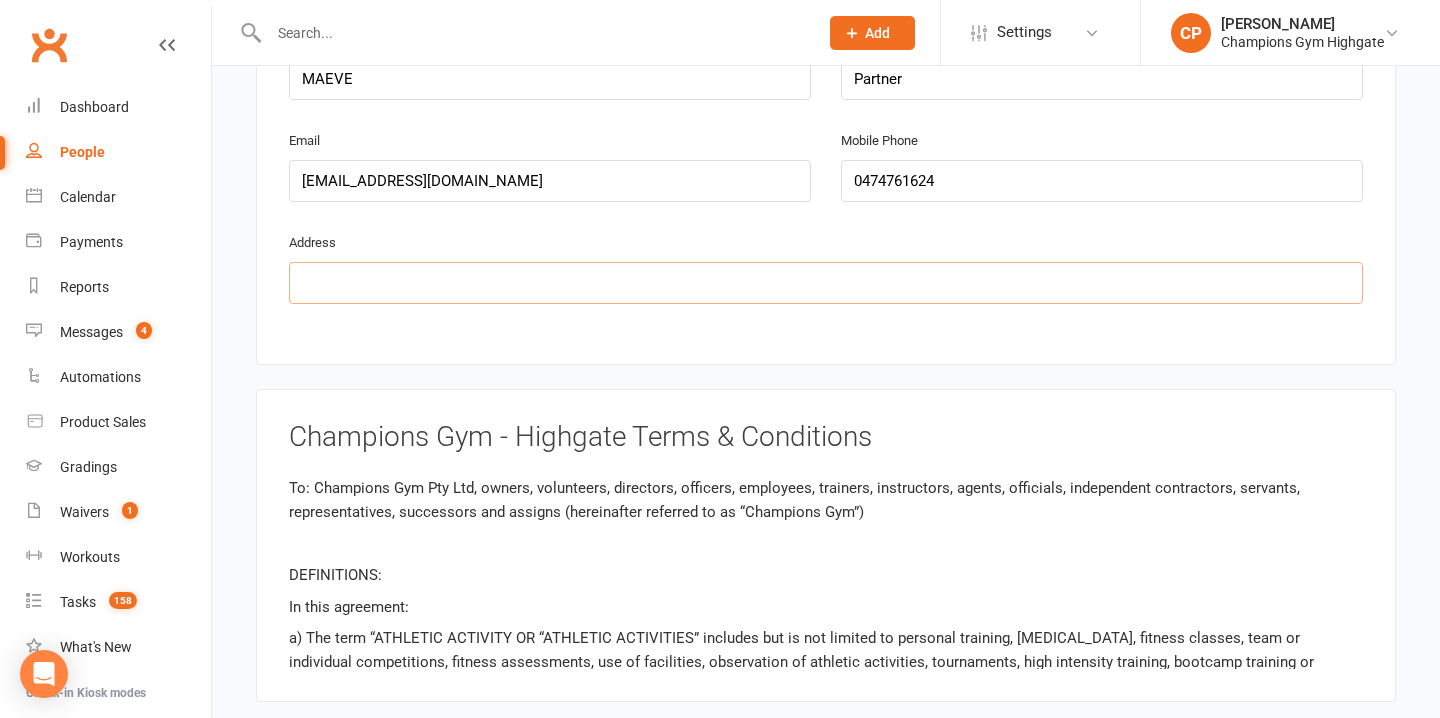 click at bounding box center (826, 283) 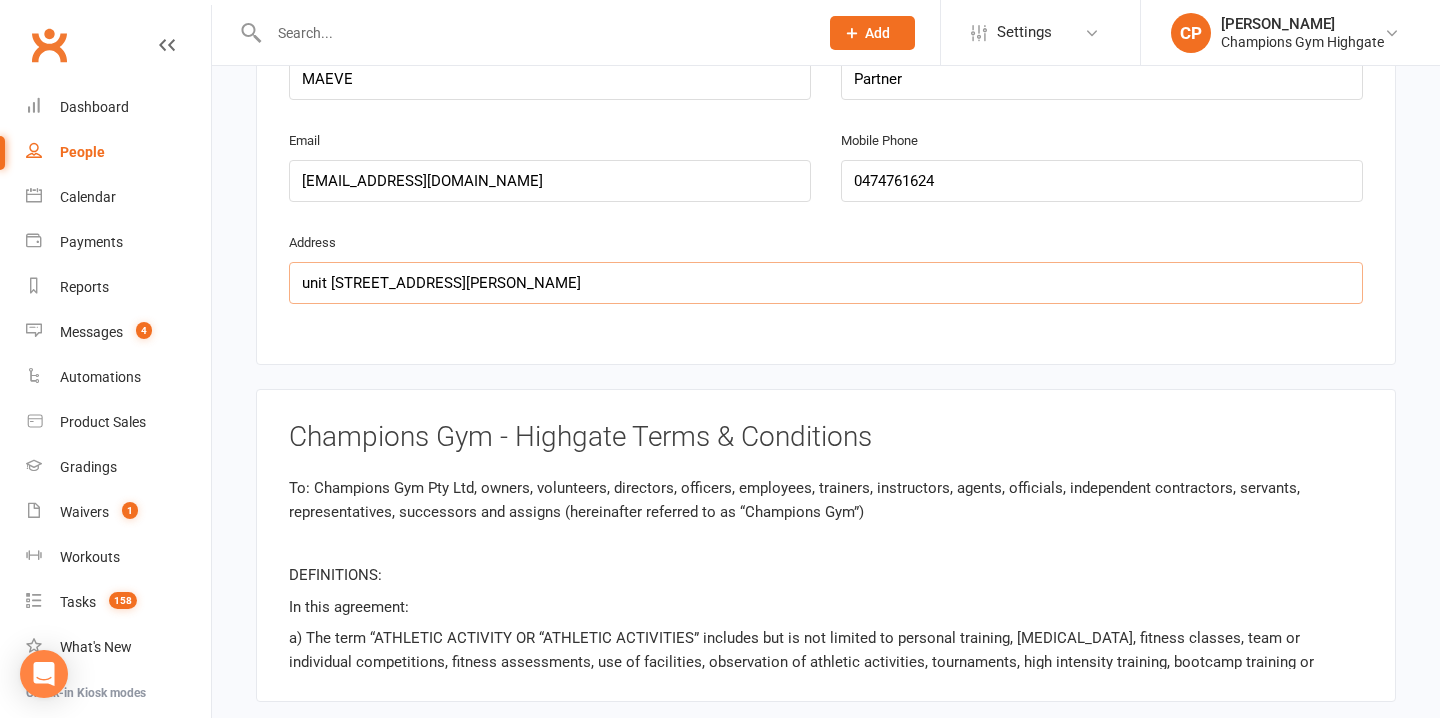 type on "unit 8, 362 charles st, north perth, wa 6006" 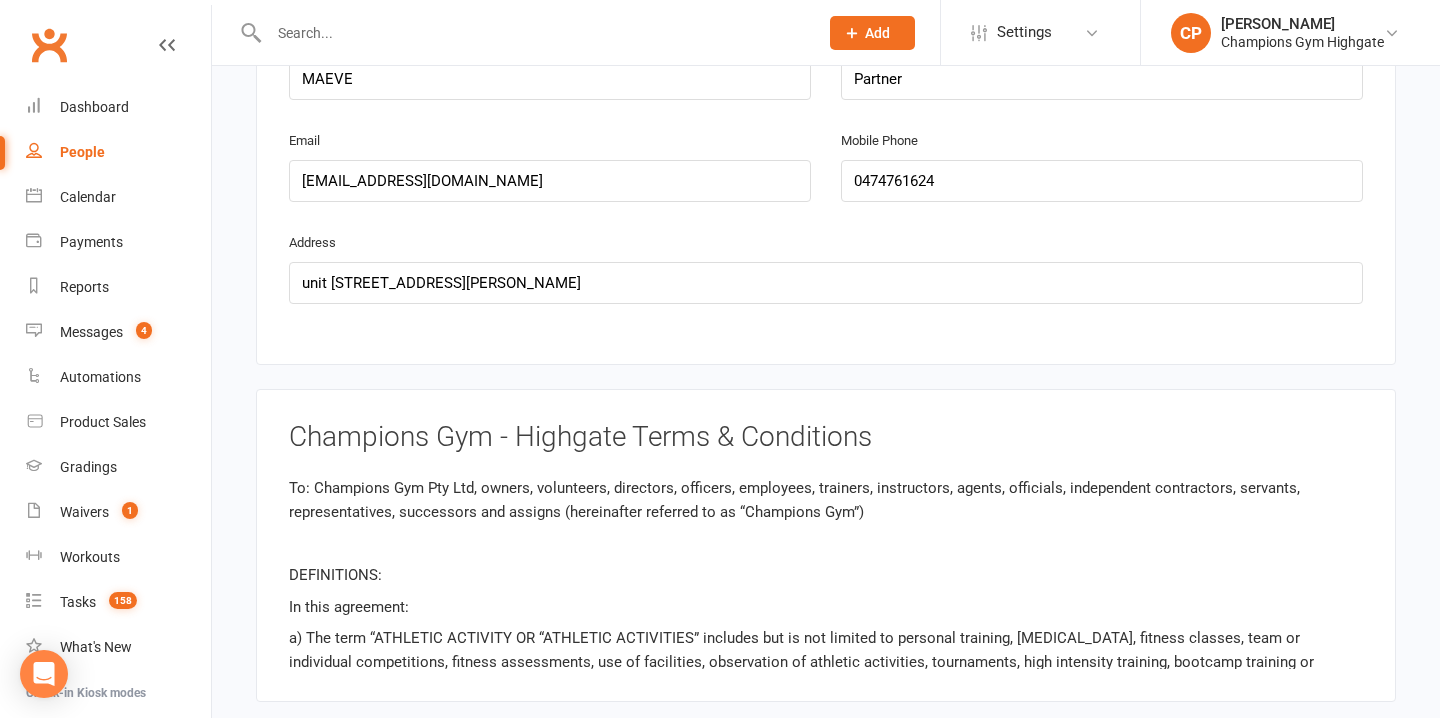 click on "Emergency Contact Details Emergency Contact Name MAEVE Relationship to Member Partner Email sheamus2468@gmail.com Mobile Phone 0474761624 Address unit 8, 362 charles st, north perth, wa 6006" at bounding box center (826, 156) 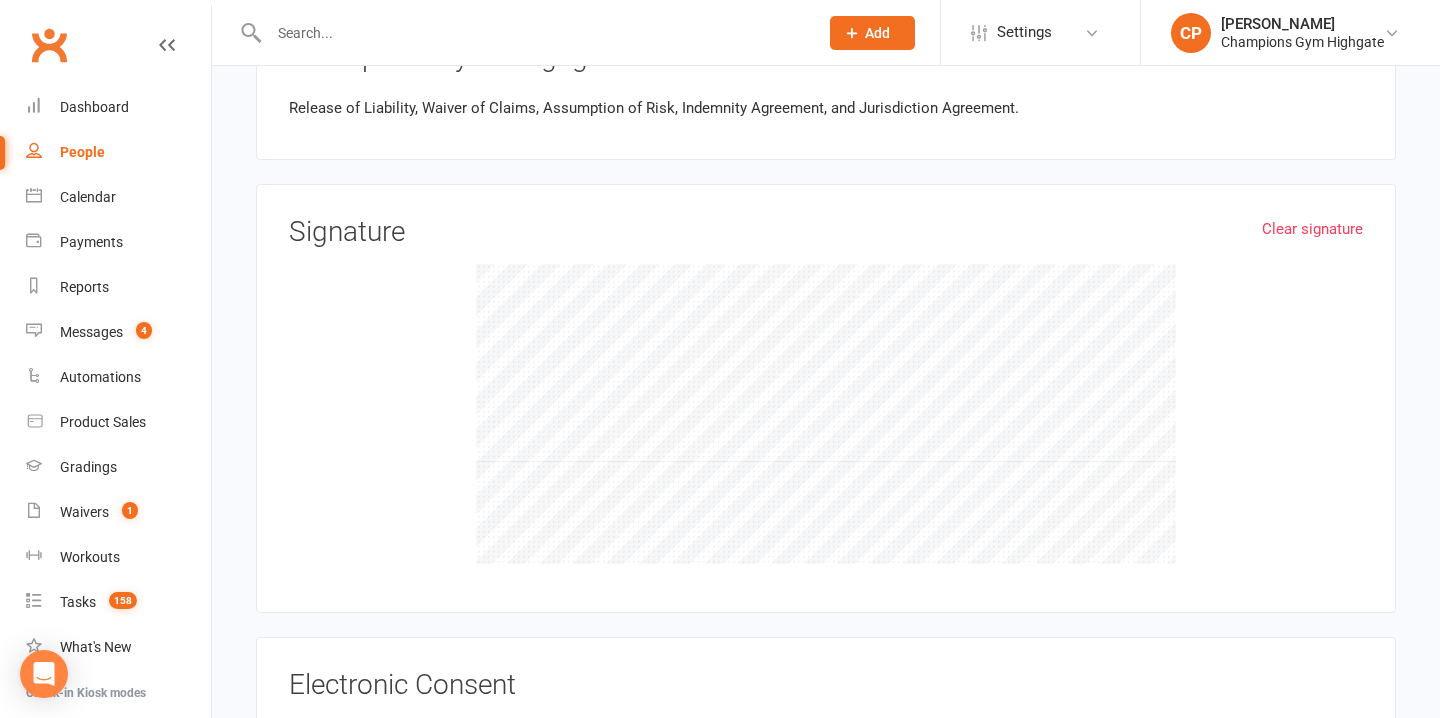 scroll, scrollTop: 1960, scrollLeft: 0, axis: vertical 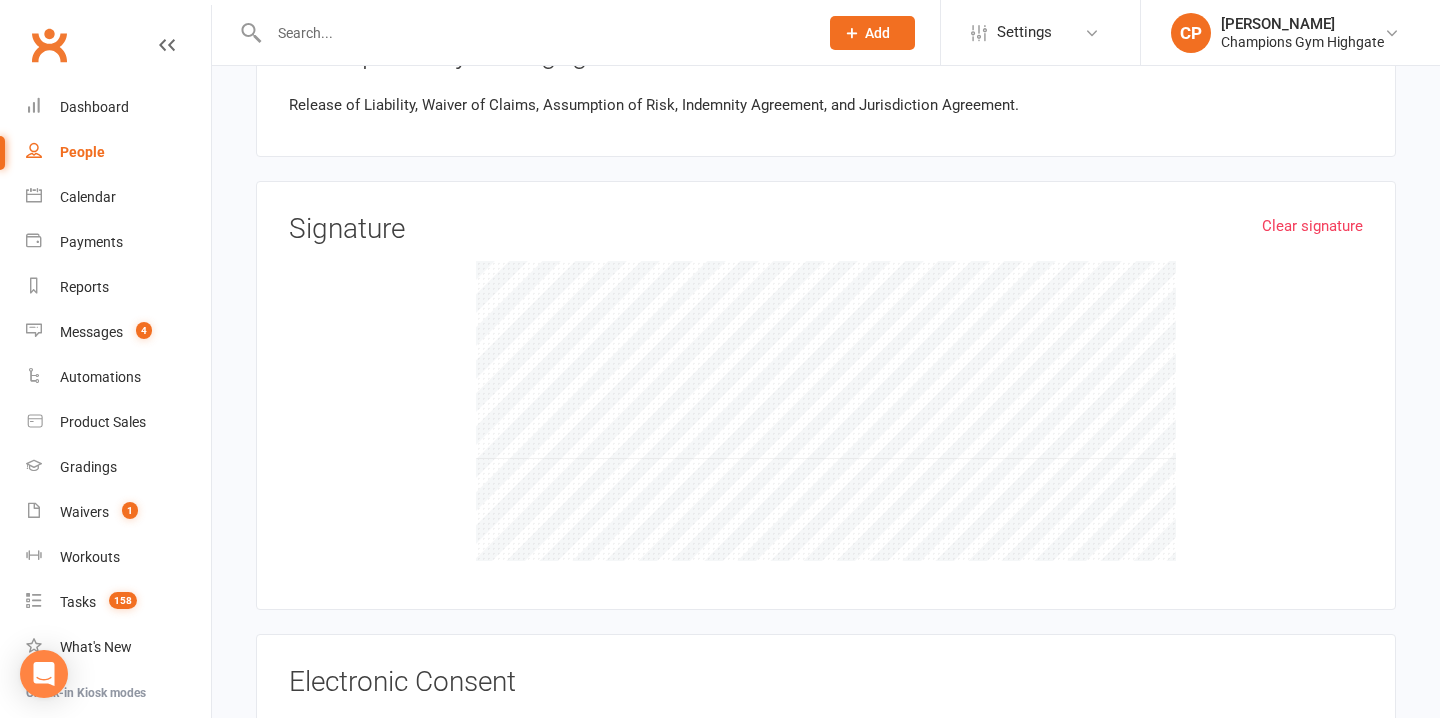 click at bounding box center (826, 411) 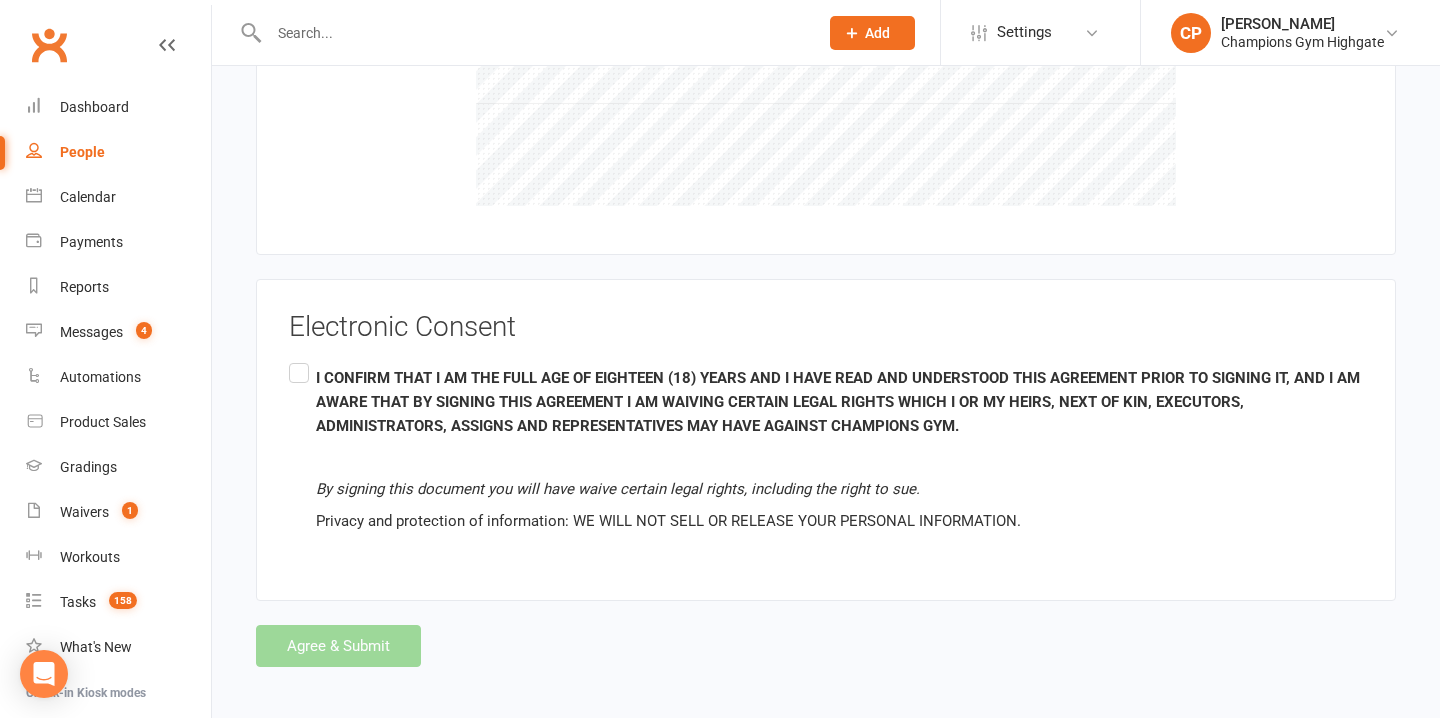 scroll, scrollTop: 2320, scrollLeft: 0, axis: vertical 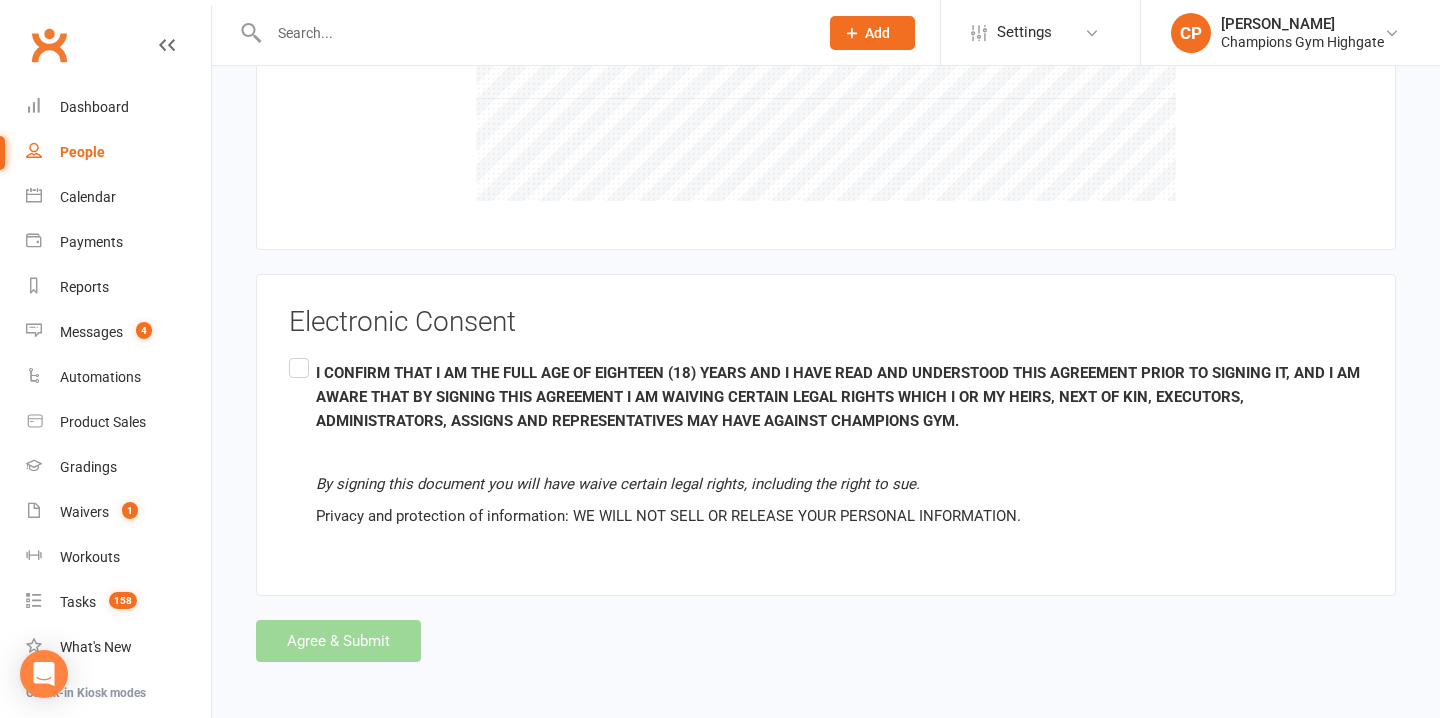 click on "Electronic Consent I CONFIRM THAT I AM THE FULL AGE OF EIGHTEEN (18) YEARS AND I HAVE READ AND UNDERSTOOD THIS AGREEMENT PRIOR TO SIGNING IT, AND I AM AWARE THAT BY SIGNING THIS AGREEMENT I AM WAIVING CERTAIN LEGAL RIGHTS WHICH I OR MY HEIRS, NEXT OF KIN, EXECUTORS, ADMINISTRATORS, ASSIGNS AND REPRESENTATIVES MAY HAVE AGAINST CHAMPIONS GYM. By signing this document you will have waive certain legal rights, including the right to sue.  Privacy and protection of information: WE WILL NOT SELL OR RELEASE YOUR PERSONAL INFORMATION." at bounding box center (826, 435) 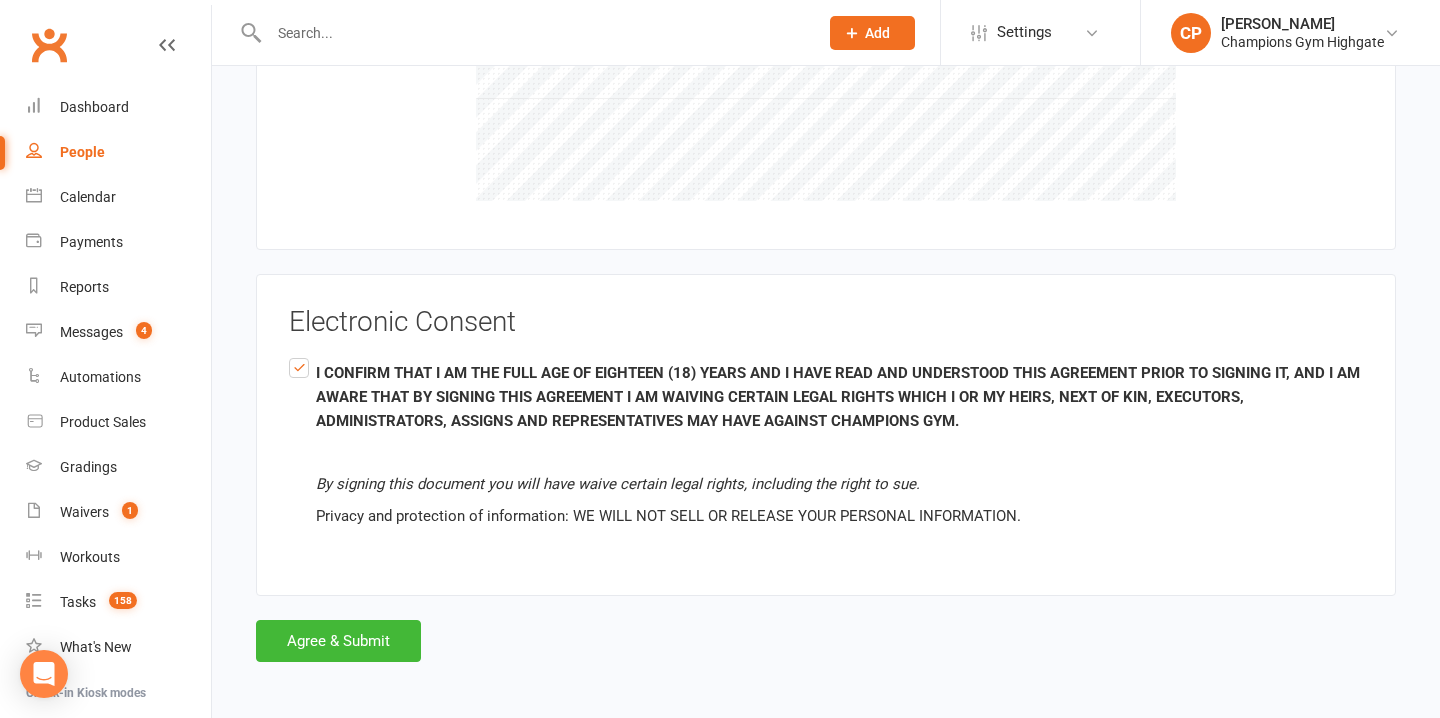 click on "Electronic Consent I CONFIRM THAT I AM THE FULL AGE OF EIGHTEEN (18) YEARS AND I HAVE READ AND UNDERSTOOD THIS AGREEMENT PRIOR TO SIGNING IT, AND I AM AWARE THAT BY SIGNING THIS AGREEMENT I AM WAIVING CERTAIN LEGAL RIGHTS WHICH I OR MY HEIRS, NEXT OF KIN, EXECUTORS, ADMINISTRATORS, ASSIGNS AND REPRESENTATIVES MAY HAVE AGAINST CHAMPIONS GYM. By signing this document you will have waive certain legal rights, including the right to sue.  Privacy and protection of information: WE WILL NOT SELL OR RELEASE YOUR PERSONAL INFORMATION." at bounding box center [826, 435] 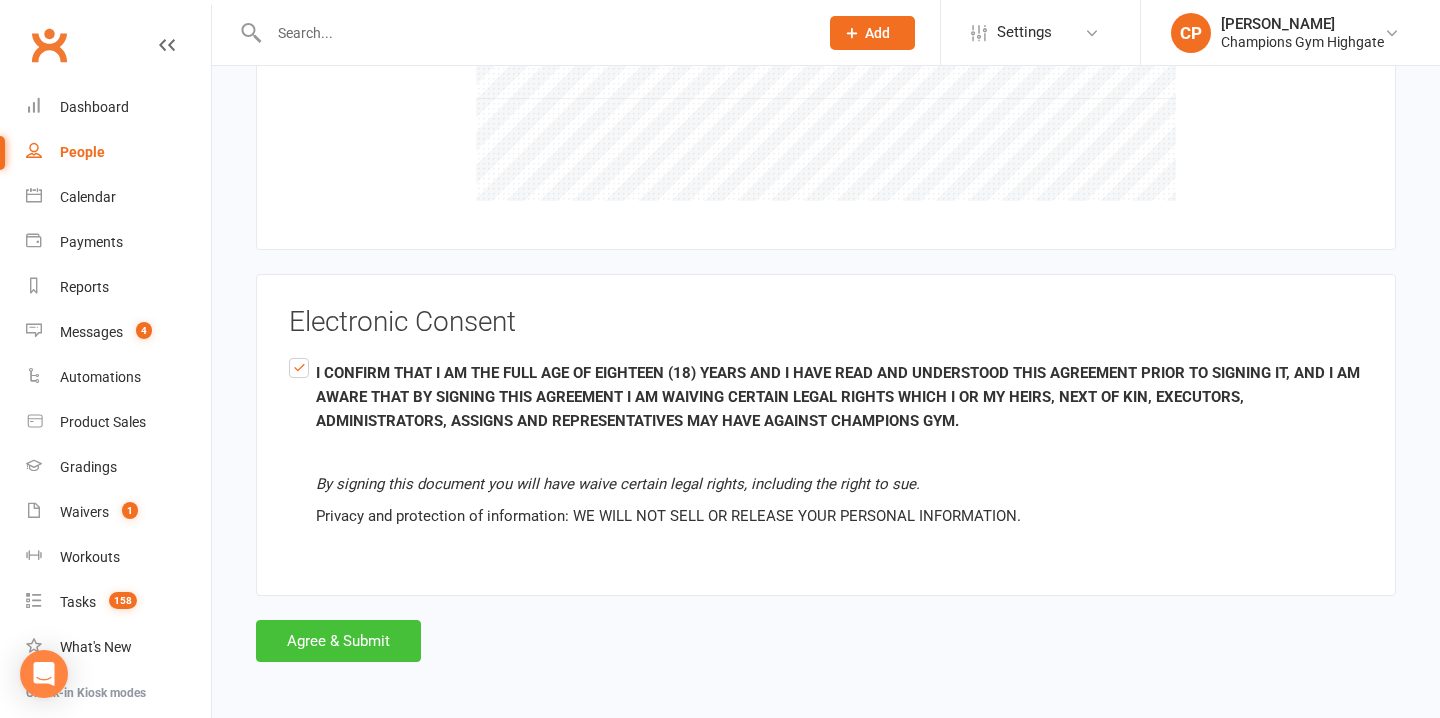 click on "Agree & Submit" at bounding box center (338, 641) 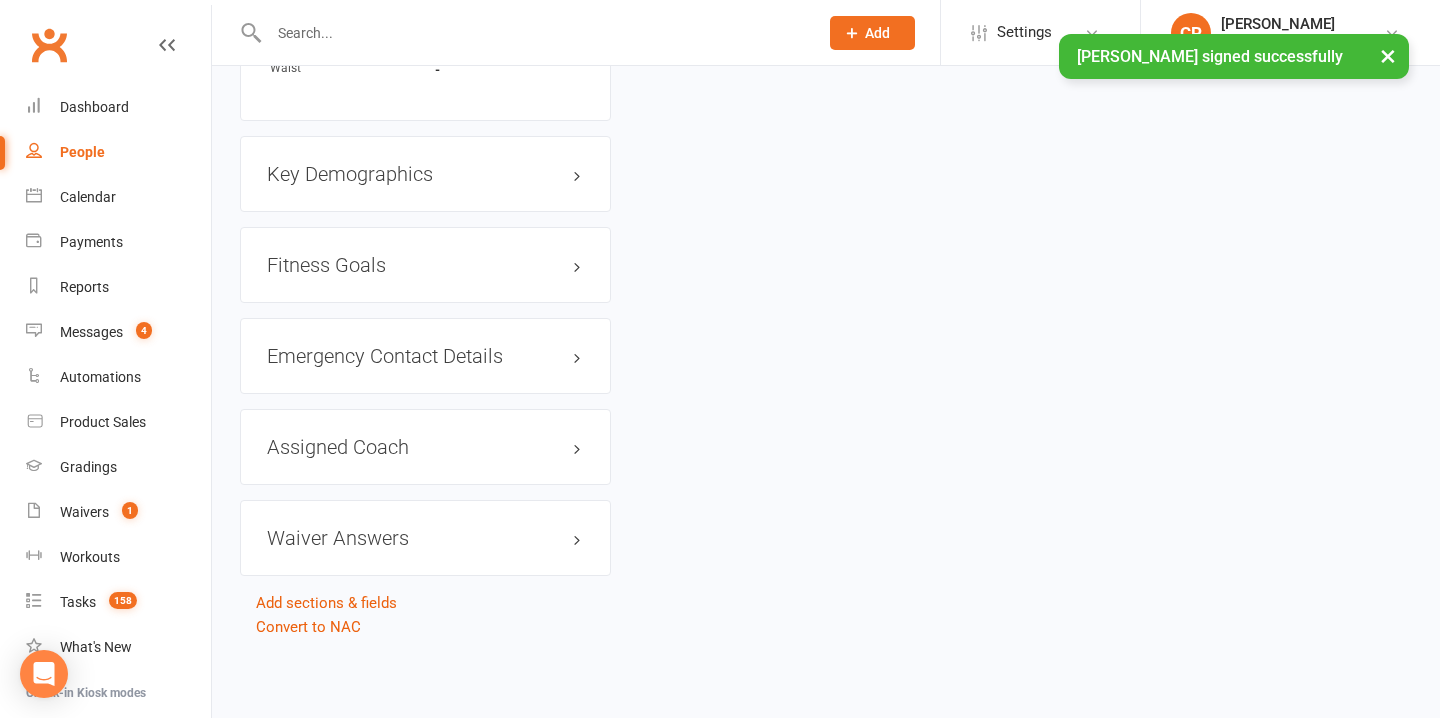 scroll, scrollTop: 0, scrollLeft: 0, axis: both 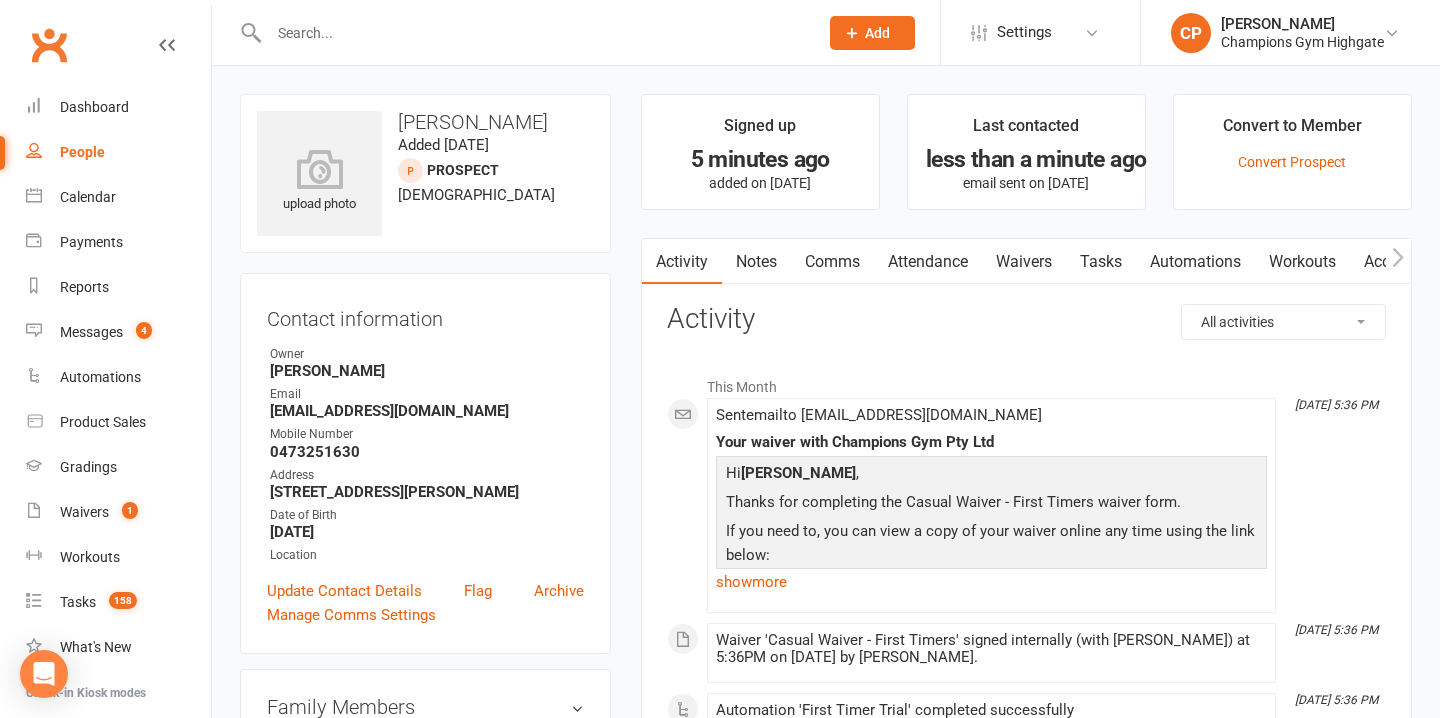 click on "Attendance" at bounding box center (928, 262) 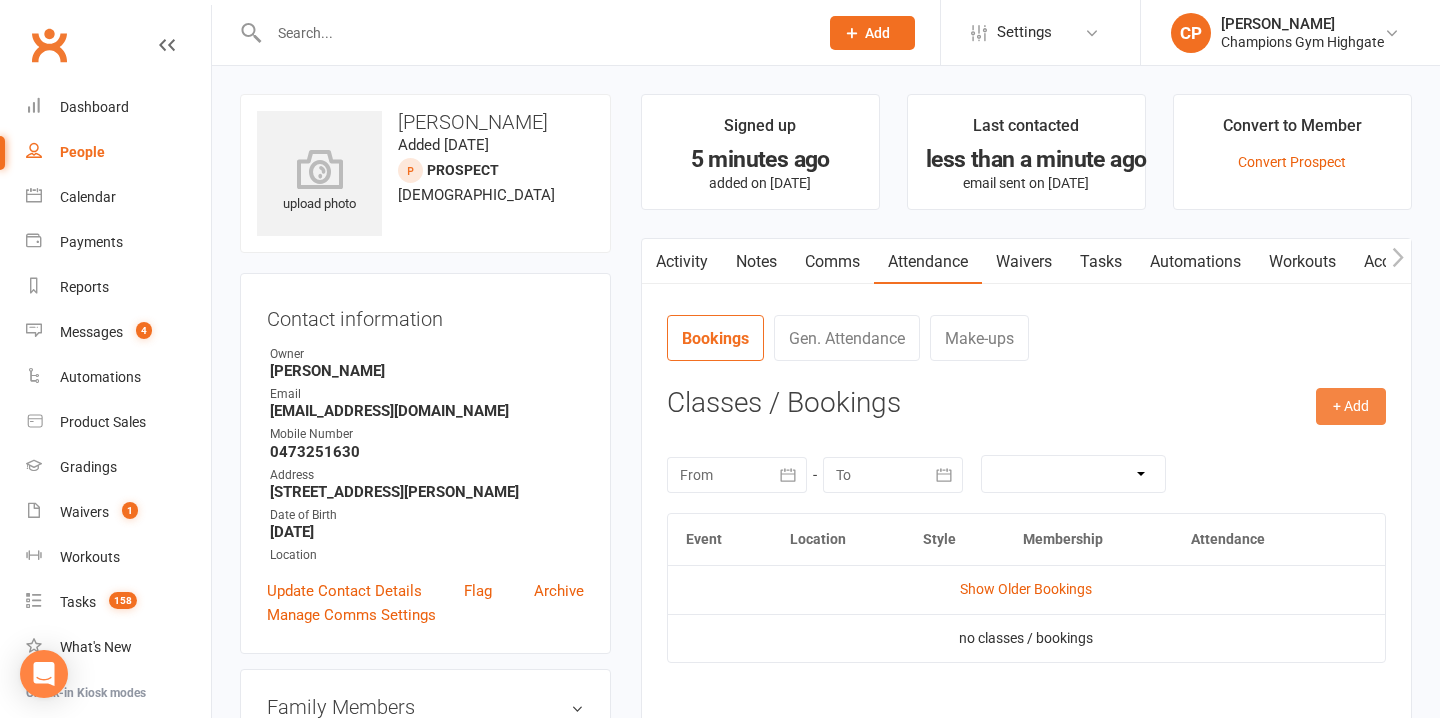 click on "+ Add" at bounding box center [1351, 406] 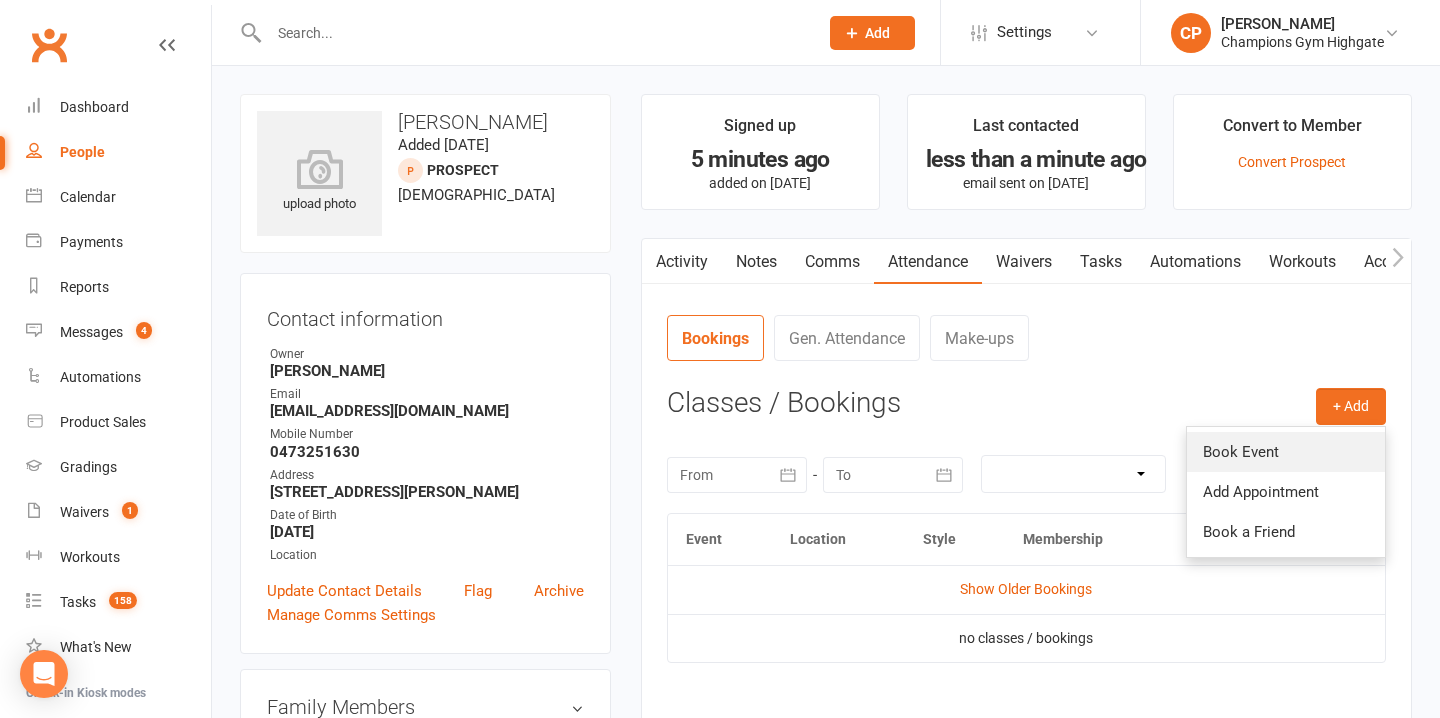 click on "Book Event" at bounding box center (1286, 452) 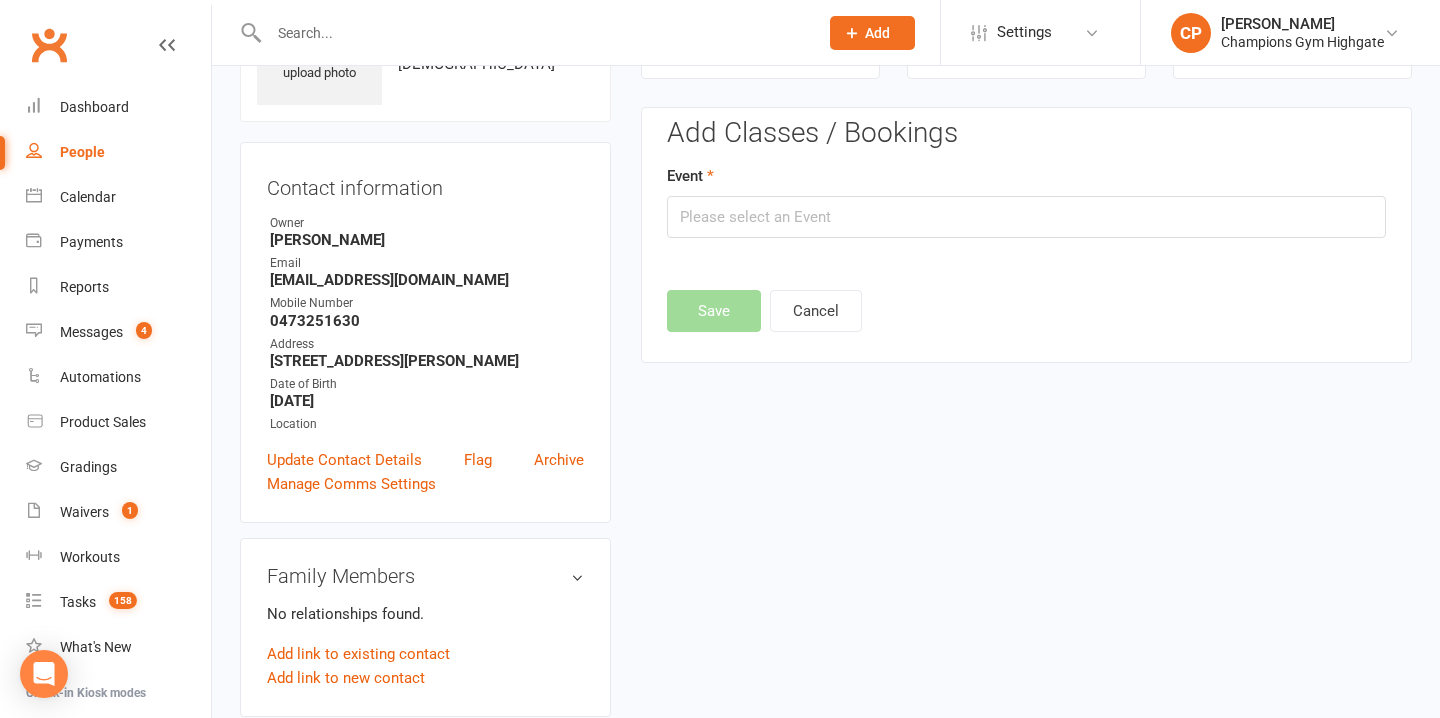 scroll, scrollTop: 137, scrollLeft: 0, axis: vertical 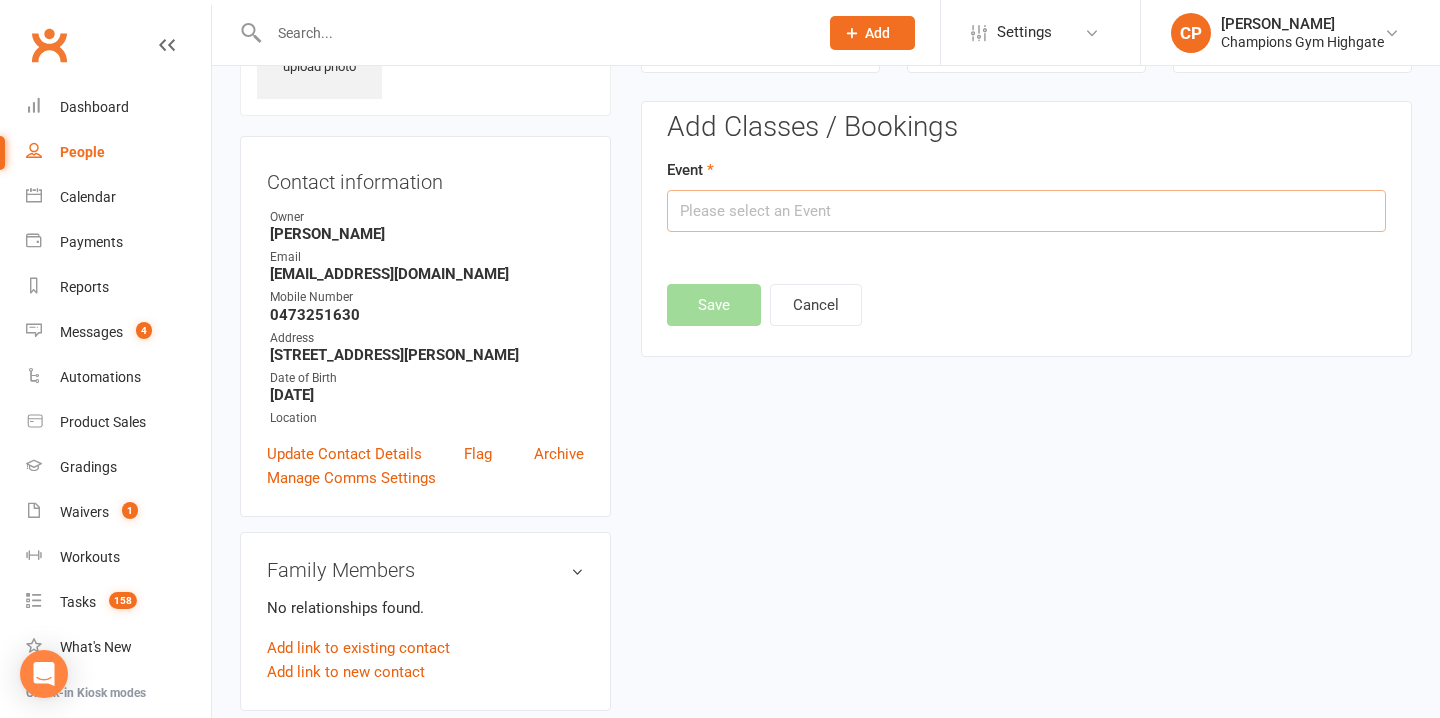 click at bounding box center (1026, 211) 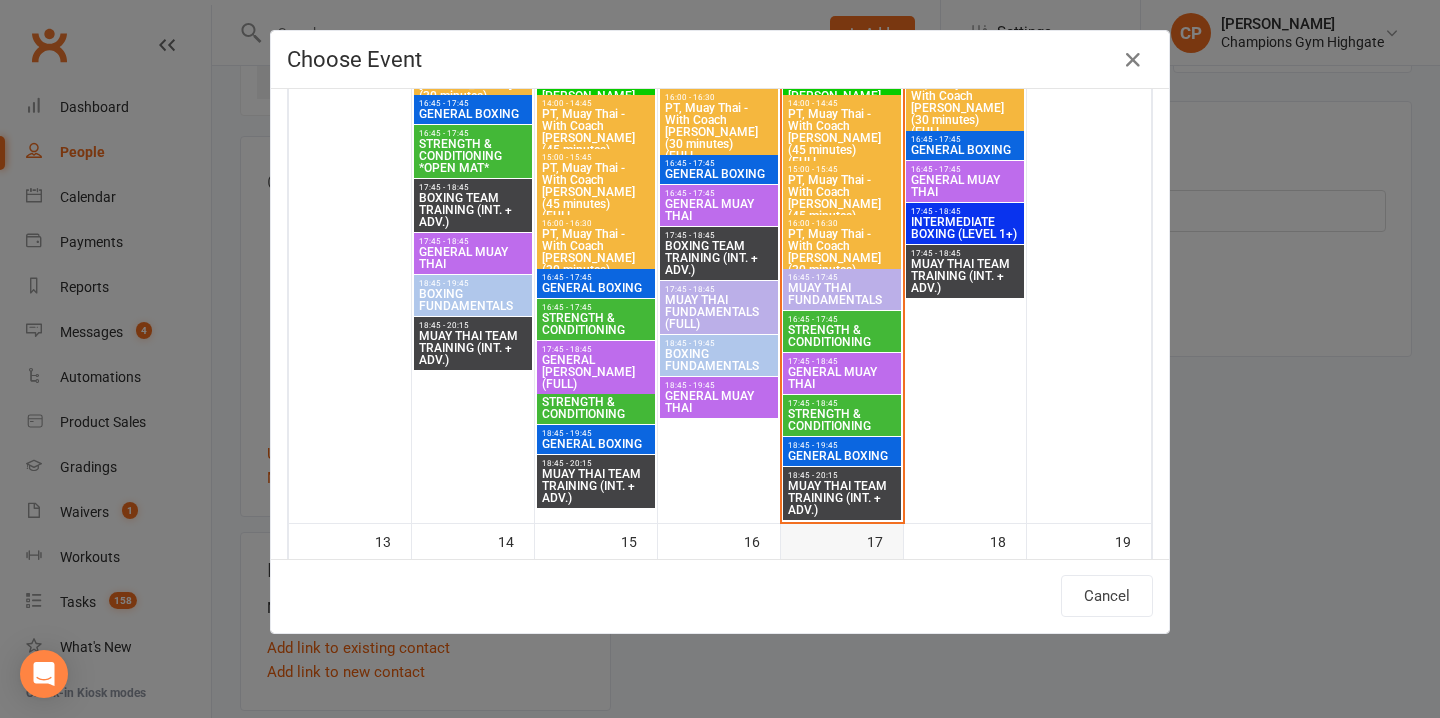 scroll, scrollTop: 1984, scrollLeft: 0, axis: vertical 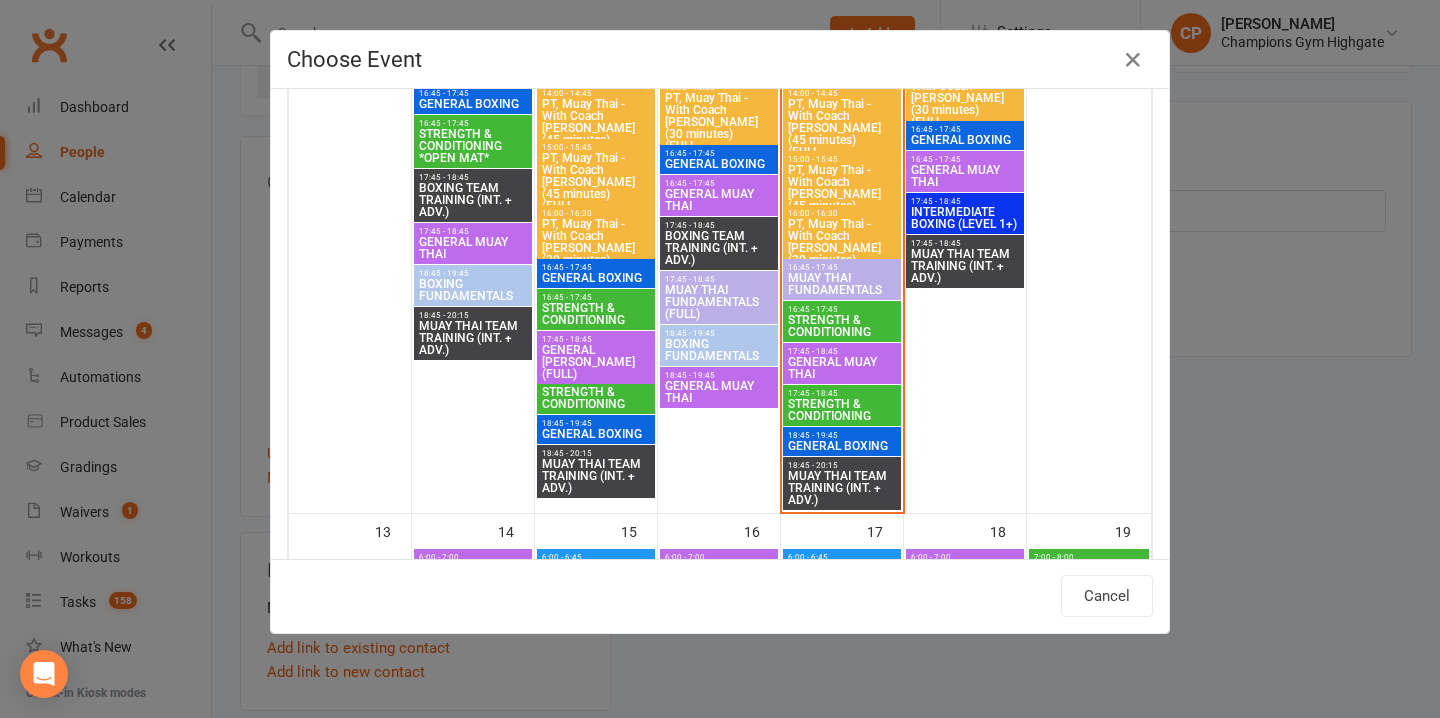click on "17:45 - 18:45" at bounding box center [842, 351] 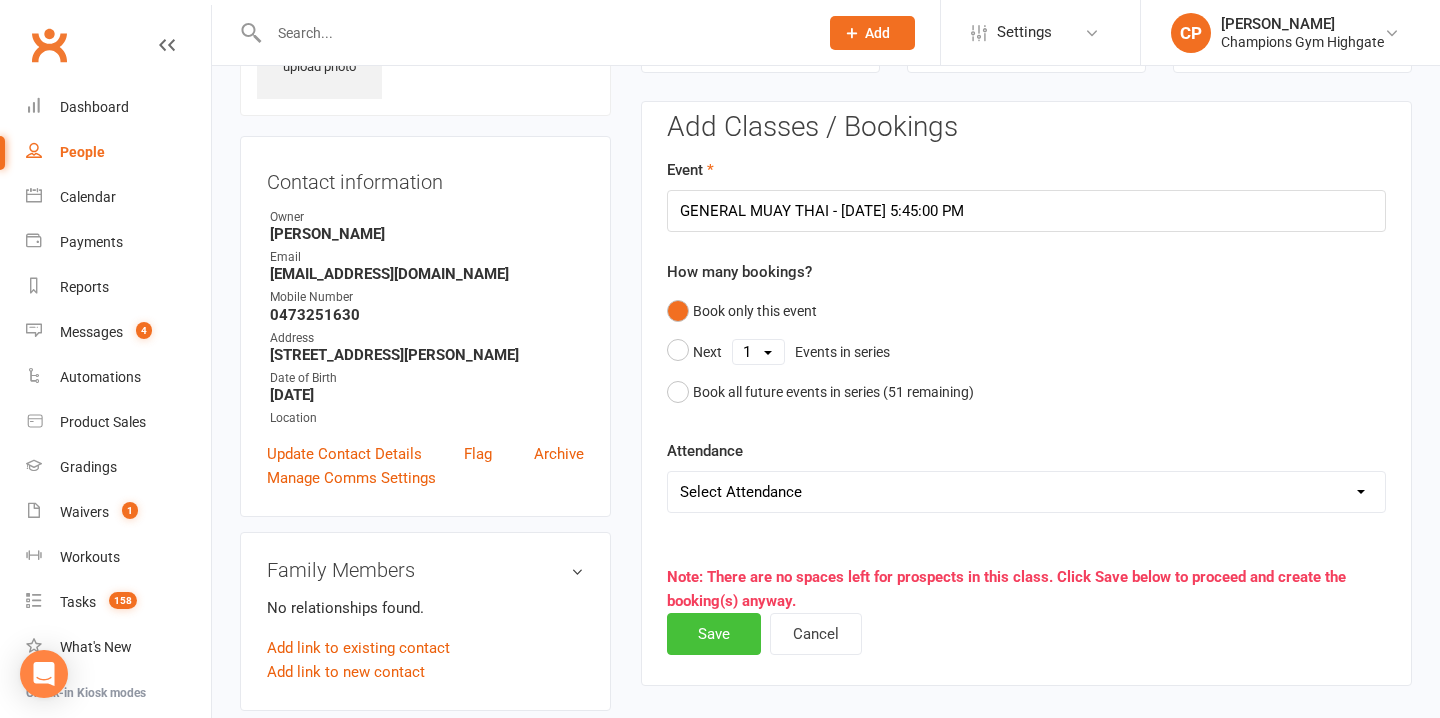 click on "Save" at bounding box center (714, 634) 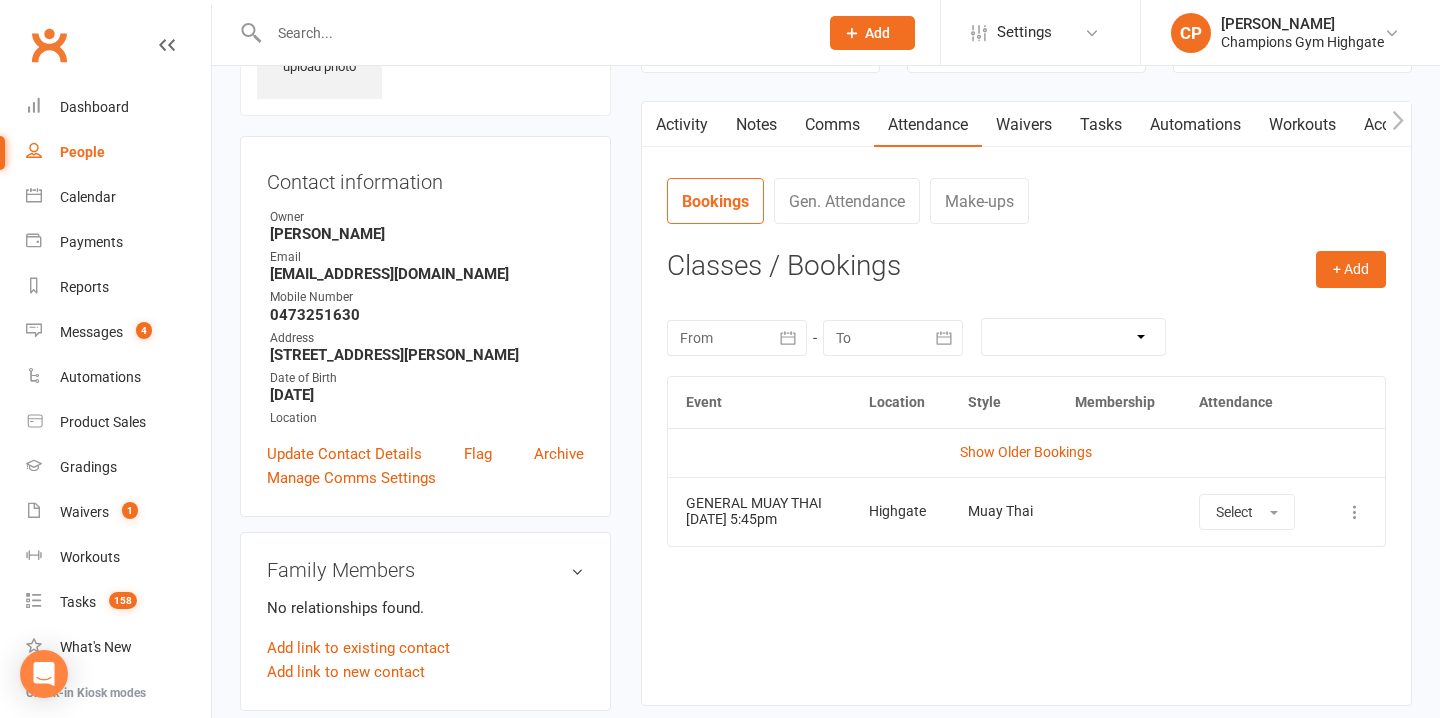 scroll, scrollTop: 0, scrollLeft: 0, axis: both 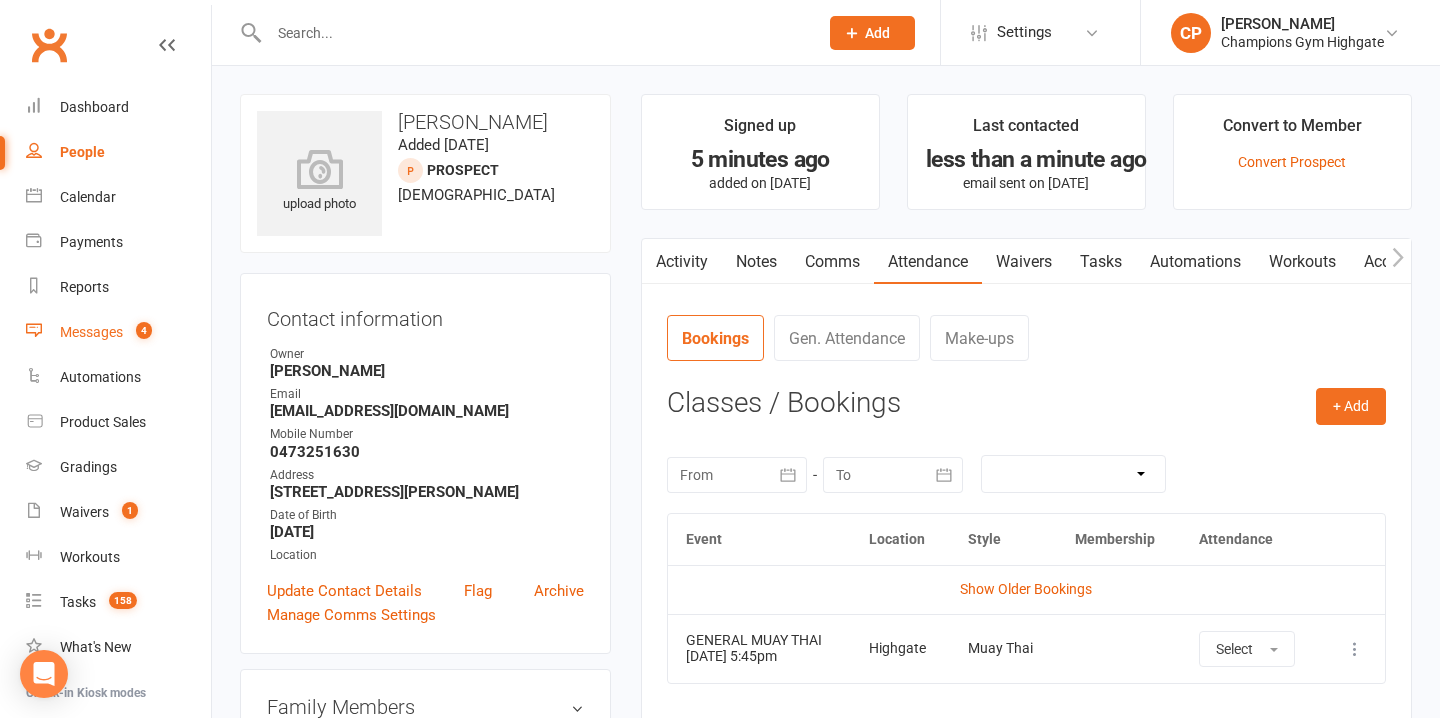 click on "4" at bounding box center (144, 330) 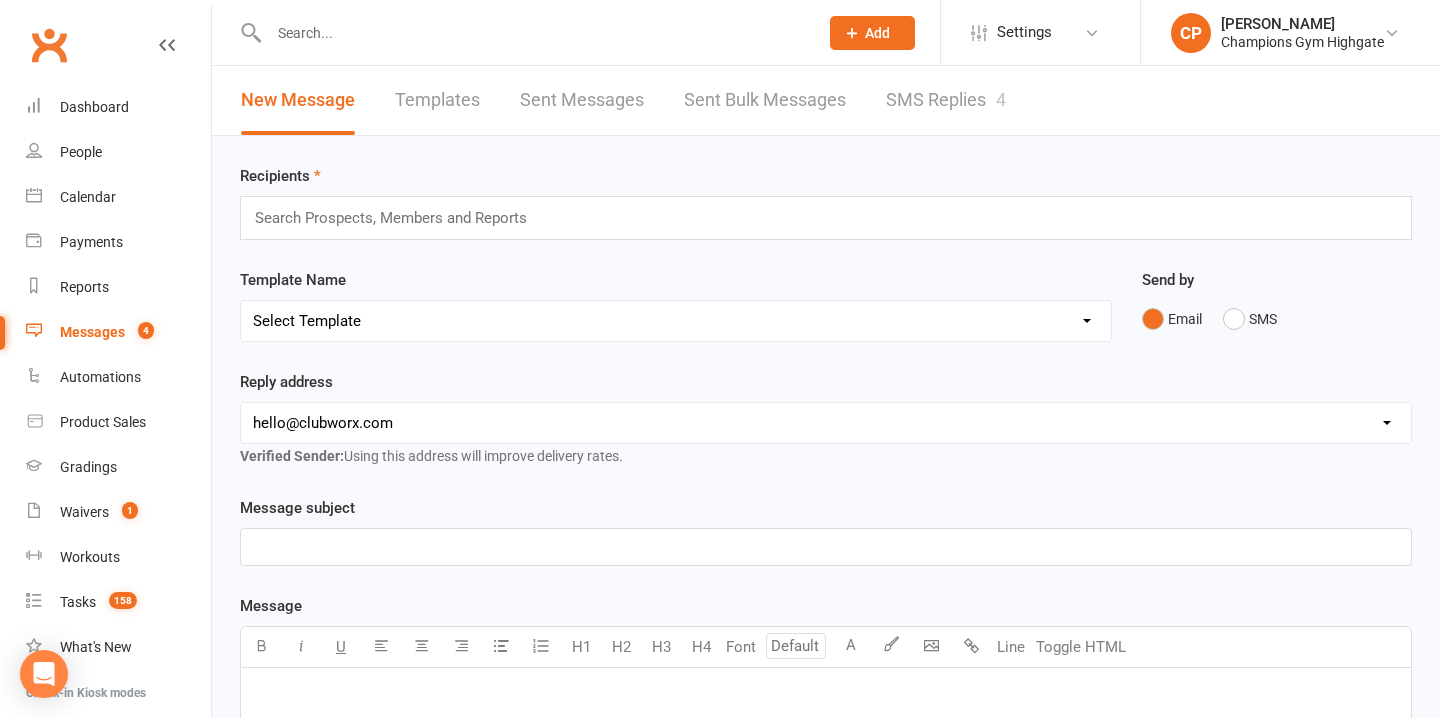 click on "SMS Replies  4" at bounding box center (946, 100) 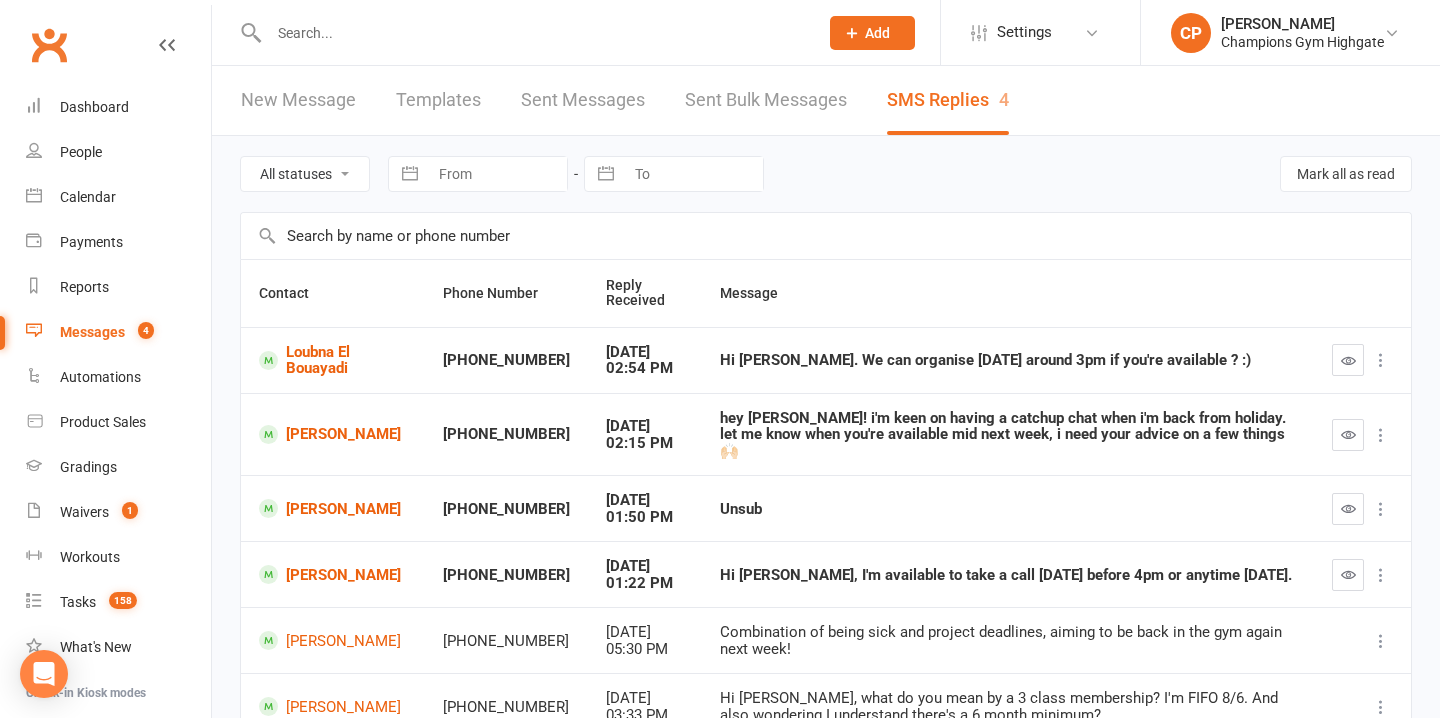 click on "Add" 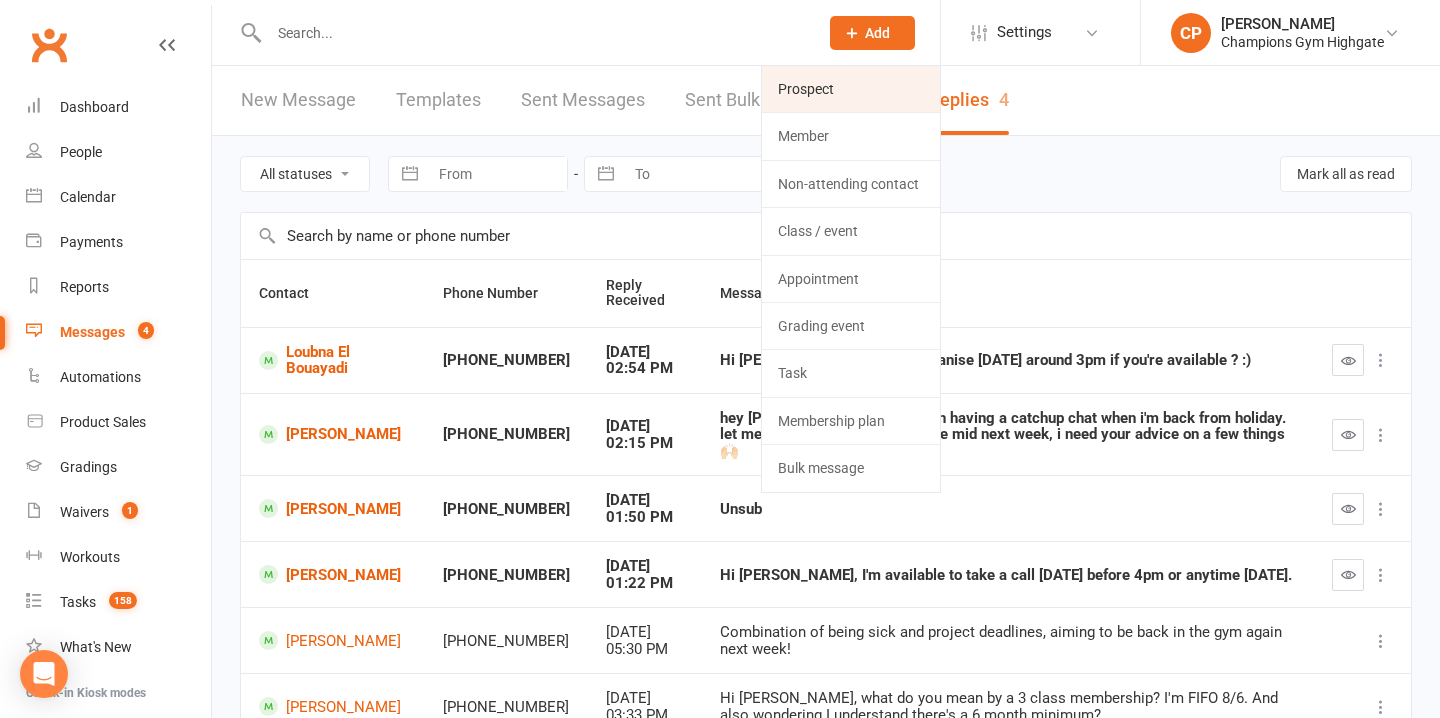 click on "Prospect" 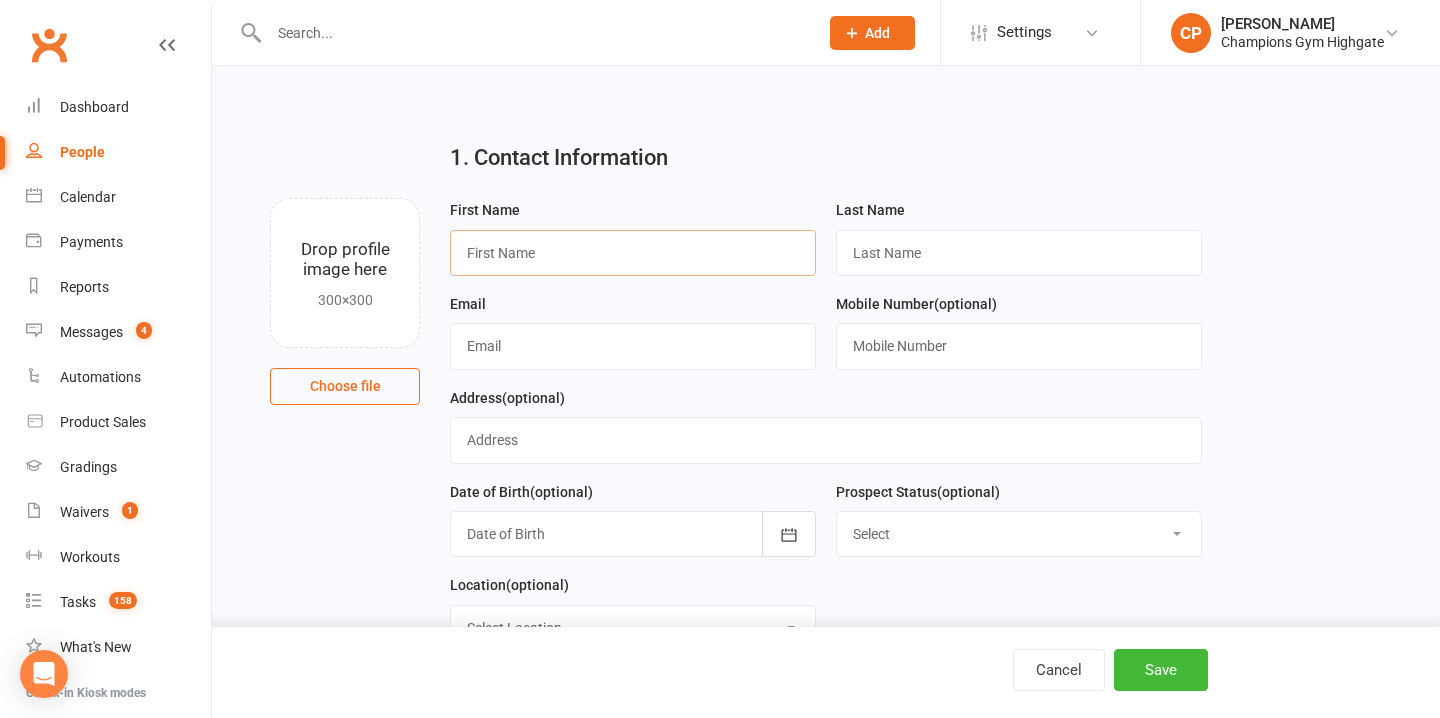 click at bounding box center (633, 253) 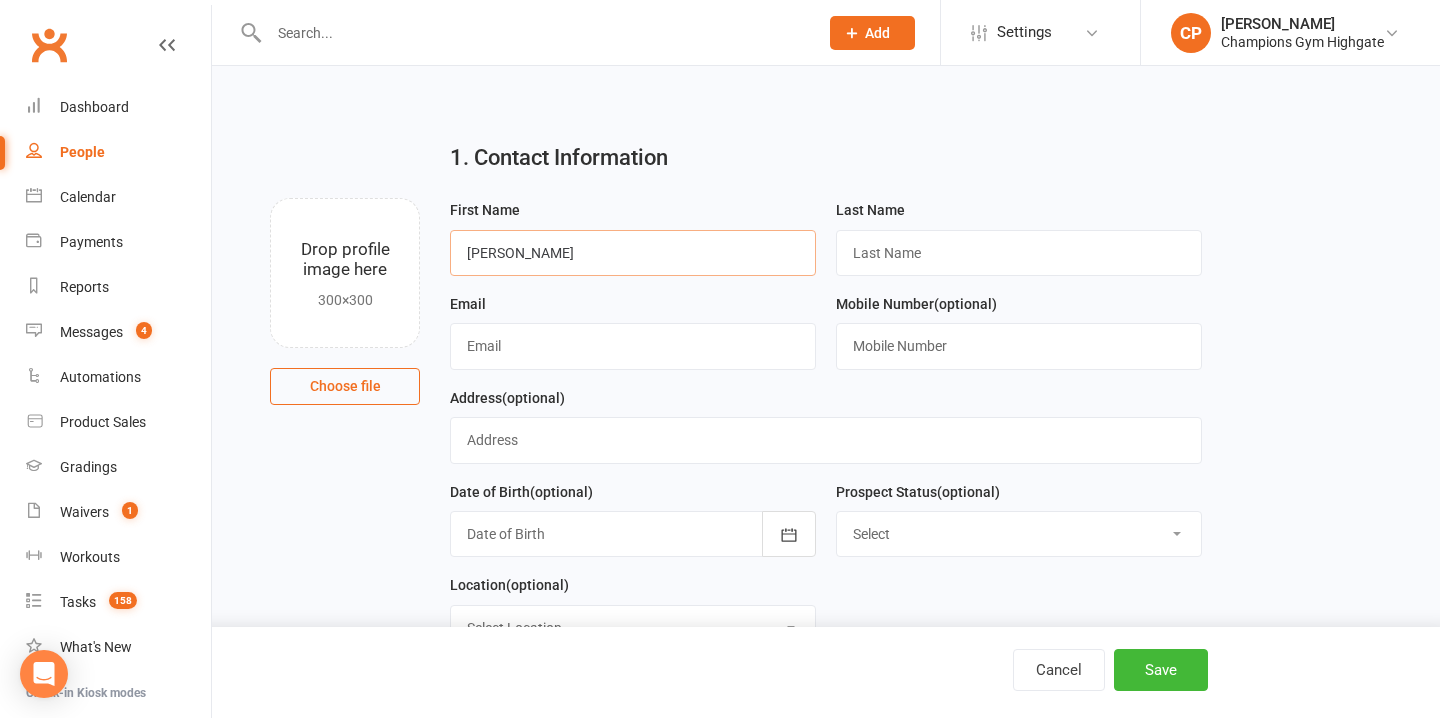 type on "Daniel" 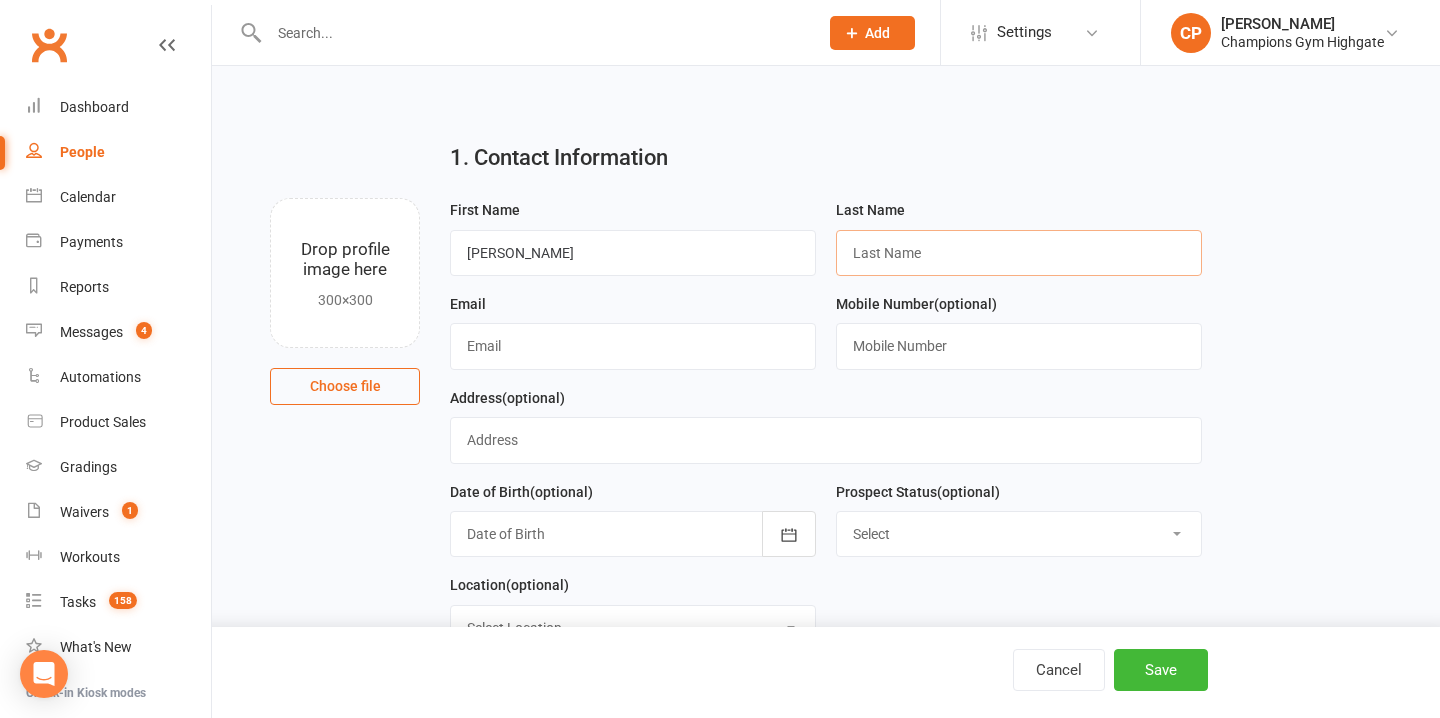 click at bounding box center [1019, 253] 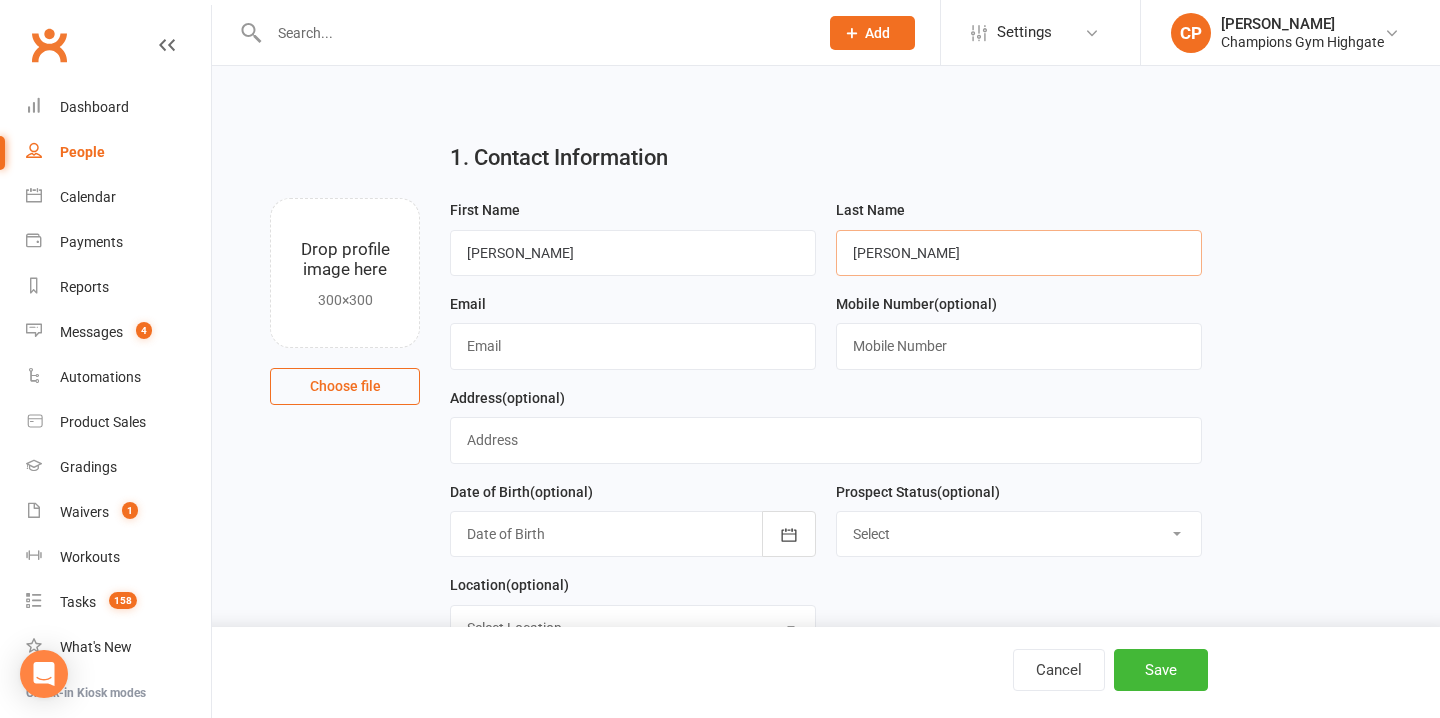 drag, startPoint x: 897, startPoint y: 258, endPoint x: 741, endPoint y: 232, distance: 158.15182 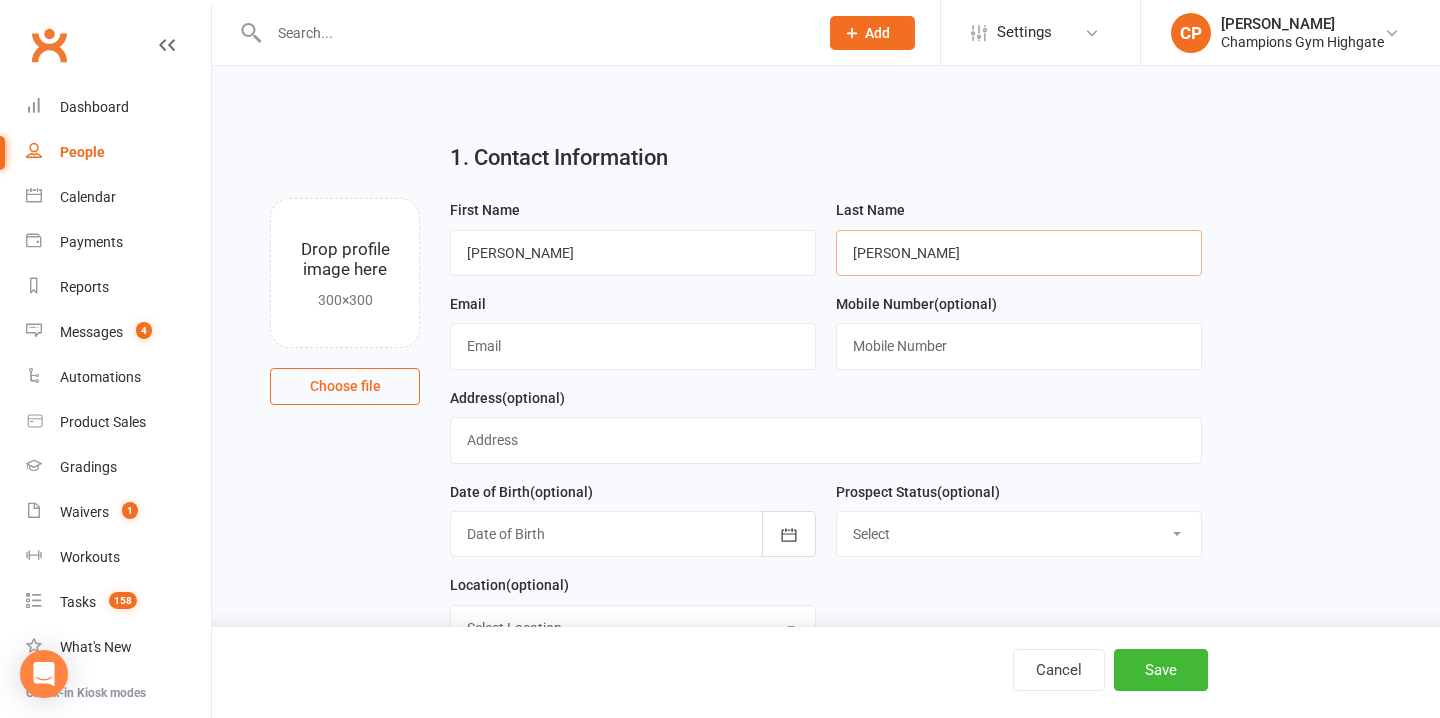 type on "Deyoung" 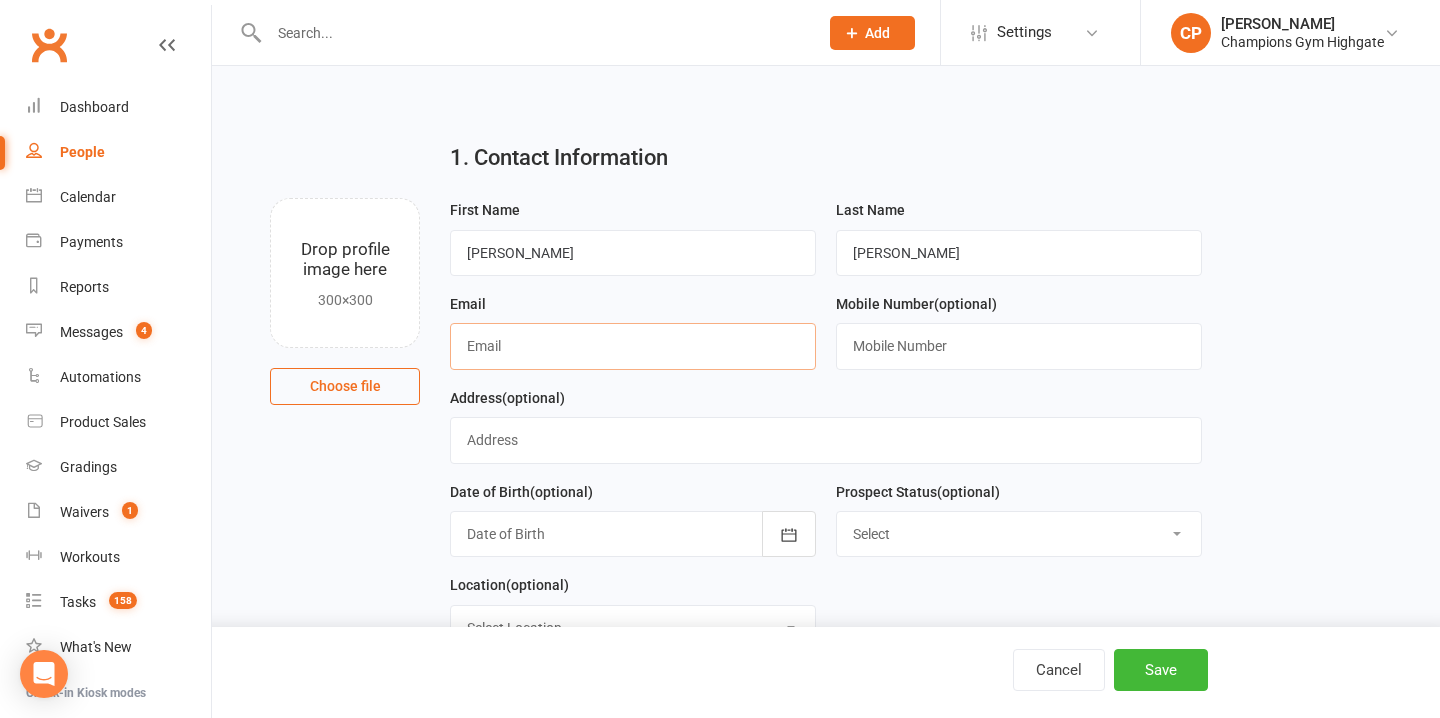 paste on "therealpopeofoz@gmail.com" 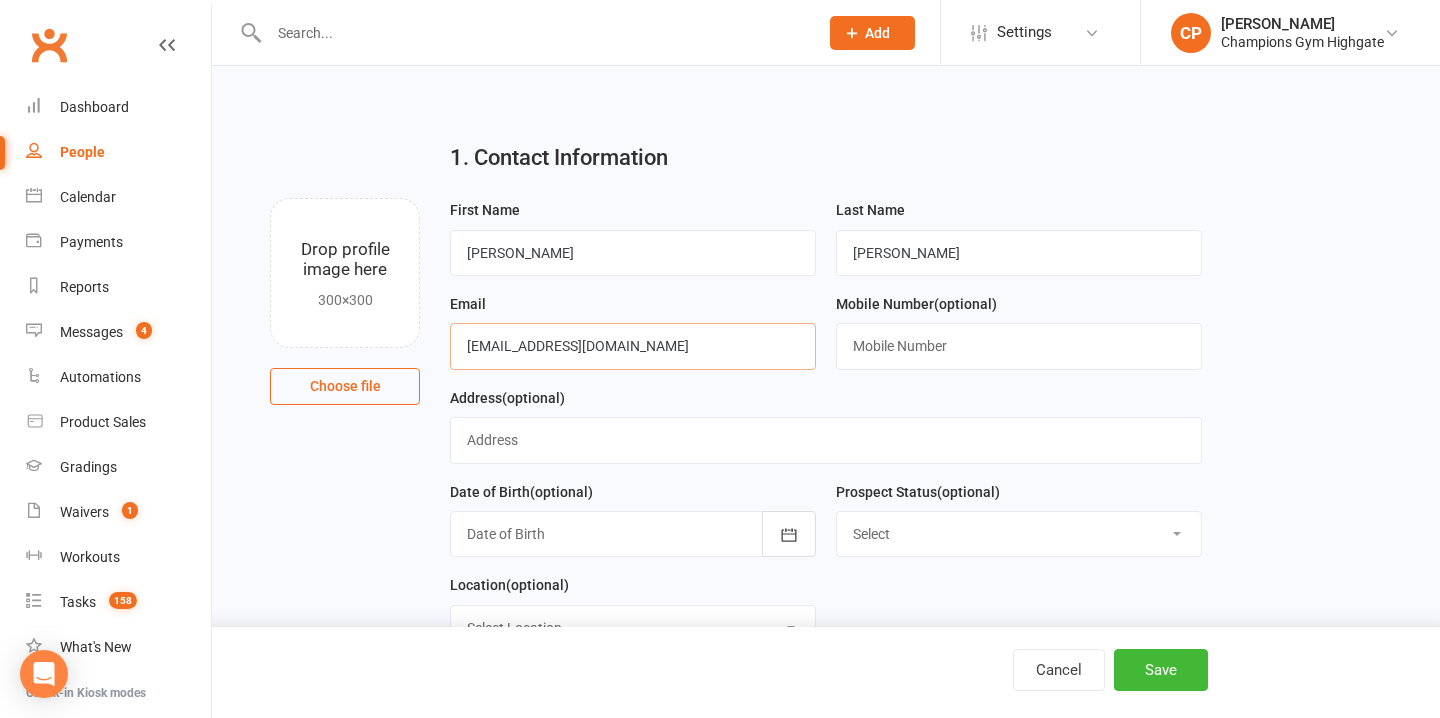 type on "therealpopeofoz@gmail.com" 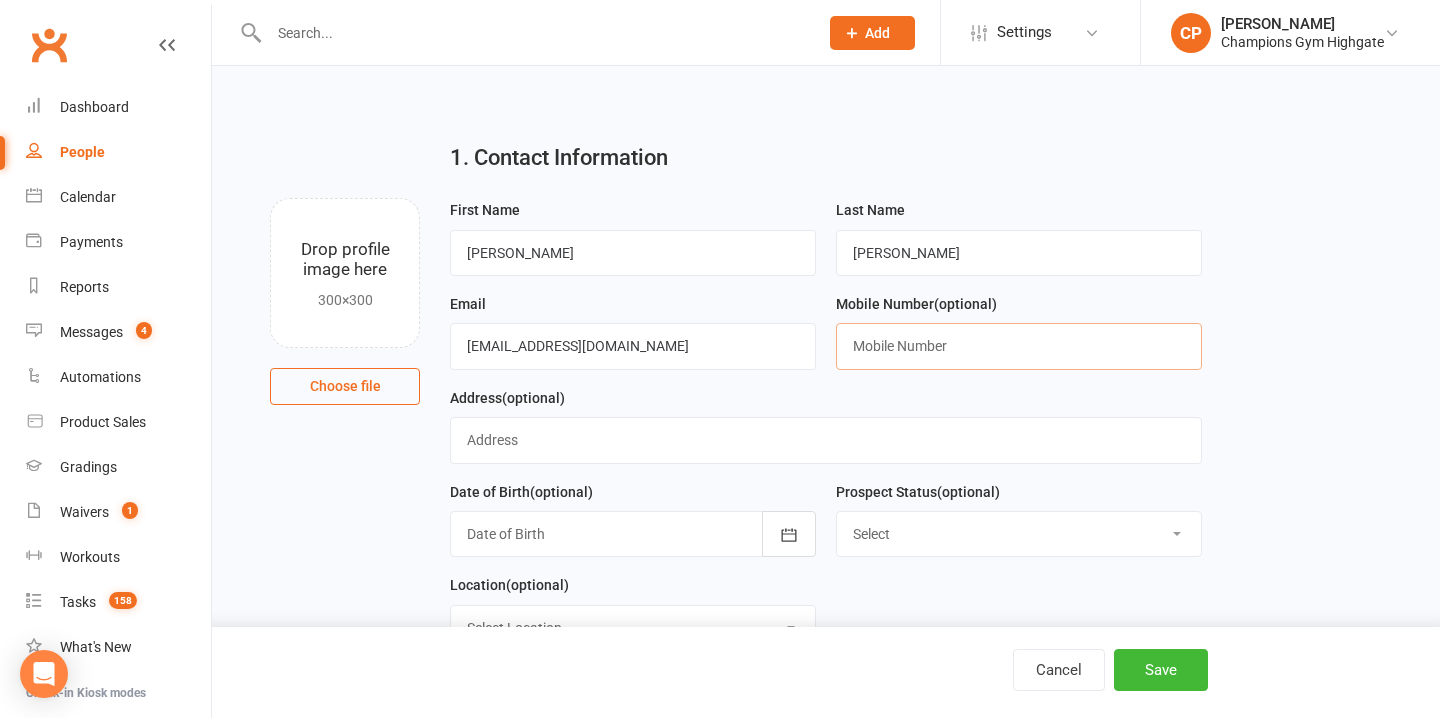 click at bounding box center (1019, 346) 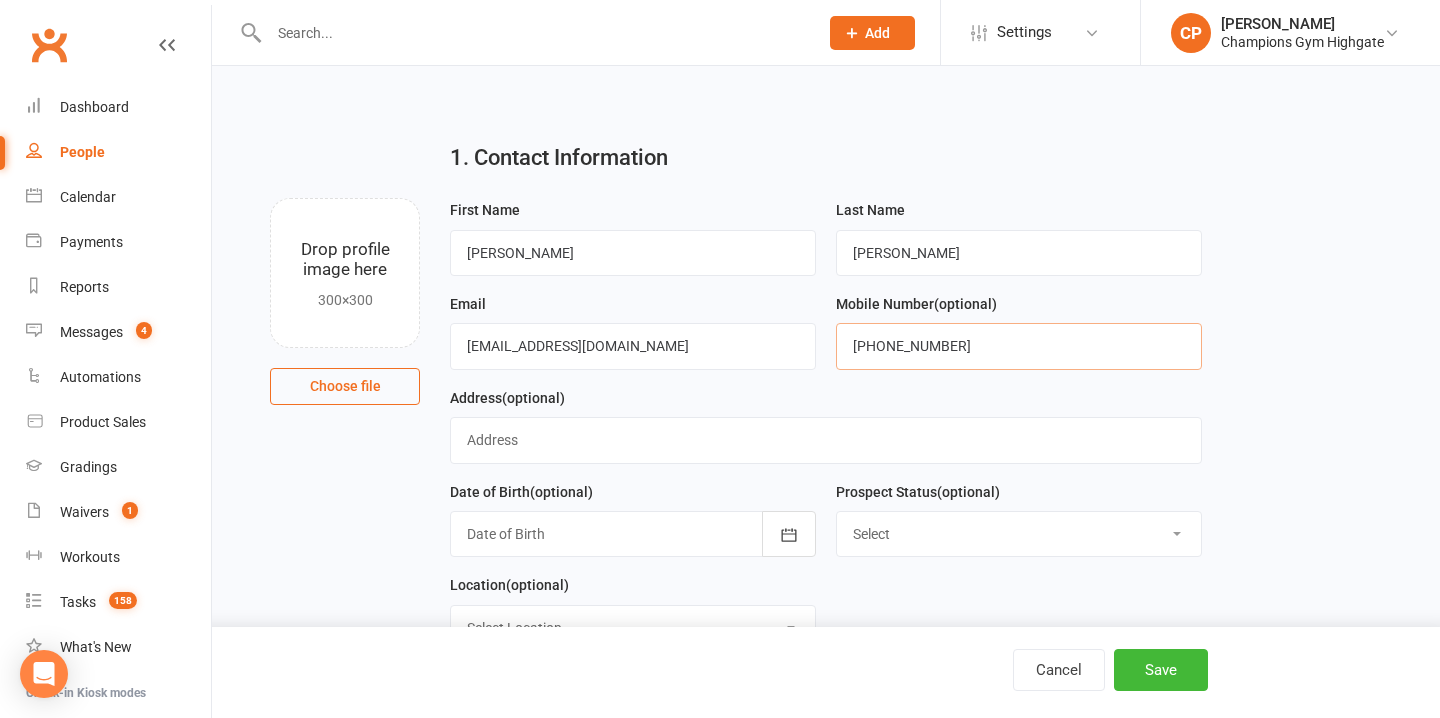 type on "+61450576520" 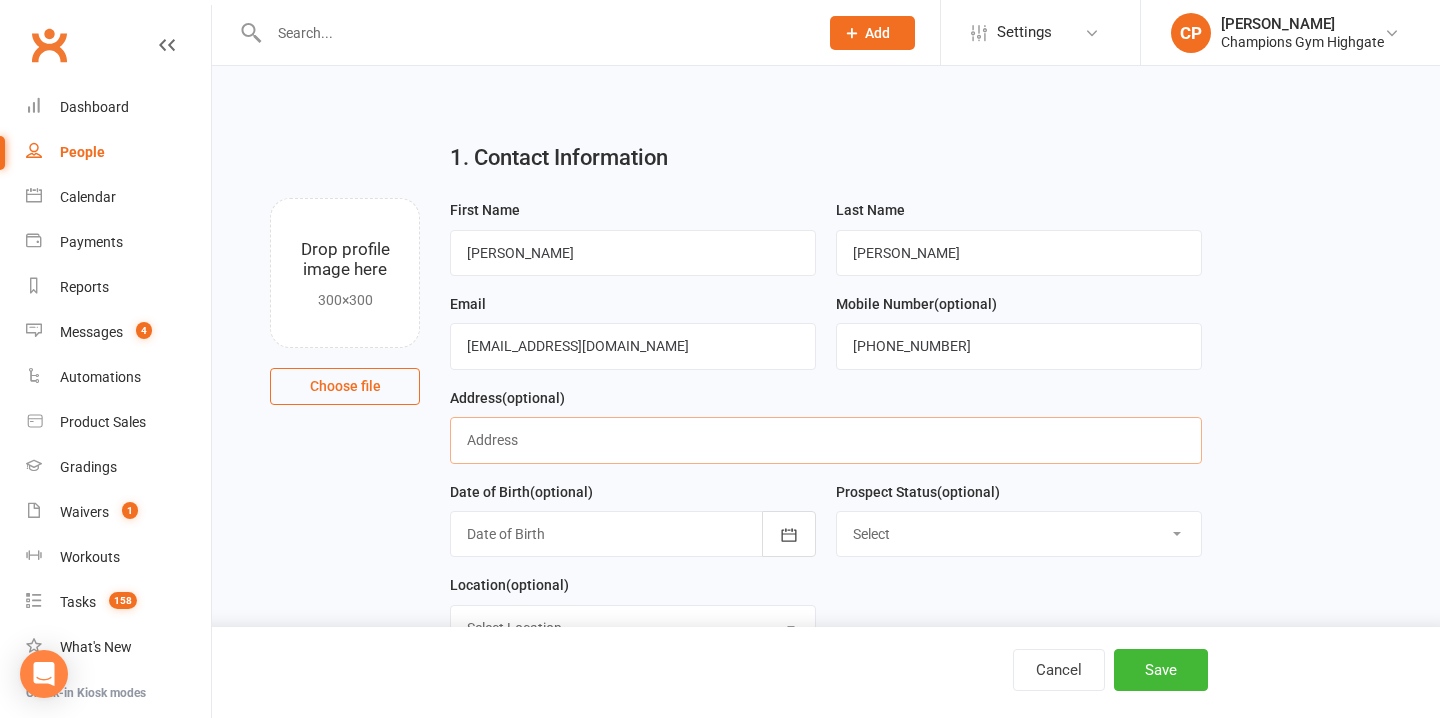 click at bounding box center (825, 440) 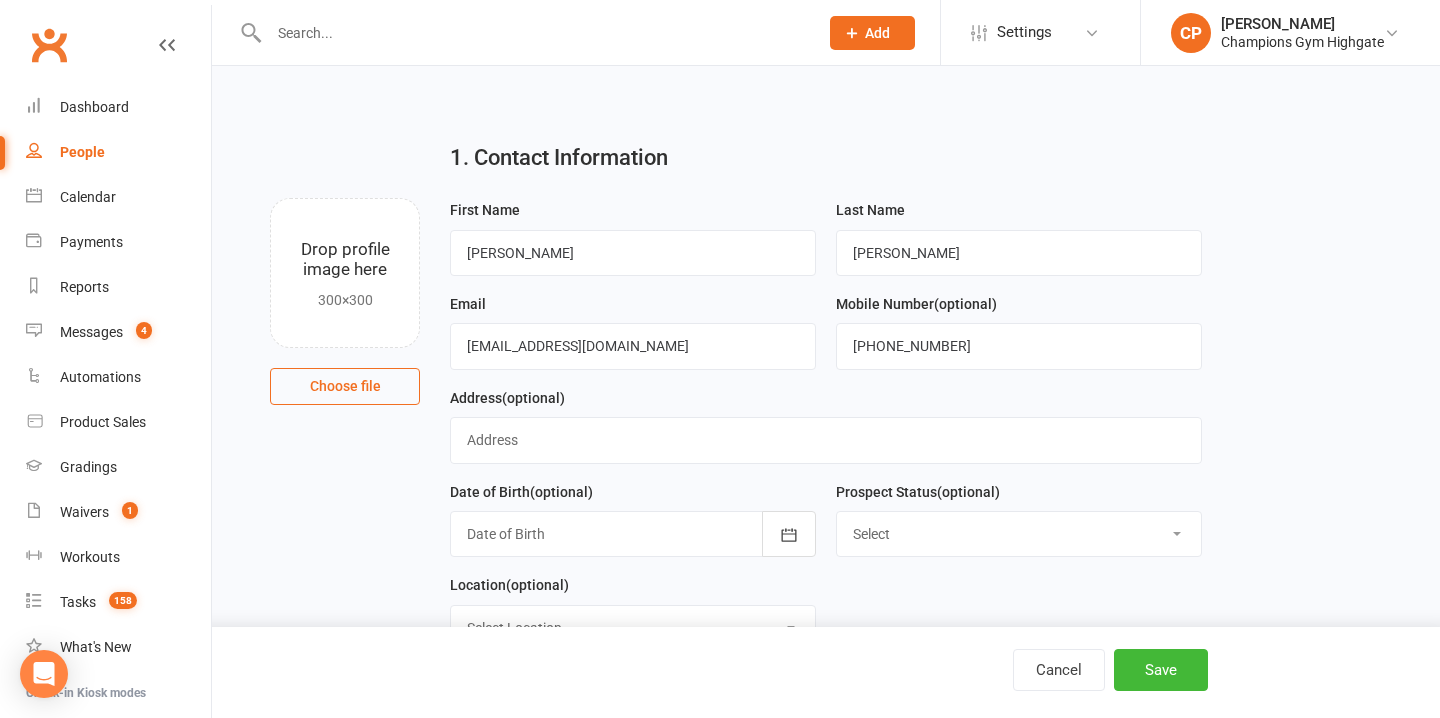 click at bounding box center (633, 534) 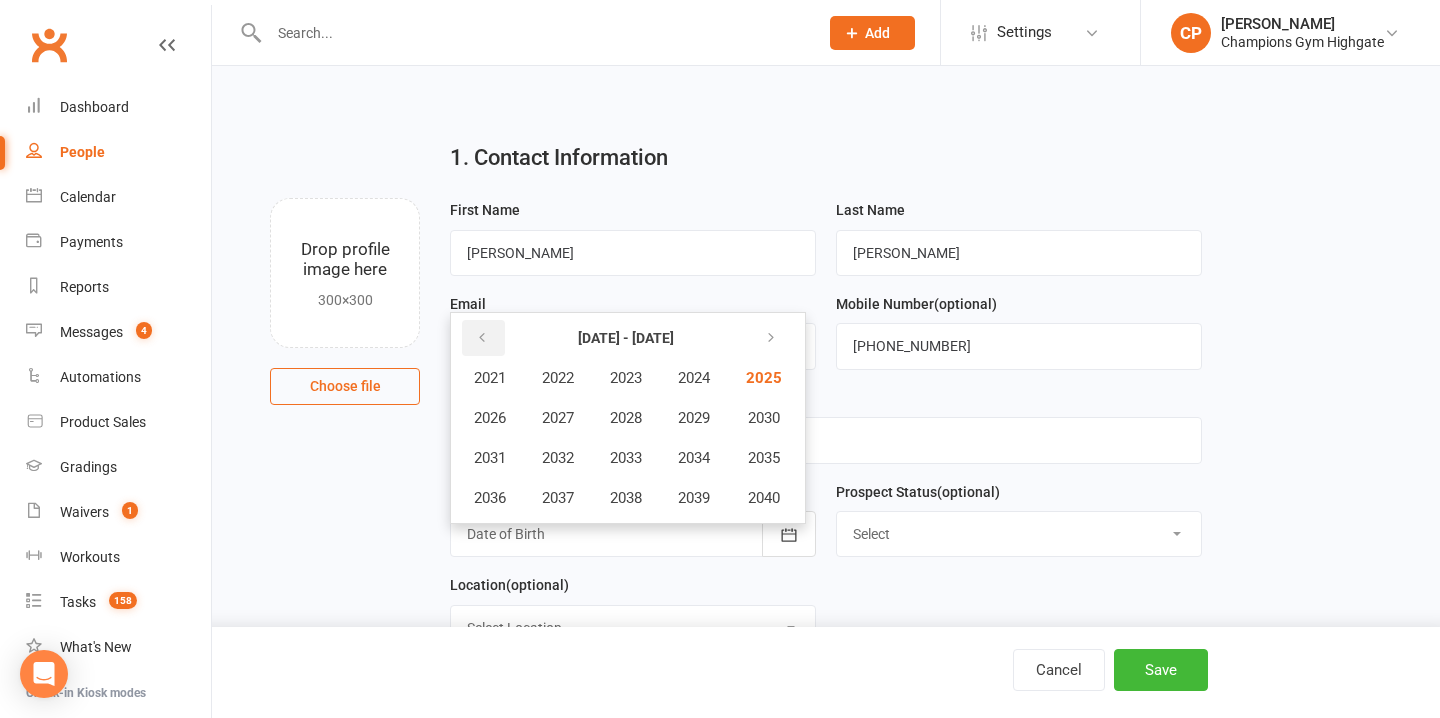 click at bounding box center [482, 338] 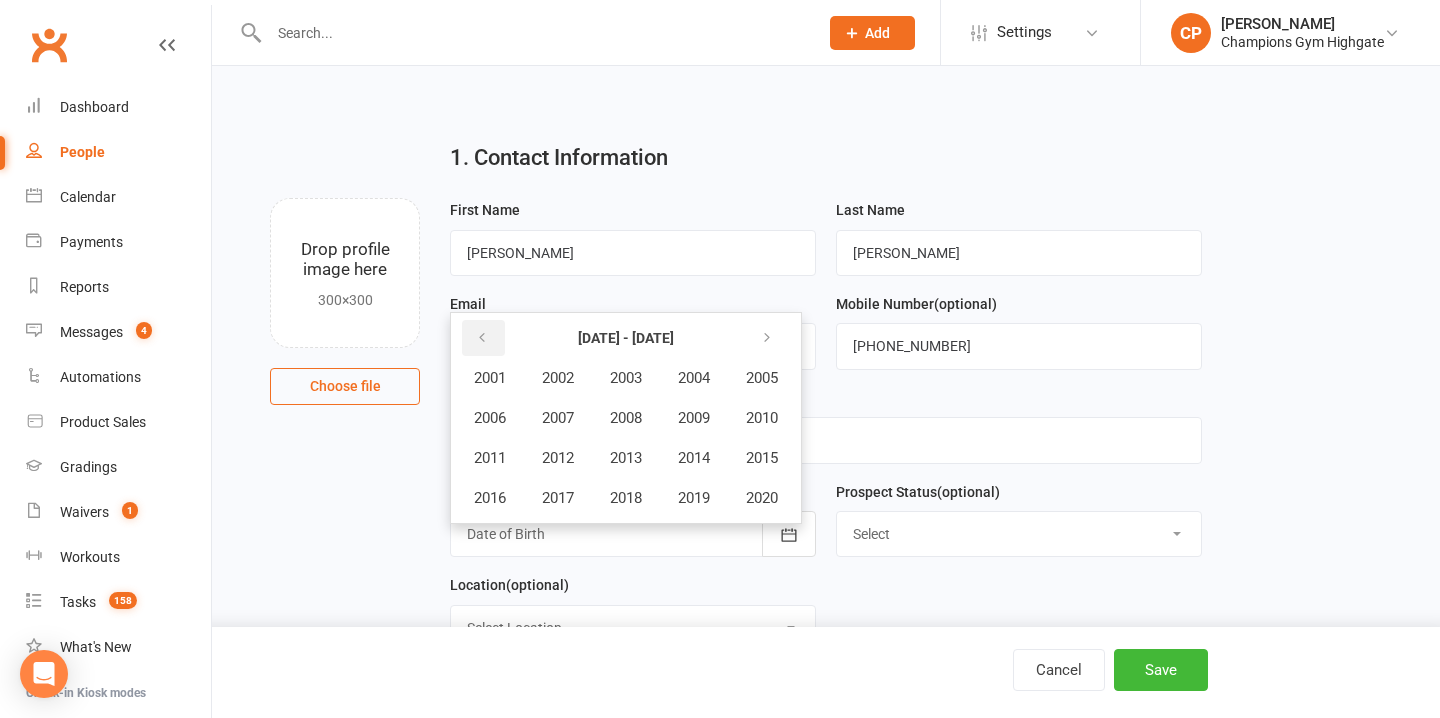 click at bounding box center (482, 338) 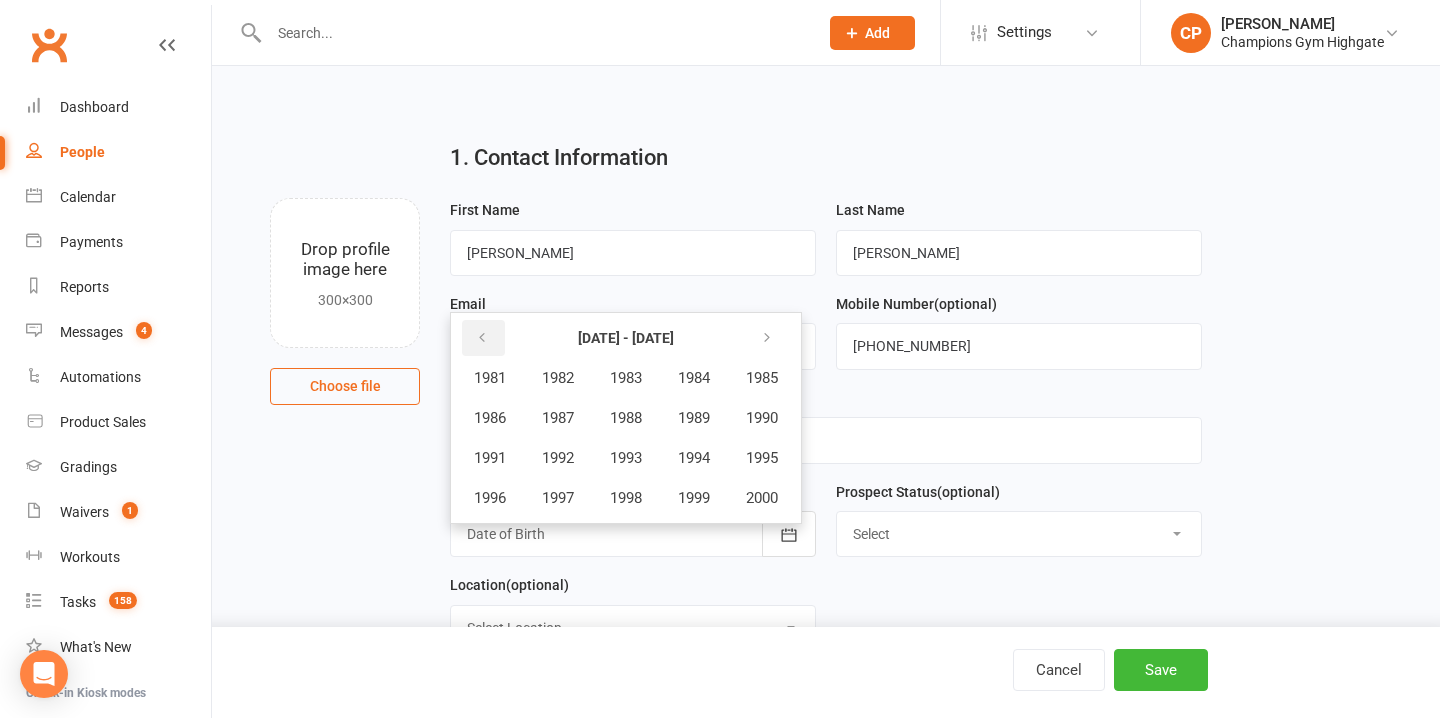 click at bounding box center (482, 338) 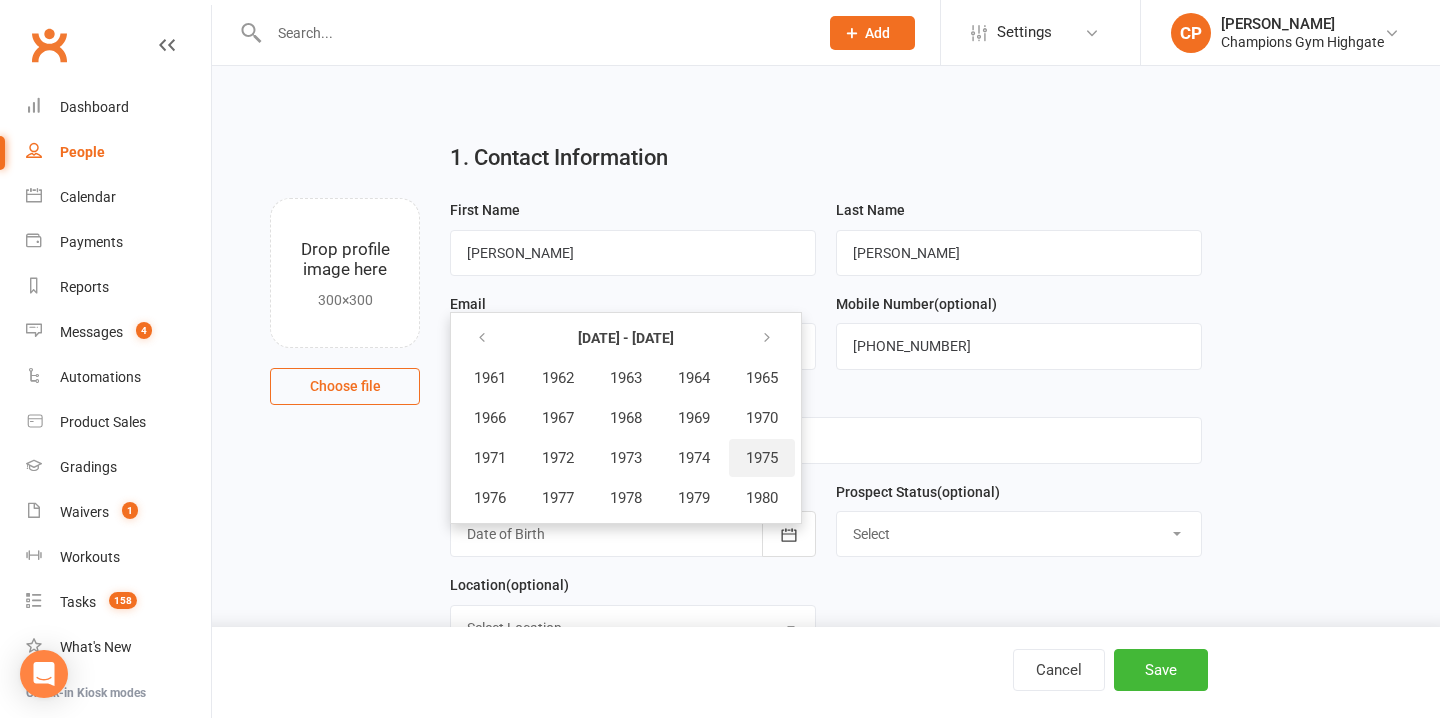 click on "1975" at bounding box center (762, 458) 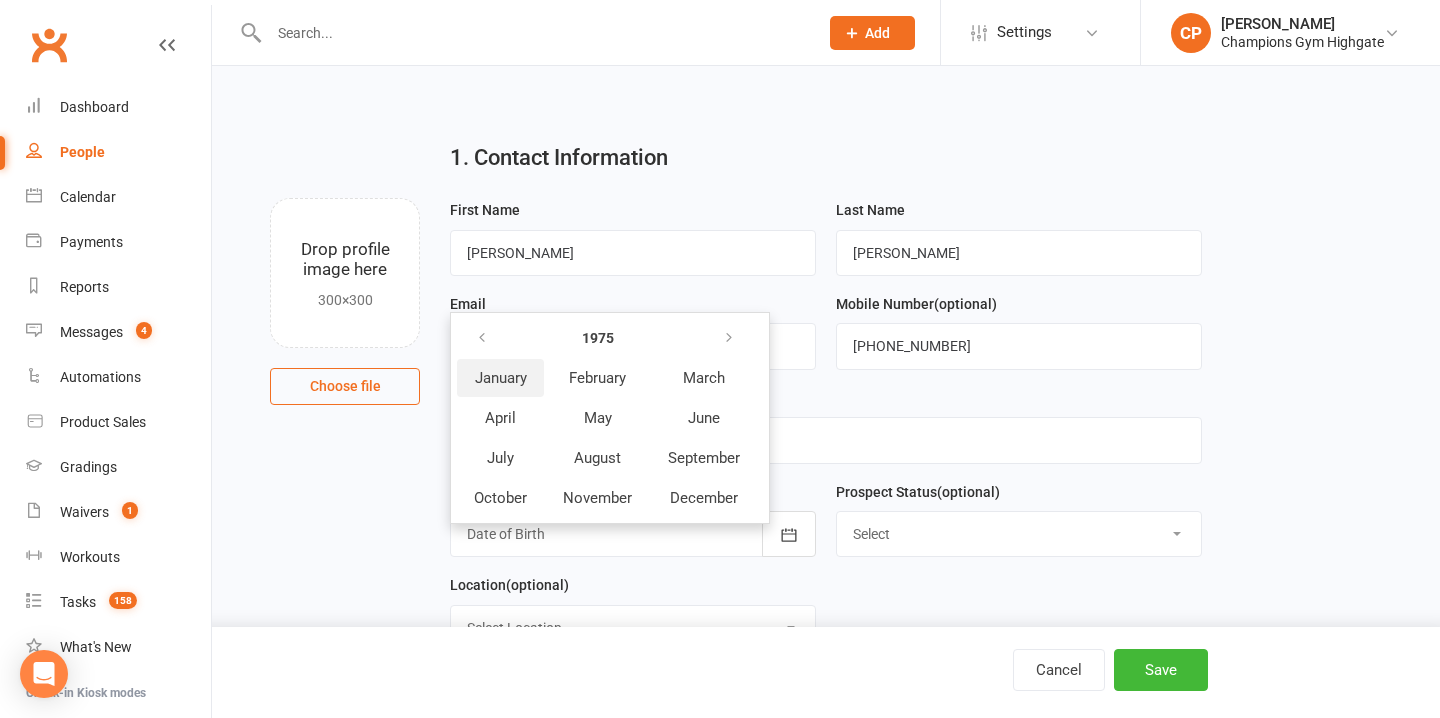 click on "January" at bounding box center (501, 378) 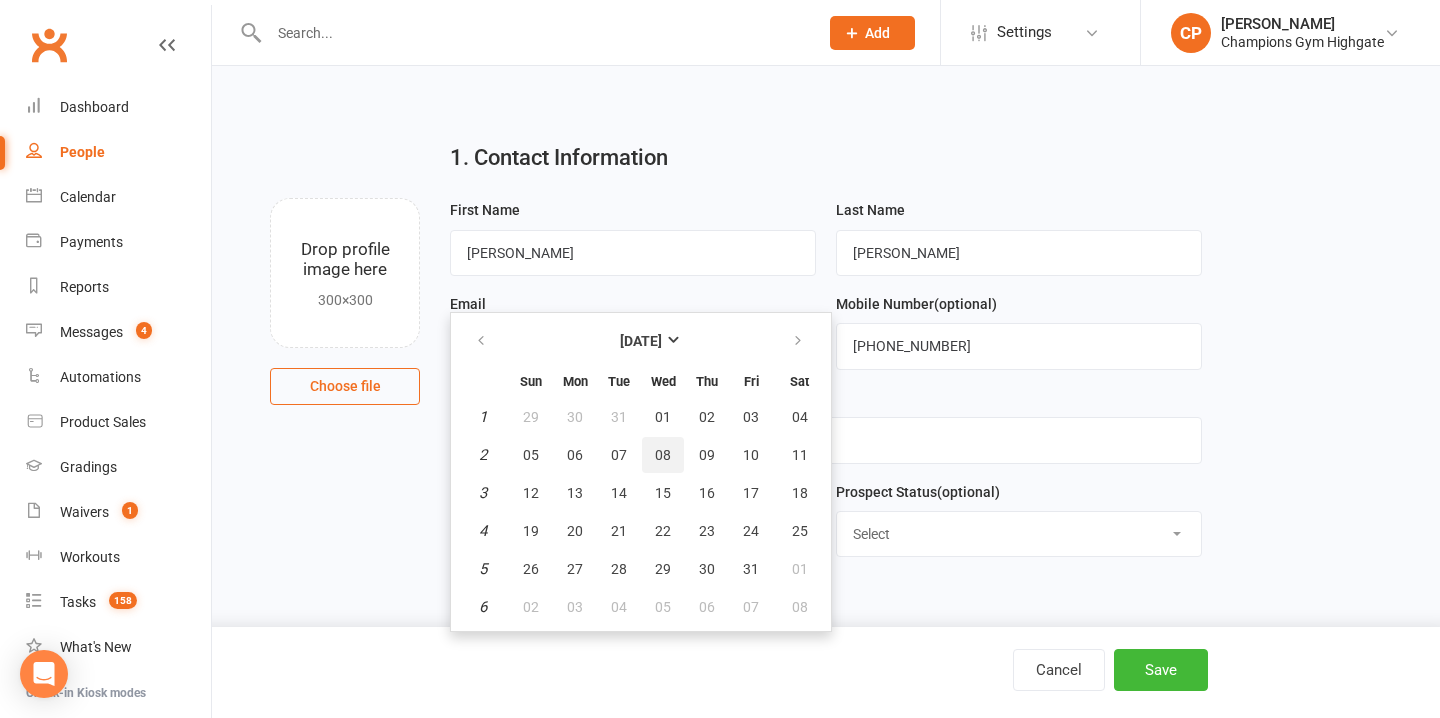 click on "08" at bounding box center (663, 455) 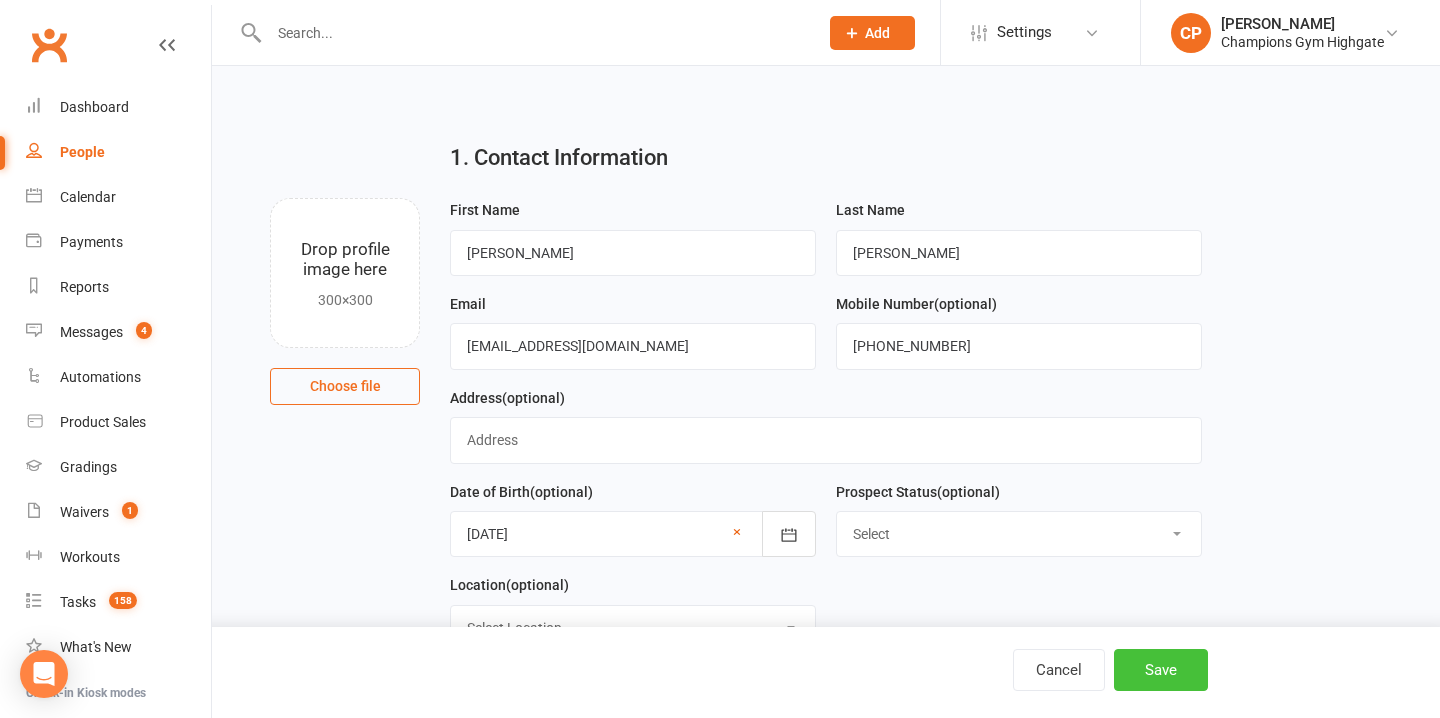 click on "Save" at bounding box center [1161, 670] 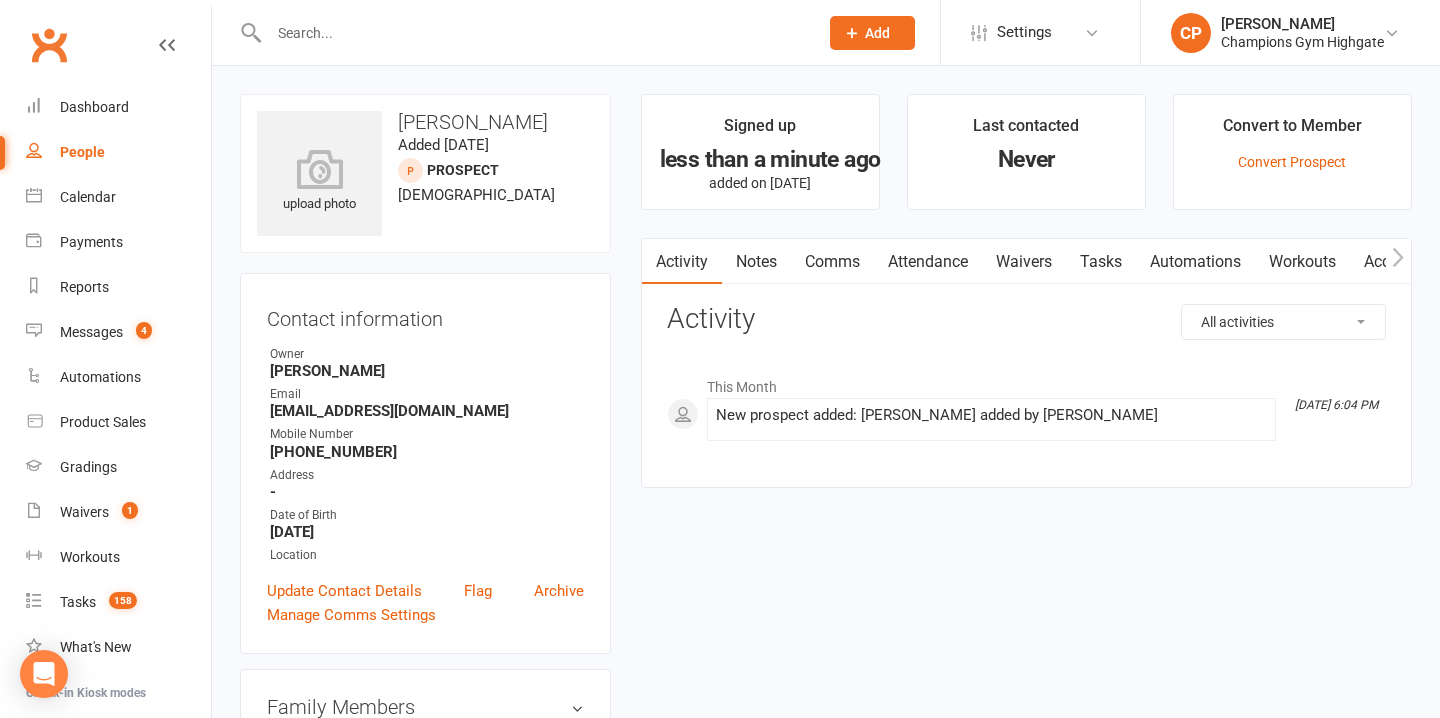 click on "Notes" at bounding box center (756, 262) 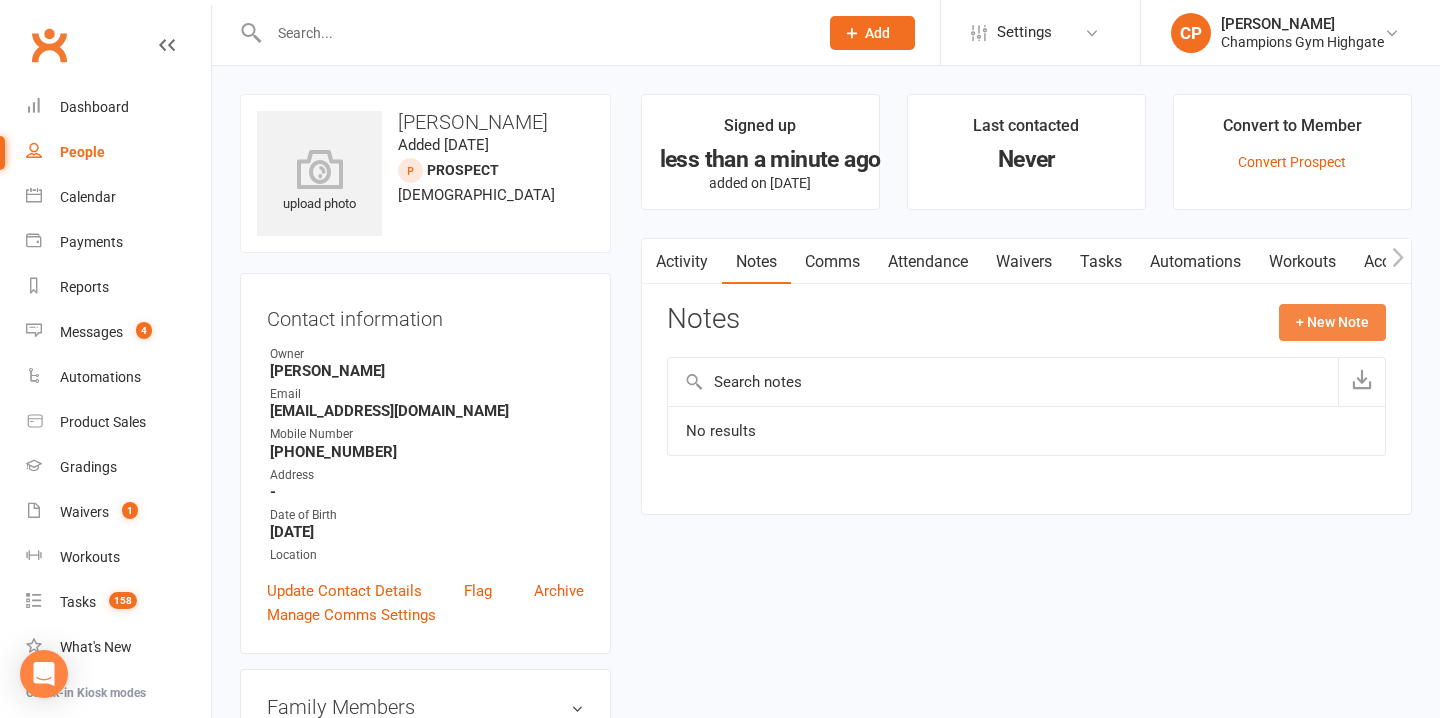 click on "+ New Note" at bounding box center [1332, 322] 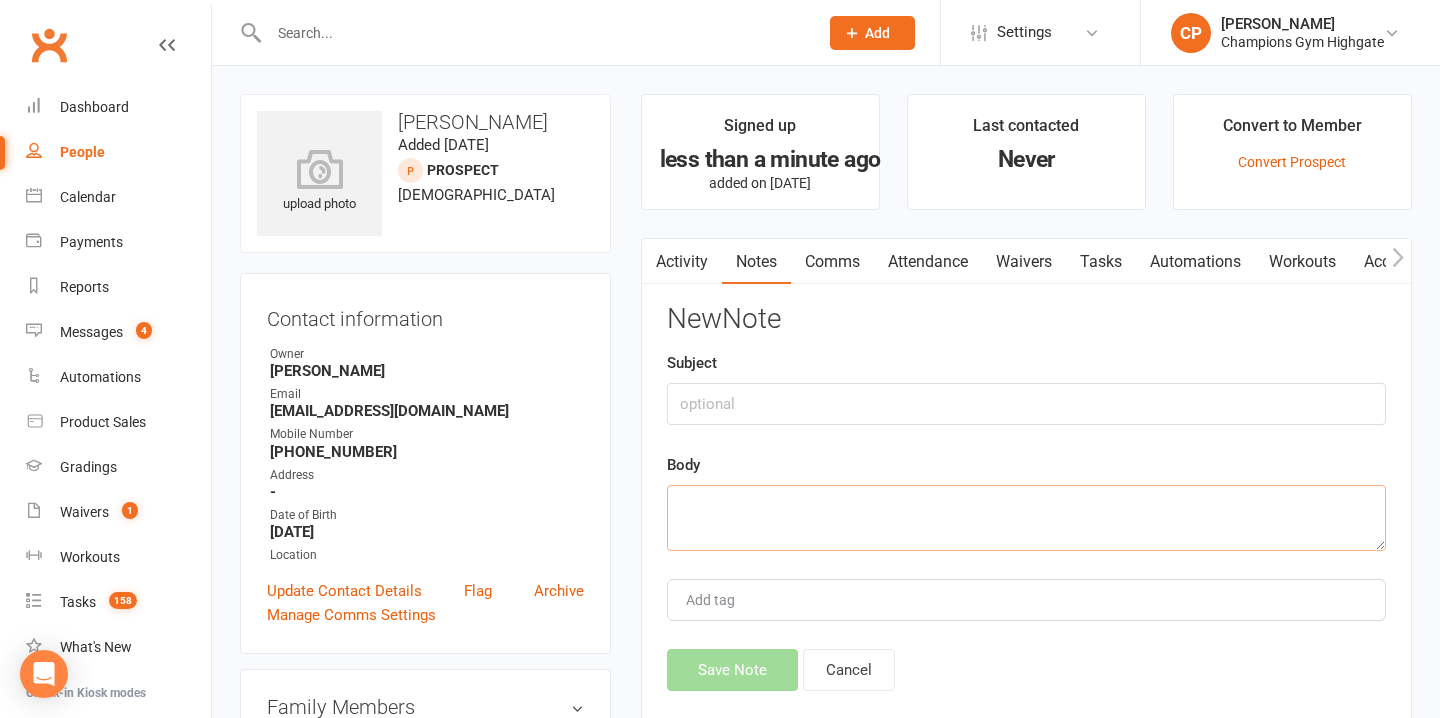 paste on "Chatted to Emma abt this dude.
He asked if we take NDIS payments which leads me to believe he might be on the spectrum. He was very slow talking and fixated on particular things.
He was insistent on meeting the coaches and talking to them but was able to convince him to do an FTT instead so he doesn’t waste the coaches time.
Not too sure how he’s going to go but just a heads up." 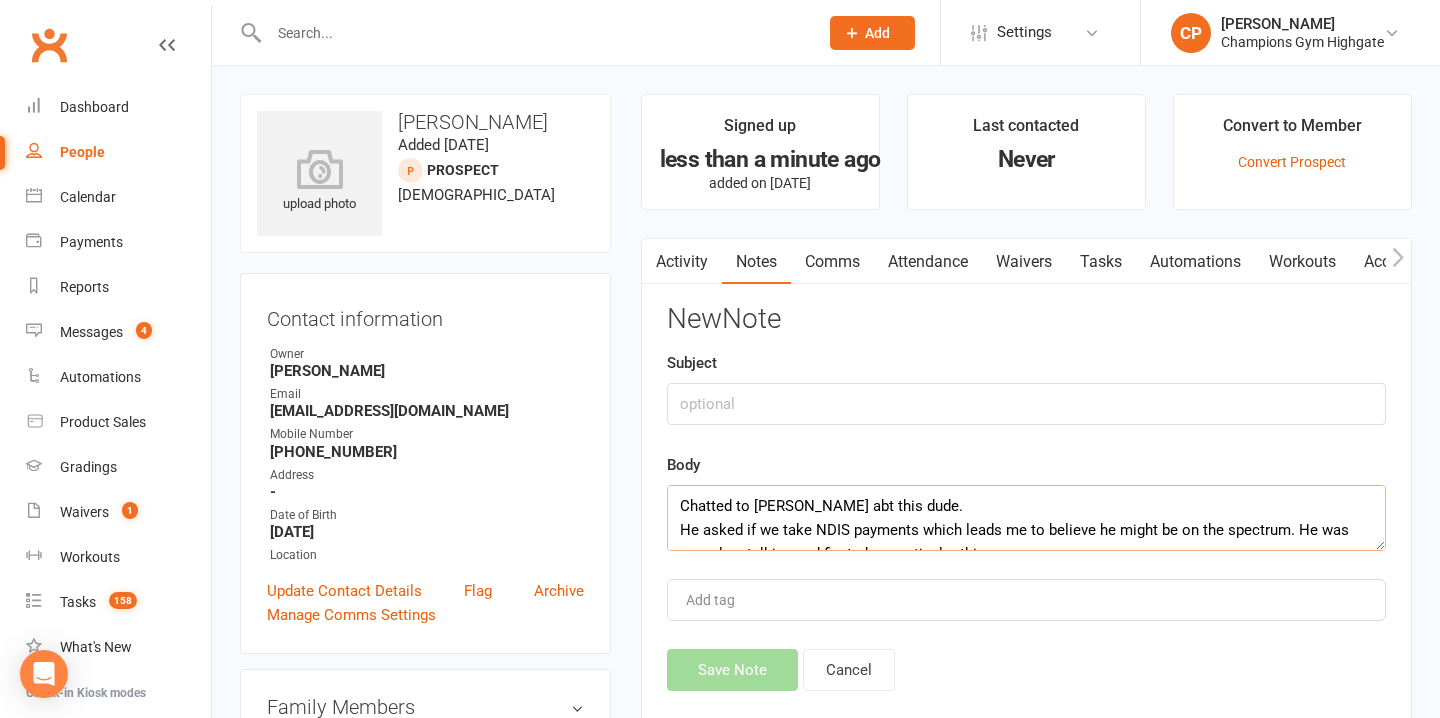 scroll, scrollTop: 84, scrollLeft: 0, axis: vertical 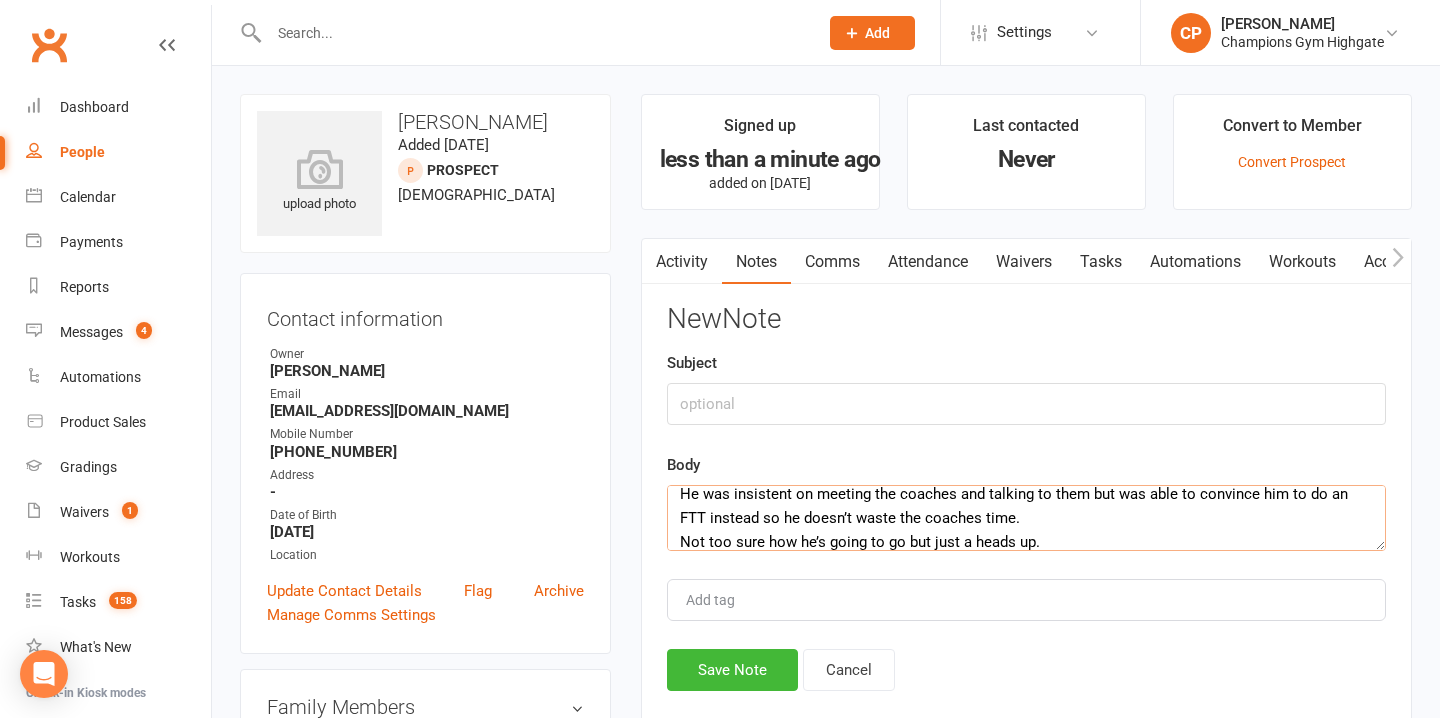 type on "Chatted to Emma abt this dude.
He asked if we take NDIS payments which leads me to believe he might be on the spectrum. He was very slow talking and fixated on particular things.
He was insistent on meeting the coaches and talking to them but was able to convince him to do an FTT instead so he doesn’t waste the coaches time.
Not too sure how he’s going to go but just a heads up." 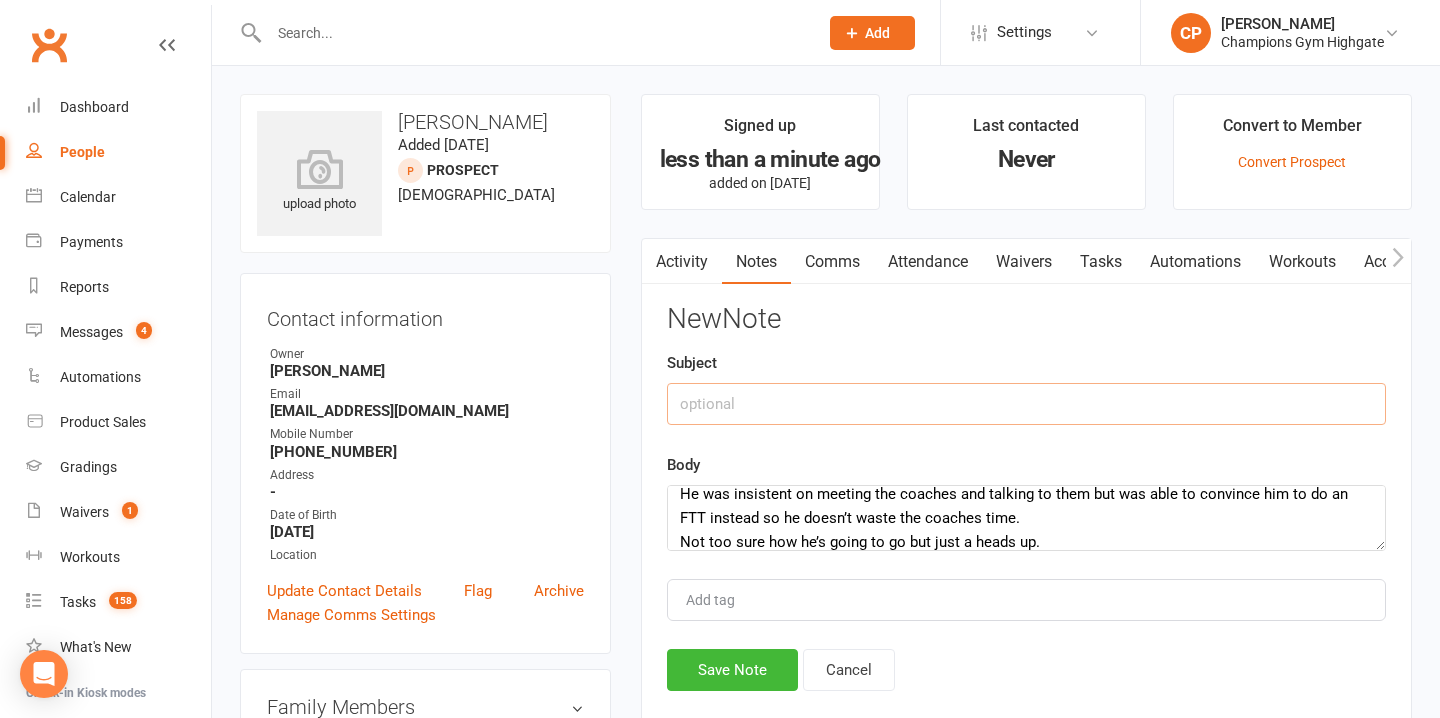 click at bounding box center [1026, 404] 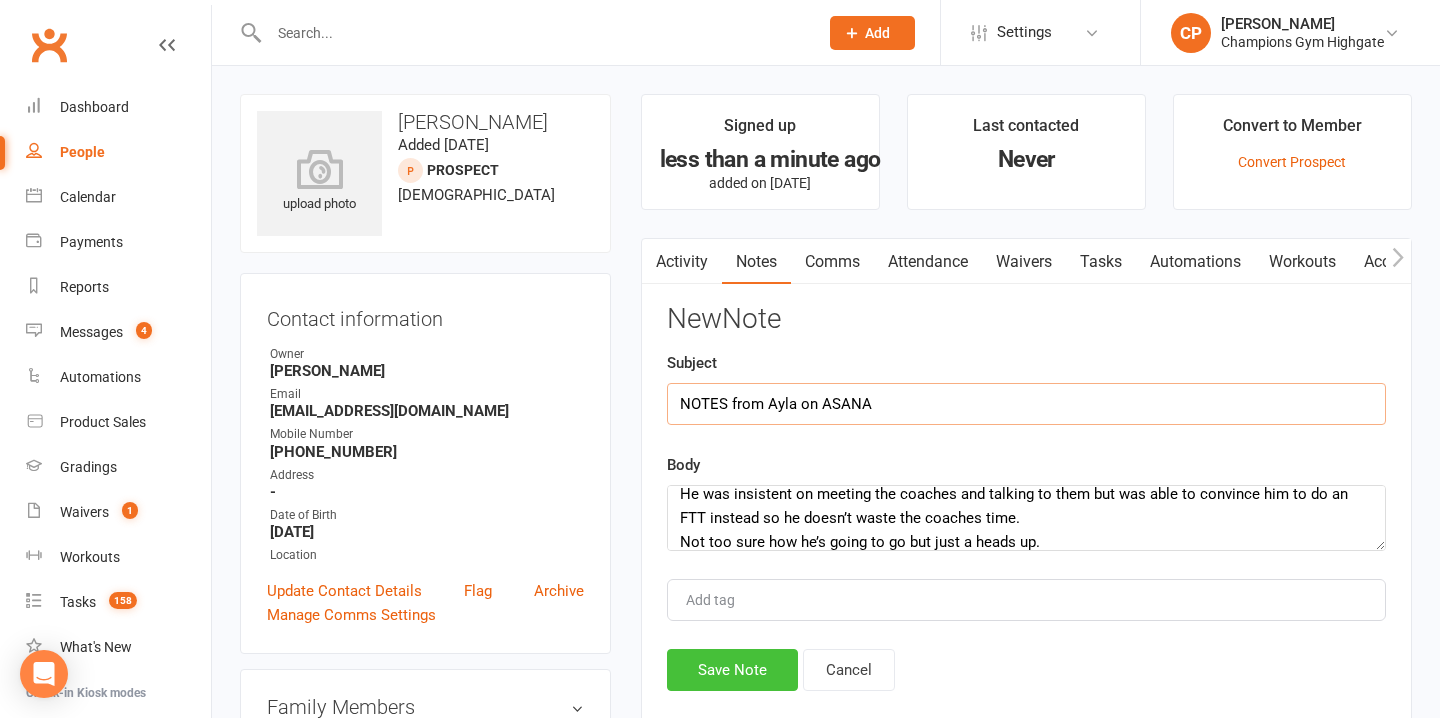type on "NOTES from Ayla on ASANA" 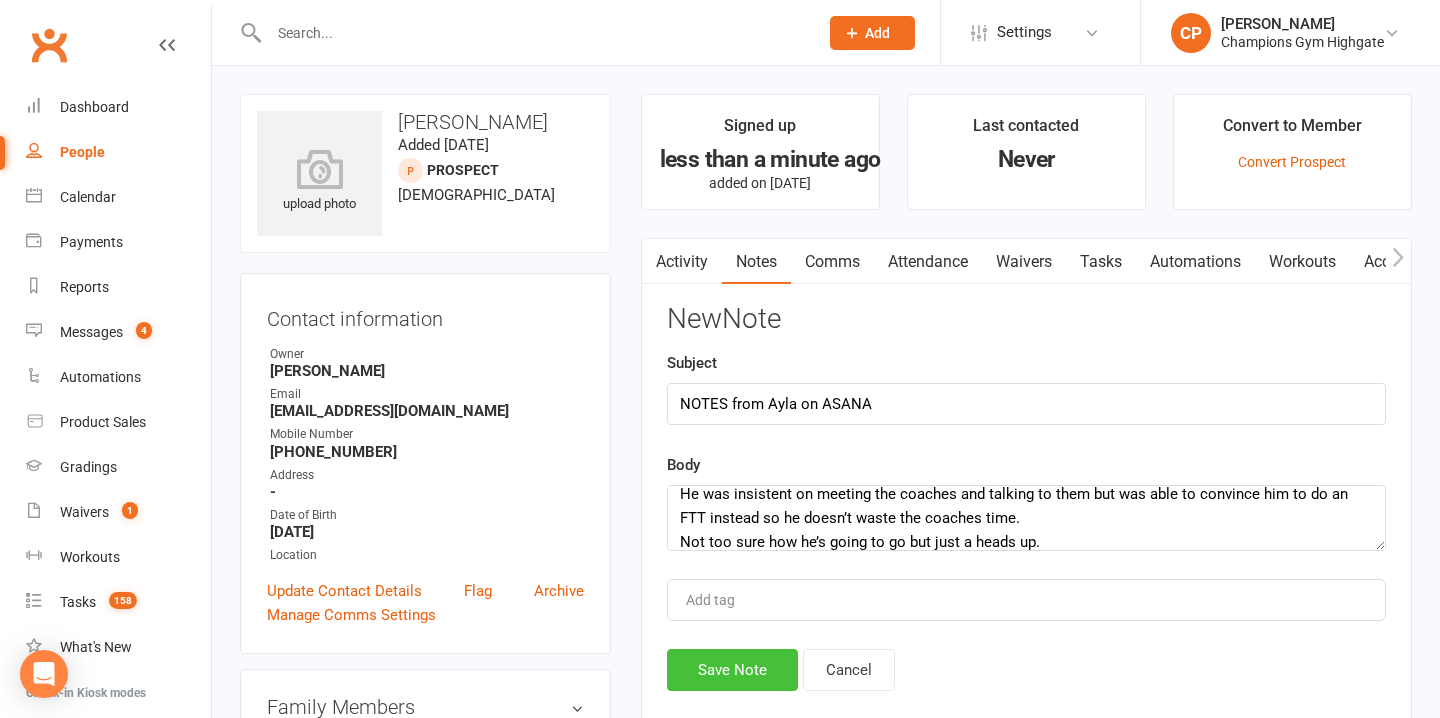 click on "Save Note" at bounding box center [732, 670] 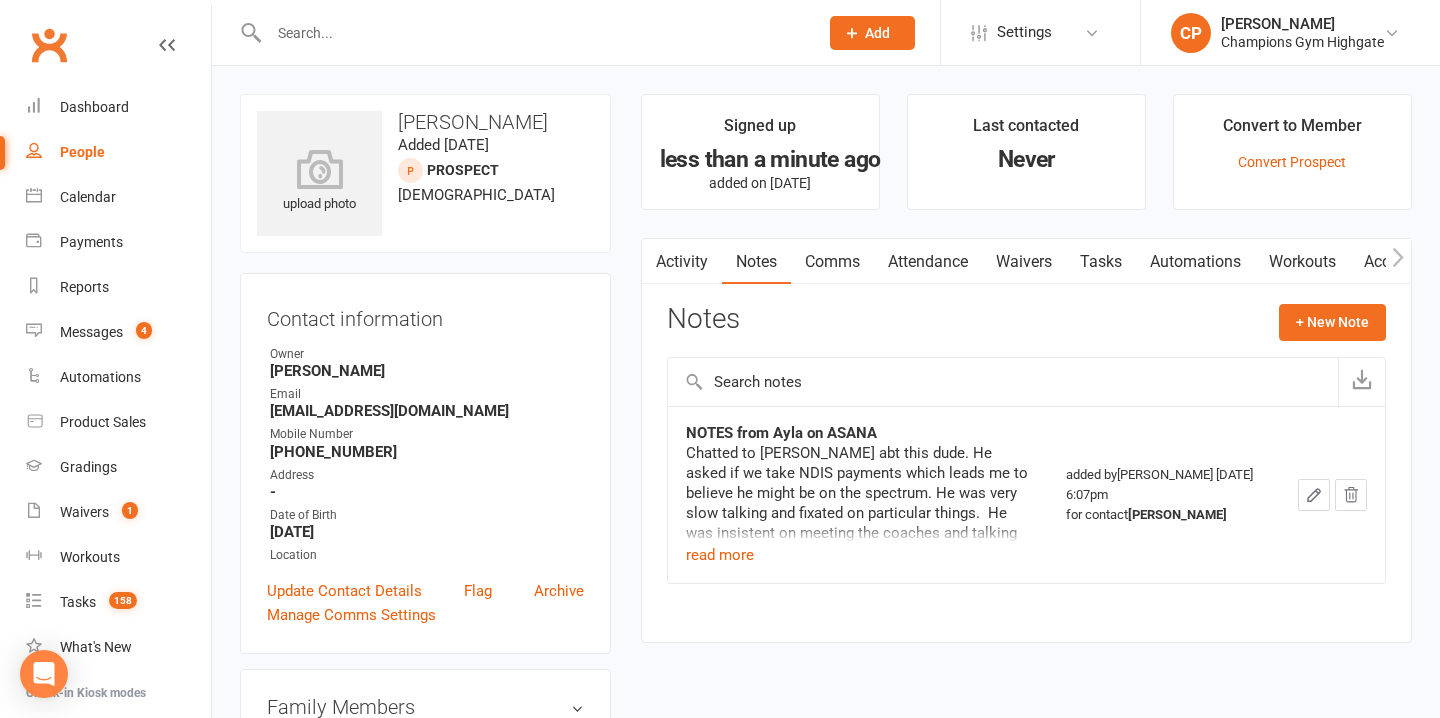 click on "Attendance" at bounding box center [928, 262] 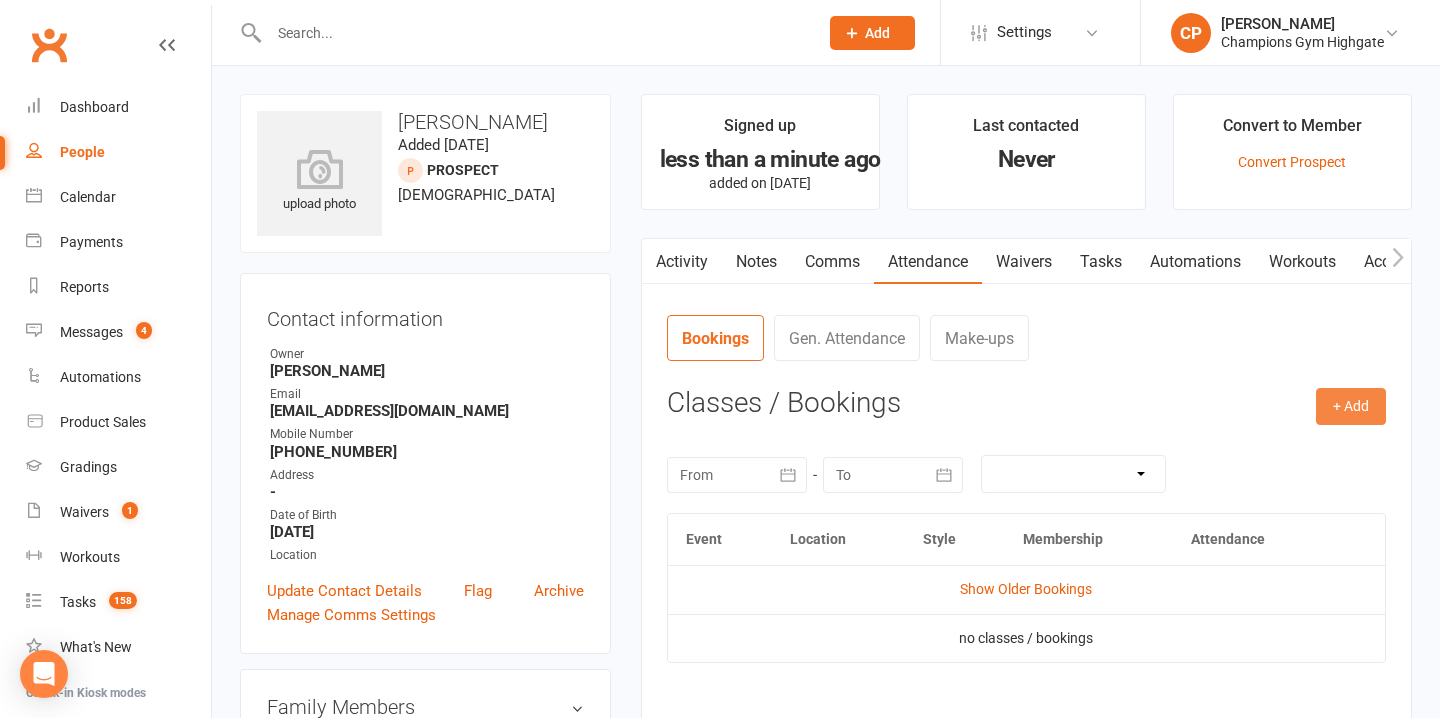 click on "+ Add" at bounding box center (1351, 406) 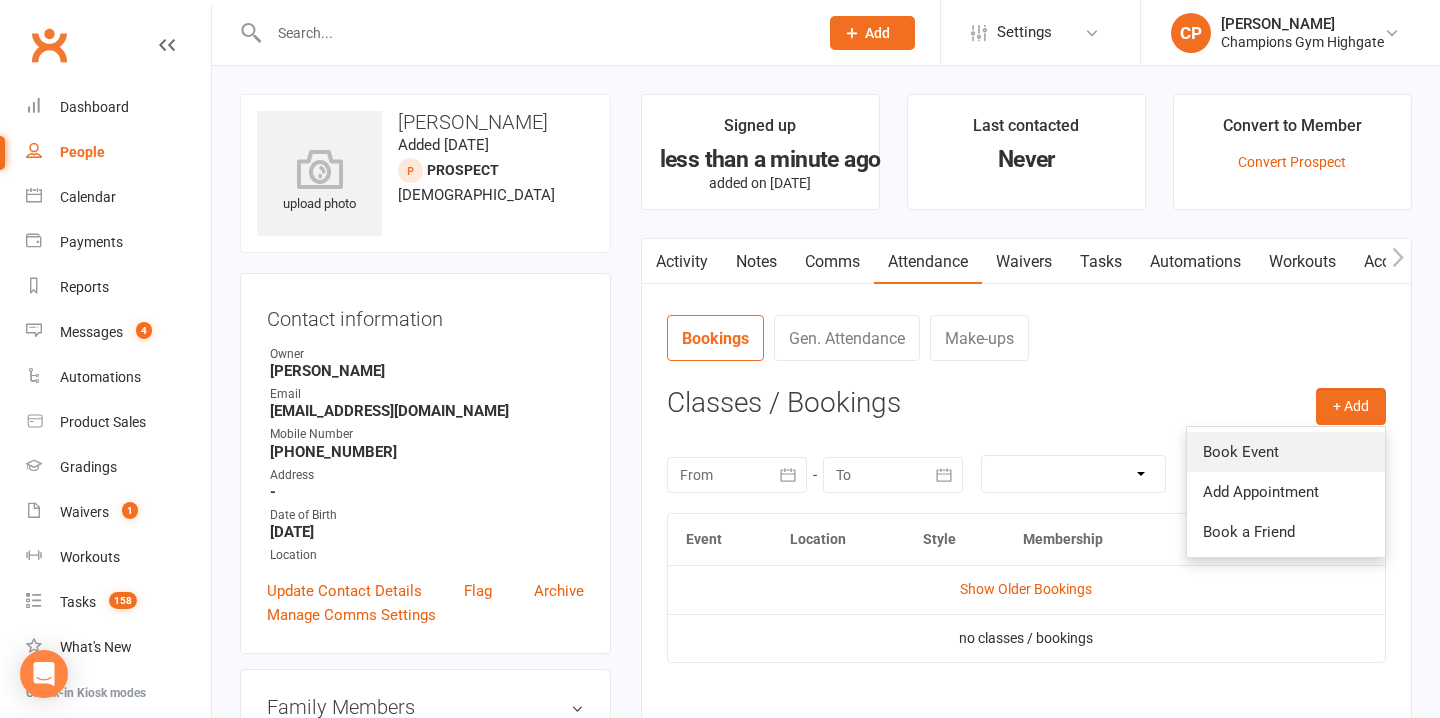 click on "Book Event" at bounding box center (1286, 452) 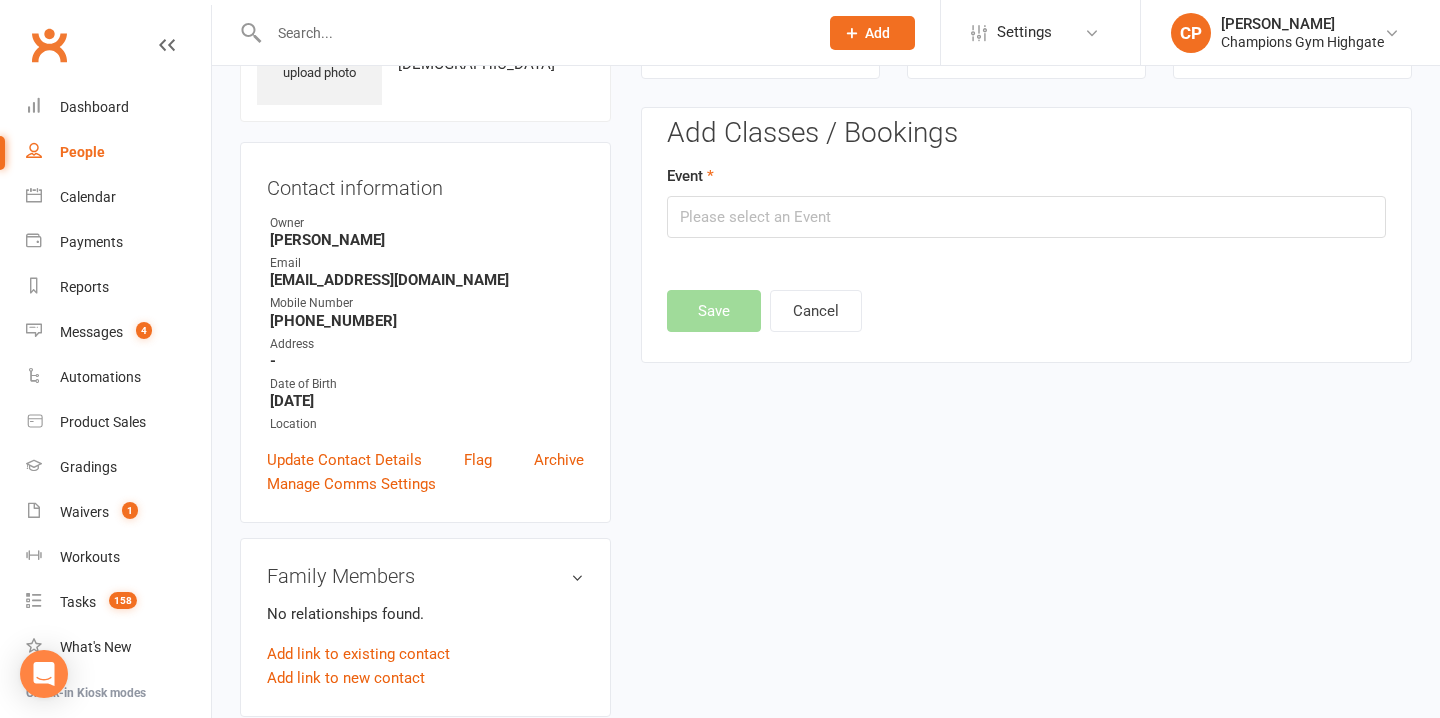 scroll, scrollTop: 137, scrollLeft: 0, axis: vertical 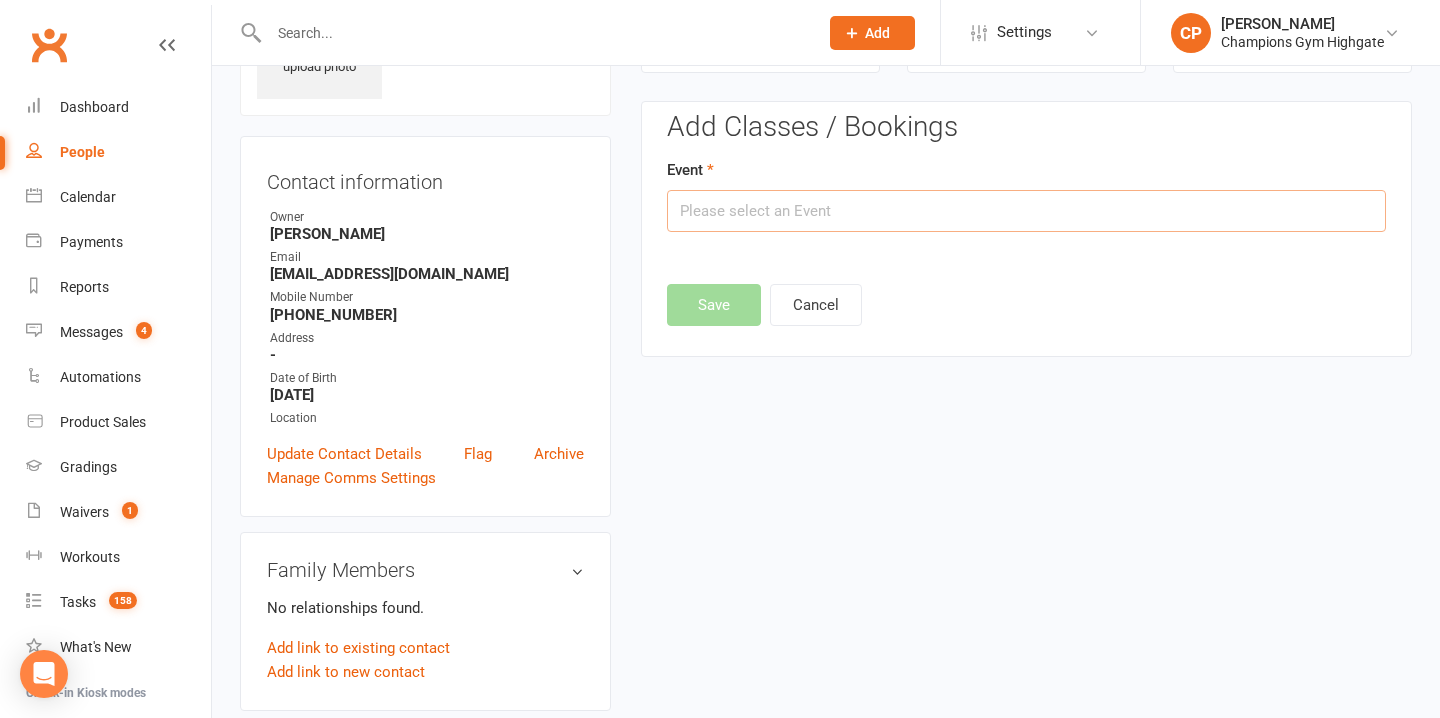 click at bounding box center [1026, 211] 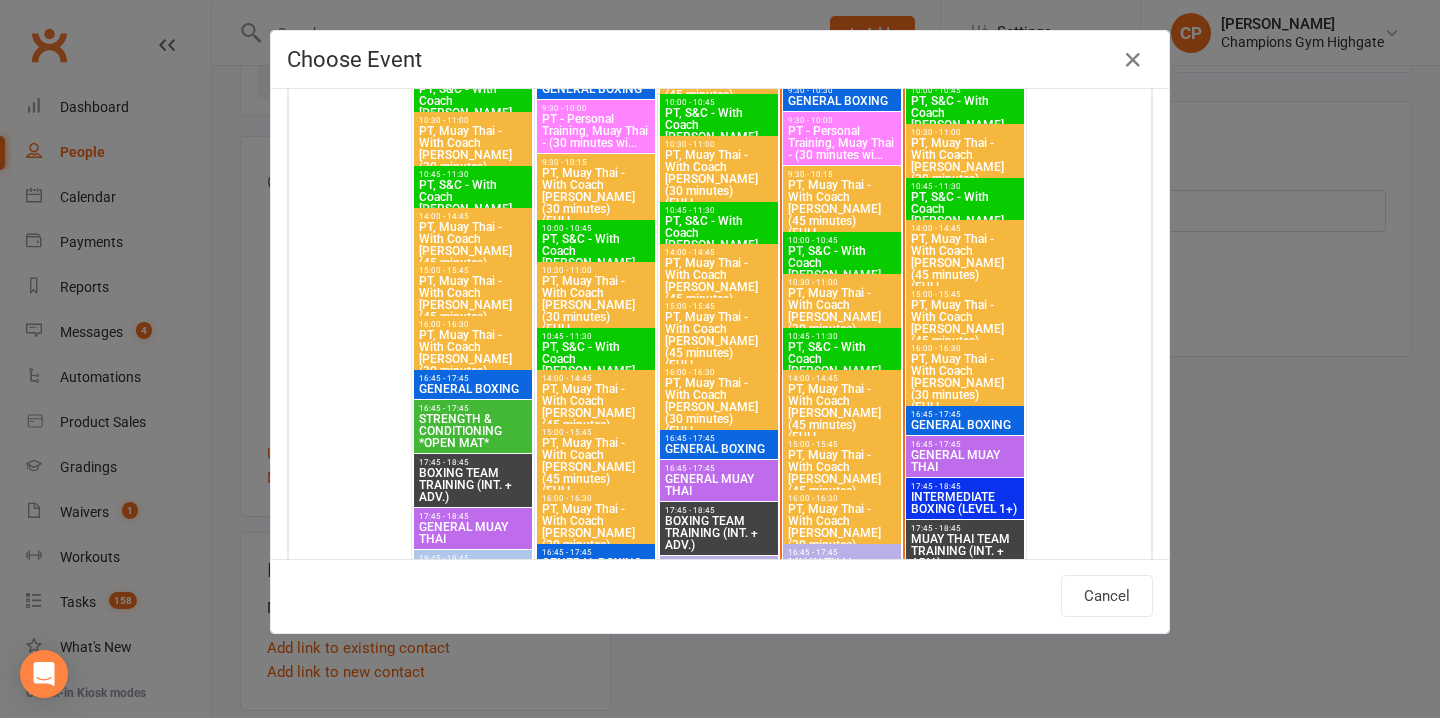 scroll, scrollTop: 1731, scrollLeft: 0, axis: vertical 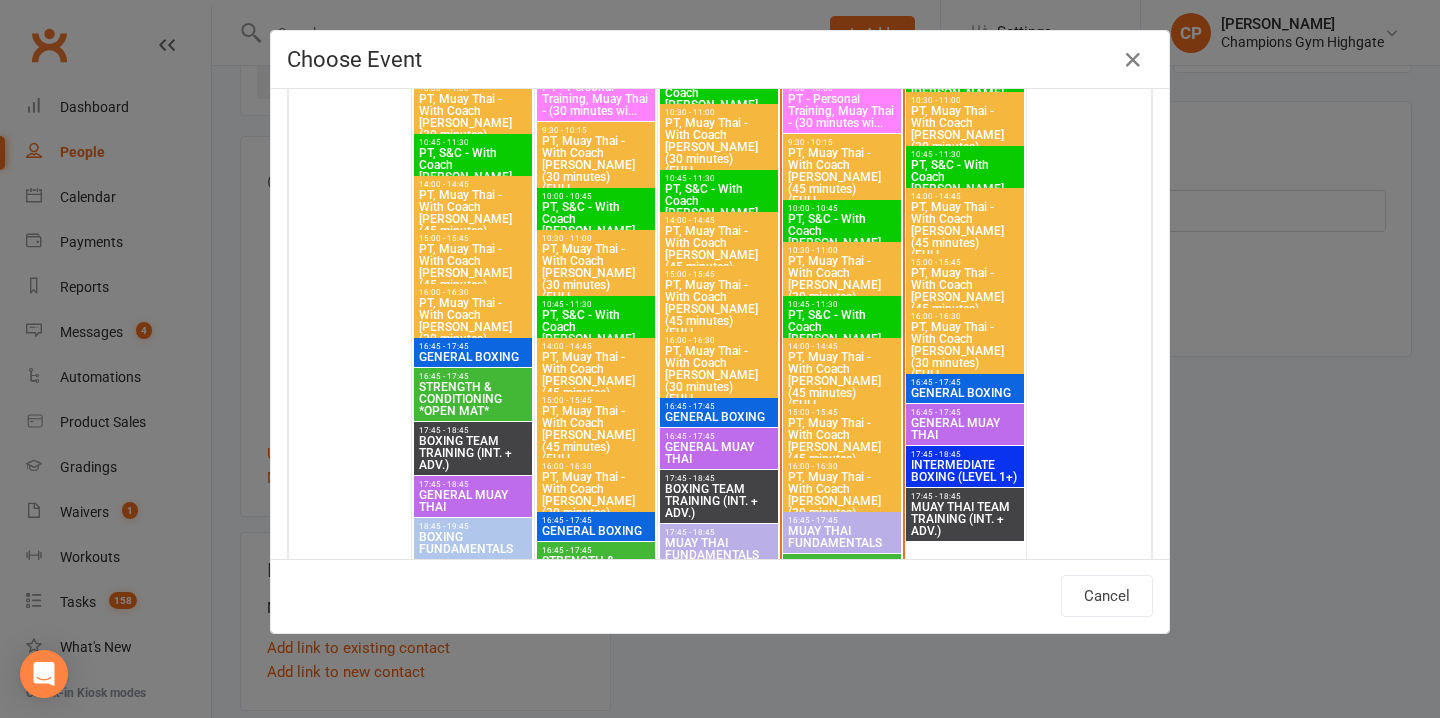 click on "GENERAL MUAY THAI" at bounding box center (965, 429) 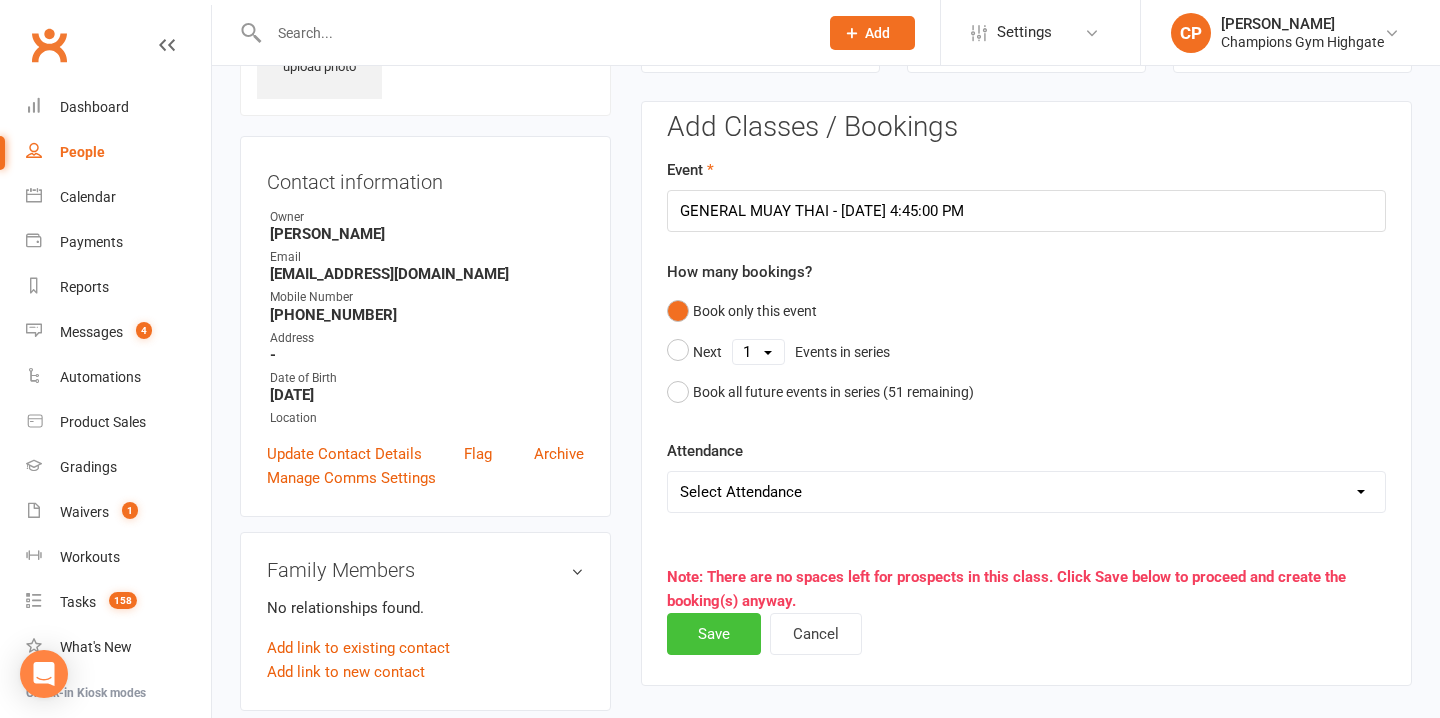 click on "Save" at bounding box center [714, 634] 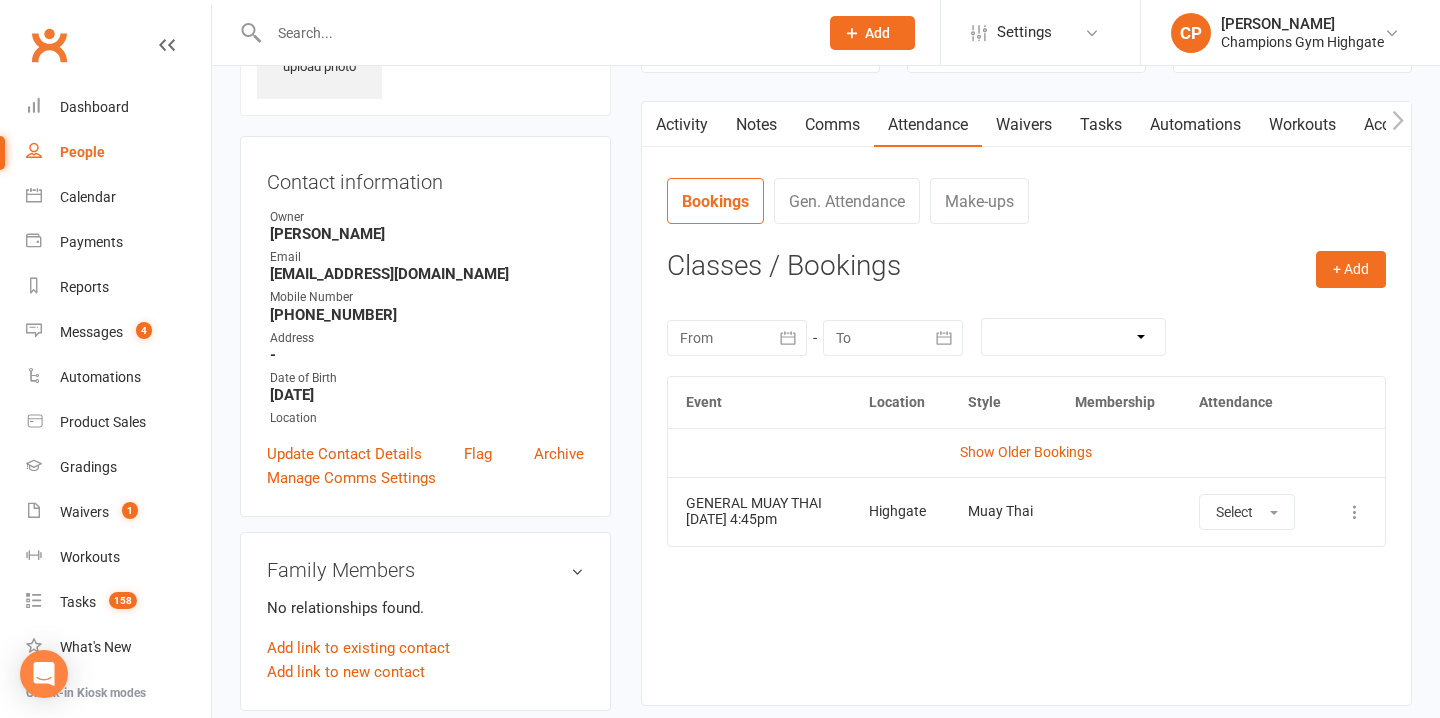 scroll, scrollTop: 0, scrollLeft: 0, axis: both 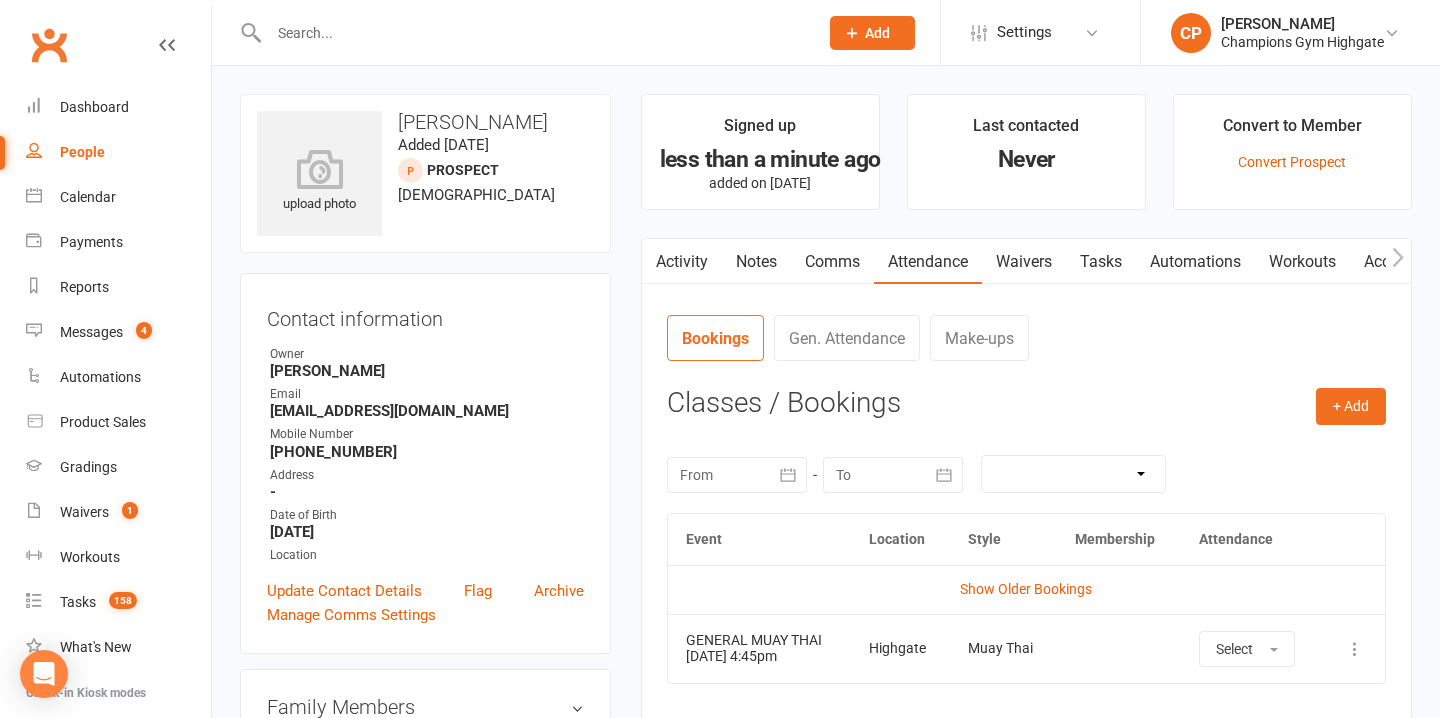 click on "People" at bounding box center (82, 152) 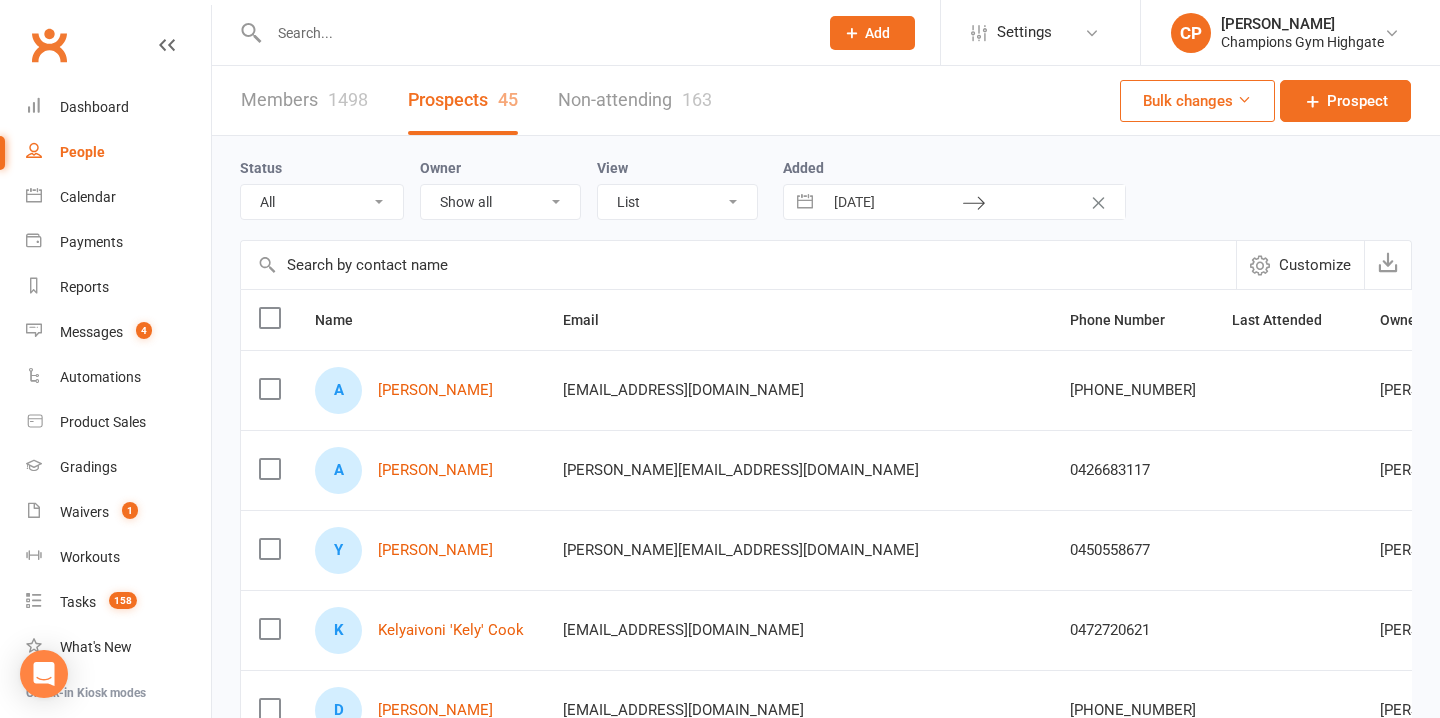 select on "4" 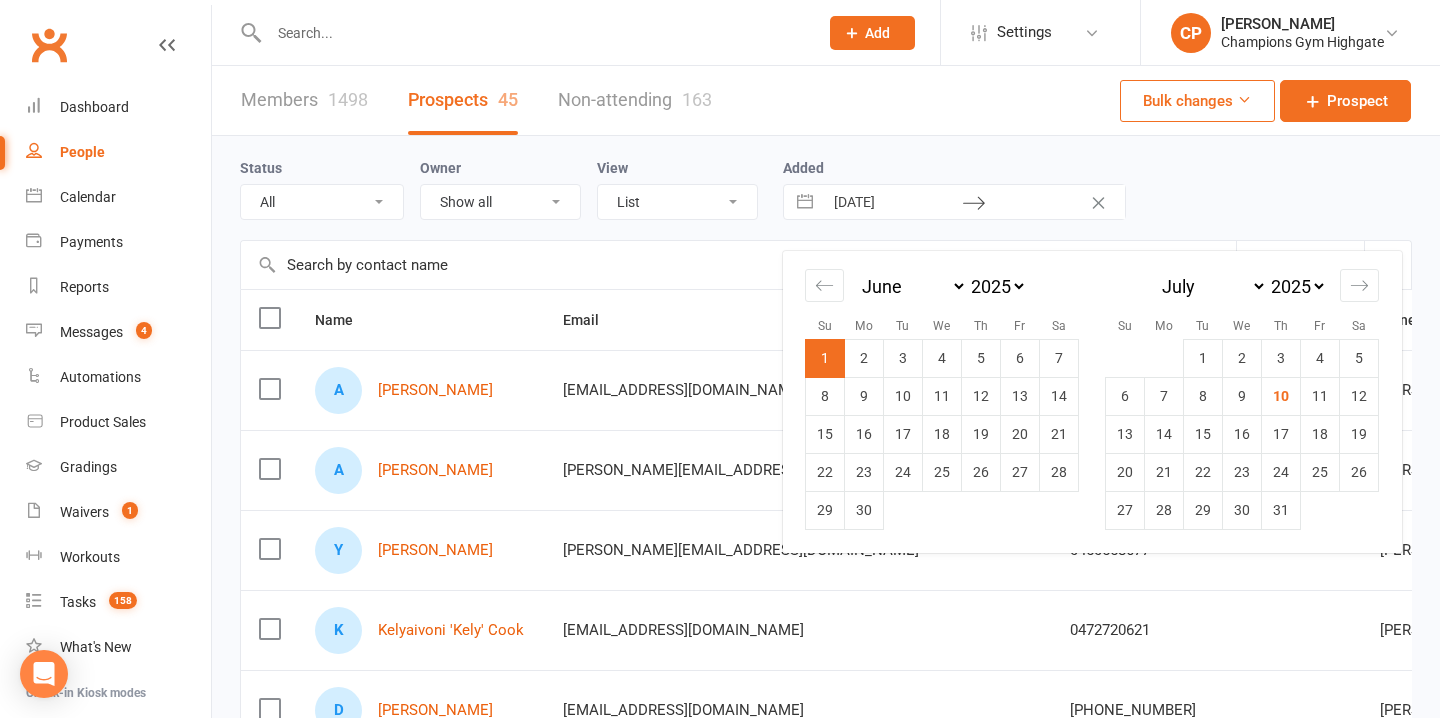 click on "[DATE]" at bounding box center (892, 202) 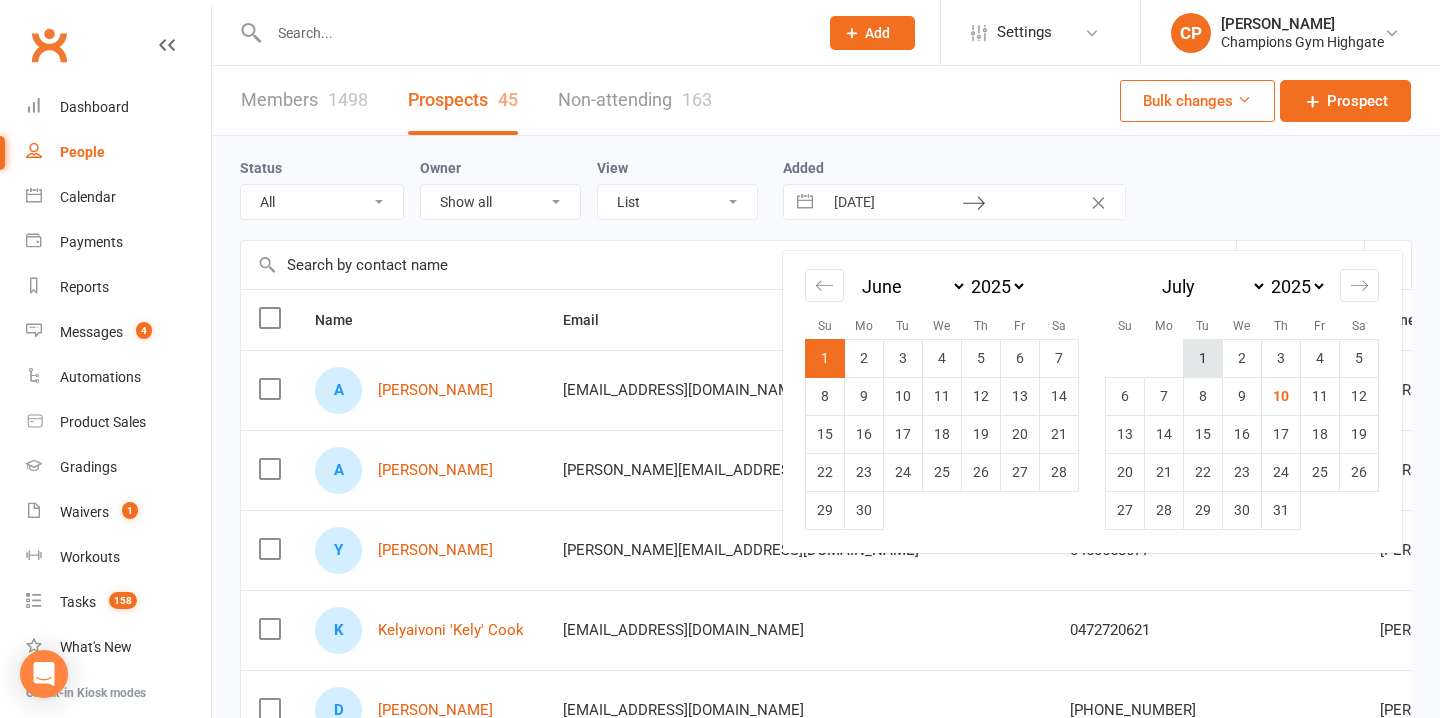 click on "1" at bounding box center [1203, 358] 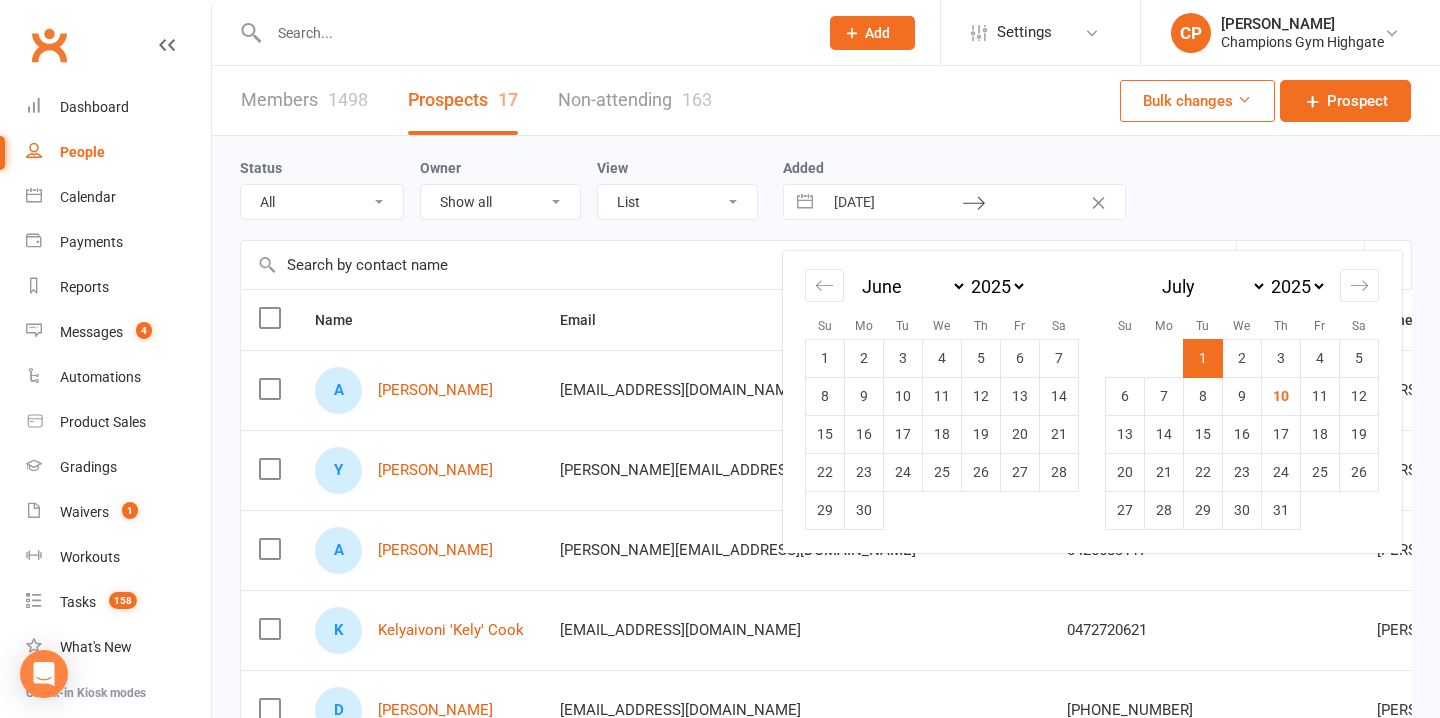 click on "Status All (No status set) (Invalid status) Initial Contact Follow-up Call Follow-up Email Almost Ready Not Ready Not interested Owner Show all Pamorn Martdee Helen Bologa Trushal Patel Whitney Tuna Ronnarong (LOMA) Tongseeon Joondalup Reception David Angeleski Oscar Brant Jordan Lawlor Jordan Sears Mayank Gupta Kazuma Otorii Champions Gym Emma Mallia Kayla Topalovic Chiara Prince Dina Sokol Krishan Nain Thomas Mitchell Duran Singh Champions Gym Team Vincenzo Marroni Charlie Emmerson Leon Musson View List Kanban Added 01 Jul 2025 Navigate forward to interact with the calendar and select a date. Press the question mark key to get the keyboard shortcuts for changing dates. Navigate backward to interact with the calendar and select a date. Press the question mark key to get the keyboard shortcuts for changing dates." at bounding box center (826, 188) 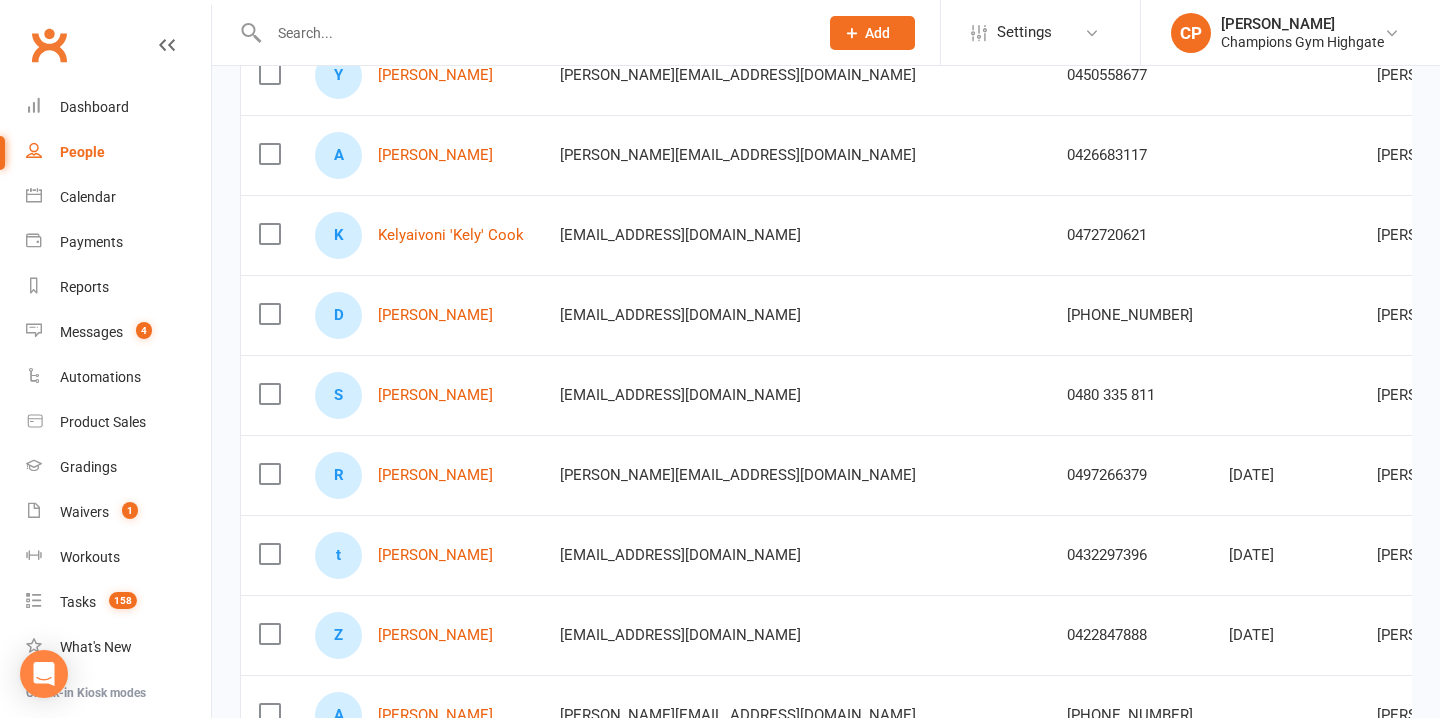 scroll, scrollTop: 397, scrollLeft: 0, axis: vertical 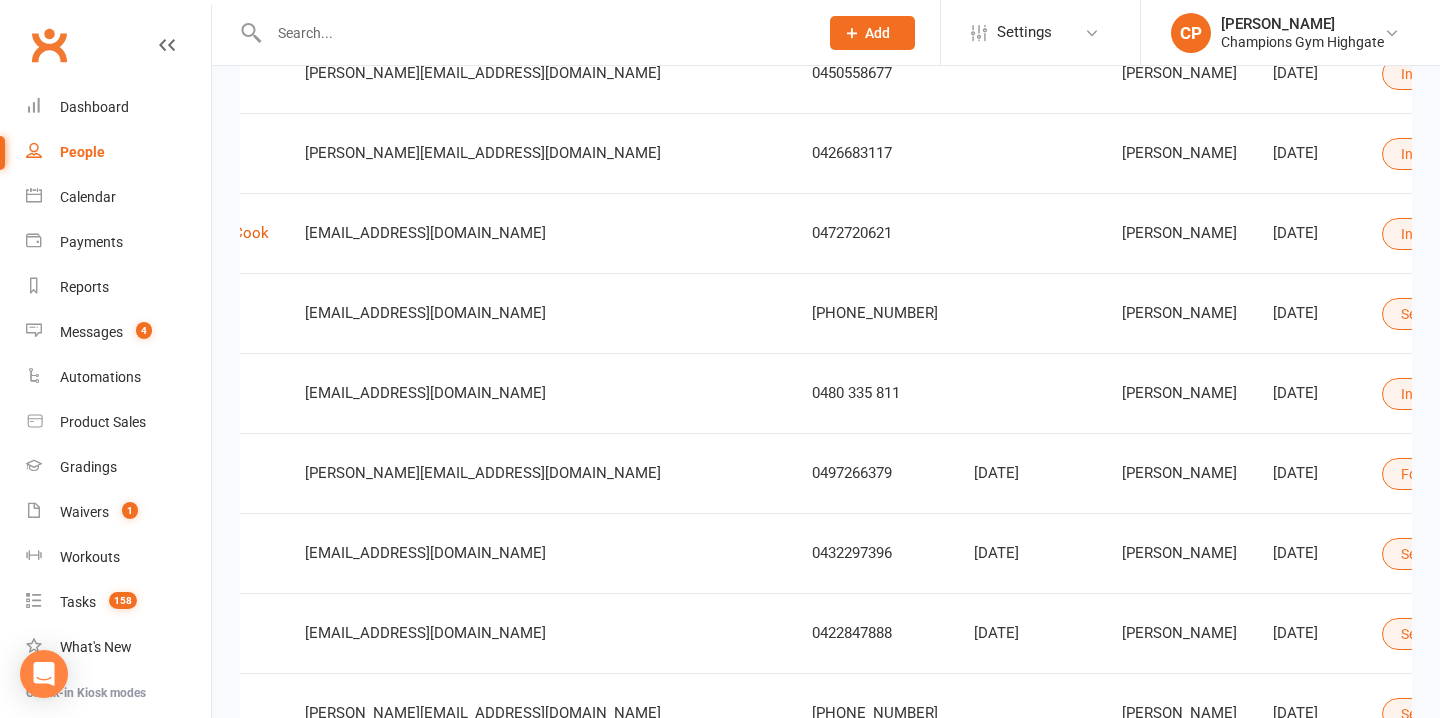 click at bounding box center [1491, 313] 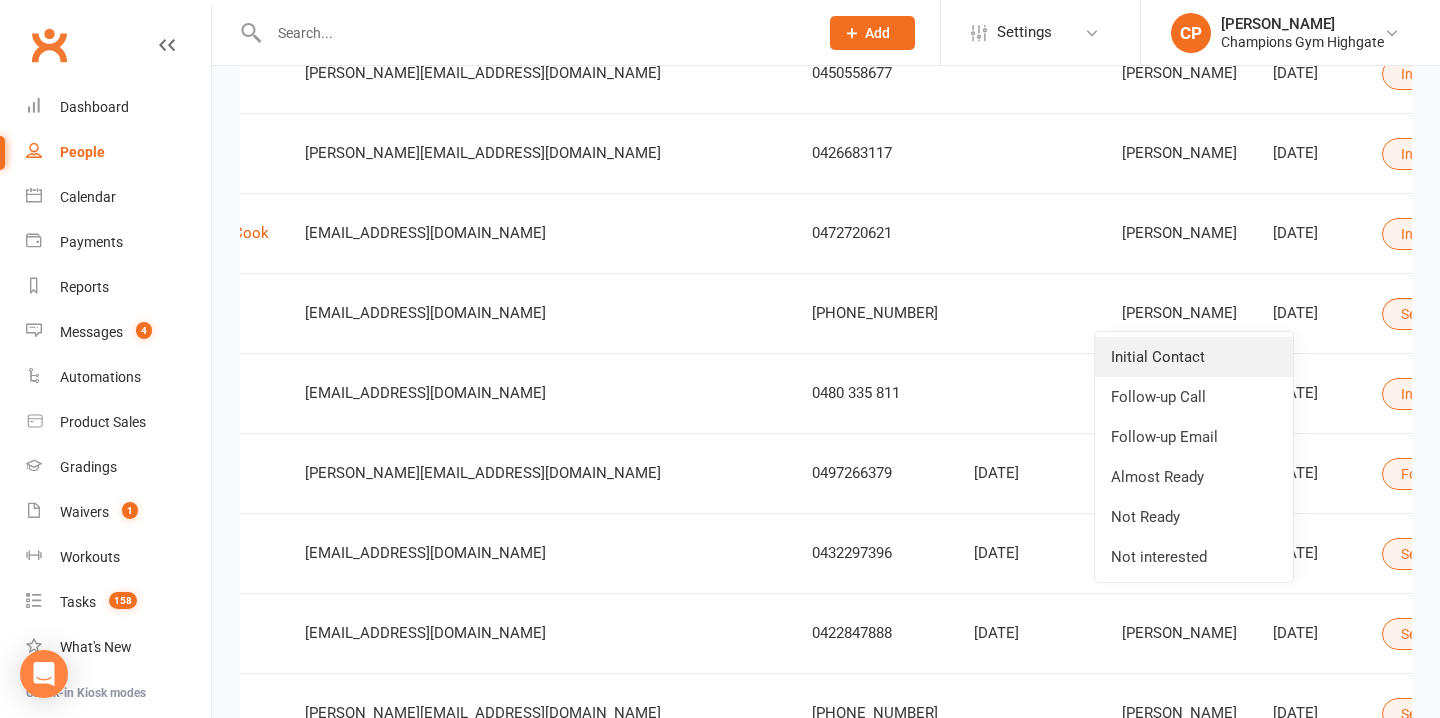 click on "Initial Contact" at bounding box center (1194, 357) 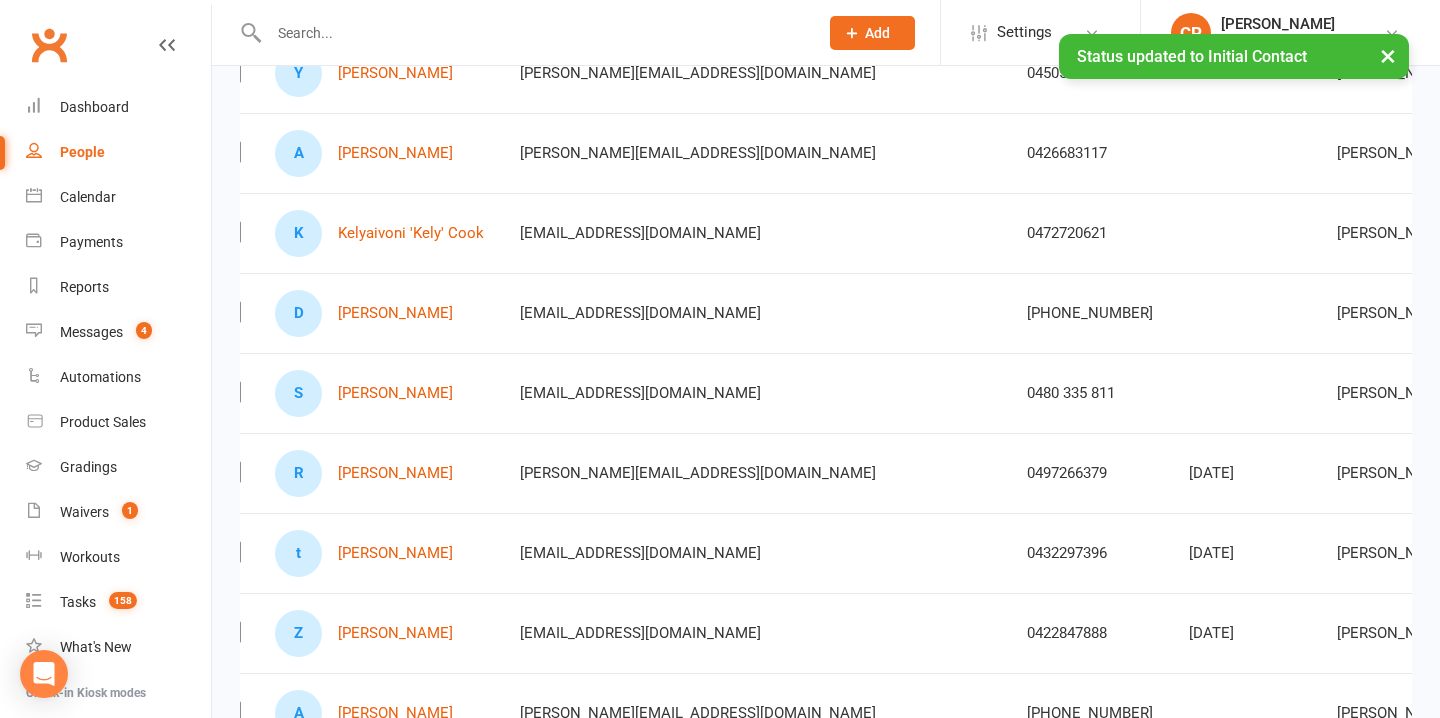 scroll, scrollTop: 0, scrollLeft: 0, axis: both 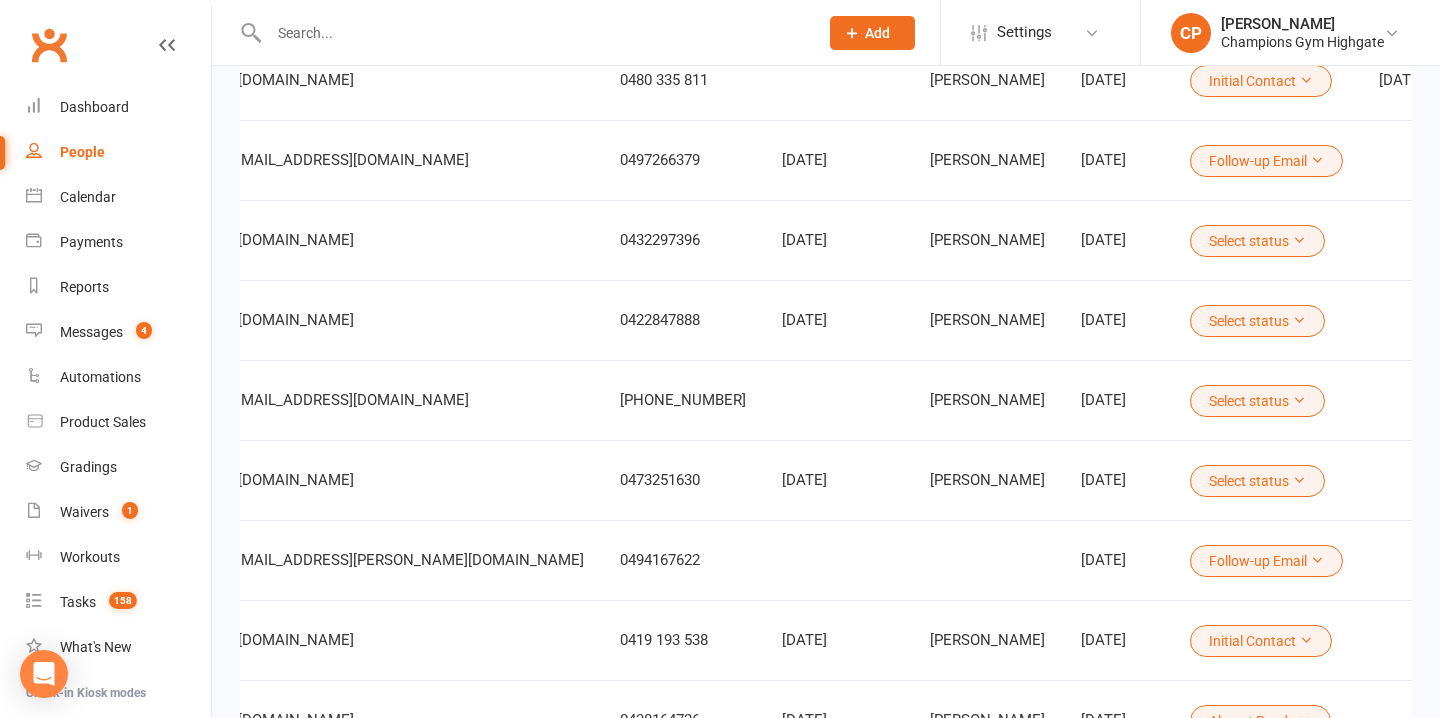 click on "Select status" at bounding box center [1257, 401] 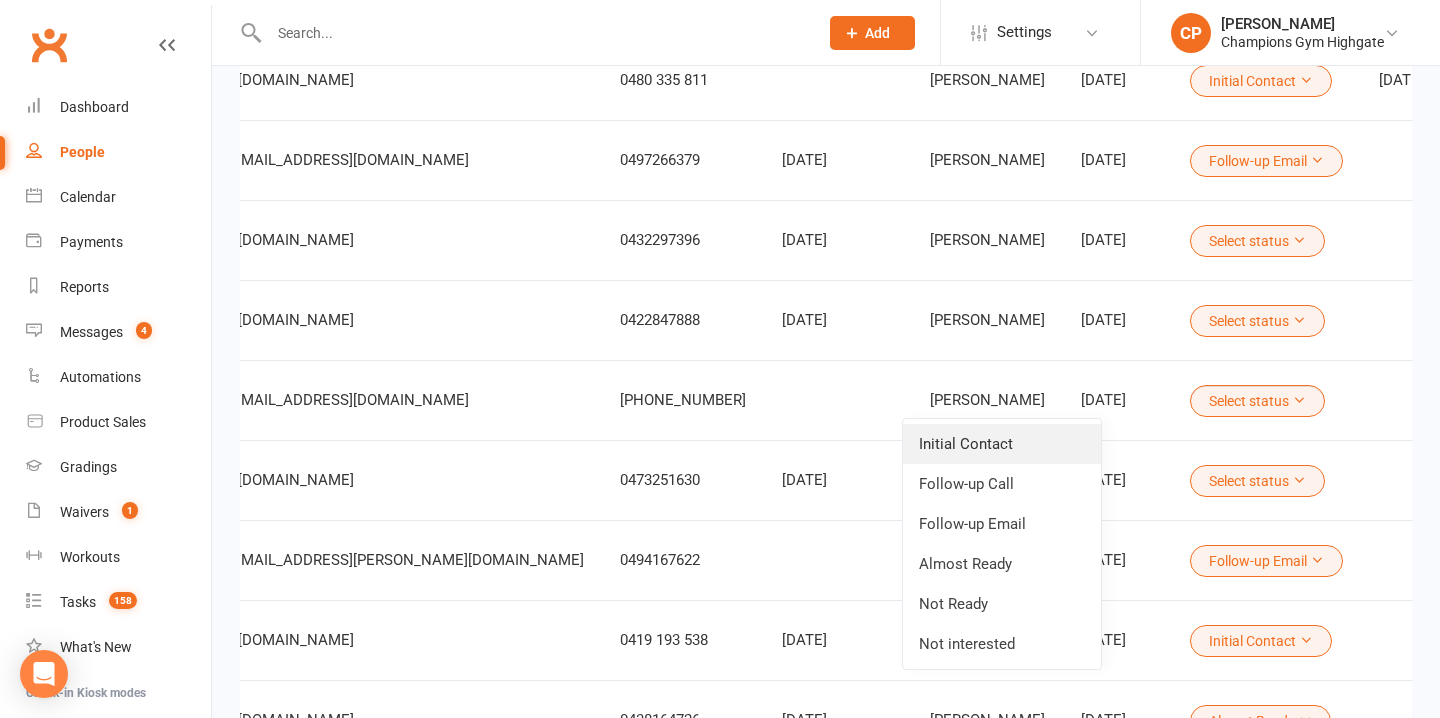 click on "Initial Contact" at bounding box center (1002, 444) 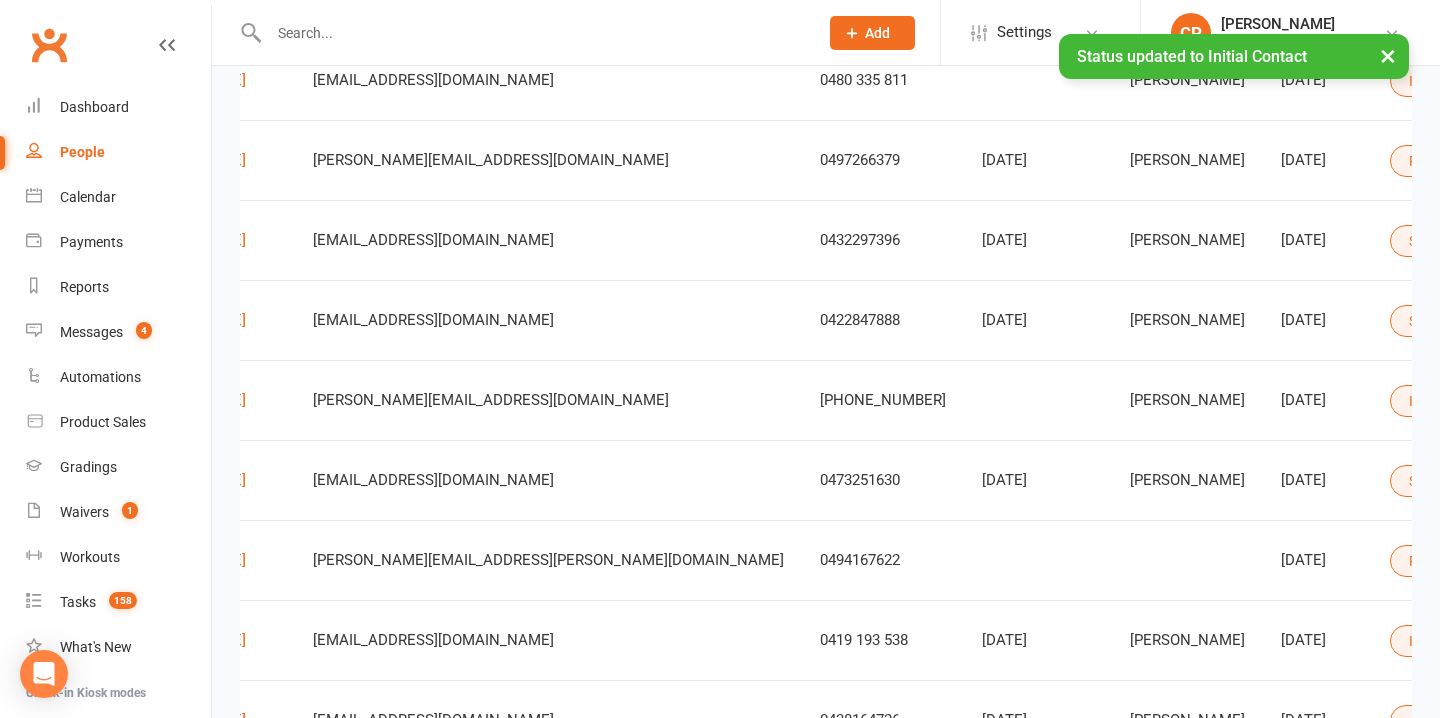 scroll, scrollTop: 0, scrollLeft: 259, axis: horizontal 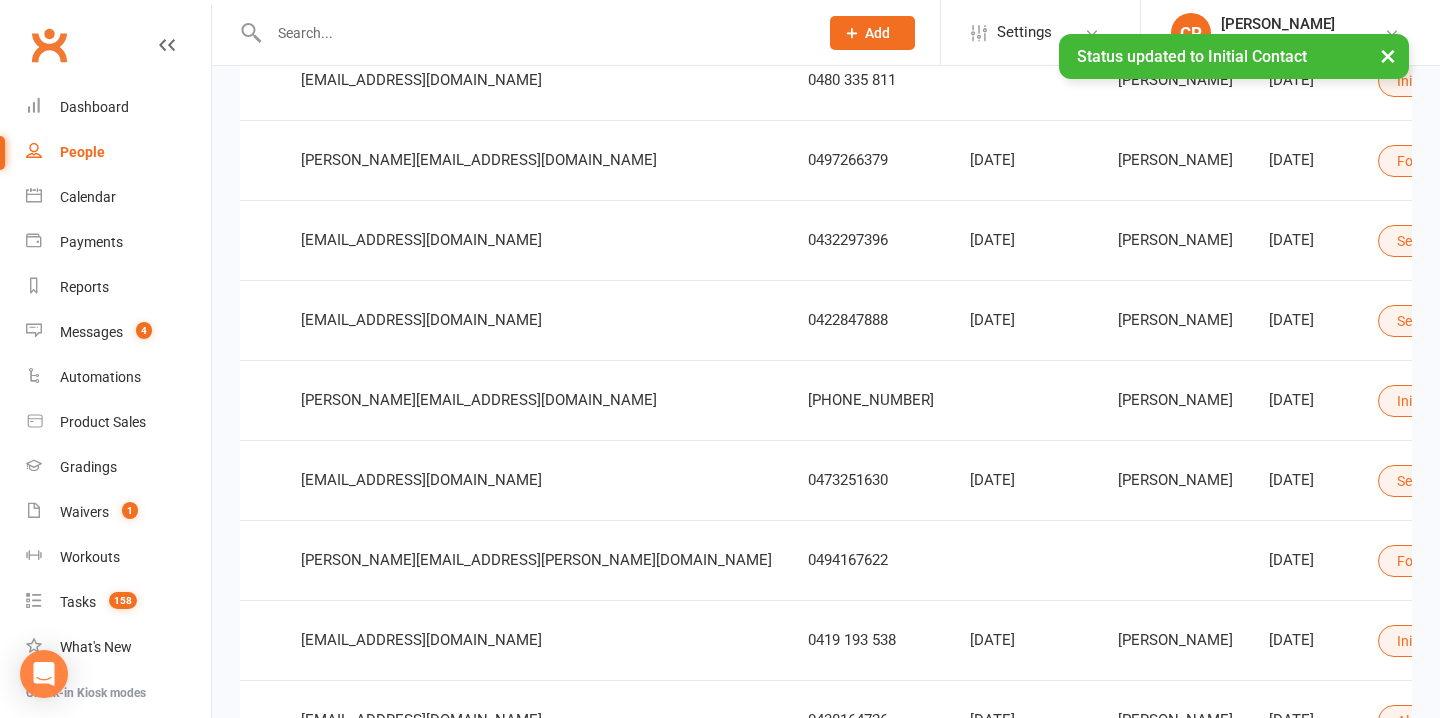 click on "Select status" at bounding box center (1454, 480) 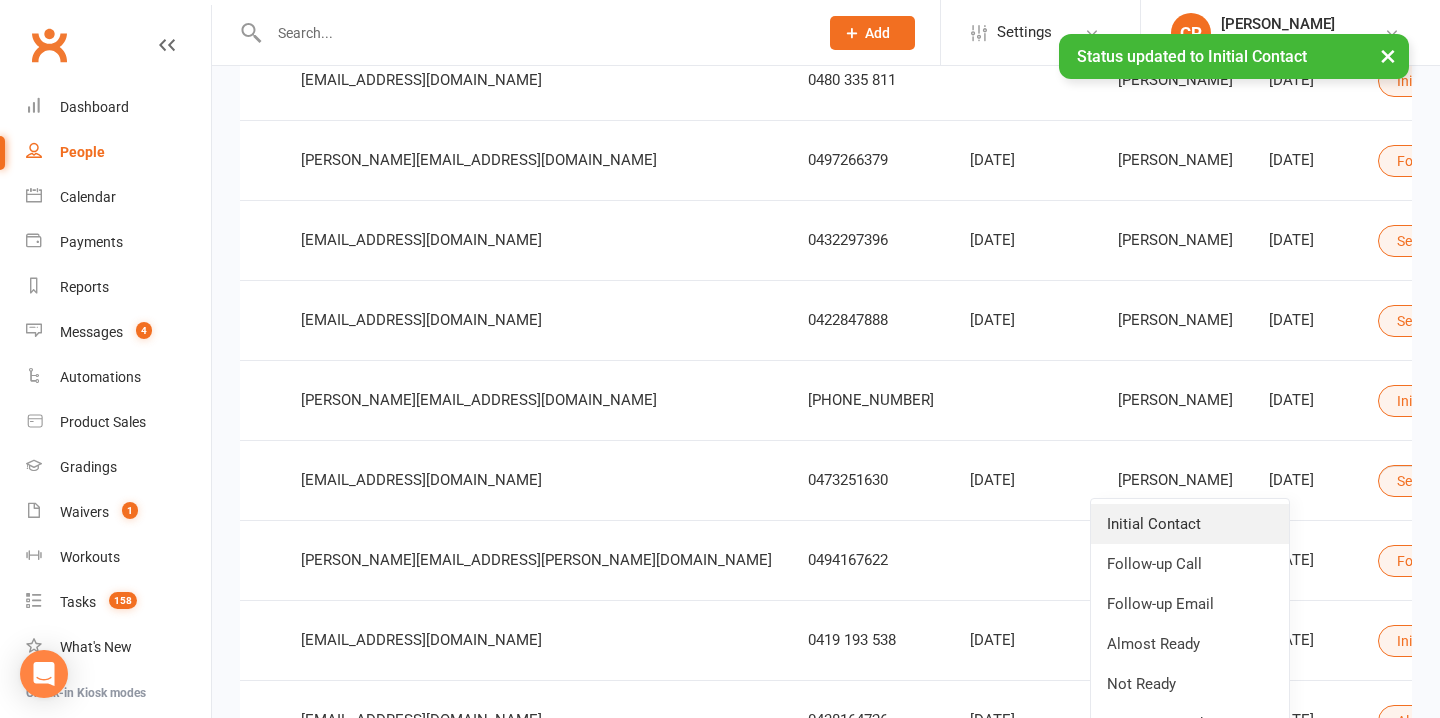 click on "Initial Contact" at bounding box center (1190, 524) 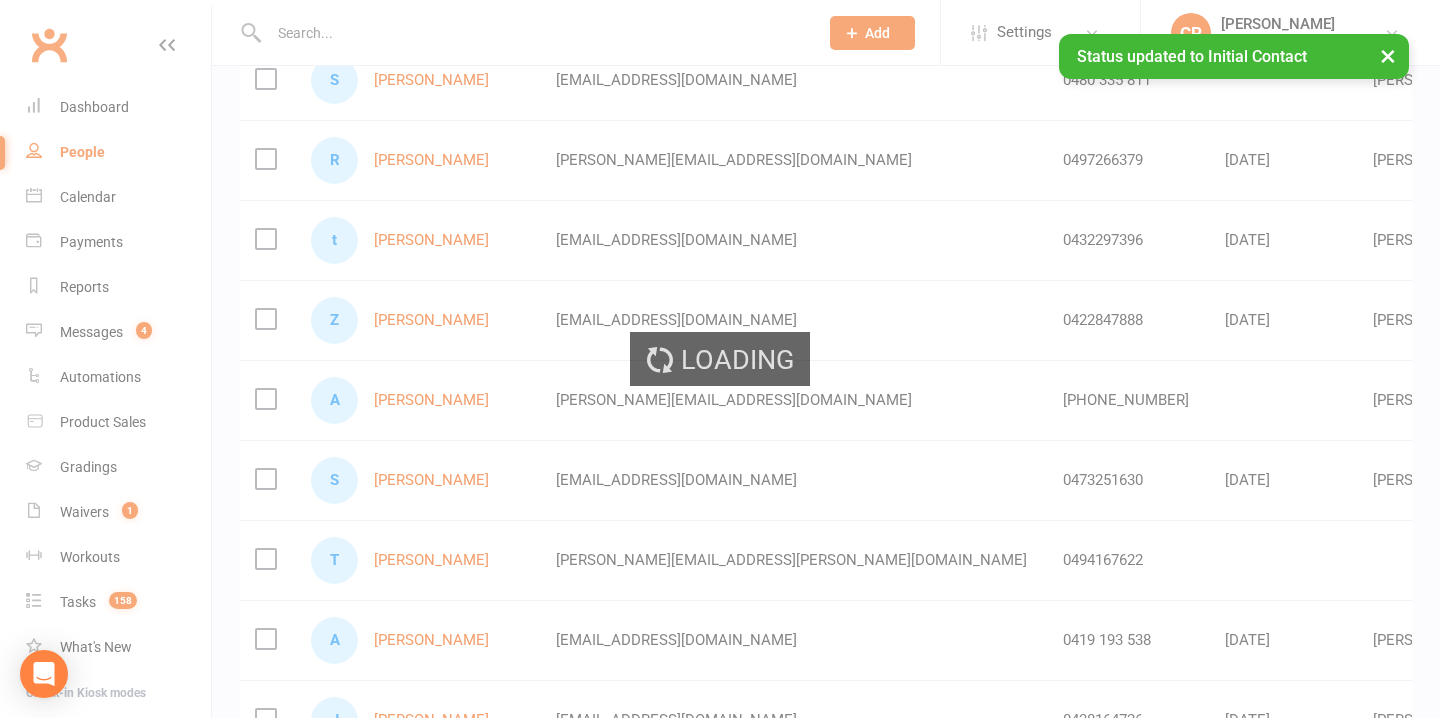 scroll, scrollTop: 0, scrollLeft: 0, axis: both 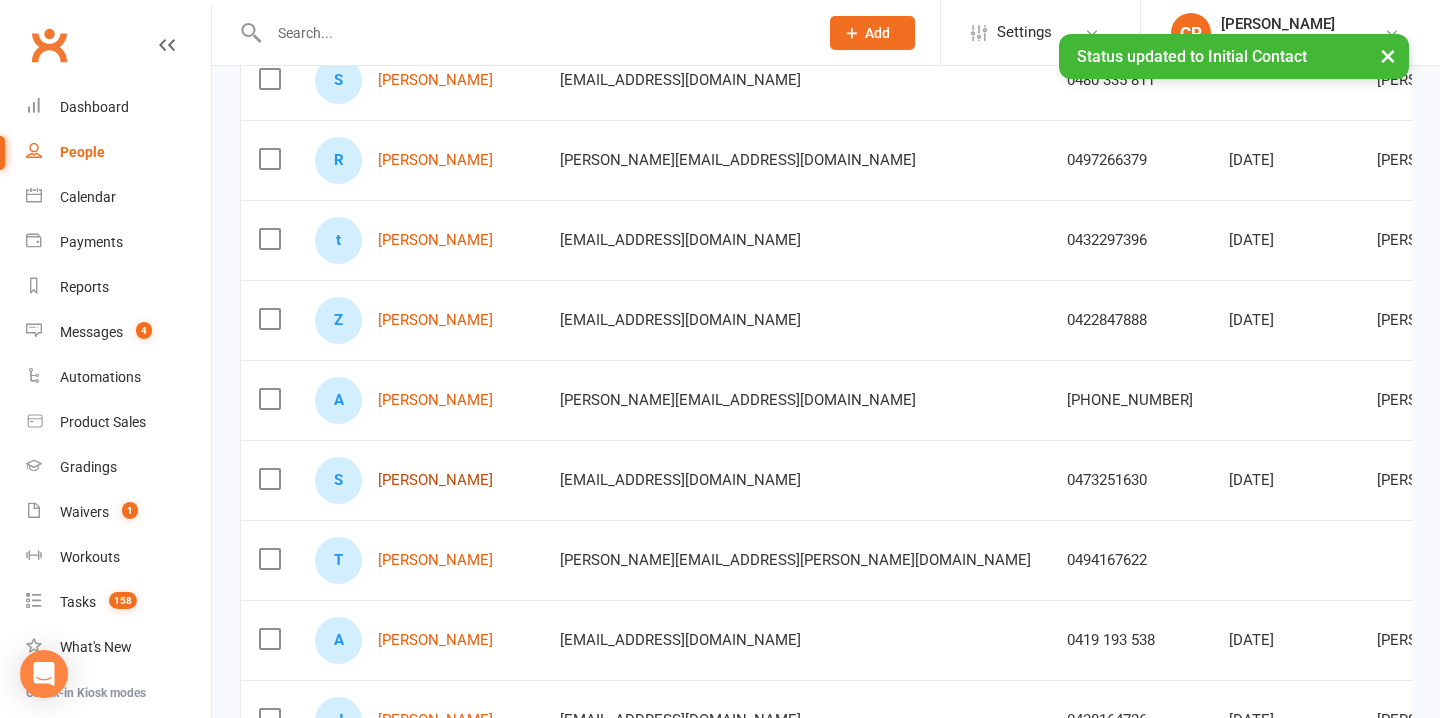 click on "[PERSON_NAME]" at bounding box center (435, 480) 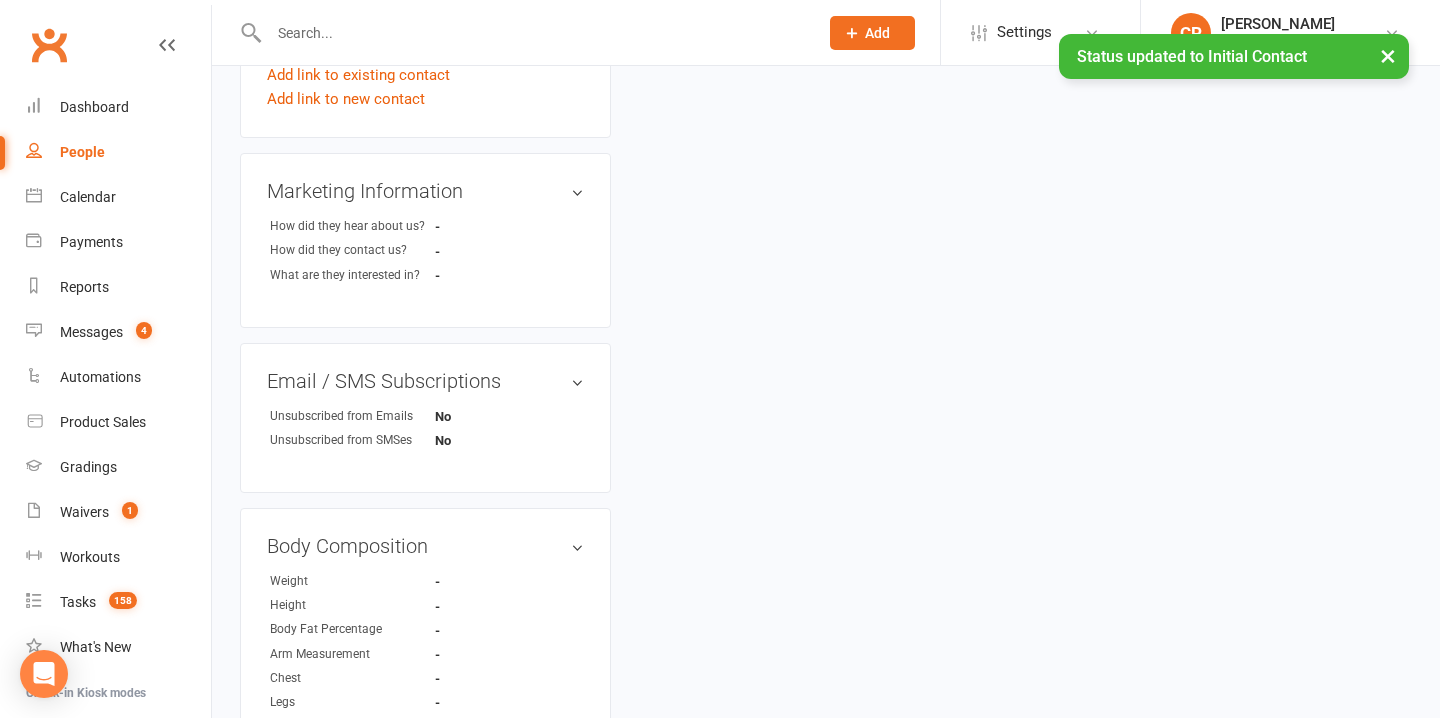 scroll, scrollTop: 0, scrollLeft: 0, axis: both 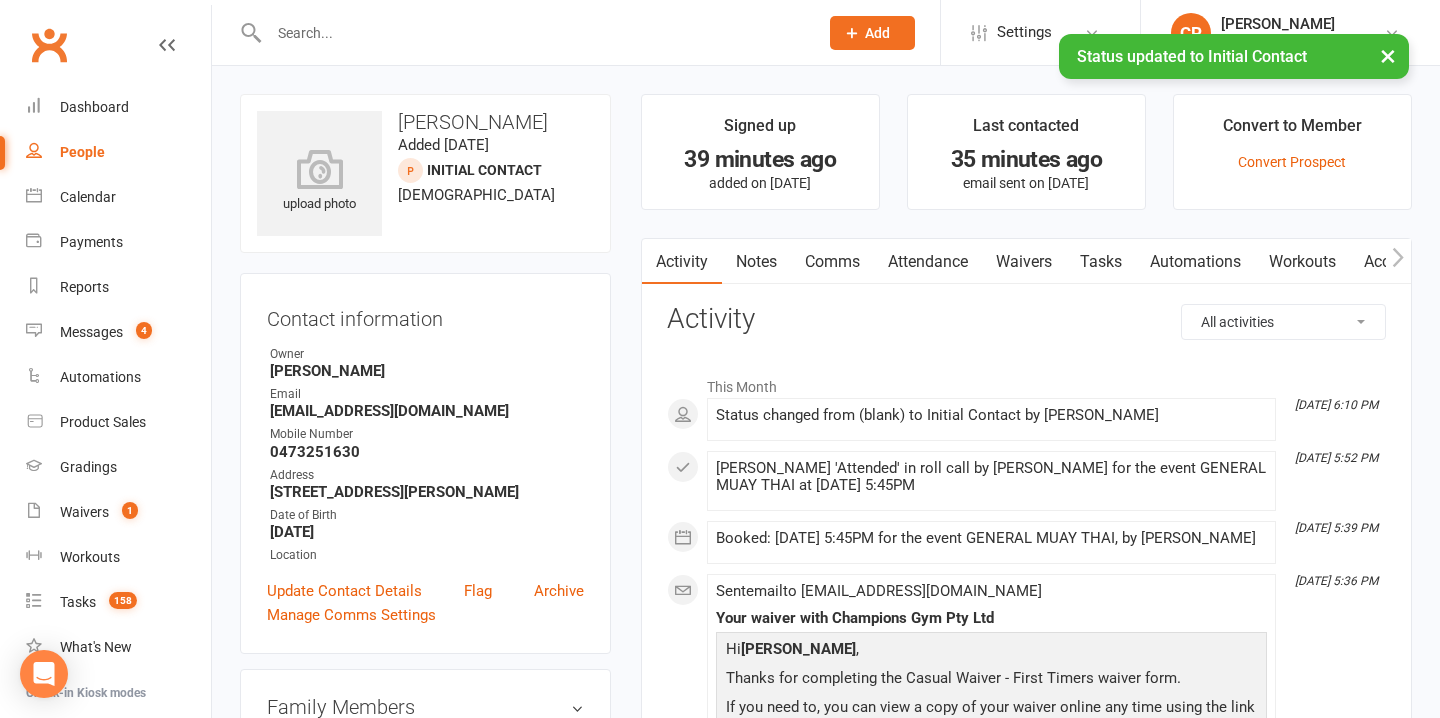 click on "Notes" at bounding box center [756, 262] 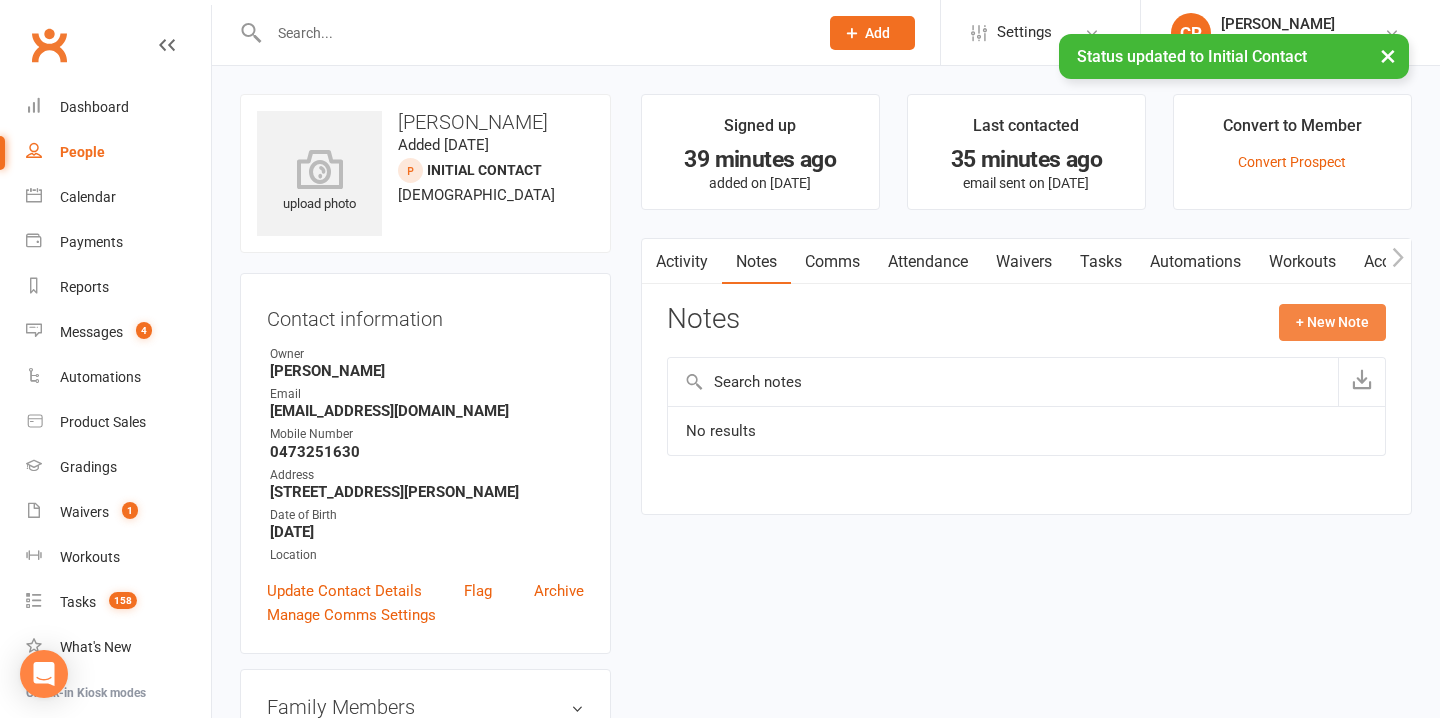 click on "+ New Note" at bounding box center [1332, 322] 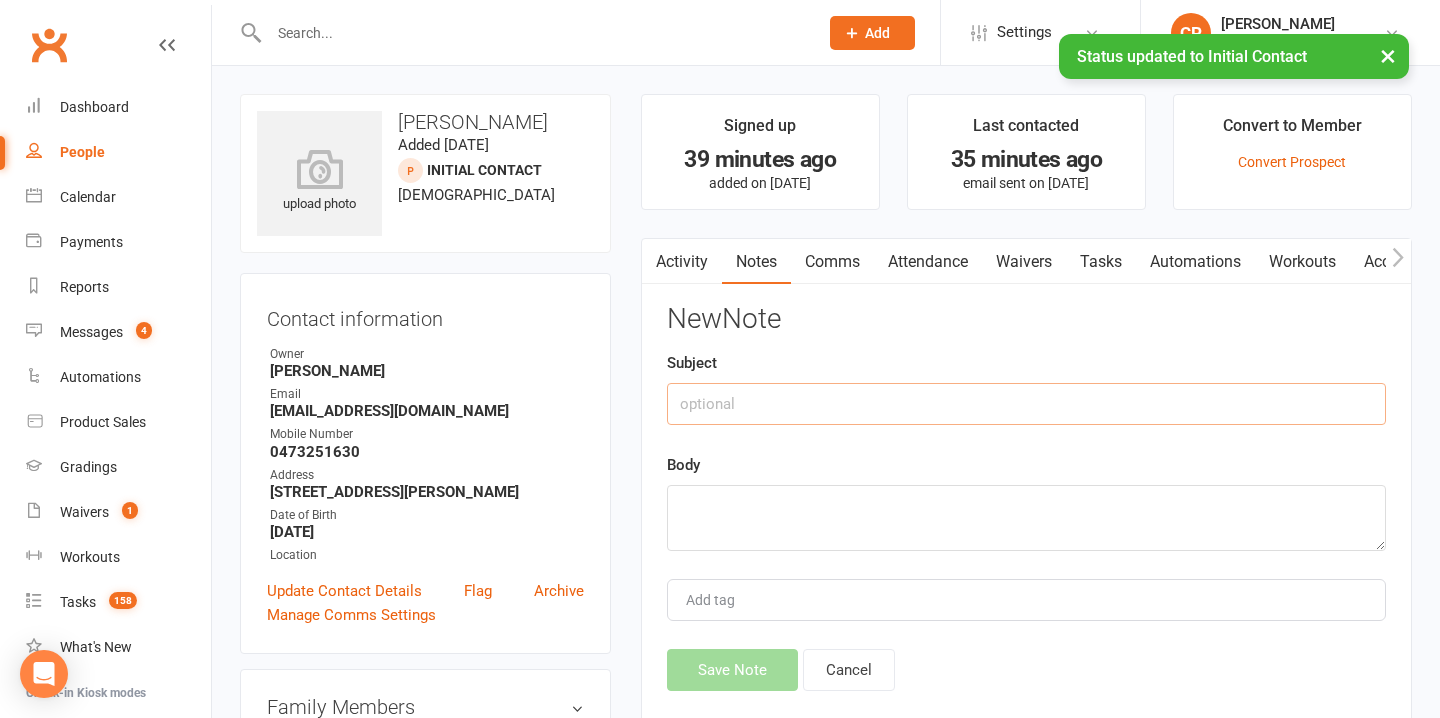click at bounding box center (1026, 404) 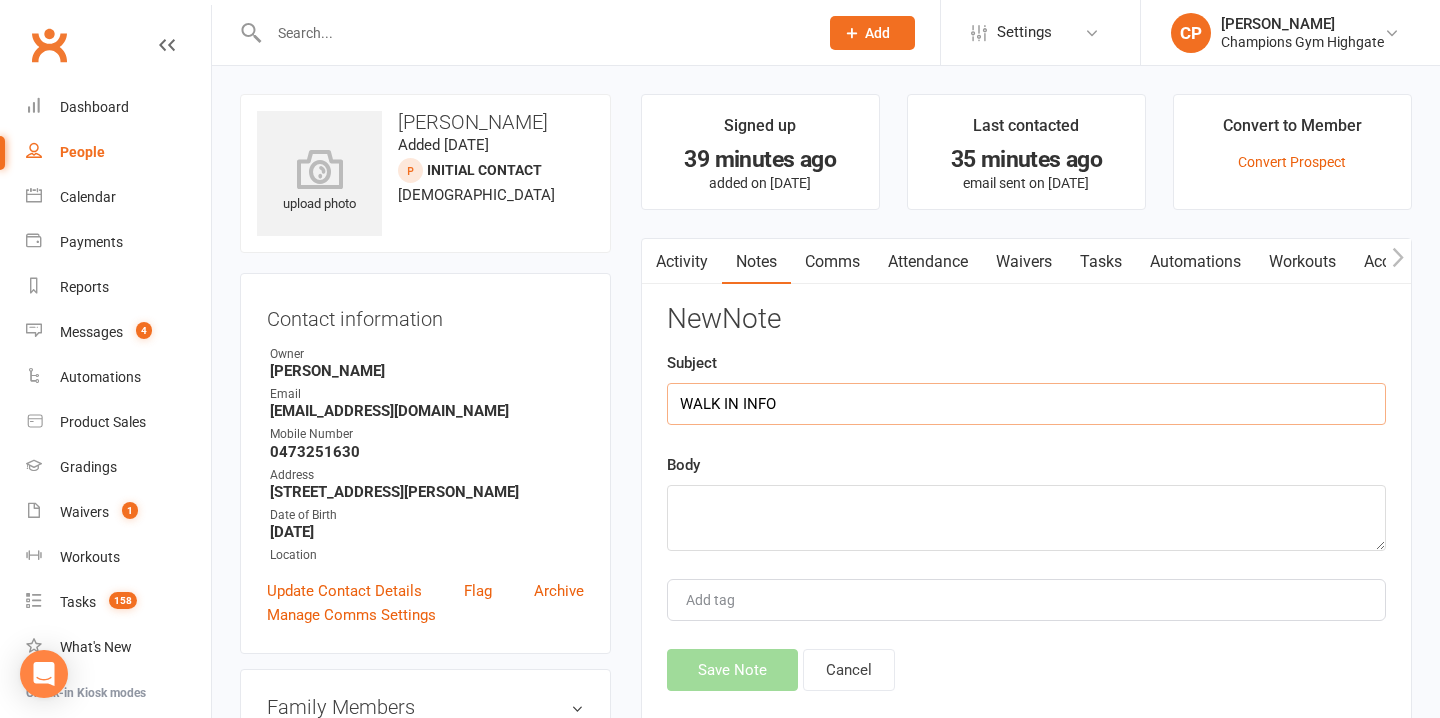 type on "WALK IN INFO" 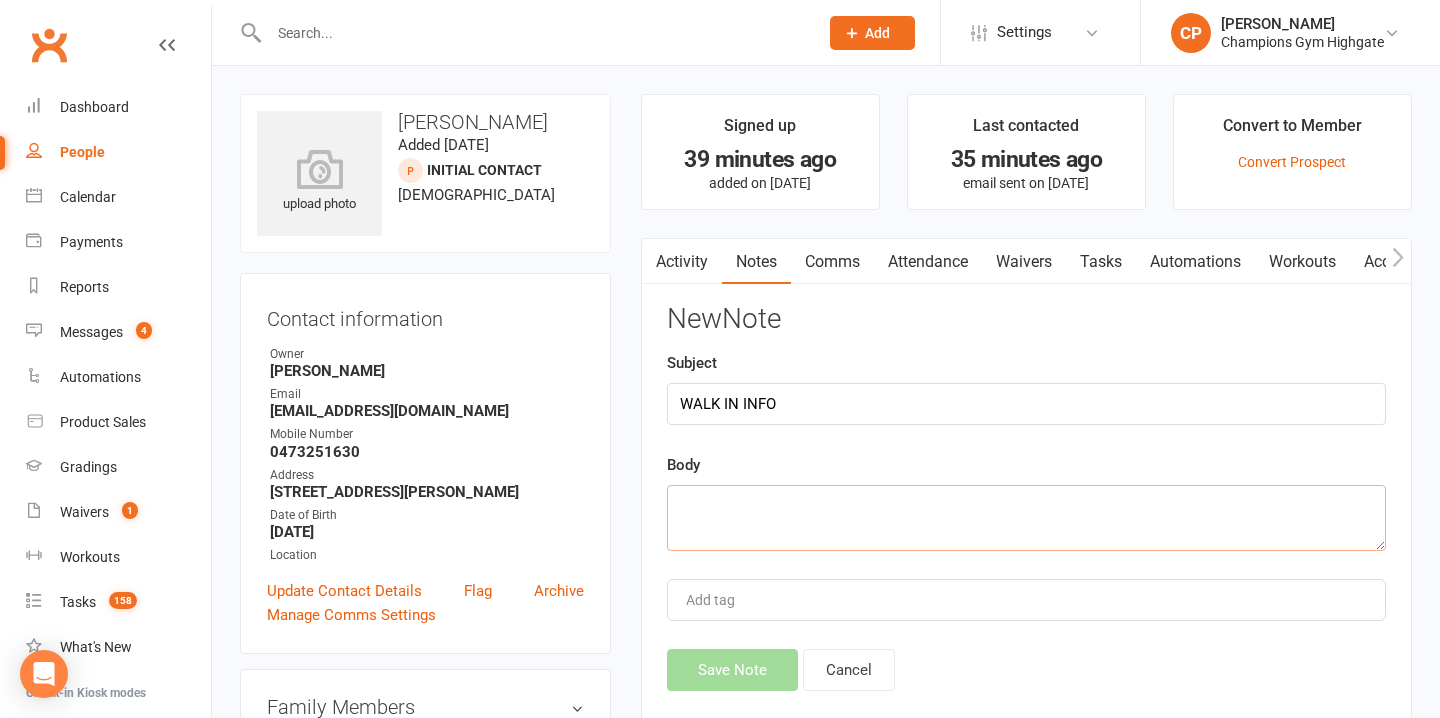 click at bounding box center [1026, 518] 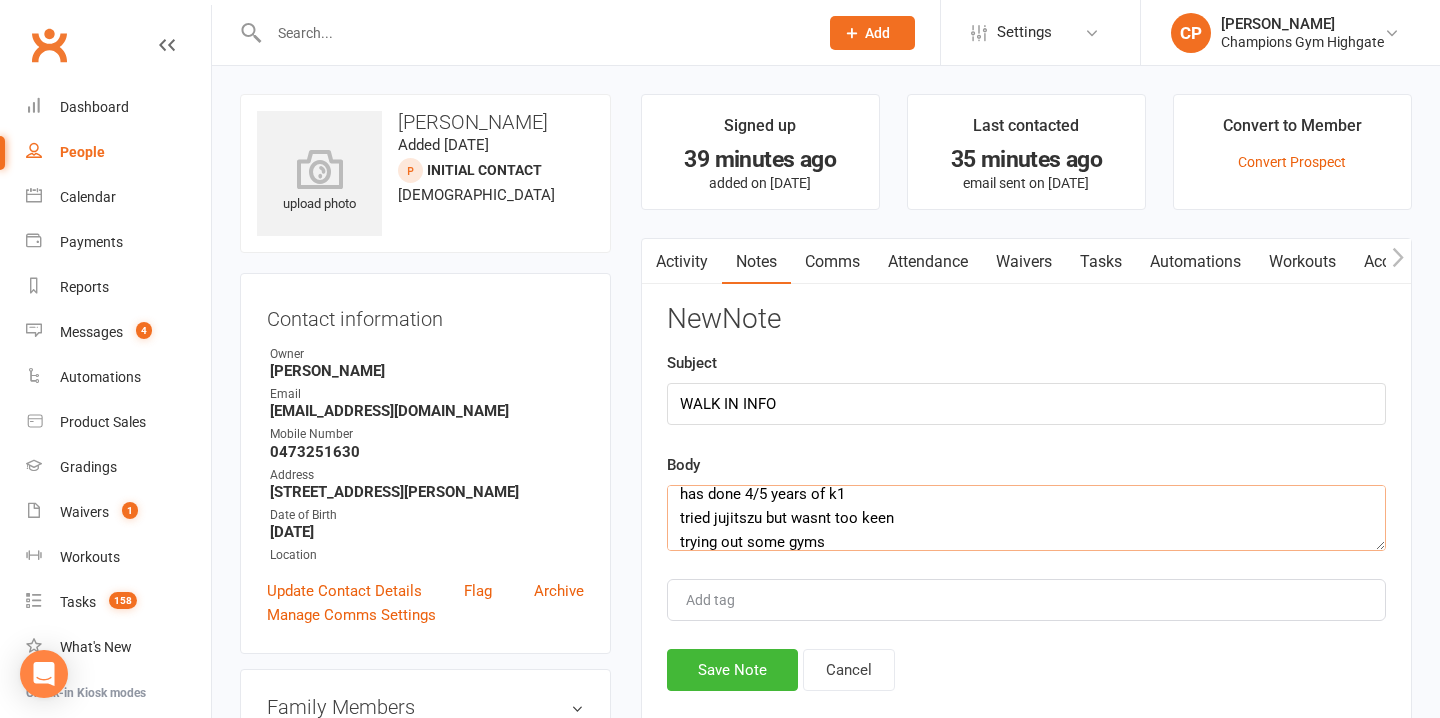 scroll, scrollTop: 36, scrollLeft: 0, axis: vertical 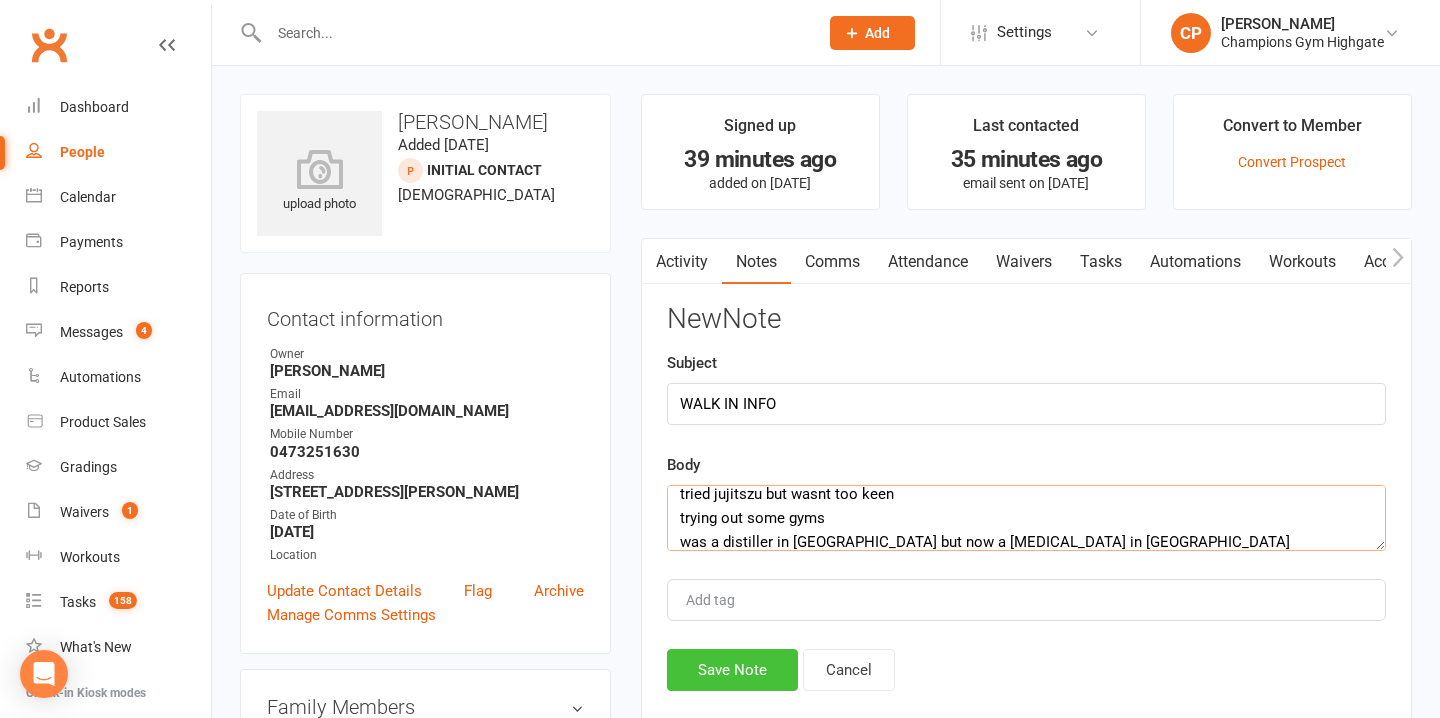 type on "has done 4/5 years of k1
tried jujitszu but wasnt too keen
trying out some gyms
was a distiller in ireland but now a construction worker in ellenbrooke" 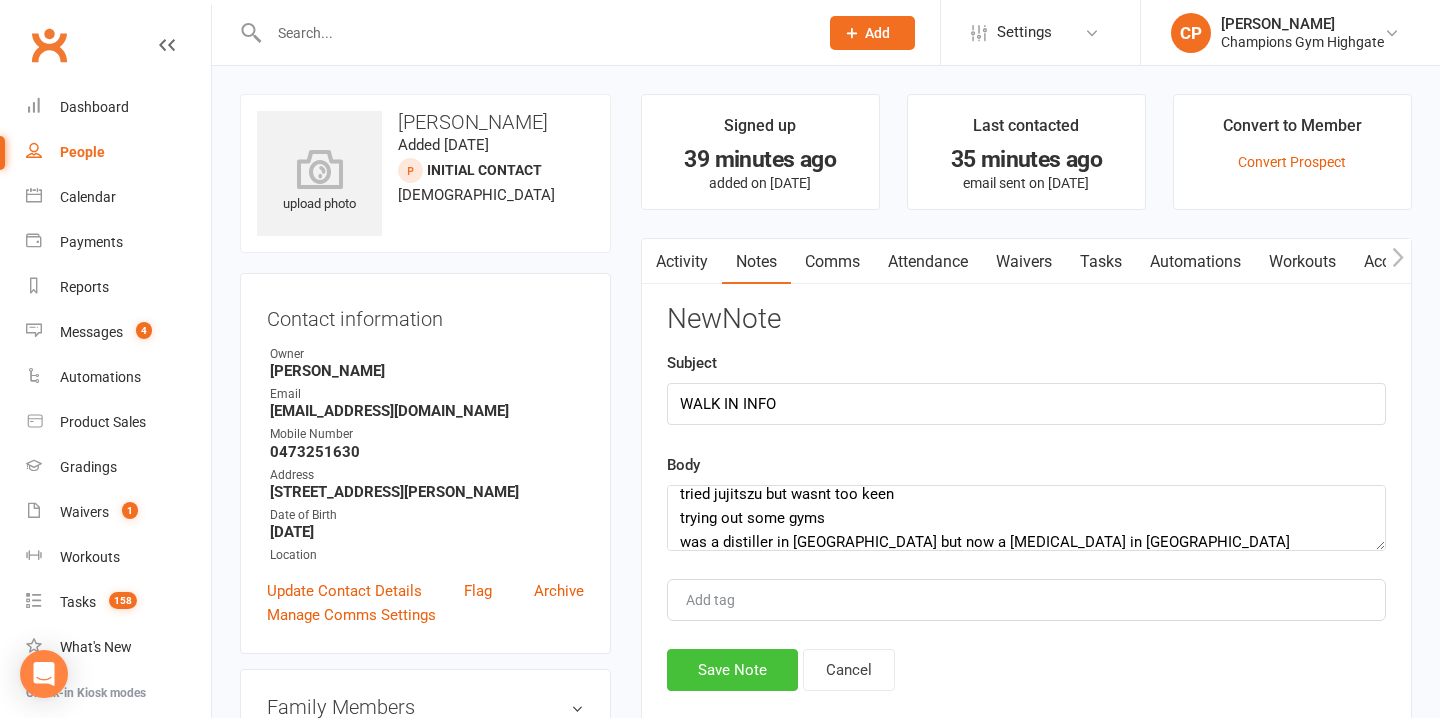 click on "Save Note" at bounding box center (732, 670) 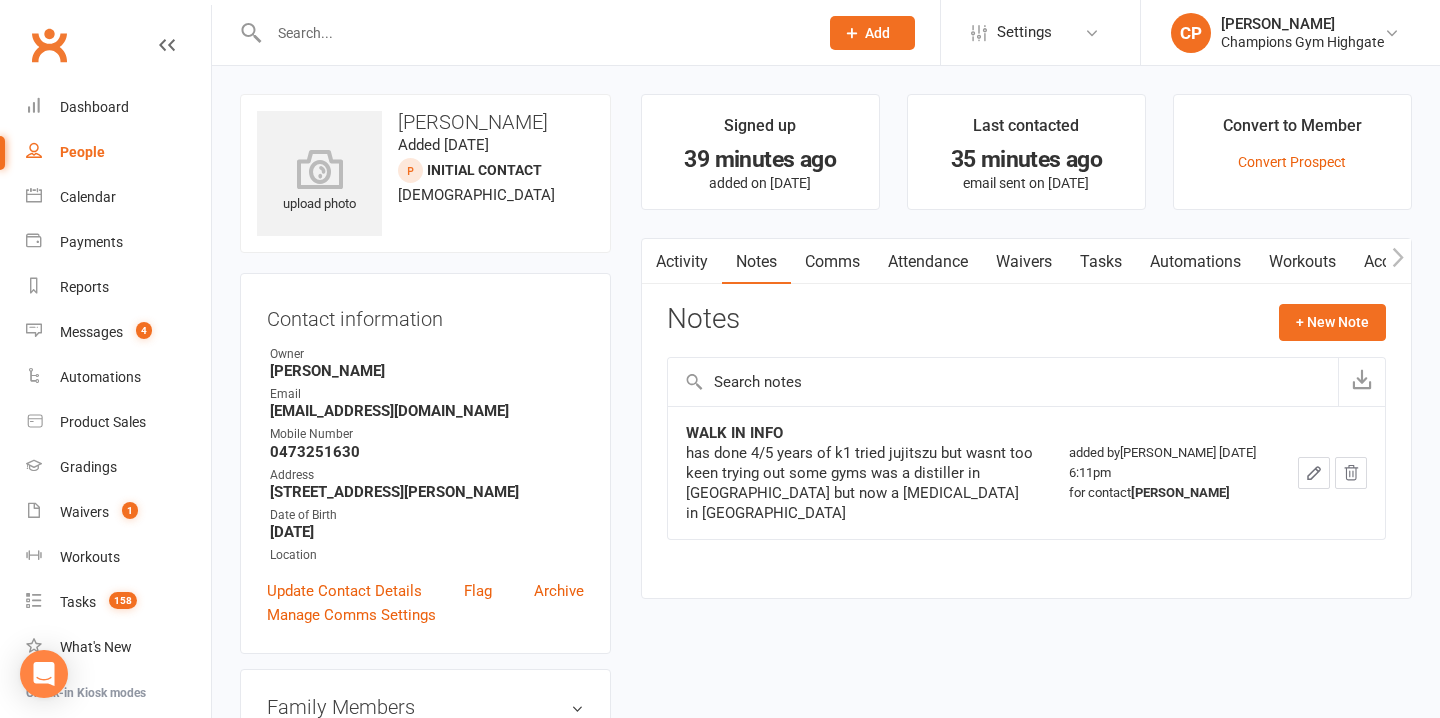 click on "Add" 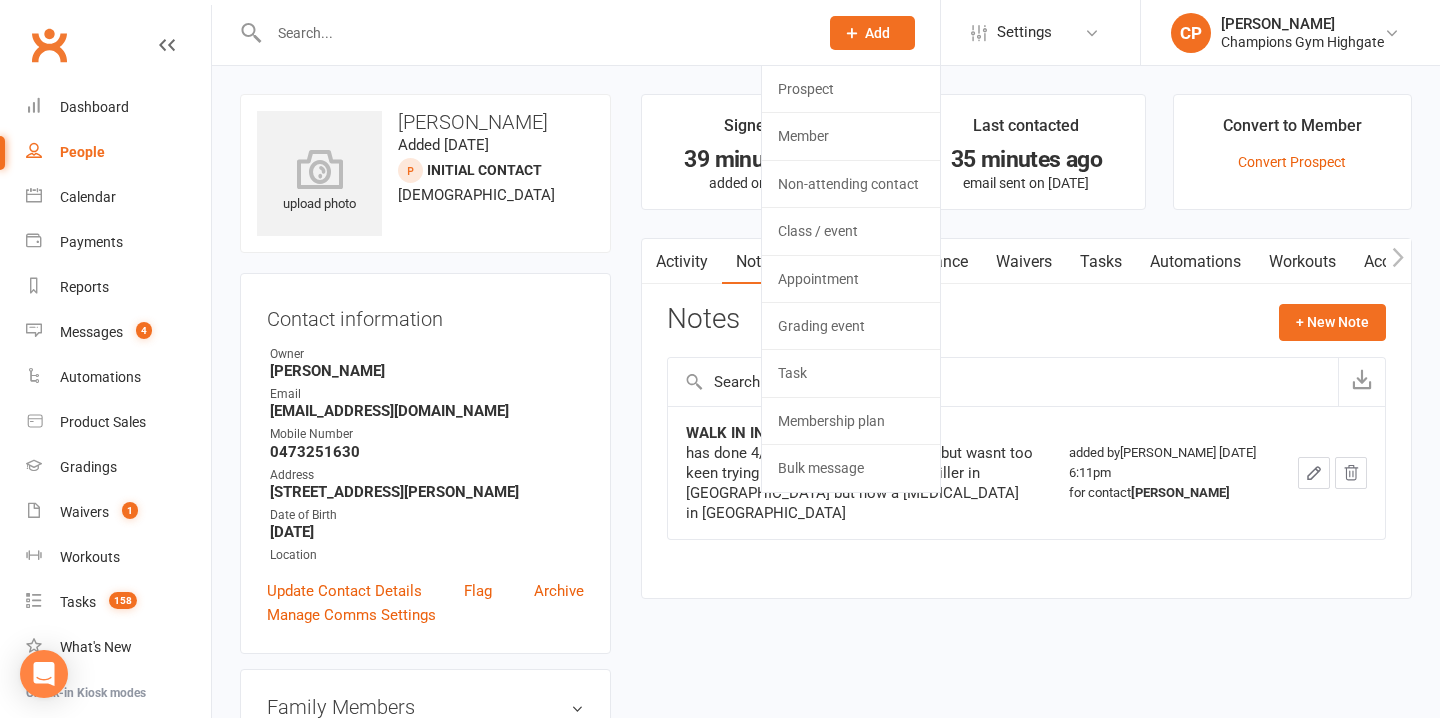 click on "People" at bounding box center [82, 152] 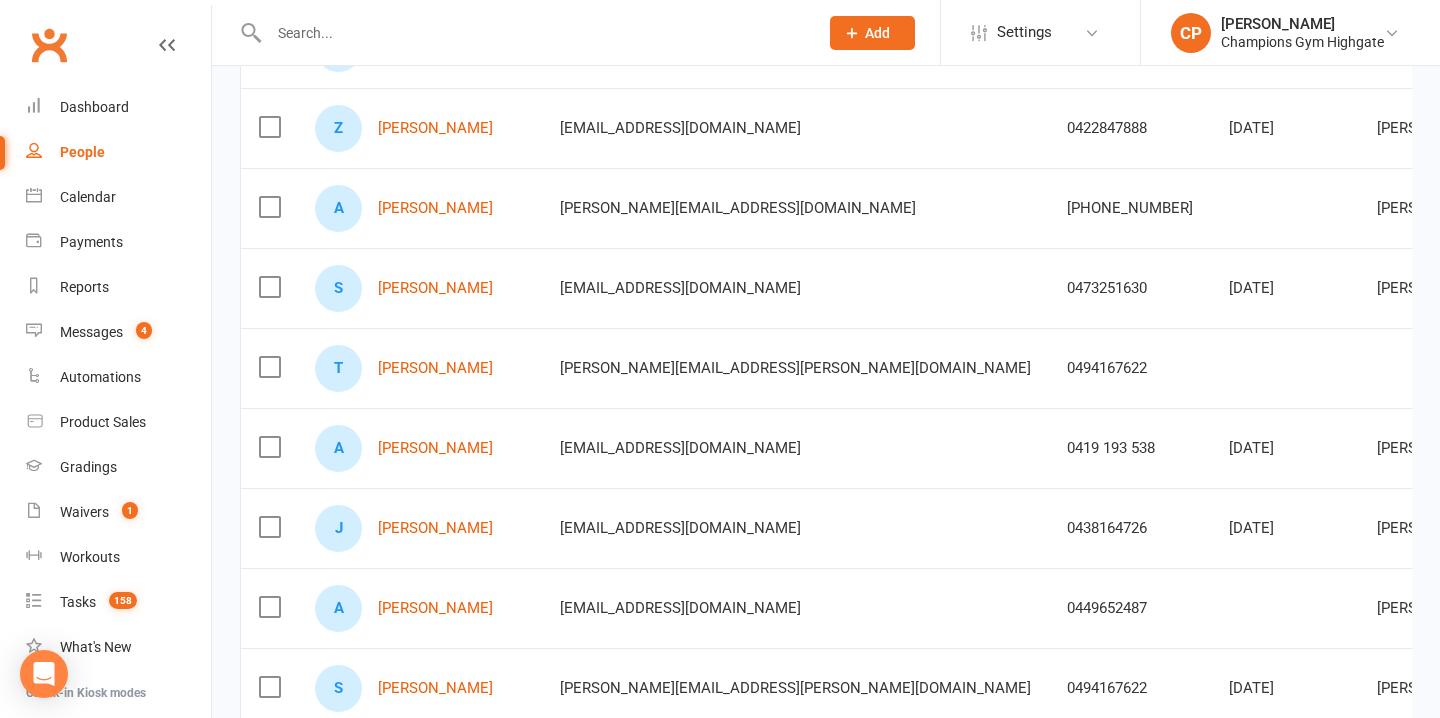scroll, scrollTop: 907, scrollLeft: 0, axis: vertical 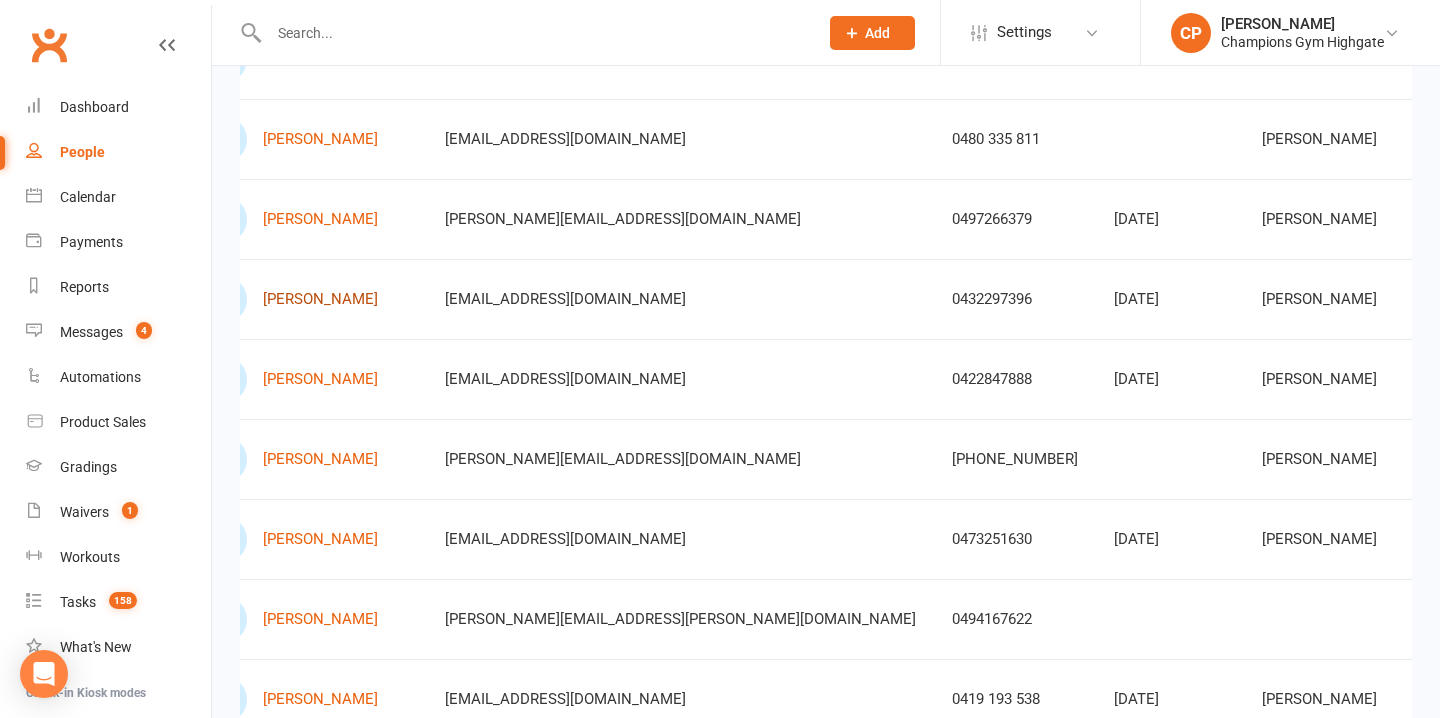click on "[PERSON_NAME]" at bounding box center [320, 299] 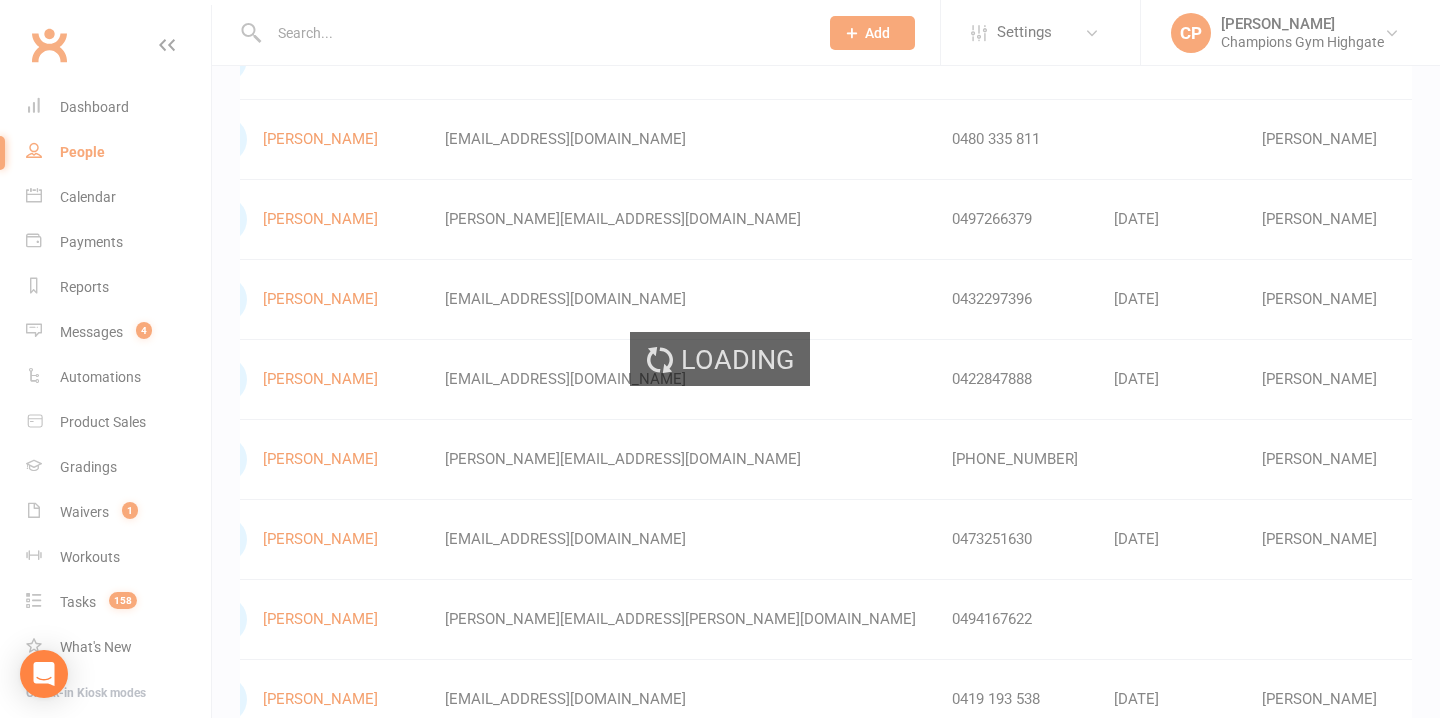 scroll, scrollTop: 0, scrollLeft: 0, axis: both 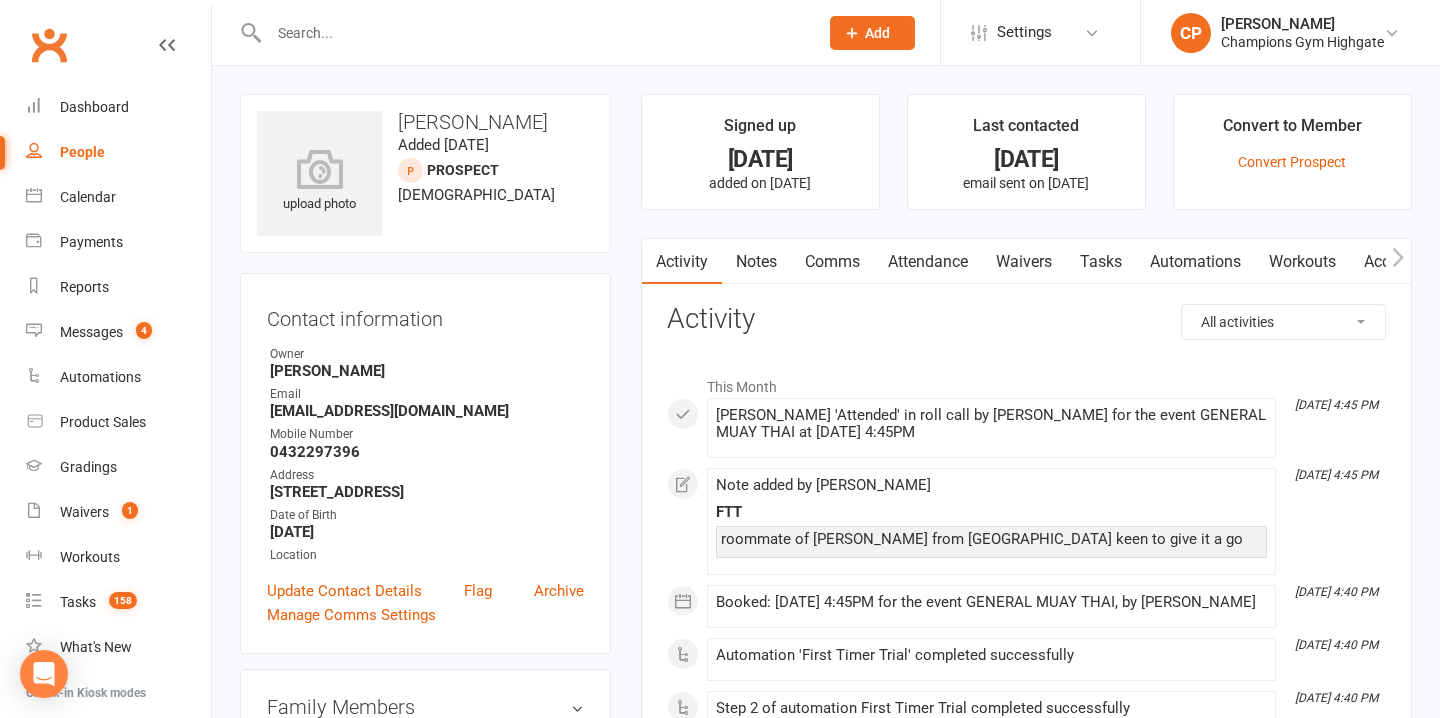 click on "Notes" at bounding box center (756, 262) 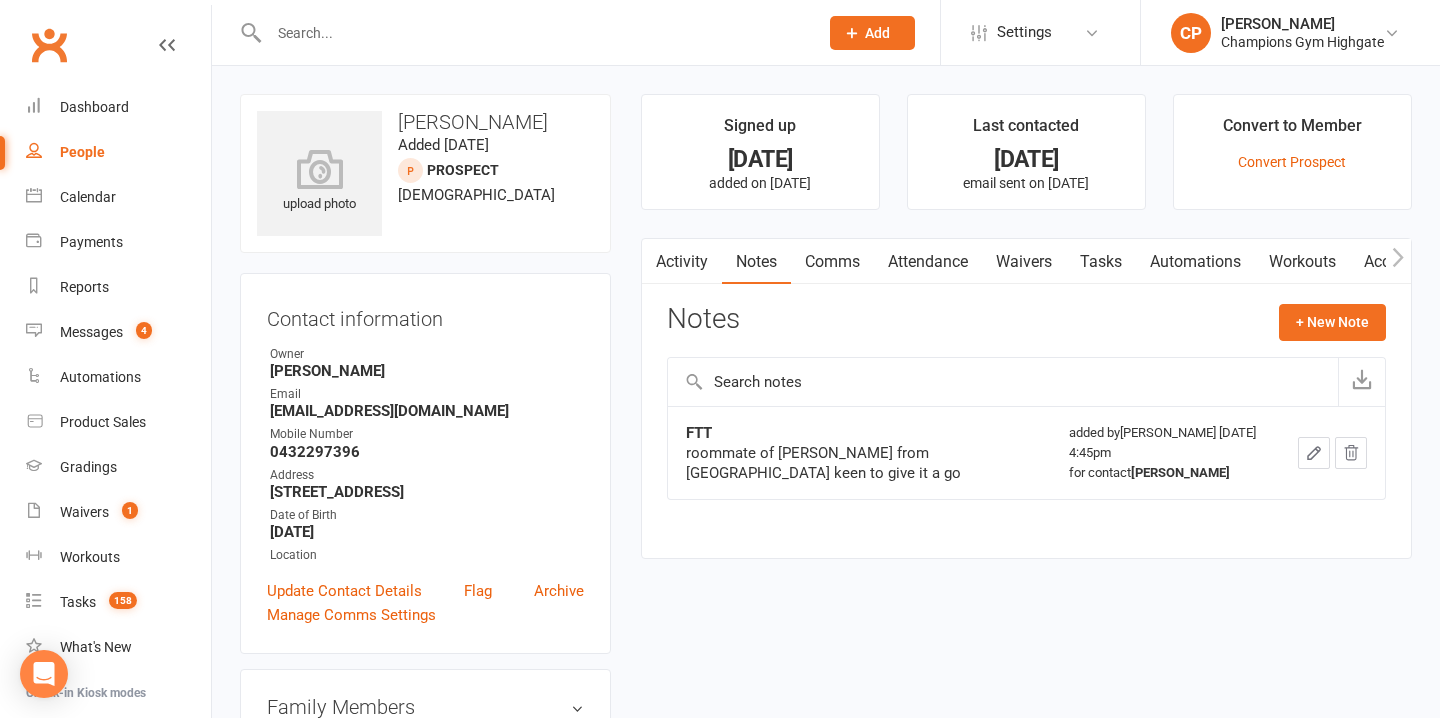 click on "People" at bounding box center [118, 152] 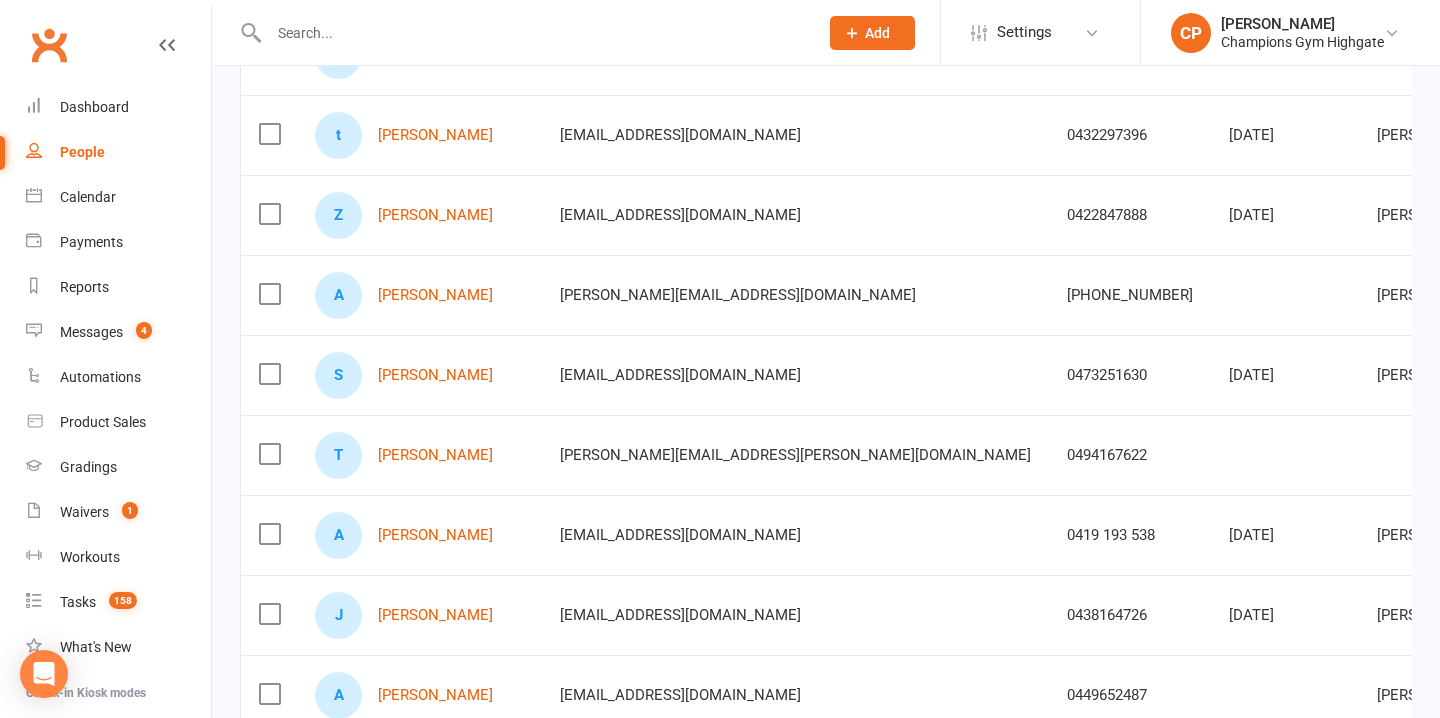 scroll, scrollTop: 836, scrollLeft: 0, axis: vertical 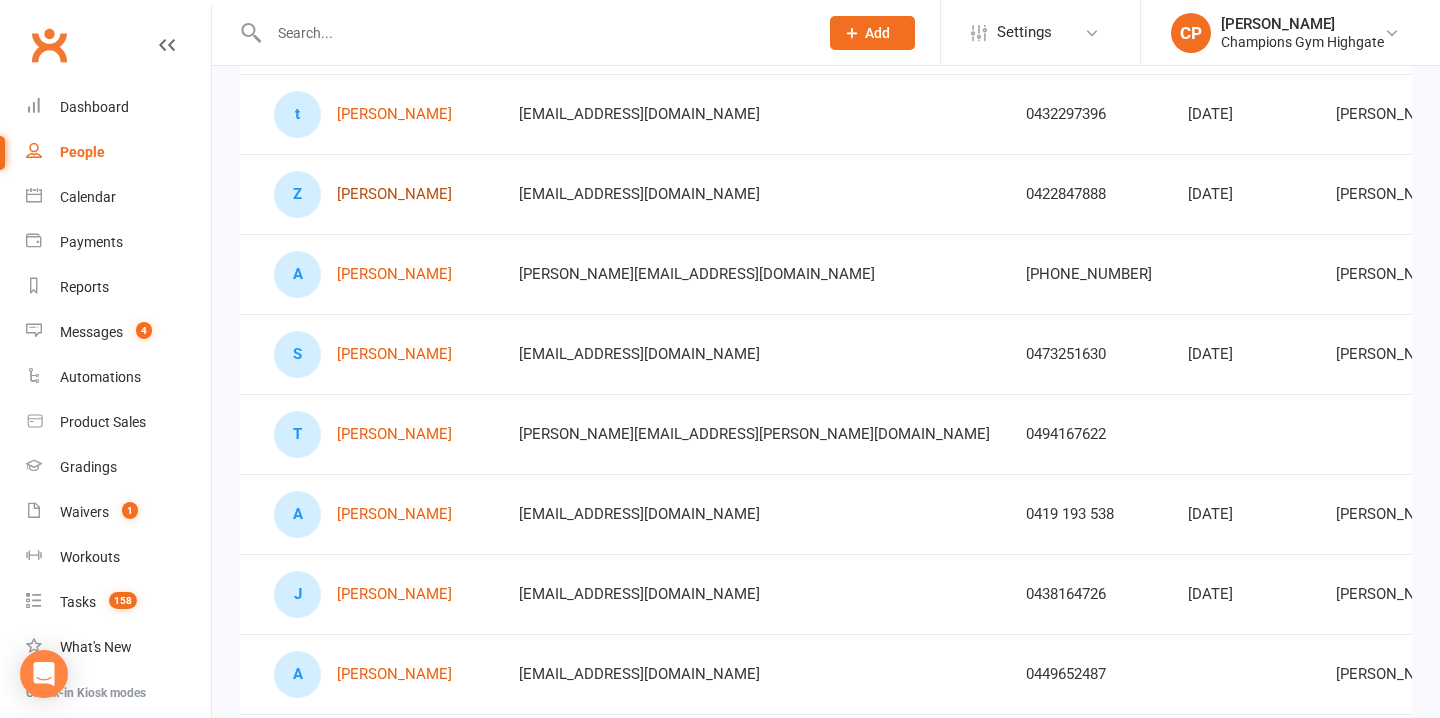 click on "[PERSON_NAME]" at bounding box center [394, 194] 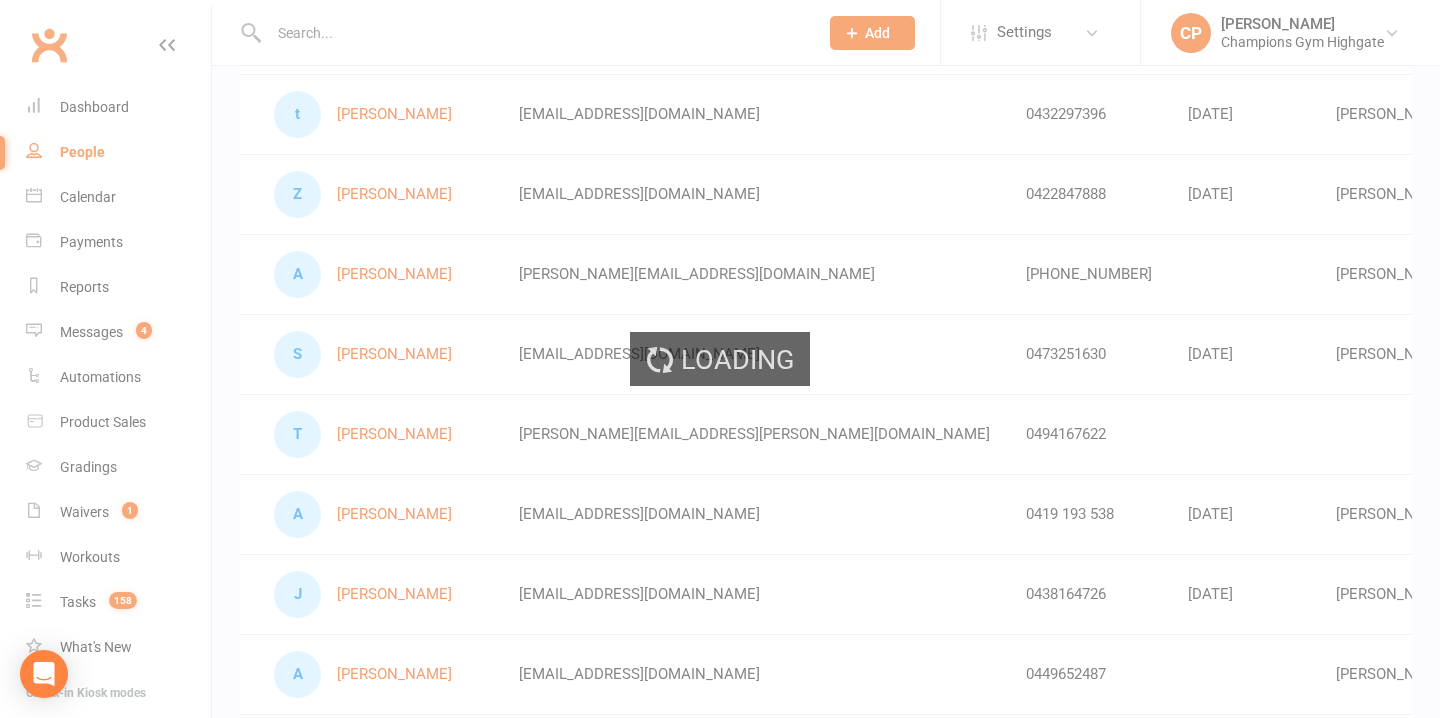 scroll, scrollTop: 0, scrollLeft: 0, axis: both 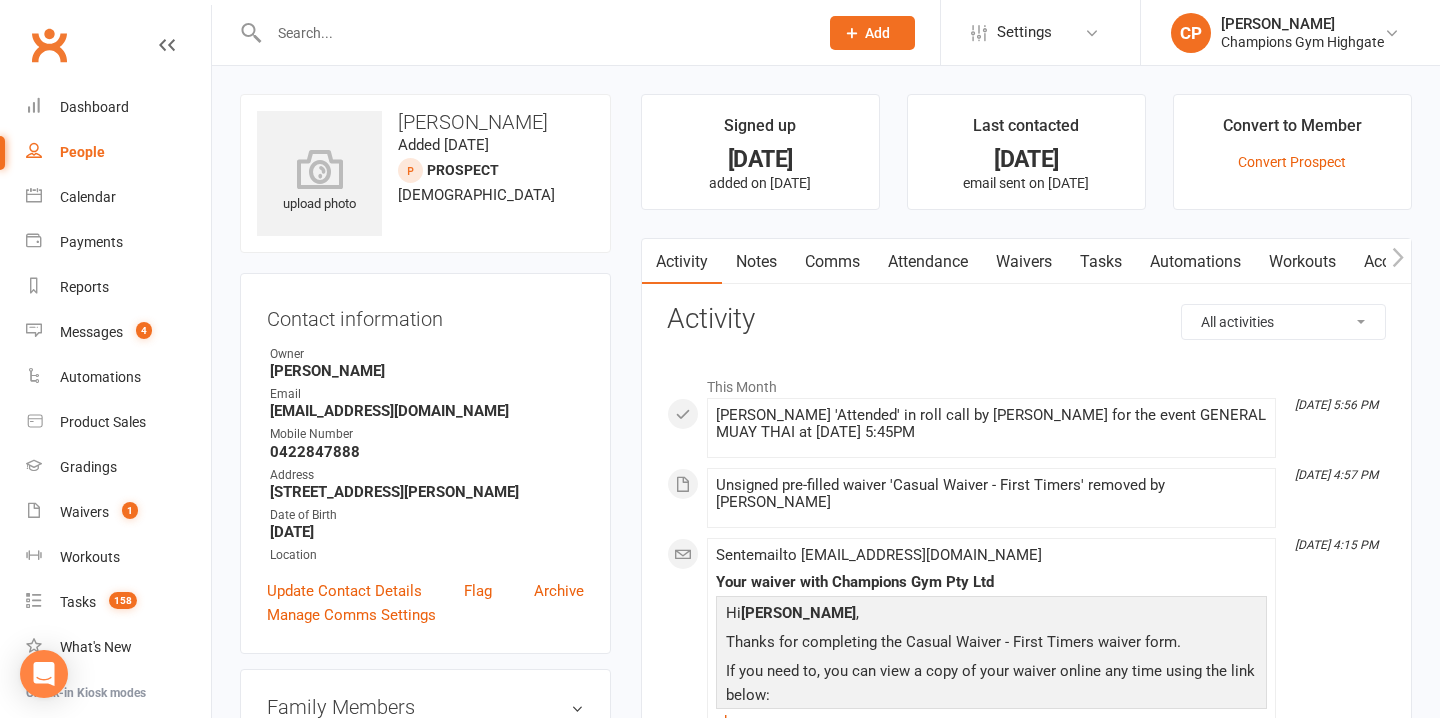 click on "Notes" at bounding box center [756, 262] 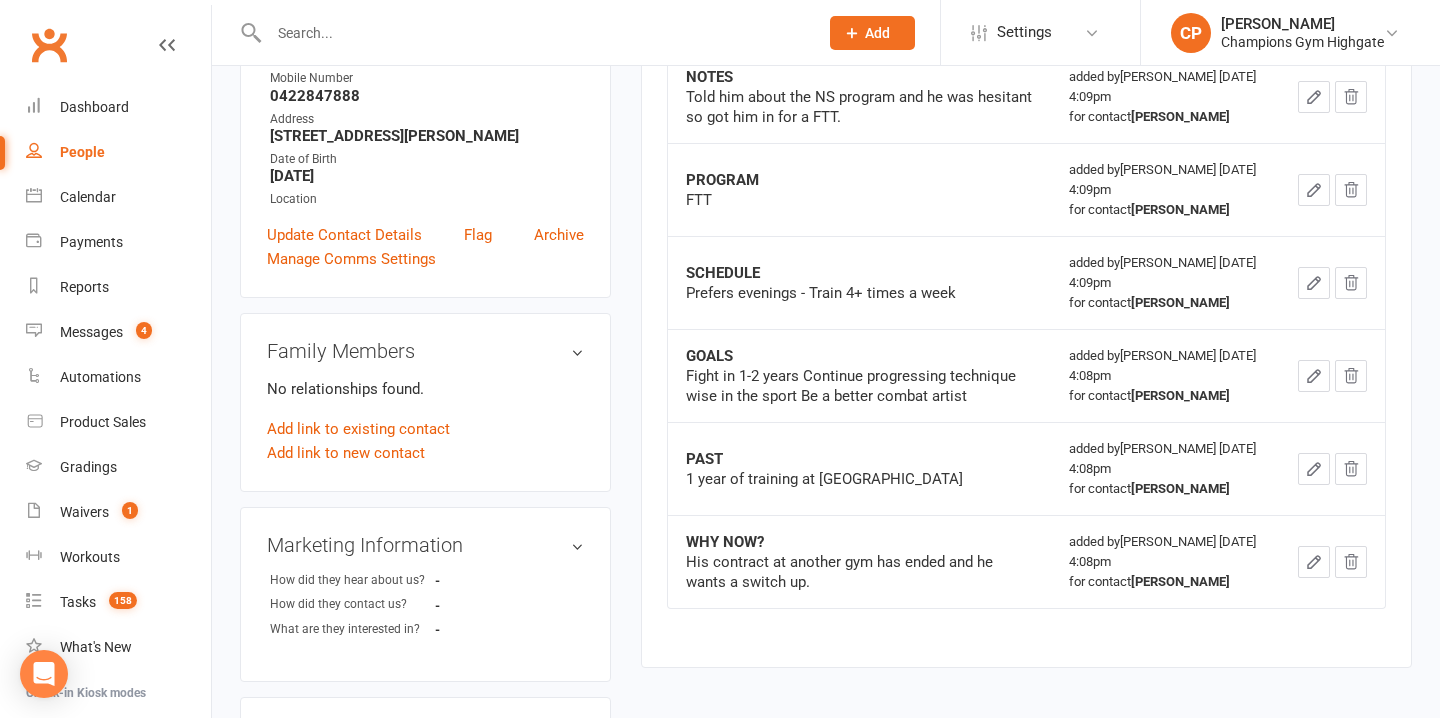 scroll, scrollTop: 0, scrollLeft: 0, axis: both 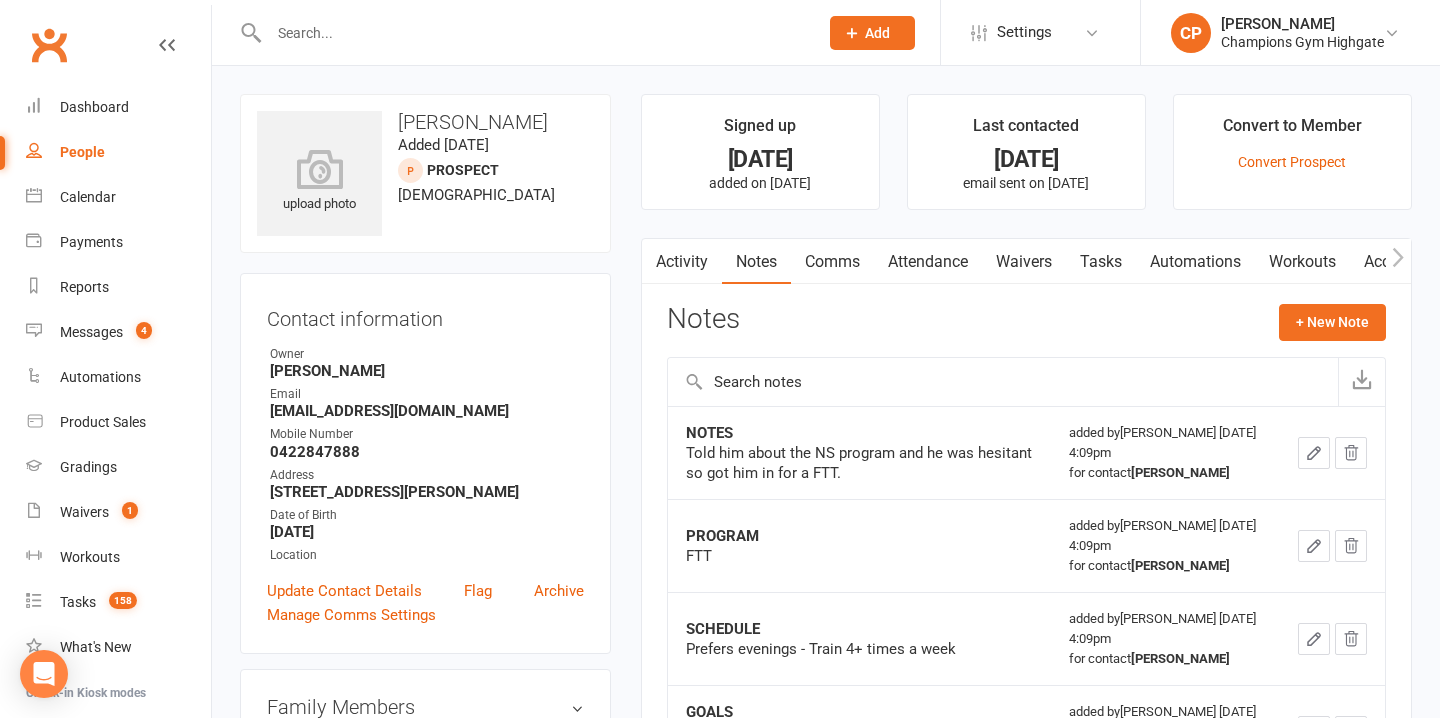 click on "People" at bounding box center (118, 152) 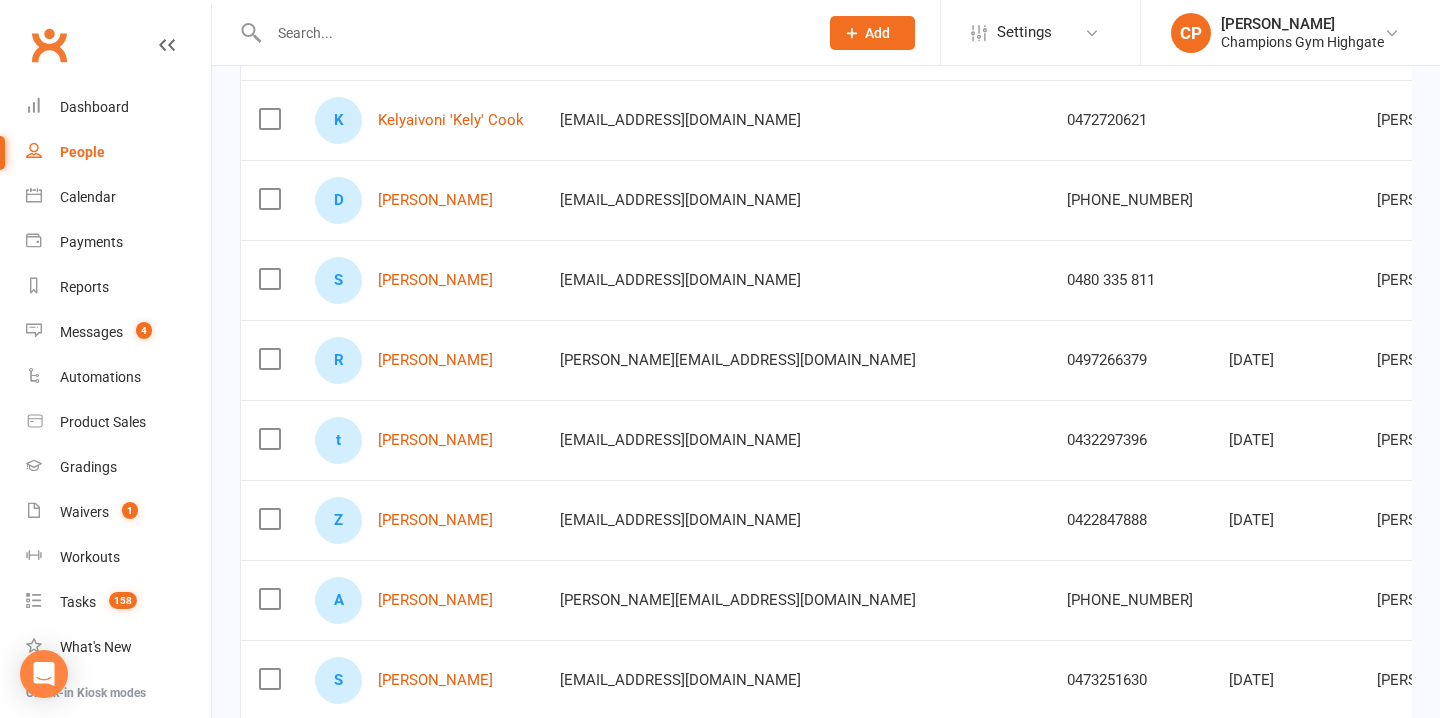 scroll, scrollTop: 532, scrollLeft: 0, axis: vertical 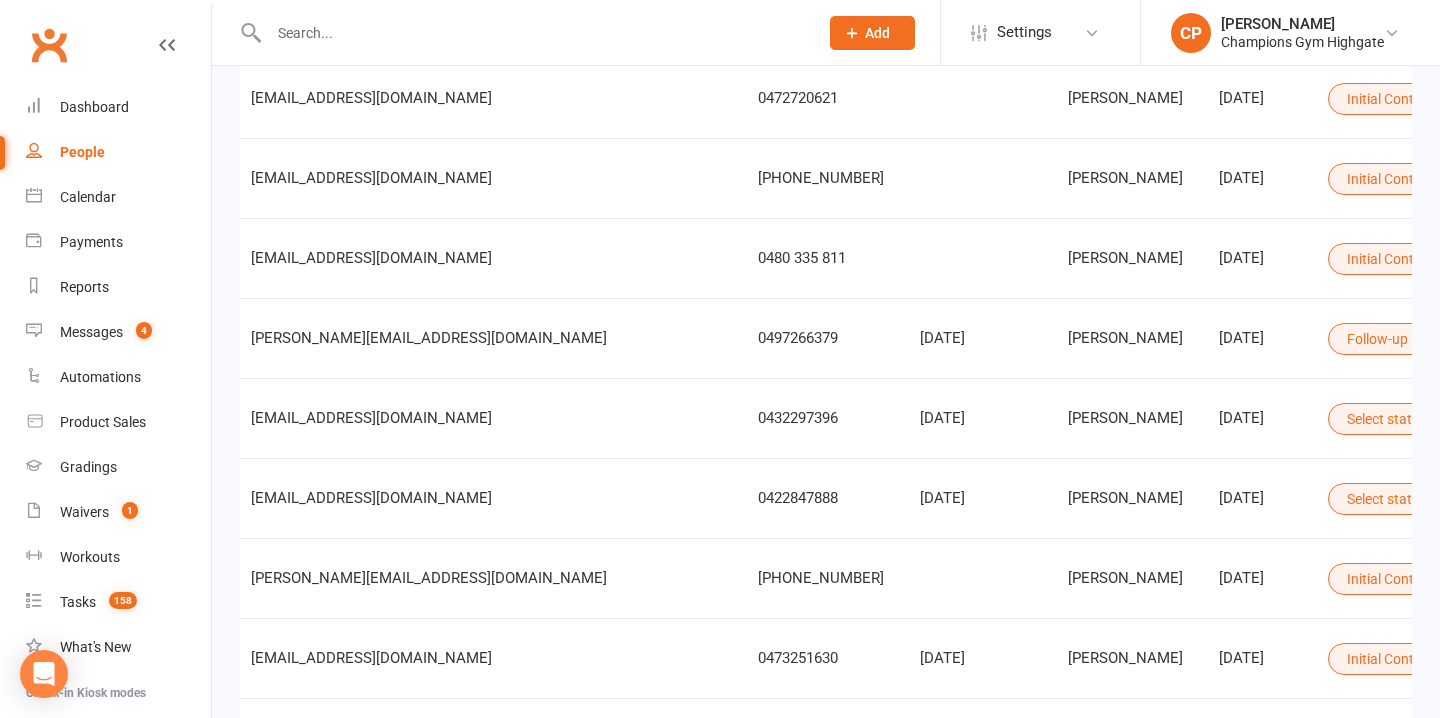 click on "Select status" at bounding box center (1395, 499) 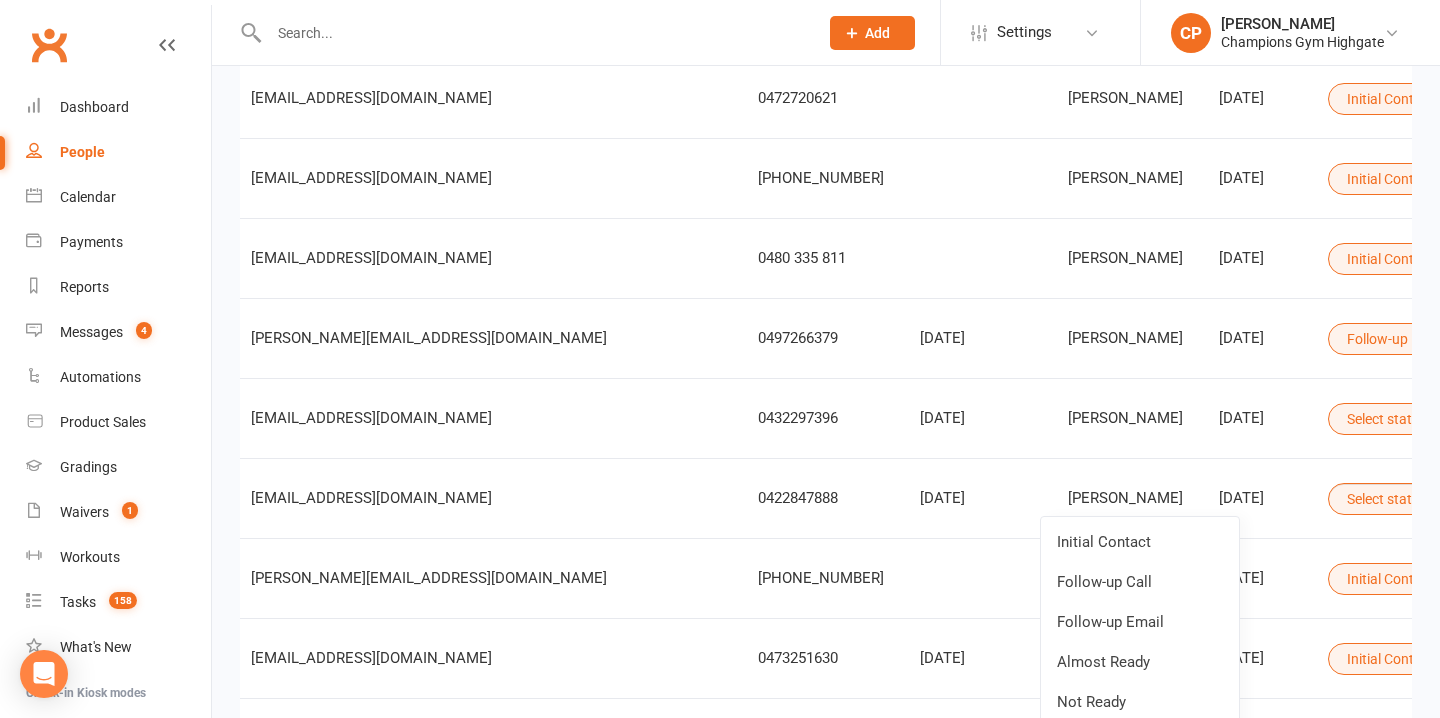 click on "Initial Contact" at bounding box center [1140, 542] 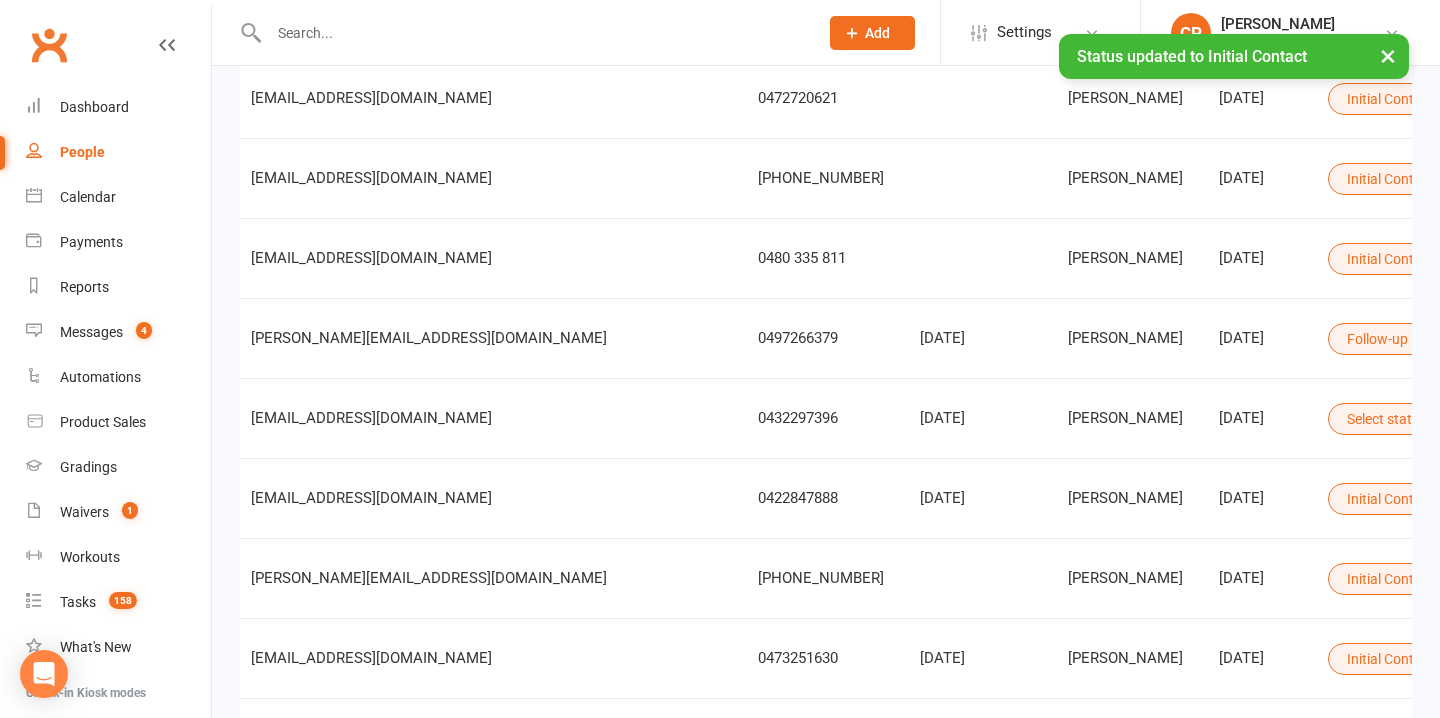 click on "Select status" at bounding box center [1395, 419] 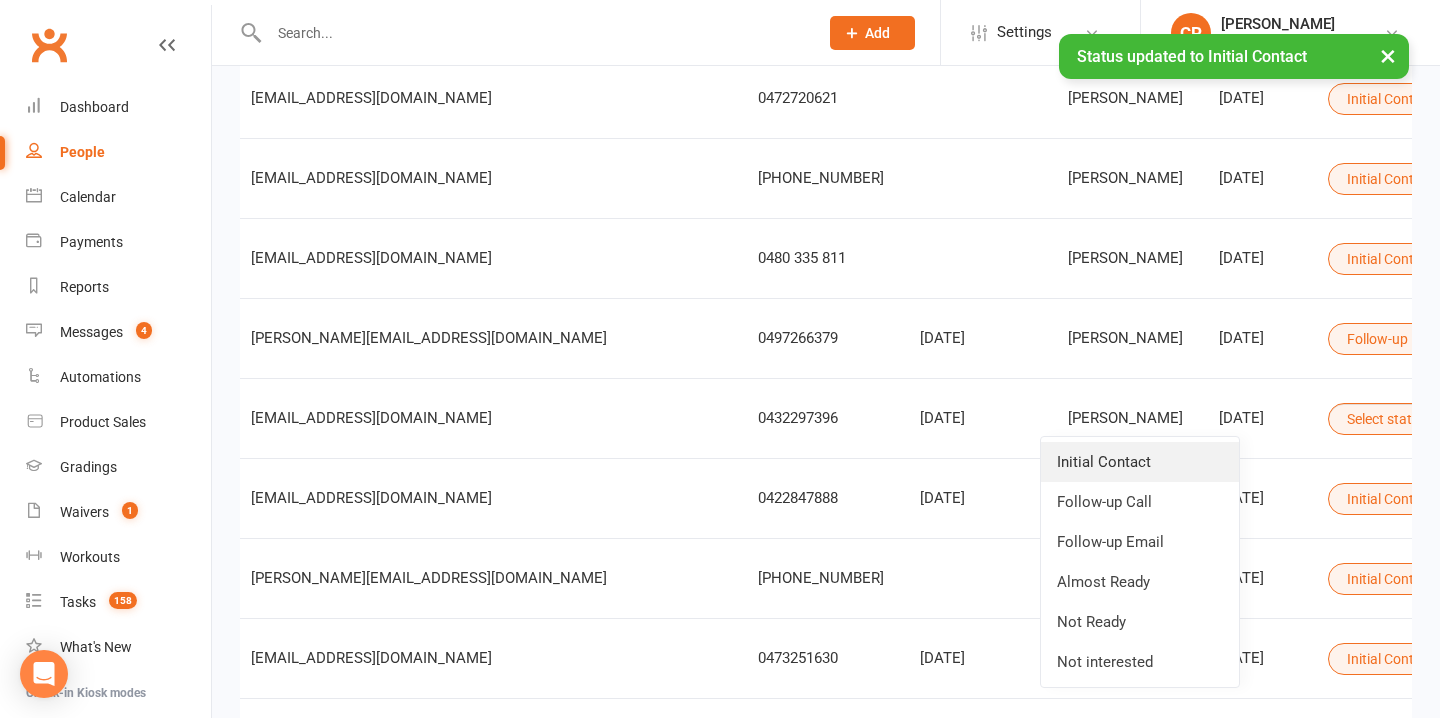 click on "Initial Contact" at bounding box center (1140, 462) 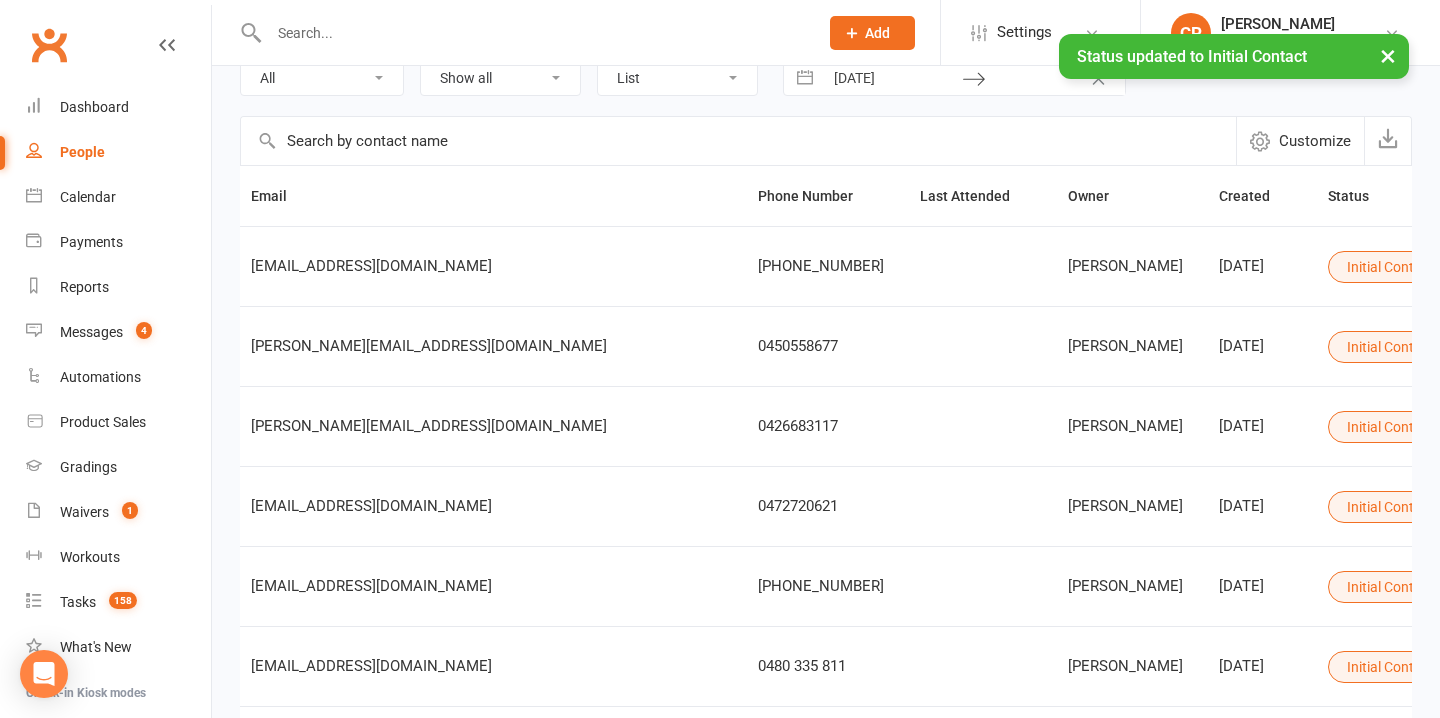 scroll, scrollTop: 117, scrollLeft: 0, axis: vertical 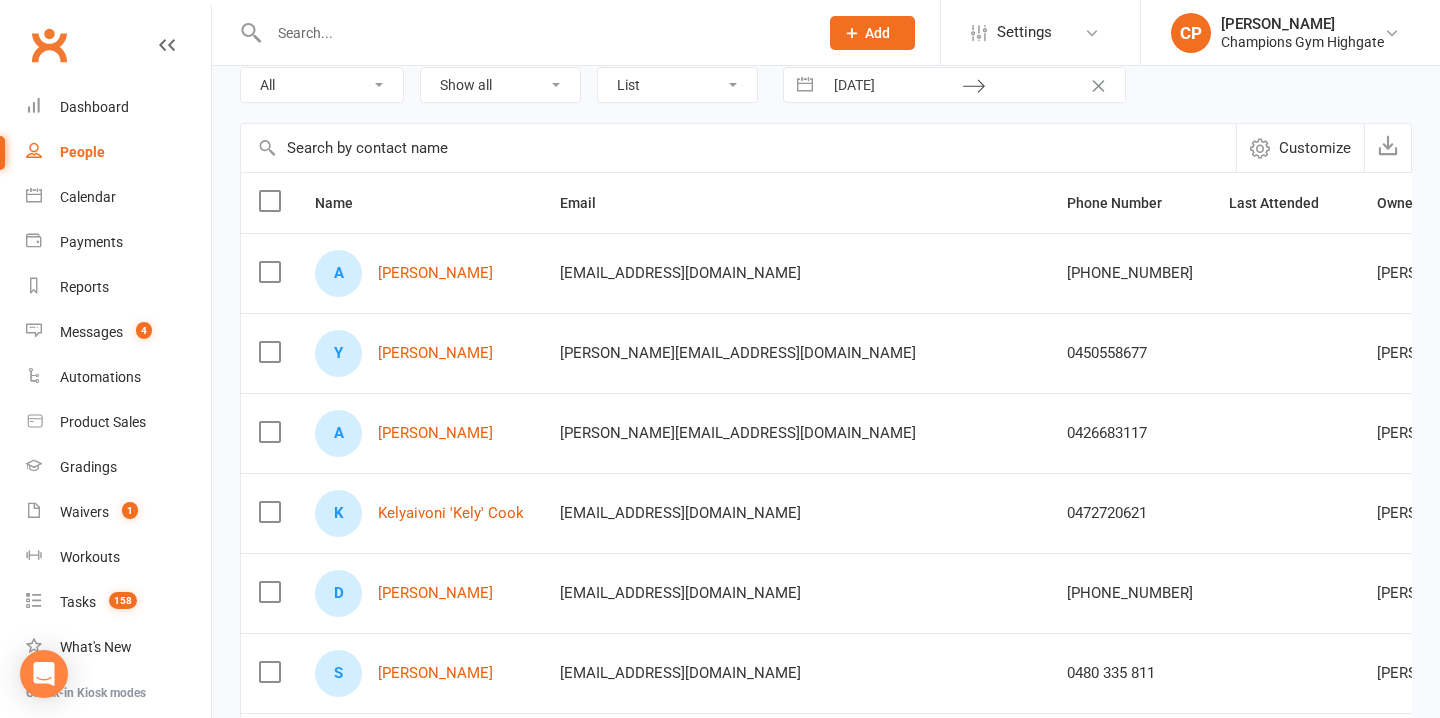click on "Add" 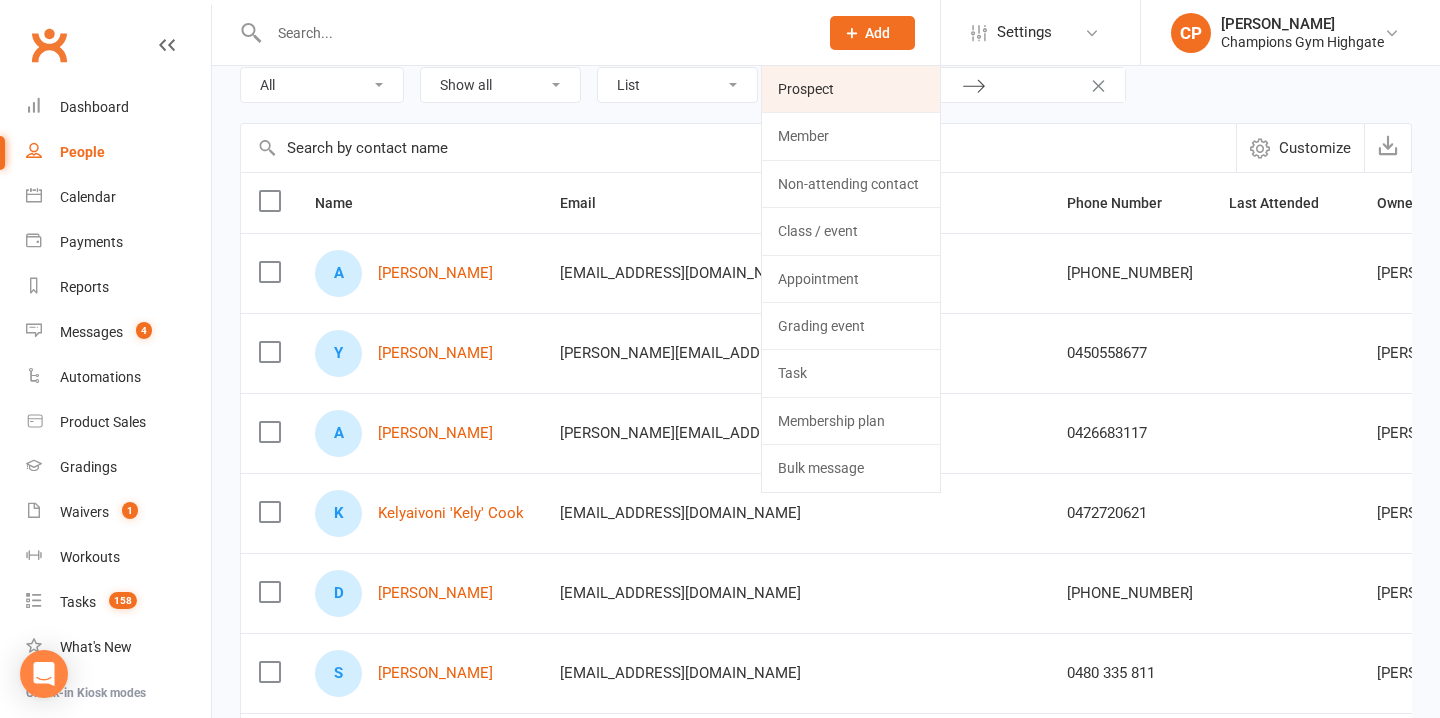 click on "Prospect" 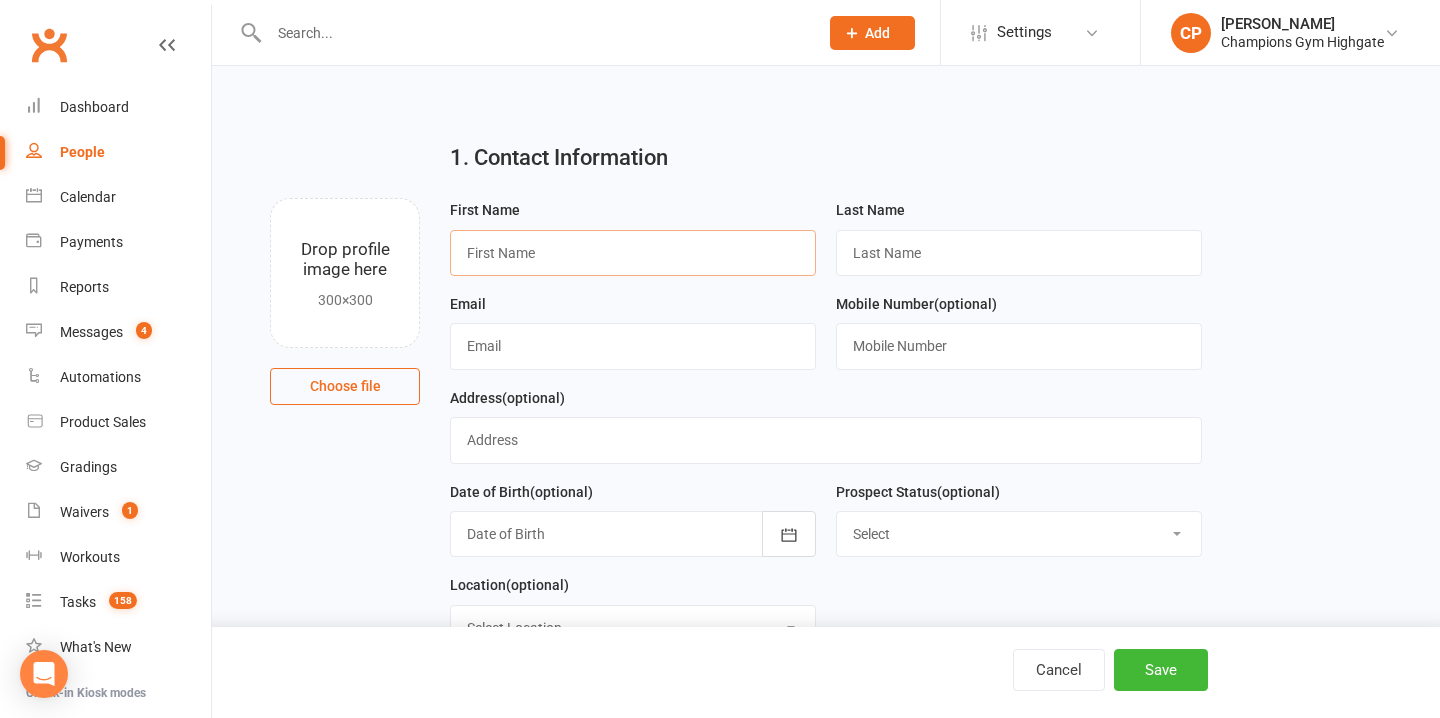 click at bounding box center [633, 253] 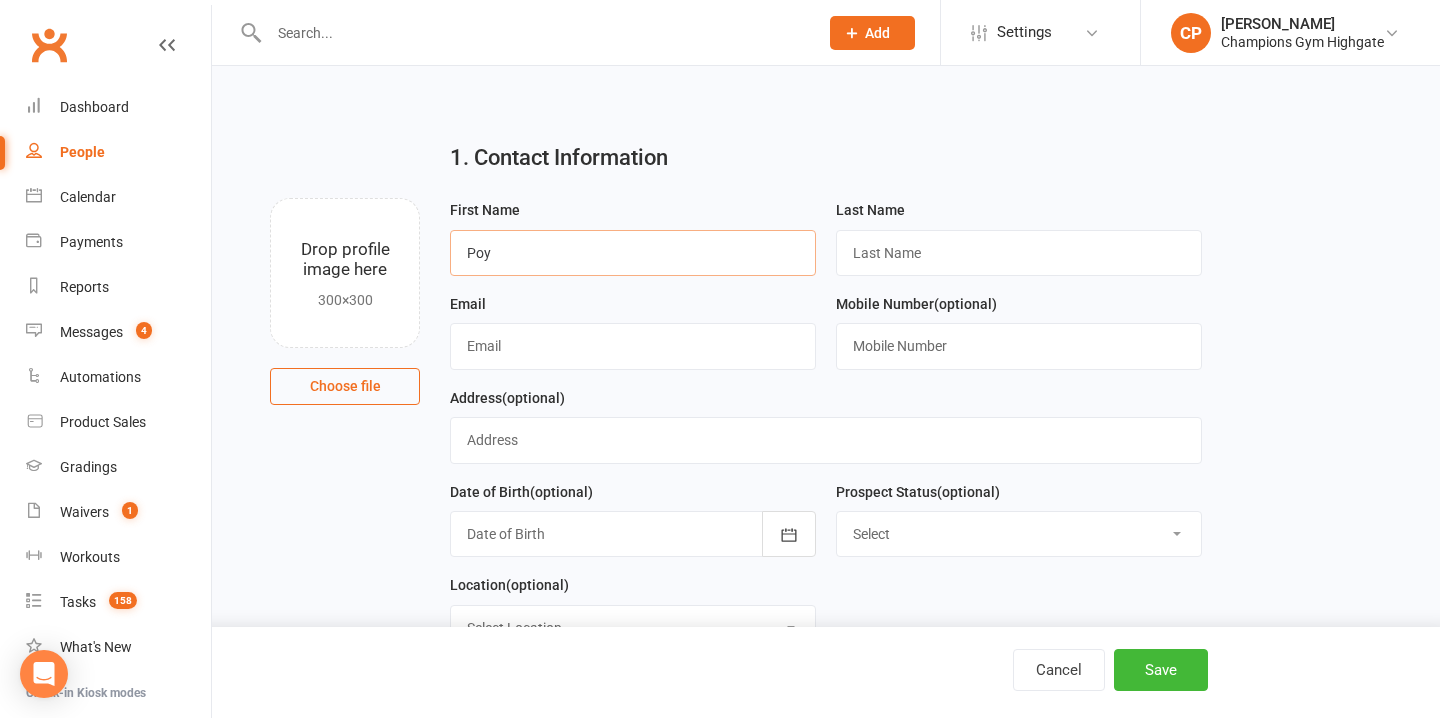 type on "Poy" 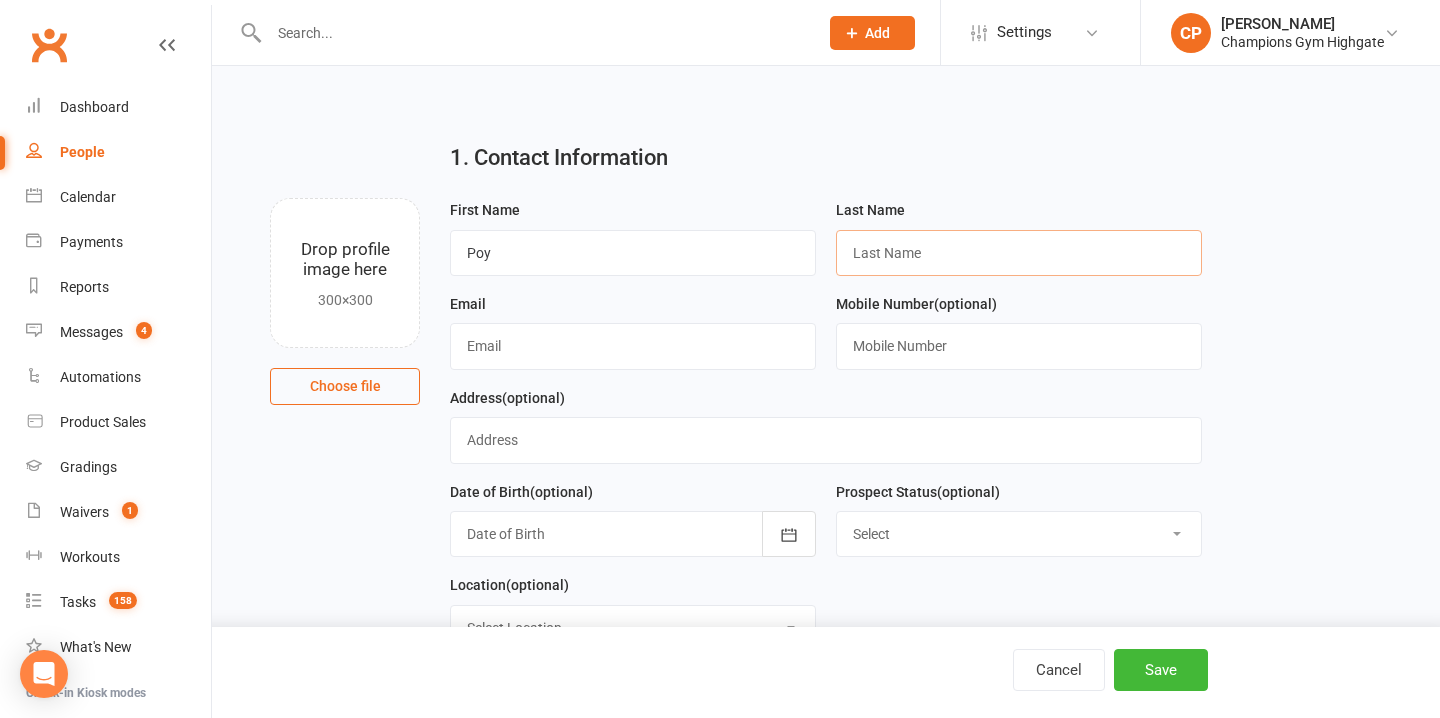 click at bounding box center (1019, 253) 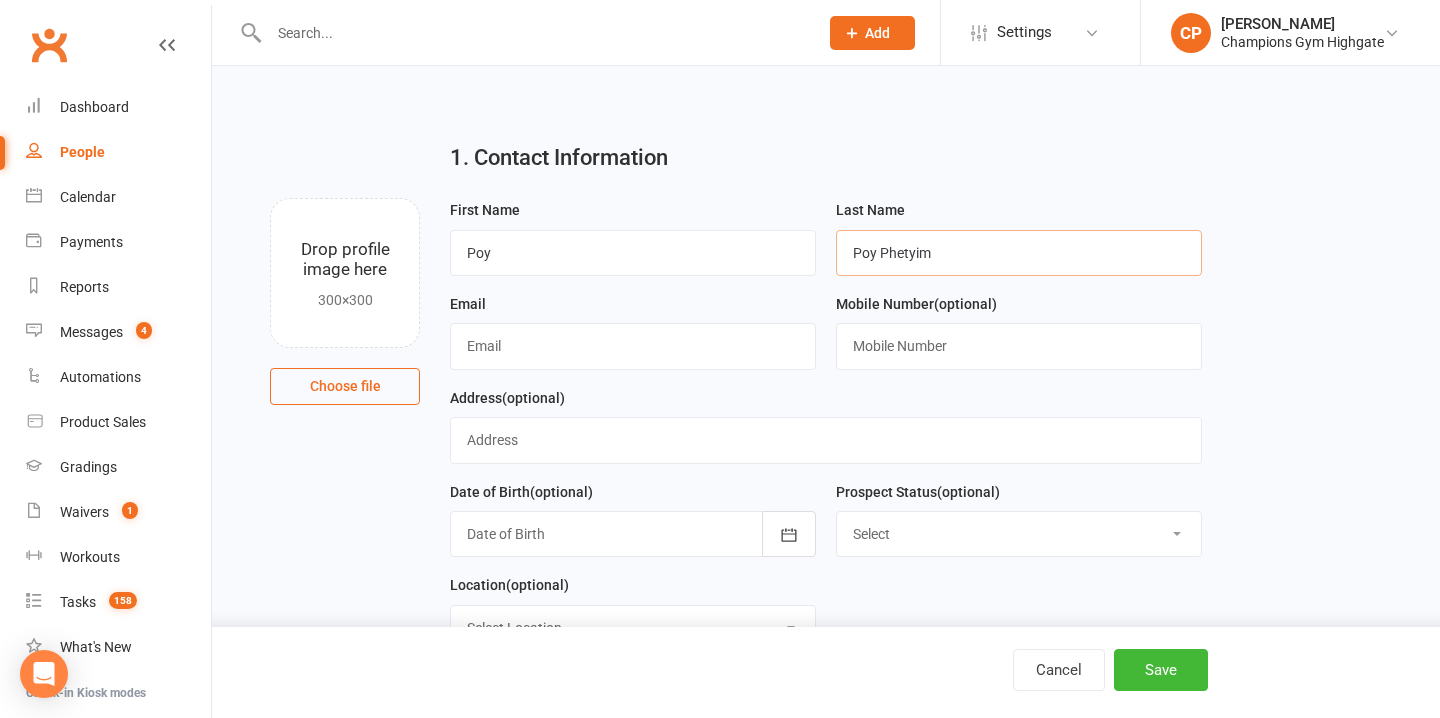 drag, startPoint x: 882, startPoint y: 255, endPoint x: 738, endPoint y: 249, distance: 144.12494 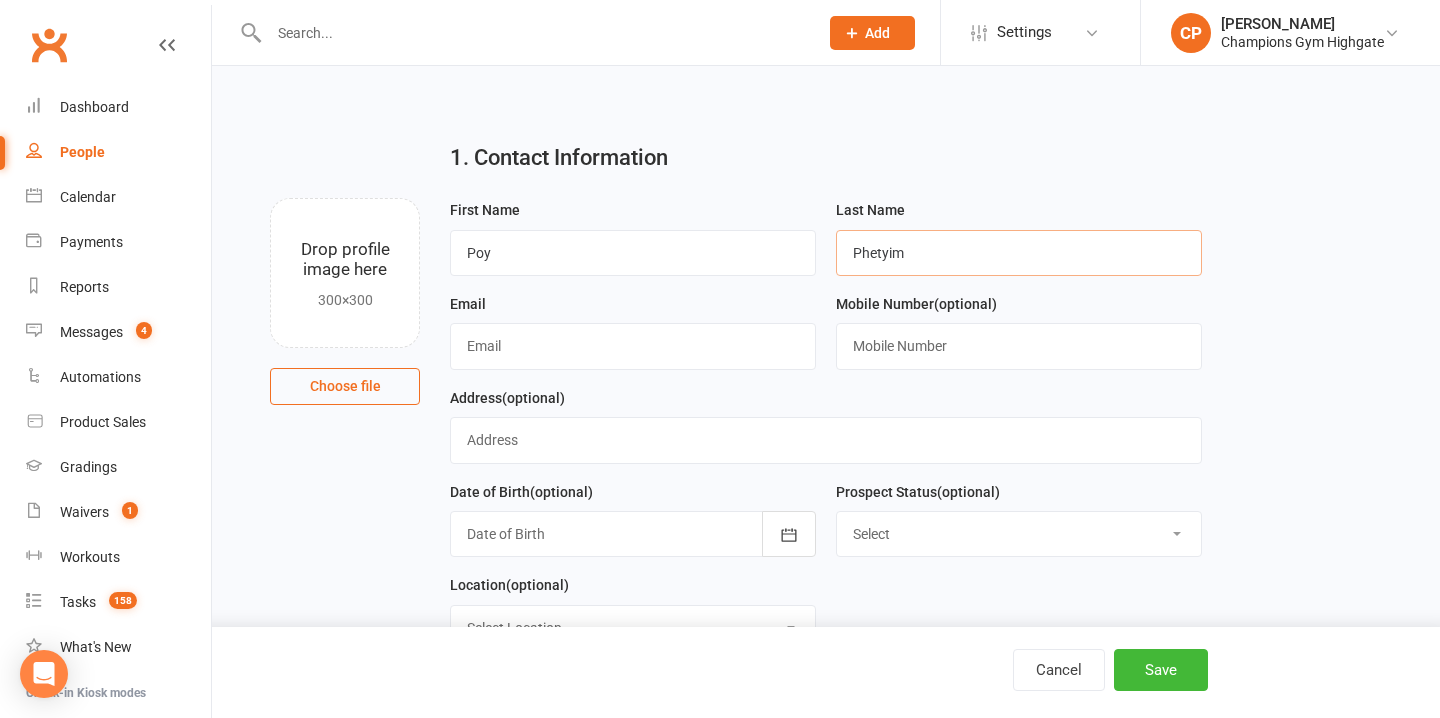 type on "Phetyim" 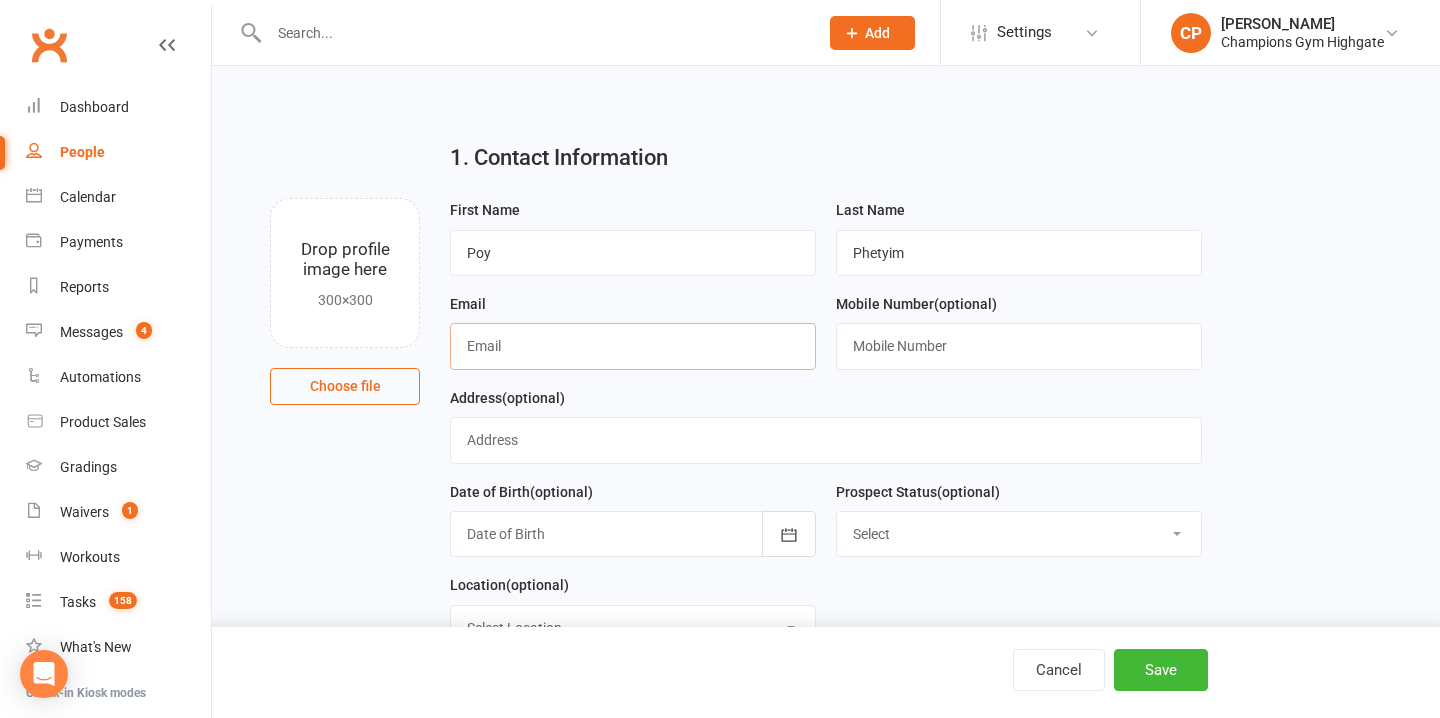 click at bounding box center (633, 346) 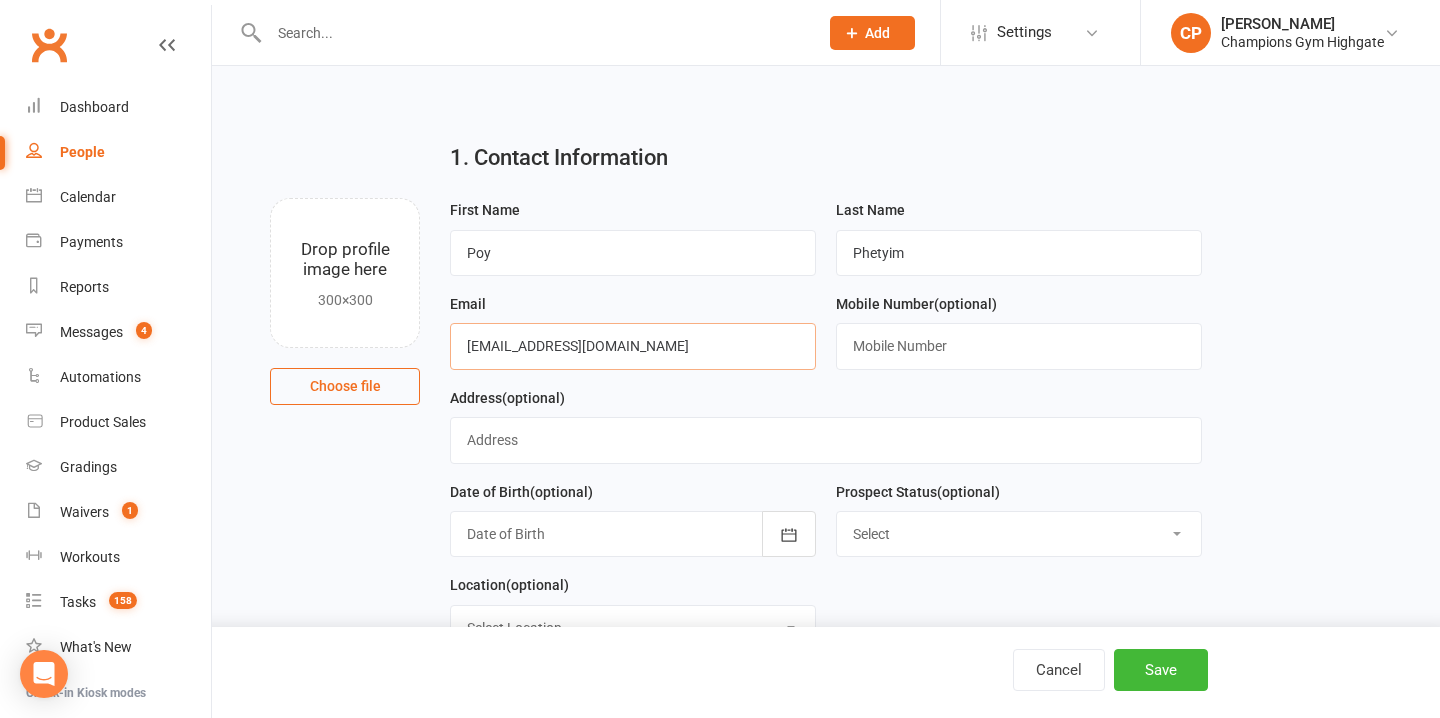 type on "poy340@gmail.com" 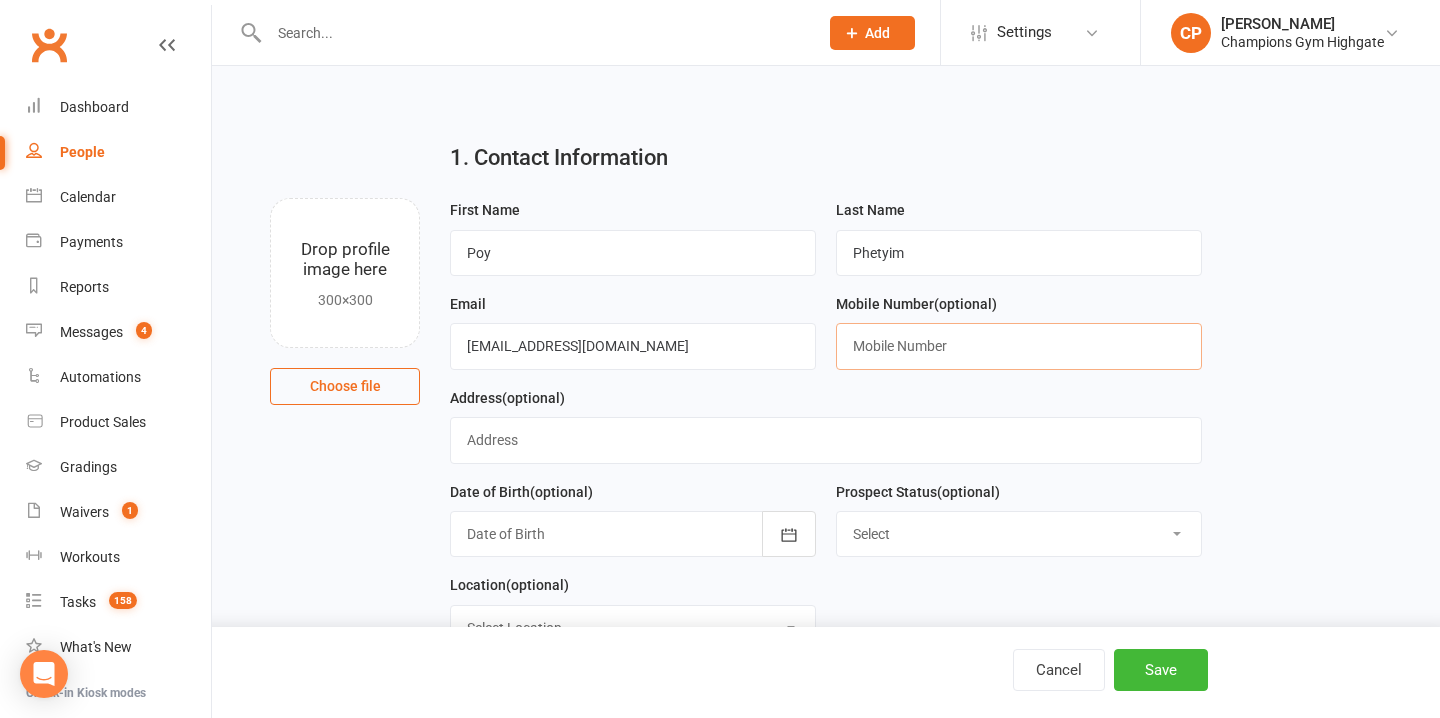 click at bounding box center [1019, 346] 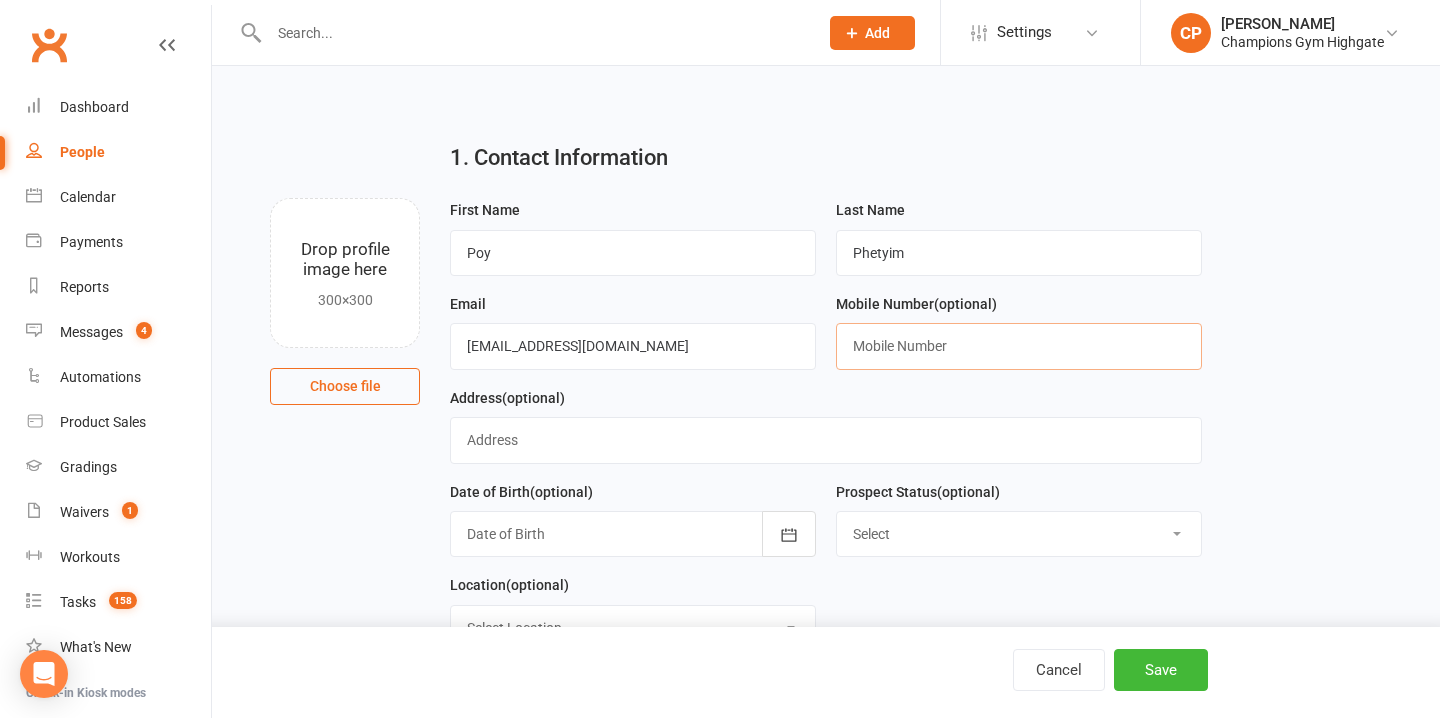 paste on "+61455466460" 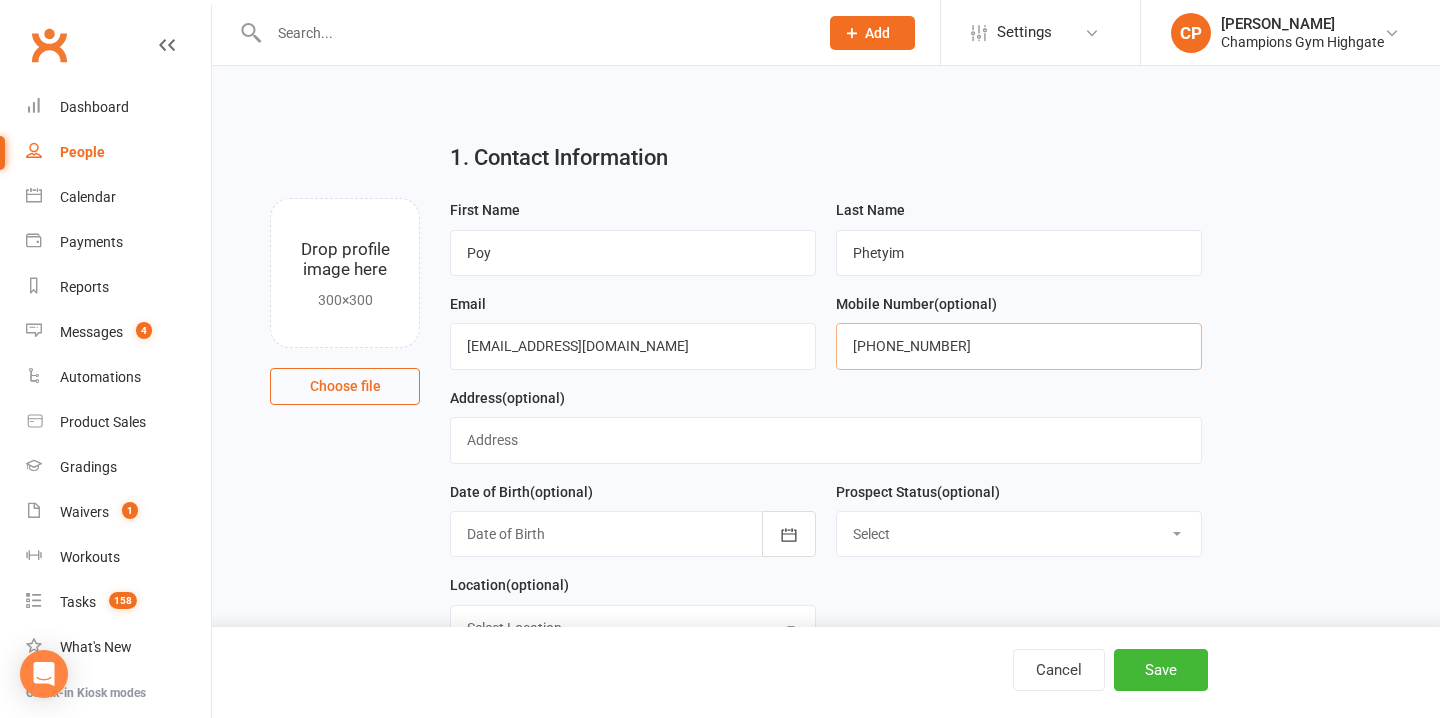 type on "+61455466460" 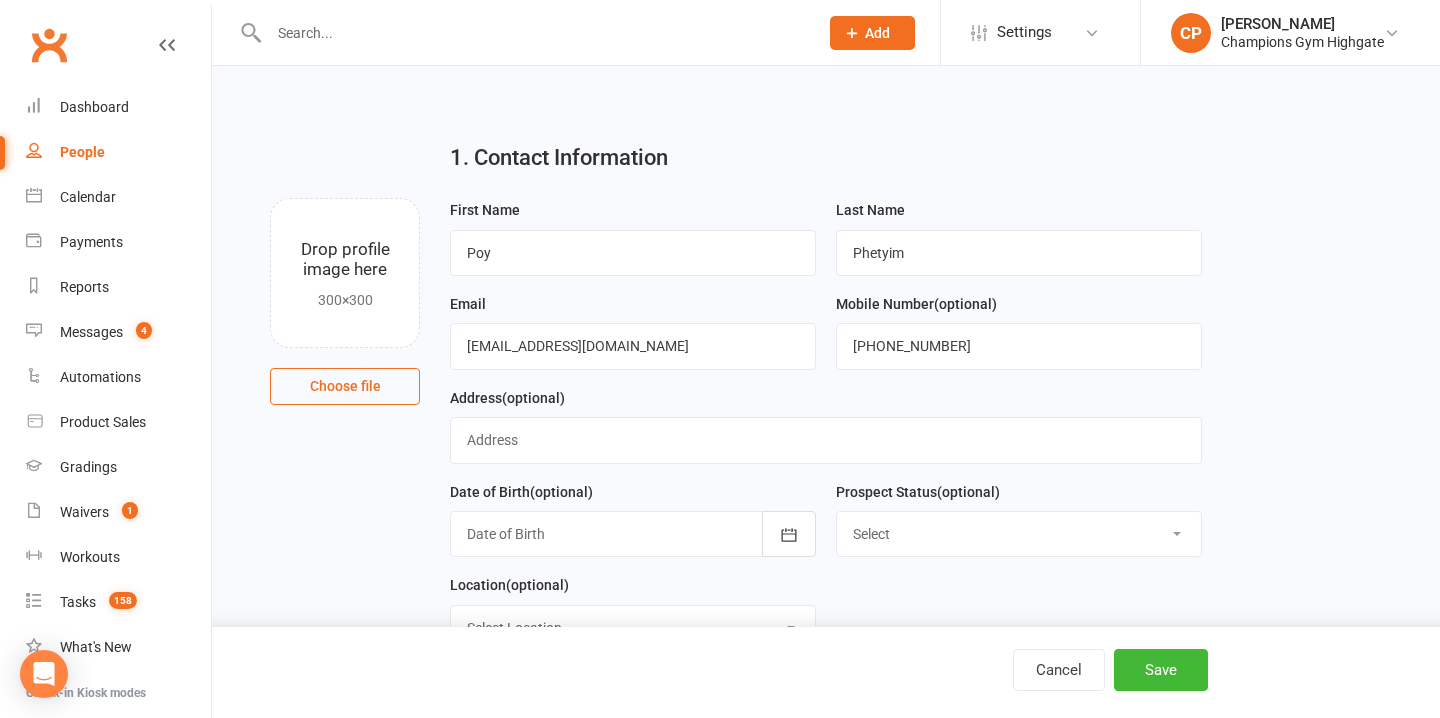 click on "Select Initial Contact Follow-up Call Follow-up Email Almost Ready Not Ready Not interested" at bounding box center (1019, 534) 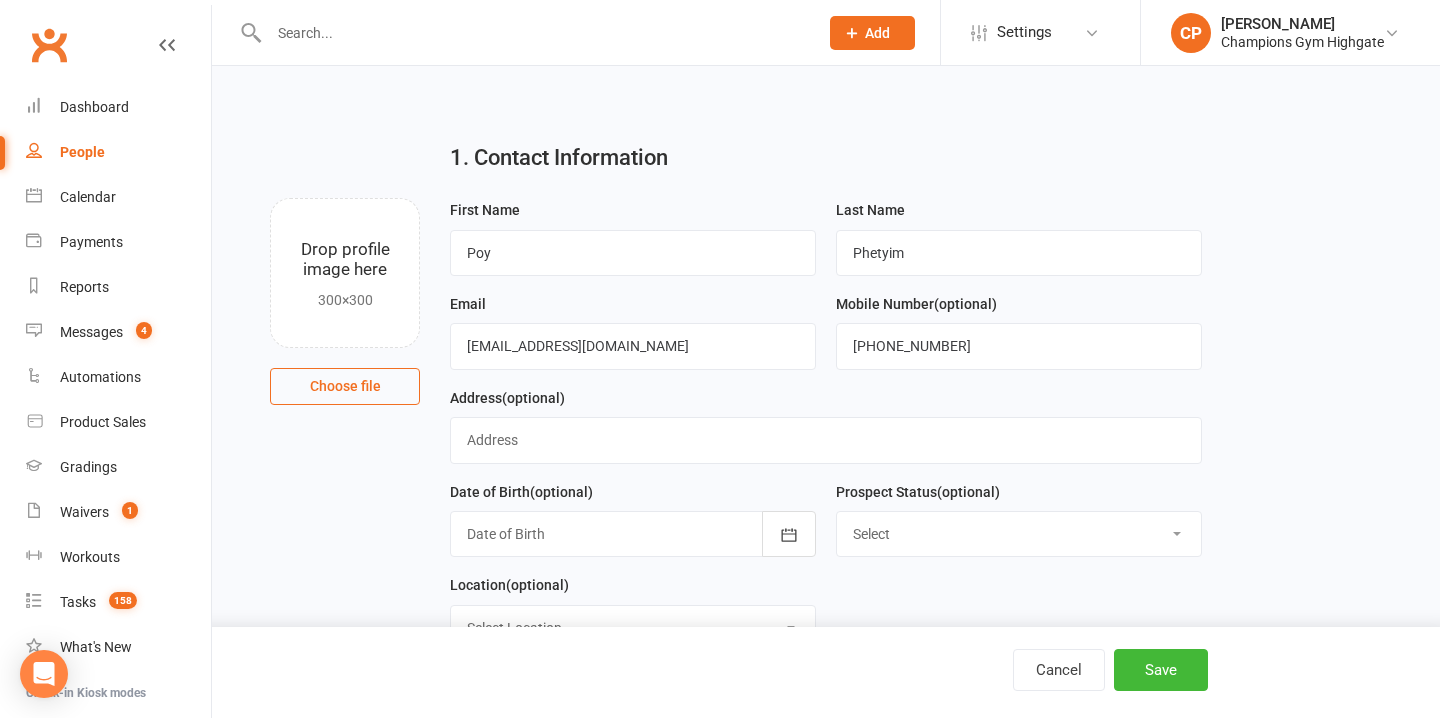 select on "Initial Contact" 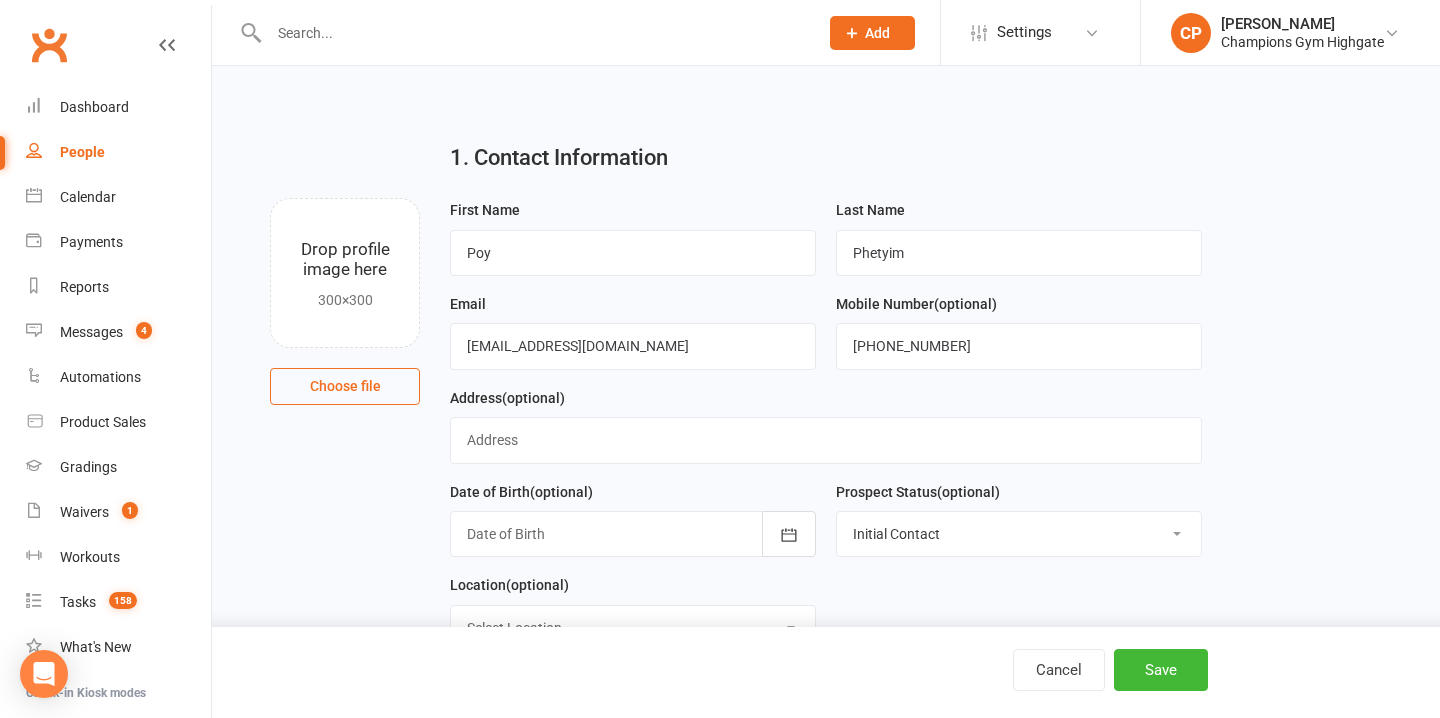 click at bounding box center (633, 534) 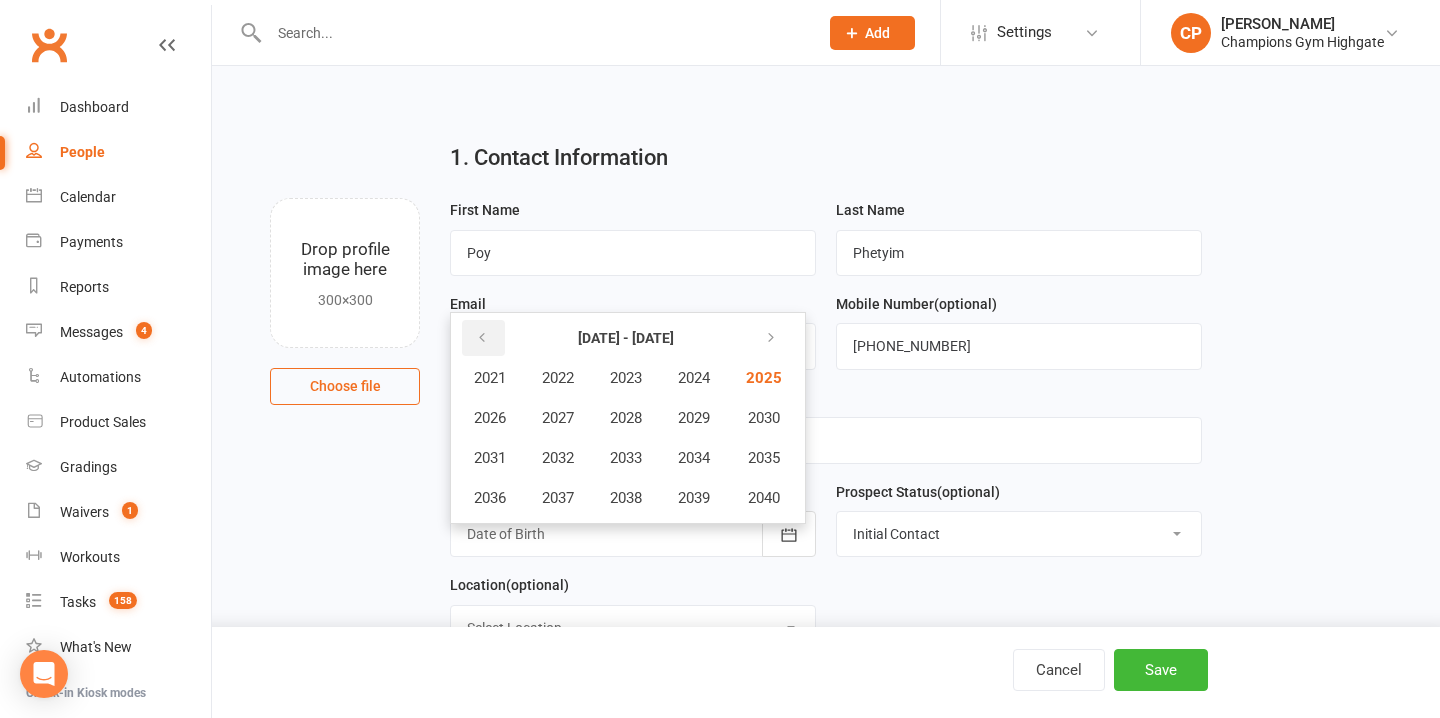 click at bounding box center (482, 338) 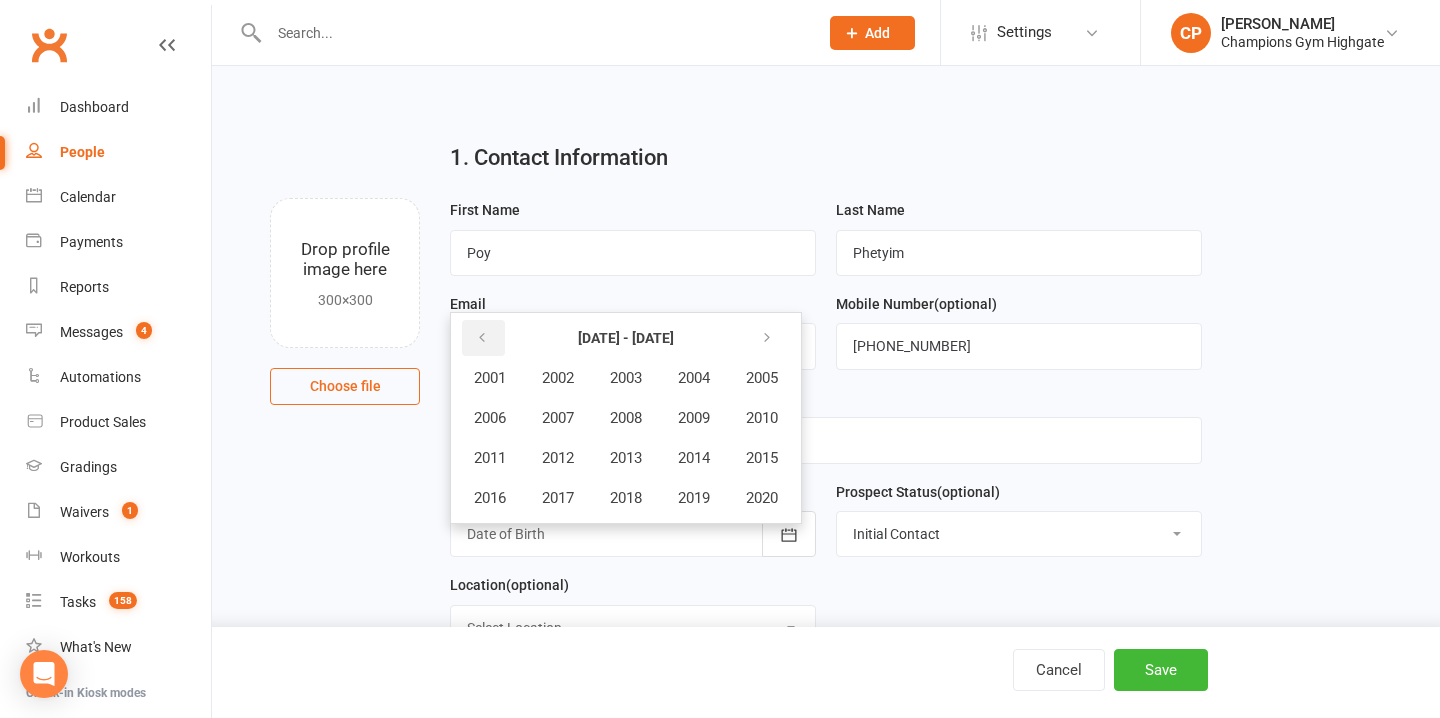 click at bounding box center [482, 338] 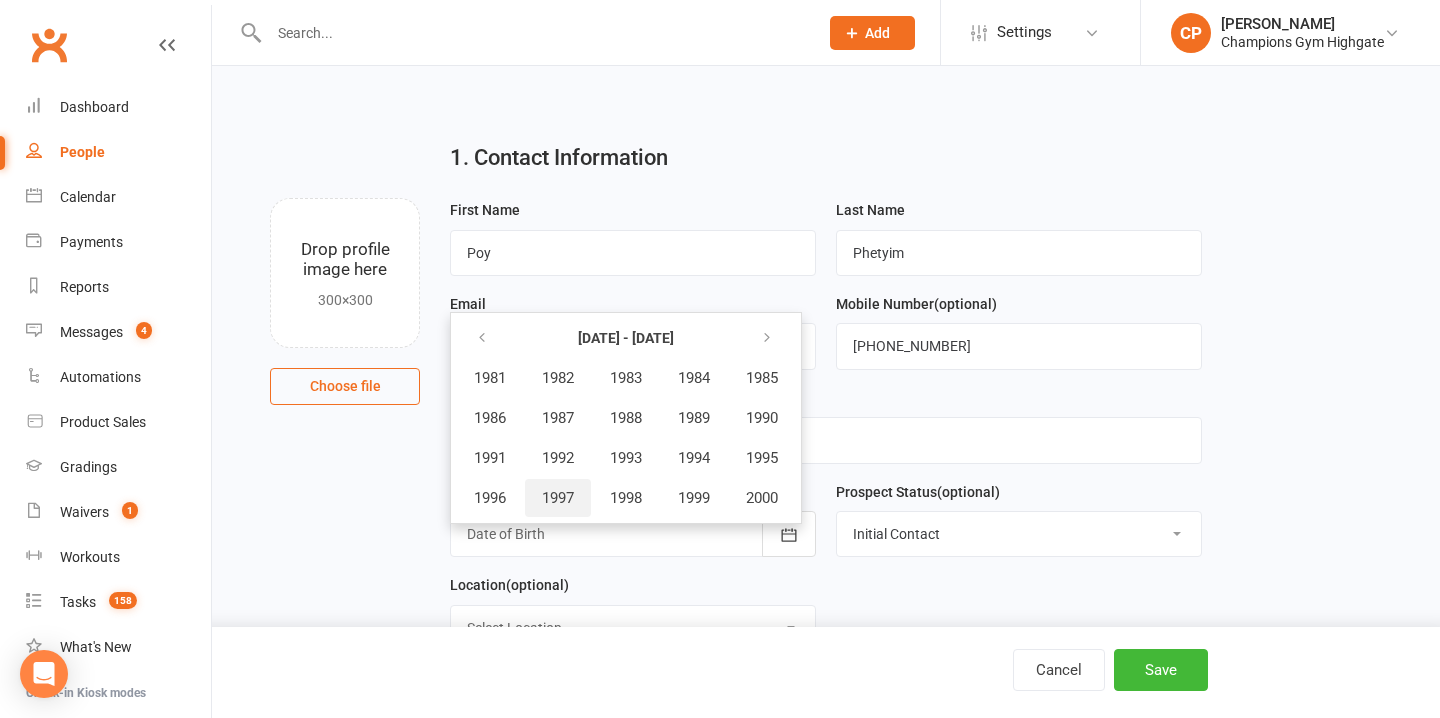 click on "1997" at bounding box center [558, 498] 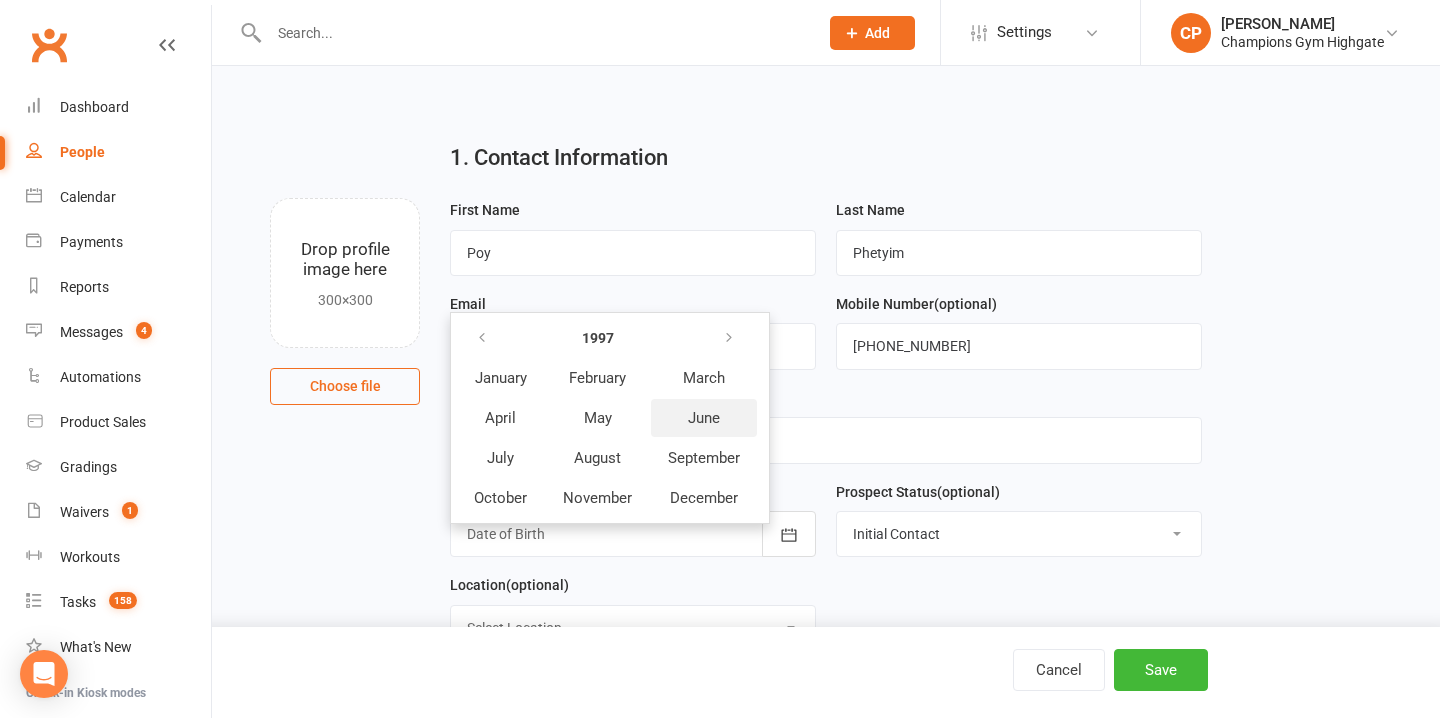 click on "June" at bounding box center [704, 418] 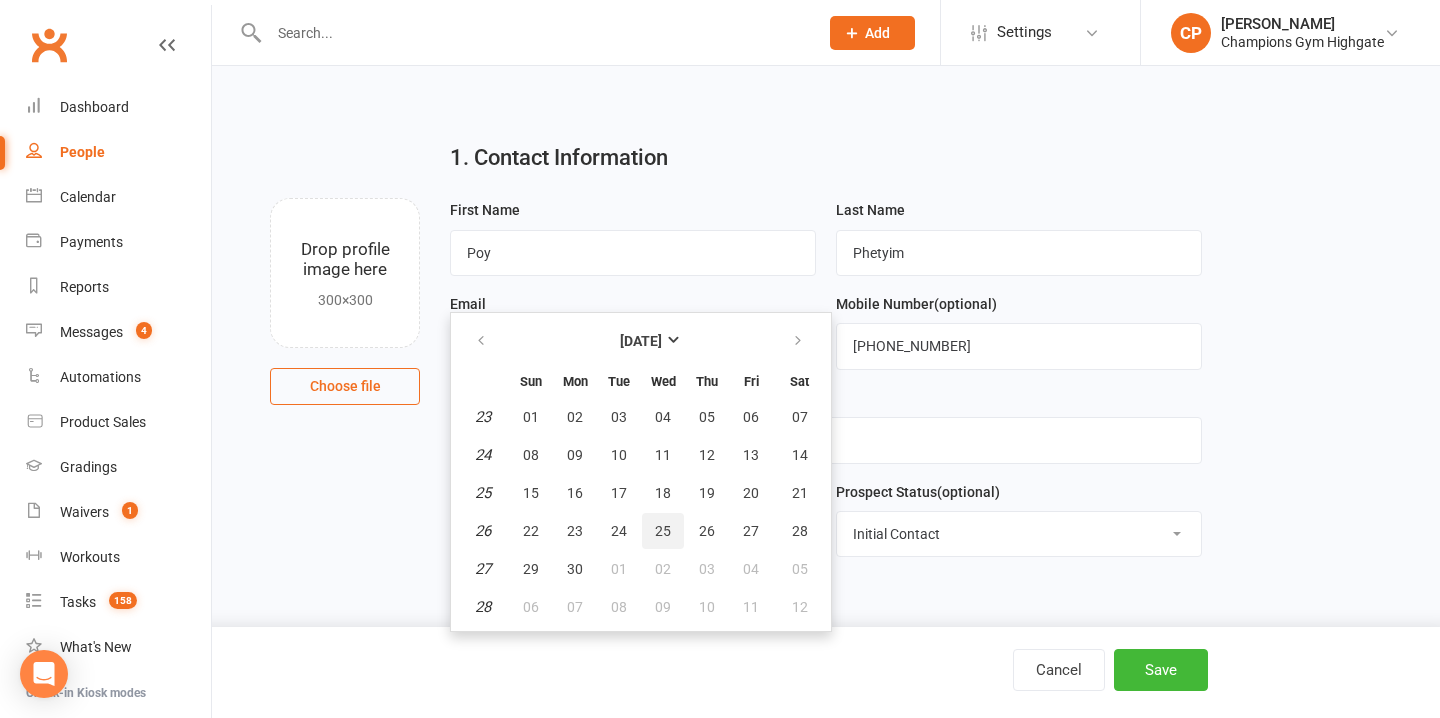 click on "25" at bounding box center [663, 531] 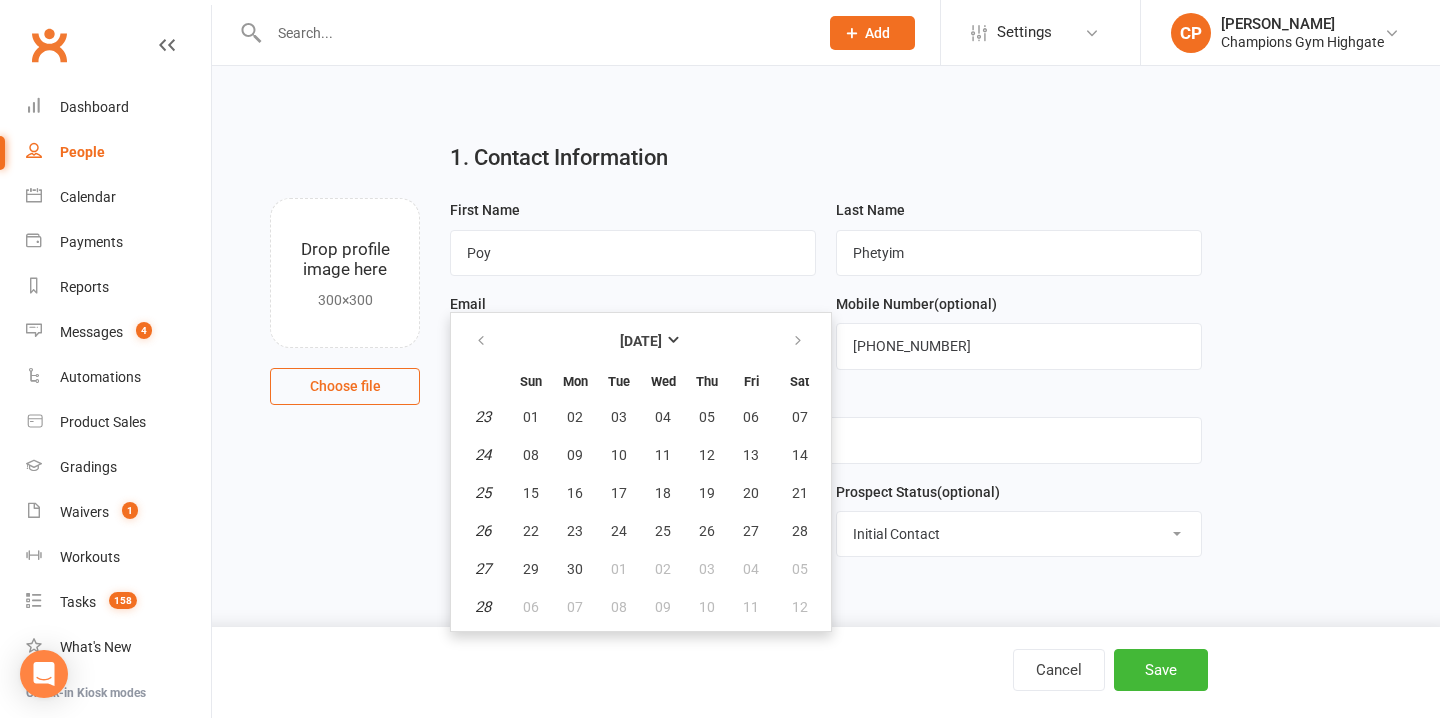 type on "25 Jun 1997" 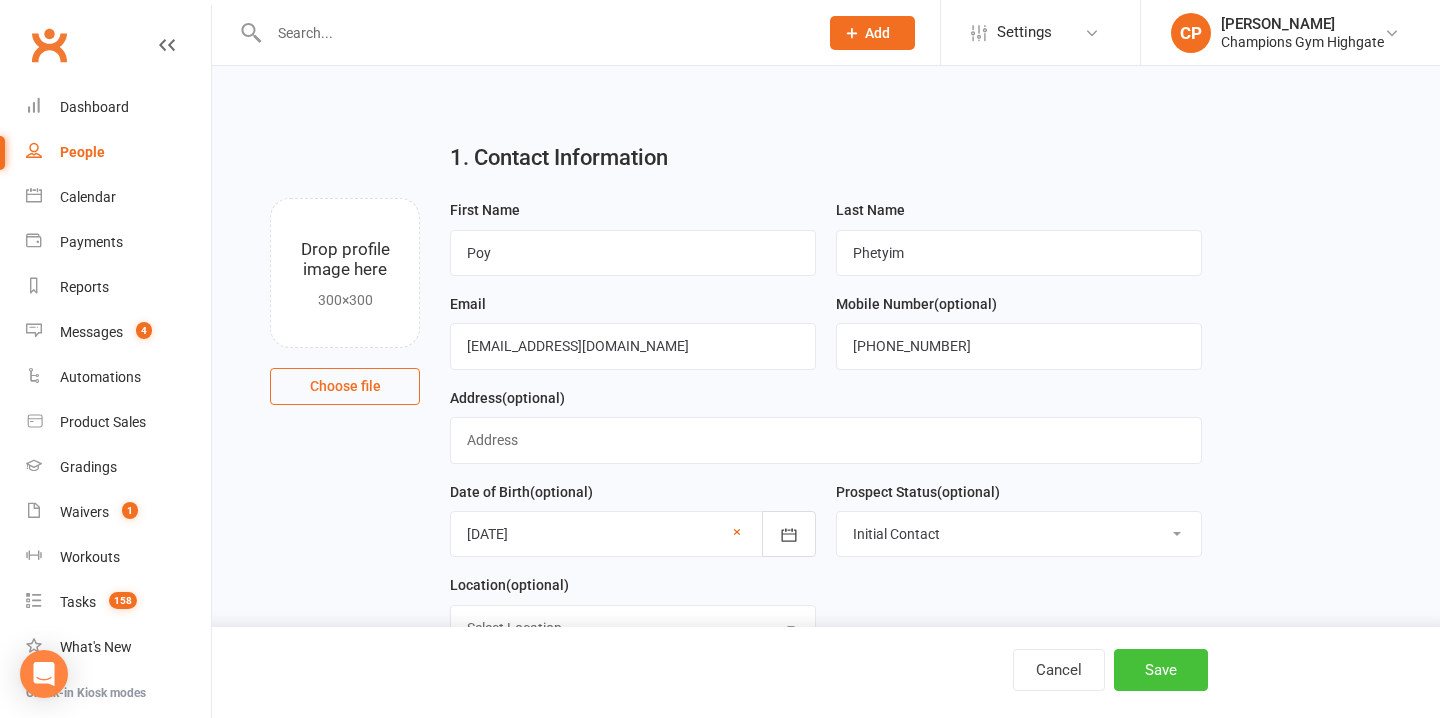click on "Save" at bounding box center (1161, 670) 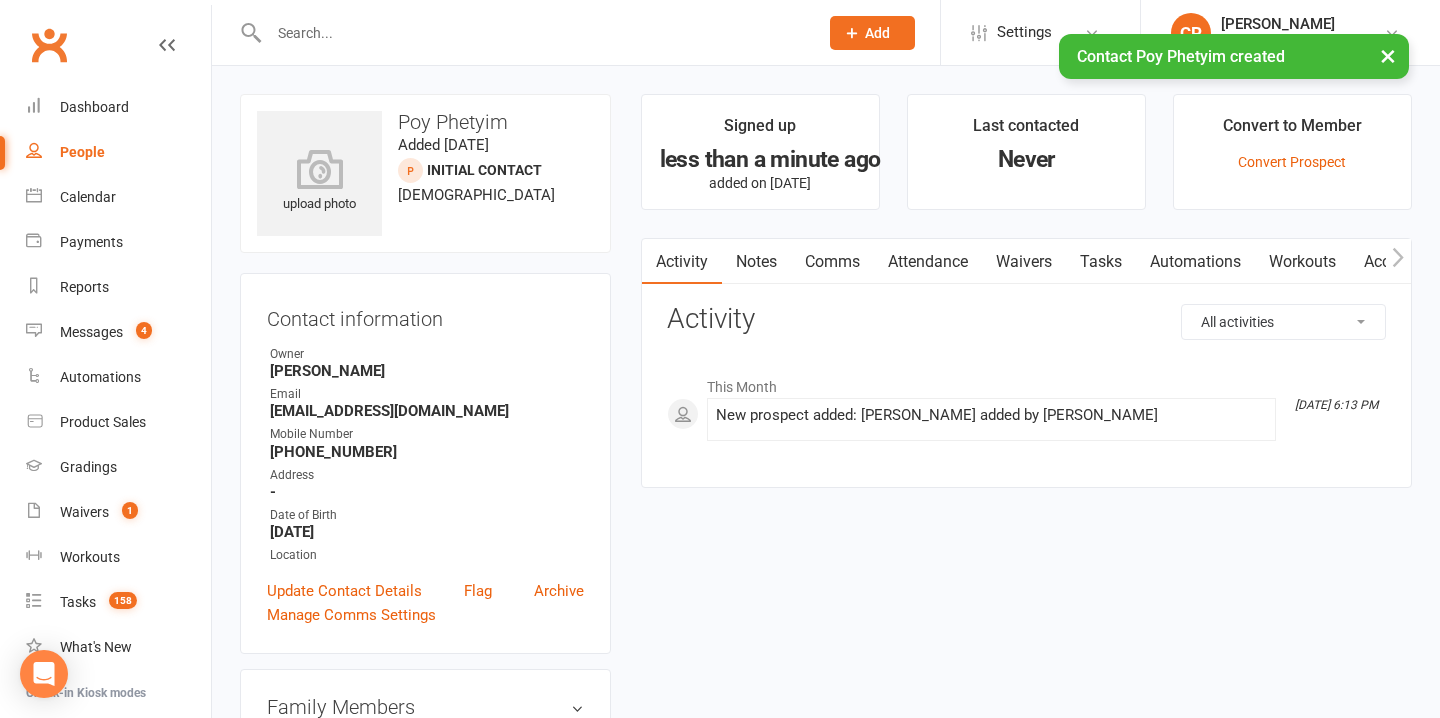 click on "Notes" at bounding box center (756, 262) 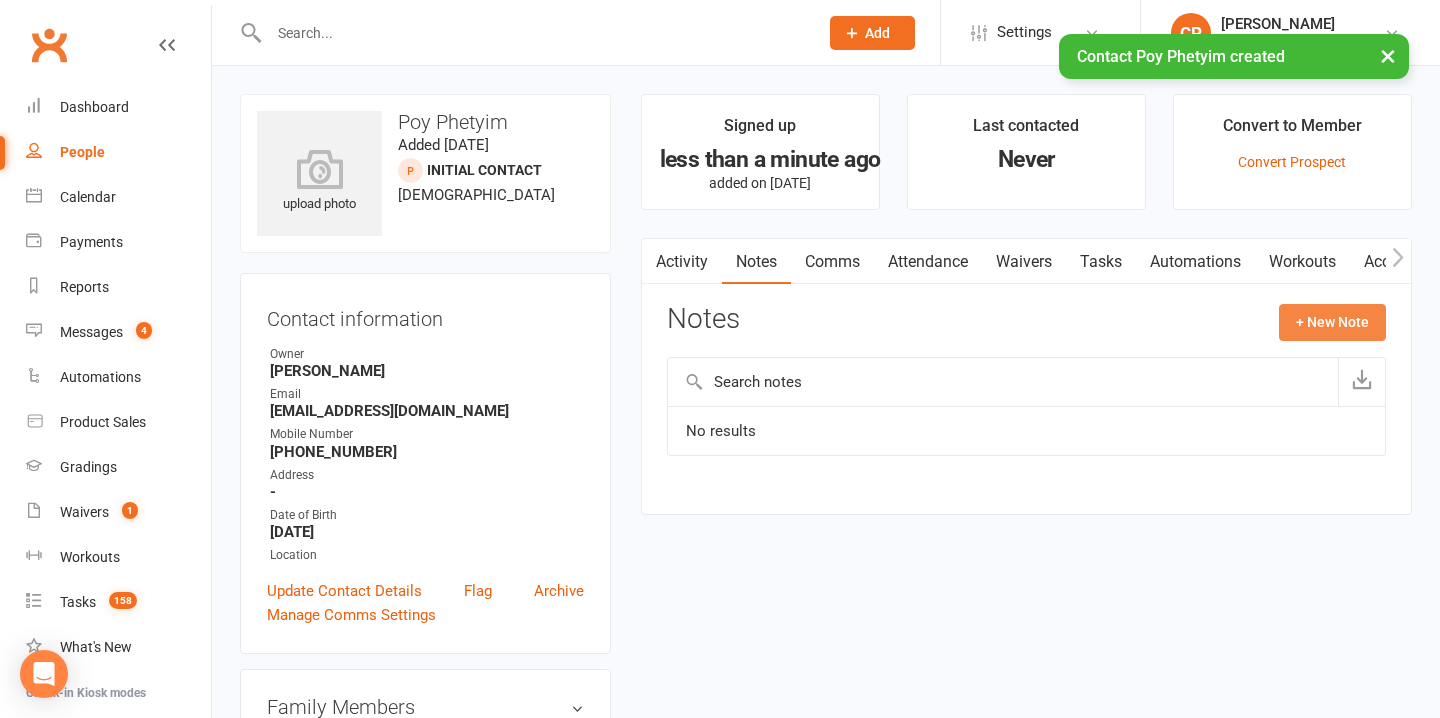 click on "+ New Note" at bounding box center (1332, 322) 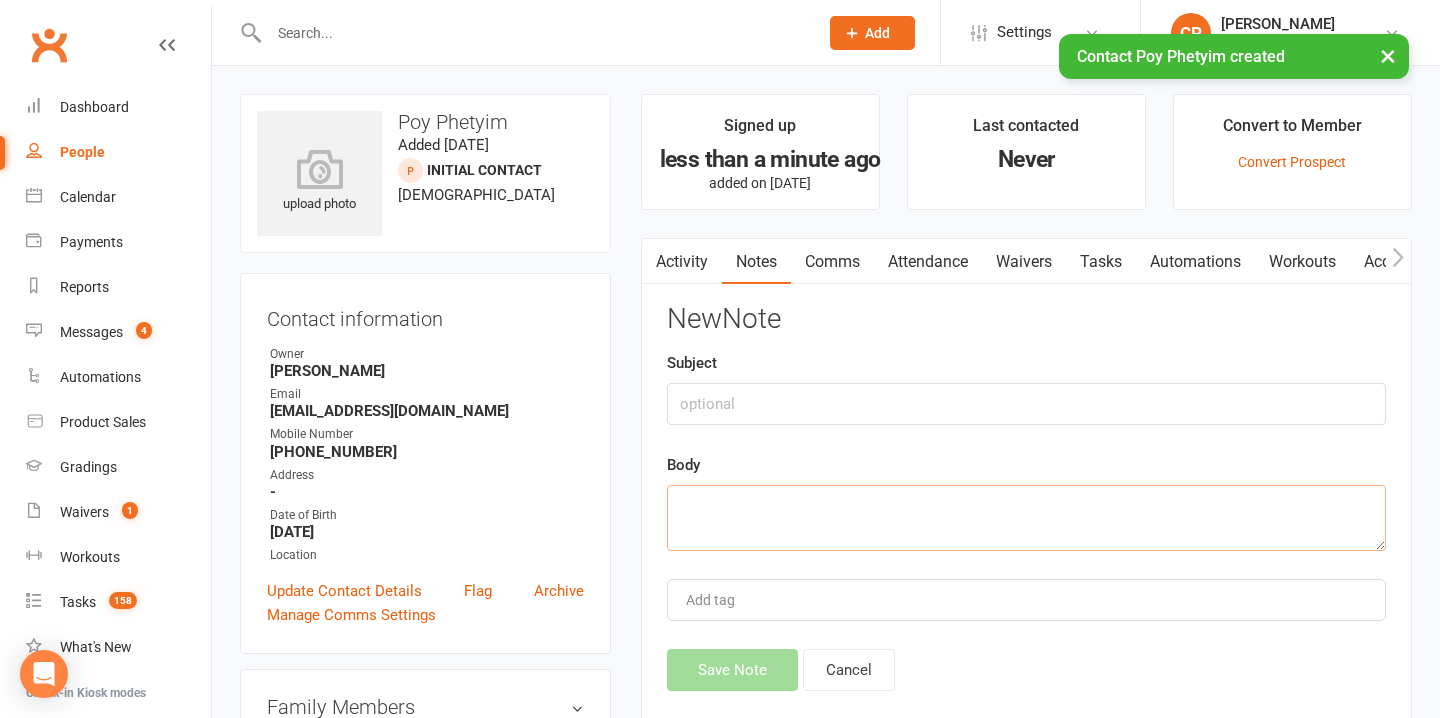 click at bounding box center (1026, 518) 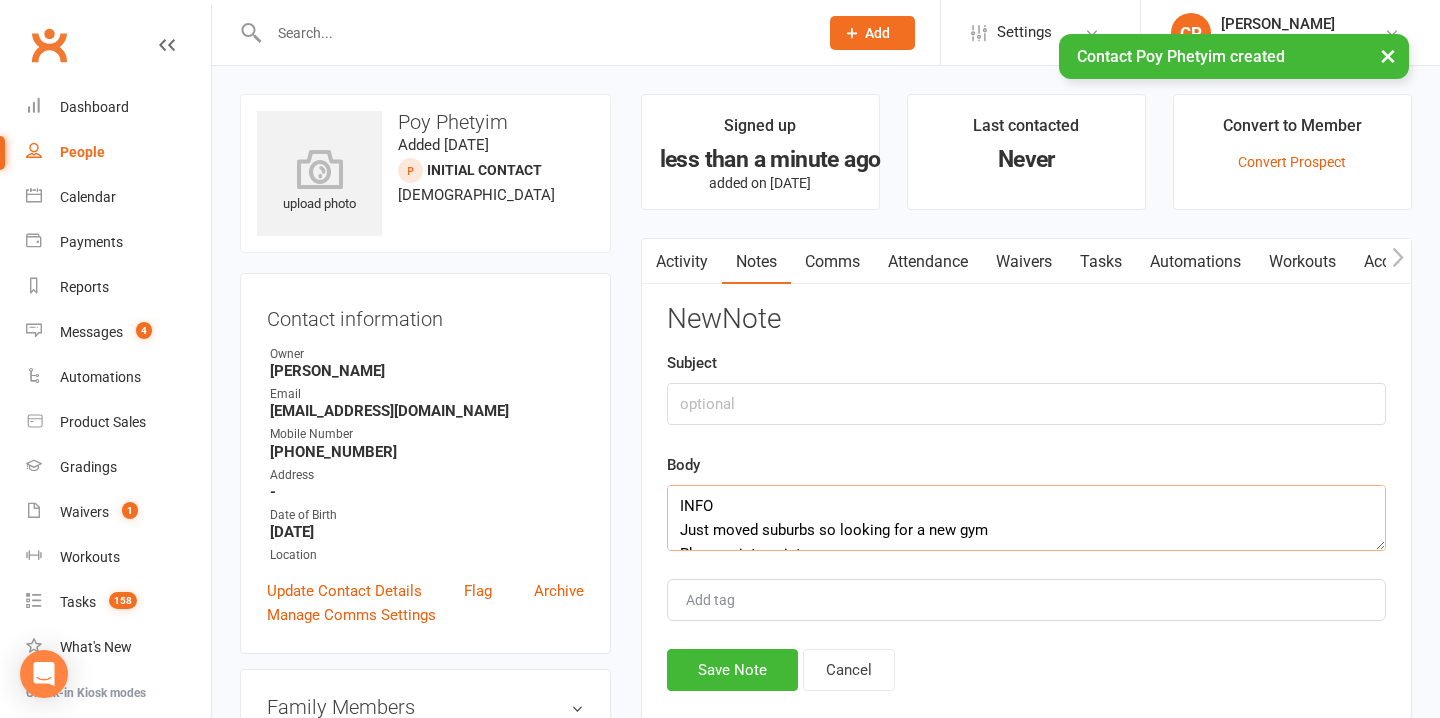 scroll, scrollTop: 156, scrollLeft: 0, axis: vertical 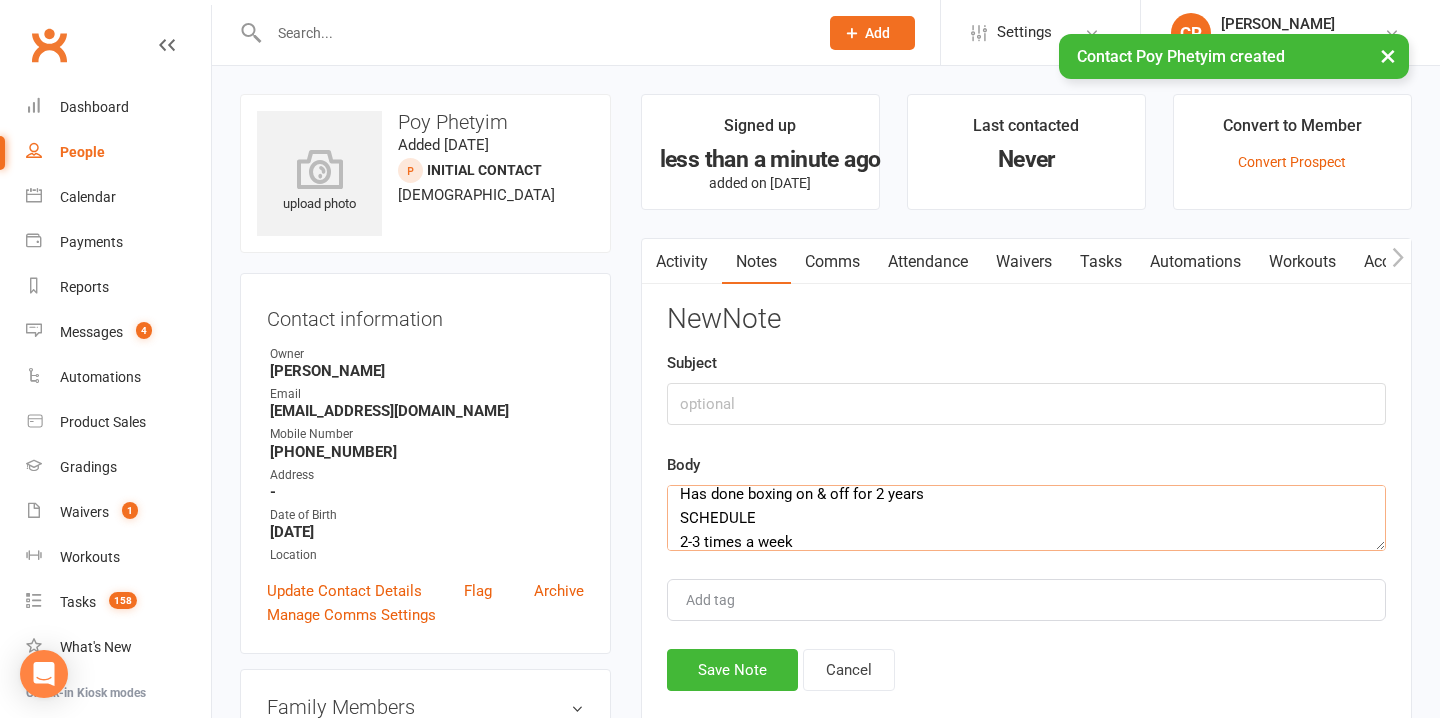 type on "INFO
Just moved suburbs so looking for a new gym
Pharmacist assistance
Uni - health science
Daughter - 5 year old
CURRENT
Has done boxing on & off for 2 years
SCHEDULE
2-3 times a week" 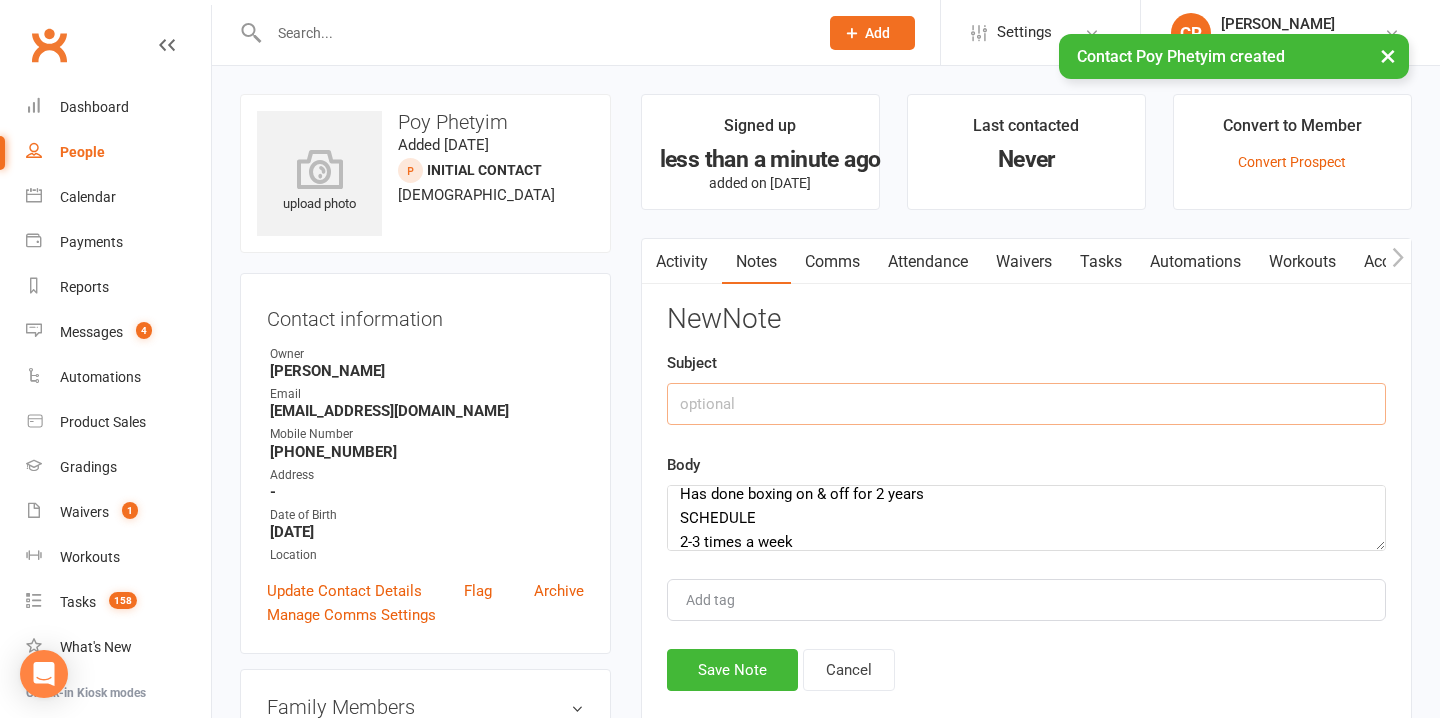 click at bounding box center [1026, 404] 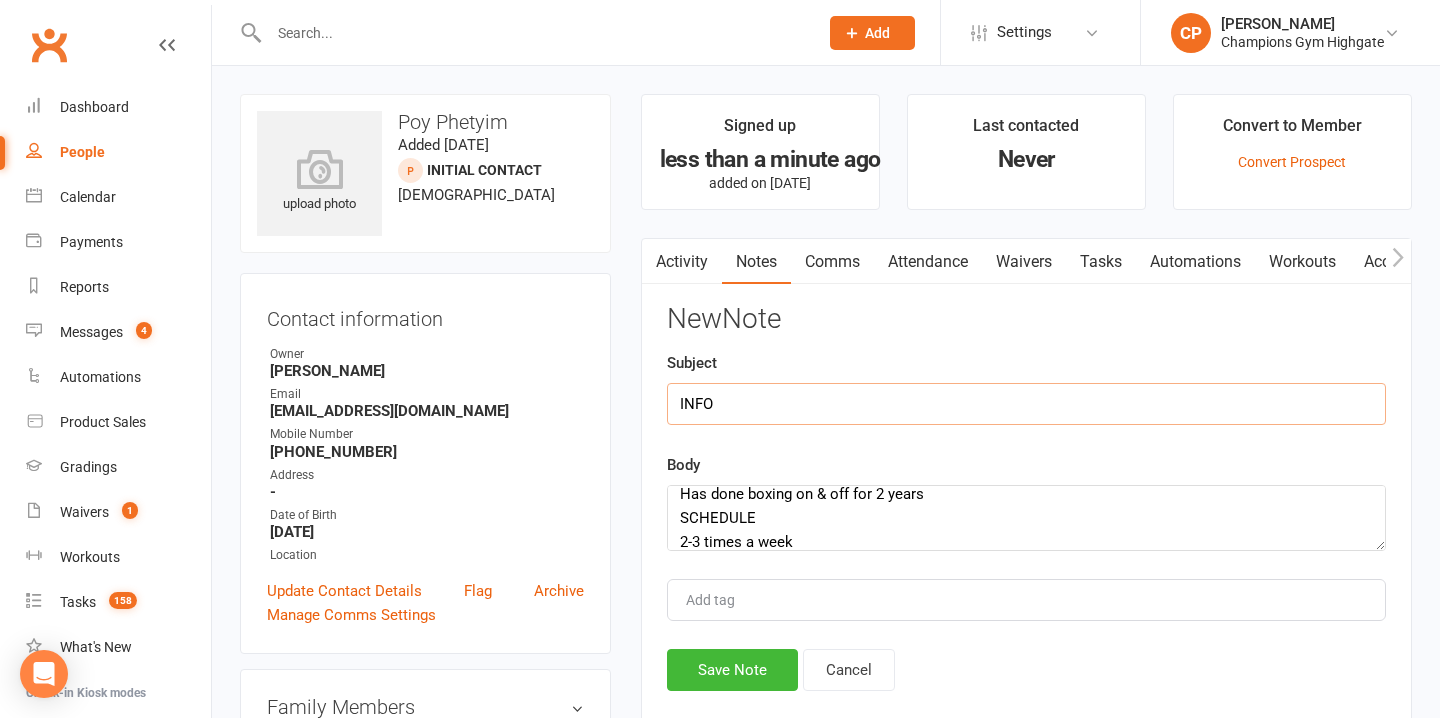 type on "INFO" 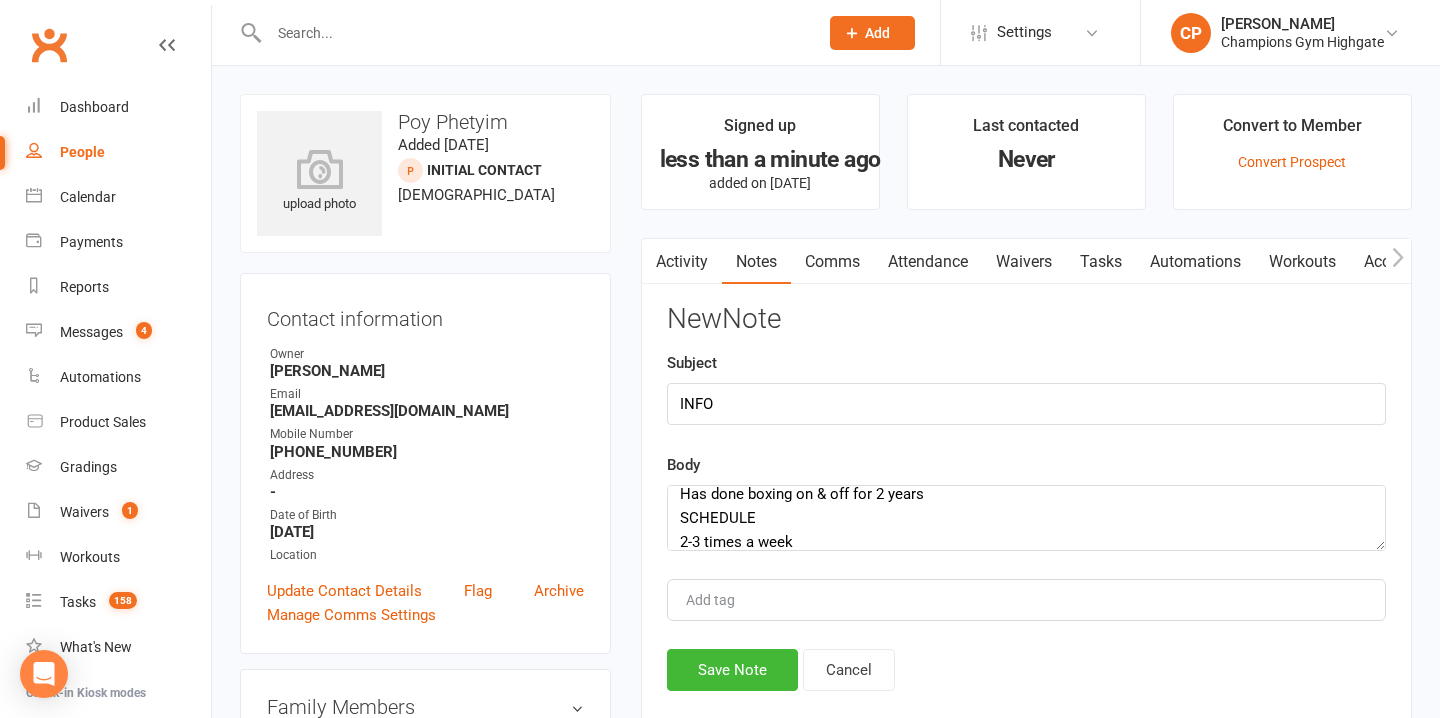 click on "New  Note Subject INFO Body INFO
Just moved suburbs so looking for a new gym
Pharmacist assistance
Uni - health science
Daughter - 5 year old
CURRENT
Has done boxing on & off for 2 years
SCHEDULE
2-3 times a week Add tag Save Note Cancel" at bounding box center (1026, 497) 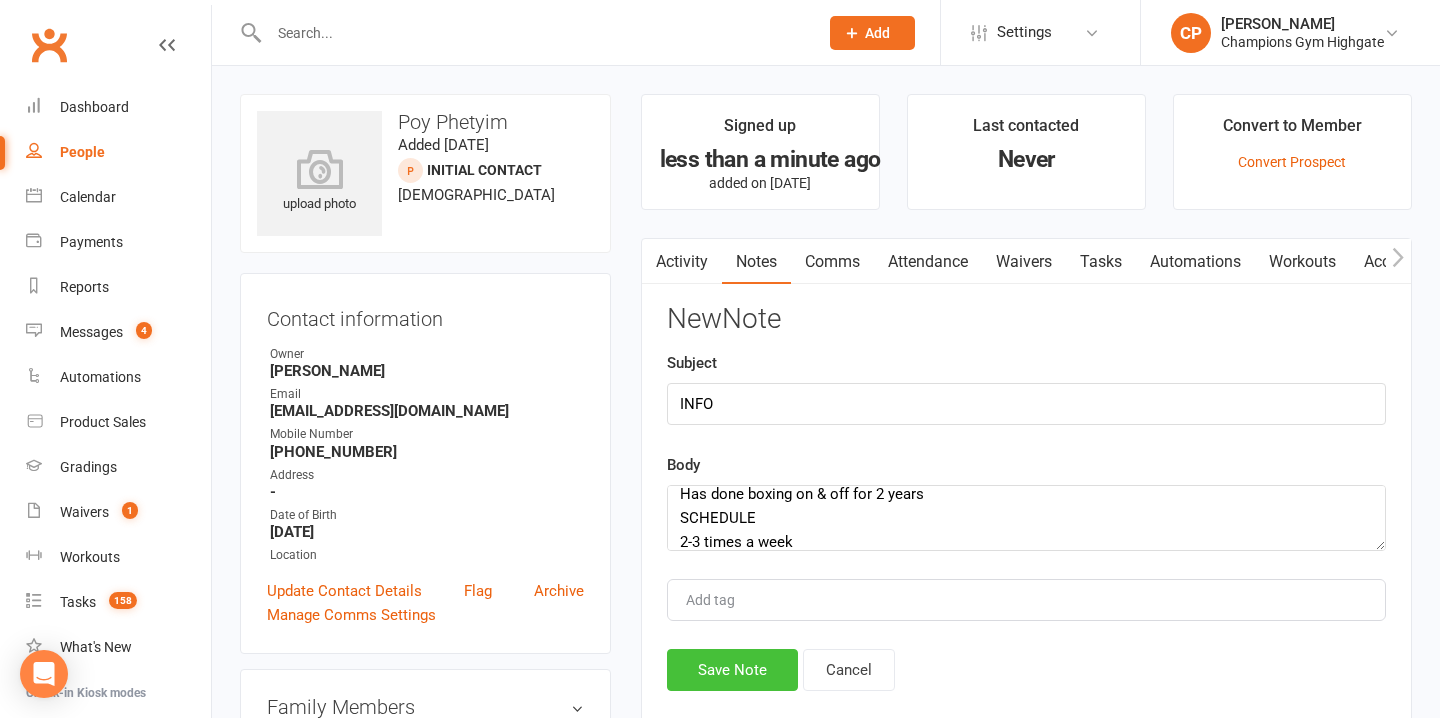 click on "Save Note" at bounding box center [732, 670] 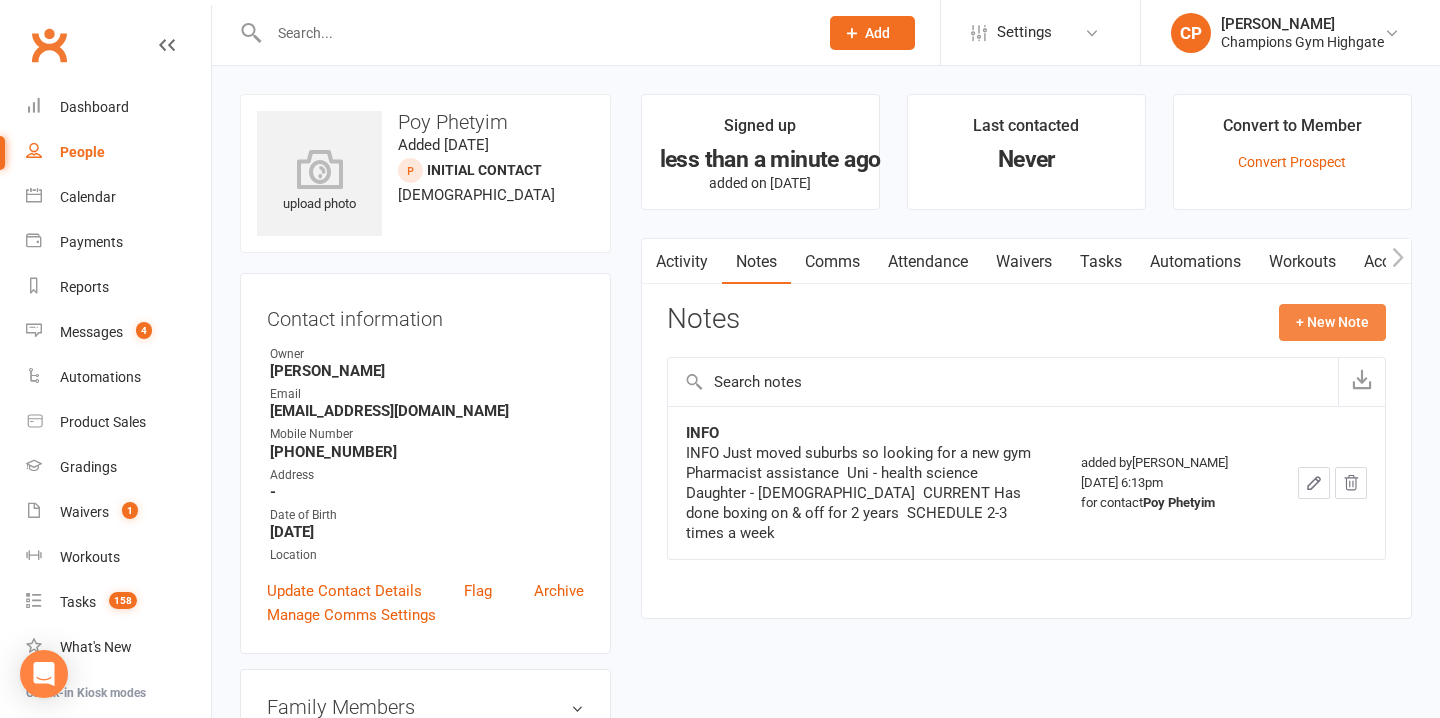 click on "+ New Note" at bounding box center (1332, 322) 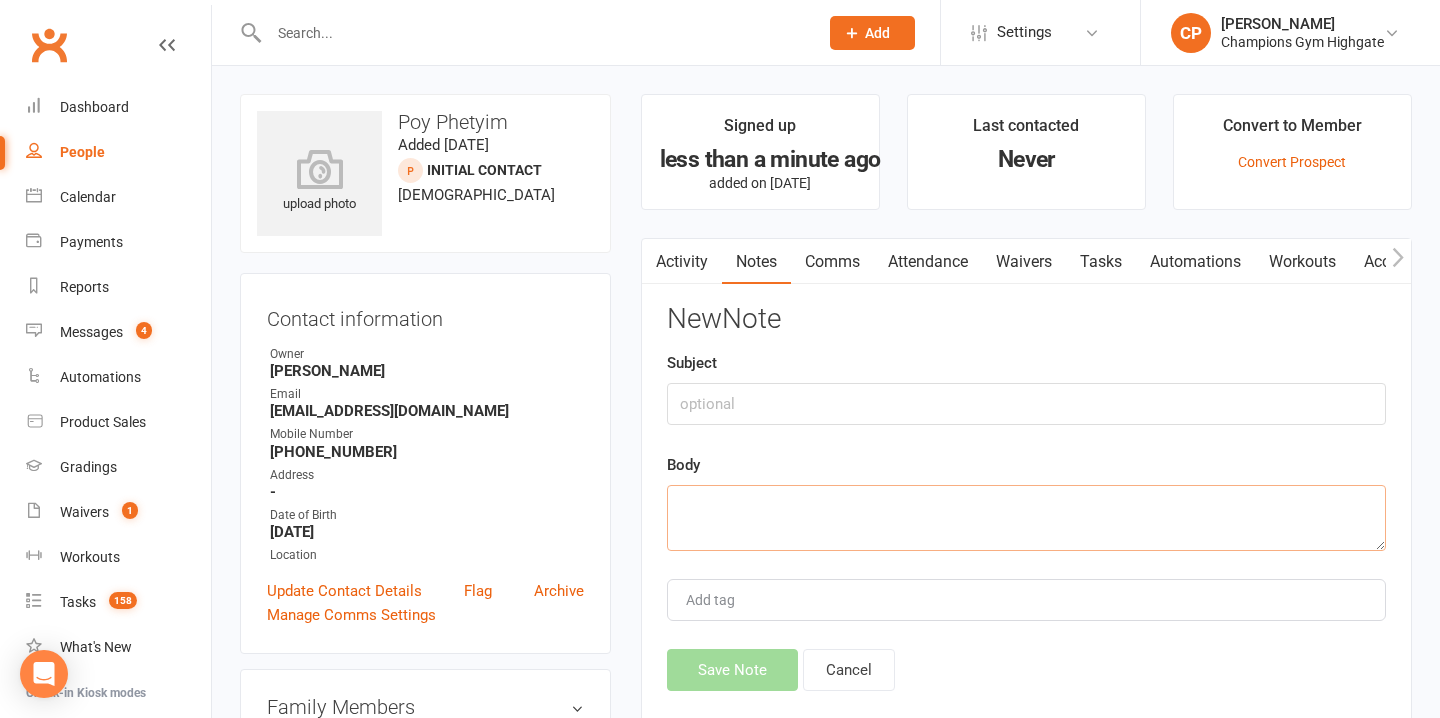 click at bounding box center [1026, 518] 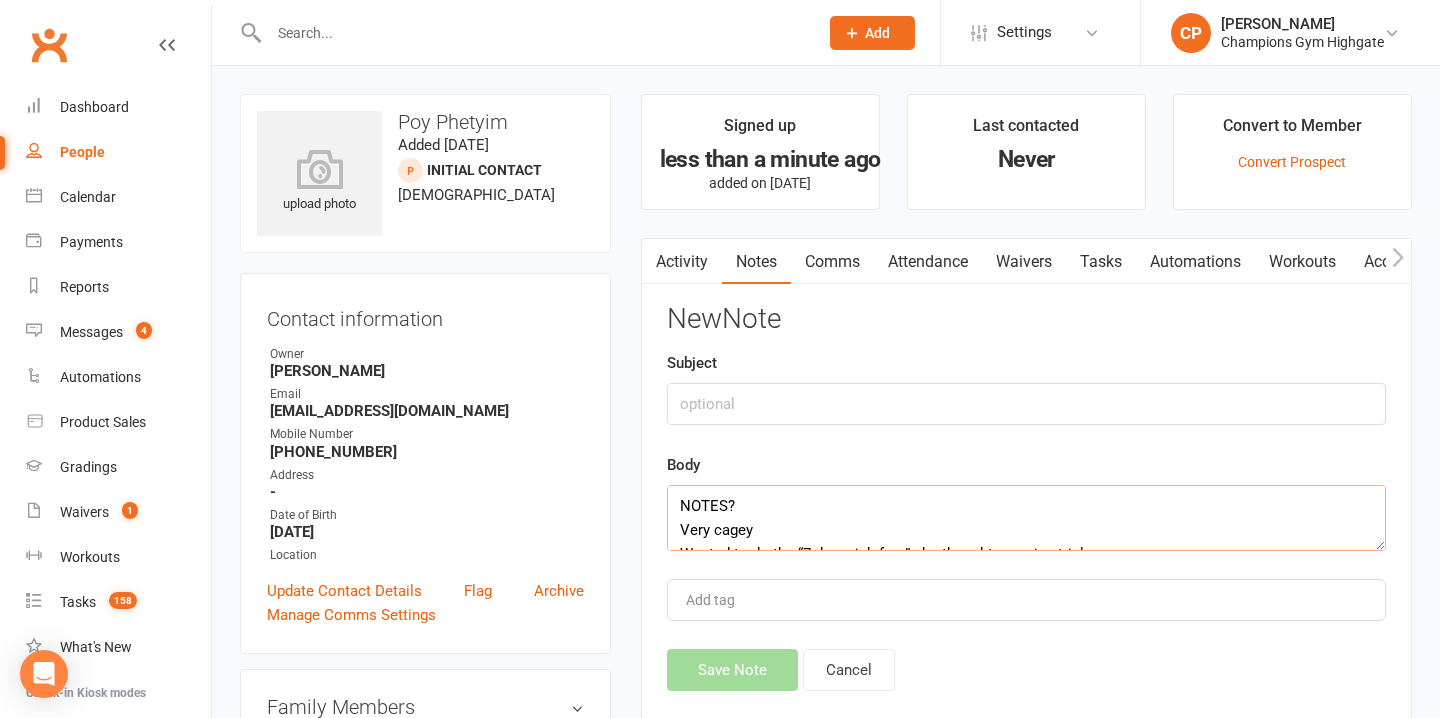 scroll, scrollTop: 60, scrollLeft: 0, axis: vertical 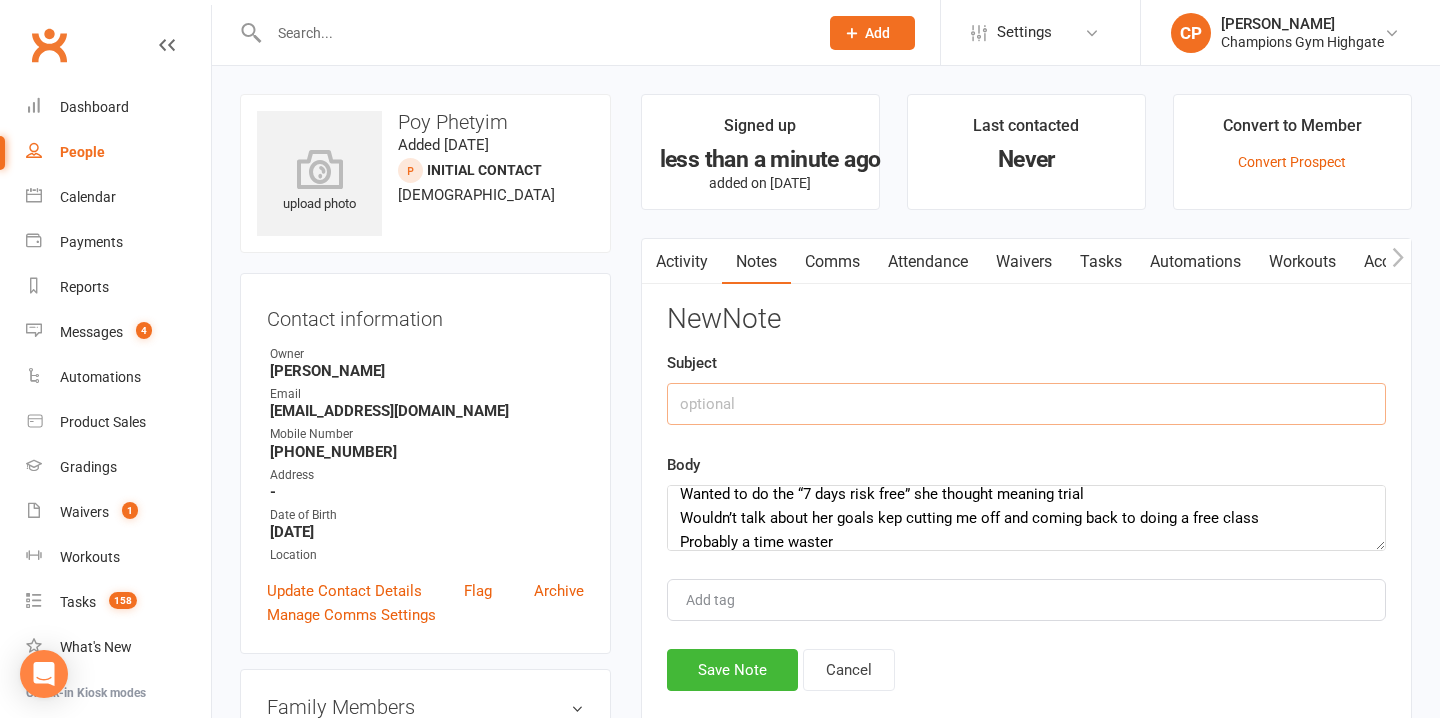 click at bounding box center (1026, 404) 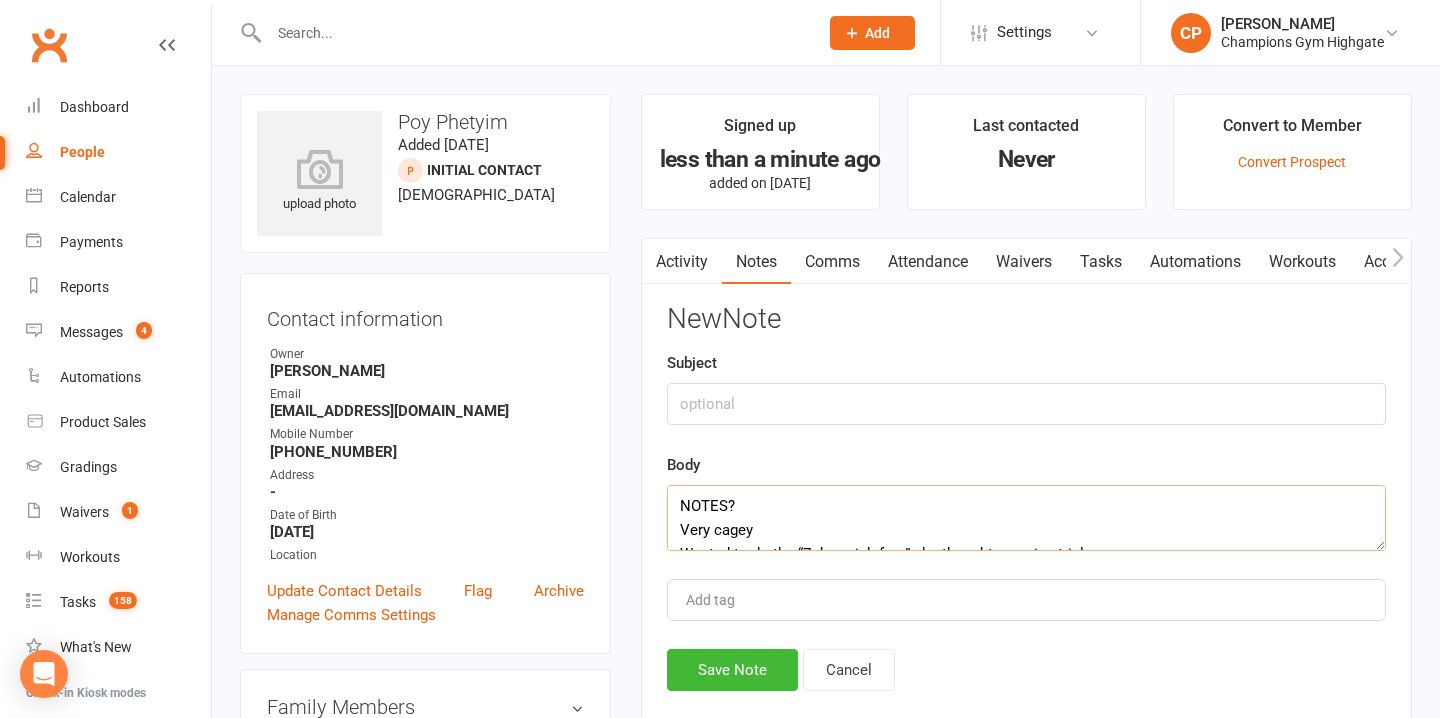 drag, startPoint x: 737, startPoint y: 509, endPoint x: 658, endPoint y: 508, distance: 79.00633 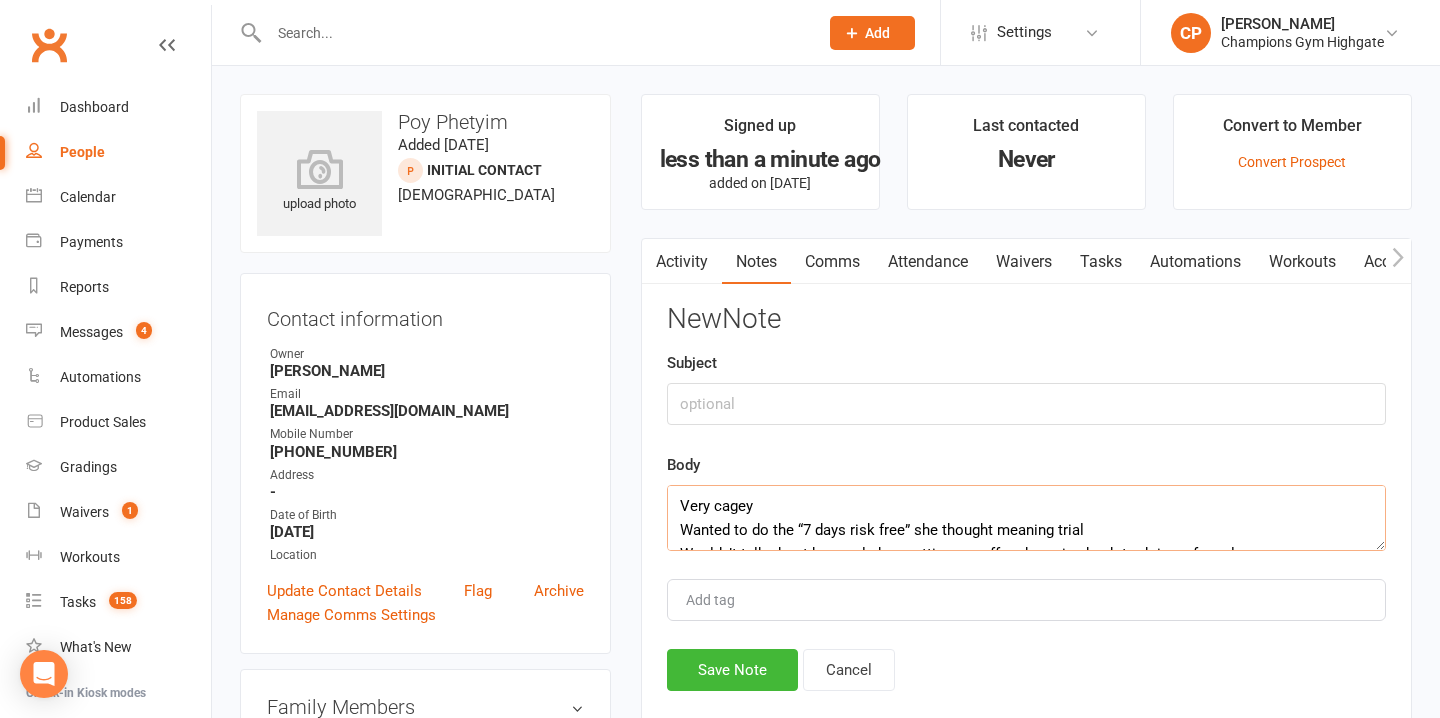 type on "Very cagey
Wanted to do the “7 days risk free” she thought meaning trial
Wouldn’t talk about her goals kep cutting me off and coming back to doing a free class
Probably a time waster" 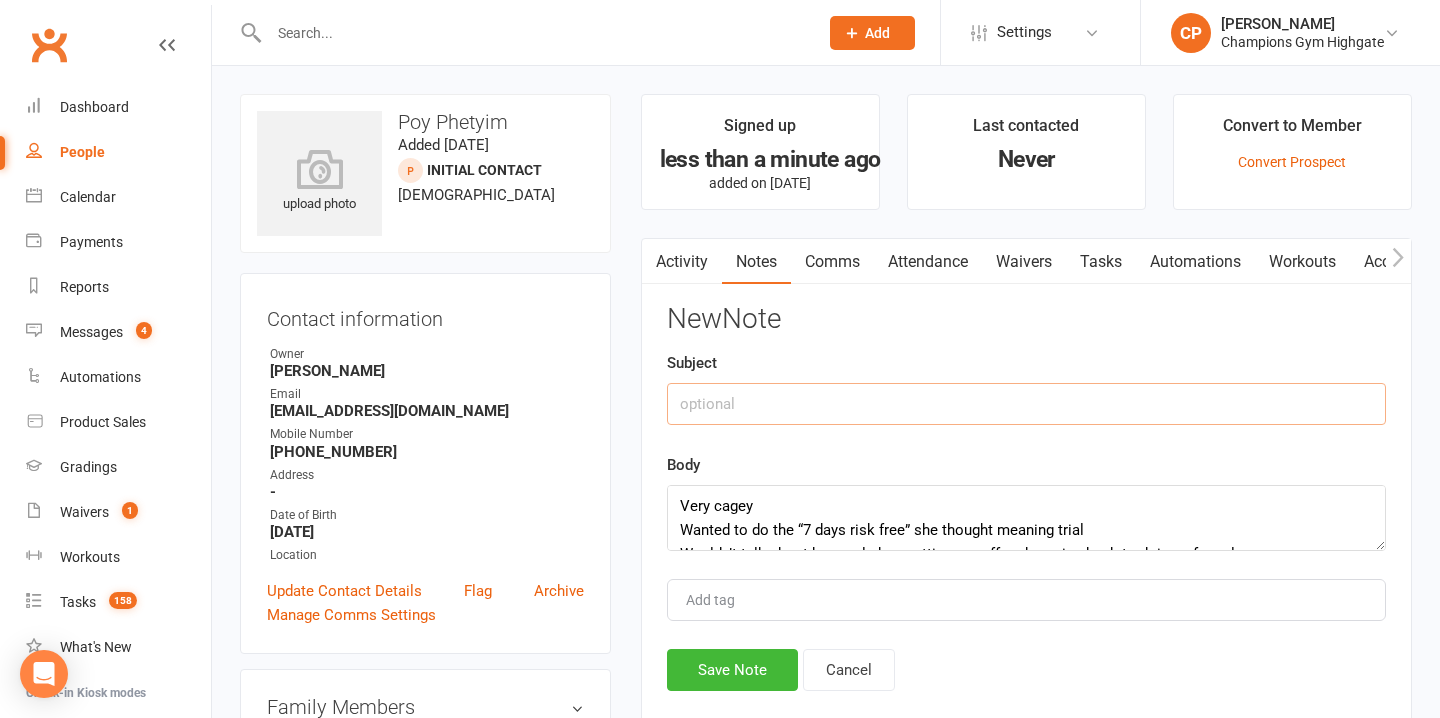 click at bounding box center [1026, 404] 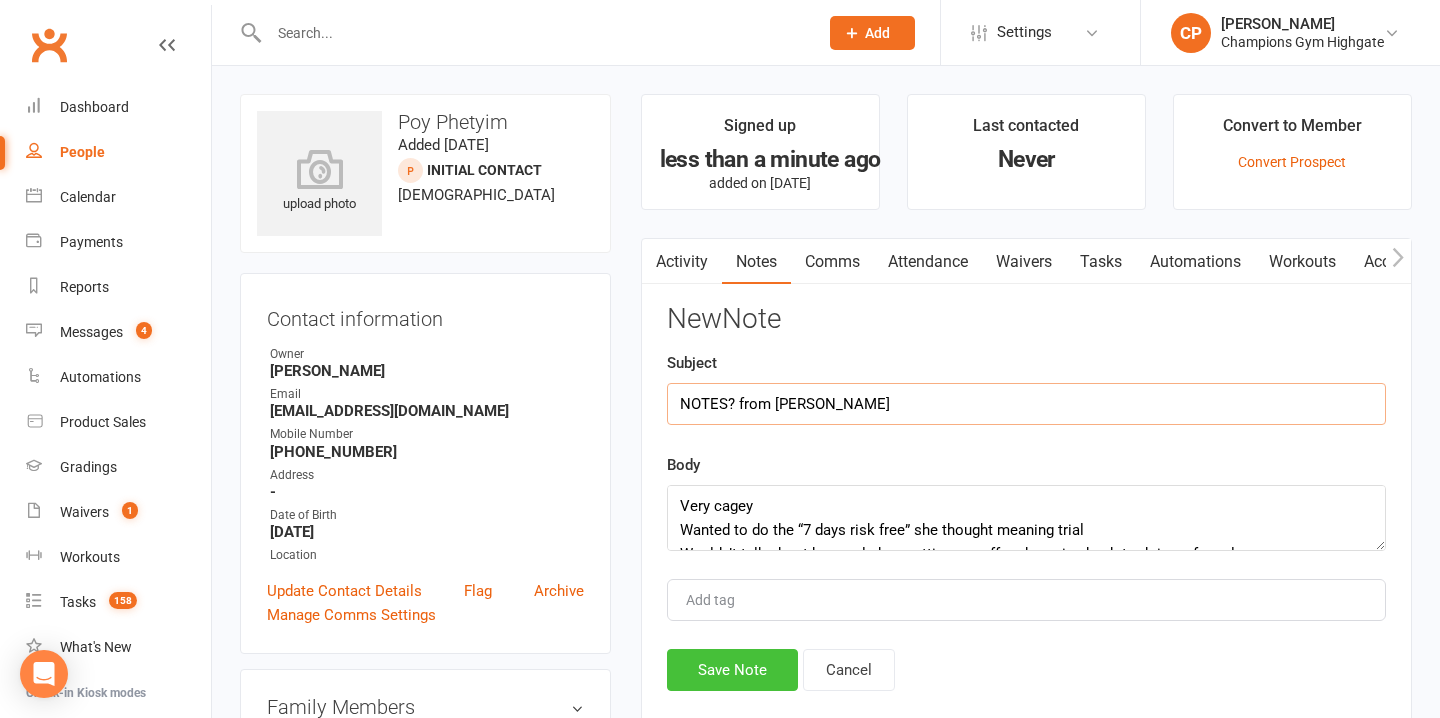 type on "NOTES? from Ayla ASANA" 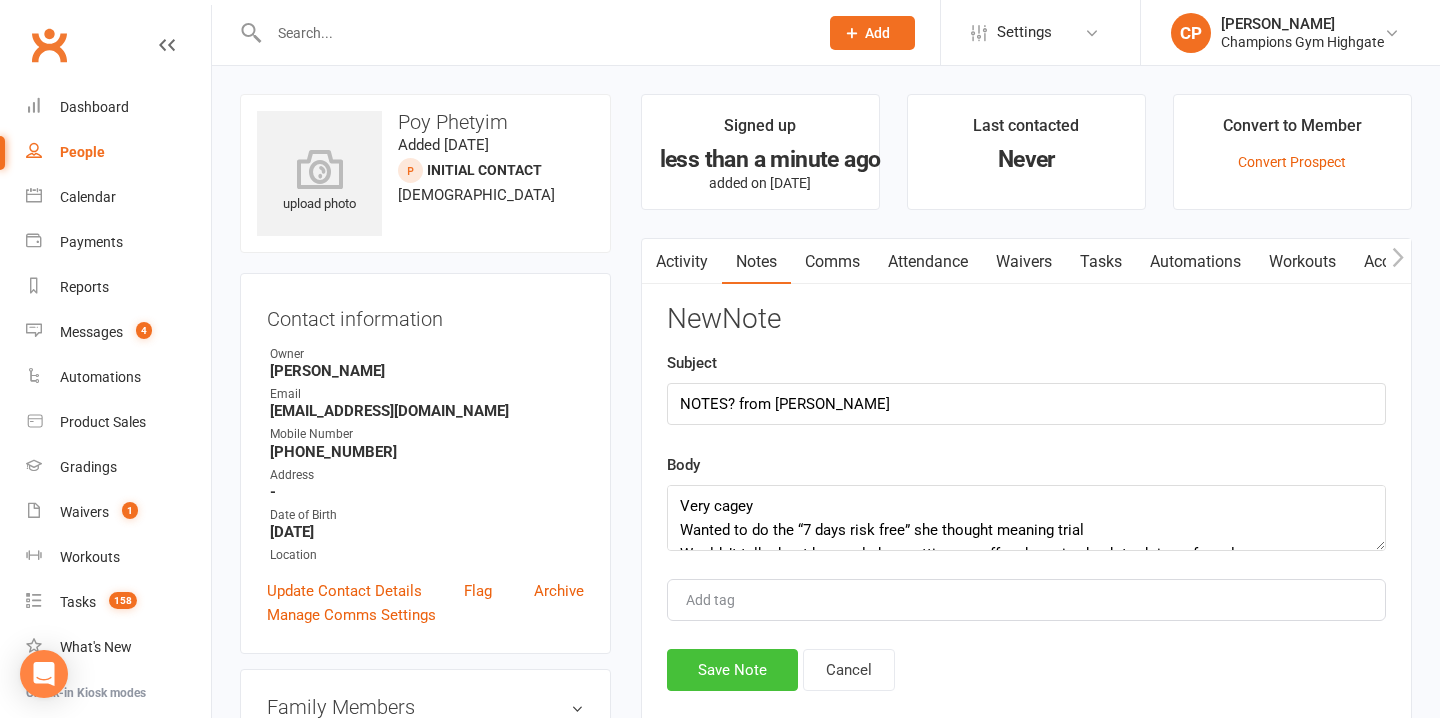 click on "Save Note" at bounding box center [732, 670] 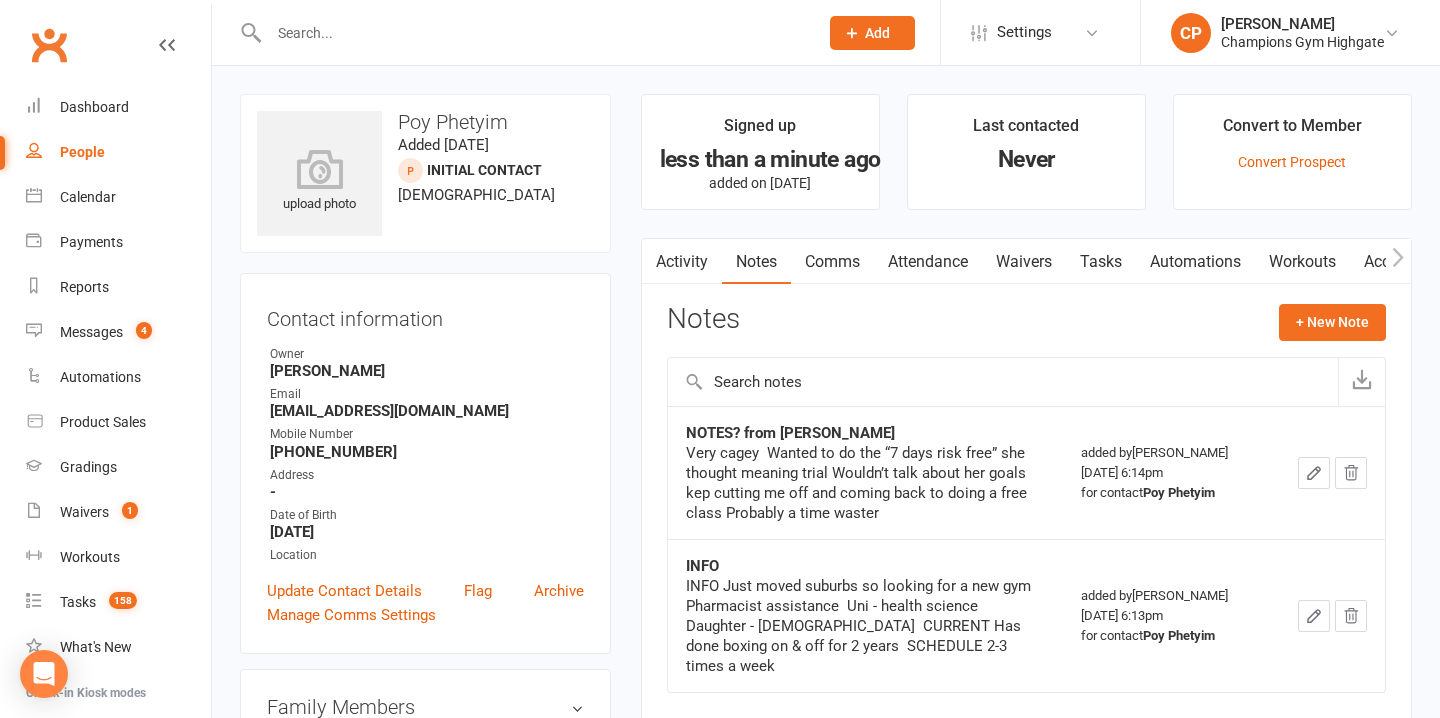 click on "Attendance" at bounding box center [928, 262] 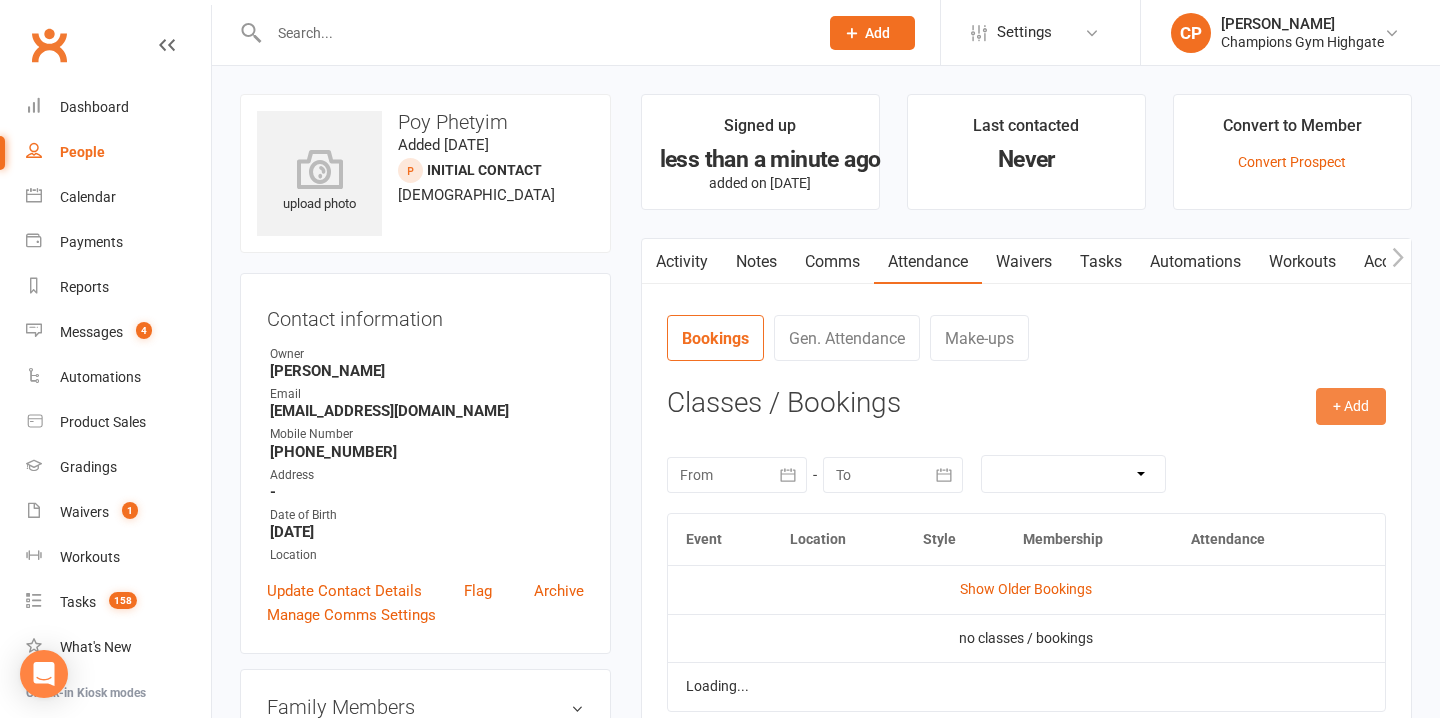 click on "+ Add" at bounding box center [1351, 406] 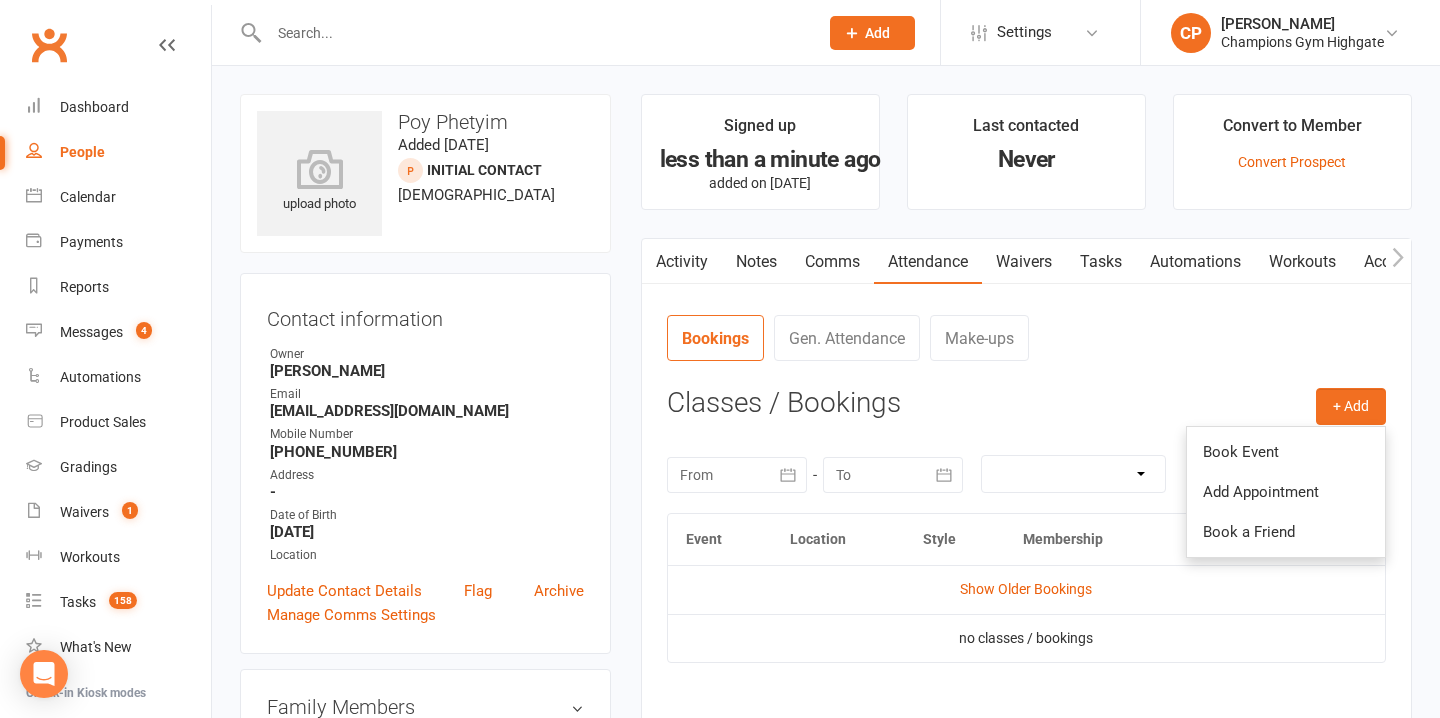 click on "Book Event" at bounding box center [1286, 452] 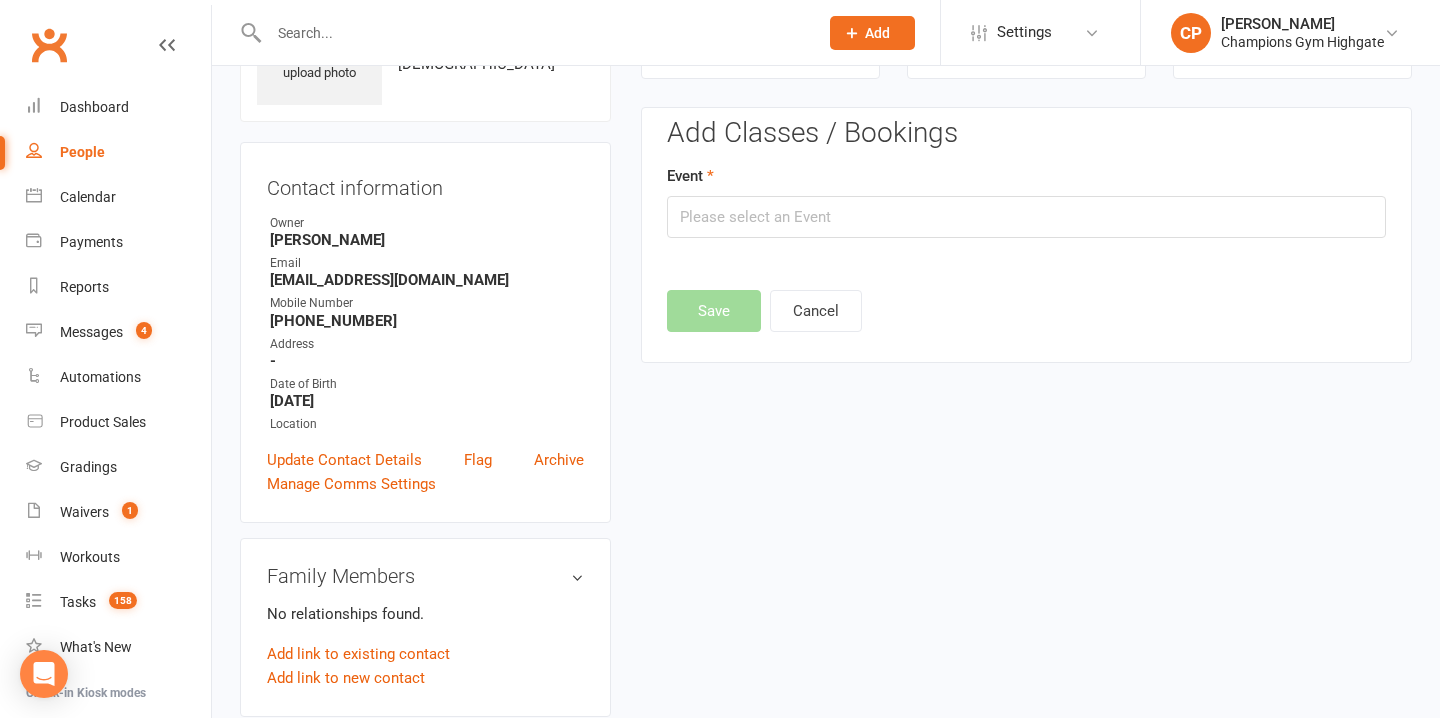 scroll, scrollTop: 137, scrollLeft: 0, axis: vertical 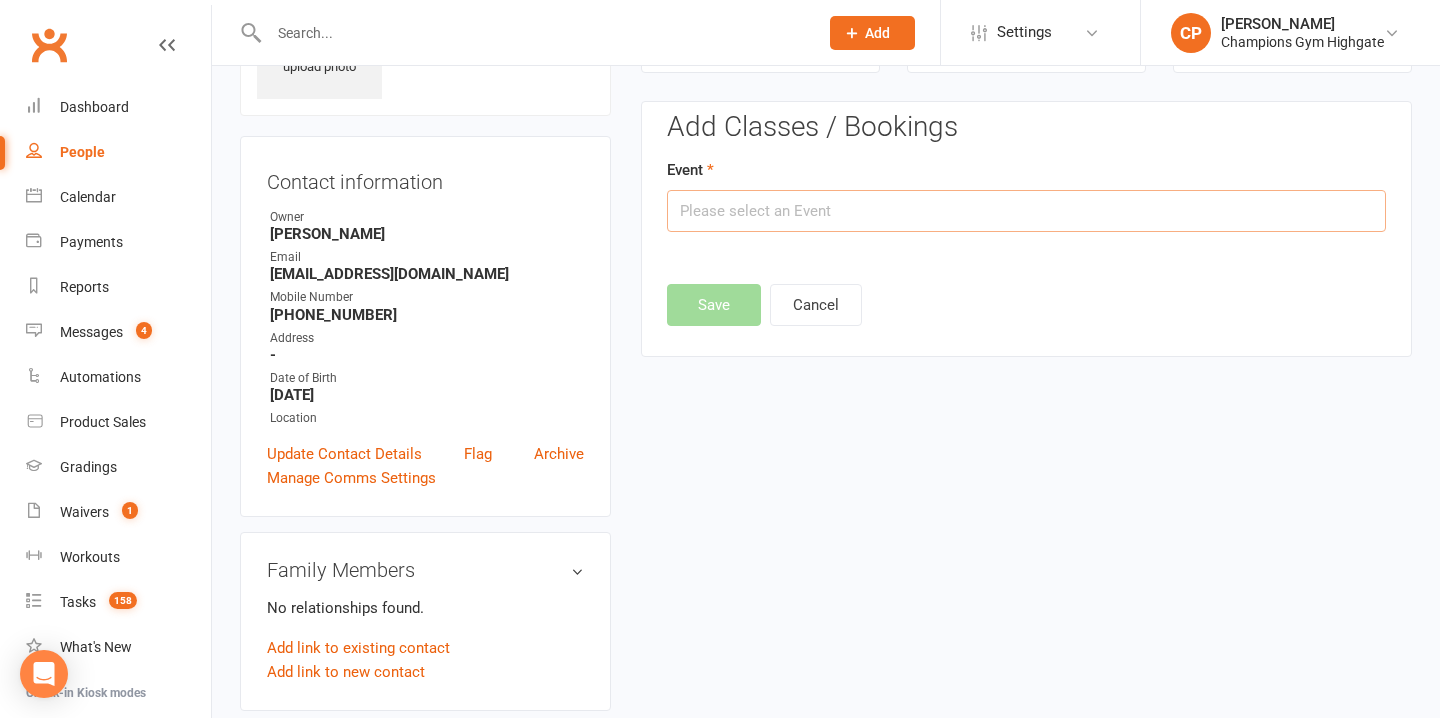 click at bounding box center [1026, 211] 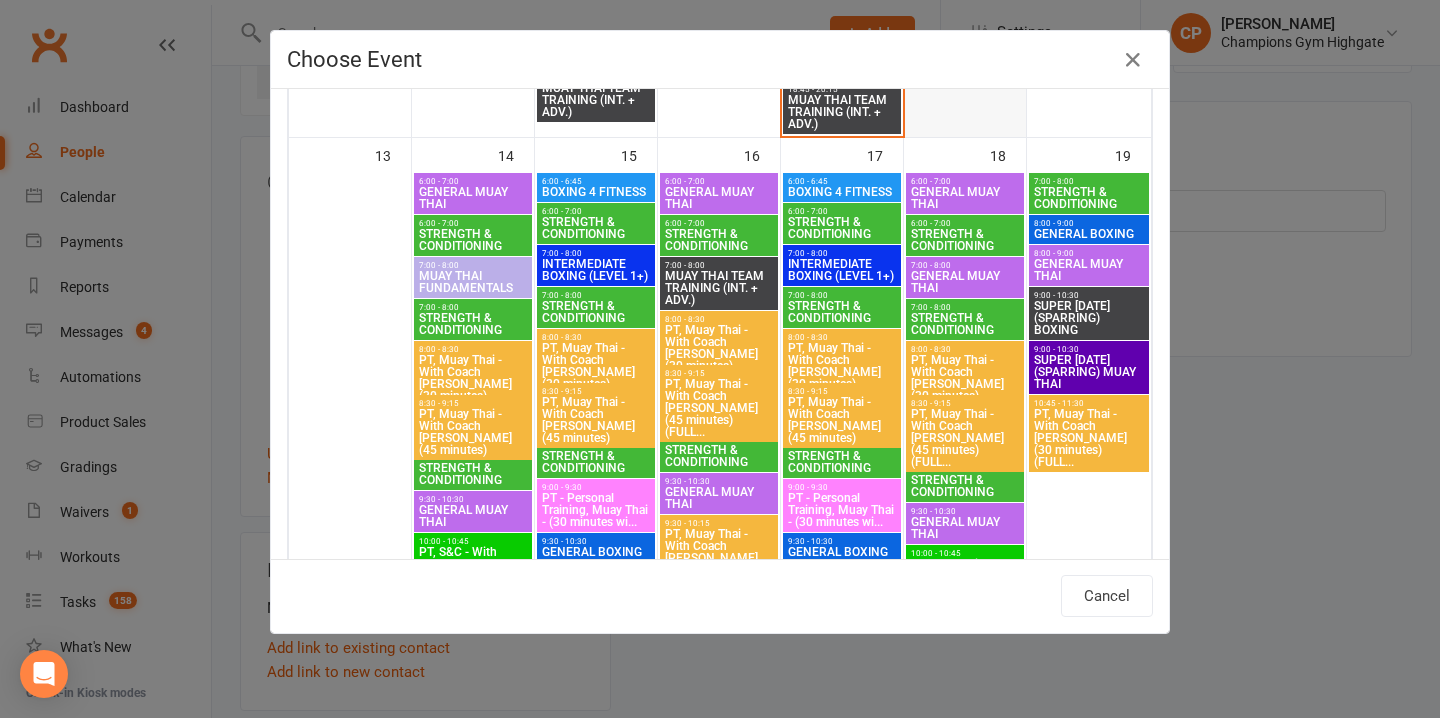 scroll, scrollTop: 2386, scrollLeft: 0, axis: vertical 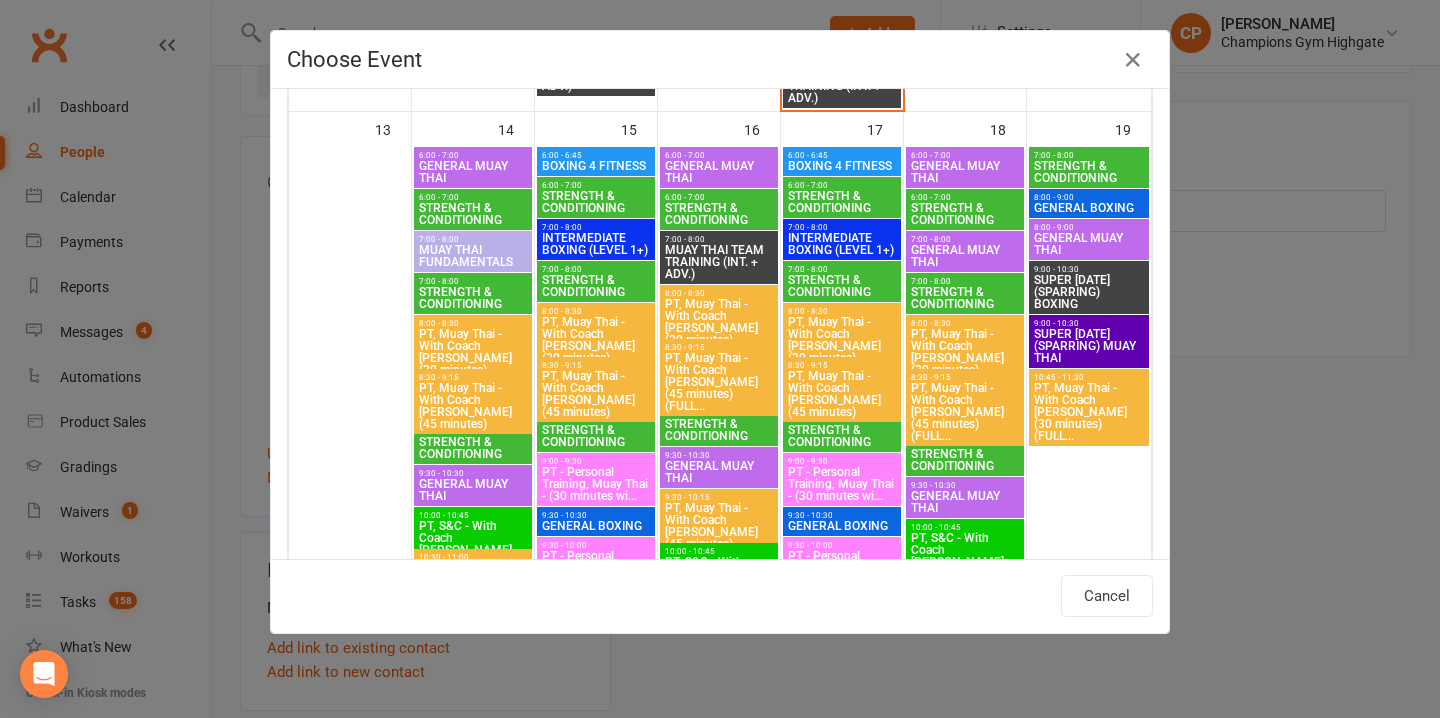 click on "GENERAL MUAY THAI" at bounding box center (1089, 244) 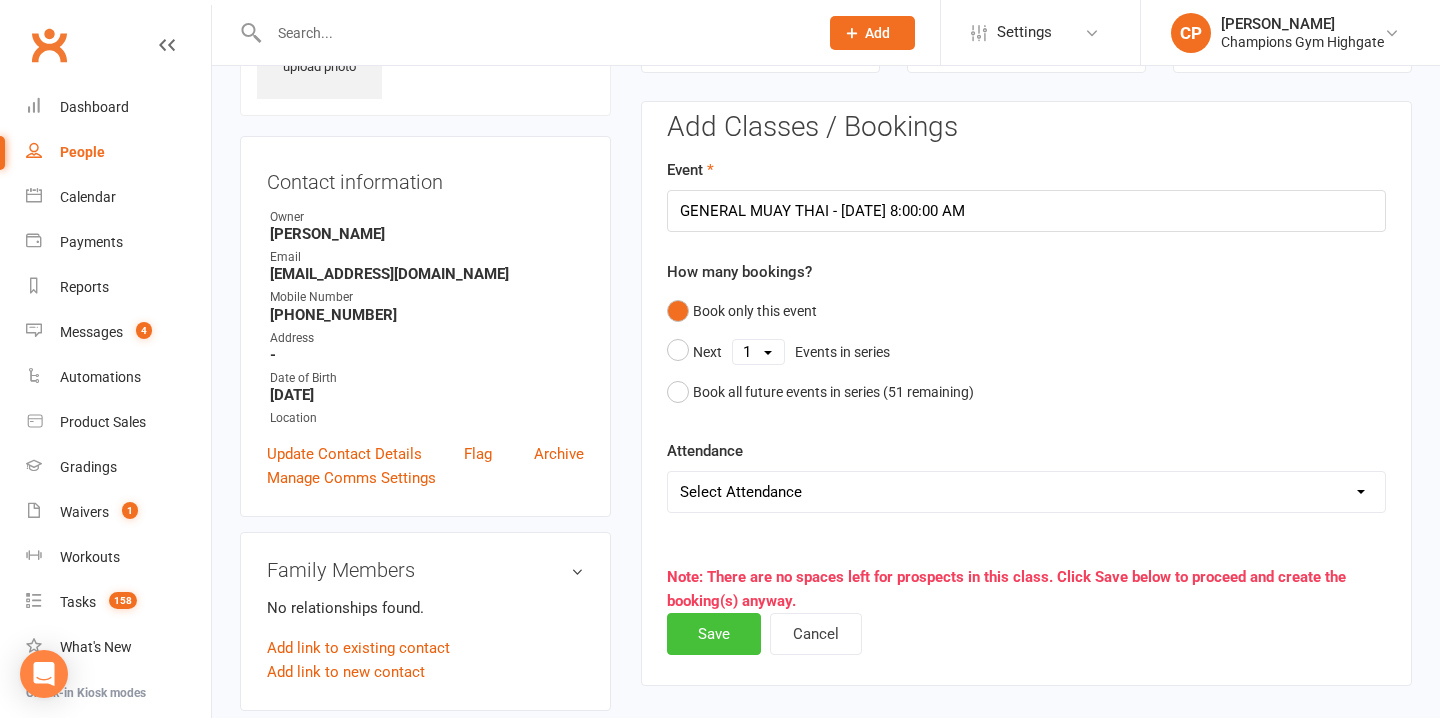 click on "Save" at bounding box center (714, 634) 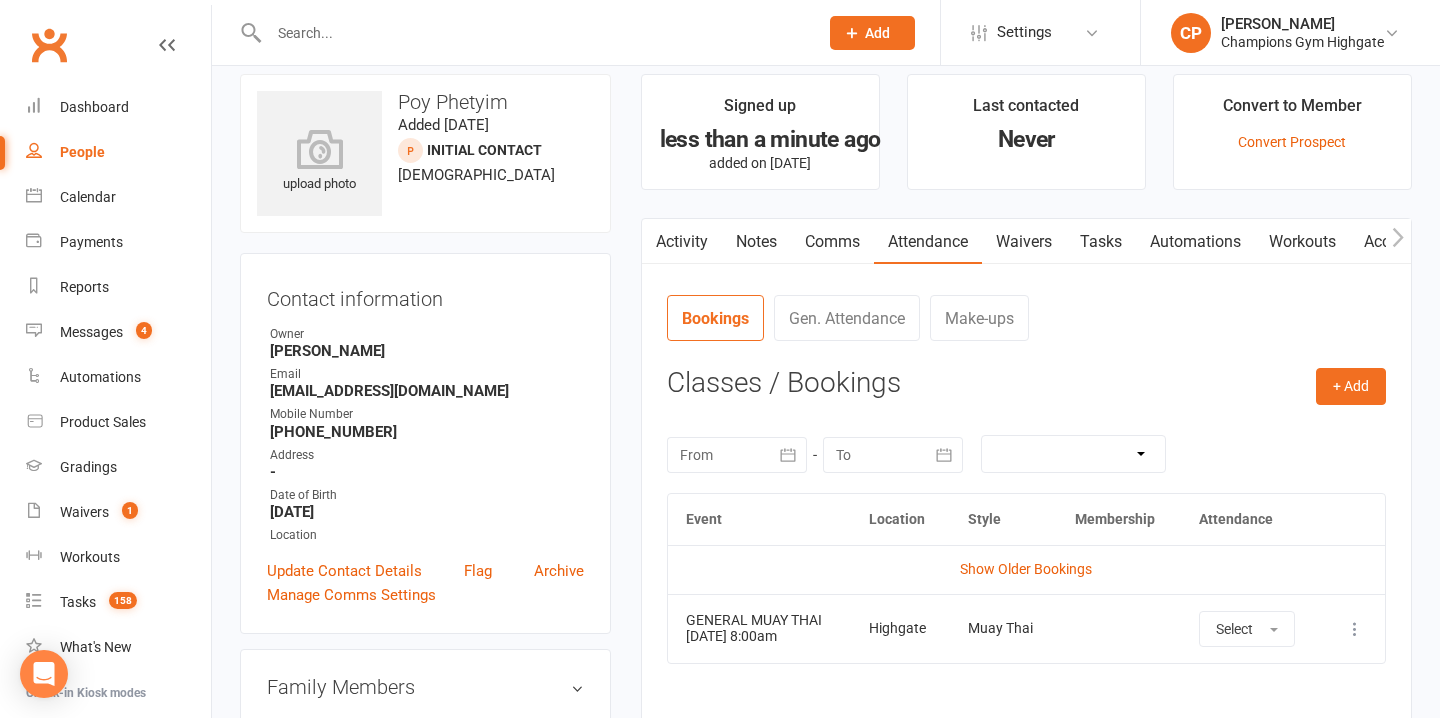 scroll, scrollTop: 0, scrollLeft: 0, axis: both 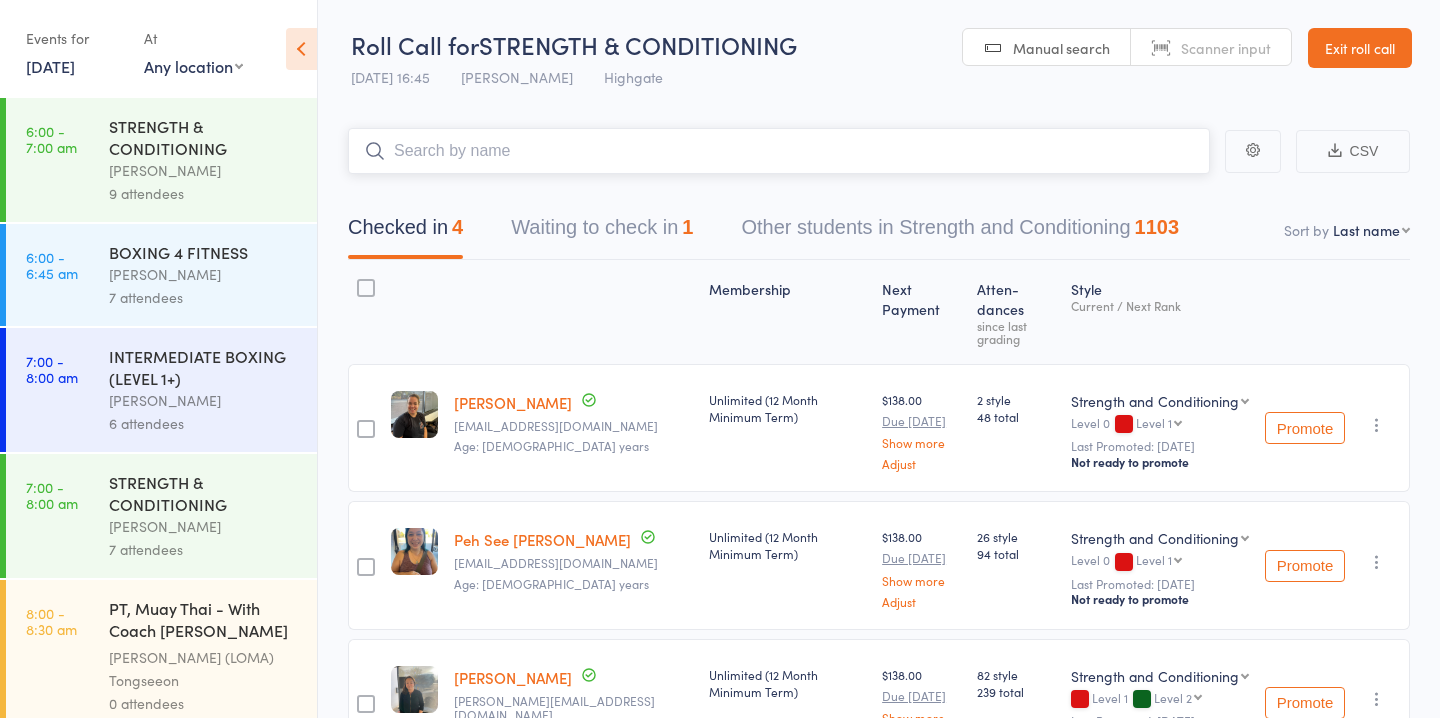 click on "Waiting to check in  1" at bounding box center [602, 232] 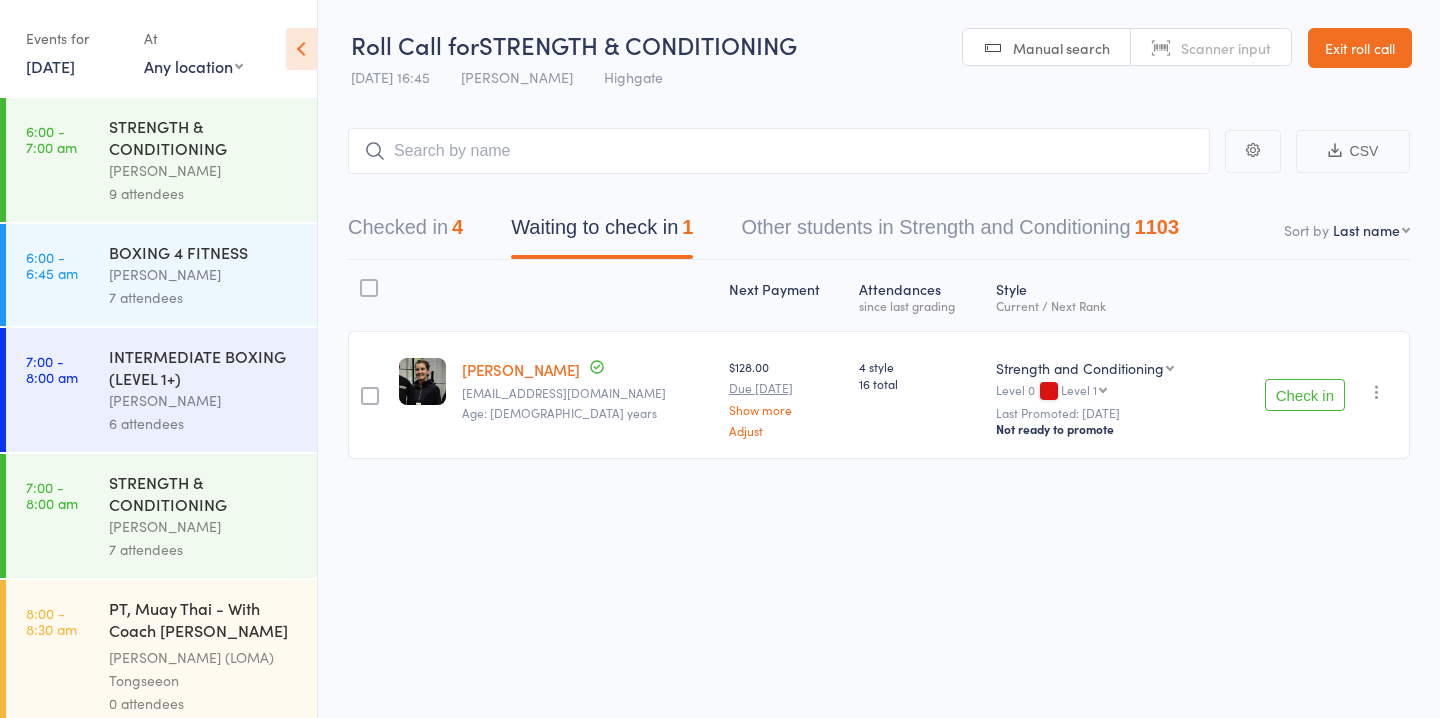 click on "Check in" at bounding box center [1305, 395] 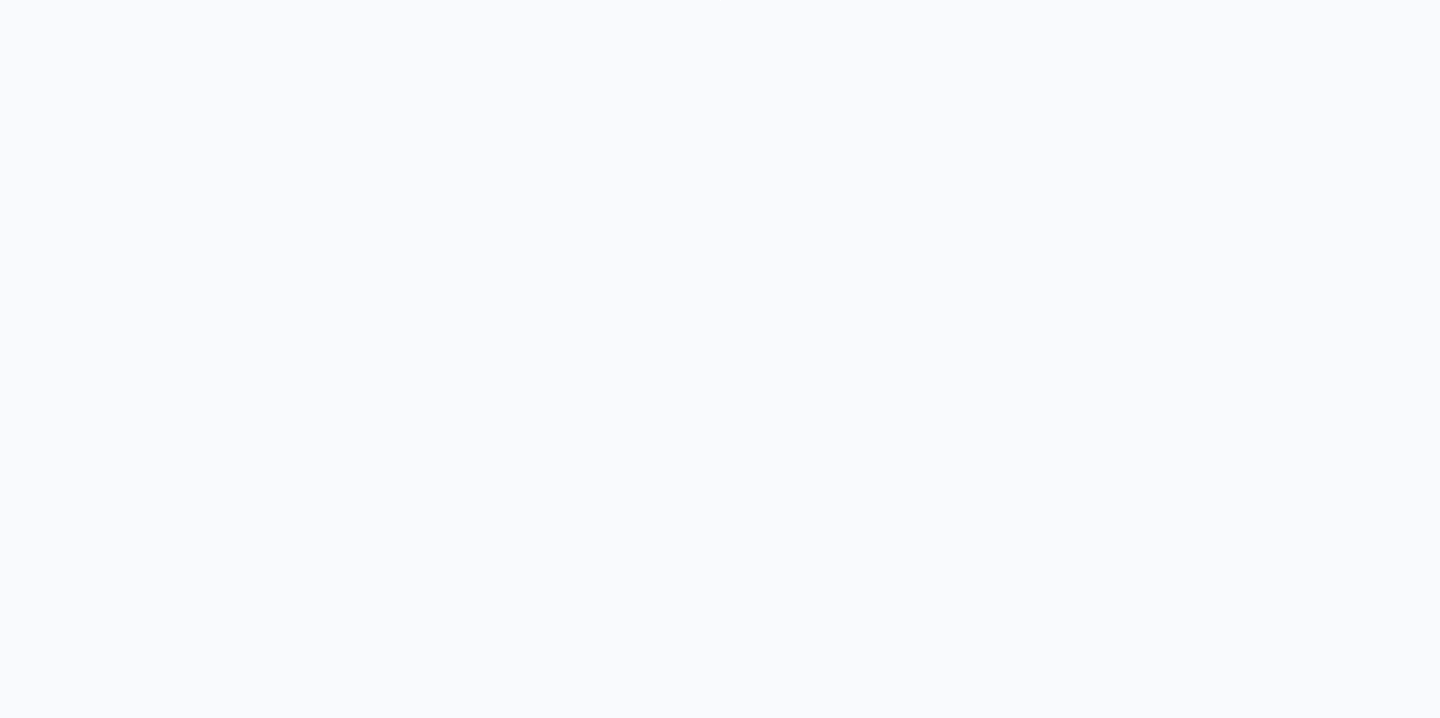 scroll, scrollTop: 0, scrollLeft: 0, axis: both 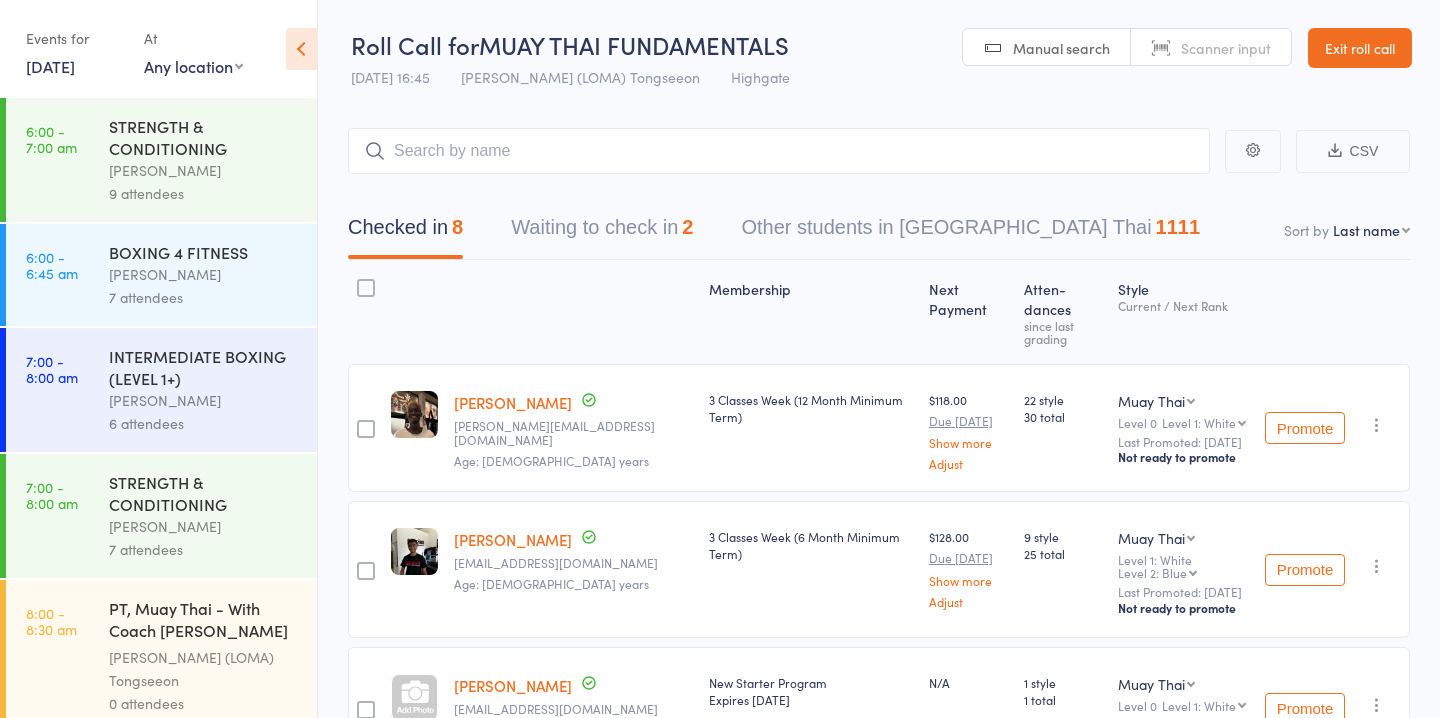 click on "Waiting to check in  2" at bounding box center (602, 232) 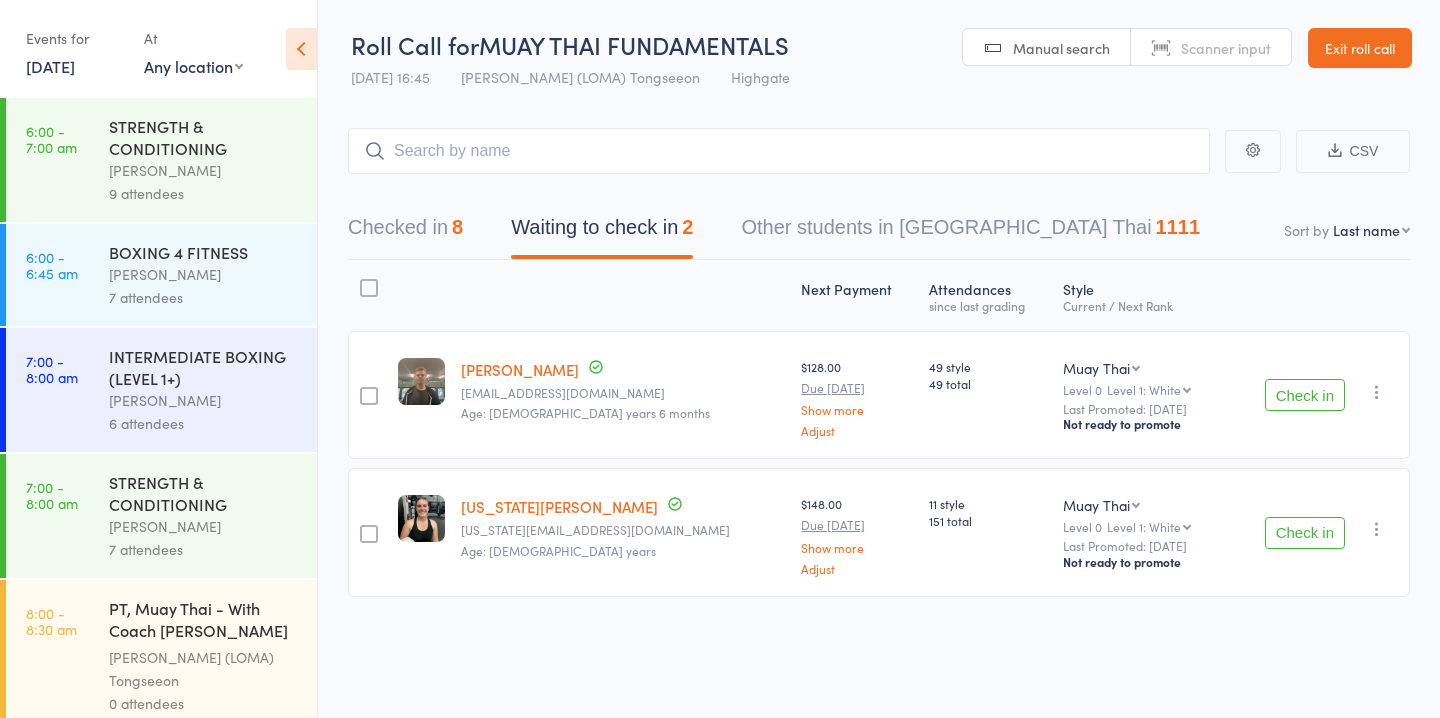 click on "Check in" at bounding box center [1305, 533] 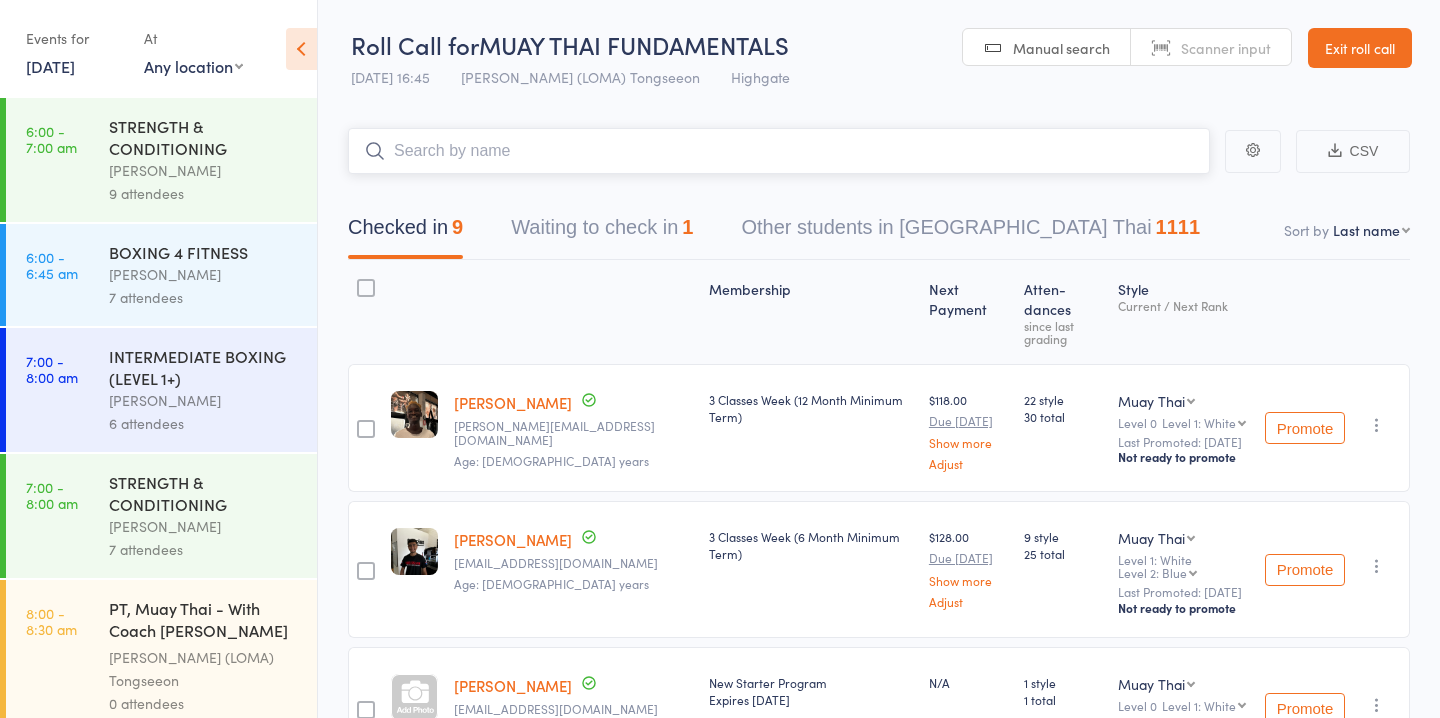 scroll, scrollTop: 0, scrollLeft: 0, axis: both 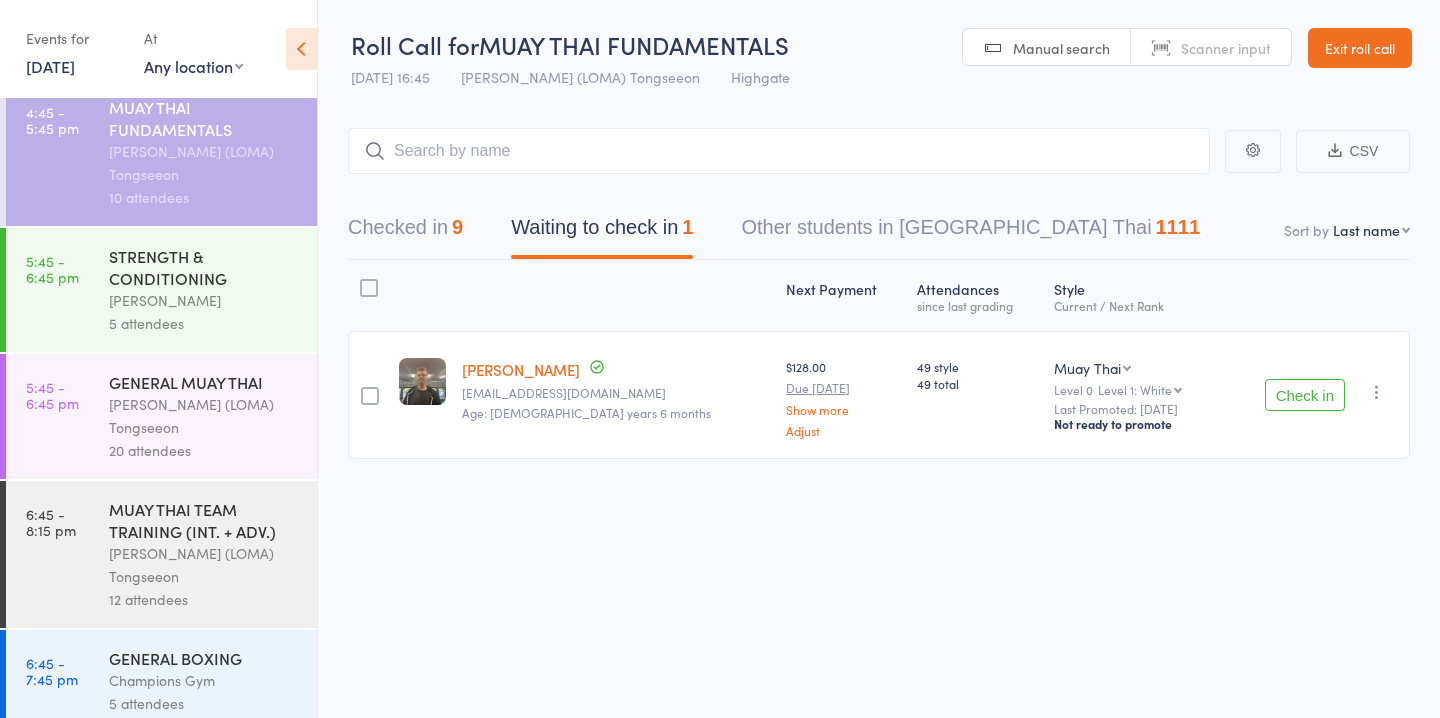 click on "[PERSON_NAME] (LOMA) Tongseeon" at bounding box center (204, 416) 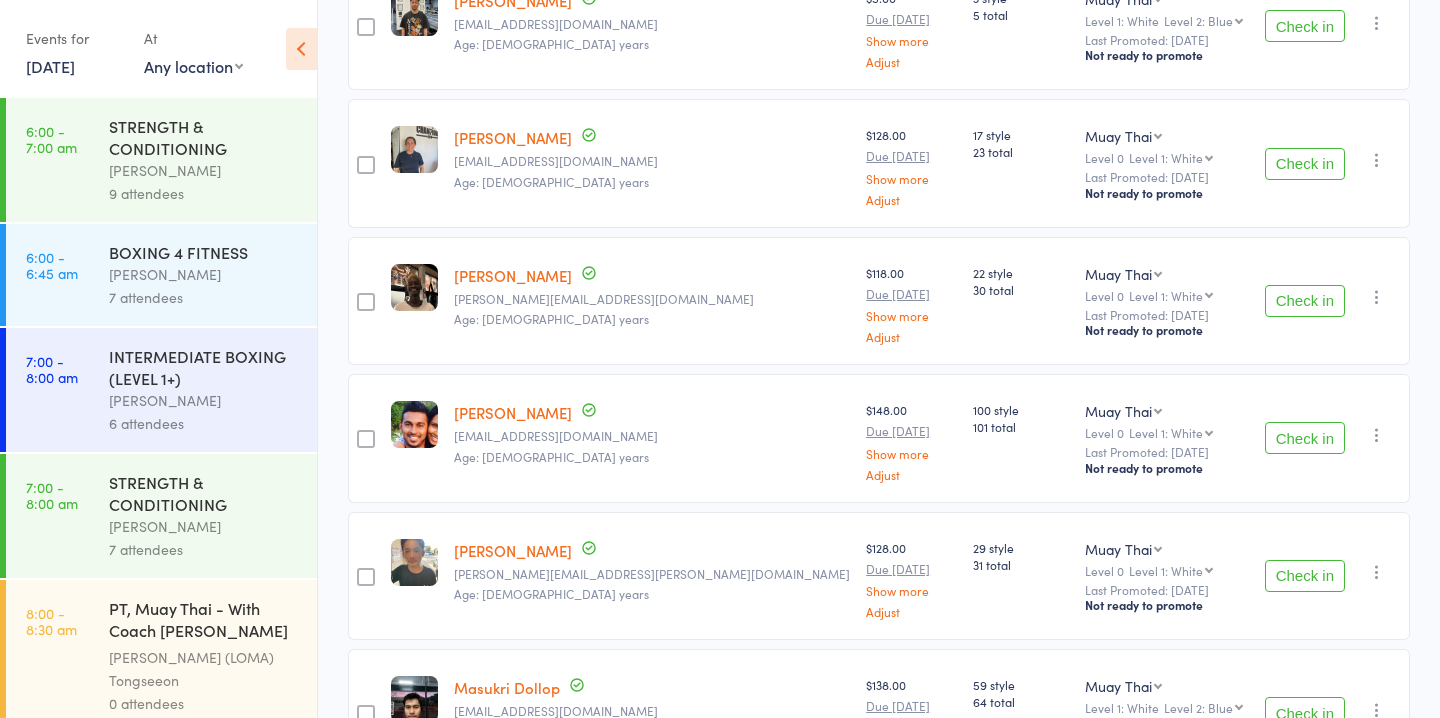 scroll, scrollTop: 372, scrollLeft: 0, axis: vertical 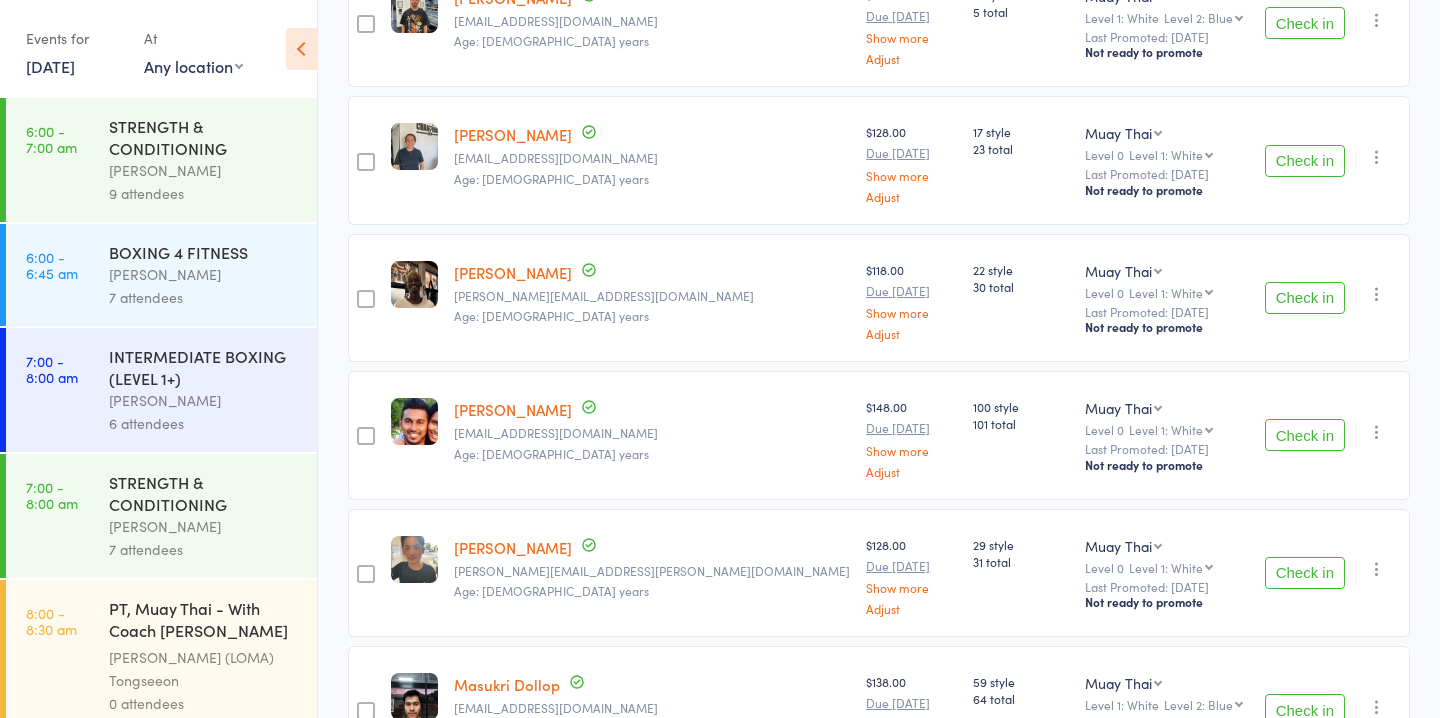 click on "Check in" at bounding box center (1305, 298) 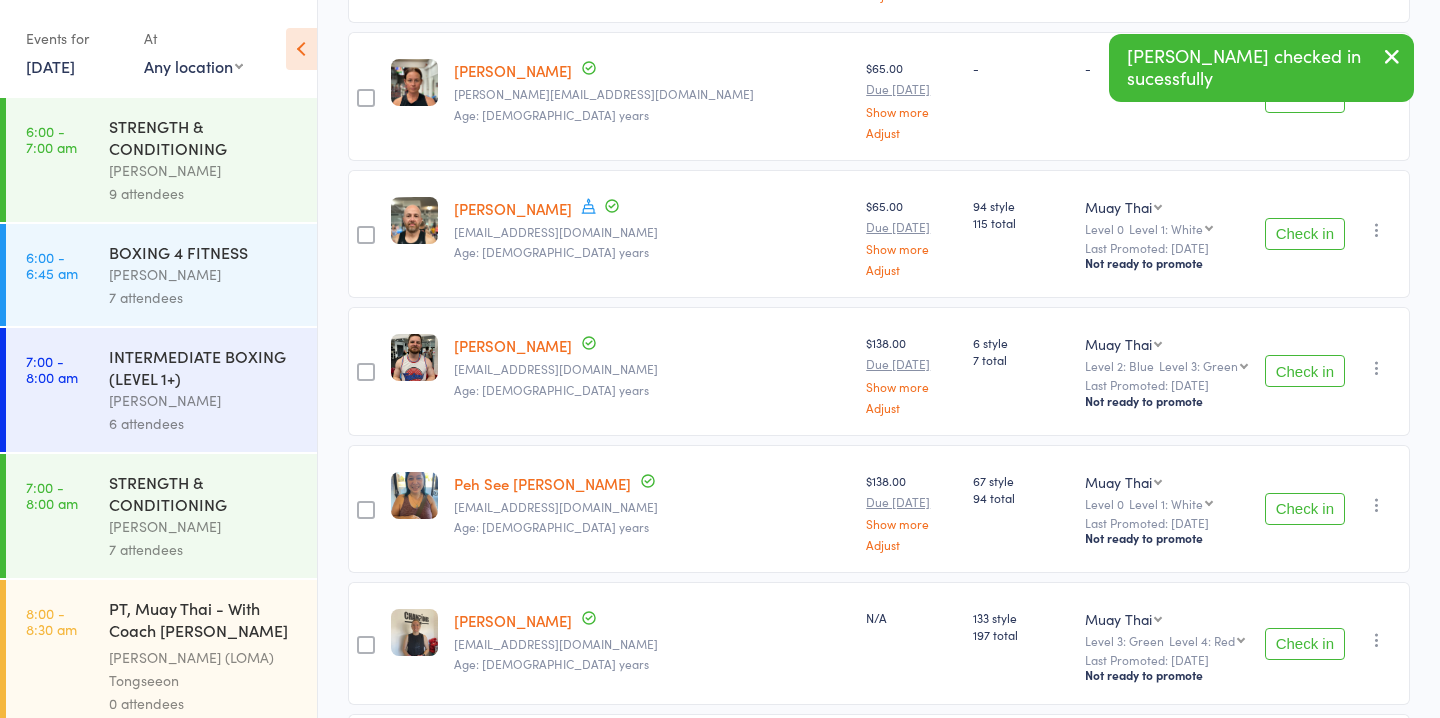 scroll, scrollTop: 1140, scrollLeft: 0, axis: vertical 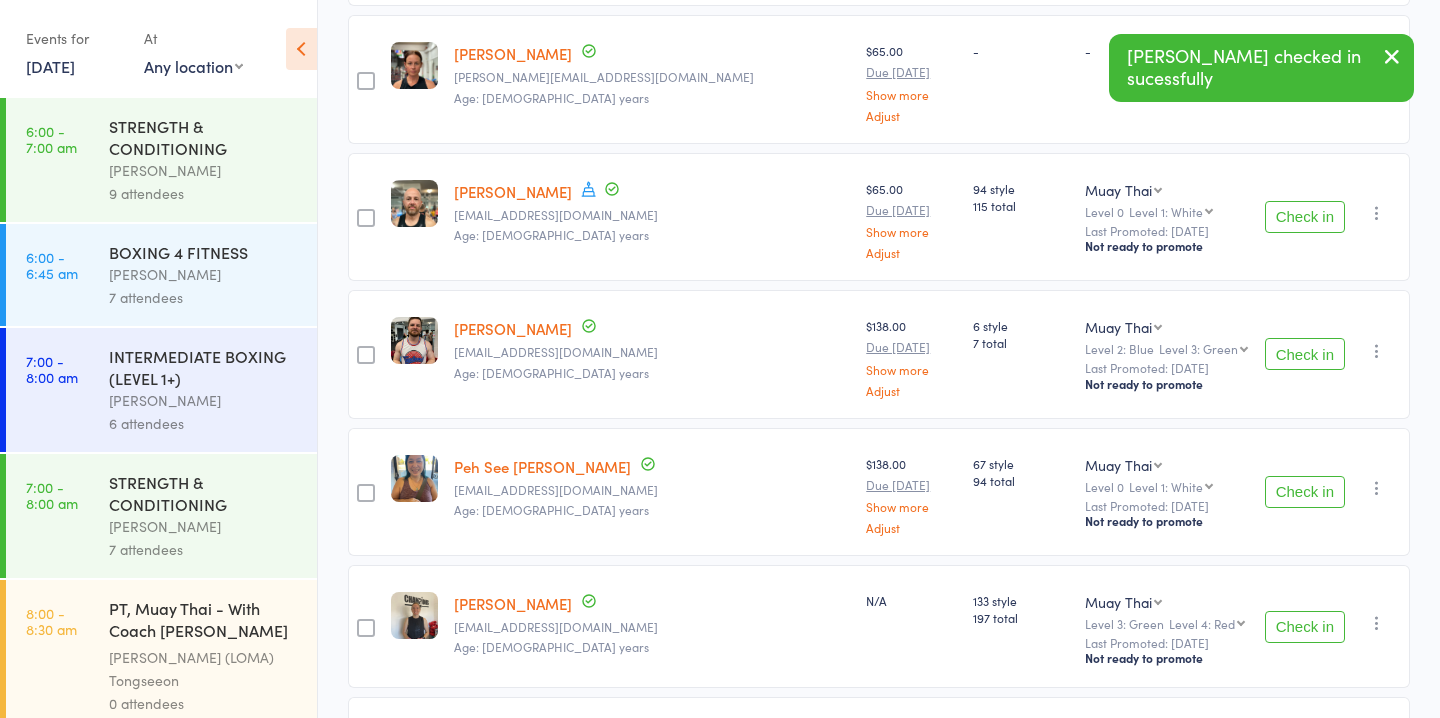 click on "Check in" at bounding box center (1305, 492) 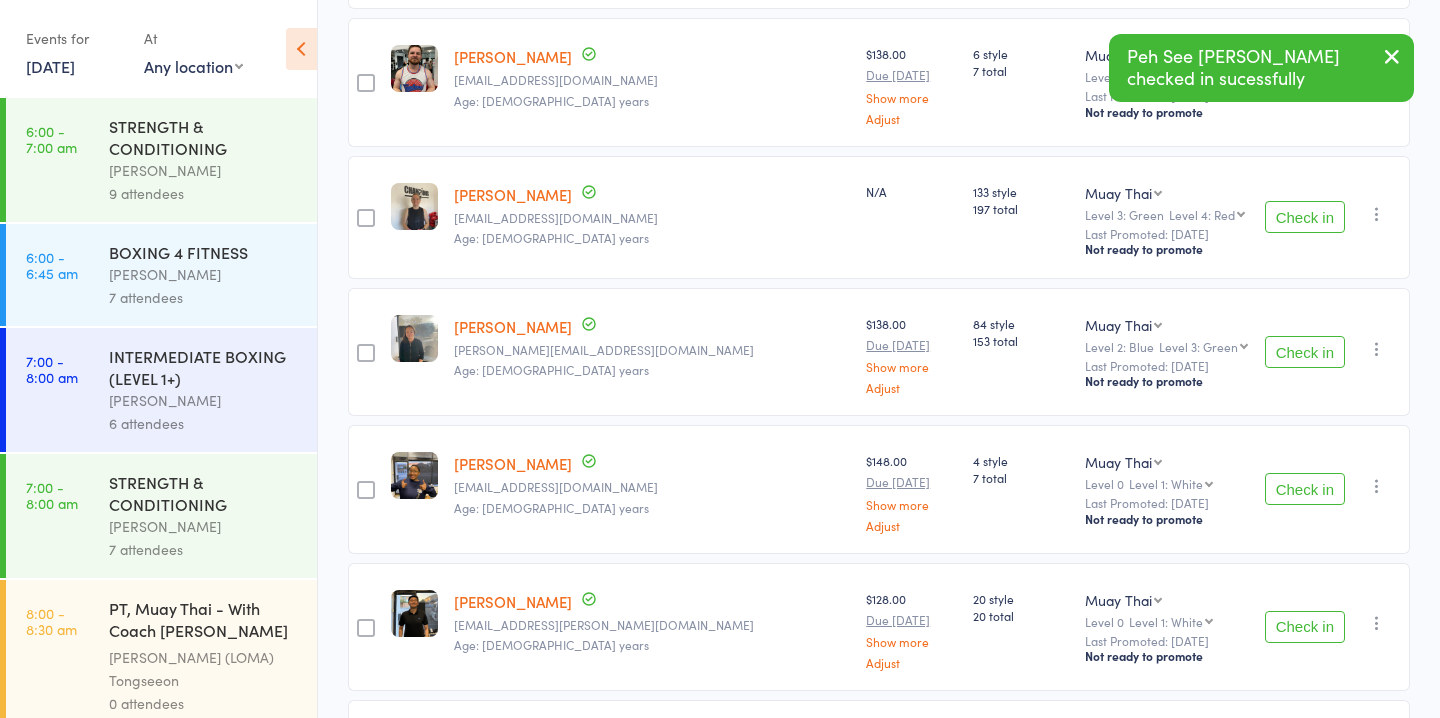 scroll, scrollTop: 1420, scrollLeft: 0, axis: vertical 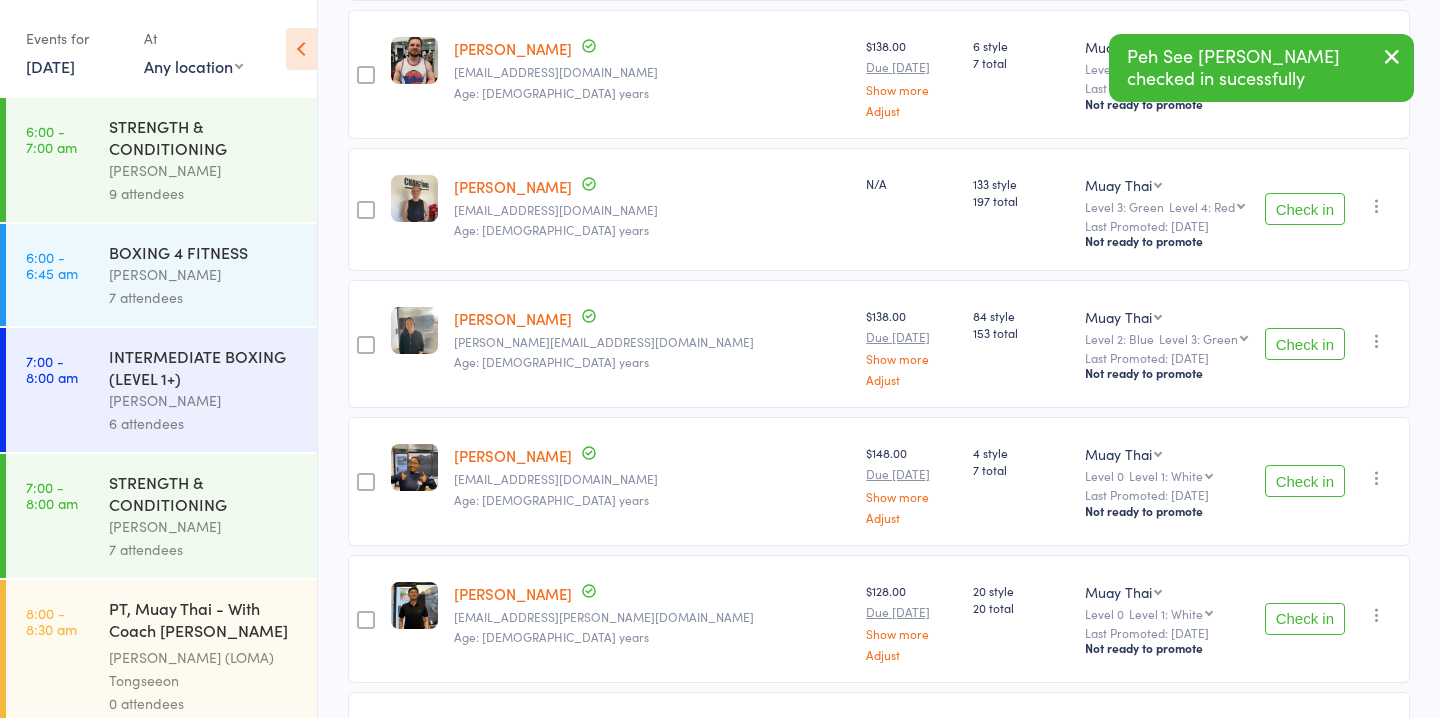 click on "Check in" at bounding box center [1305, 344] 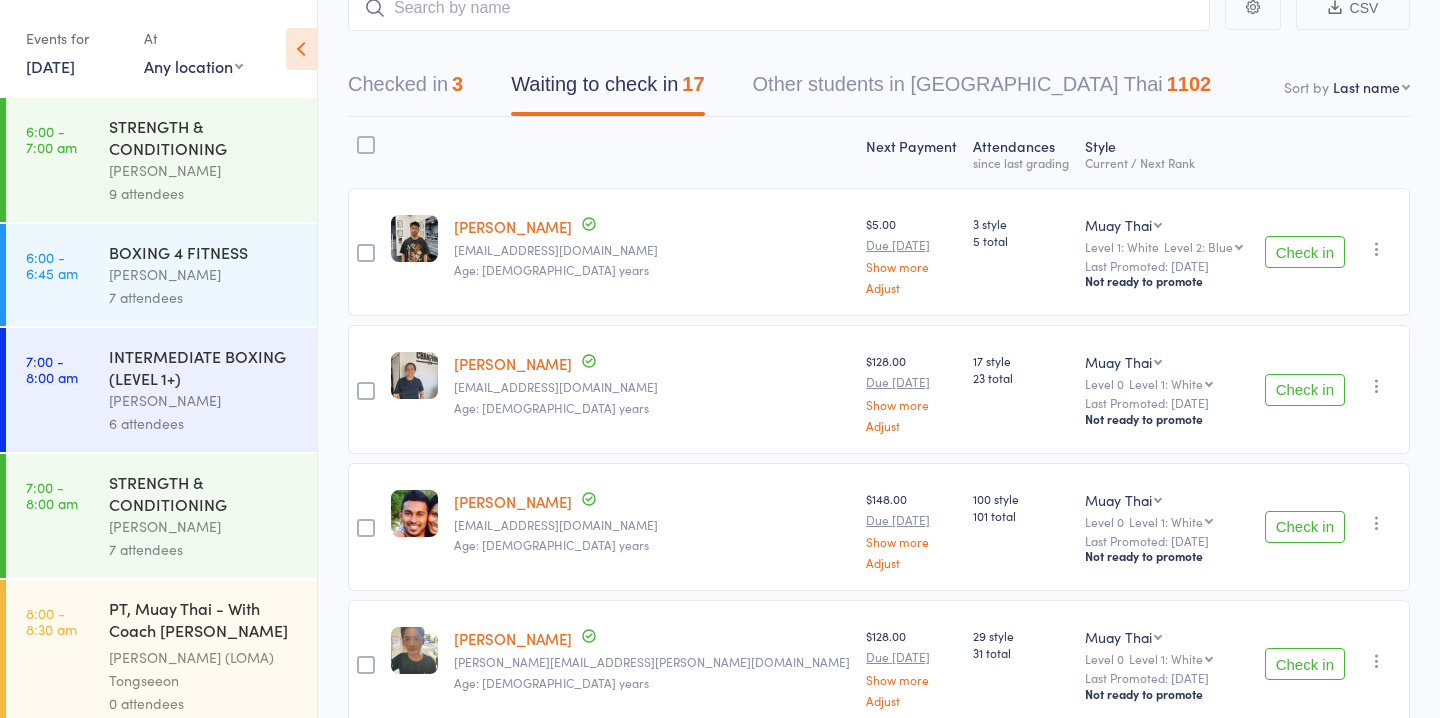 scroll, scrollTop: 0, scrollLeft: 0, axis: both 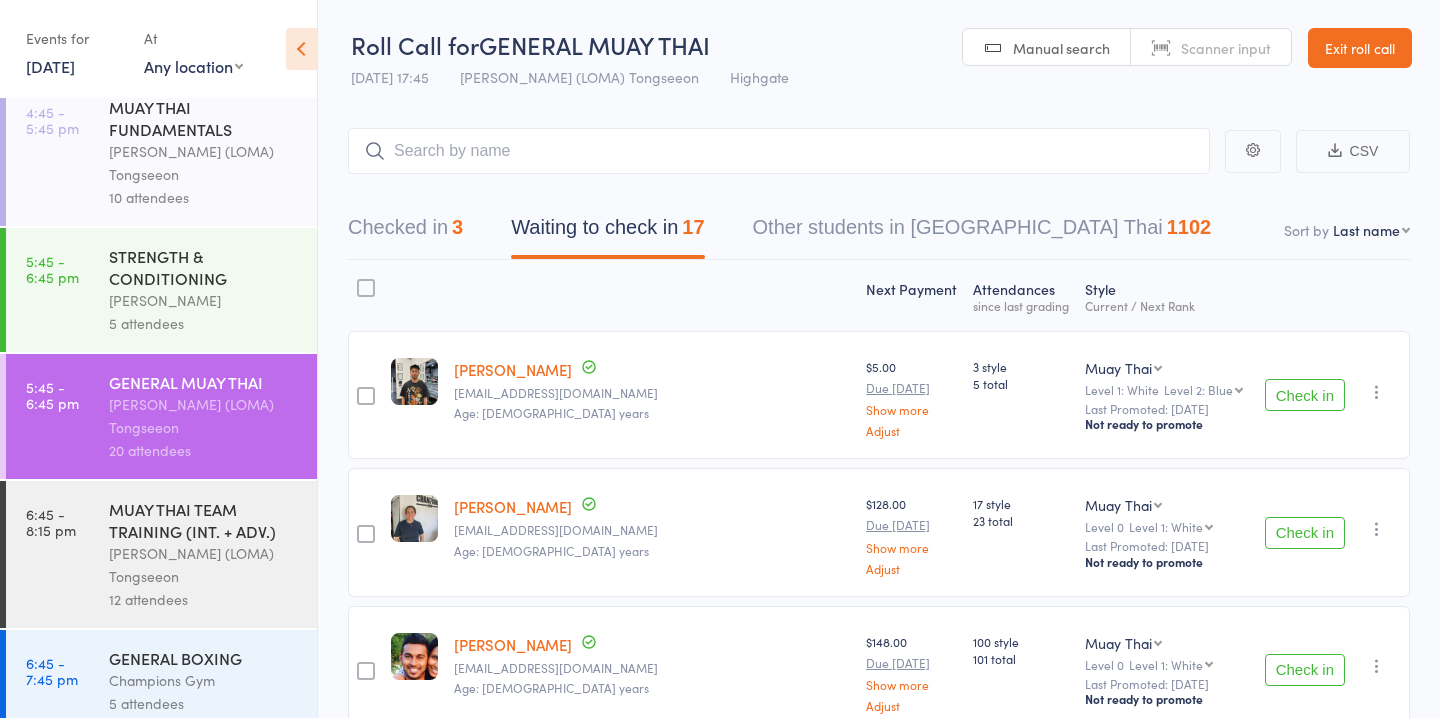 click on "MUAY THAI FUNDAMENTALS Ronnarong (LOMA) Tongseeon 10 attendees" at bounding box center [213, 152] 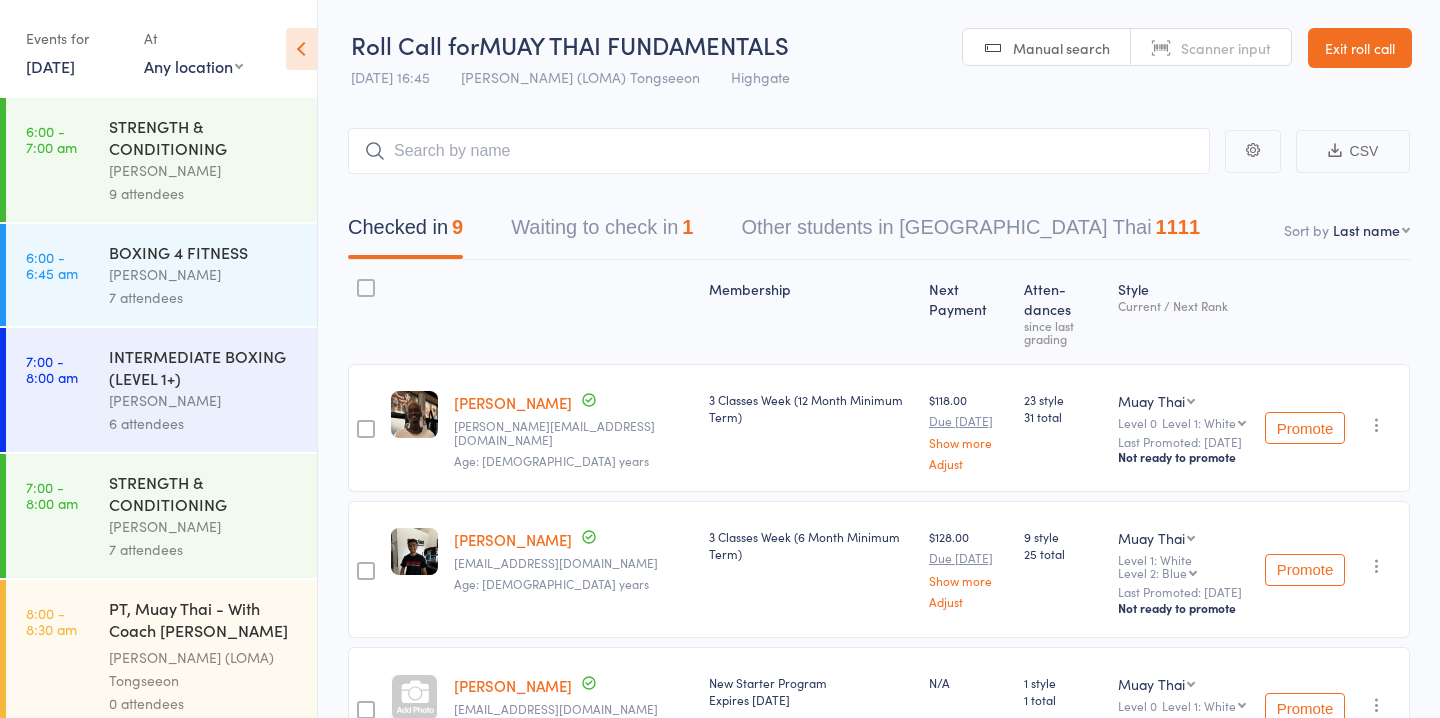 click on "Waiting to check in  1" at bounding box center [602, 232] 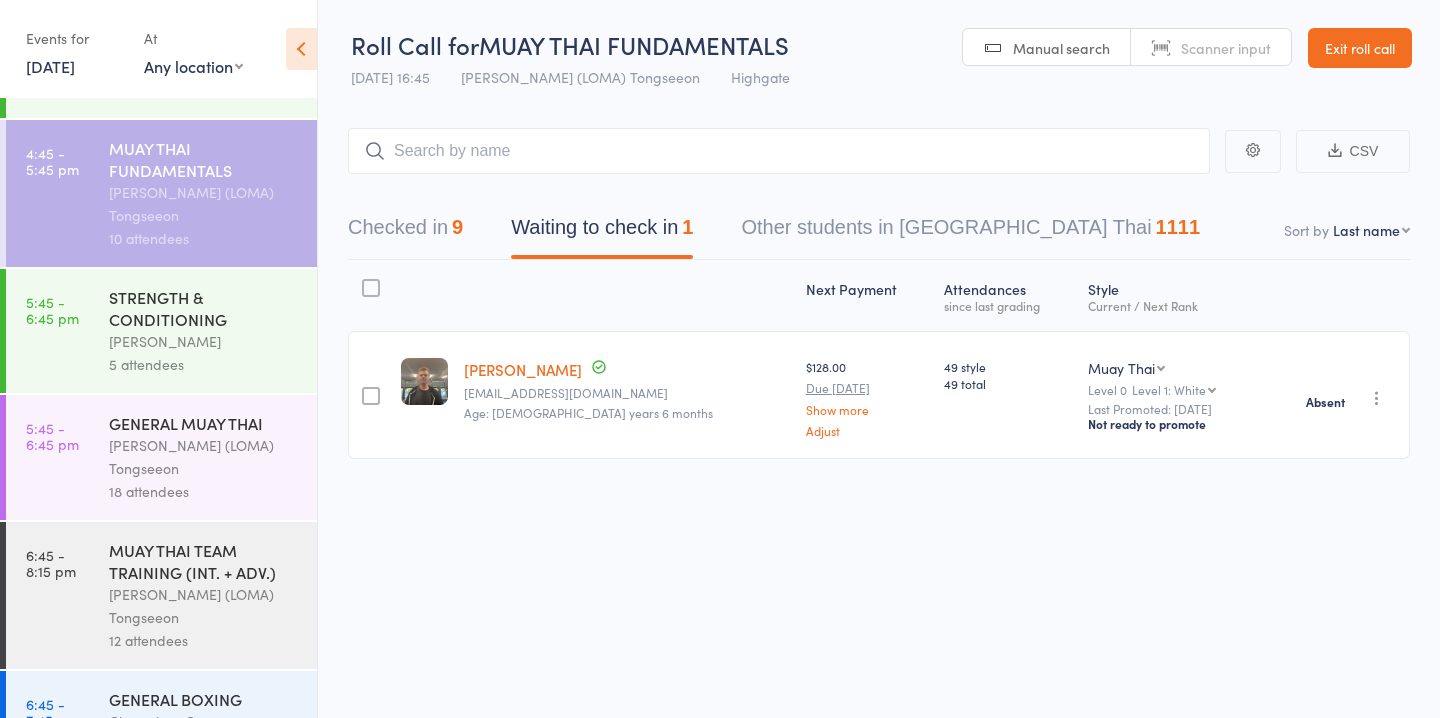 scroll, scrollTop: 2449, scrollLeft: 0, axis: vertical 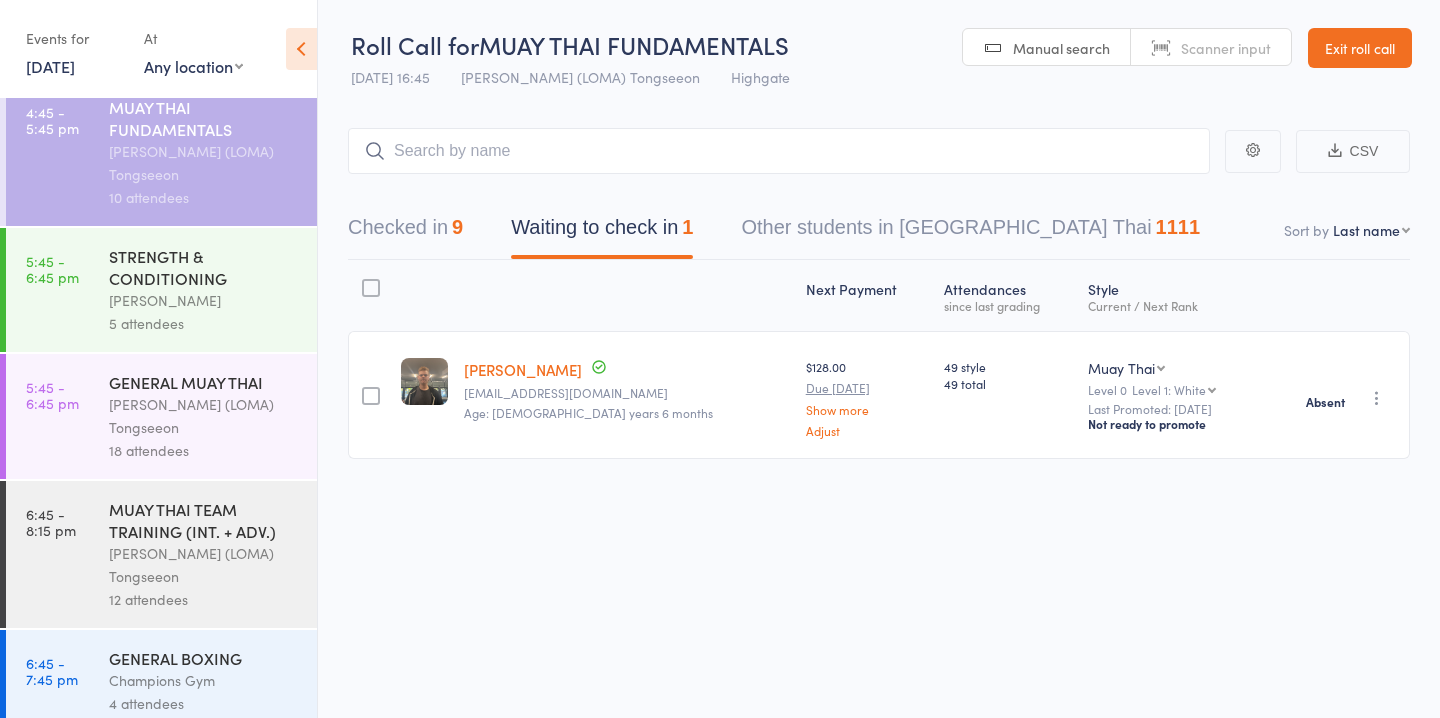 click on "[PERSON_NAME] (LOMA) Tongseeon" at bounding box center (204, 416) 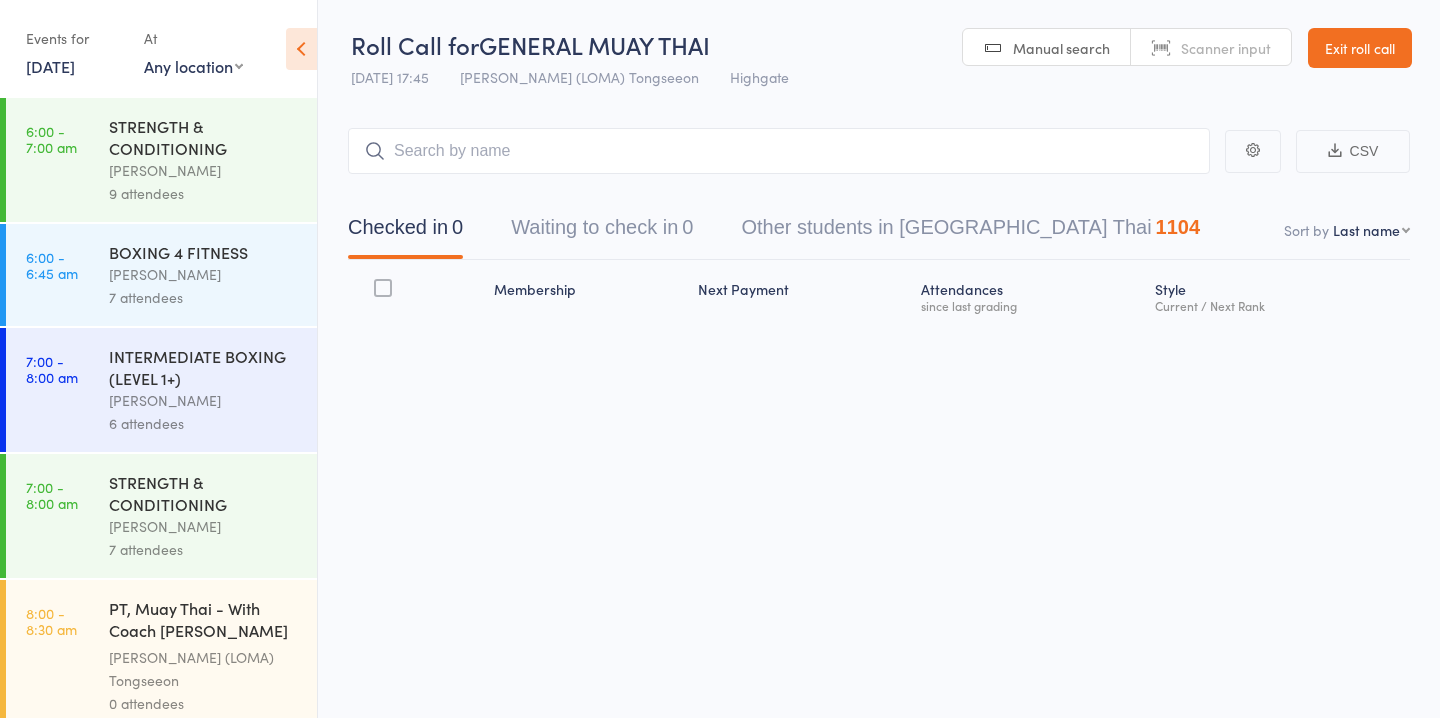 click at bounding box center [779, 151] 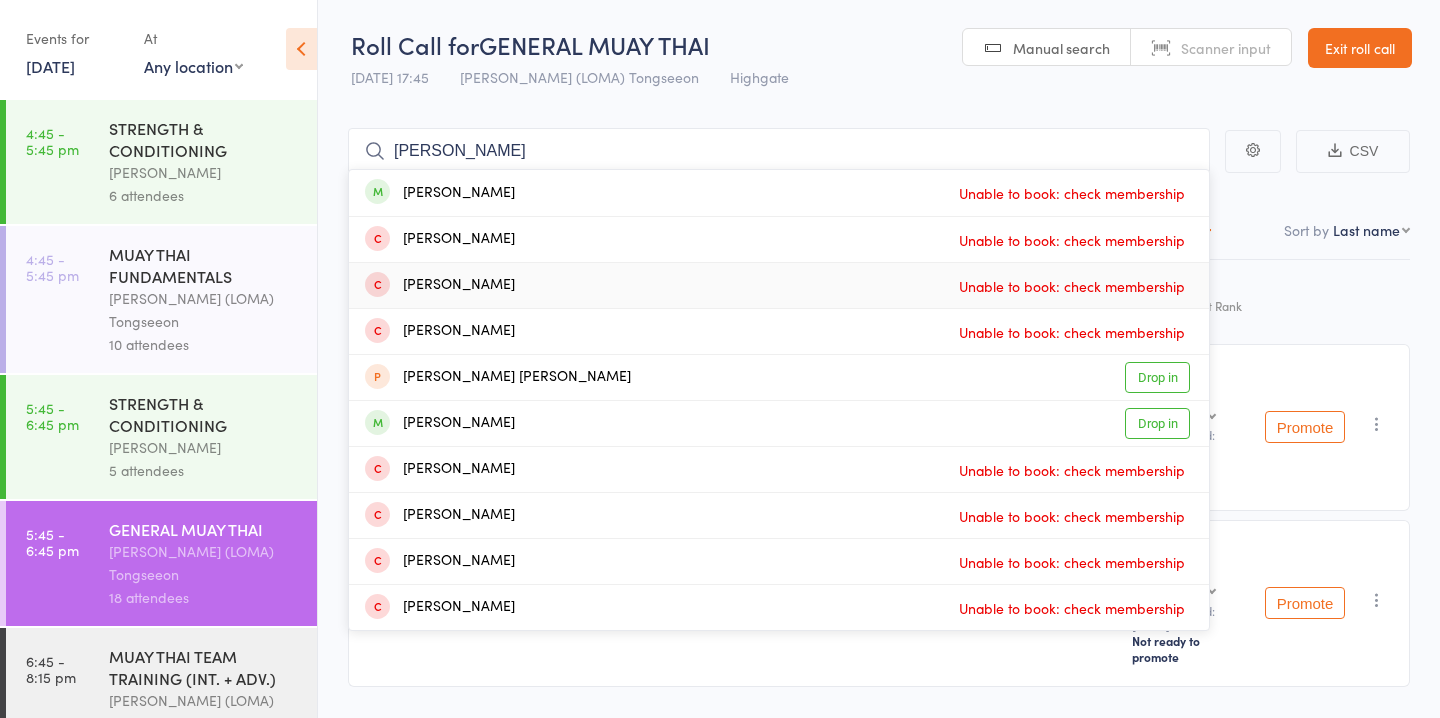 scroll, scrollTop: 2303, scrollLeft: 0, axis: vertical 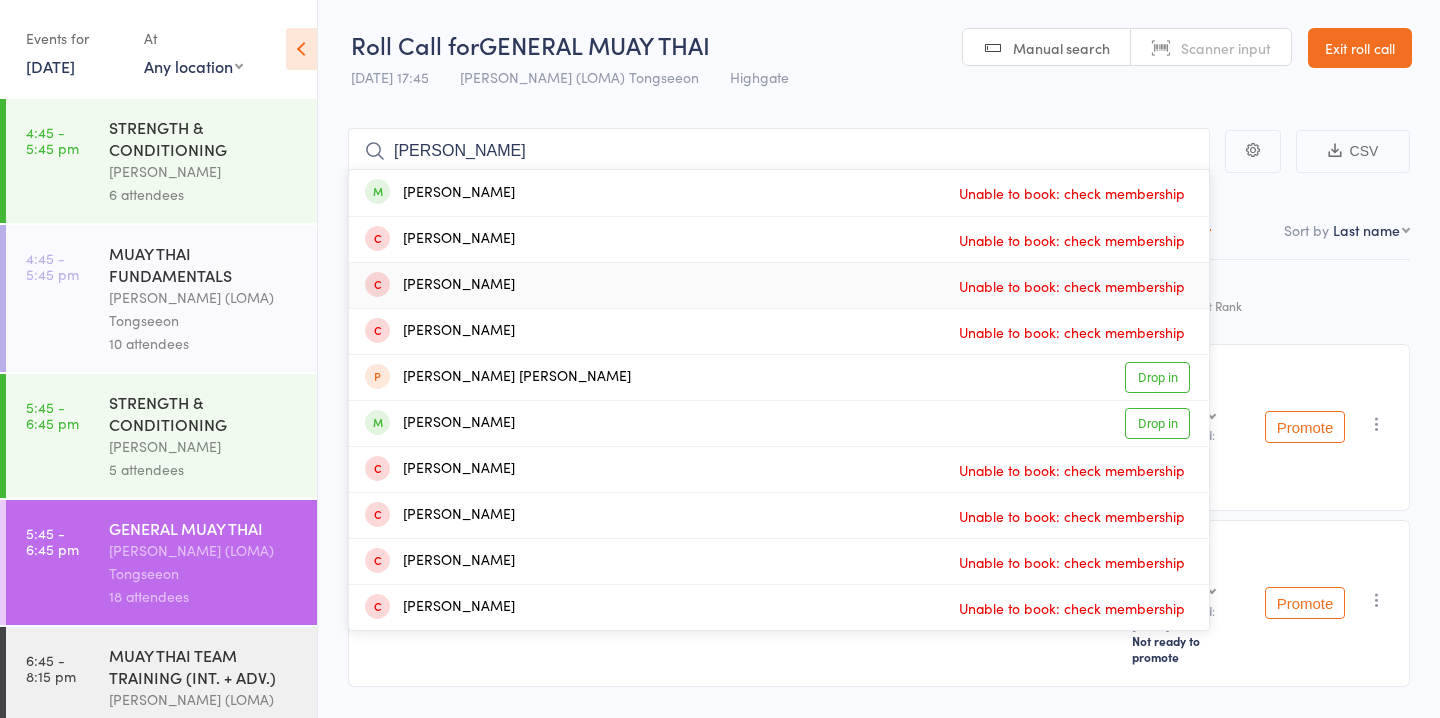 type on "[PERSON_NAME]" 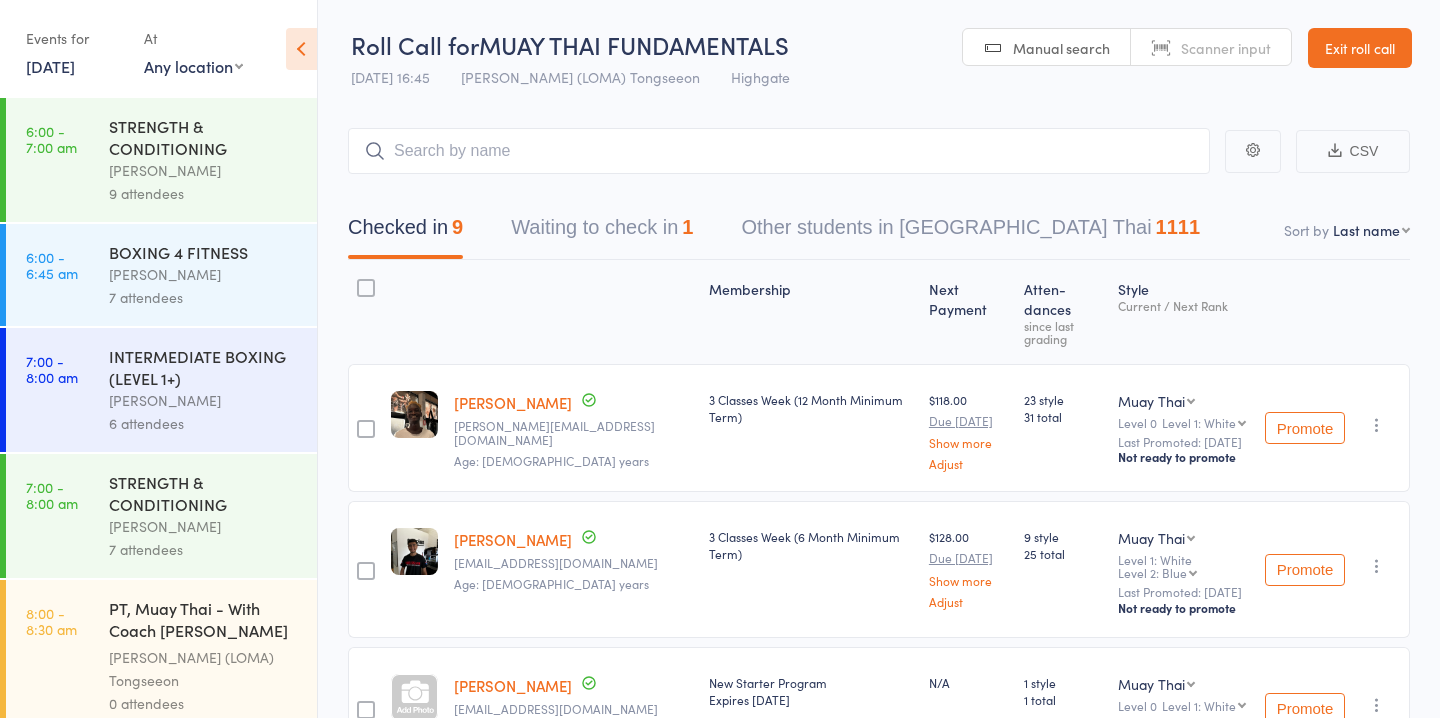 click on "Waiting to check in  1" at bounding box center [602, 232] 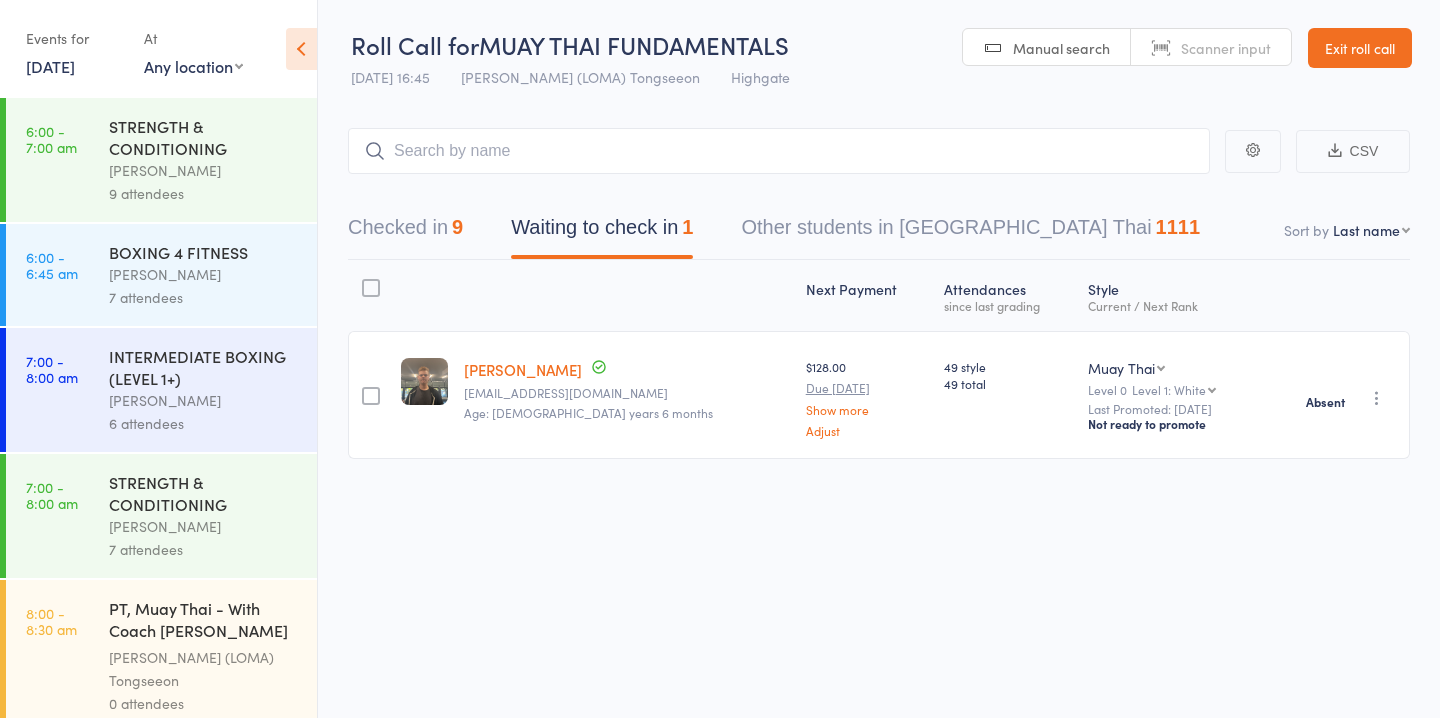 click at bounding box center [1377, 398] 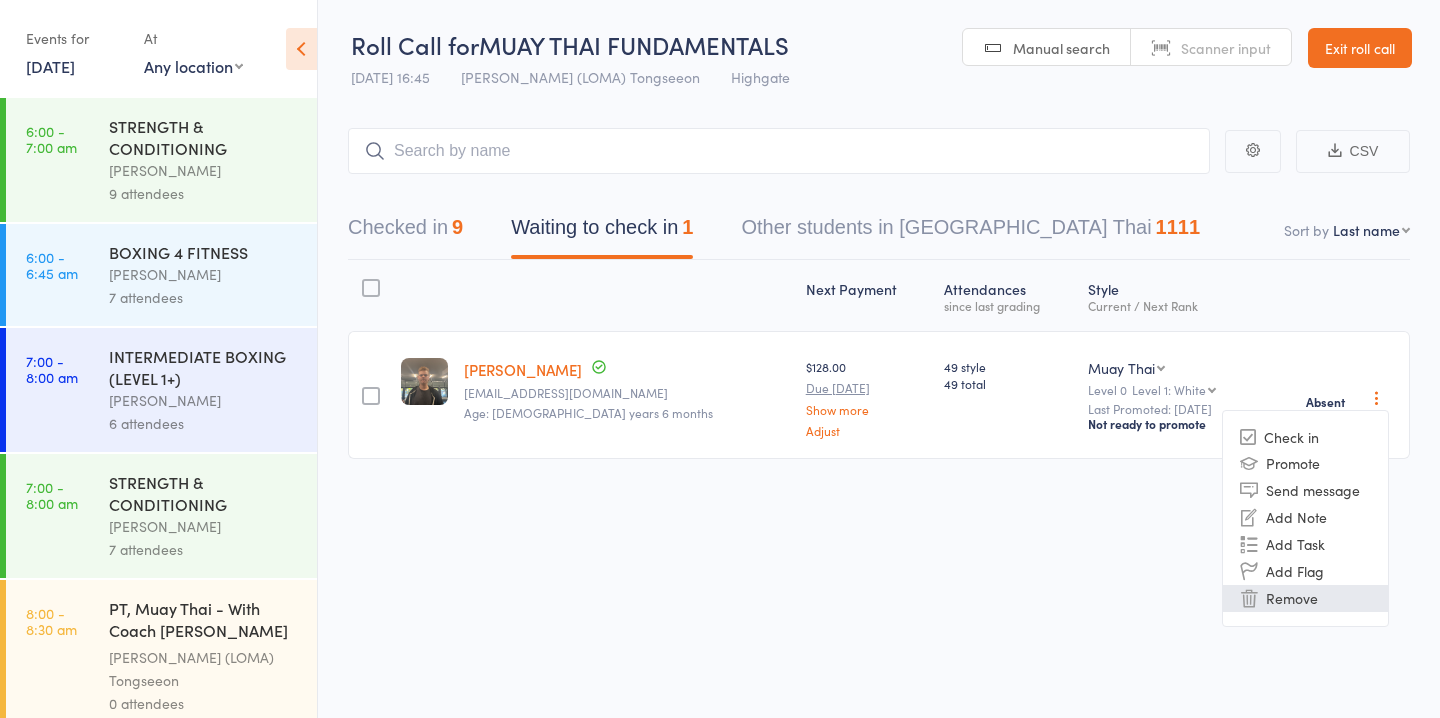 click on "Remove" at bounding box center (1305, 598) 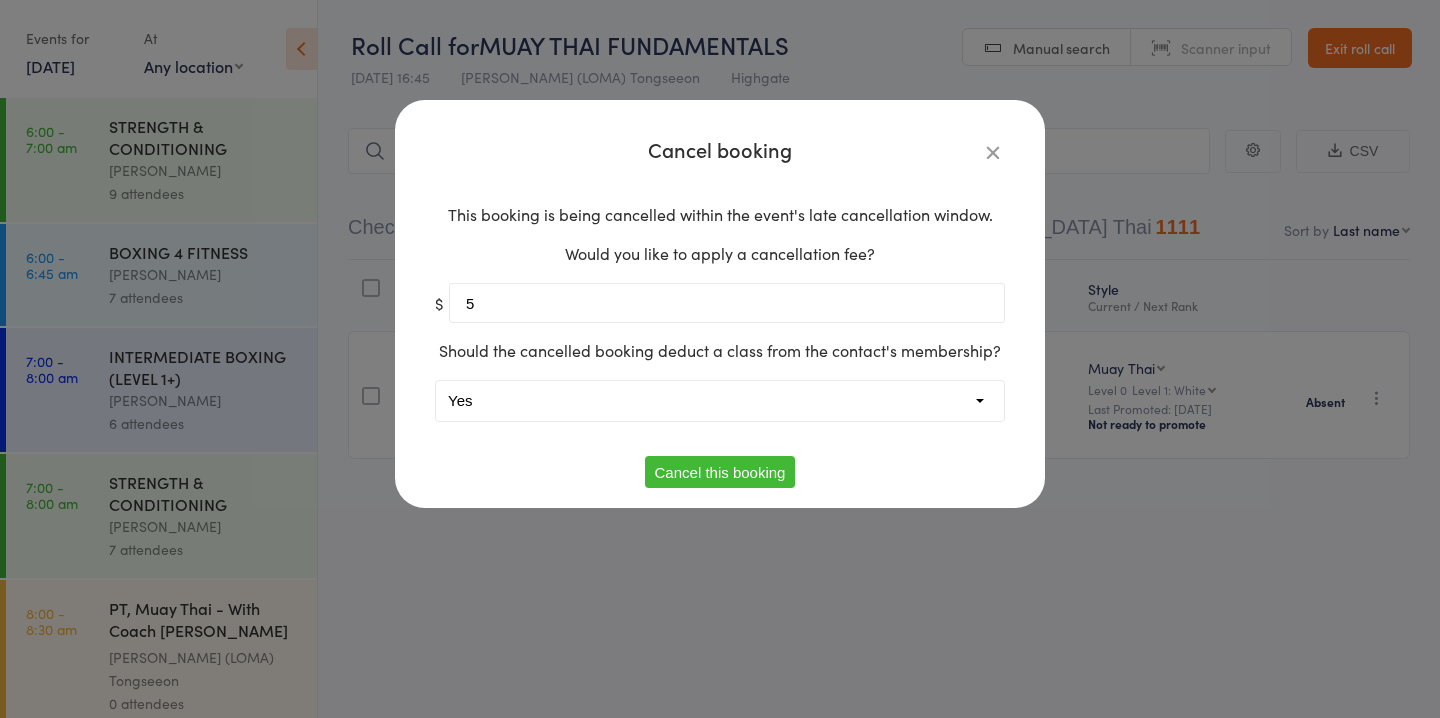 click on "5" at bounding box center (727, 303) 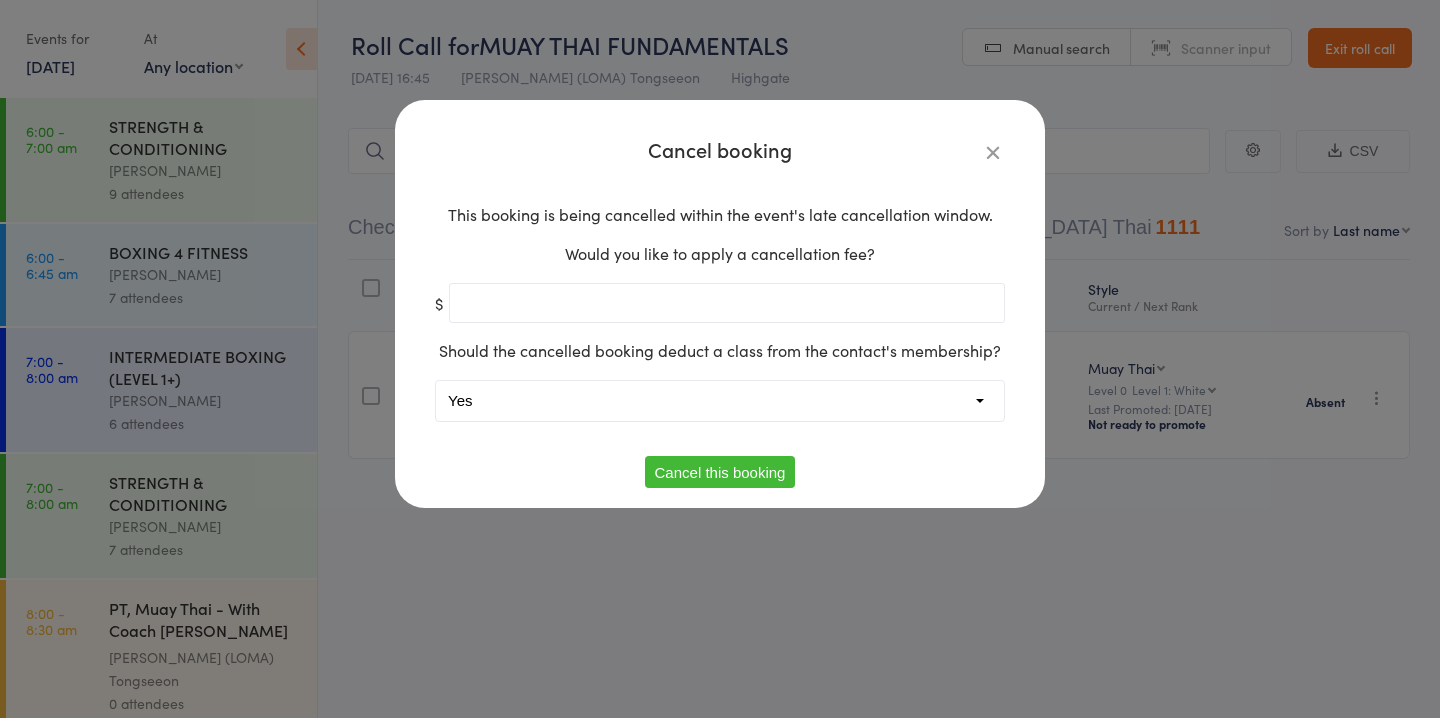 type 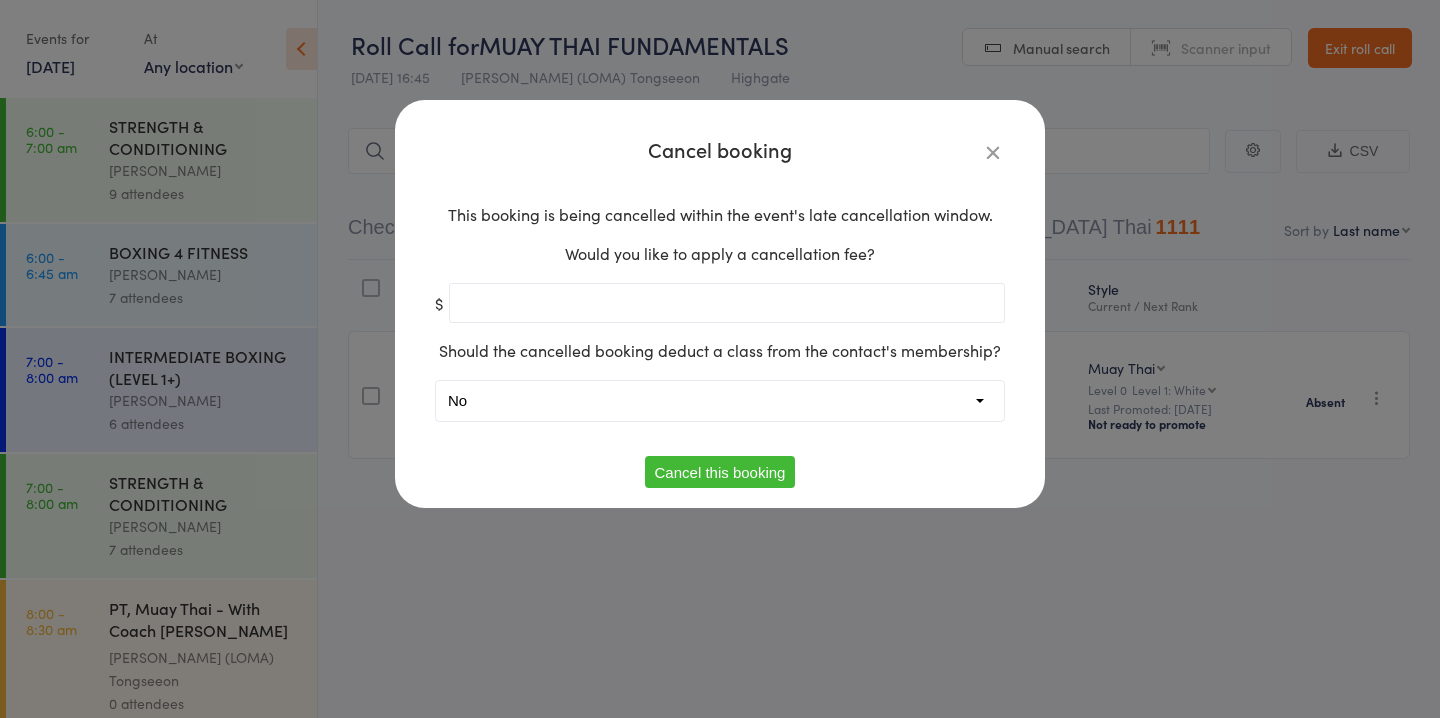 click on "Cancel this booking" at bounding box center (720, 472) 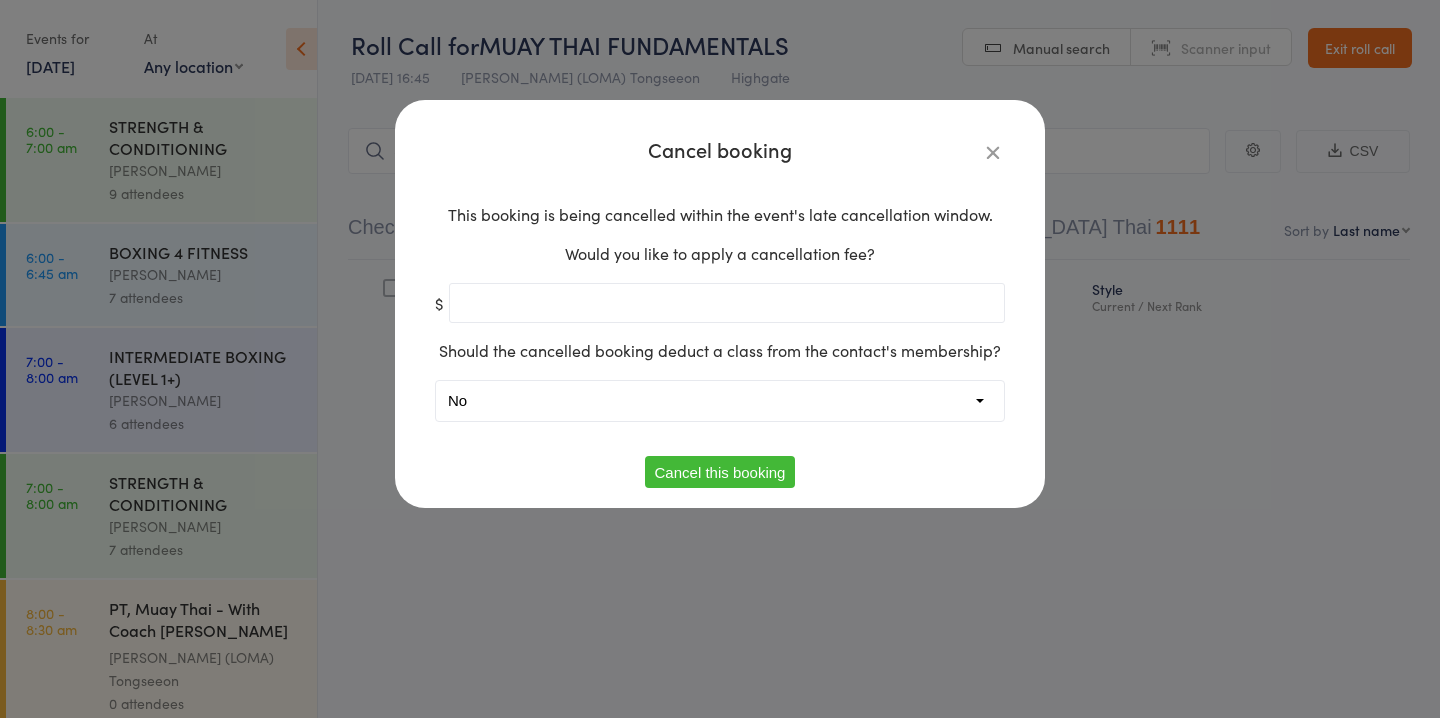 scroll, scrollTop: 1, scrollLeft: 0, axis: vertical 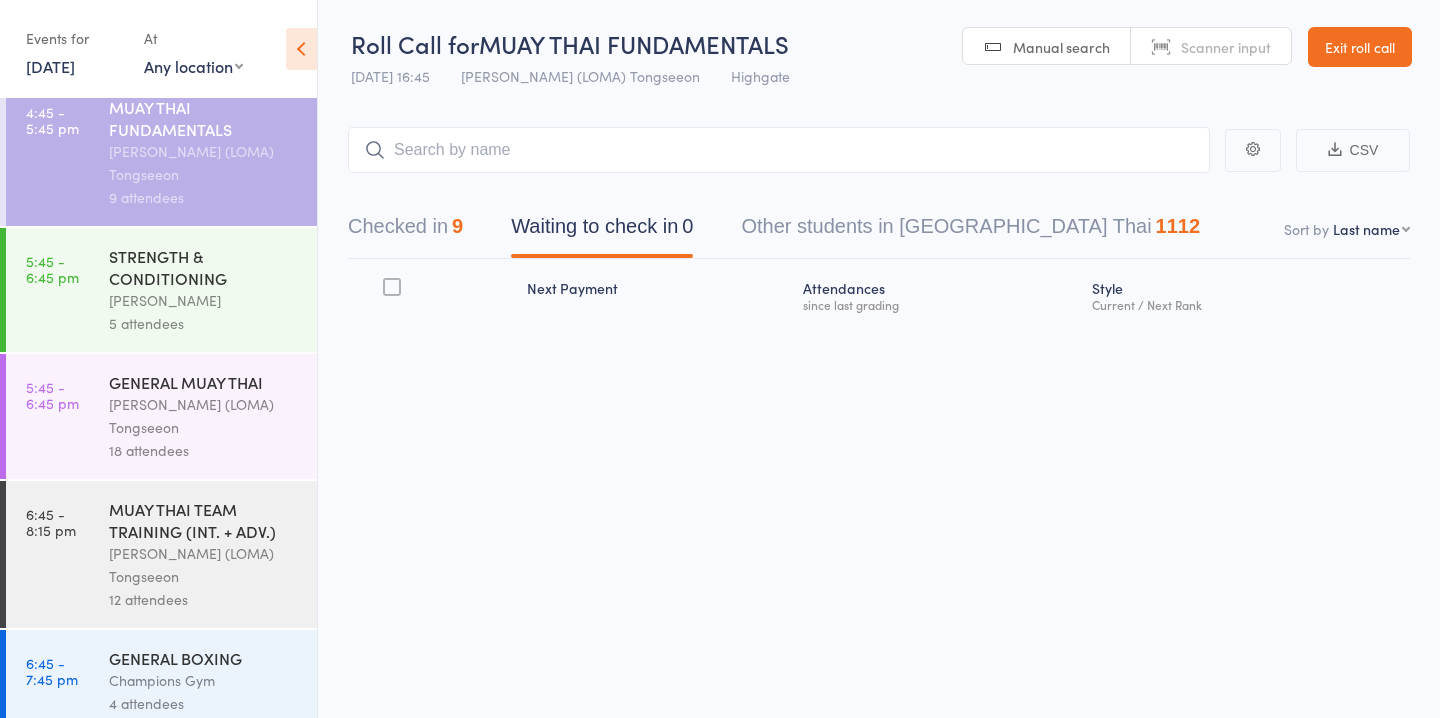 click on "18 attendees" at bounding box center (204, 450) 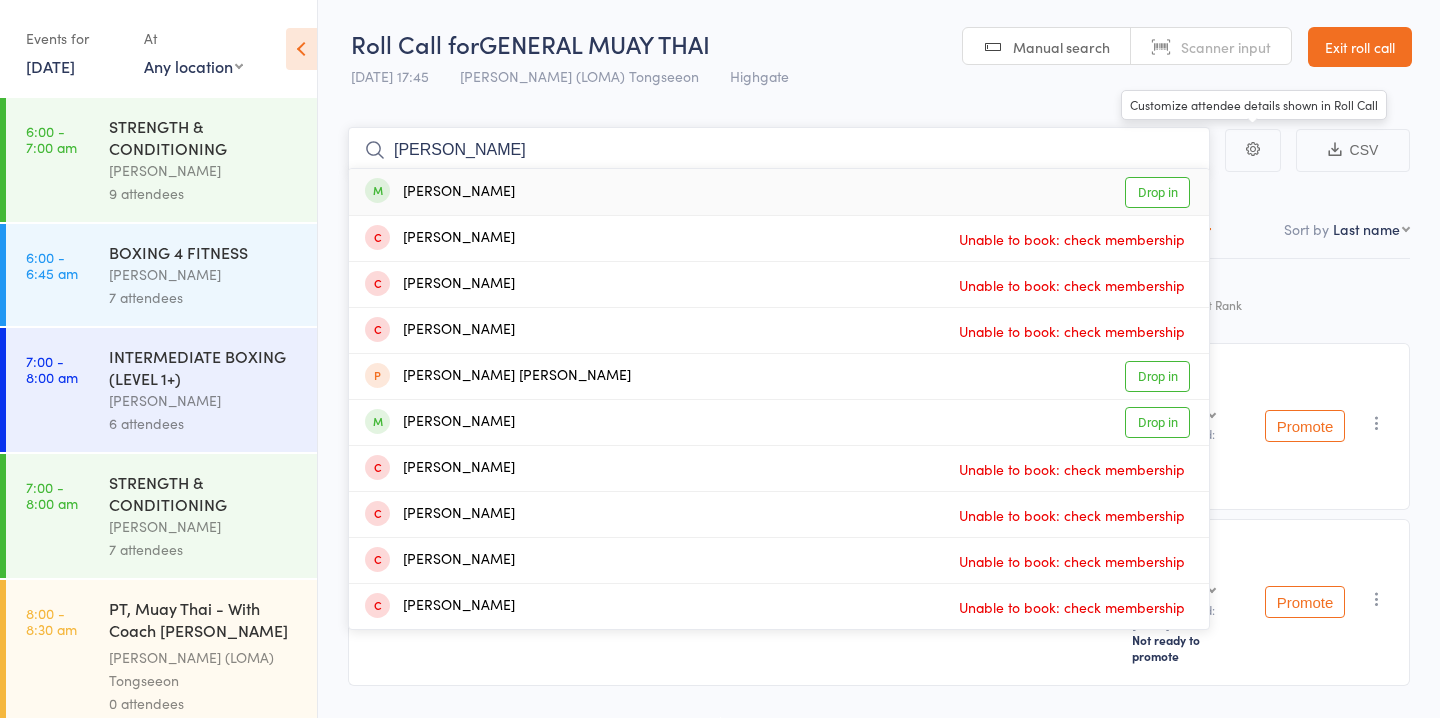 type on "[PERSON_NAME]" 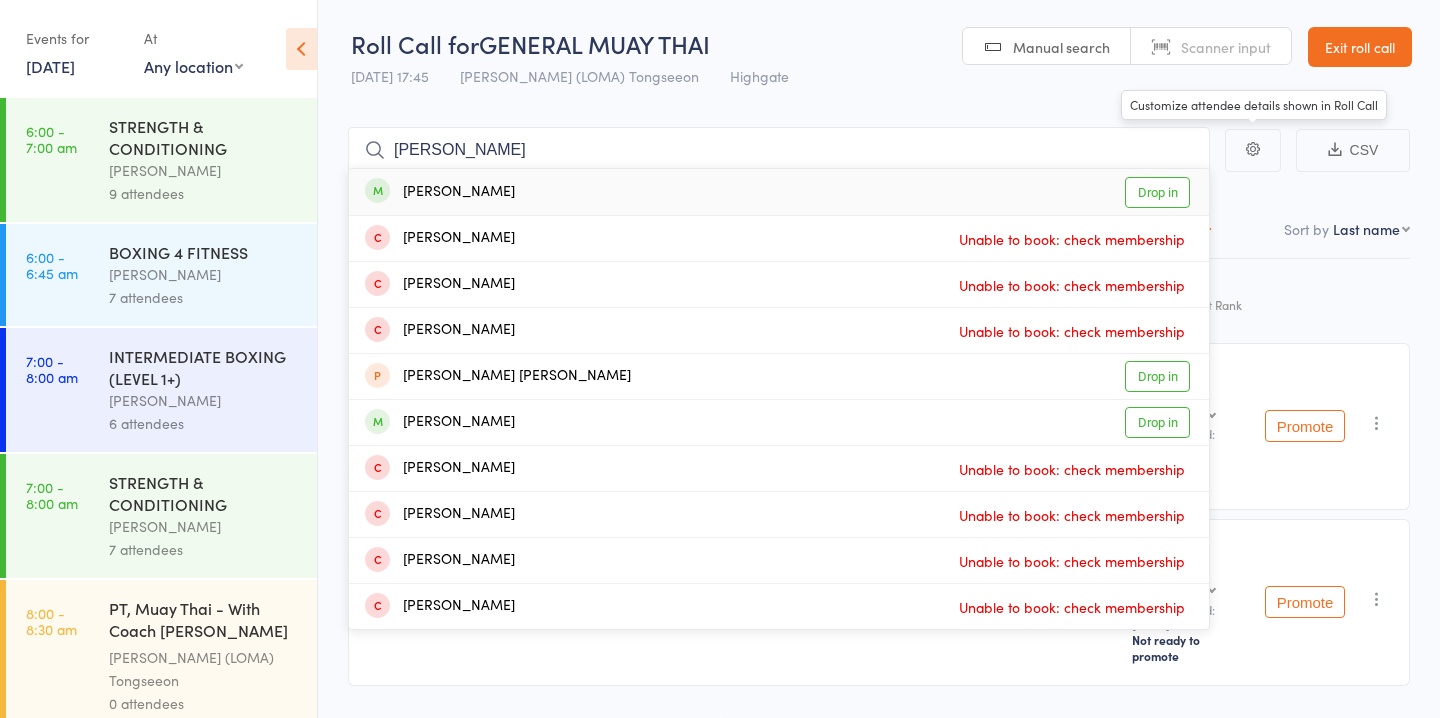 click on "Drop in" at bounding box center [1157, 192] 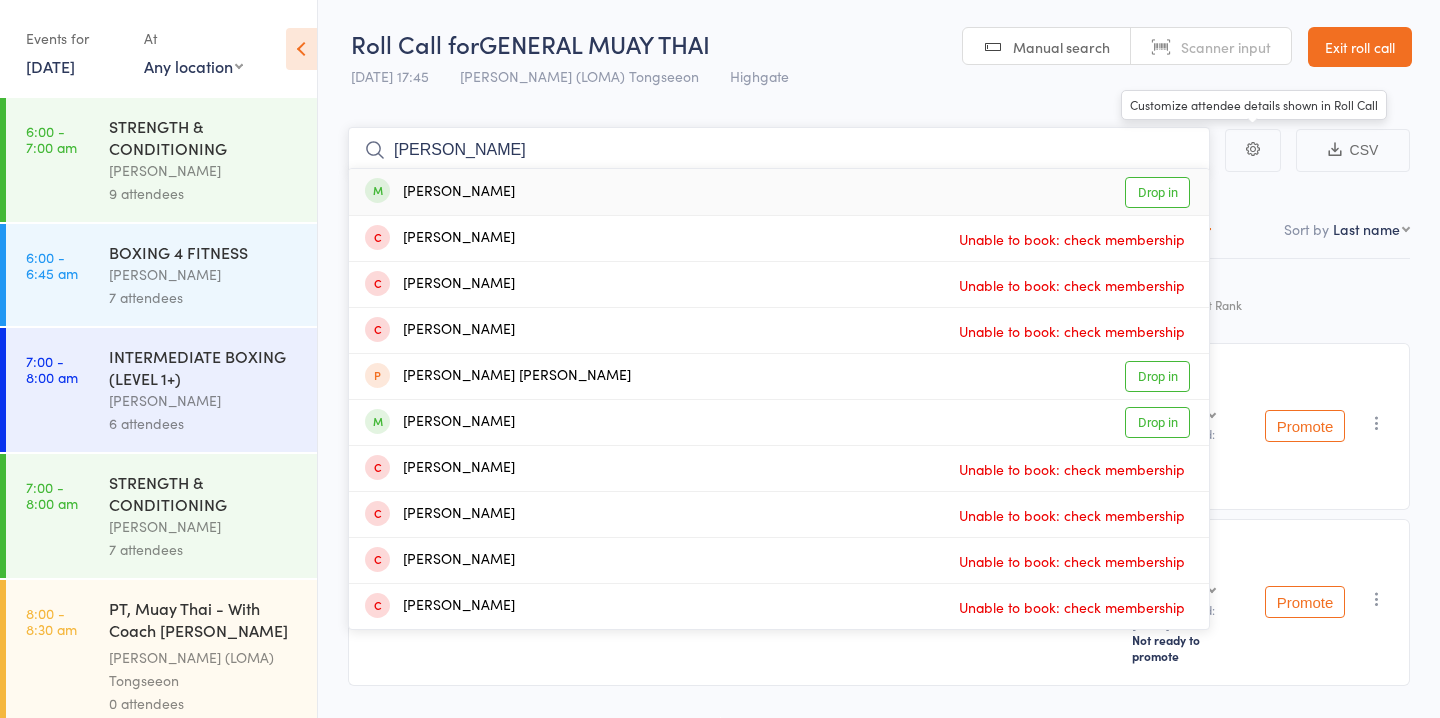 type 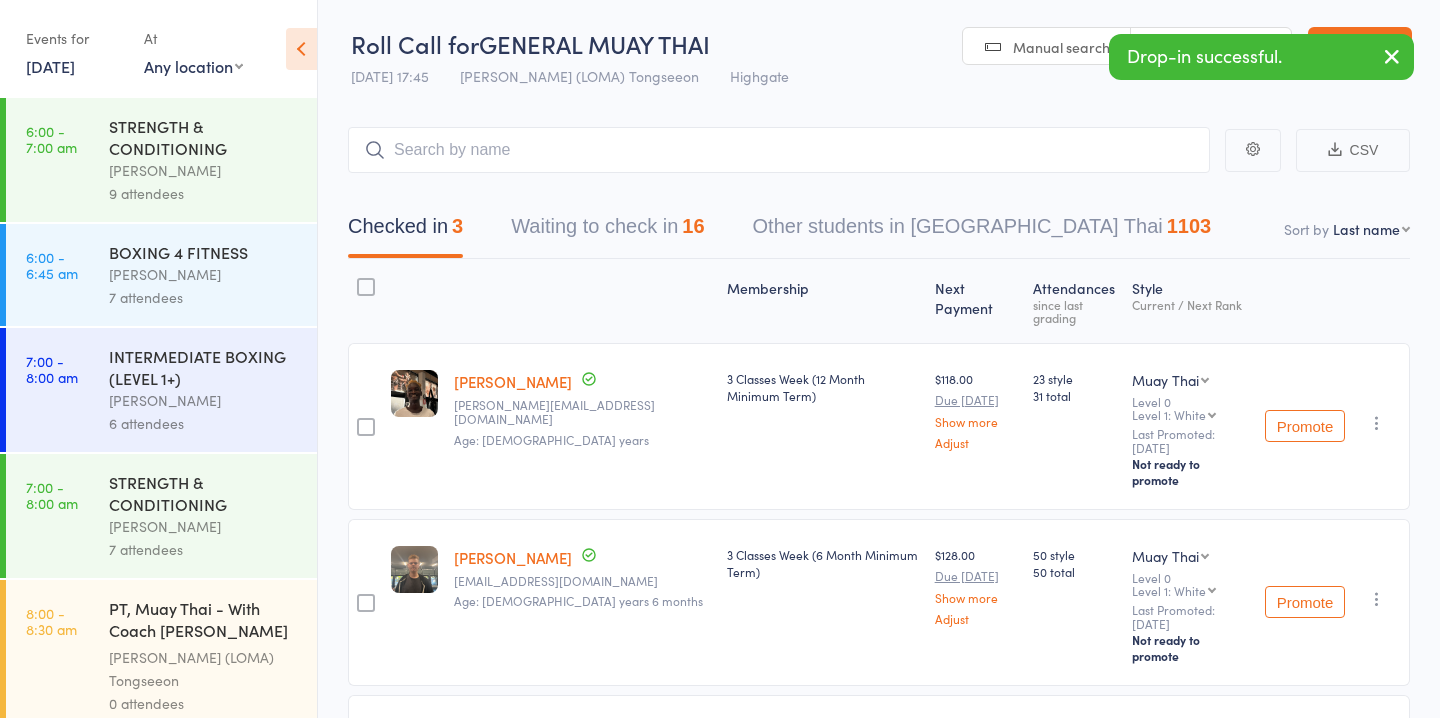 click at bounding box center [1377, 599] 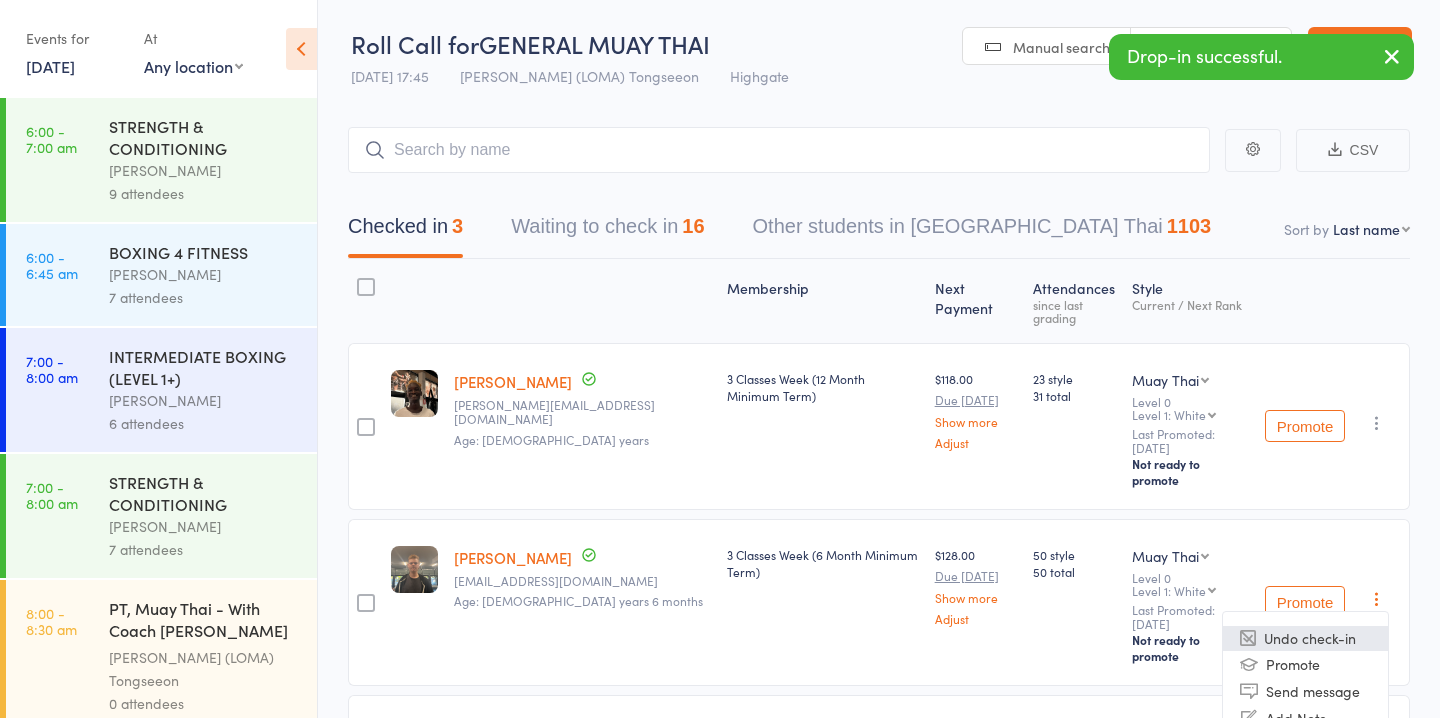 click on "Undo check-in" at bounding box center (1305, 638) 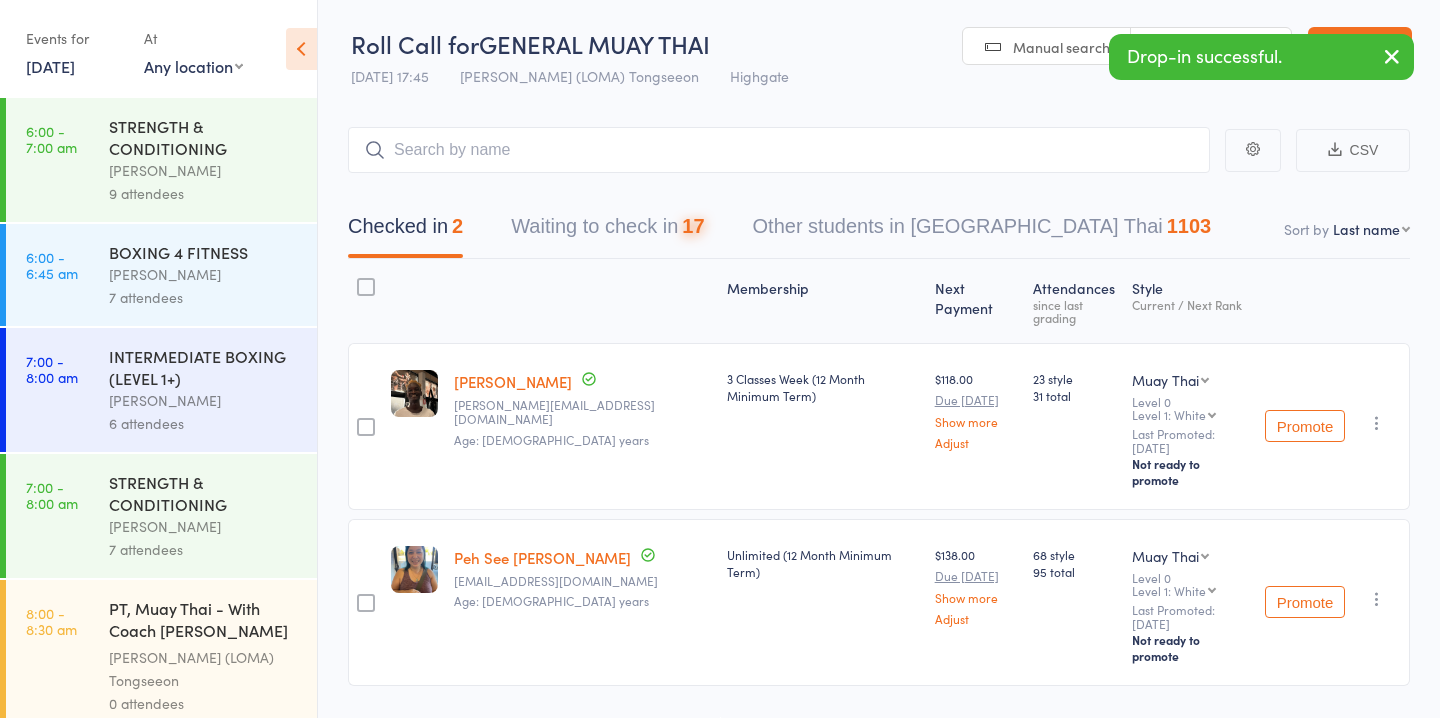 click on "17" at bounding box center [693, 226] 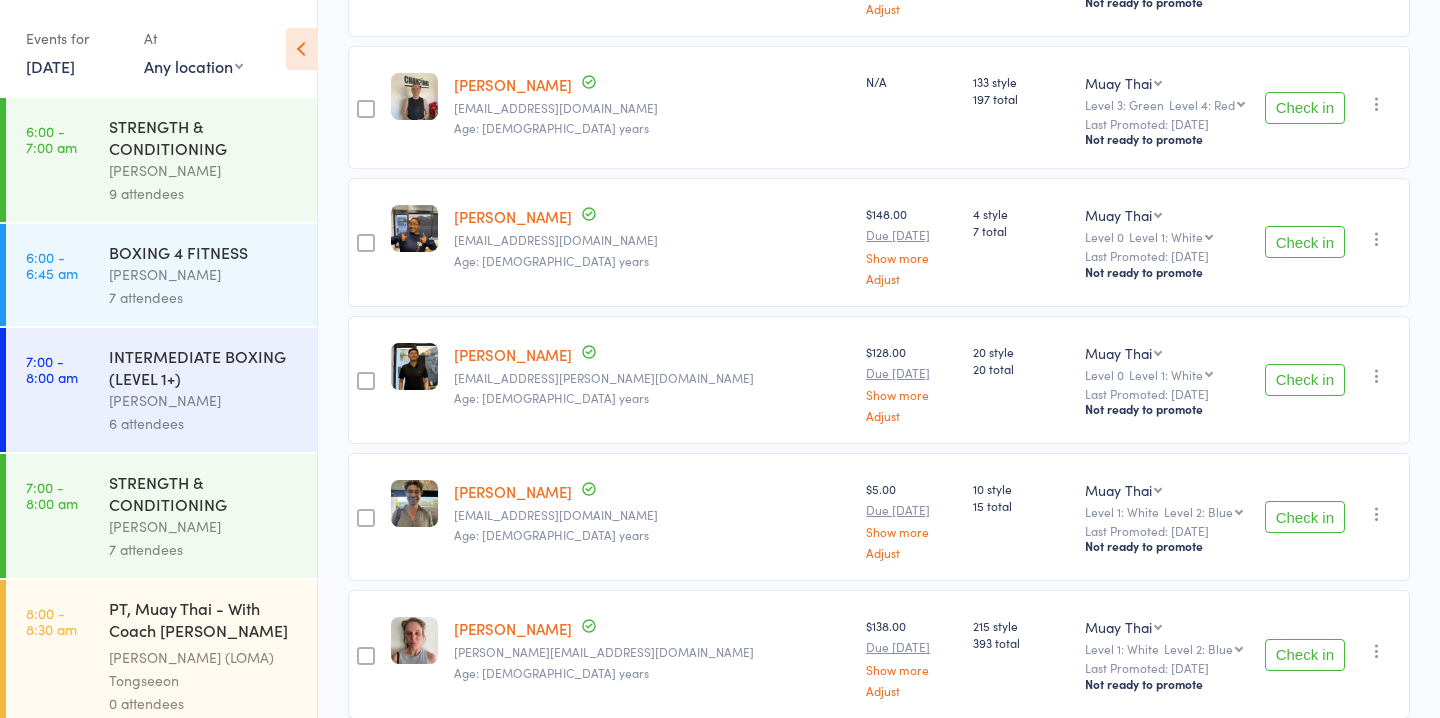 scroll, scrollTop: 1660, scrollLeft: 0, axis: vertical 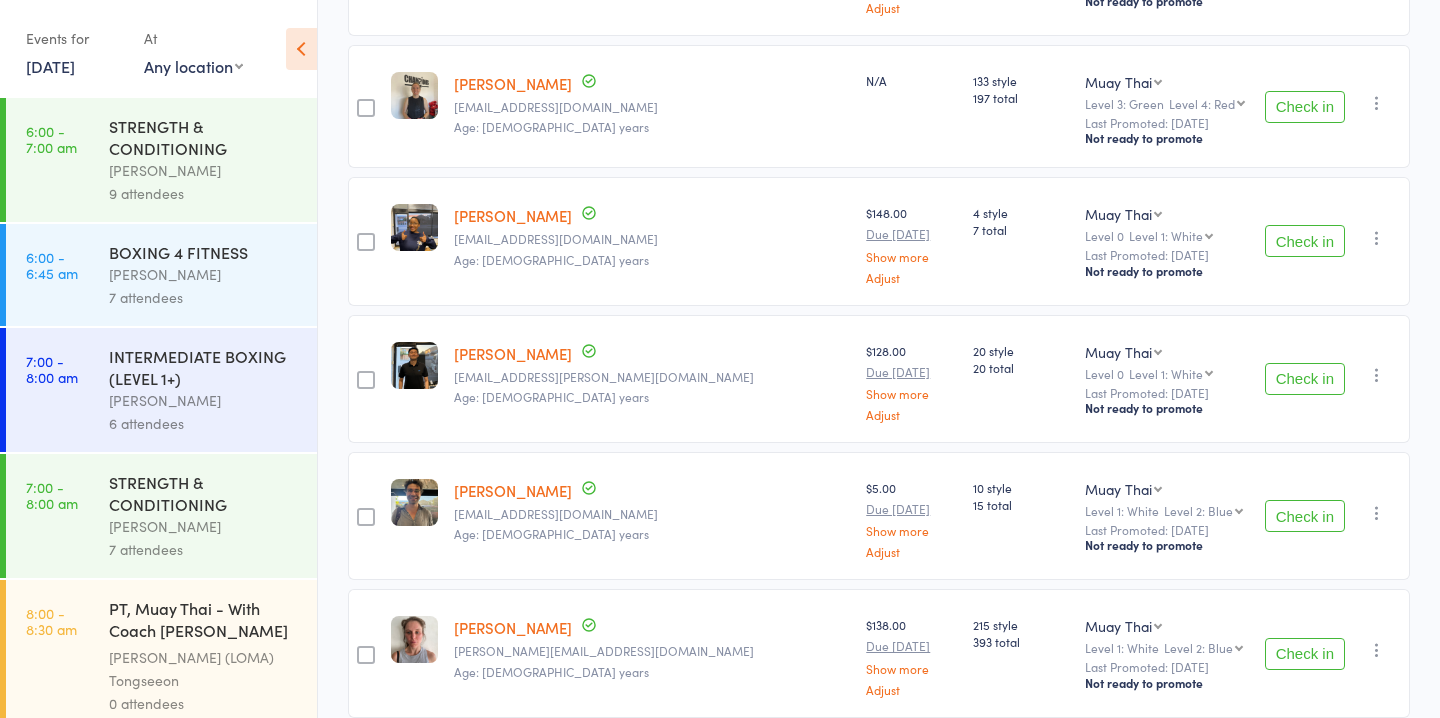click on "Check in" at bounding box center [1305, 107] 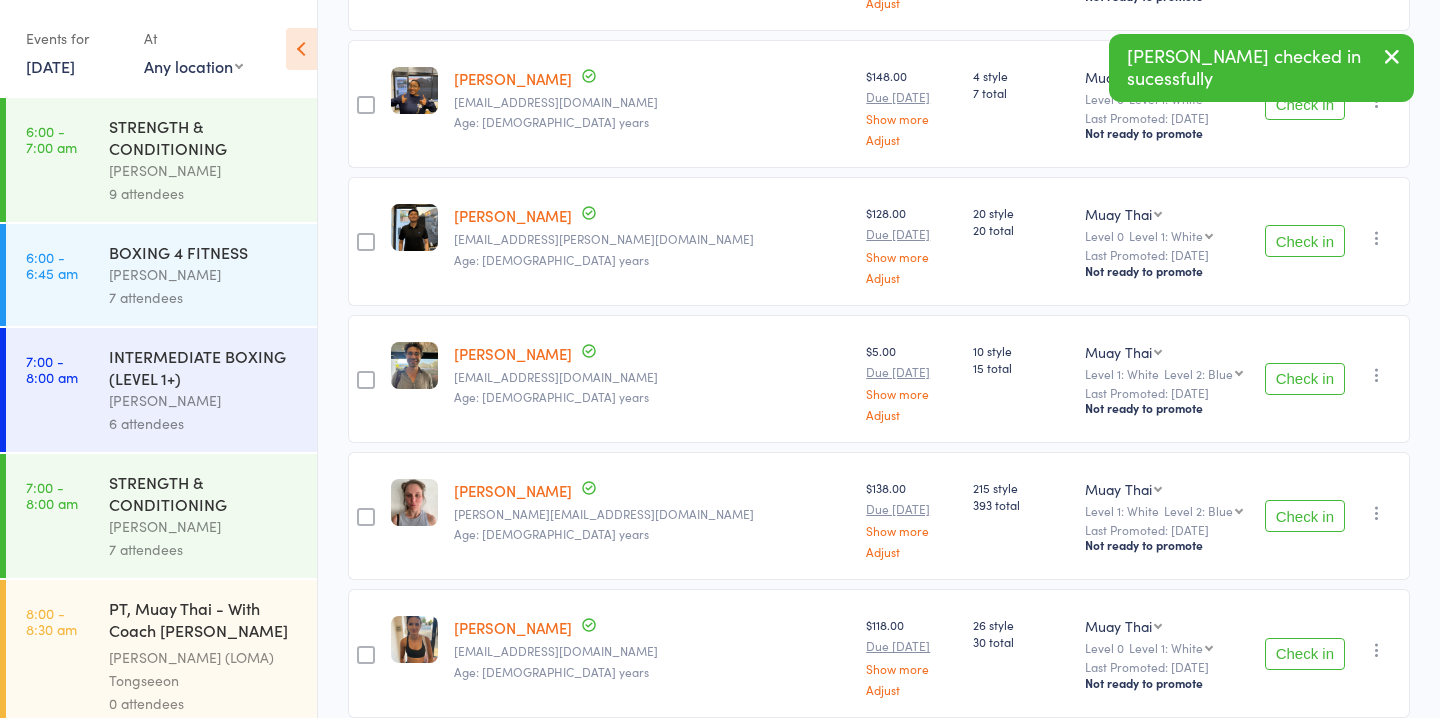 scroll, scrollTop: 1651, scrollLeft: 0, axis: vertical 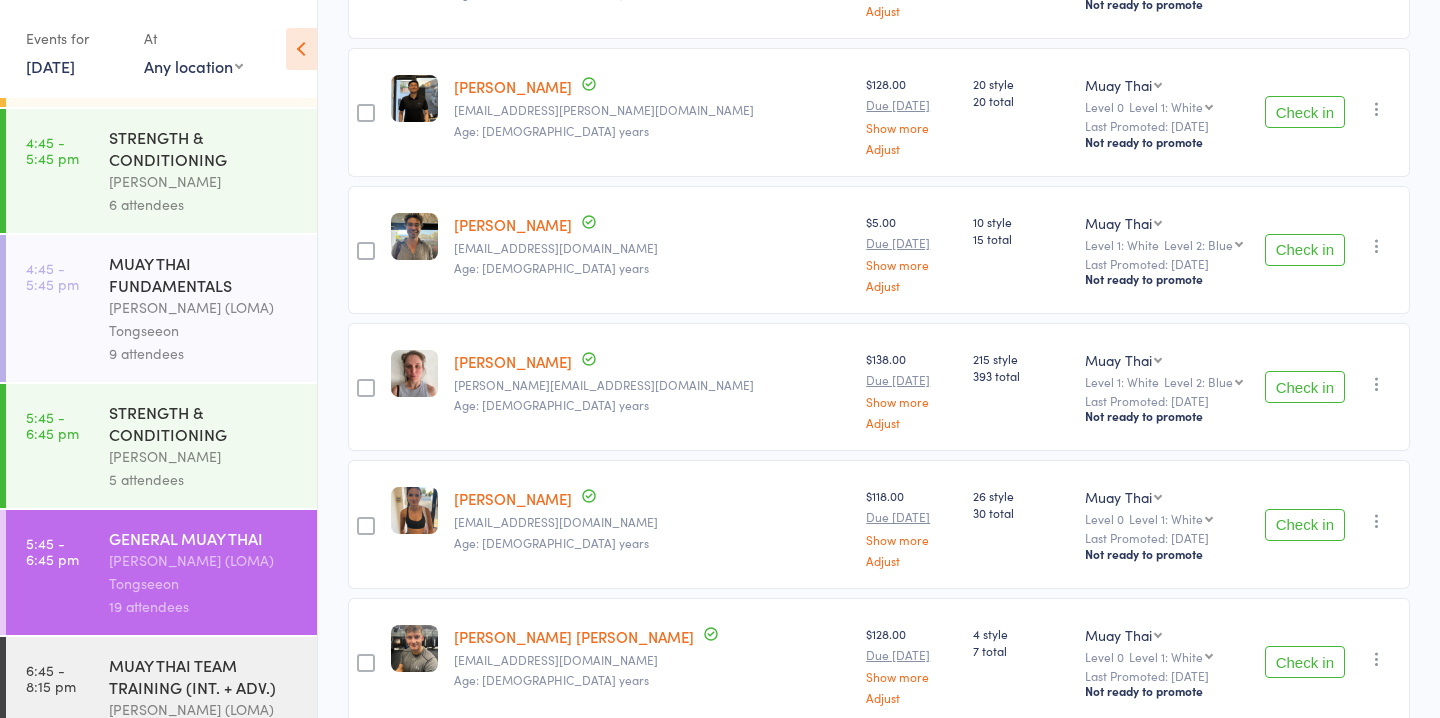 click on "[PERSON_NAME]" at bounding box center [204, 181] 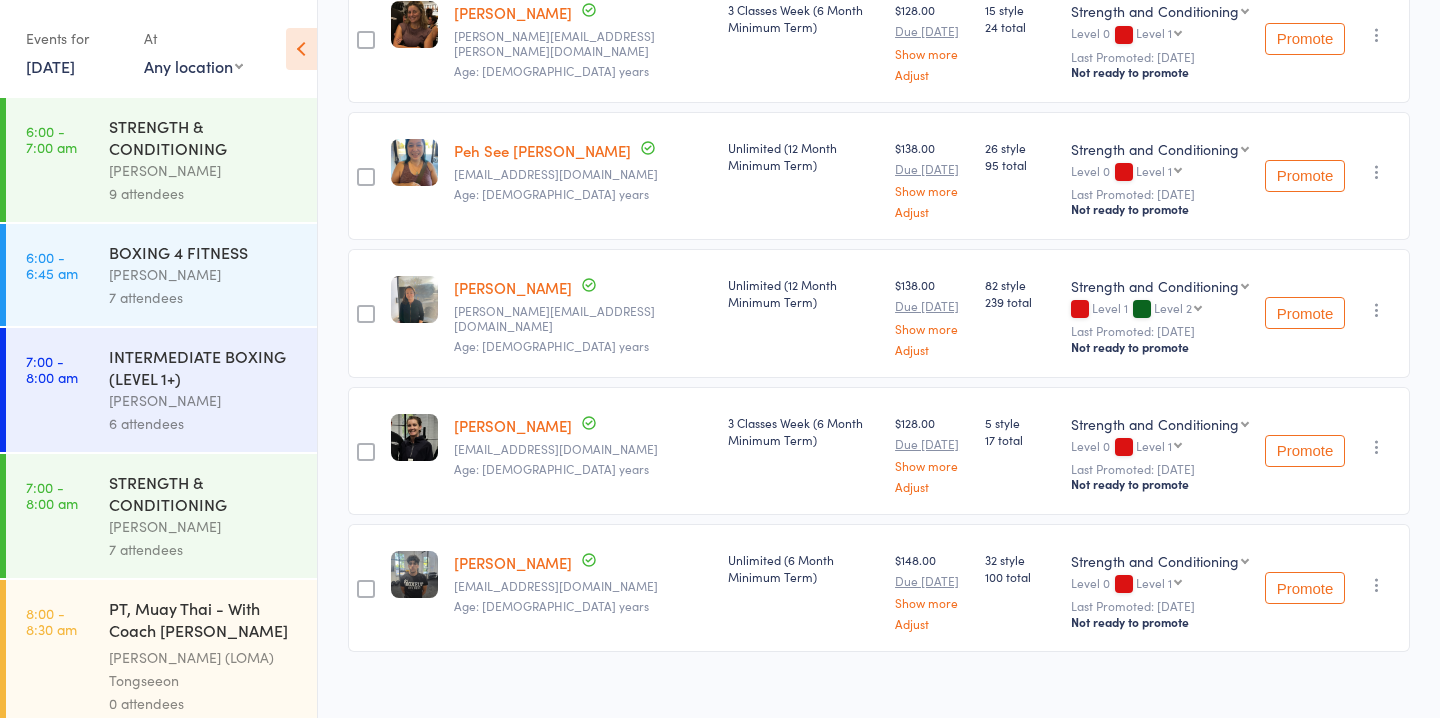 scroll, scrollTop: 0, scrollLeft: 0, axis: both 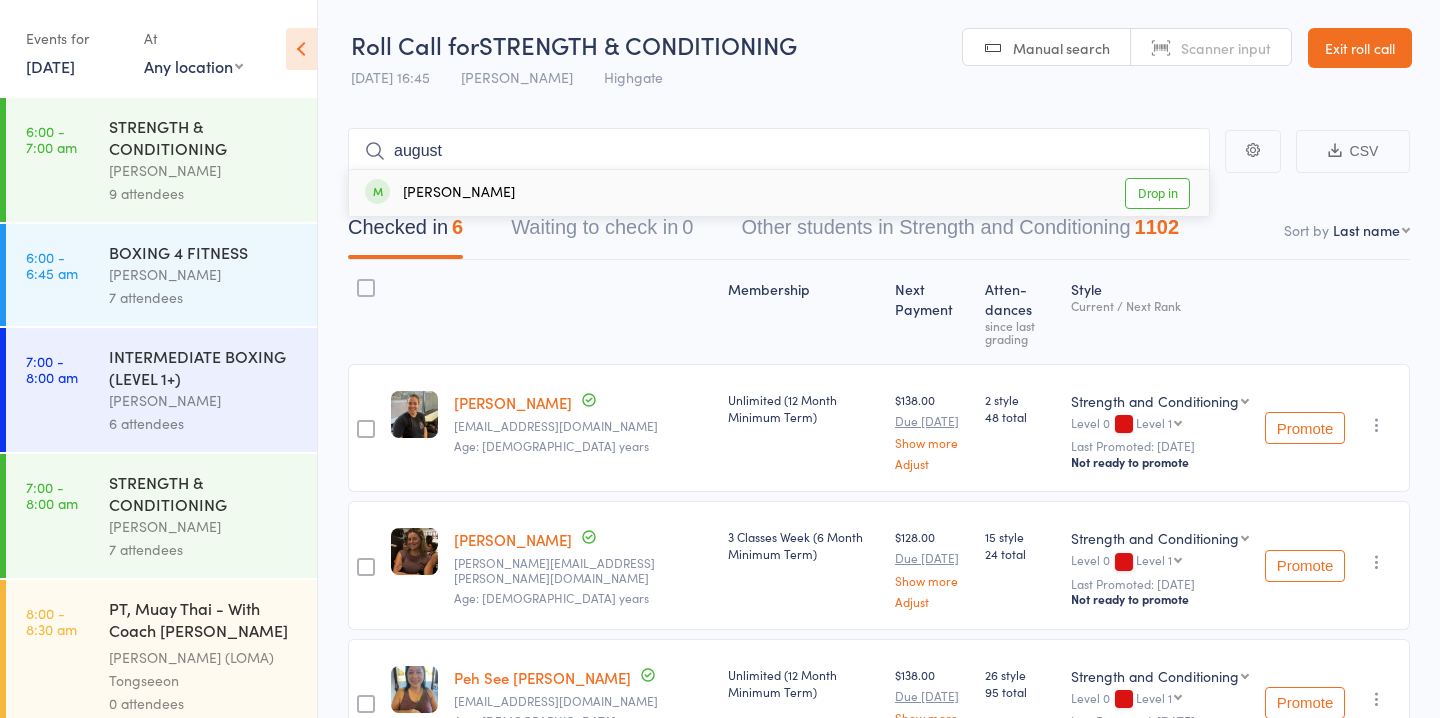 type on "august" 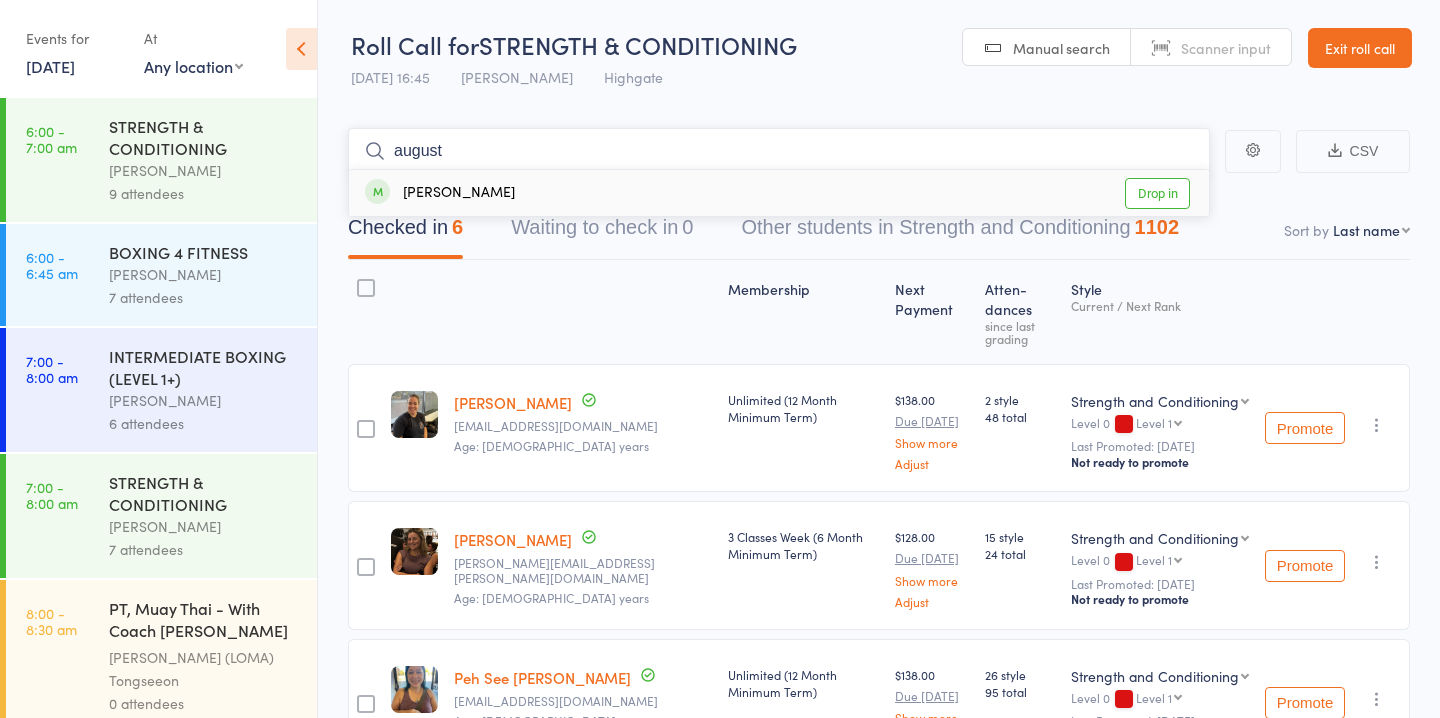 type 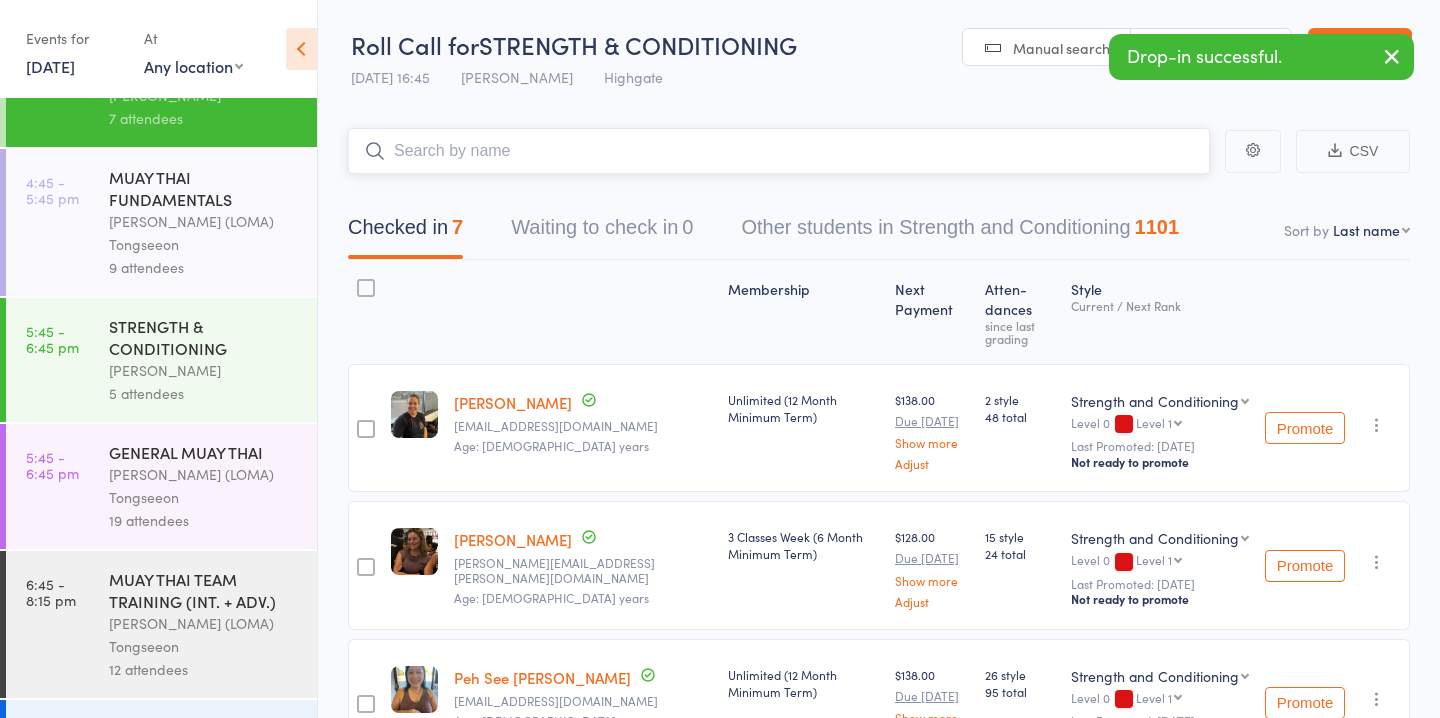 scroll, scrollTop: 2449, scrollLeft: 0, axis: vertical 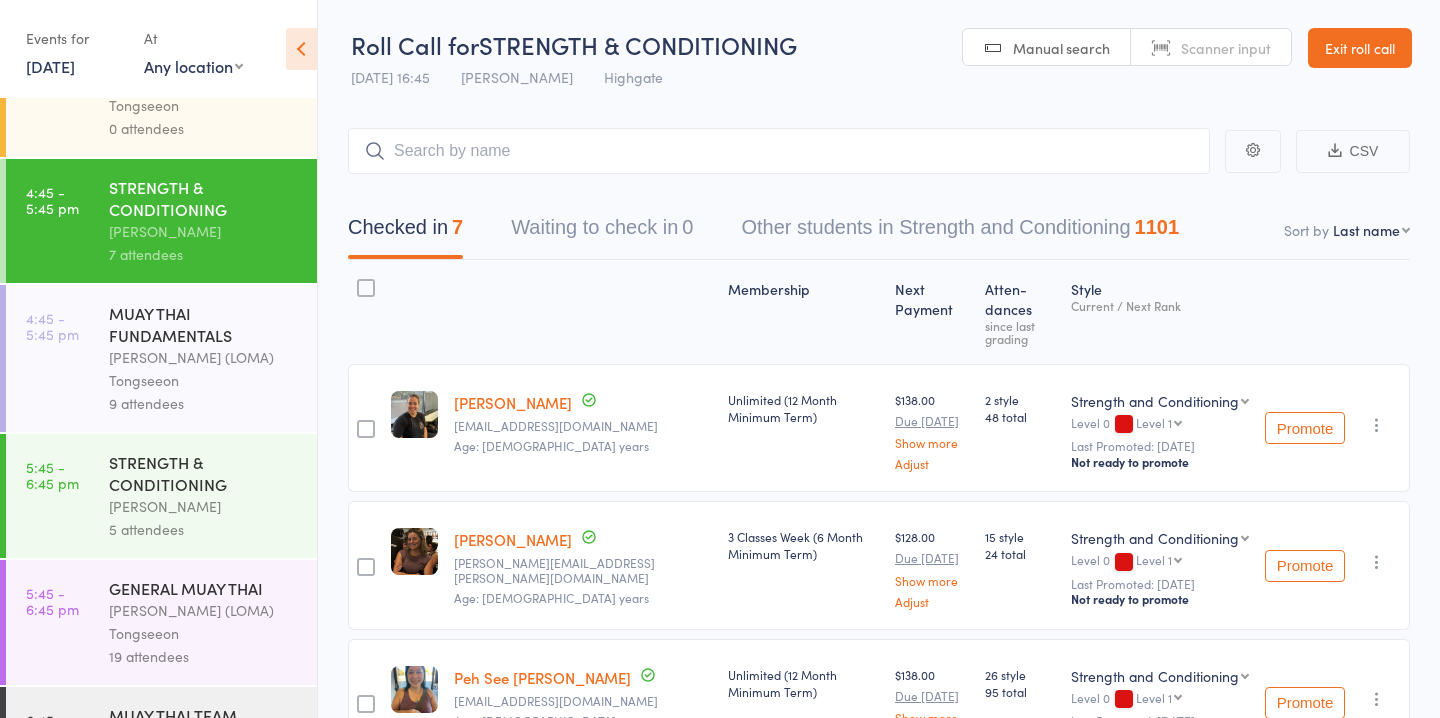 click on "STRENGTH & CONDITIONING" at bounding box center (204, 473) 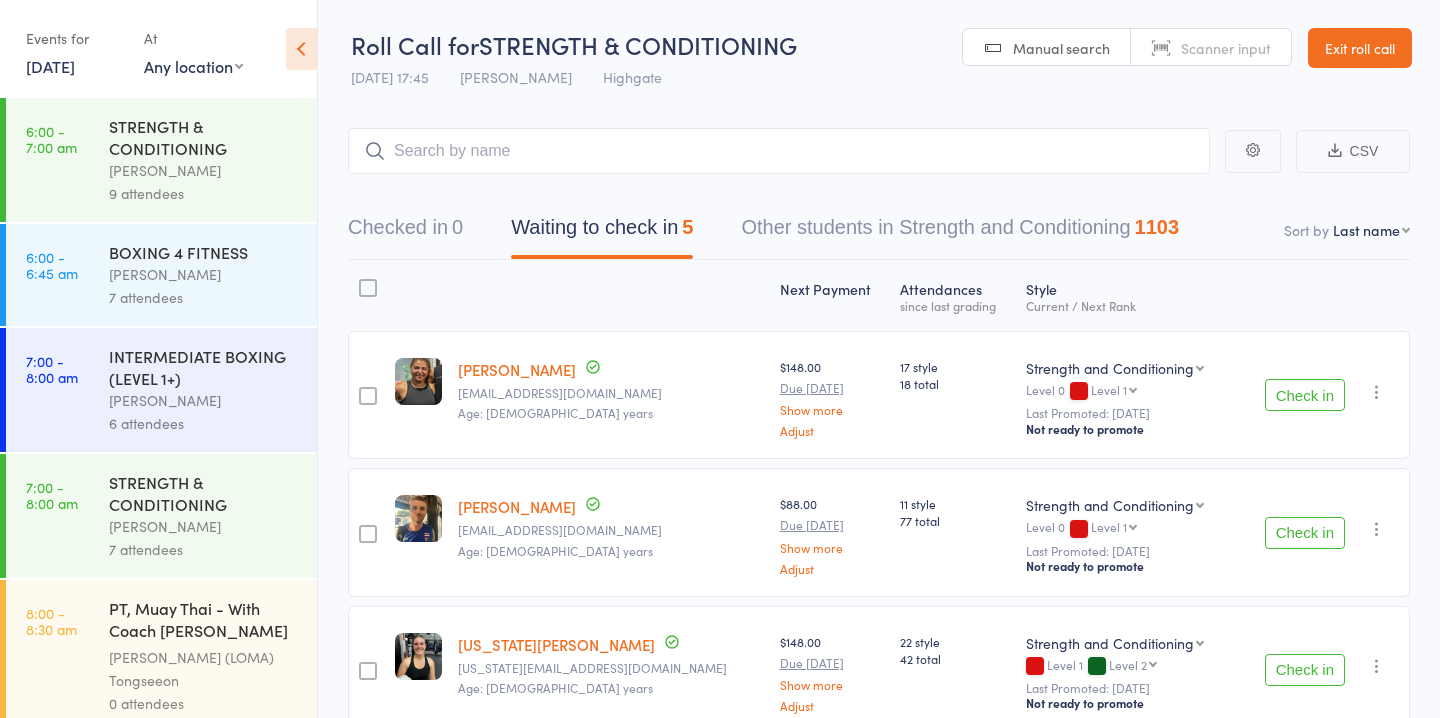 click on "Waiting to check in  5" at bounding box center [602, 232] 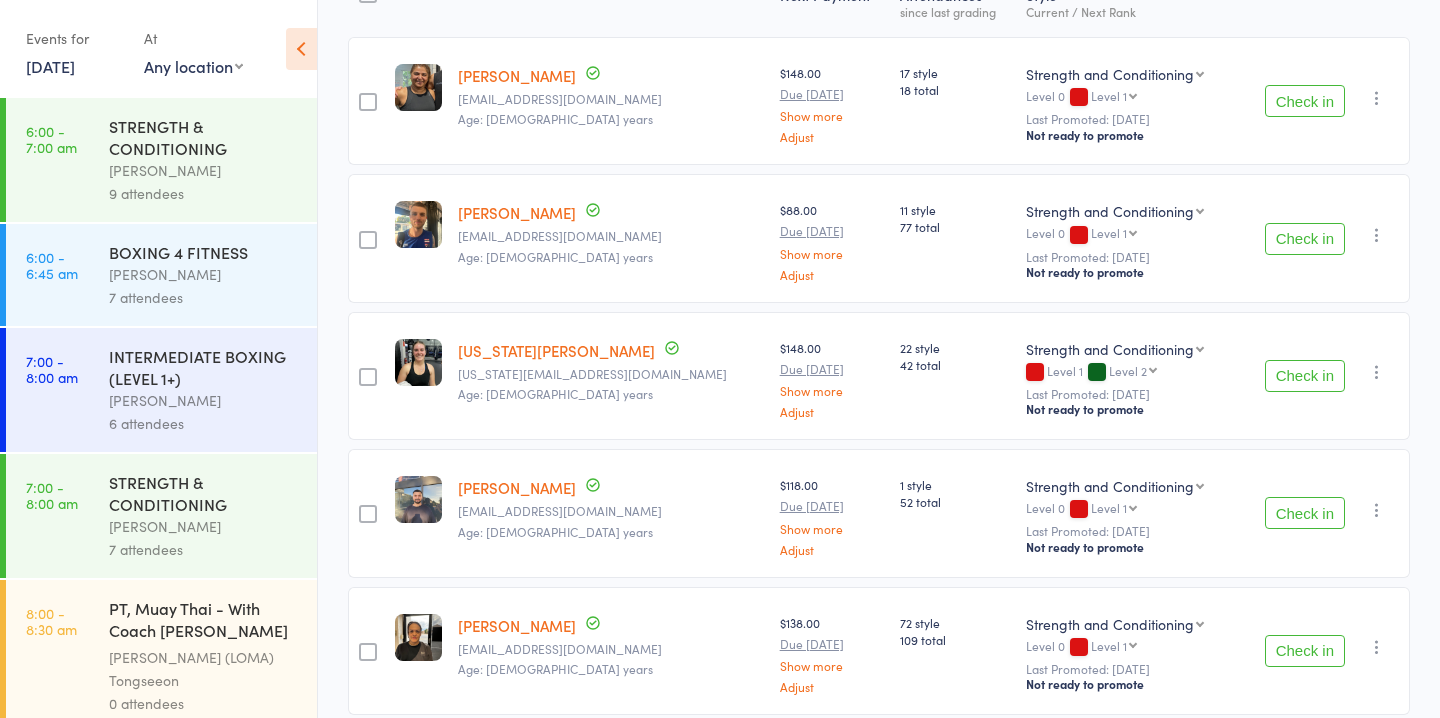 scroll, scrollTop: 310, scrollLeft: 0, axis: vertical 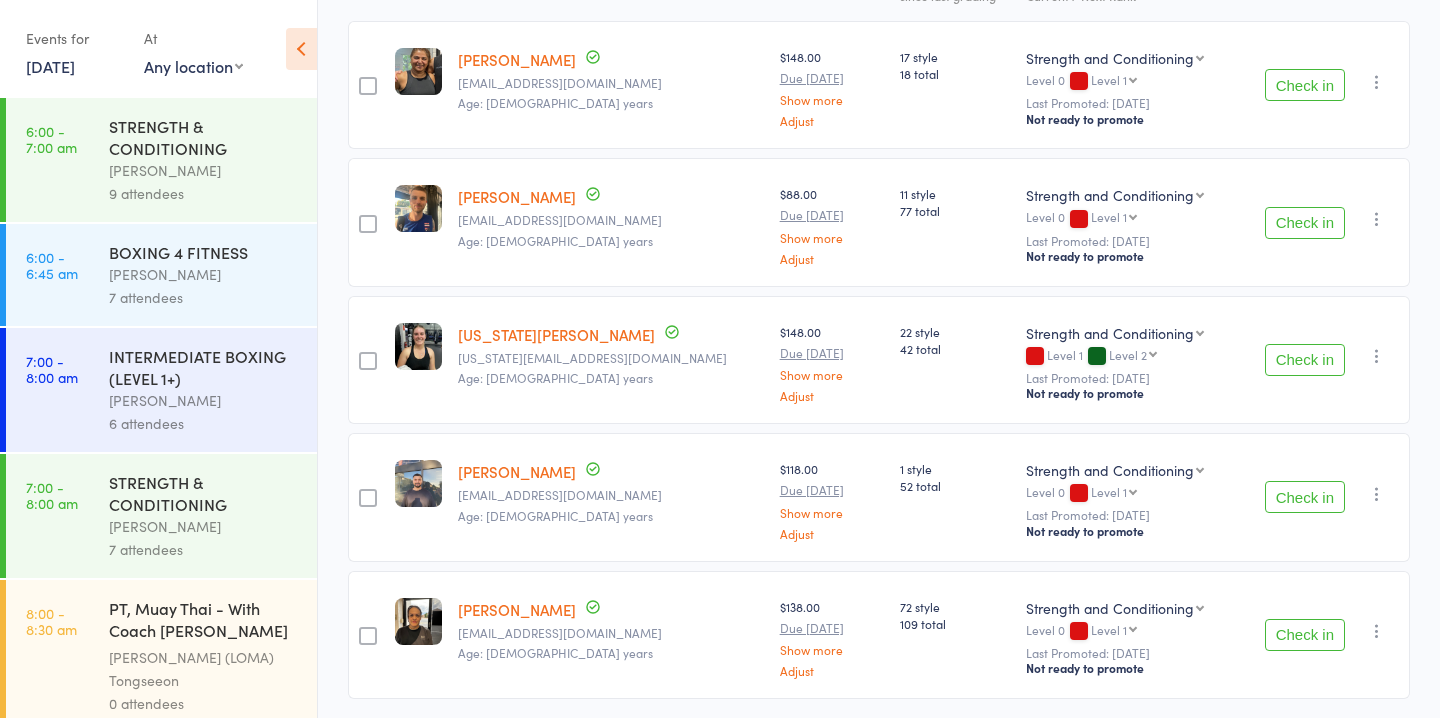 click on "Check in" at bounding box center [1305, 360] 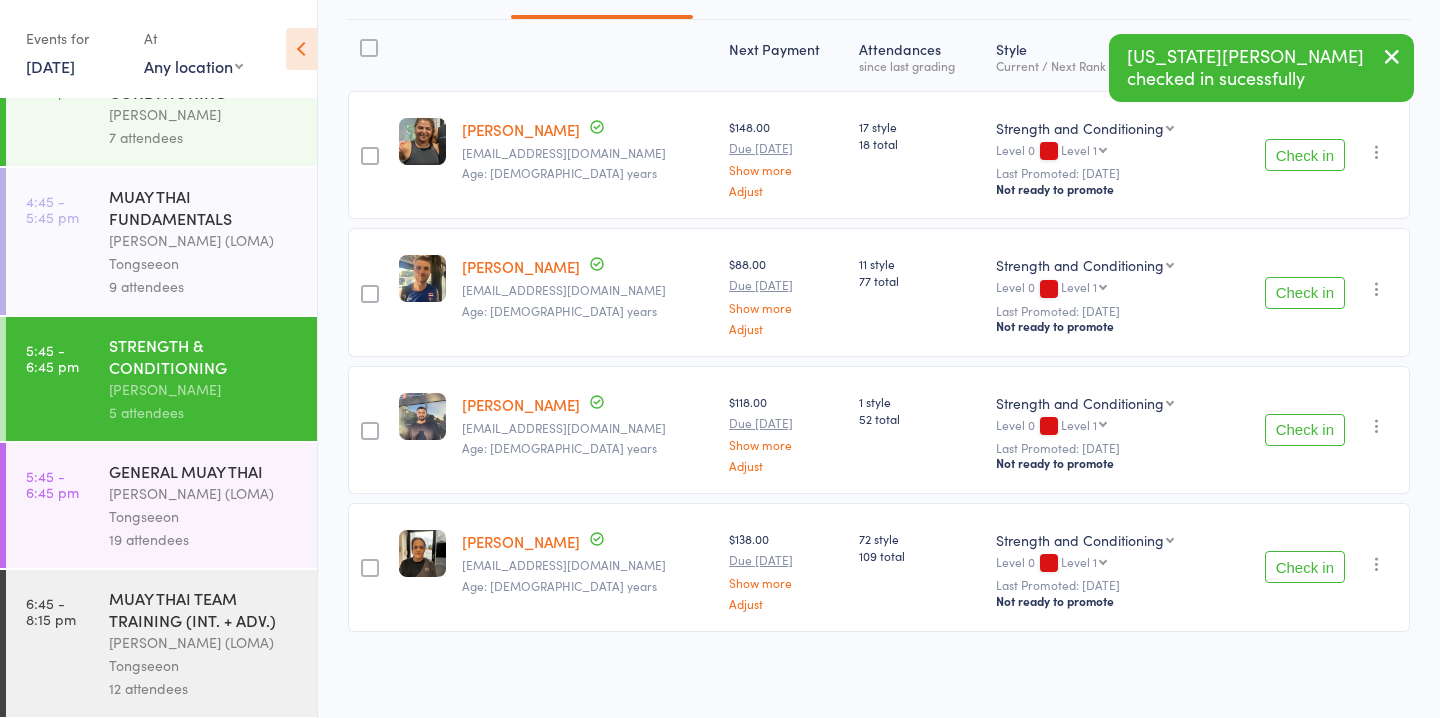 scroll, scrollTop: 2356, scrollLeft: 0, axis: vertical 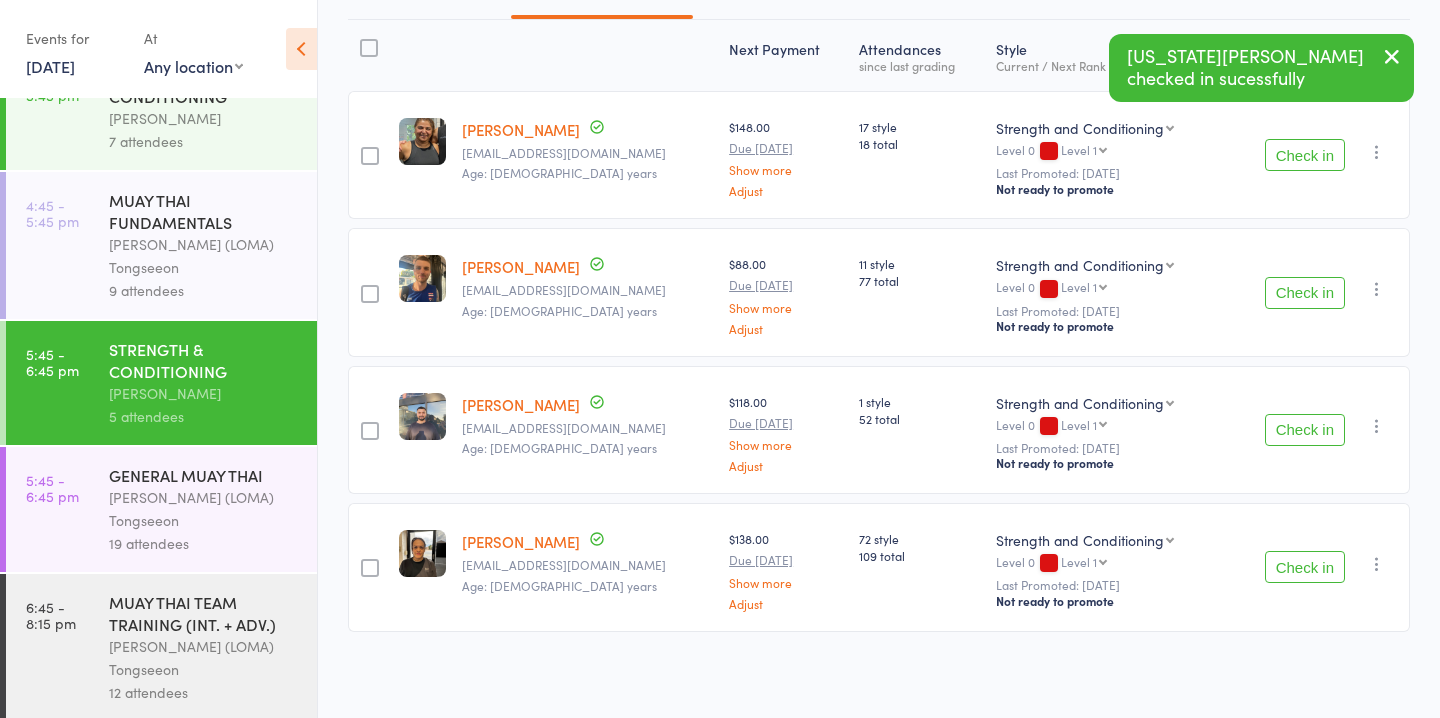 click on "MUAY THAI FUNDAMENTALS Ronnarong ([GEOGRAPHIC_DATA]) Tongseeon 9 attendees" at bounding box center (213, 245) 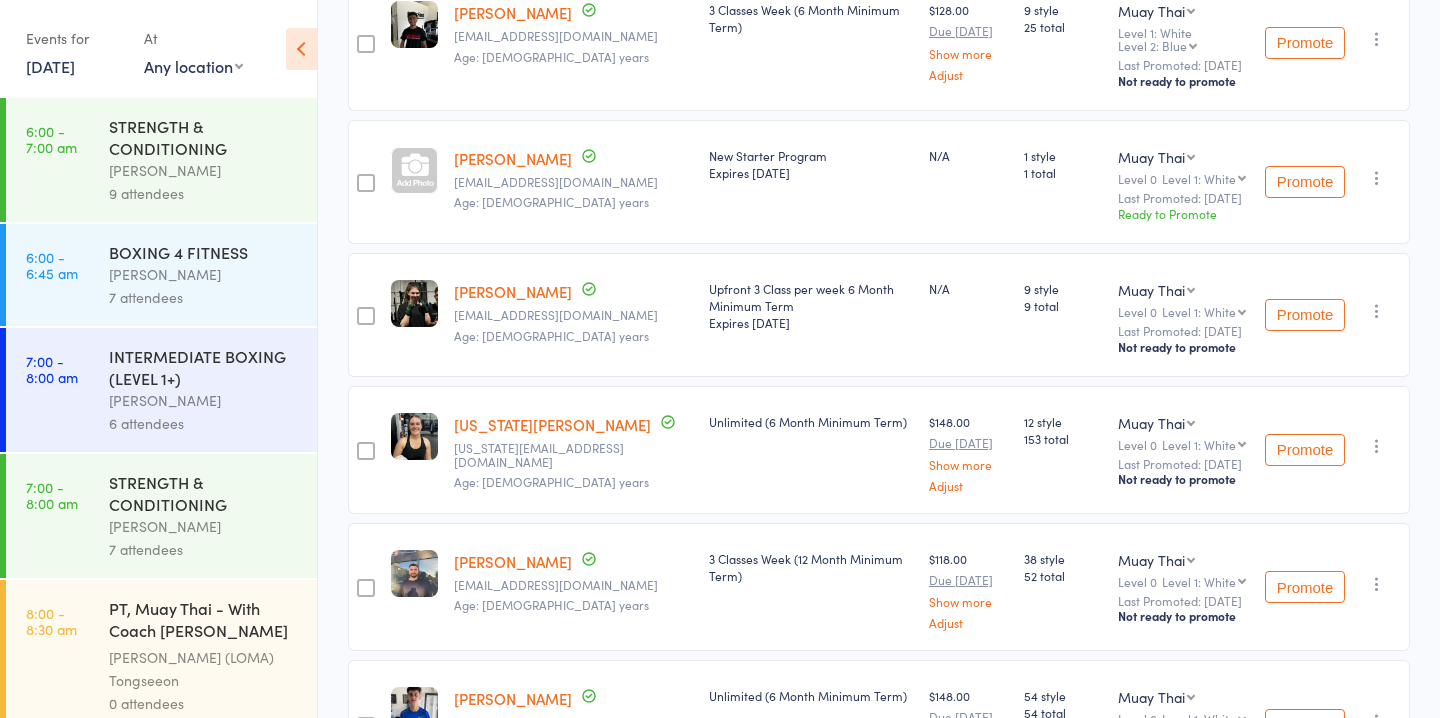 scroll, scrollTop: 554, scrollLeft: 0, axis: vertical 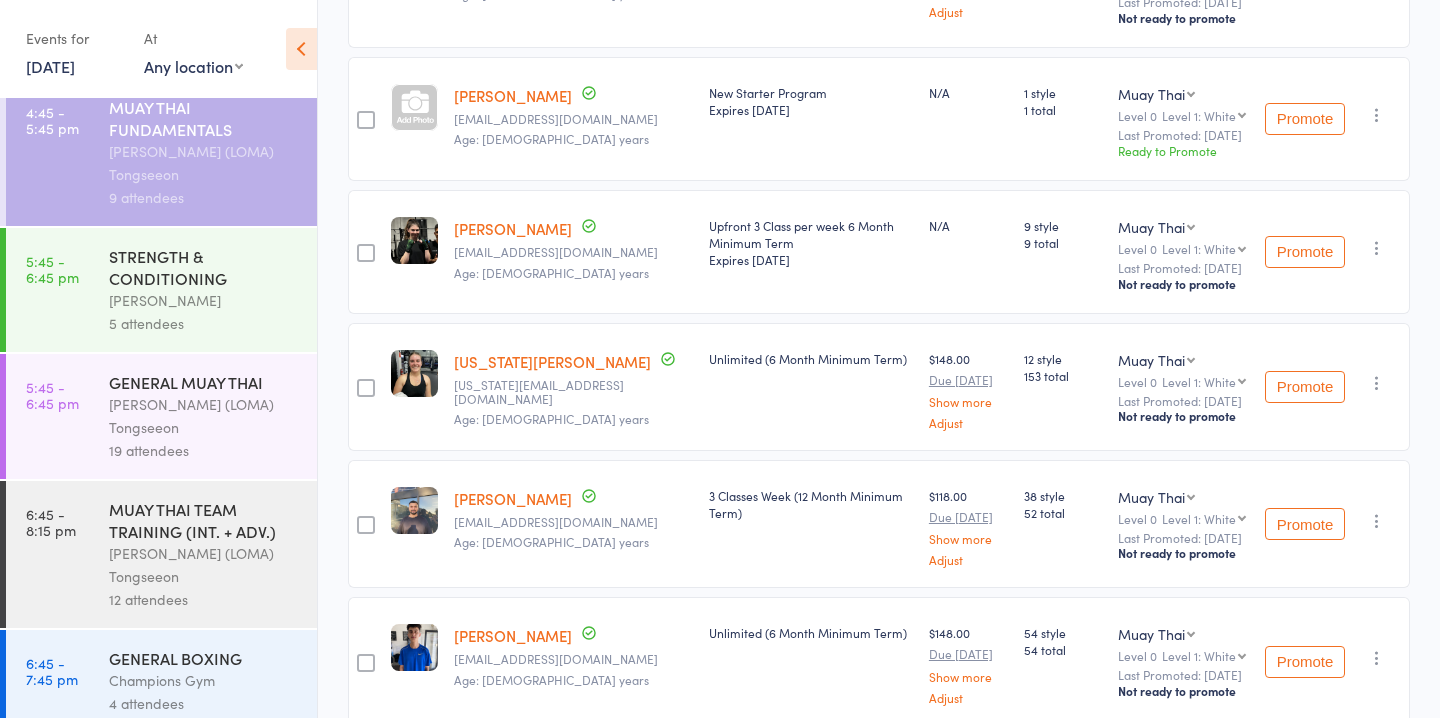 click on "5 attendees" at bounding box center [204, 323] 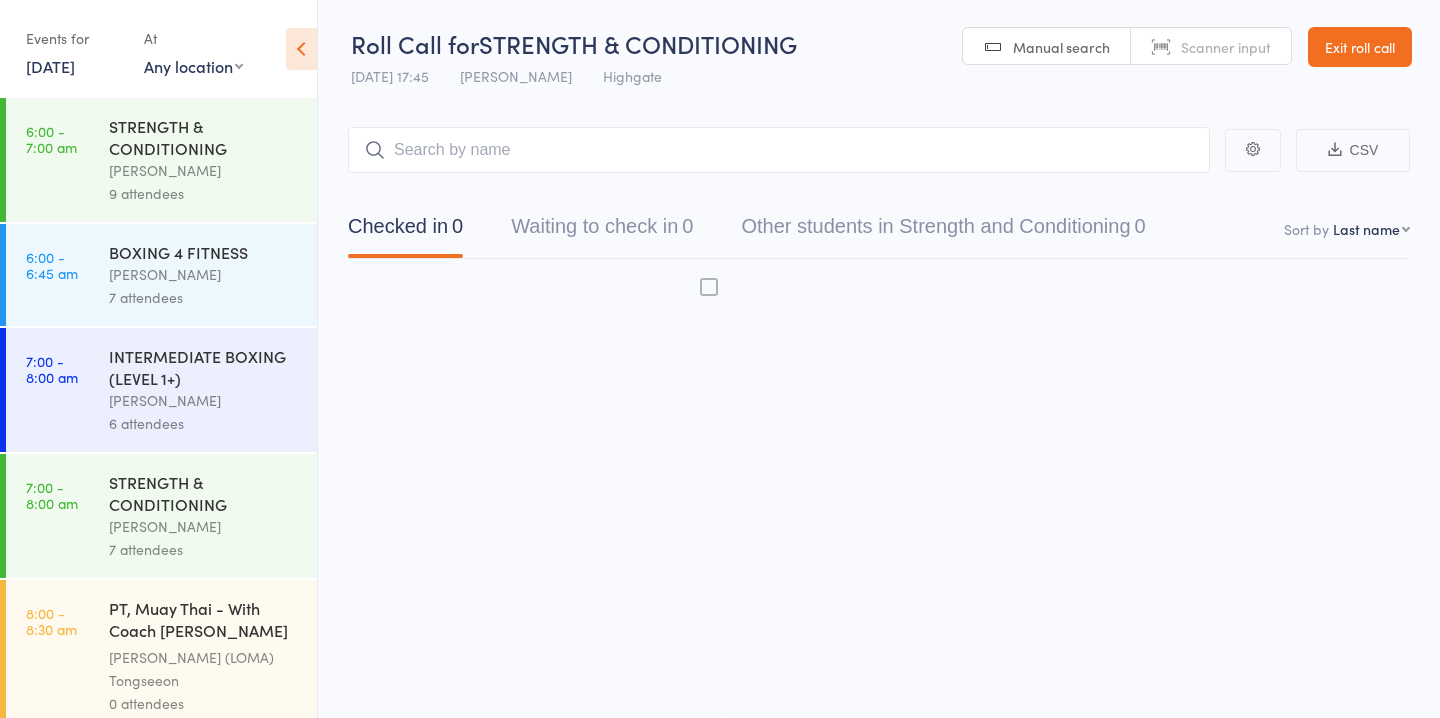 scroll, scrollTop: 1, scrollLeft: 0, axis: vertical 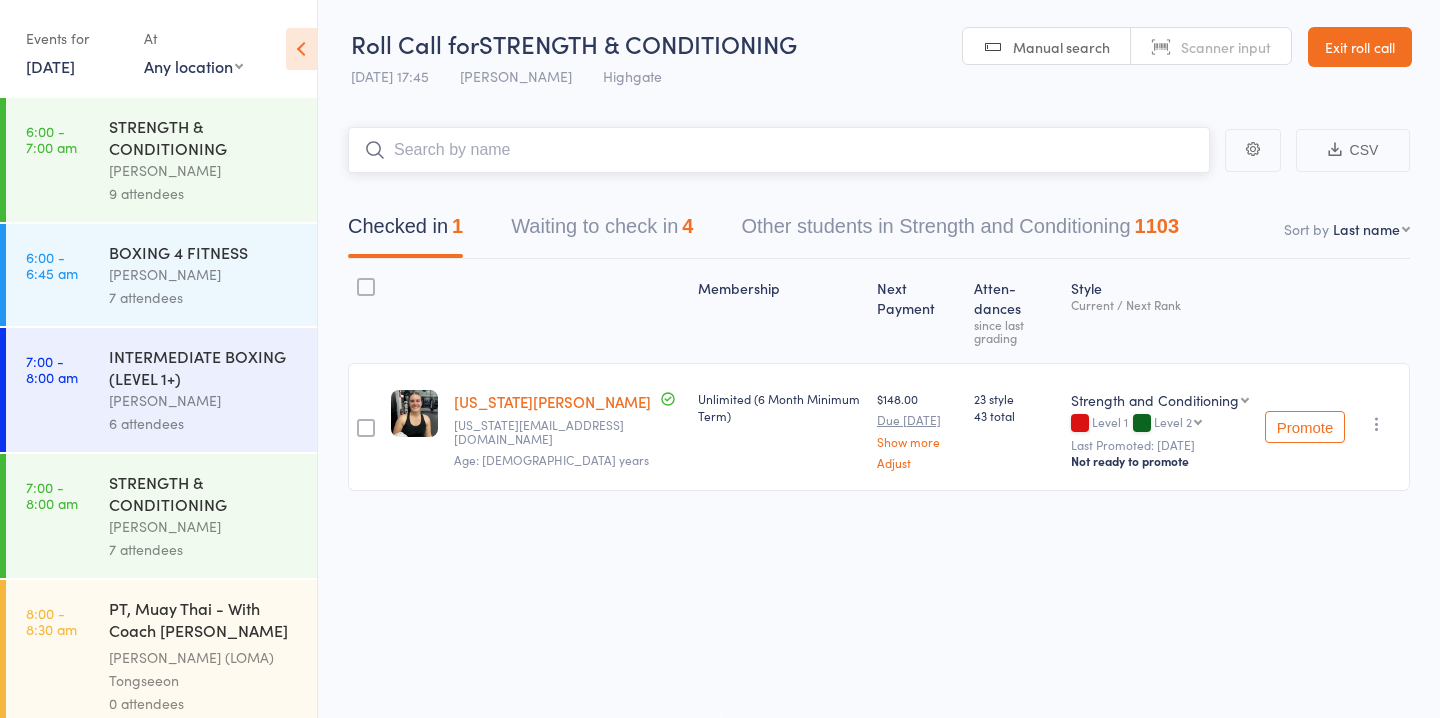 click on "Waiting to check in  4" at bounding box center (602, 231) 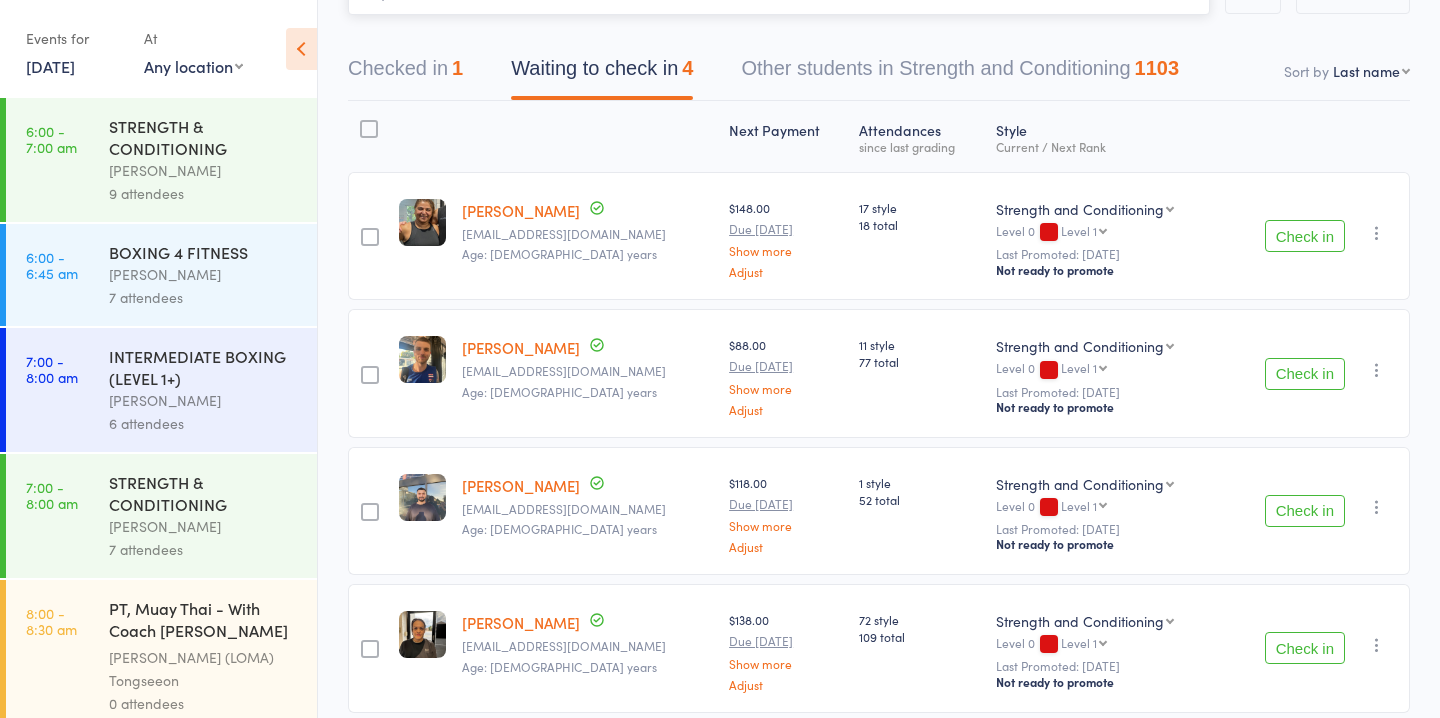 scroll, scrollTop: 240, scrollLeft: 0, axis: vertical 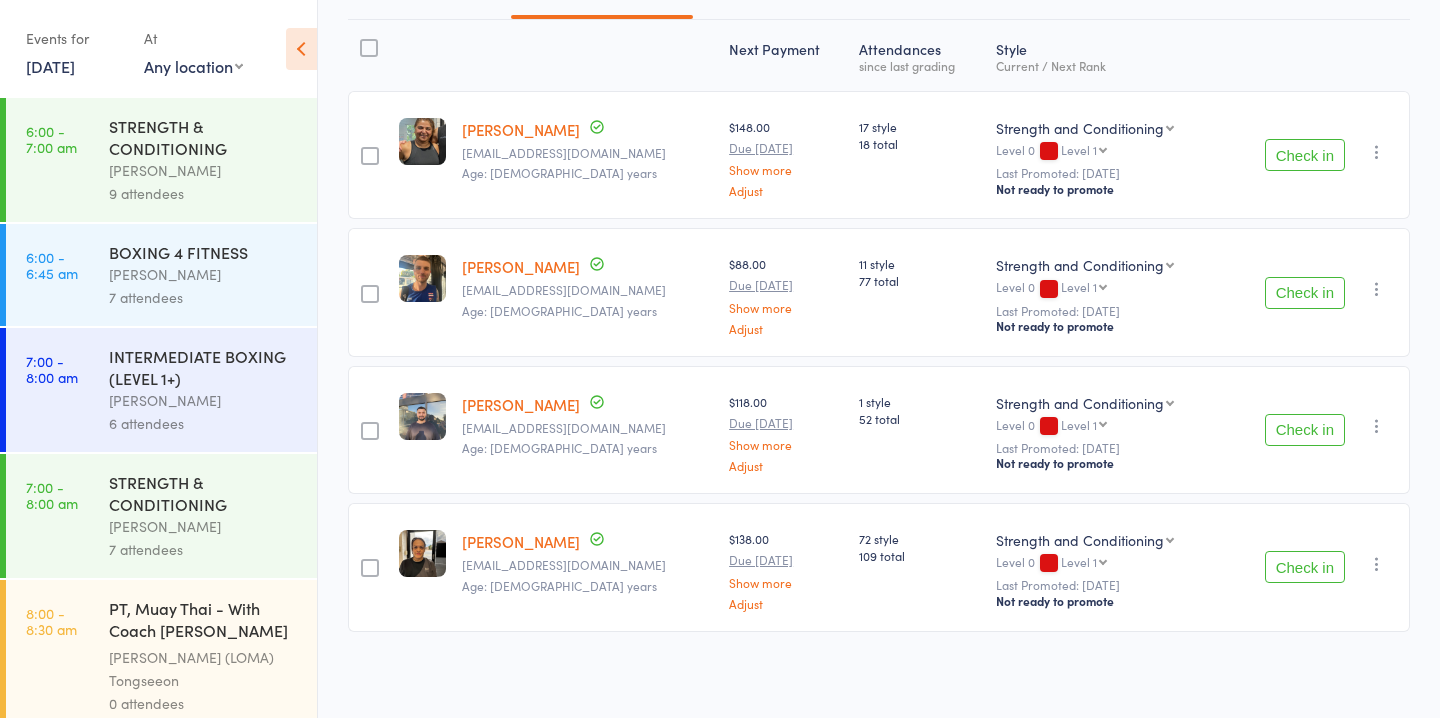 click on "Check in" at bounding box center [1305, 430] 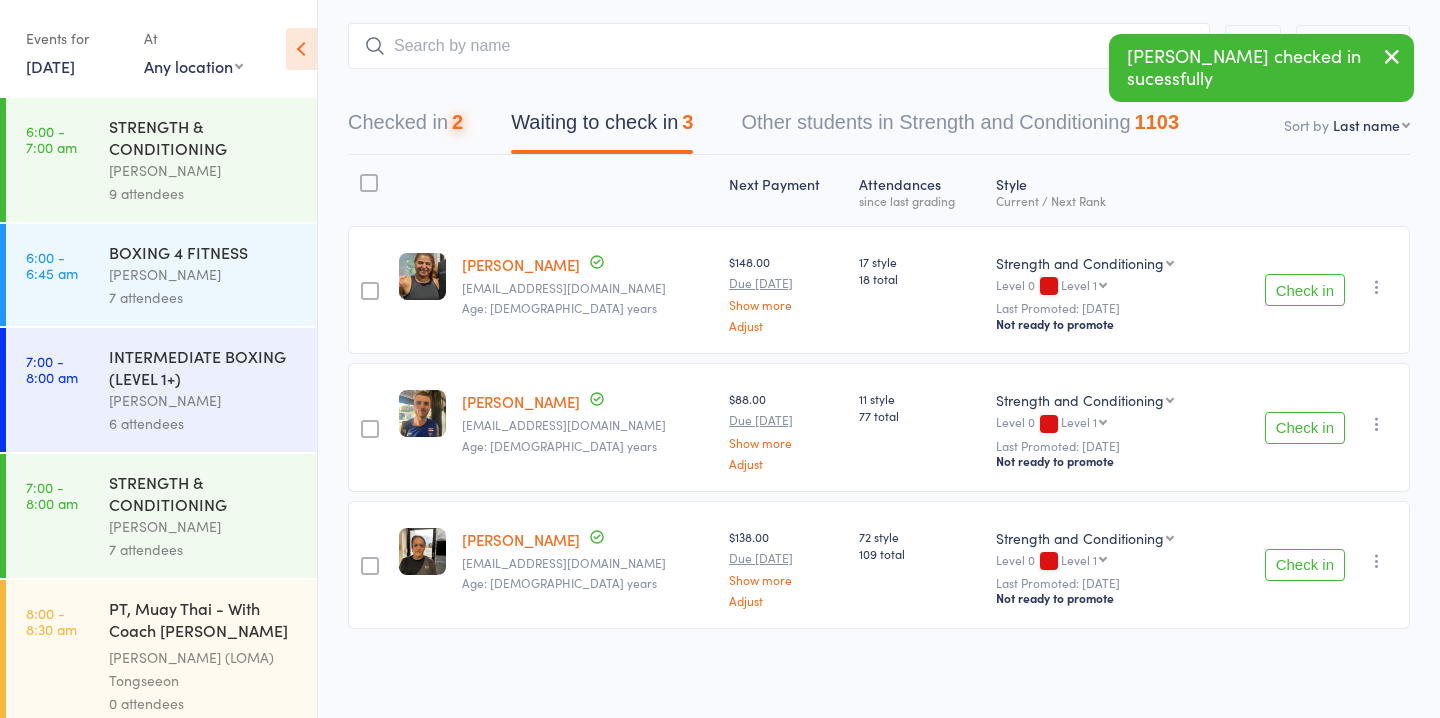 scroll, scrollTop: 103, scrollLeft: 0, axis: vertical 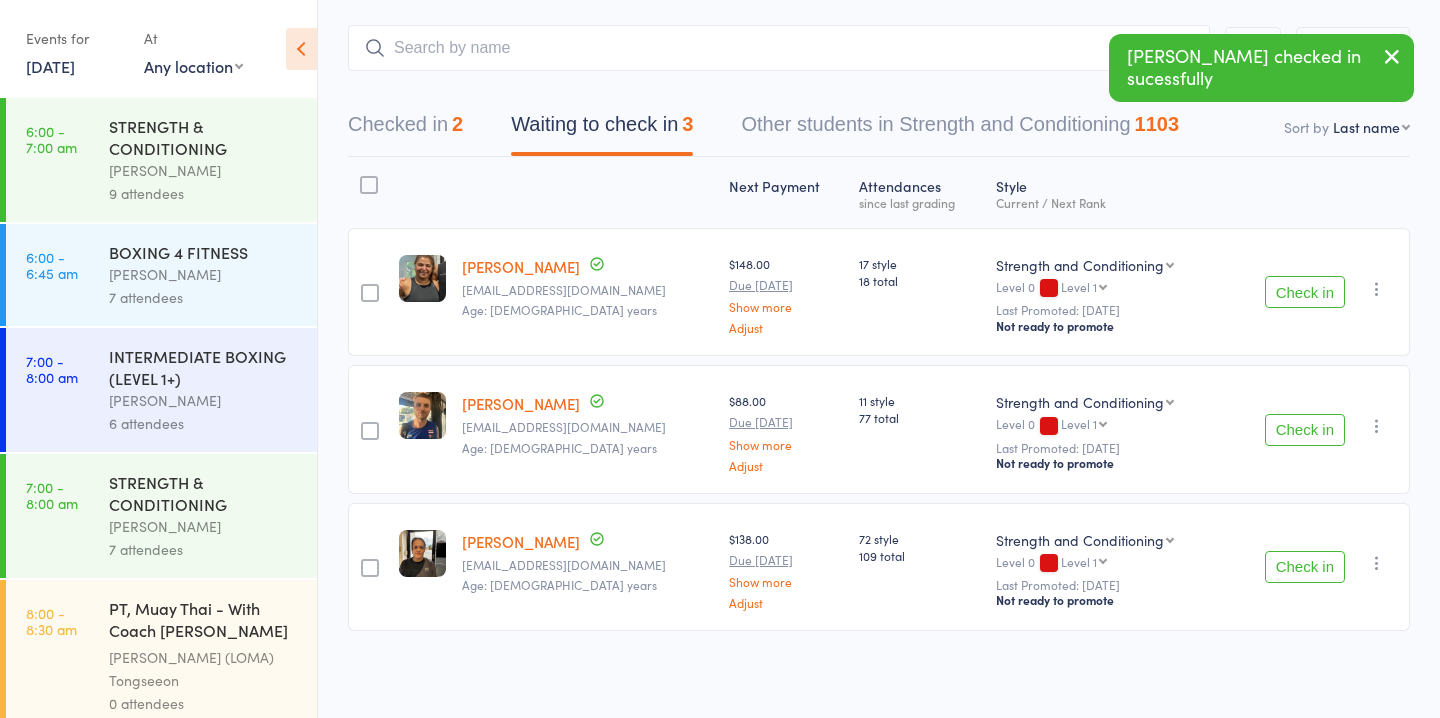 click on "Check in" at bounding box center (1305, 292) 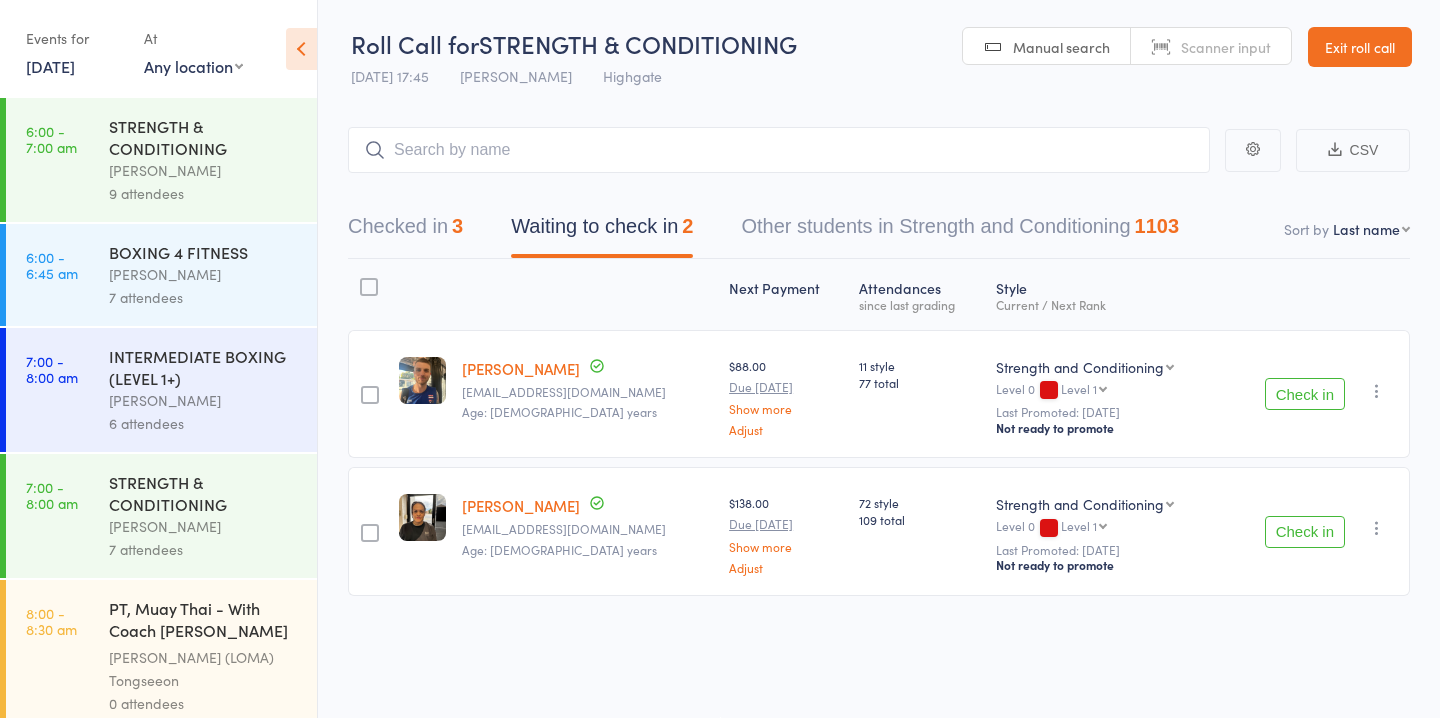 click on "Check in" at bounding box center (1305, 394) 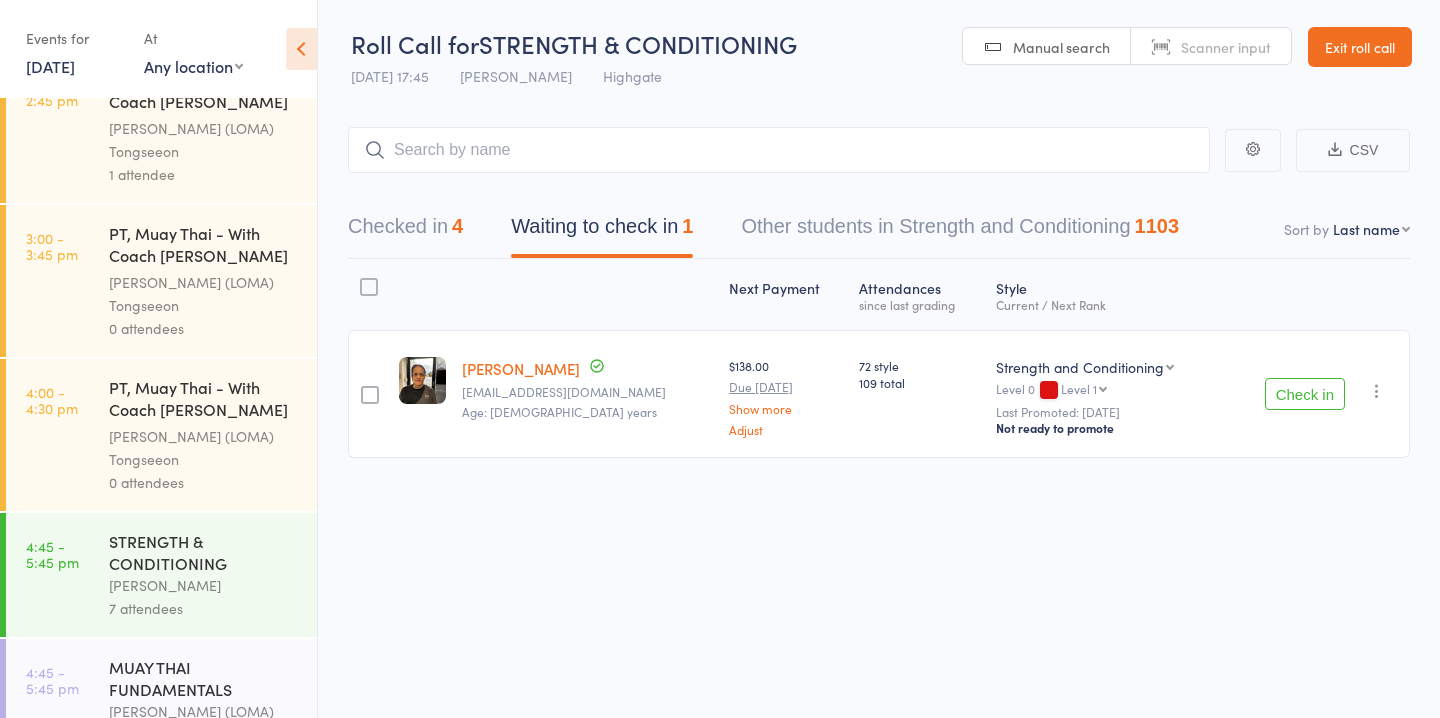 scroll, scrollTop: 2449, scrollLeft: 0, axis: vertical 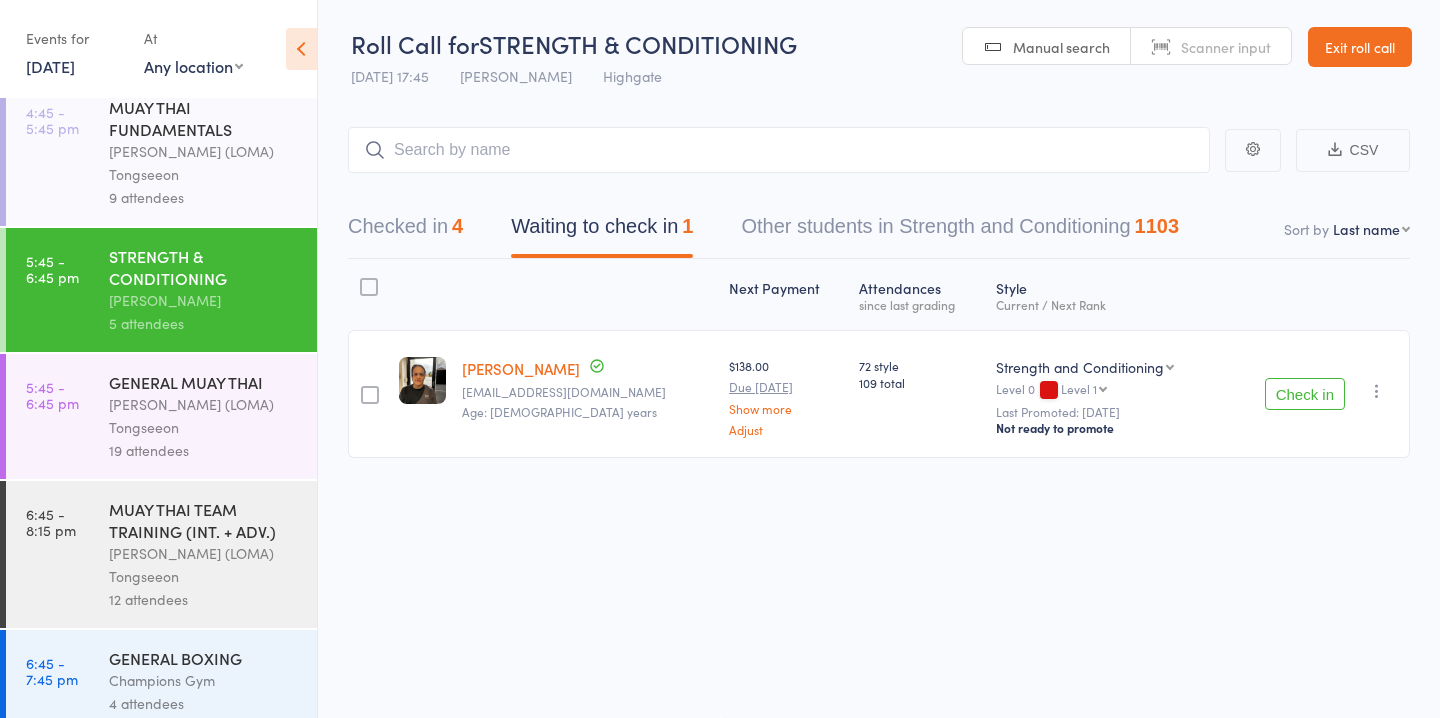 click on "Champions Gym" at bounding box center [204, 680] 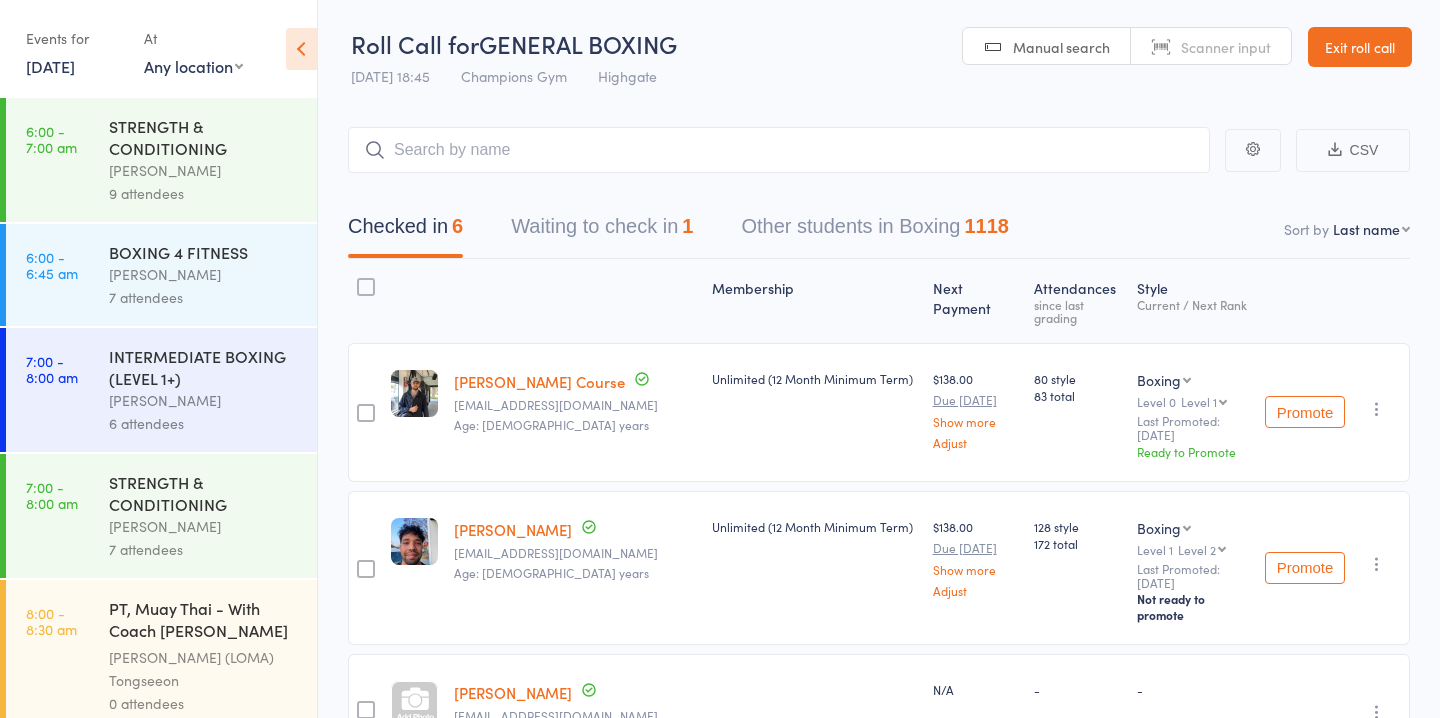 click on "Waiting to check in  1" at bounding box center [602, 231] 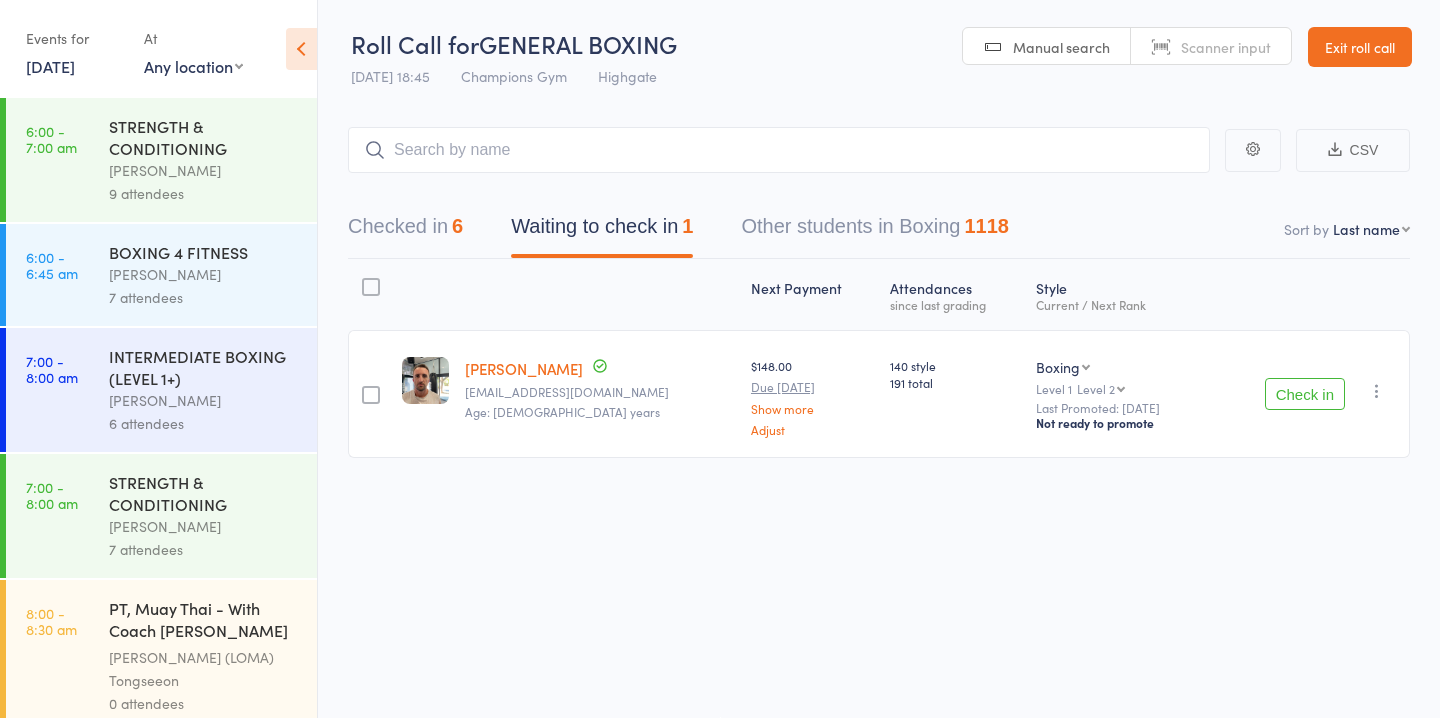 click on "Check in" at bounding box center [1305, 394] 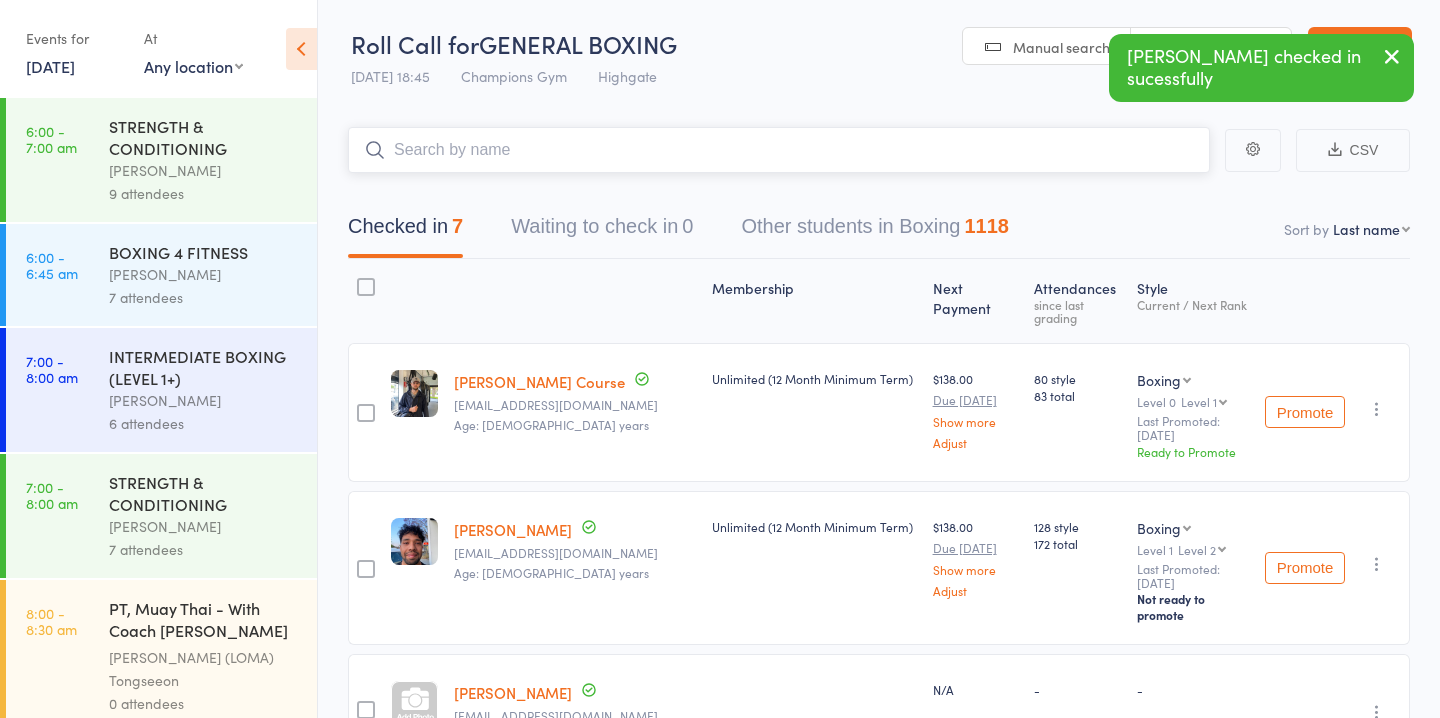 click at bounding box center [779, 150] 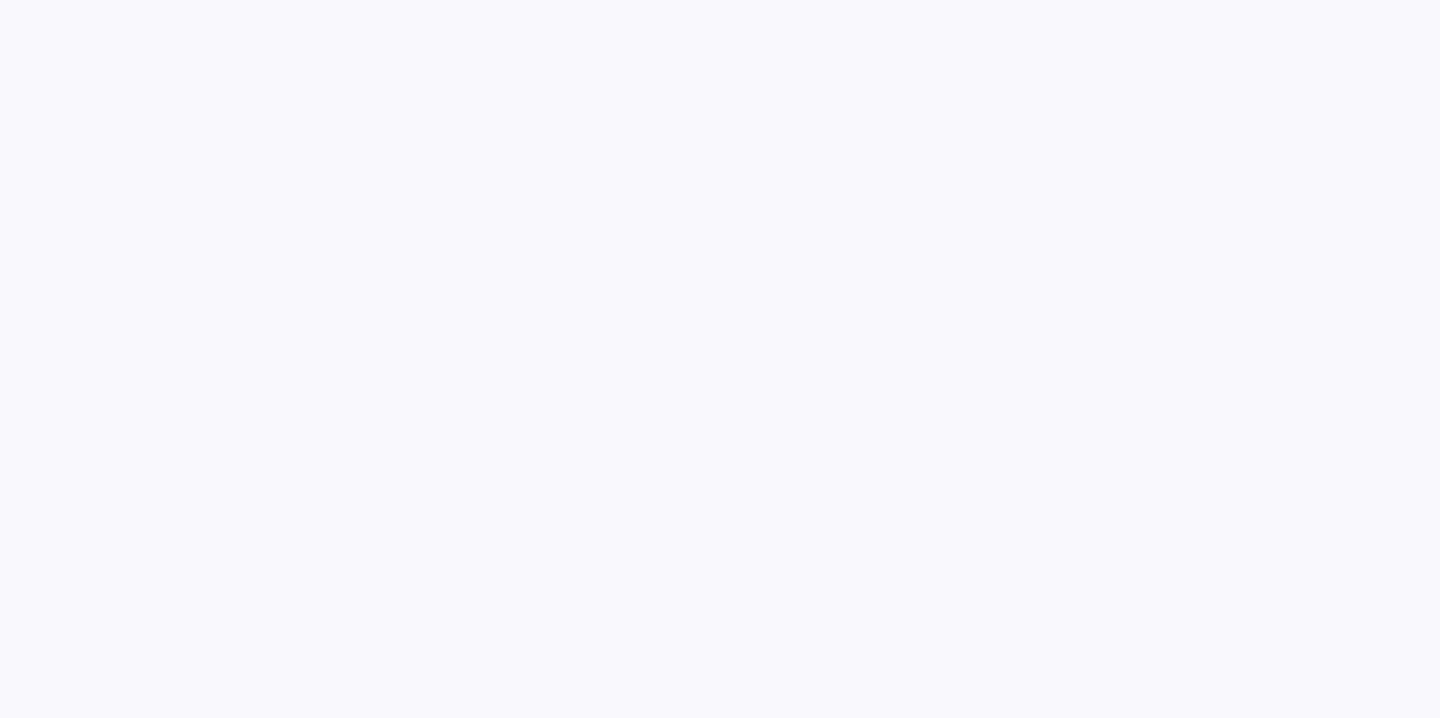 scroll, scrollTop: 0, scrollLeft: 0, axis: both 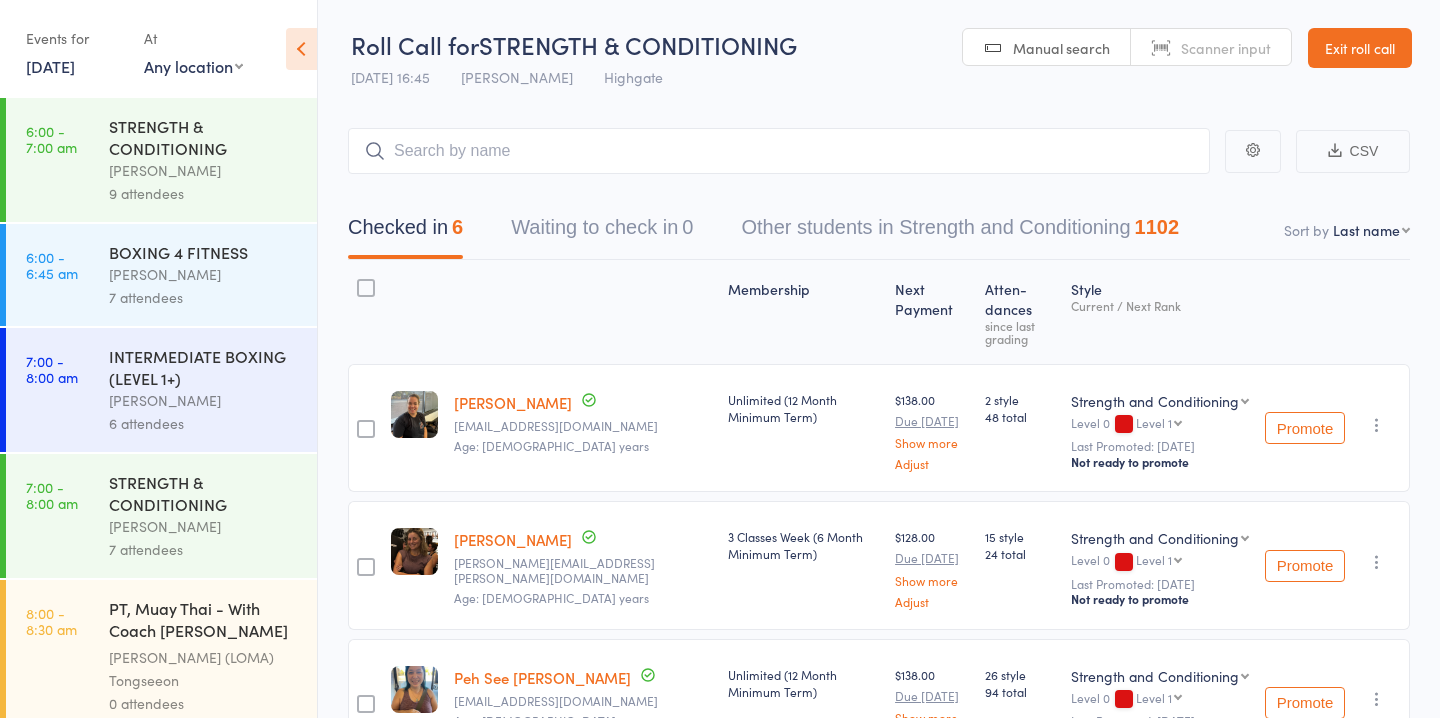 click on "Waiting to check in  0" at bounding box center (602, 232) 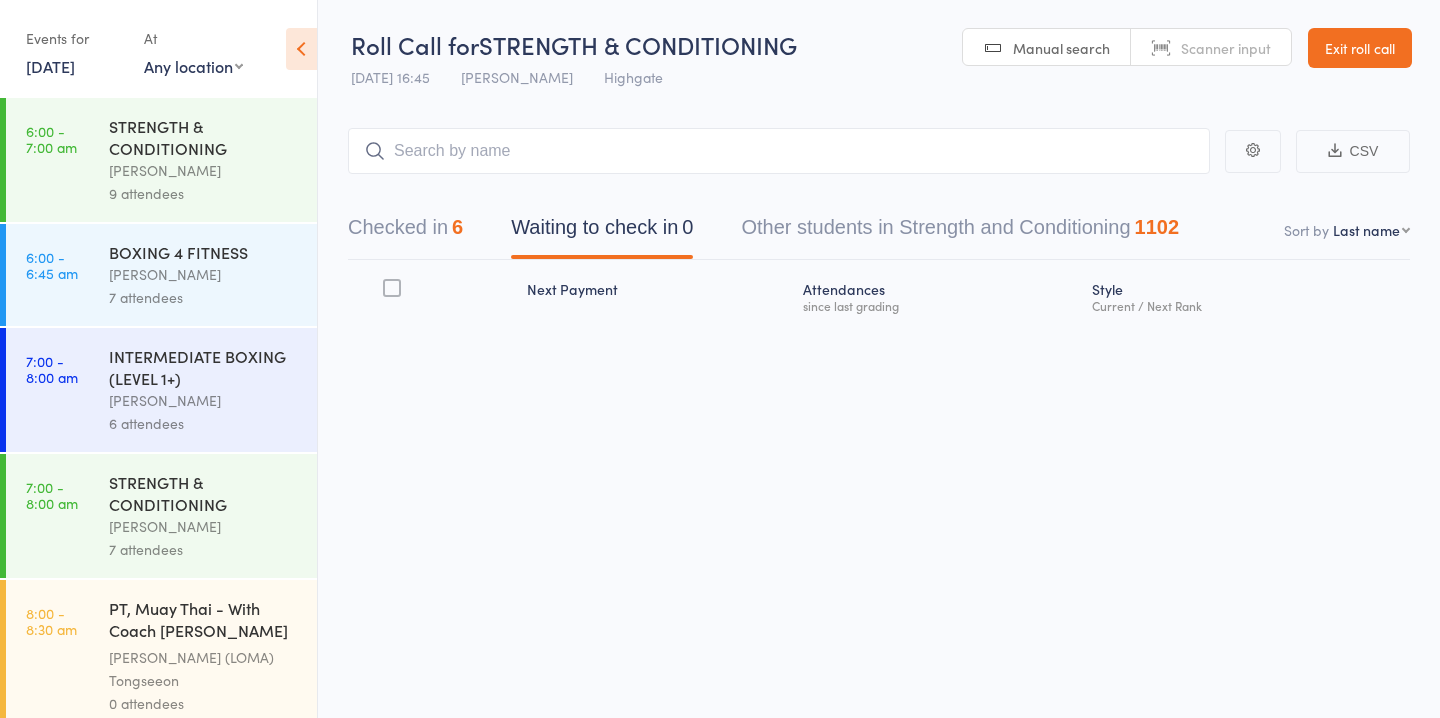 click on "Checked in  6" at bounding box center (405, 232) 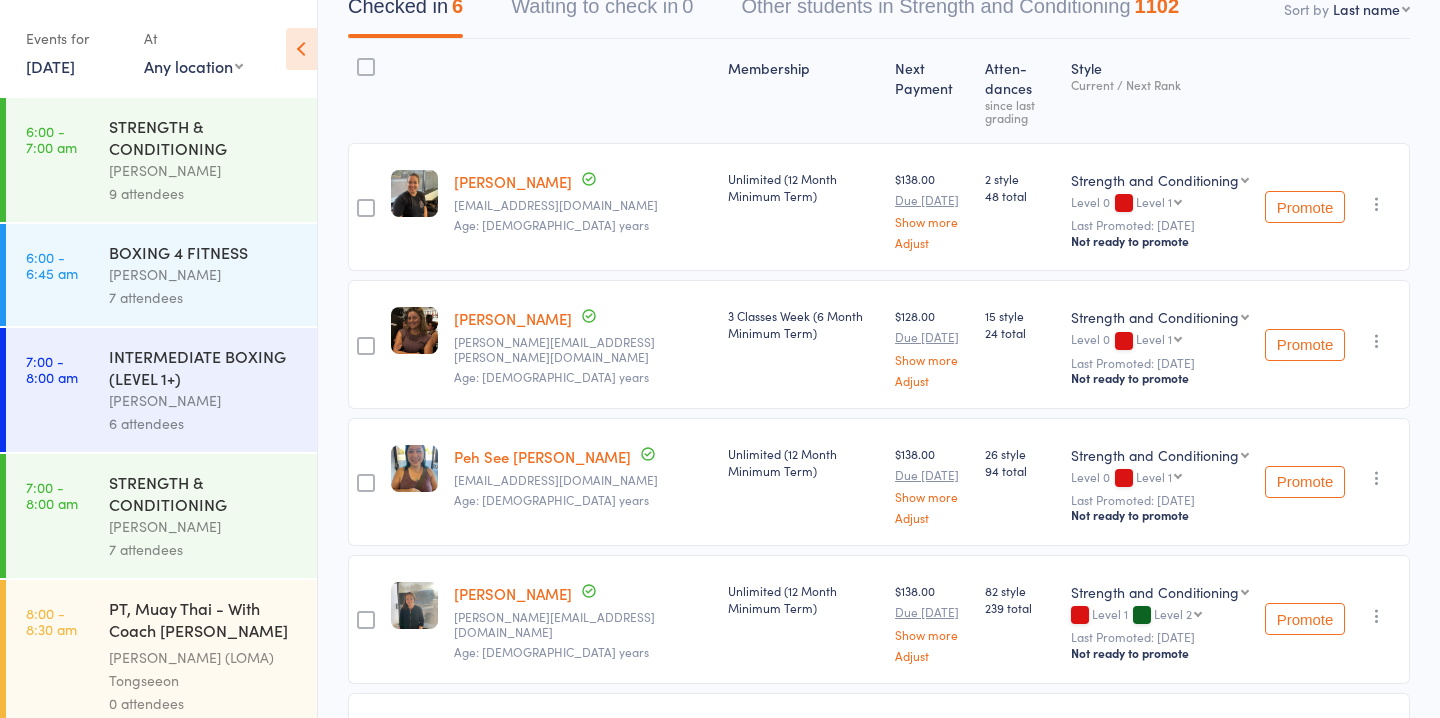 scroll, scrollTop: 0, scrollLeft: 0, axis: both 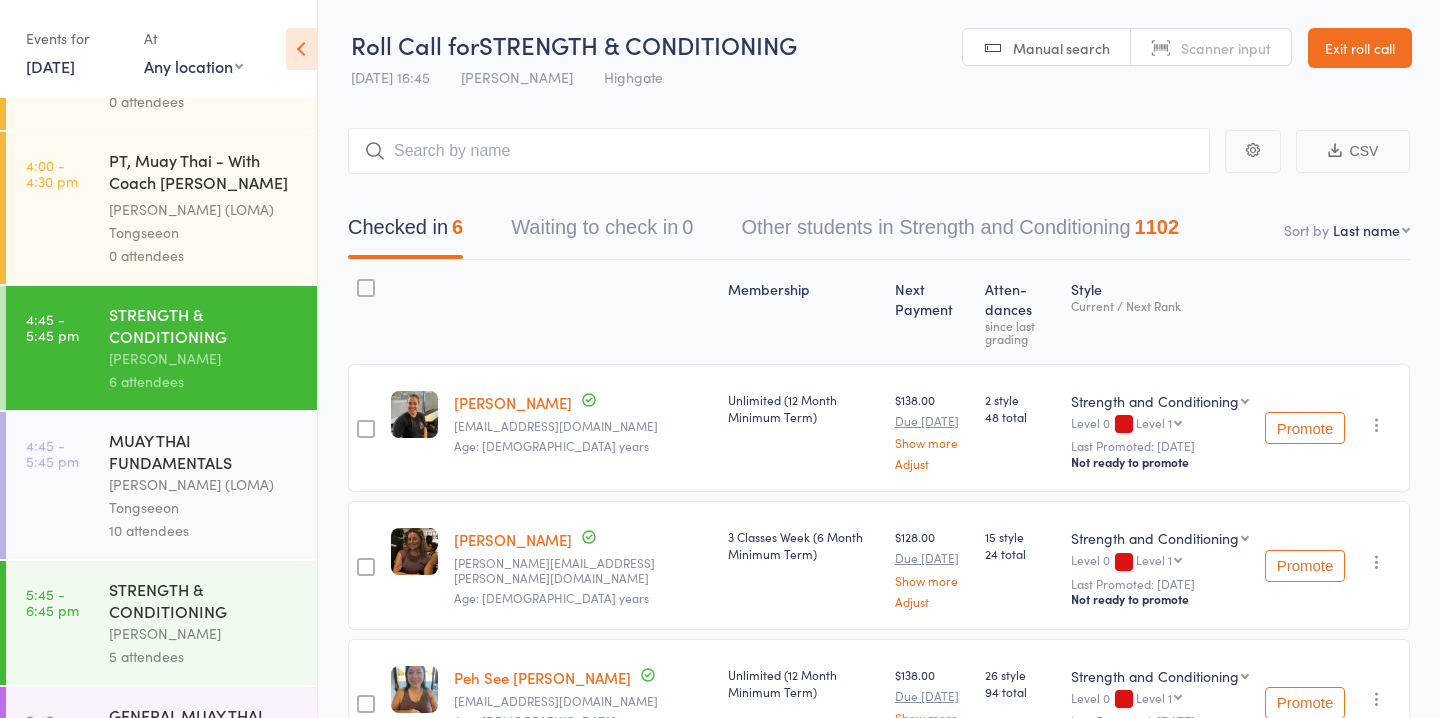 click on "[PERSON_NAME] (LOMA) Tongseeon" at bounding box center (204, 496) 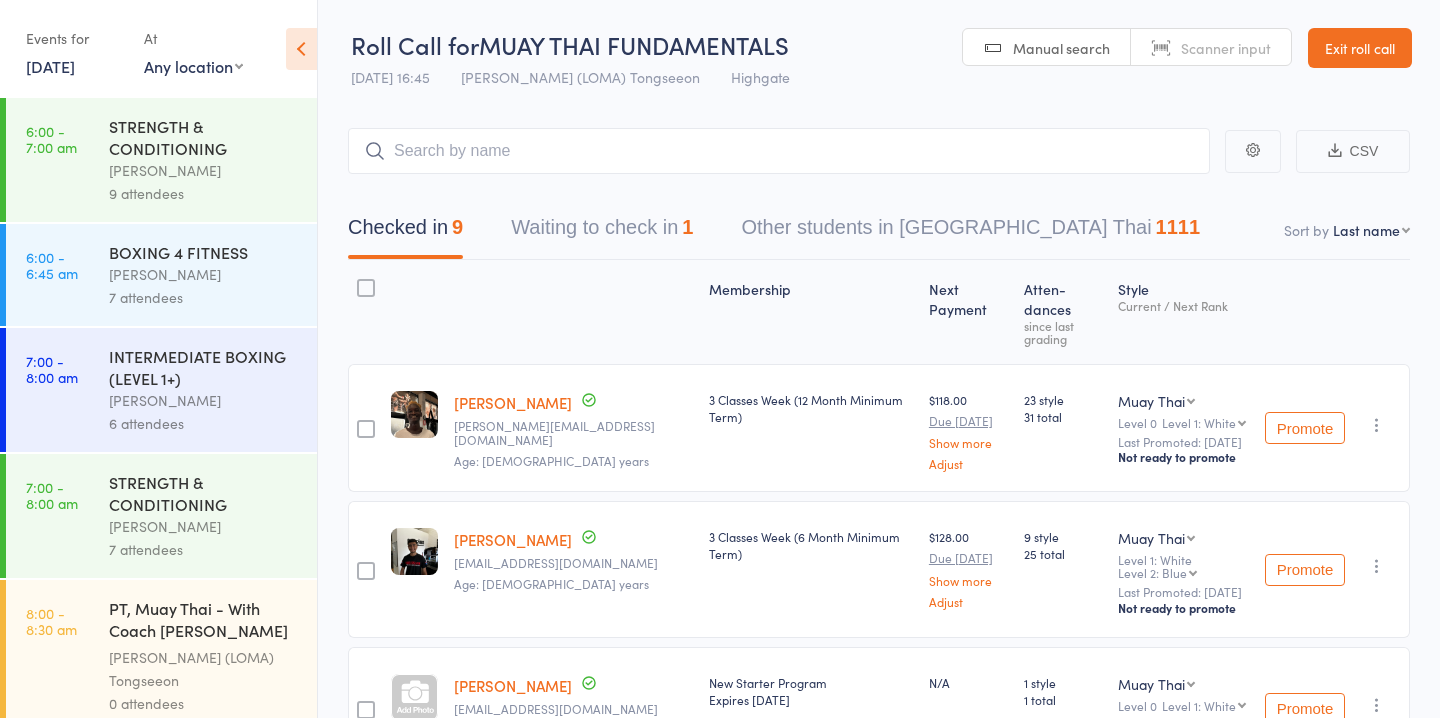 click on "Waiting to check in  1" at bounding box center (602, 232) 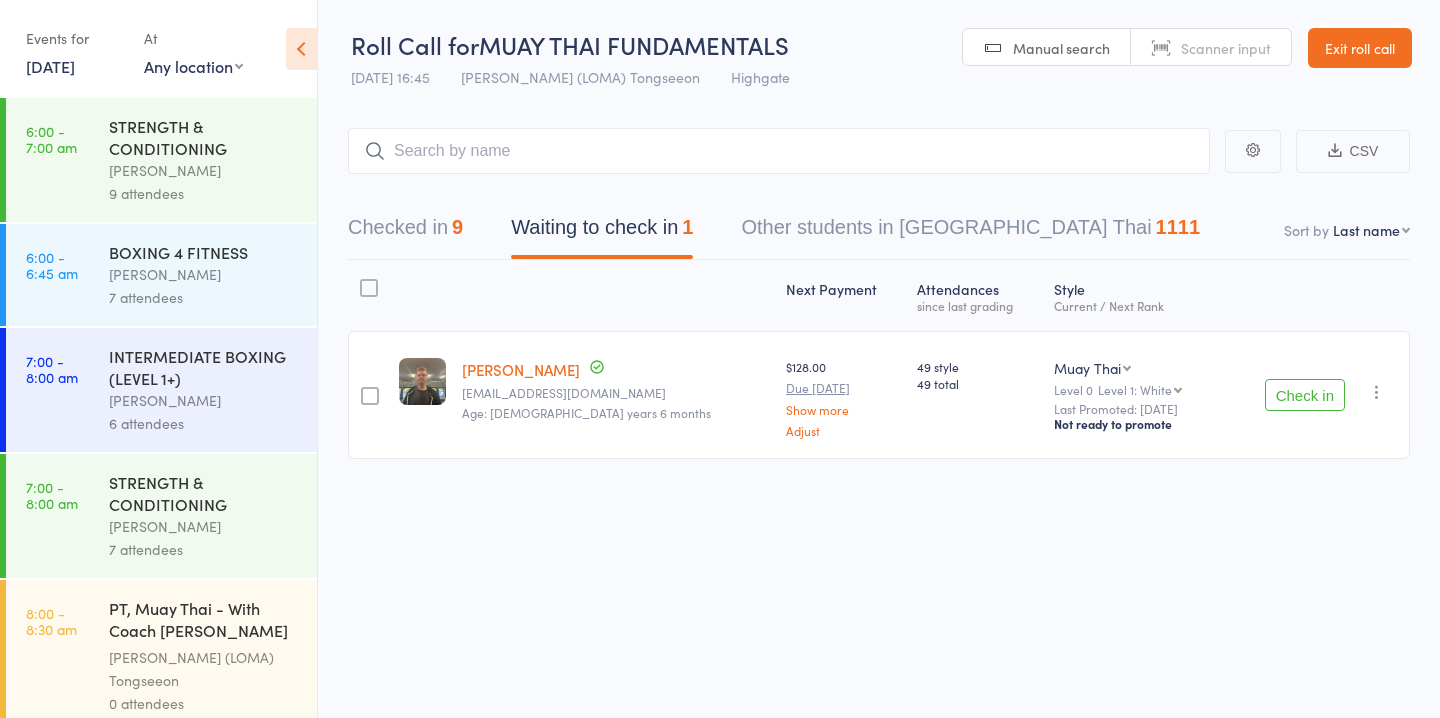 click at bounding box center [1377, 392] 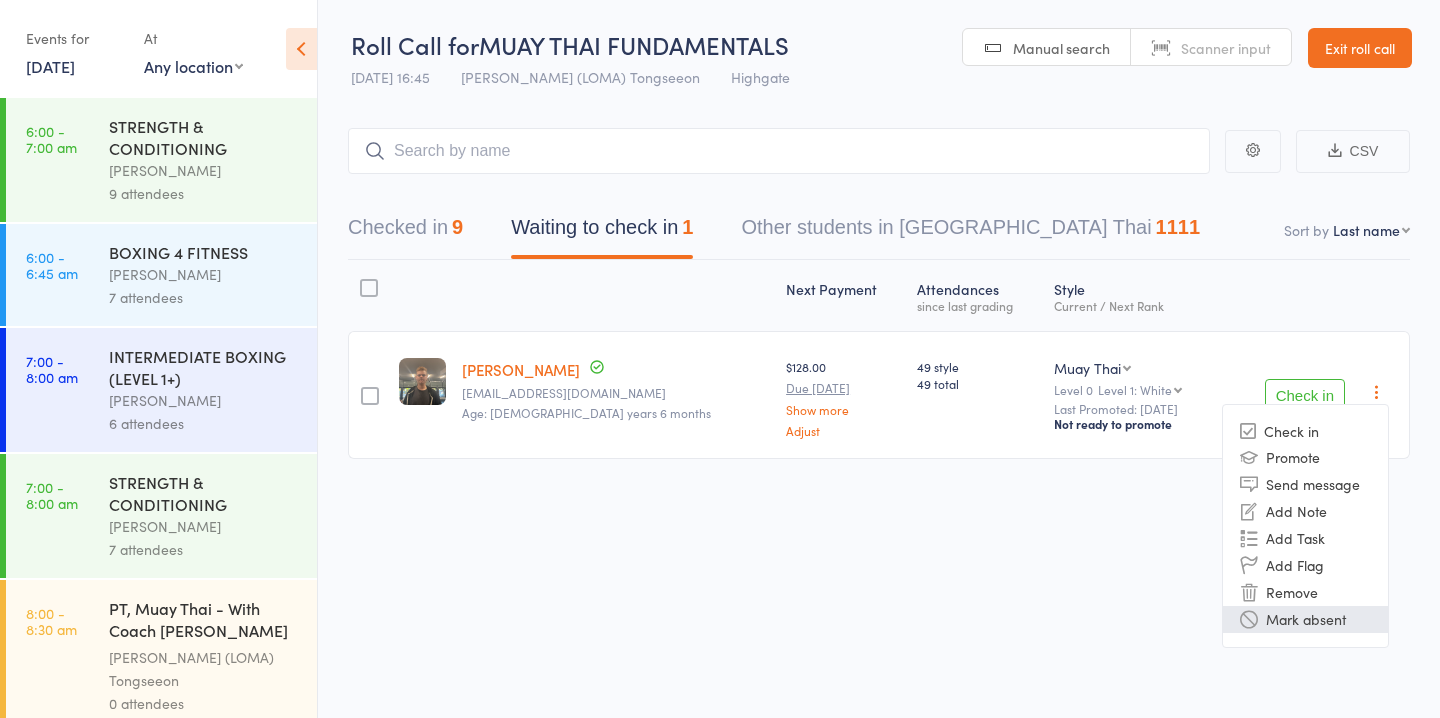 click on "Mark absent" at bounding box center (1305, 619) 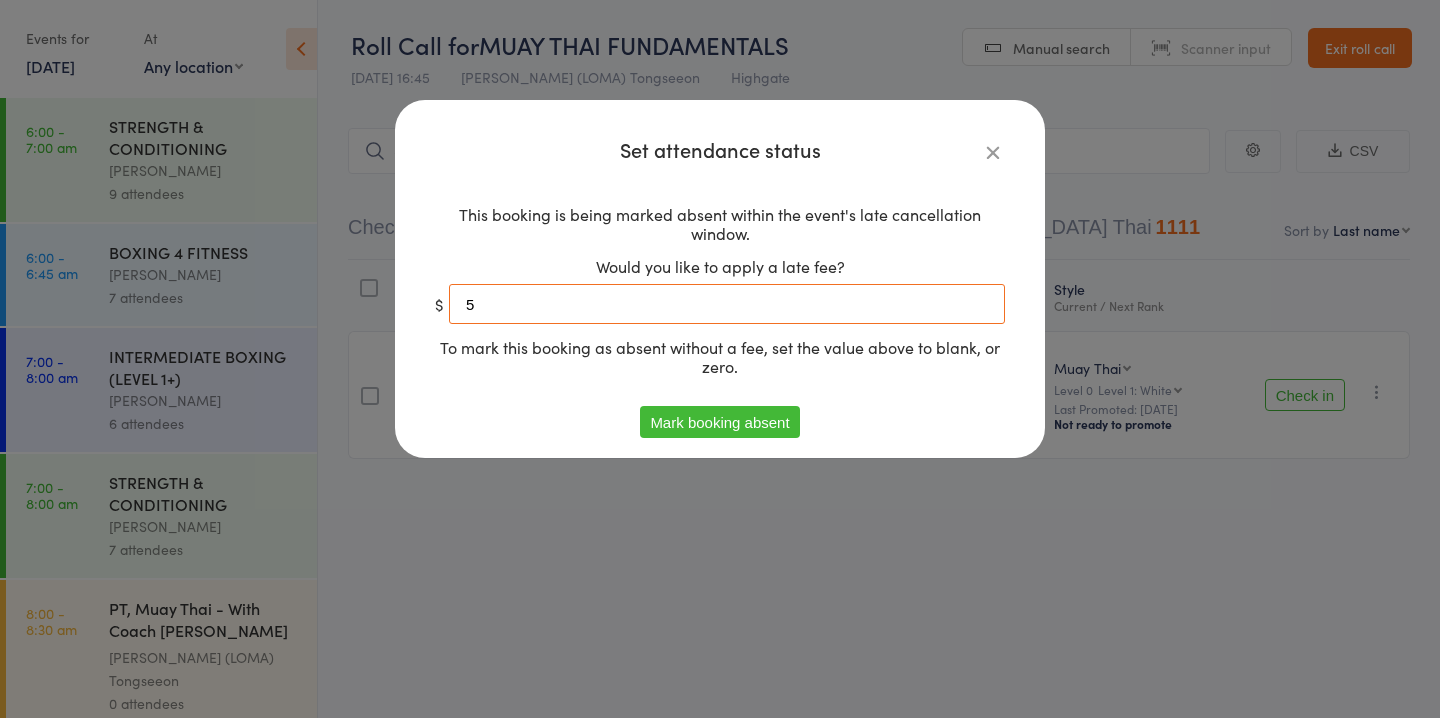 click on "5" at bounding box center (727, 304) 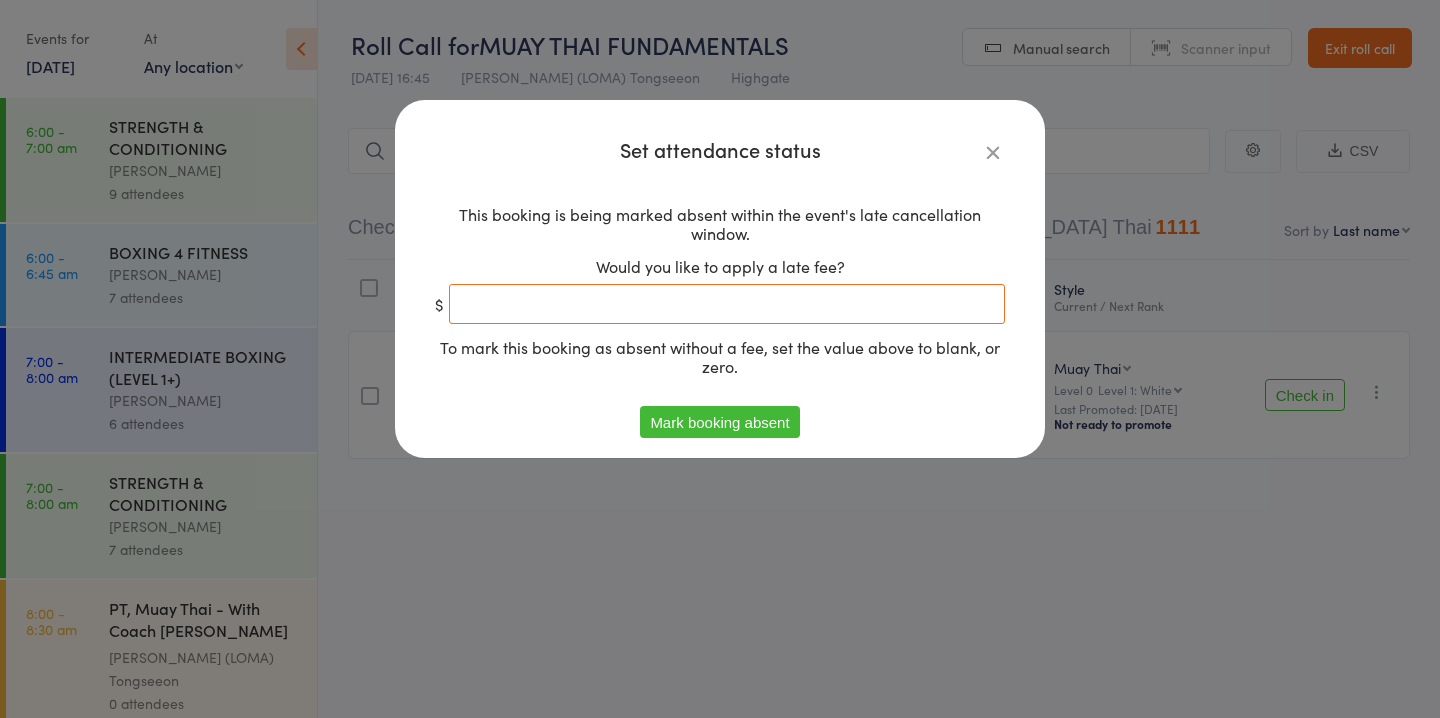 type 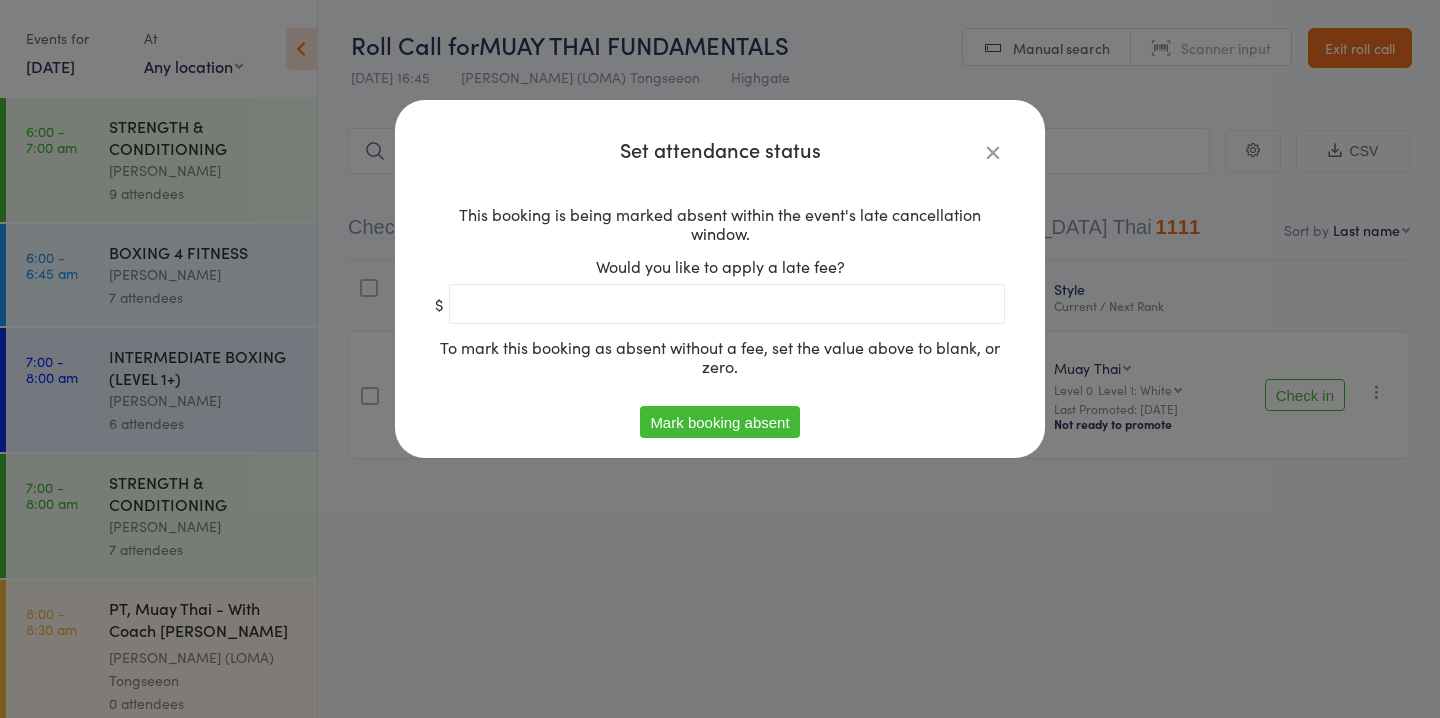 click on "Mark booking absent" at bounding box center [719, 422] 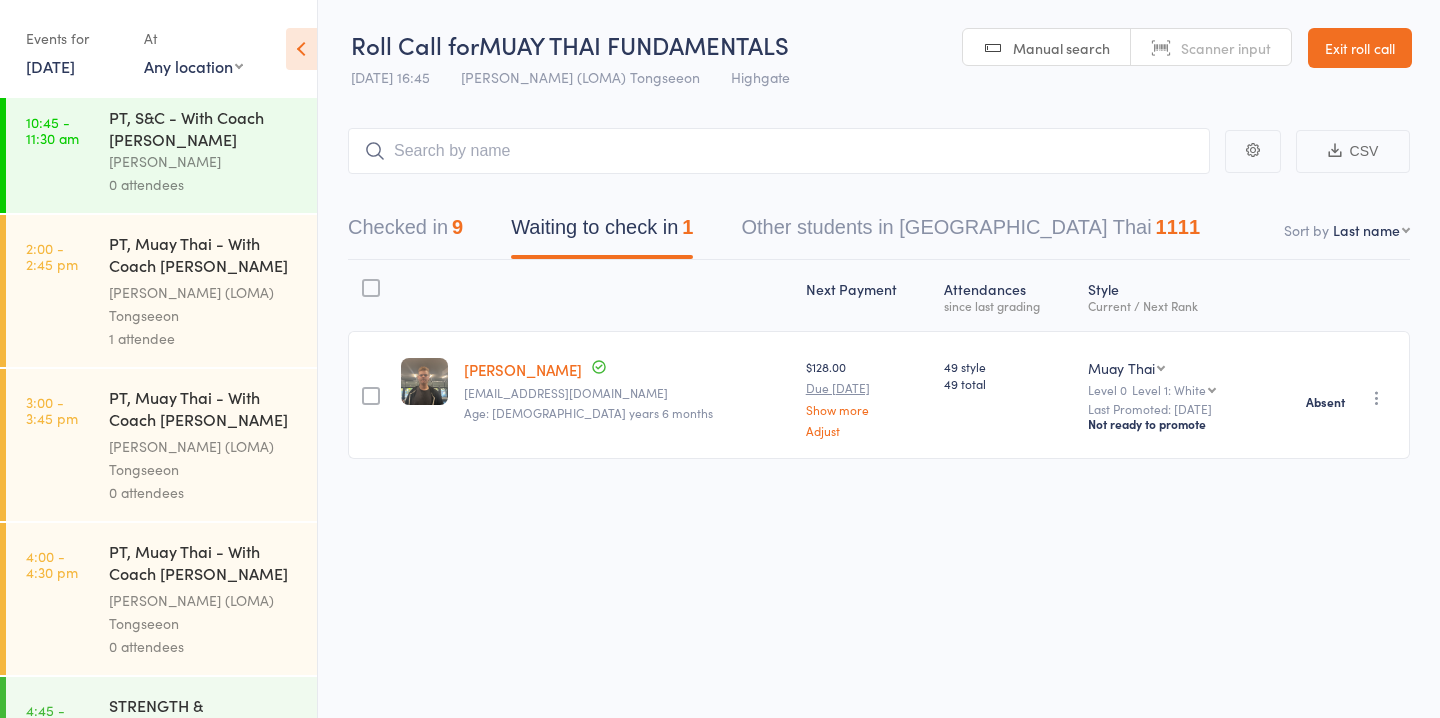 scroll, scrollTop: 2449, scrollLeft: 0, axis: vertical 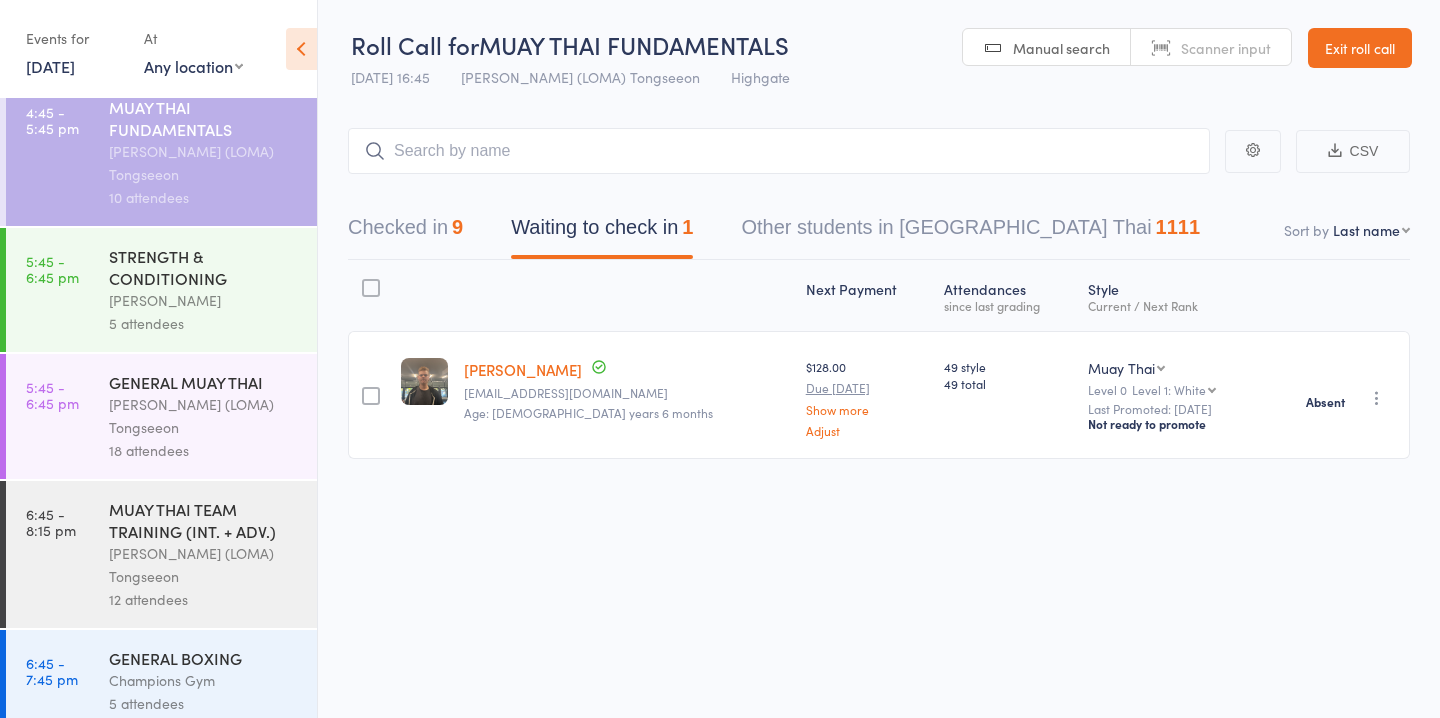 click on "[PERSON_NAME] (LOMA) Tongseeon" at bounding box center [204, 565] 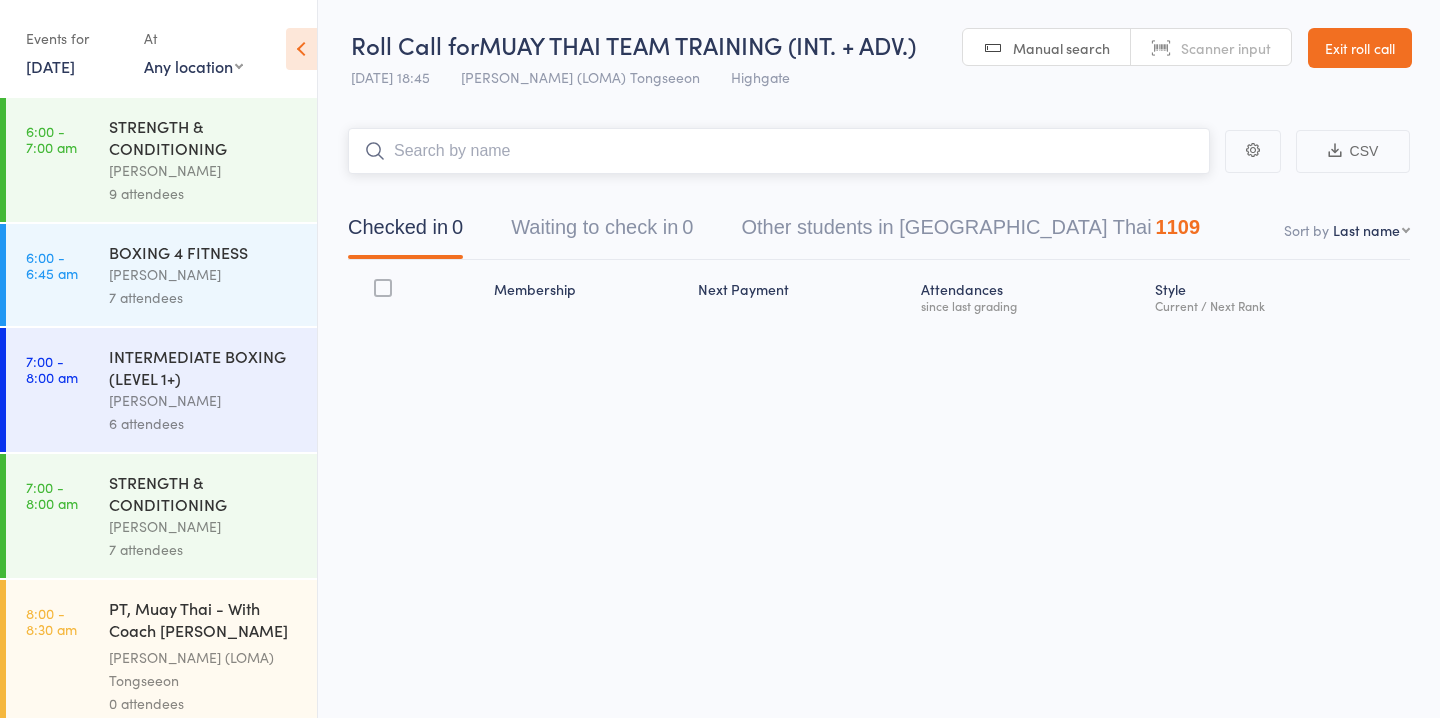 click on "Waiting to check in  0" at bounding box center [602, 232] 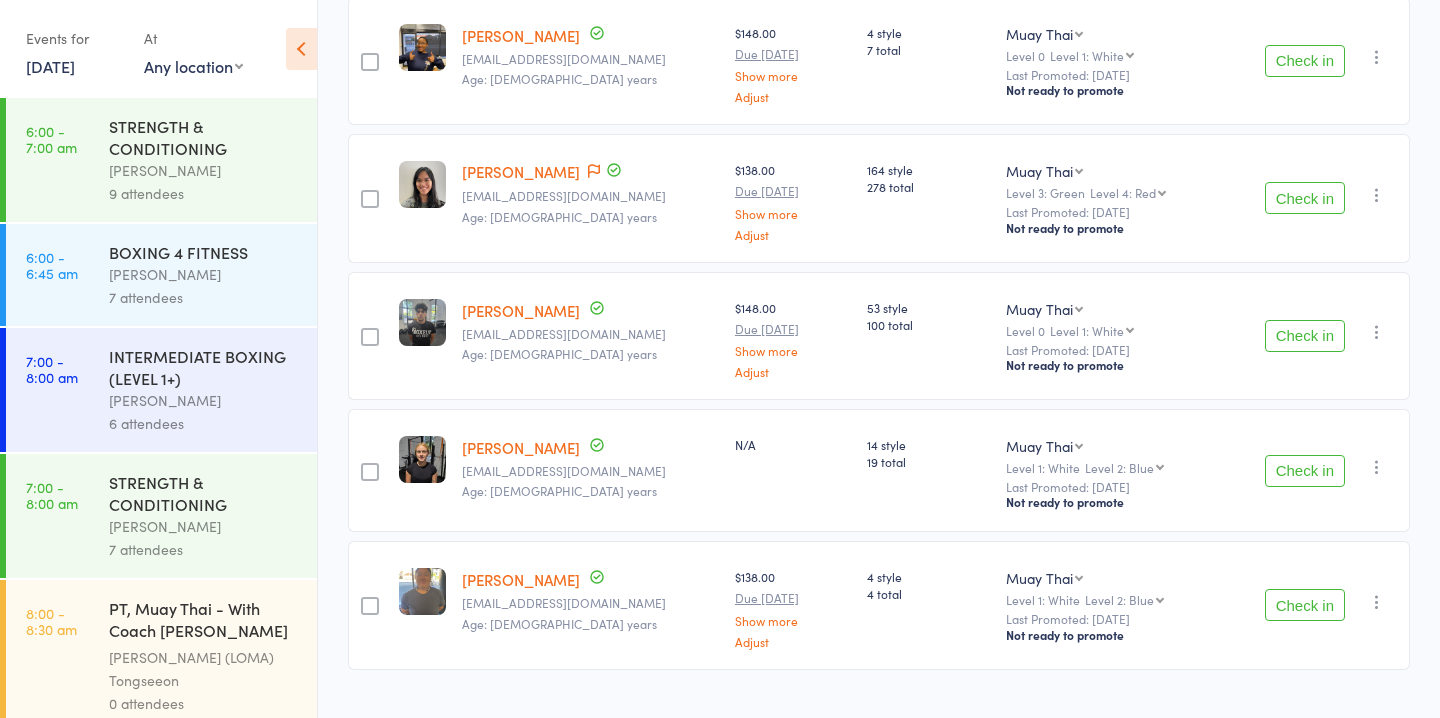 scroll, scrollTop: 1328, scrollLeft: 0, axis: vertical 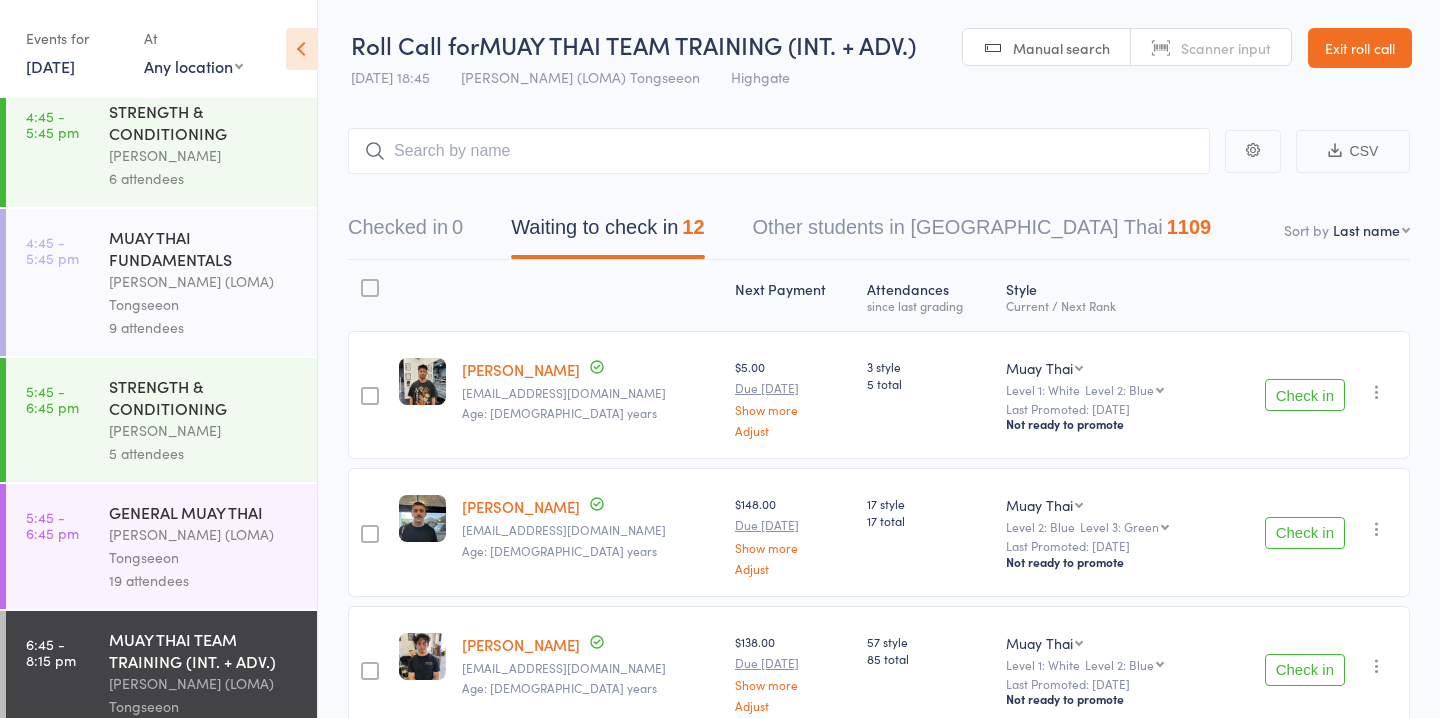 click on "GENERAL MUAY THAI" at bounding box center (204, 512) 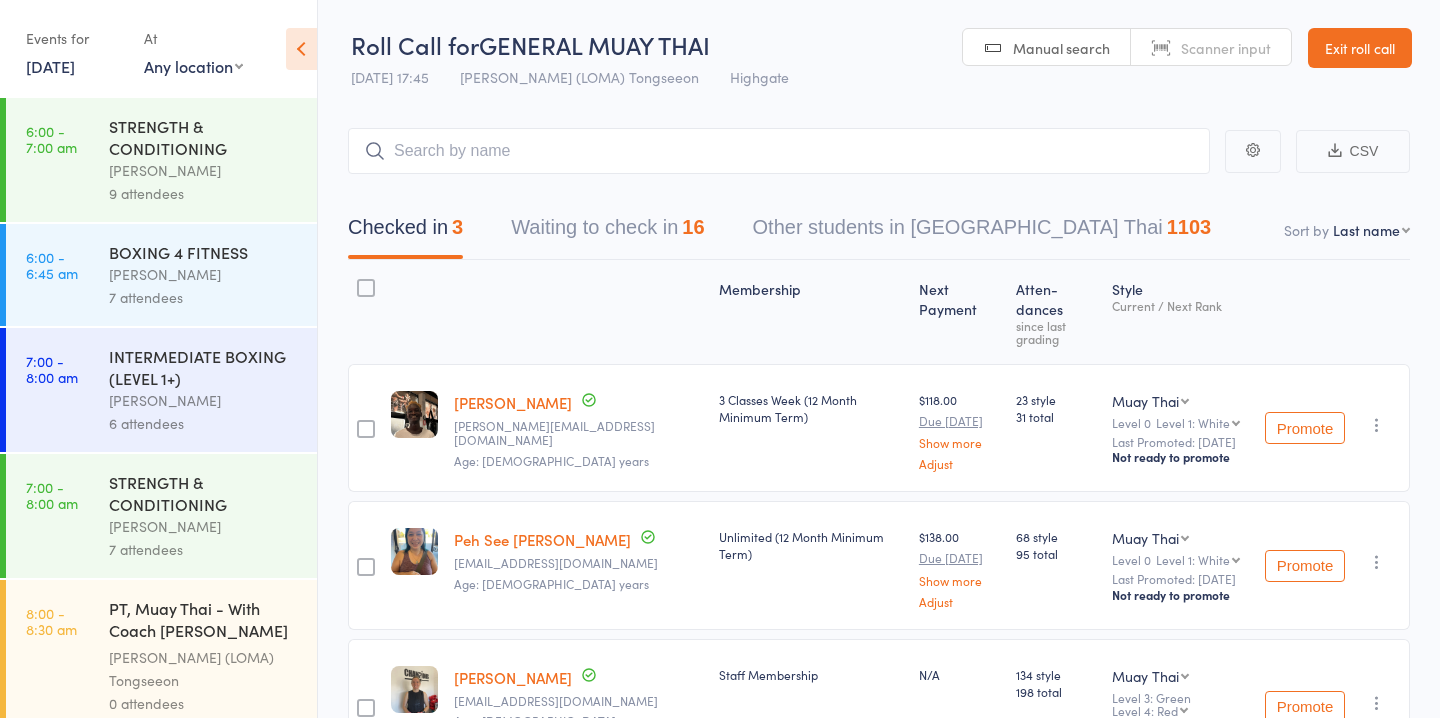 click on "STRENGTH & CONDITIONING" at bounding box center [204, 137] 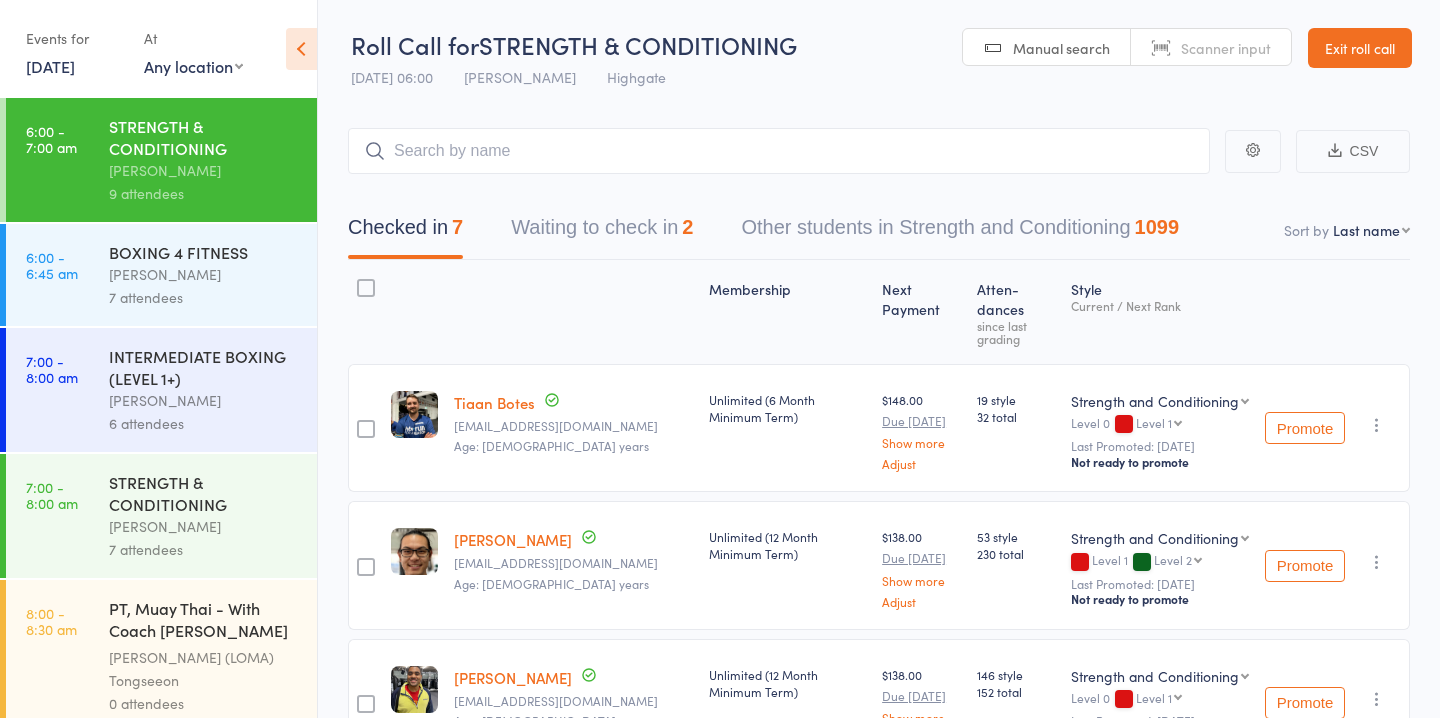 click on "Waiting to check in  2" at bounding box center (602, 232) 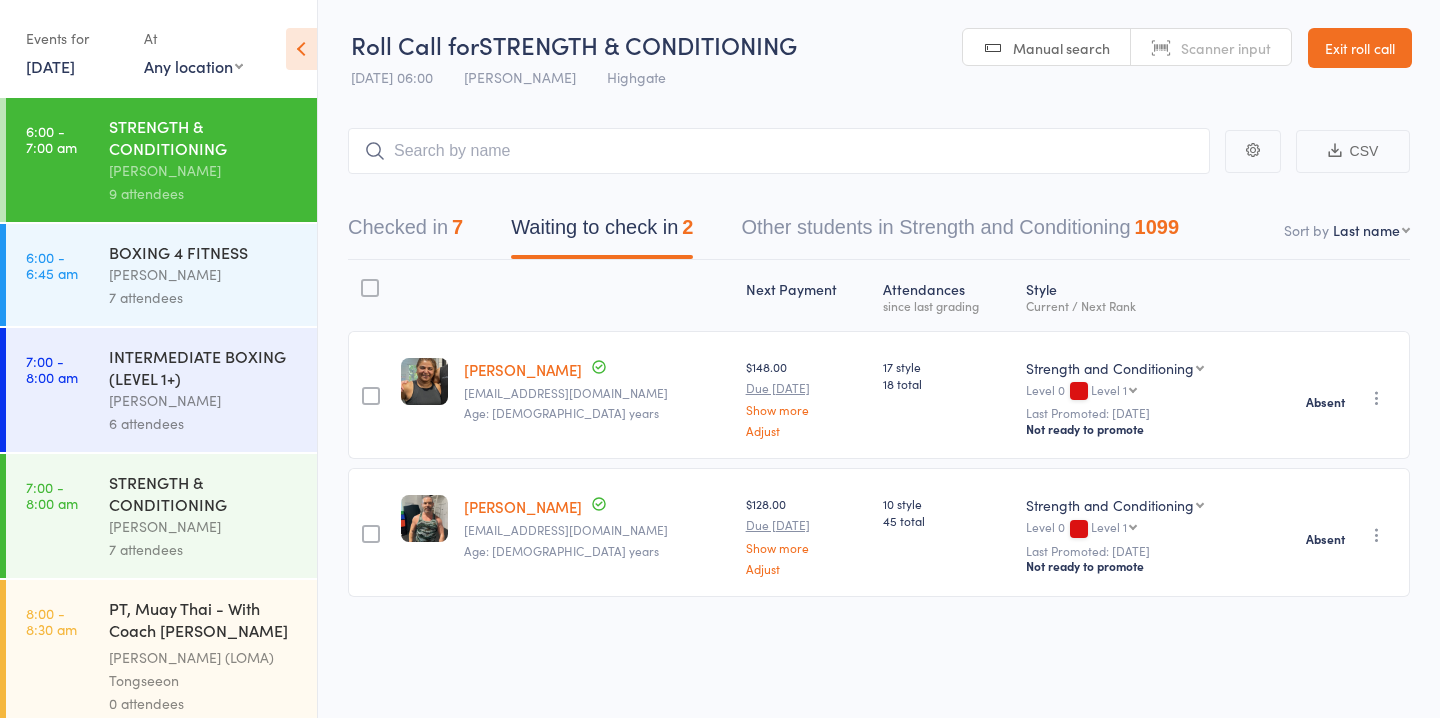 click on "Checked in  7" at bounding box center (405, 232) 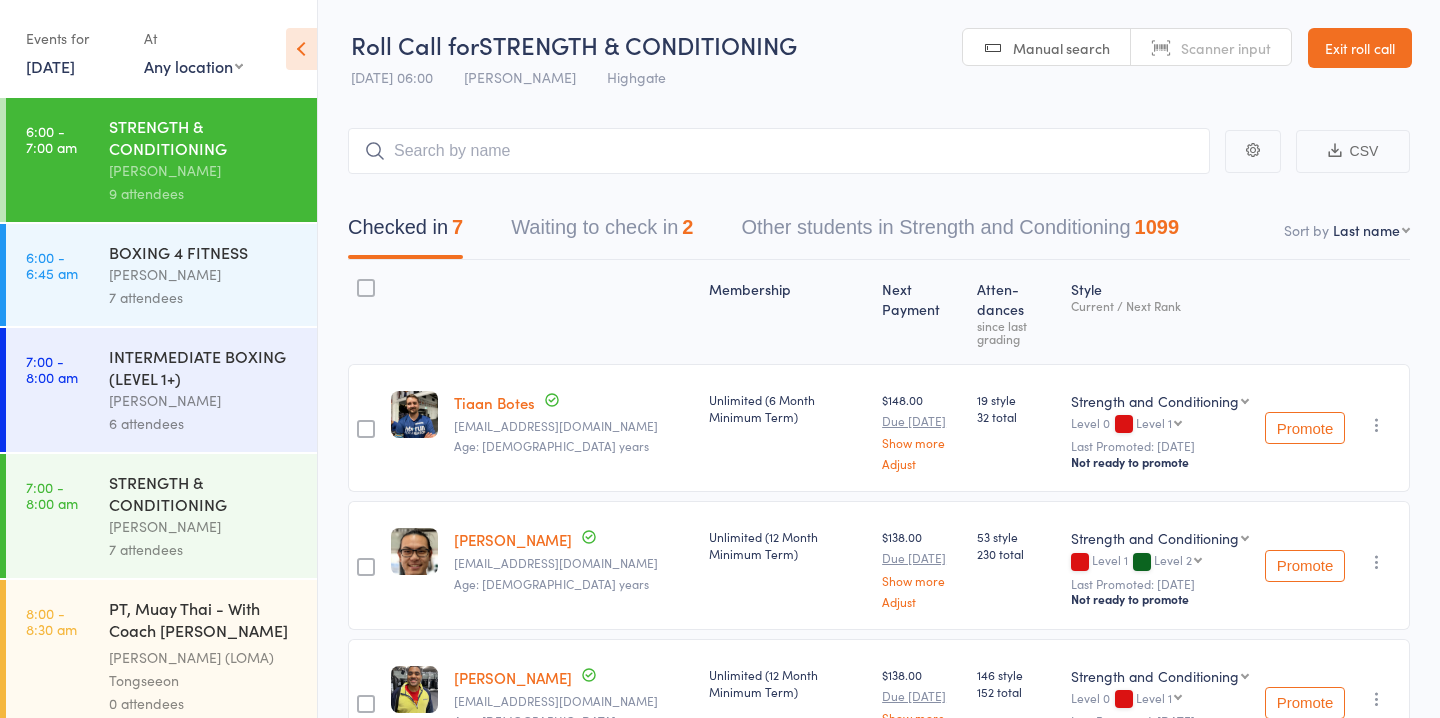 click on "BOXING 4 FITNESS" at bounding box center [204, 252] 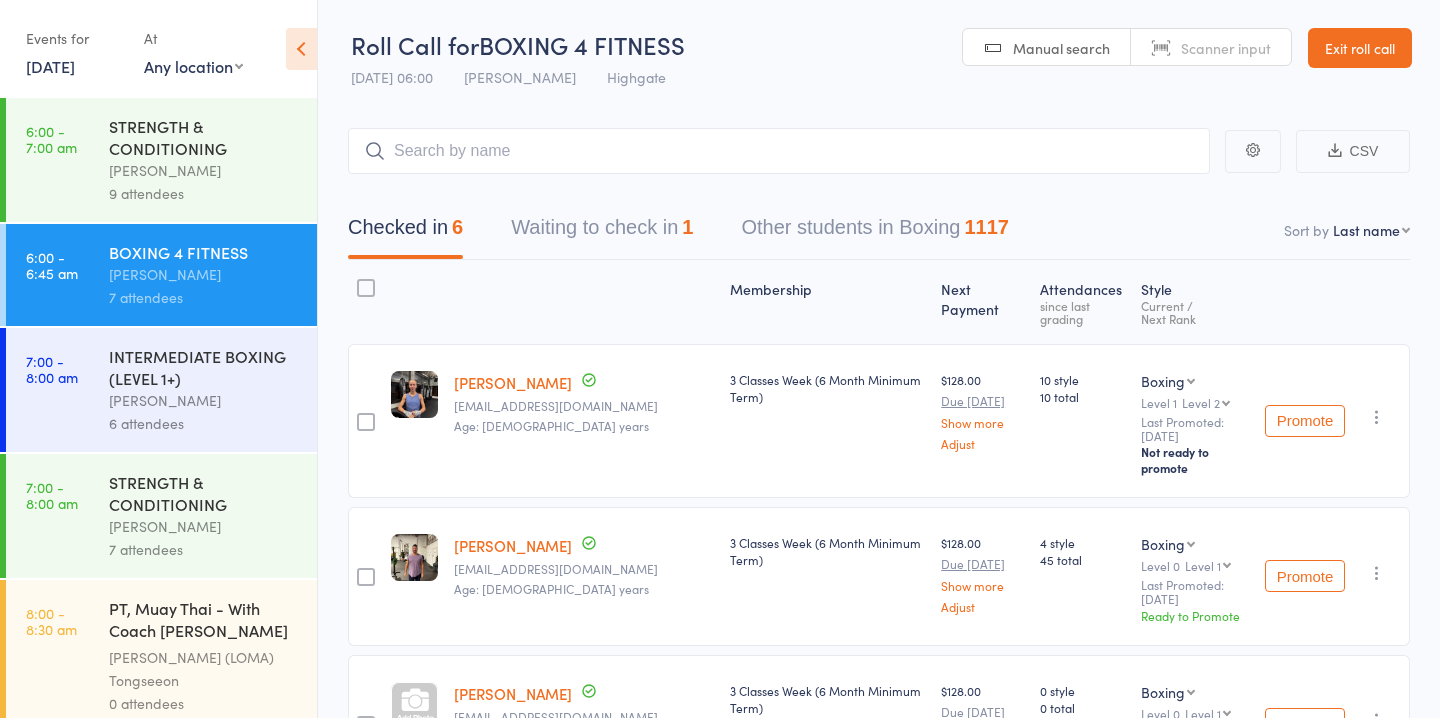 click on "[PERSON_NAME]" at bounding box center [204, 400] 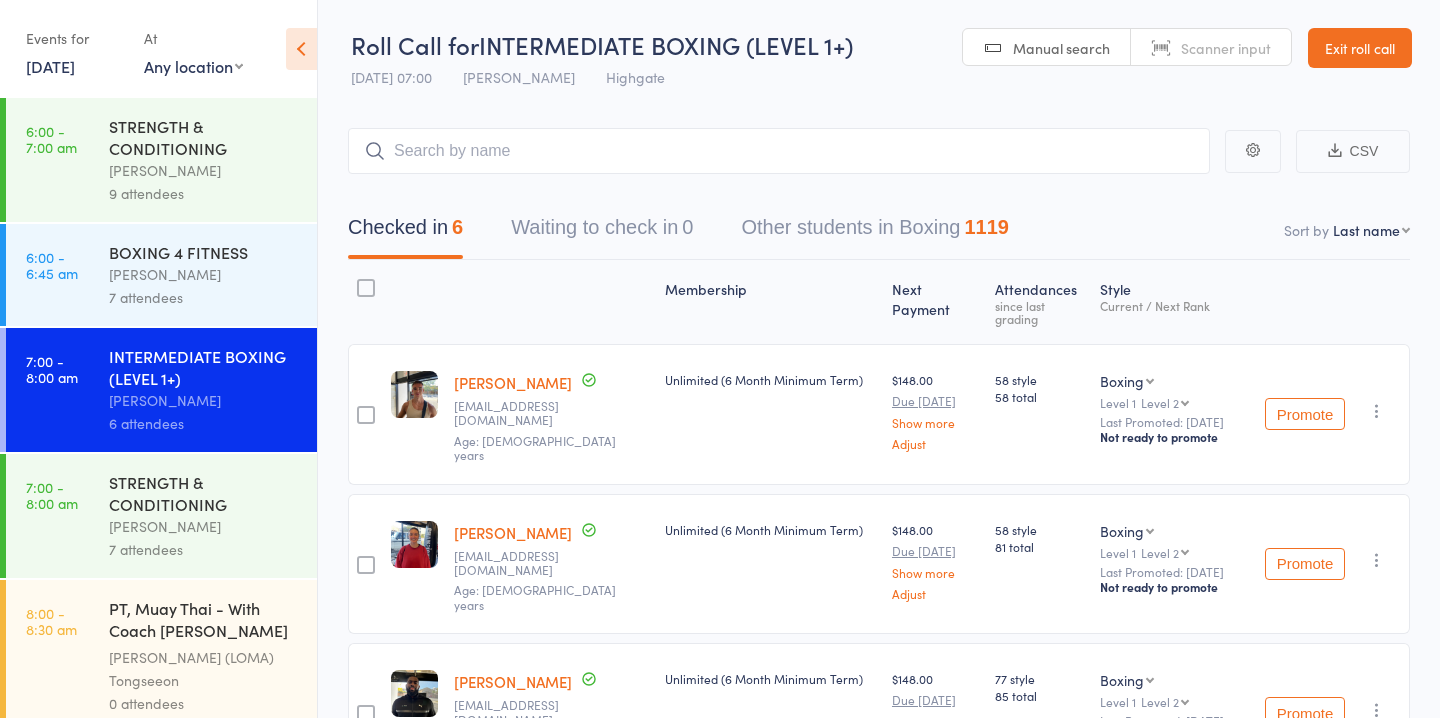 click on "[PERSON_NAME]" at bounding box center [204, 526] 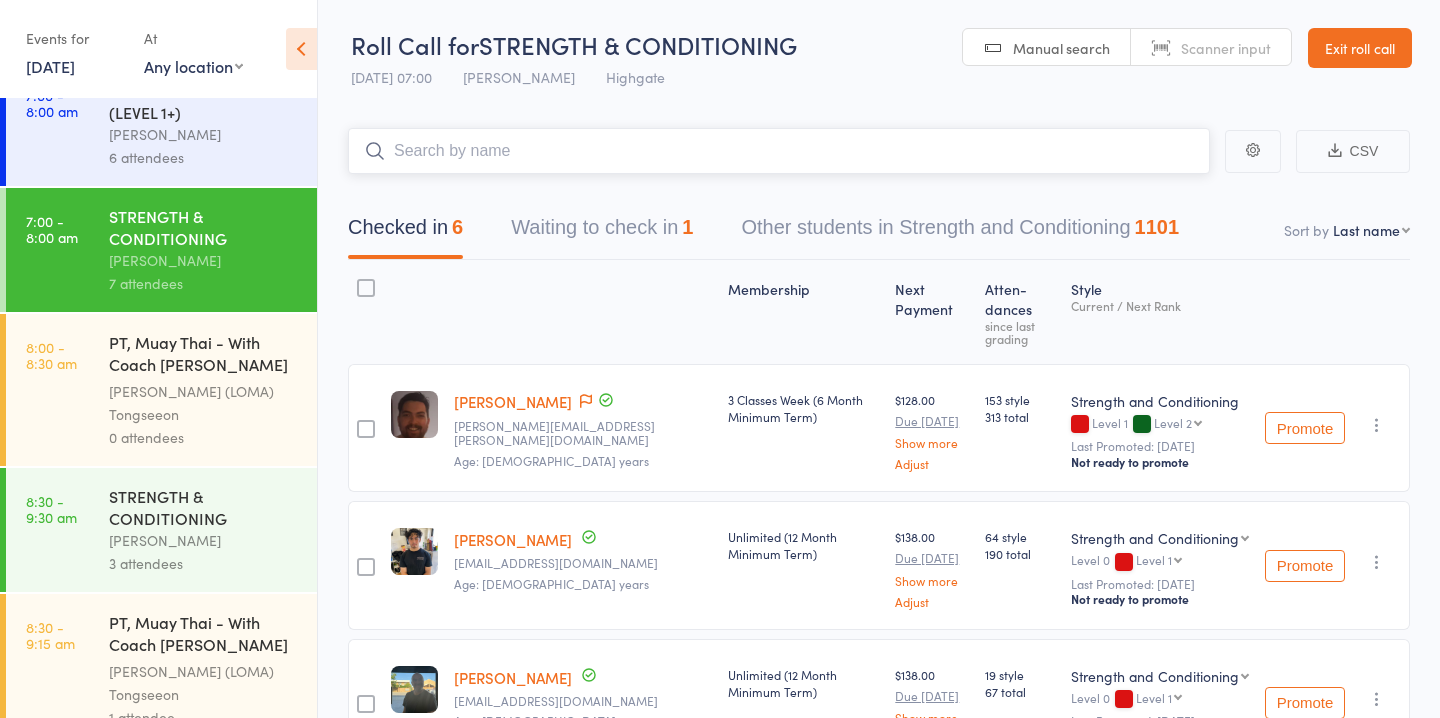 scroll, scrollTop: 272, scrollLeft: 0, axis: vertical 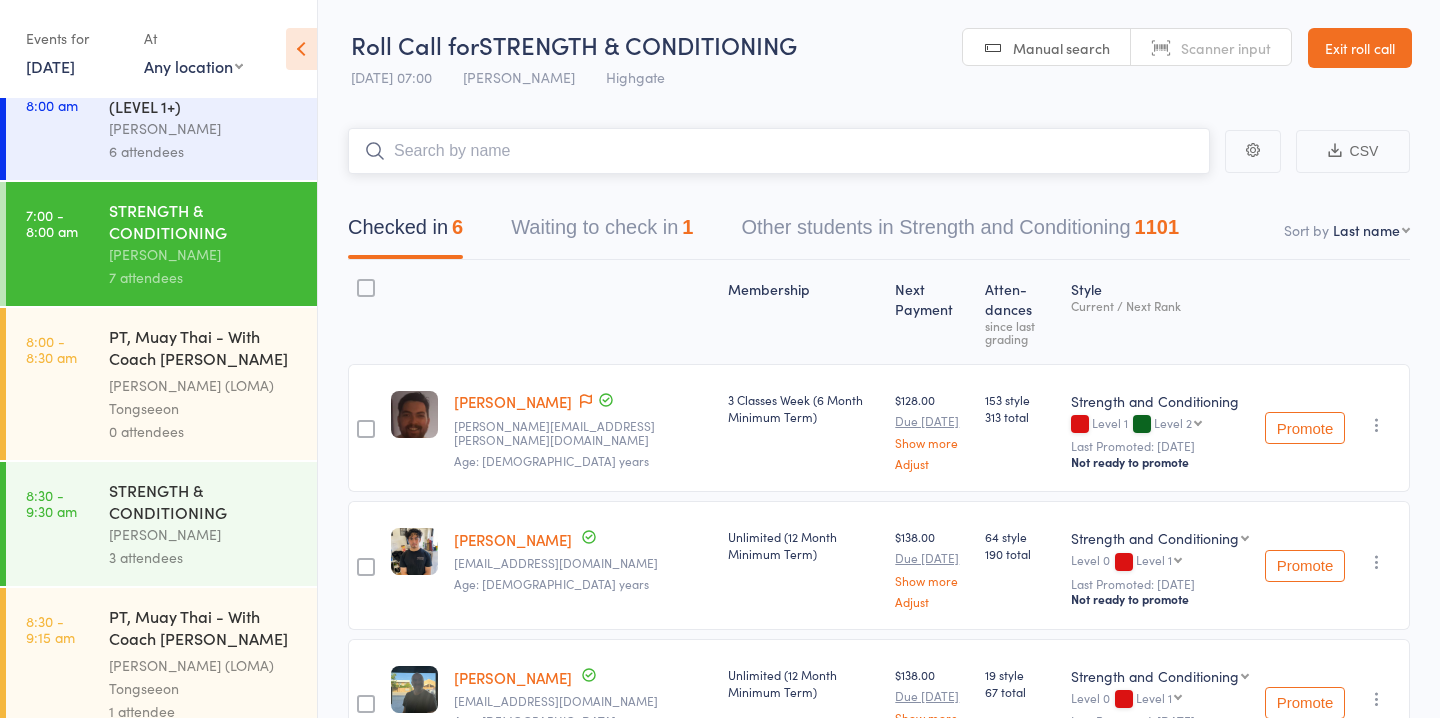click on "Waiting to check in  1" at bounding box center (602, 232) 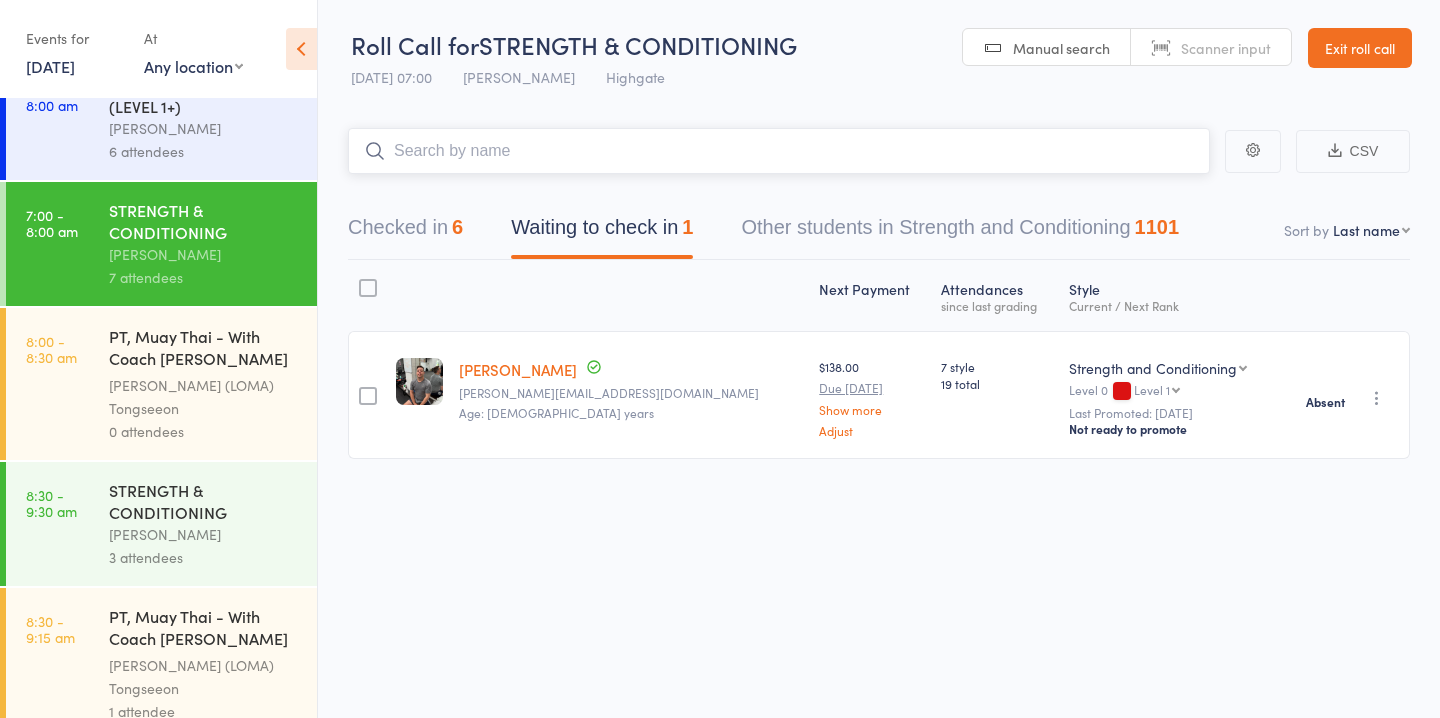 click on "Checked in  6" at bounding box center [405, 232] 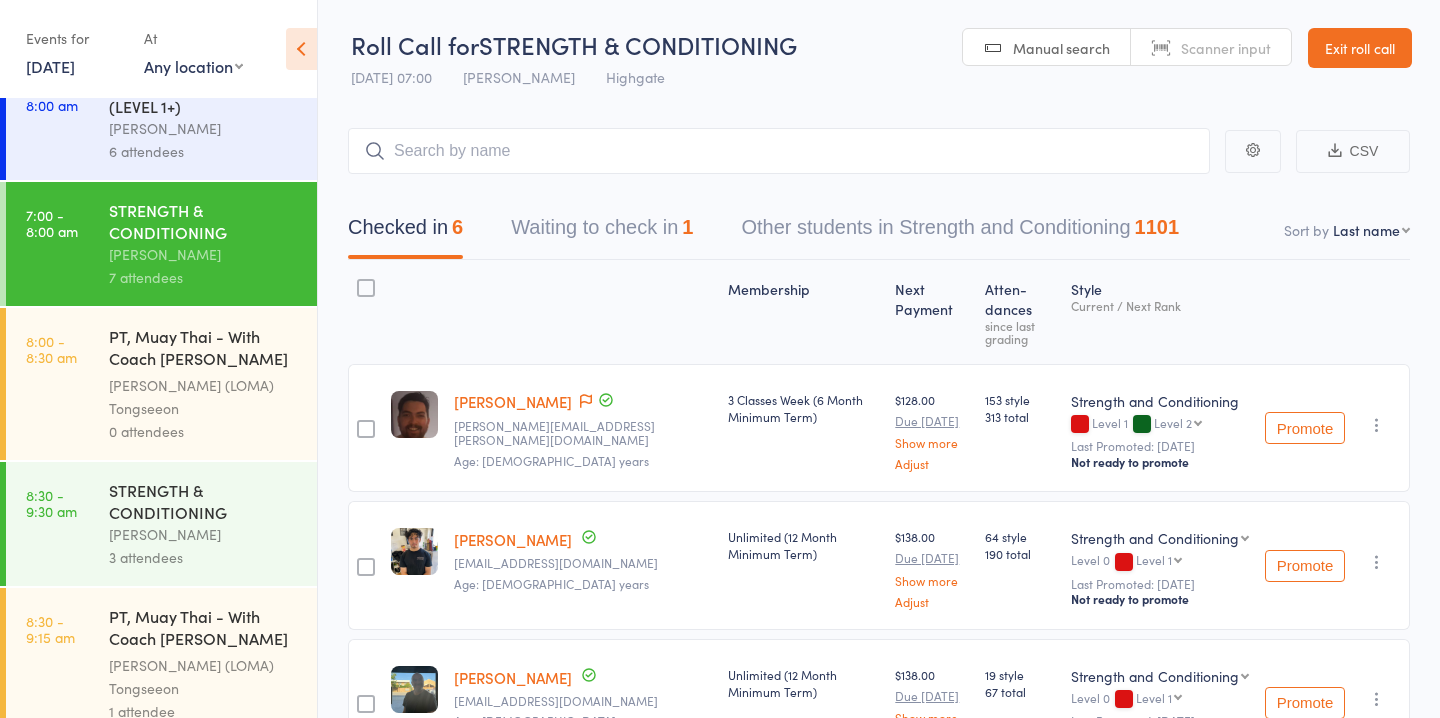 click on "STRENGTH & CONDITIONING" at bounding box center [204, 501] 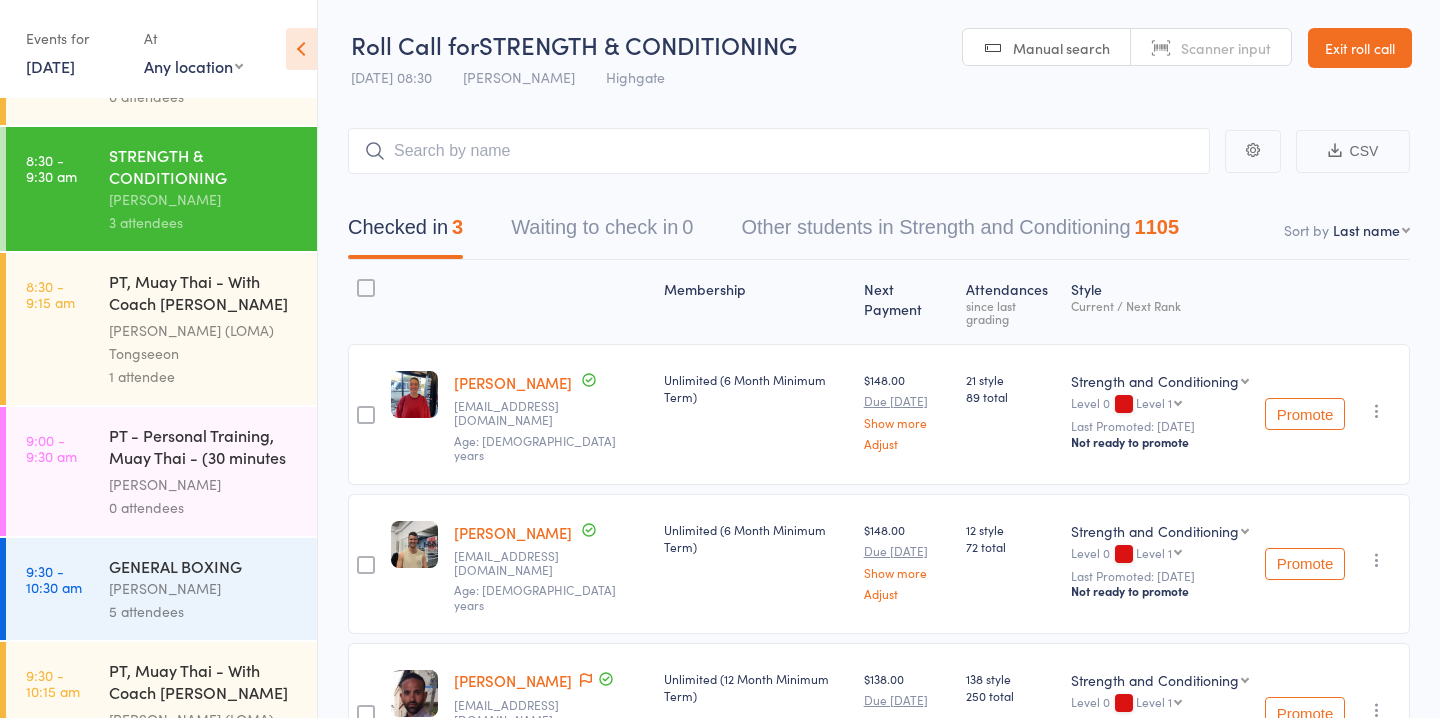 scroll, scrollTop: 621, scrollLeft: 0, axis: vertical 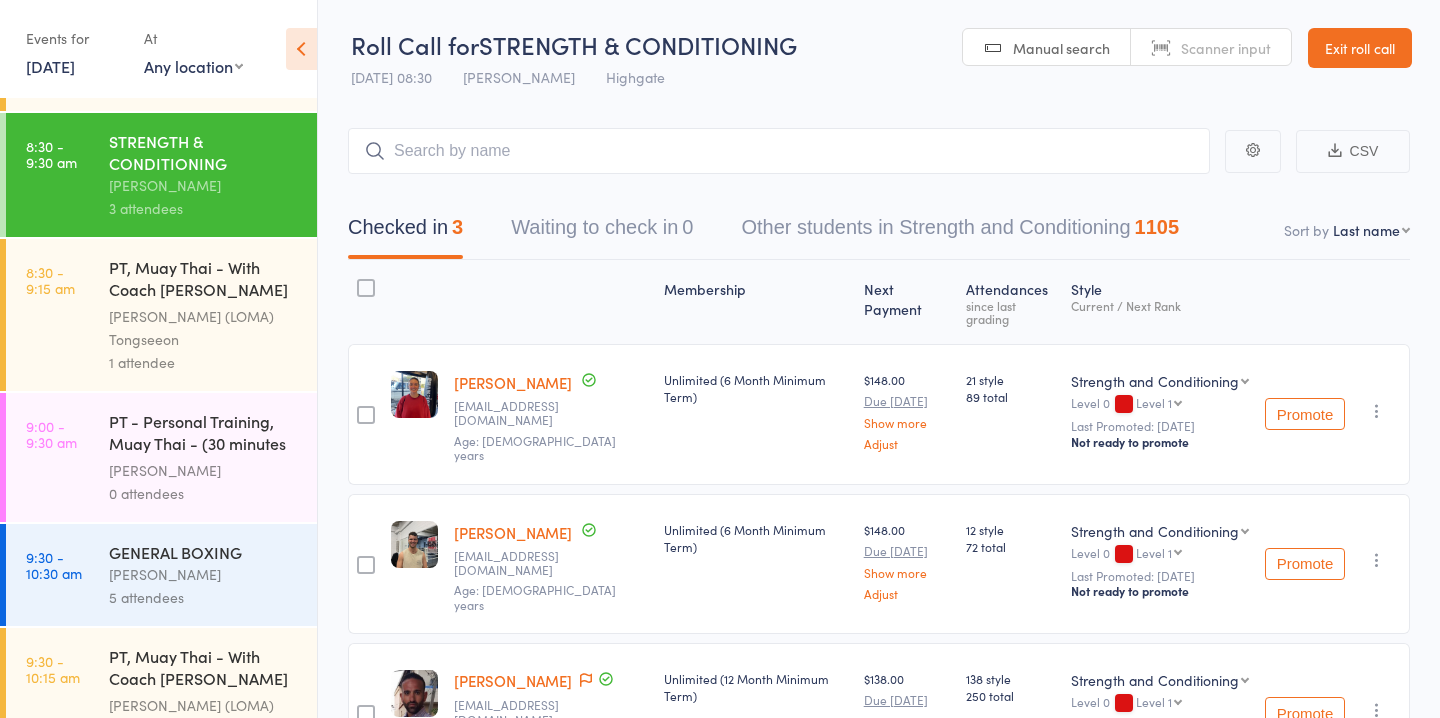 click on "[PERSON_NAME]" at bounding box center (204, 574) 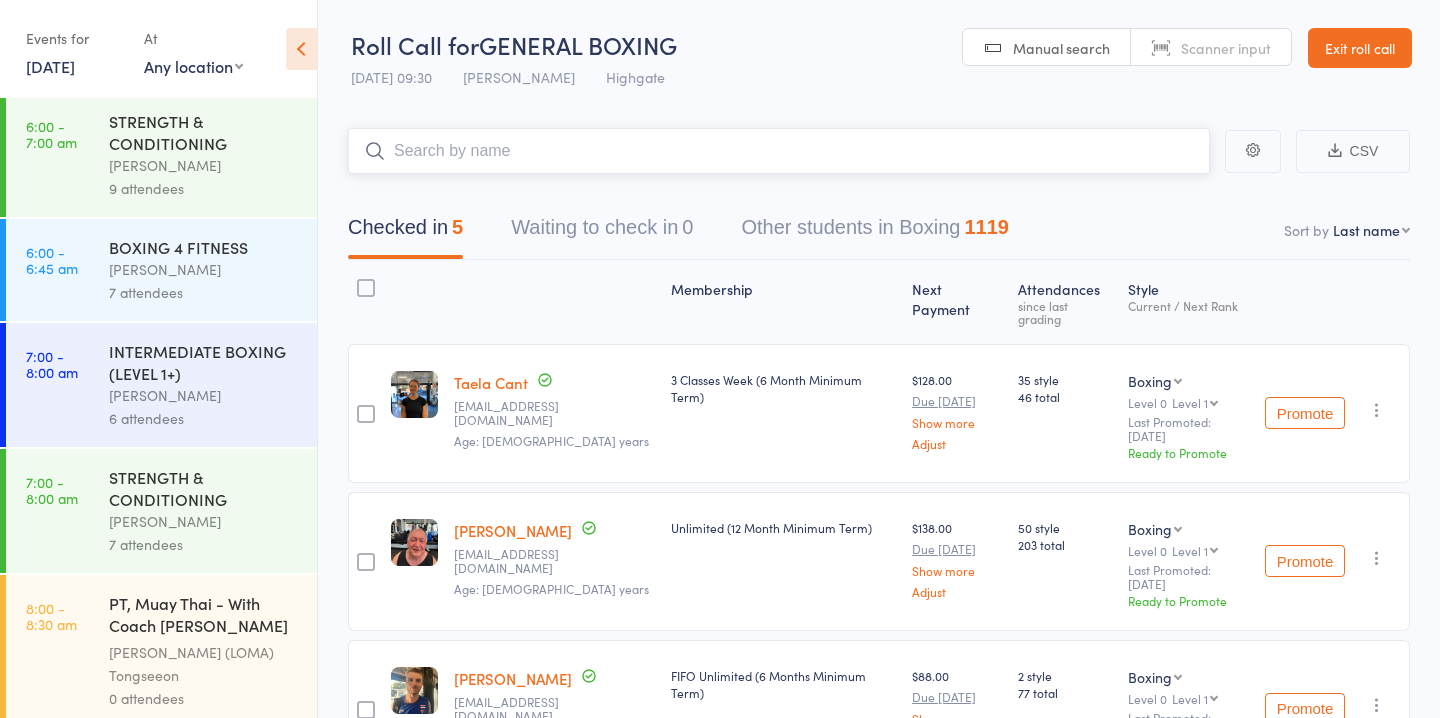 scroll, scrollTop: 0, scrollLeft: 0, axis: both 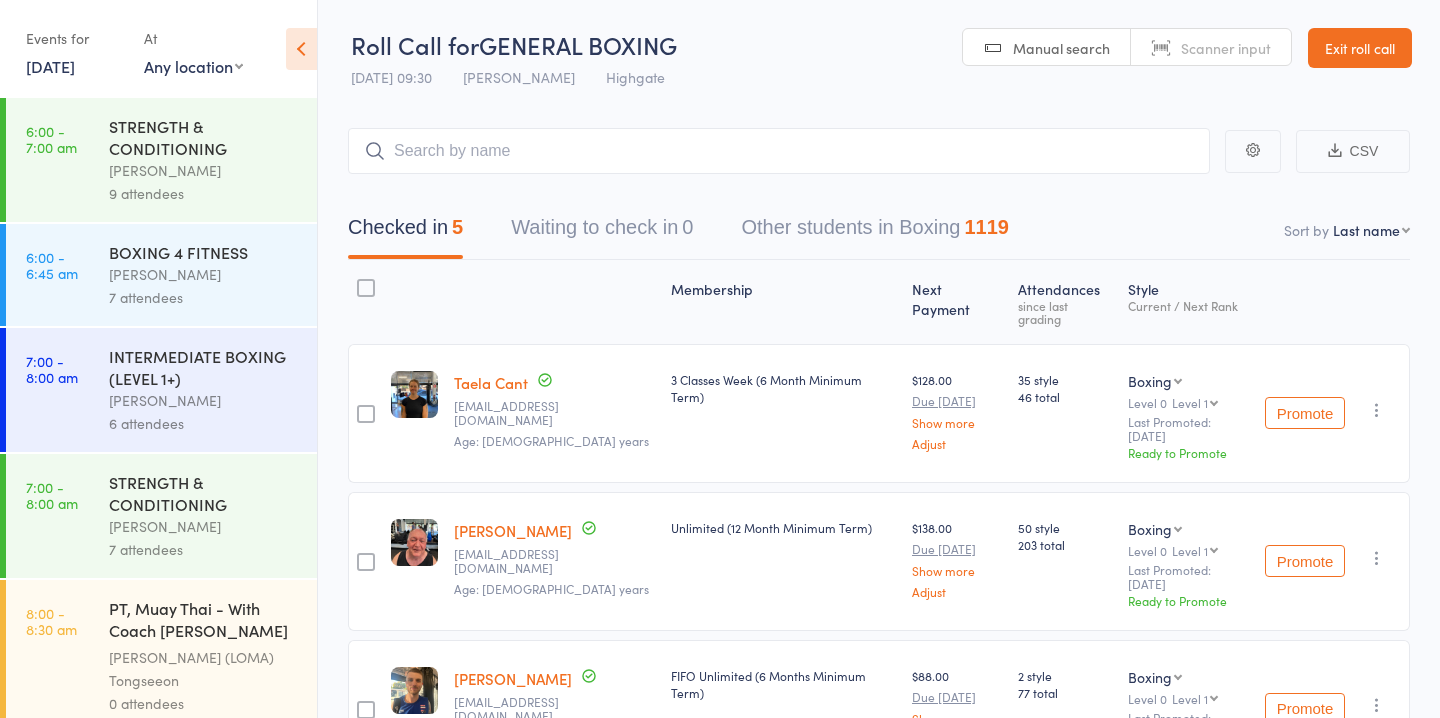 click on "[PERSON_NAME]" at bounding box center [204, 170] 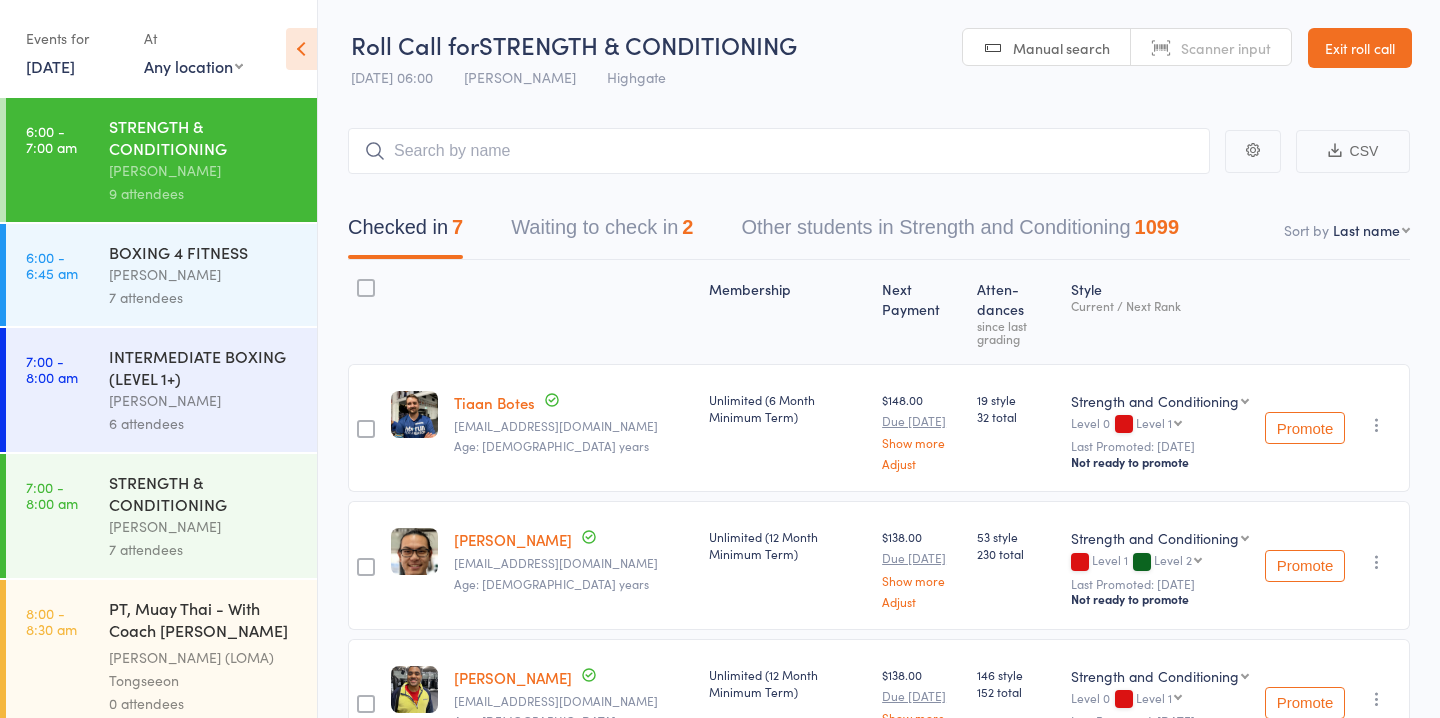 click on "BOXING 4 FITNESS" at bounding box center [204, 252] 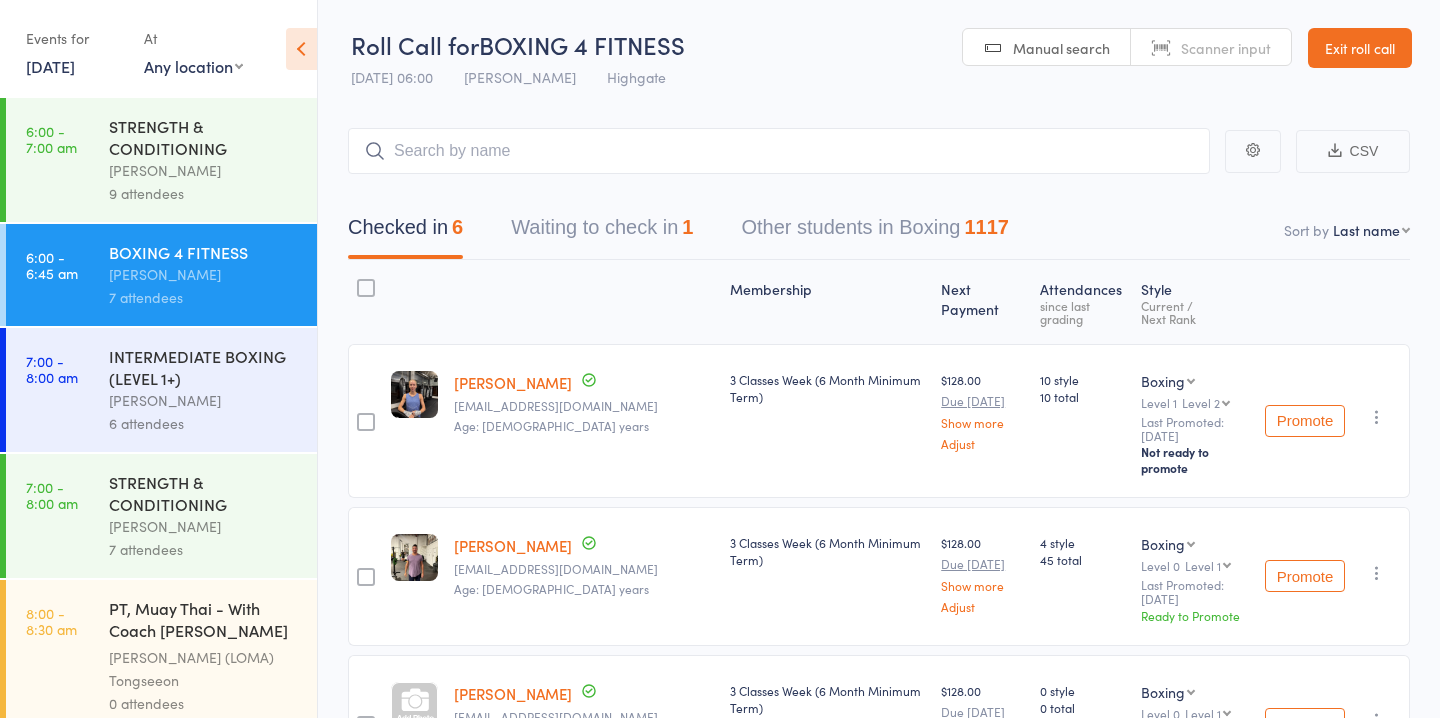 click on "STRENGTH & CONDITIONING" at bounding box center [204, 493] 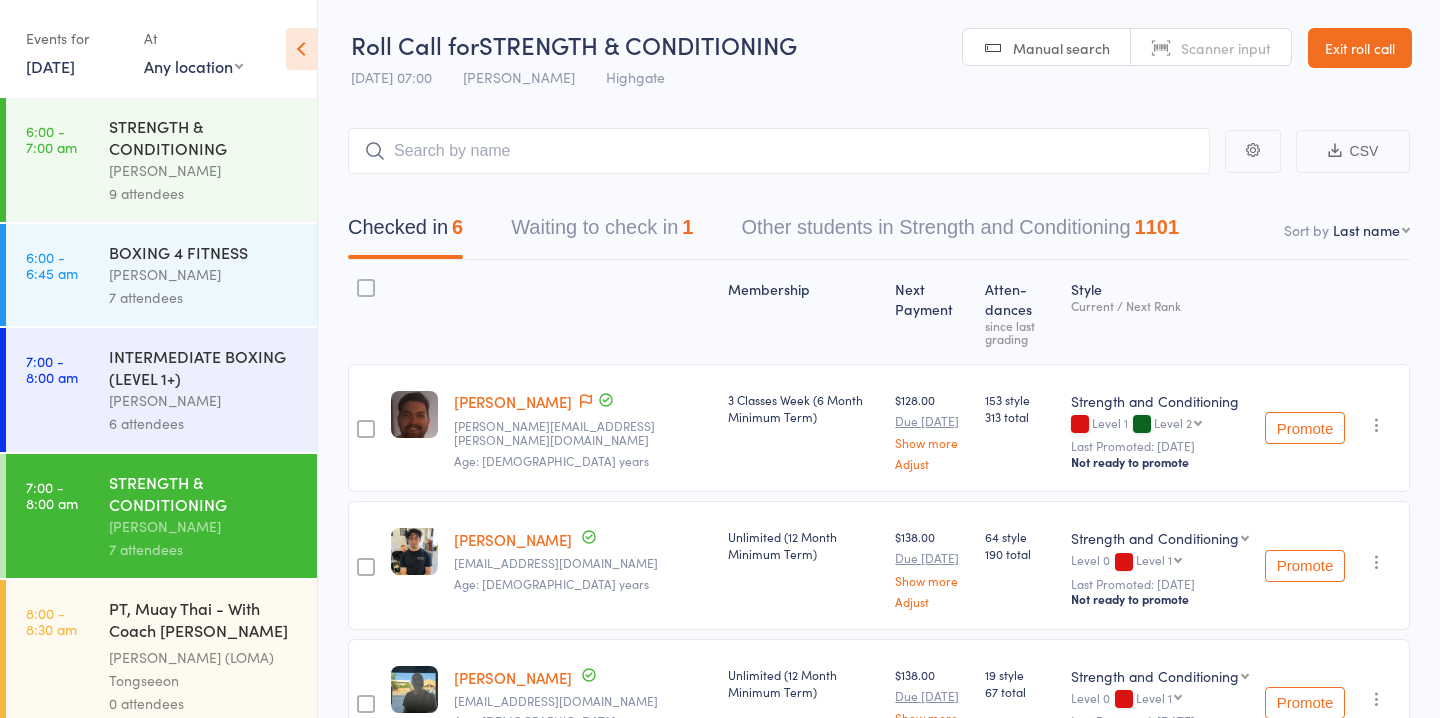 click on "[PERSON_NAME]" at bounding box center [204, 170] 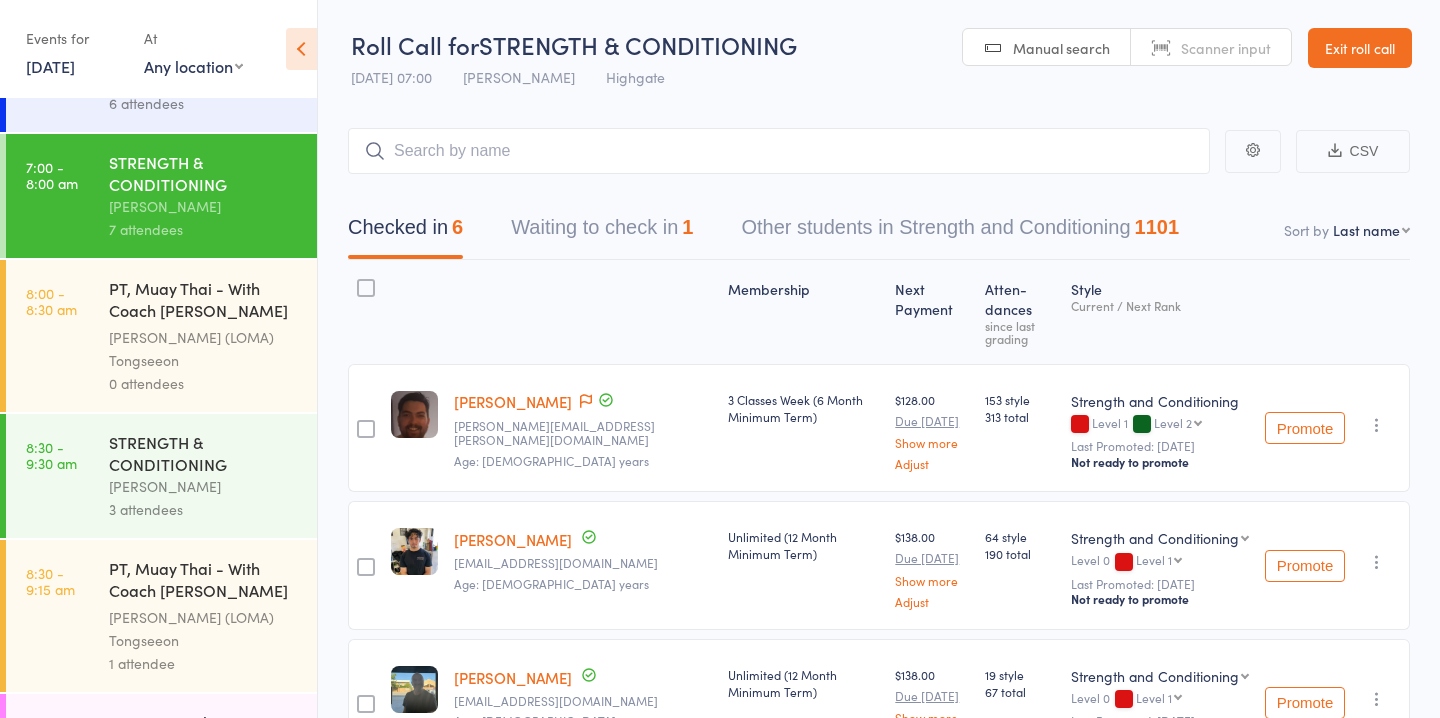 scroll, scrollTop: 355, scrollLeft: 0, axis: vertical 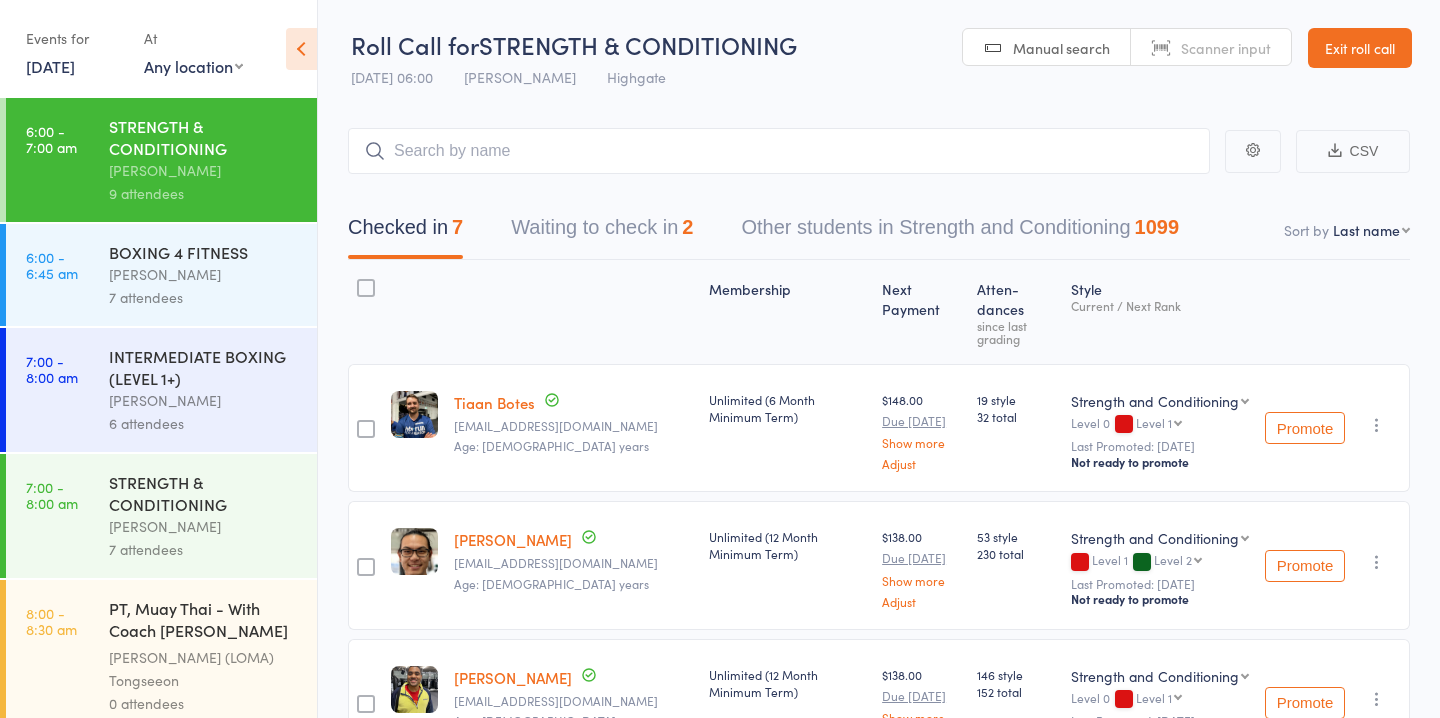 click on "Waiting to check in  2" at bounding box center (602, 232) 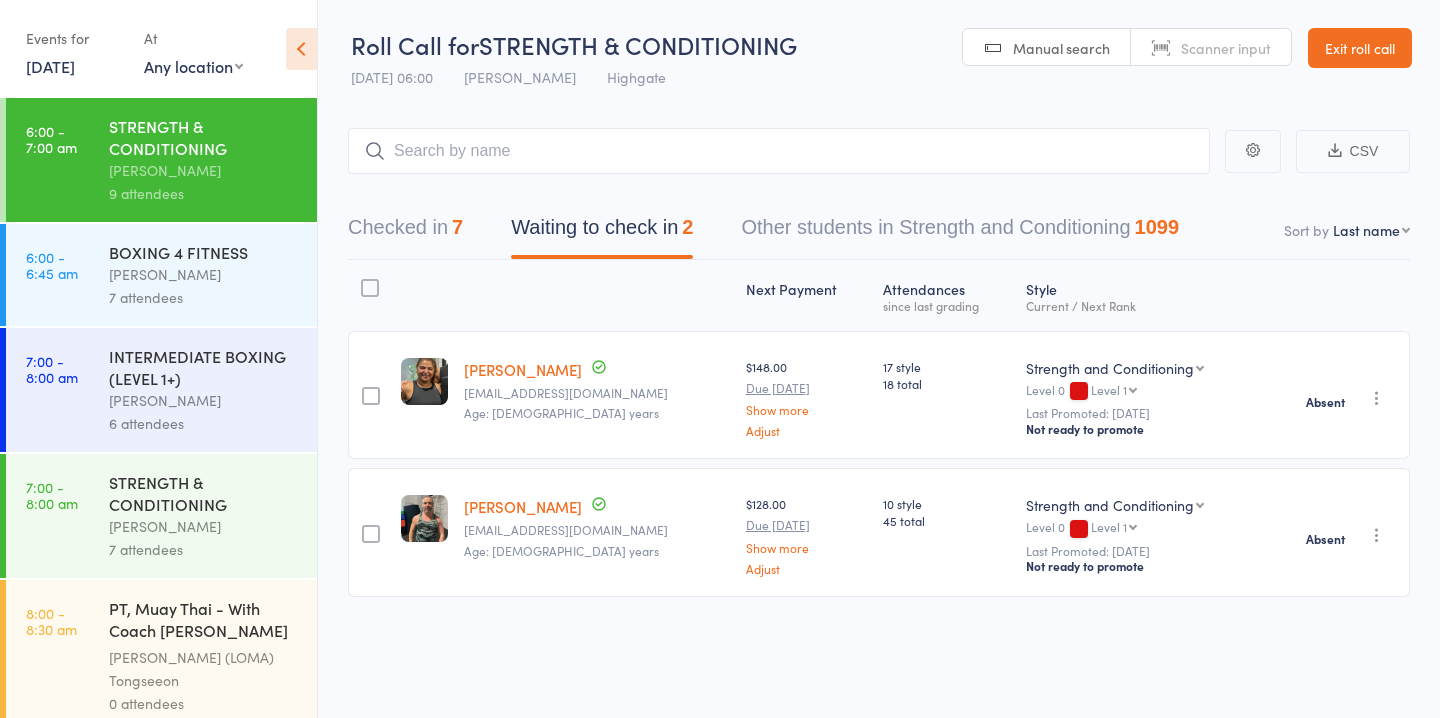 click on "STRENGTH & CONDITIONING" at bounding box center (204, 493) 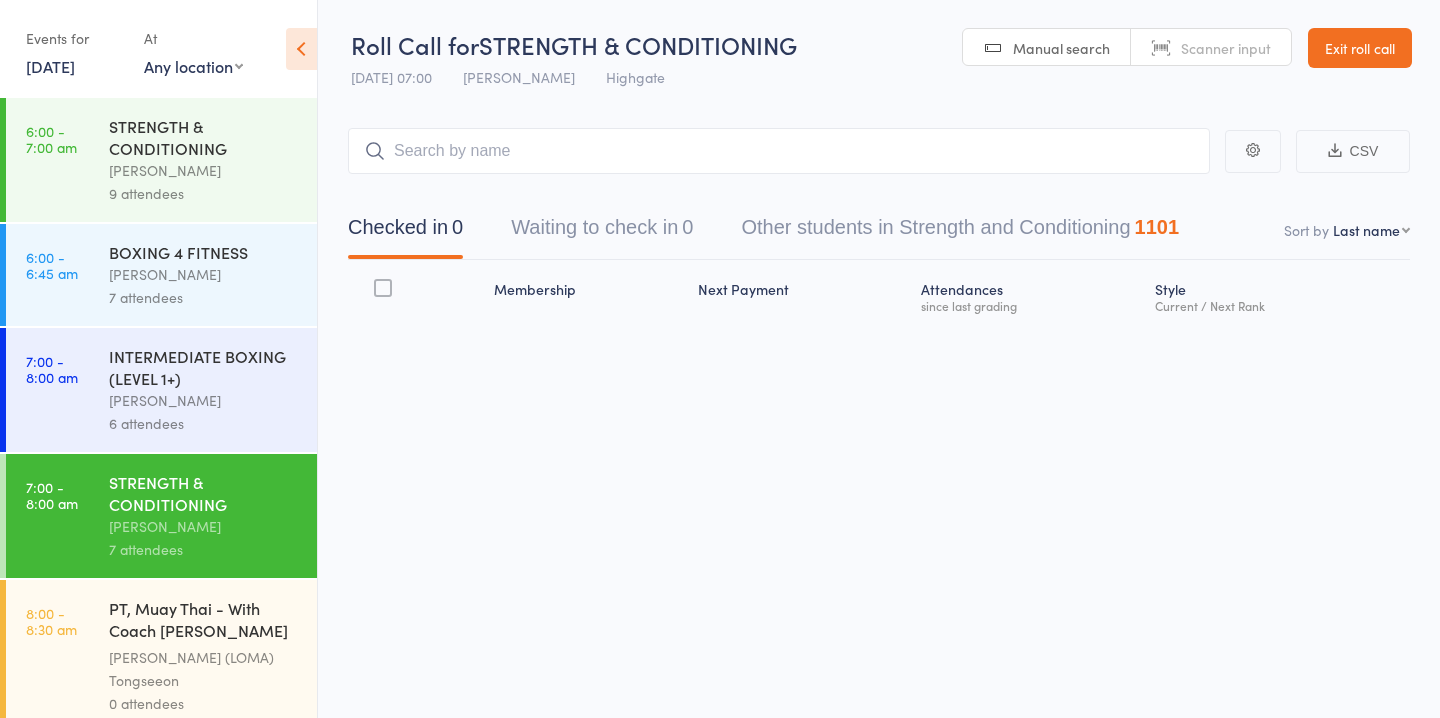 click on "Waiting to check in  0" at bounding box center [602, 232] 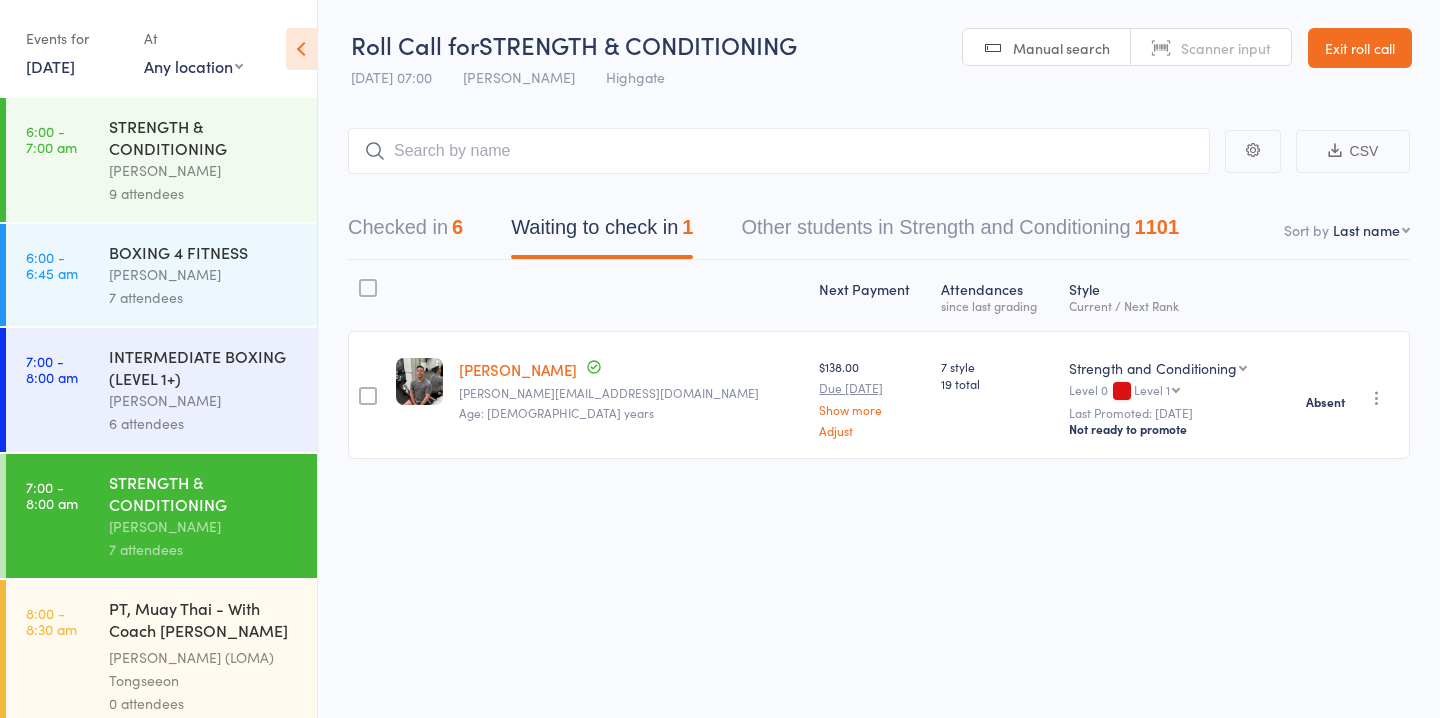 click on "[PERSON_NAME]" at bounding box center (204, 274) 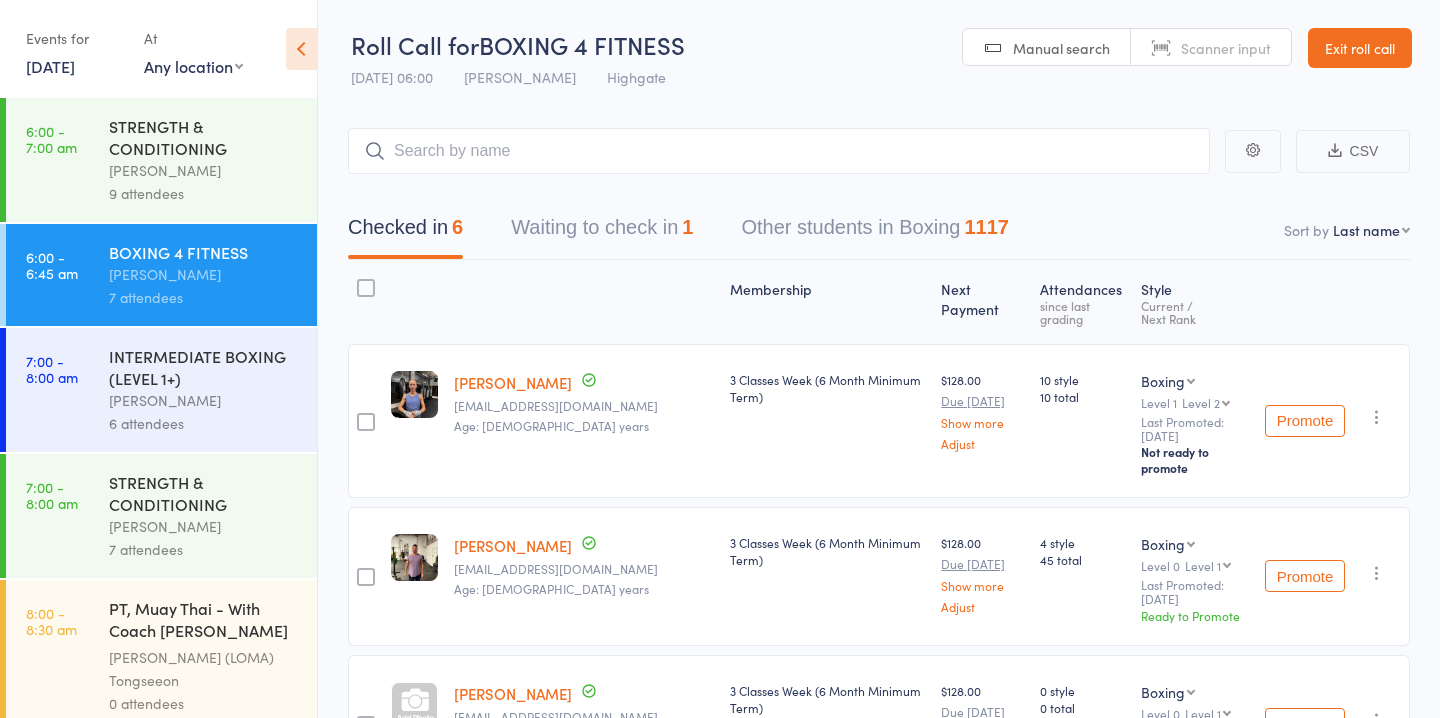 click on "Waiting to check in  1" at bounding box center [602, 232] 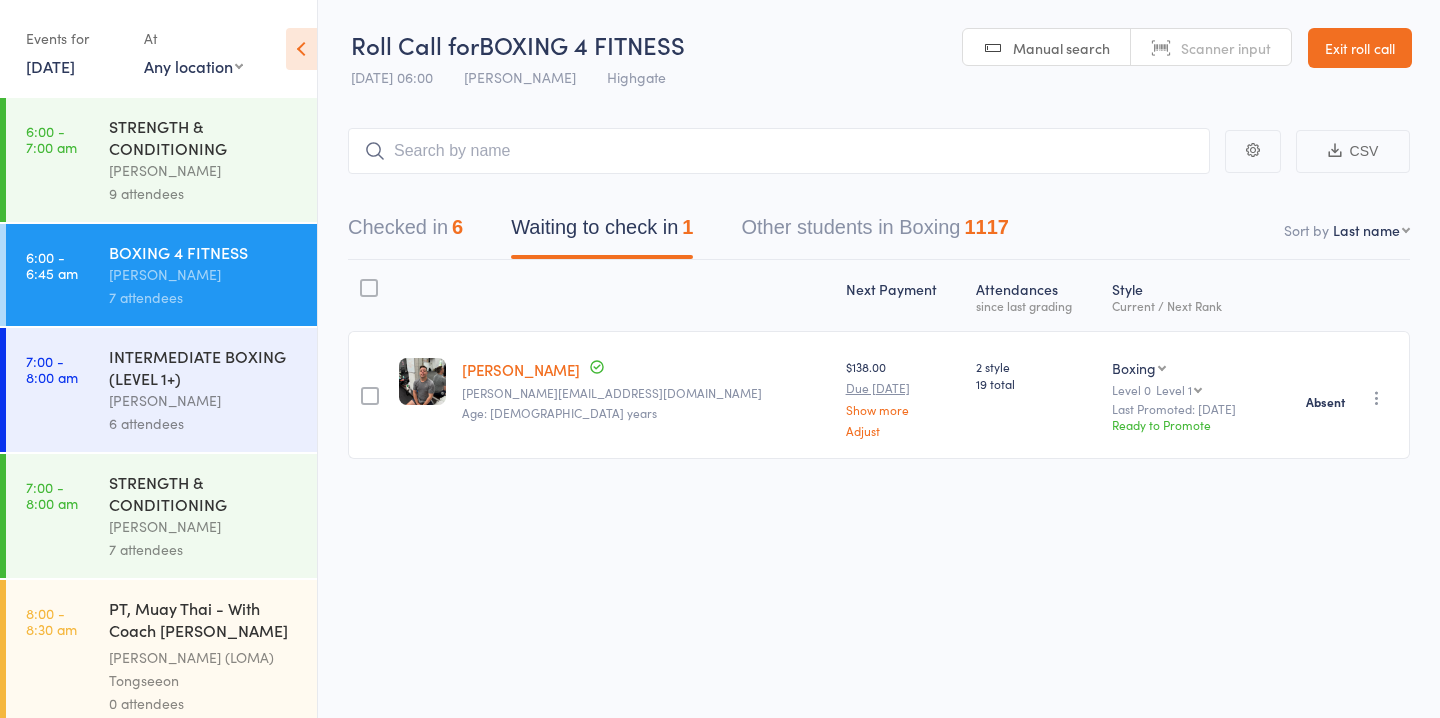 click on "INTERMEDIATE BOXING (LEVEL 1+)" at bounding box center [204, 367] 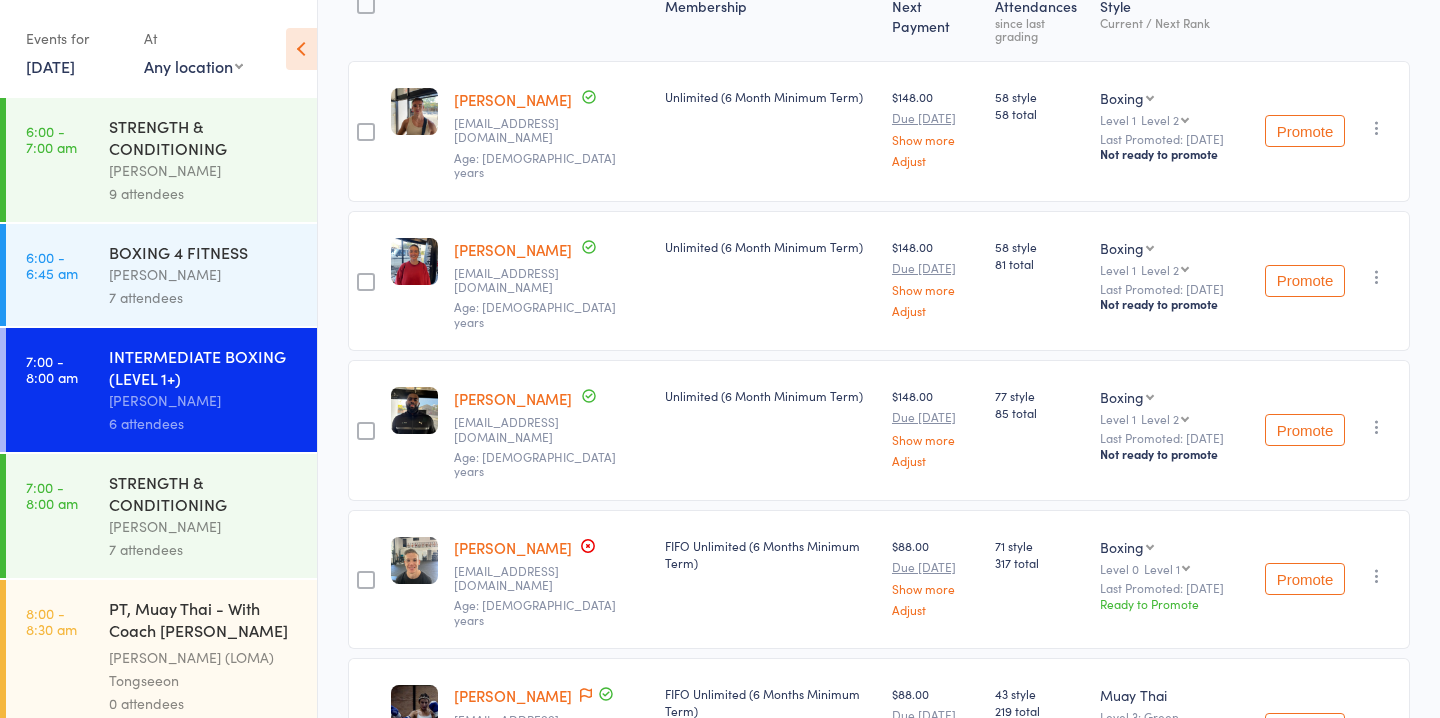 scroll, scrollTop: 365, scrollLeft: 0, axis: vertical 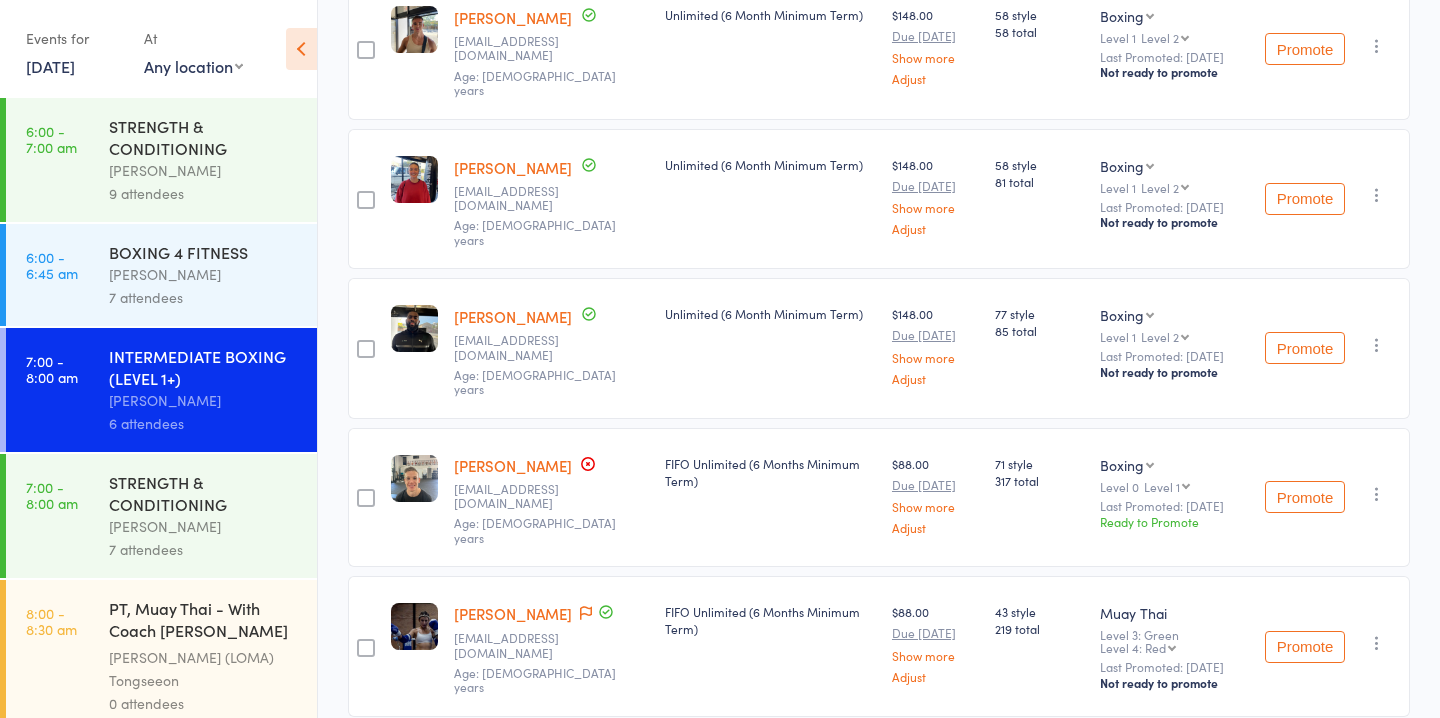 click on "[PERSON_NAME]" at bounding box center [513, 465] 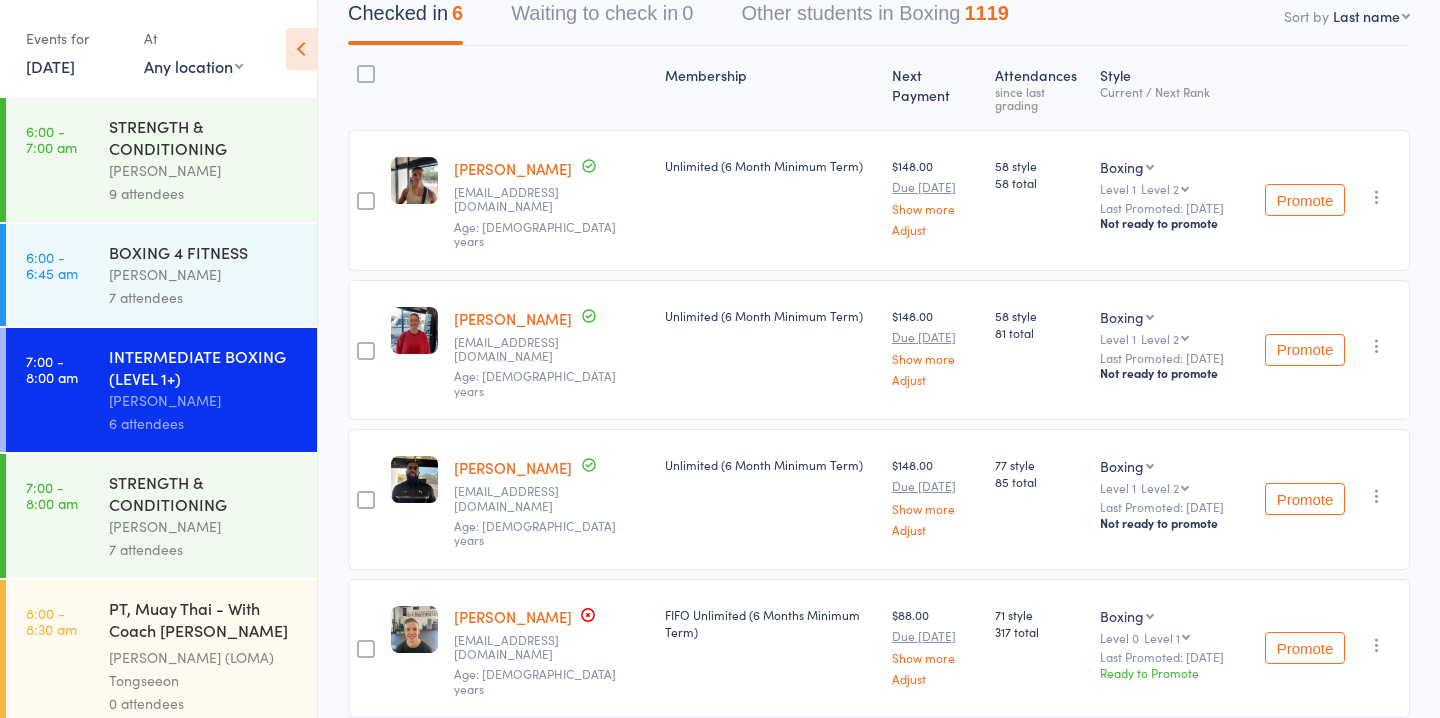 scroll, scrollTop: 0, scrollLeft: 0, axis: both 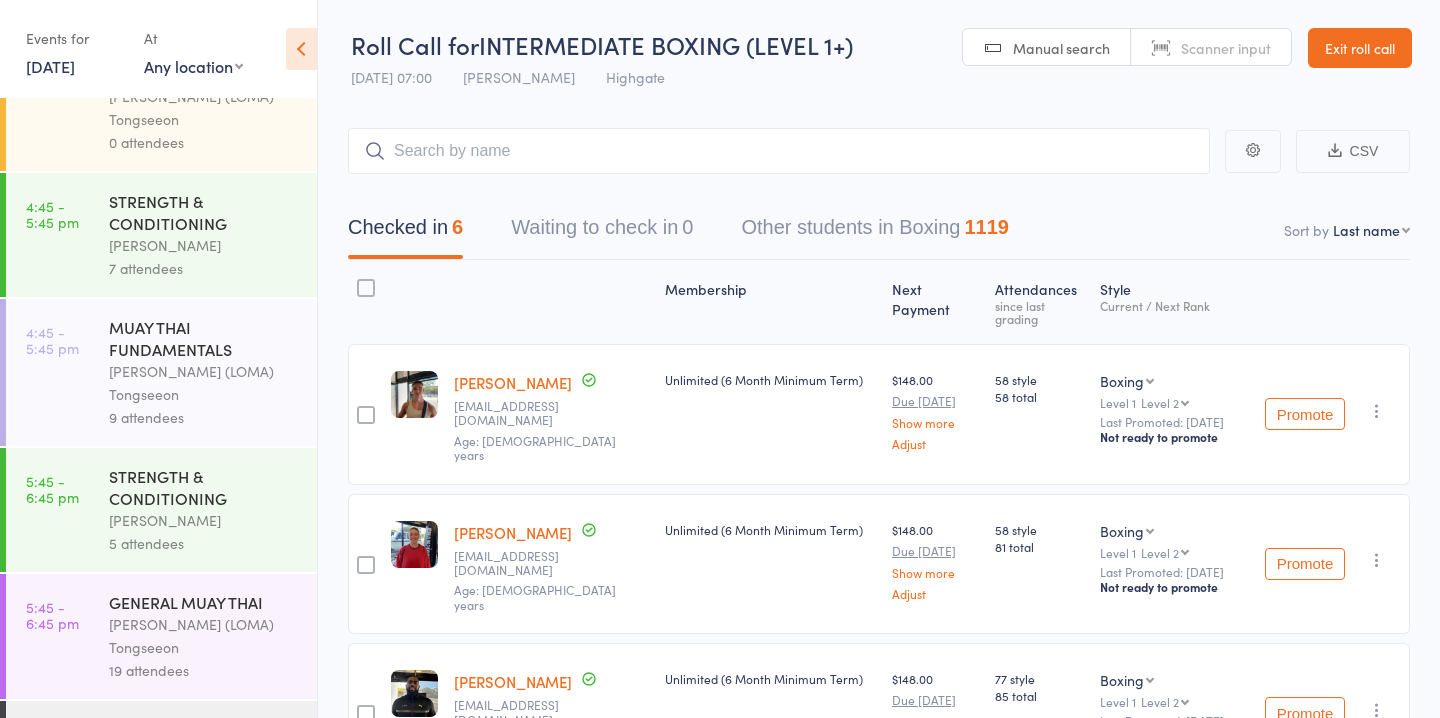 click on "STRENGTH & CONDITIONING" at bounding box center [204, 212] 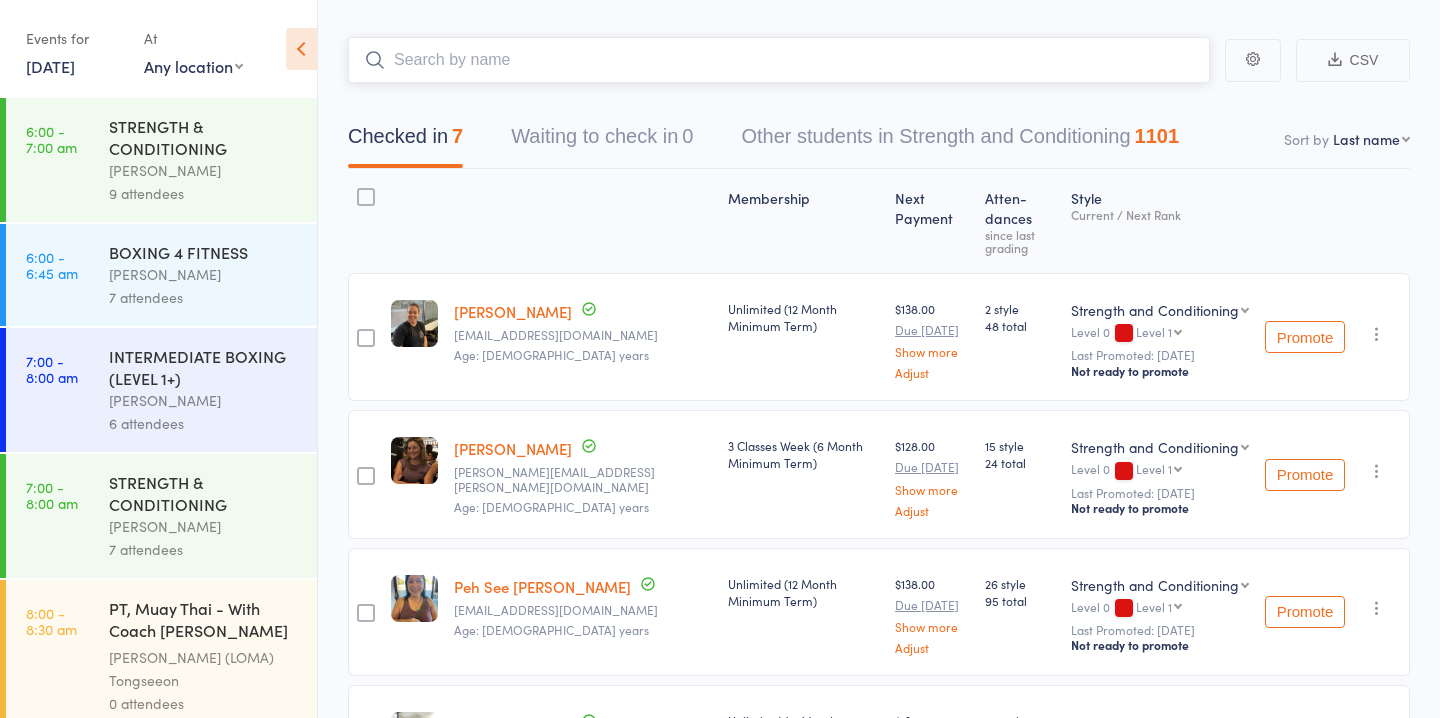 scroll, scrollTop: 152, scrollLeft: 0, axis: vertical 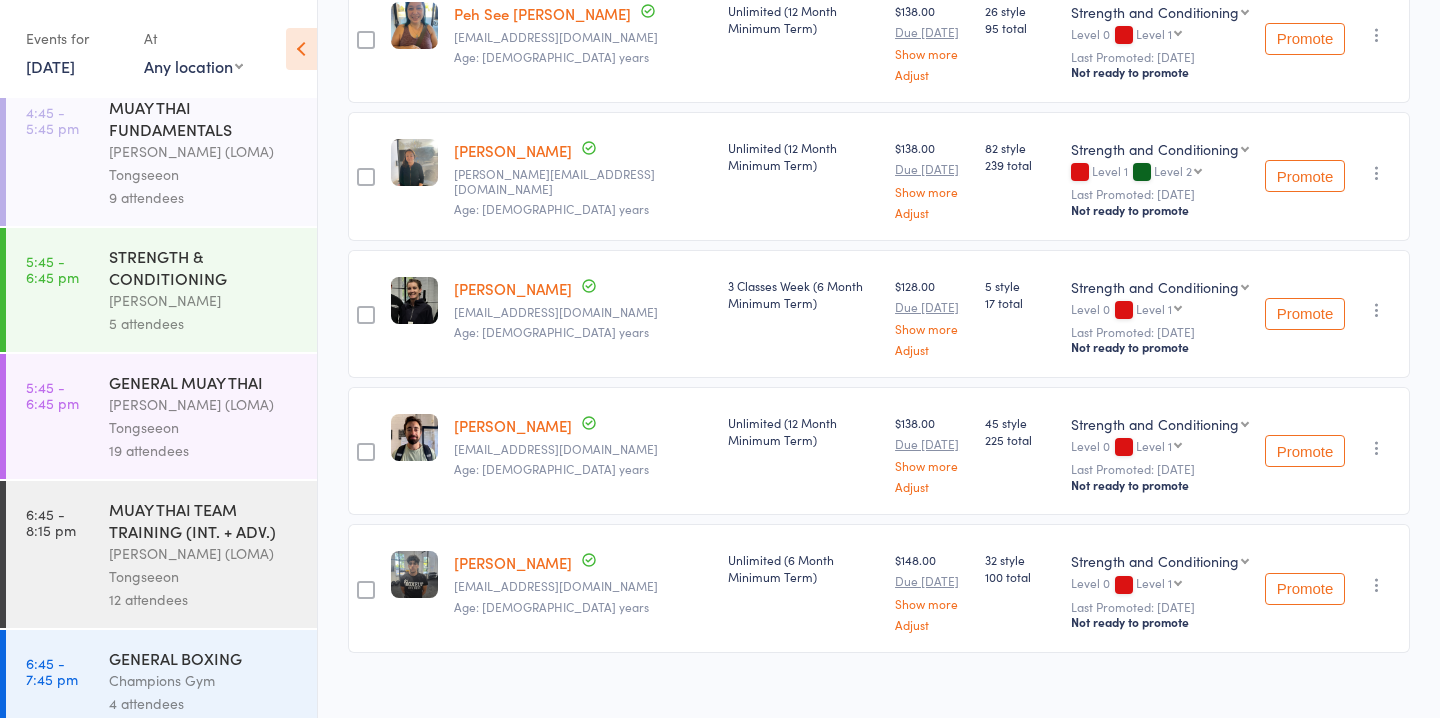 click on "[PERSON_NAME]" at bounding box center [204, 300] 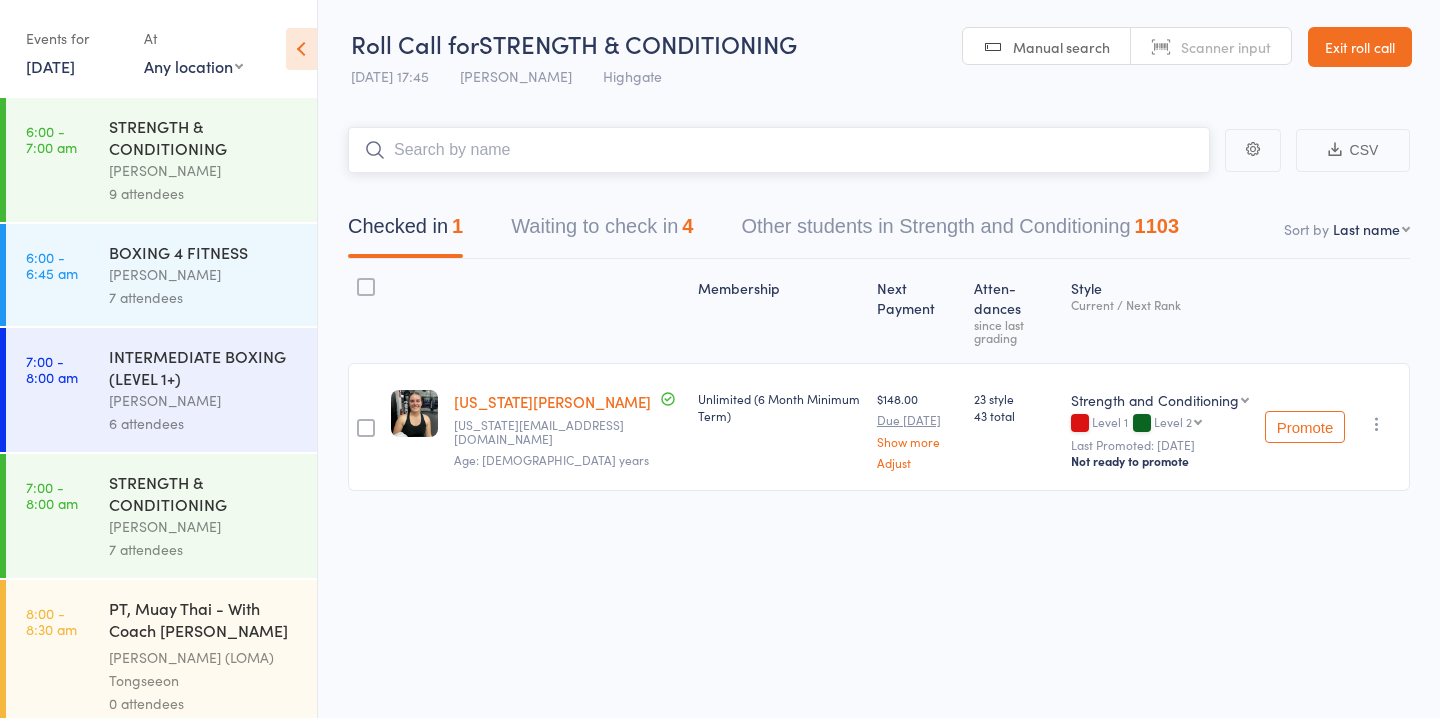 scroll, scrollTop: 1, scrollLeft: 0, axis: vertical 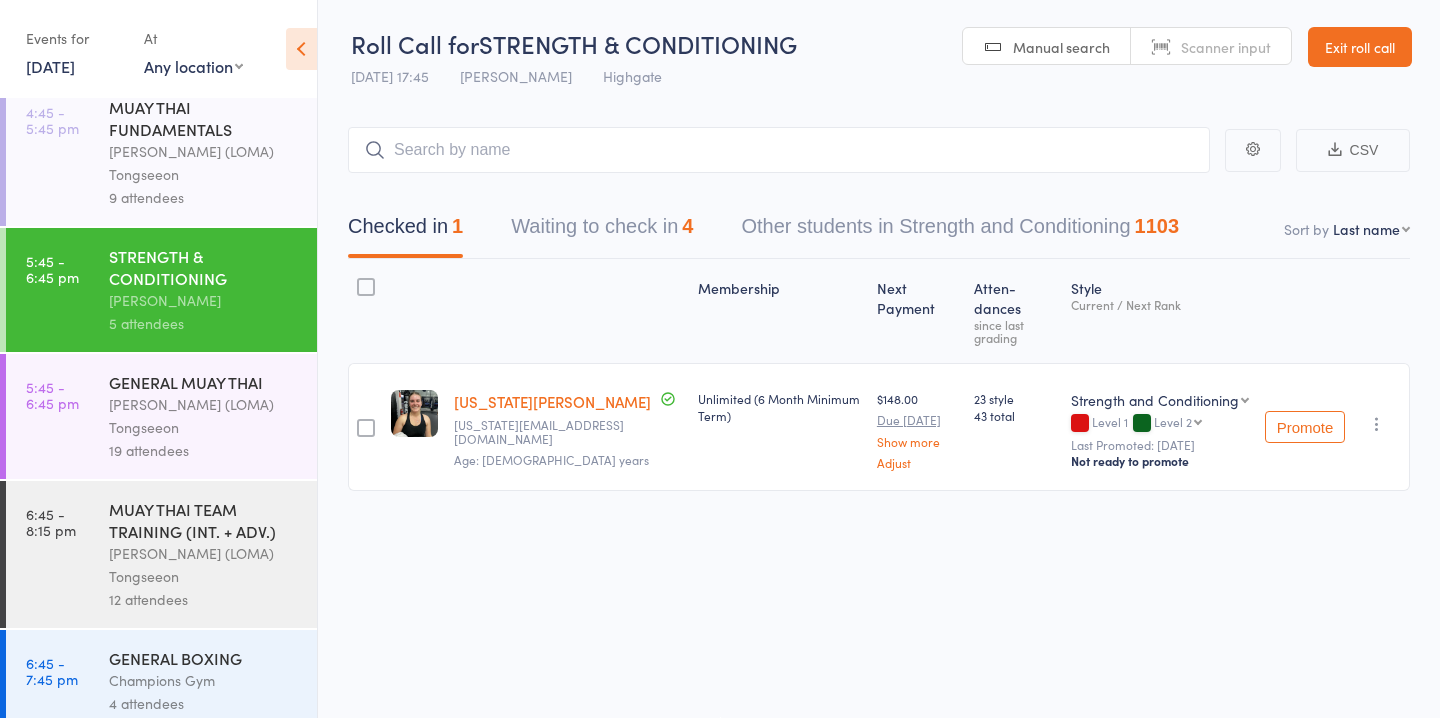 click on "19 attendees" at bounding box center [204, 450] 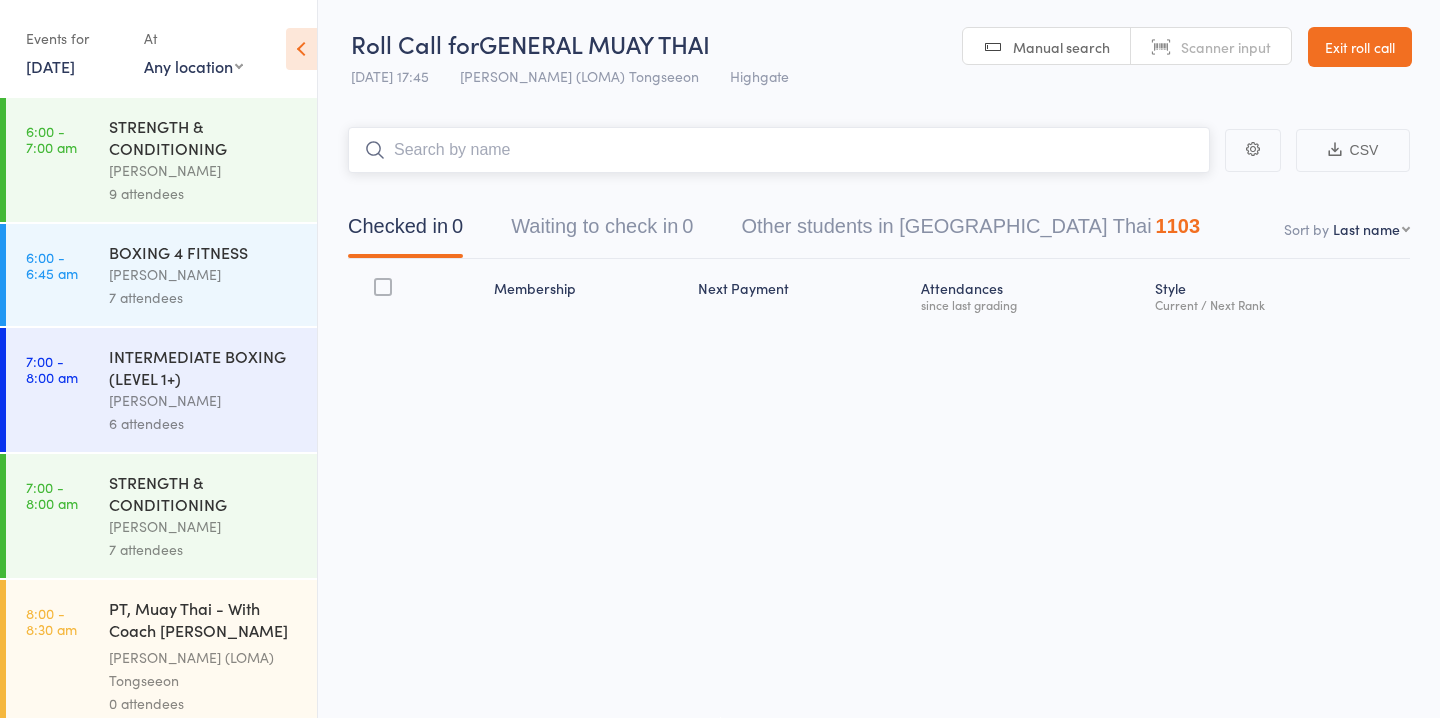 click on "Waiting to check in  0" at bounding box center (602, 231) 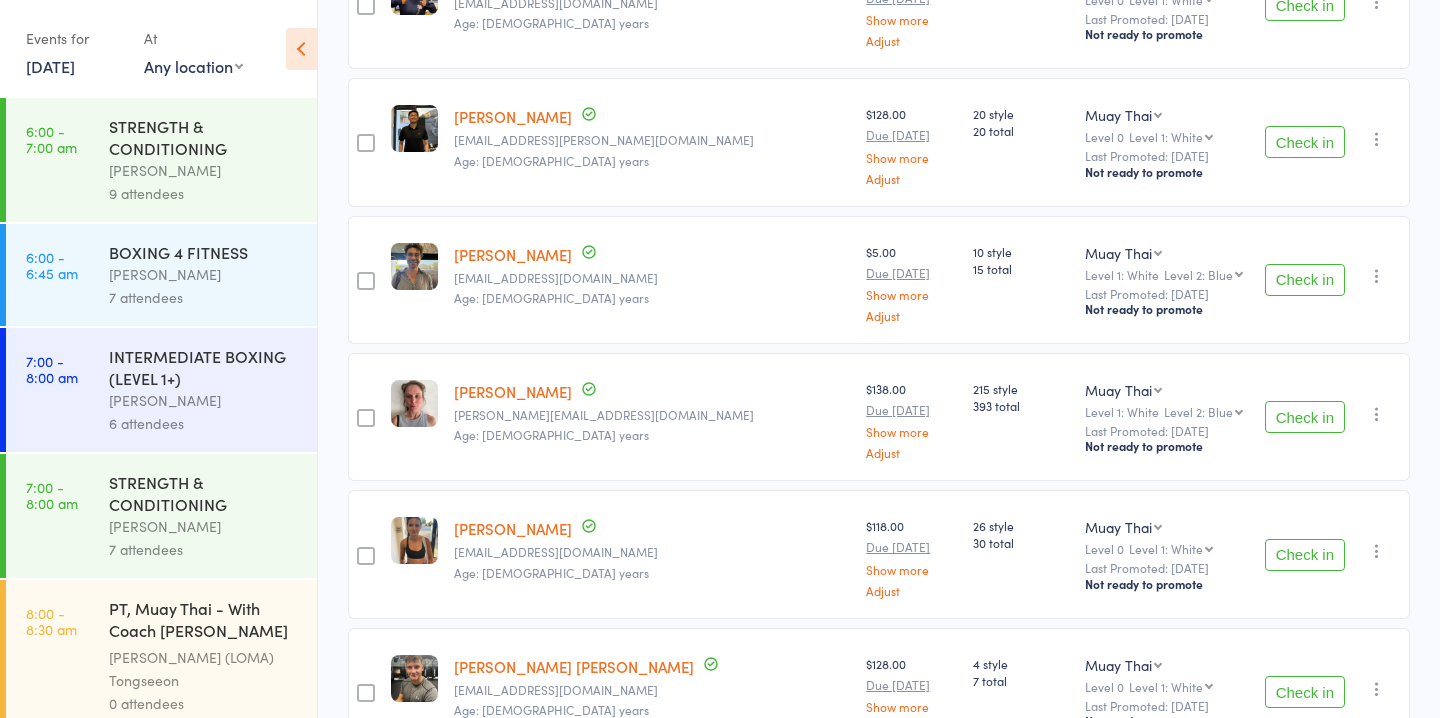 scroll, scrollTop: 1770, scrollLeft: 0, axis: vertical 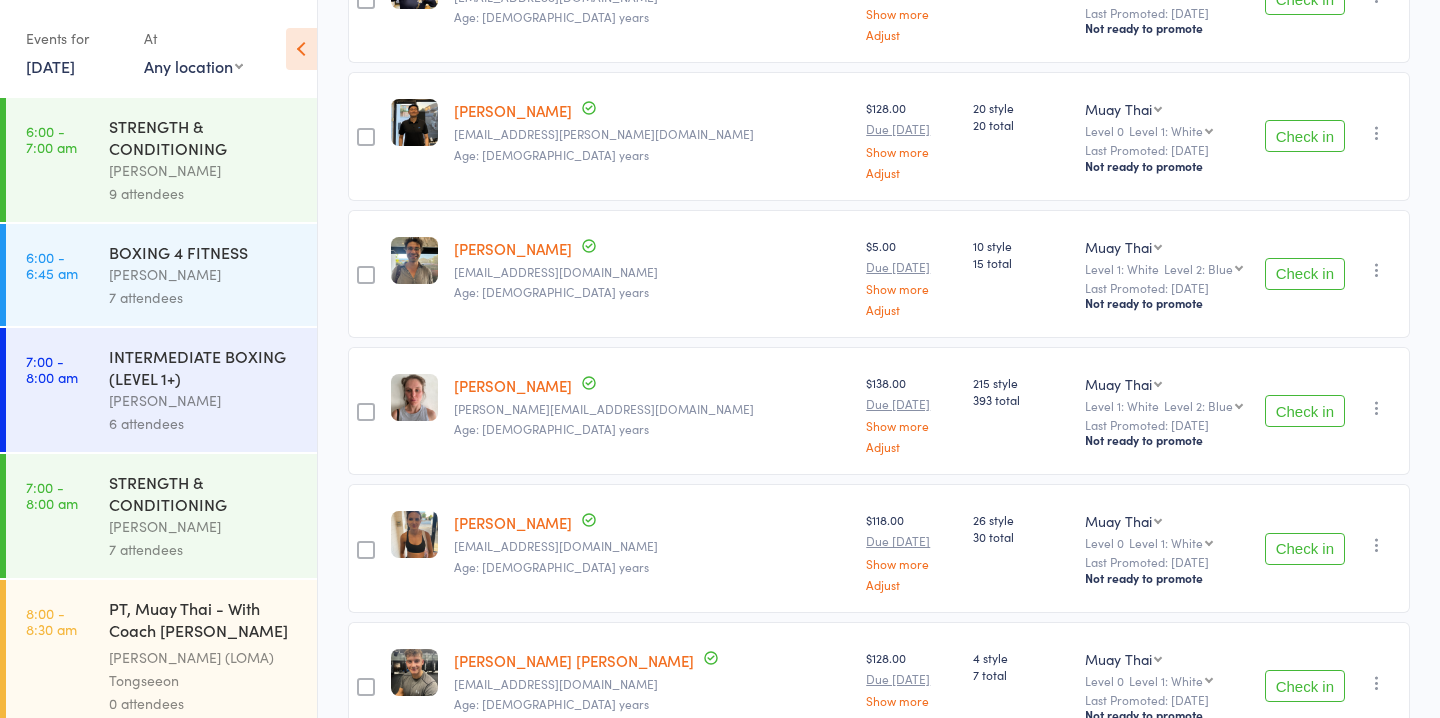 click on "Check in" at bounding box center [1305, 274] 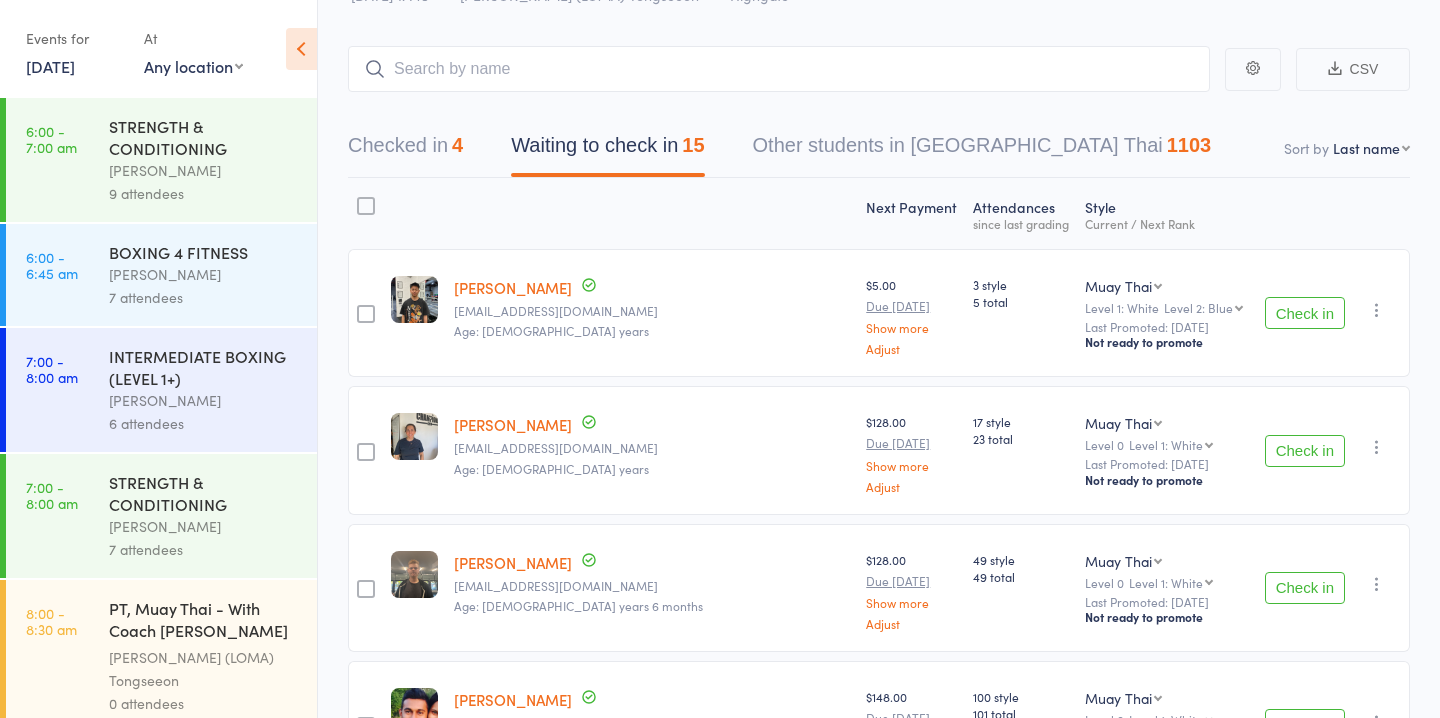 scroll, scrollTop: 0, scrollLeft: 0, axis: both 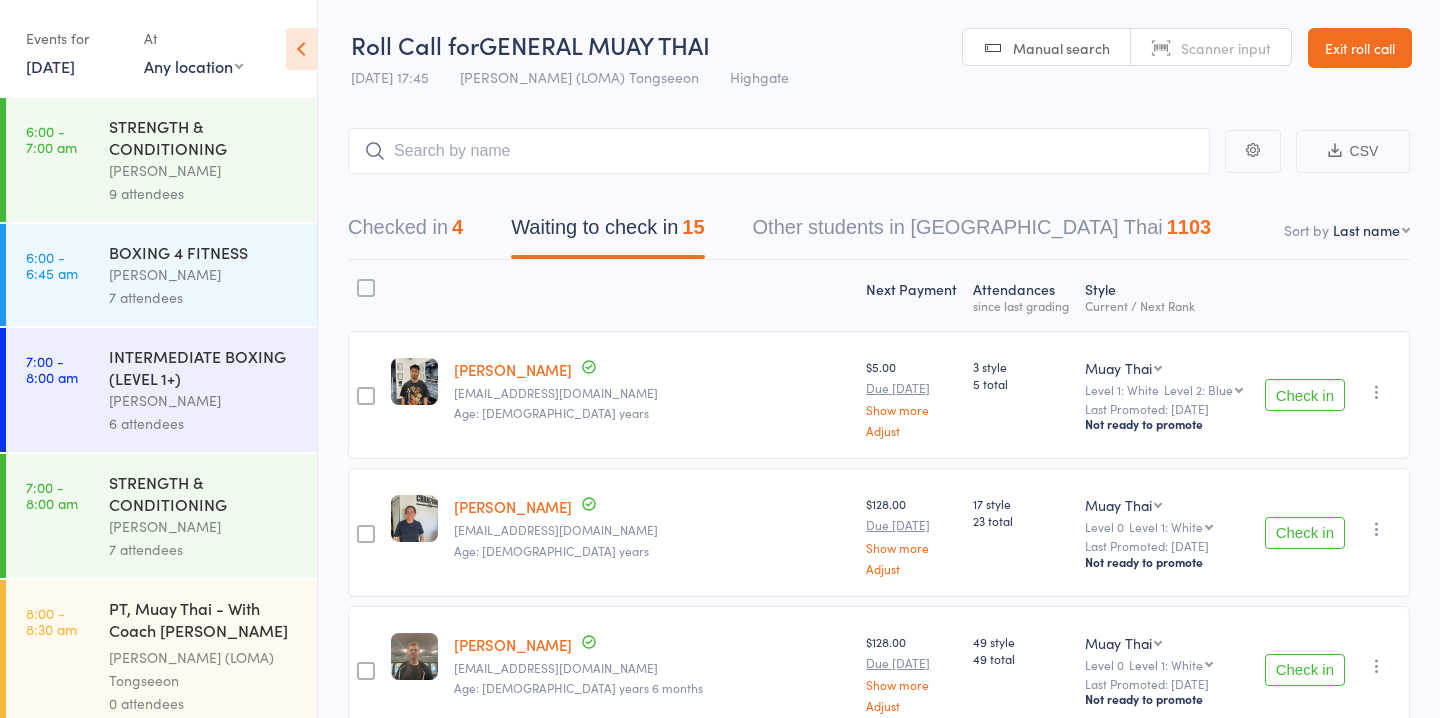 click on "Check in" at bounding box center [1305, 395] 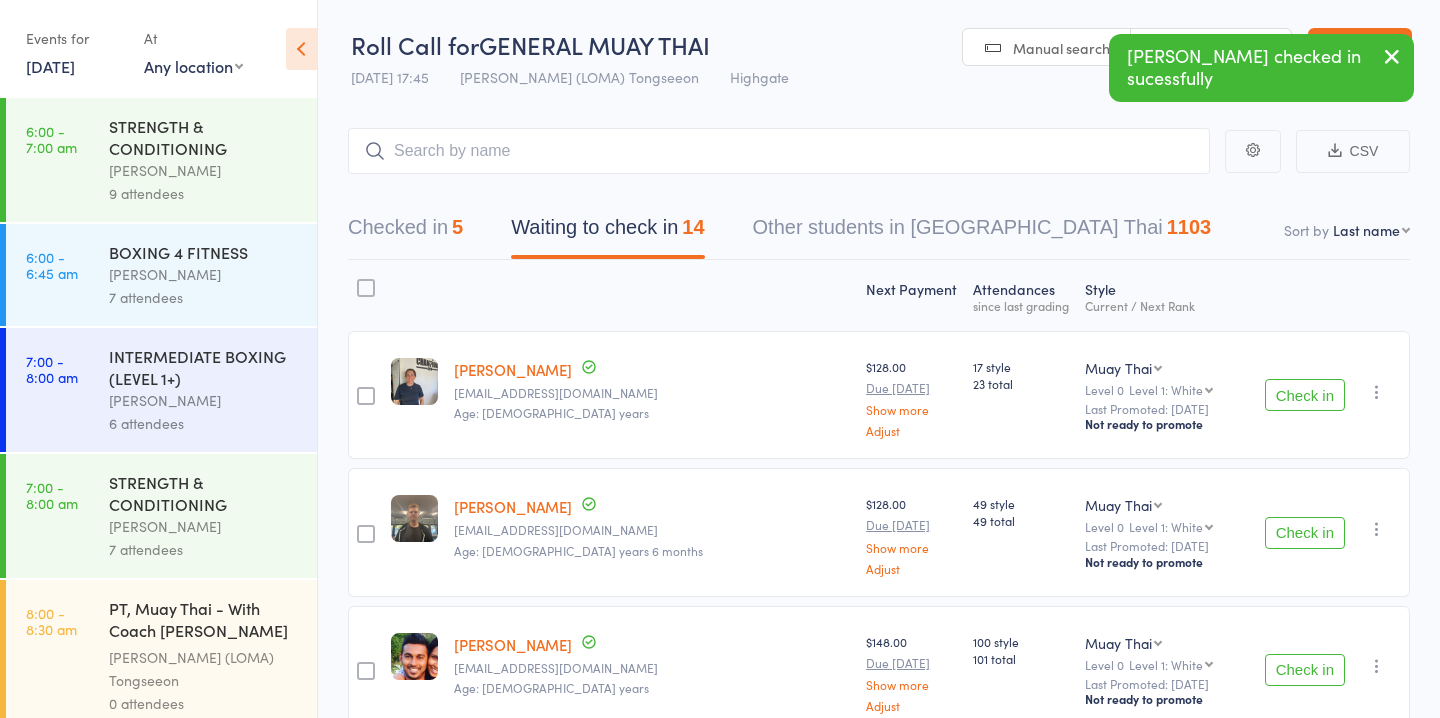 click on "Check in" at bounding box center [1305, 533] 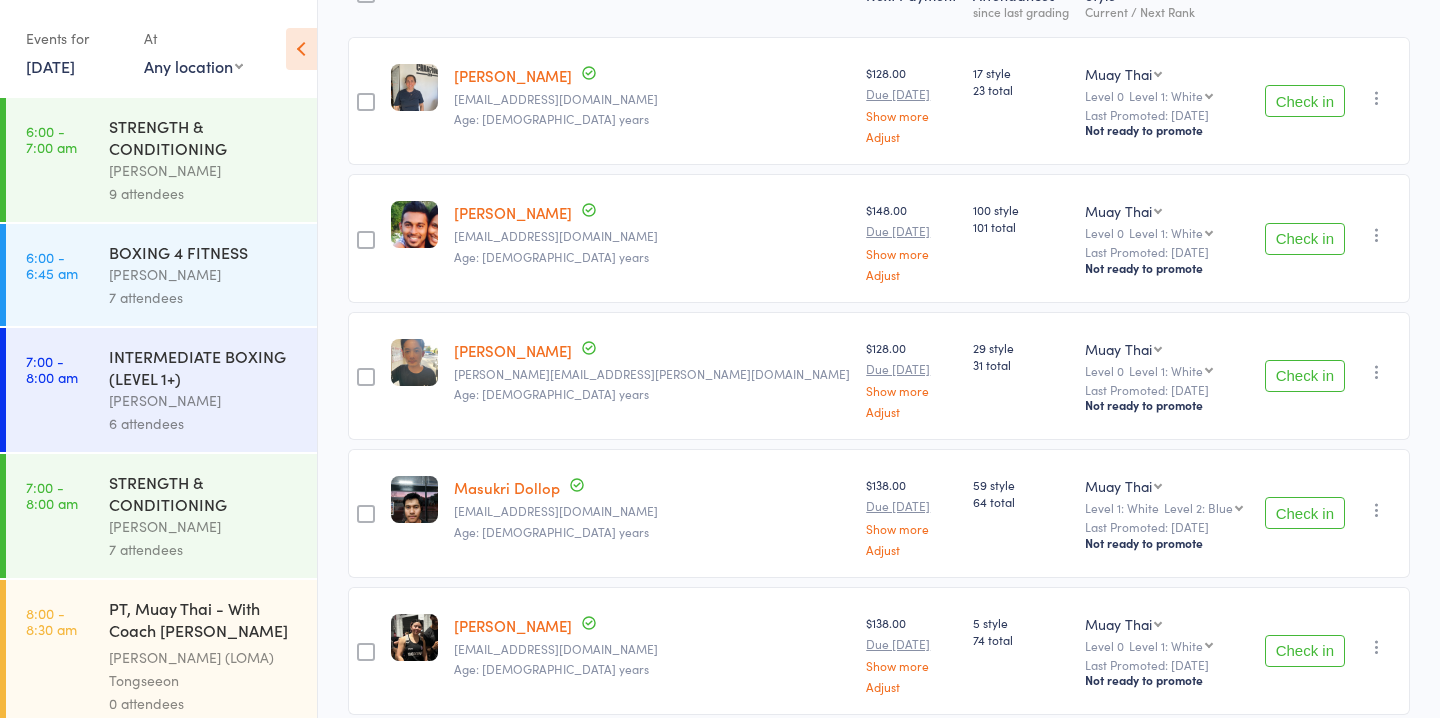 scroll, scrollTop: 0, scrollLeft: 0, axis: both 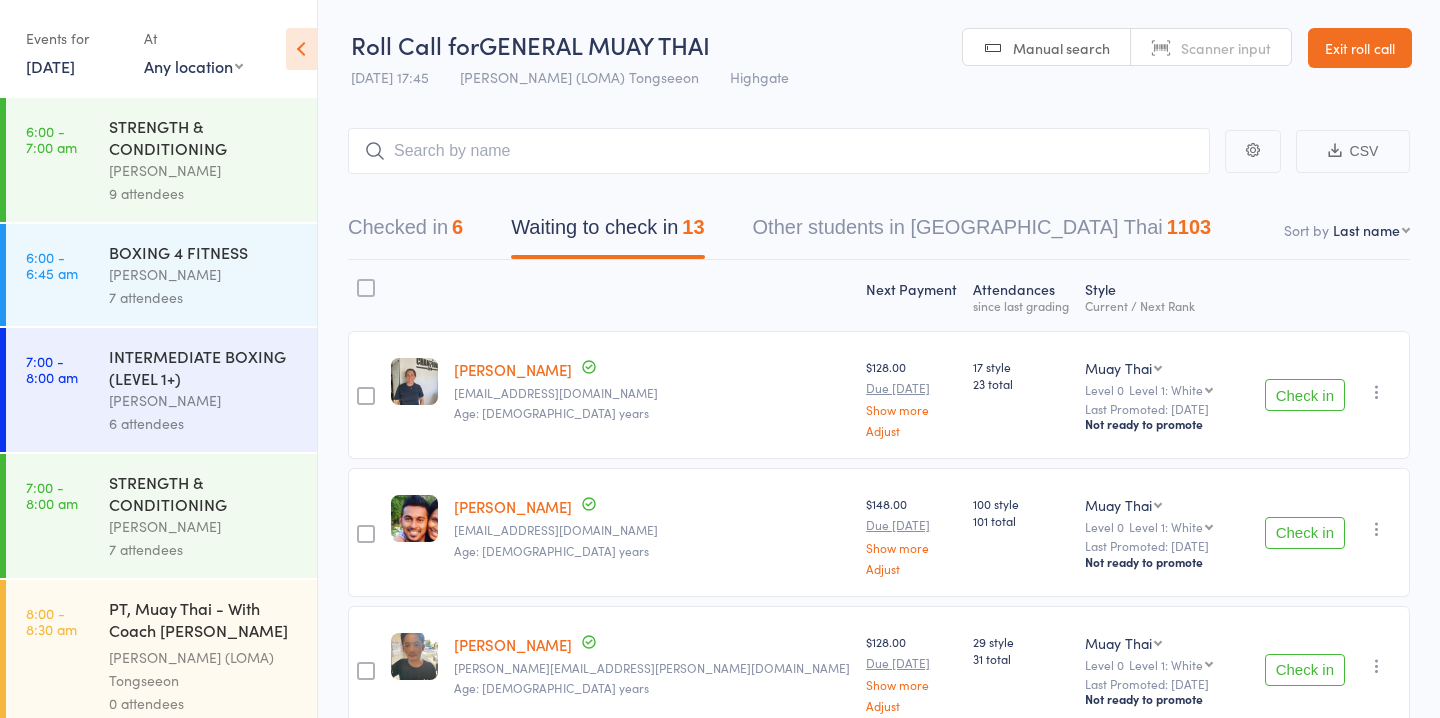 click on "Checked in  6" at bounding box center (405, 232) 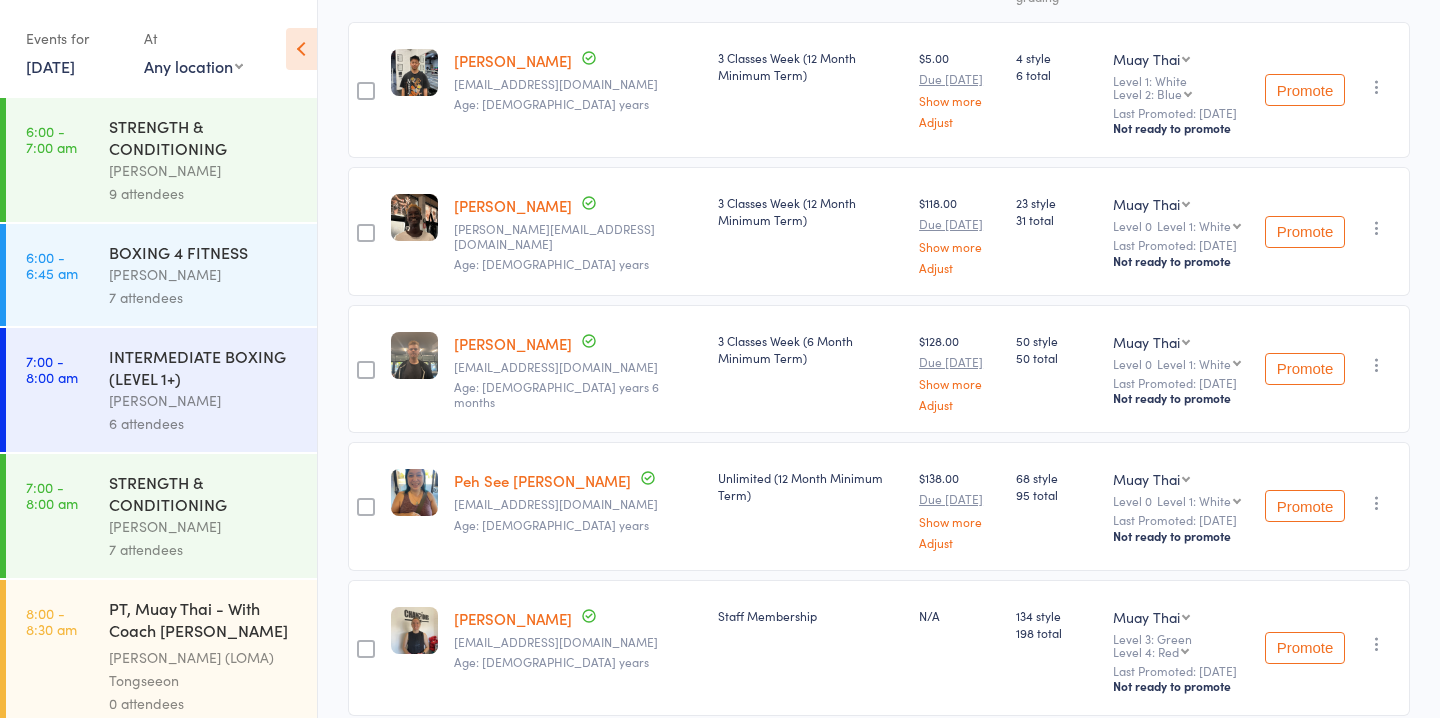 scroll, scrollTop: 0, scrollLeft: 0, axis: both 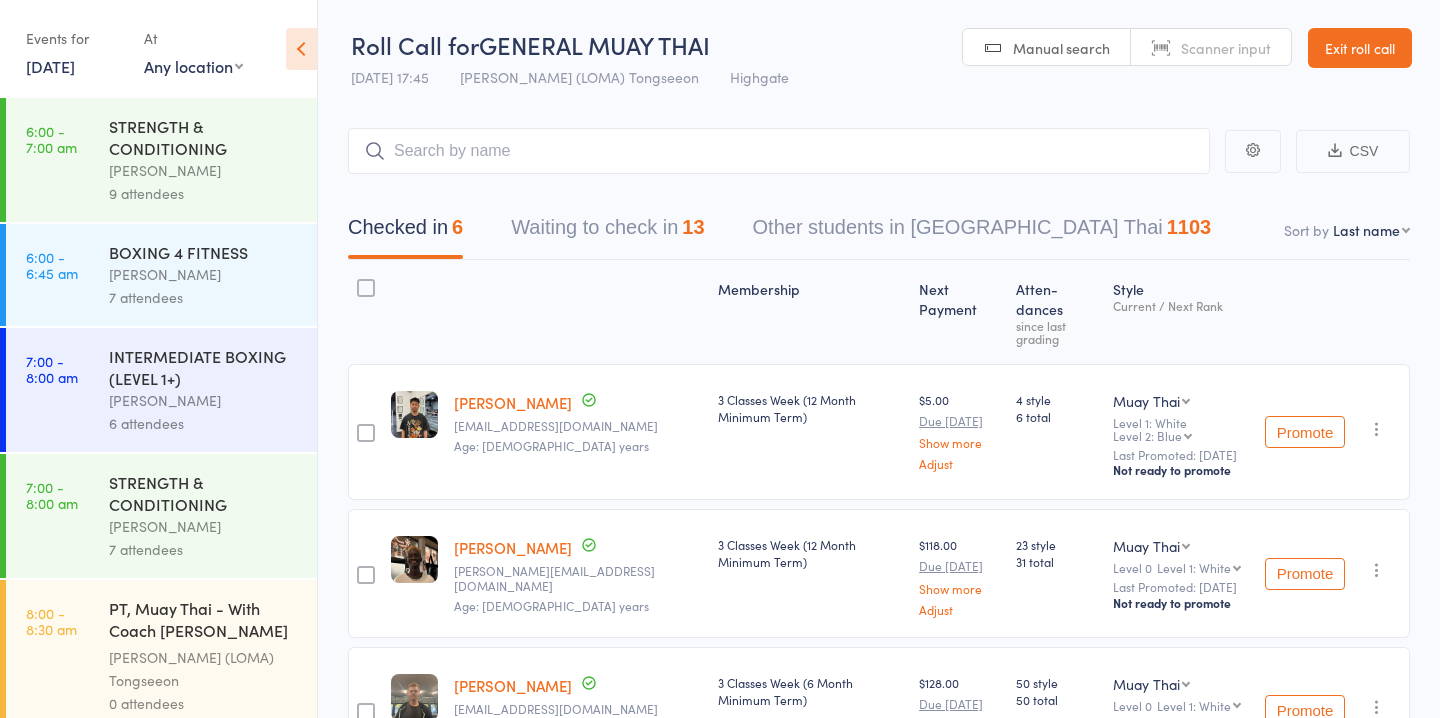 click on "Waiting to check in  13" at bounding box center [607, 232] 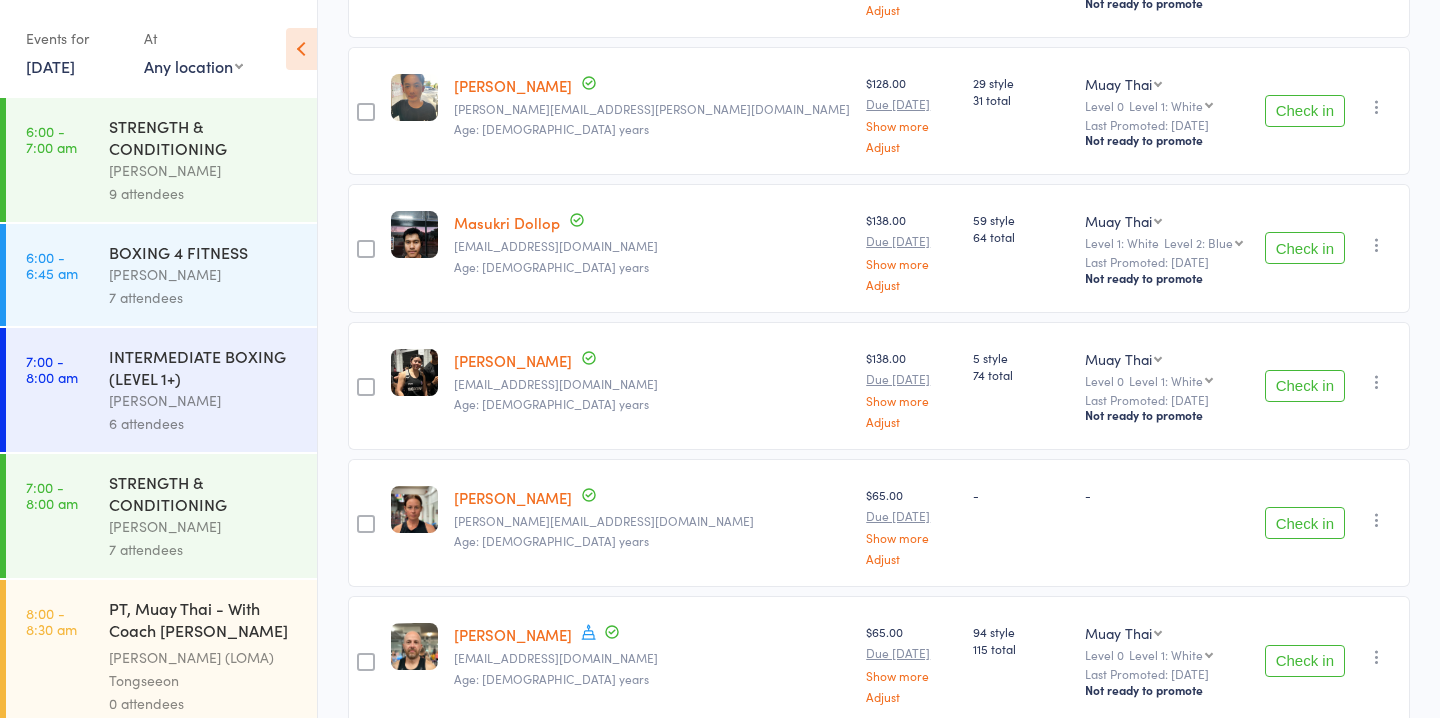 scroll, scrollTop: 609, scrollLeft: 0, axis: vertical 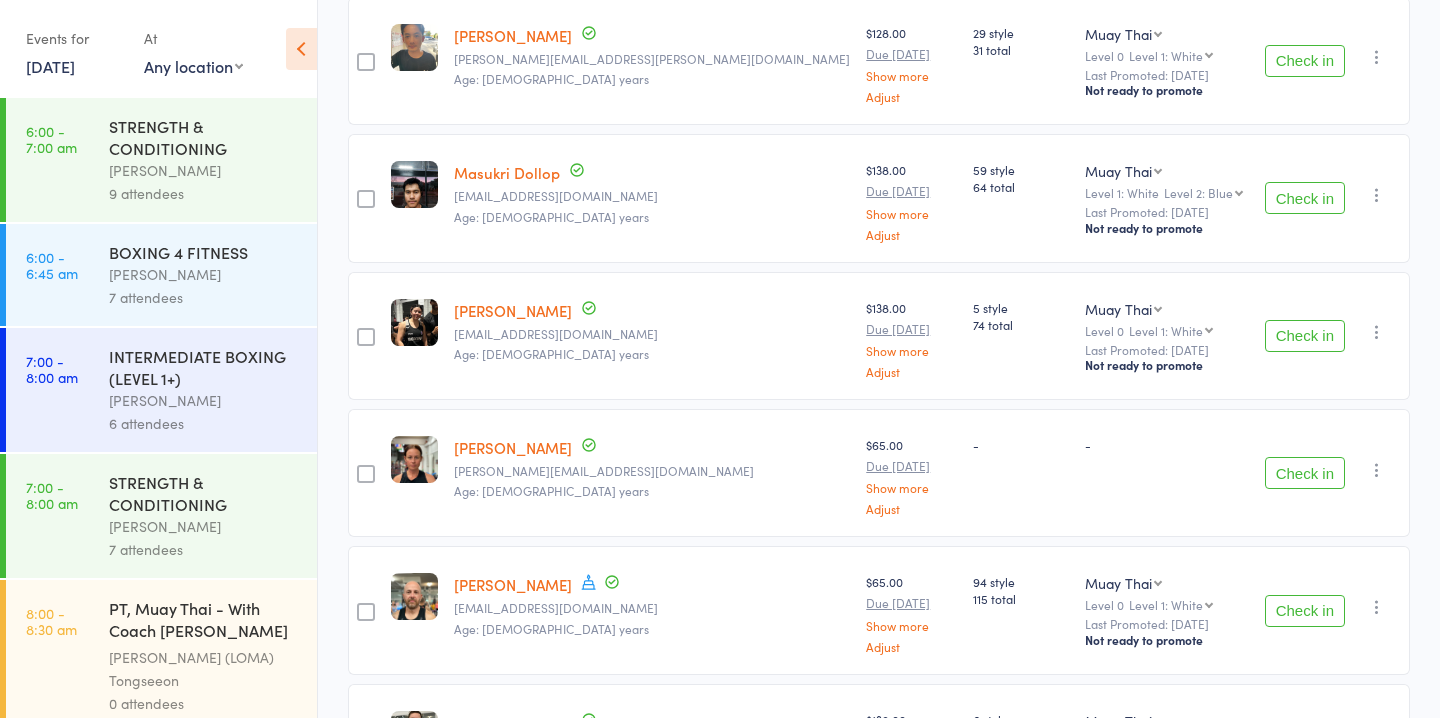 click on "Check in" at bounding box center (1305, 336) 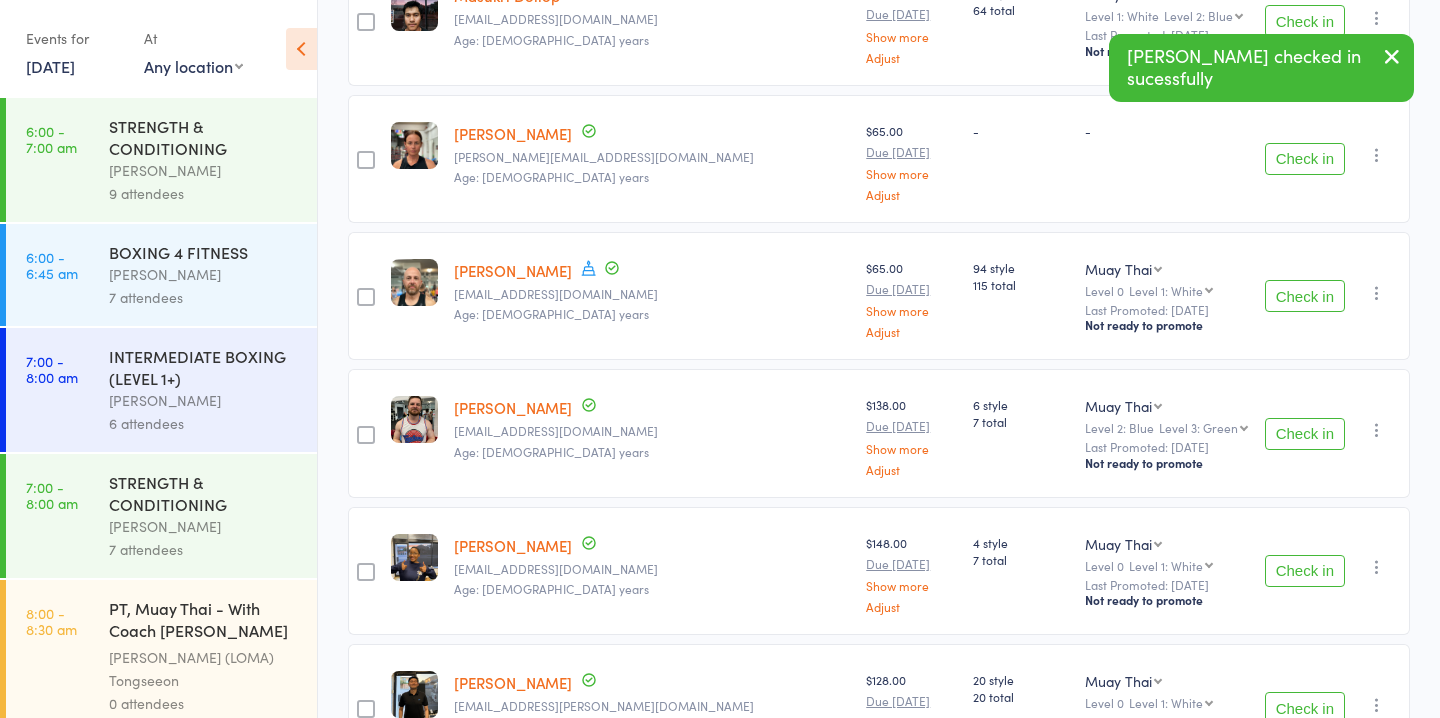 scroll, scrollTop: 794, scrollLeft: 0, axis: vertical 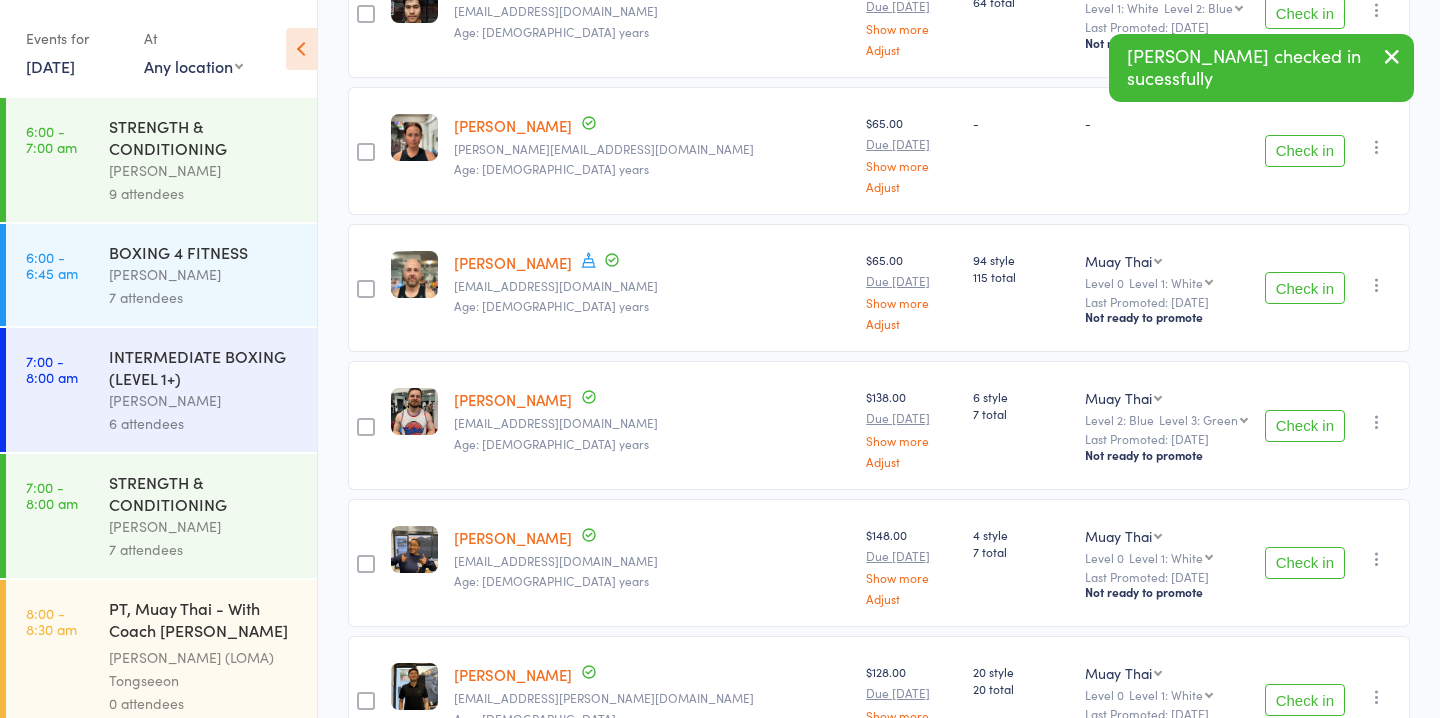click on "Check in" at bounding box center [1305, 426] 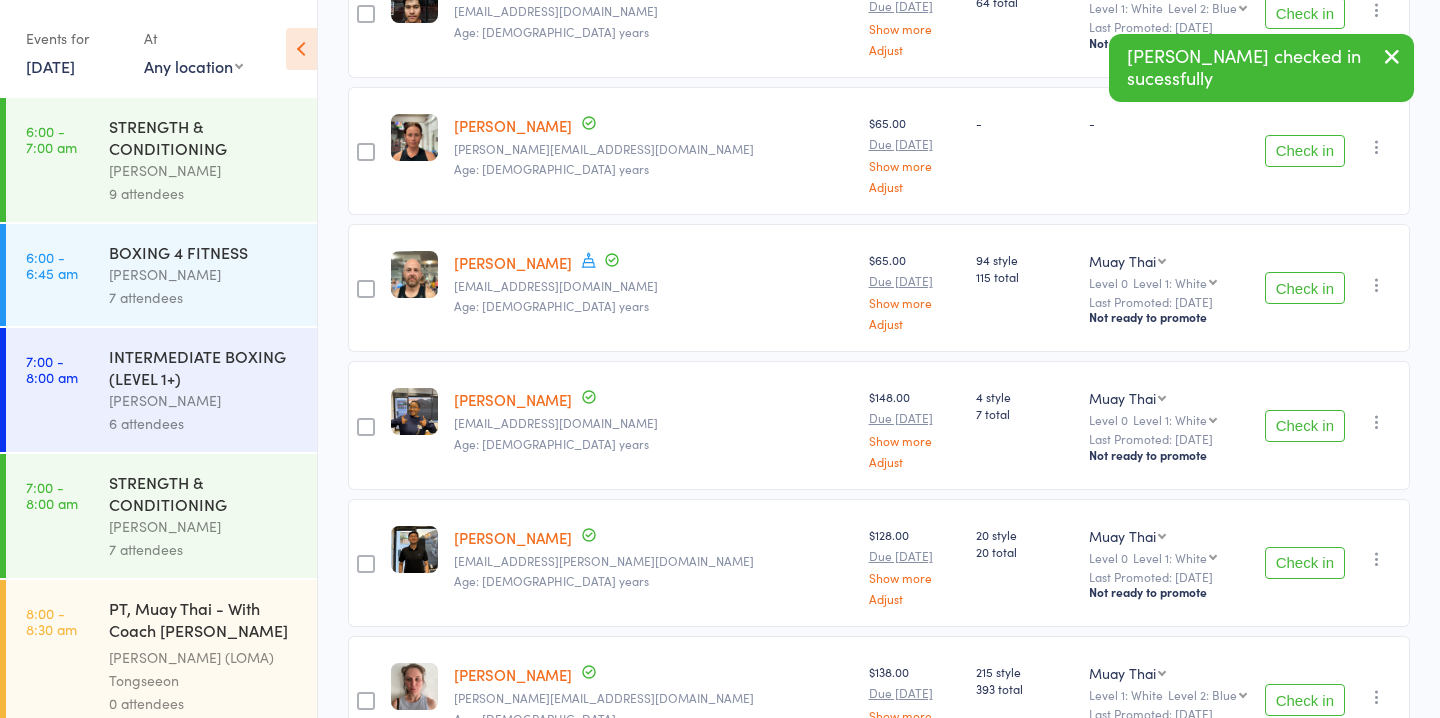 click on "Check in" at bounding box center (1305, 426) 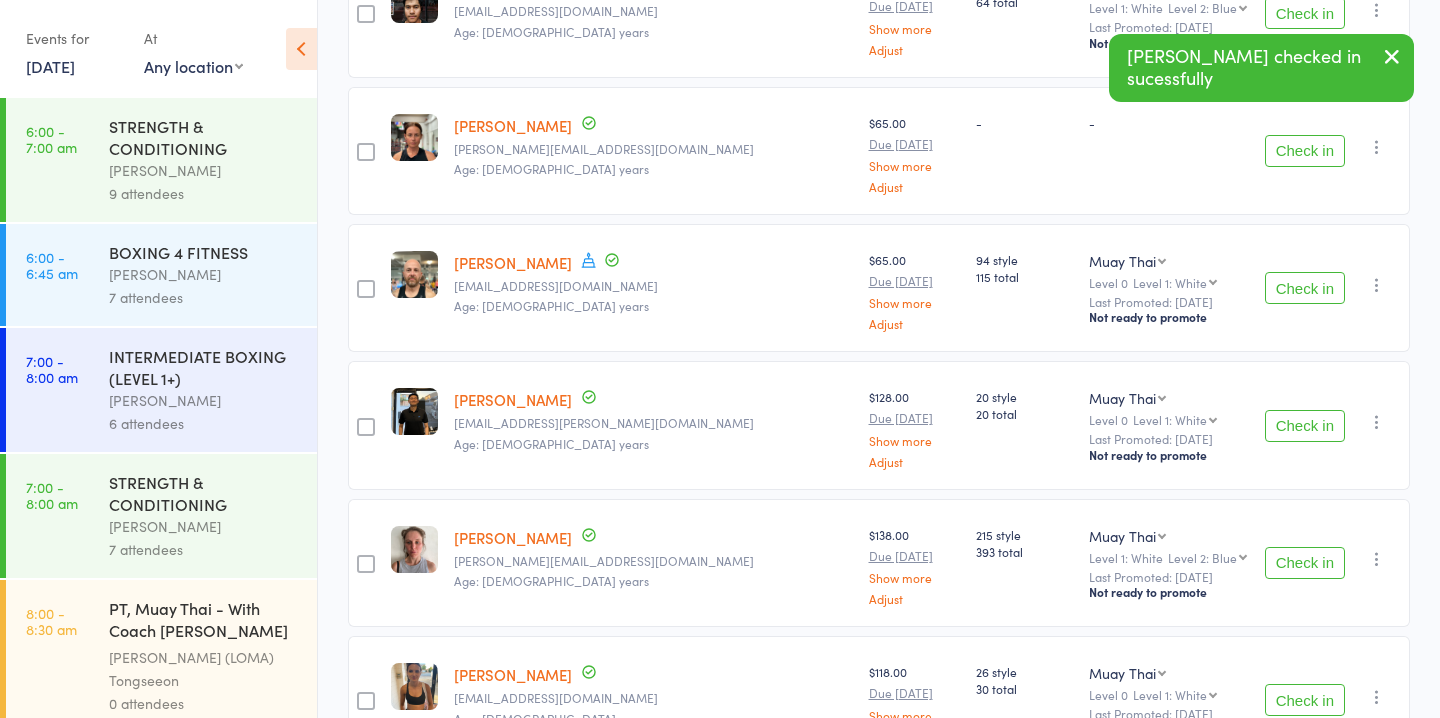 click on "Check in" at bounding box center [1305, 563] 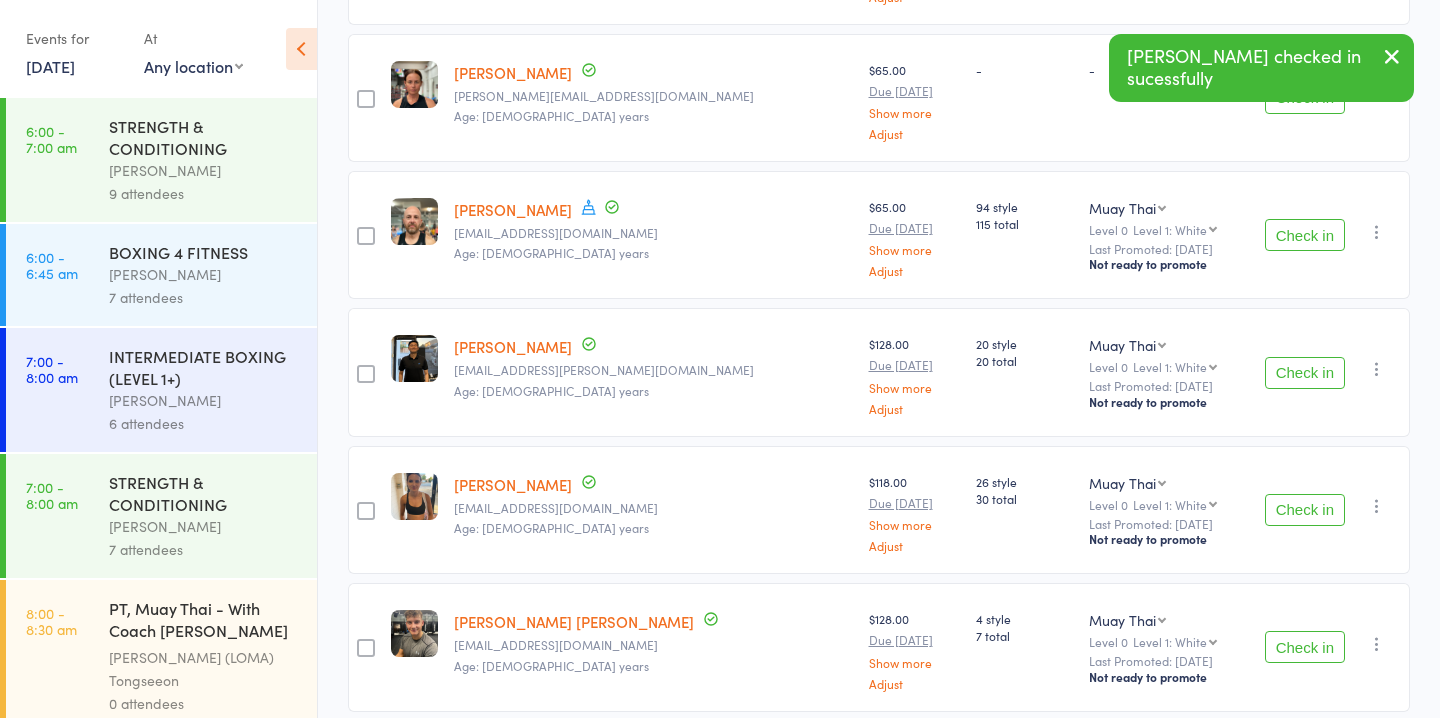 scroll, scrollTop: 861, scrollLeft: 0, axis: vertical 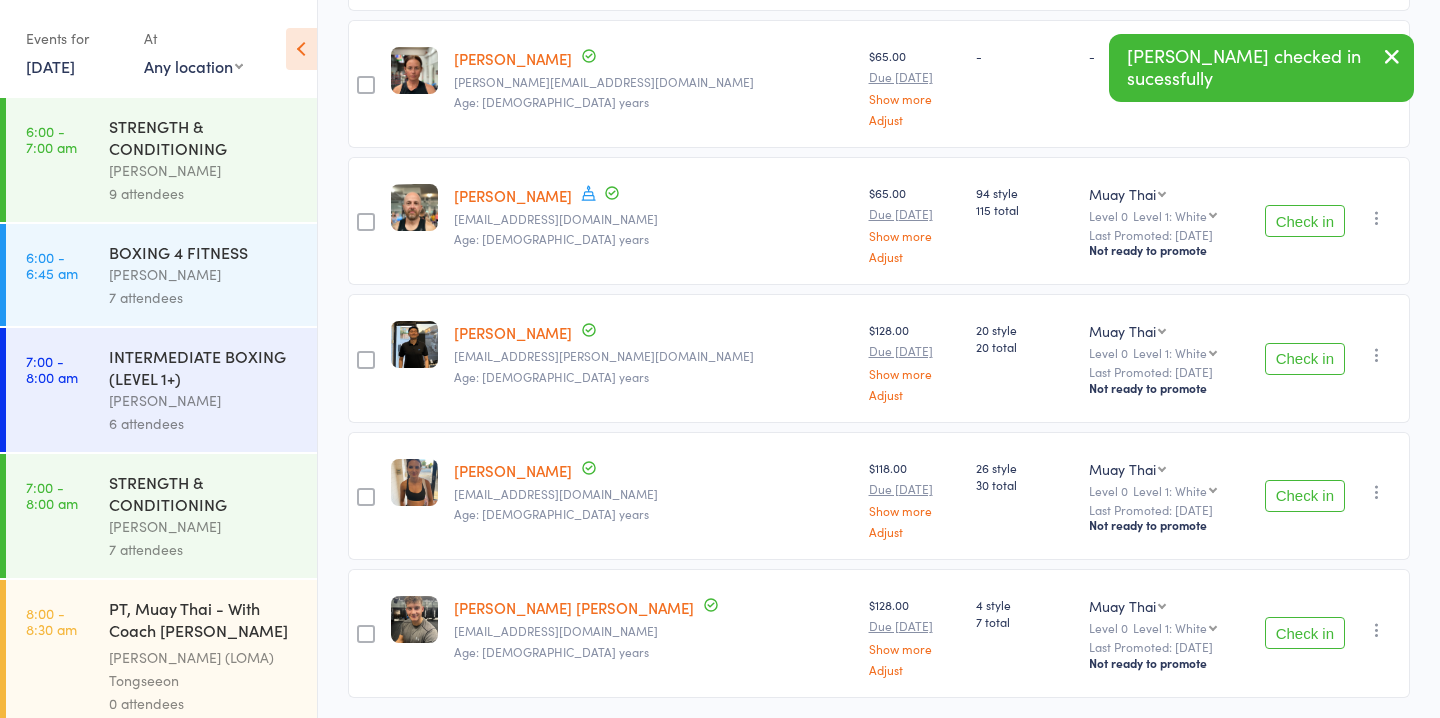 click on "Check in" at bounding box center [1305, 633] 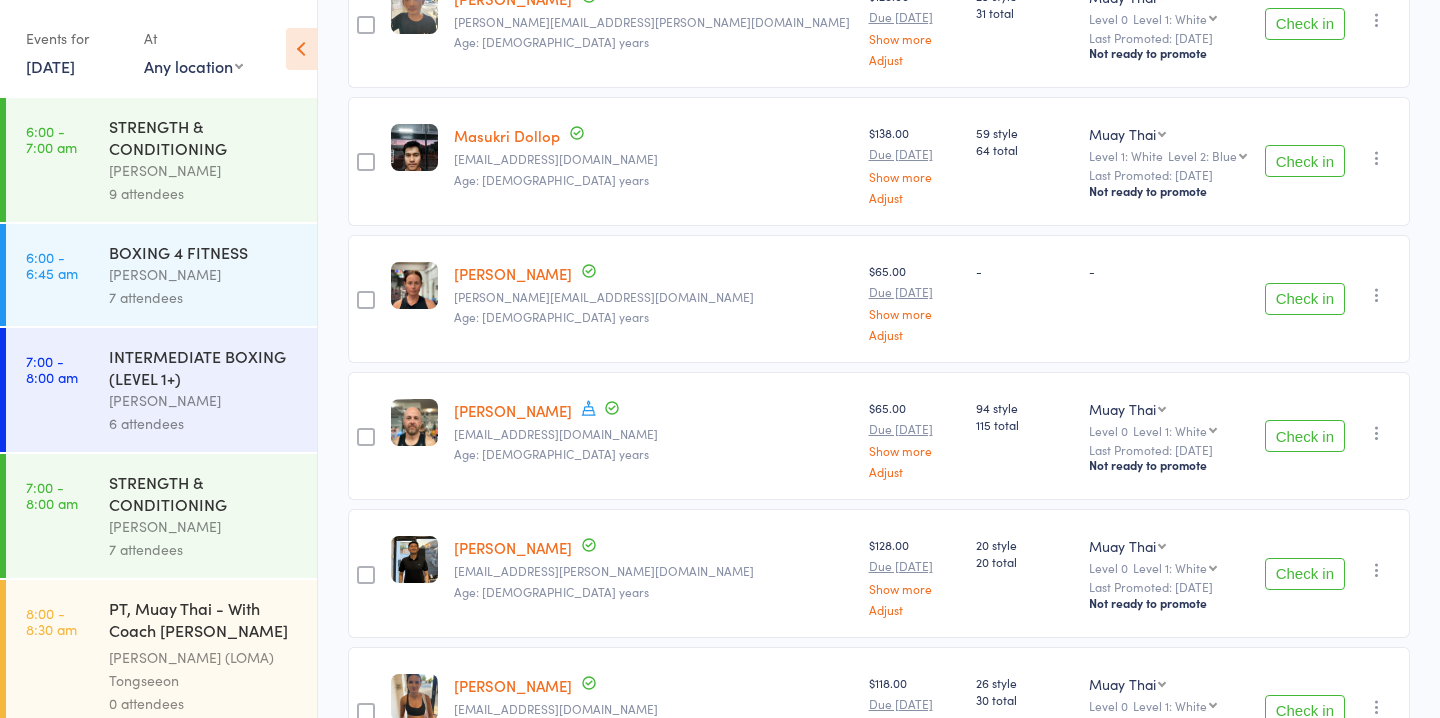 scroll, scrollTop: 670, scrollLeft: 0, axis: vertical 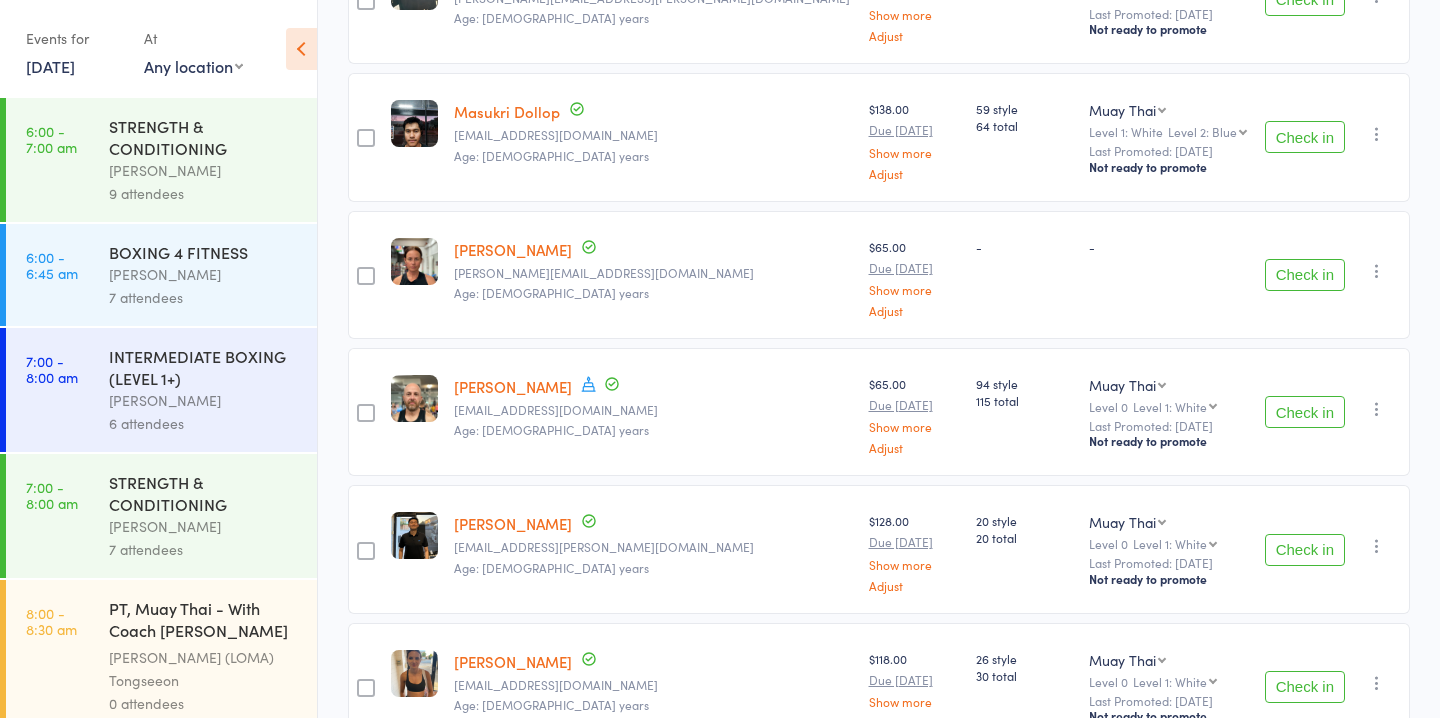 click on "Check in" at bounding box center [1305, 550] 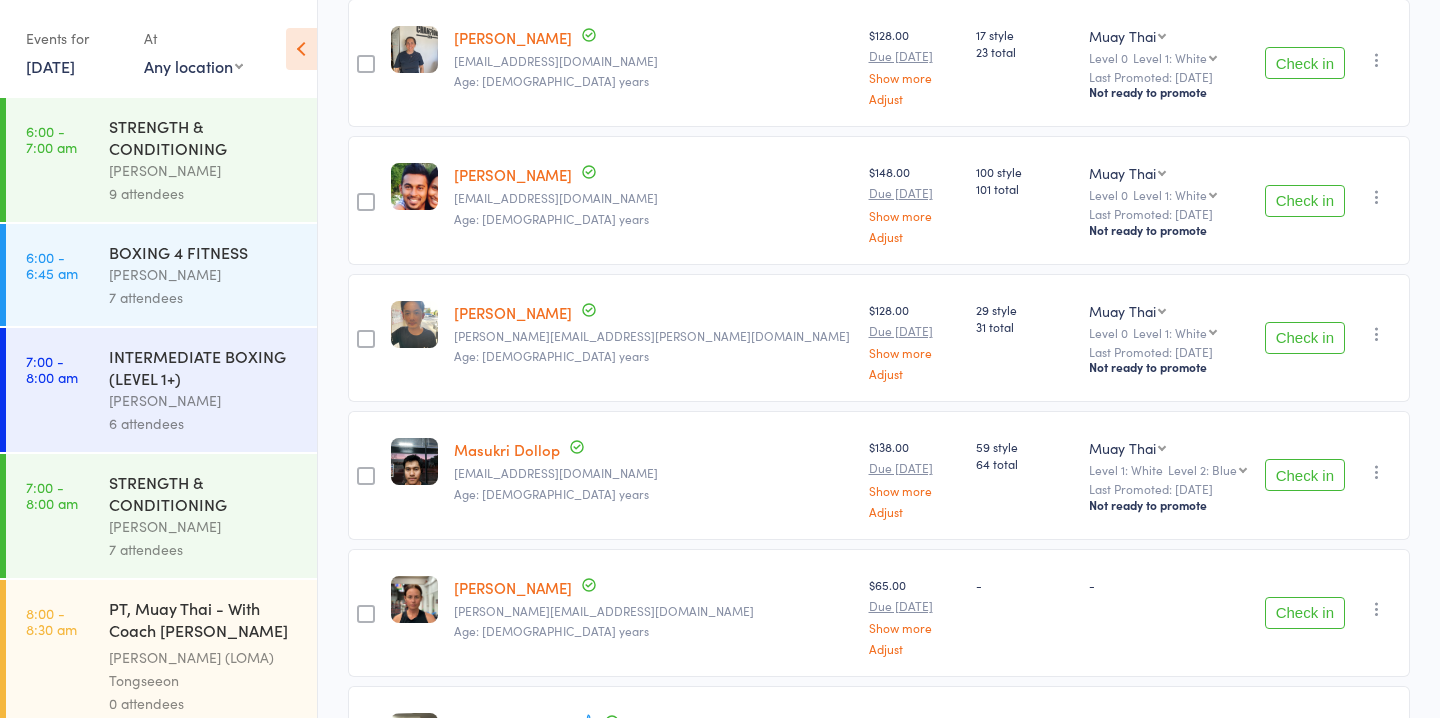 scroll, scrollTop: 0, scrollLeft: 0, axis: both 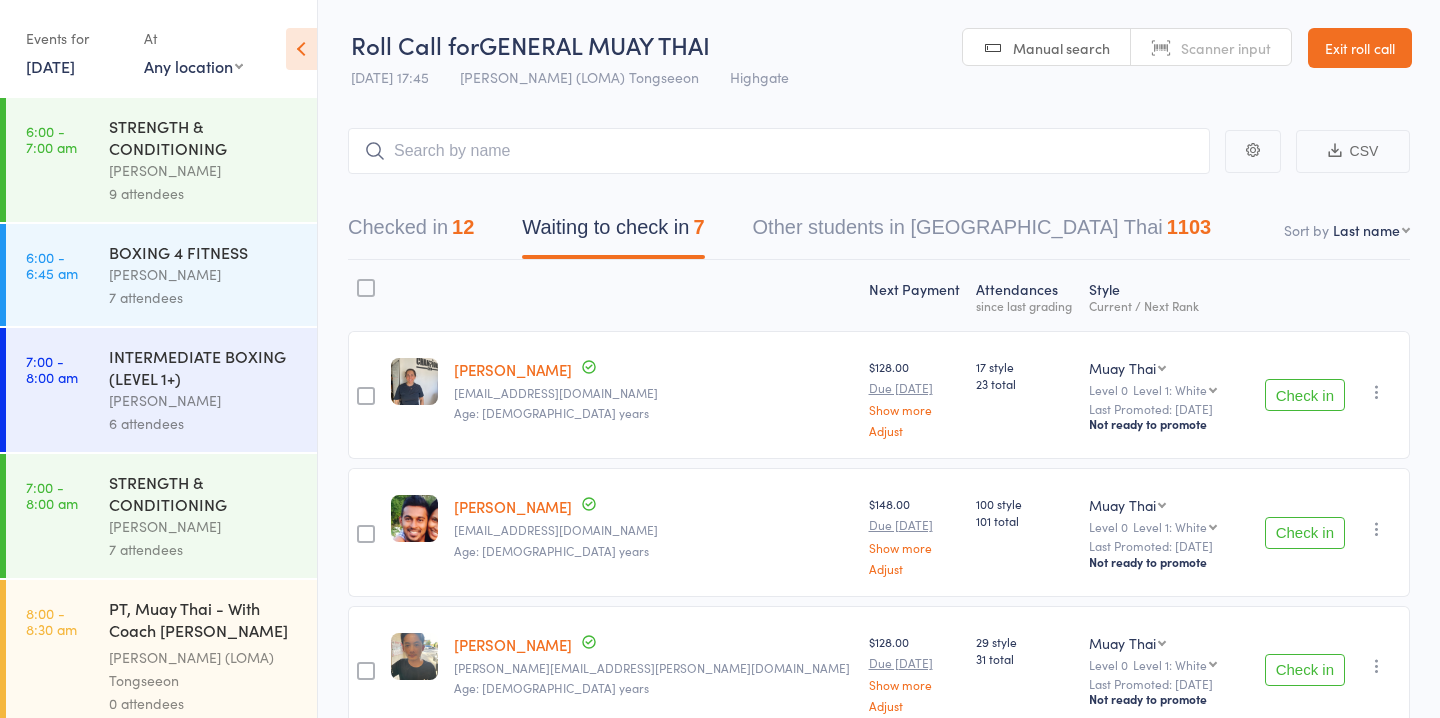 click on "Check in" at bounding box center [1305, 395] 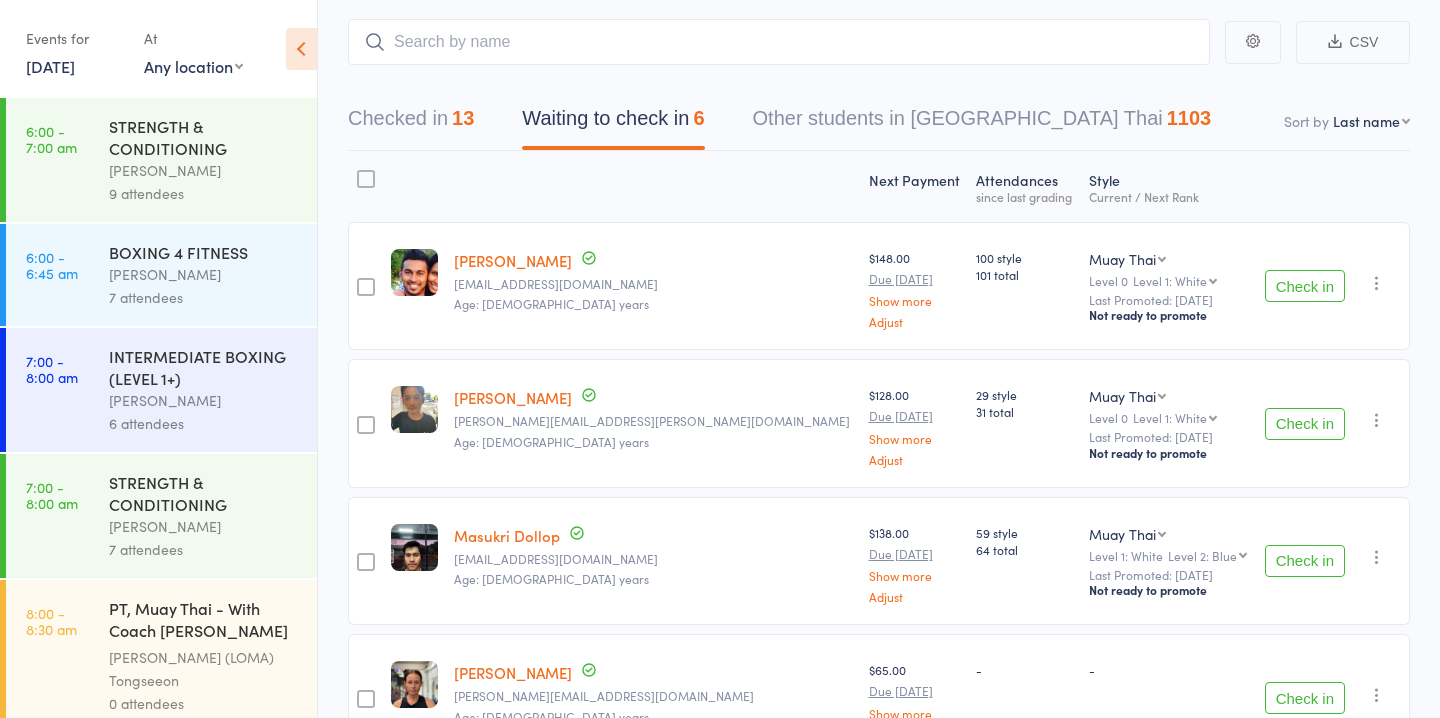 scroll, scrollTop: 92, scrollLeft: 0, axis: vertical 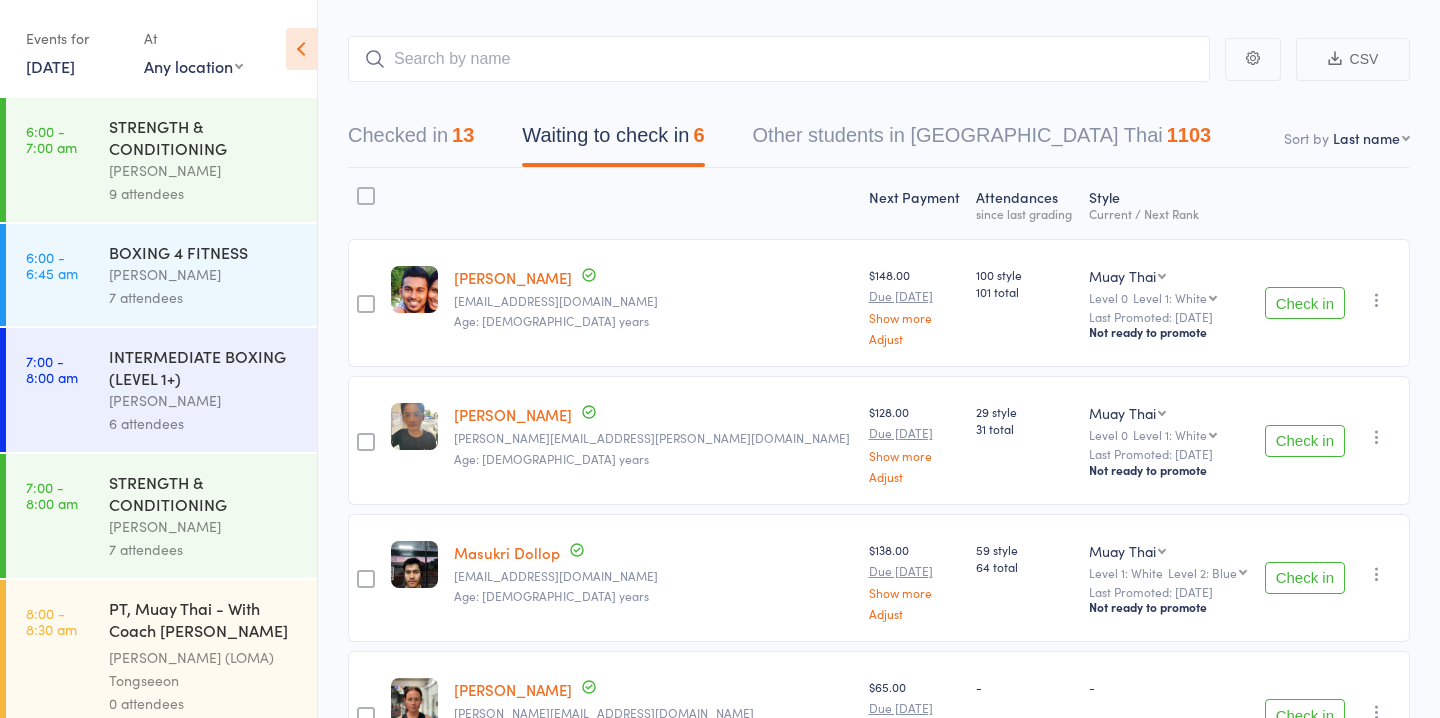 click on "Check in" at bounding box center [1305, 441] 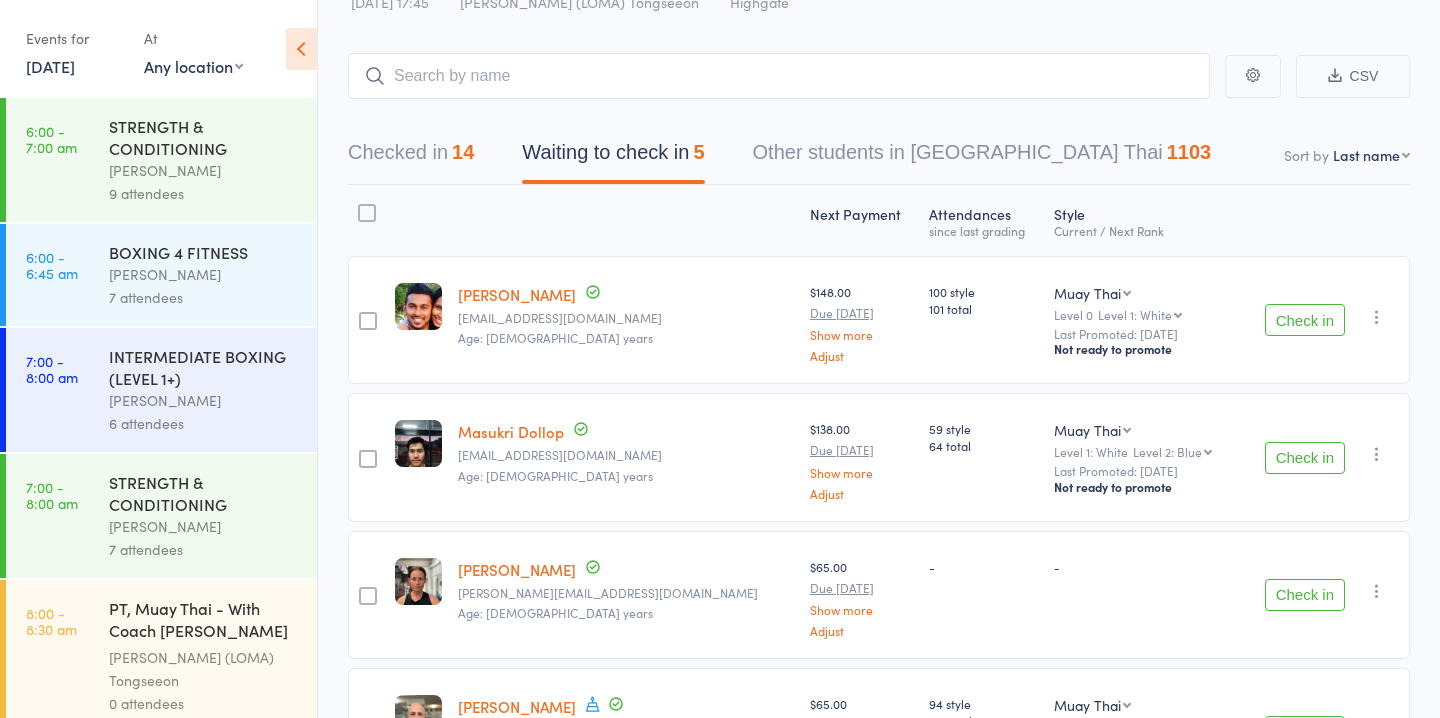 scroll, scrollTop: 81, scrollLeft: 0, axis: vertical 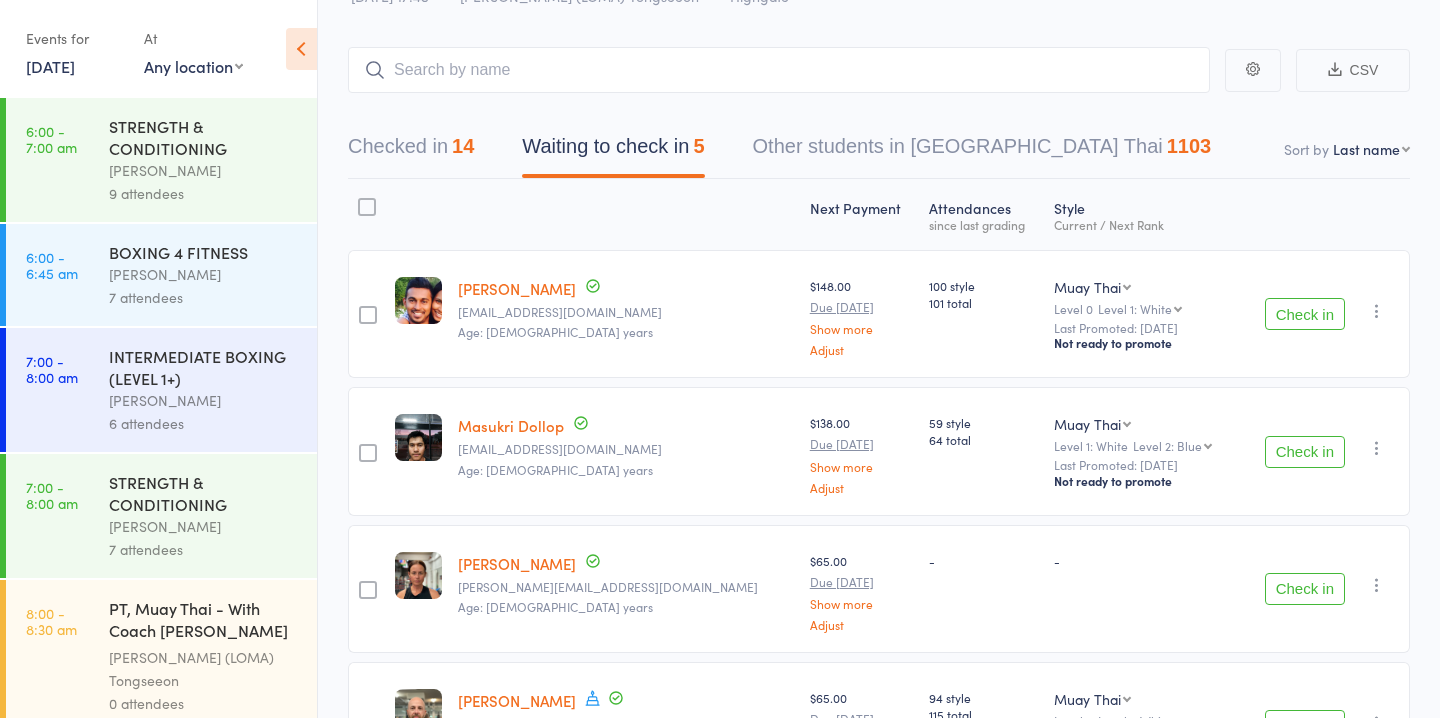 click on "Check in" at bounding box center [1305, 452] 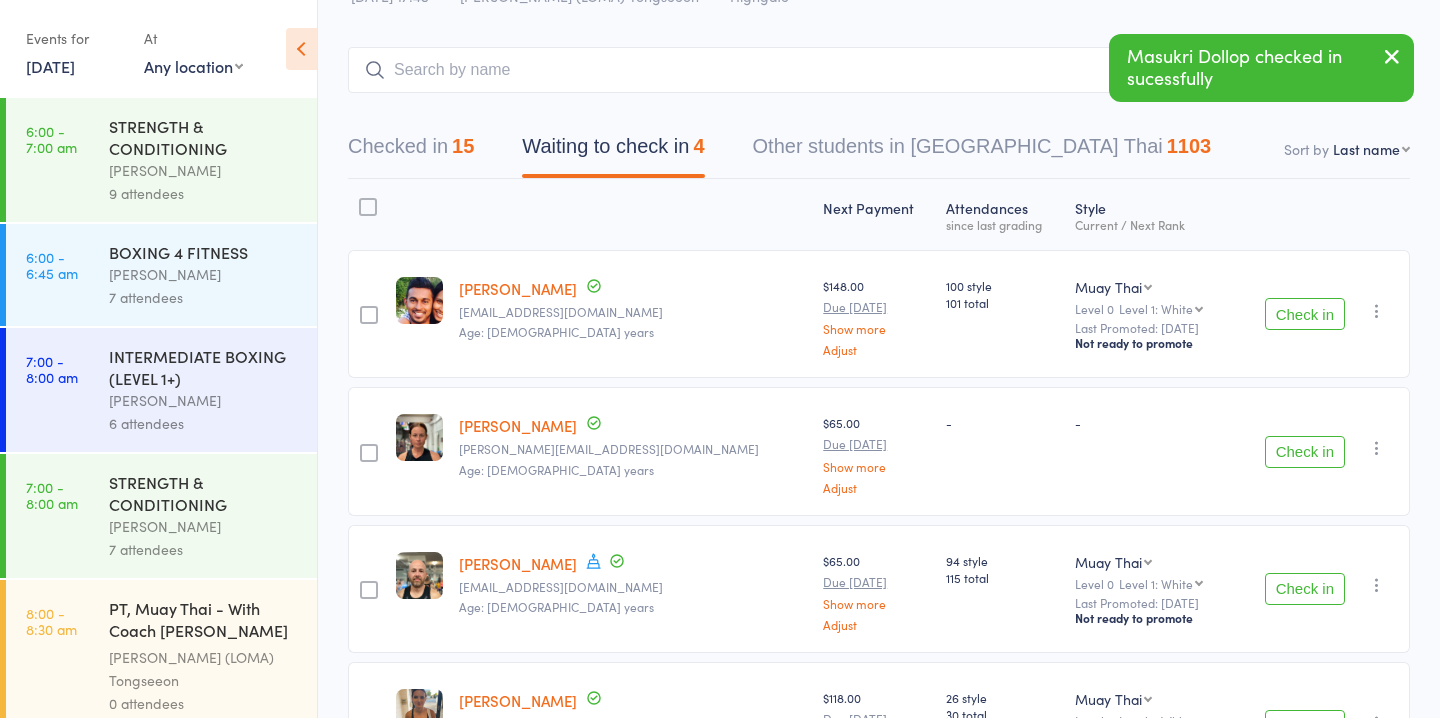 click on "Check in" at bounding box center [1305, 452] 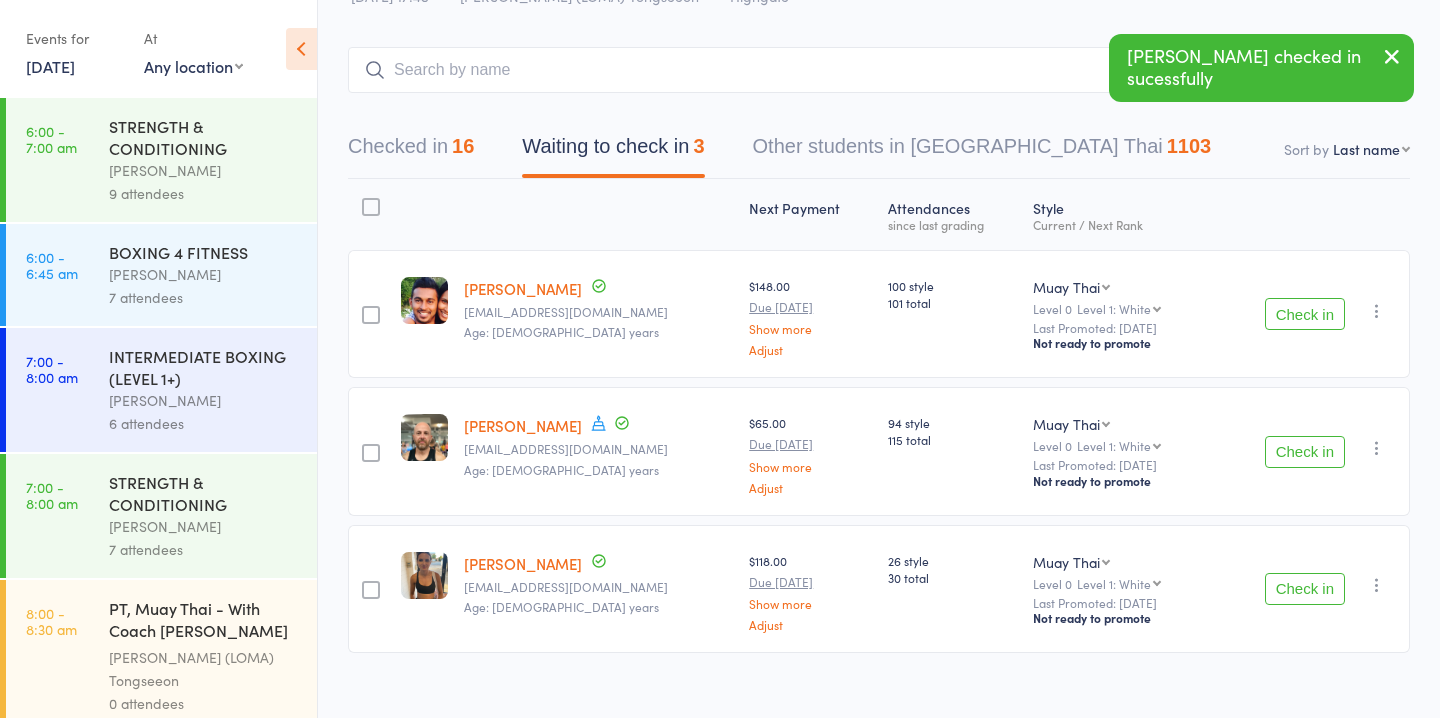 click on "Check in" at bounding box center (1305, 452) 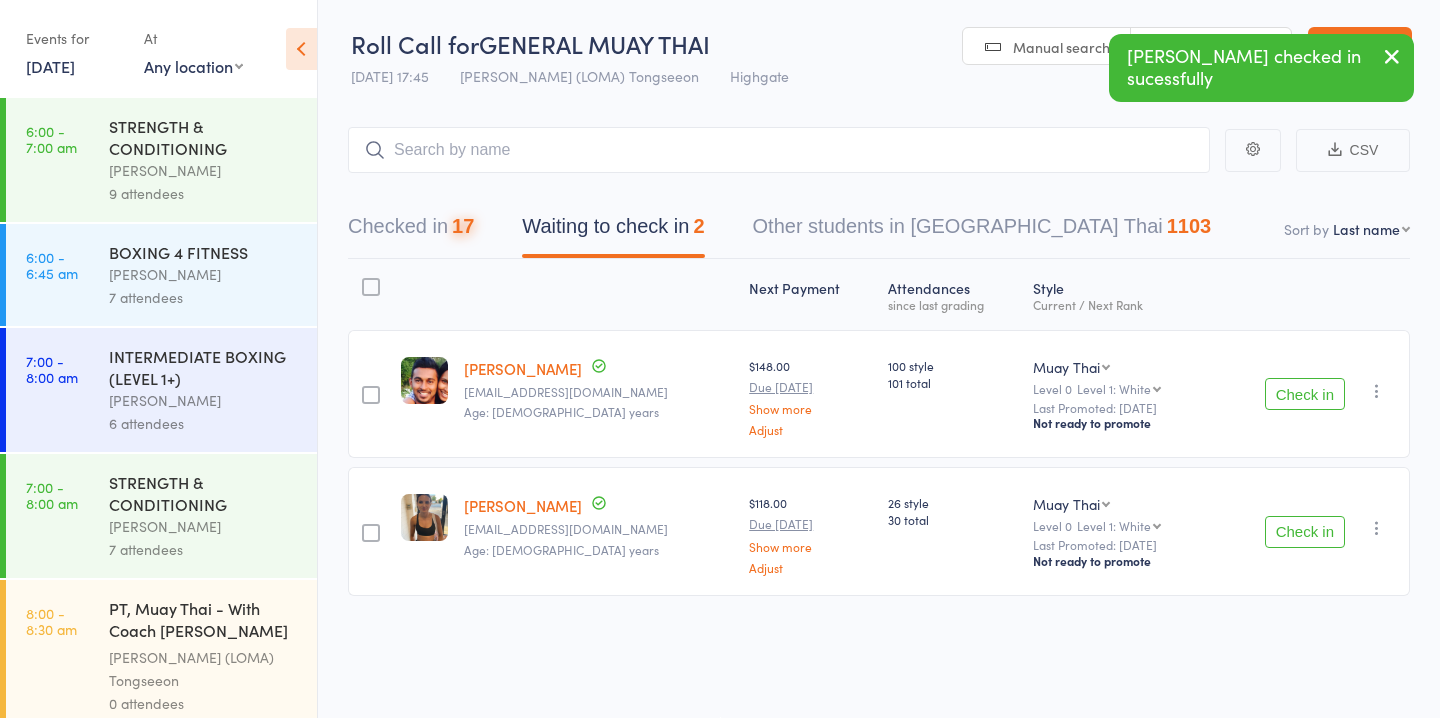 scroll, scrollTop: 1, scrollLeft: 0, axis: vertical 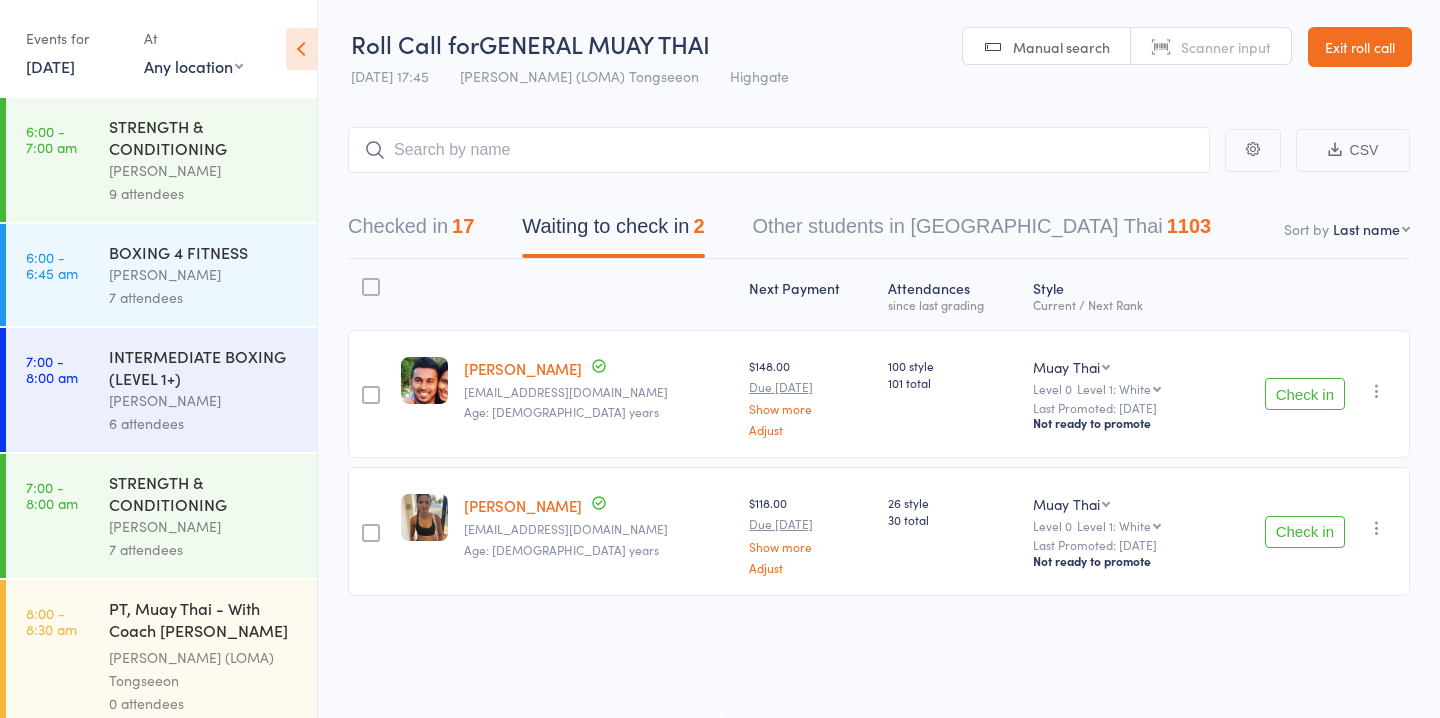 click on "Check in" at bounding box center (1305, 394) 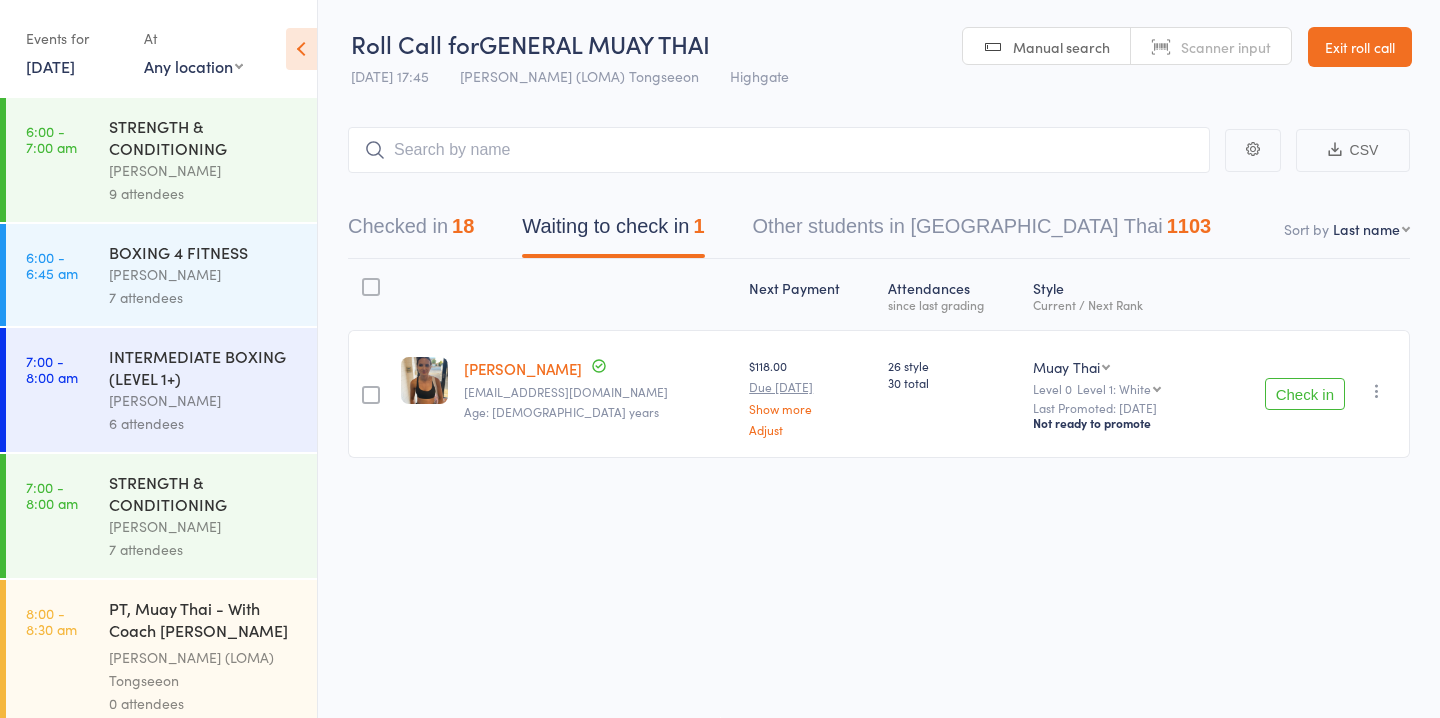 click at bounding box center (1377, 391) 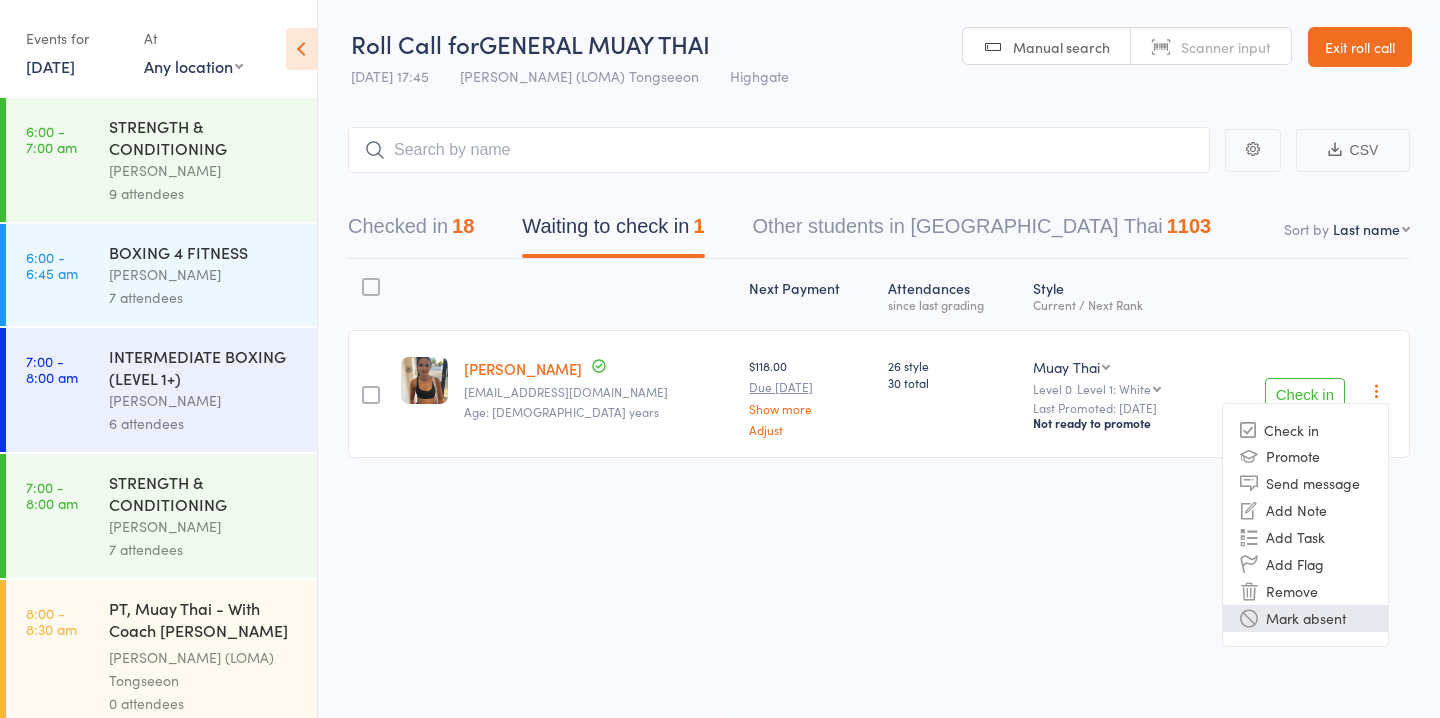 click on "Mark absent" at bounding box center [1305, 618] 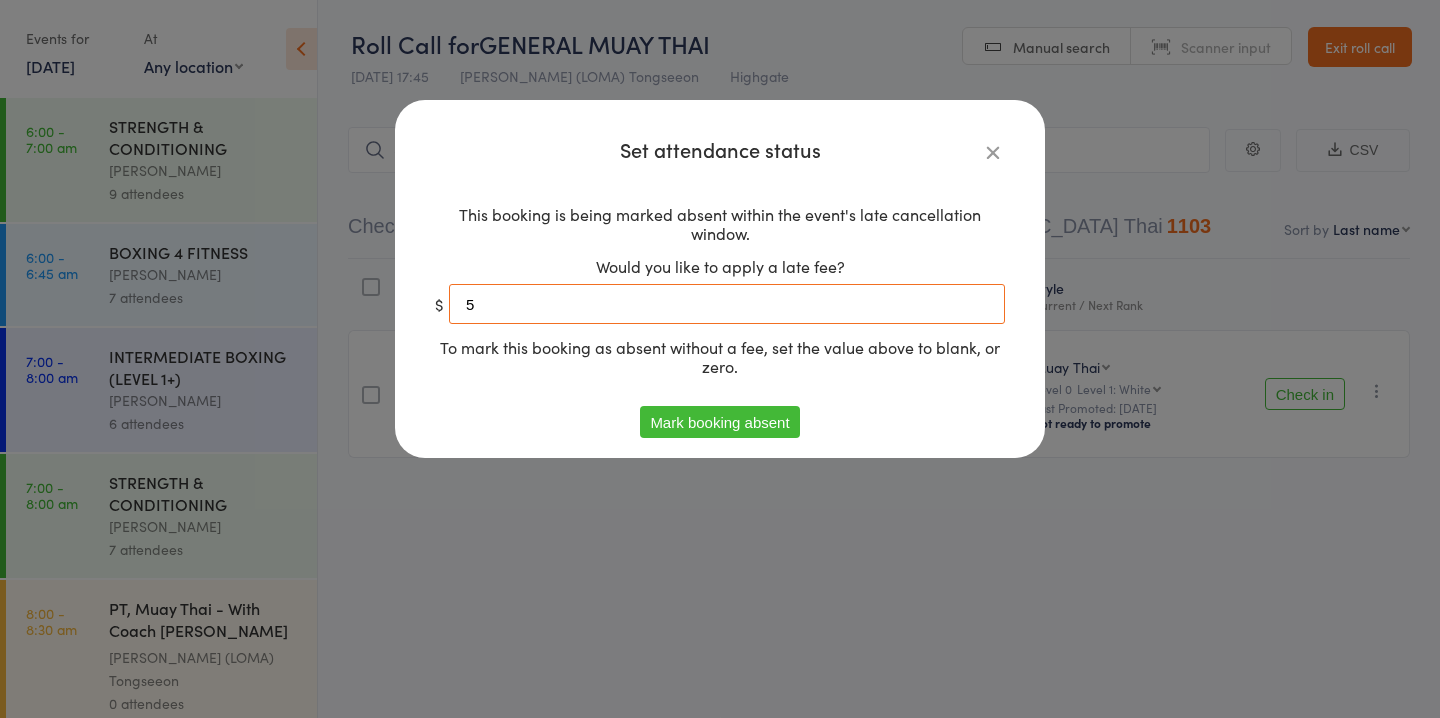 click on "5" at bounding box center [727, 304] 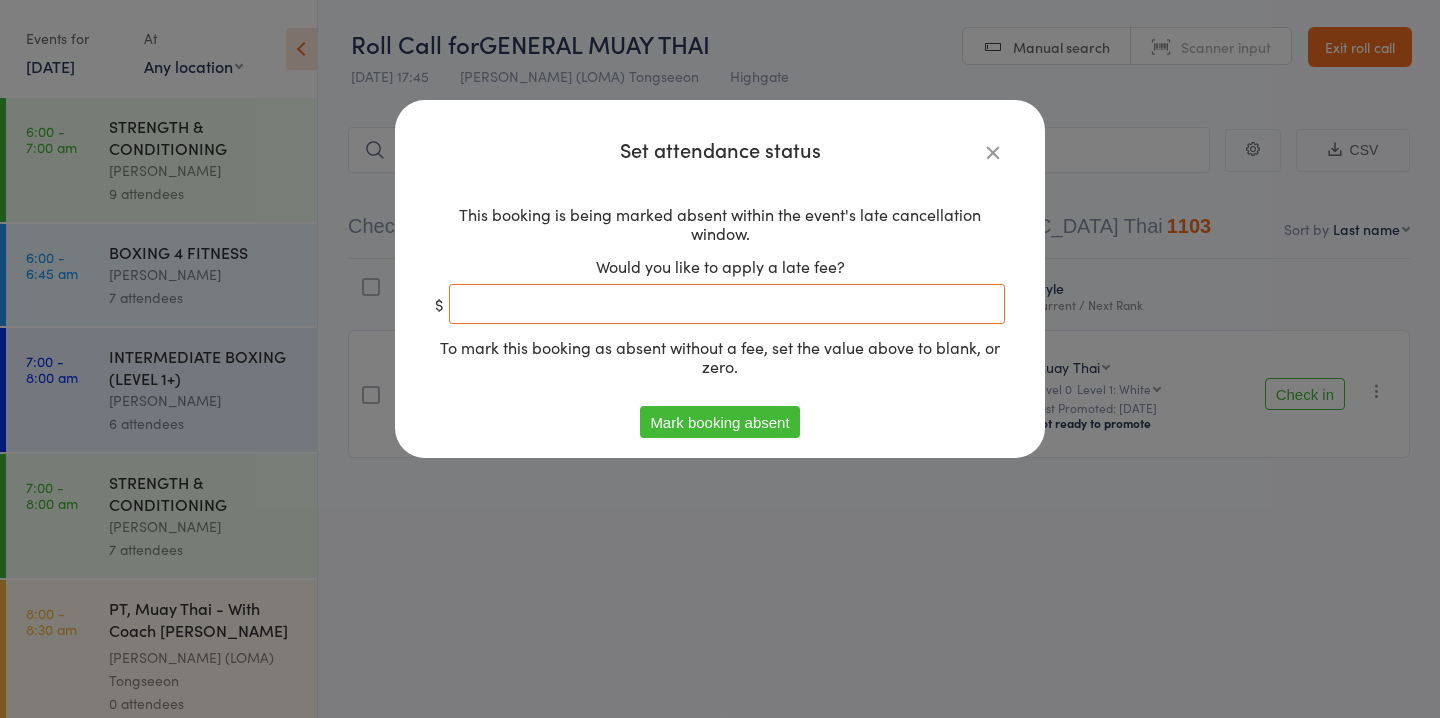 type 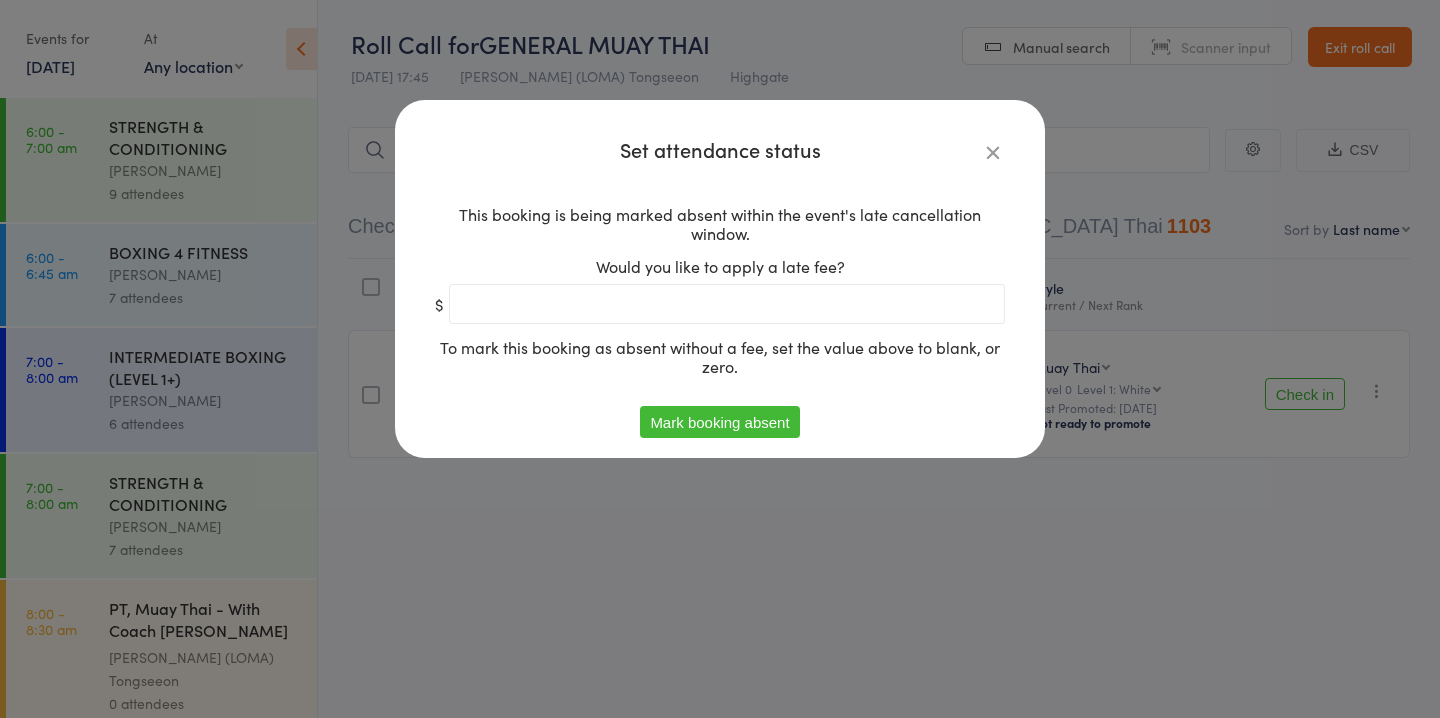 click on "Mark booking absent" at bounding box center [719, 422] 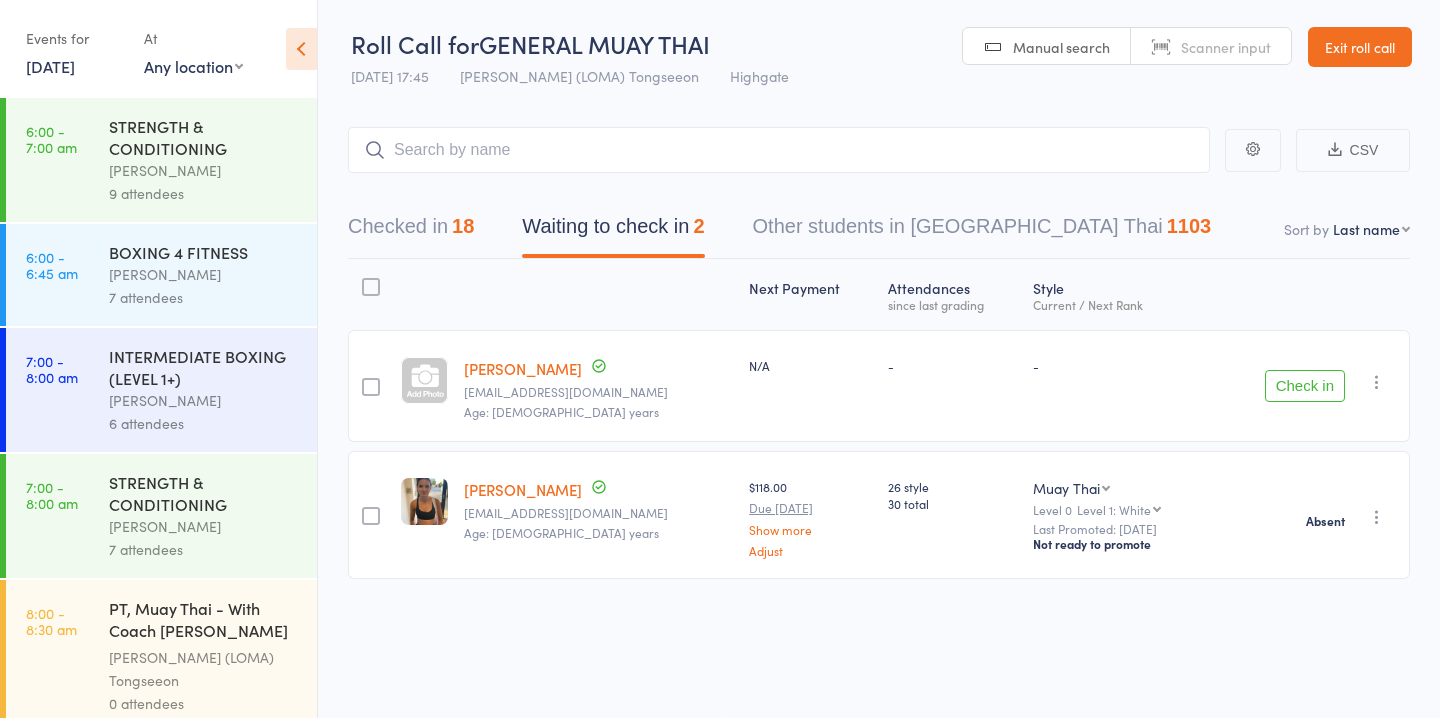 click on "Check in" at bounding box center [1305, 386] 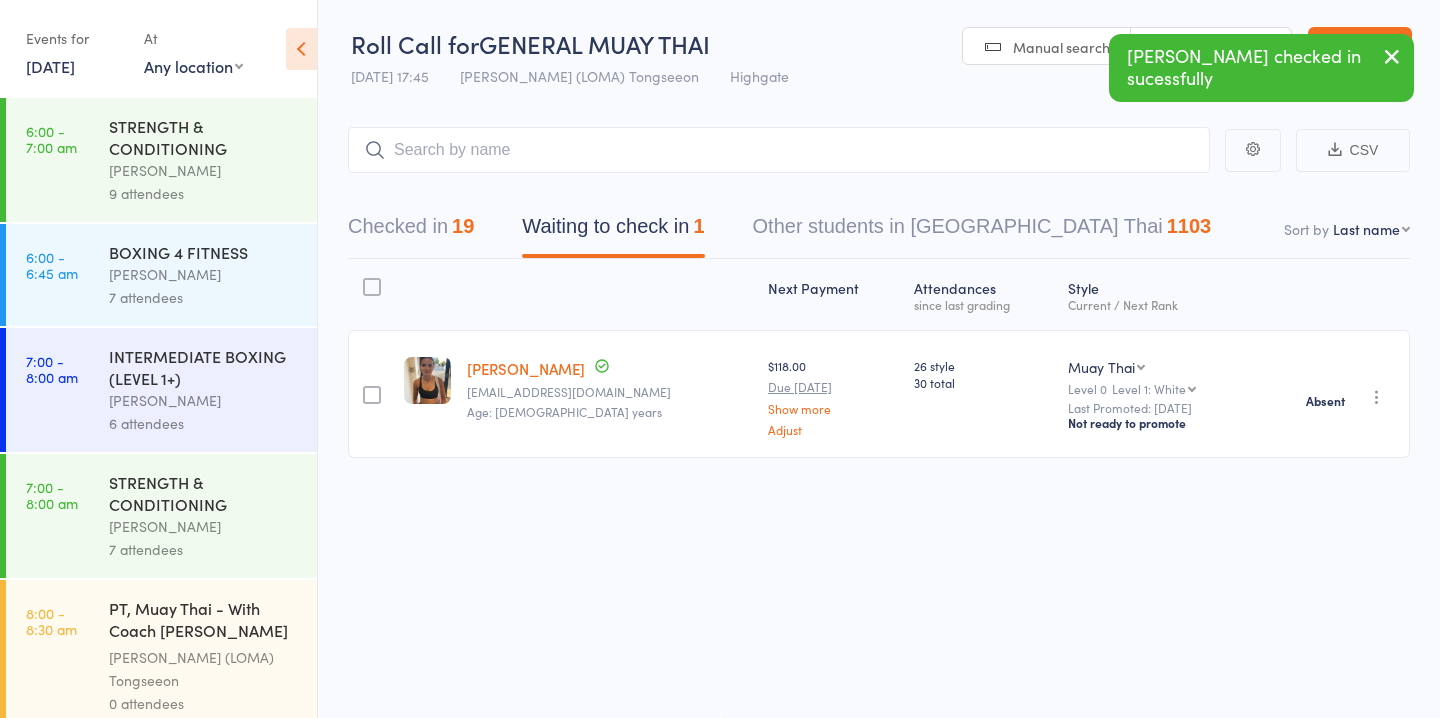 click on "Checked in  19" at bounding box center [411, 231] 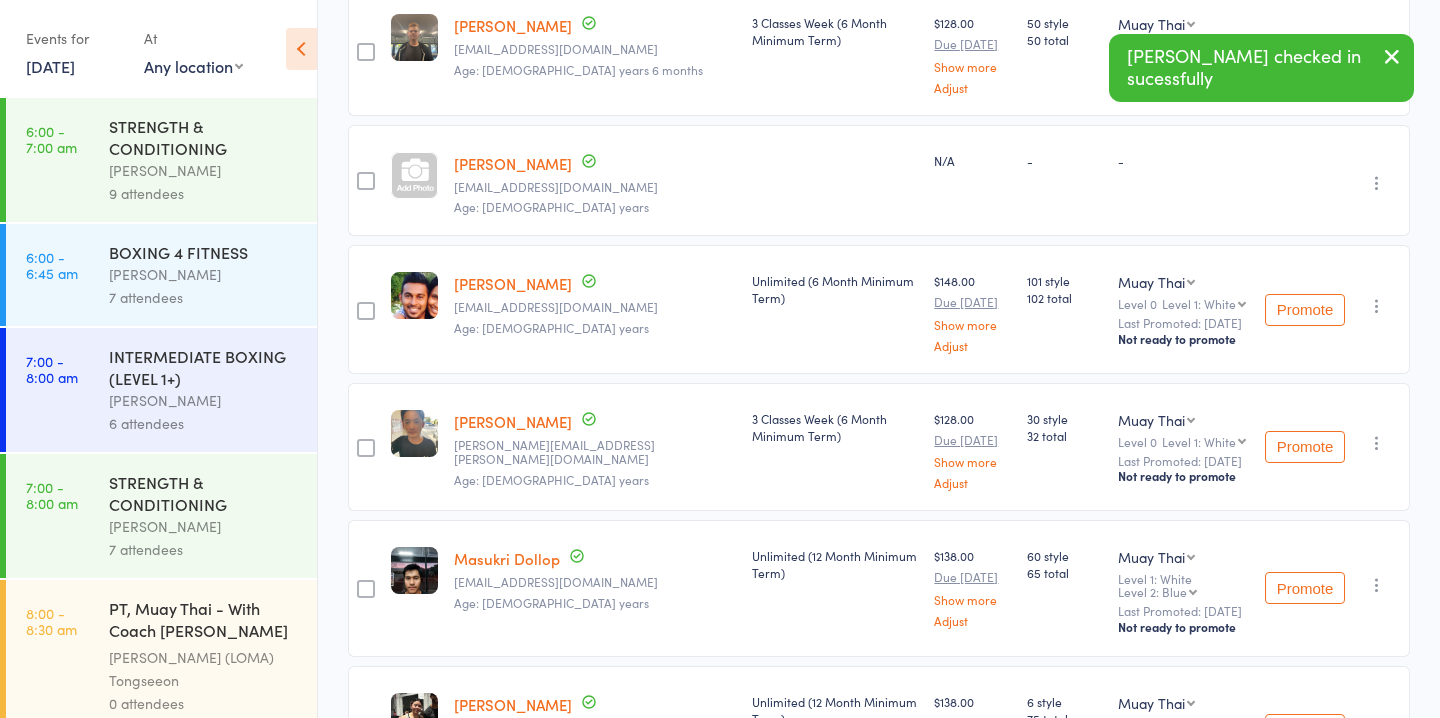 scroll, scrollTop: 806, scrollLeft: 0, axis: vertical 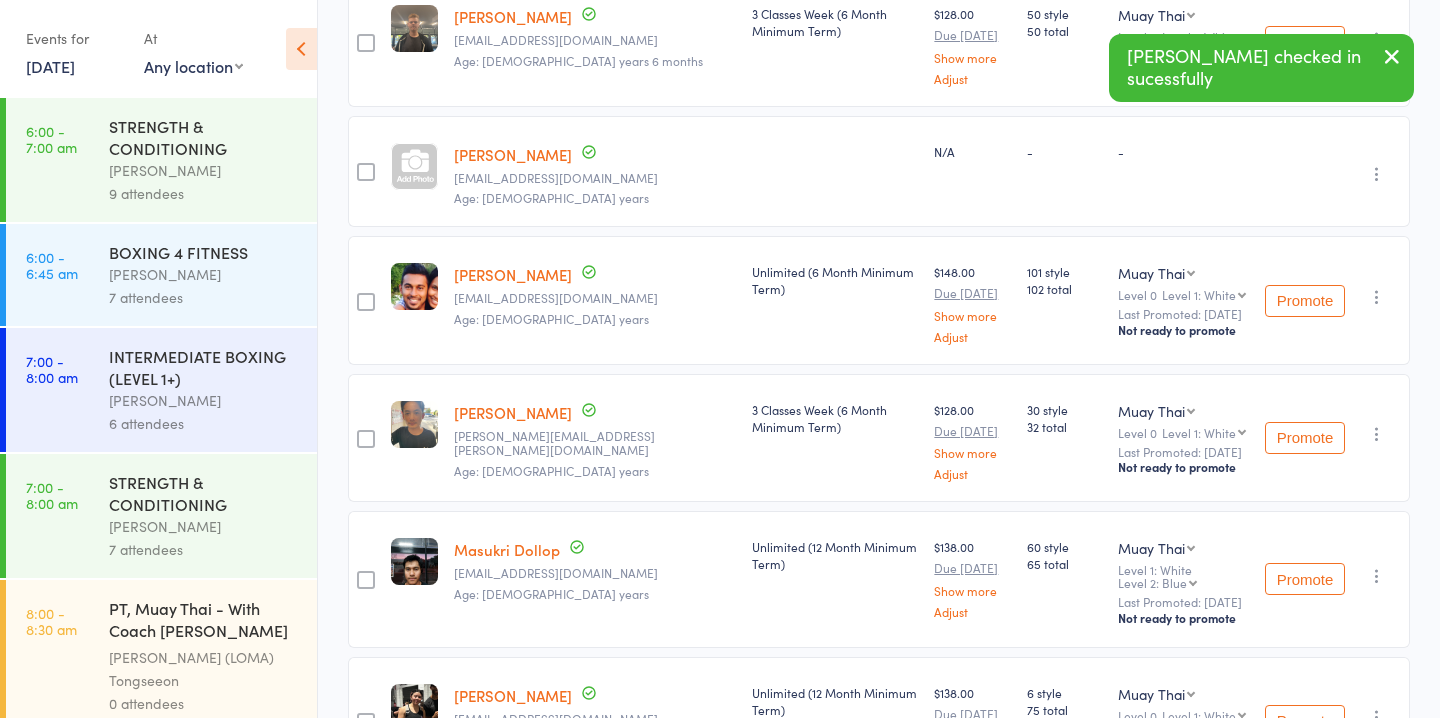 click on "[PERSON_NAME]" at bounding box center (513, 154) 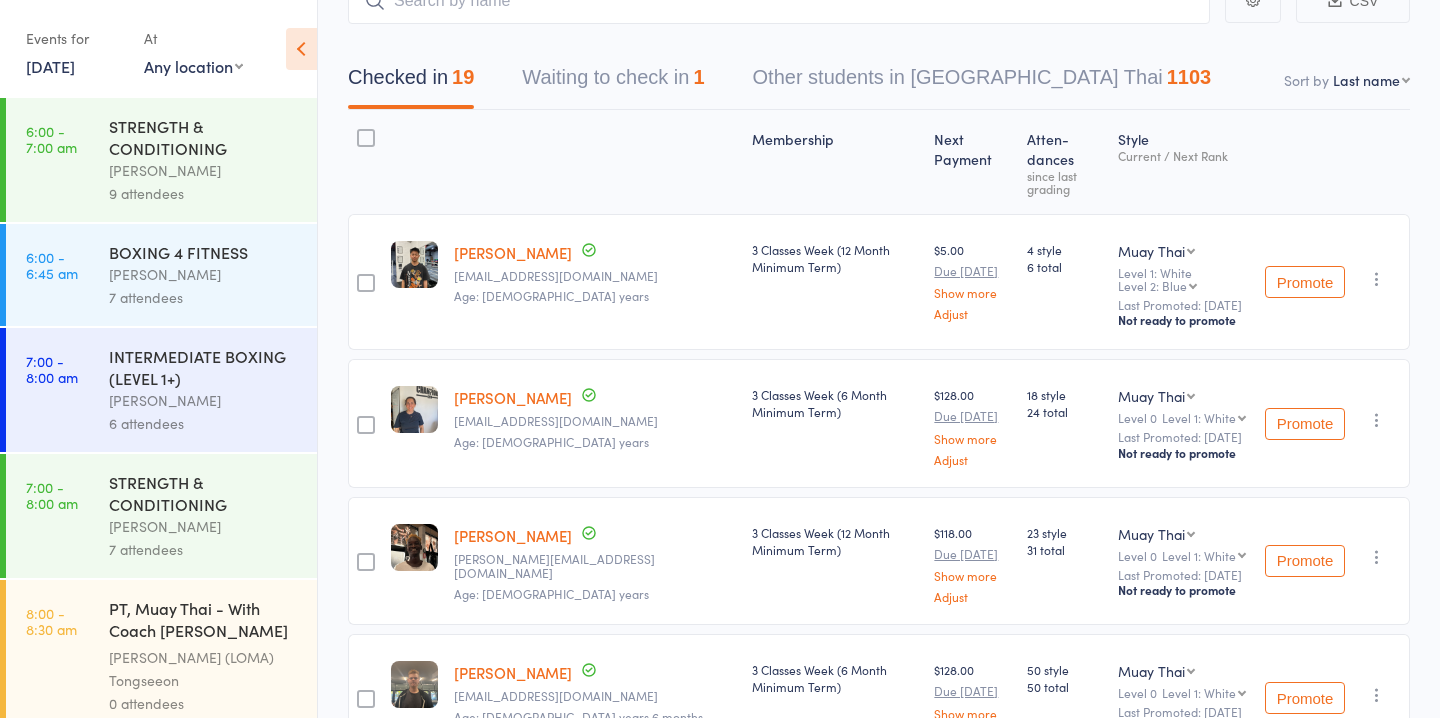 scroll, scrollTop: 0, scrollLeft: 0, axis: both 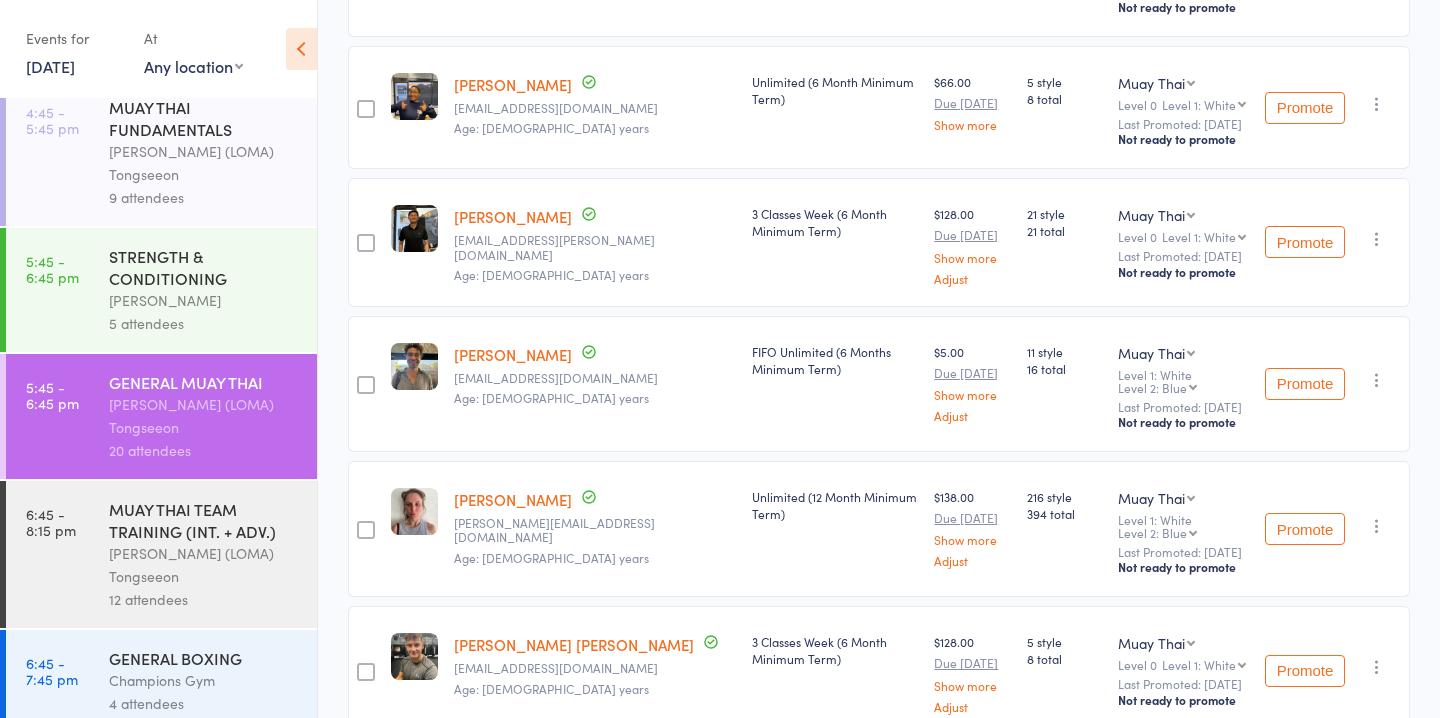 click on "MUAY THAI TEAM TRAINING (INT. + ADV.)" at bounding box center [204, 520] 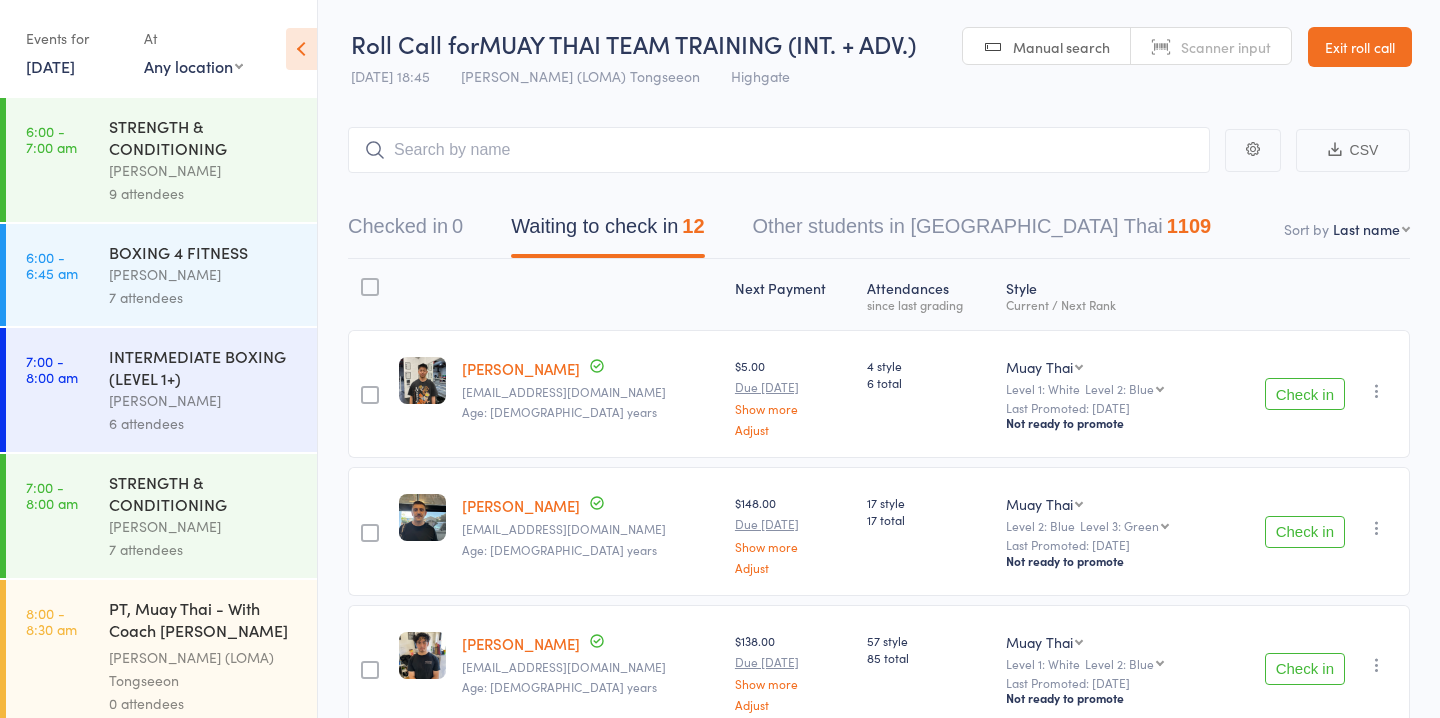 click on "Check in" at bounding box center [1305, 394] 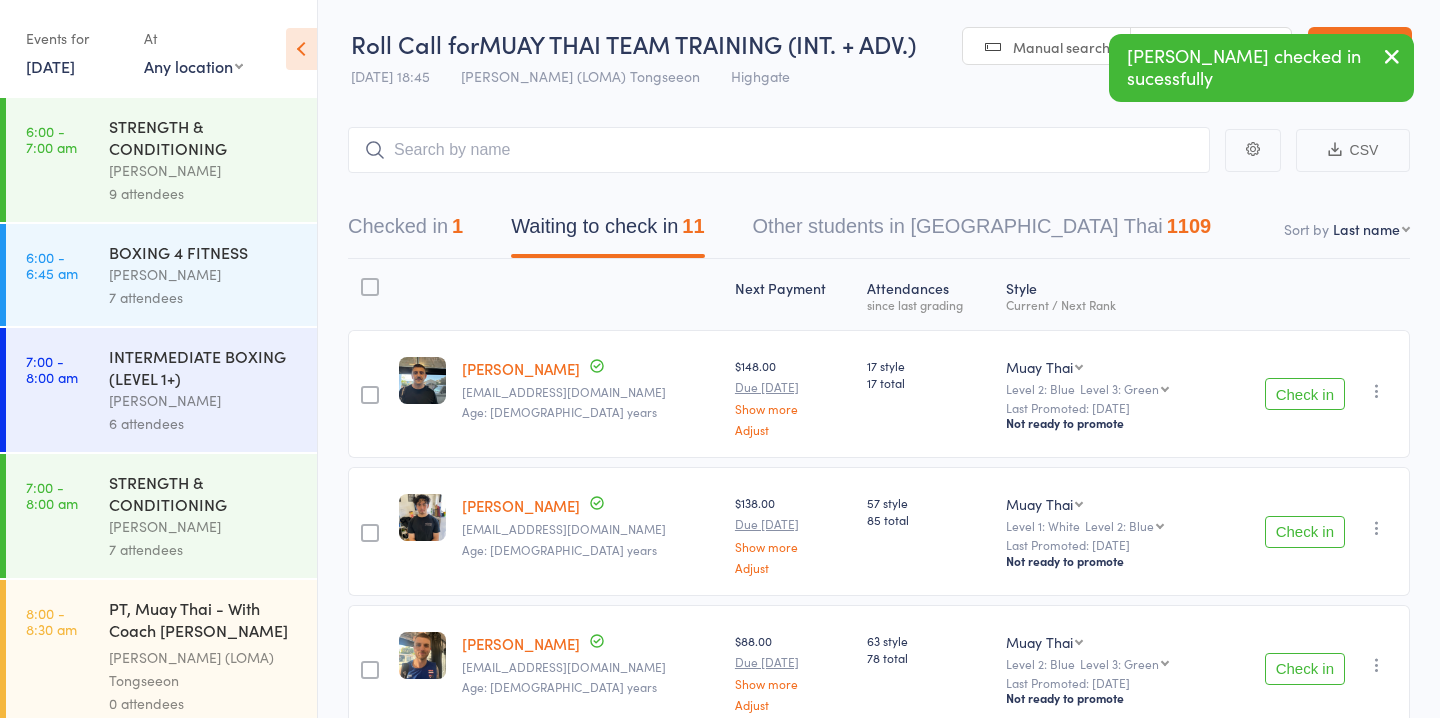 click on "Check in" at bounding box center (1305, 394) 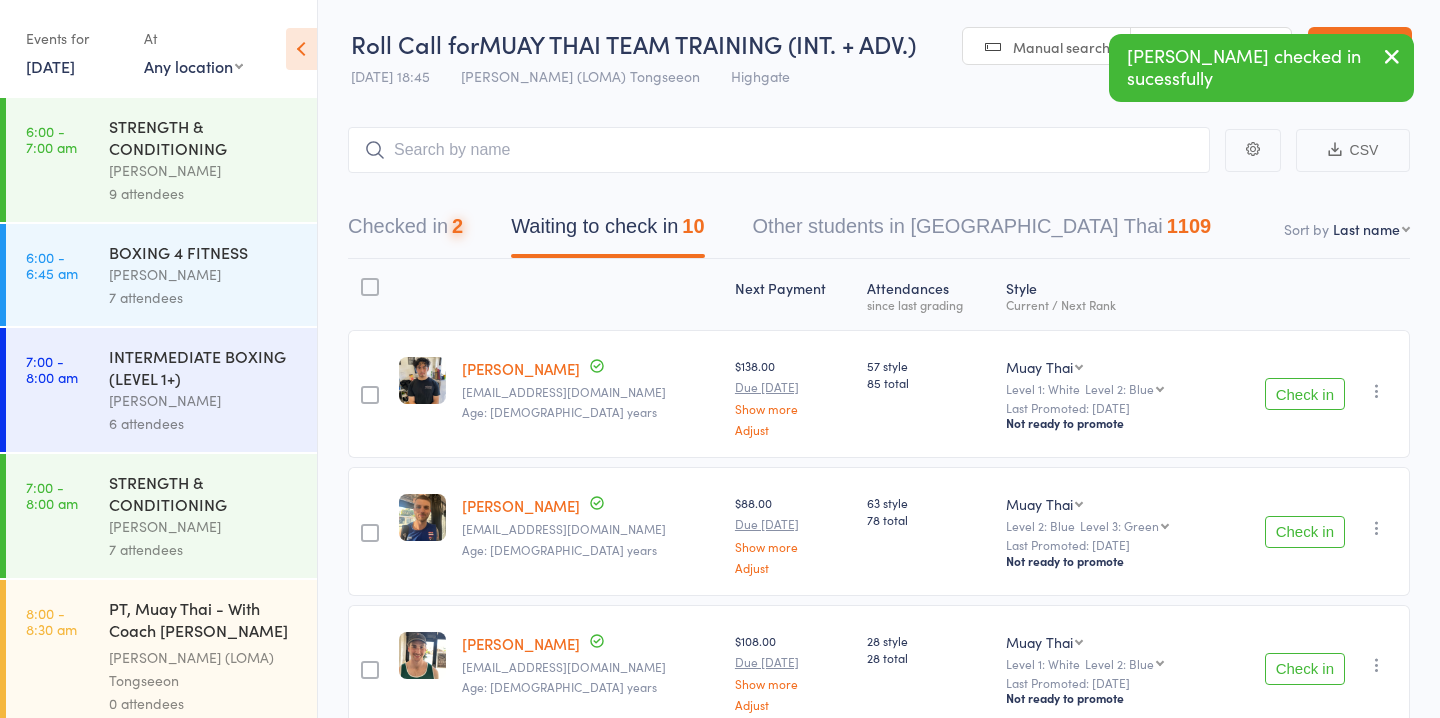 click on "Check in" at bounding box center [1305, 394] 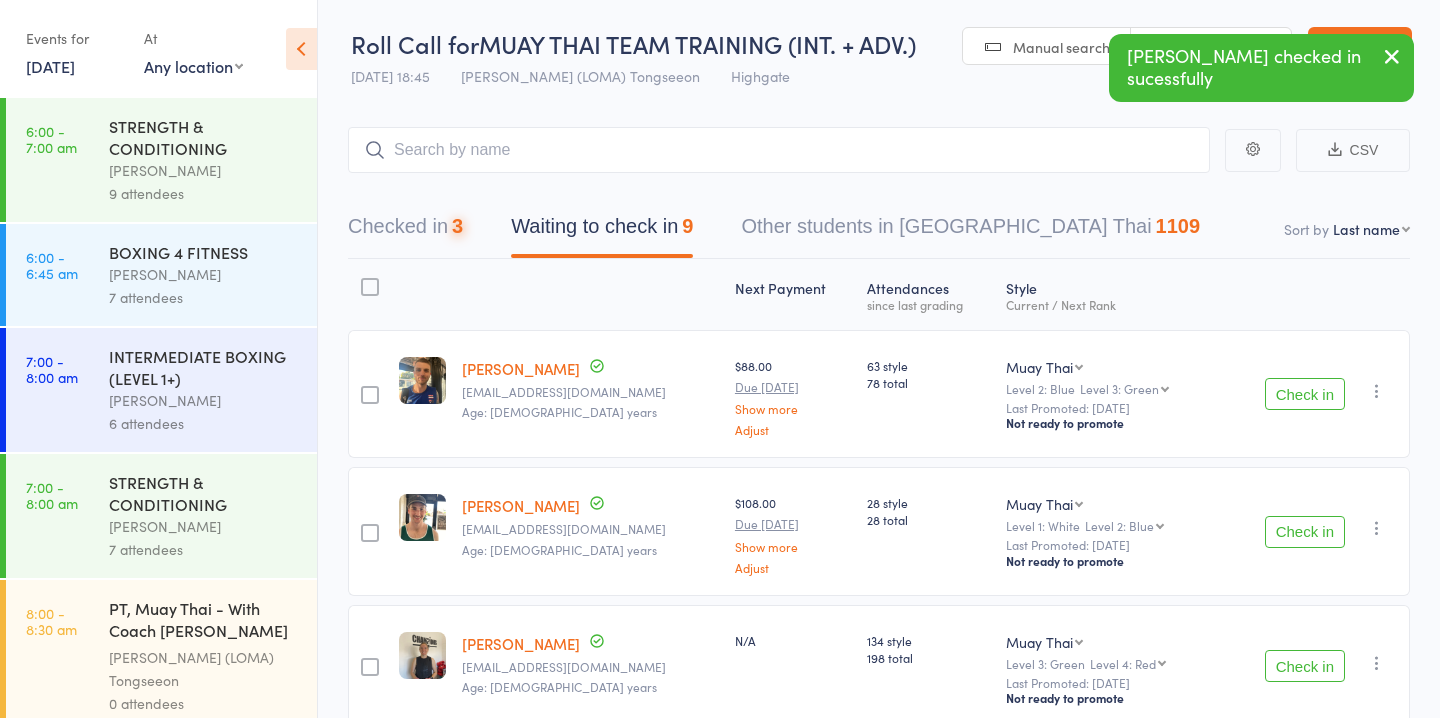 click on "Check in" at bounding box center (1305, 394) 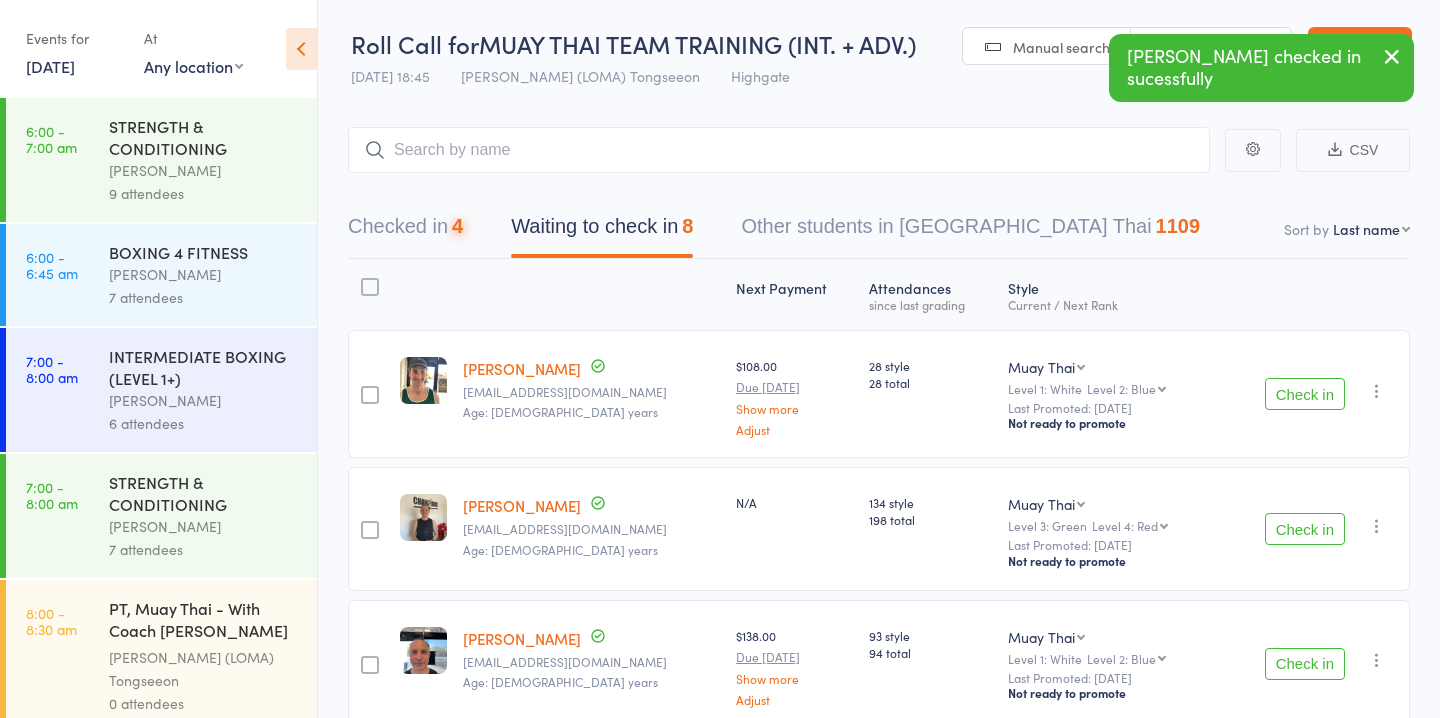 click on "Check in" at bounding box center (1305, 394) 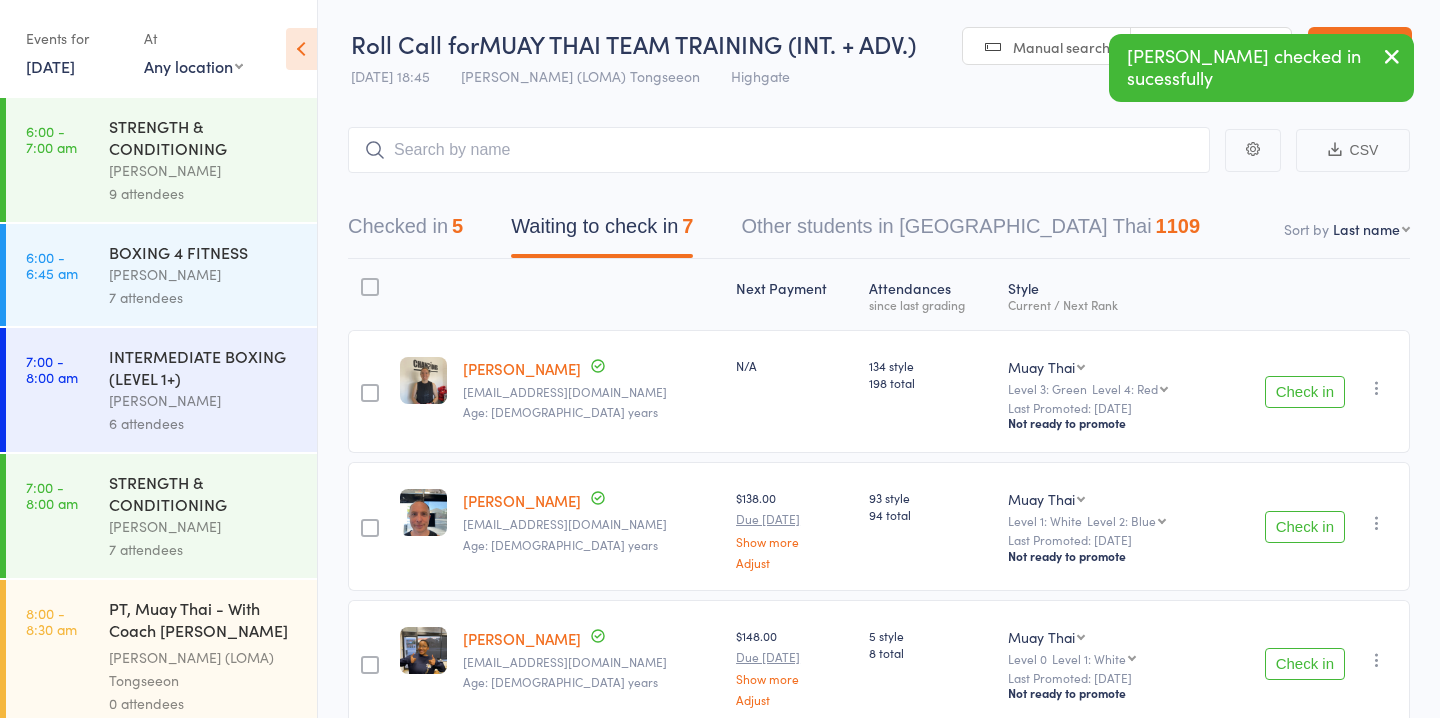 click at bounding box center [1377, 388] 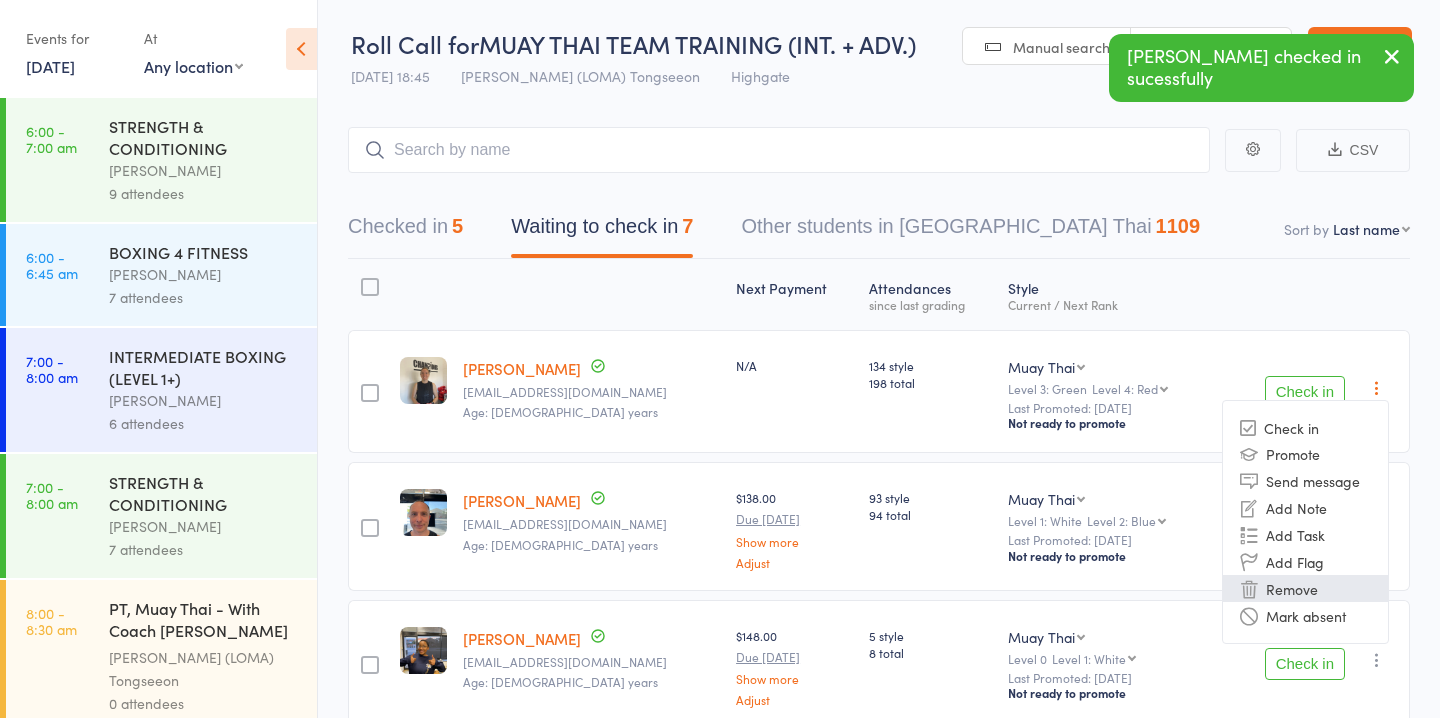 click on "Remove" at bounding box center [1305, 588] 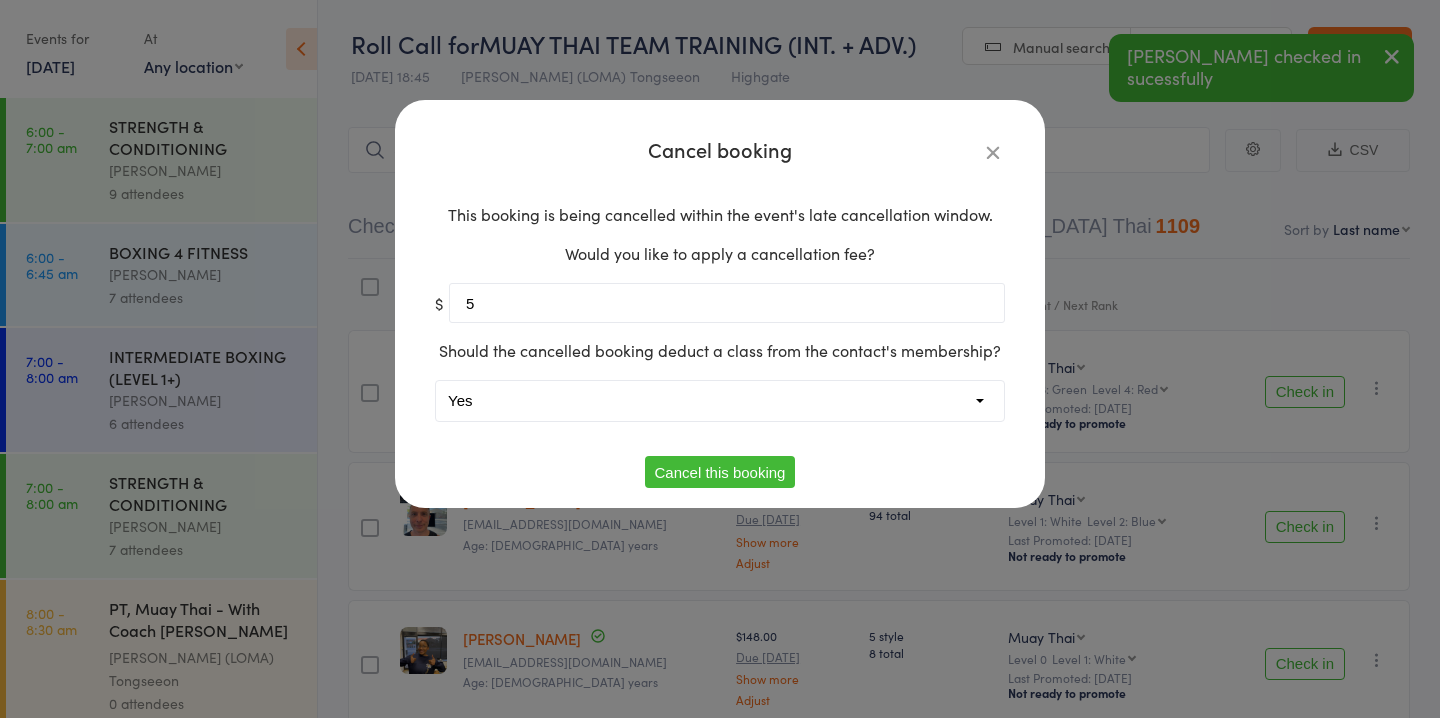 click on "5" at bounding box center (727, 303) 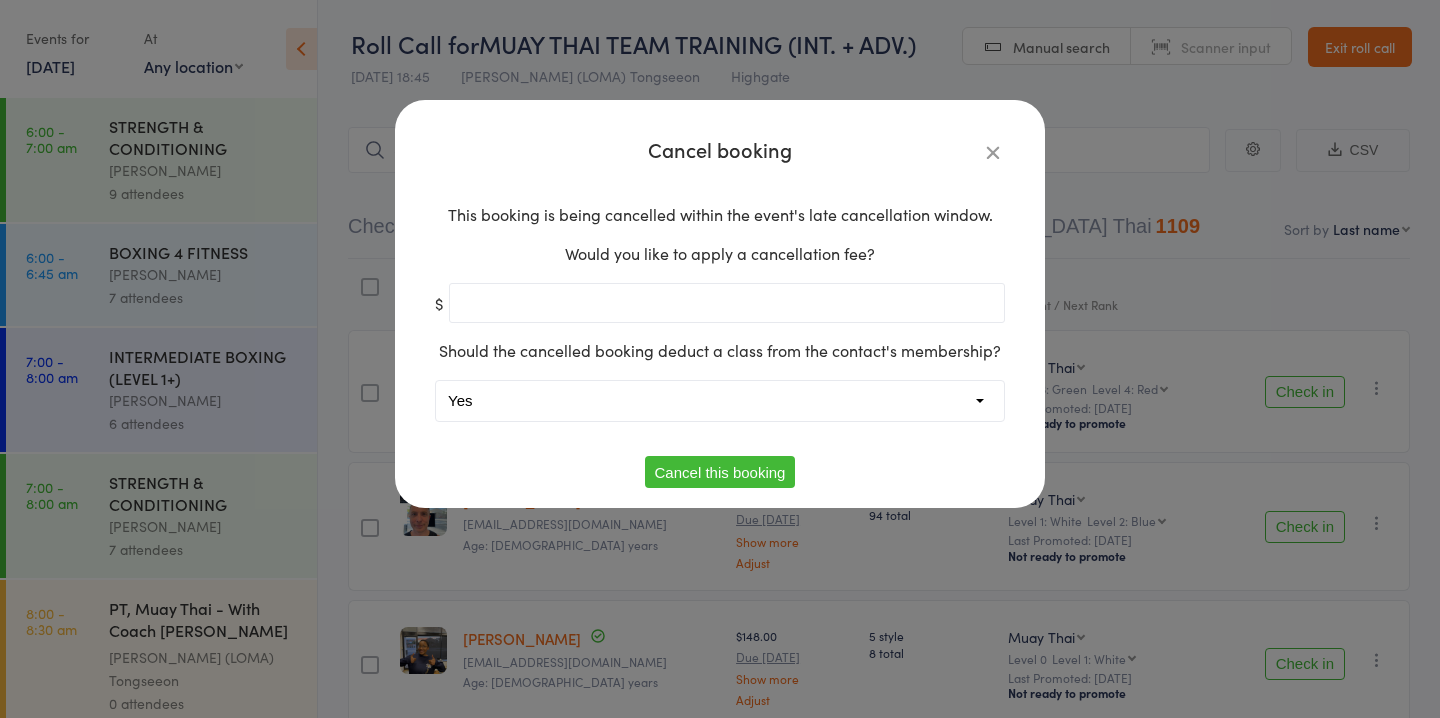 type 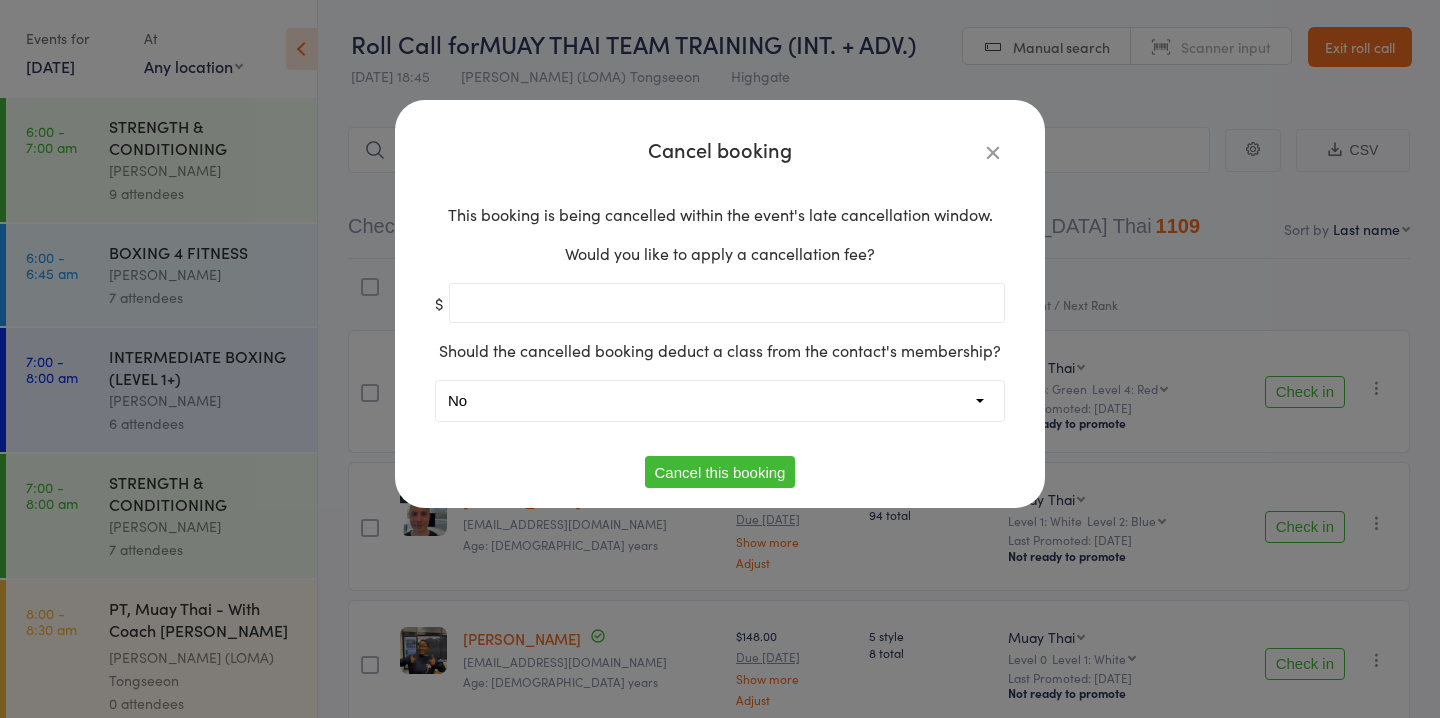 click on "Cancel this booking" at bounding box center (720, 472) 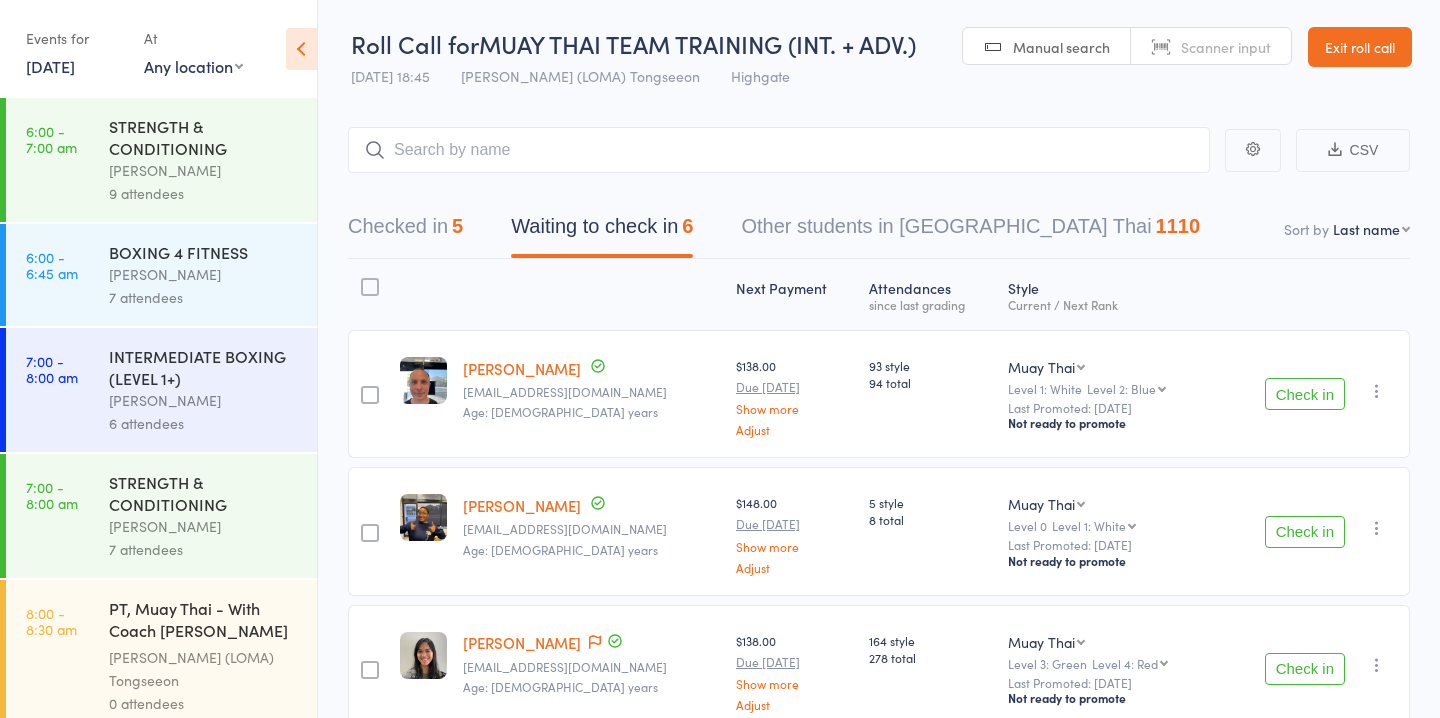 click on "Check in" at bounding box center [1305, 532] 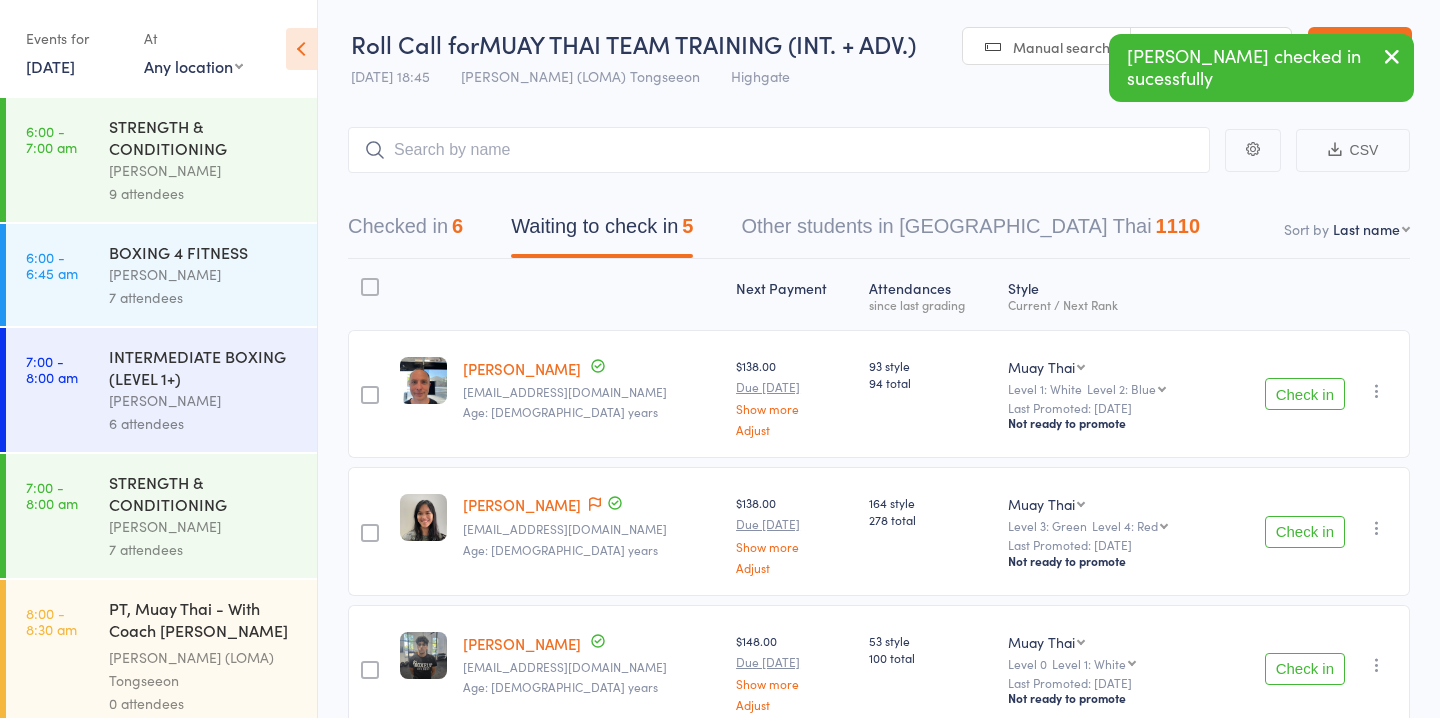 click on "Check in" at bounding box center [1305, 532] 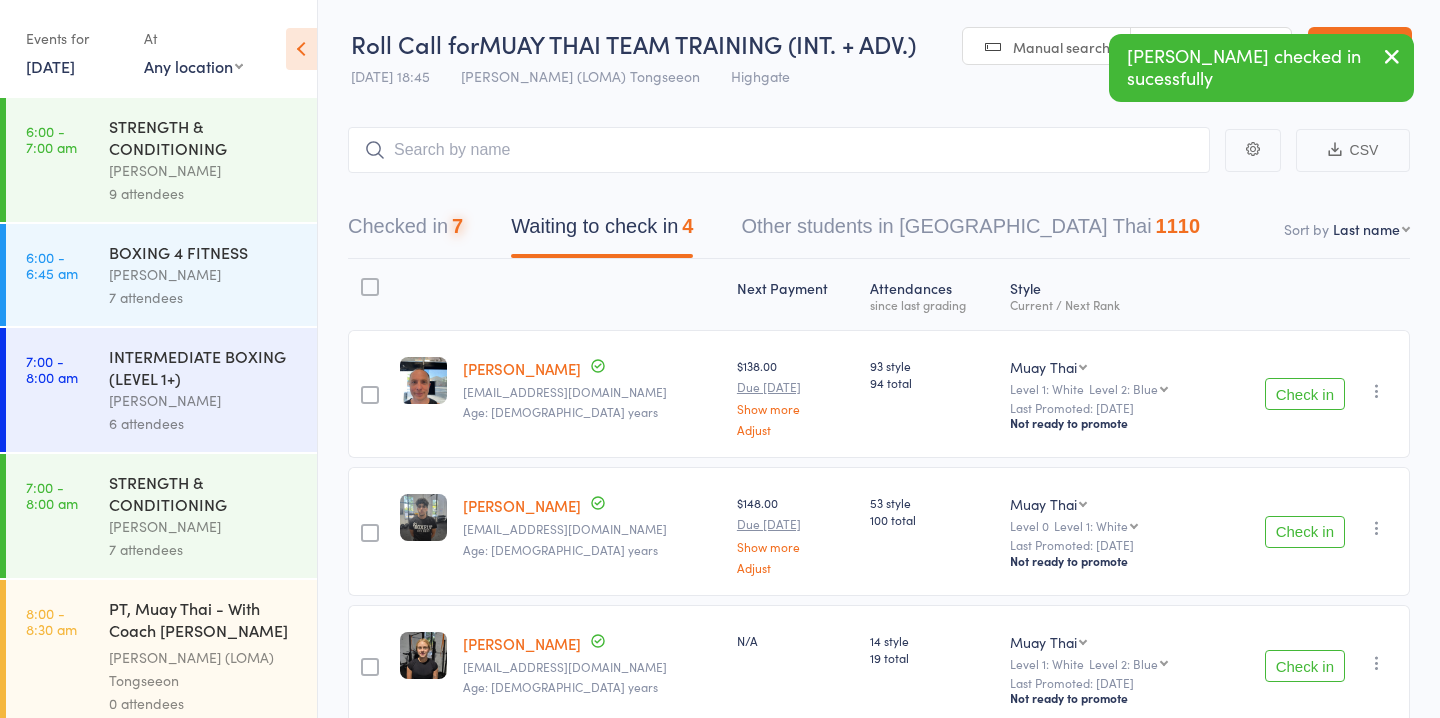 click on "Check in" at bounding box center [1305, 532] 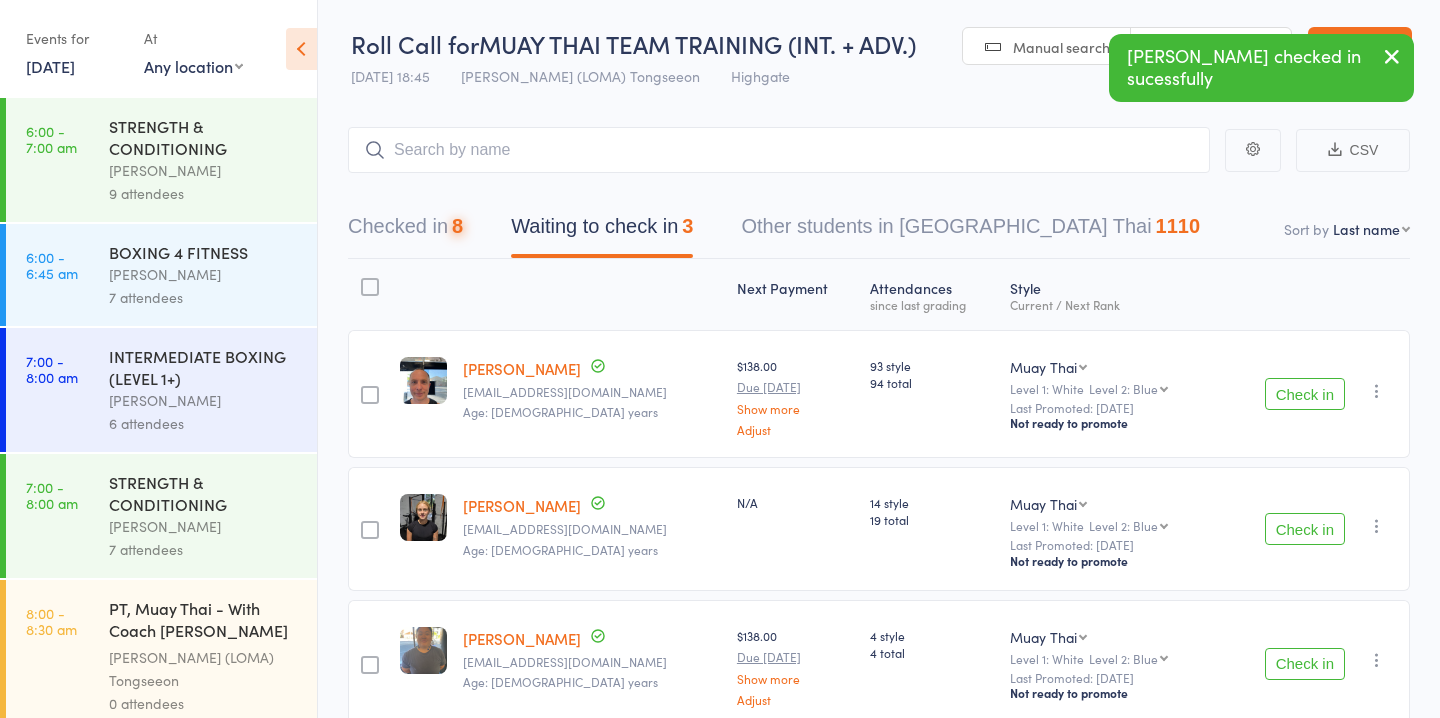 click on "Check in" at bounding box center [1305, 529] 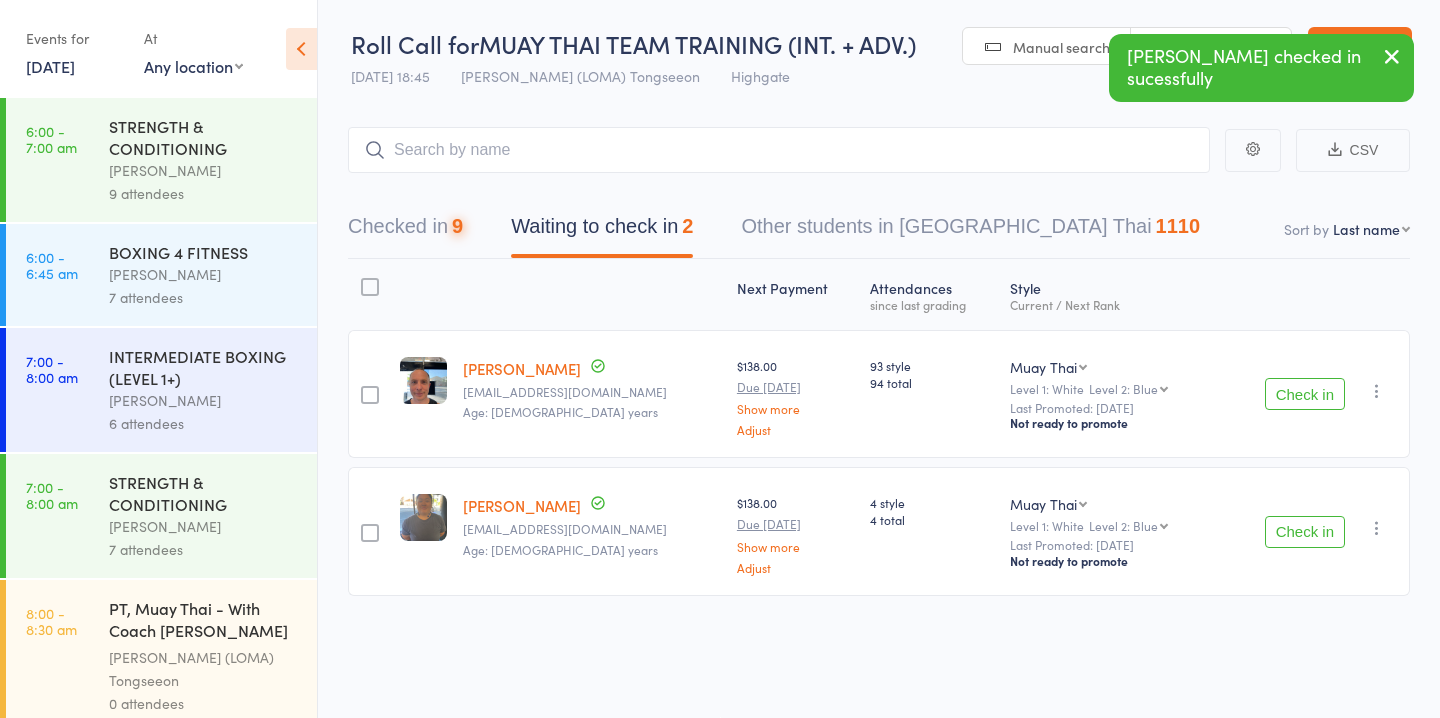 click on "Check in" at bounding box center [1305, 532] 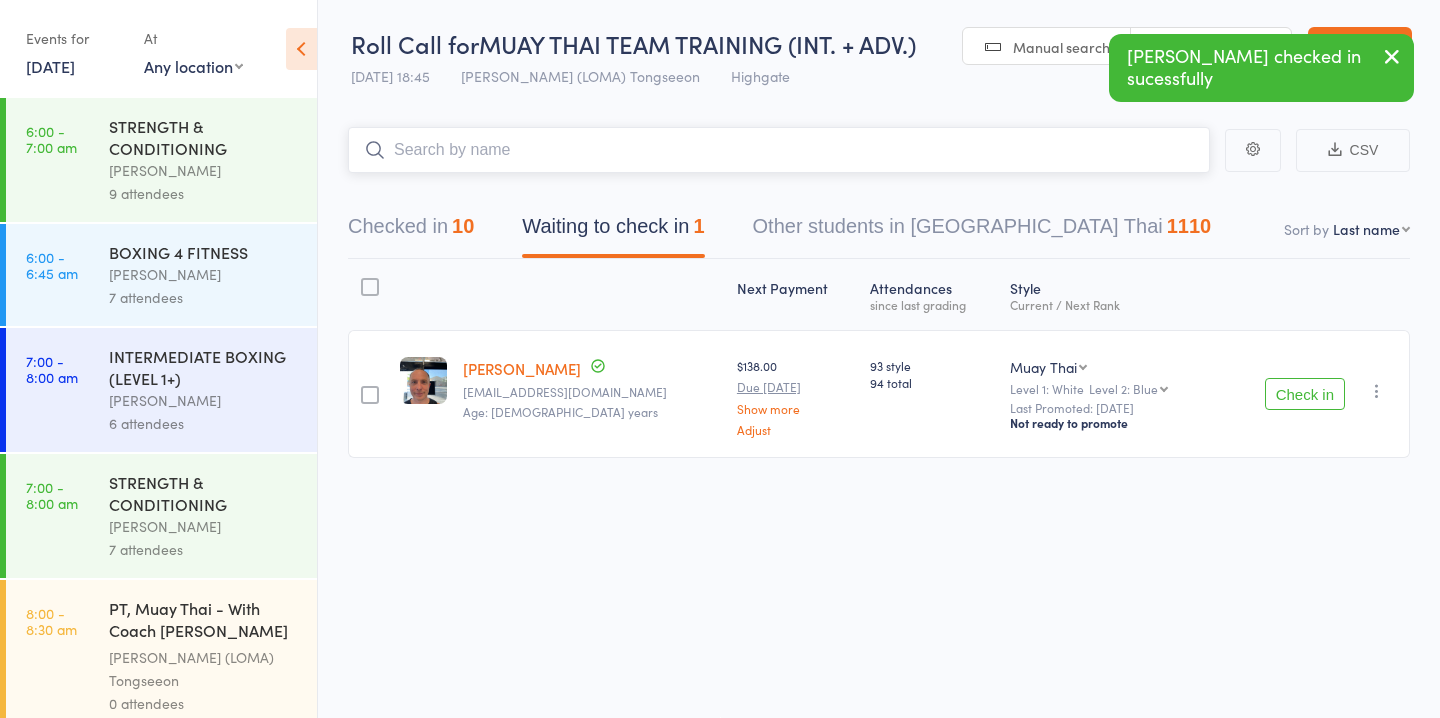 click at bounding box center [779, 150] 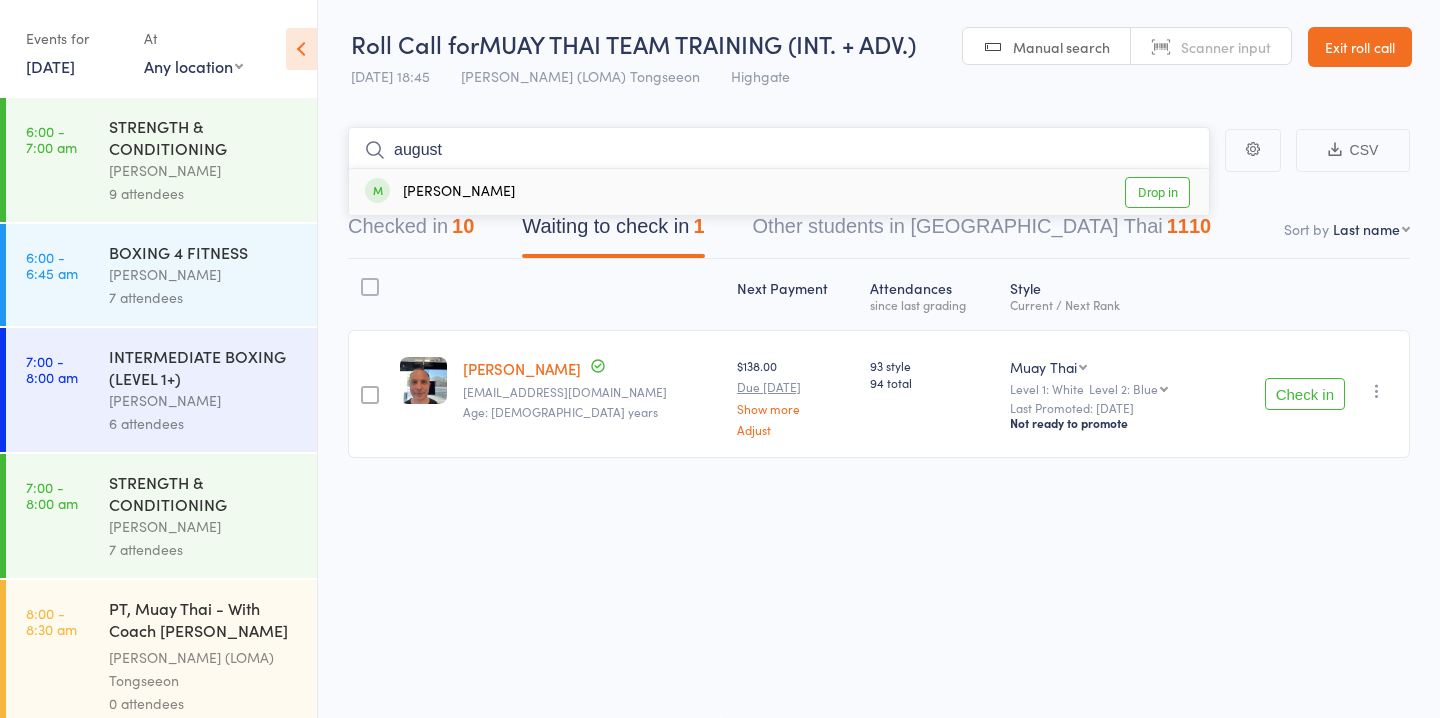 type on "august" 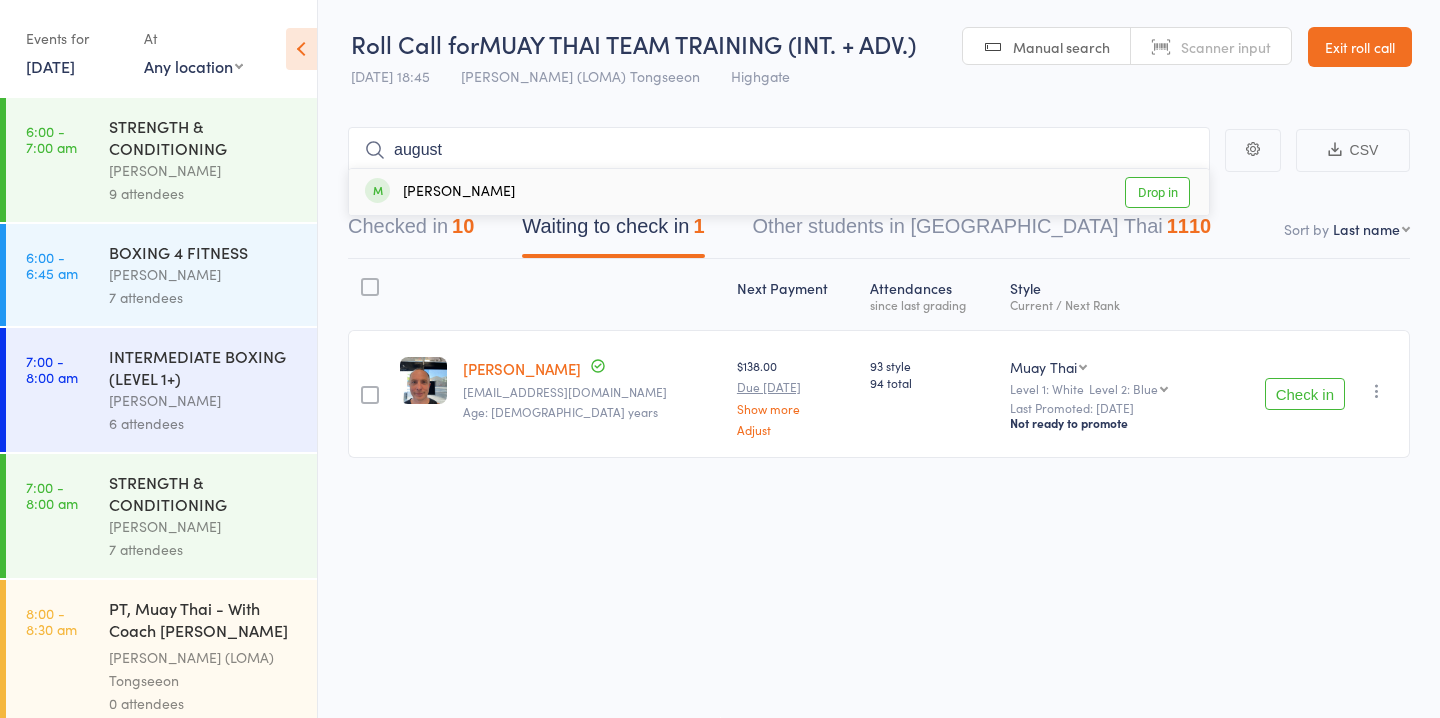 click on "Drop in" at bounding box center [1157, 192] 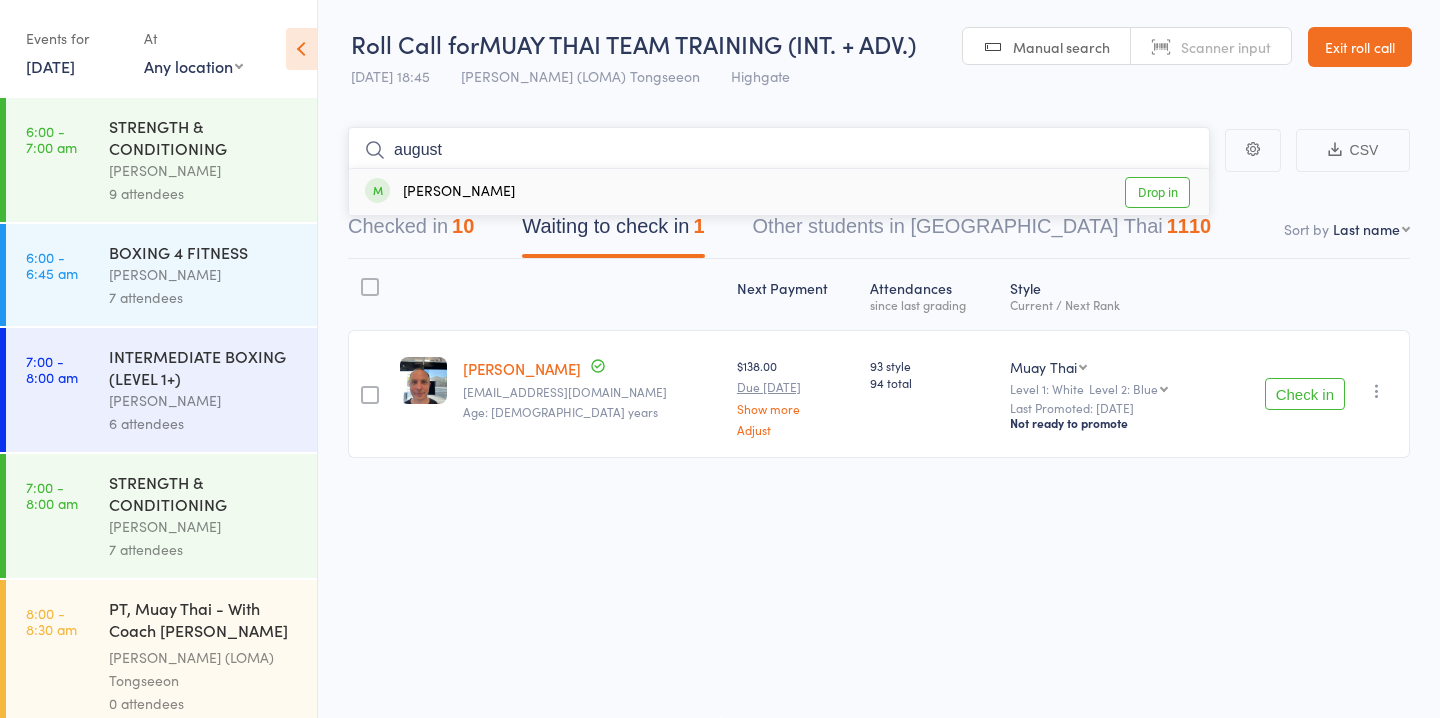 type 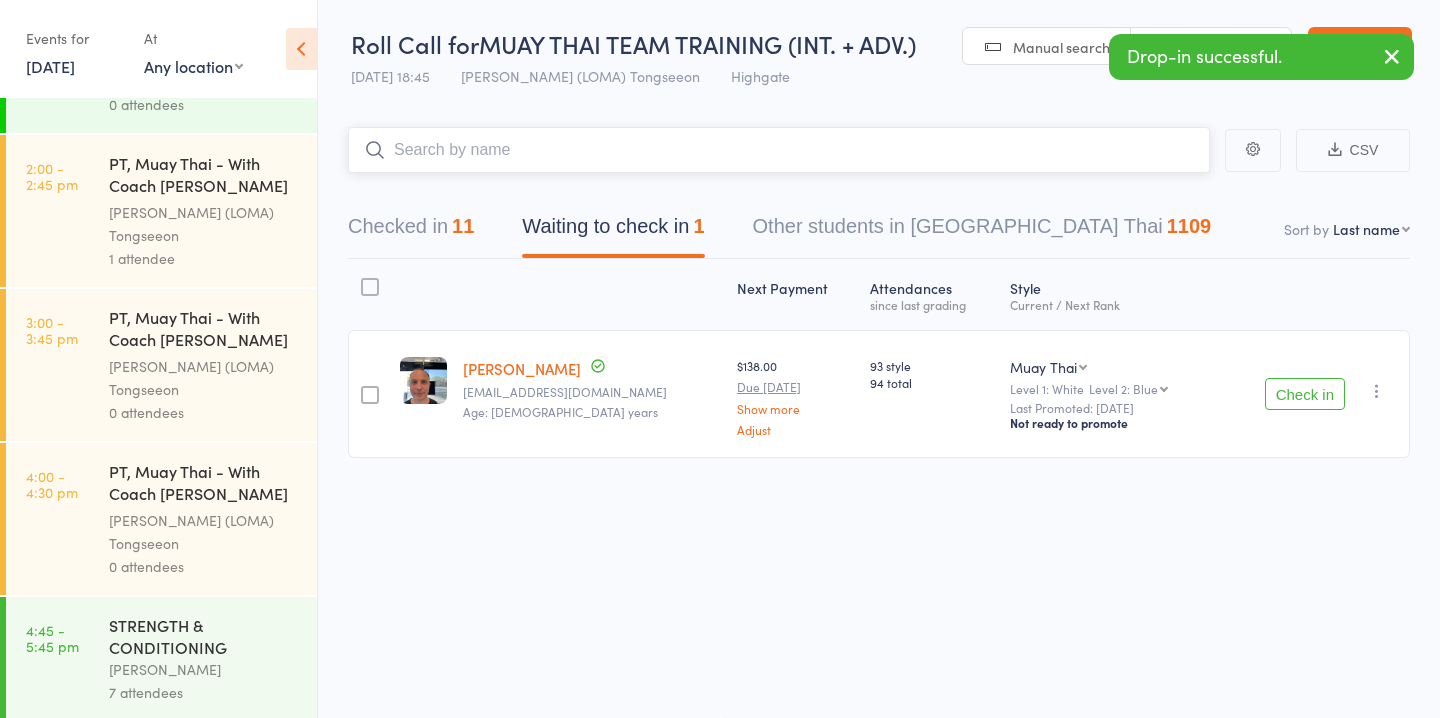 scroll, scrollTop: 2449, scrollLeft: 0, axis: vertical 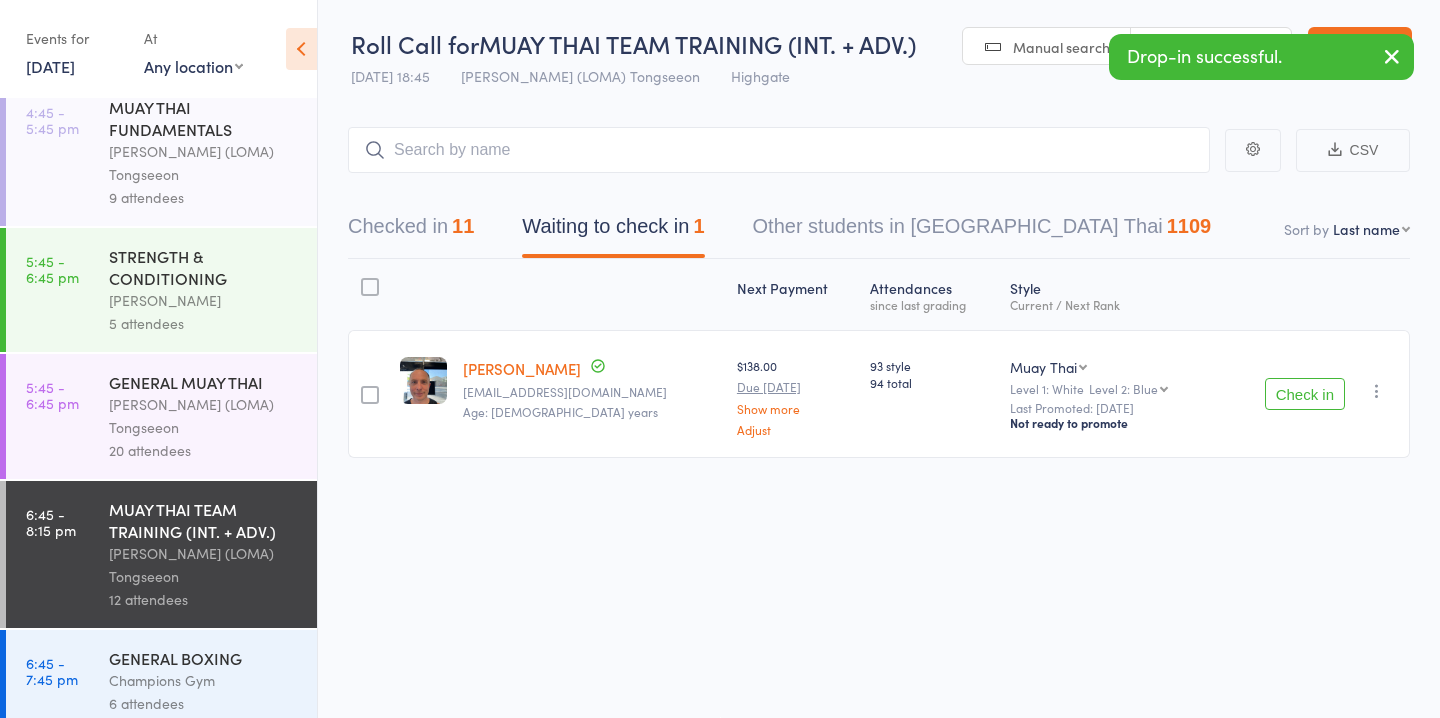 click on "GENERAL BOXING" at bounding box center (204, 658) 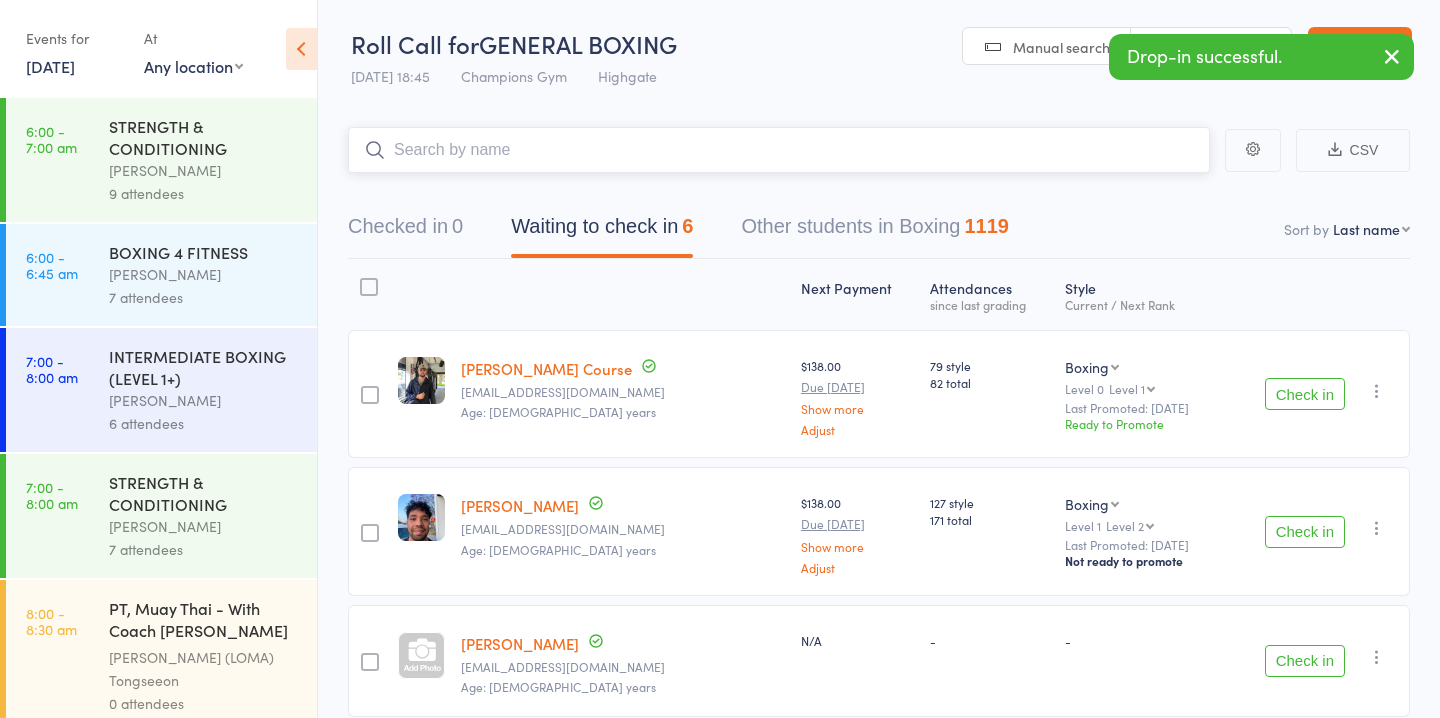 click on "Waiting to check in  6" at bounding box center [602, 231] 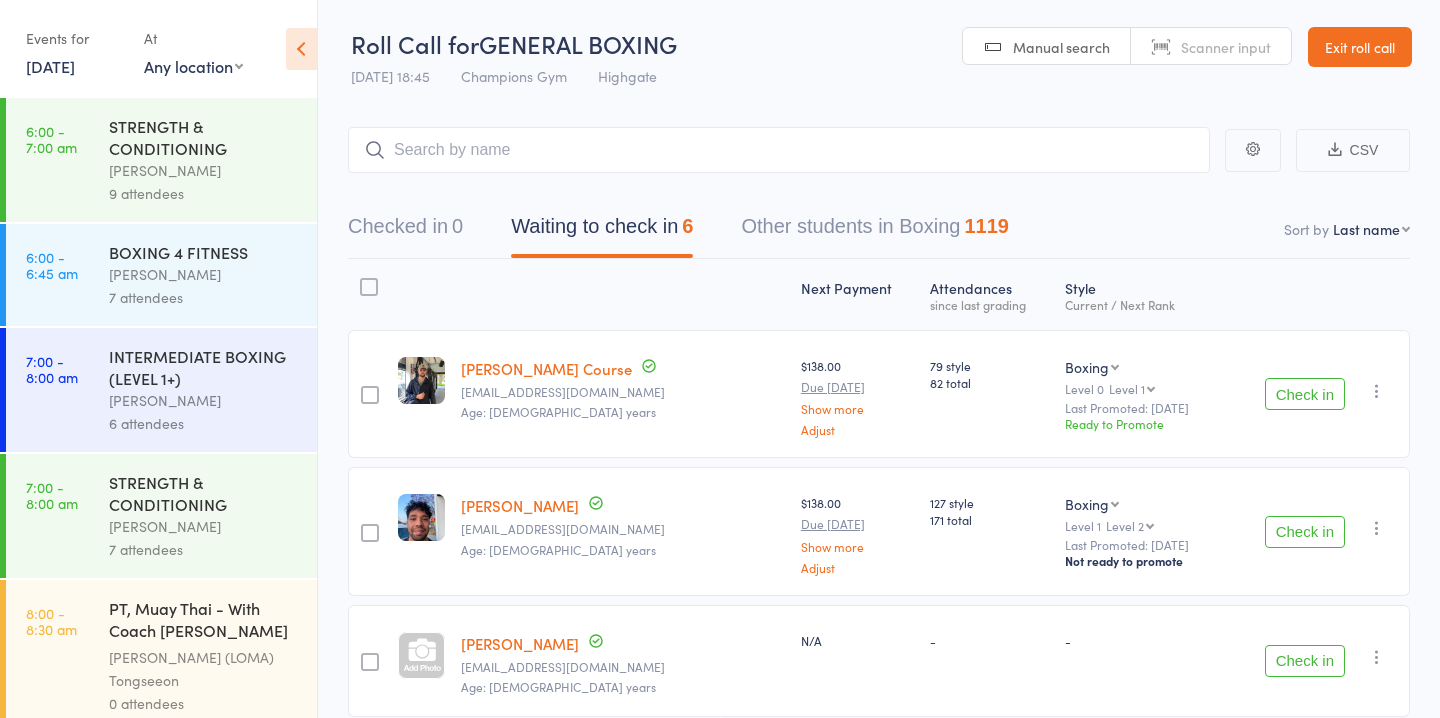 click on "Check in" at bounding box center [1305, 394] 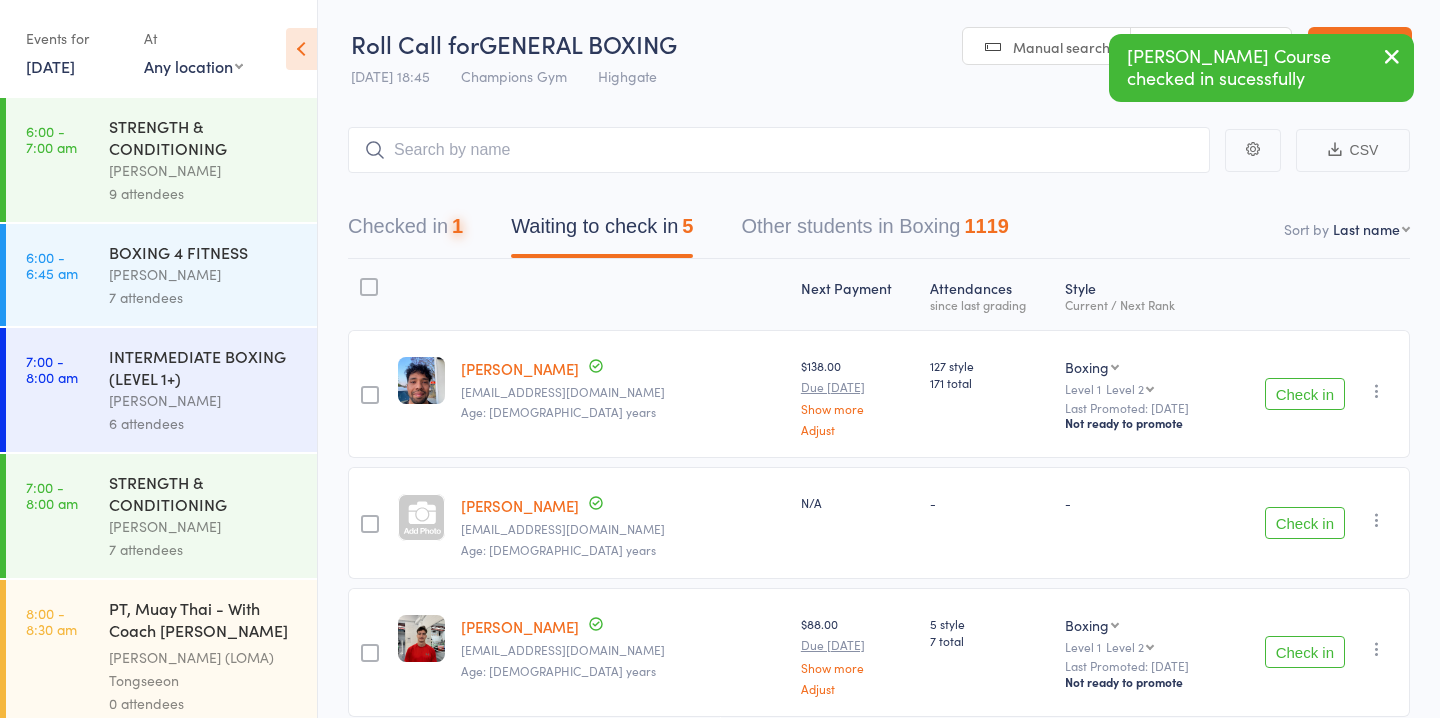 click on "Check in" at bounding box center [1305, 394] 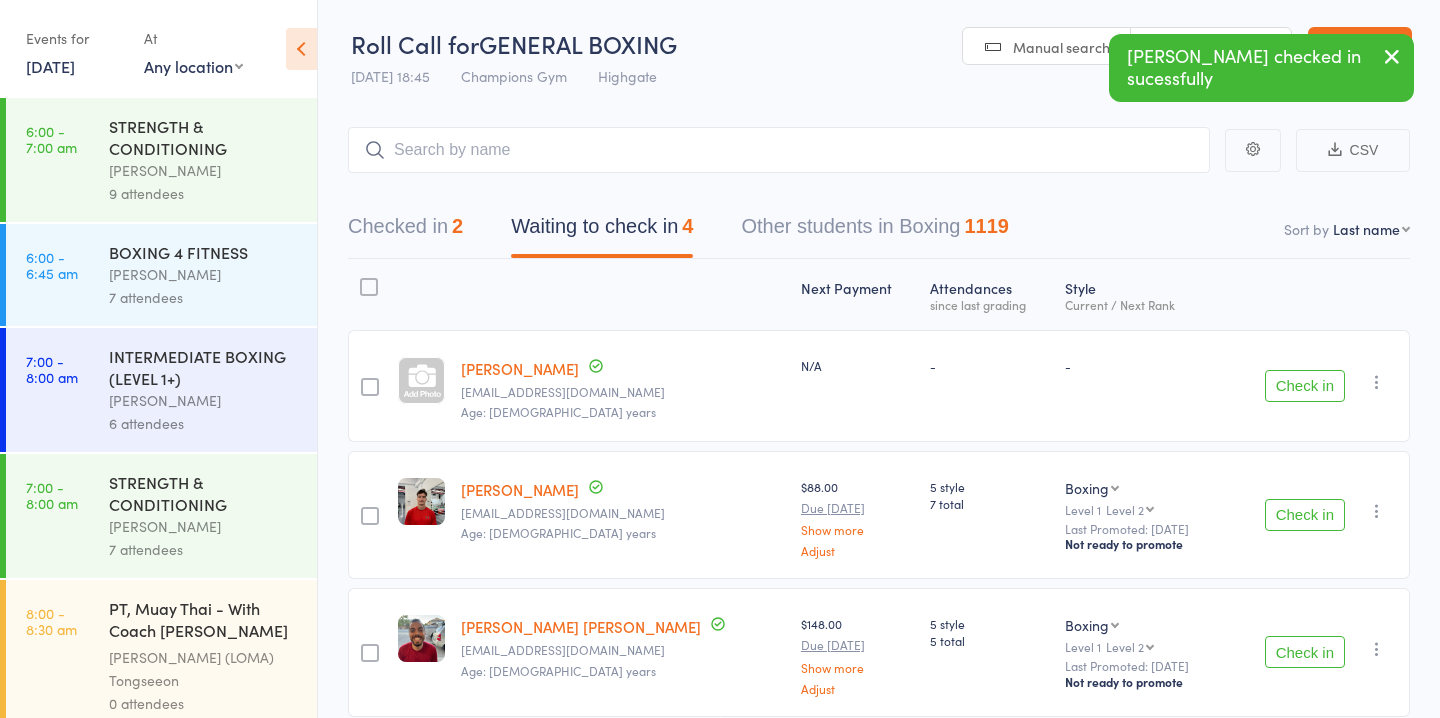 click on "Check in" at bounding box center [1305, 386] 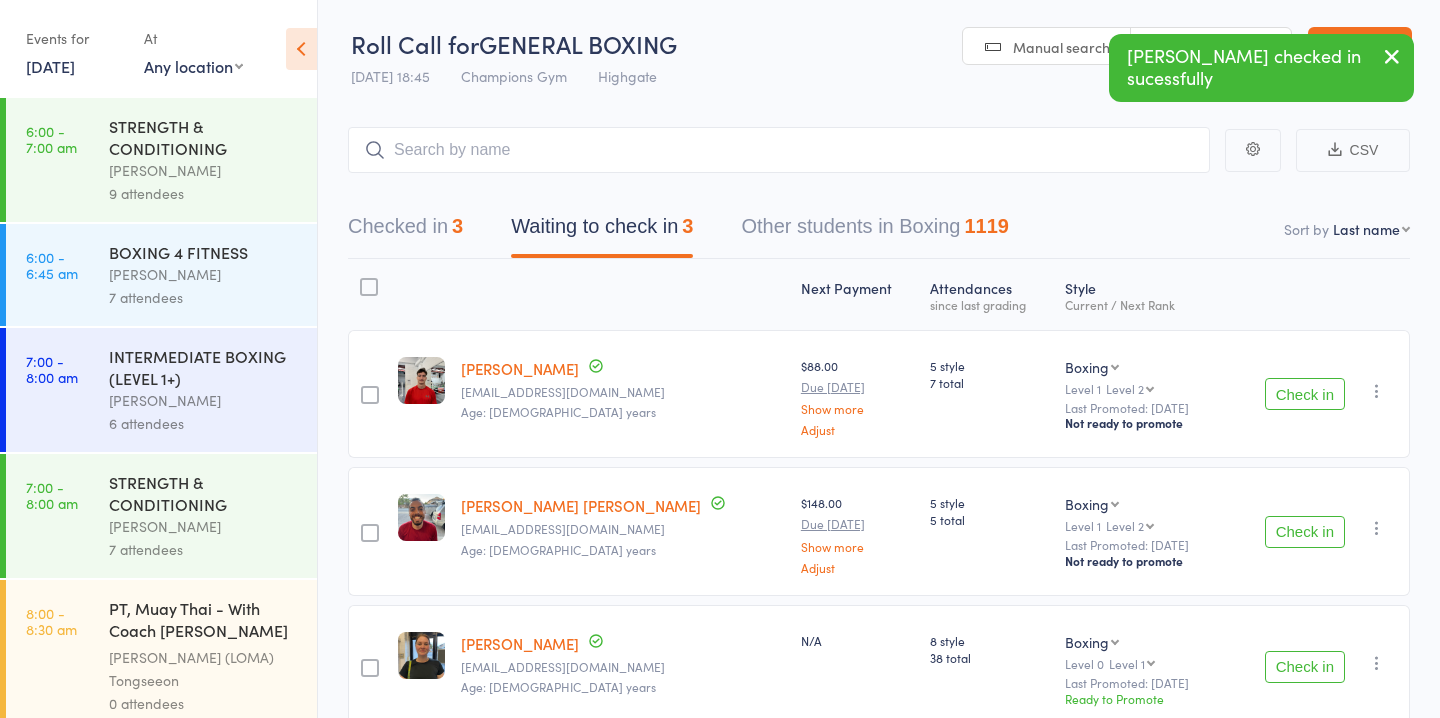 click on "Check in" at bounding box center [1305, 532] 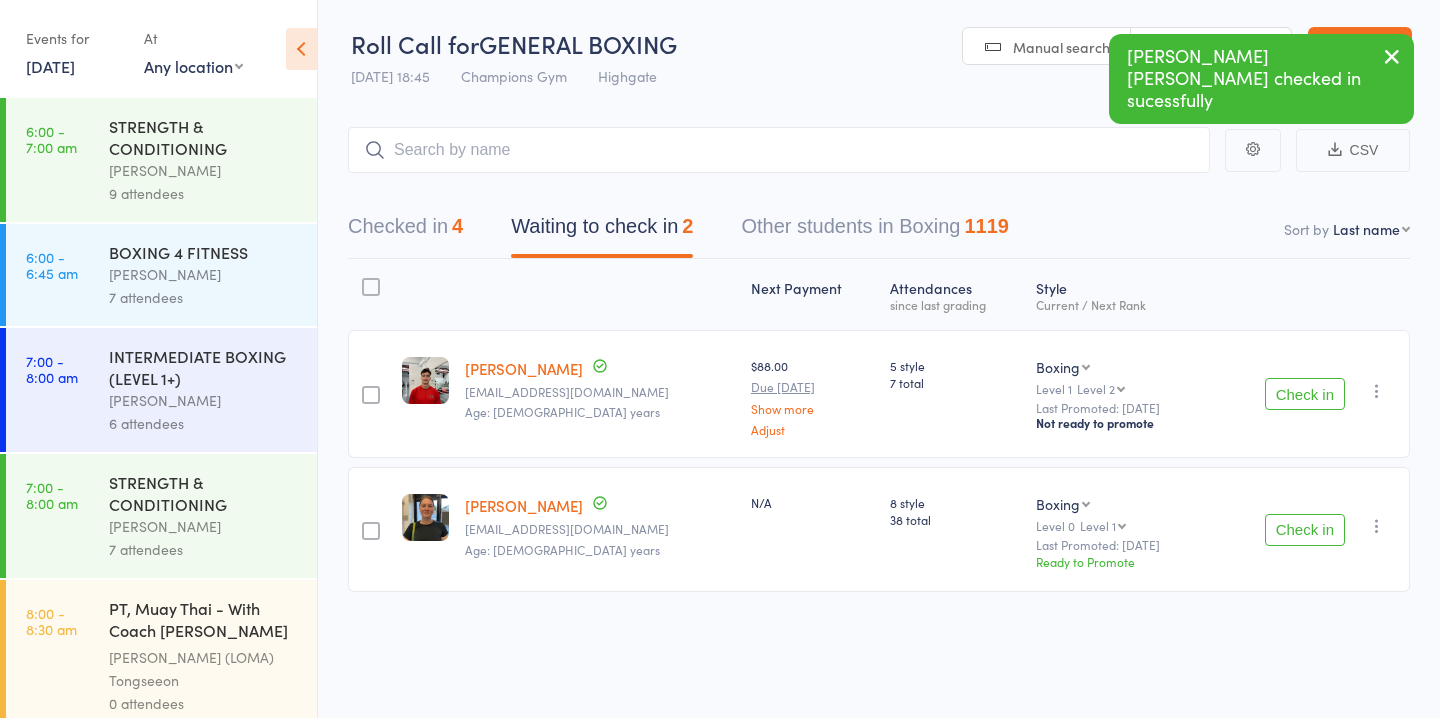 click on "Check in" at bounding box center [1305, 394] 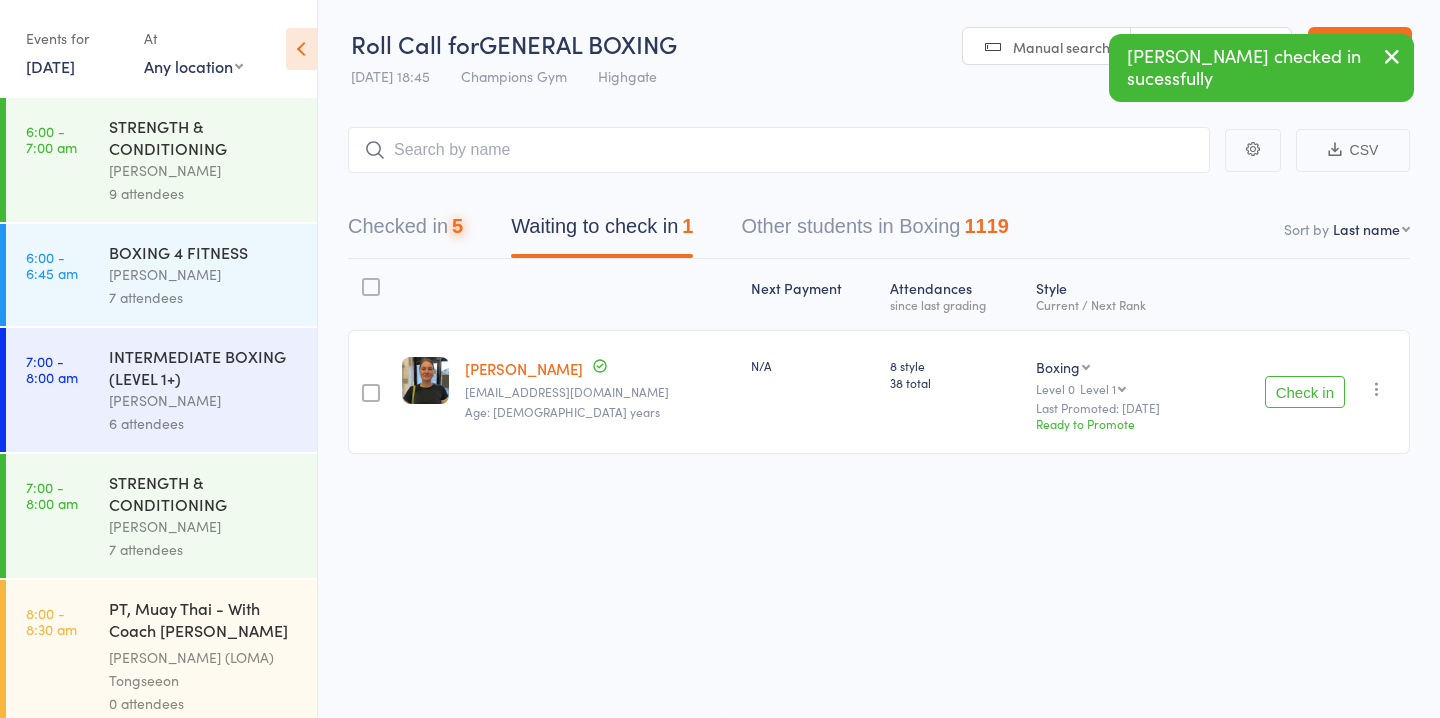 click on "Check in" at bounding box center (1305, 392) 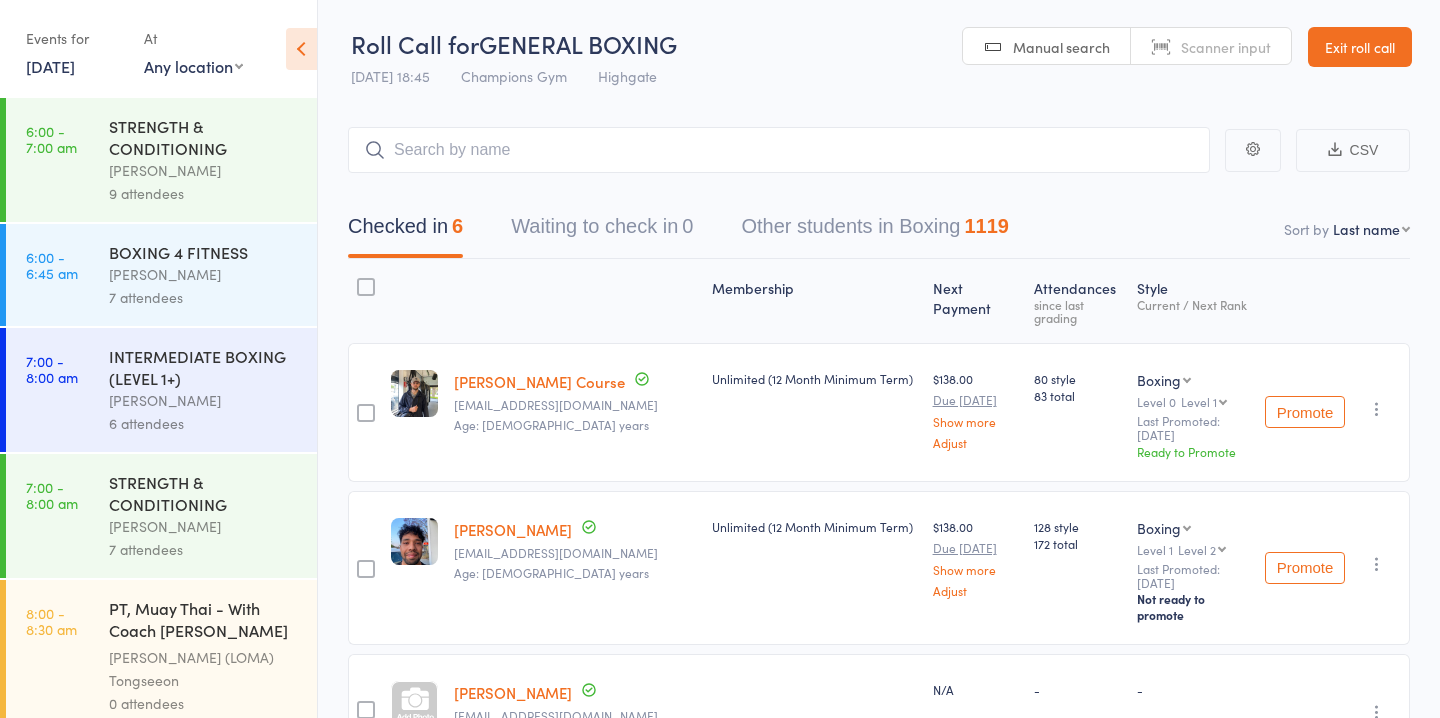 click on "Waiting to check in  0" at bounding box center [602, 231] 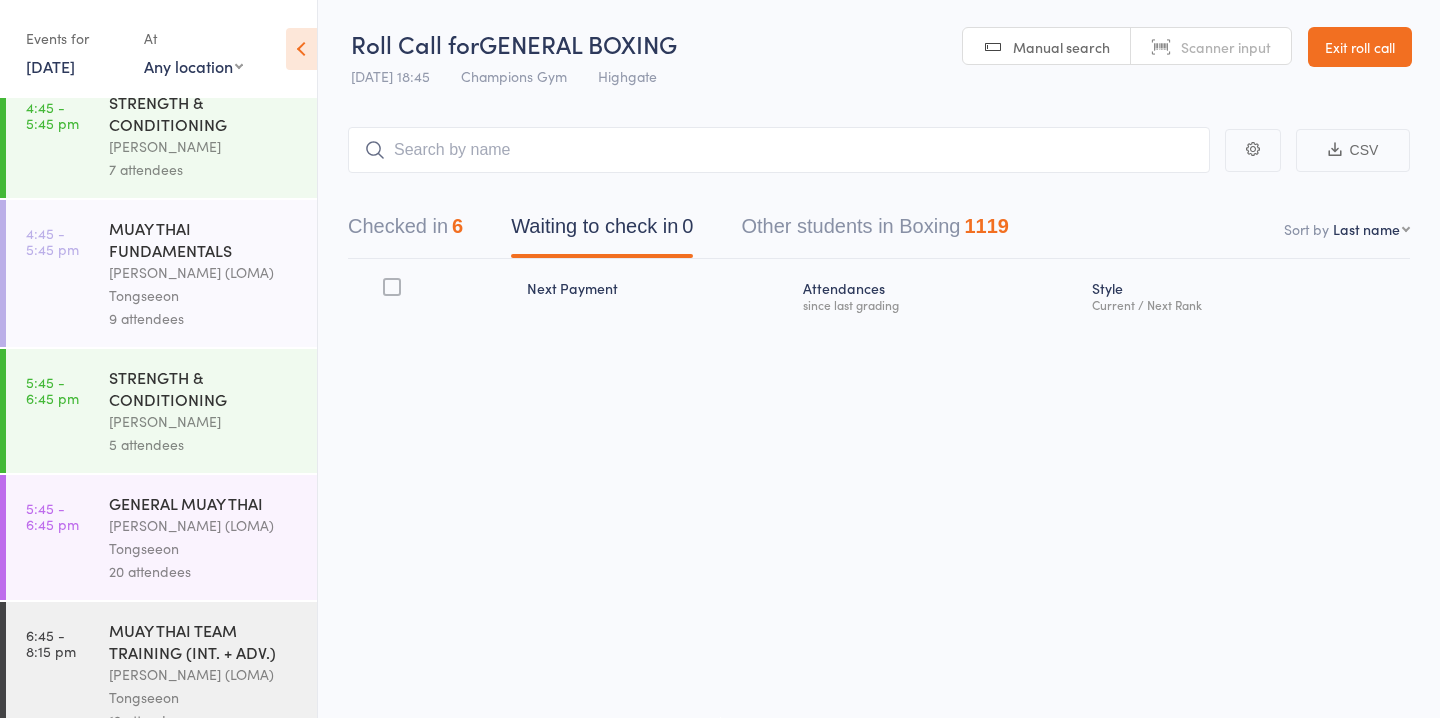 scroll, scrollTop: 2449, scrollLeft: 0, axis: vertical 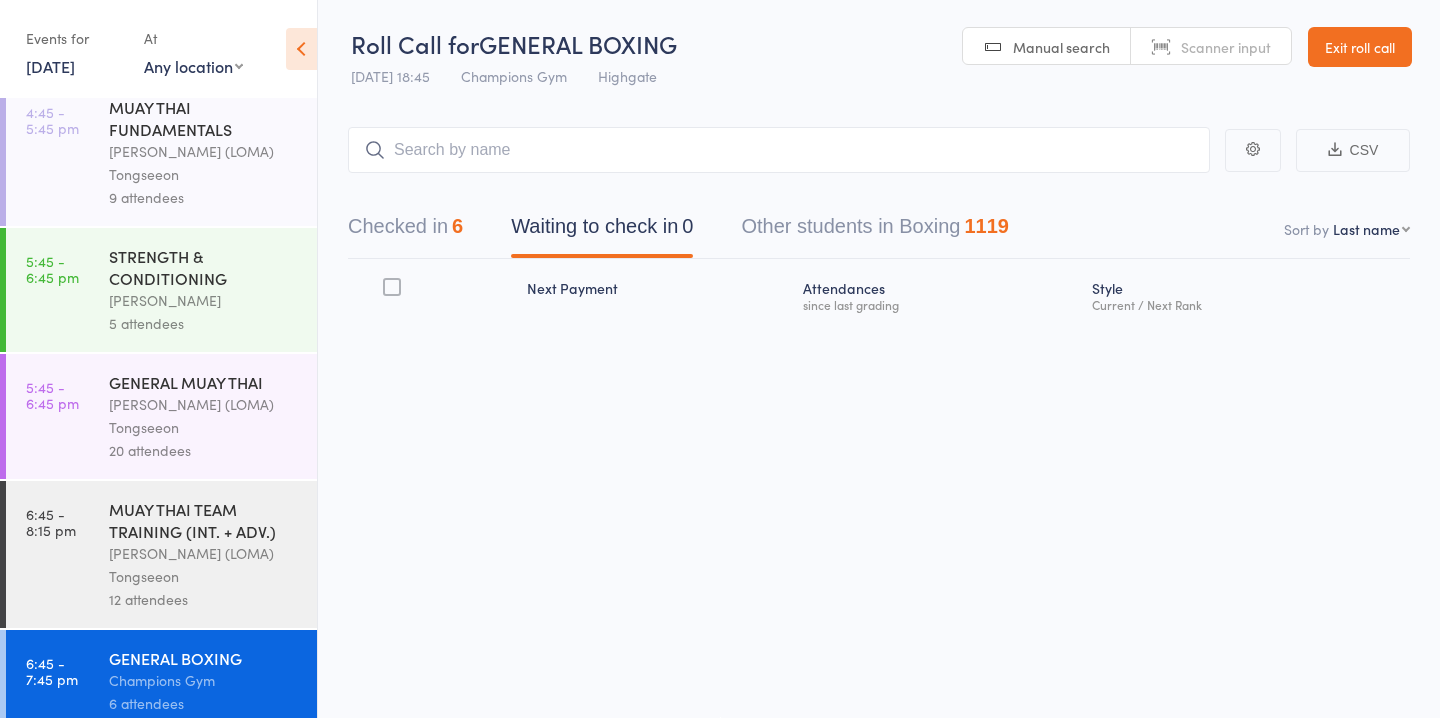click on "[PERSON_NAME] (LOMA) Tongseeon" at bounding box center (204, 565) 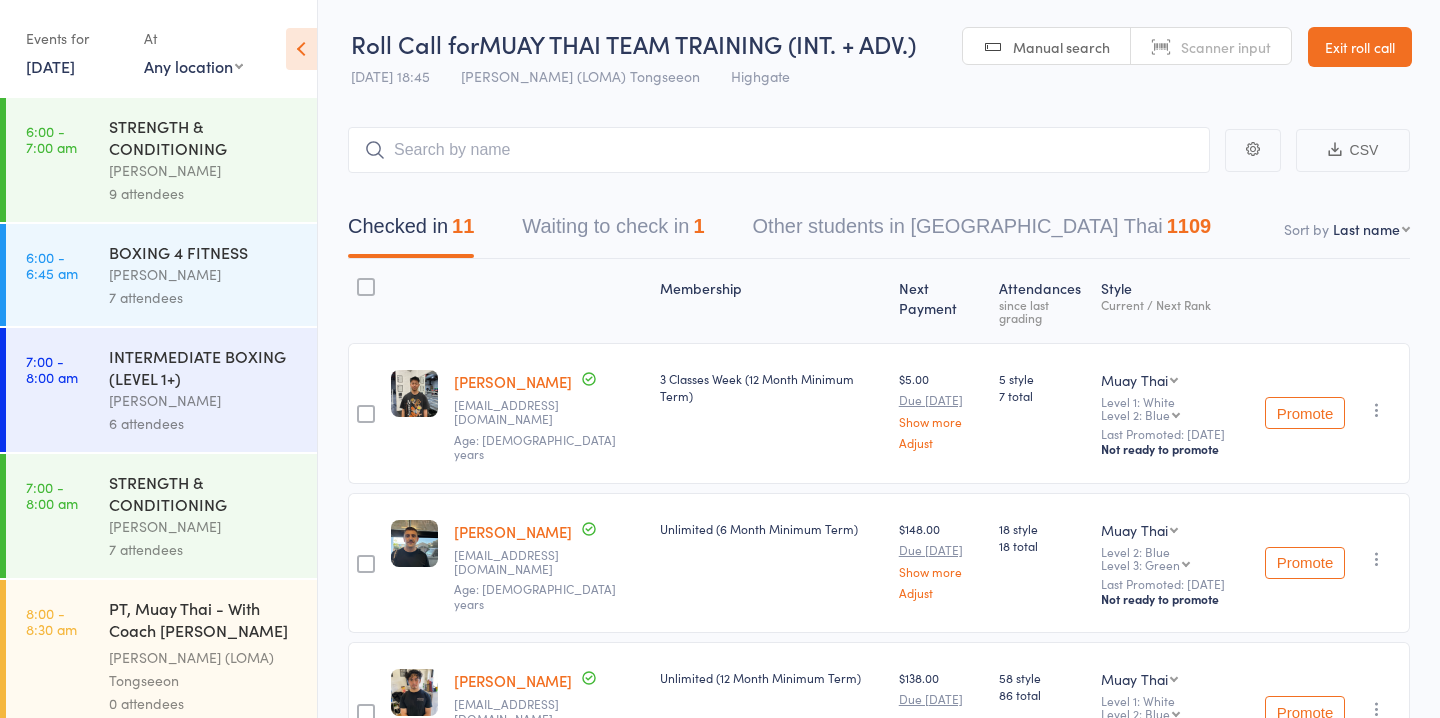 click on "Waiting to check in  1" at bounding box center [613, 231] 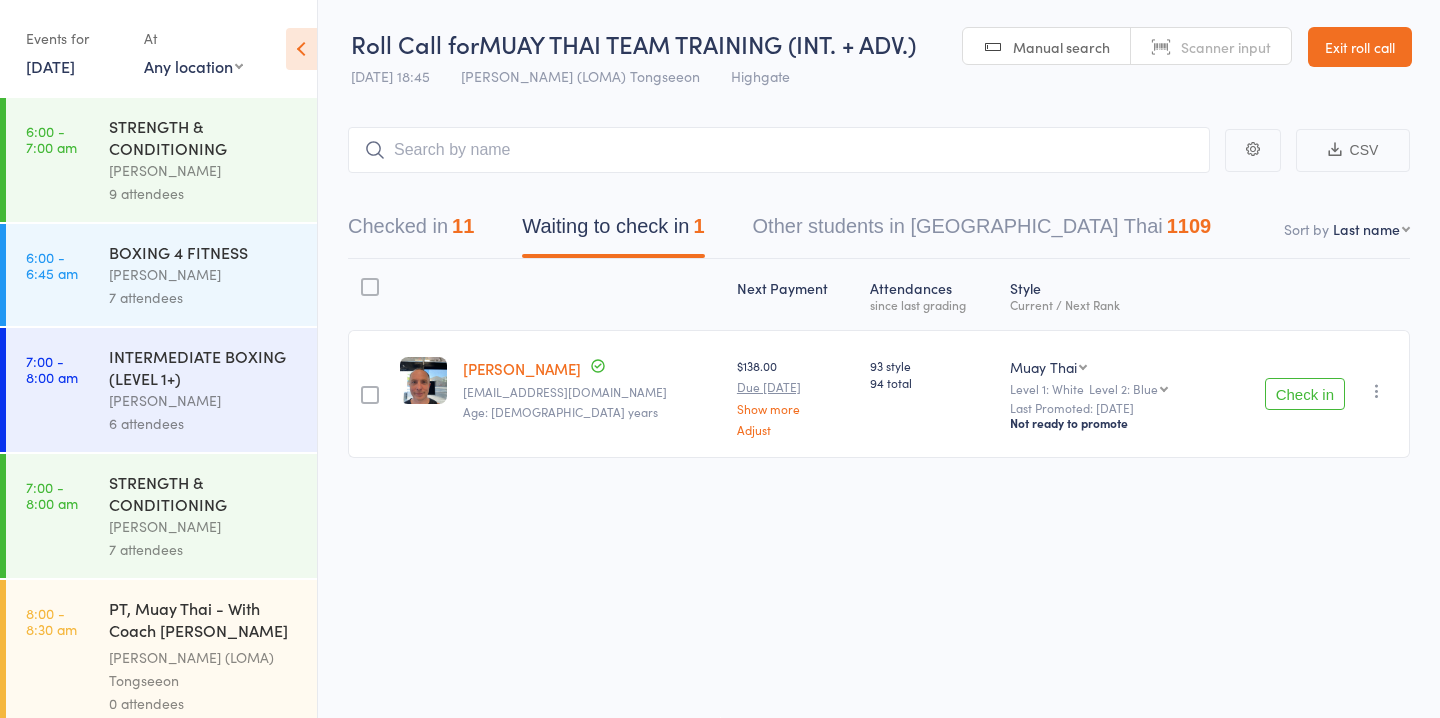 click on "Check in" at bounding box center (1305, 394) 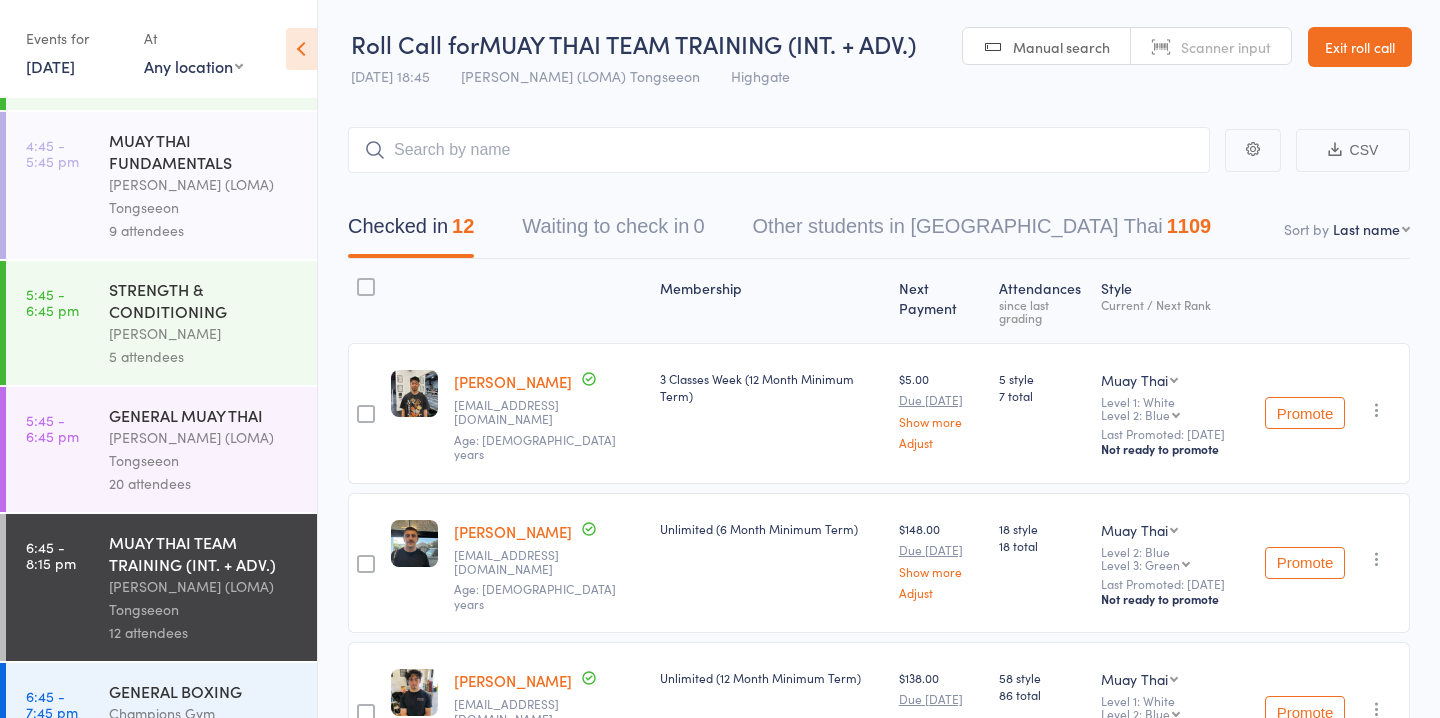 scroll, scrollTop: 2449, scrollLeft: 0, axis: vertical 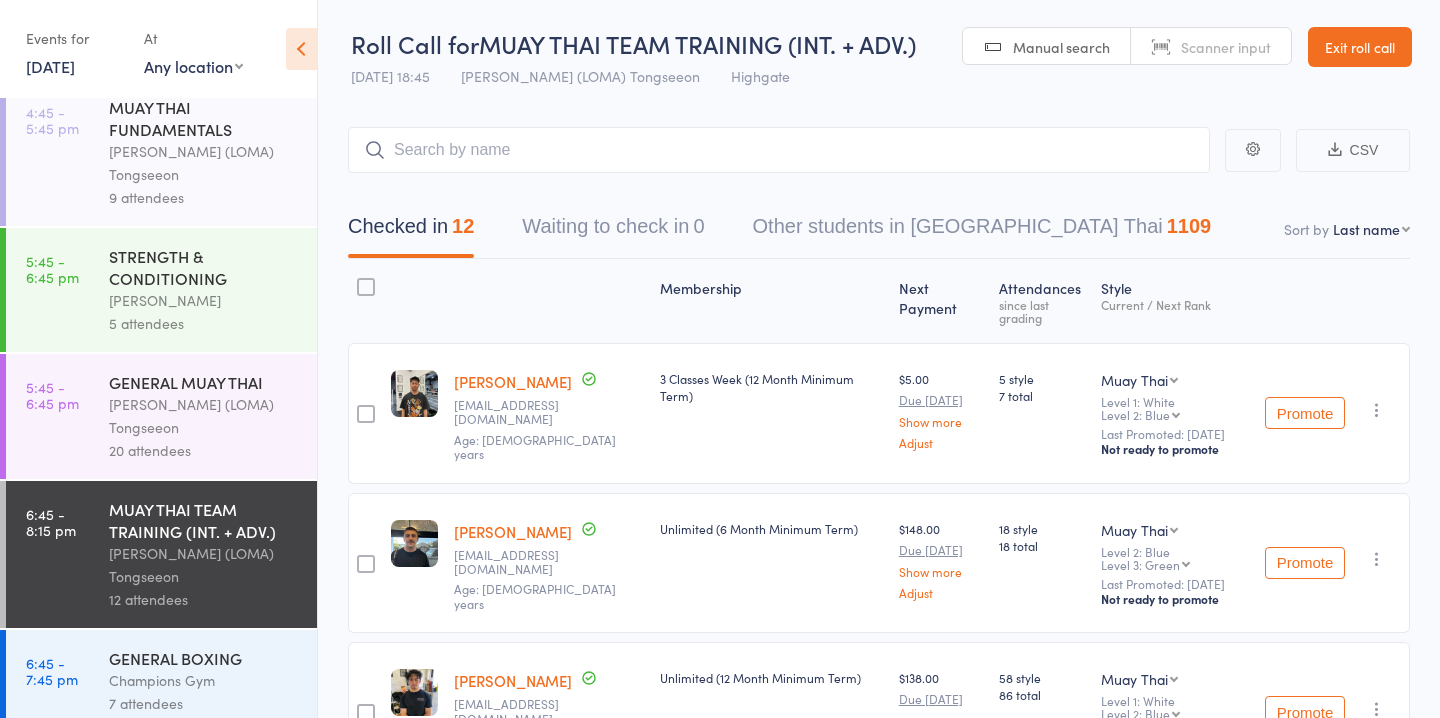click on "STRENGTH & CONDITIONING" at bounding box center (204, 267) 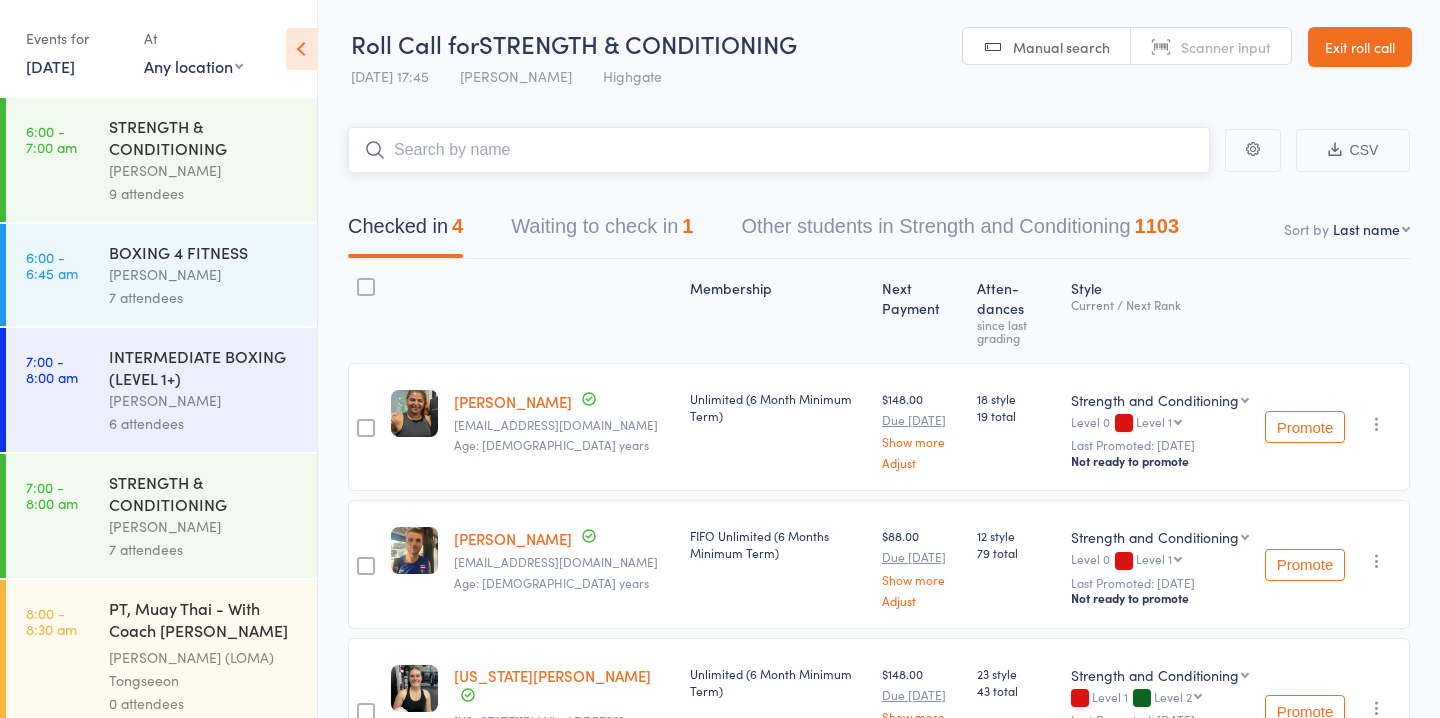 click on "Waiting to check in  1" at bounding box center [602, 231] 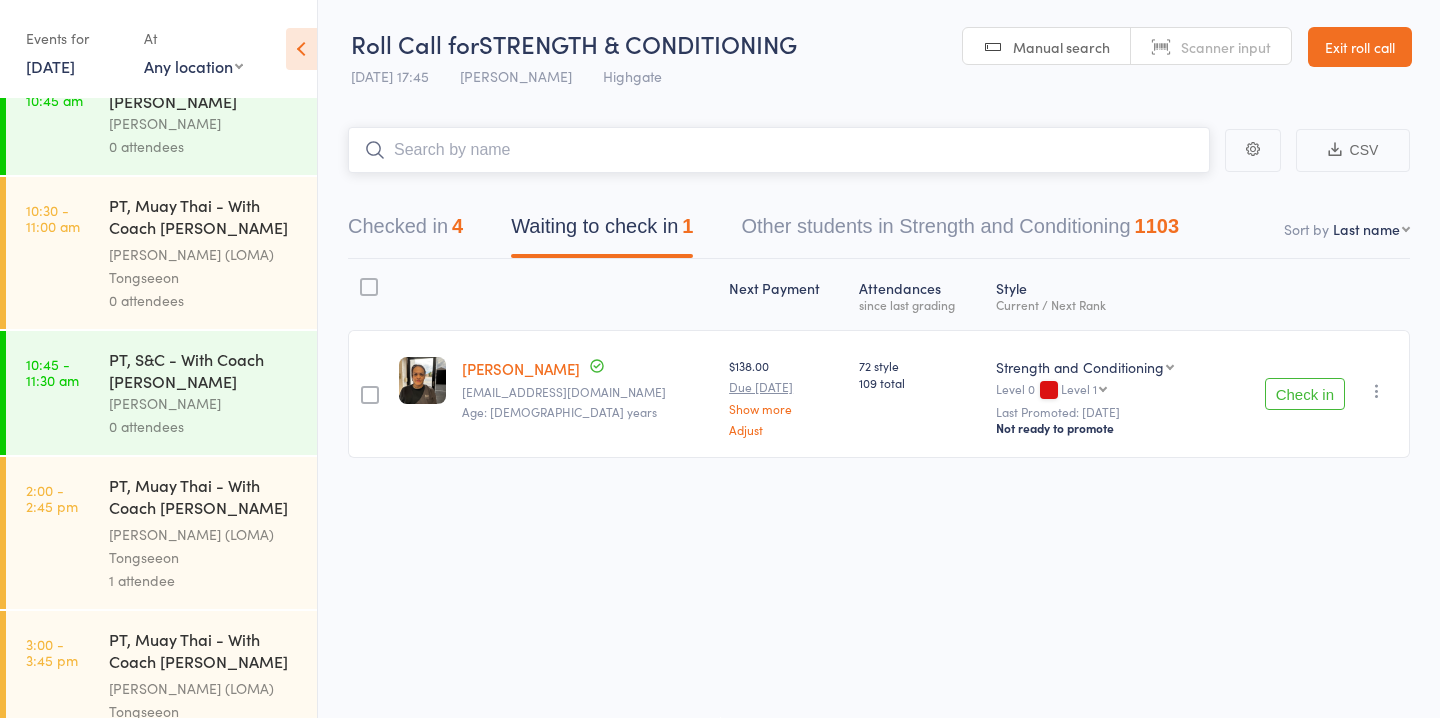 scroll, scrollTop: 2449, scrollLeft: 0, axis: vertical 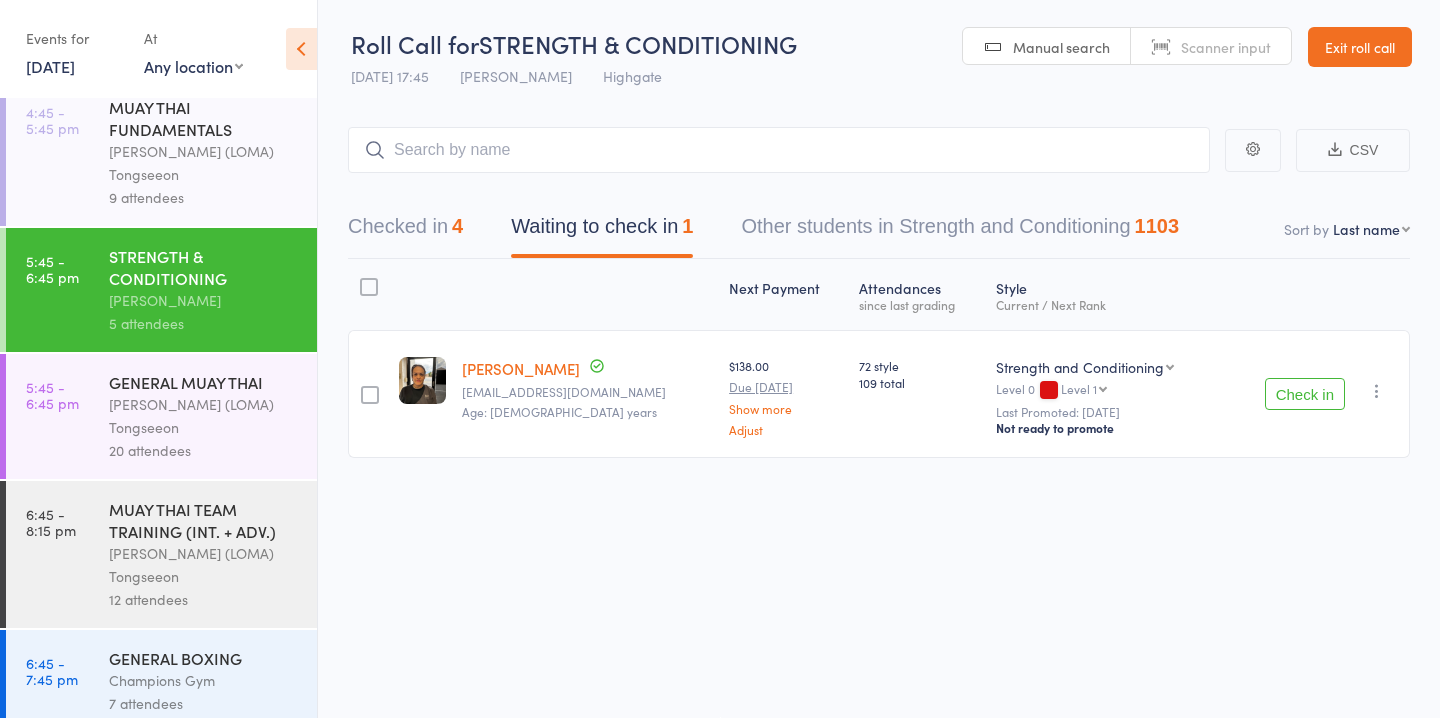 click on "[PERSON_NAME] (LOMA) Tongseeon" at bounding box center (204, 565) 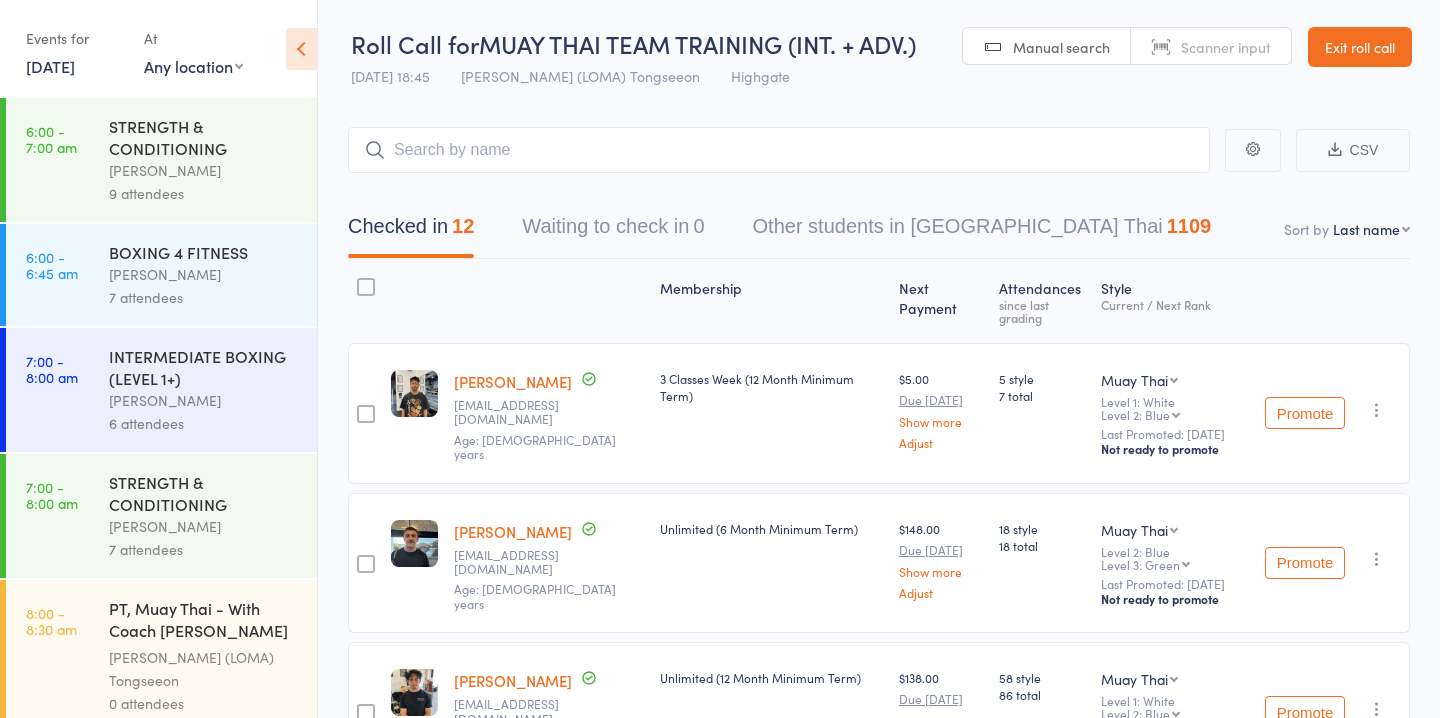 click at bounding box center [1377, 410] 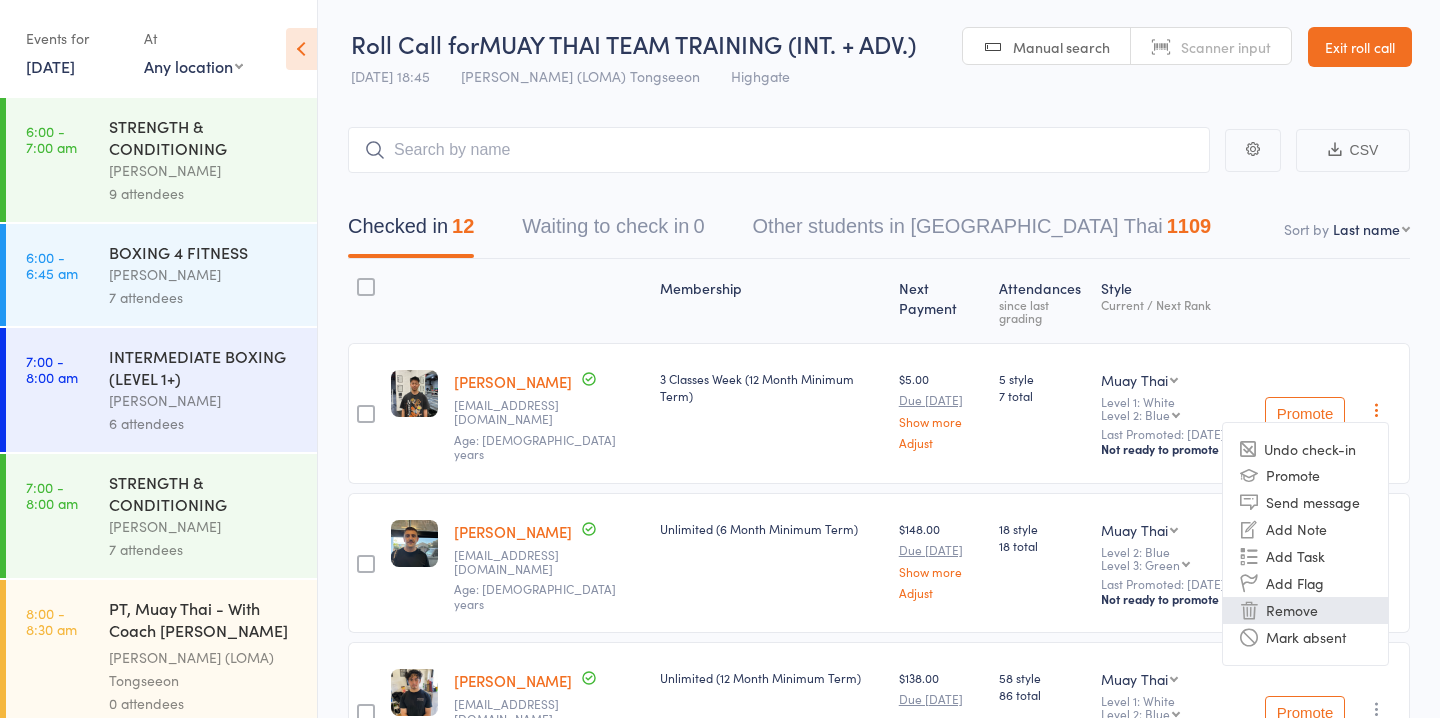 click on "Remove" at bounding box center [1305, 610] 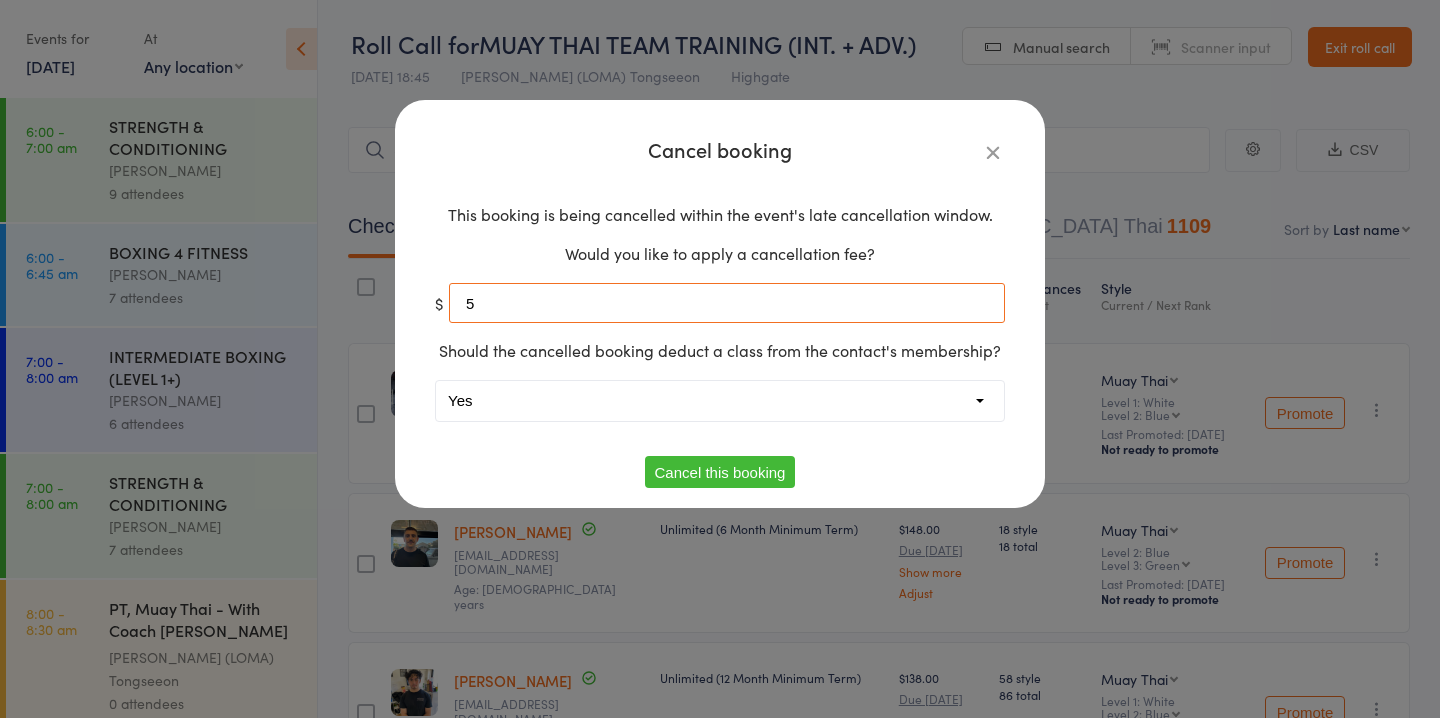 click on "5" at bounding box center (727, 303) 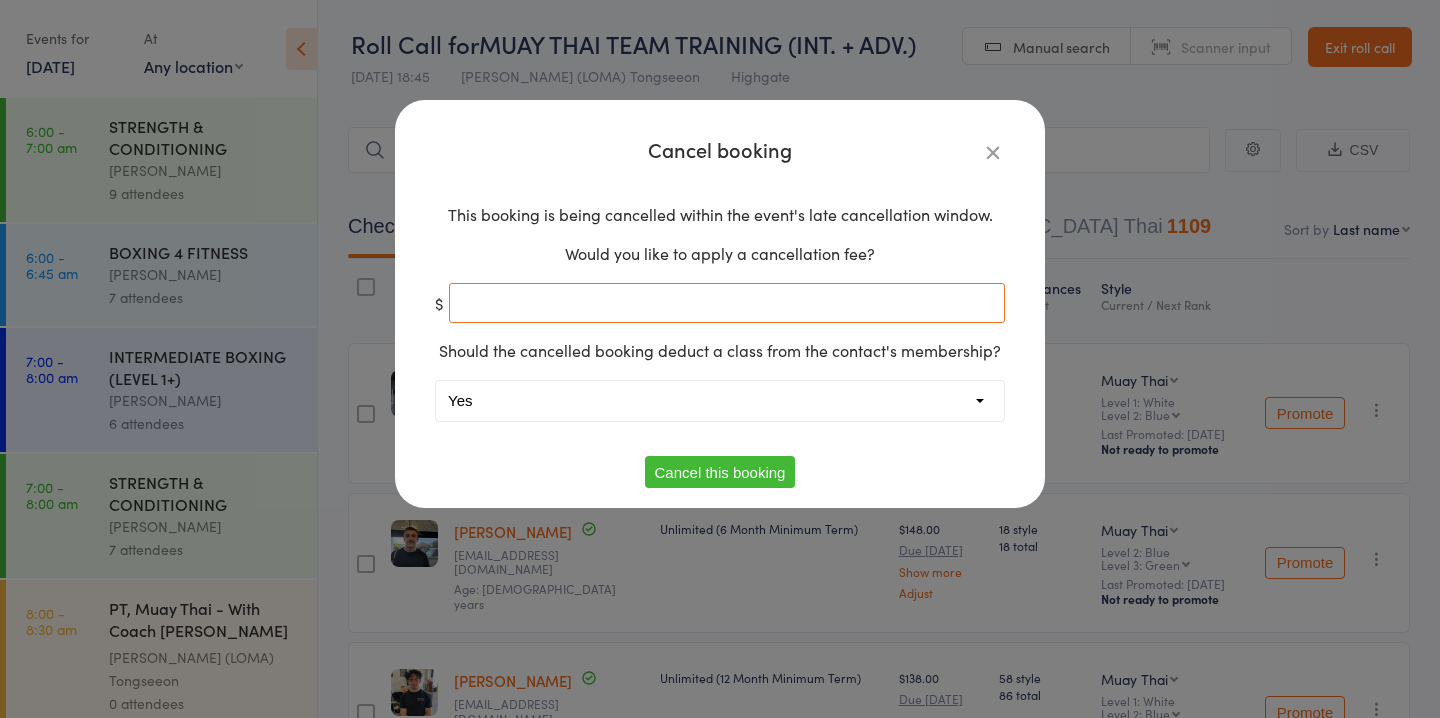 type 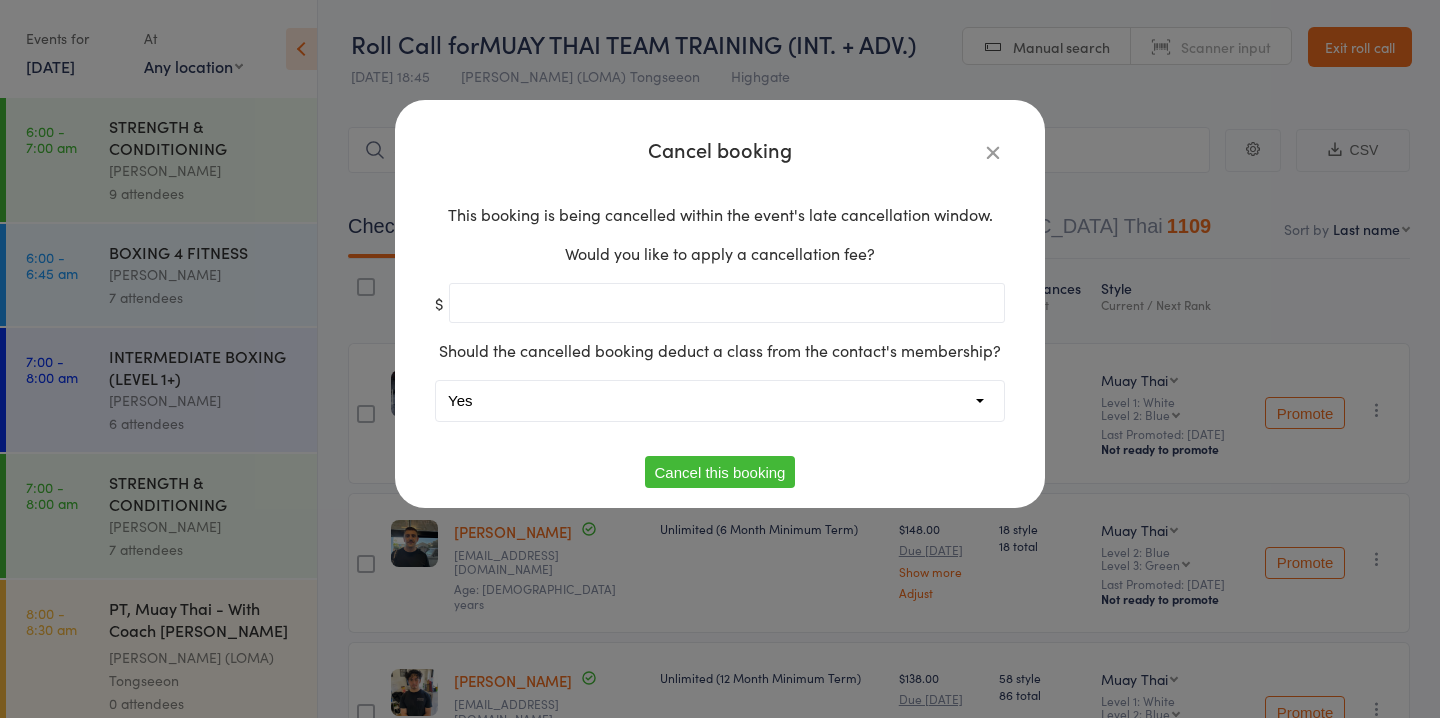 click on "Yes No" at bounding box center (720, 401) 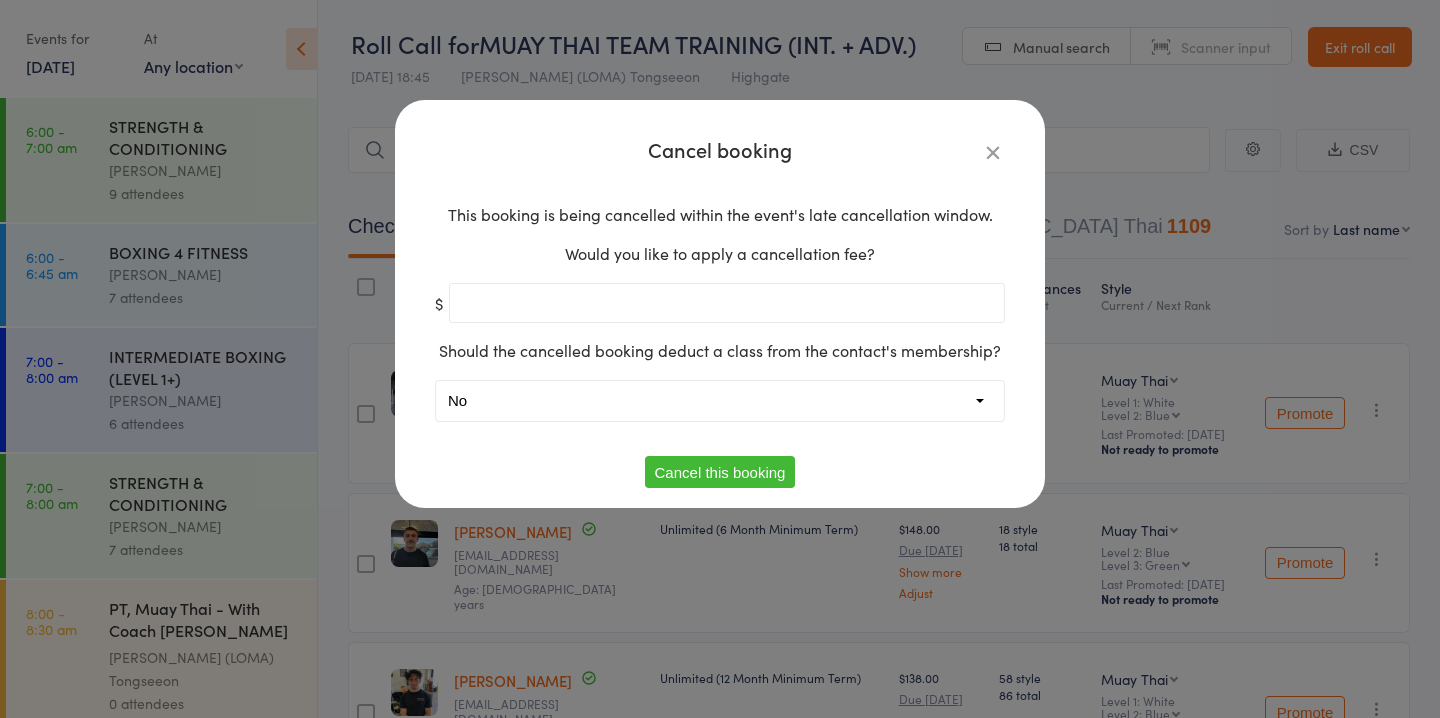 click on "Cancel this booking" at bounding box center [720, 472] 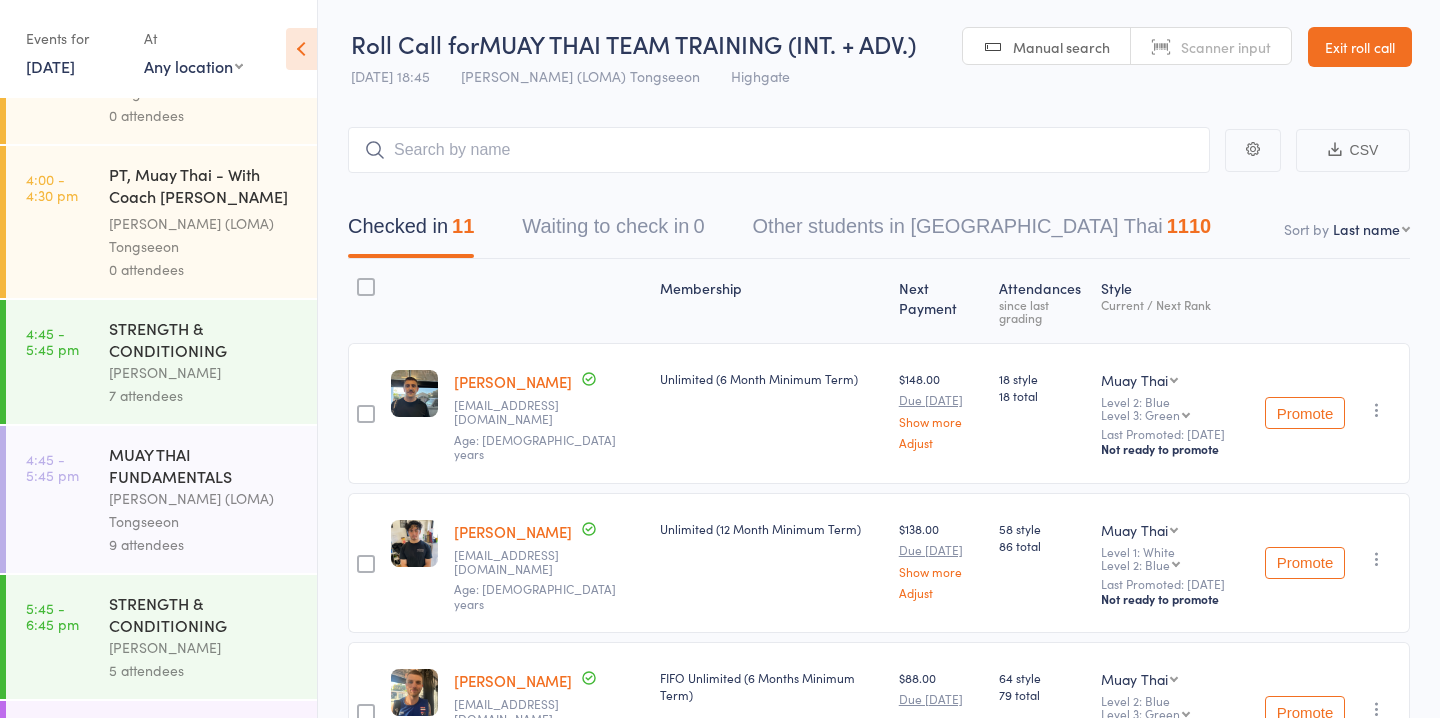 scroll, scrollTop: 2072, scrollLeft: 0, axis: vertical 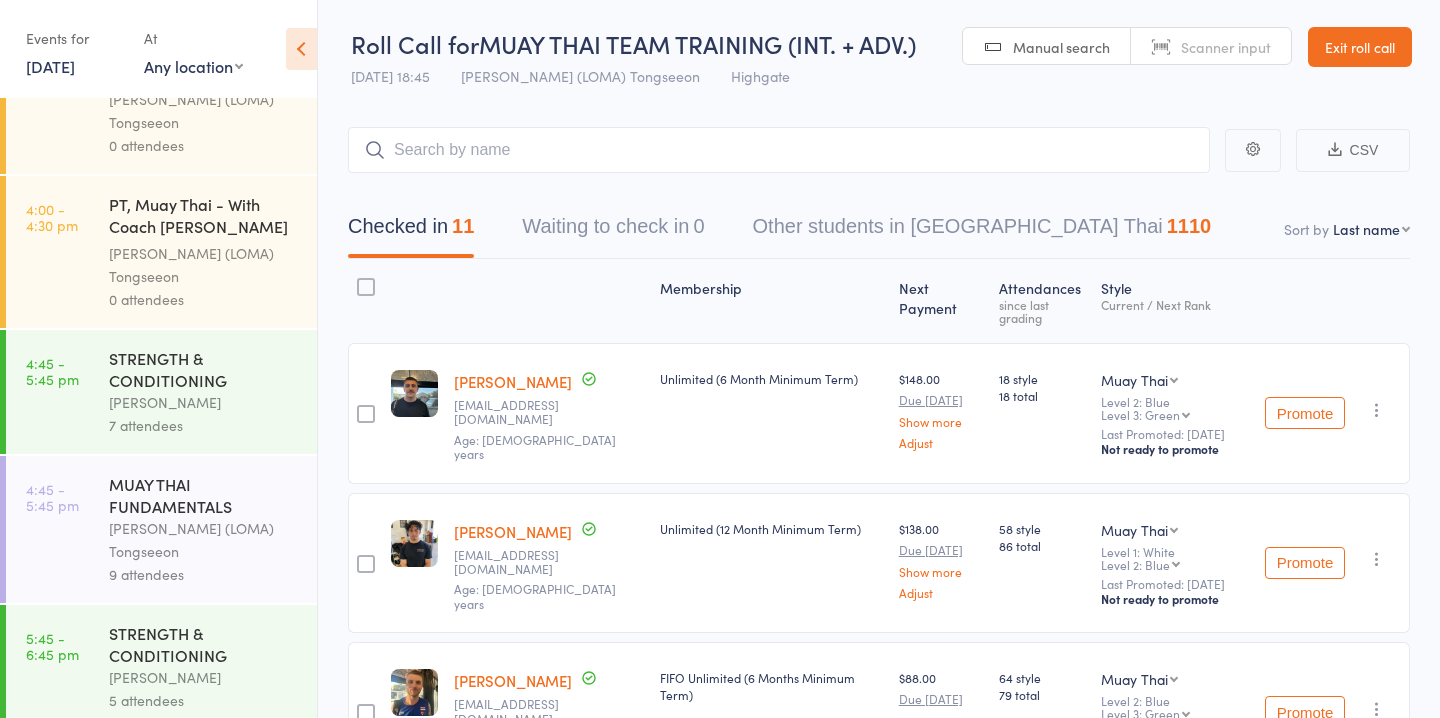 click on "[PERSON_NAME]" at bounding box center [204, 402] 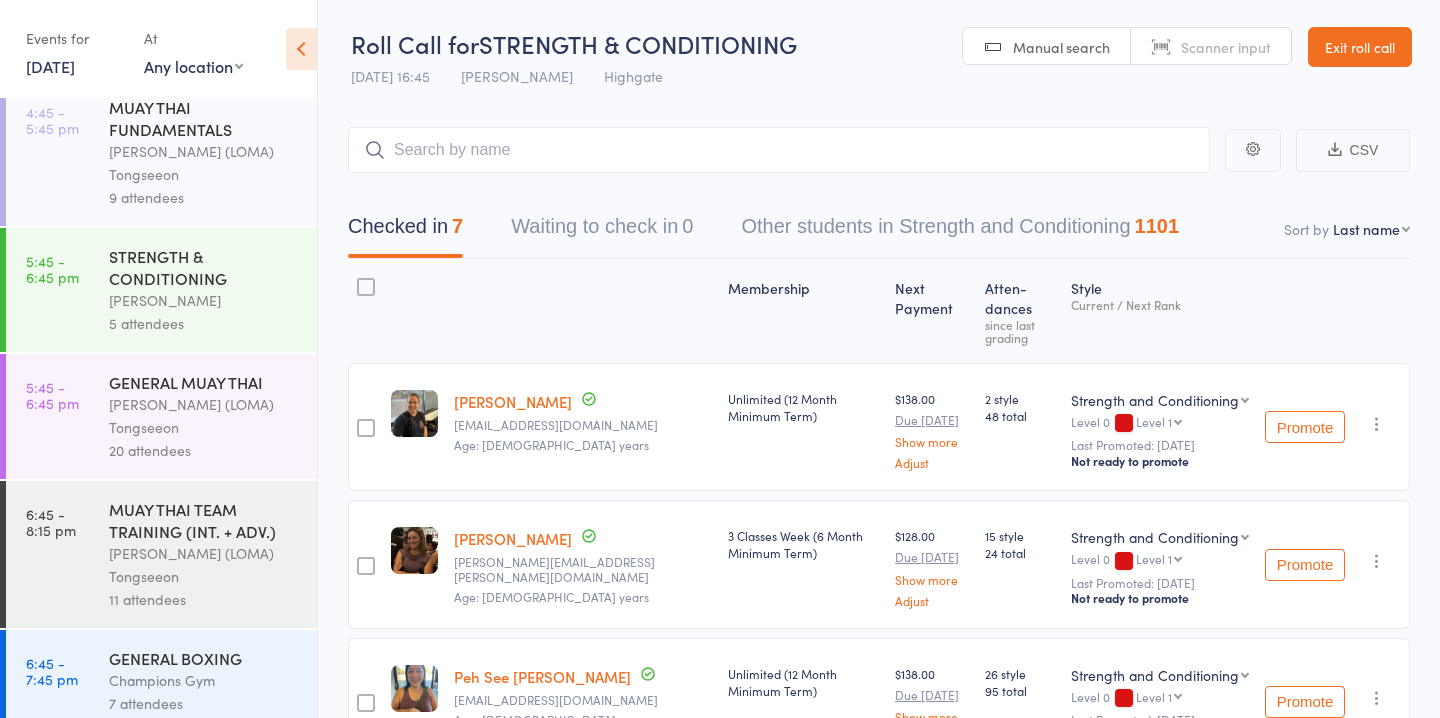 scroll, scrollTop: 2365, scrollLeft: 0, axis: vertical 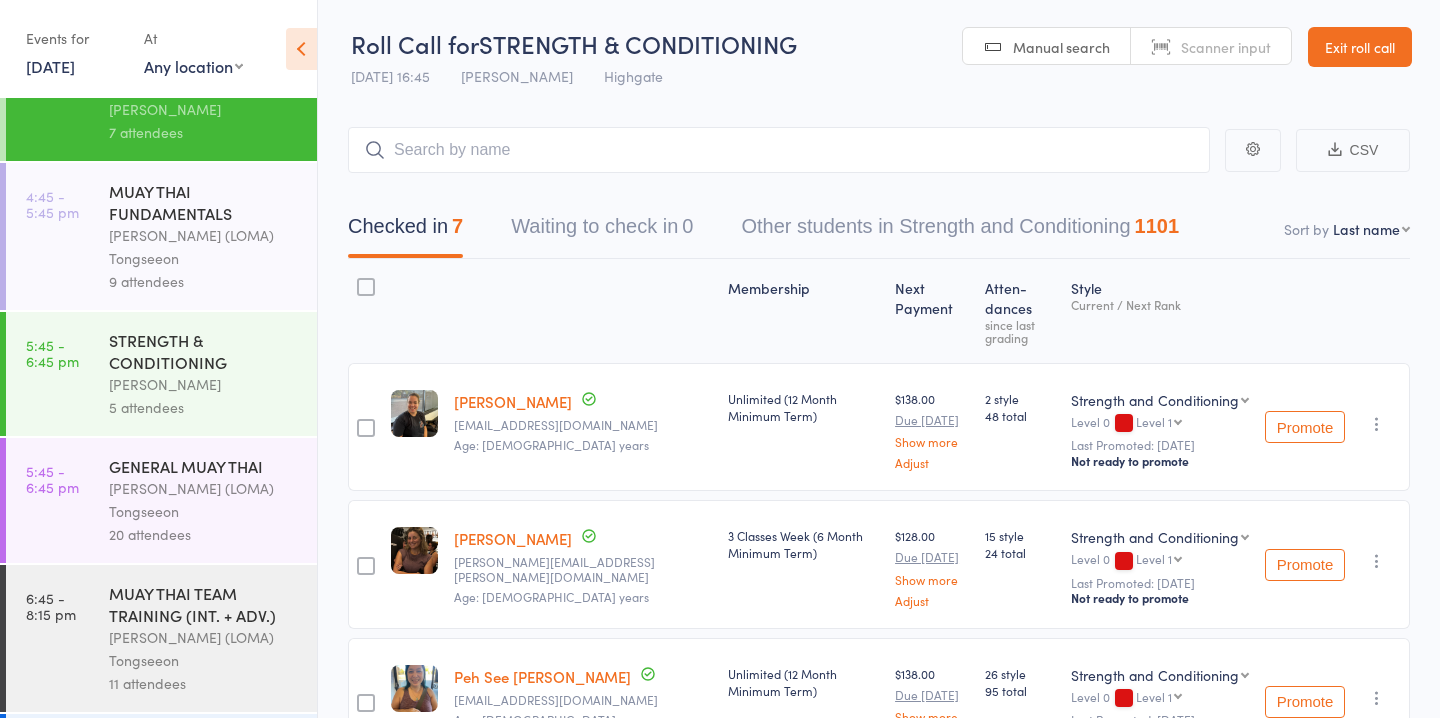 click on "MUAY THAI FUNDAMENTALS" at bounding box center (204, 202) 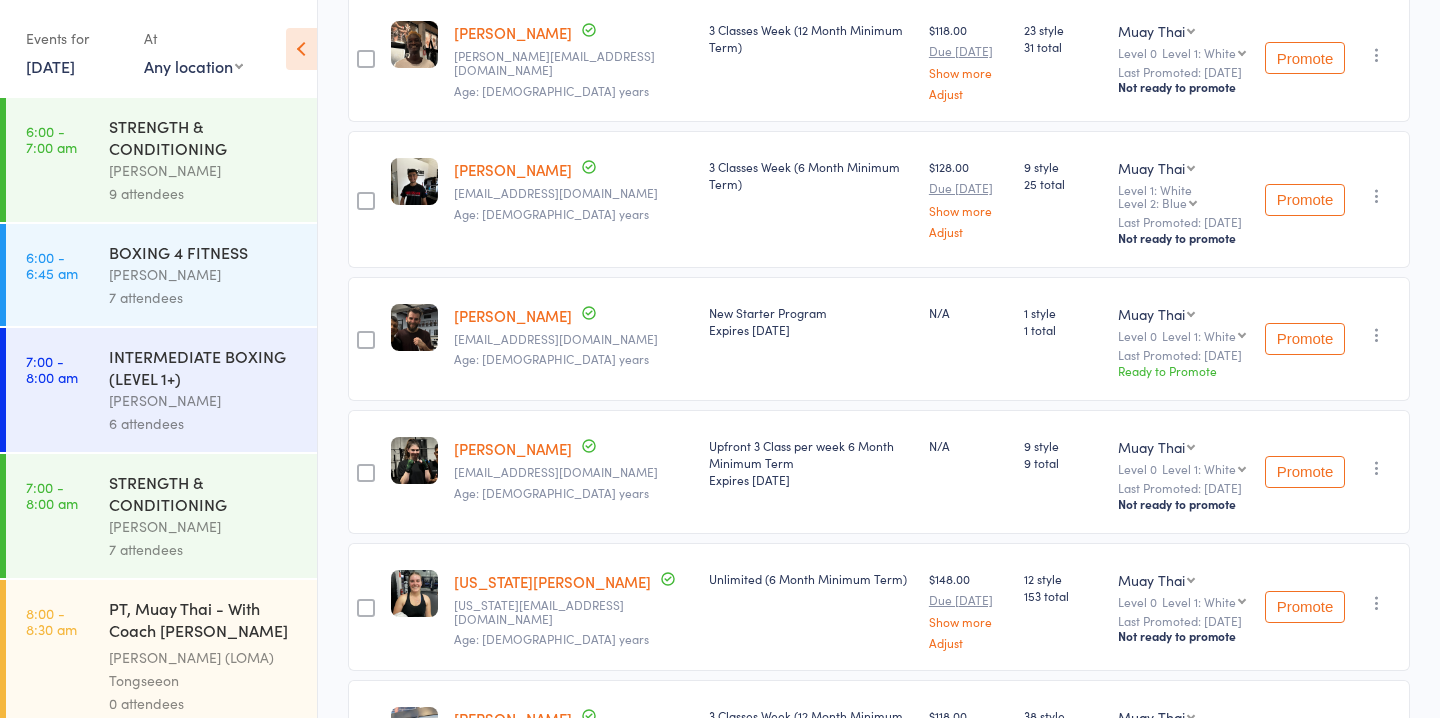 scroll, scrollTop: 0, scrollLeft: 0, axis: both 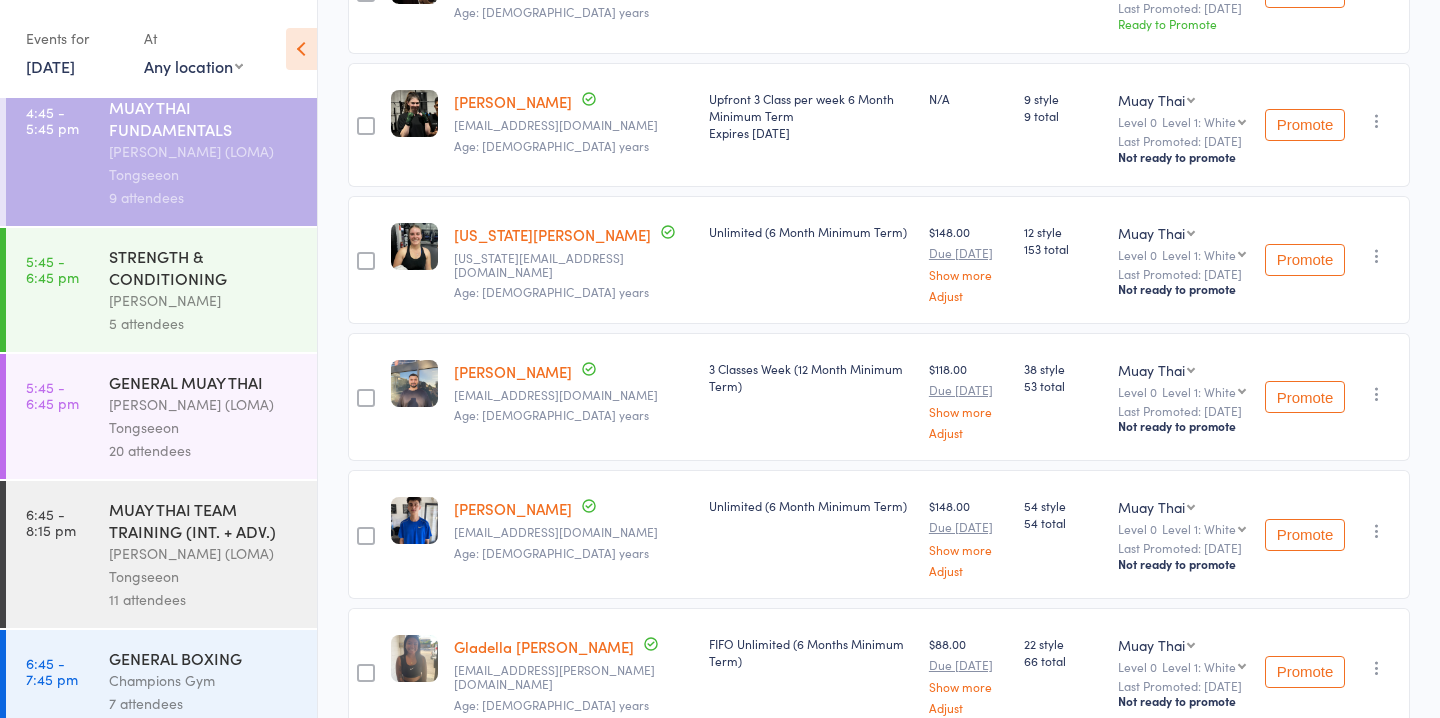 click on "STRENGTH & CONDITIONING" at bounding box center (204, 267) 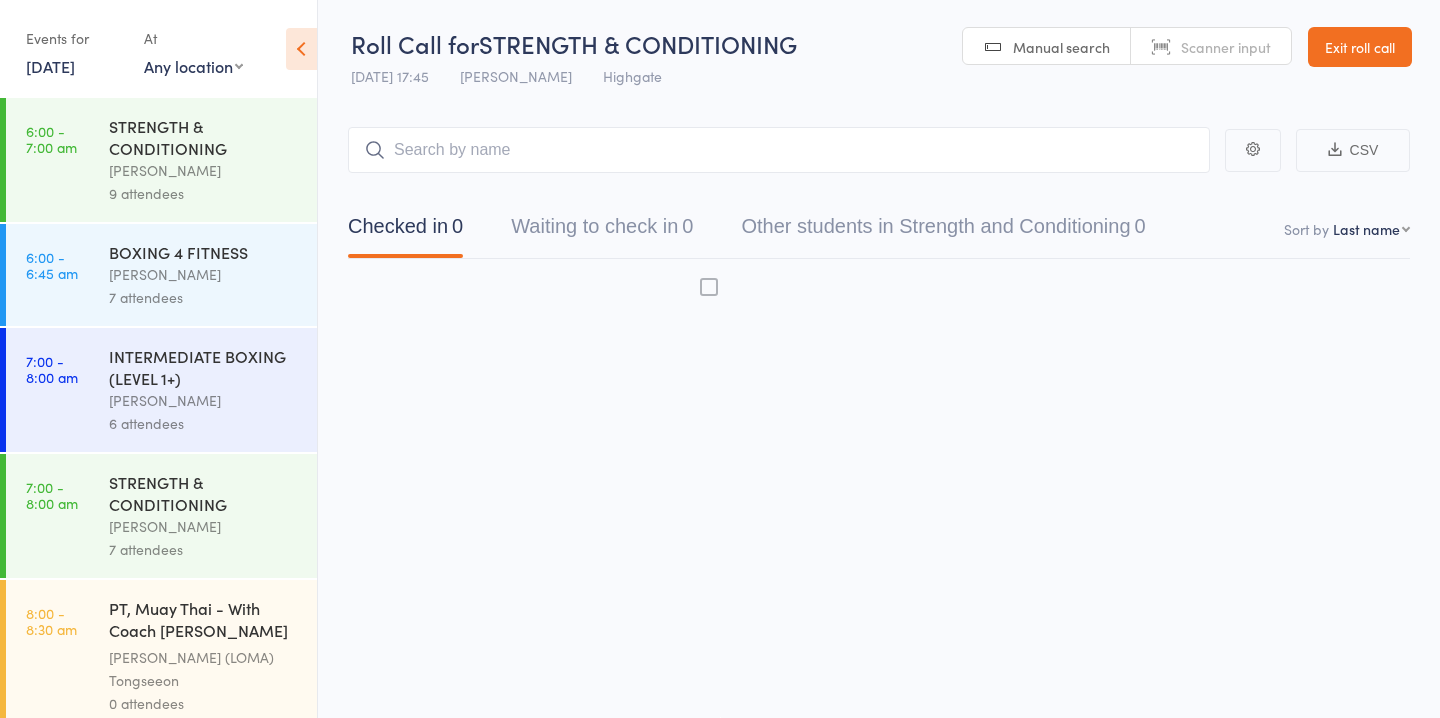 scroll, scrollTop: 1, scrollLeft: 0, axis: vertical 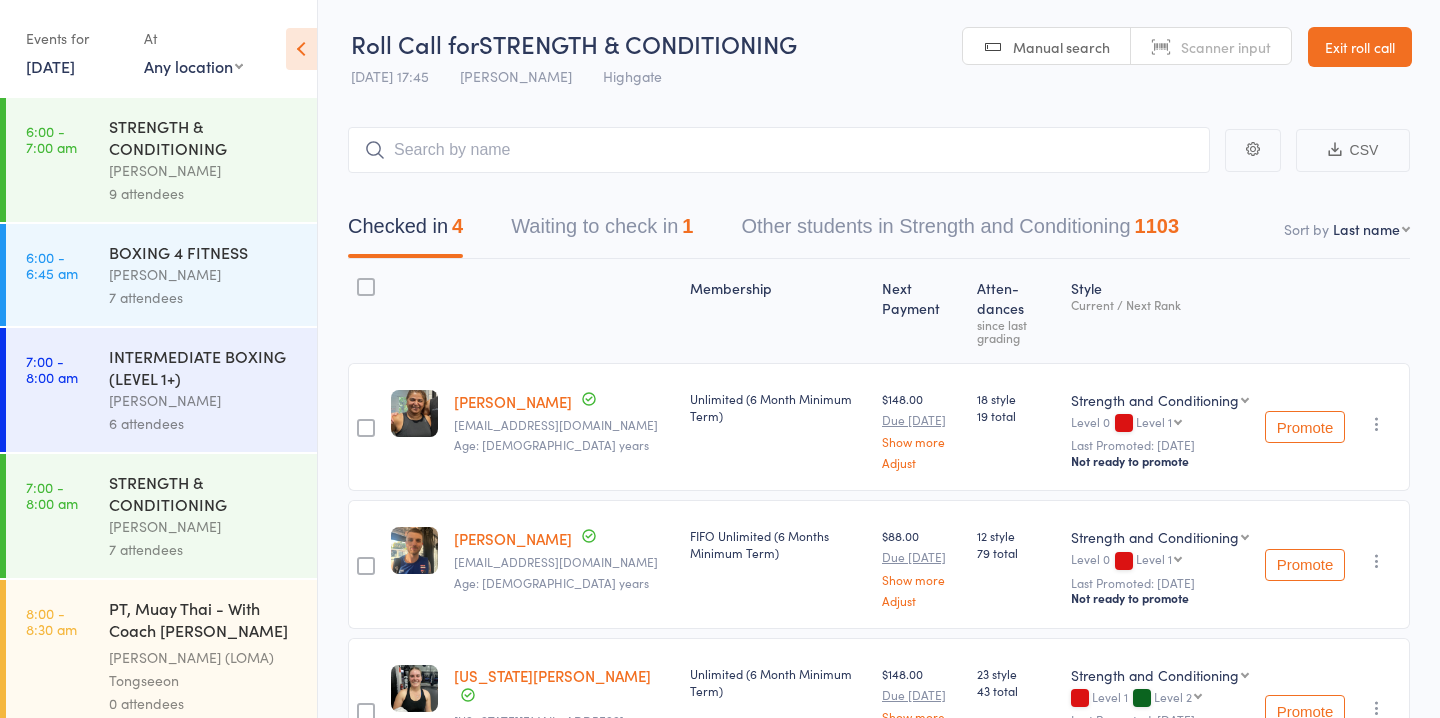click on "Waiting to check in  1" at bounding box center (602, 231) 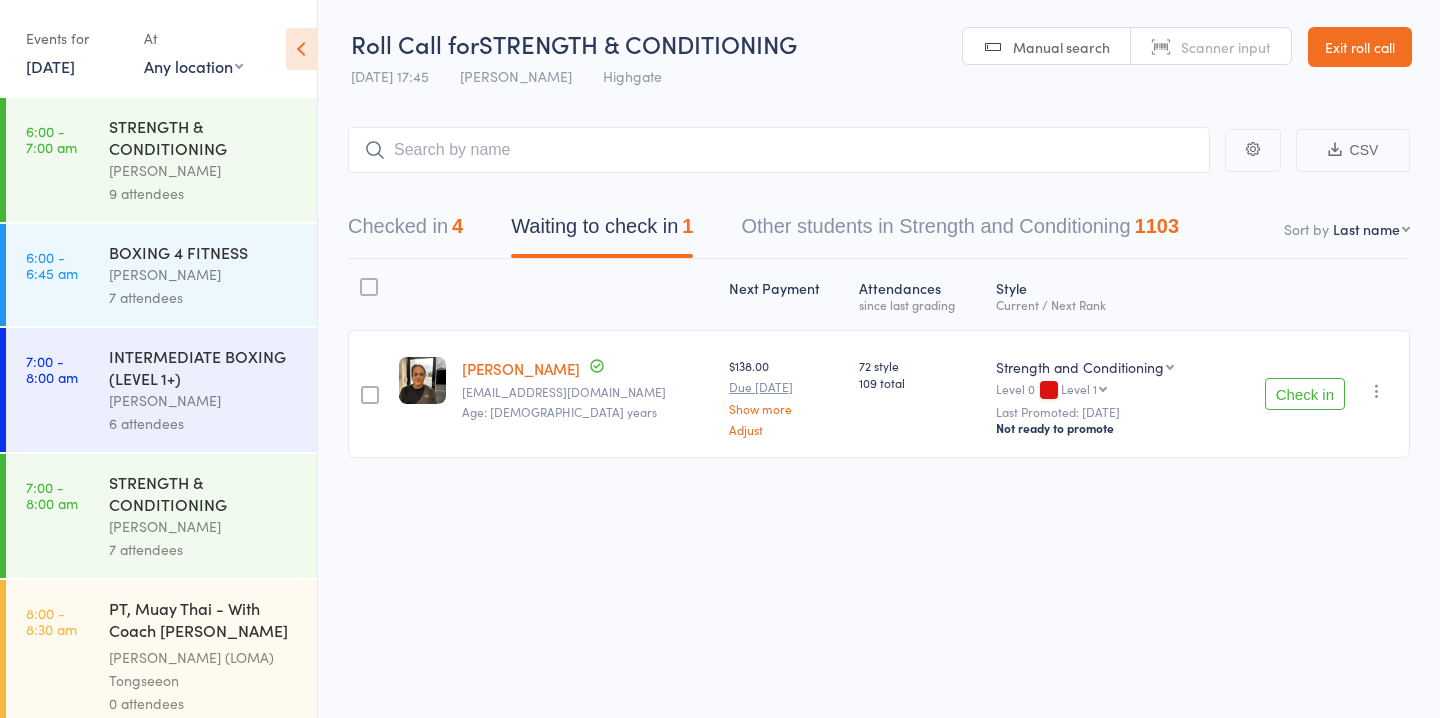 click on "Checked in  4" at bounding box center [405, 231] 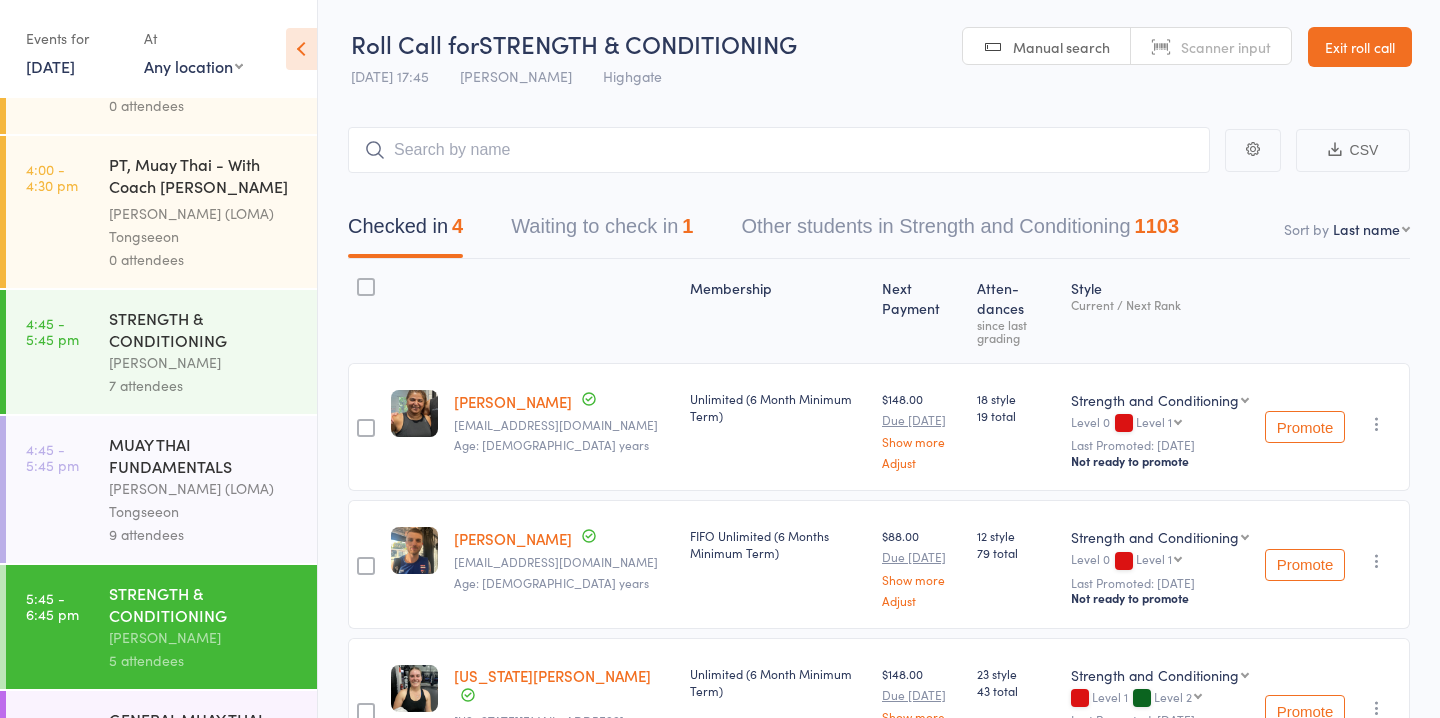scroll, scrollTop: 2449, scrollLeft: 0, axis: vertical 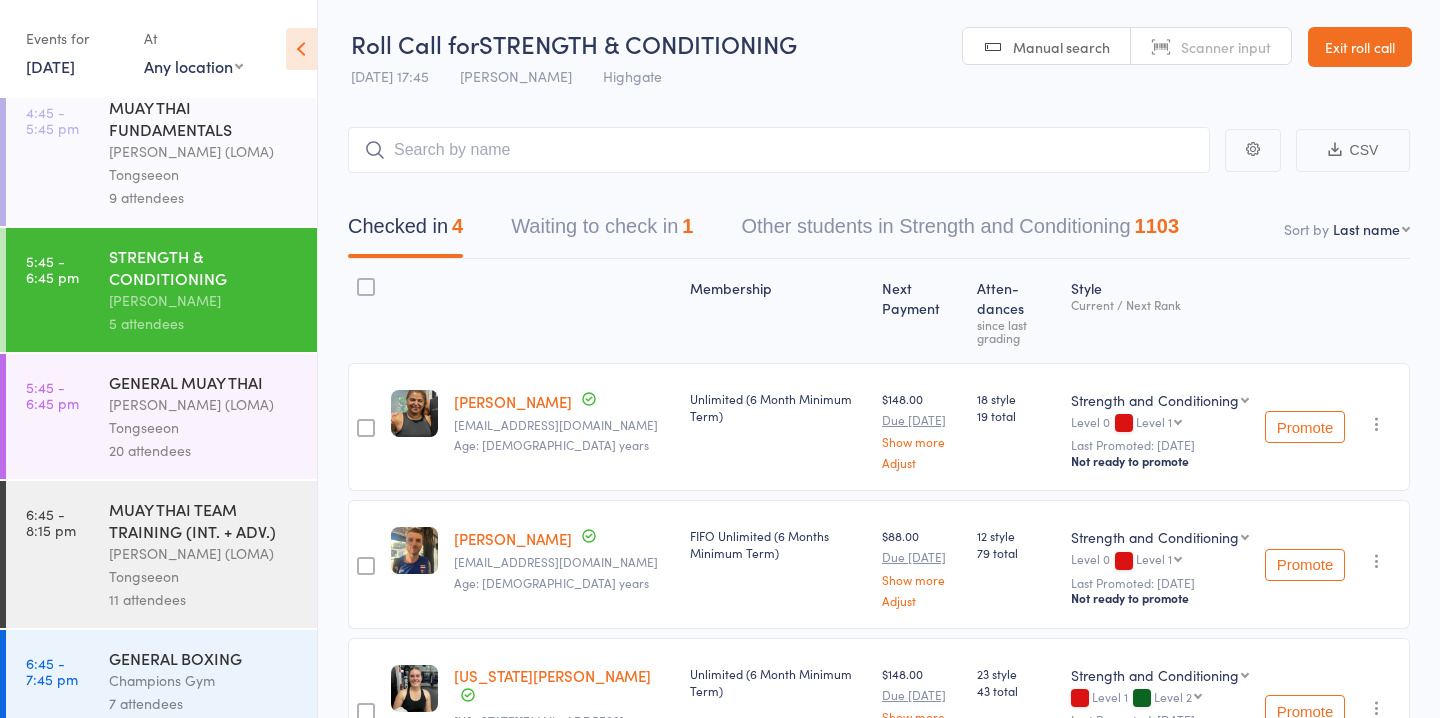 click on "[PERSON_NAME] (LOMA) Tongseeon" at bounding box center [204, 416] 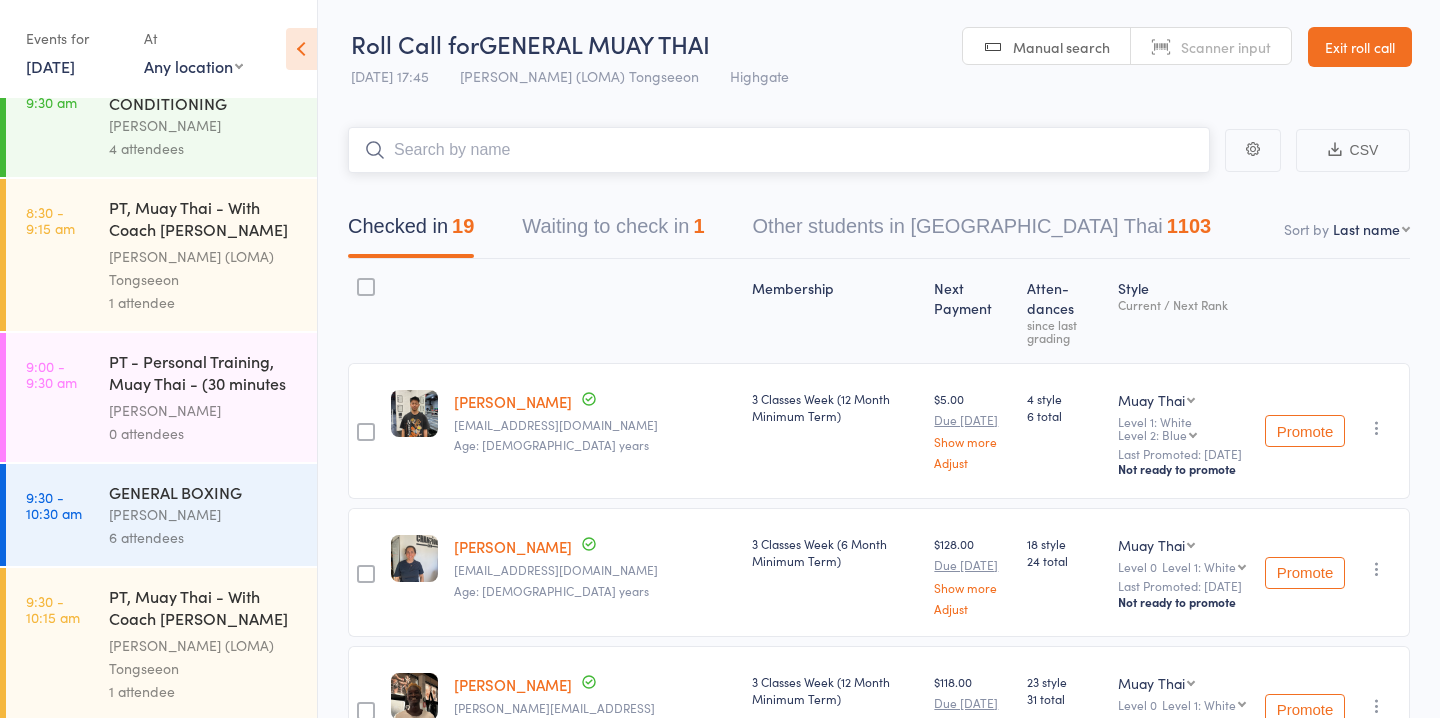 scroll, scrollTop: 2449, scrollLeft: 0, axis: vertical 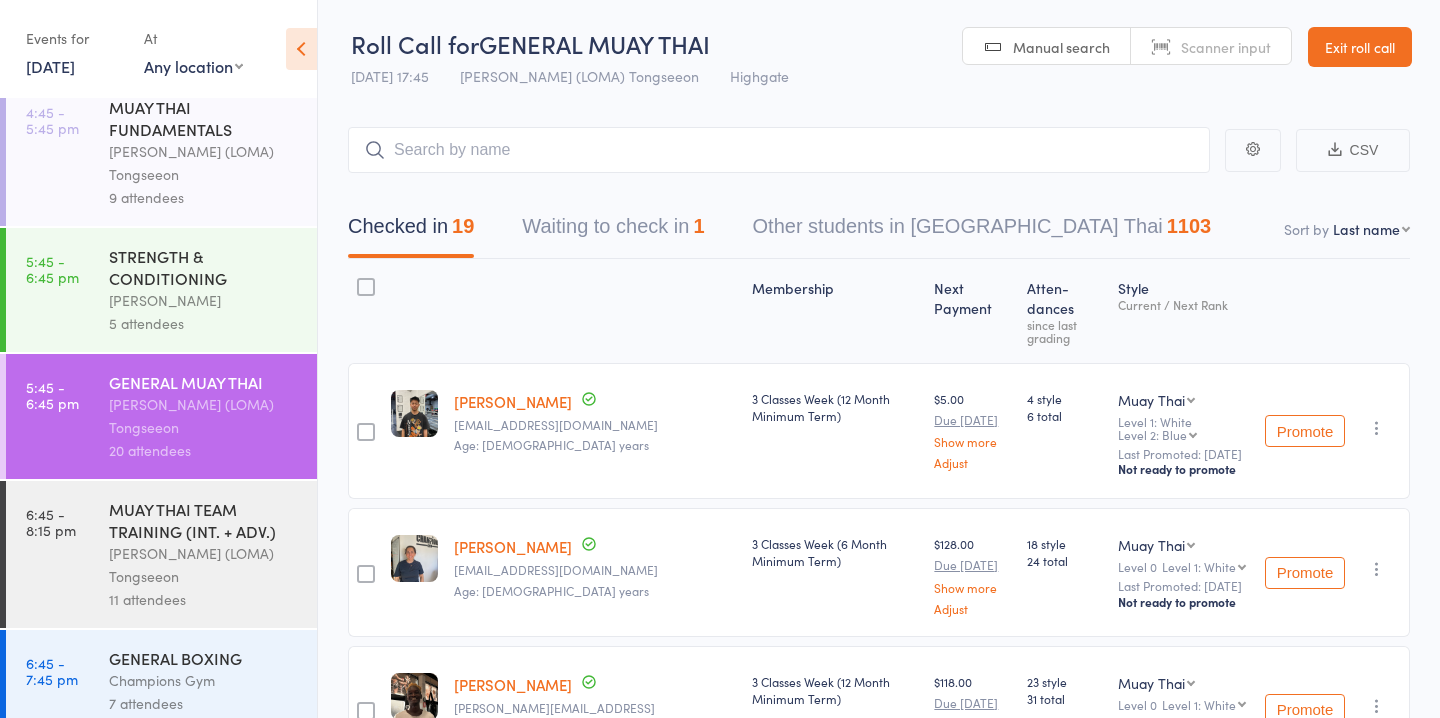 click on "[PERSON_NAME] (LOMA) Tongseeon" at bounding box center [204, 565] 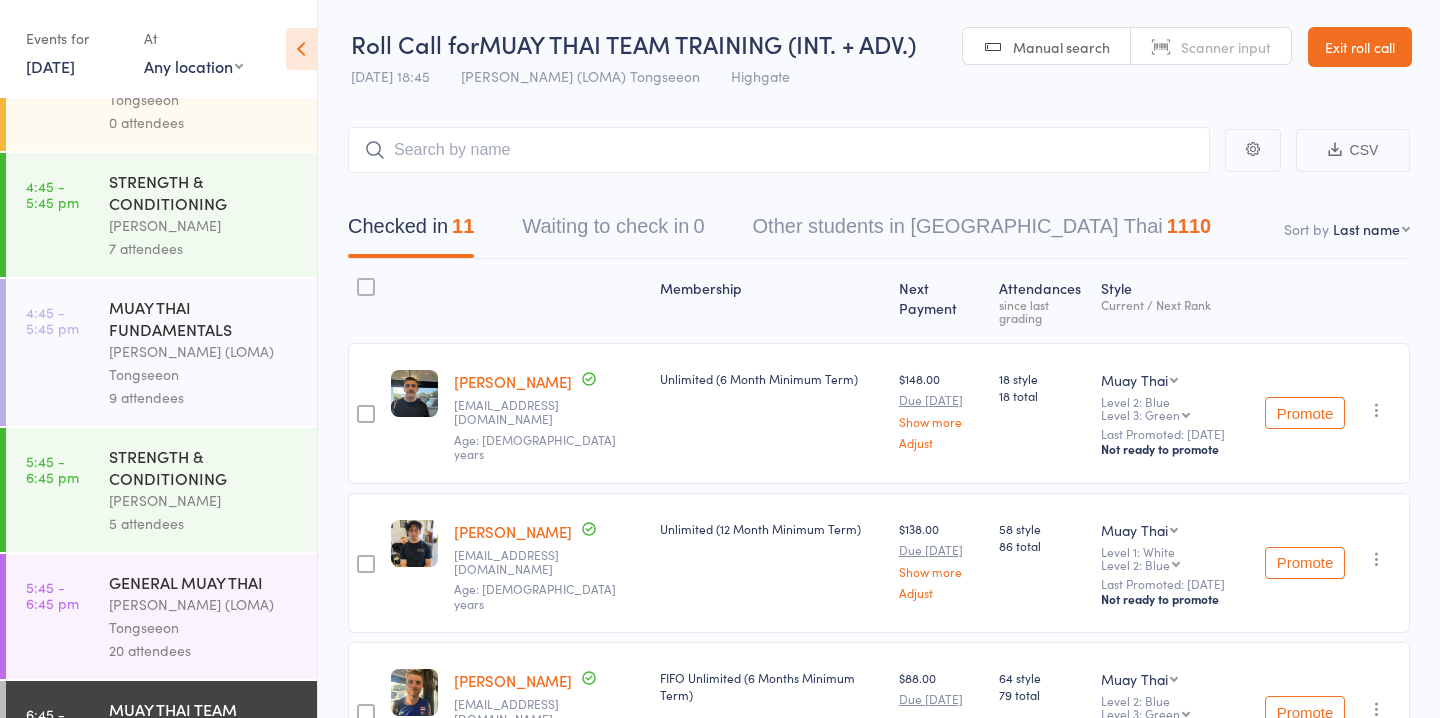 scroll, scrollTop: 2449, scrollLeft: 0, axis: vertical 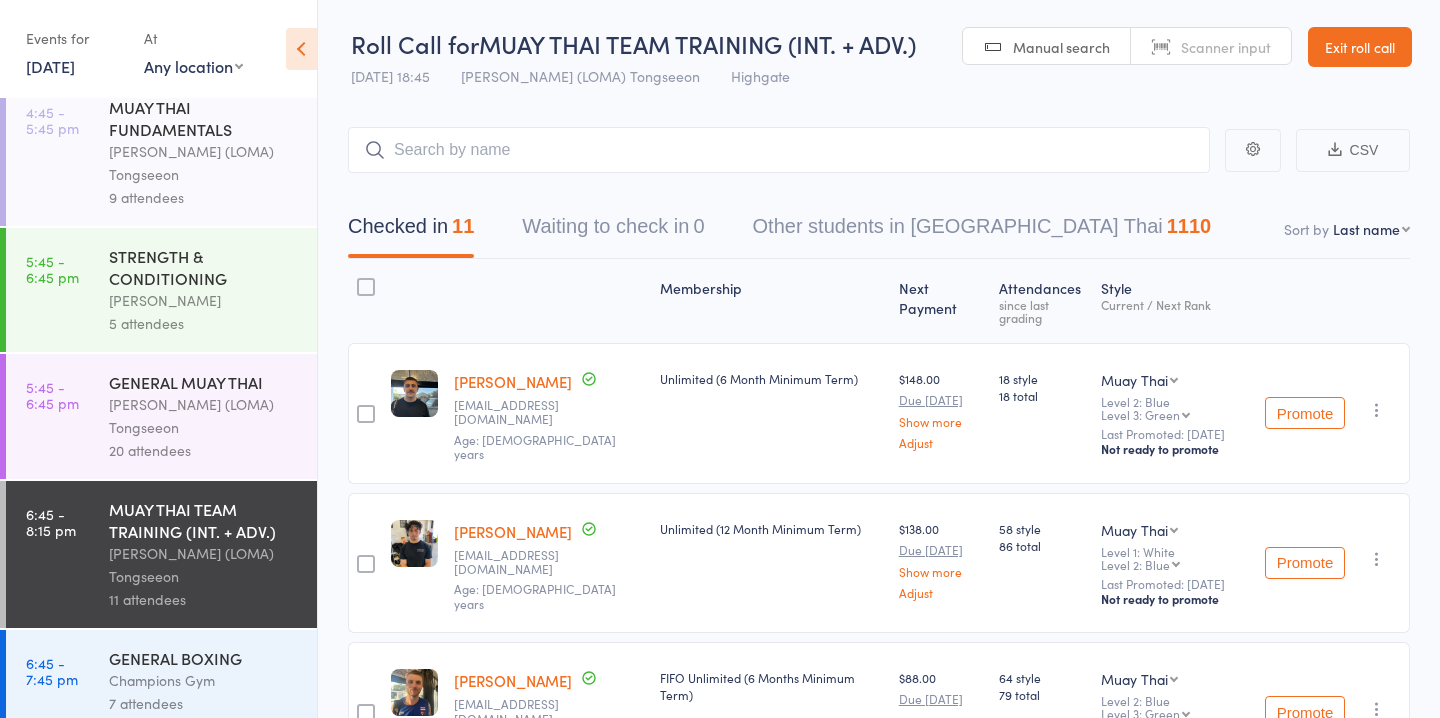 click on "GENERAL BOXING" at bounding box center [204, 658] 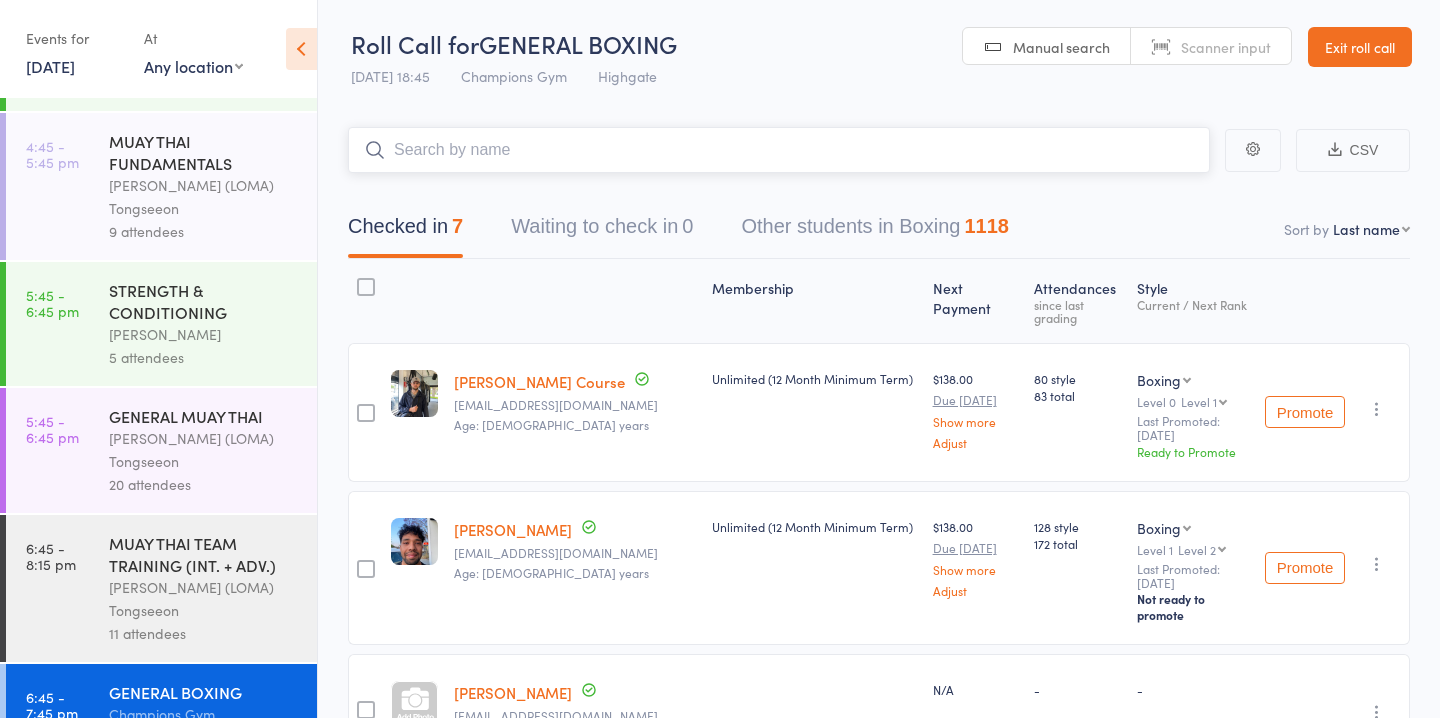 scroll, scrollTop: 2413, scrollLeft: 0, axis: vertical 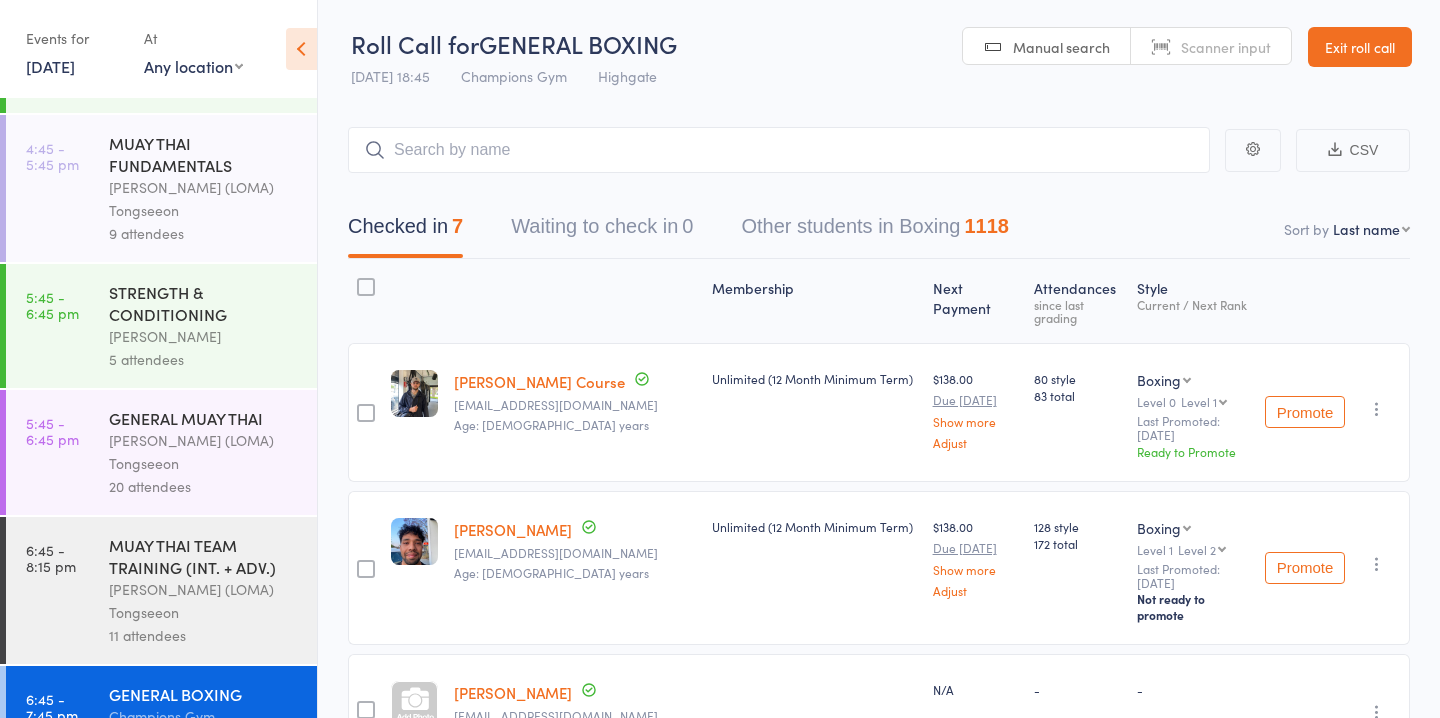 click on "STRENGTH & CONDITIONING" at bounding box center (204, 303) 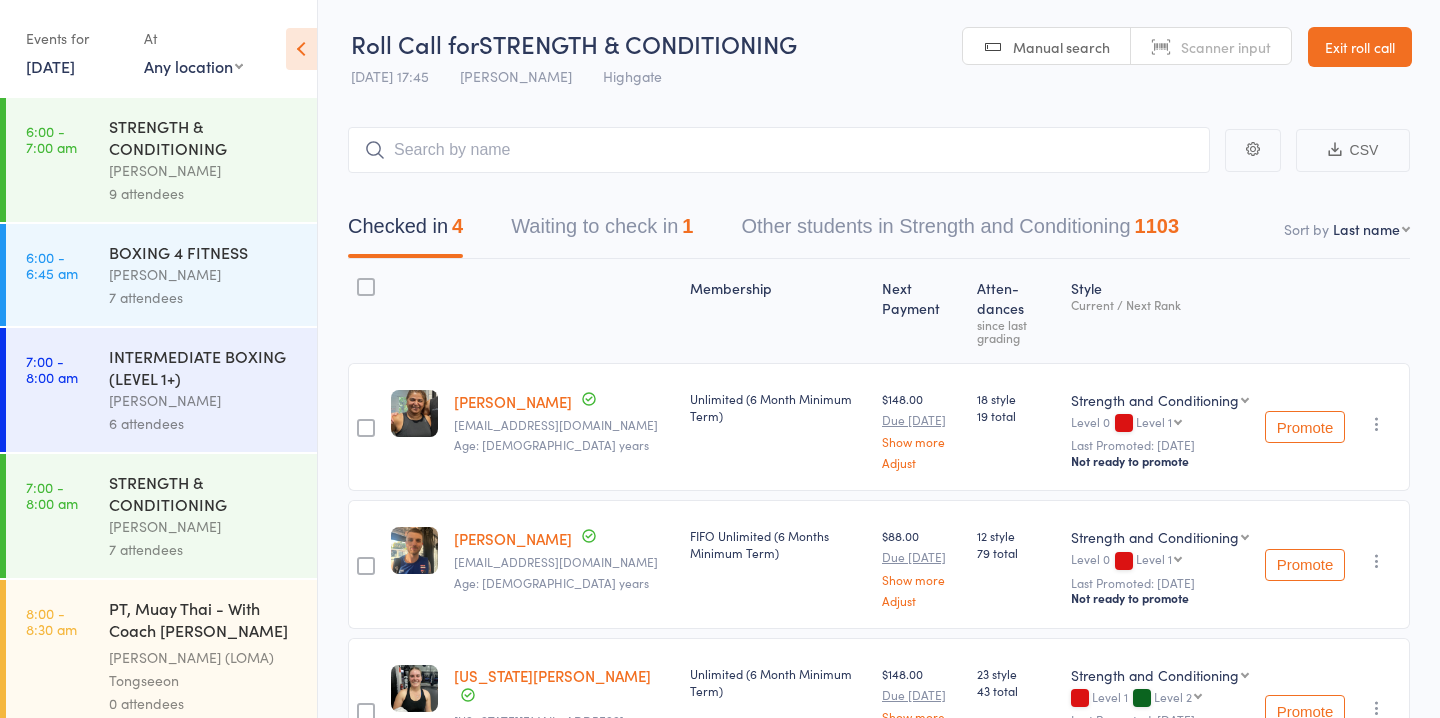 click on "Waiting to check in  1" at bounding box center (602, 231) 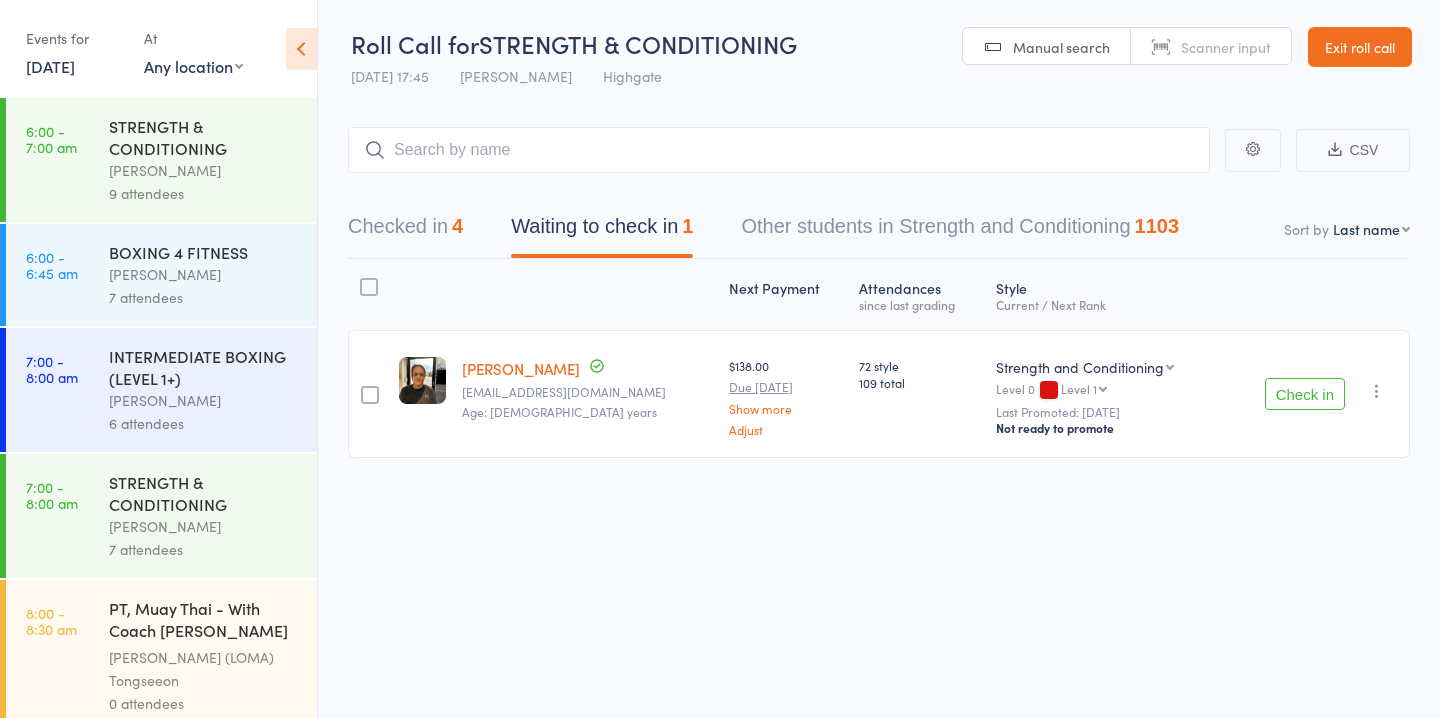 click at bounding box center (1377, 391) 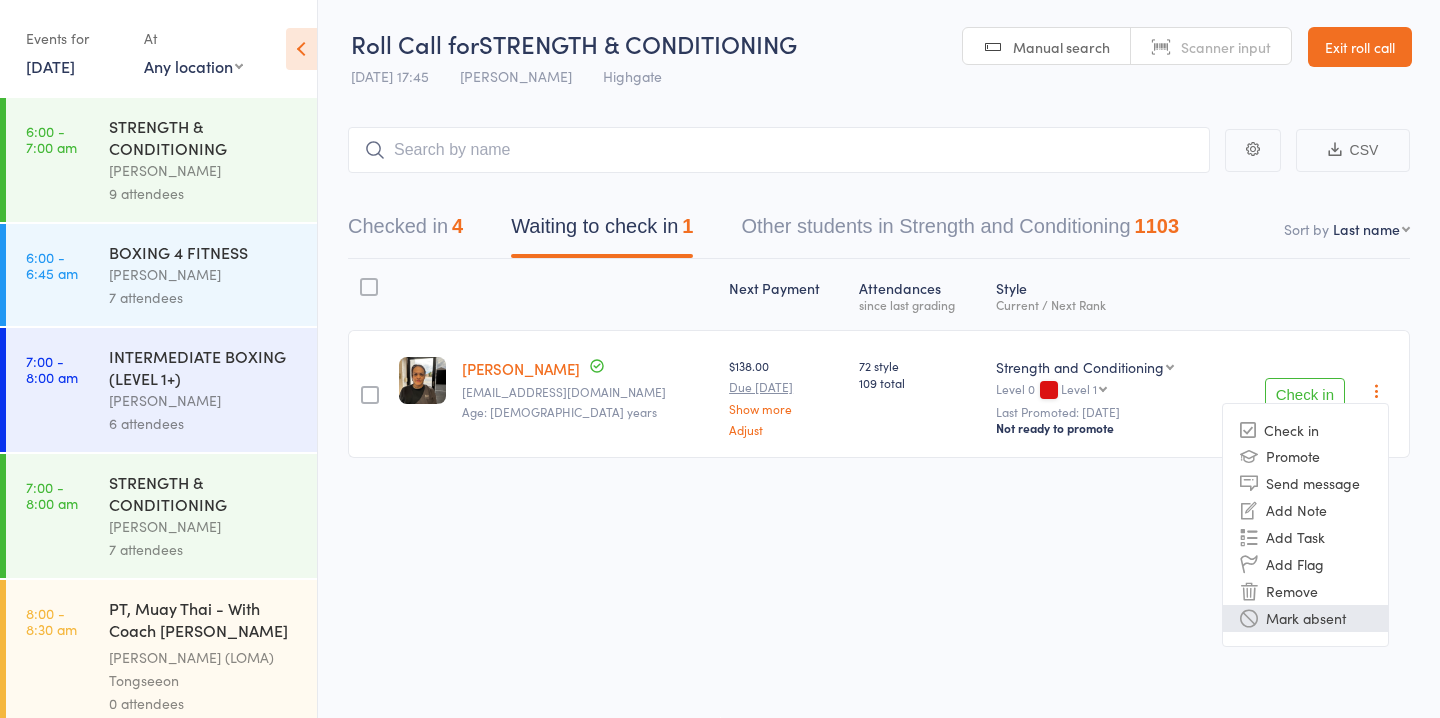 click on "Mark absent" at bounding box center (1305, 618) 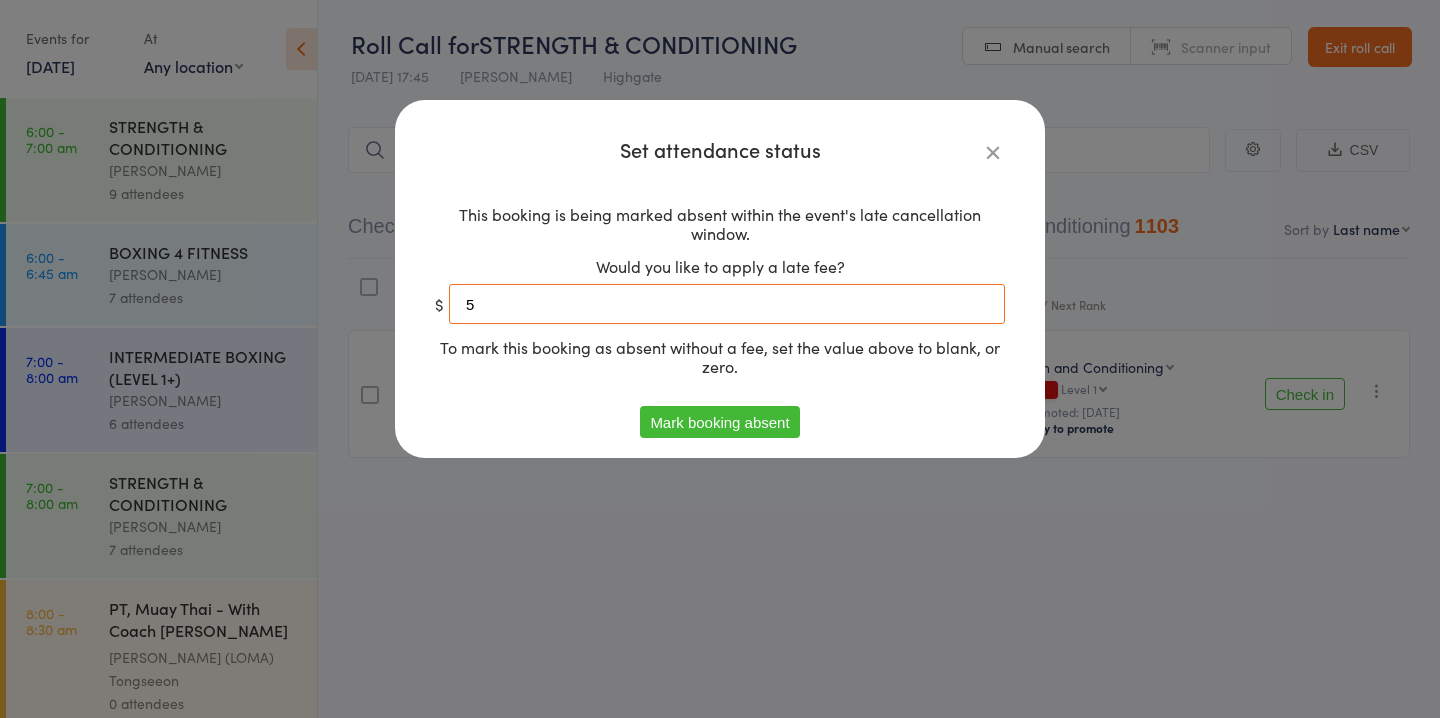 click on "5" at bounding box center [727, 304] 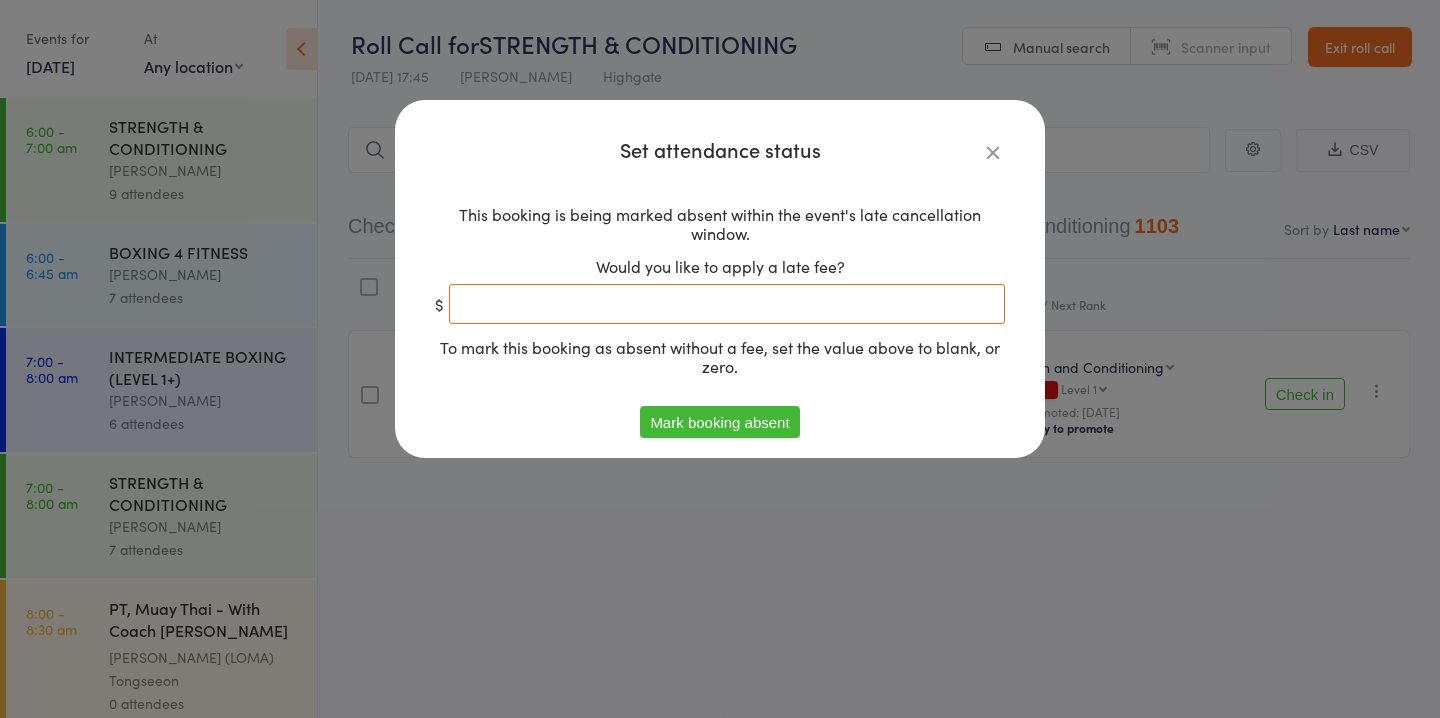 type 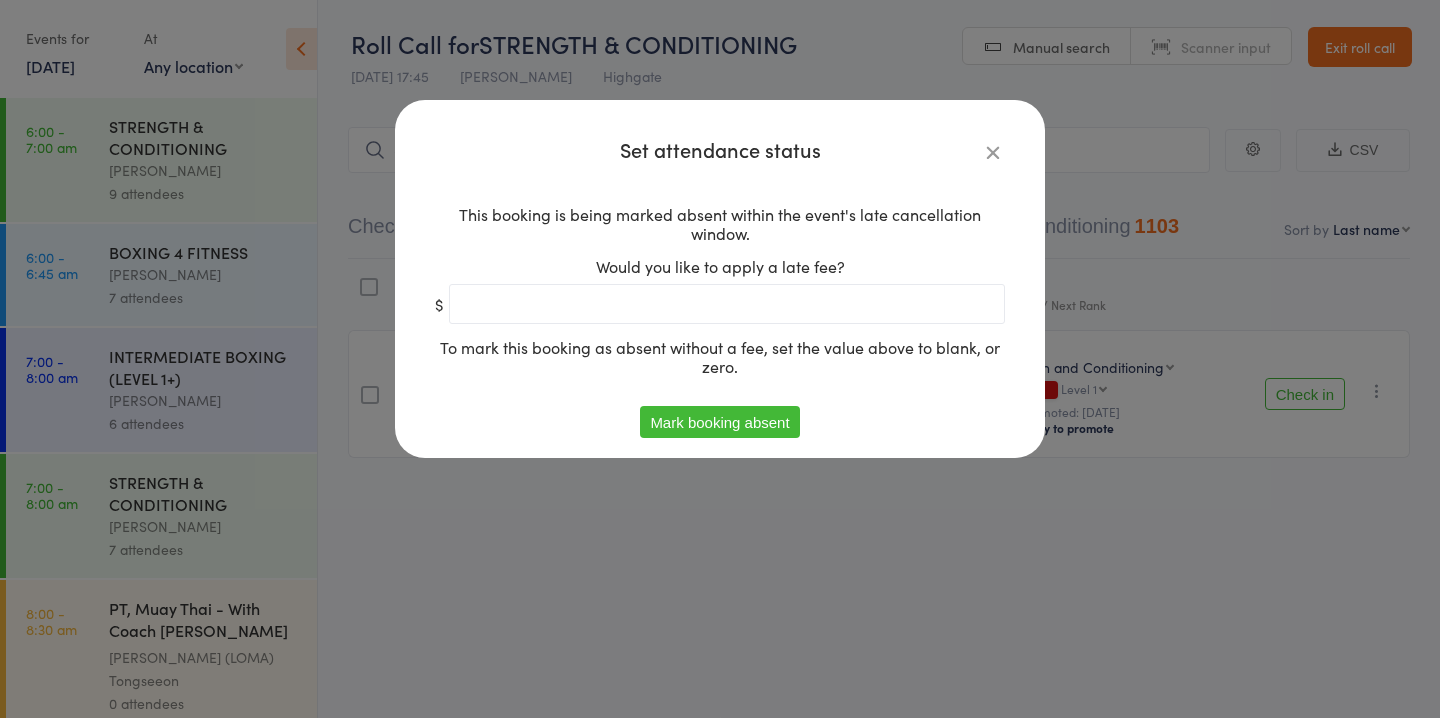 click on "Mark booking absent" at bounding box center (719, 422) 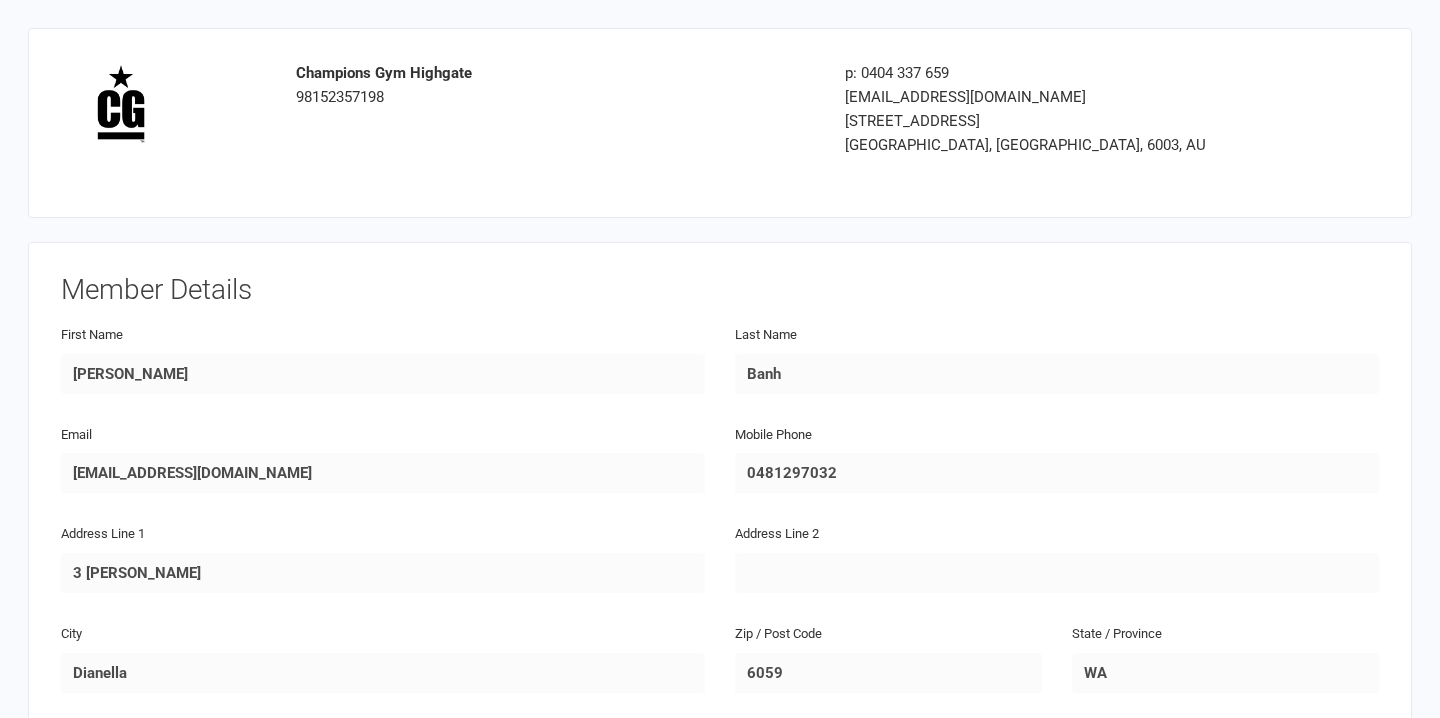scroll, scrollTop: 0, scrollLeft: 0, axis: both 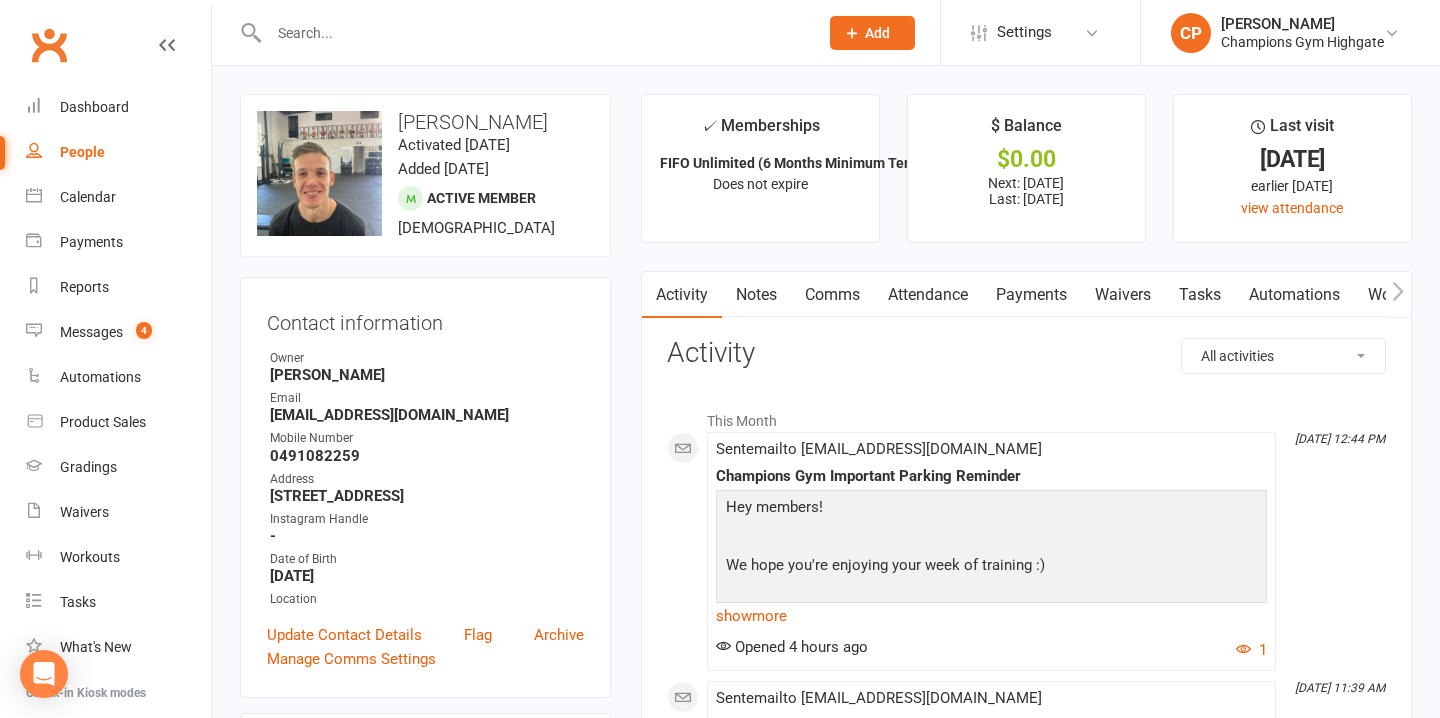 click on "Attendance" at bounding box center (928, 295) 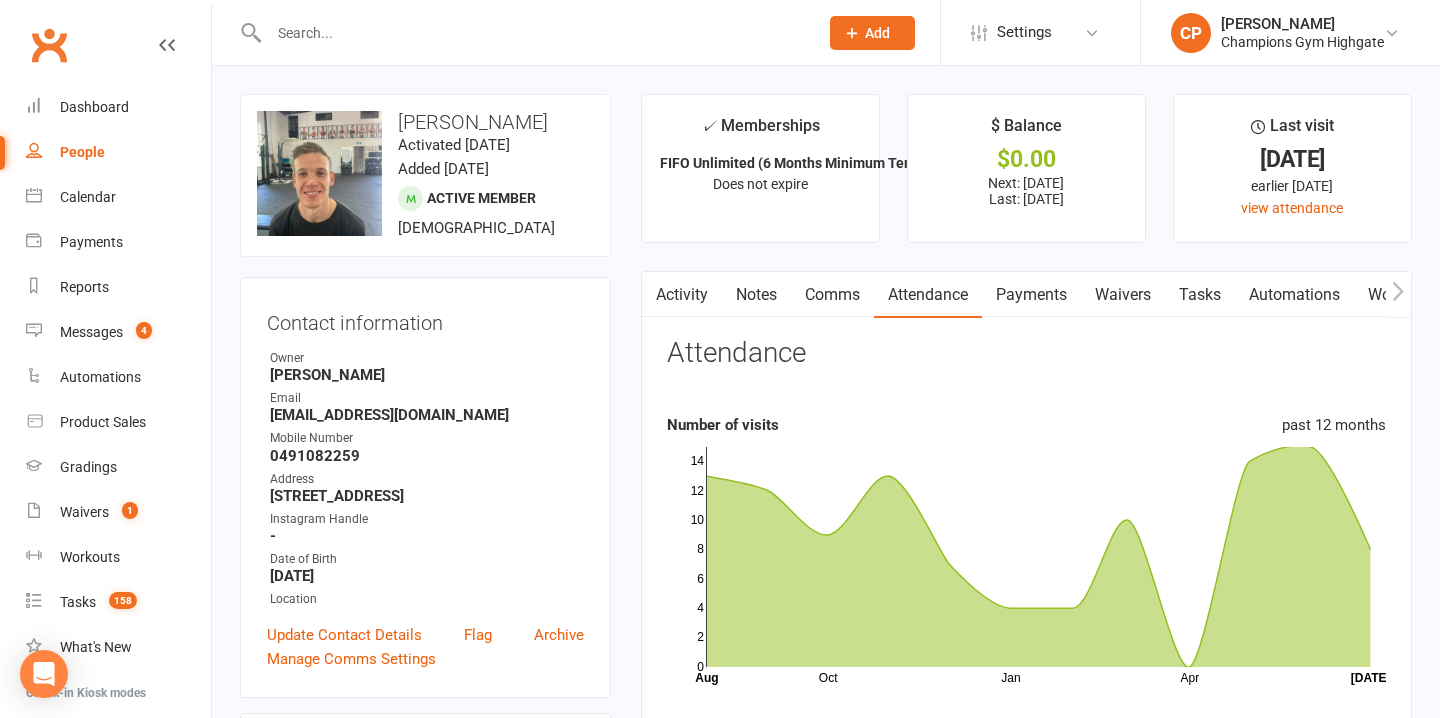 drag, startPoint x: 1037, startPoint y: 303, endPoint x: 1008, endPoint y: 379, distance: 81.34495 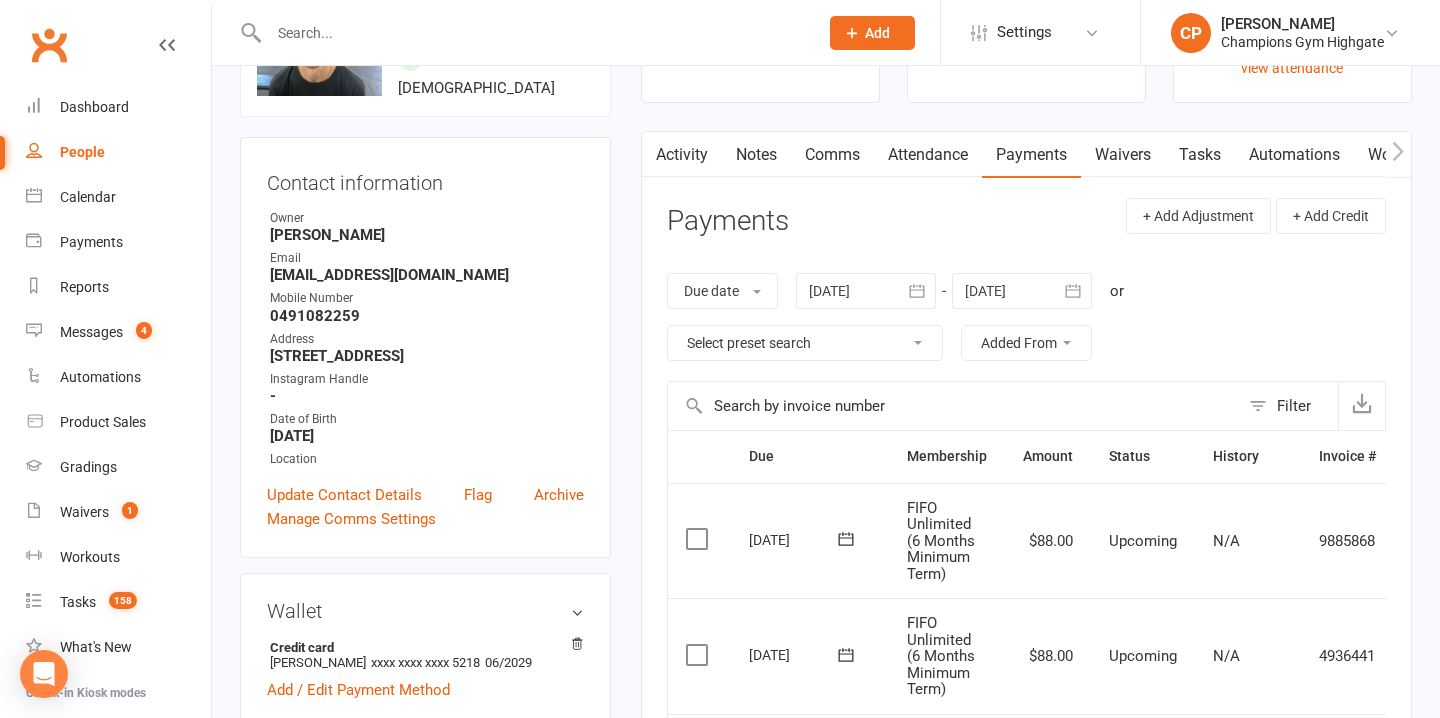 scroll, scrollTop: 0, scrollLeft: 0, axis: both 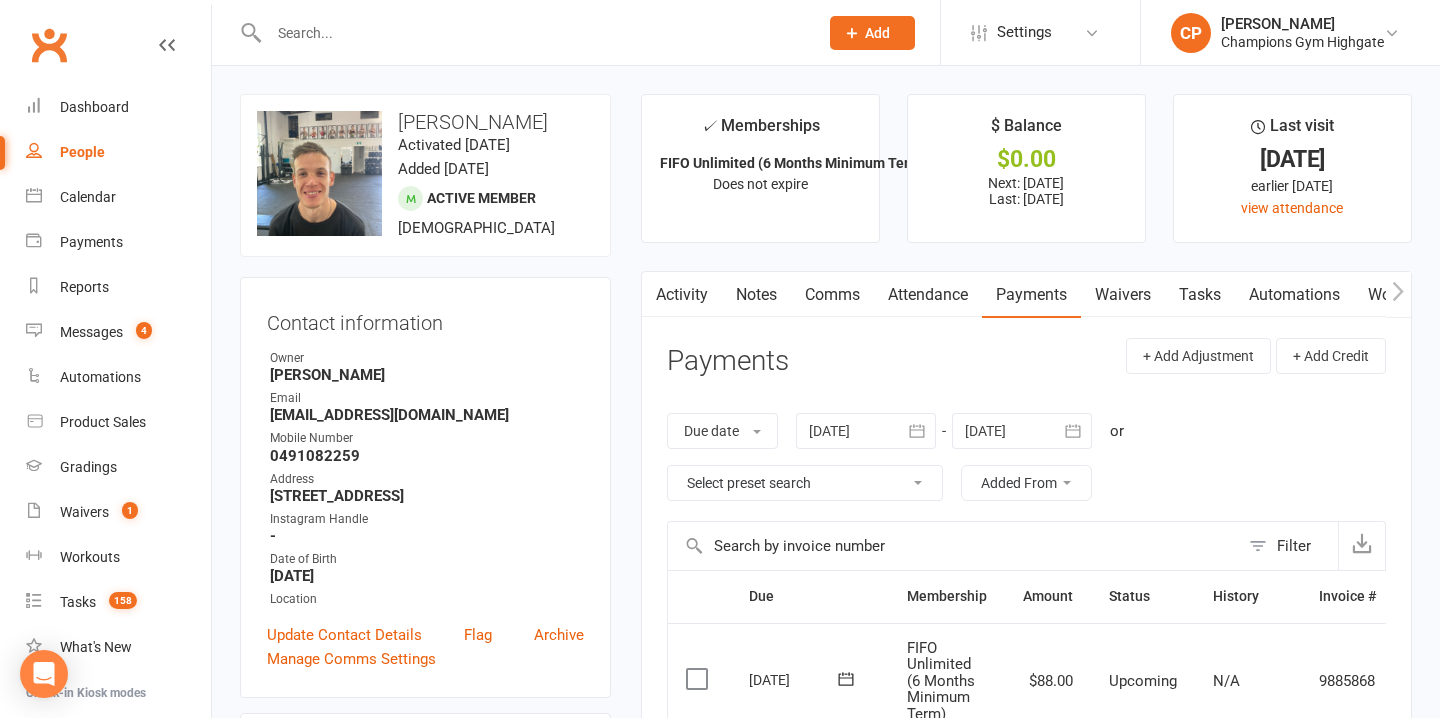 click on "Waivers" at bounding box center [1123, 295] 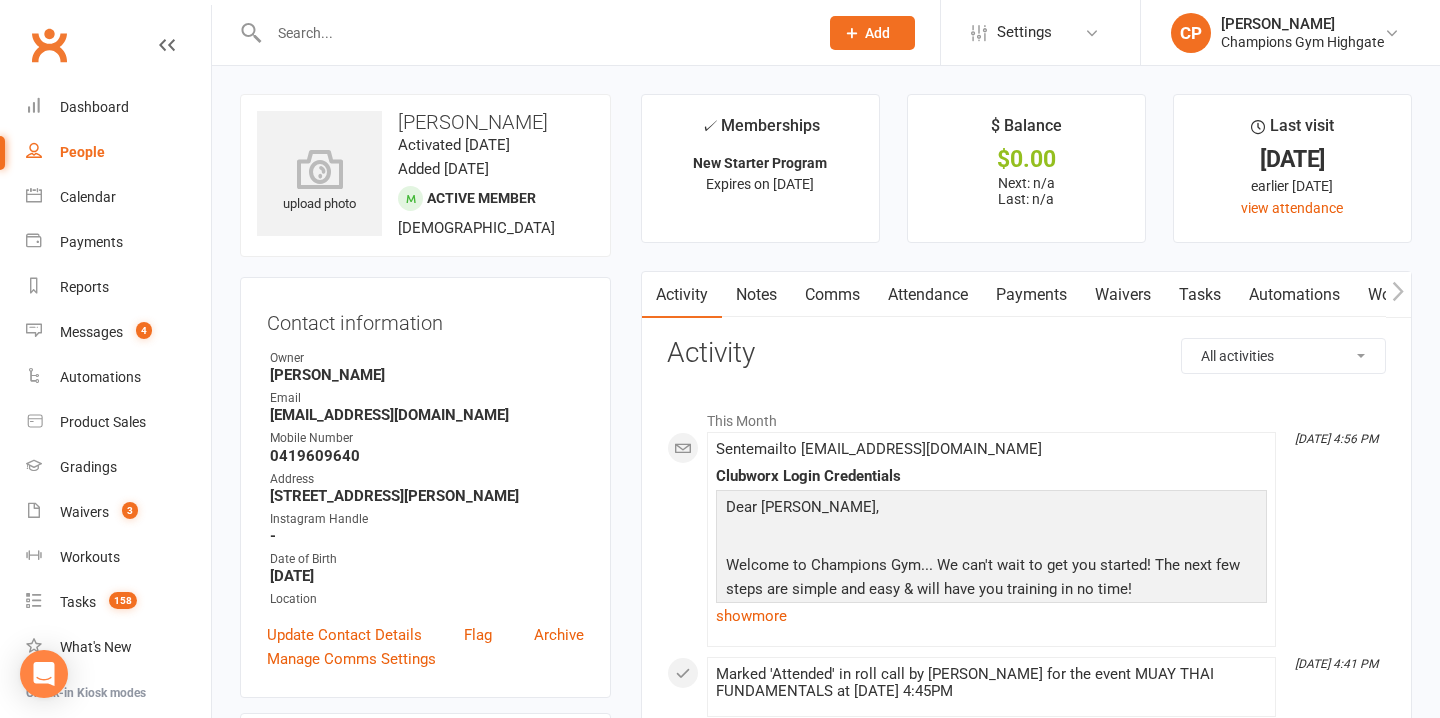 scroll, scrollTop: 0, scrollLeft: 0, axis: both 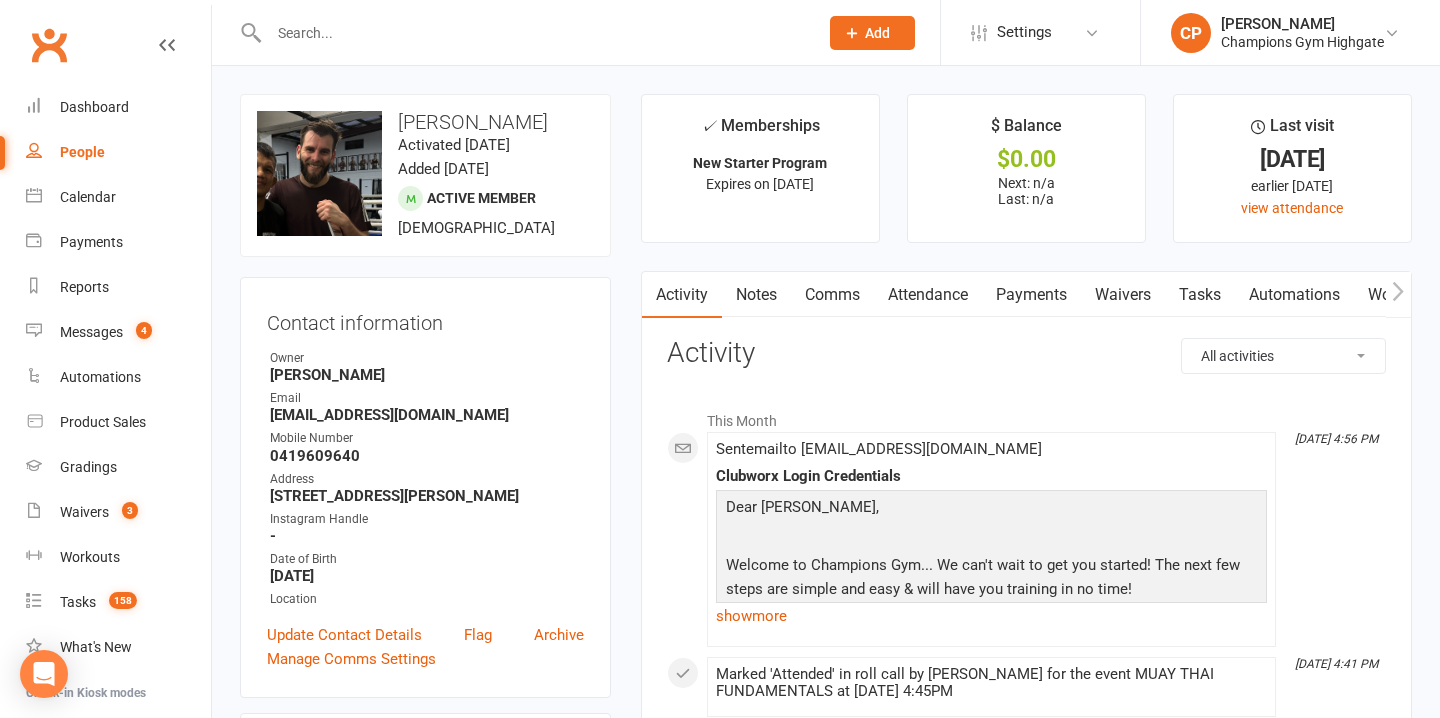 click at bounding box center [533, 33] 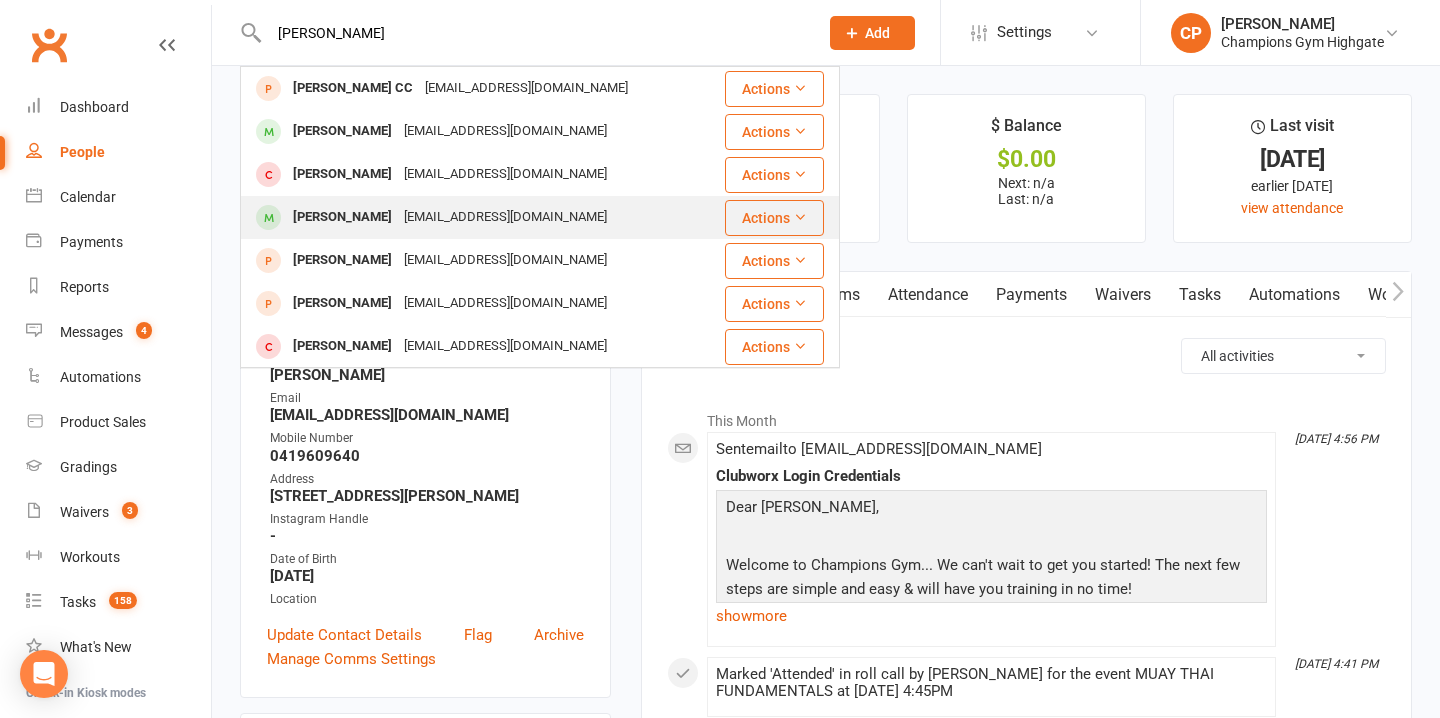 type on "[PERSON_NAME]" 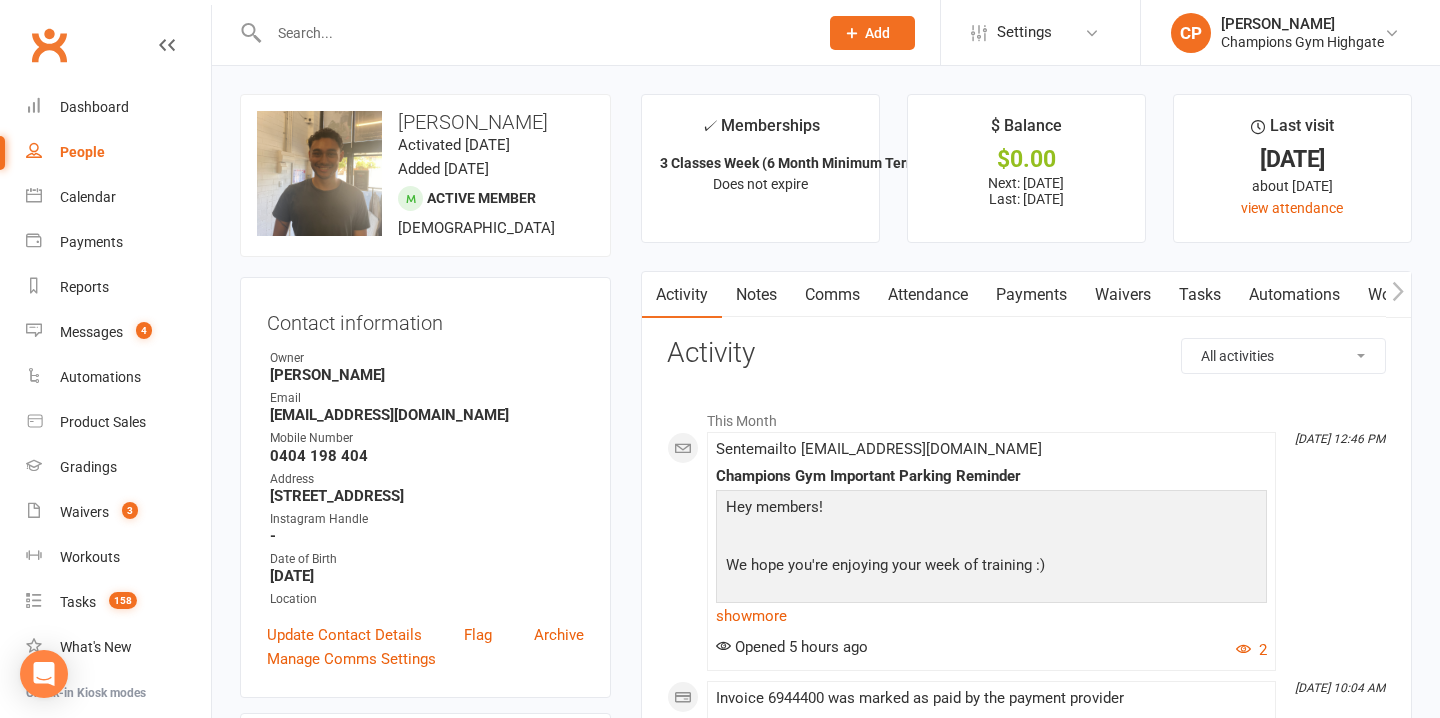 click on "Waivers" at bounding box center [1123, 295] 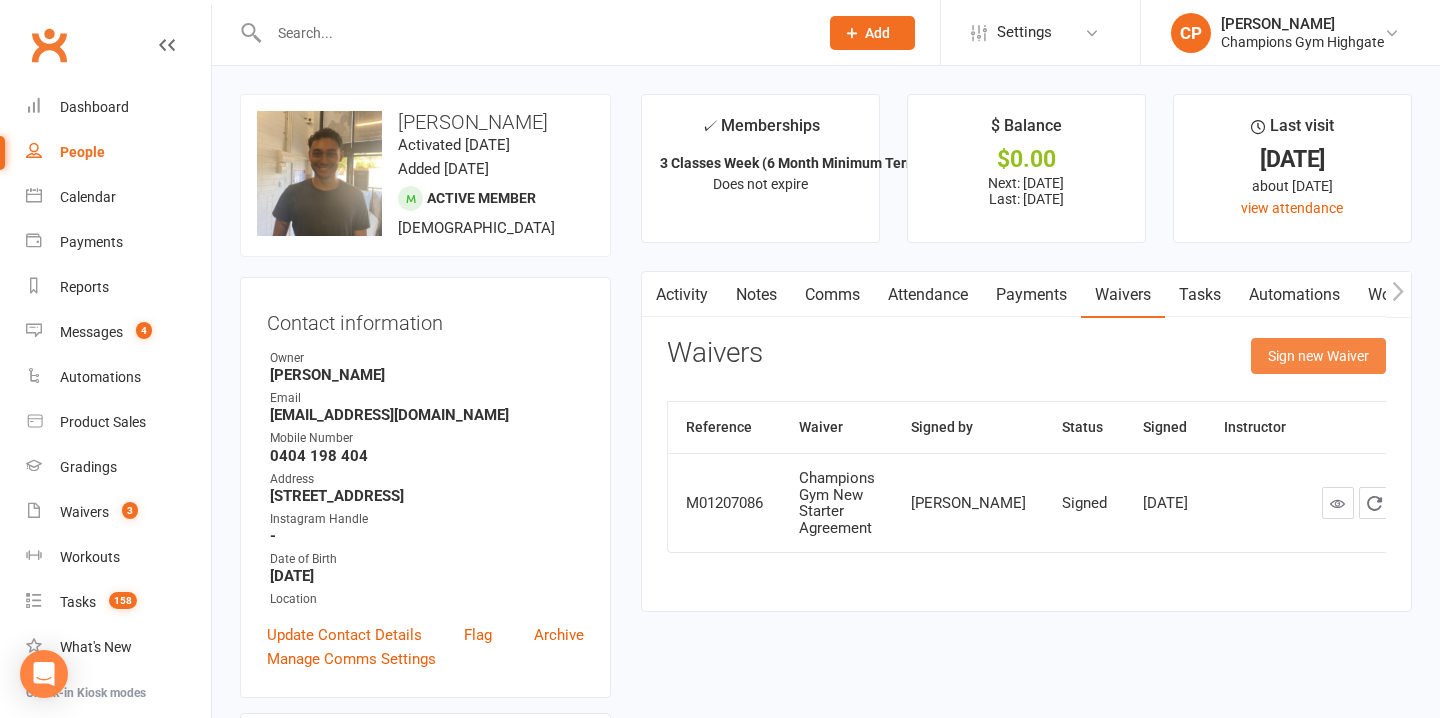 click on "Sign new Waiver" at bounding box center [1318, 356] 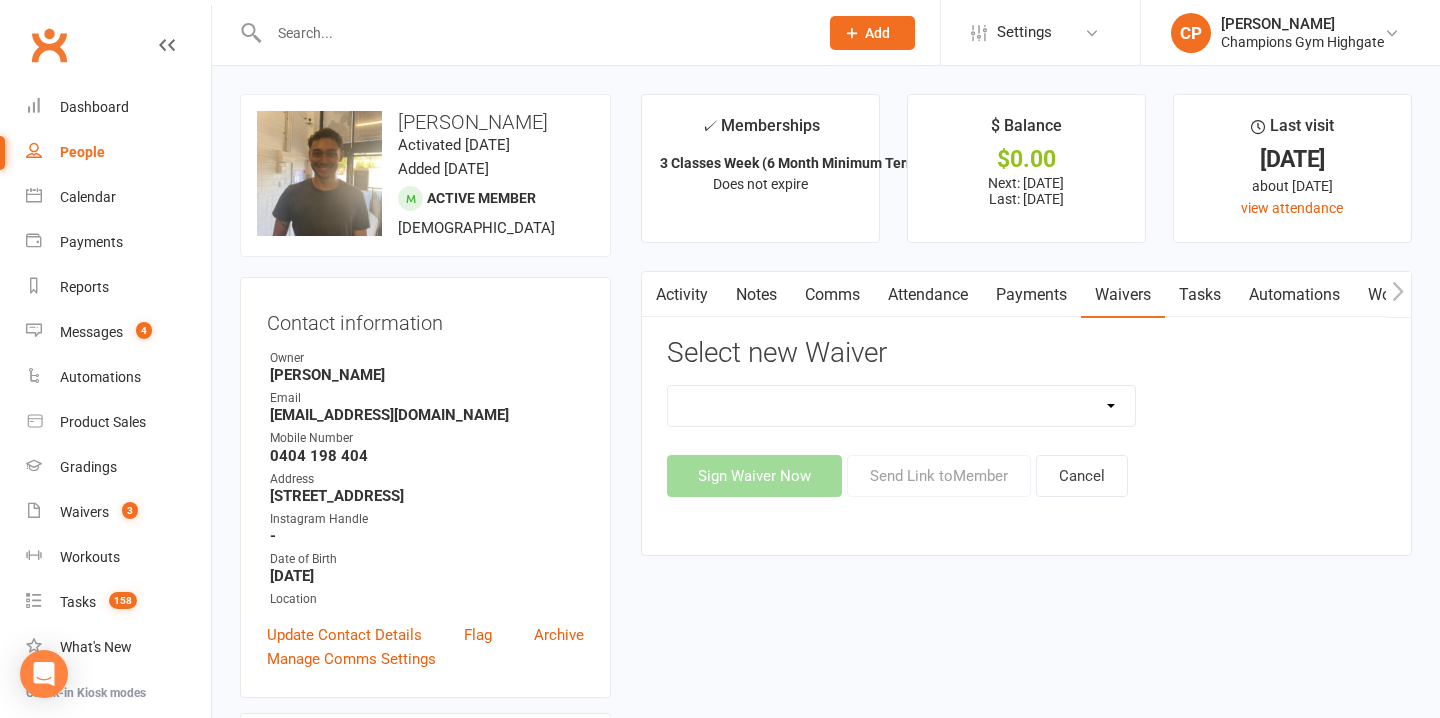 click on "Casual Waiver - First Timers Casual Waiver (STAFF ONLY) Champions Gym Cancellation Form Champions Gym Change of Payment Form Champions Gym Class Pass Terms, Conditions & Waiver of Liability Champions Gym Feedback Form - Sorry to see you go! Champions Gym Membership Agreement Champions Gym Membership Variation Form Champions Gym New Starter Agreement Champions Gym Pty Ltd – 7-Day Free Trial Waiver & Release of Liability Champions Gym Suspension Form ***DO NOT USE Champions Gym Membership Agreement (YOUTH) ***DO NOT USE Champions Gym Membership Variation Form - YOUTH ***DO NOT USE Champions Gym New Starter Agreement (YOUTH) Hitout Event Participant Commitment Agreement" at bounding box center [902, 406] 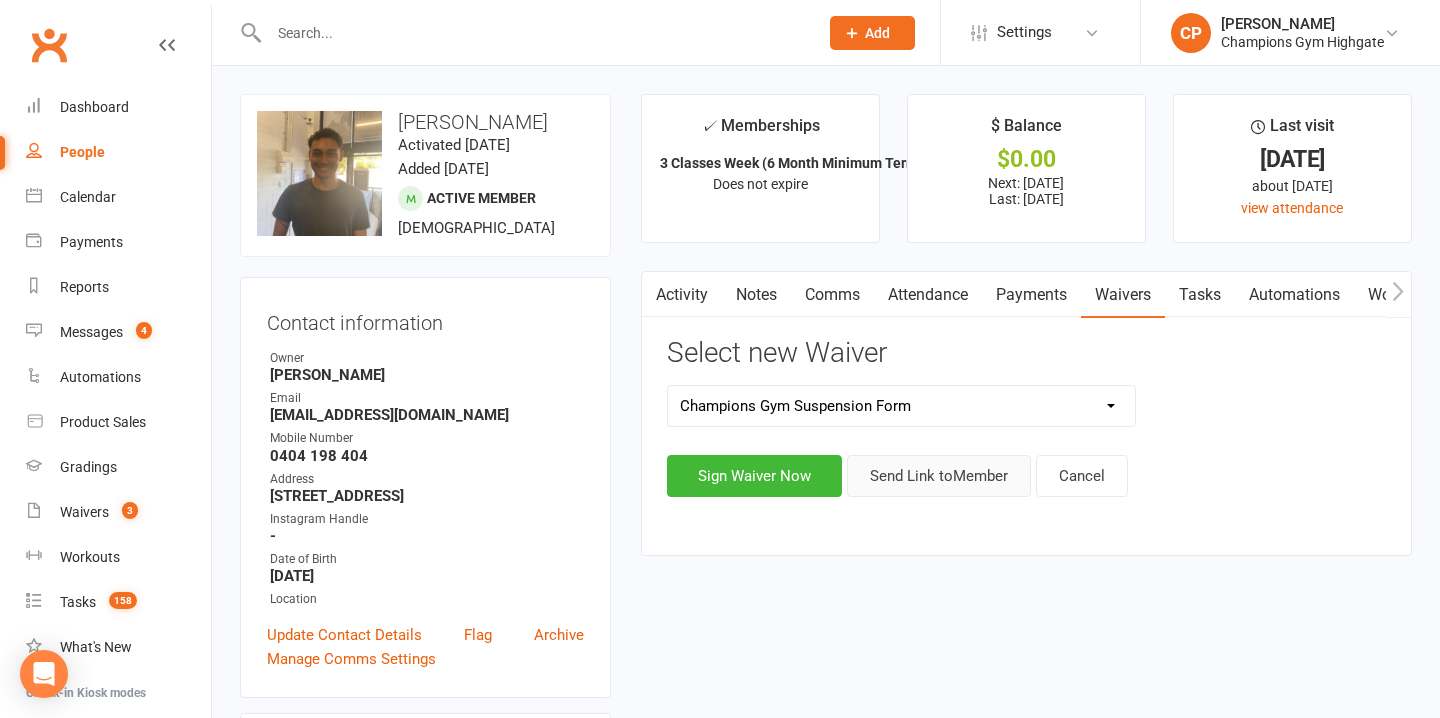 click on "Send Link to  Member" at bounding box center (939, 476) 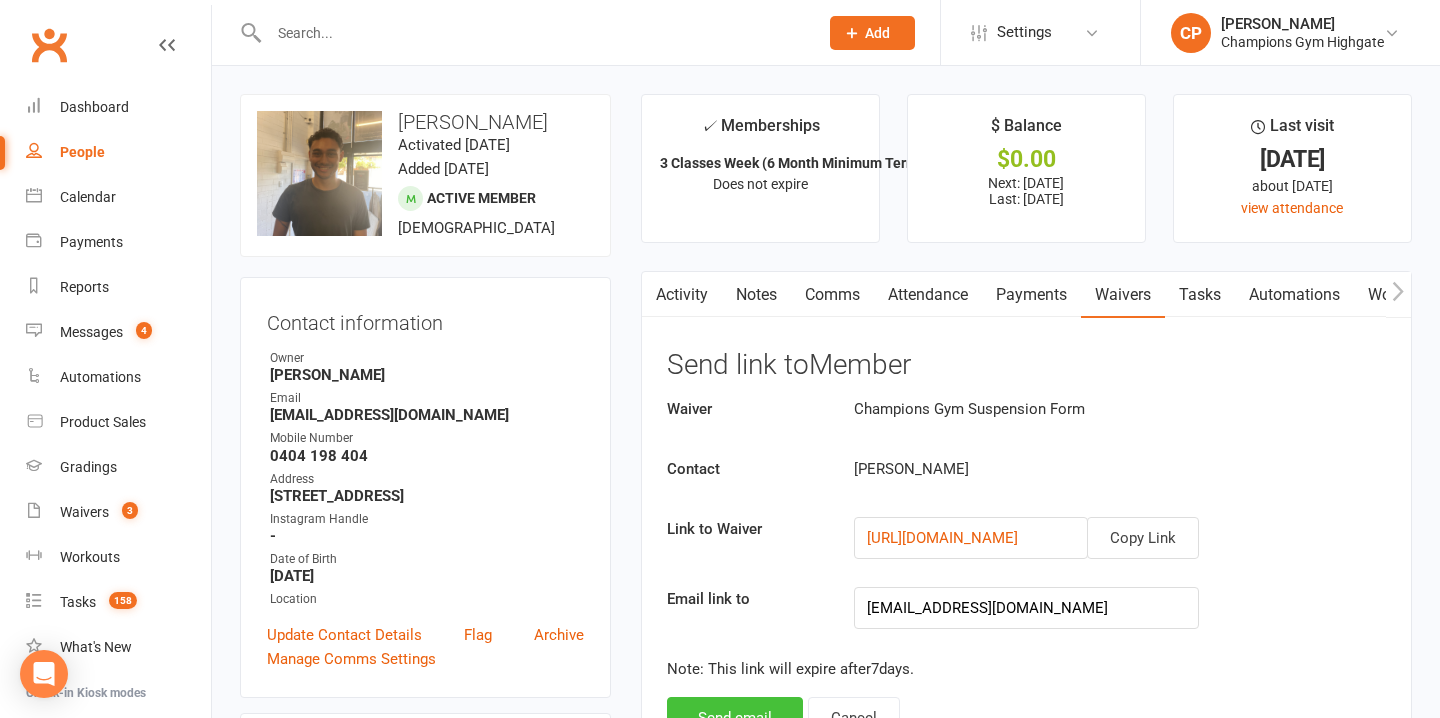 click on "Send email" at bounding box center [735, 718] 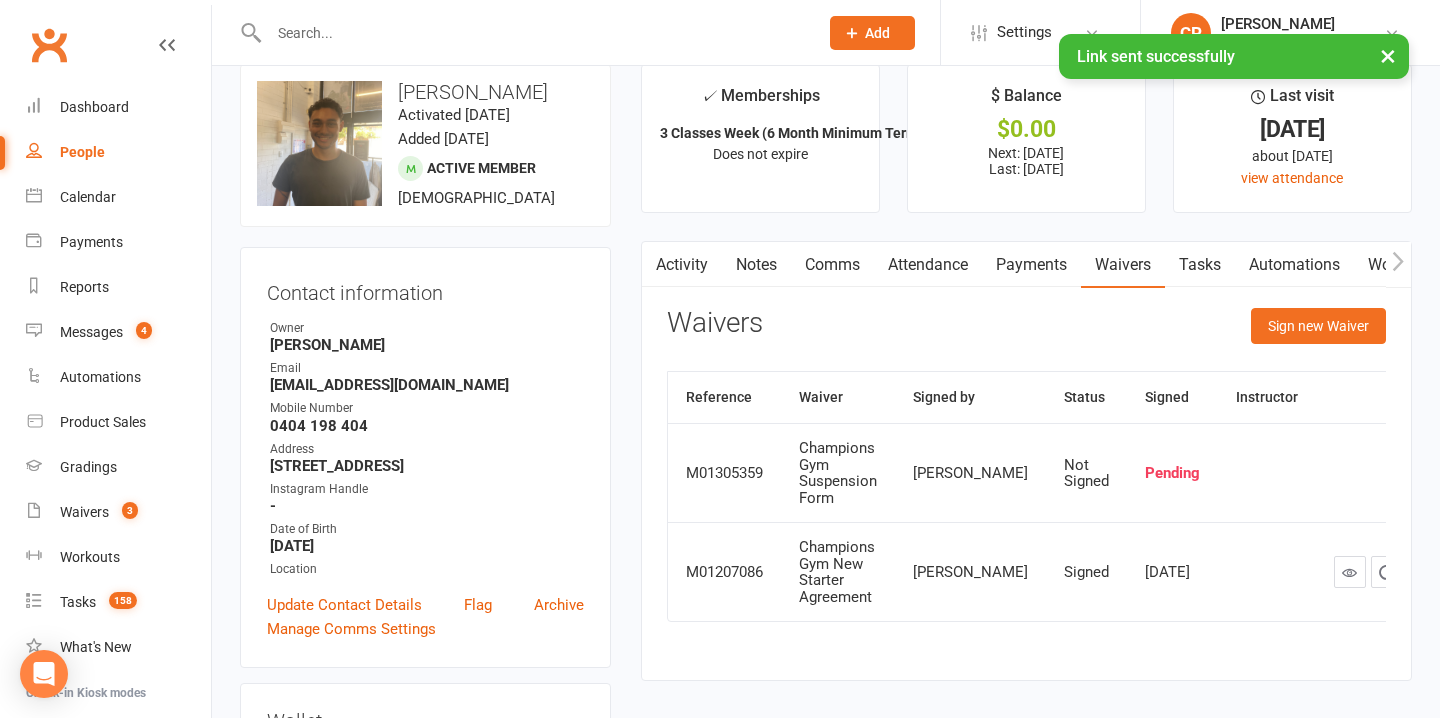 scroll, scrollTop: 0, scrollLeft: 0, axis: both 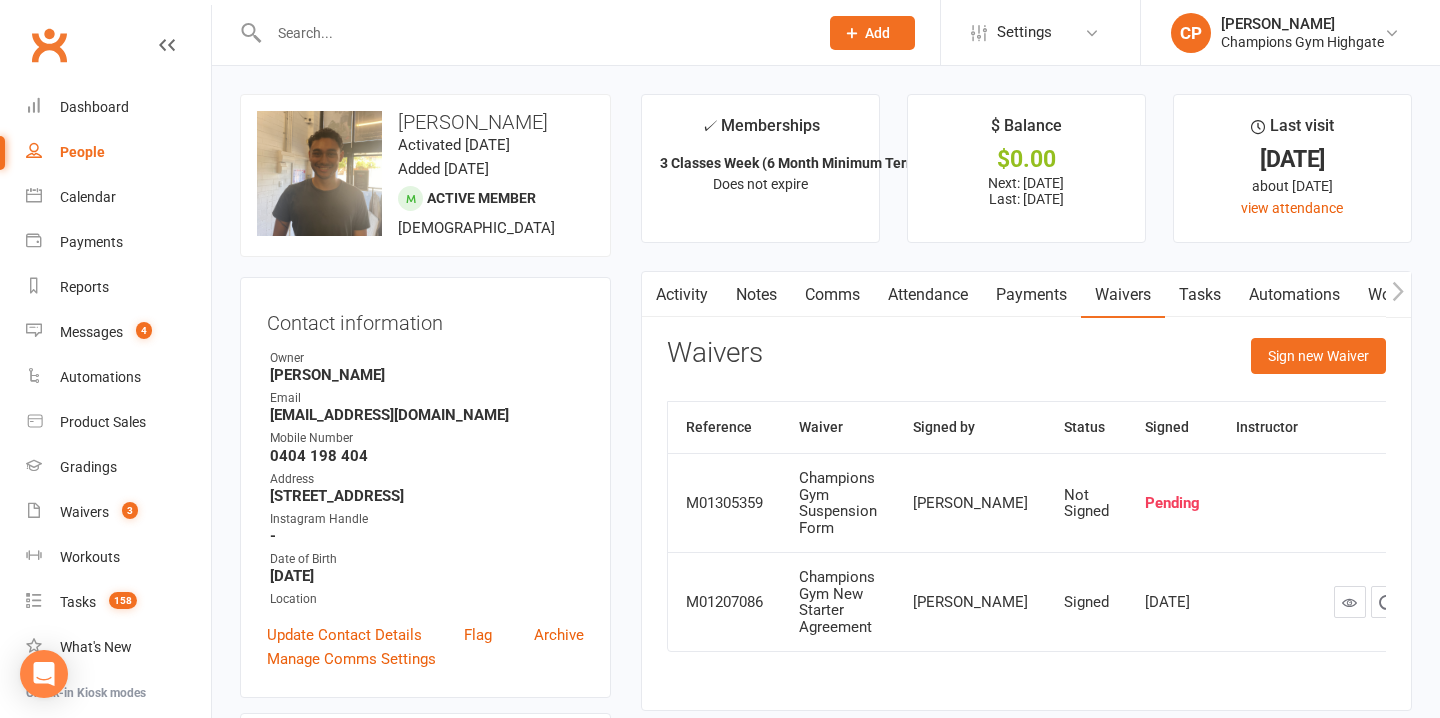 click at bounding box center [533, 33] 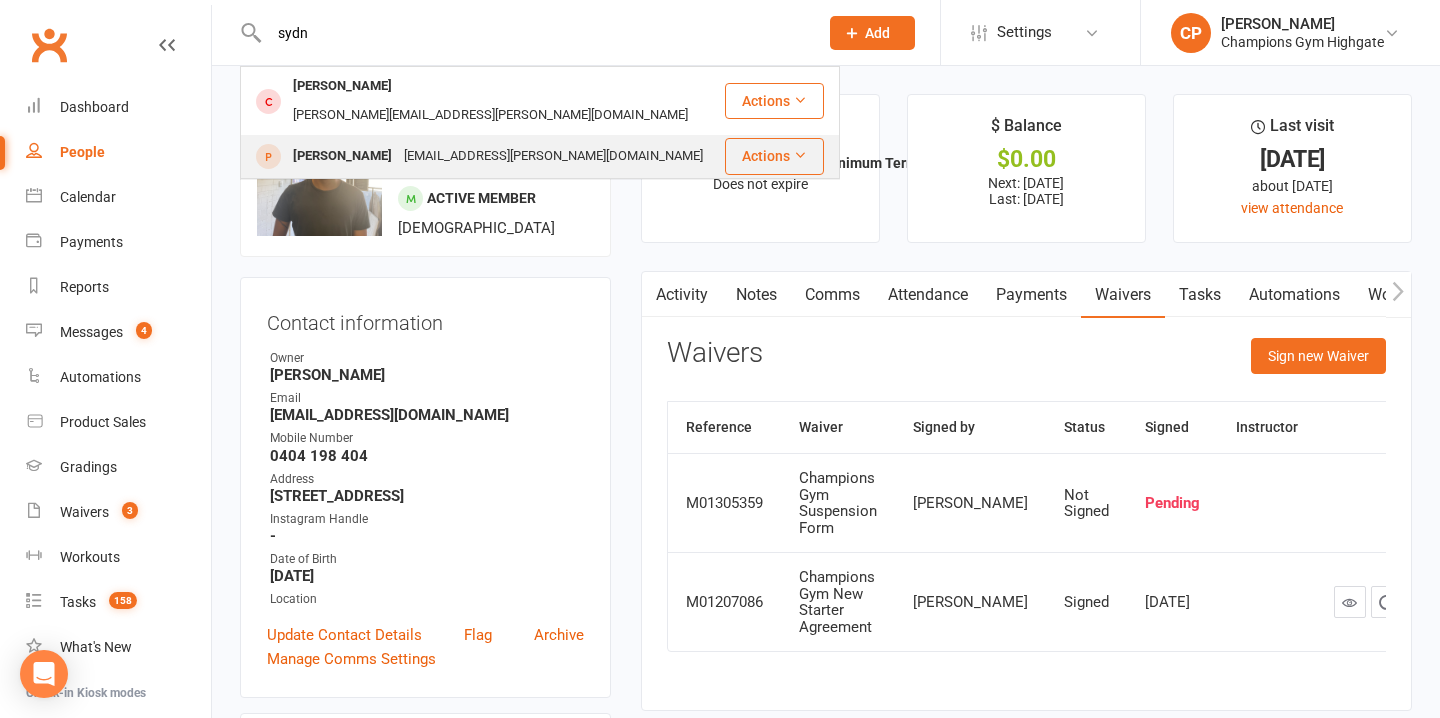 type on "sydn" 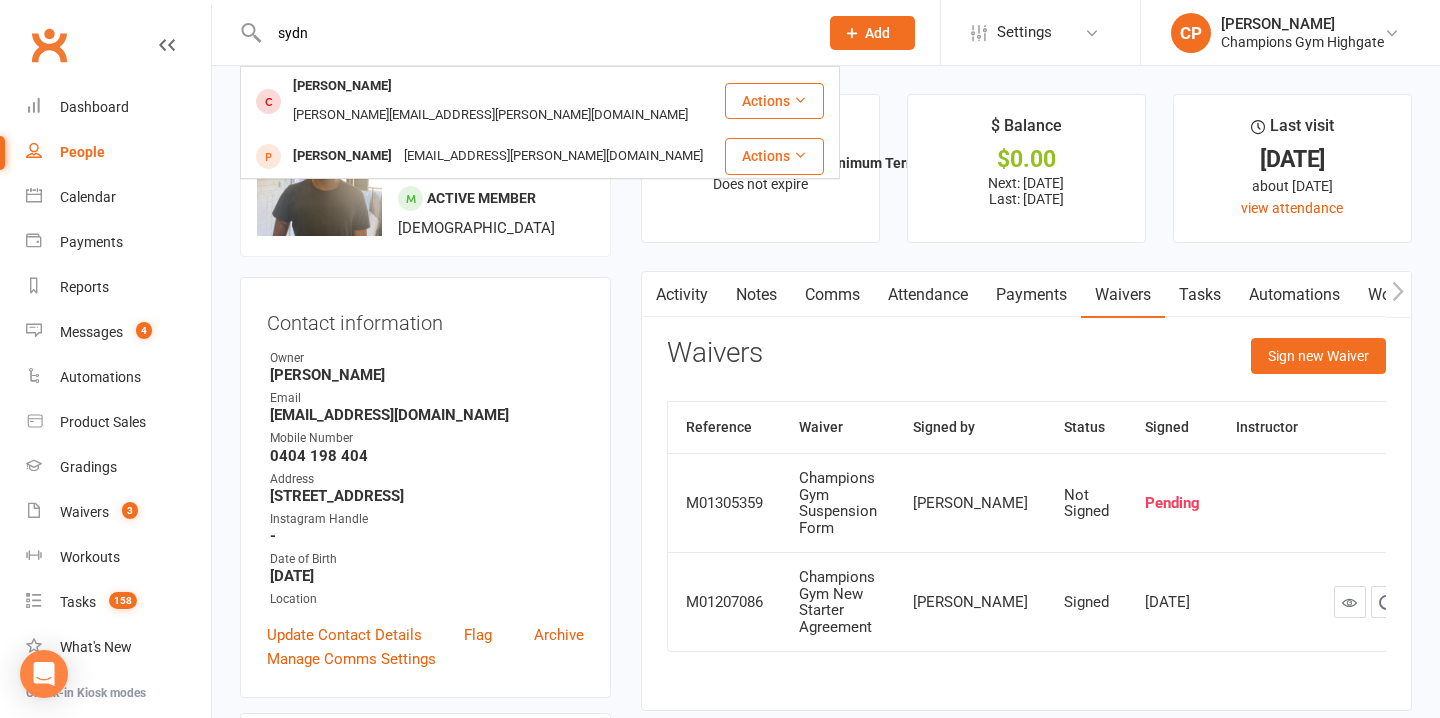 type 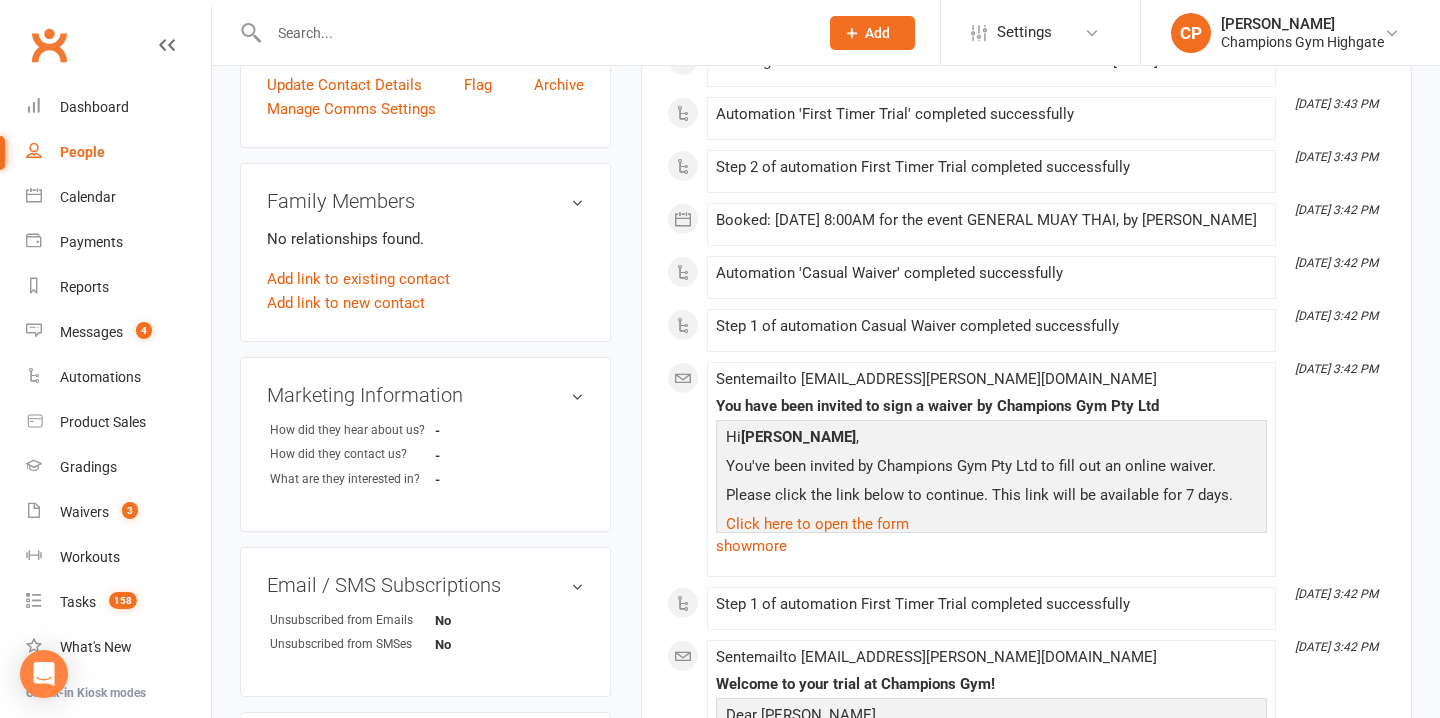 scroll, scrollTop: 523, scrollLeft: 0, axis: vertical 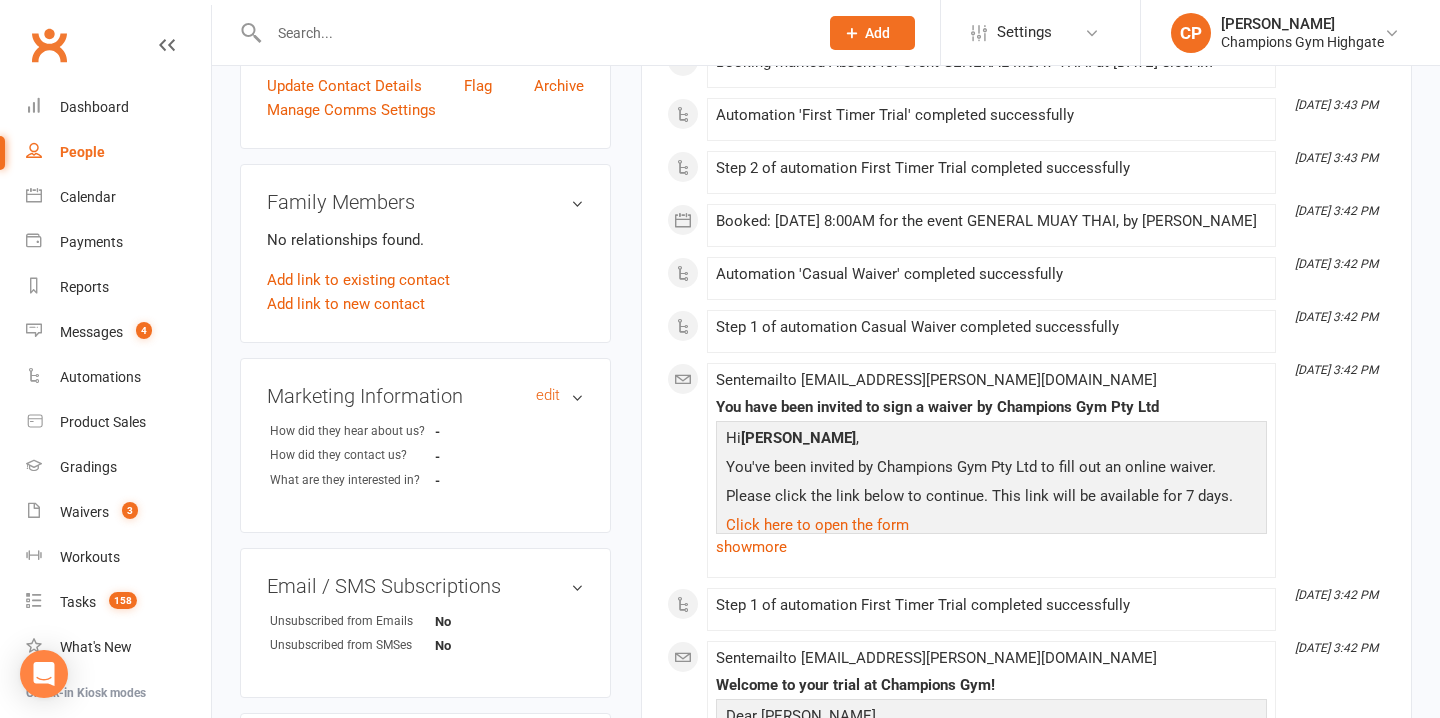 click on "Marketing Information  edit" at bounding box center (425, 396) 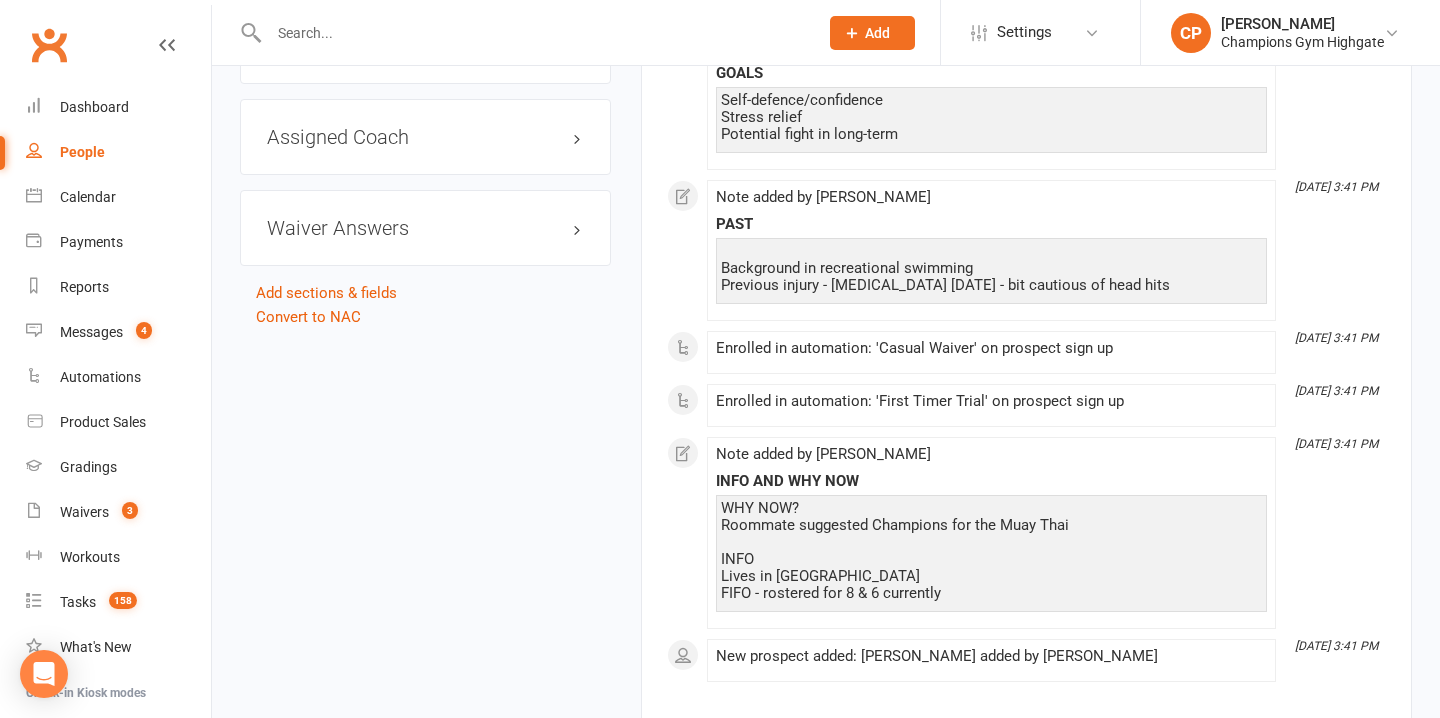 scroll, scrollTop: 1612, scrollLeft: 0, axis: vertical 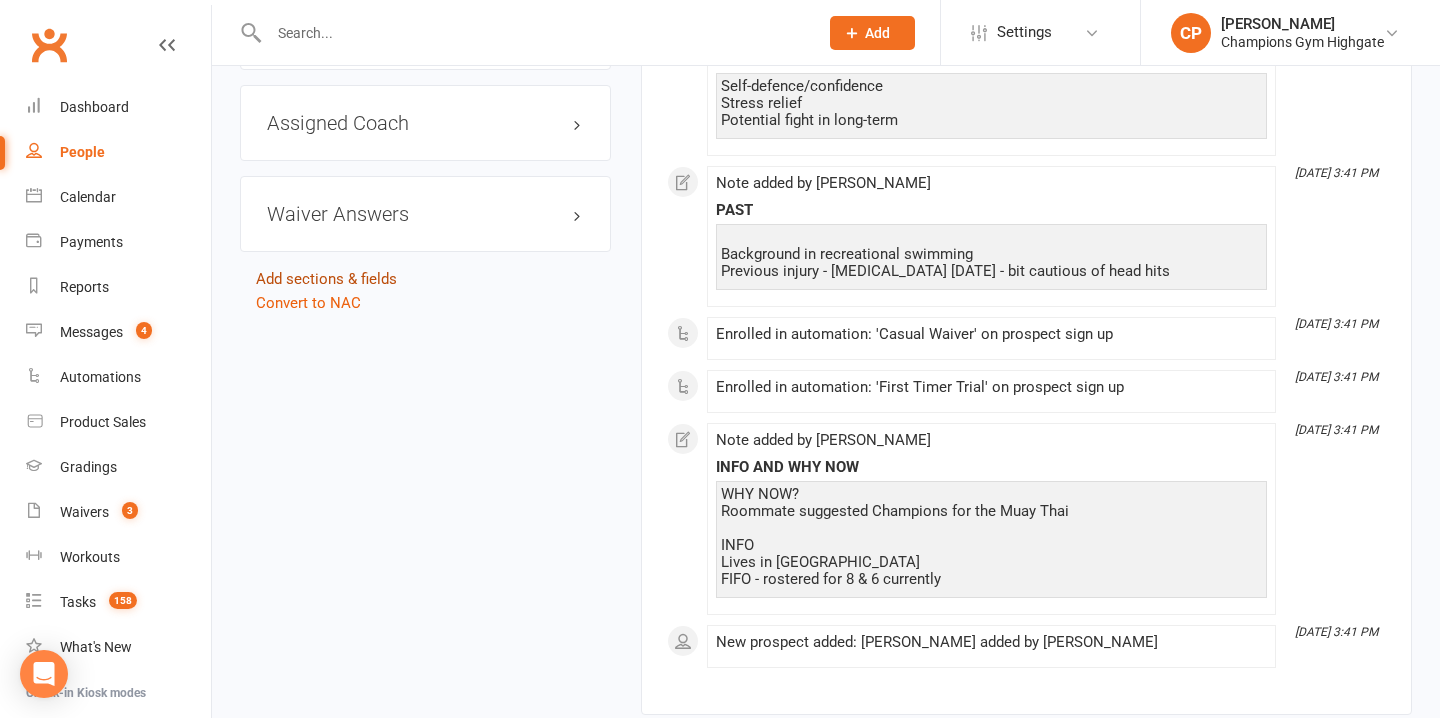 click on "Add sections & fields" at bounding box center [326, 279] 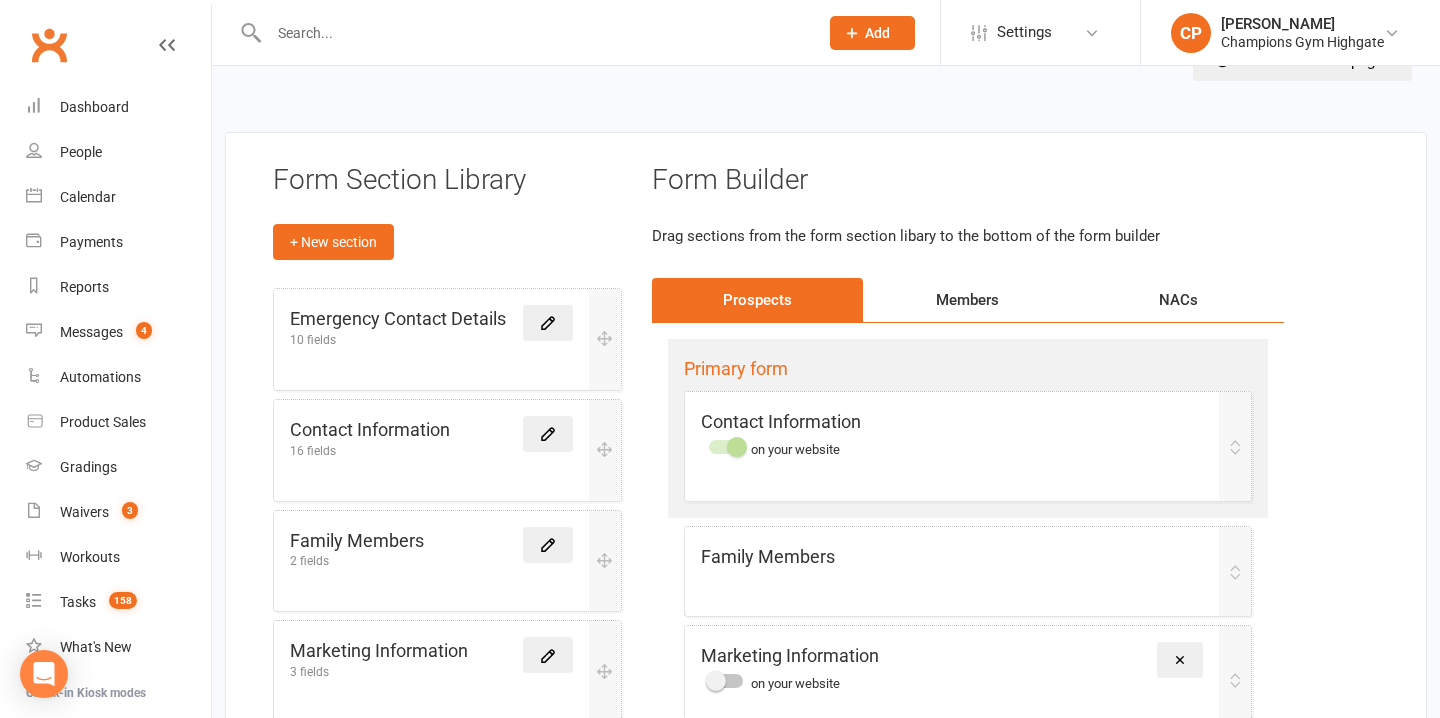scroll, scrollTop: 0, scrollLeft: 0, axis: both 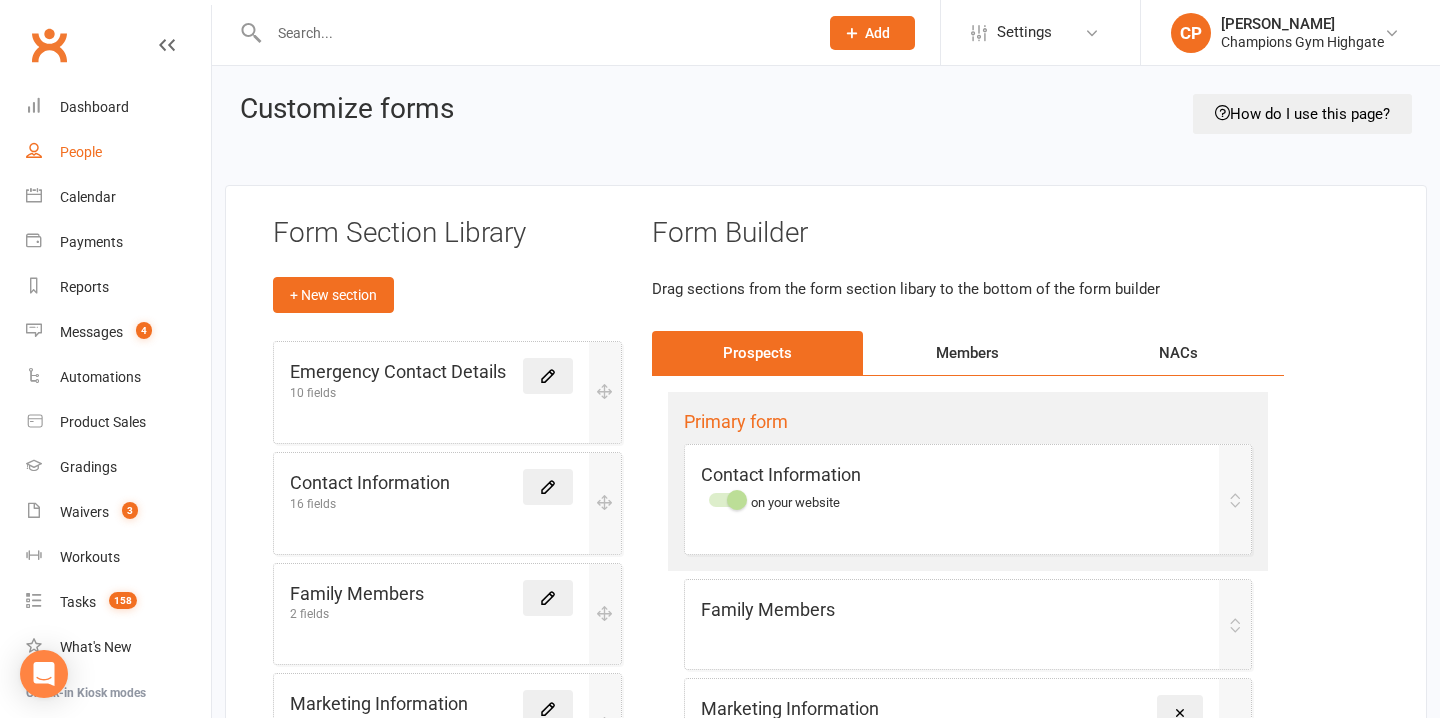 click on "People" at bounding box center (118, 152) 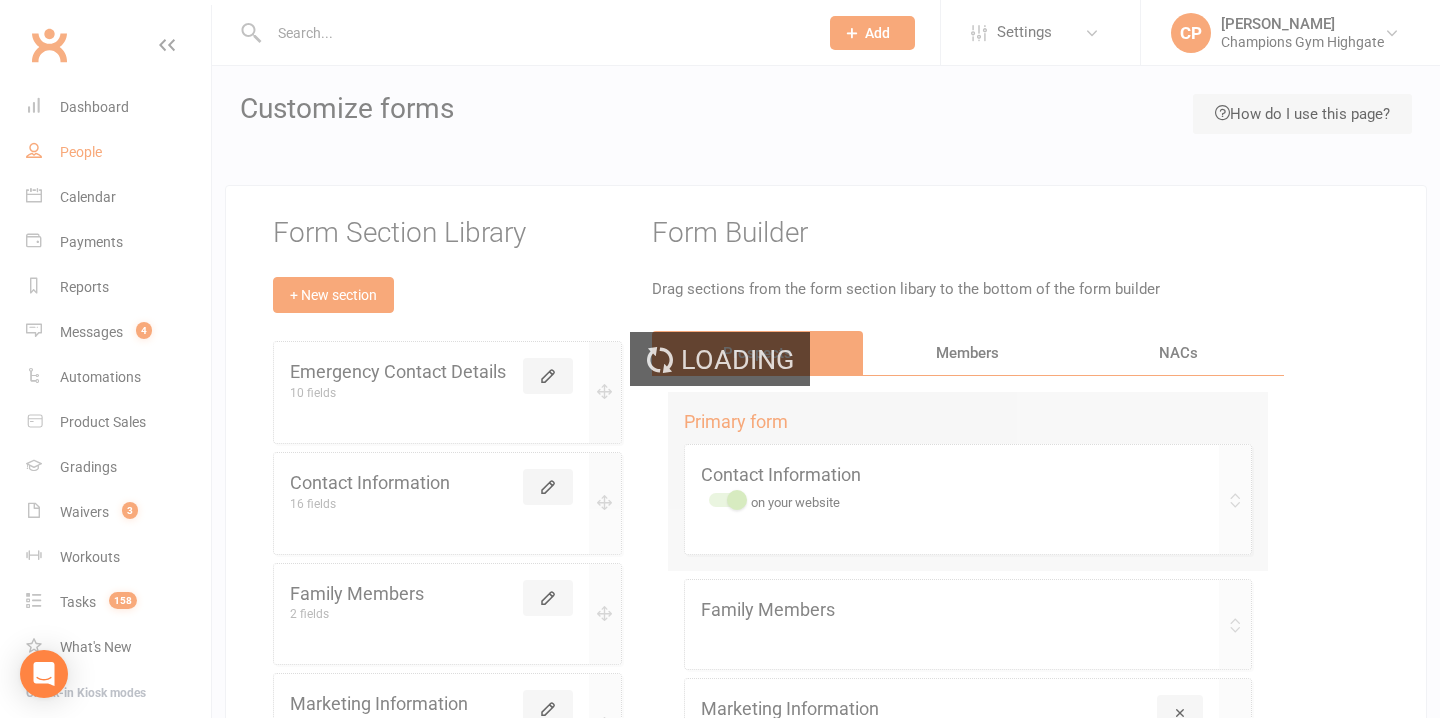 select on "50" 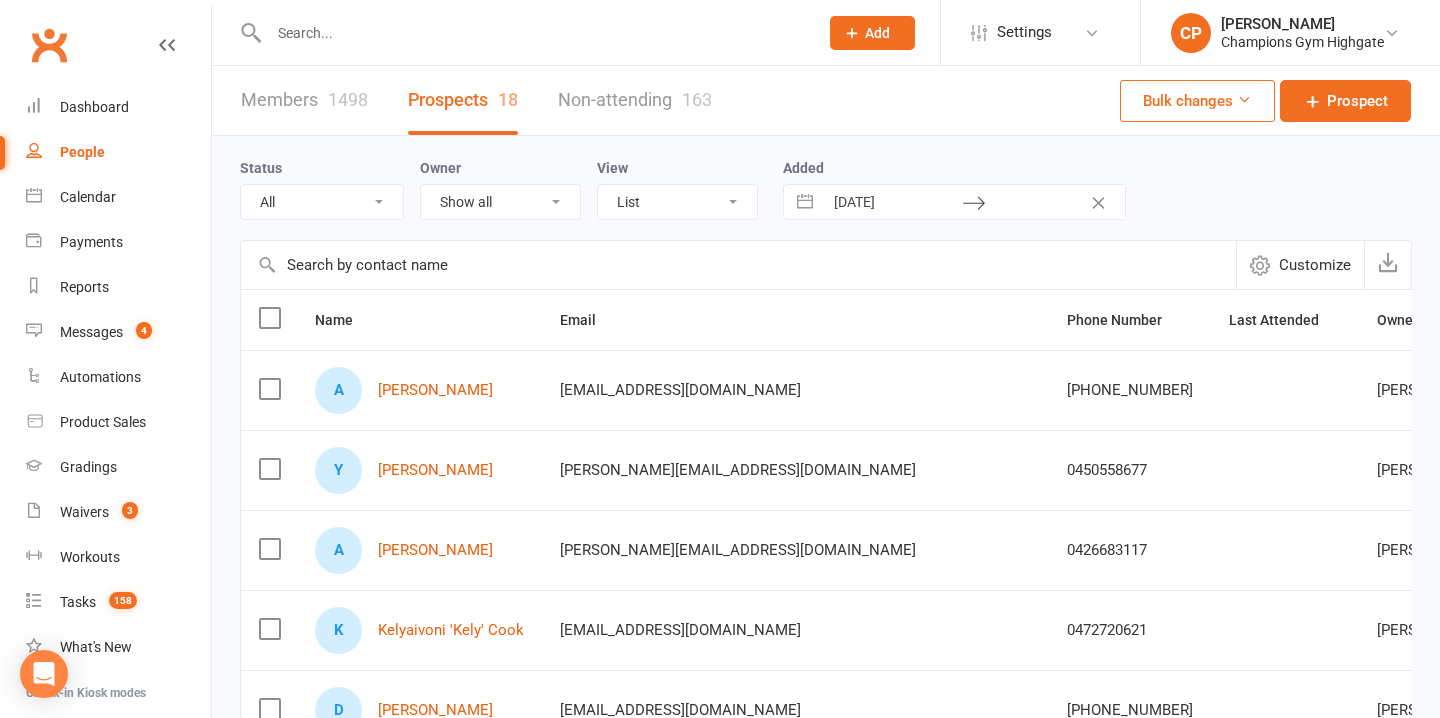 click at bounding box center [522, 32] 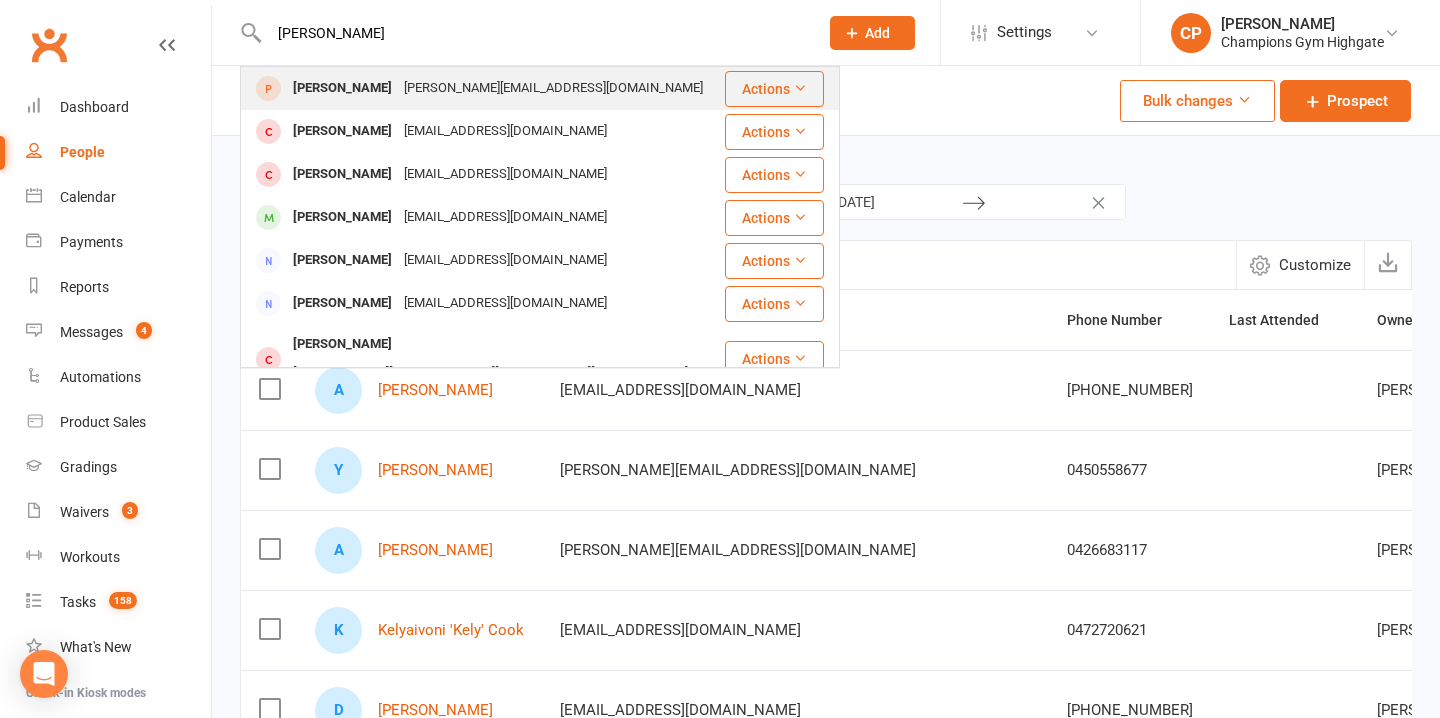 type on "alexandre" 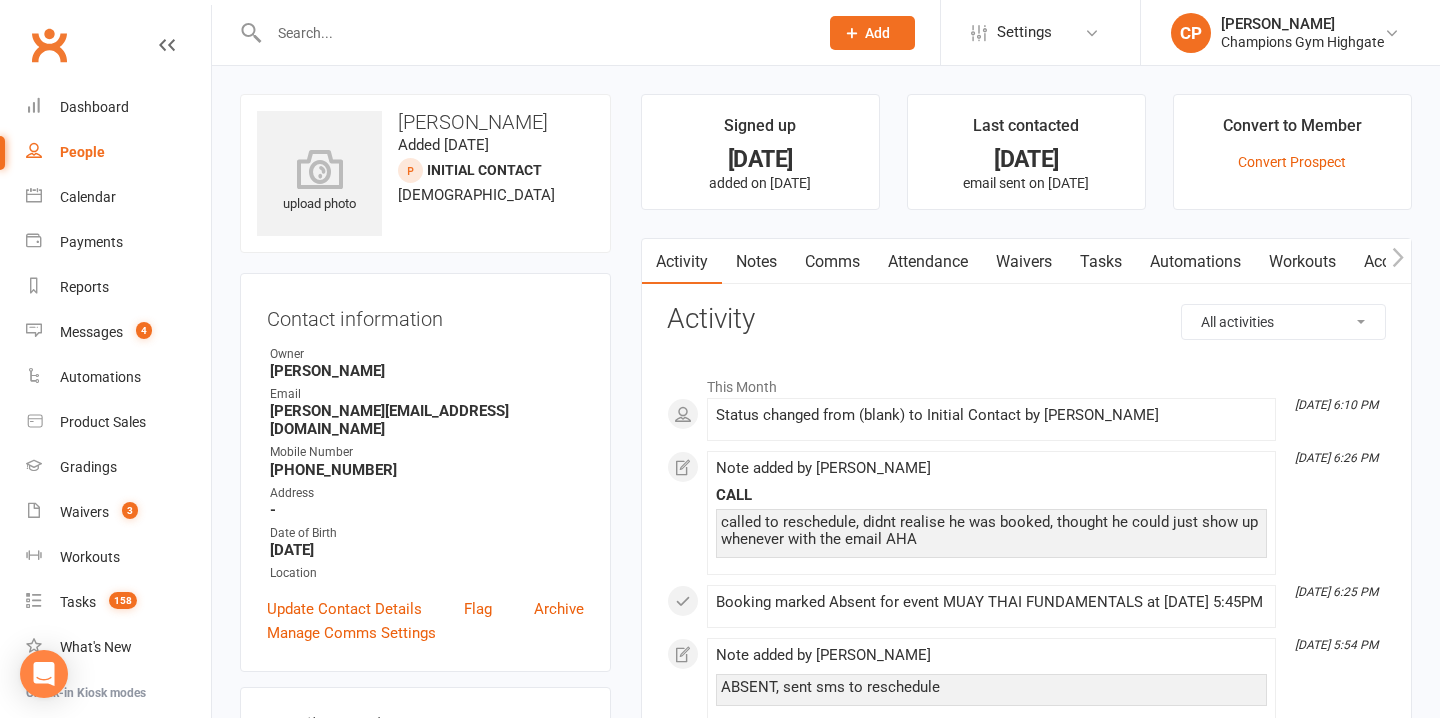 click at bounding box center [533, 33] 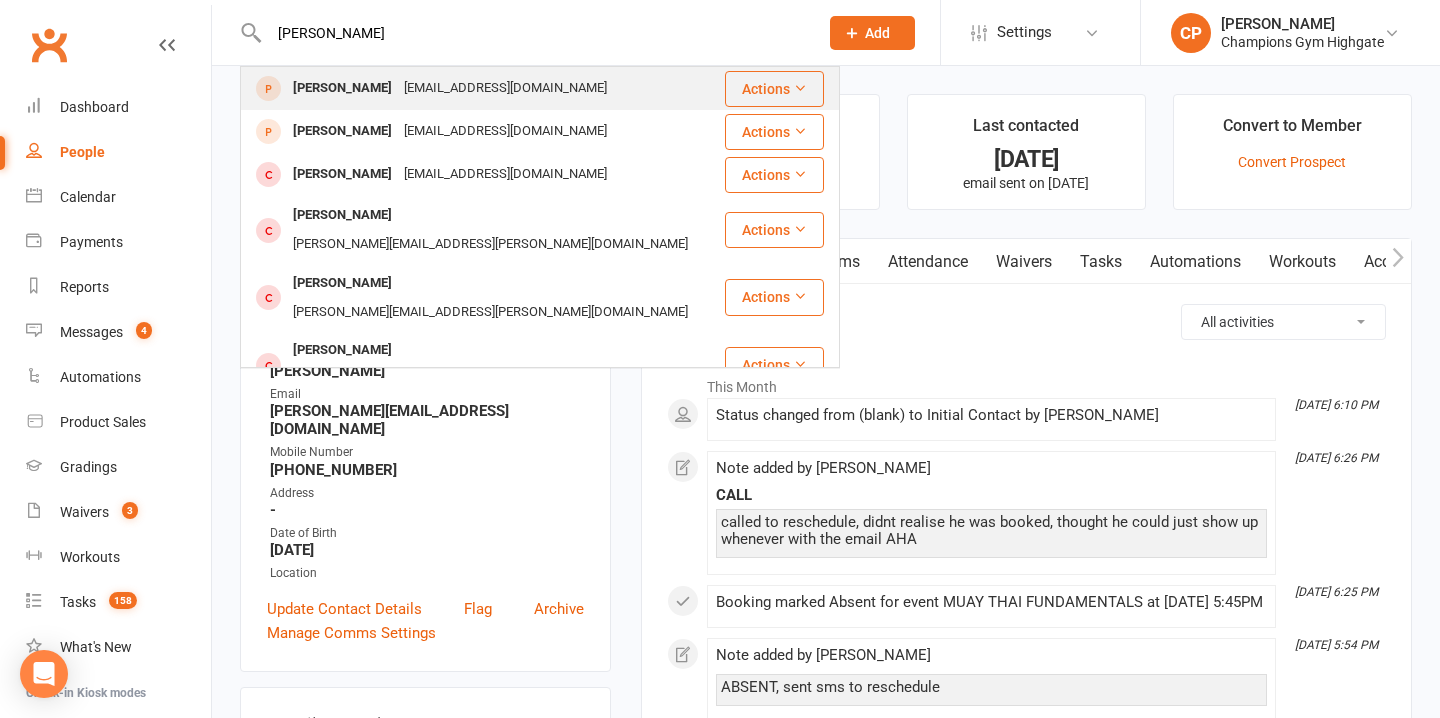 type on "adam man" 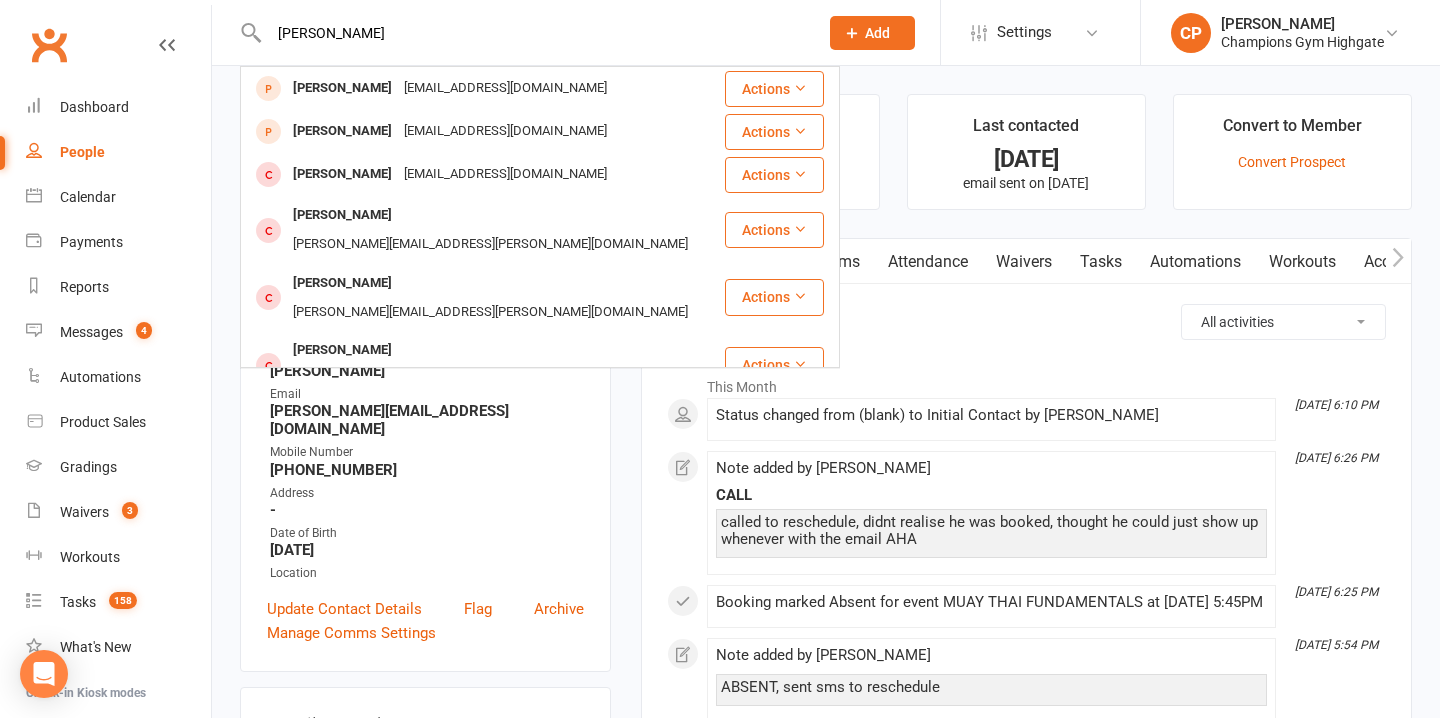 type 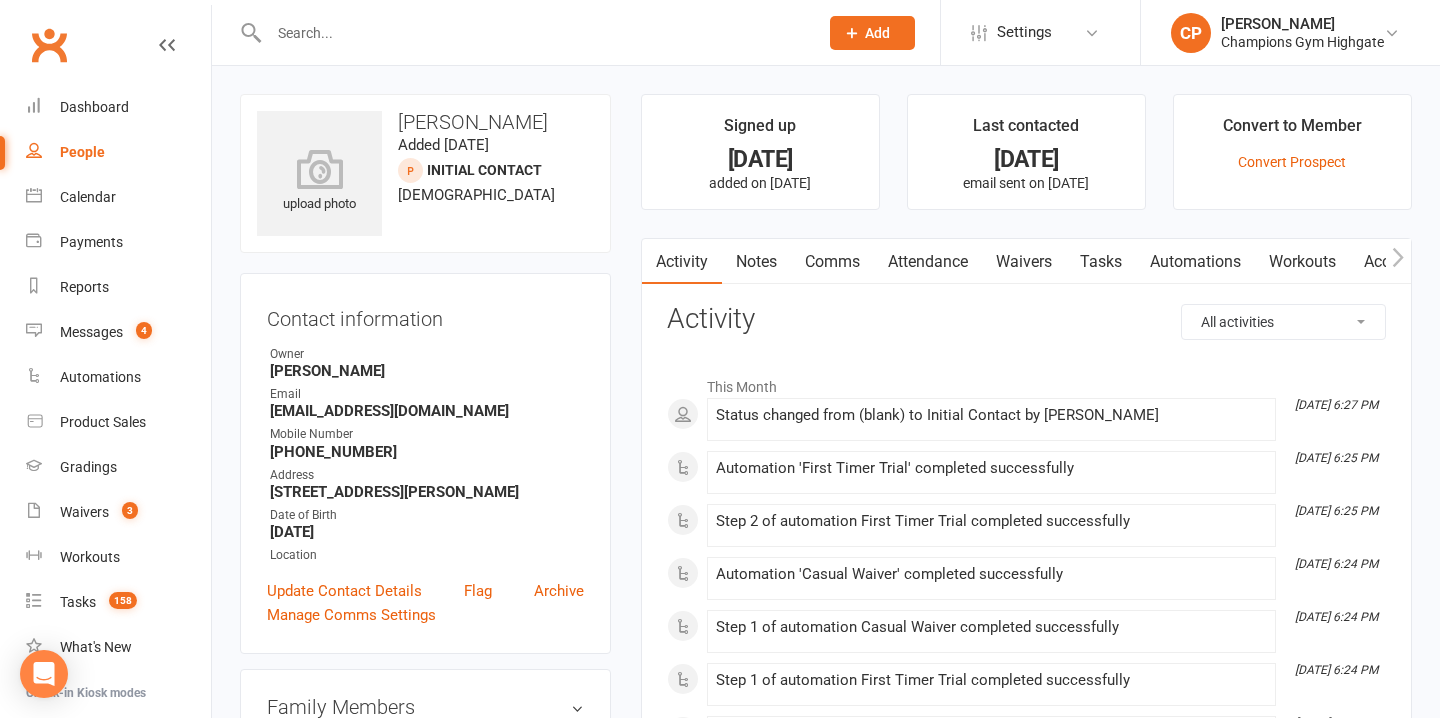click on "Waivers" at bounding box center (1024, 262) 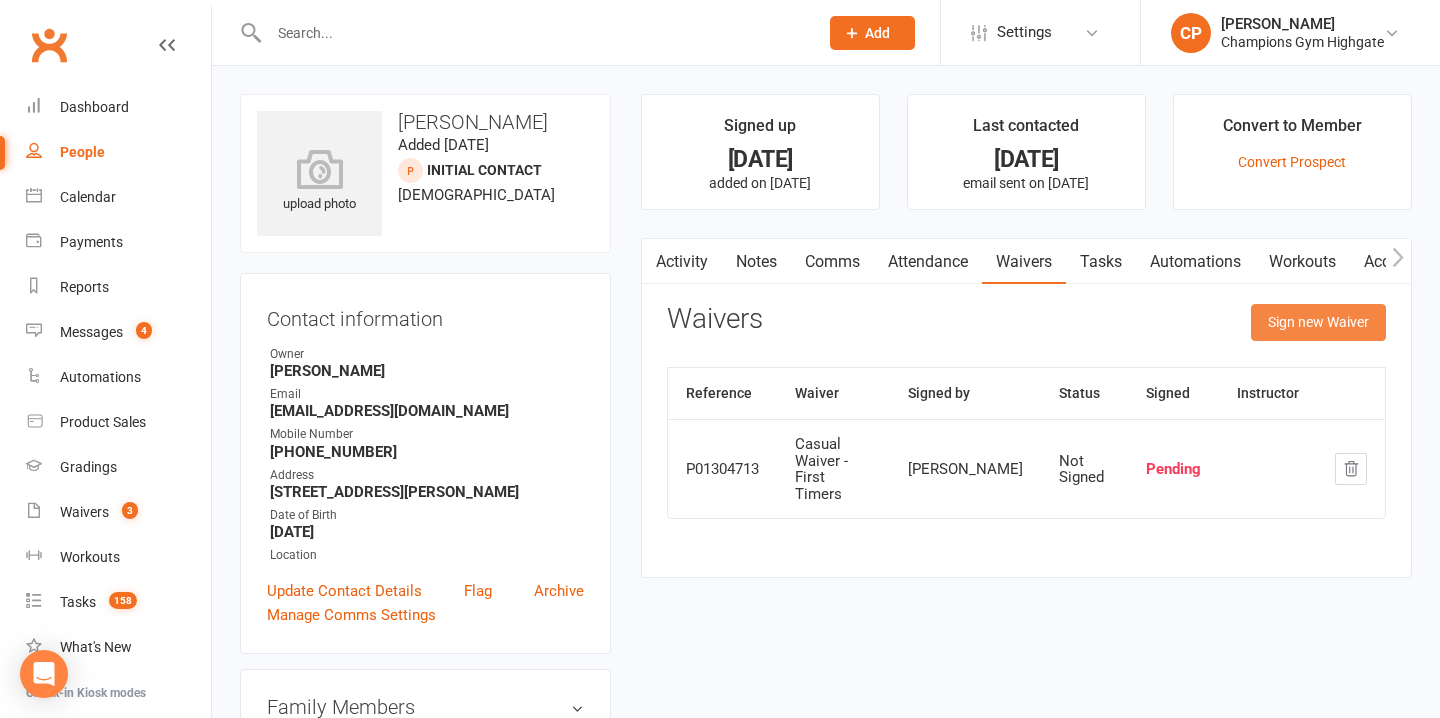 click on "Sign new Waiver" at bounding box center [1318, 322] 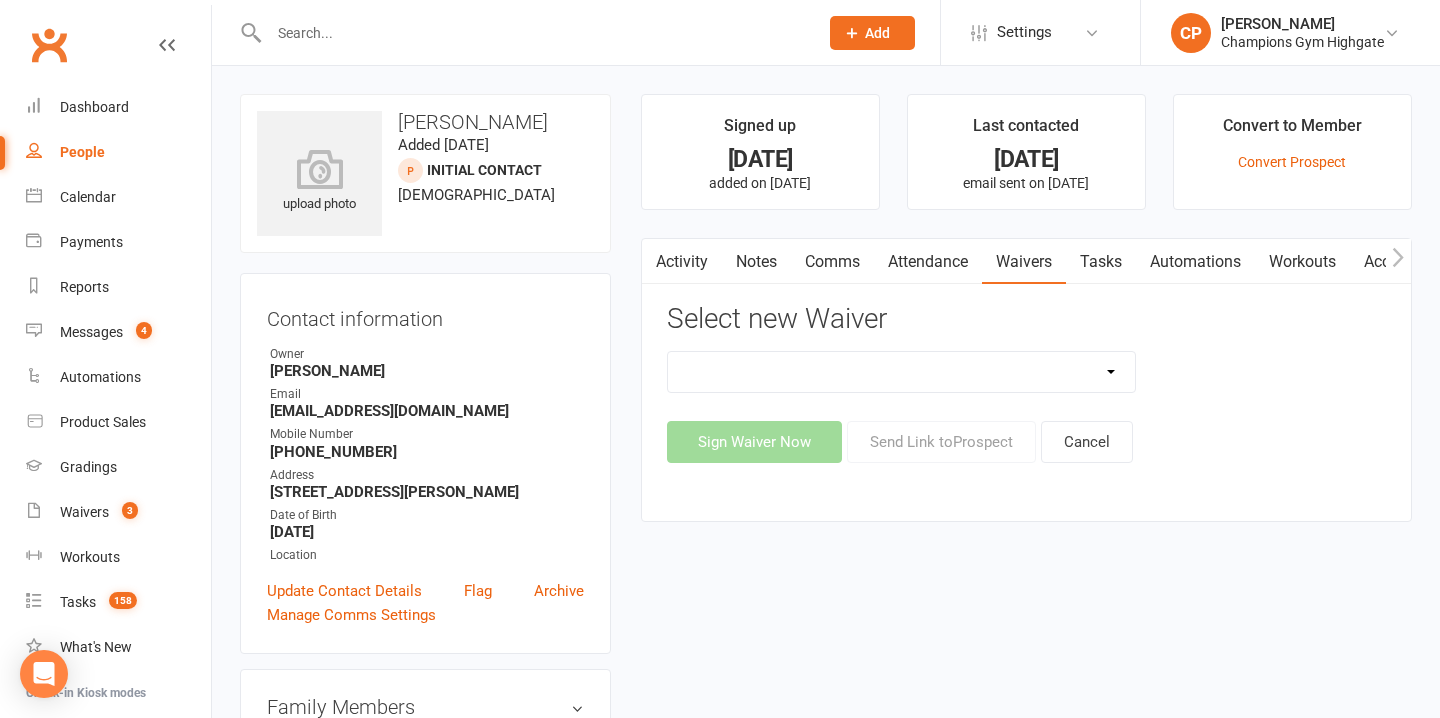 click on "Casual Waiver - First Timers Casual Waiver (STAFF ONLY) Champions Gym Cancellation Form Champions Gym Change of Payment Form Champions Gym Class Pass Terms, Conditions & Waiver of Liability Champions Gym Feedback Form - Sorry to see you go! Champions Gym Membership Agreement Champions Gym Membership Variation Form Champions Gym New Starter Agreement Champions Gym Pty Ltd – 7-Day Free Trial Waiver & Release of Liability Champions Gym Suspension Form ***DO NOT USE Champions Gym Membership Agreement (YOUTH) ***DO NOT USE Champions Gym Membership Variation Form - YOUTH ***DO NOT USE Champions Gym New Starter Agreement (YOUTH) Hitout Event Participant Commitment Agreement" at bounding box center (902, 372) 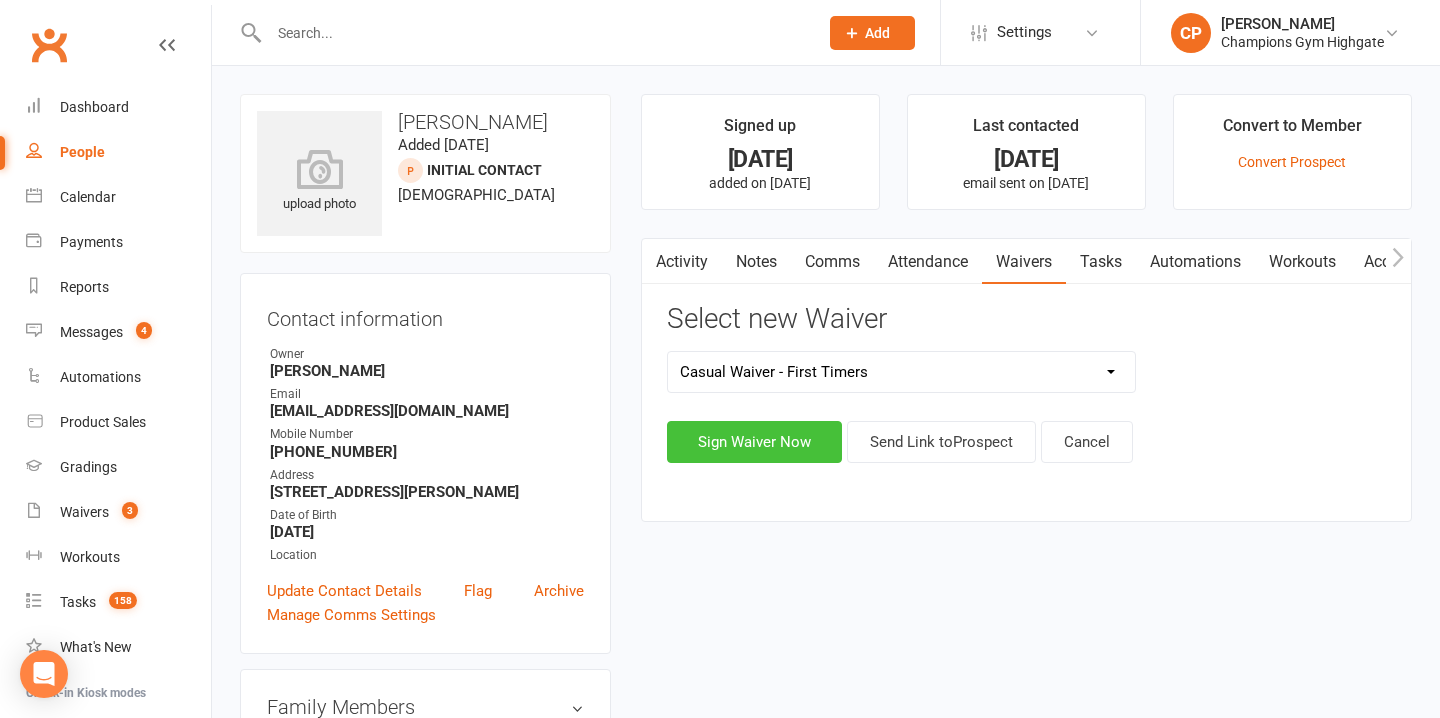 click on "Sign Waiver Now" at bounding box center (754, 442) 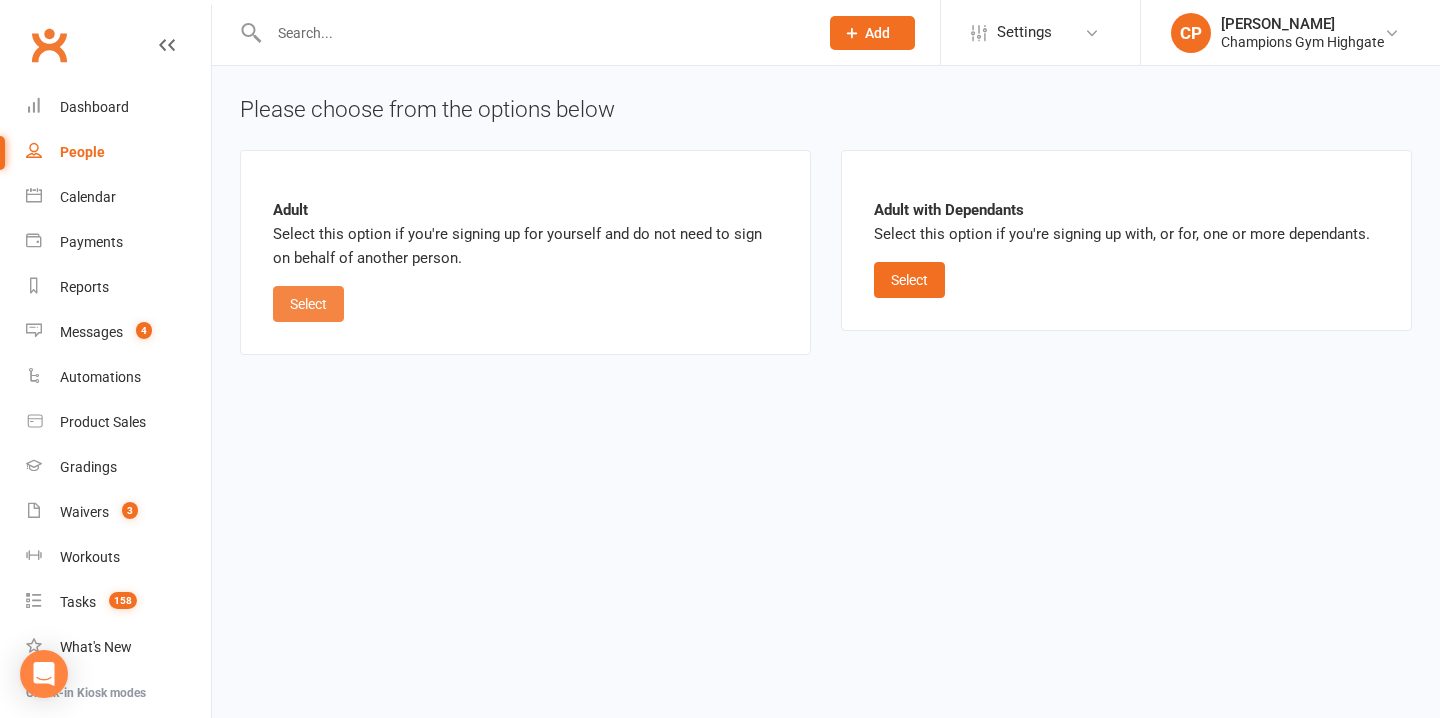 click on "Select" at bounding box center [308, 304] 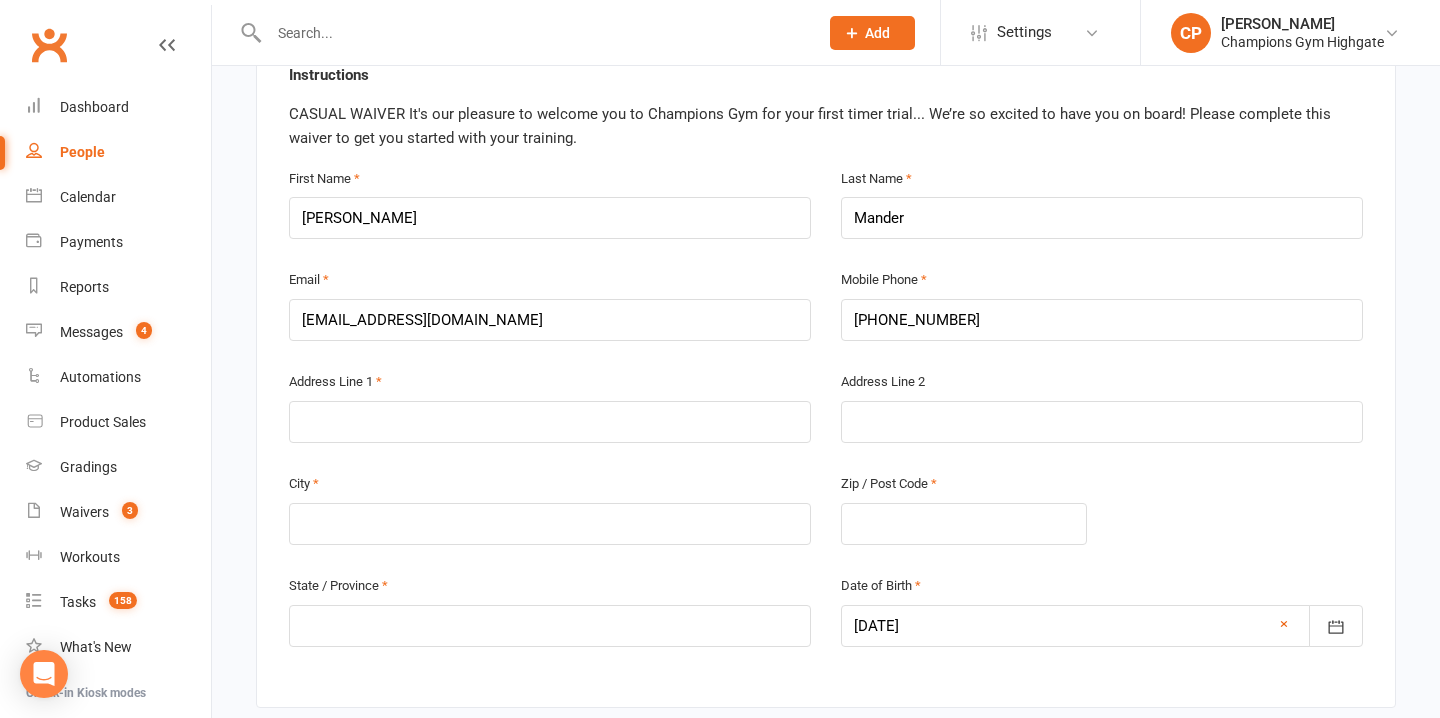 scroll, scrollTop: 458, scrollLeft: 0, axis: vertical 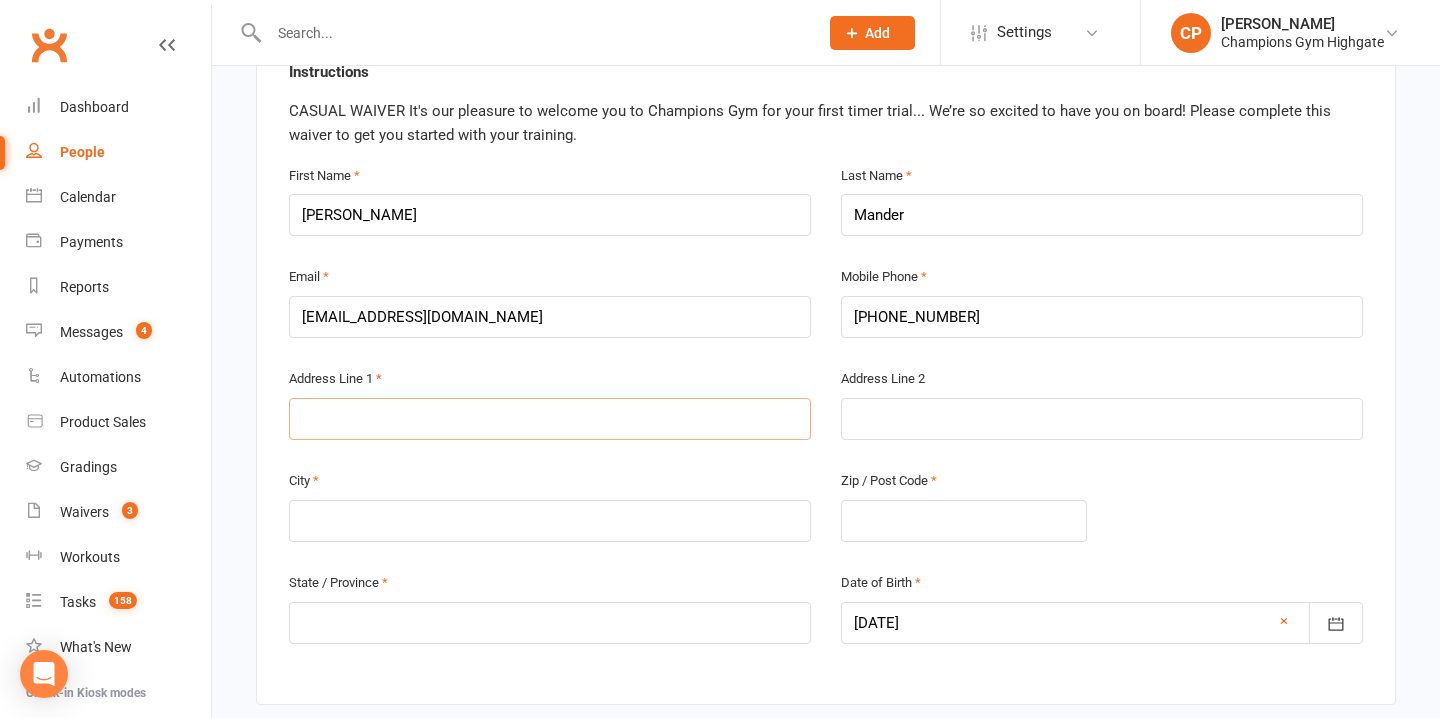click at bounding box center [550, 419] 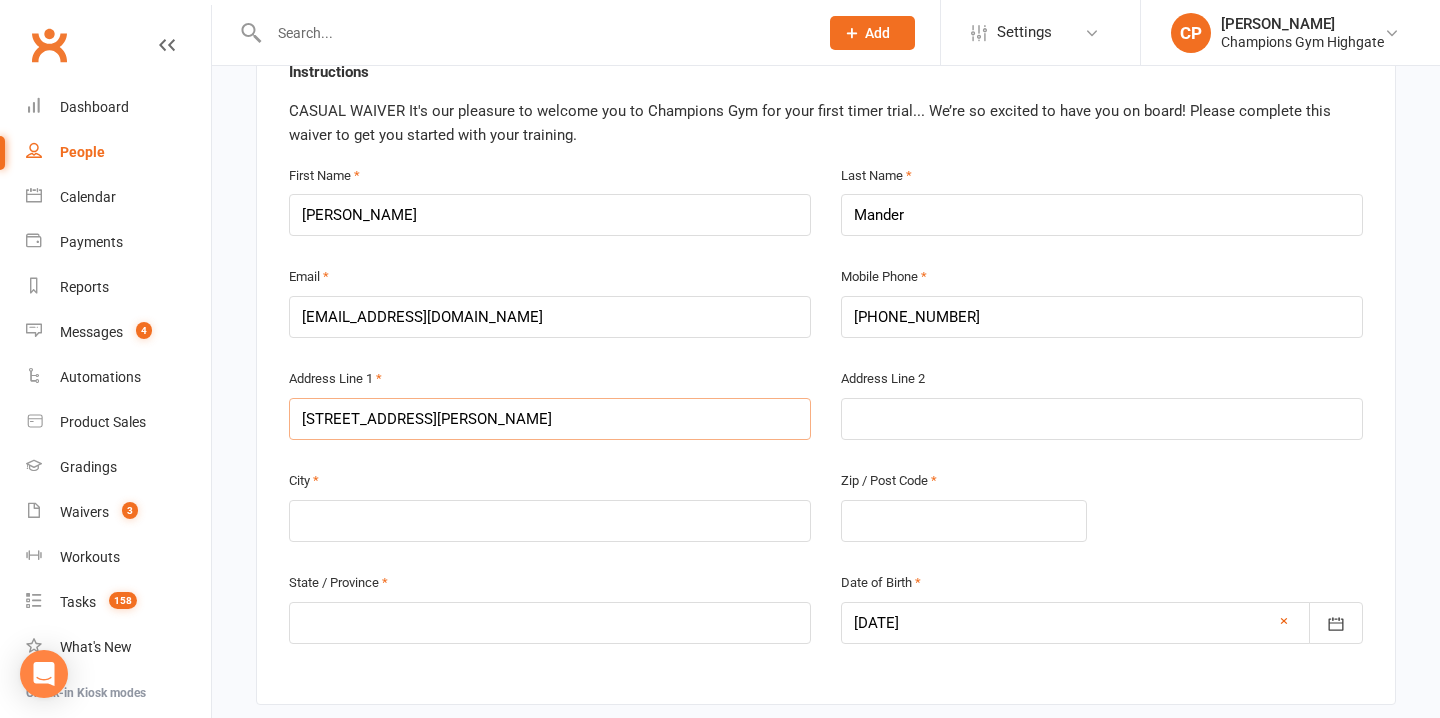 type on "19/63 Bennett St" 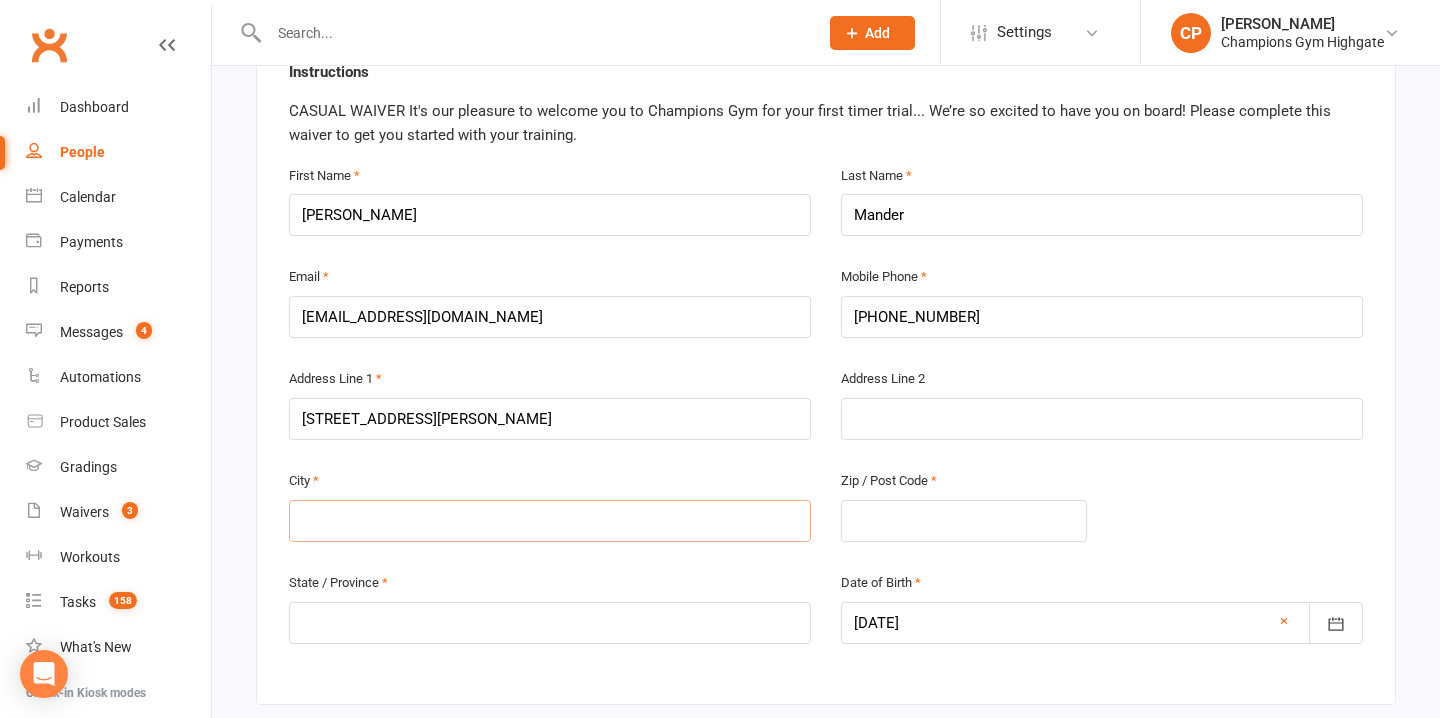 click at bounding box center (550, 521) 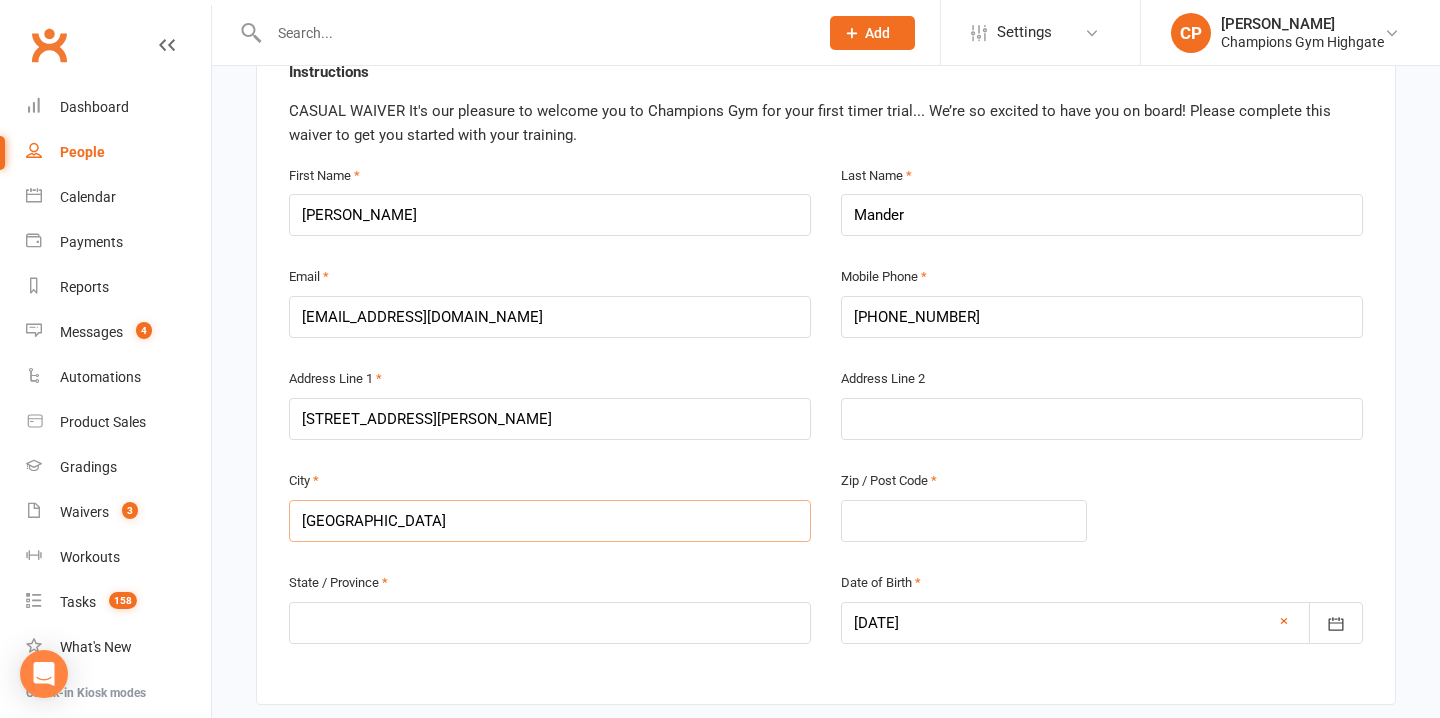 type on "East Perth" 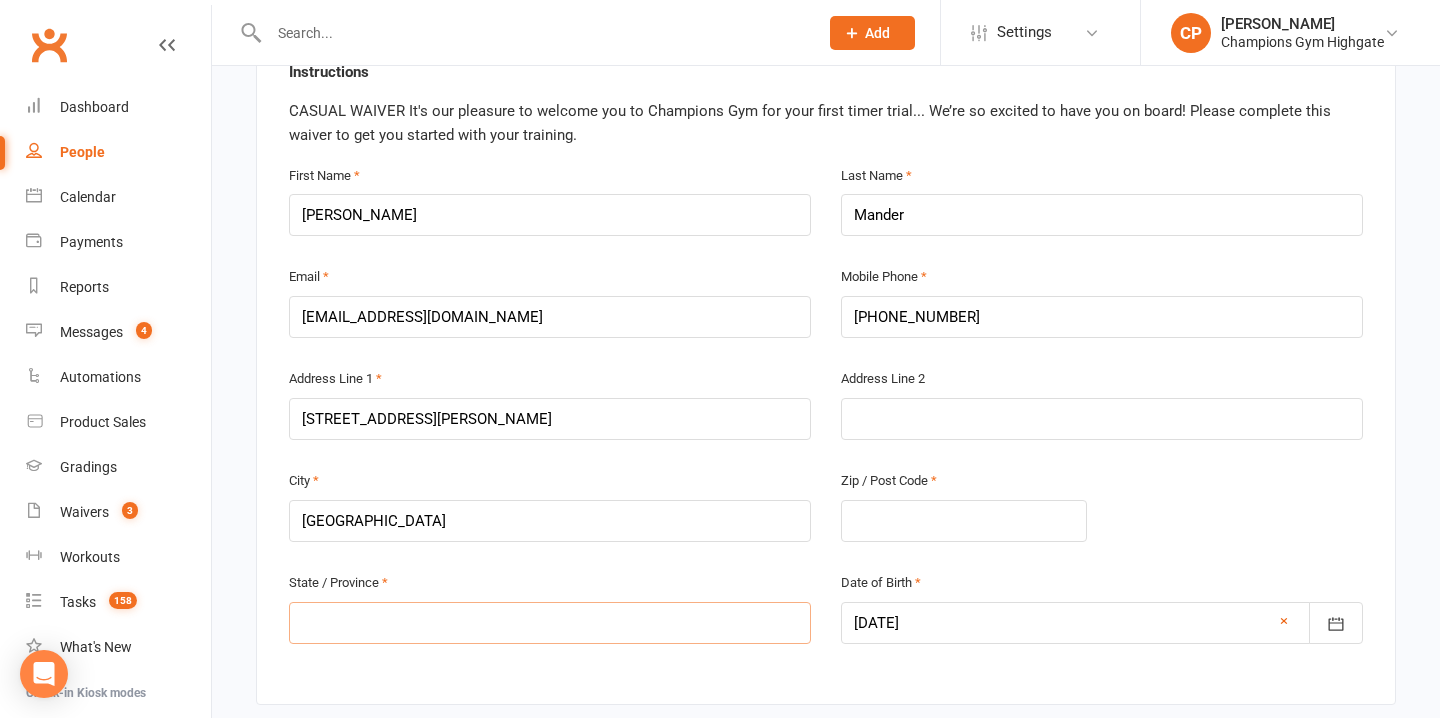 click at bounding box center [550, 623] 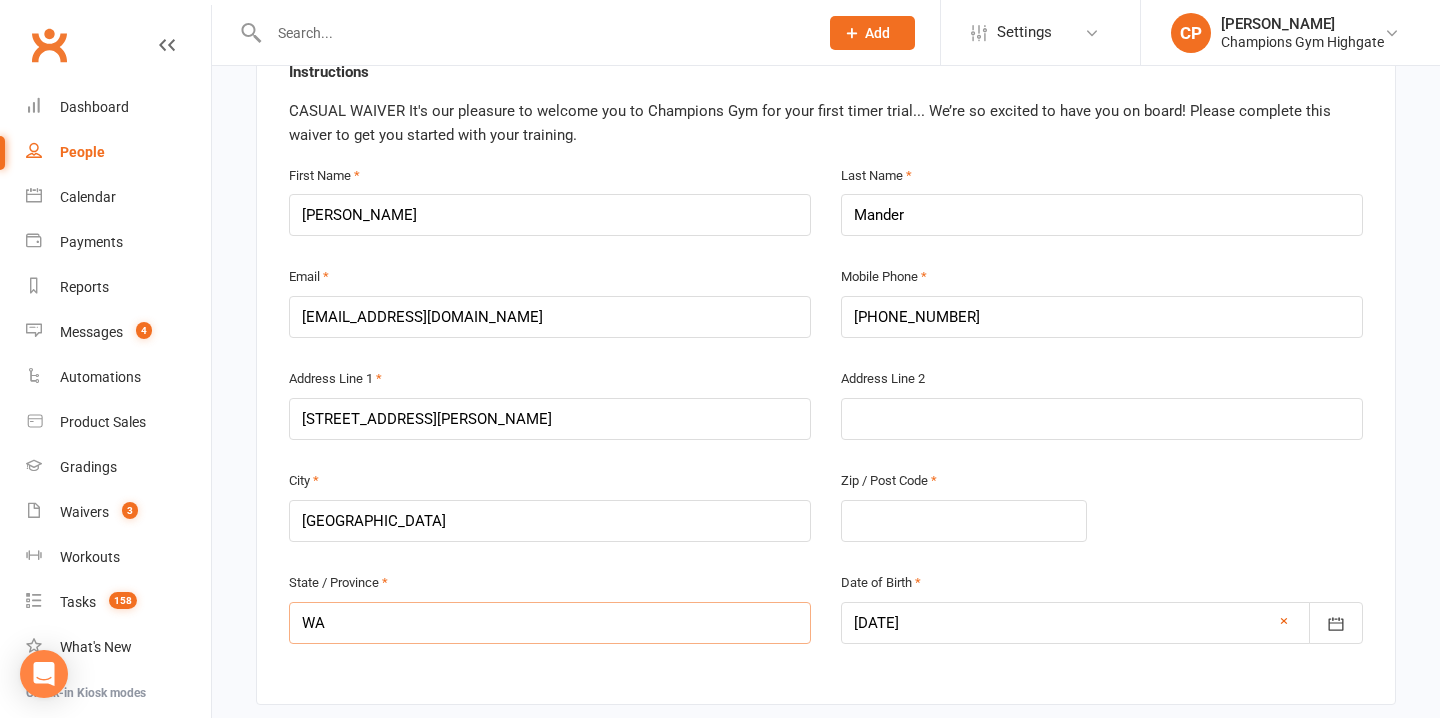 type on "WA" 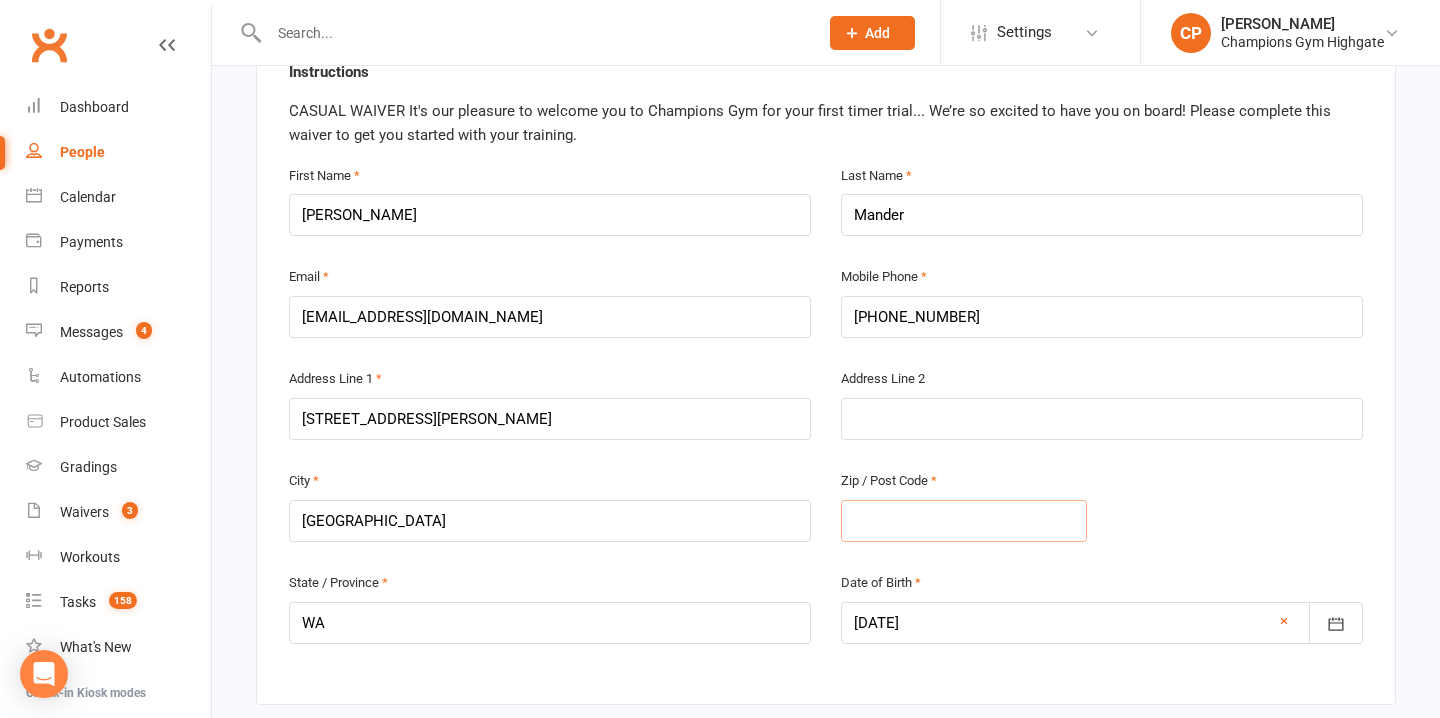 click at bounding box center (964, 521) 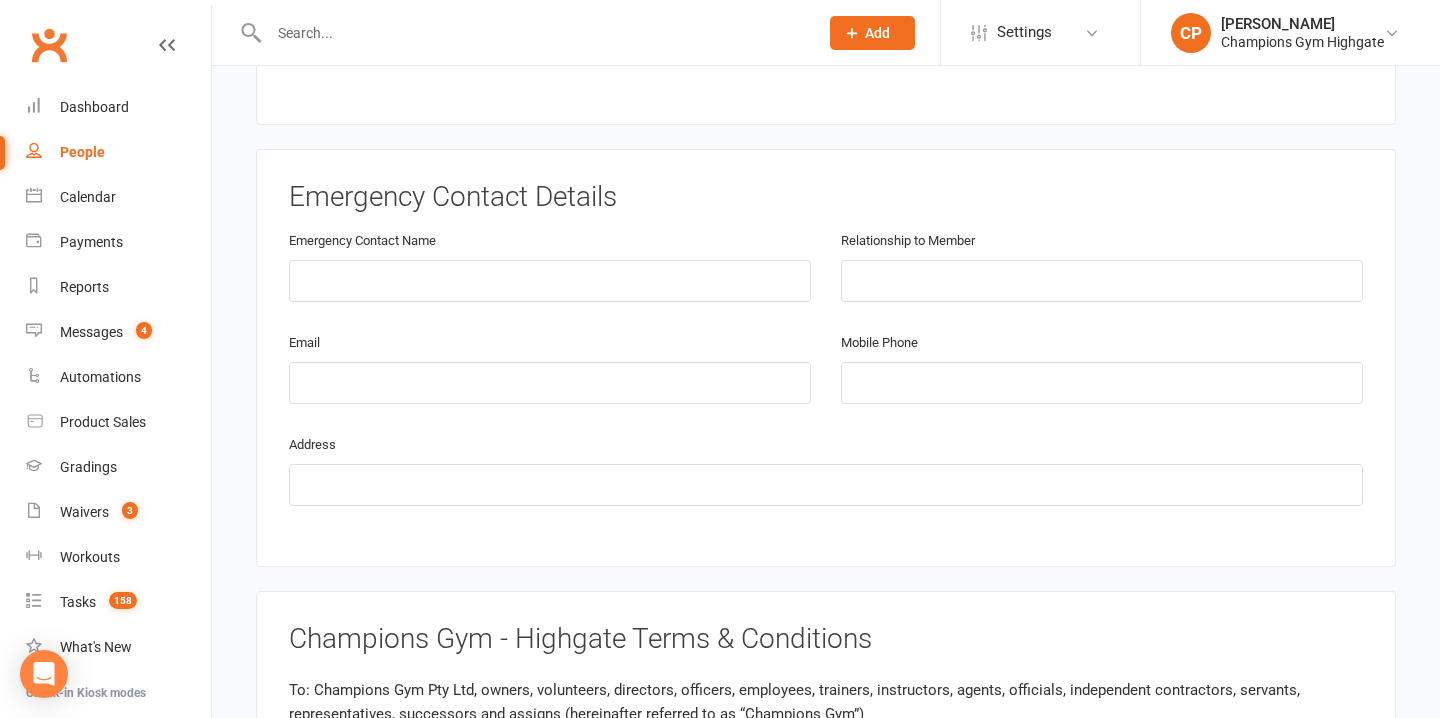 scroll, scrollTop: 1042, scrollLeft: 0, axis: vertical 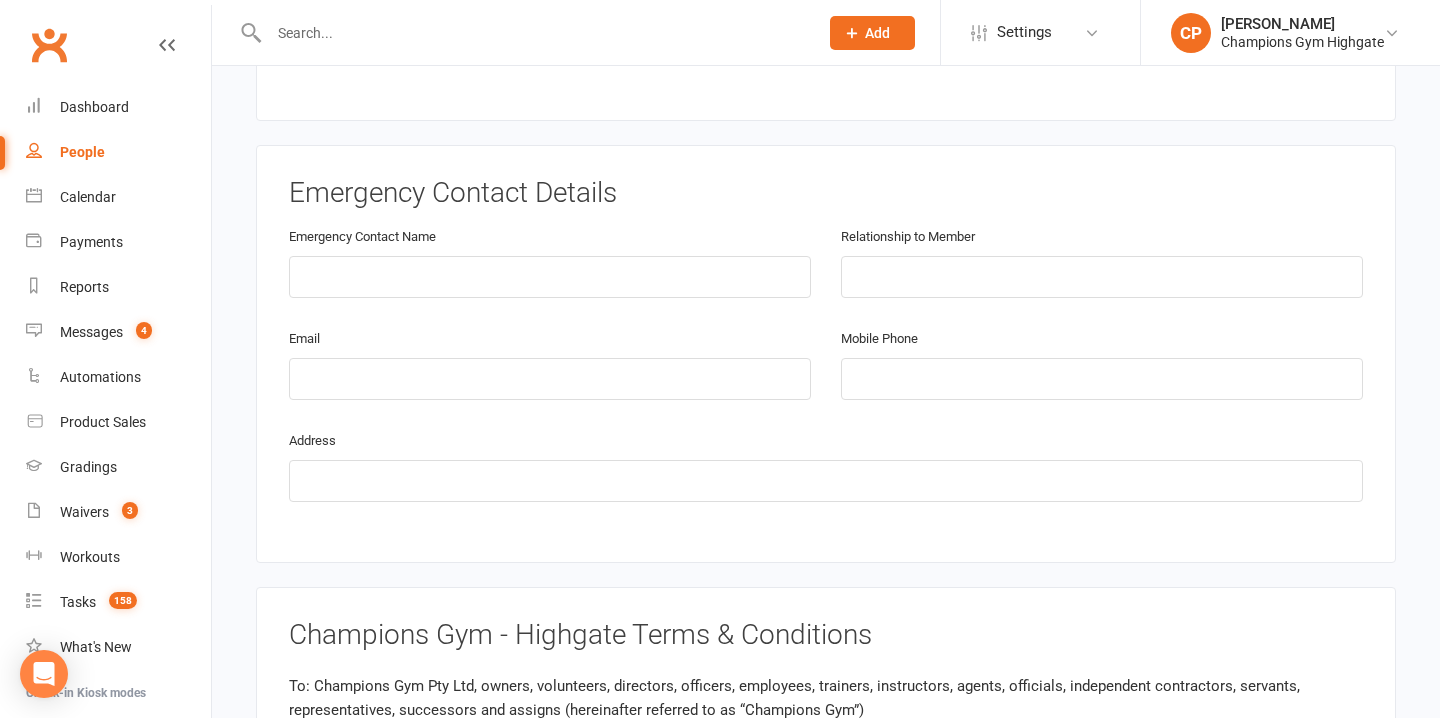 type on "6004" 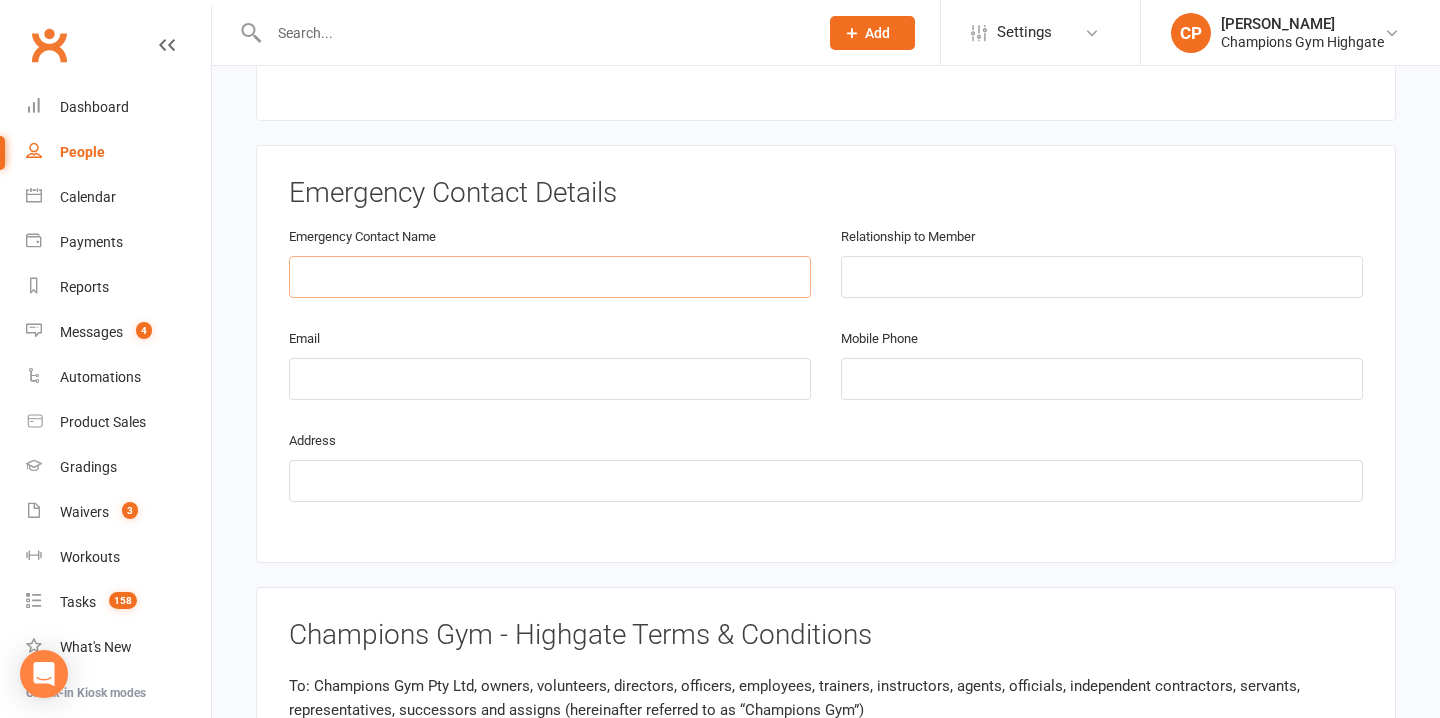 click at bounding box center (550, 277) 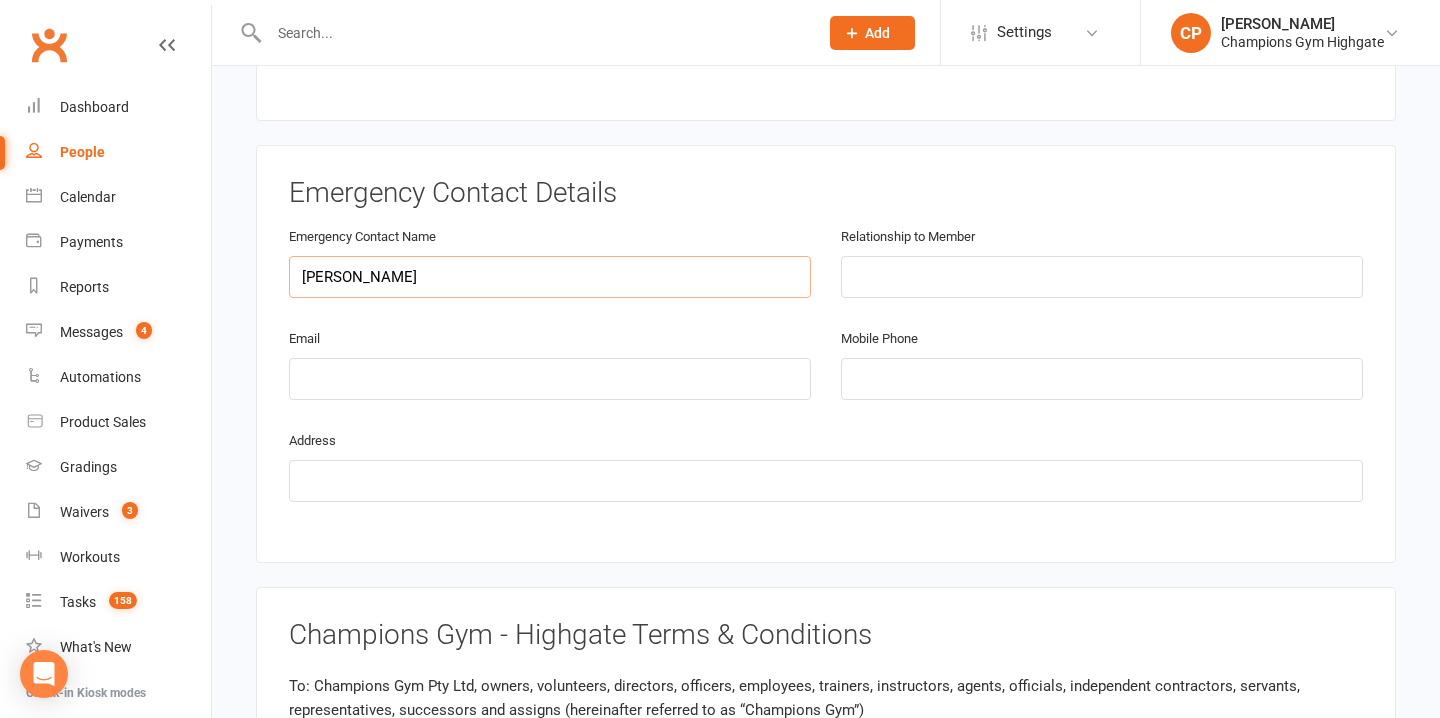 type on "Sarah Lehmann" 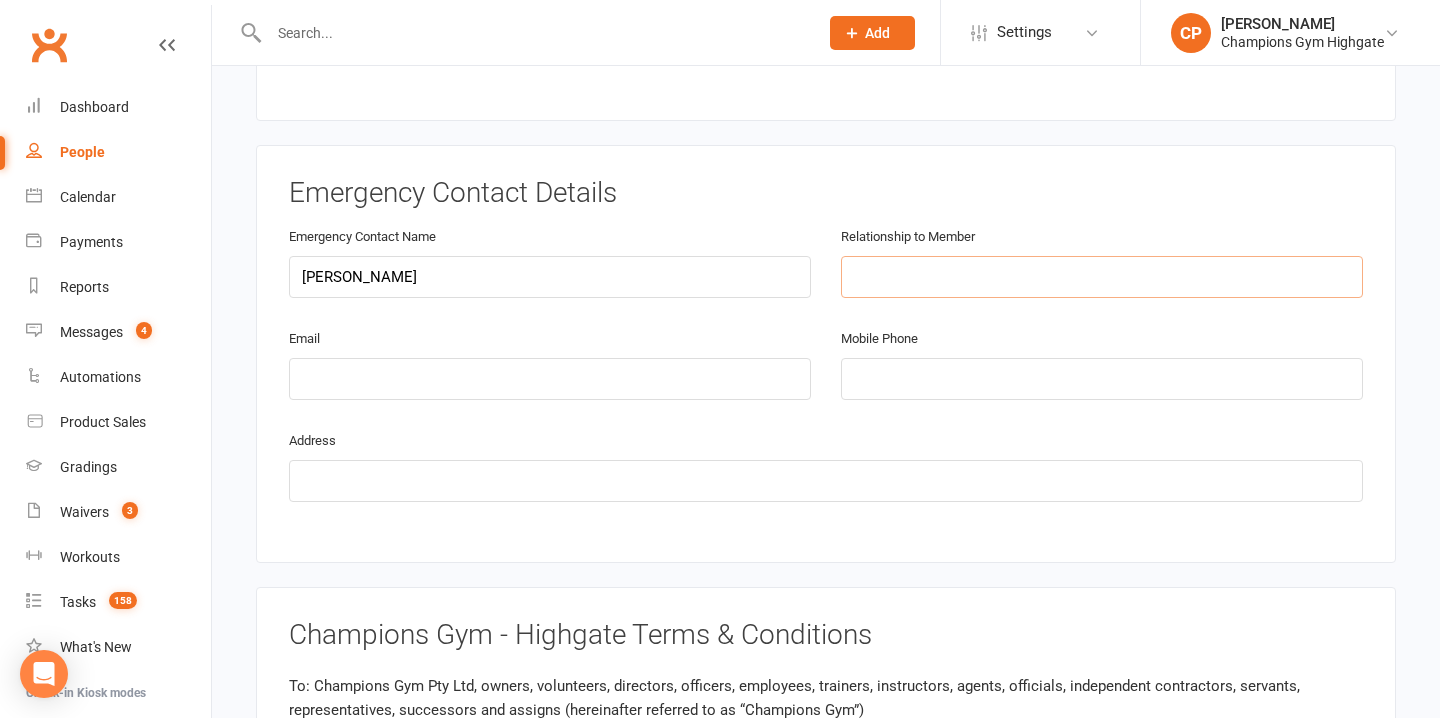 click at bounding box center (1102, 277) 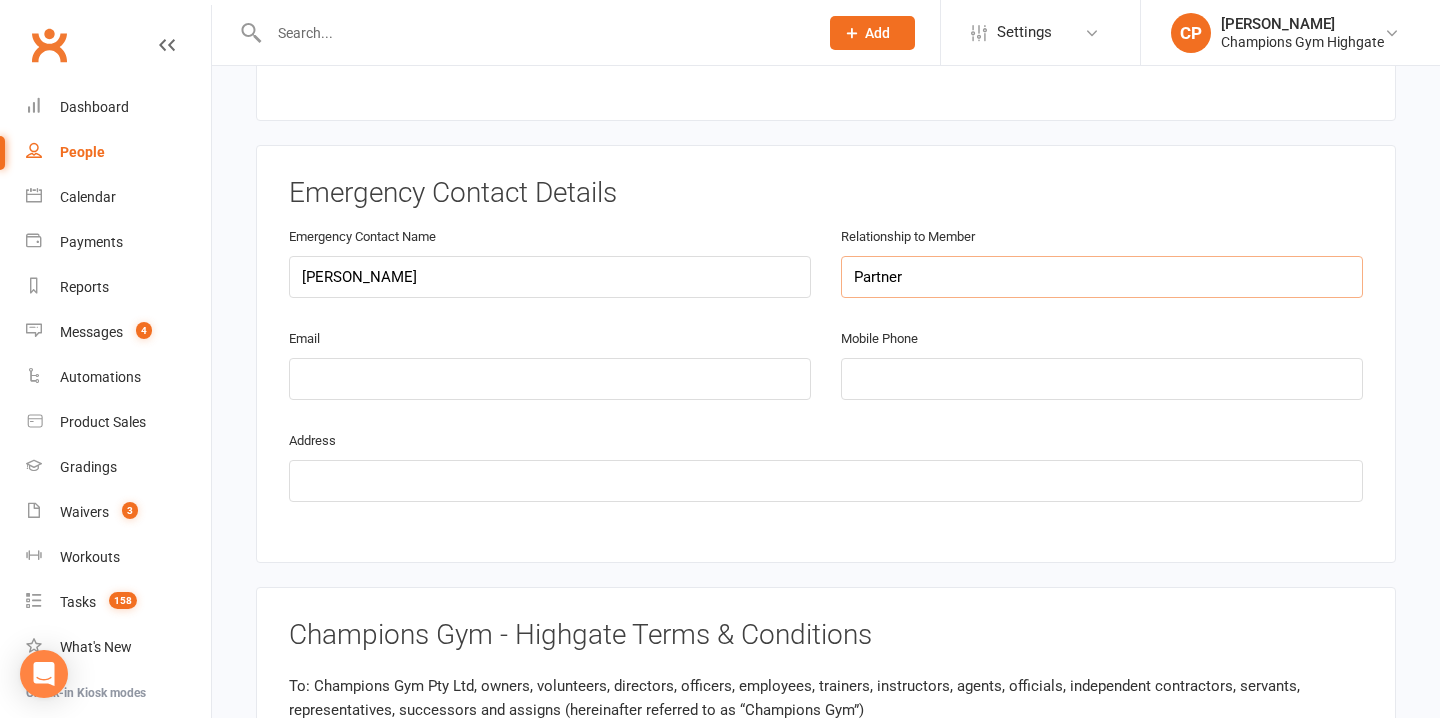 type on "Partner" 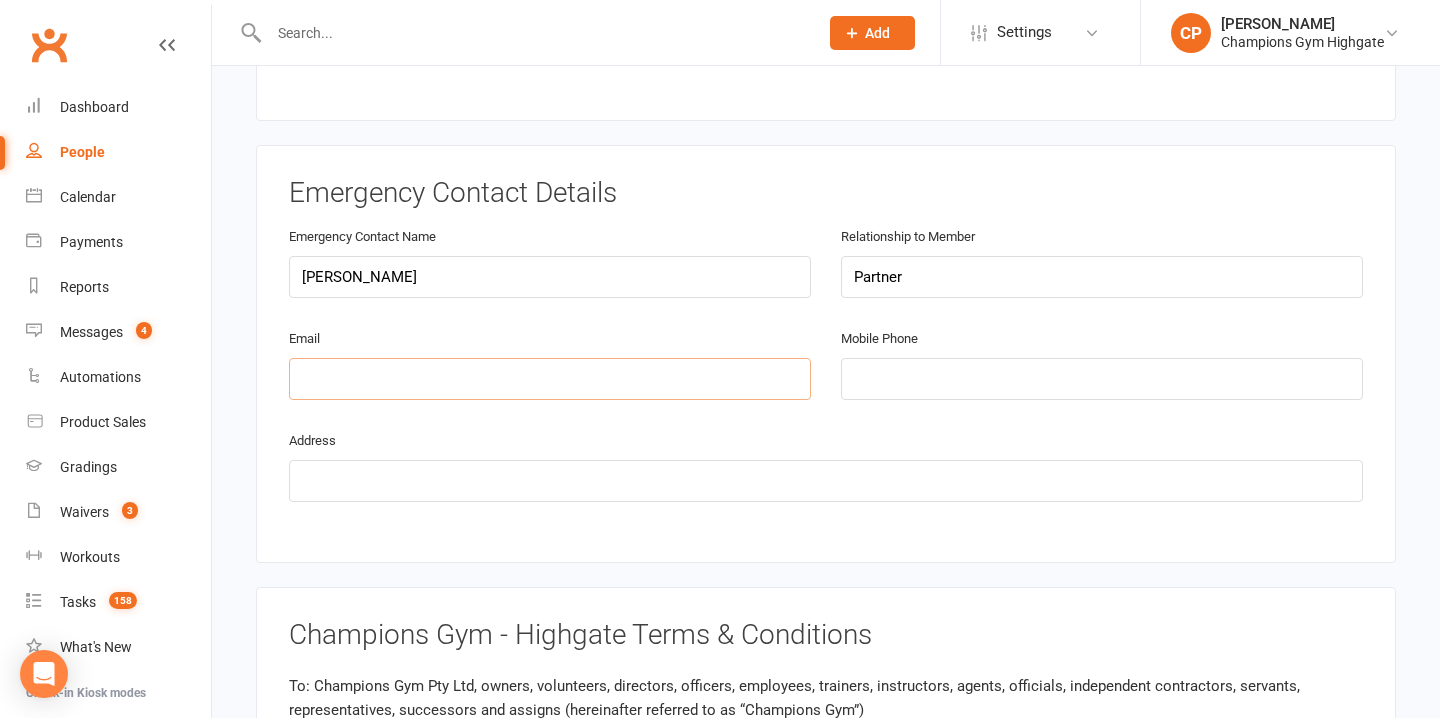 click at bounding box center [550, 379] 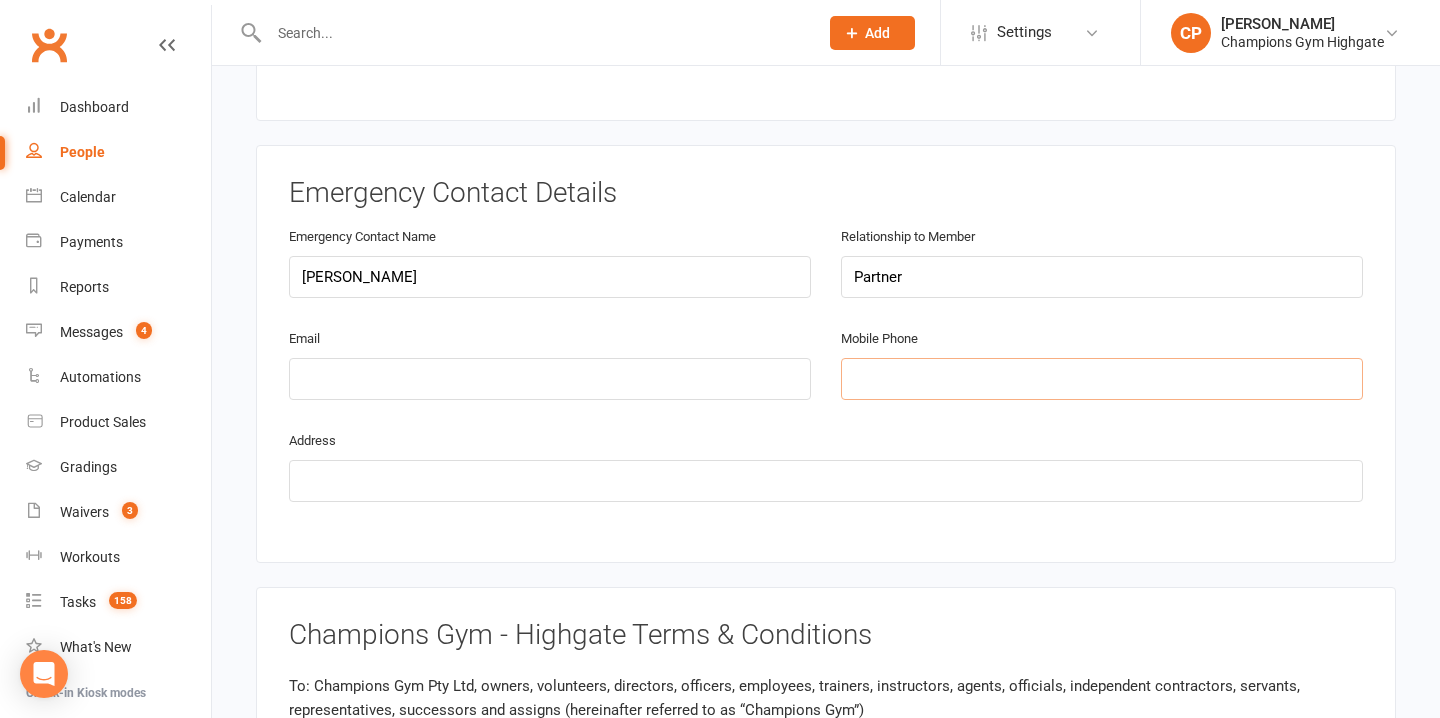click at bounding box center [1102, 379] 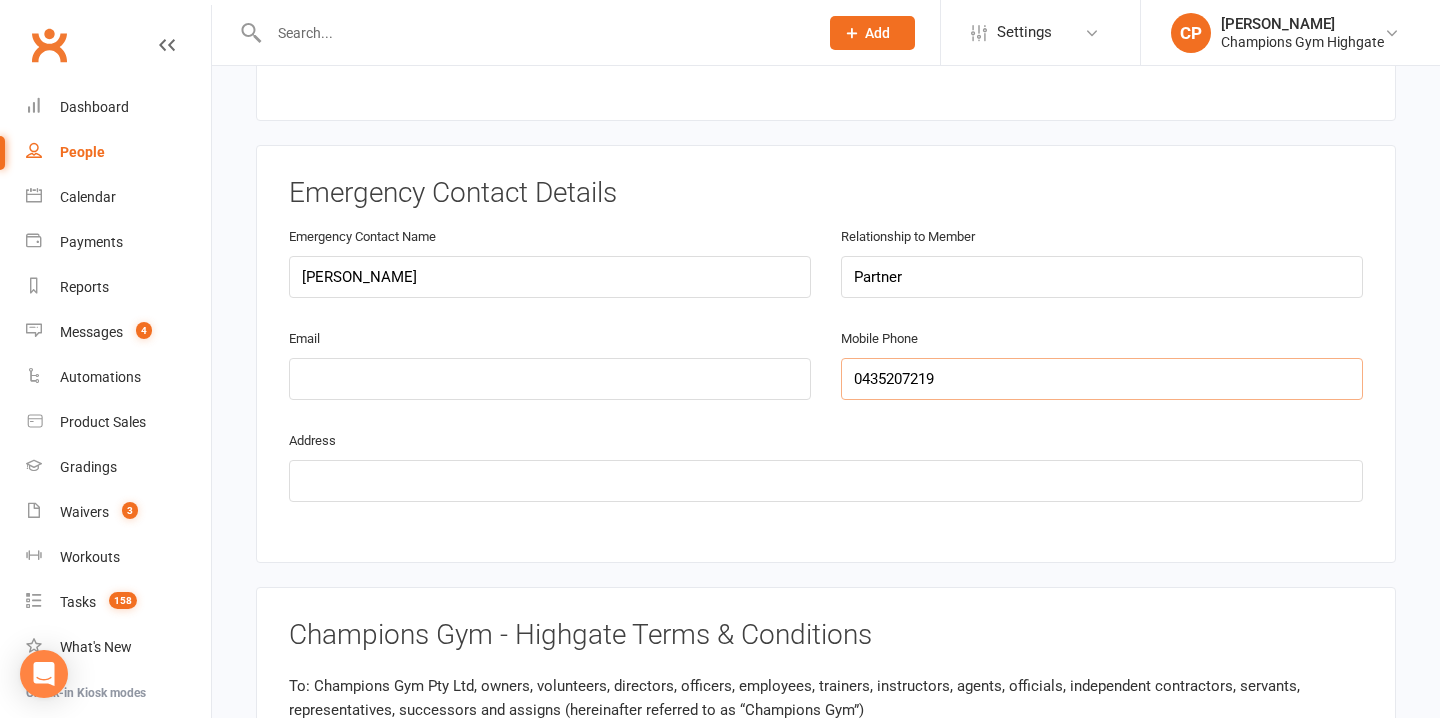 type on "0435207219" 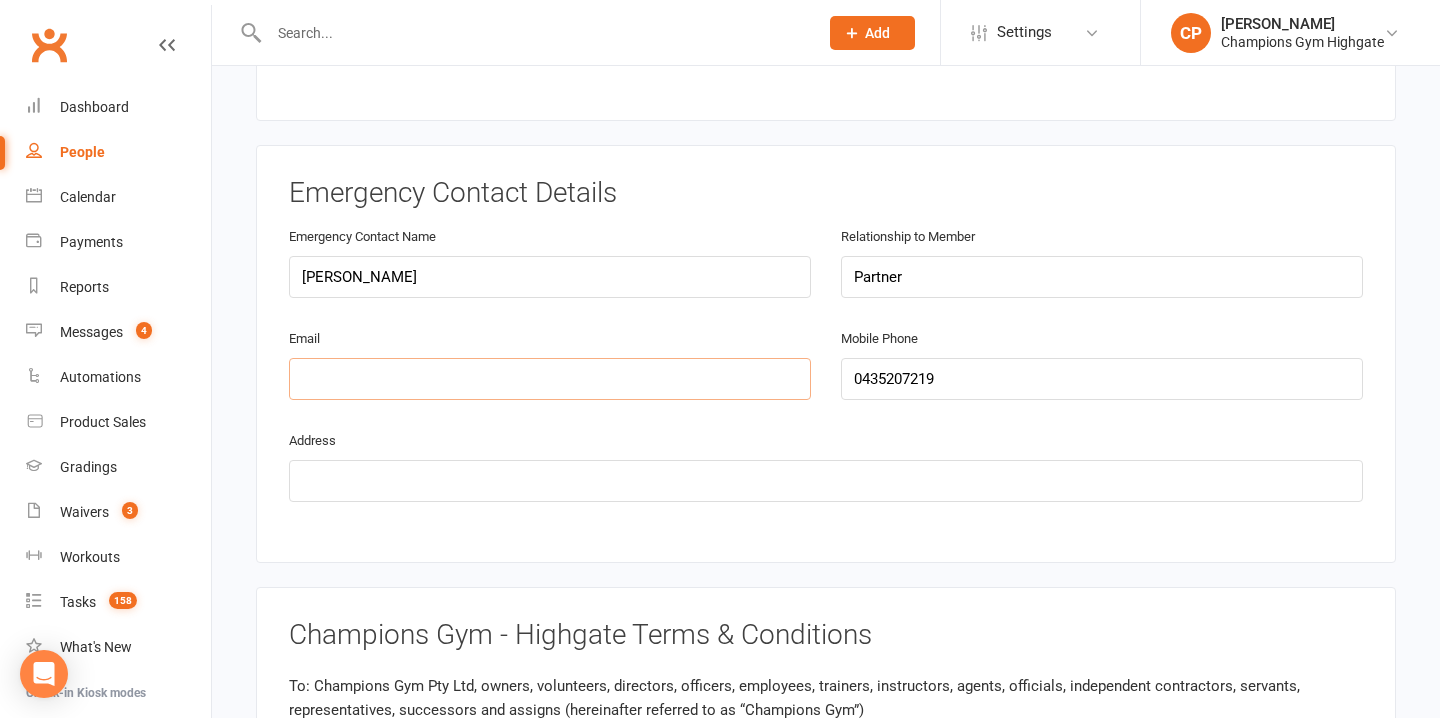click at bounding box center (550, 379) 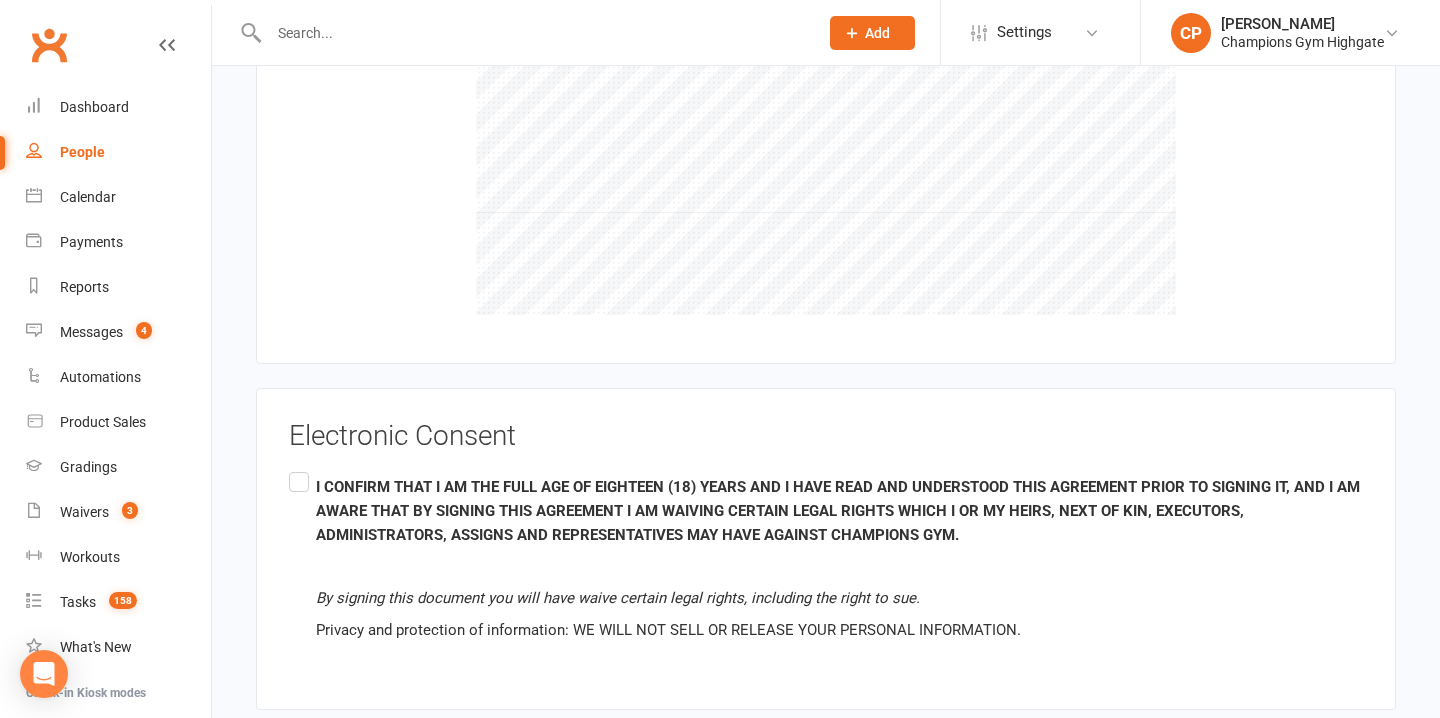 scroll, scrollTop: 2224, scrollLeft: 0, axis: vertical 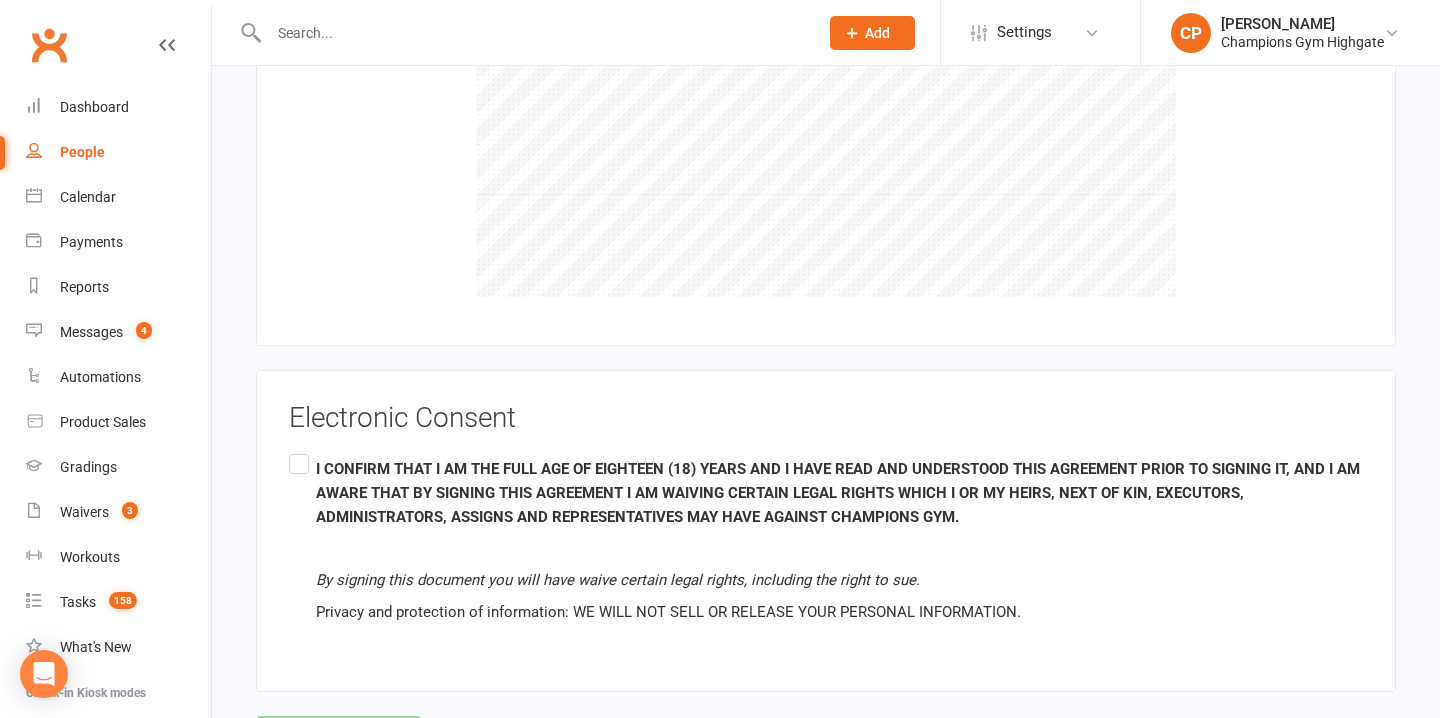 click on "I CONFIRM THAT I AM THE FULL AGE OF EIGHTEEN (18) YEARS AND I HAVE READ AND UNDERSTOOD THIS AGREEMENT PRIOR TO SIGNING IT, AND I AM AWARE THAT BY SIGNING THIS AGREEMENT I AM WAIVING CERTAIN LEGAL RIGHTS WHICH I OR MY HEIRS, NEXT OF KIN, EXECUTORS, ADMINISTRATORS, ASSIGNS AND REPRESENTATIVES MAY HAVE AGAINST CHAMPIONS GYM. By signing this document you will have waive certain legal rights, including the right to sue.  Privacy and protection of information: WE WILL NOT SELL OR RELEASE YOUR PERSONAL INFORMATION." at bounding box center [826, 541] 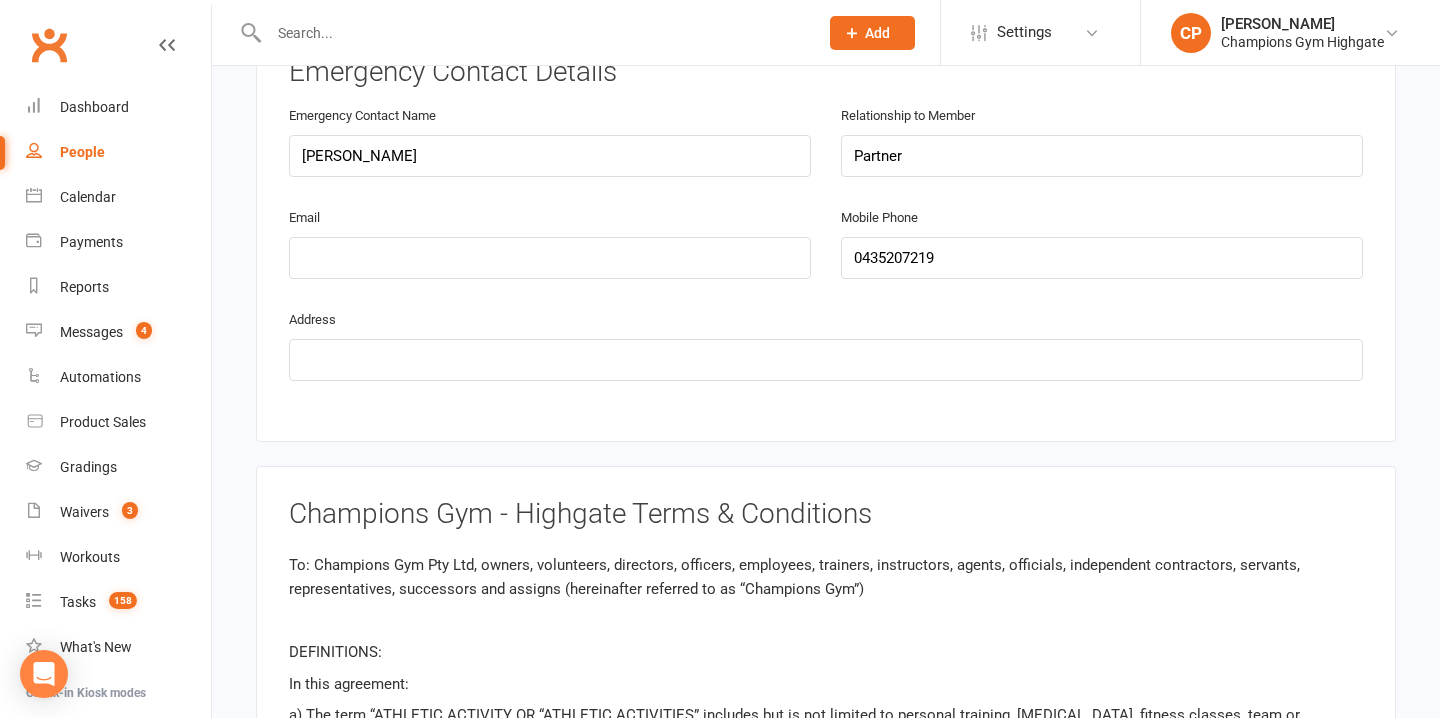scroll, scrollTop: 1092, scrollLeft: 0, axis: vertical 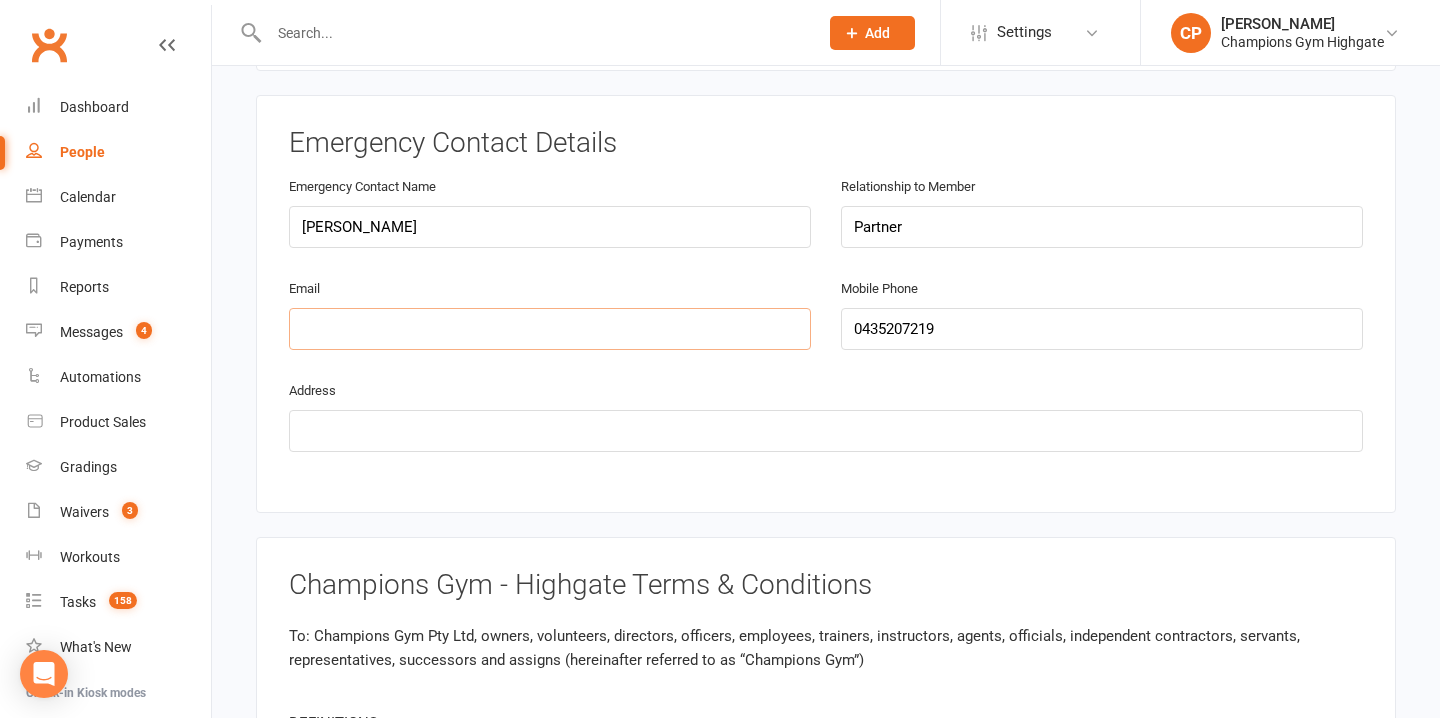 click at bounding box center (550, 329) 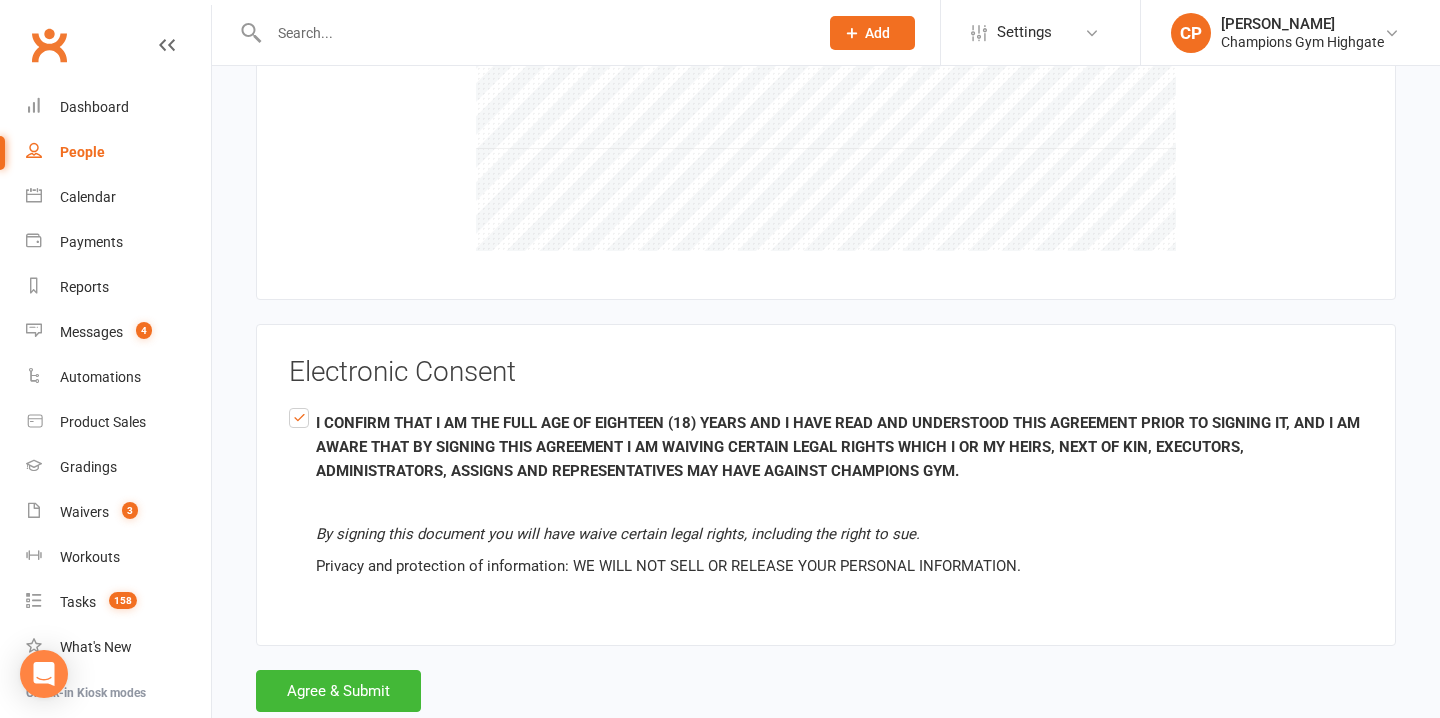 scroll, scrollTop: 2320, scrollLeft: 0, axis: vertical 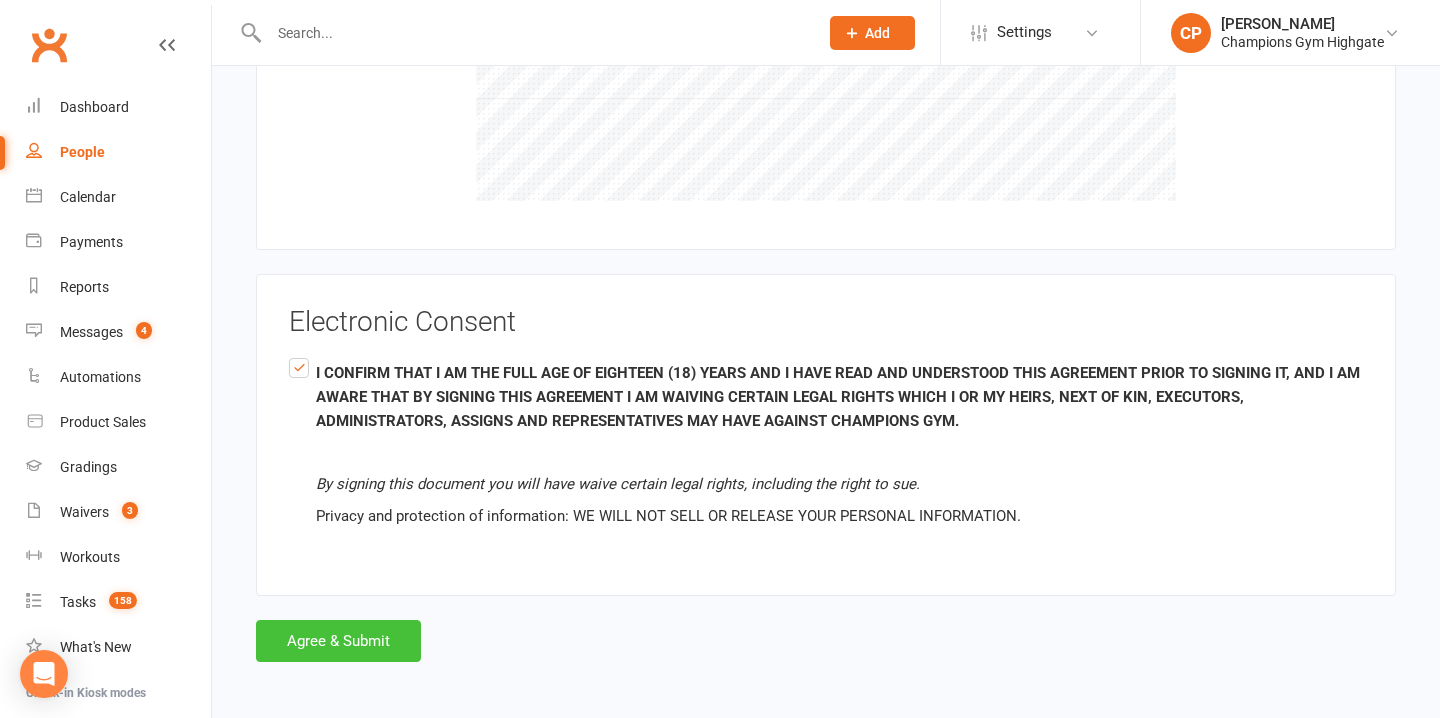 type on "[EMAIL_ADDRESS][DOMAIN_NAME]" 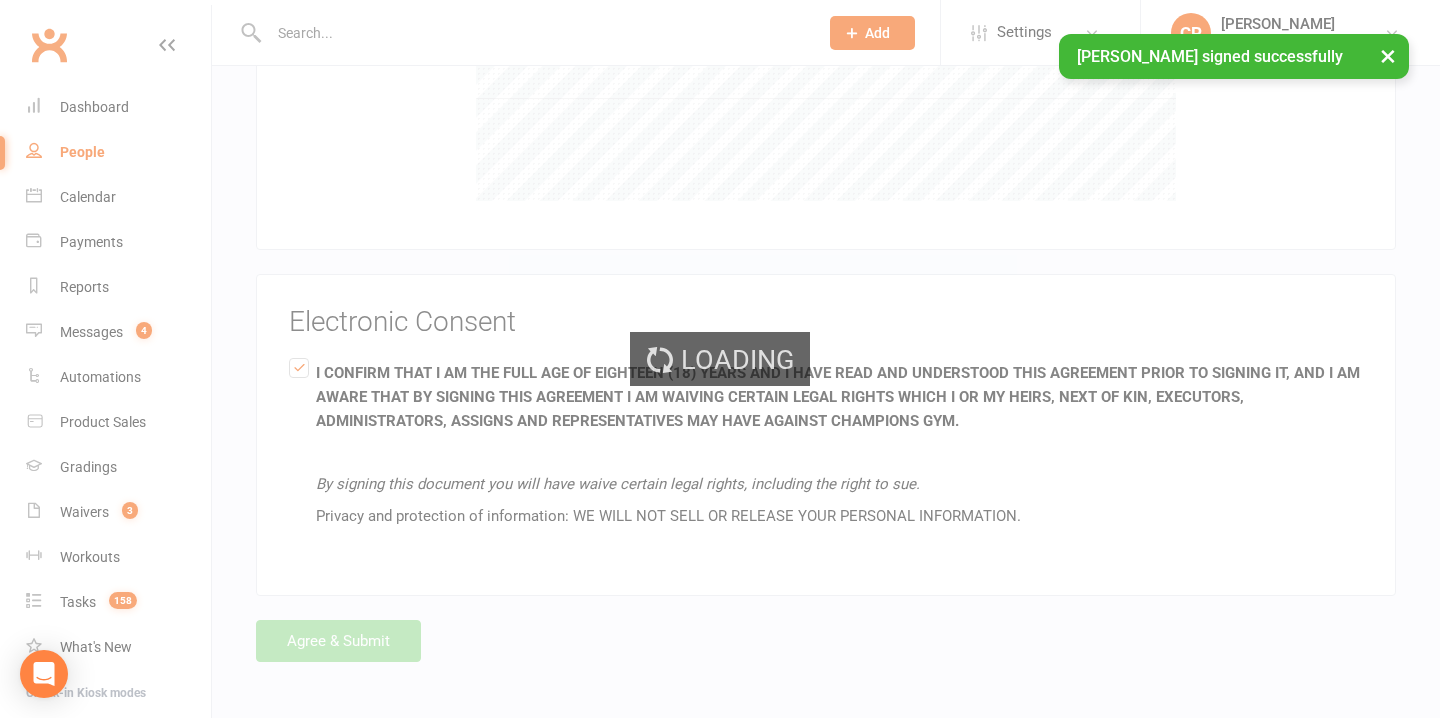 scroll, scrollTop: 0, scrollLeft: 0, axis: both 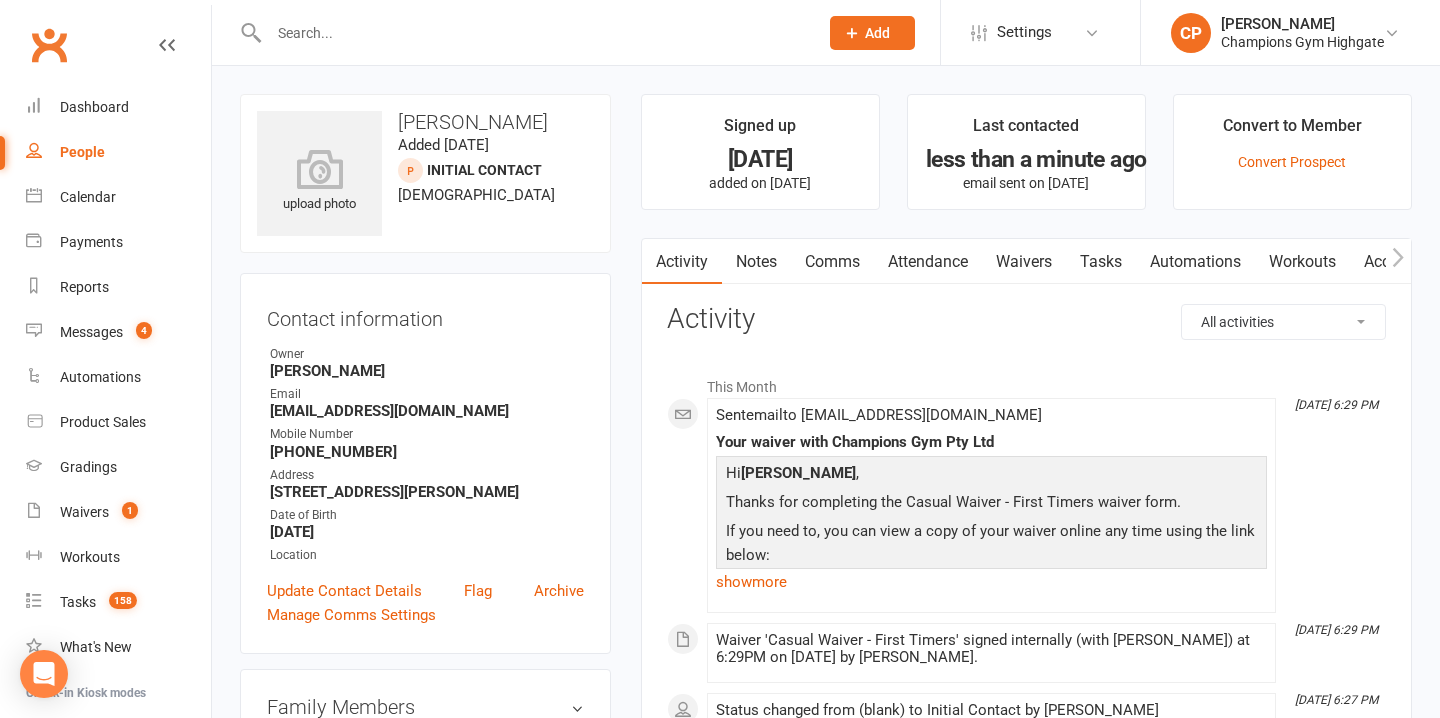 click on "Notes" at bounding box center (756, 262) 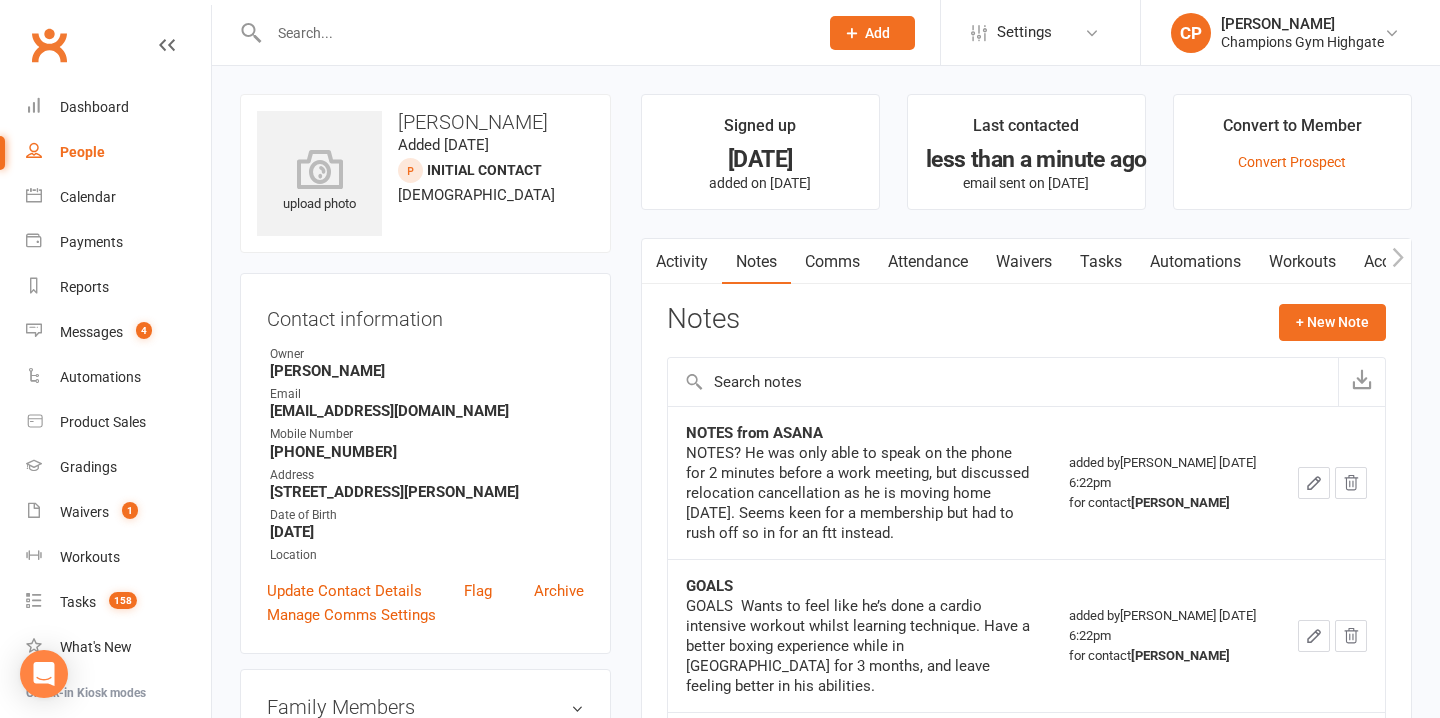 click at bounding box center [533, 33] 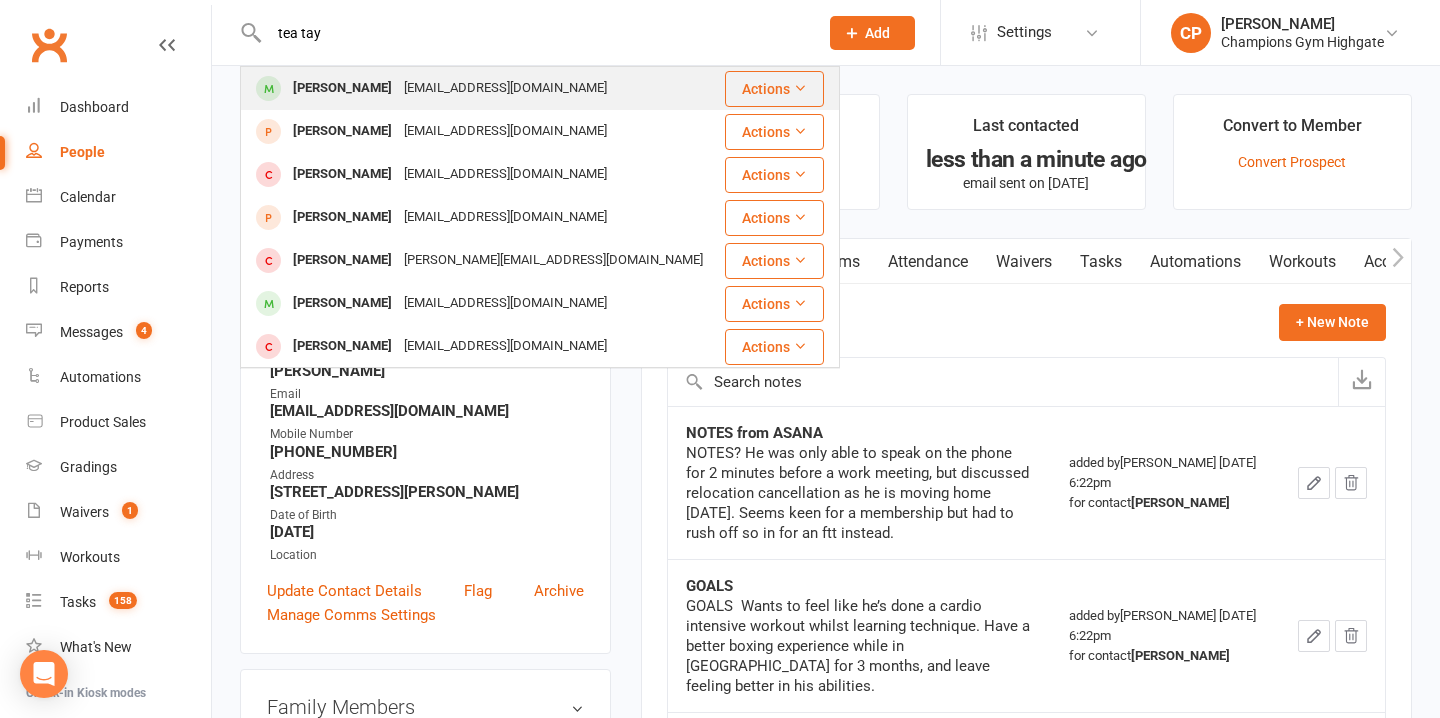 type on "tea tay" 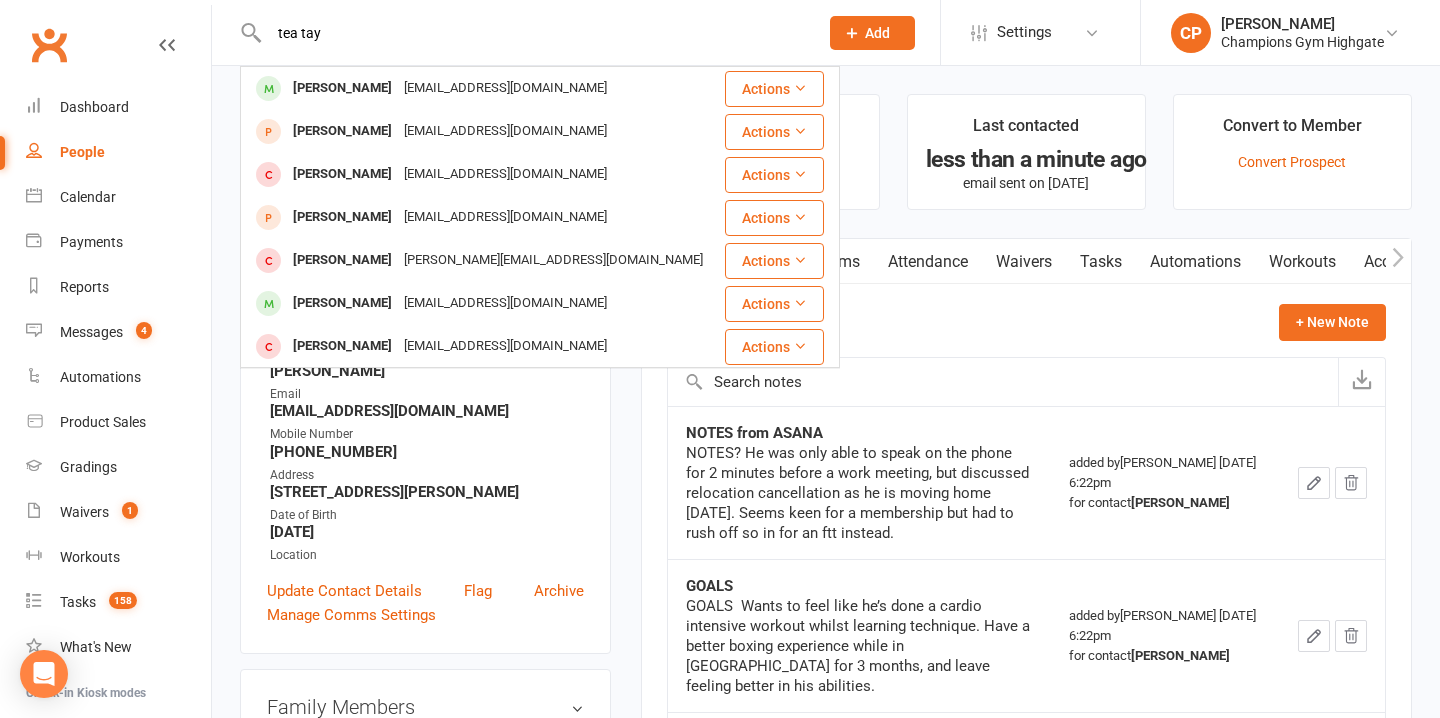 click on "indy.taylor1@icloud.com" at bounding box center [505, 88] 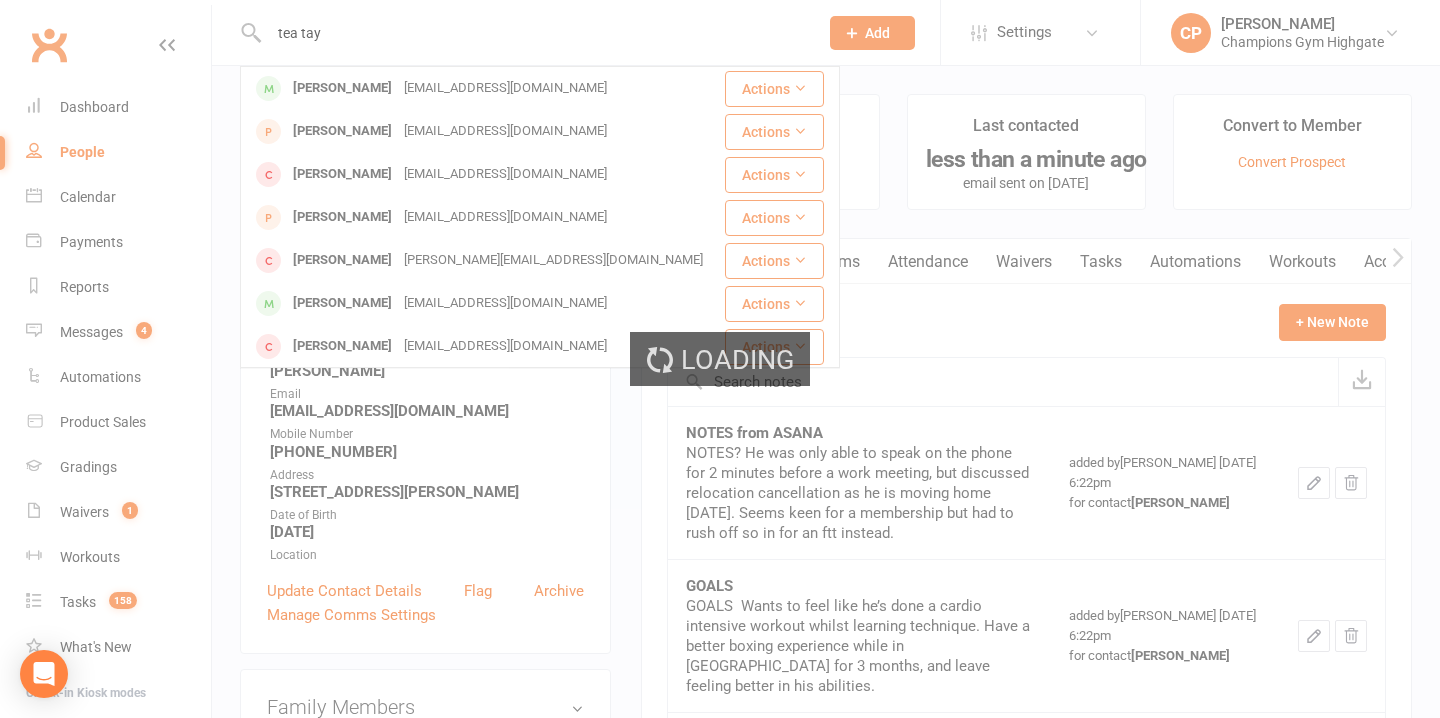 type 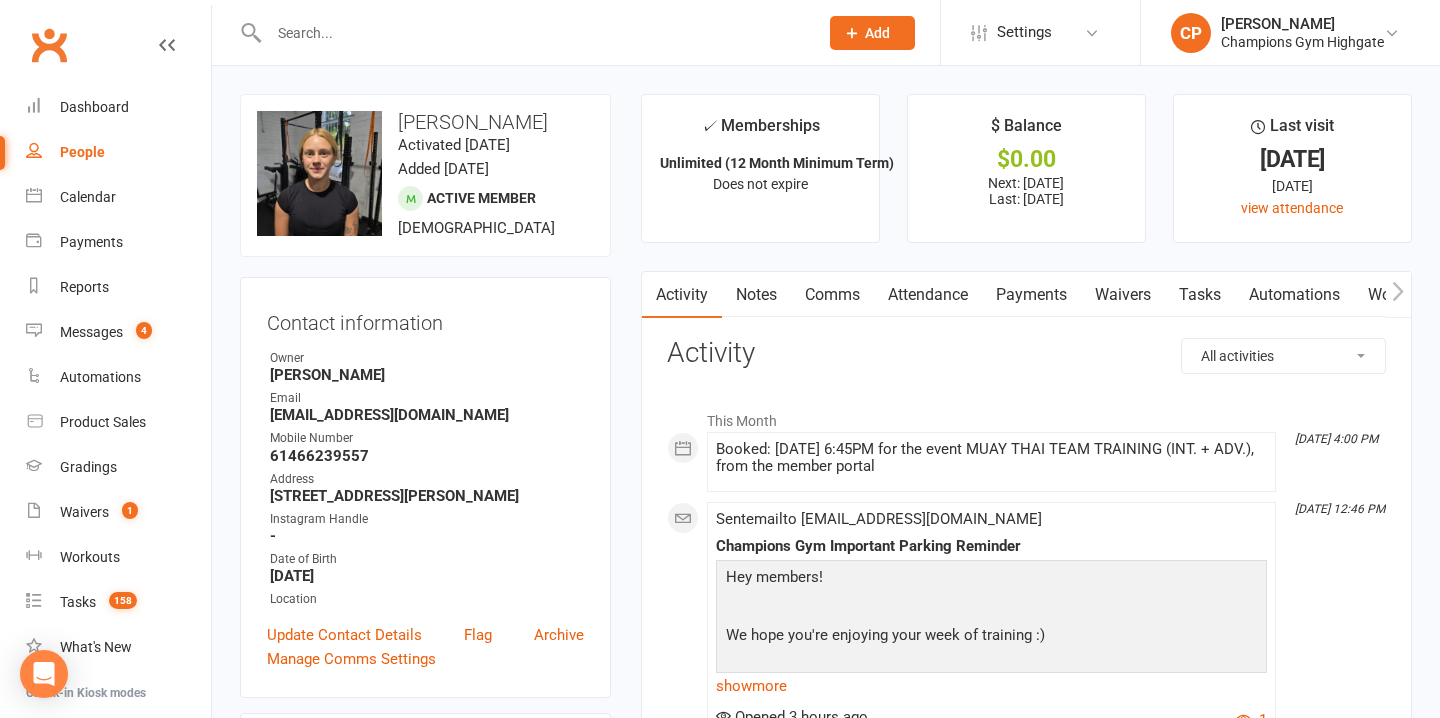 click on "Payments" at bounding box center (1031, 295) 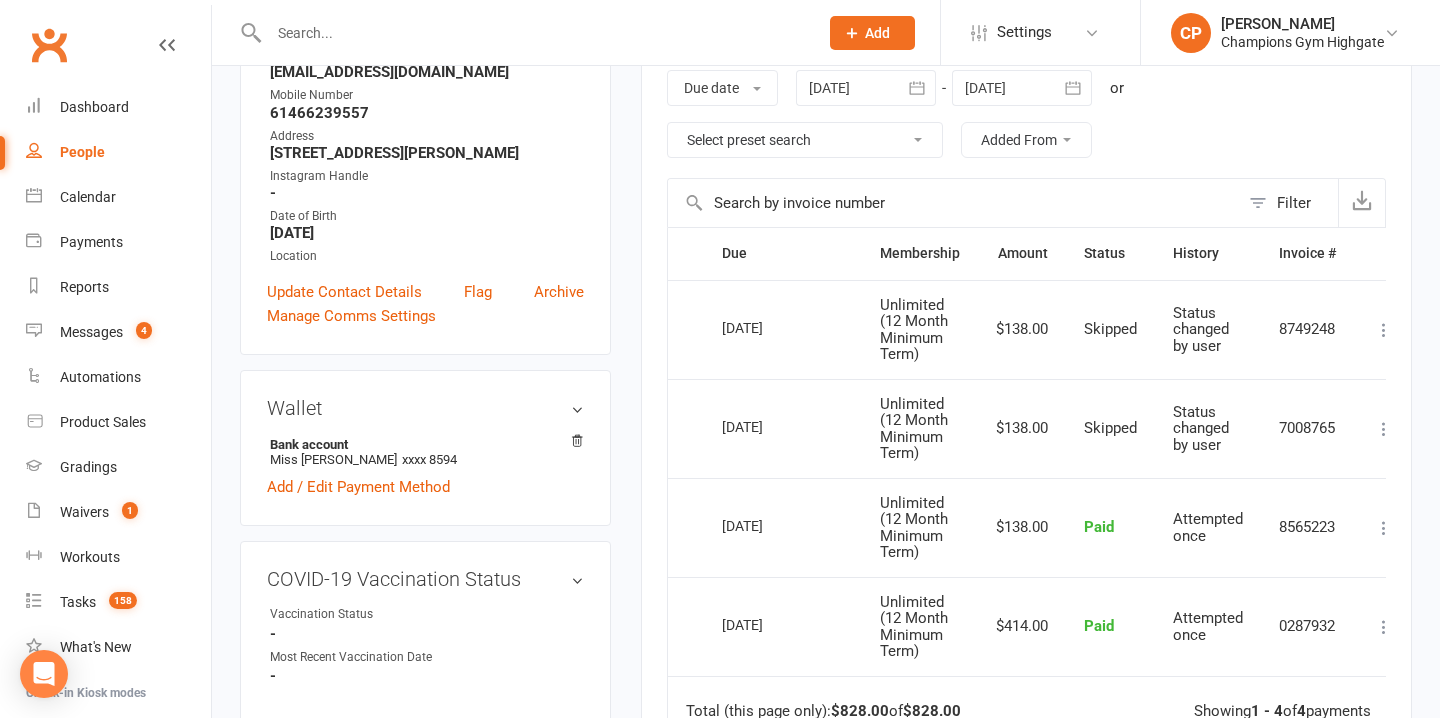 scroll, scrollTop: 337, scrollLeft: 0, axis: vertical 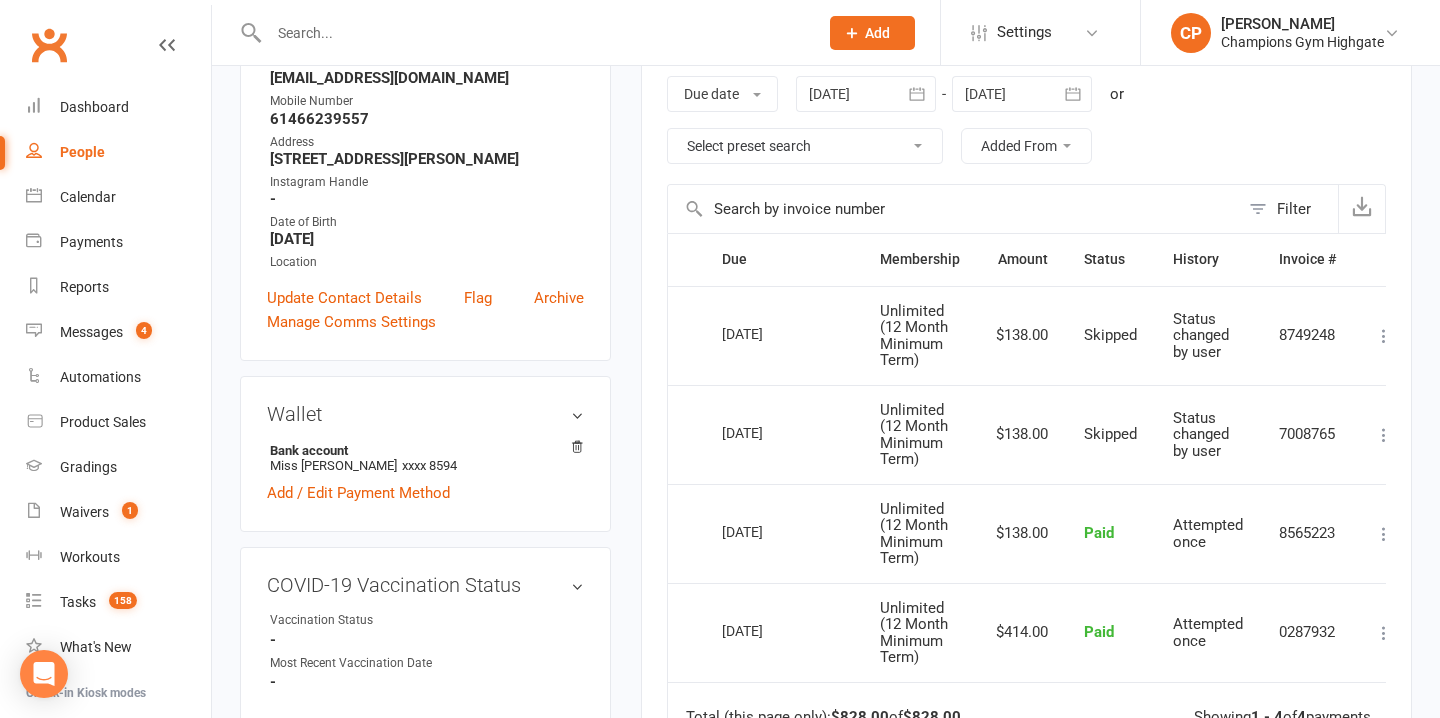 click at bounding box center (1022, 94) 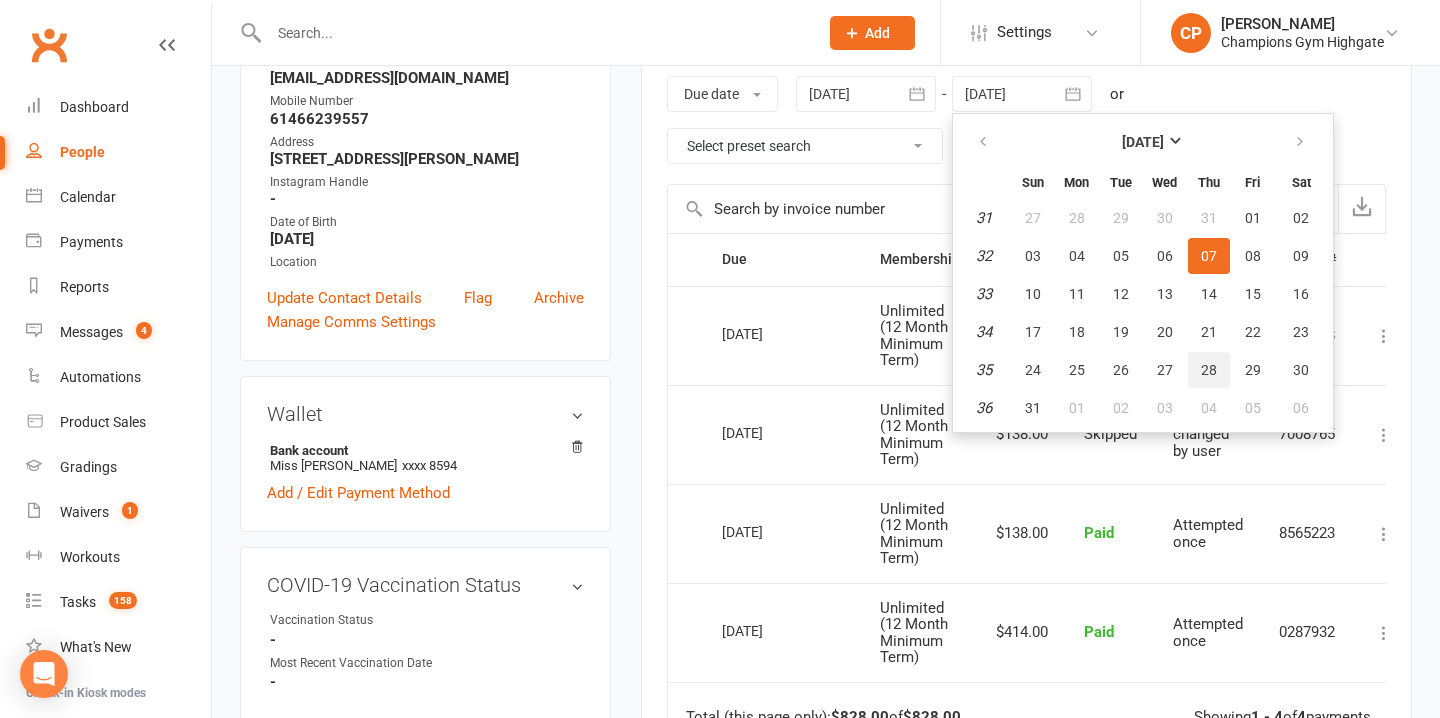 click on "28" at bounding box center (1209, 370) 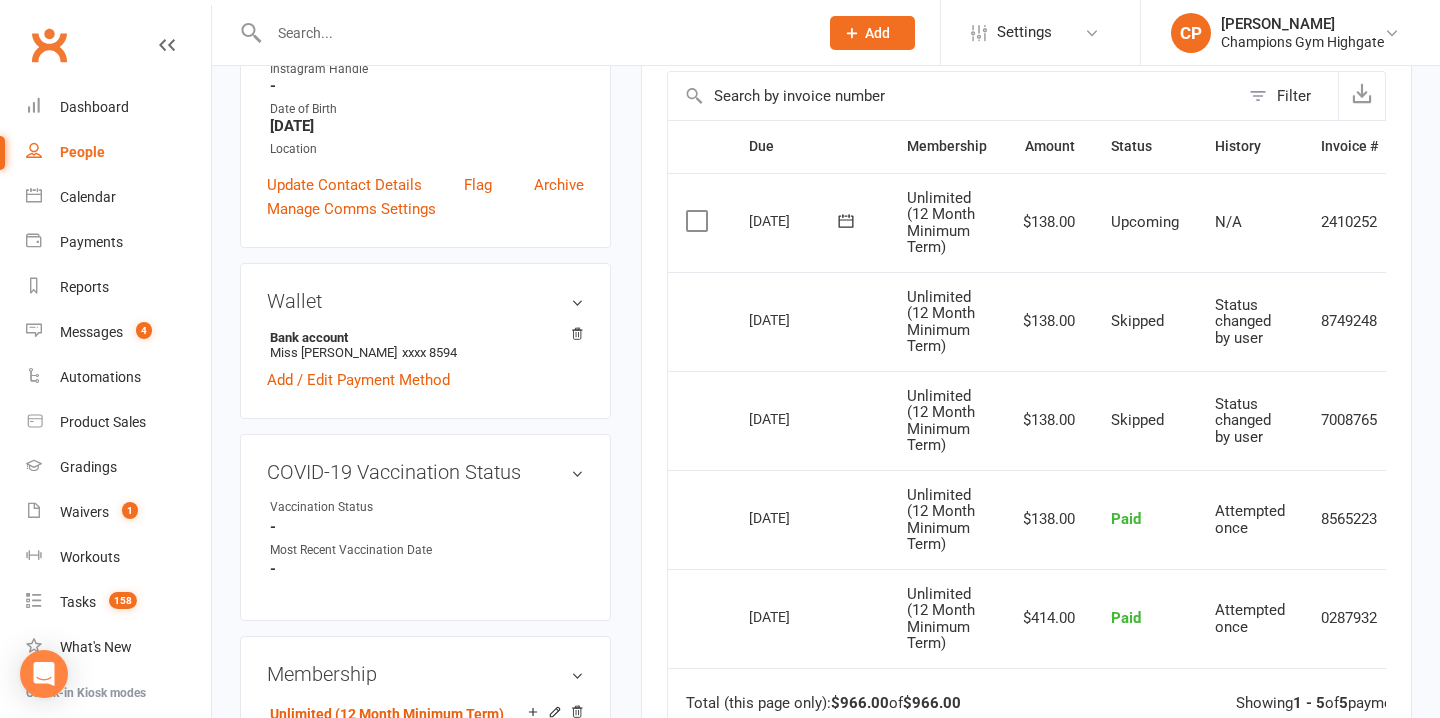 scroll, scrollTop: 447, scrollLeft: 0, axis: vertical 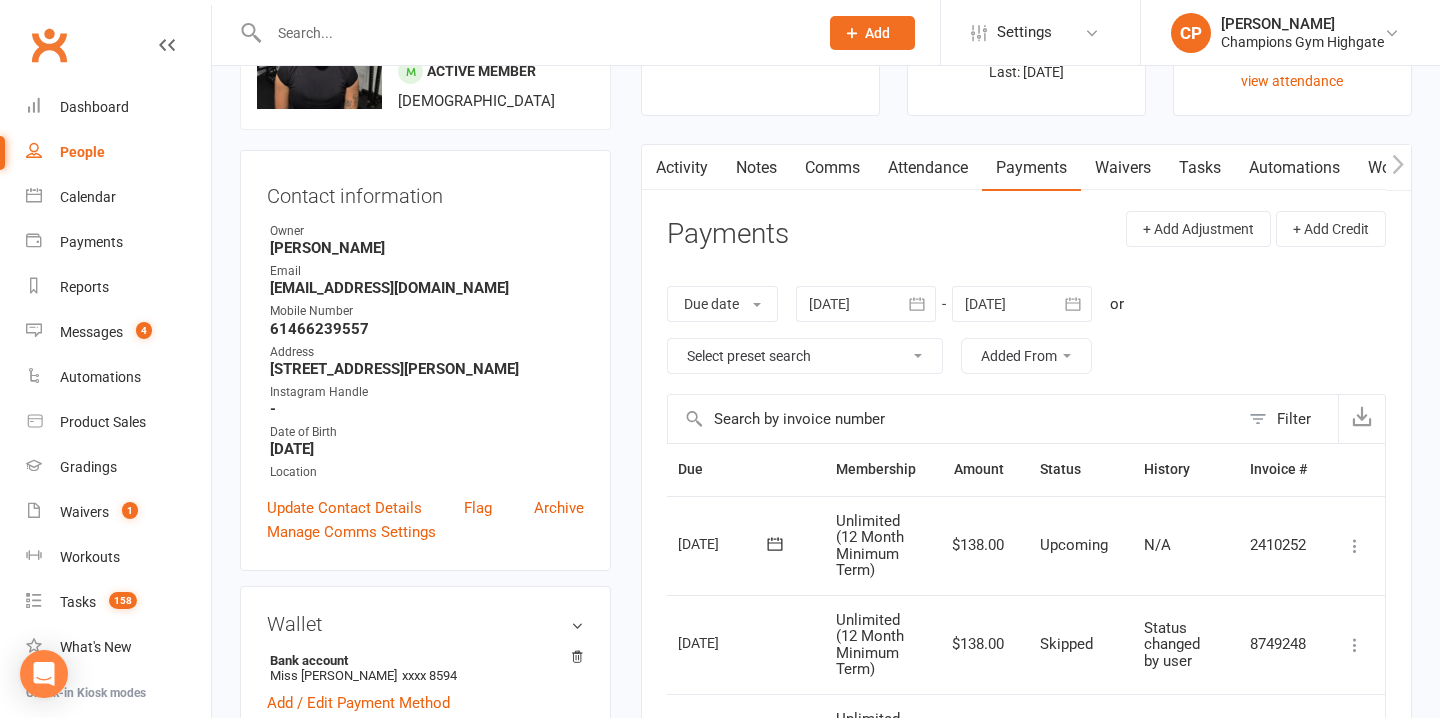 click on "Notes" at bounding box center [756, 168] 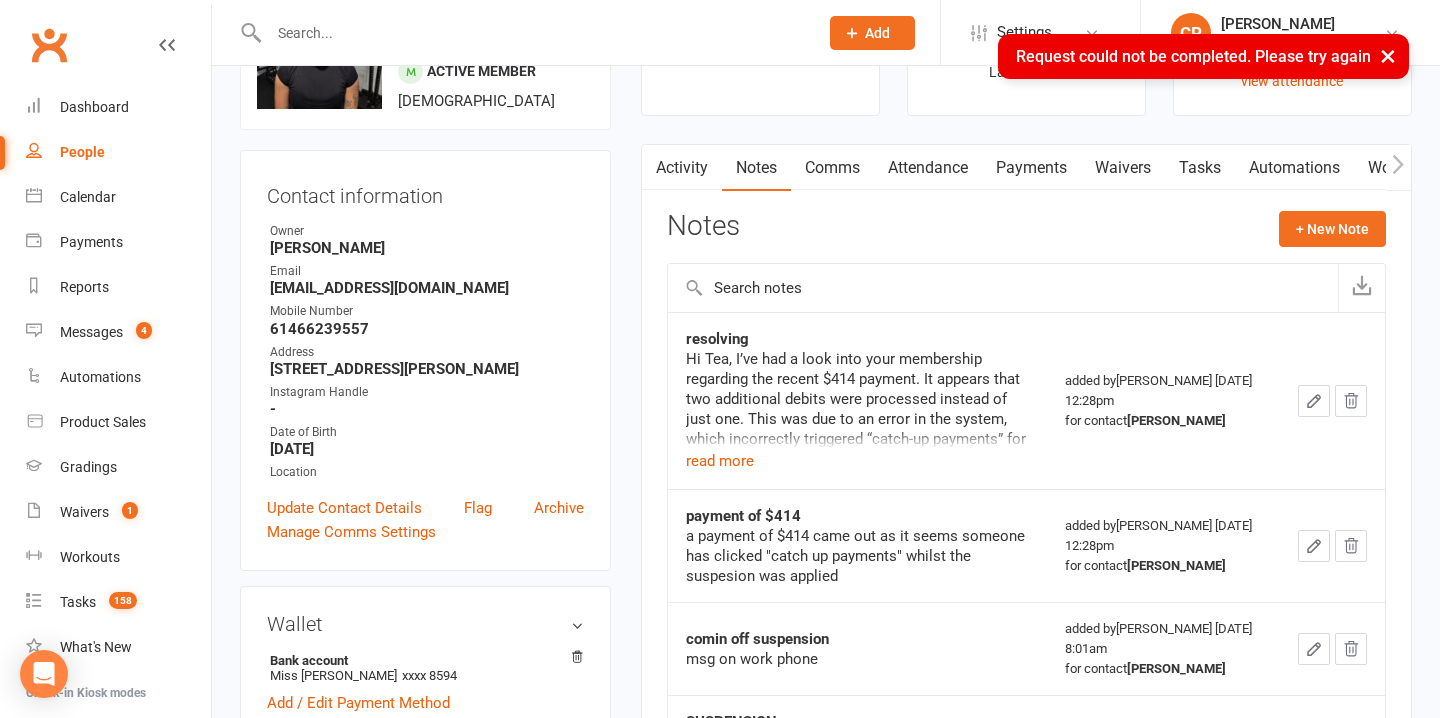 click on "×" at bounding box center [1388, 55] 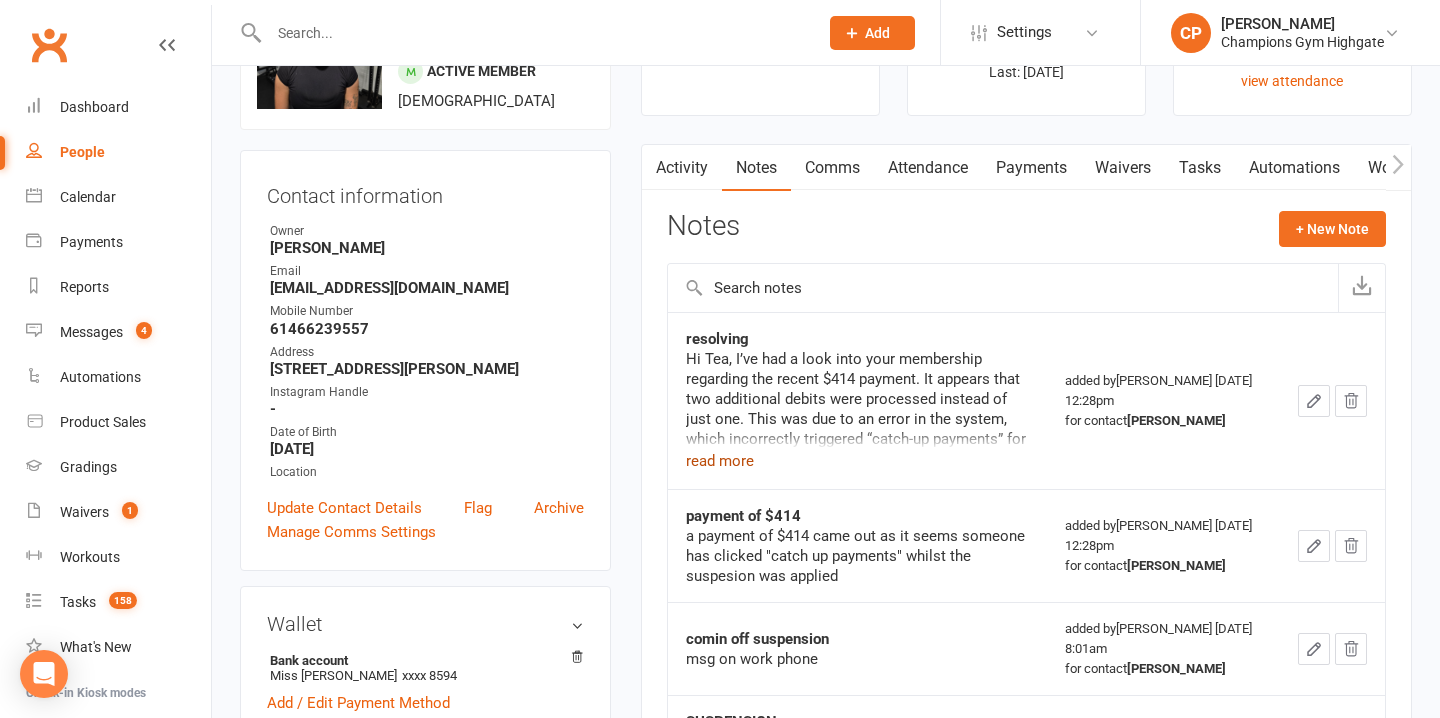 click on "read more" 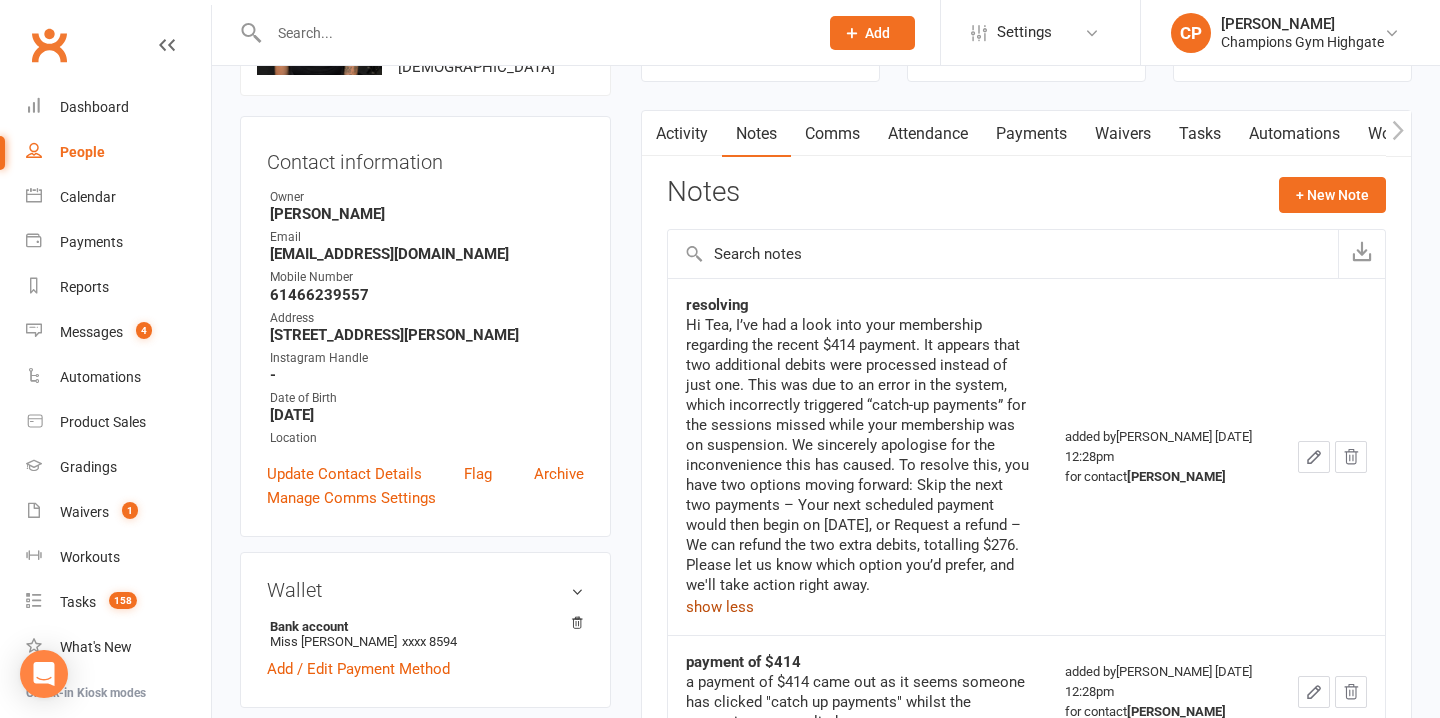 scroll, scrollTop: 145, scrollLeft: 0, axis: vertical 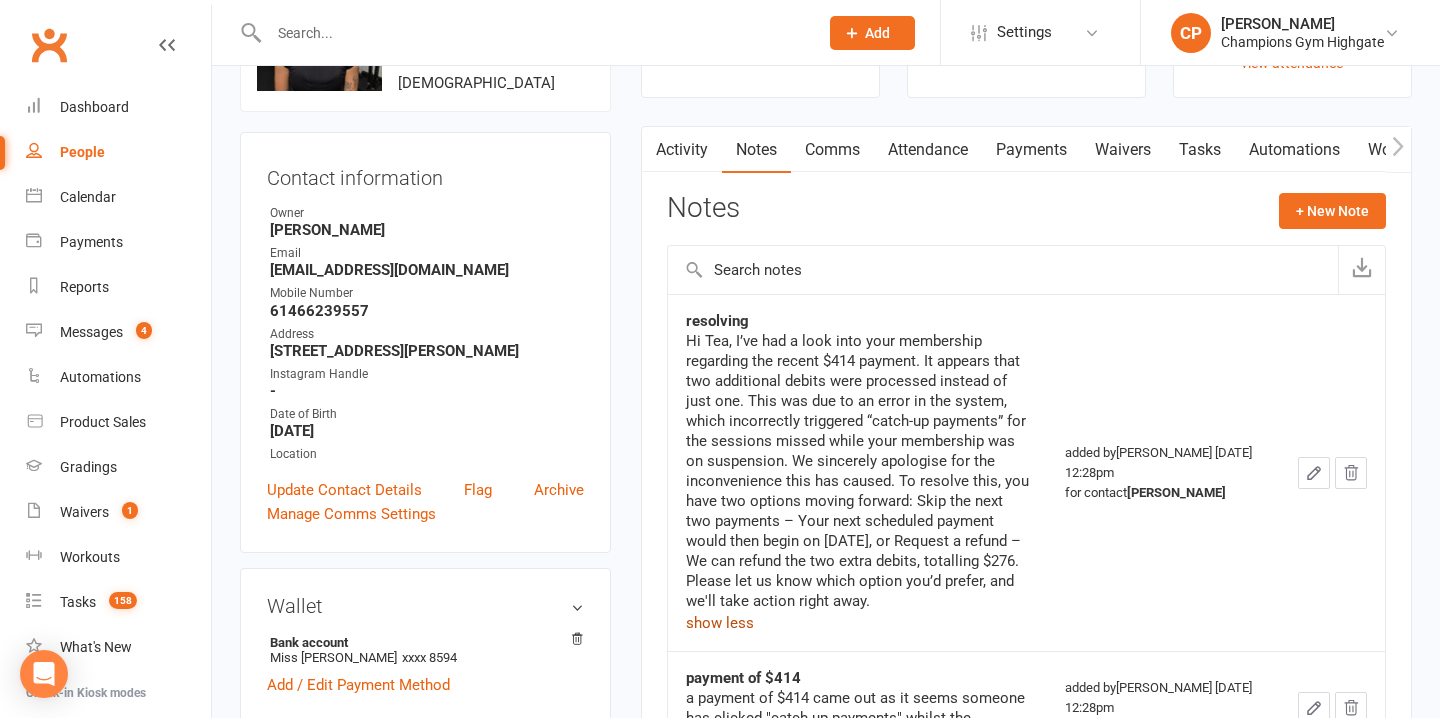 click on "Attendance" at bounding box center [928, 150] 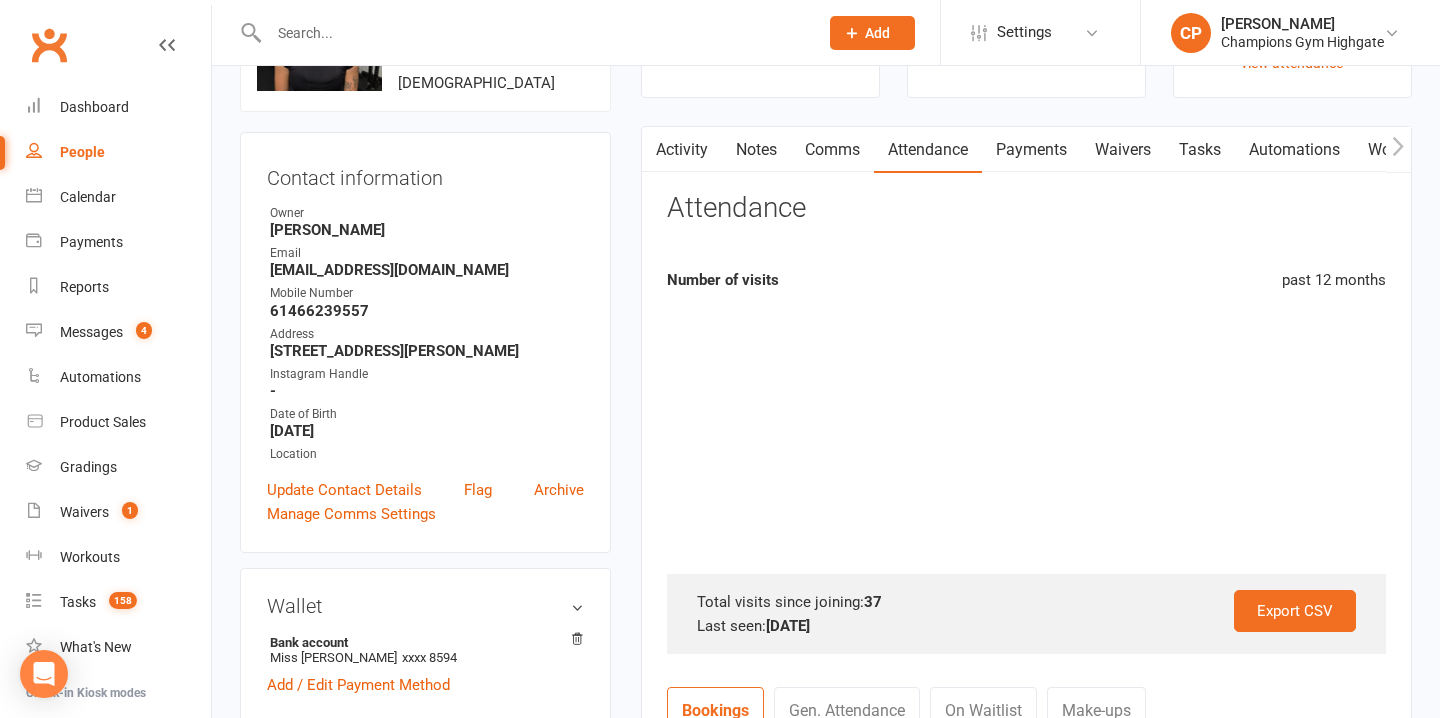 click on "Payments" at bounding box center [1031, 150] 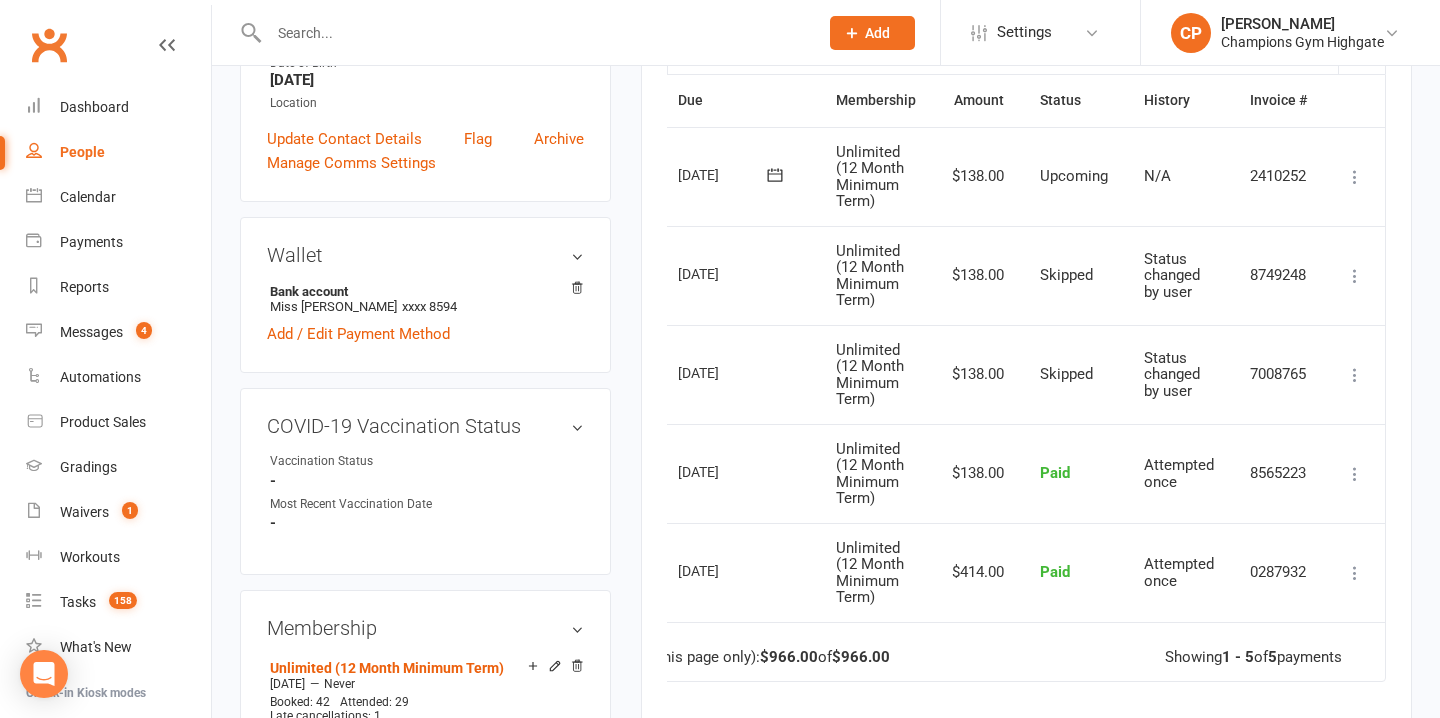 scroll, scrollTop: 486, scrollLeft: 0, axis: vertical 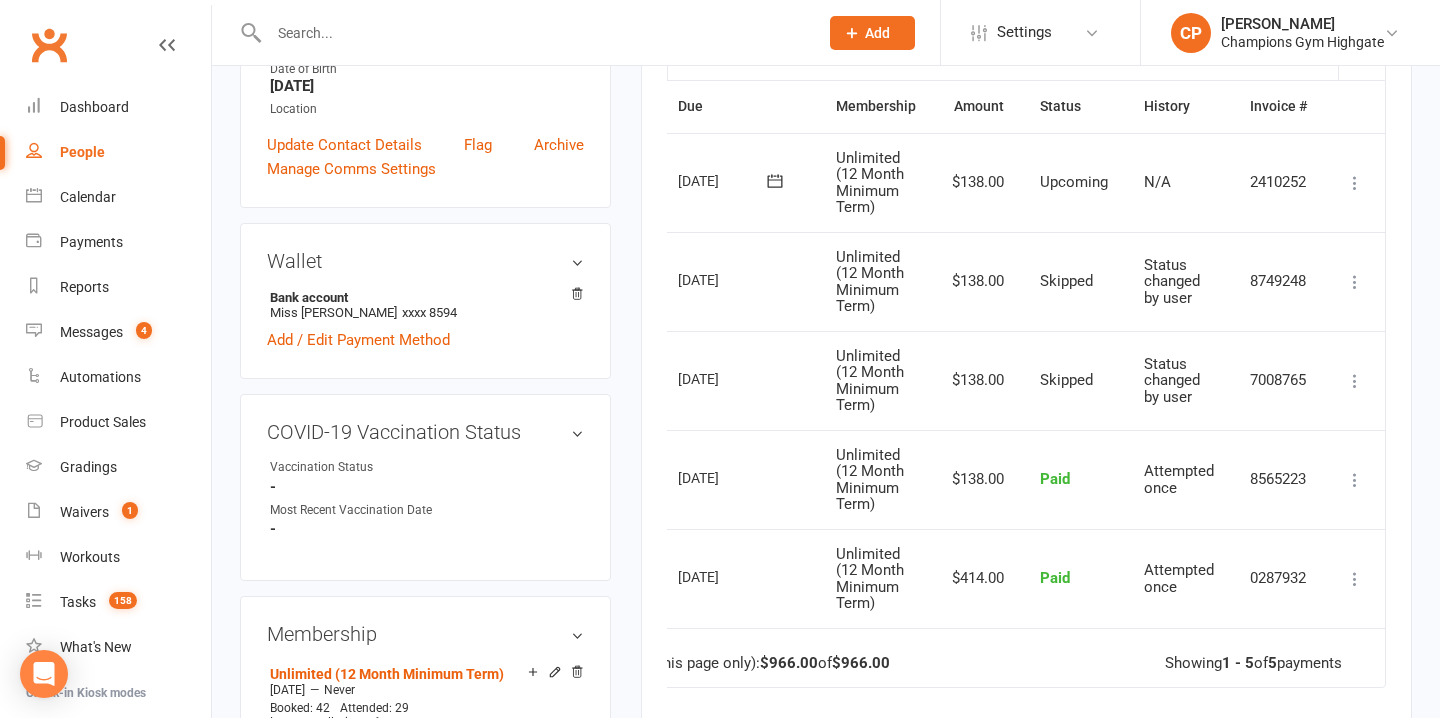 click at bounding box center (1355, 579) 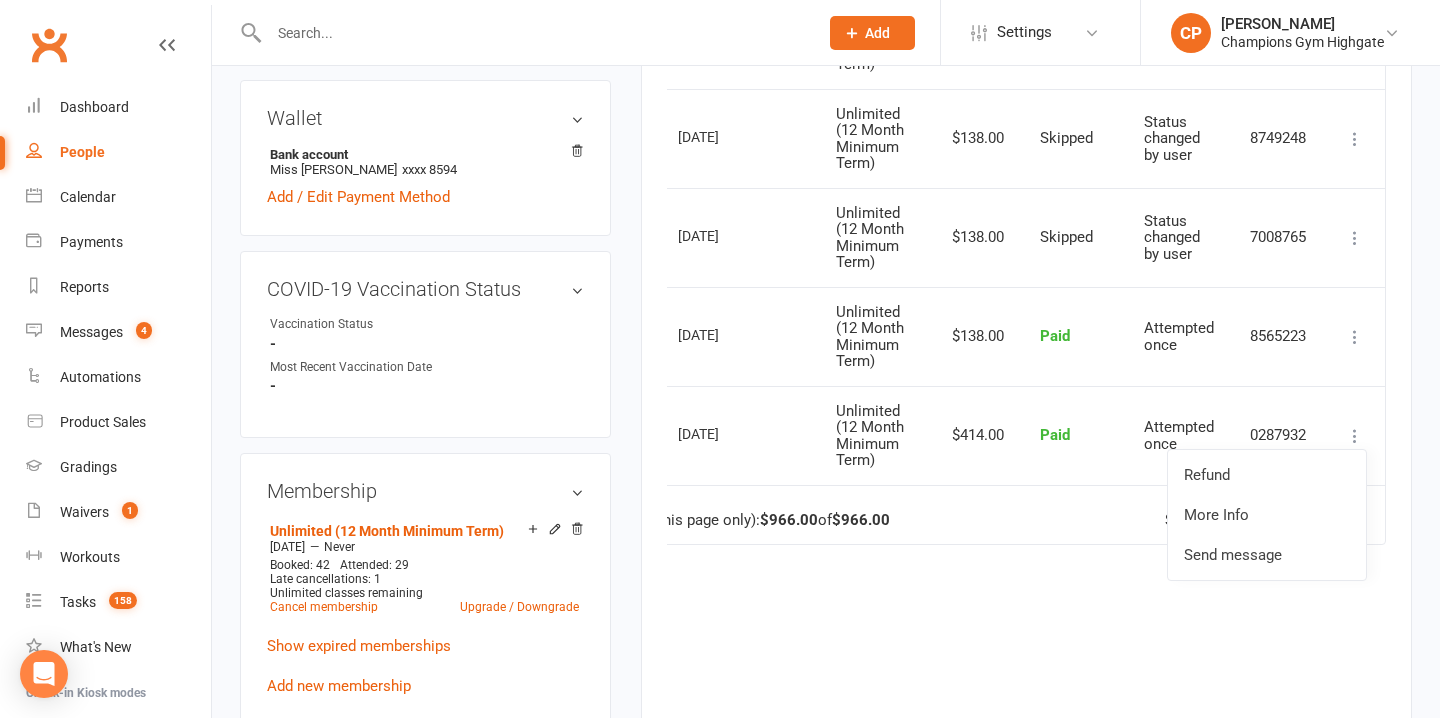 scroll, scrollTop: 648, scrollLeft: 0, axis: vertical 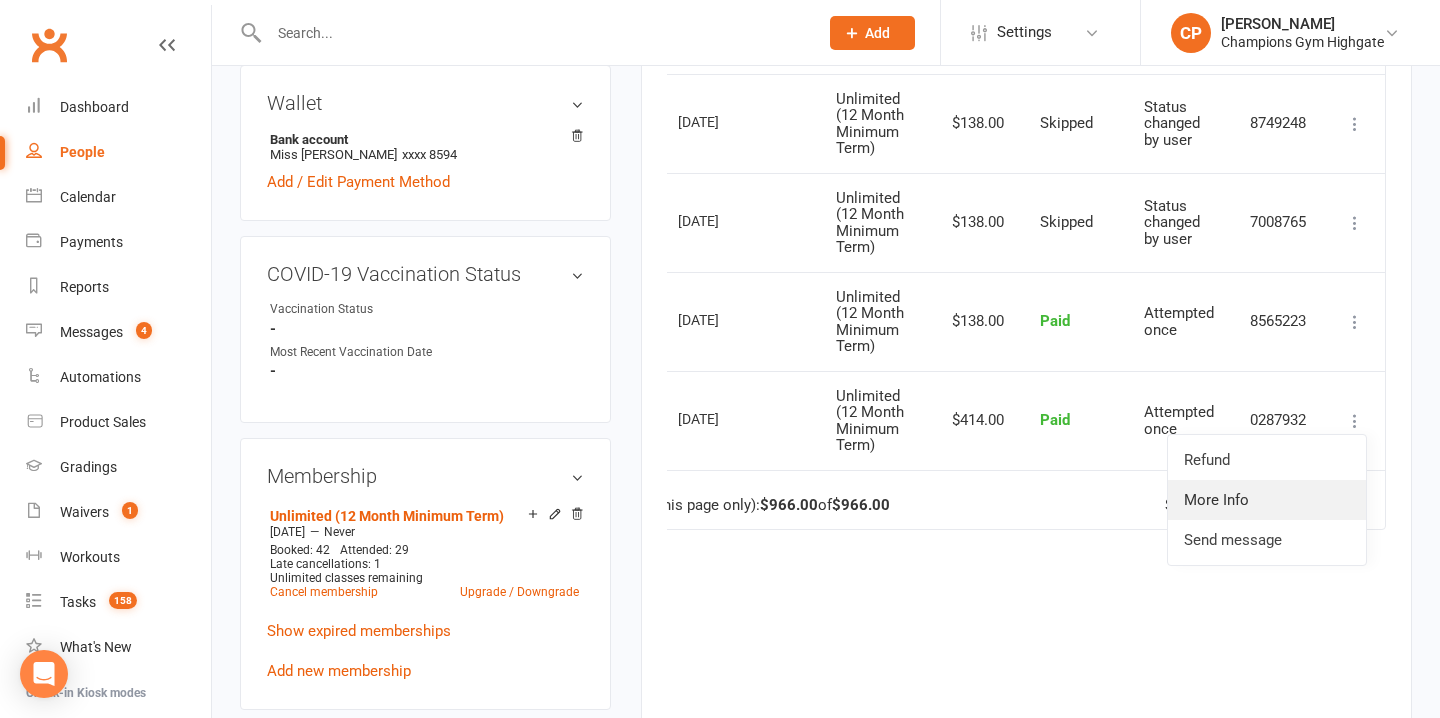 click on "More Info" at bounding box center (1267, 500) 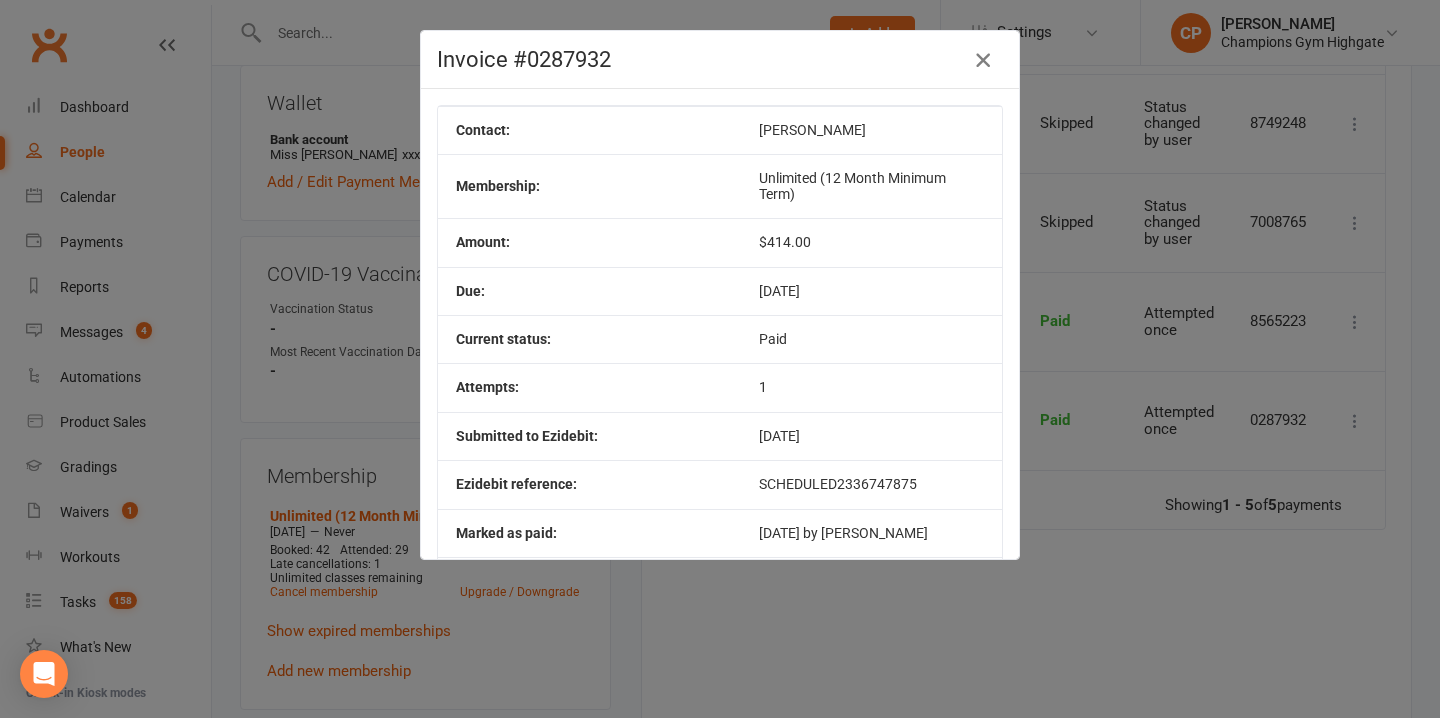 click at bounding box center [983, 60] 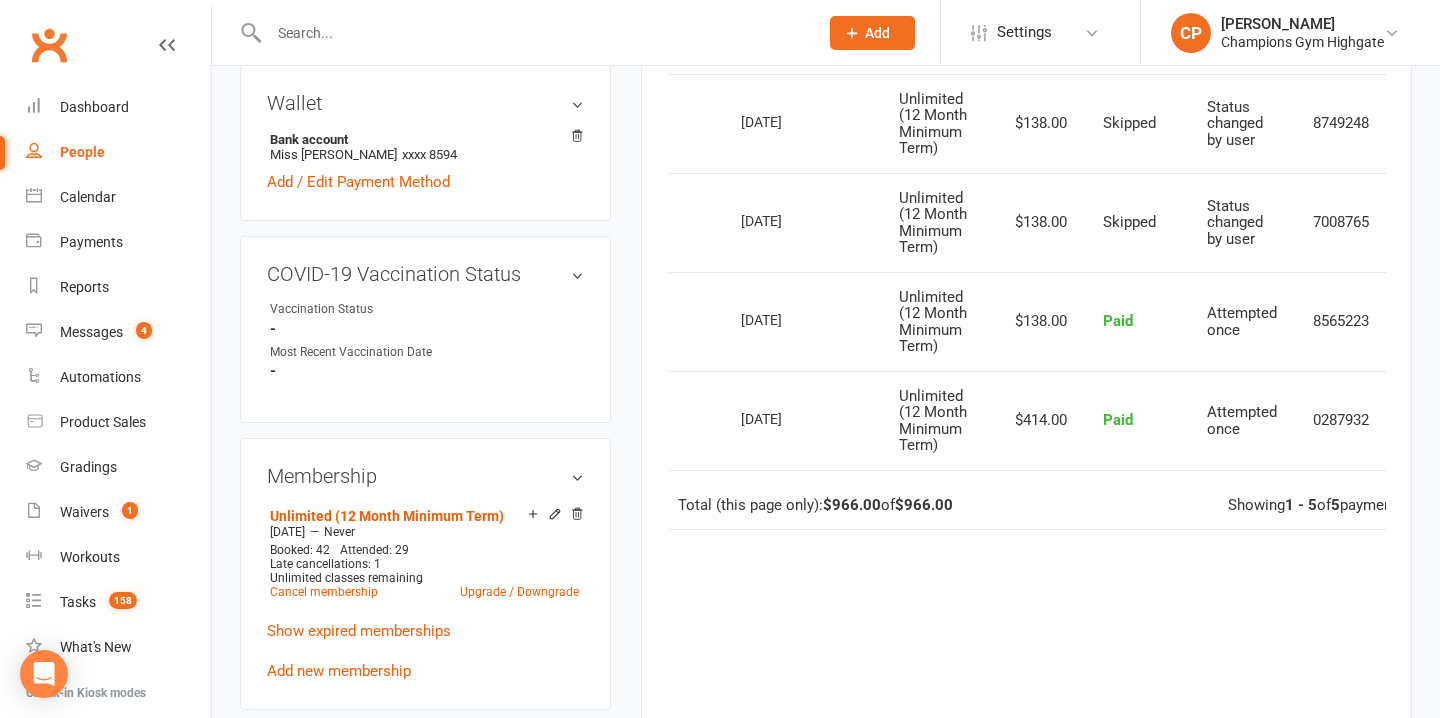 scroll, scrollTop: 0, scrollLeft: 0, axis: both 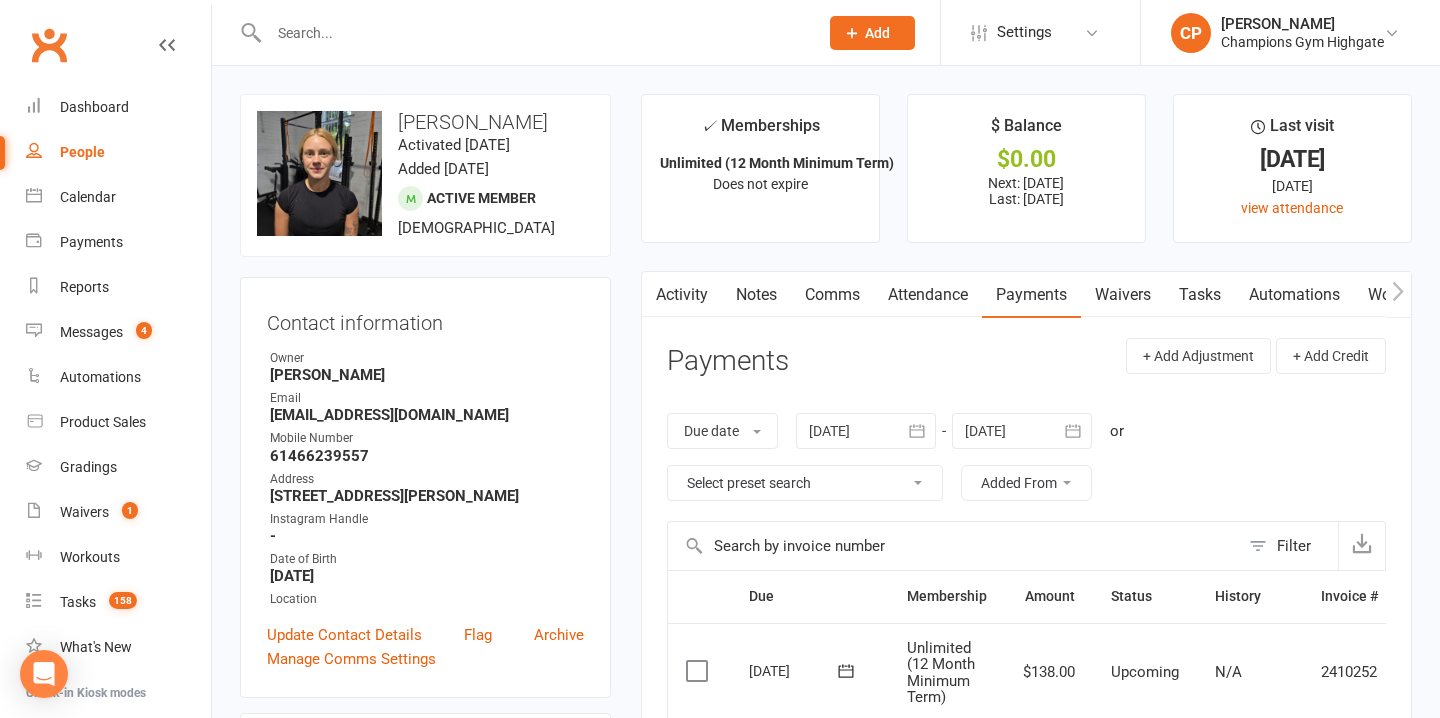 click on "Notes" at bounding box center (756, 295) 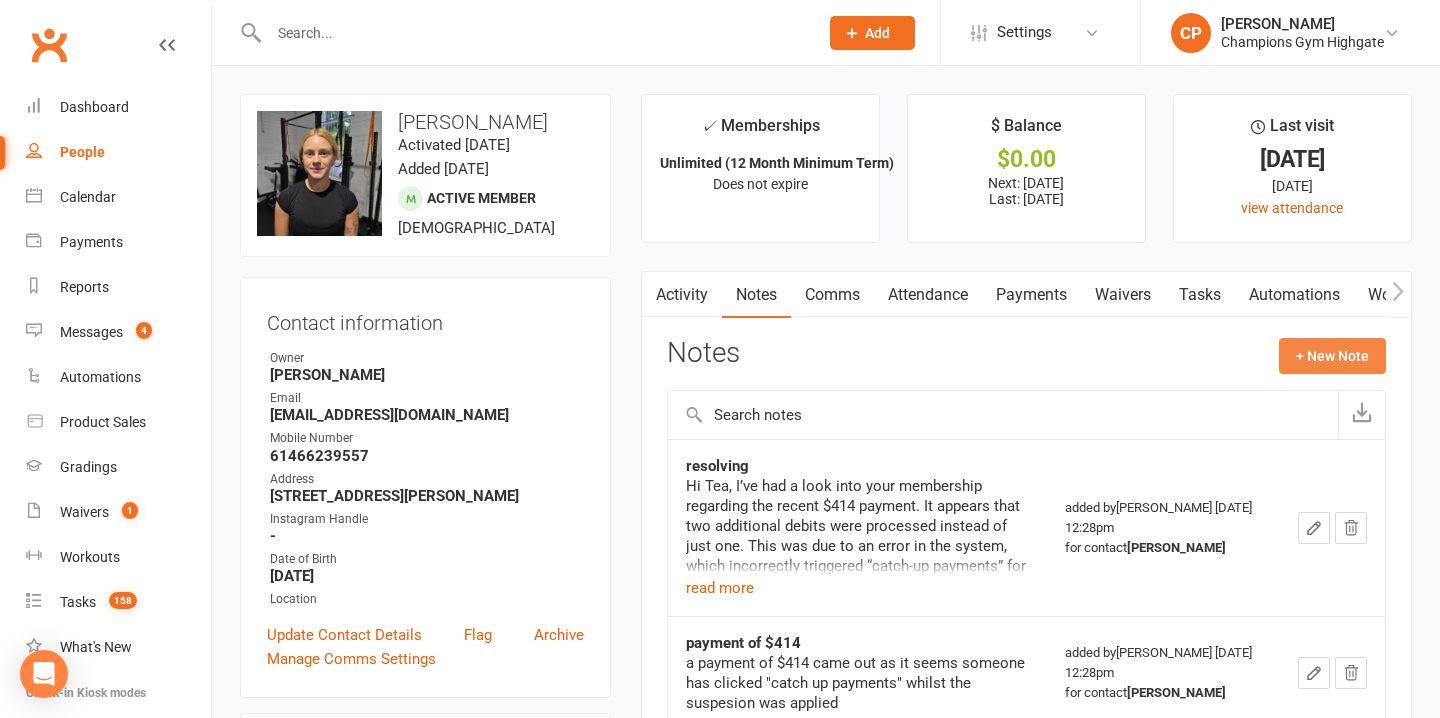 click on "+ New Note" 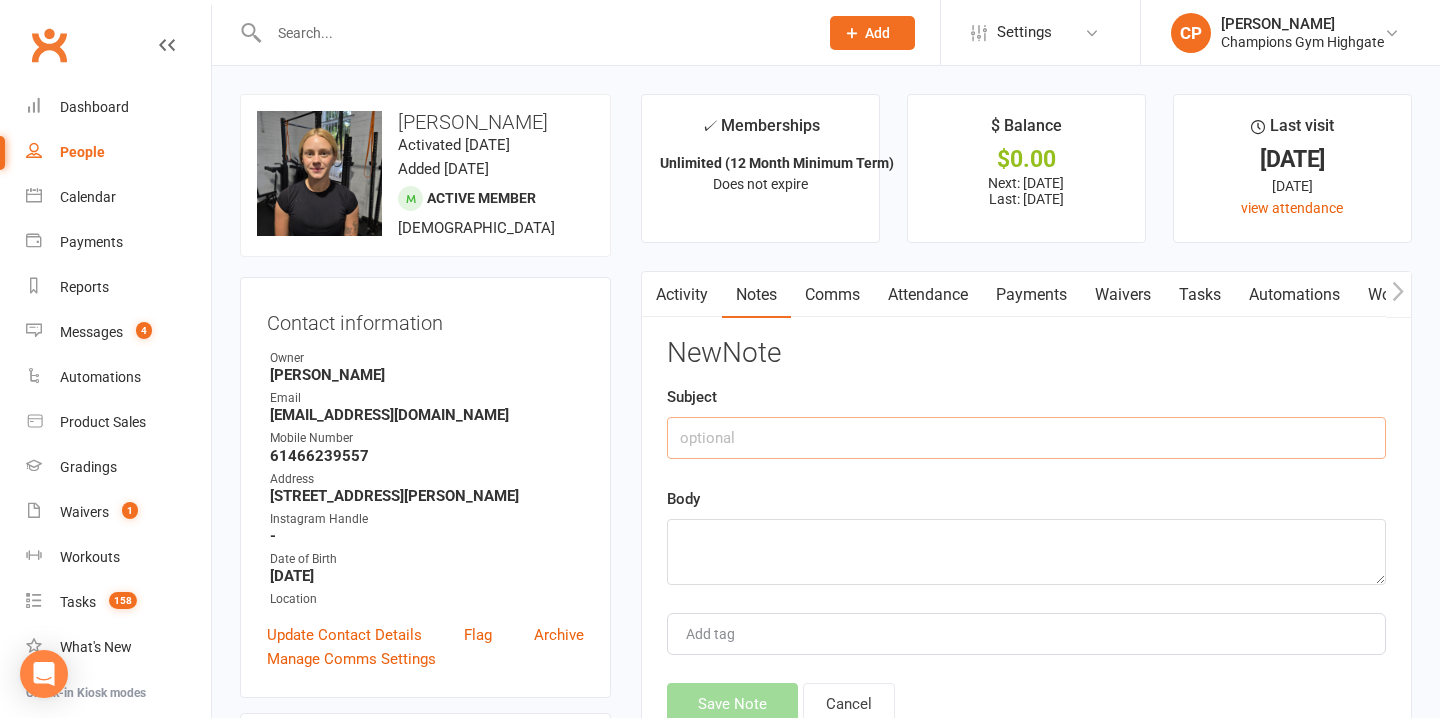 click 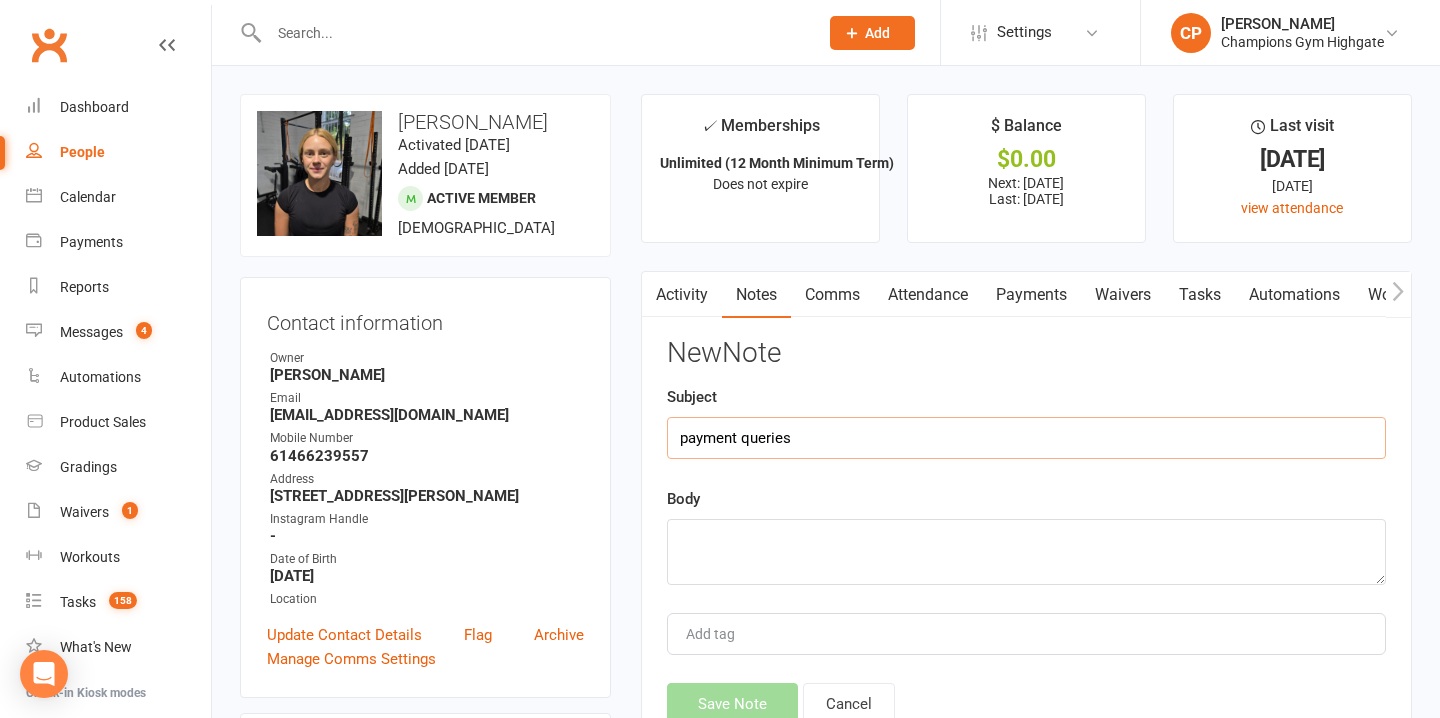 type on "payment queries" 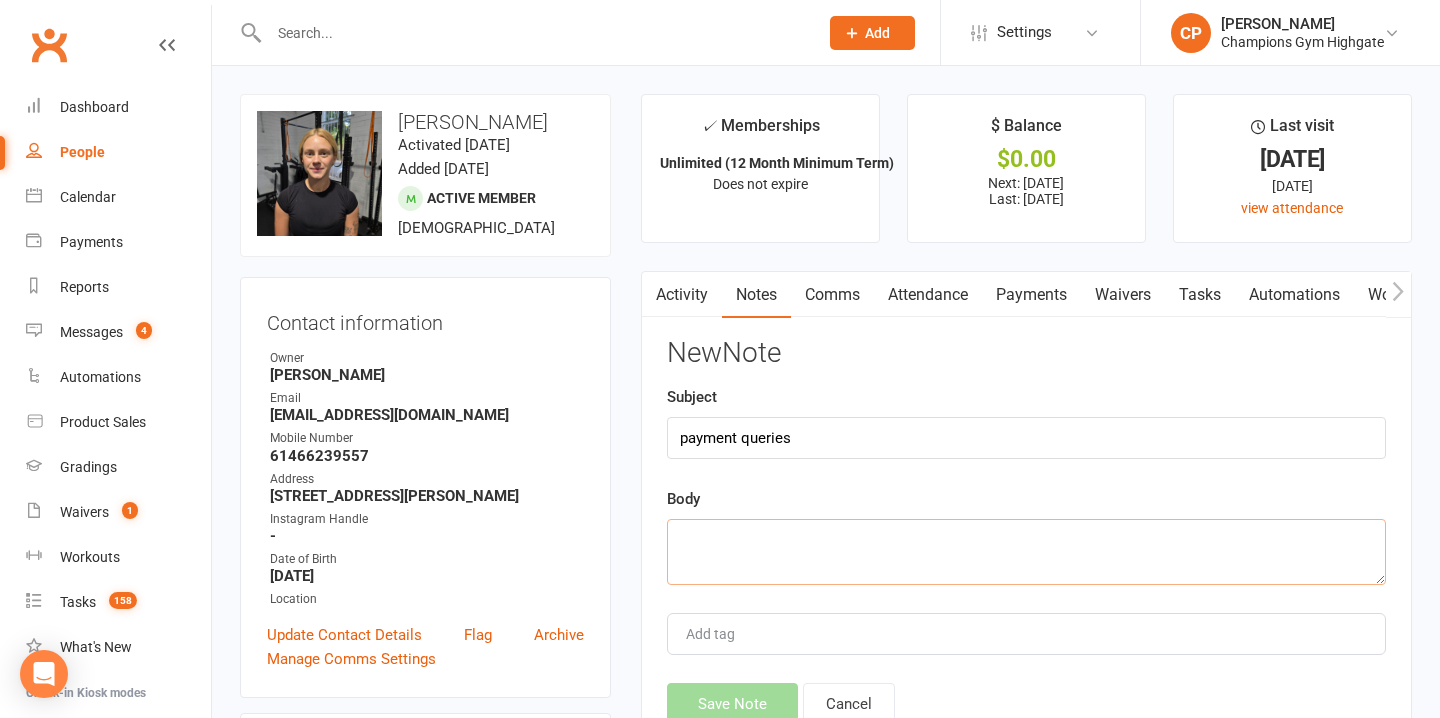 click 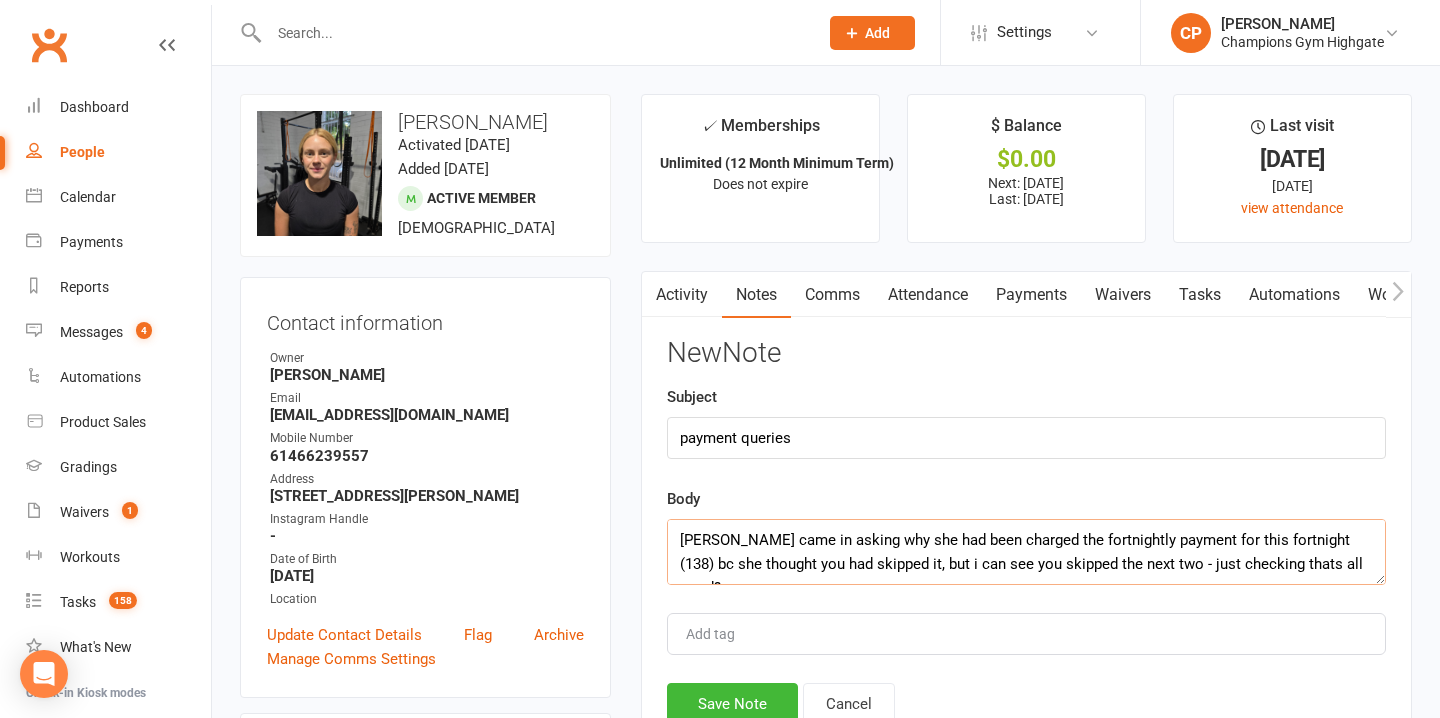 drag, startPoint x: 786, startPoint y: 565, endPoint x: 760, endPoint y: 565, distance: 26 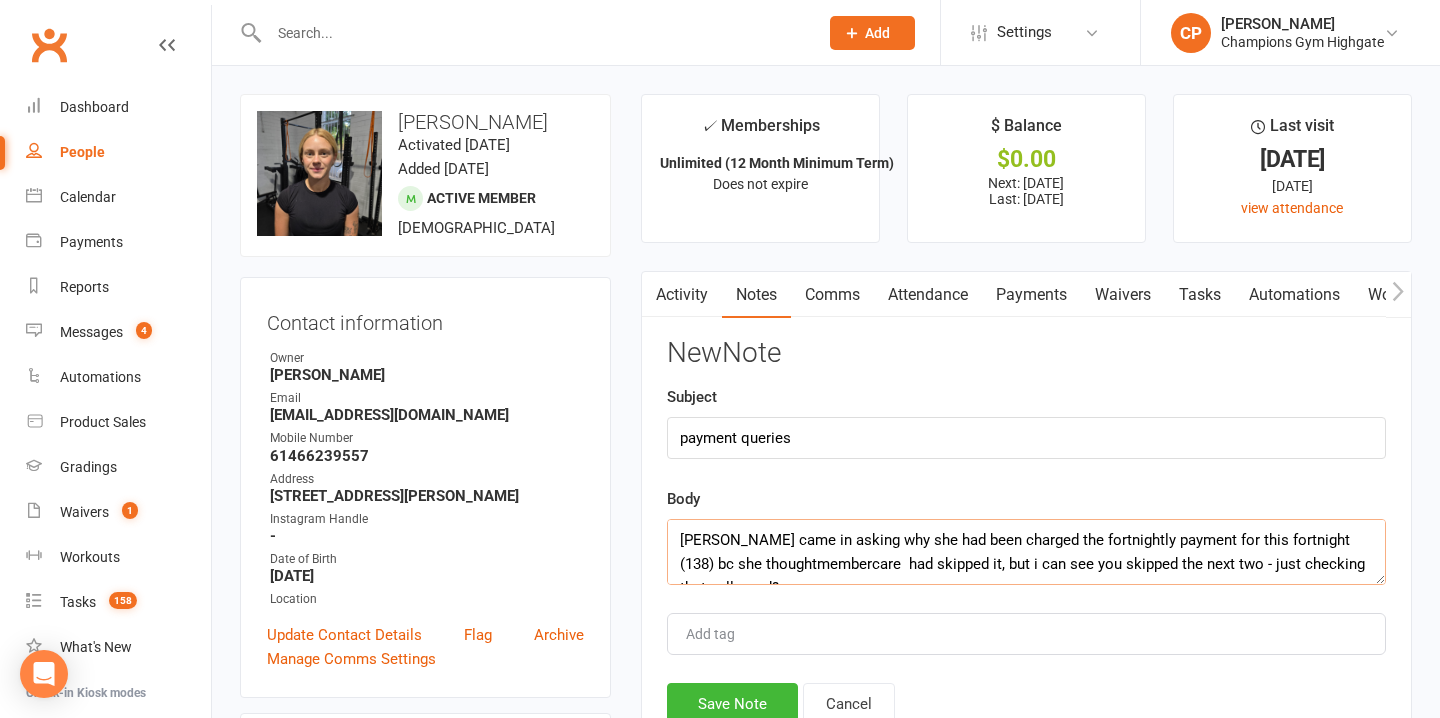 click on "tea taylor came in asking why she had been charged the fortnightly payment for this fortnight (138) bc she thoughtmembercare  had skipped it, but i can see you skipped the next two - just checking thats all good?" 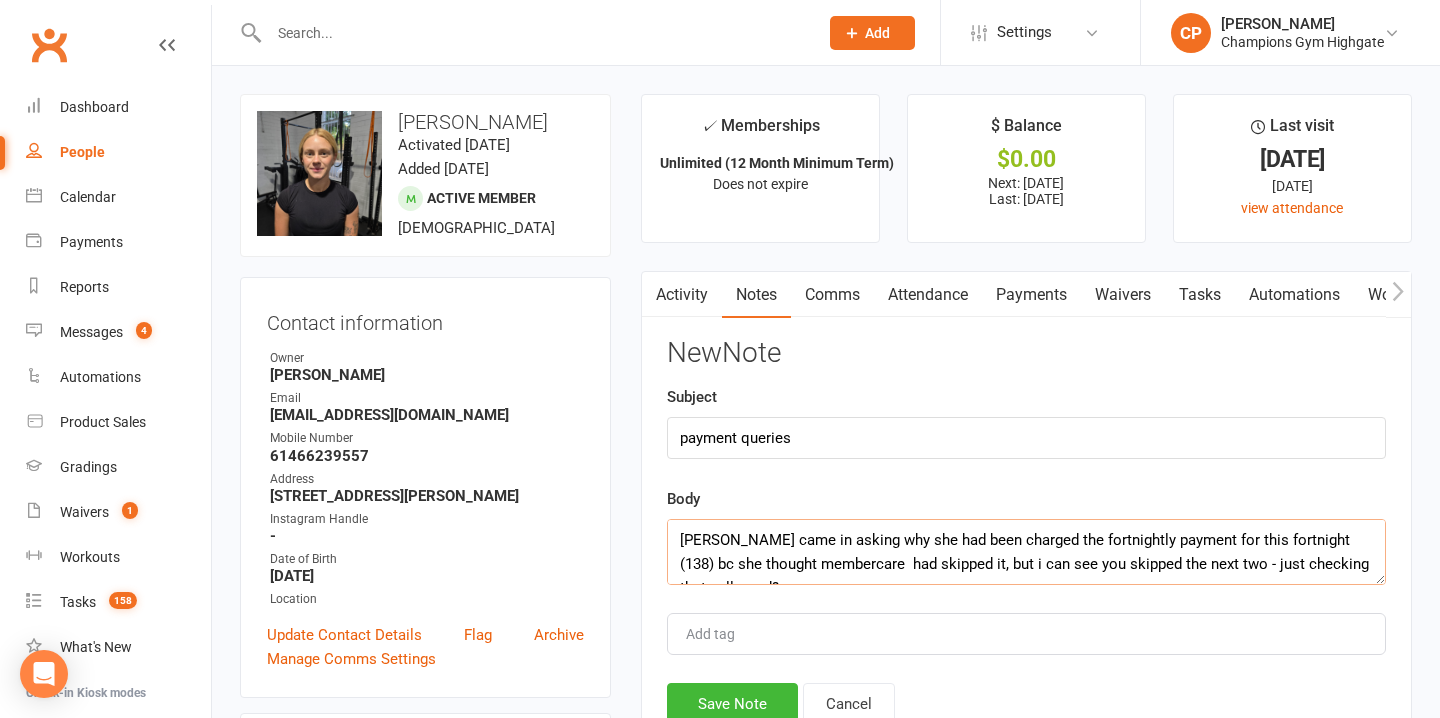 click on "tea taylor came in asking why she had been charged the fortnightly payment for this fortnight (138) bc she thought membercare  had skipped it, but i can see you skipped the next two - just checking thats all good?" 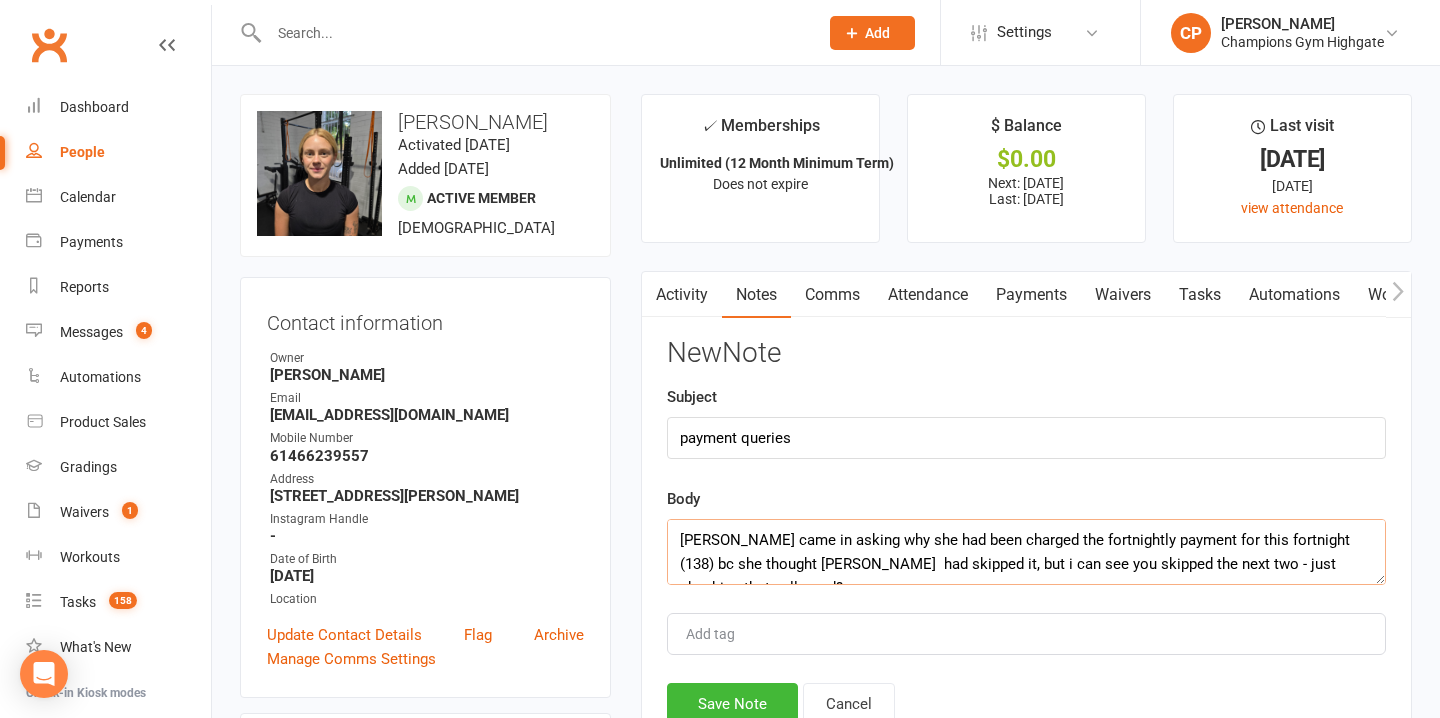 click on "tea taylor came in asking why she had been charged the fortnightly payment for this fortnight (138) bc she thought kayla  had skipped it, but i can see you skipped the next two - just checking thats all good?" 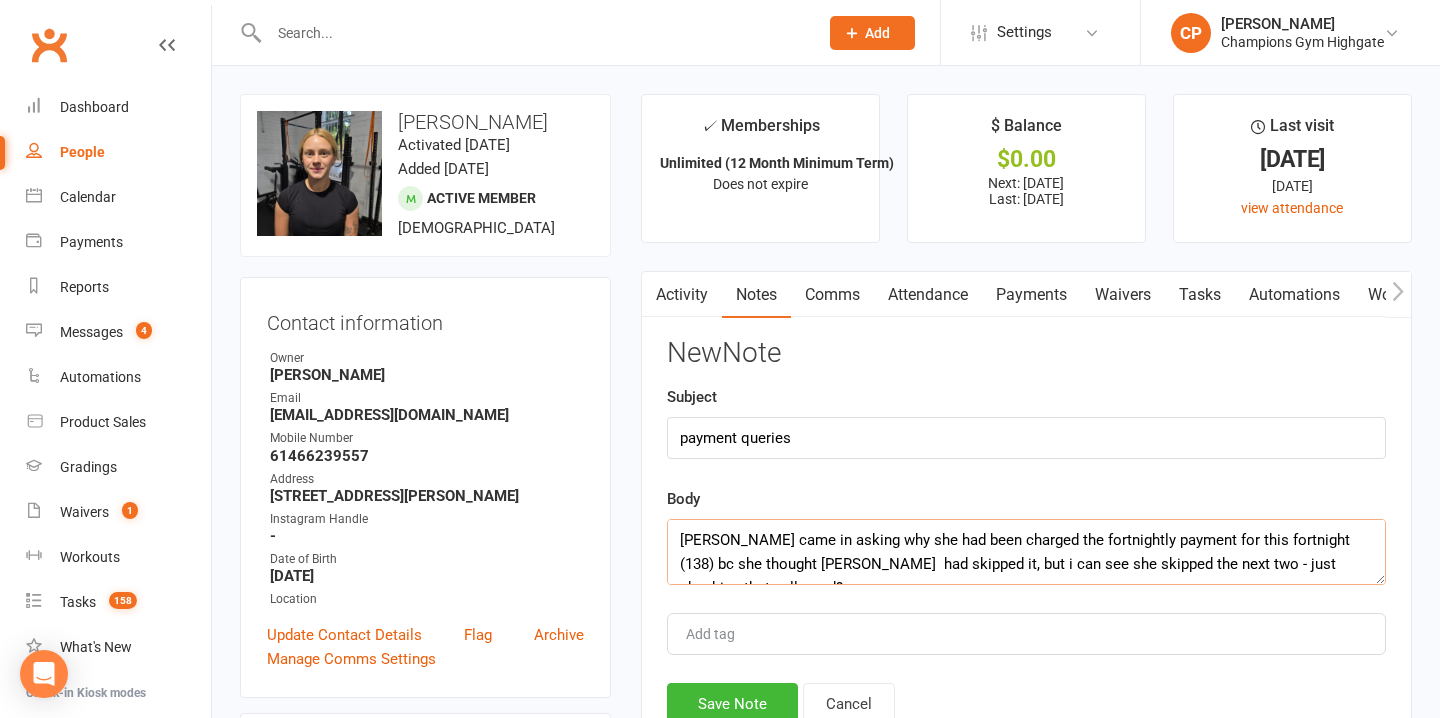drag, startPoint x: 1361, startPoint y: 563, endPoint x: 1163, endPoint y: 566, distance: 198.02272 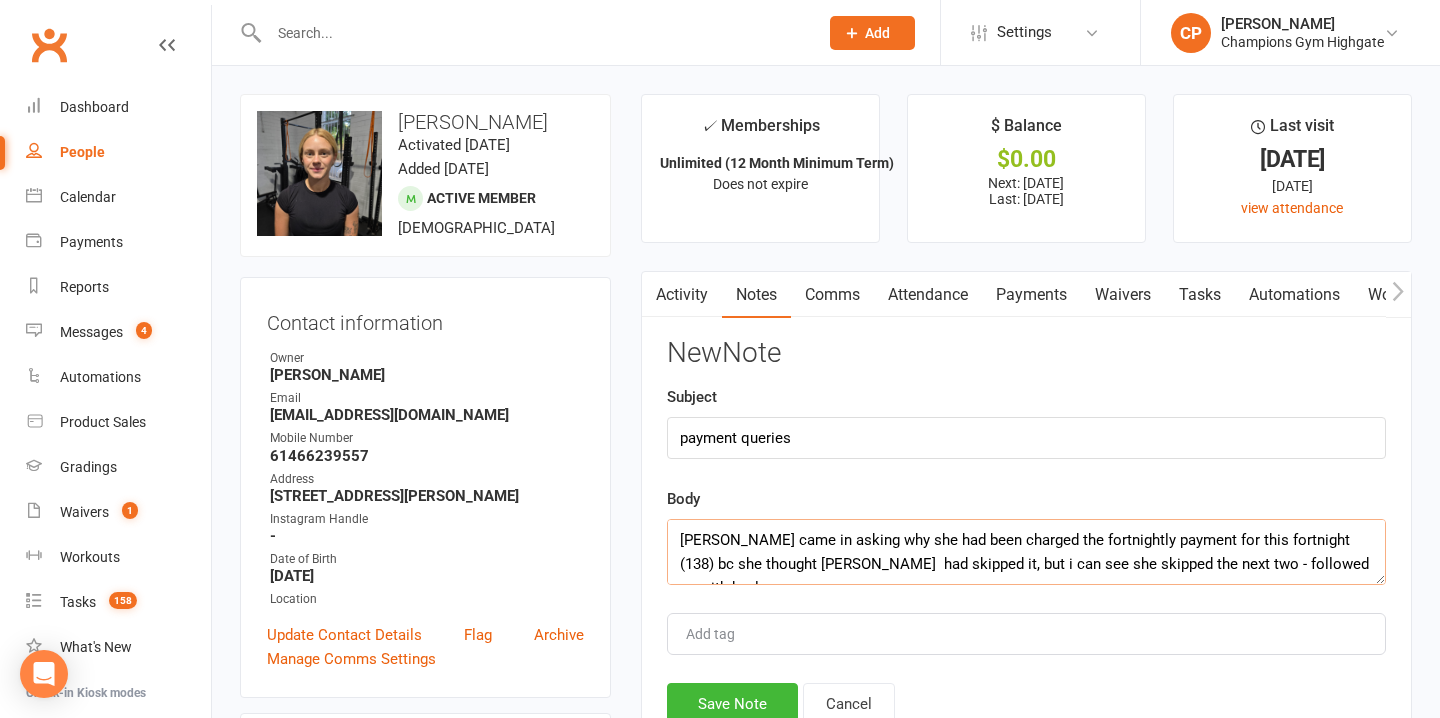 scroll, scrollTop: 12, scrollLeft: 0, axis: vertical 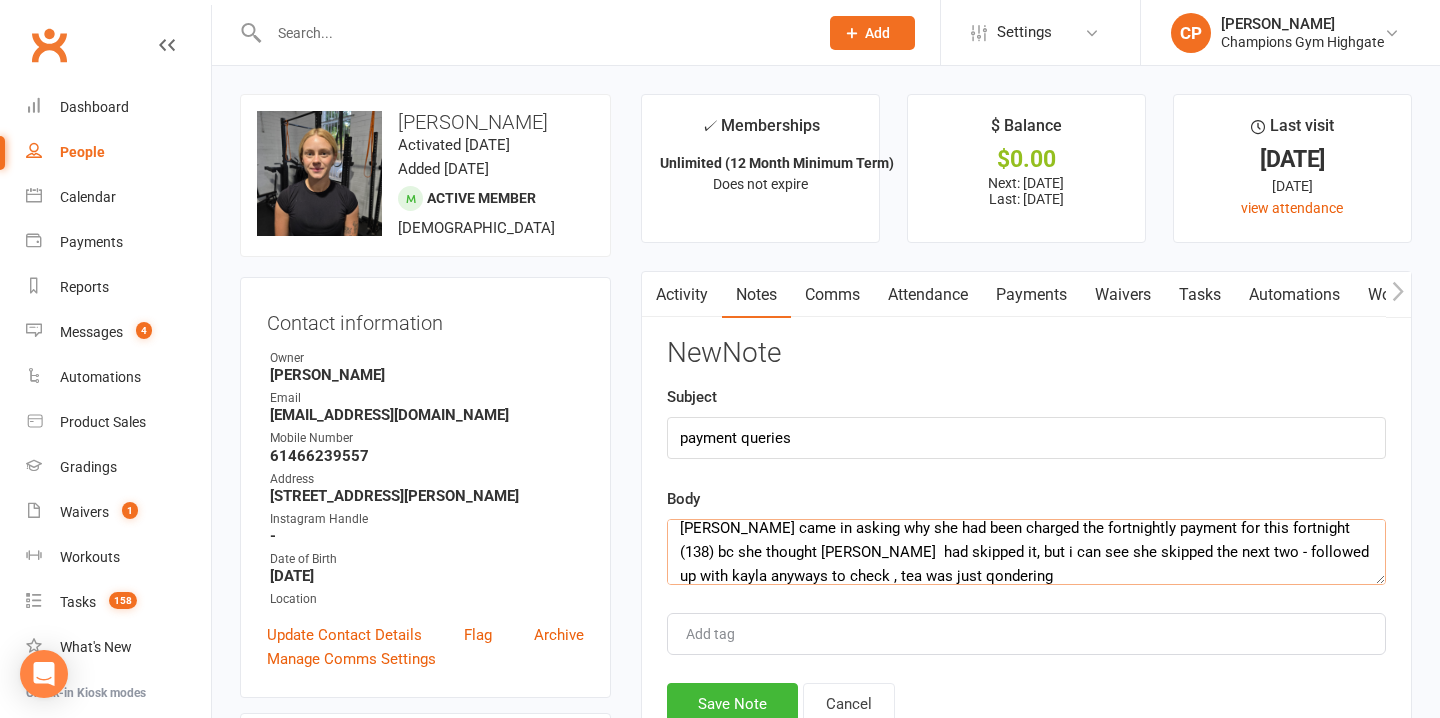 click on "tea taylor came in asking why she had been charged the fortnightly payment for this fortnight (138) bc she thought kayla  had skipped it, but i can see she skipped the next two - followed up with kayla anyways to check , tea was just qondering" 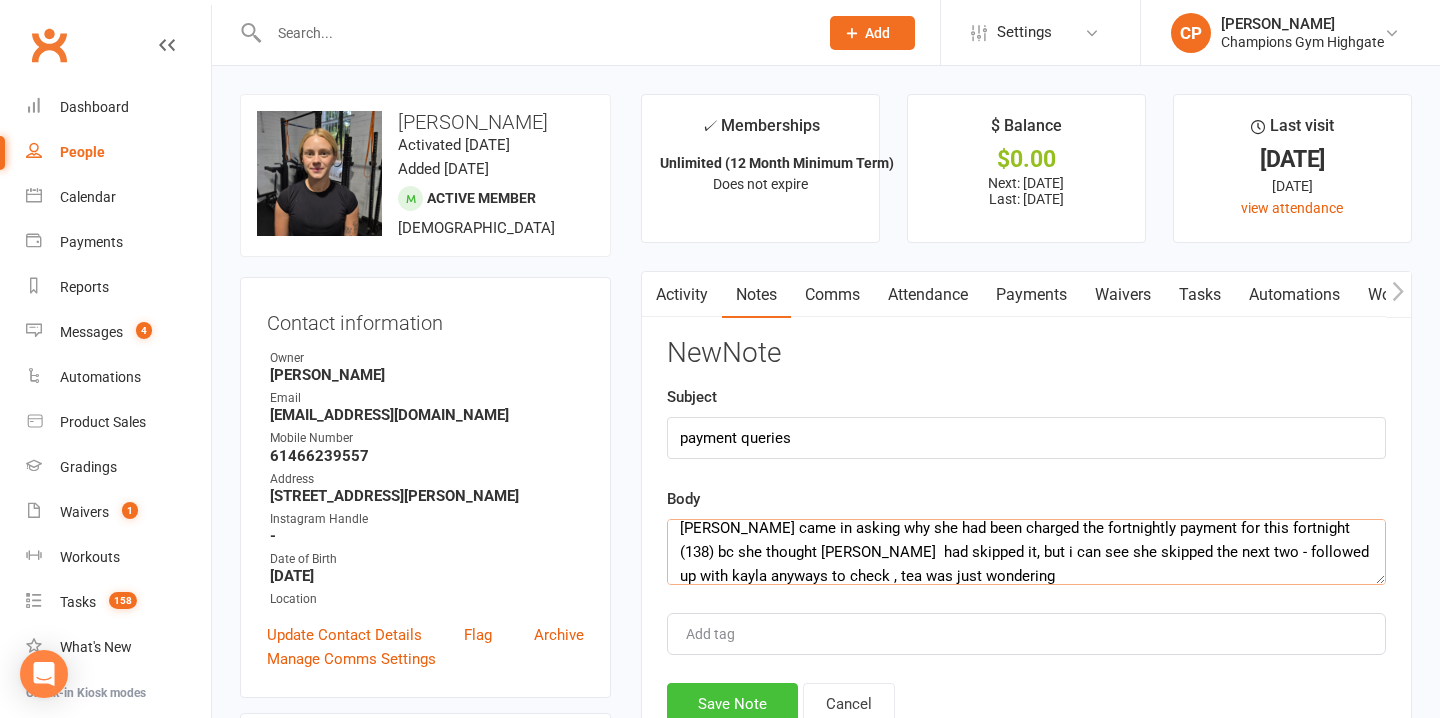 type on "tea taylor came in asking why she had been charged the fortnightly payment for this fortnight (138) bc she thought kayla  had skipped it, but i can see she skipped the next two - followed up with kayla anyways to check , tea was just wondering" 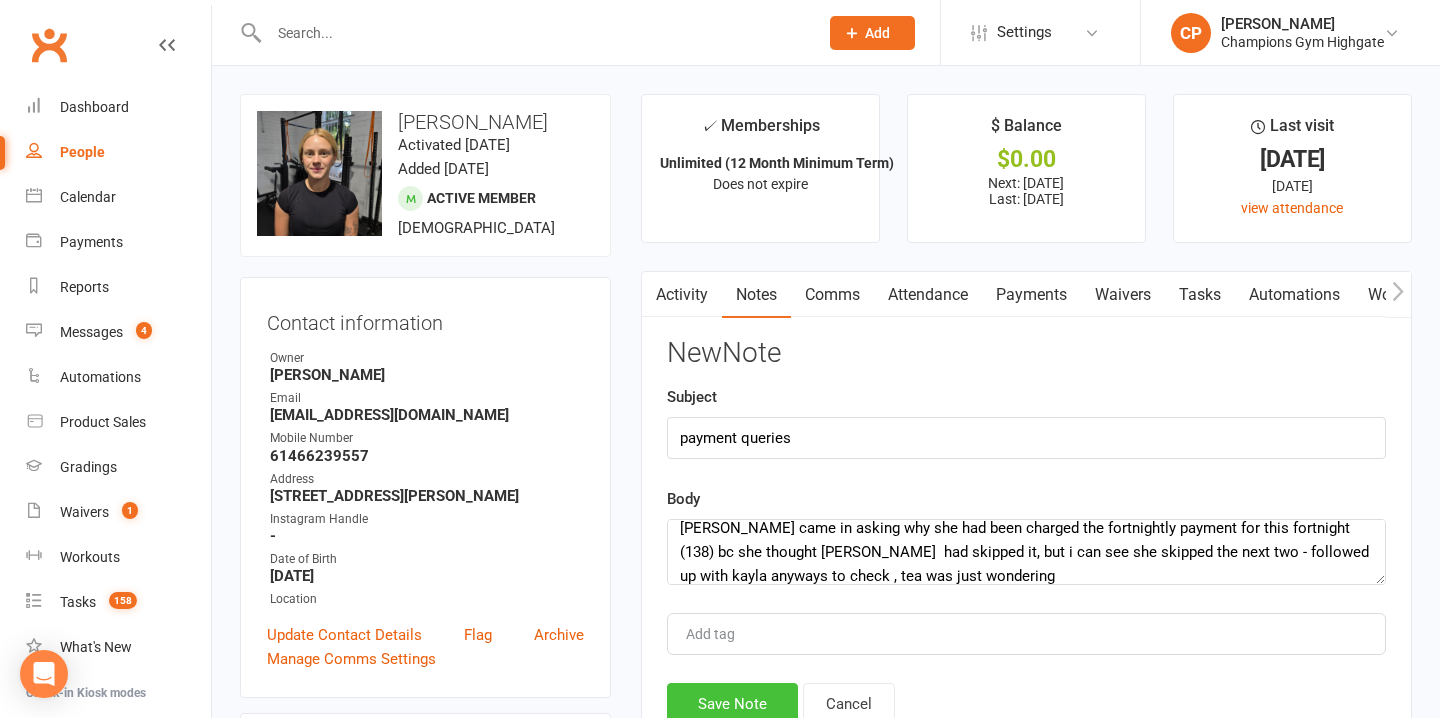 click on "Save Note" 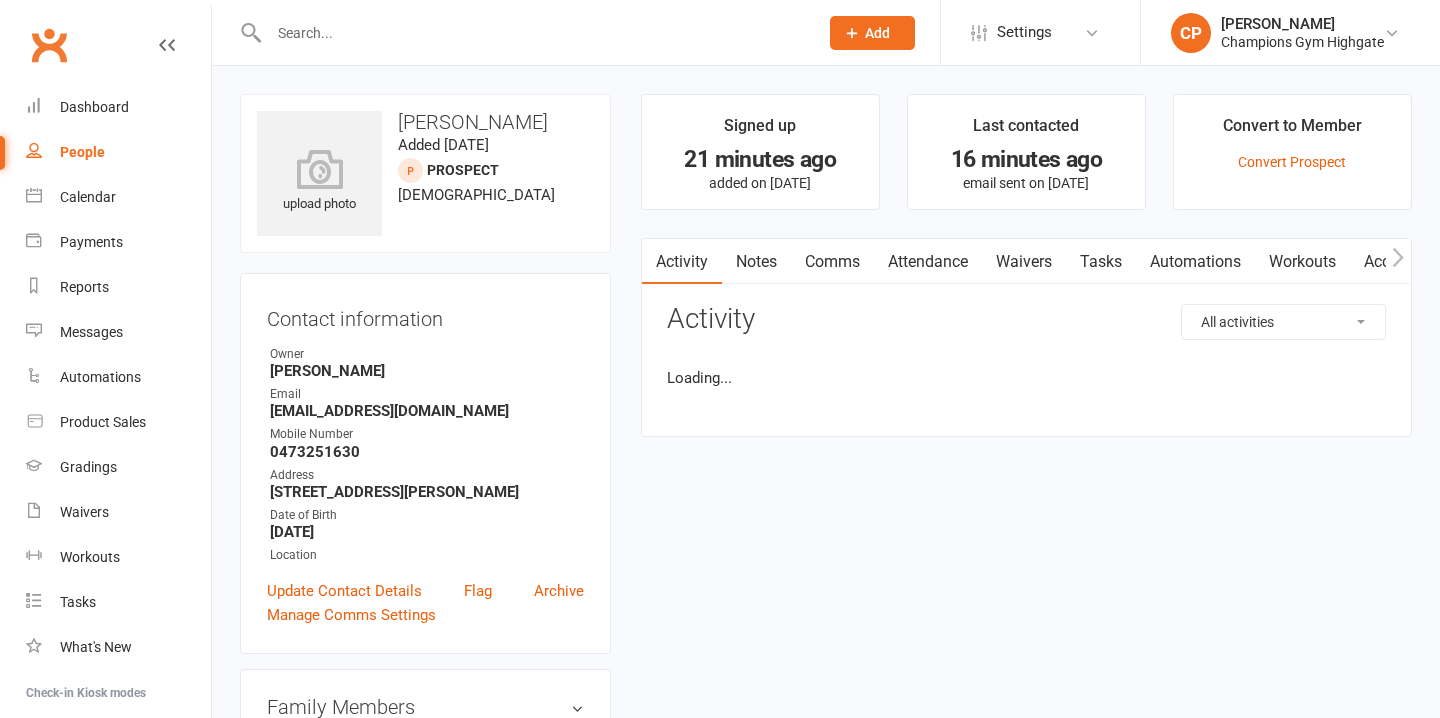scroll, scrollTop: 0, scrollLeft: 0, axis: both 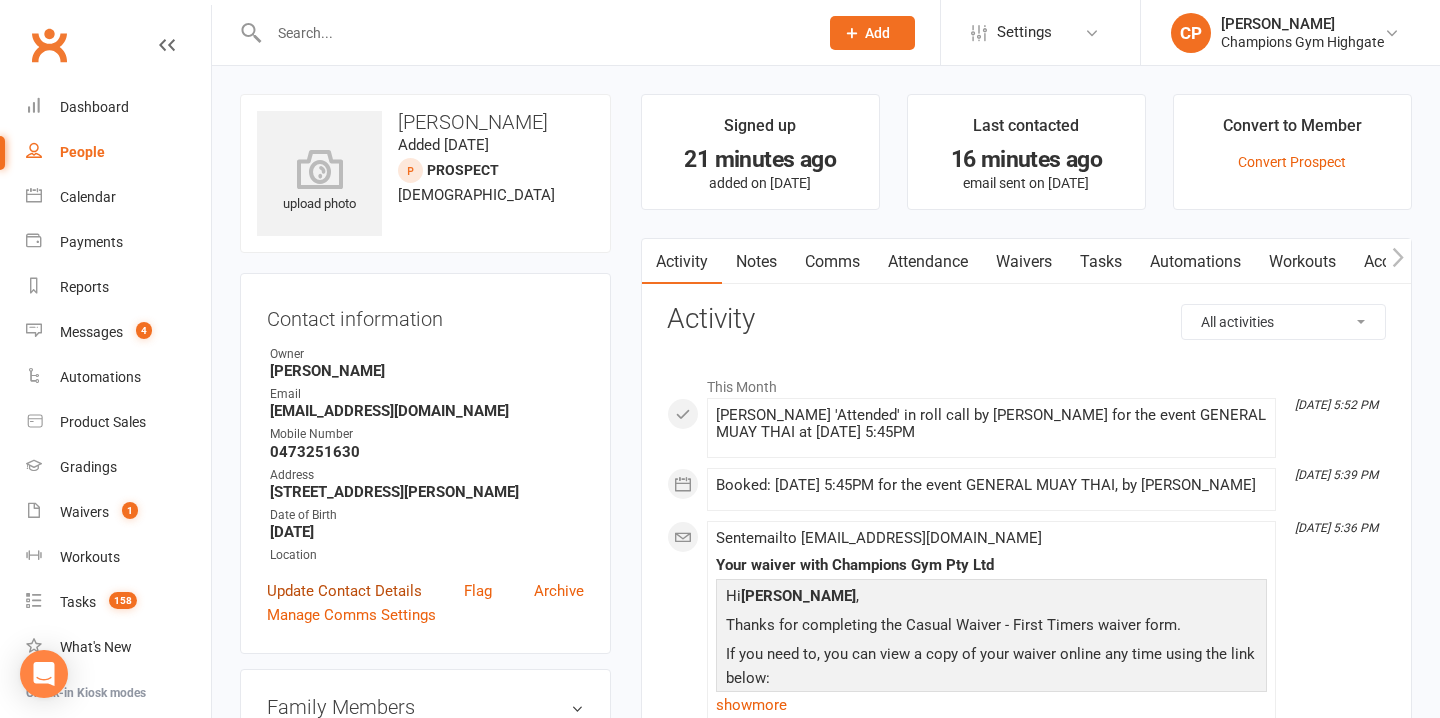 click on "Update Contact Details" at bounding box center [344, 591] 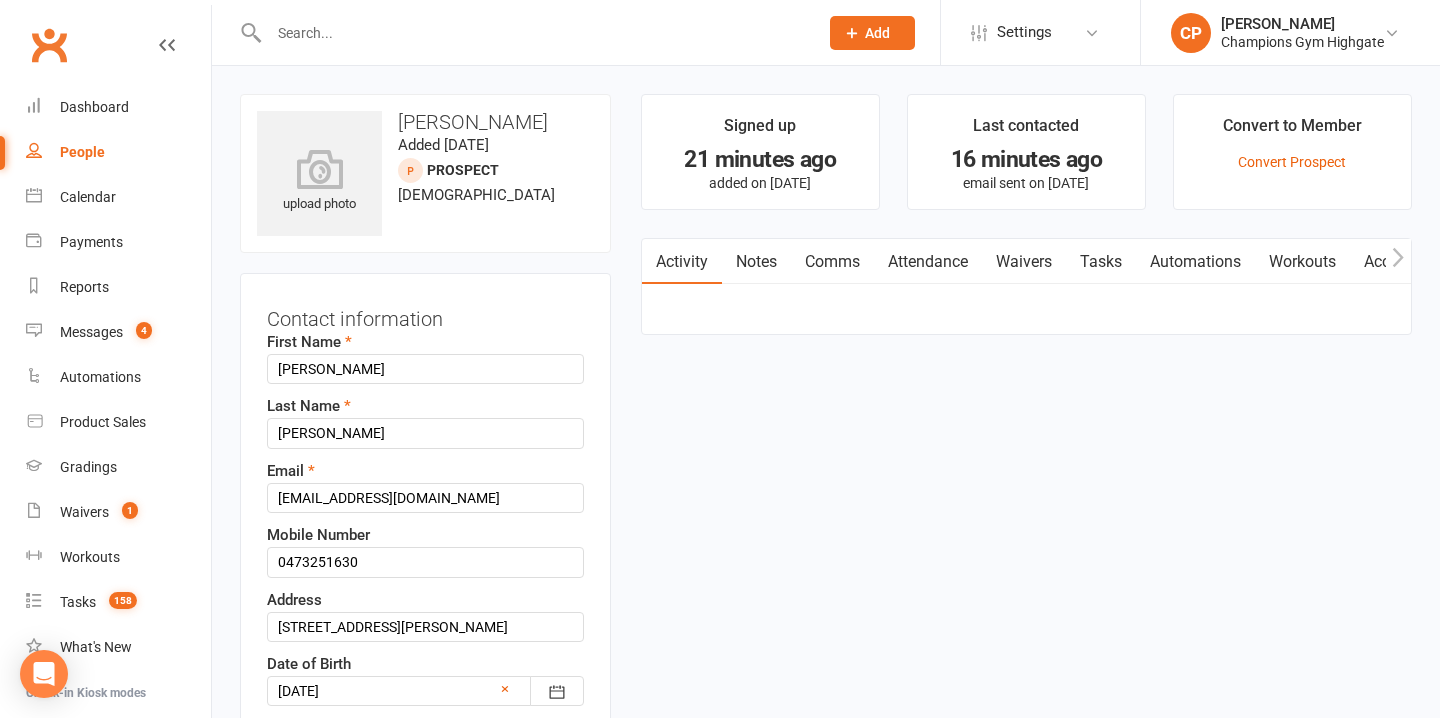 scroll, scrollTop: 94, scrollLeft: 0, axis: vertical 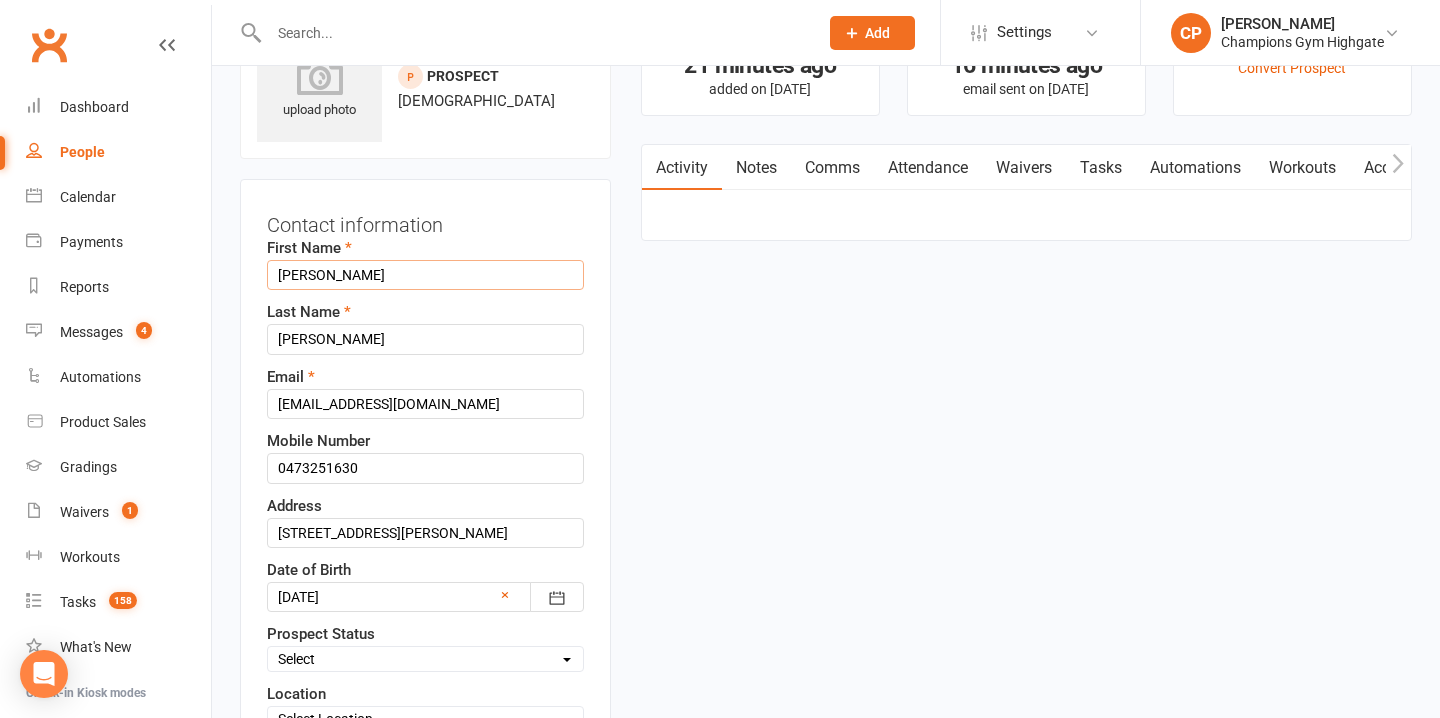 click on "[PERSON_NAME]" at bounding box center [425, 275] 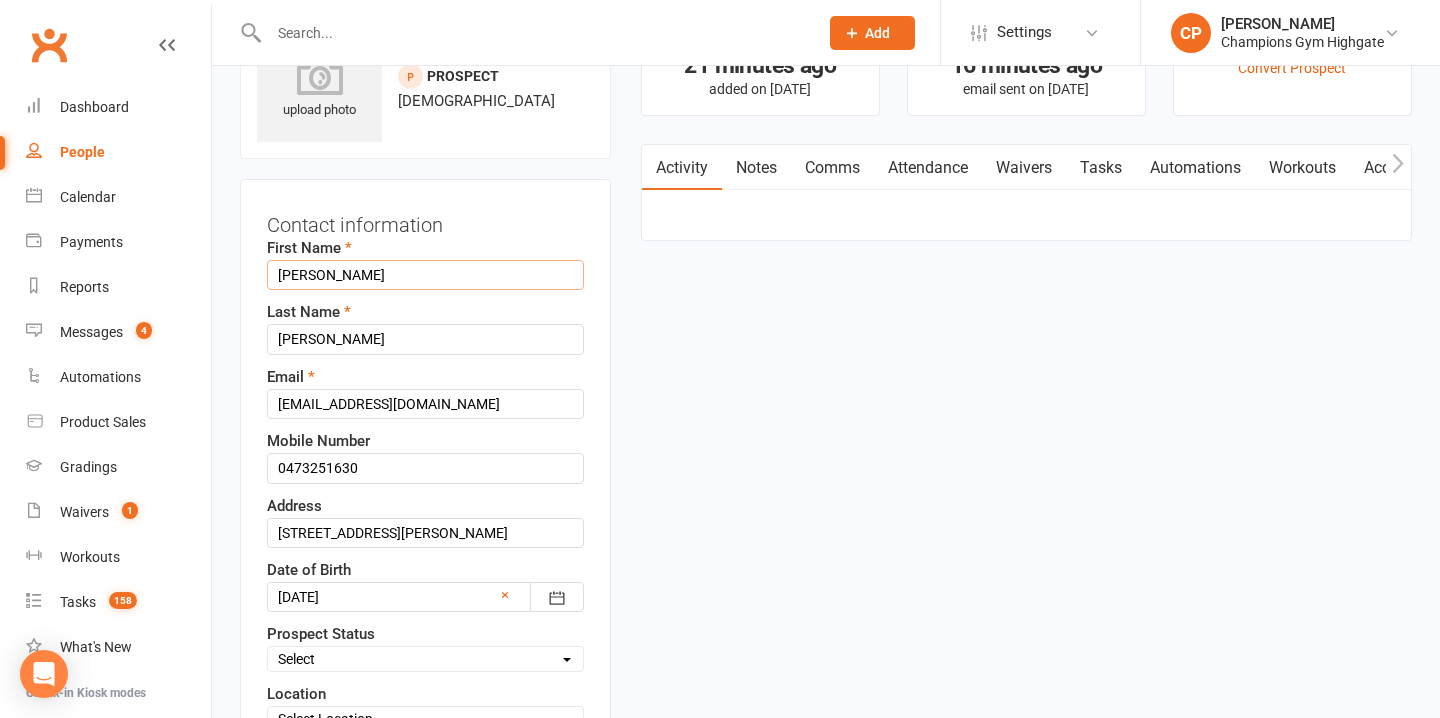type on "[PERSON_NAME]" 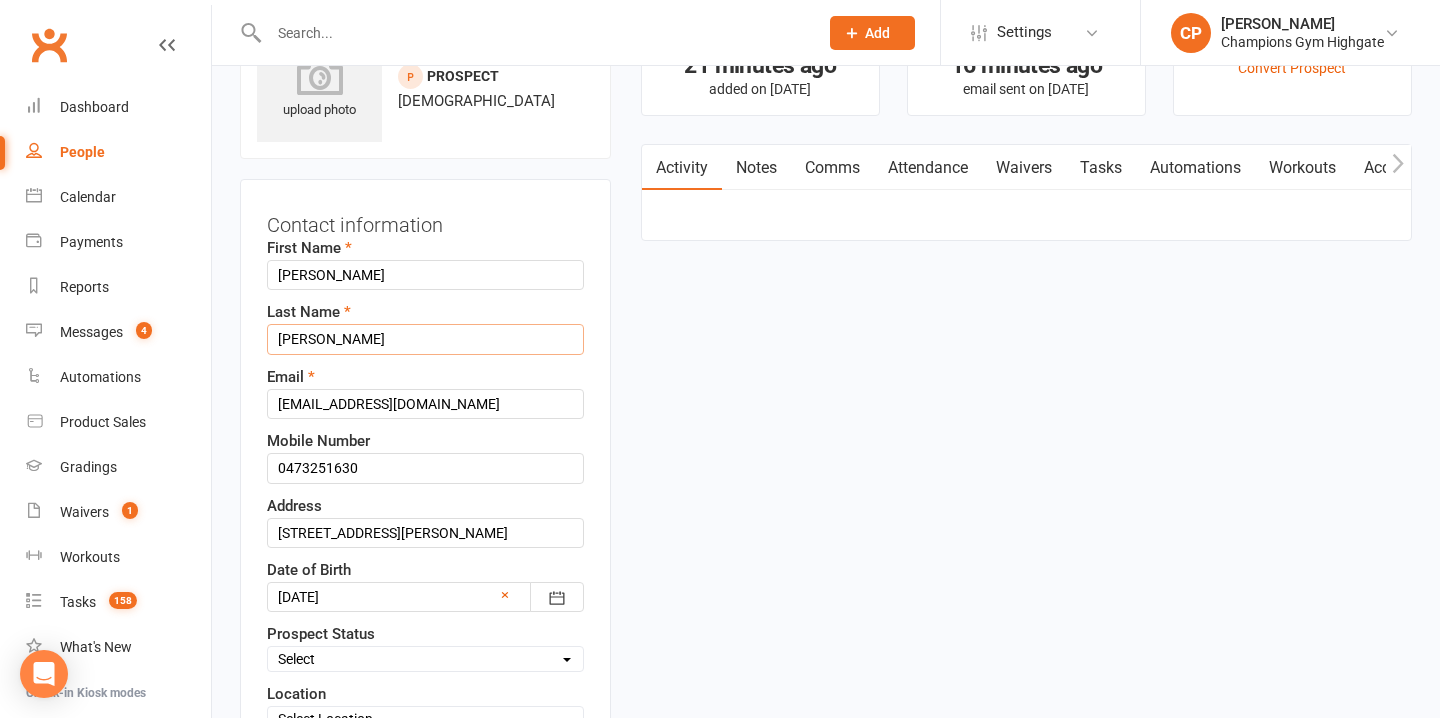 click on "[PERSON_NAME]" at bounding box center (425, 339) 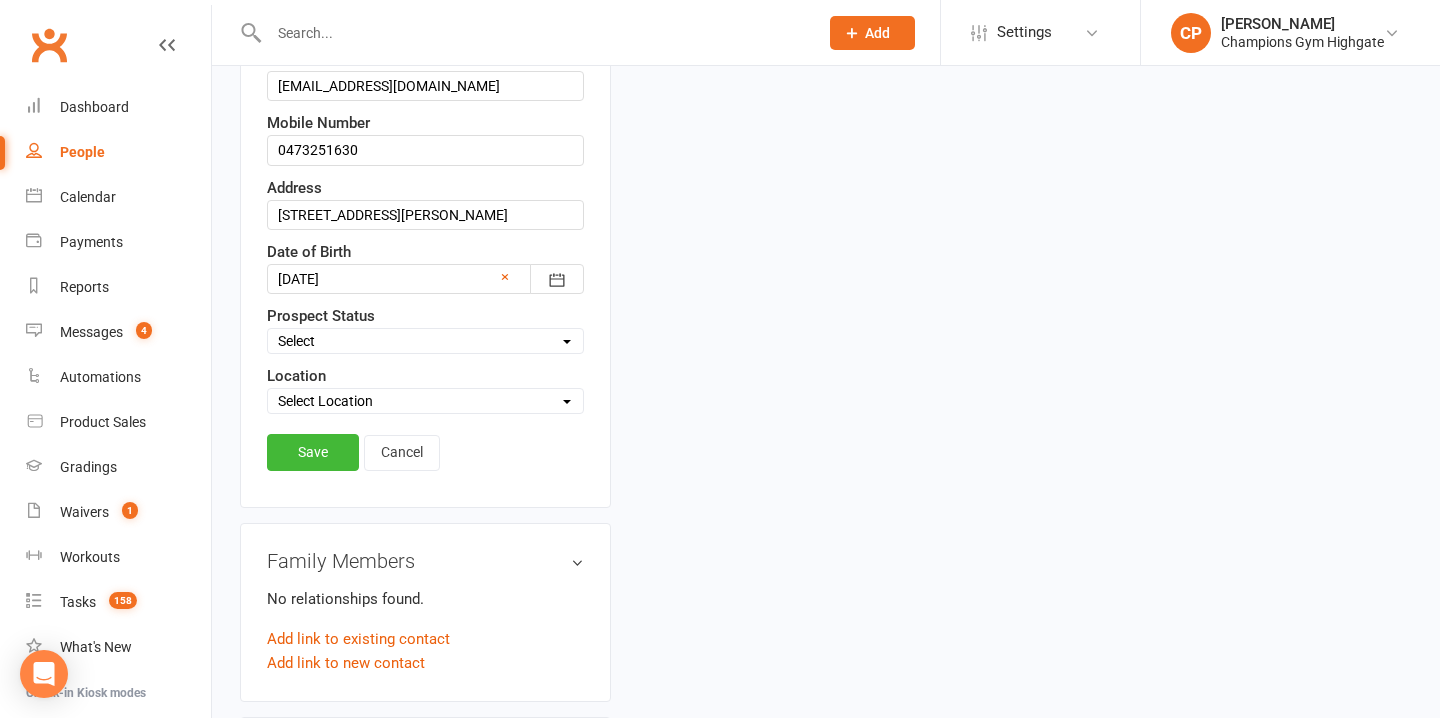 scroll, scrollTop: 413, scrollLeft: 0, axis: vertical 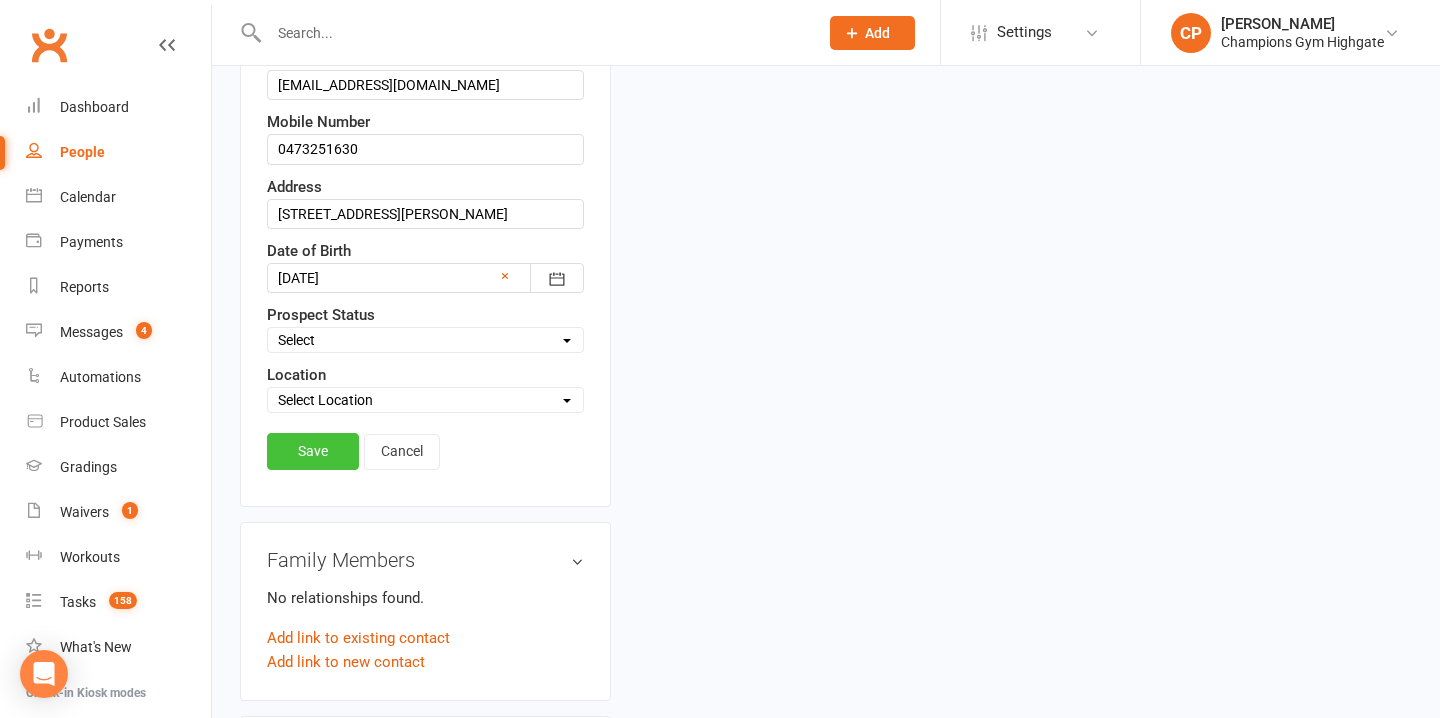type on "[PERSON_NAME]" 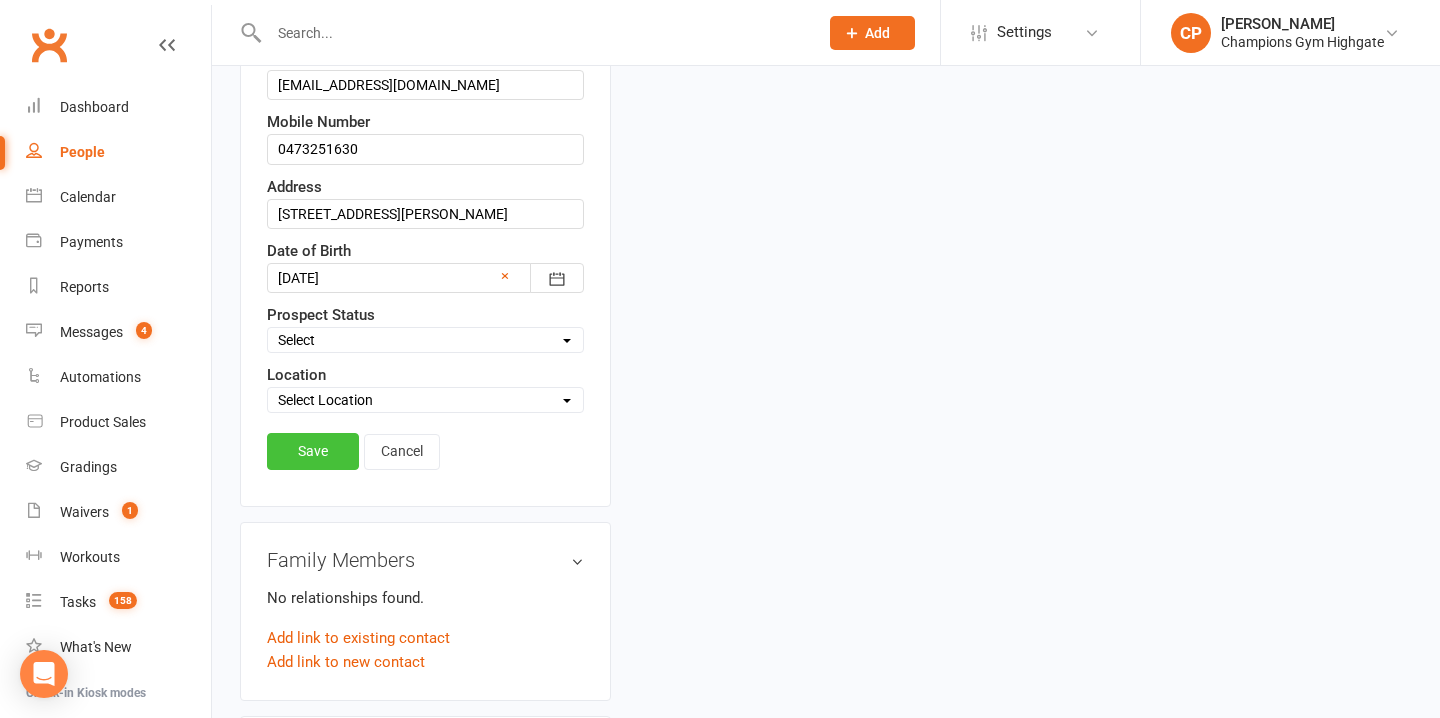 click on "Save" at bounding box center [313, 451] 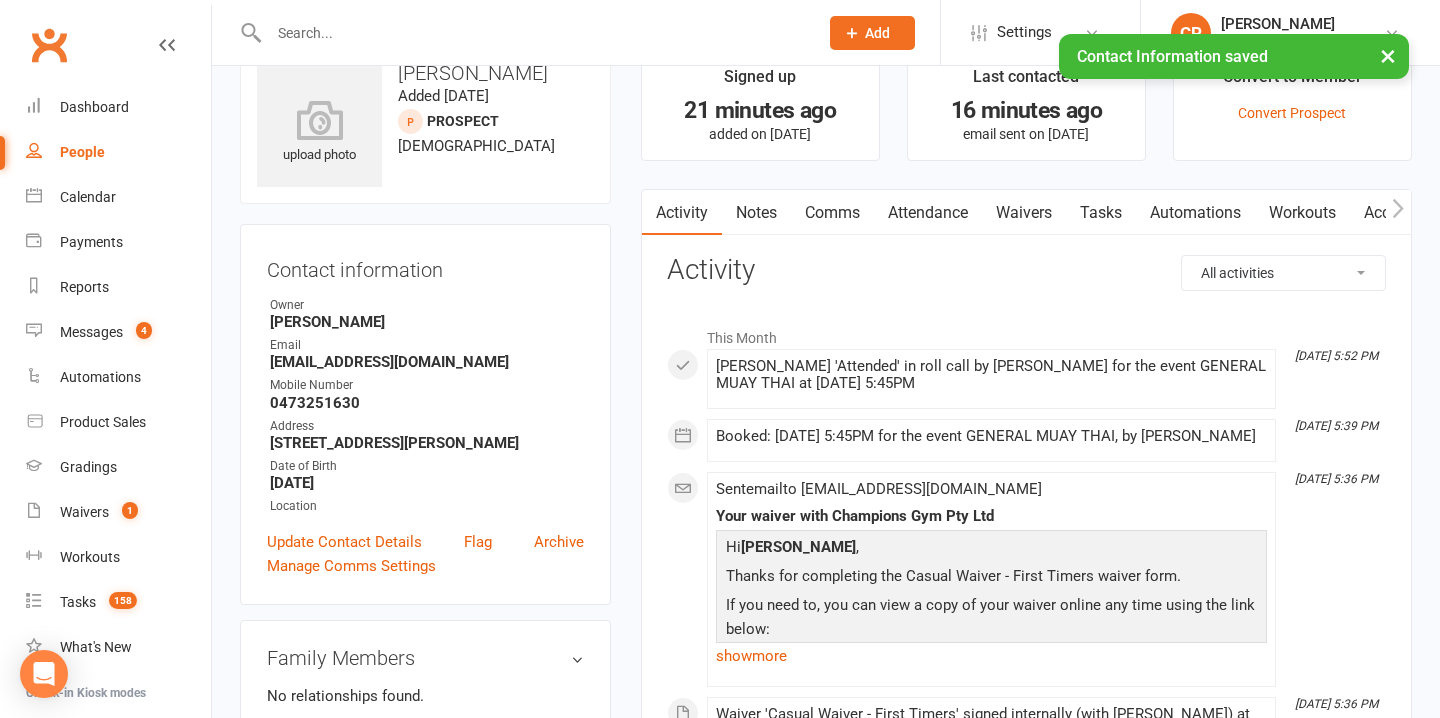 scroll, scrollTop: 0, scrollLeft: 0, axis: both 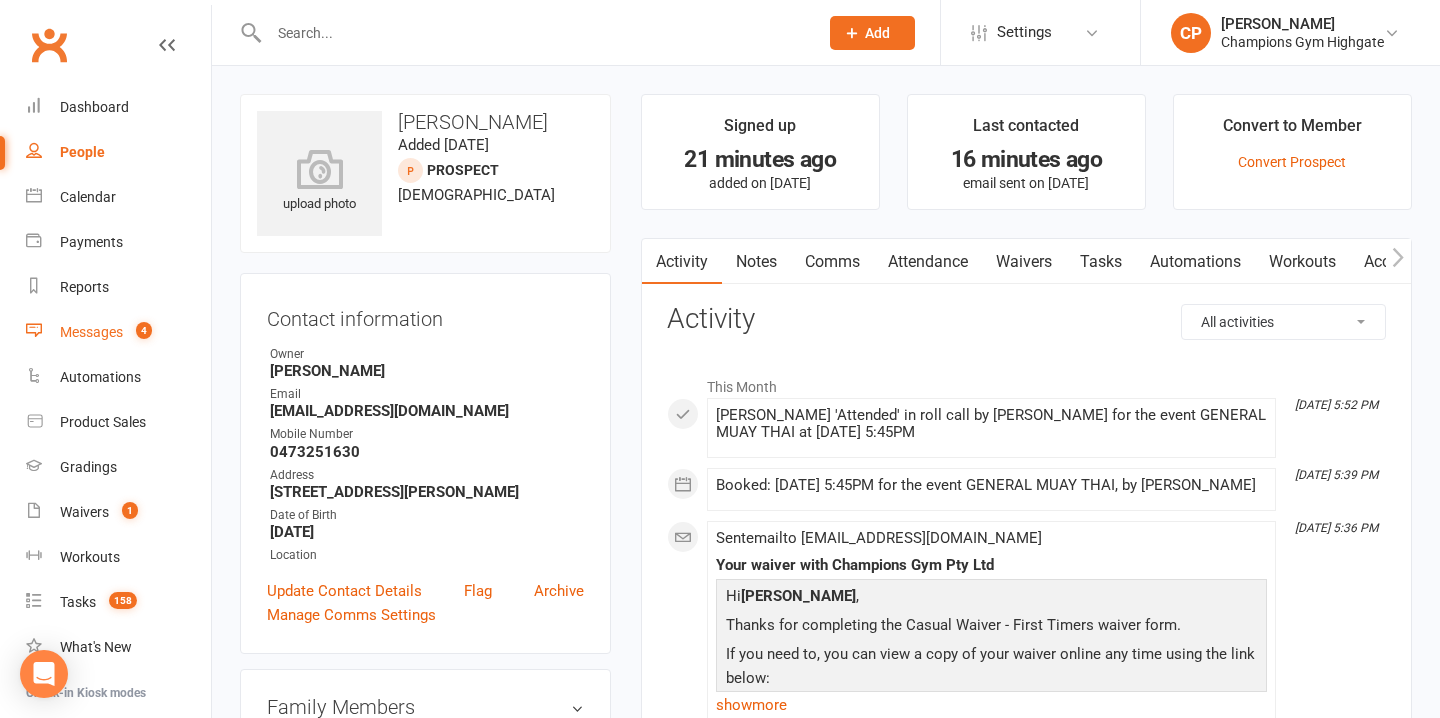 click on "4" at bounding box center (139, 332) 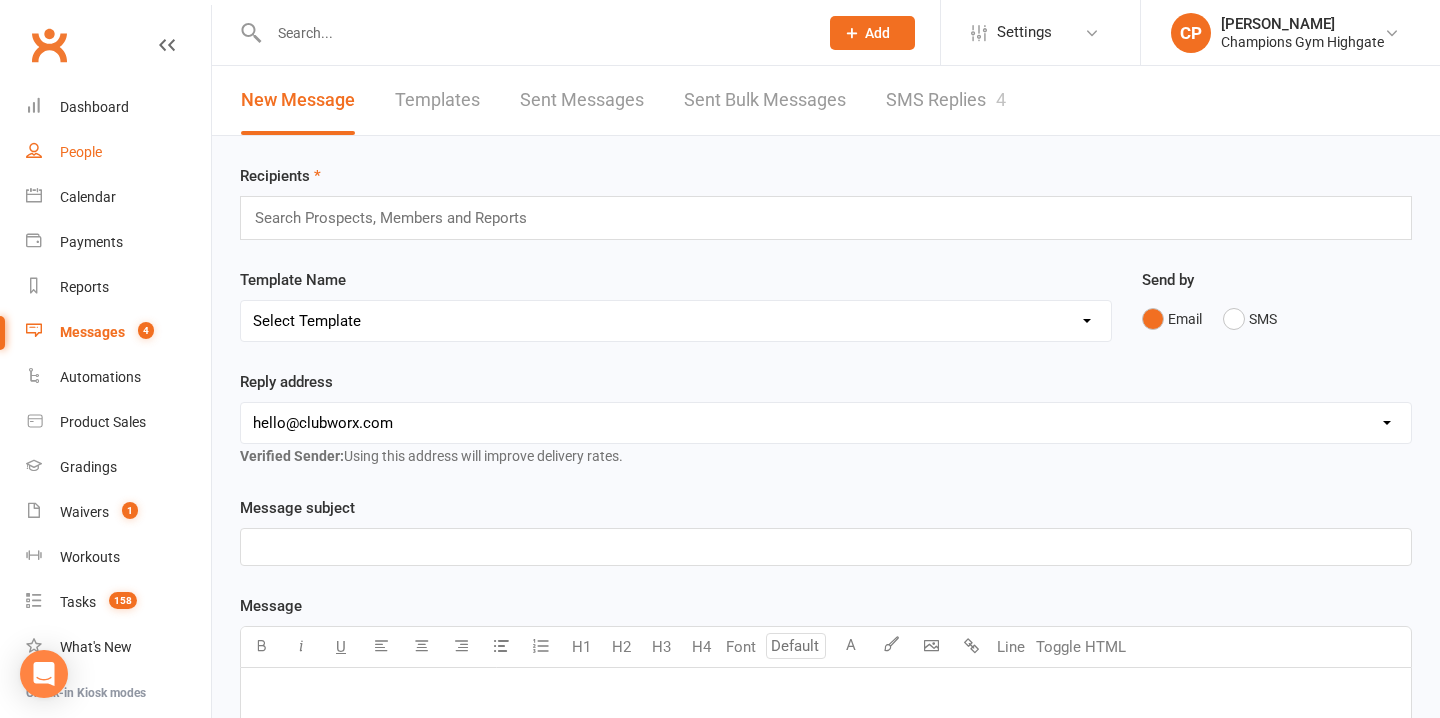 click on "People" at bounding box center [118, 152] 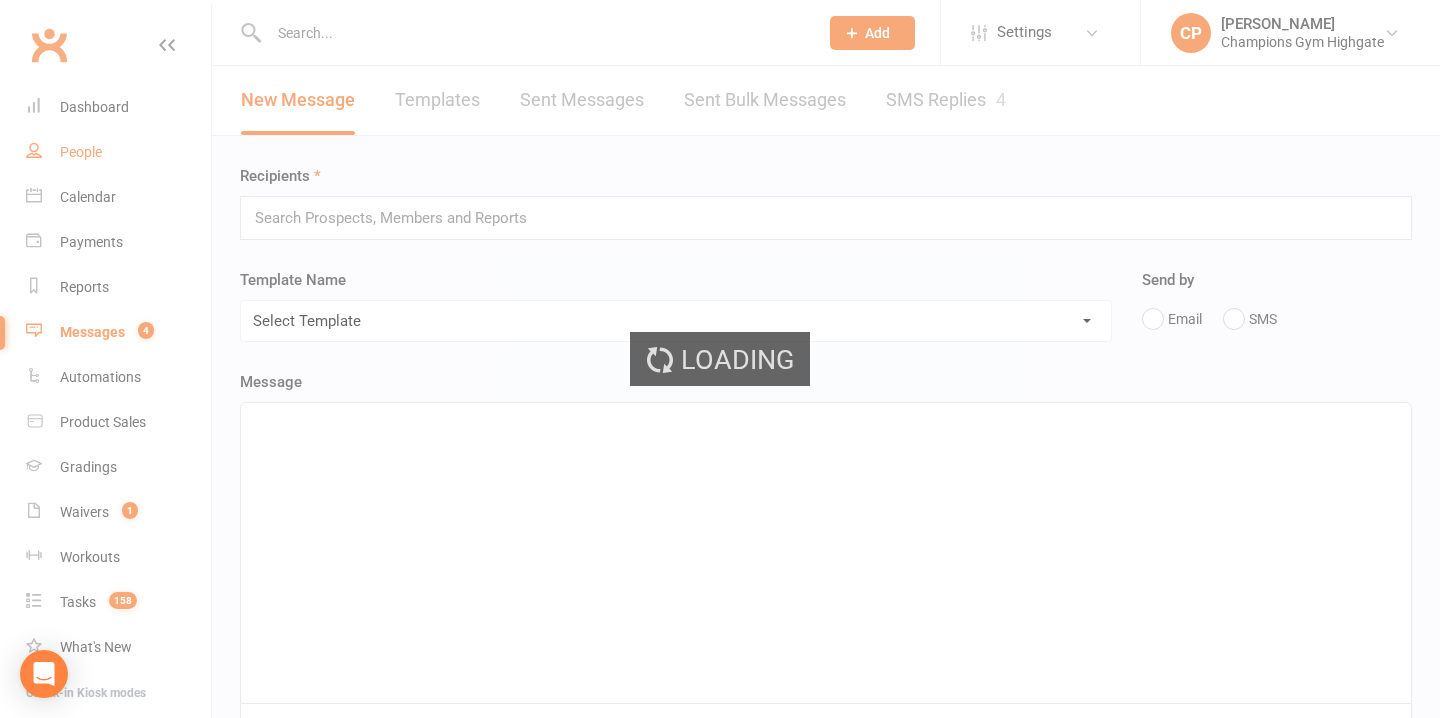 select on "50" 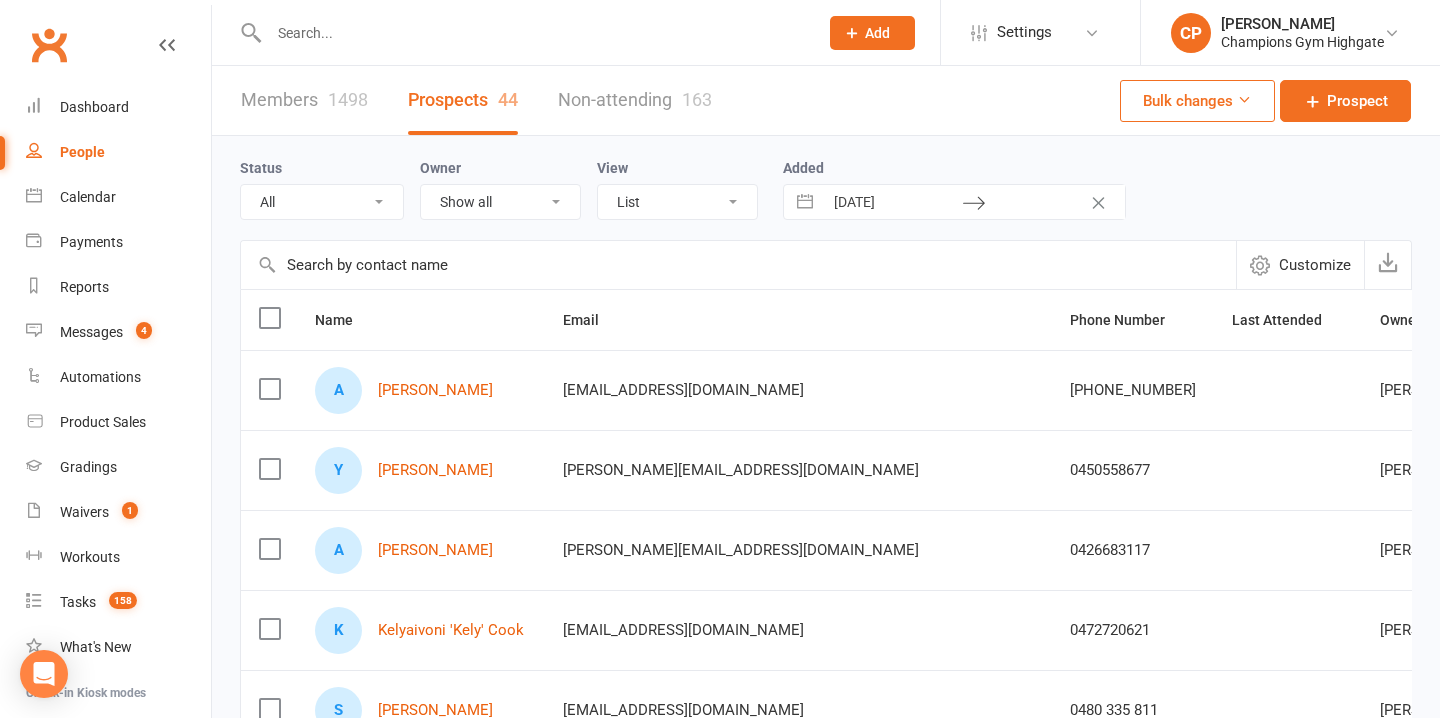 select on "50" 